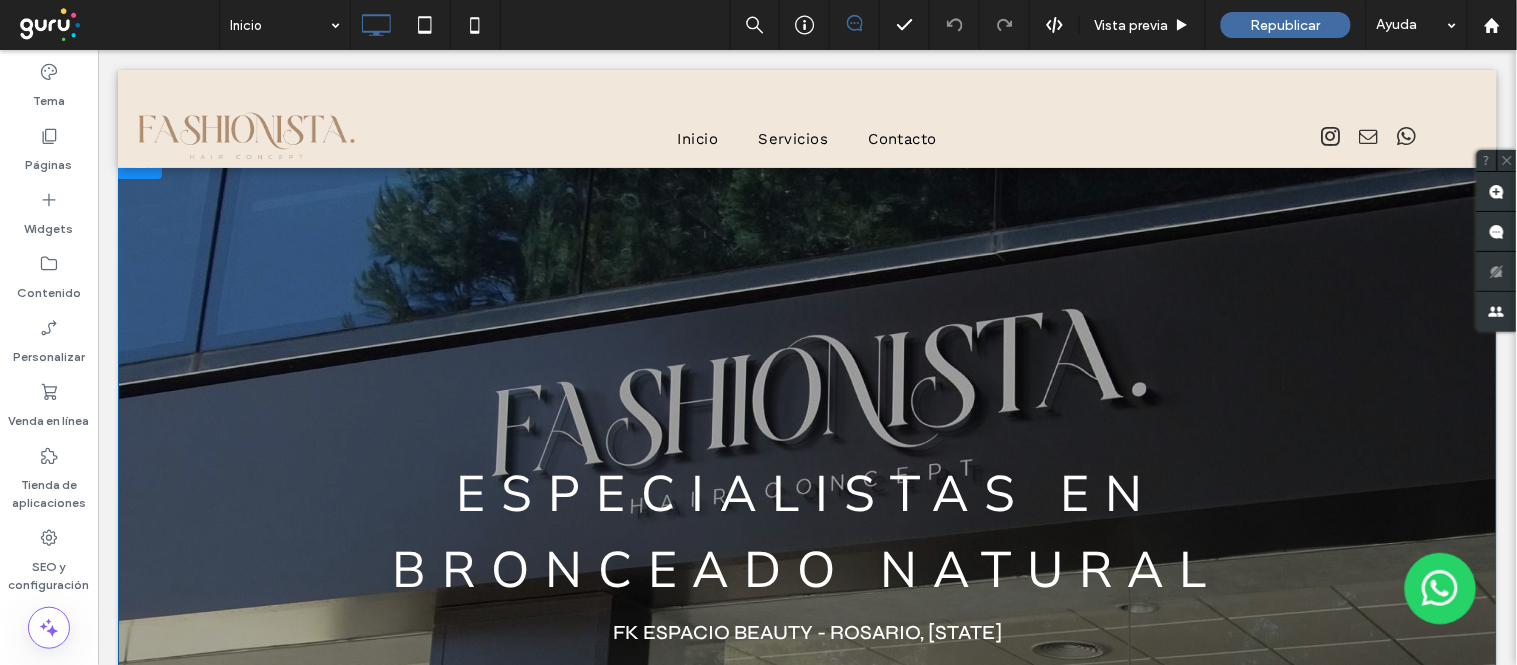 scroll, scrollTop: 0, scrollLeft: 0, axis: both 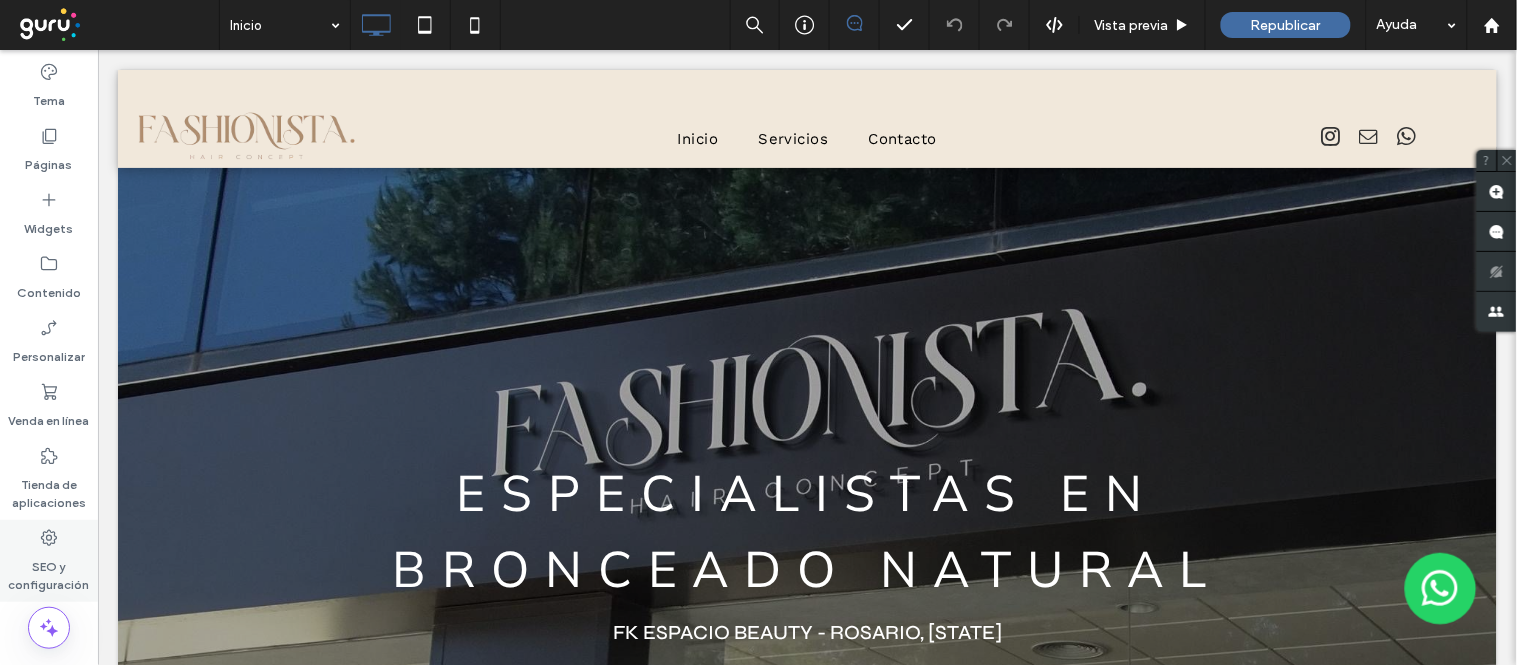 click on "SEO y configuración" at bounding box center (49, 571) 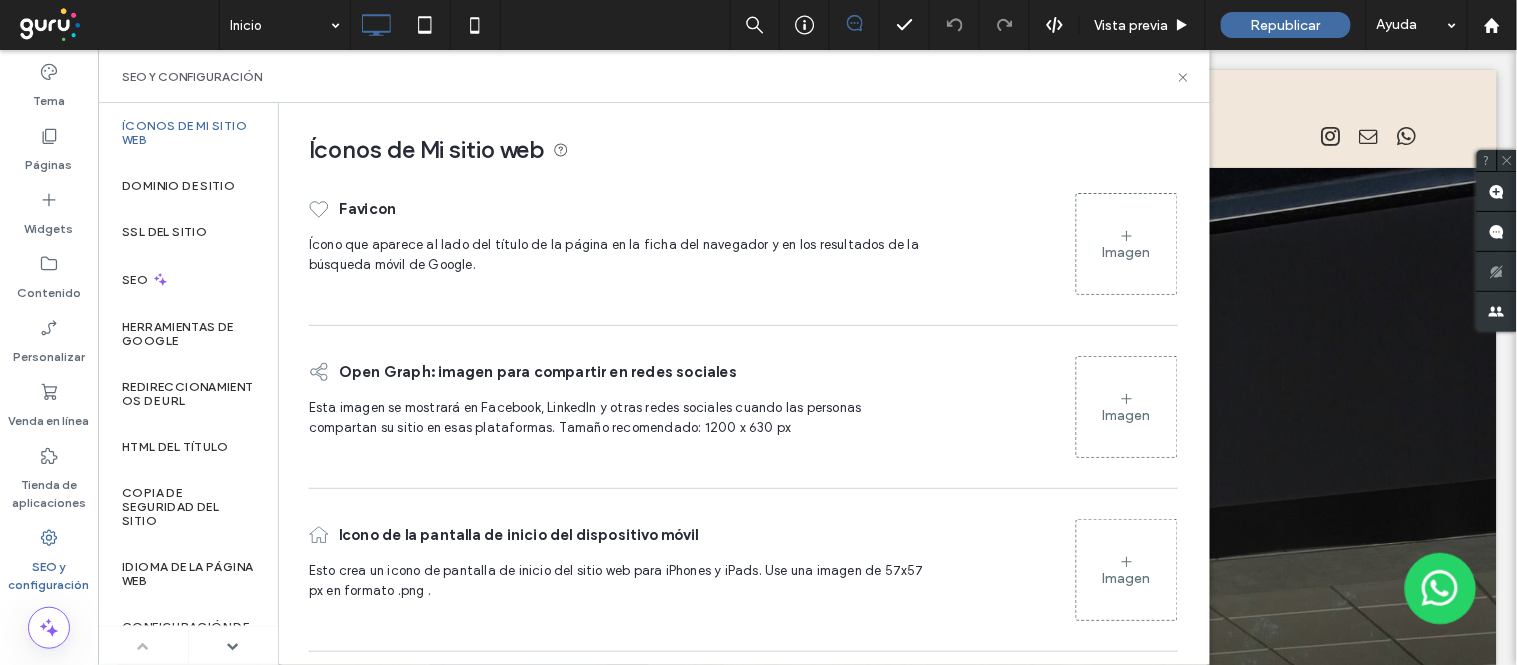 click on "Imagen" at bounding box center [1127, 244] 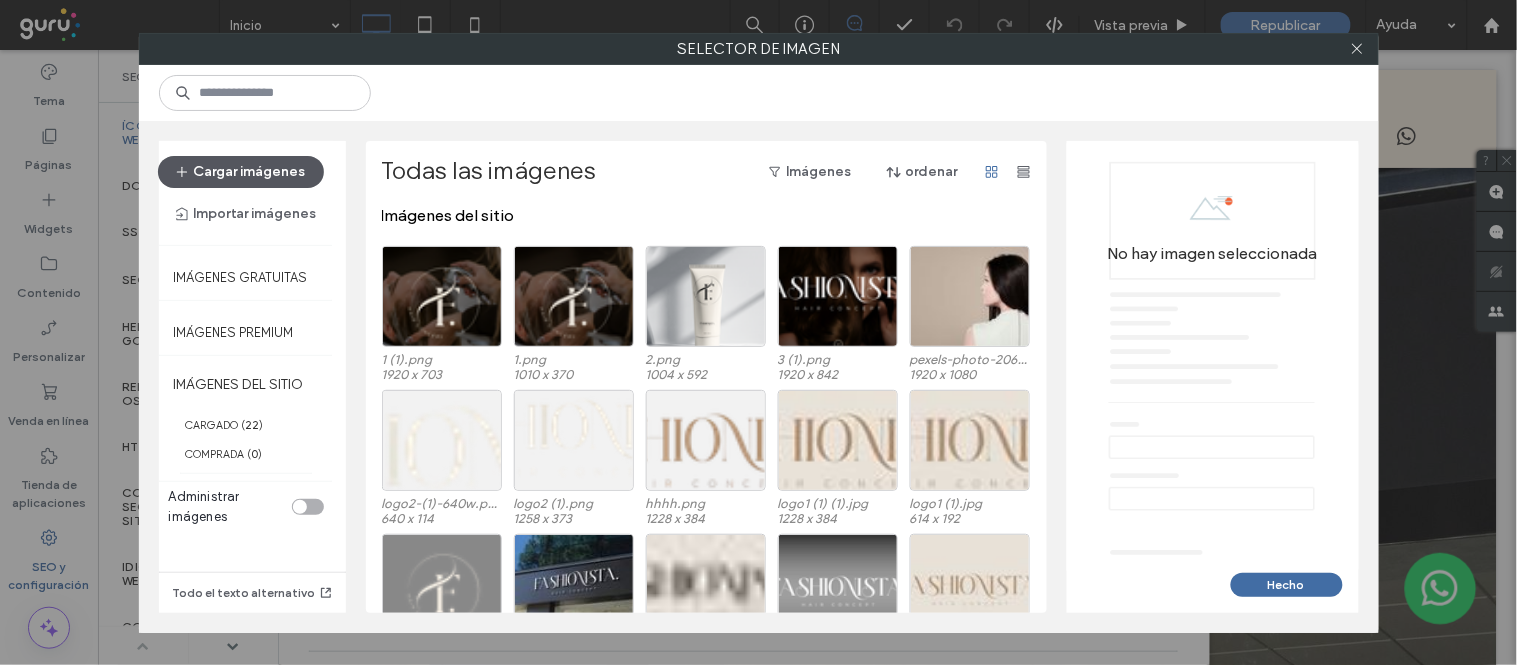 click on "Cargar imágenes" at bounding box center [241, 172] 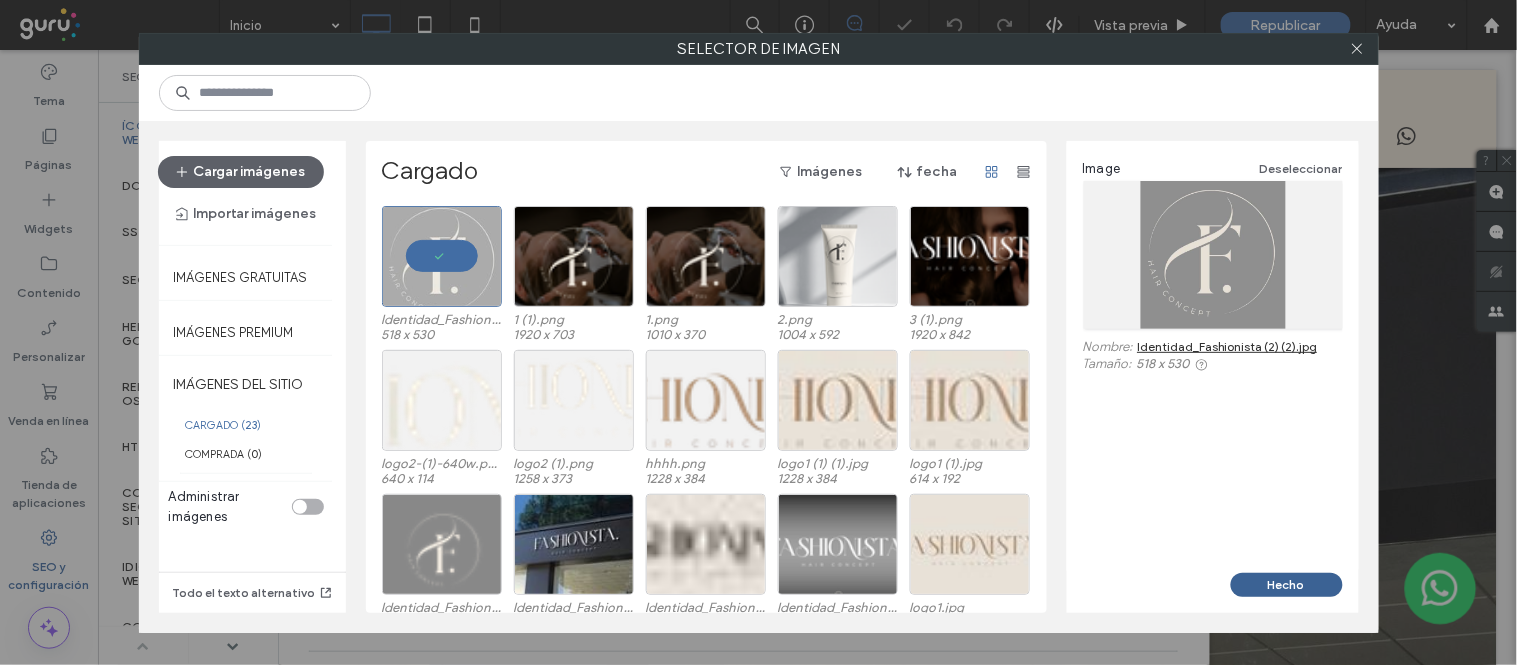 click on "Hecho" at bounding box center [1287, 585] 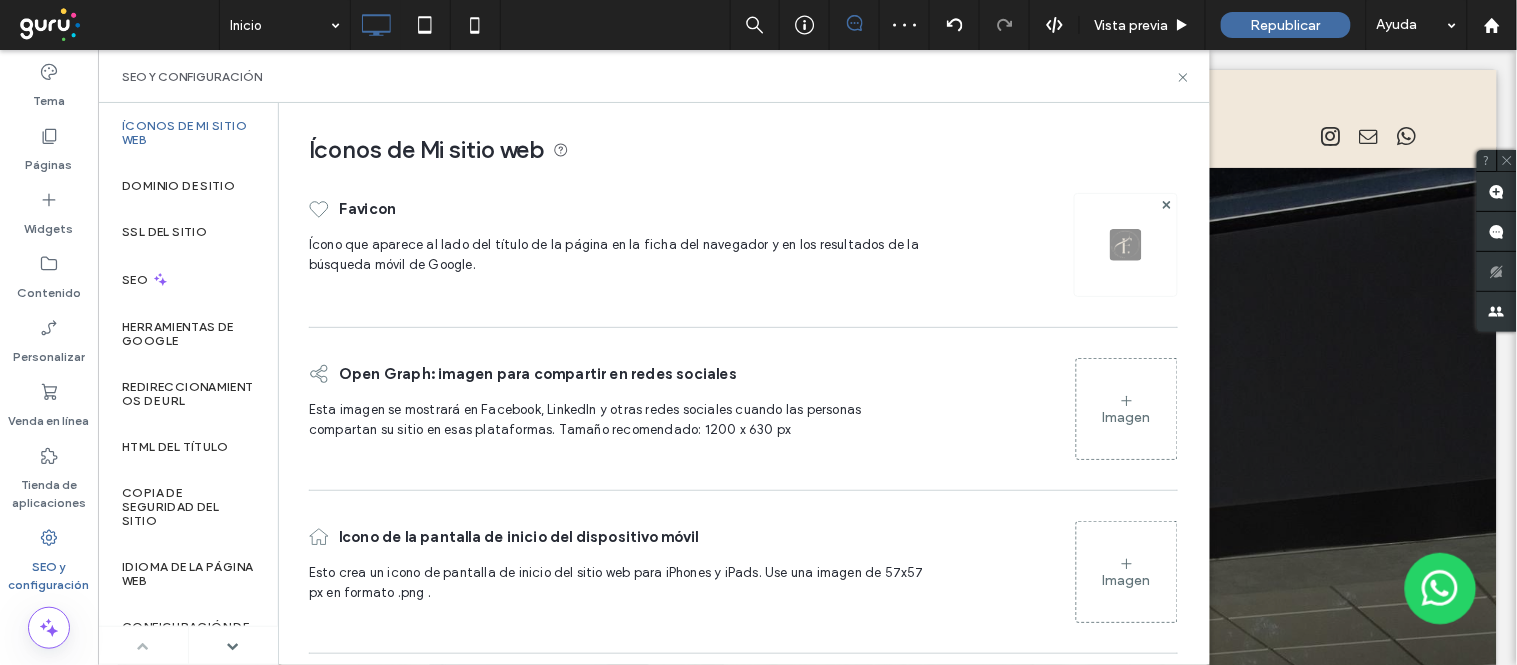 click on "Imagen" at bounding box center [1127, 409] 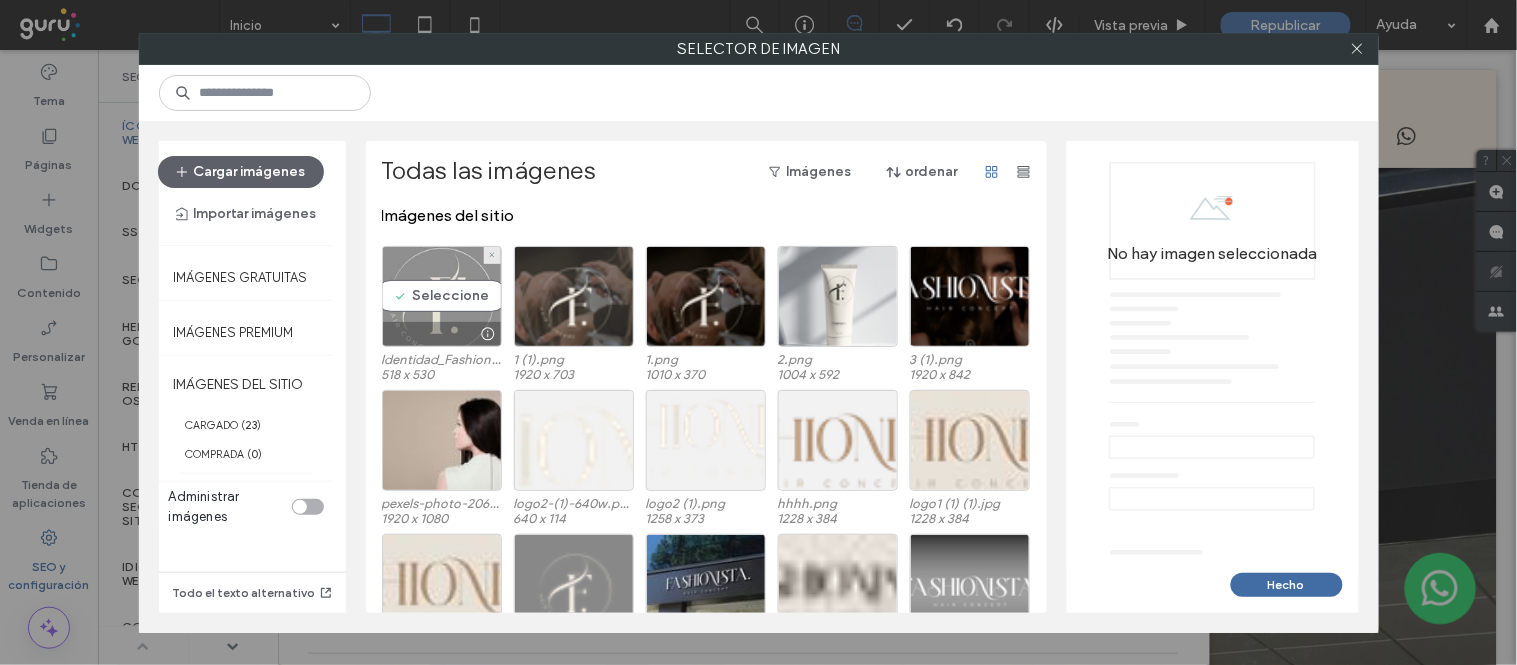 drag, startPoint x: 415, startPoint y: 276, endPoint x: 522, endPoint y: 310, distance: 112.27199 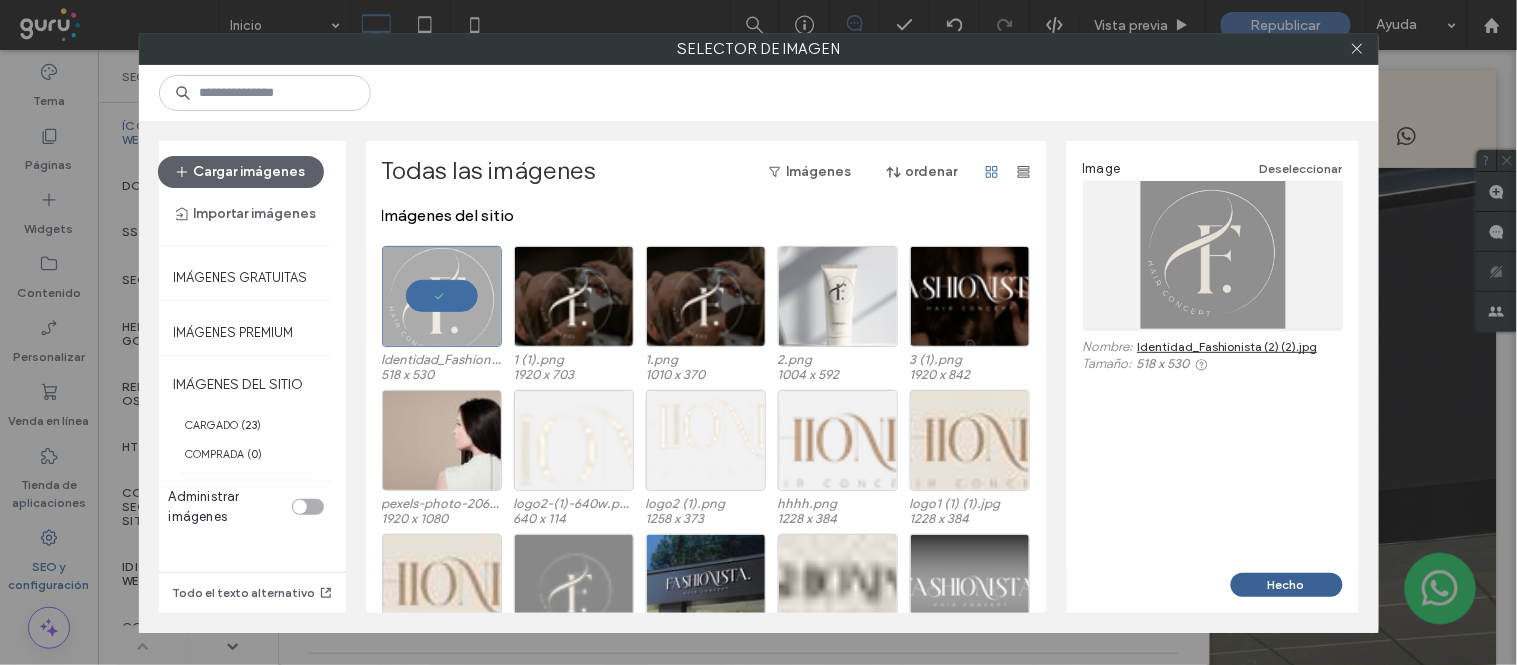 drag, startPoint x: 1312, startPoint y: 582, endPoint x: 1120, endPoint y: 520, distance: 201.76224 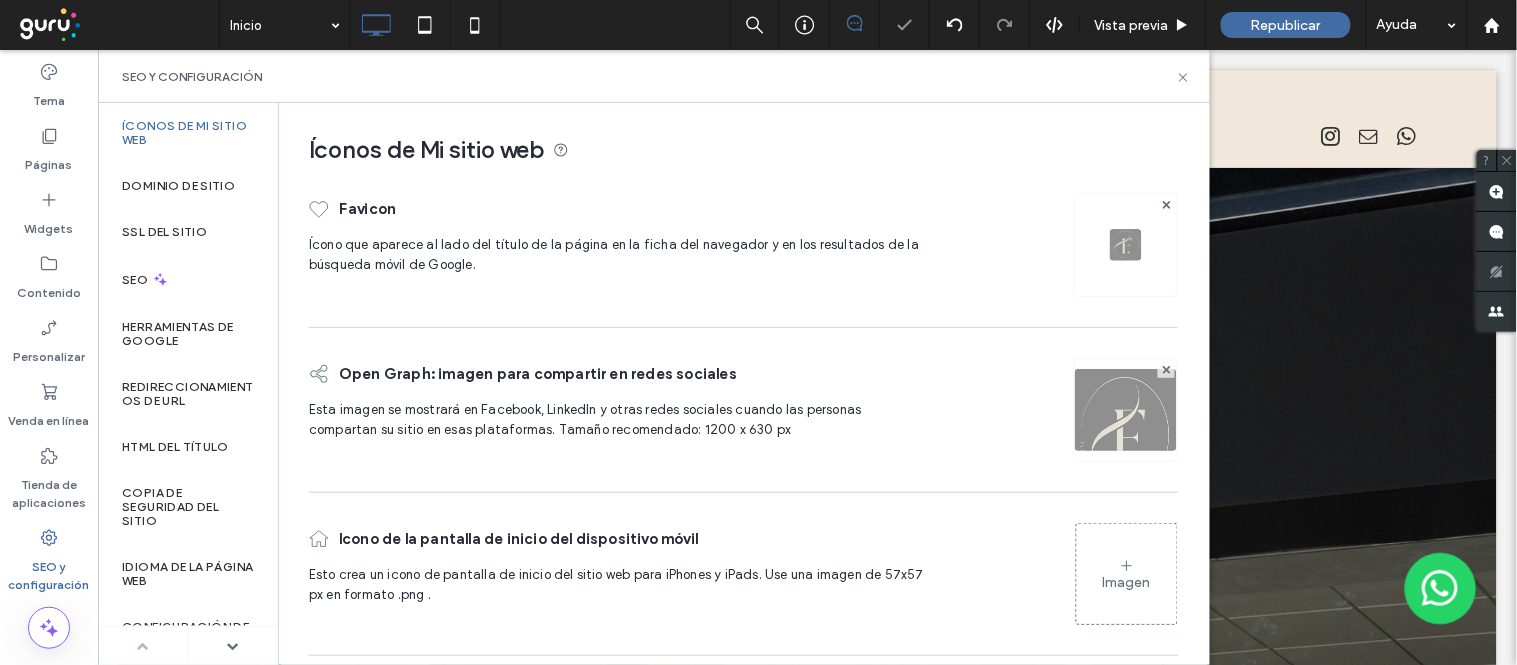 click on "Imagen" at bounding box center [1127, 574] 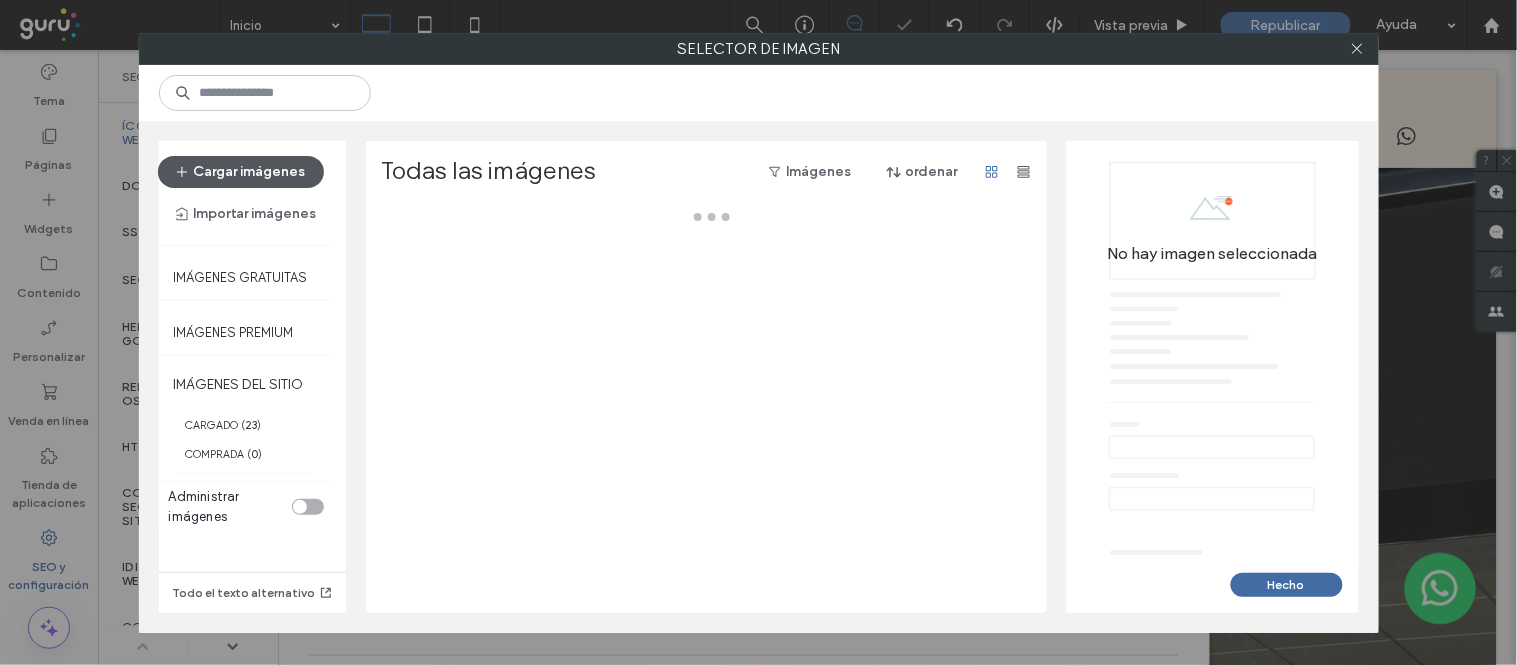 click on "Cargar imágenes" at bounding box center [241, 172] 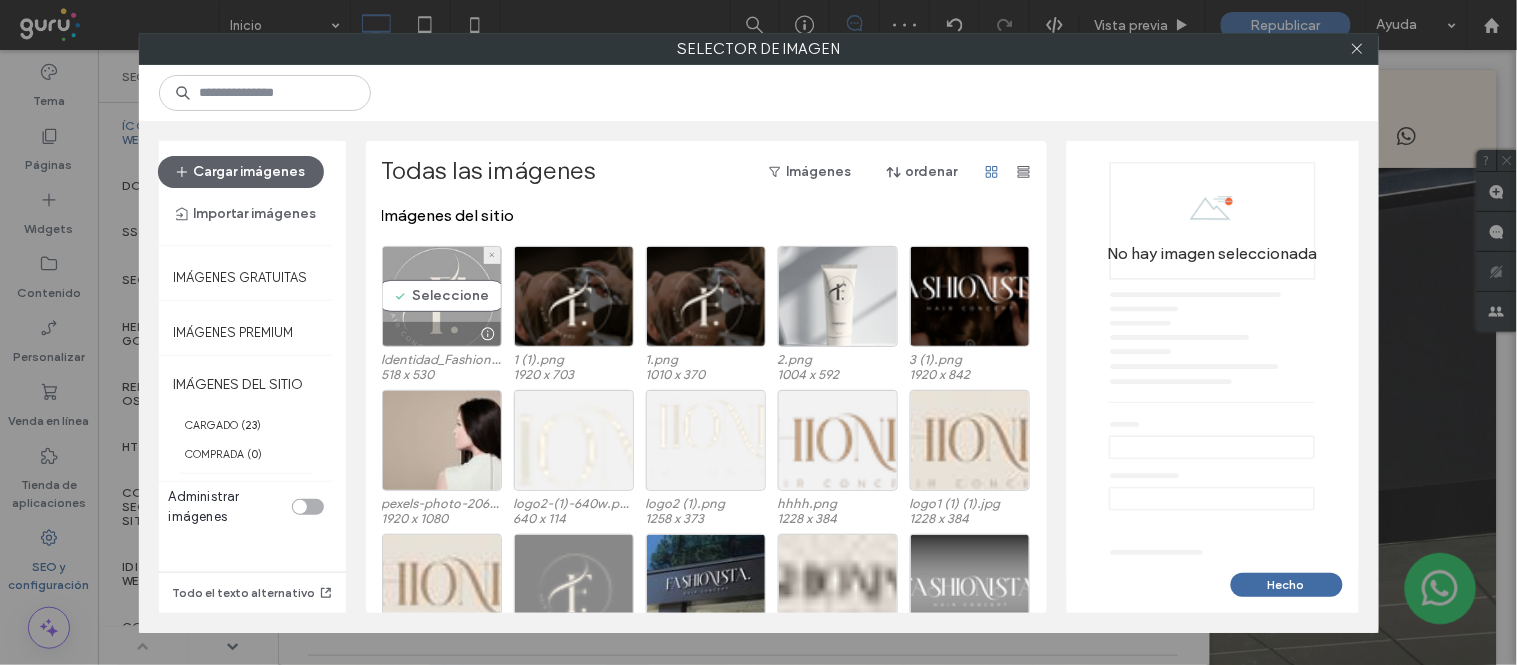 click on "Seleccione" at bounding box center [442, 296] 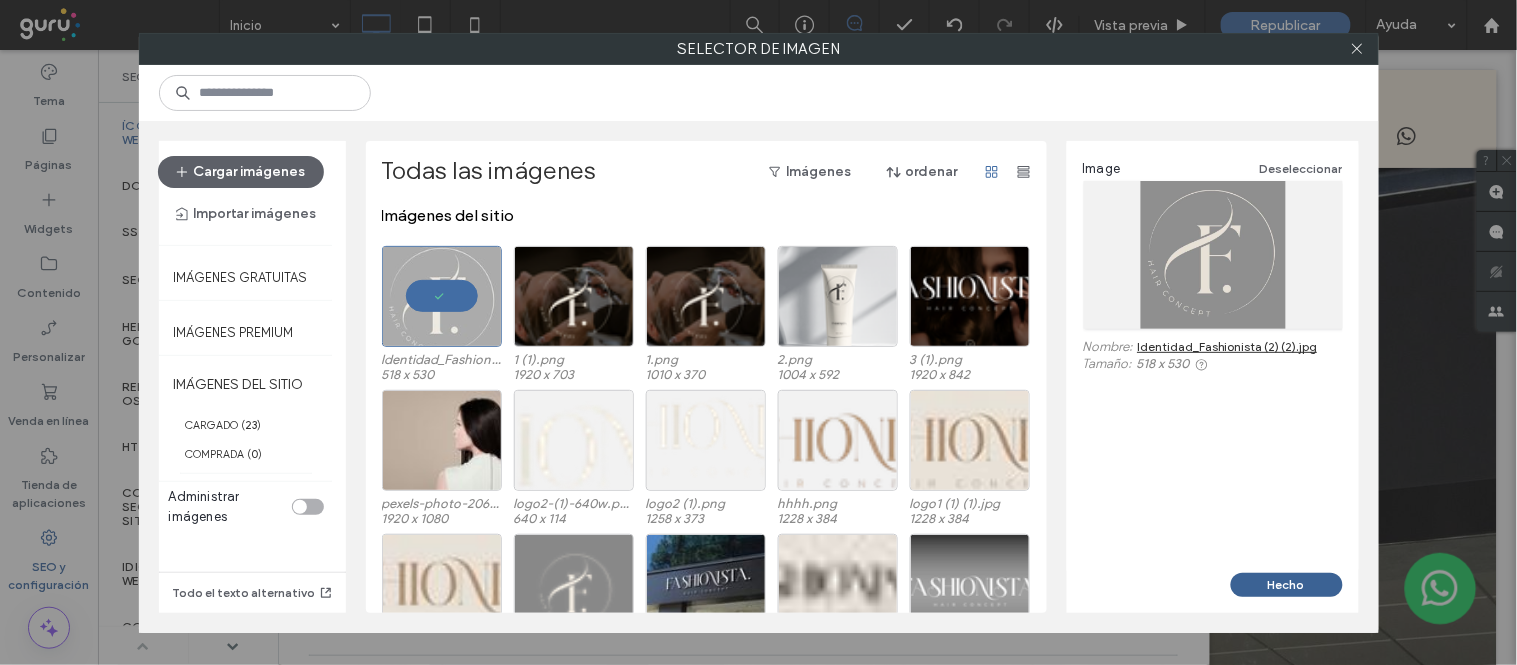drag, startPoint x: 1265, startPoint y: 578, endPoint x: 1139, endPoint y: 210, distance: 388.973 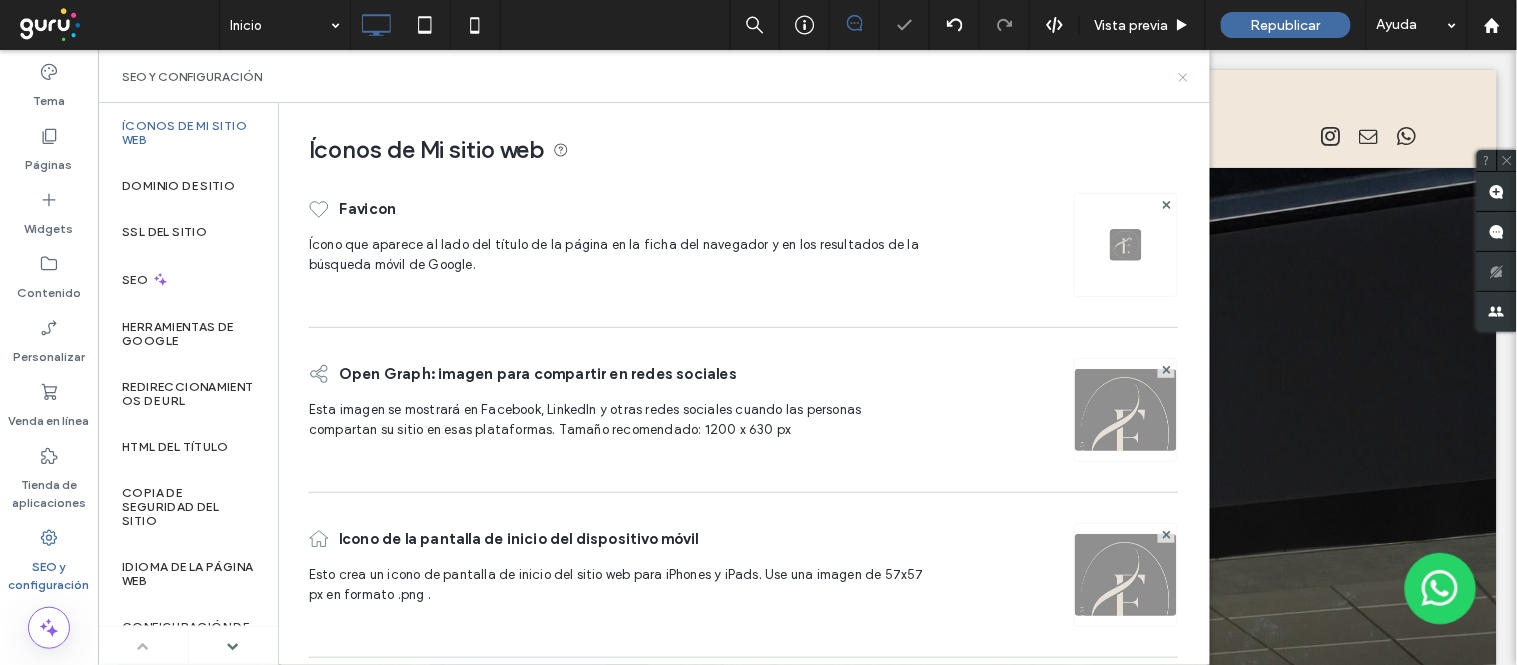 drag, startPoint x: 1187, startPoint y: 75, endPoint x: 1095, endPoint y: 25, distance: 104.70912 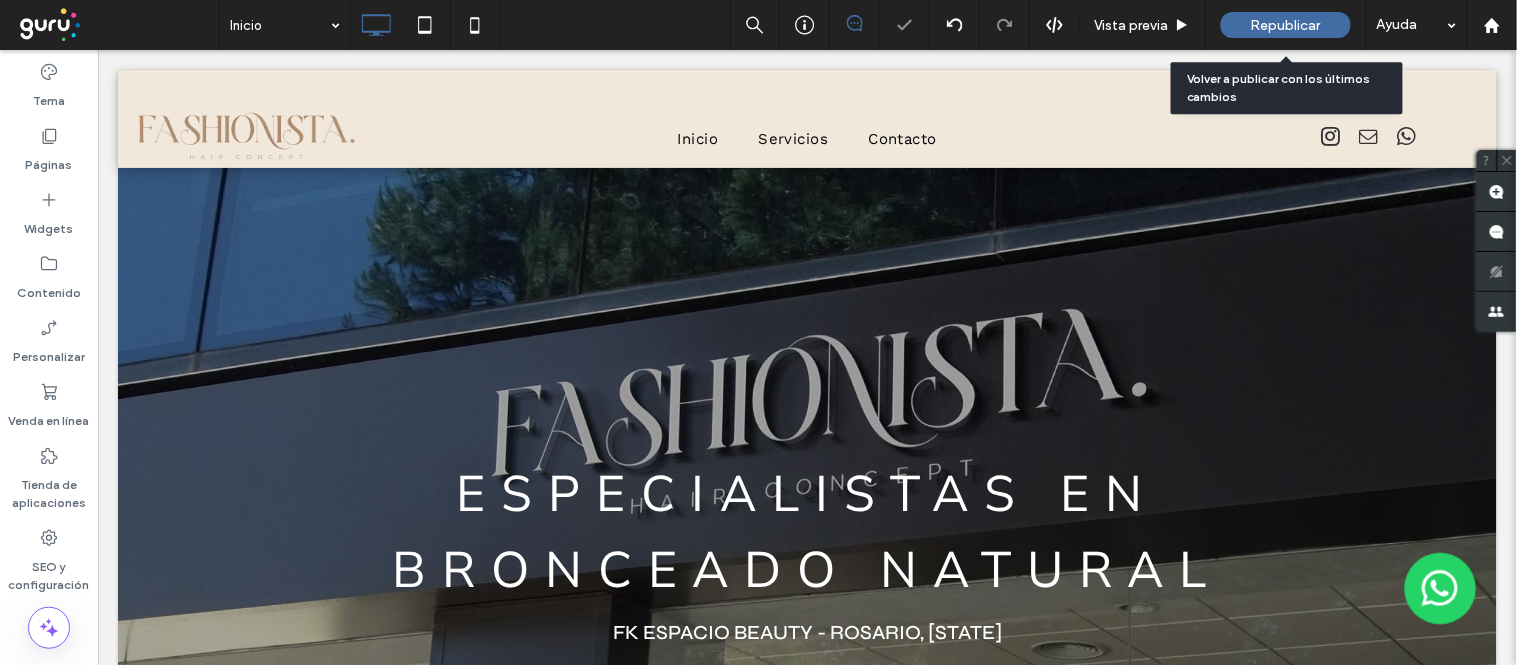 click on "Republicar" at bounding box center (1286, 25) 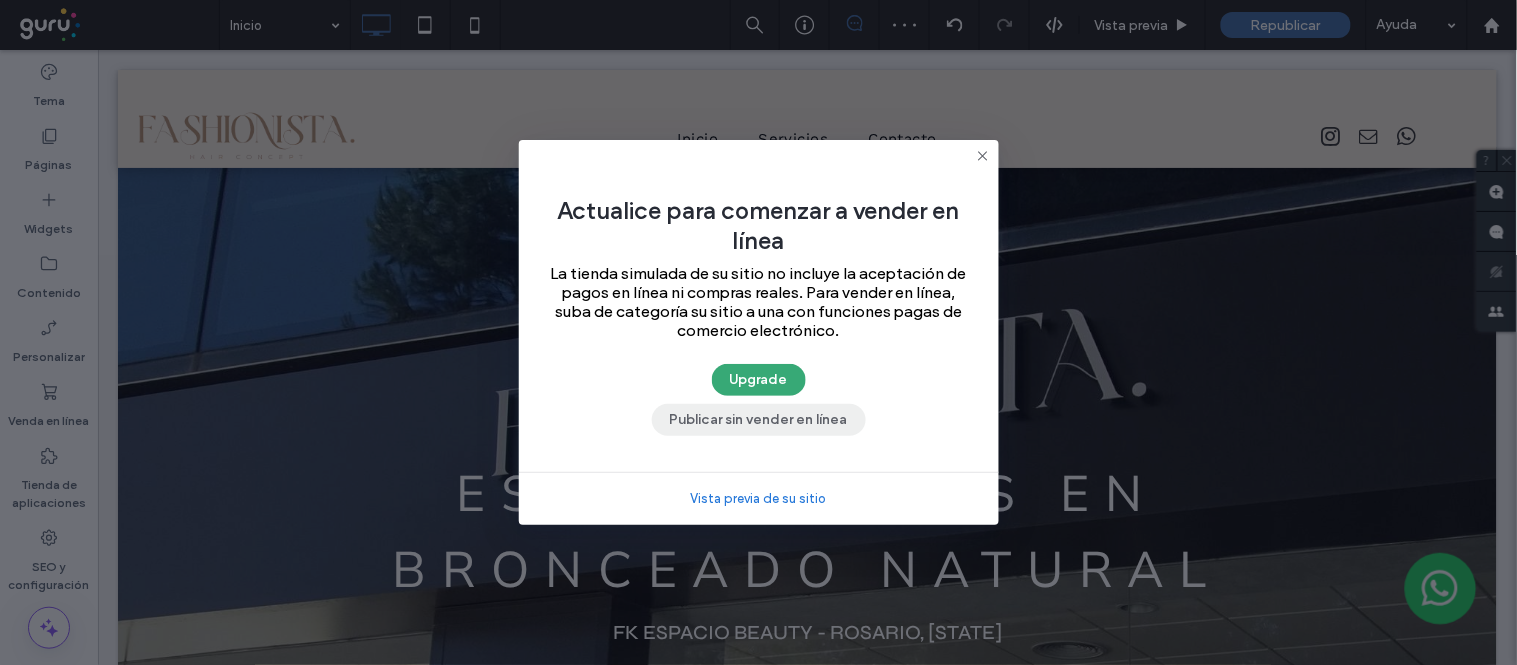 click on "Publicar sin vender en línea" at bounding box center (759, 420) 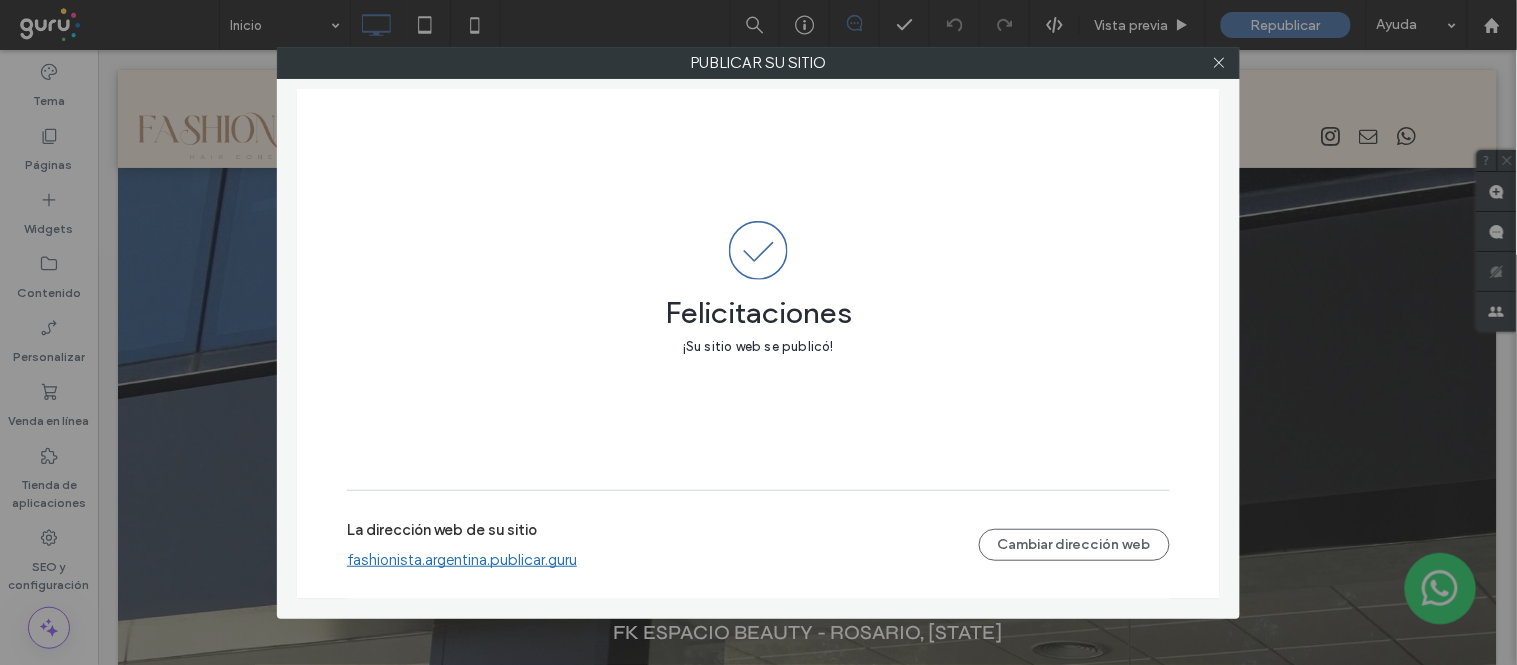 click on "Publicar su sitio" at bounding box center (758, 63) 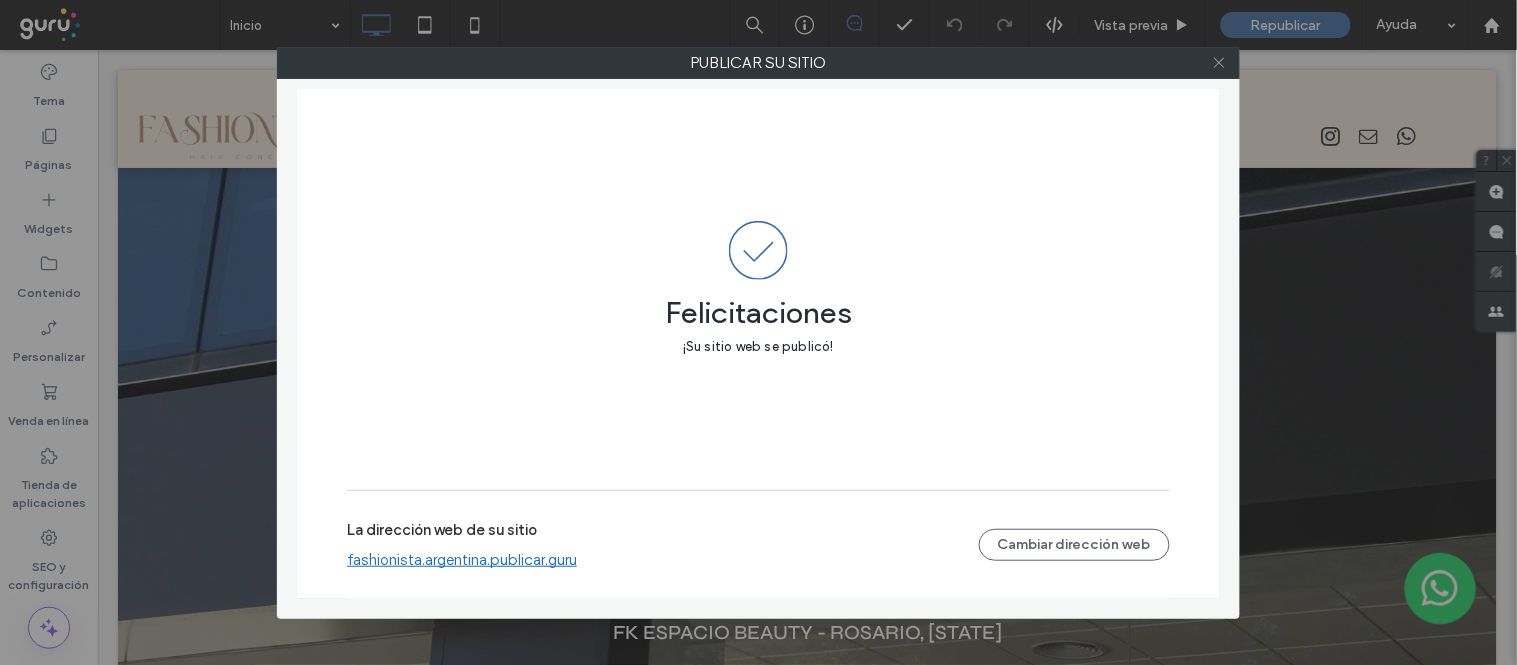 click at bounding box center (1219, 63) 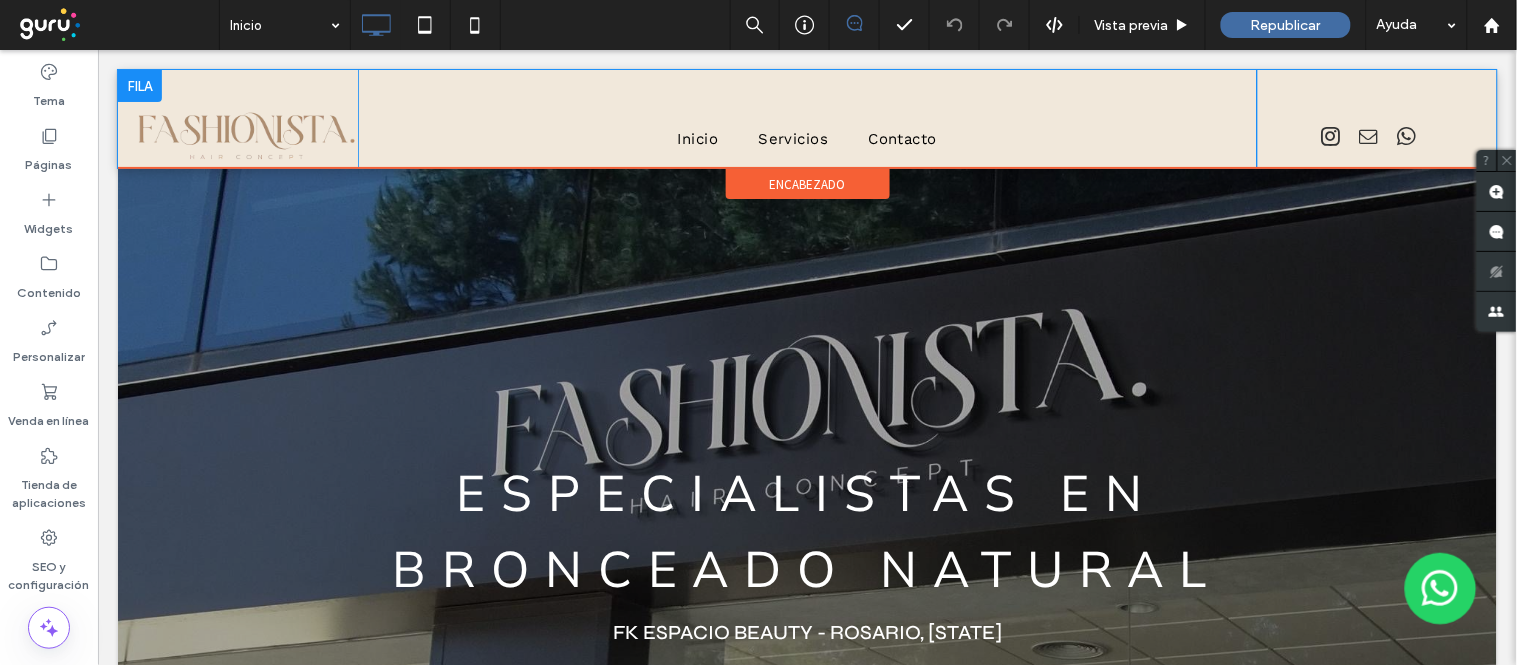 click at bounding box center (1331, 136) 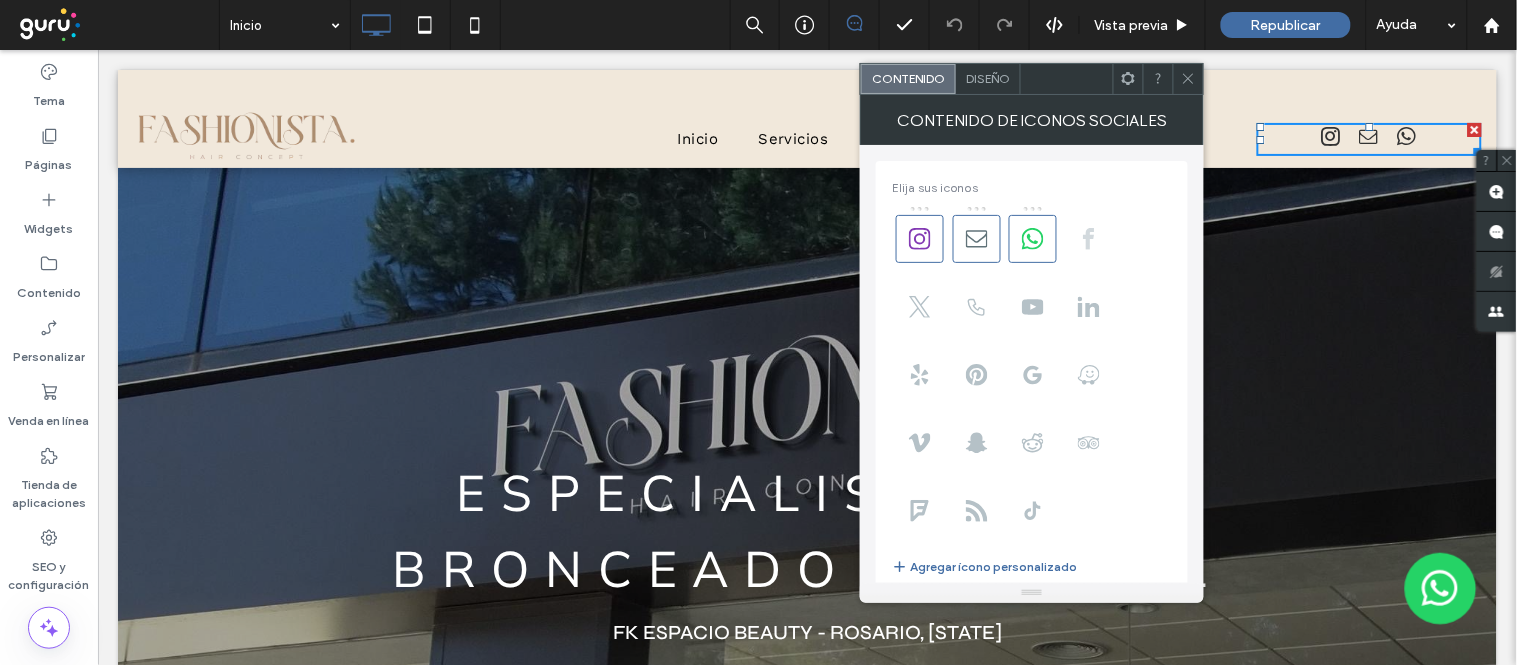 click at bounding box center (1089, 239) 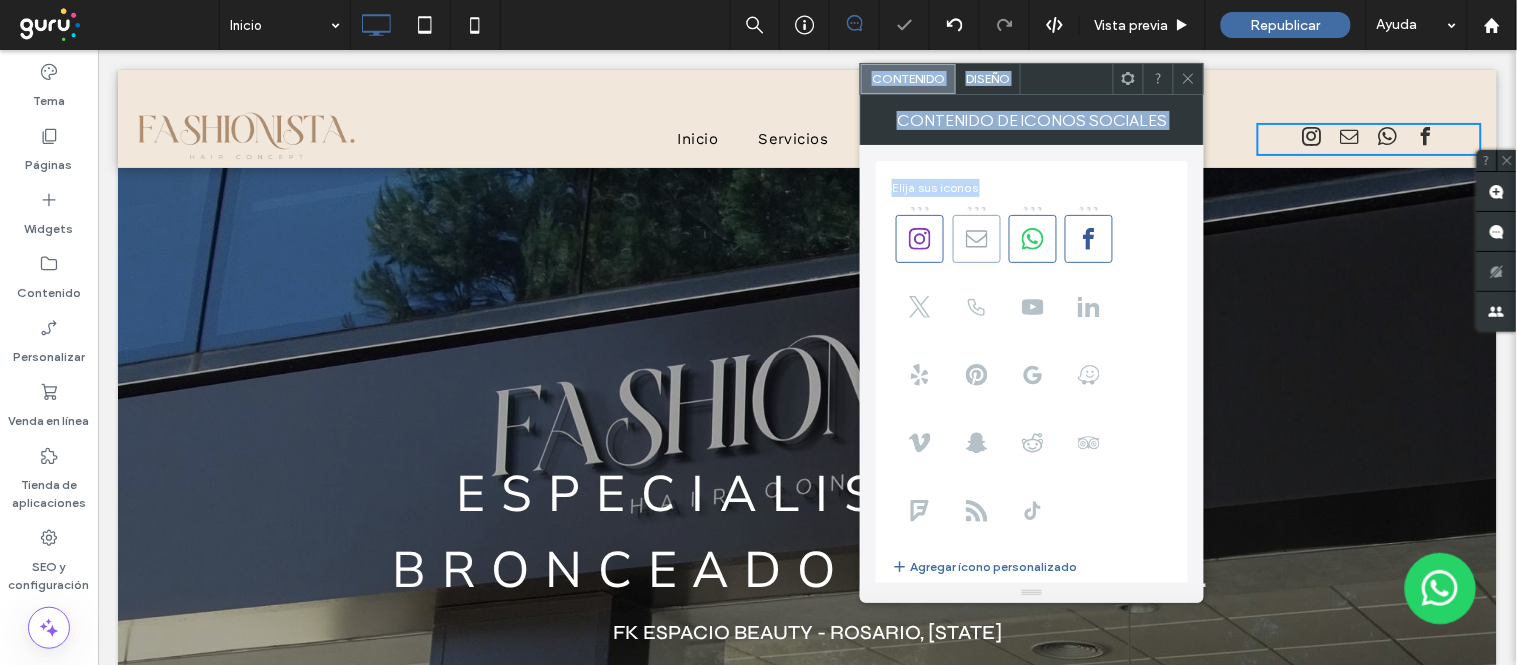 drag, startPoint x: 1082, startPoint y: 245, endPoint x: 952, endPoint y: 248, distance: 130.0346 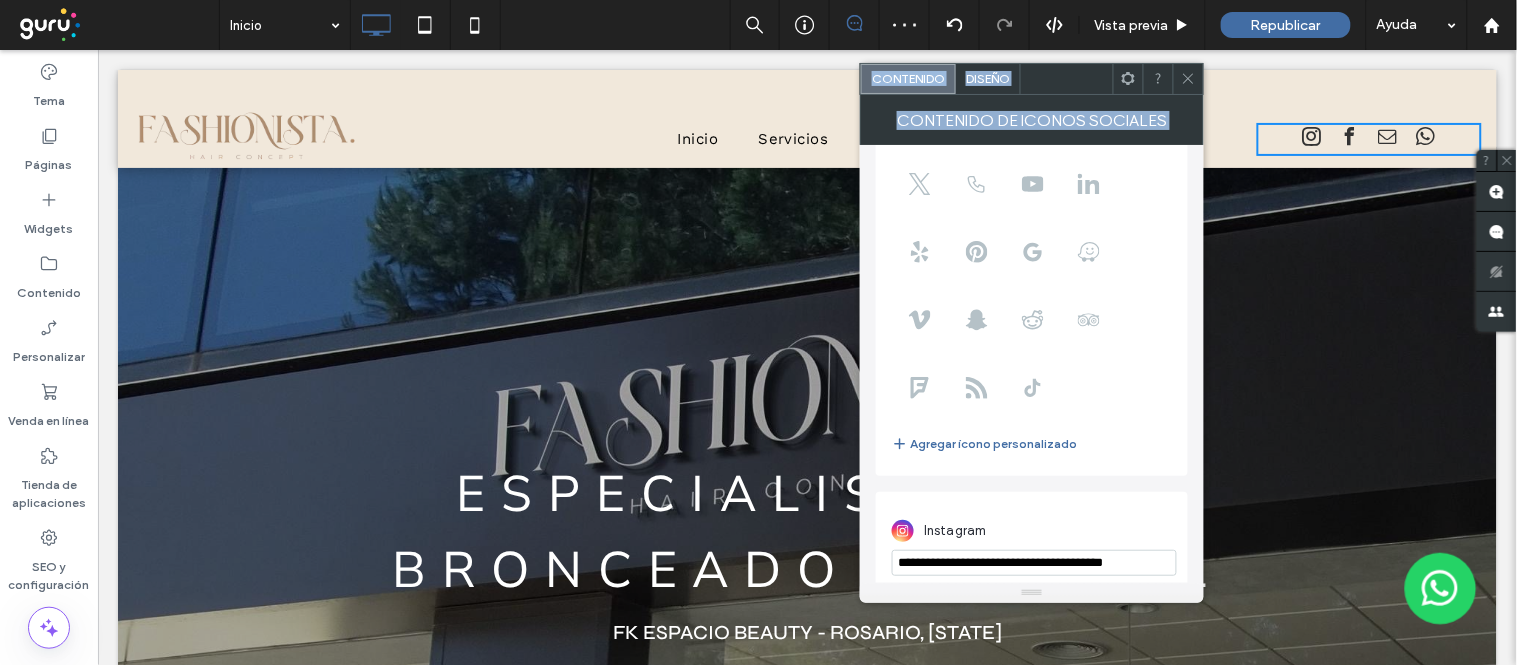 scroll, scrollTop: 444, scrollLeft: 0, axis: vertical 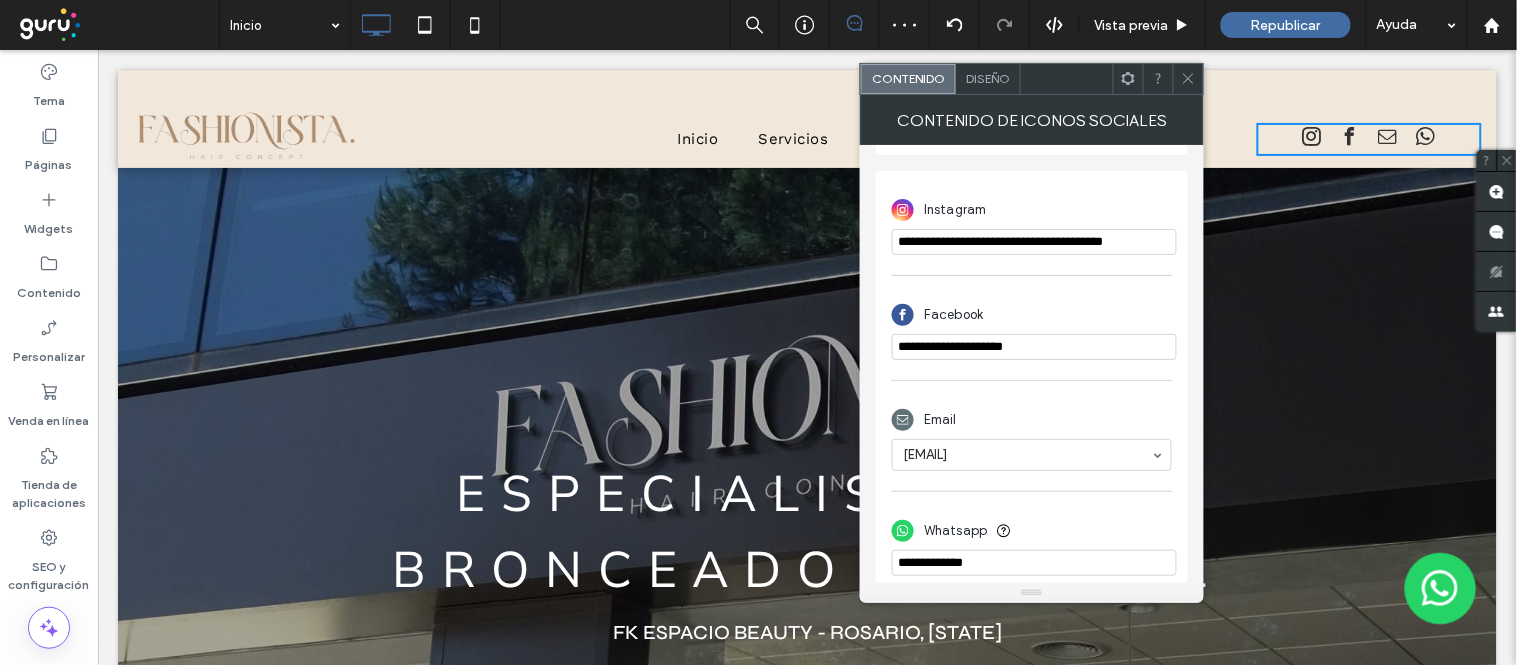 click on "**********" at bounding box center [1034, 347] 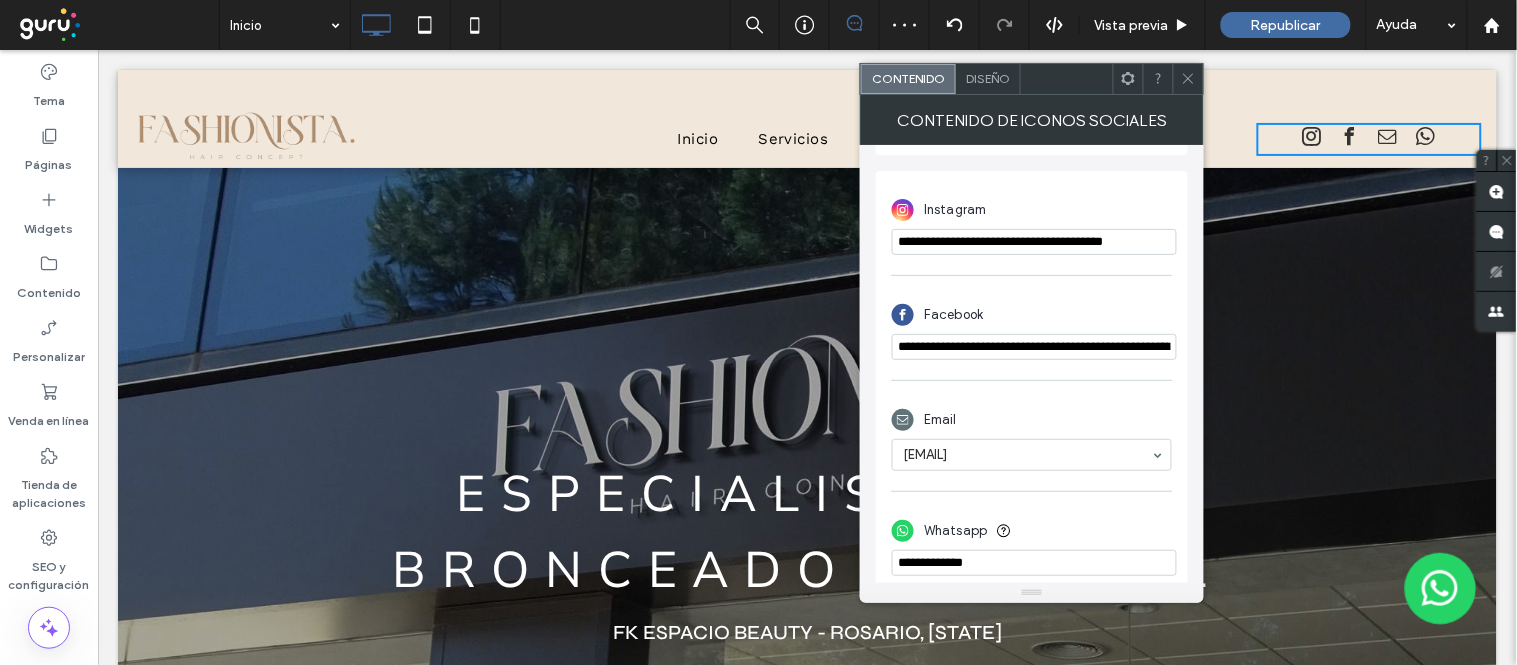 scroll, scrollTop: 0, scrollLeft: 205, axis: horizontal 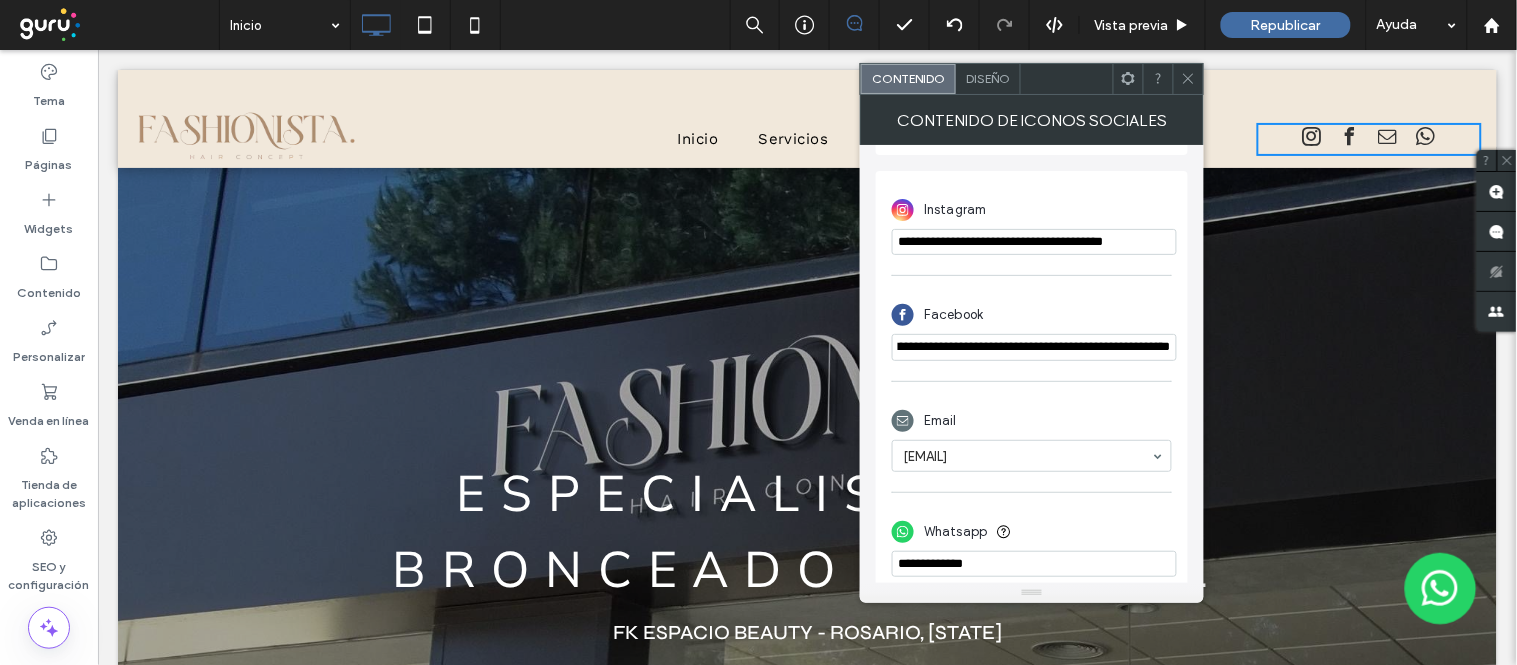type on "**********" 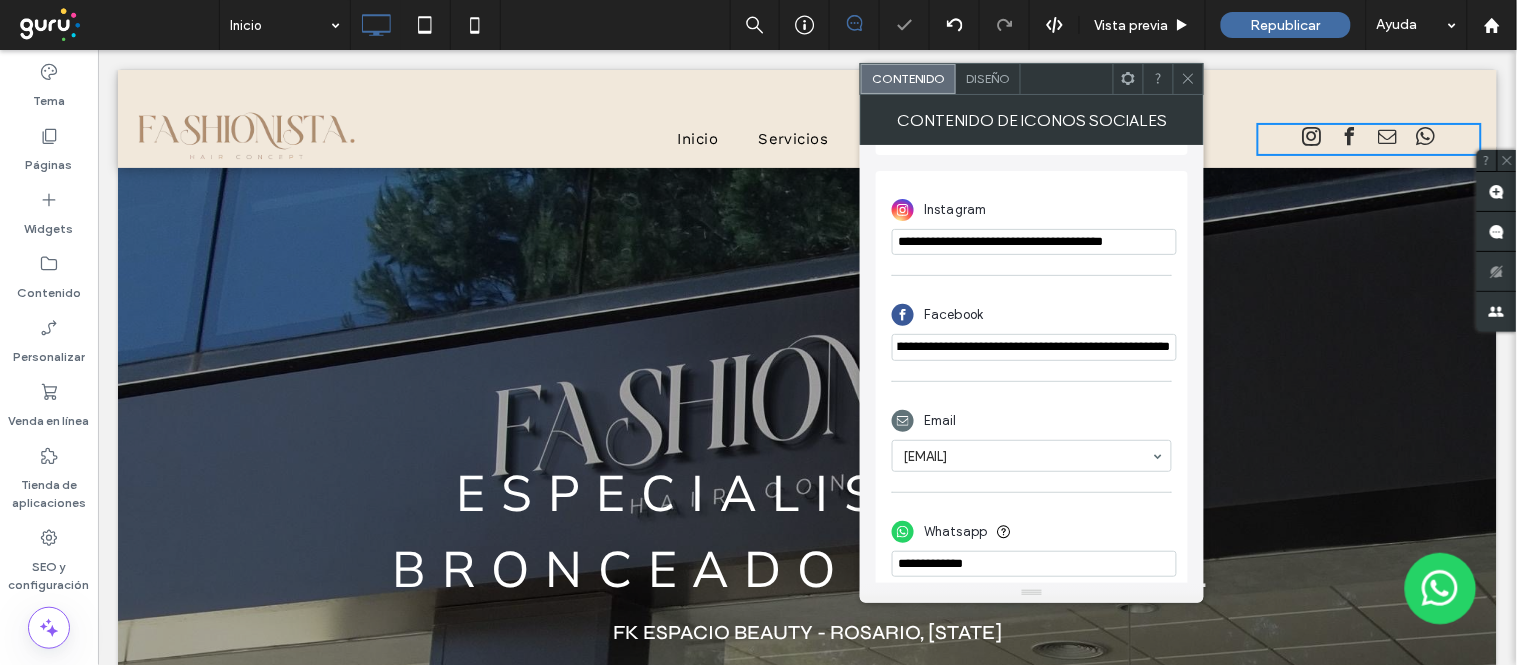 click on "Facebook" at bounding box center (1032, 315) 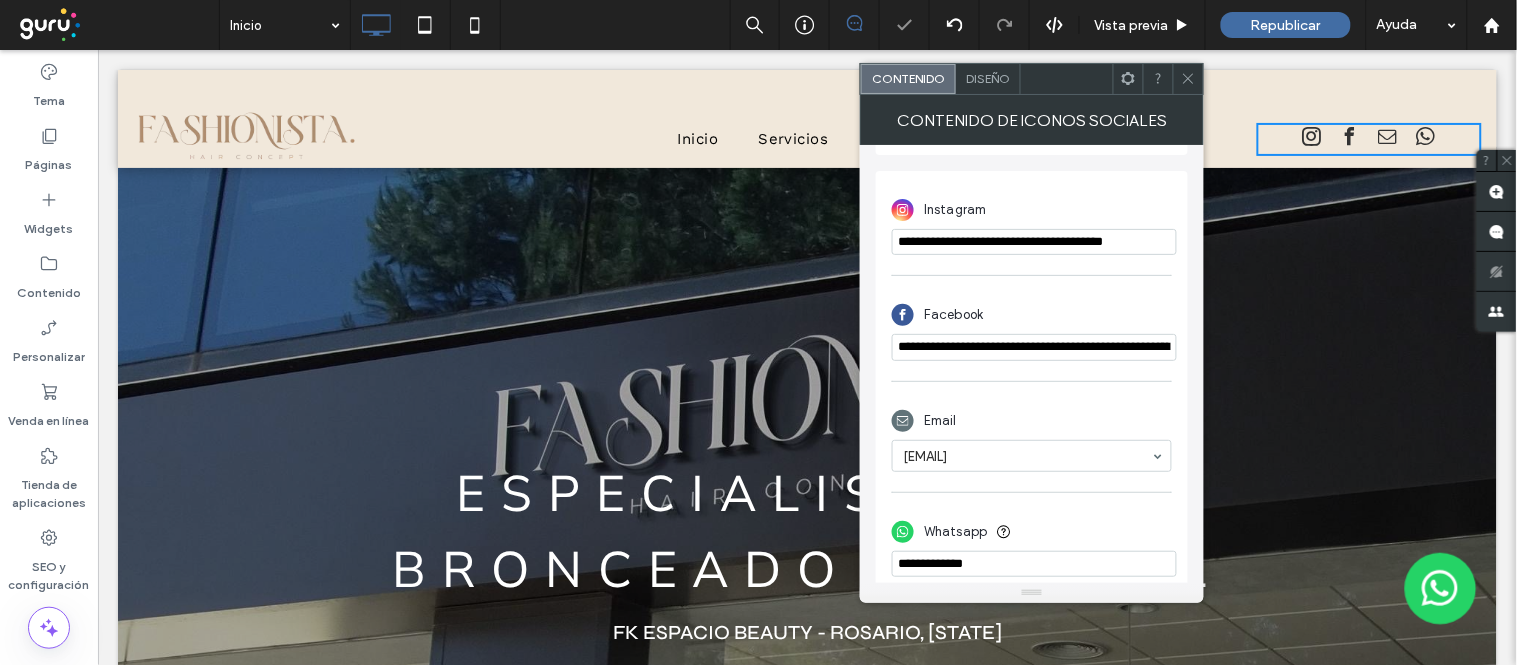 click on "**********" at bounding box center [1034, 242] 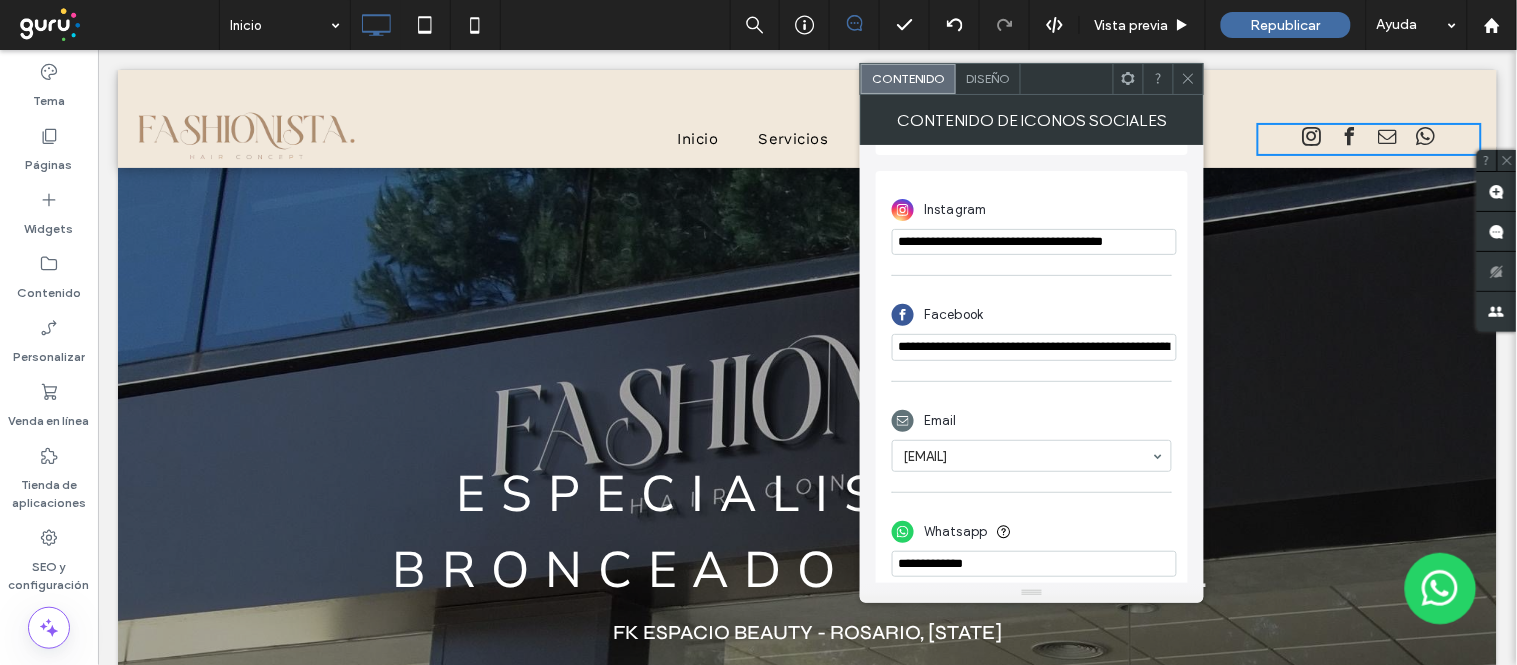 paste on "*********" 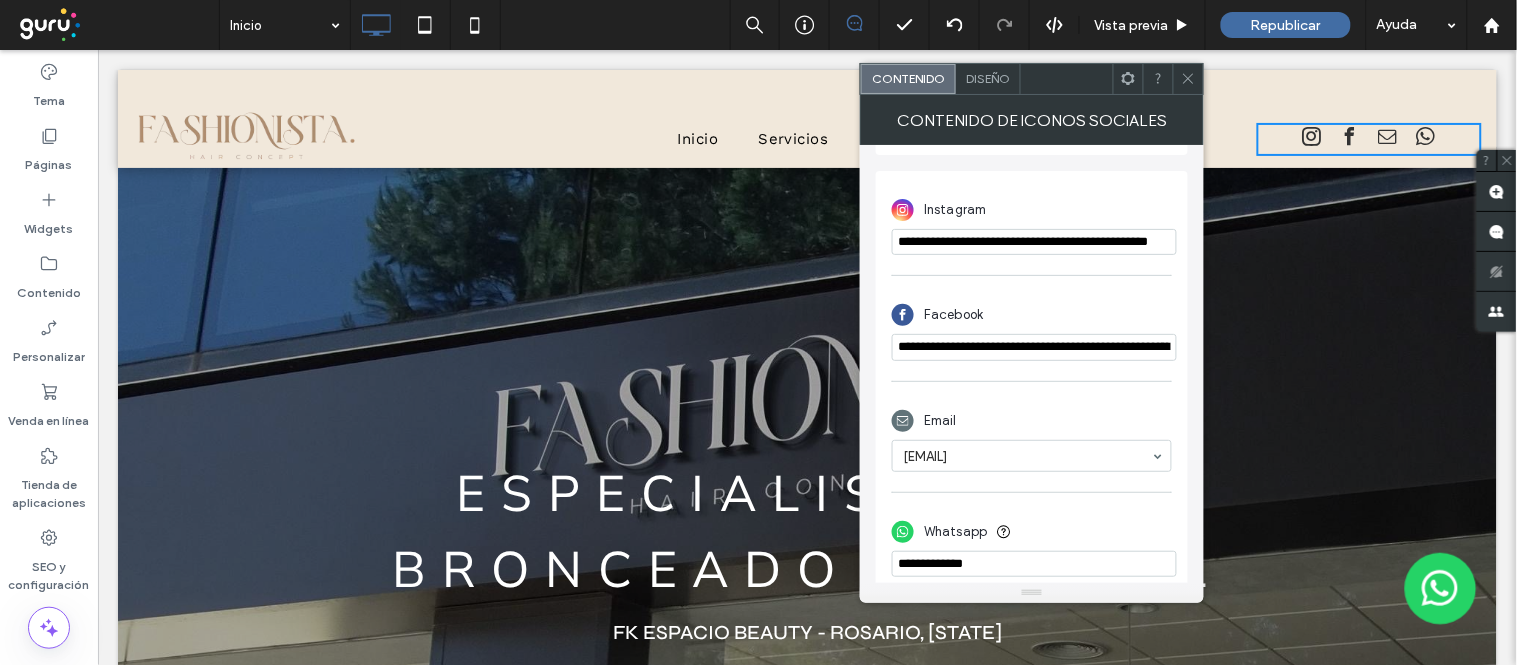 scroll, scrollTop: 0, scrollLeft: 42, axis: horizontal 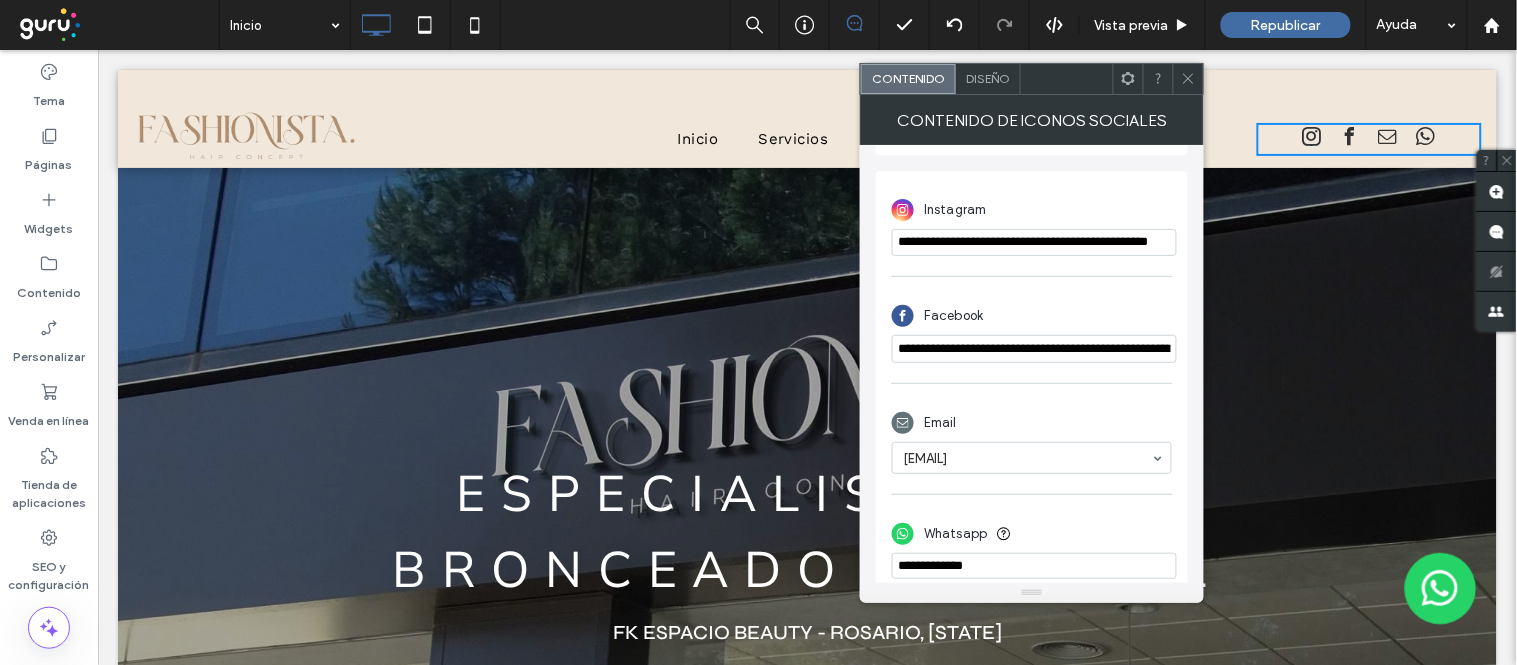 type on "**********" 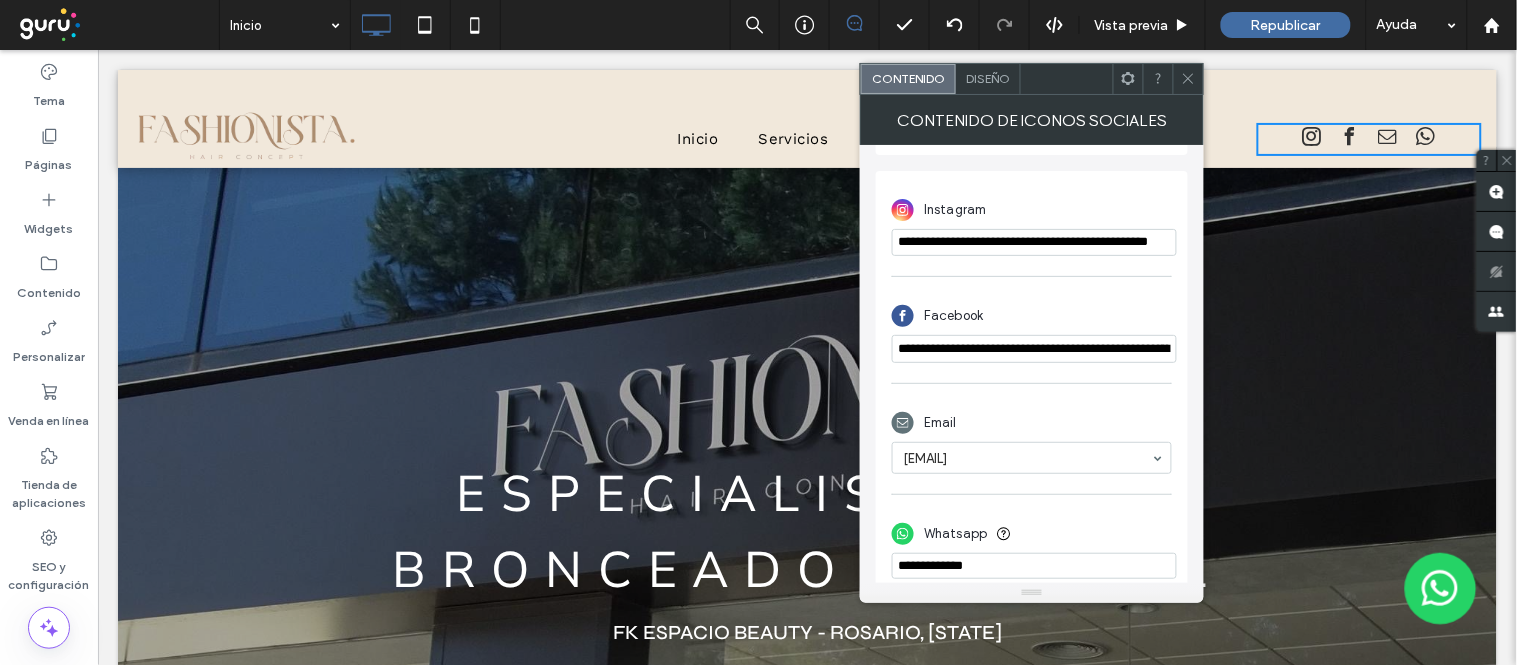 click 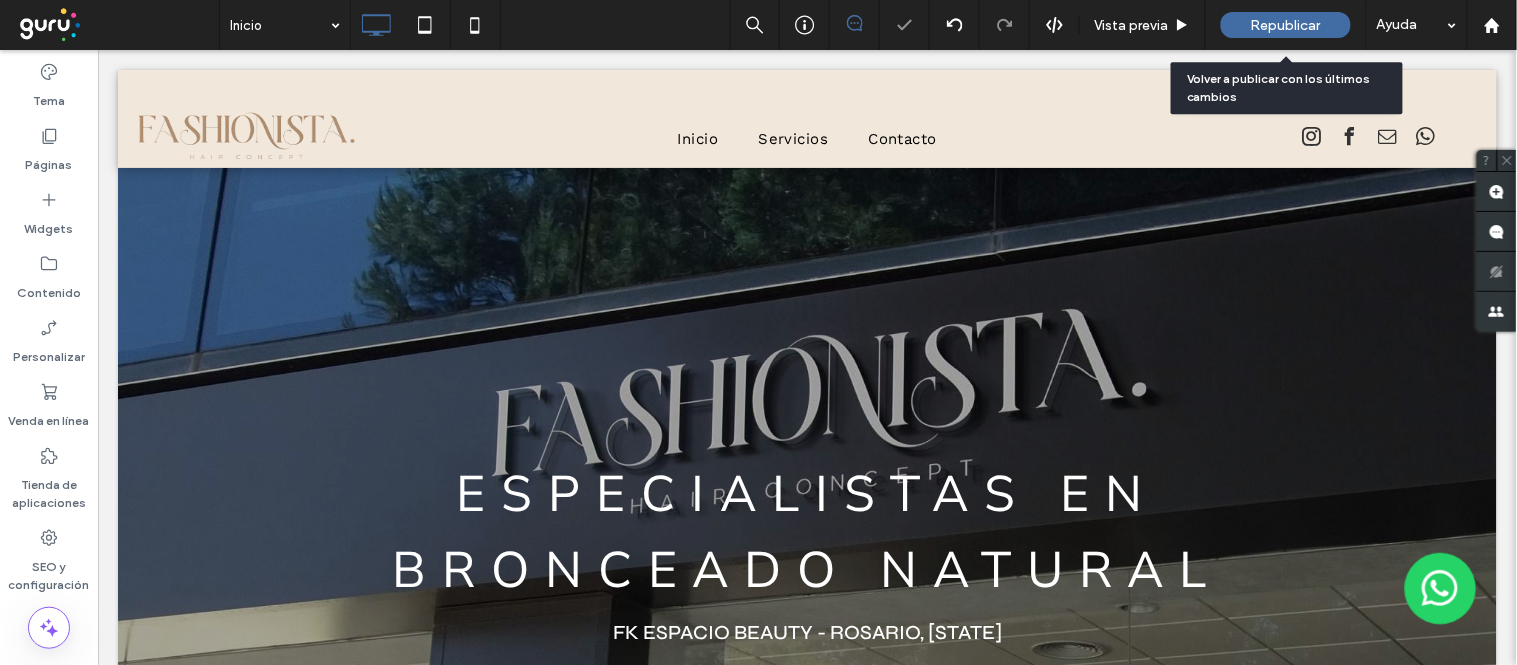 click on "Republicar" at bounding box center [1286, 25] 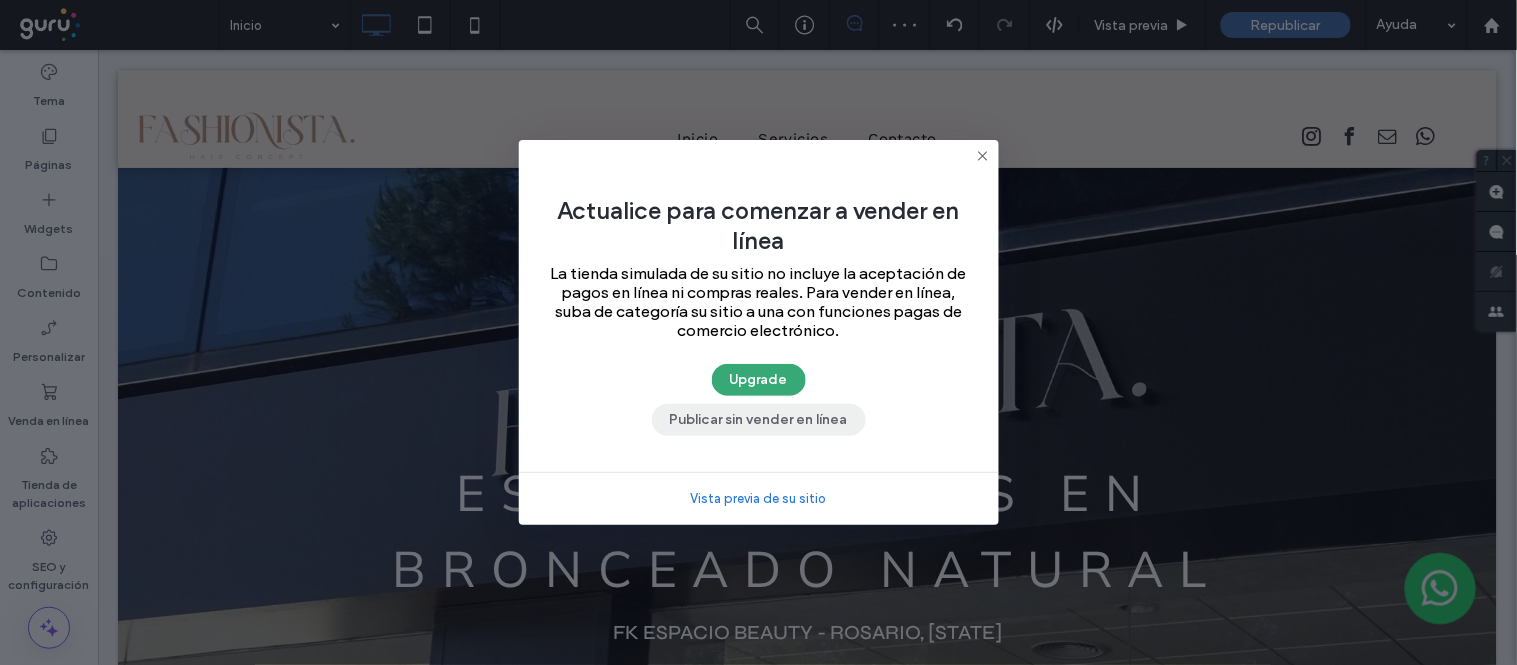 click on "Publicar sin vender en línea" at bounding box center (759, 420) 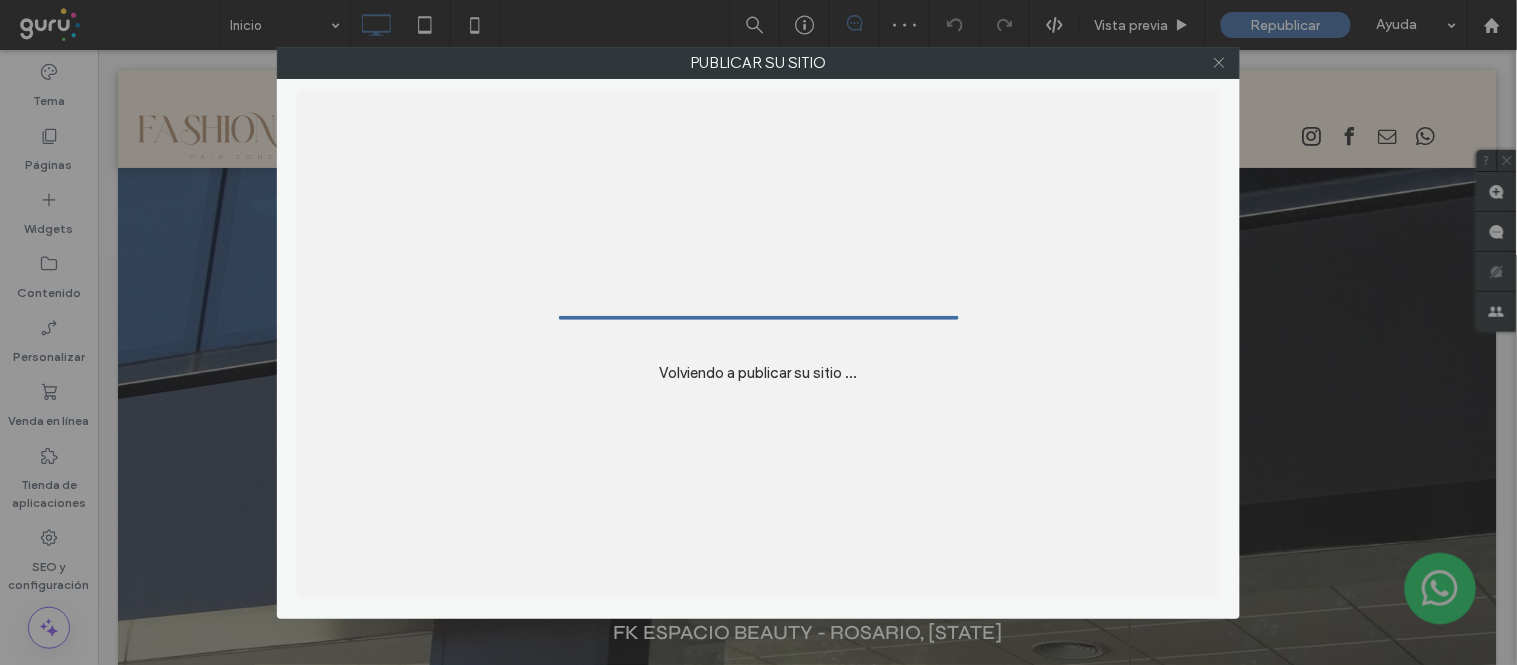 click 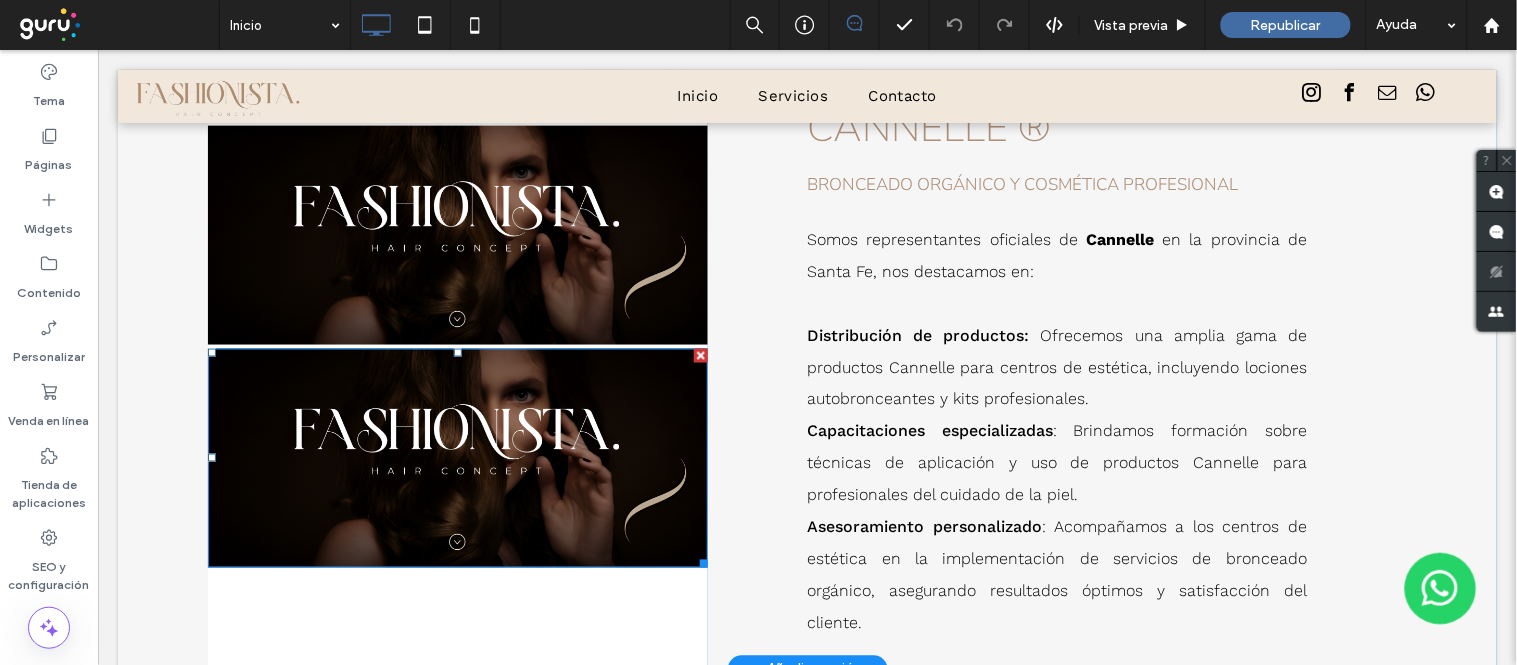 scroll, scrollTop: 2555, scrollLeft: 0, axis: vertical 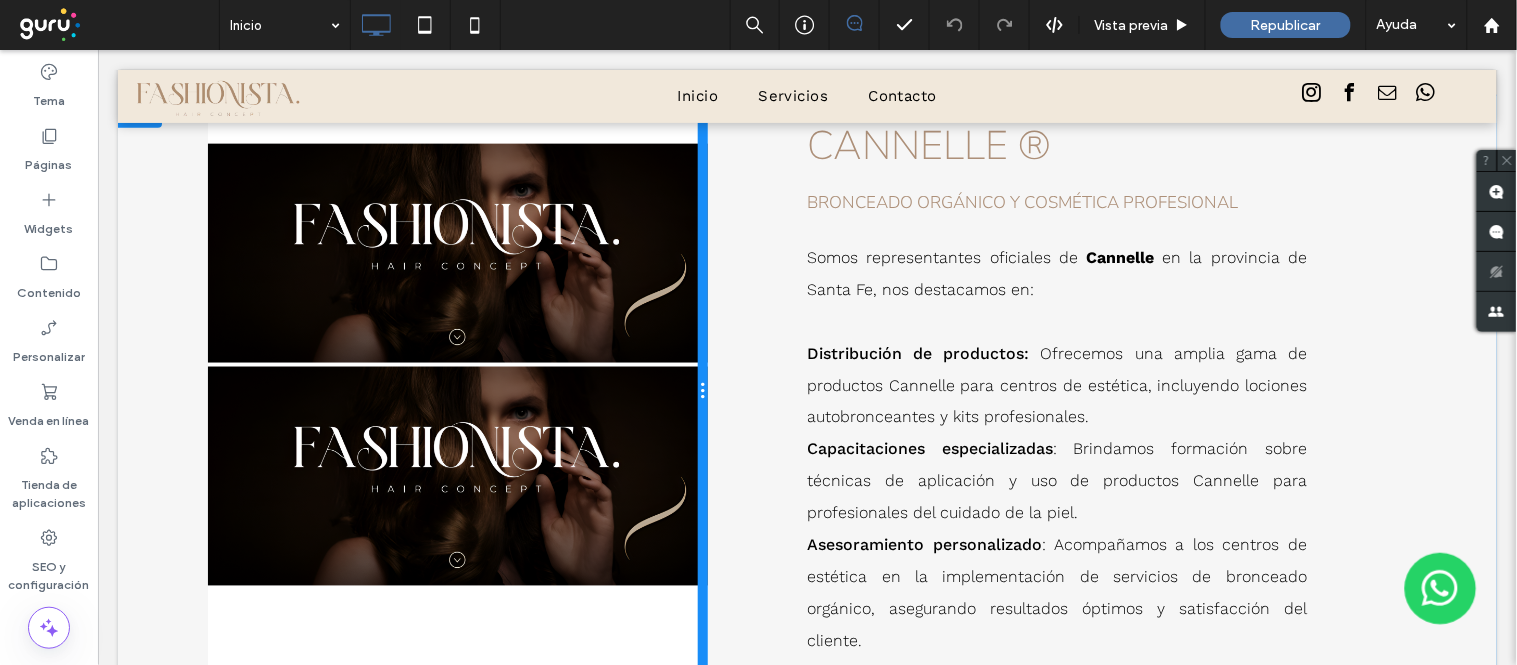 click at bounding box center (702, 391) 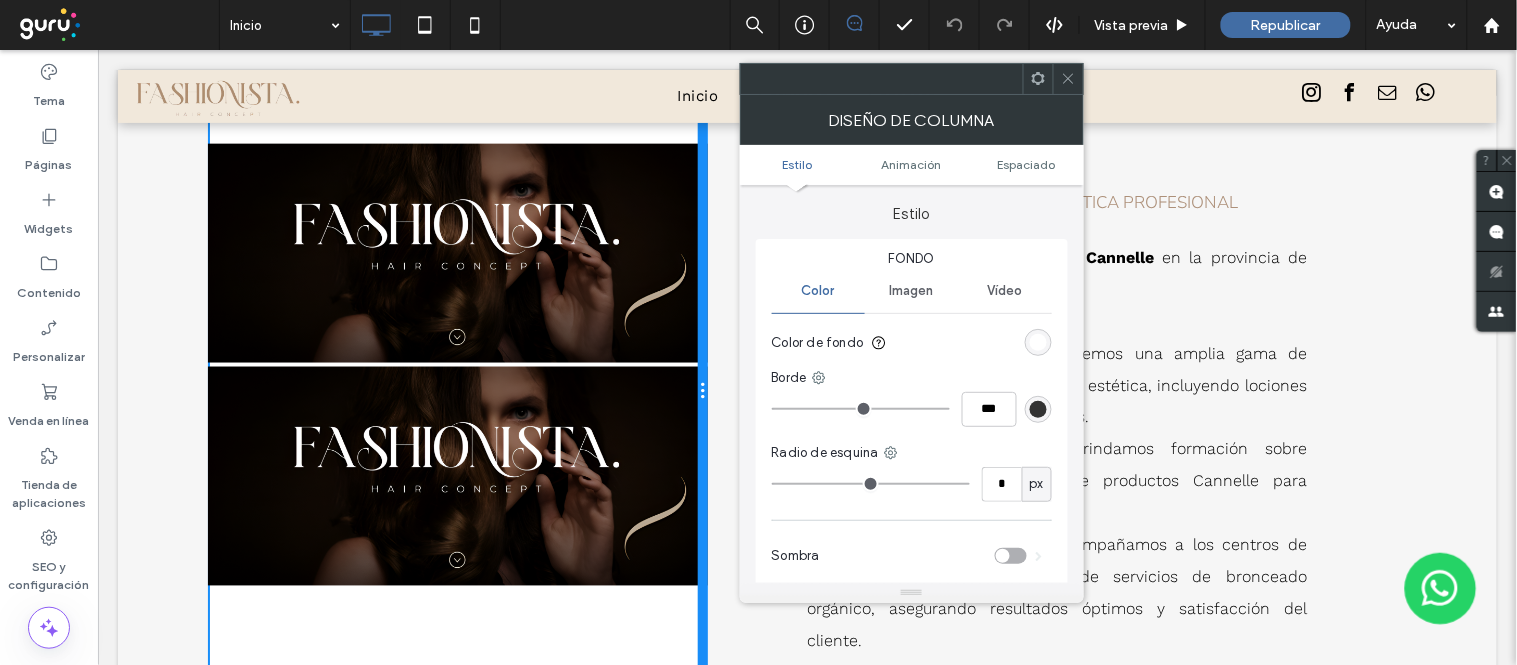 click at bounding box center [702, 391] 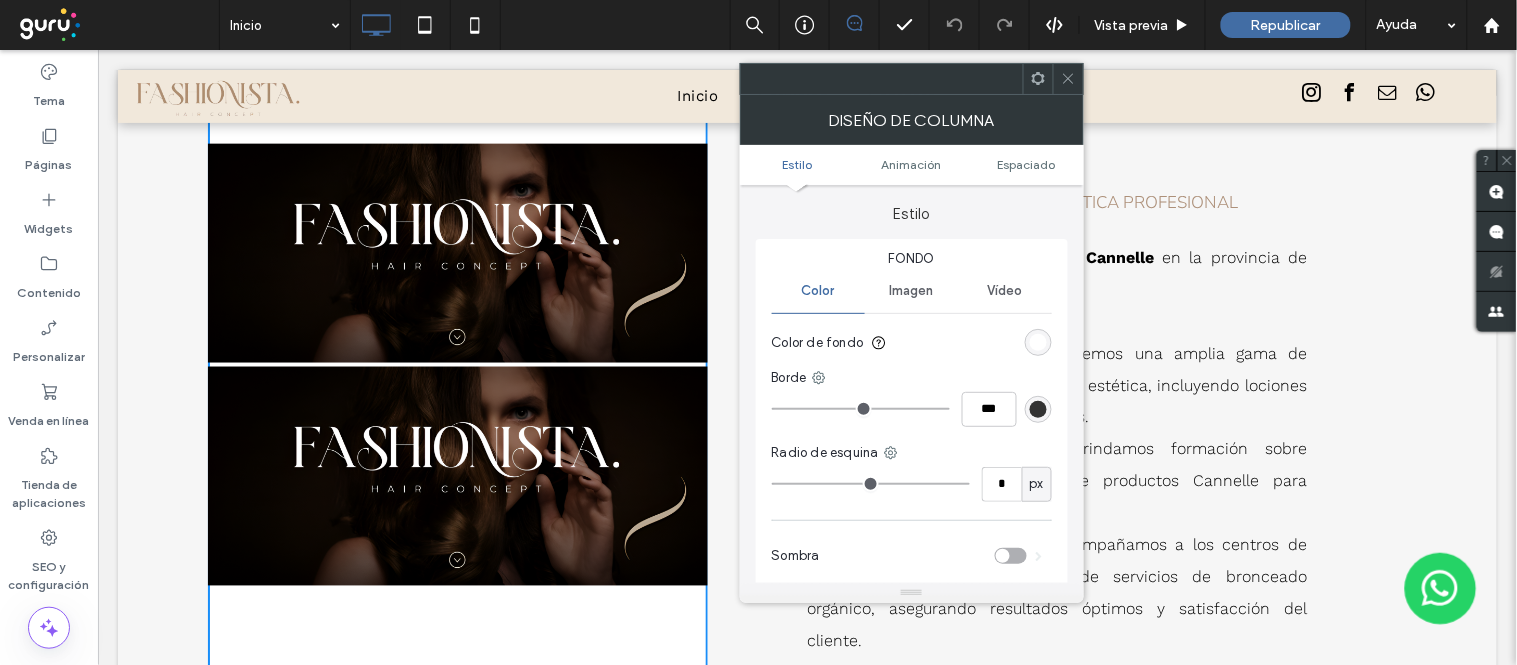 click at bounding box center [457, 475] 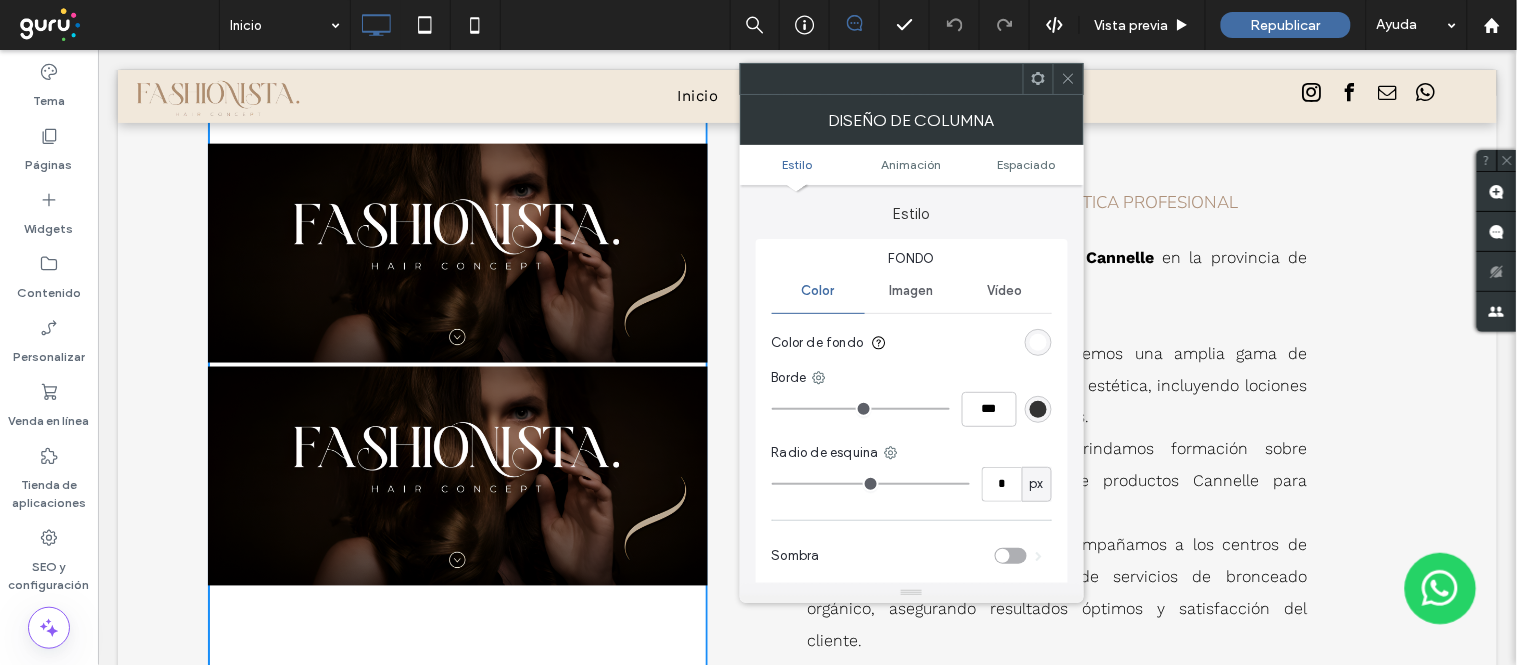 click 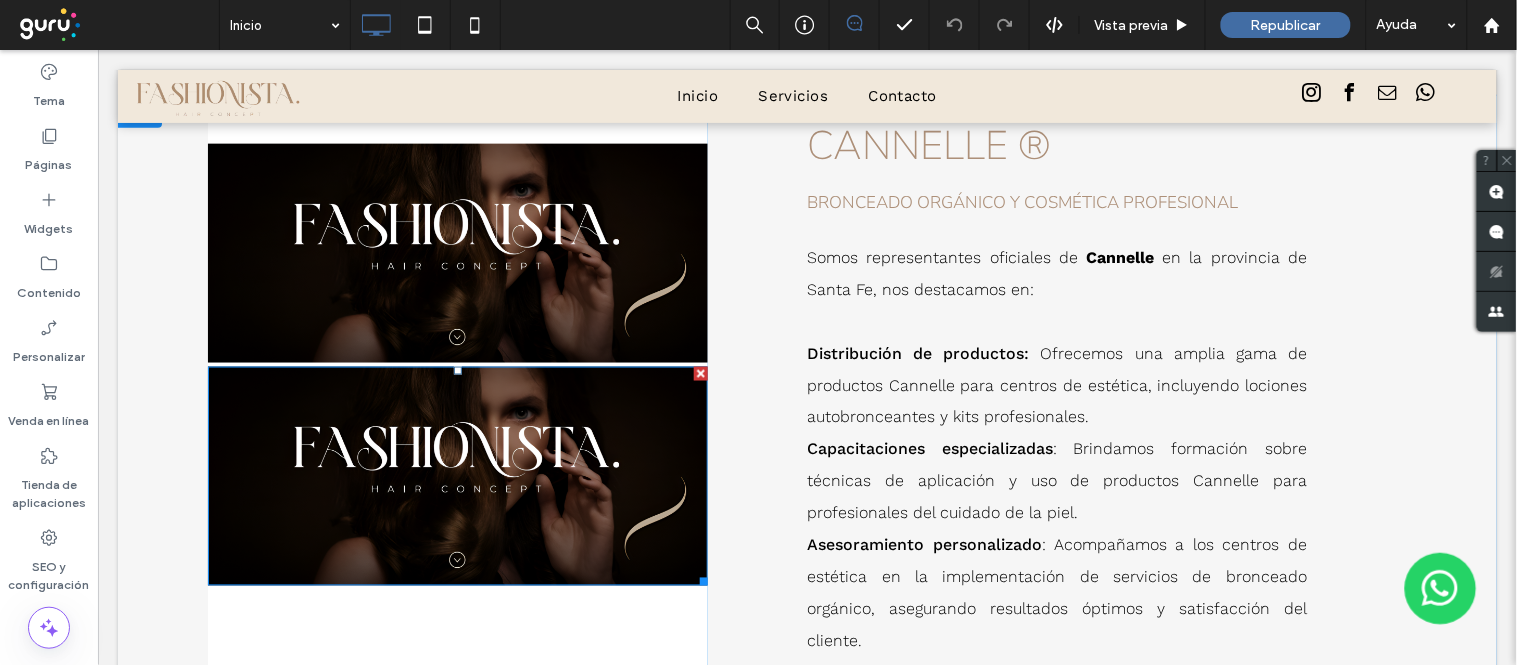 click at bounding box center (700, 373) 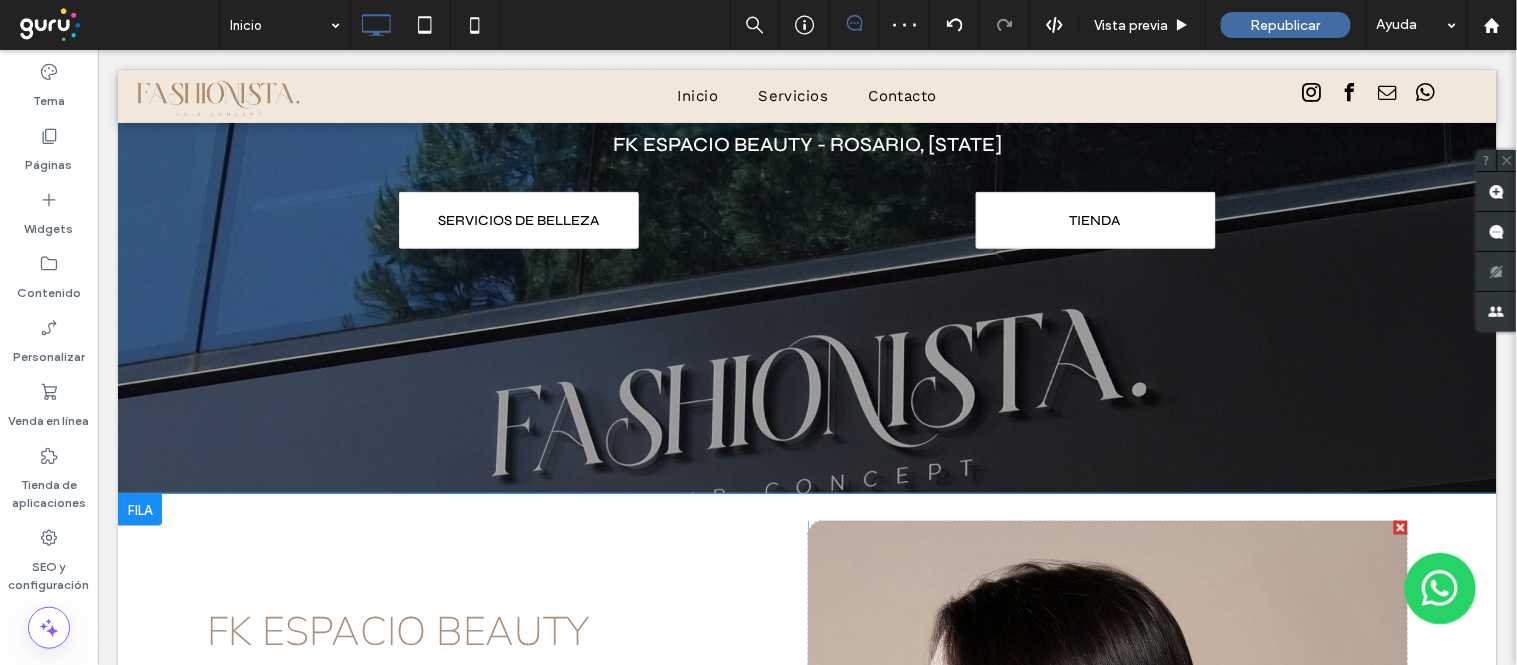 scroll, scrollTop: 888, scrollLeft: 0, axis: vertical 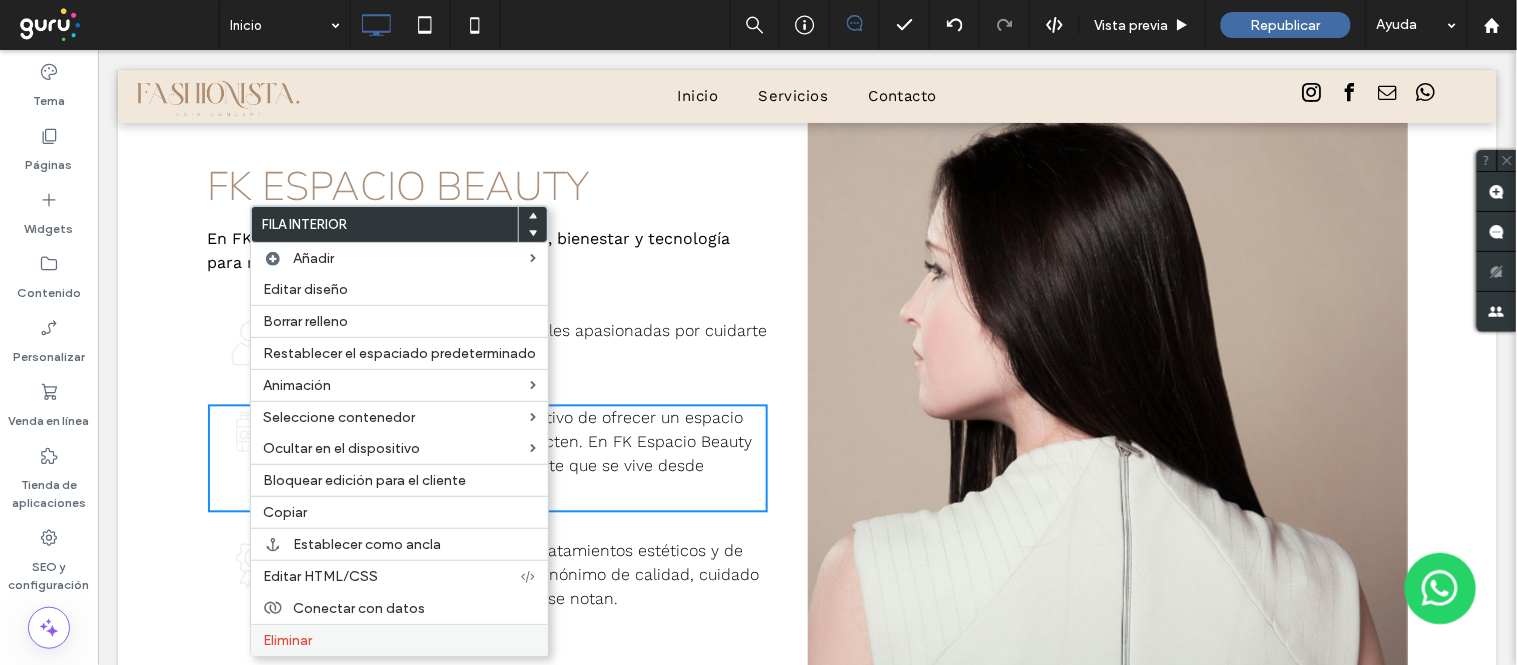 click on "Eliminar" at bounding box center (287, 640) 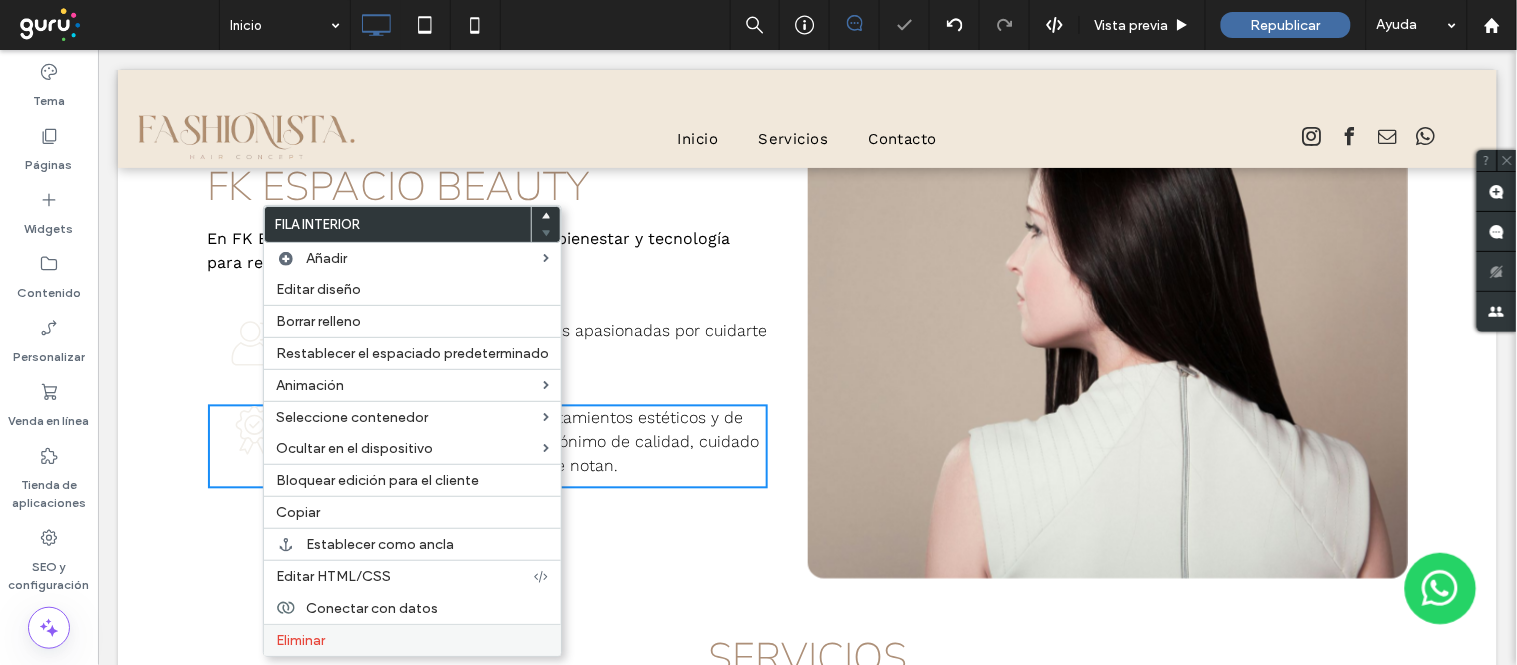 click on "Eliminar" at bounding box center (300, 640) 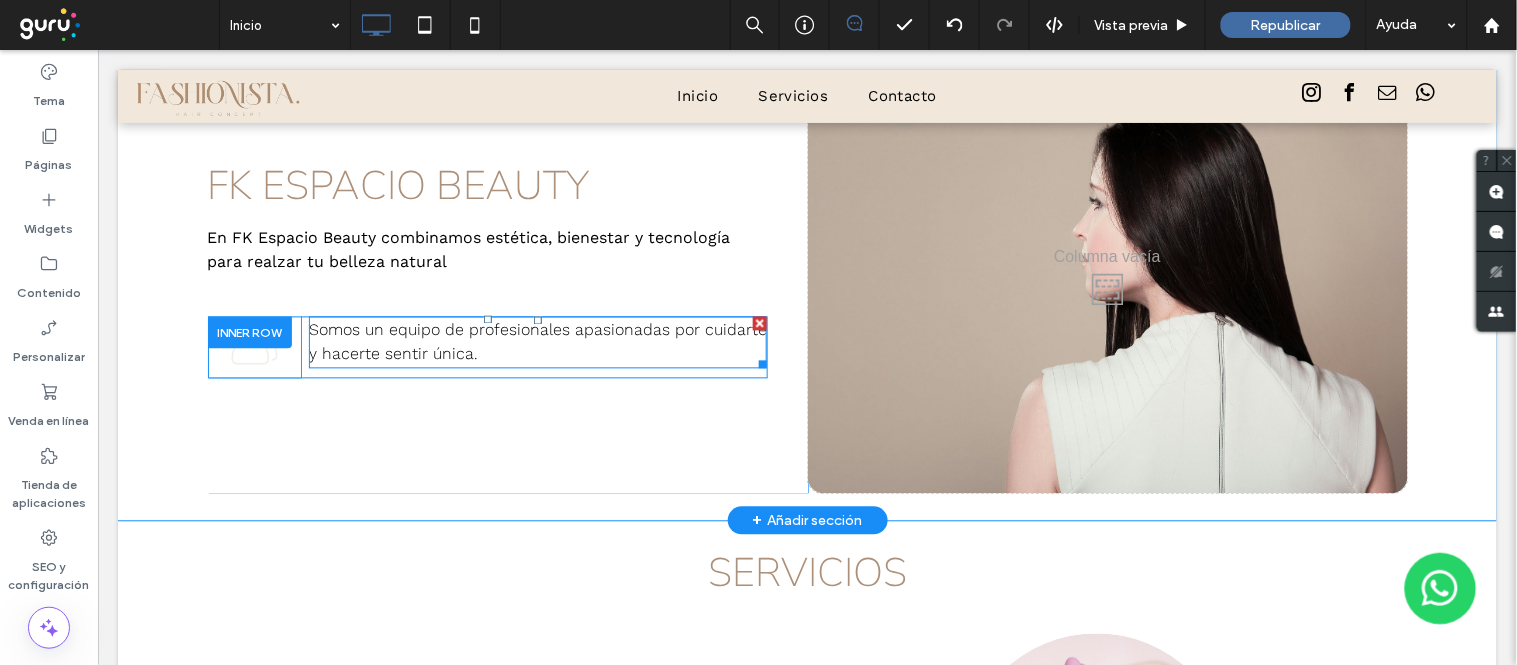 click on "Somos un equipo de profesionales apasionadas por cuidarte y hacerte sentir única." at bounding box center (537, 341) 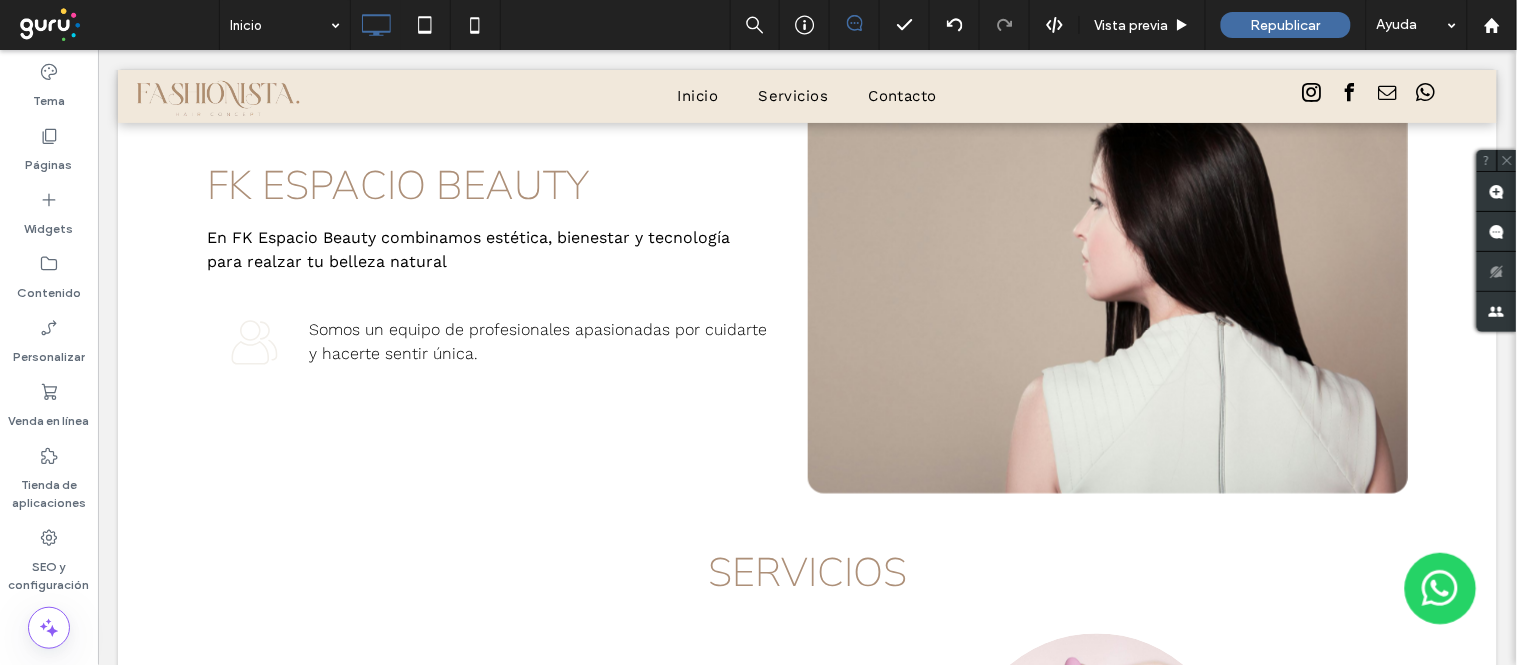 click on "Somos un equipo de profesionales apasionadas por cuidarte y hacerte sentir única." at bounding box center [537, 341] 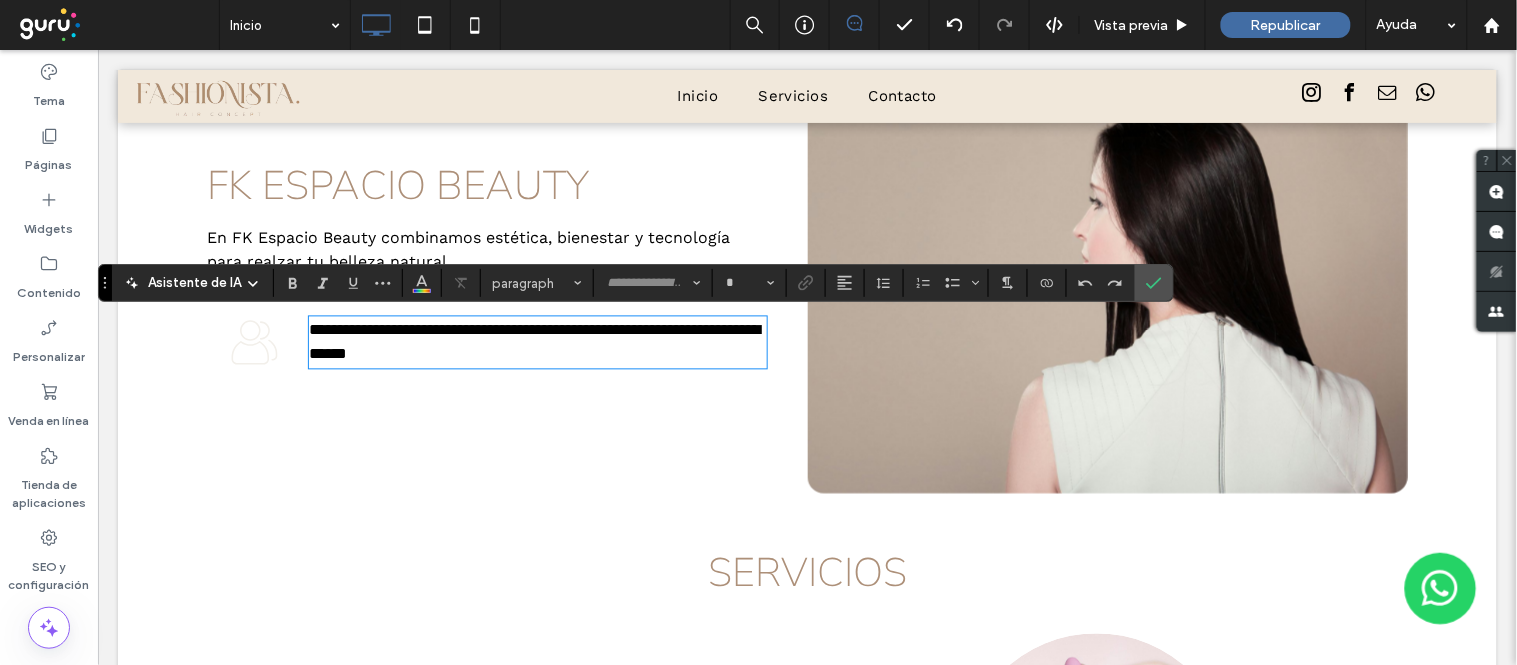 type on "*********" 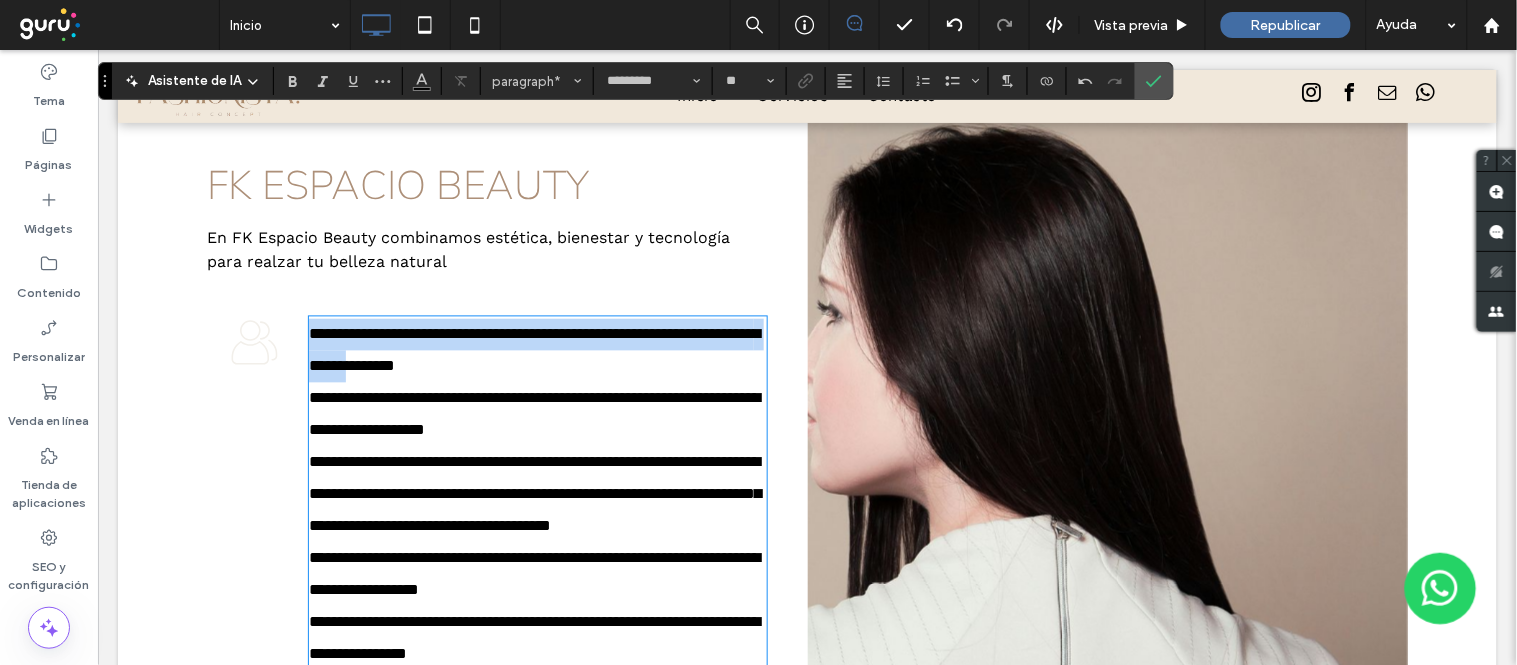 scroll, scrollTop: 0, scrollLeft: 0, axis: both 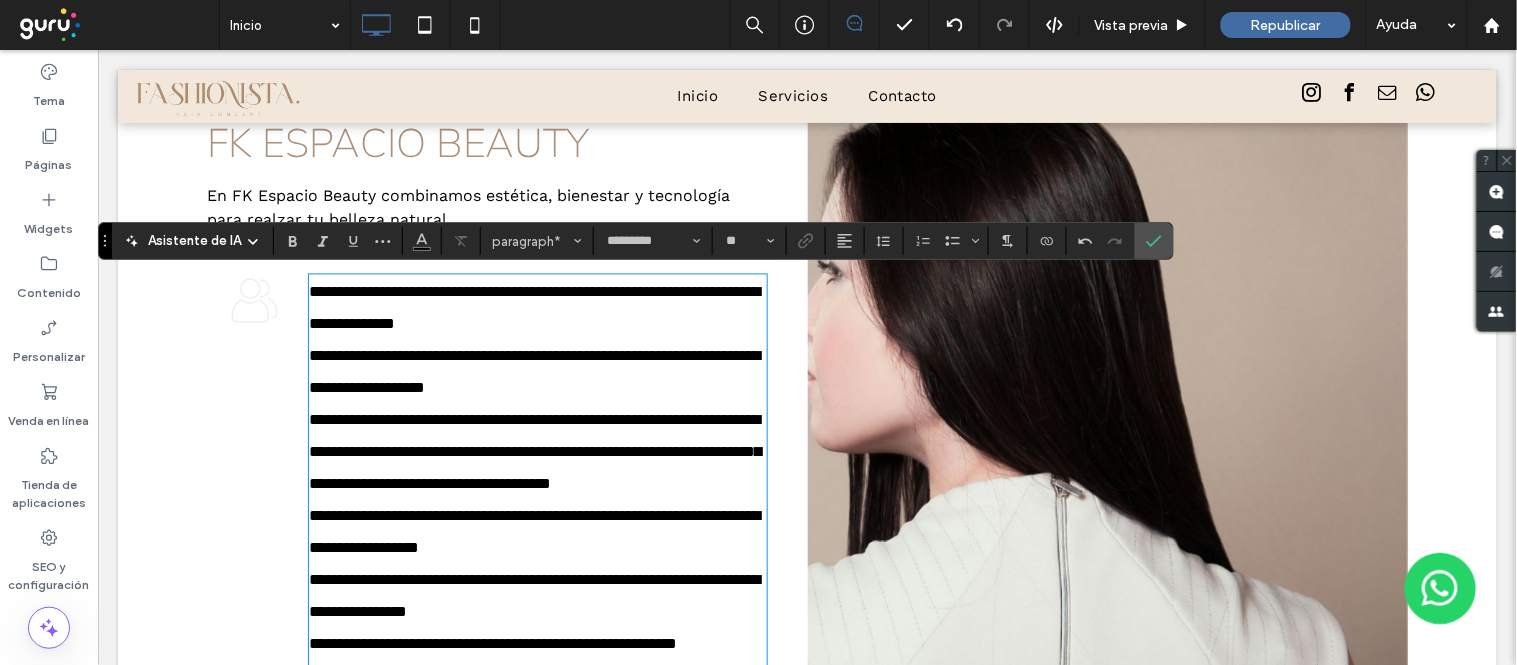 drag, startPoint x: 556, startPoint y: 459, endPoint x: 619, endPoint y: 449, distance: 63.788715 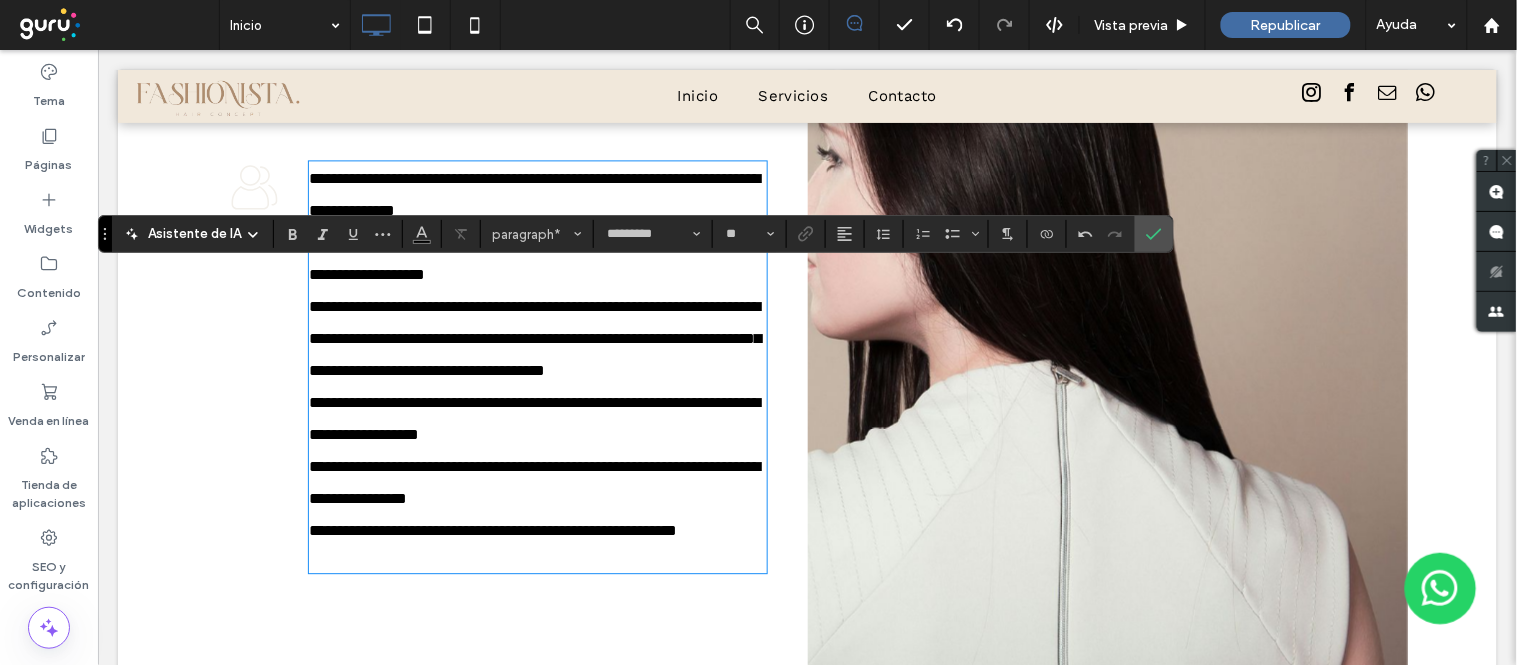 scroll, scrollTop: 1198, scrollLeft: 0, axis: vertical 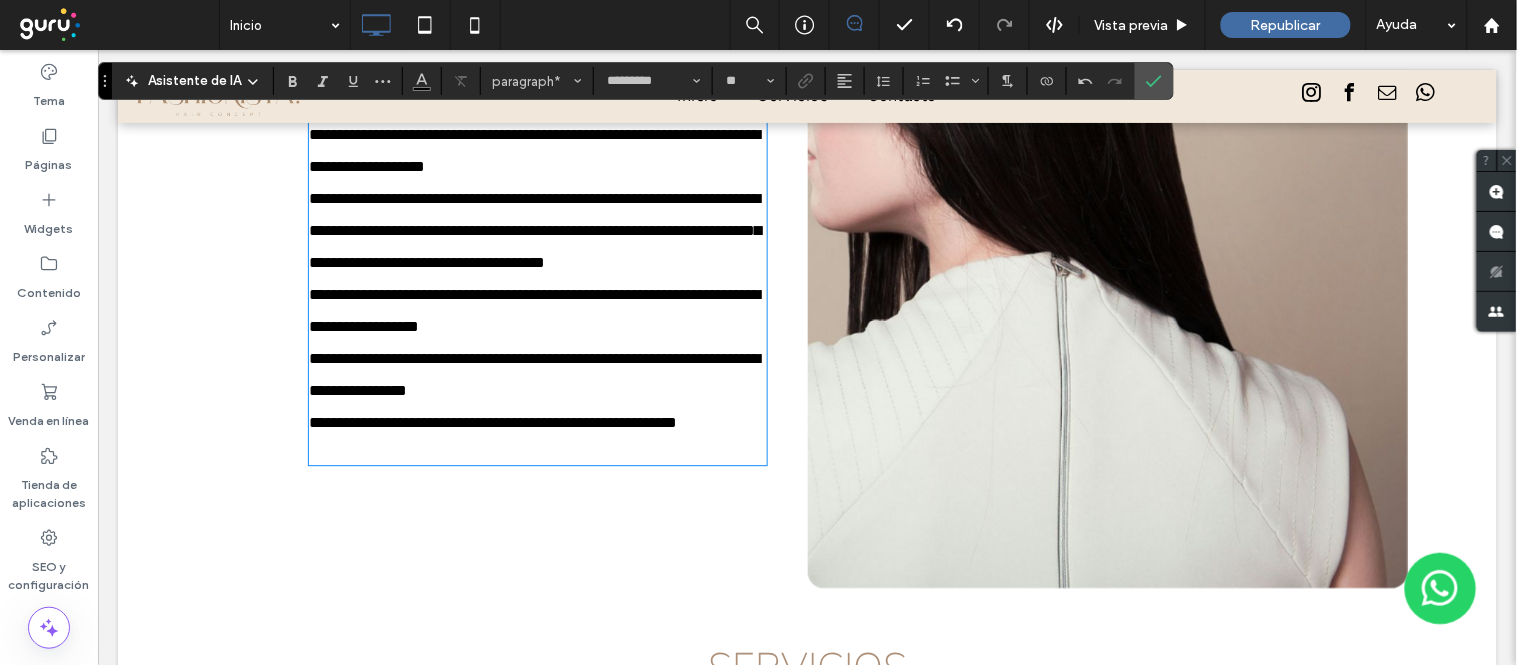 click on "**********" at bounding box center (533, 309) 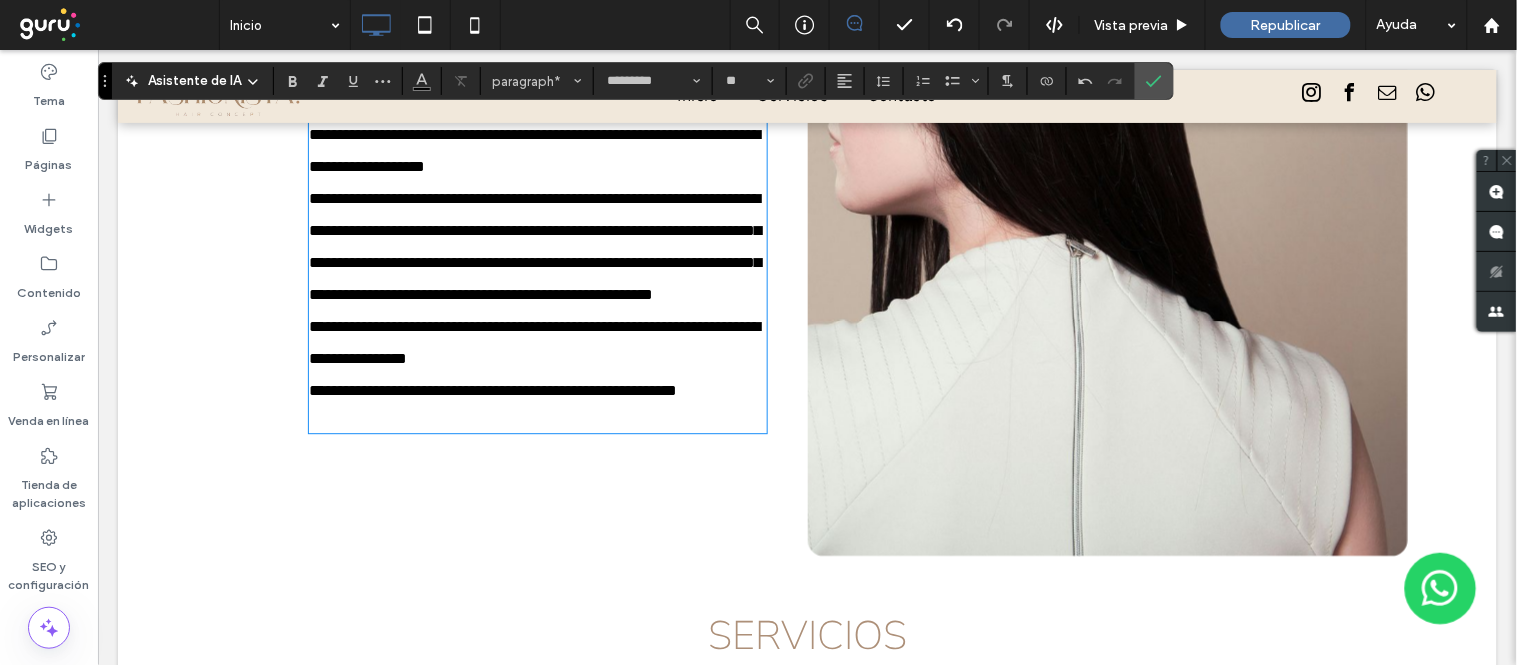 click on "**********" at bounding box center (492, 389) 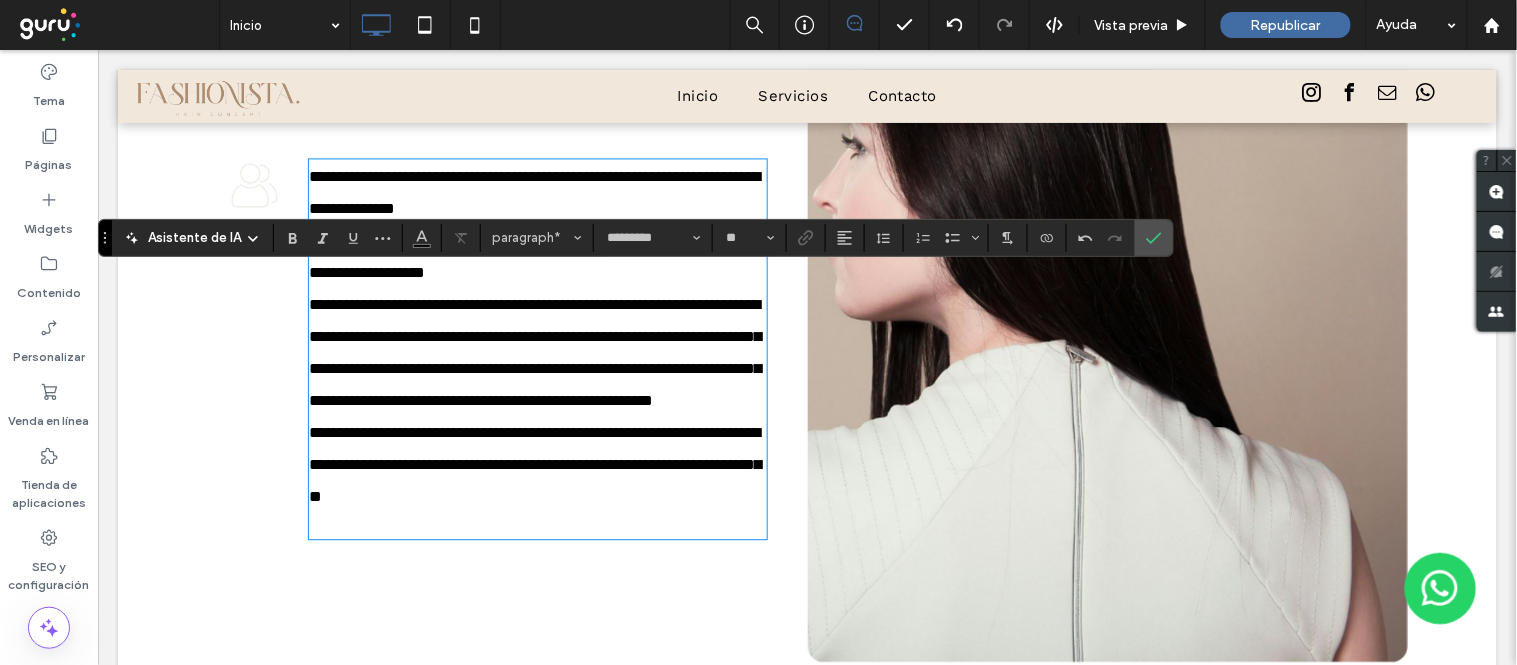 scroll, scrollTop: 976, scrollLeft: 0, axis: vertical 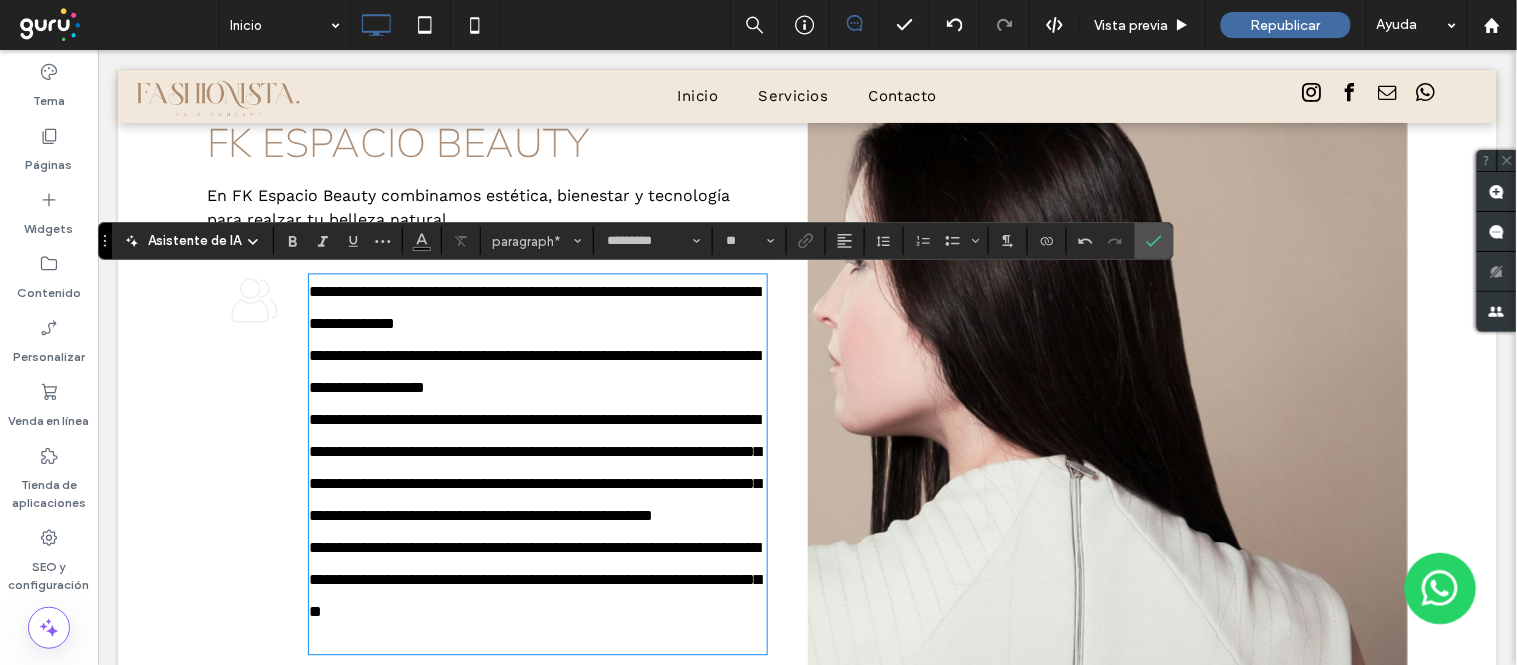 click on "**********" at bounding box center [533, 468] 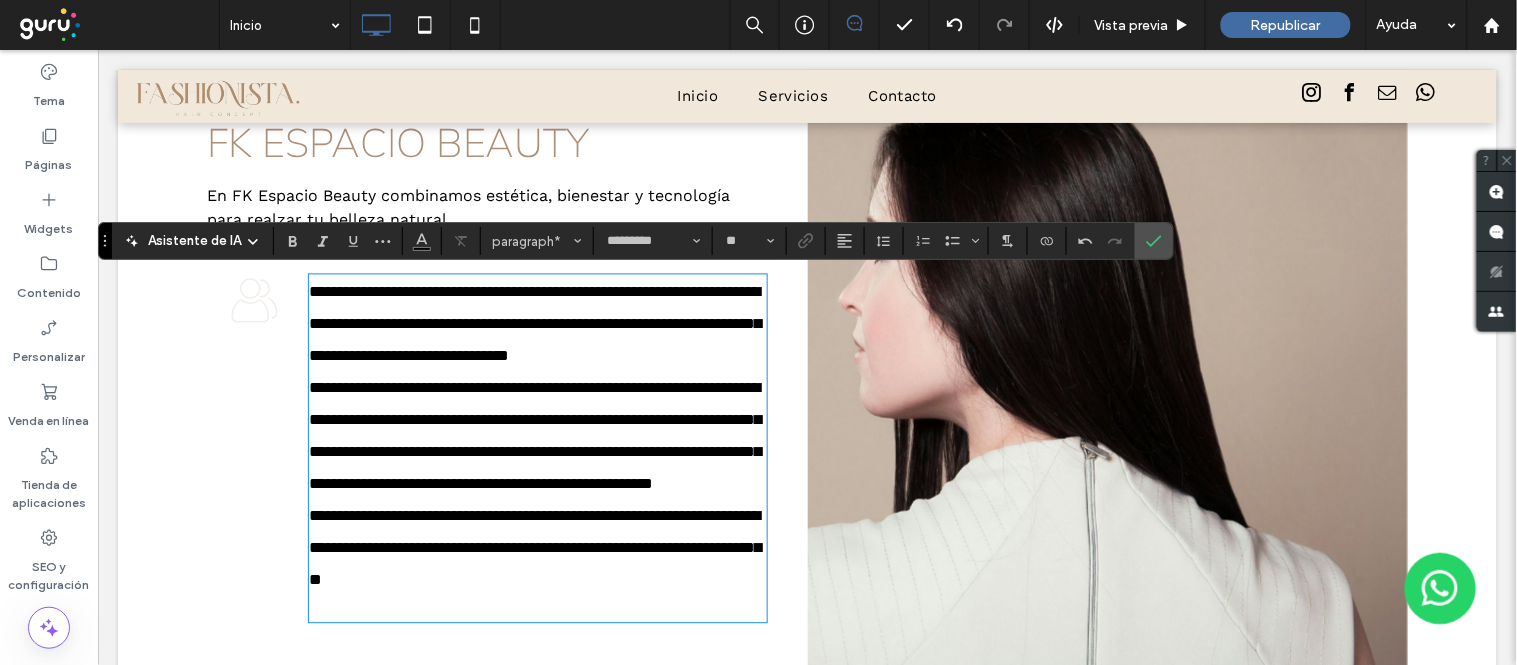 click on "**********" at bounding box center [534, 435] 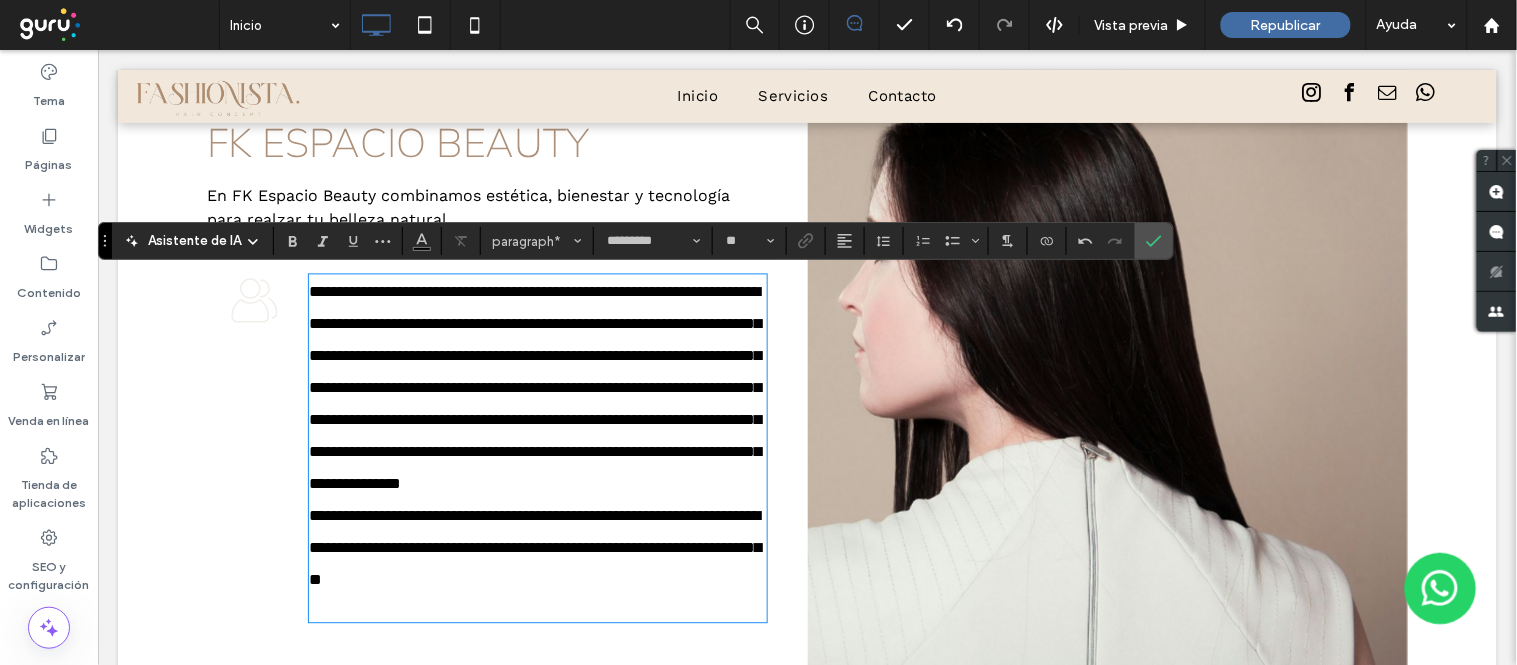 click on "**********" at bounding box center [533, 452] 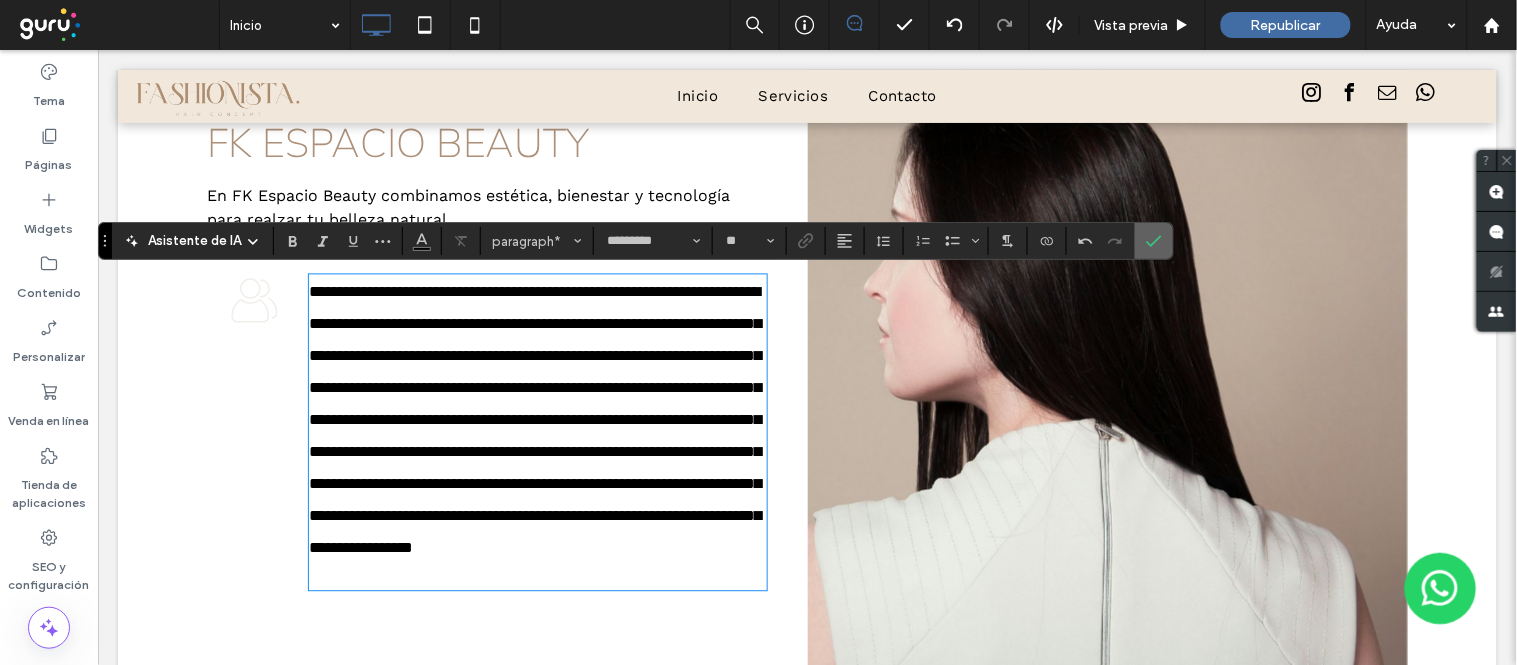 click 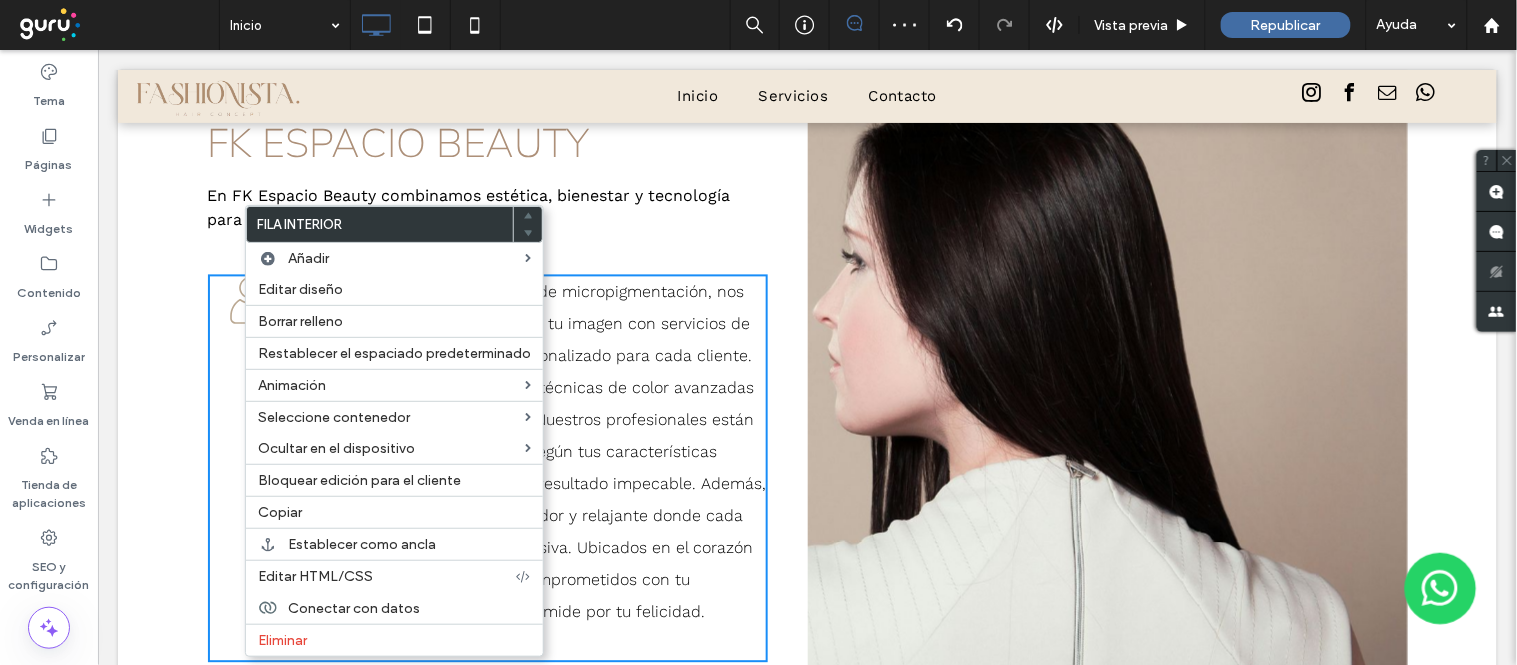 click on "Un dibujo lineal de dos personas paradas una al lado de la otra sobre un fondo blanco." 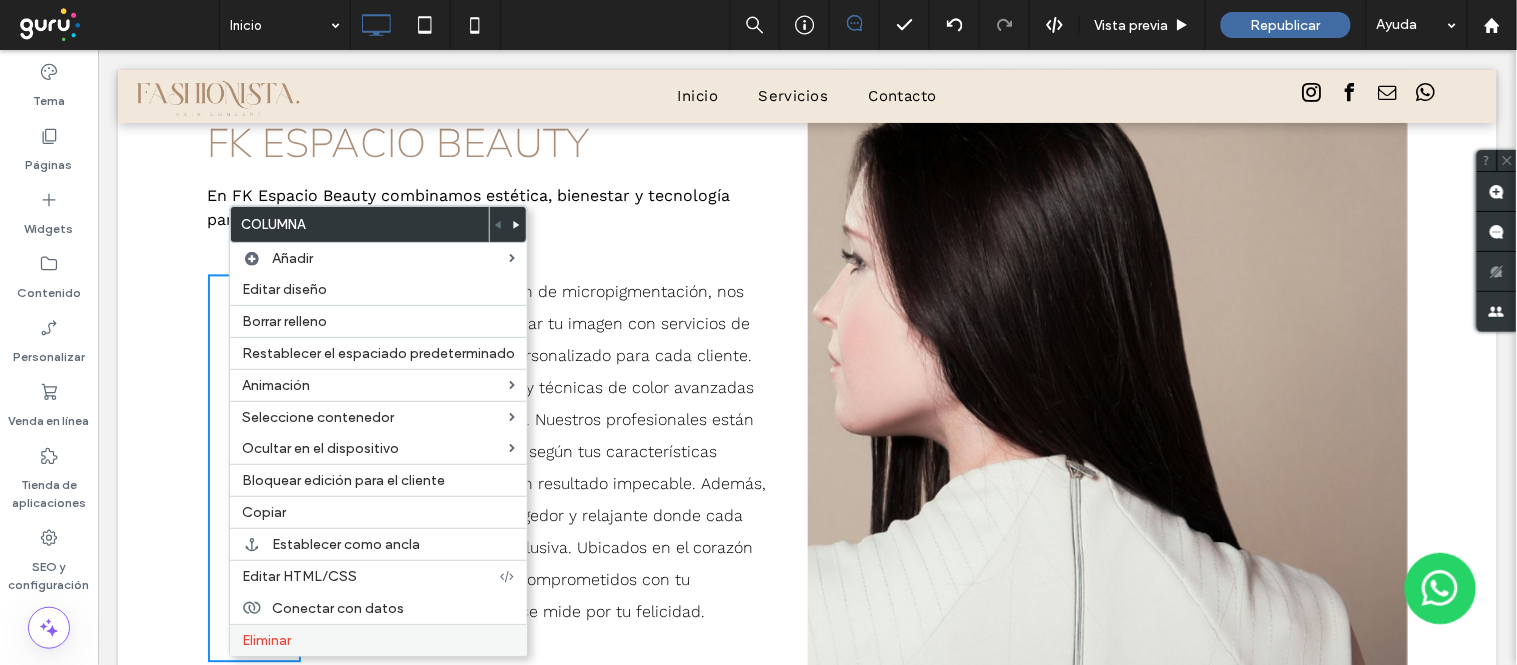 click on "Eliminar" at bounding box center (266, 640) 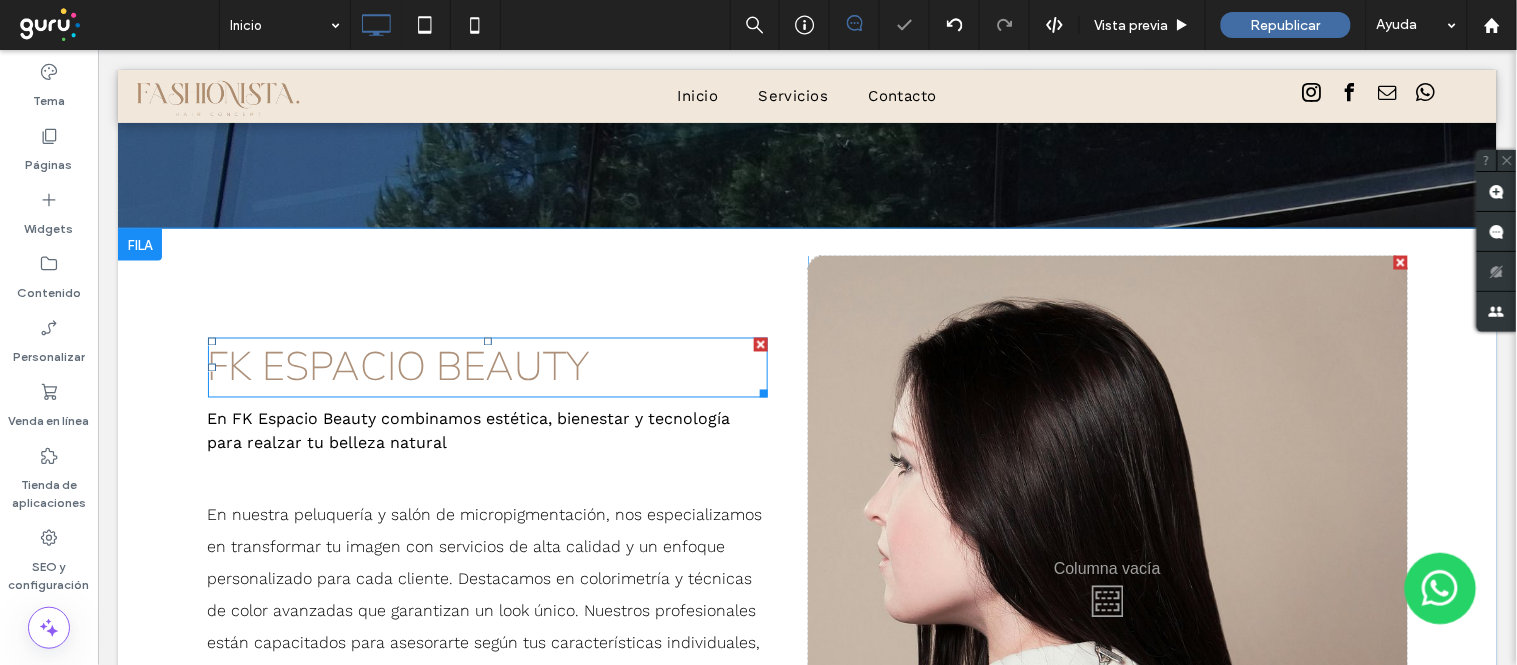 click on "FK Espacio Beauty" at bounding box center (398, 367) 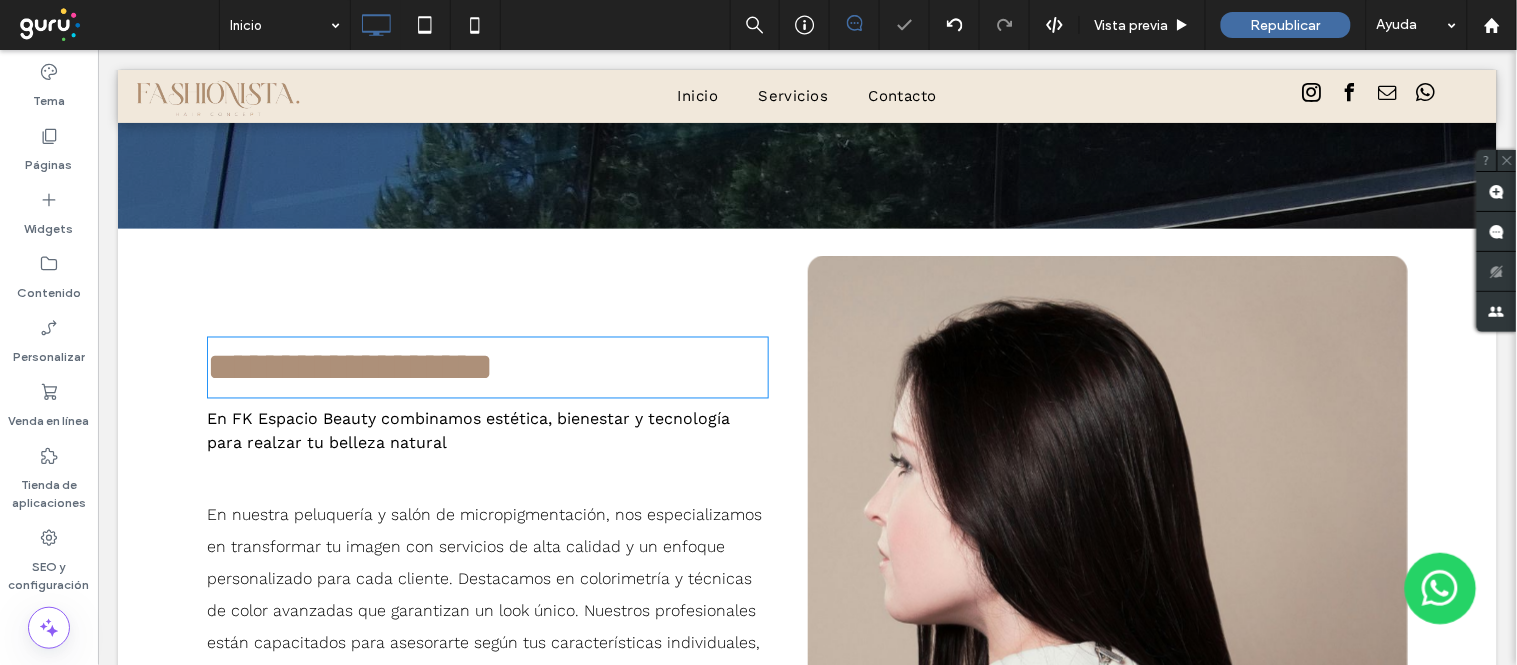 click on "**********" at bounding box center (350, 366) 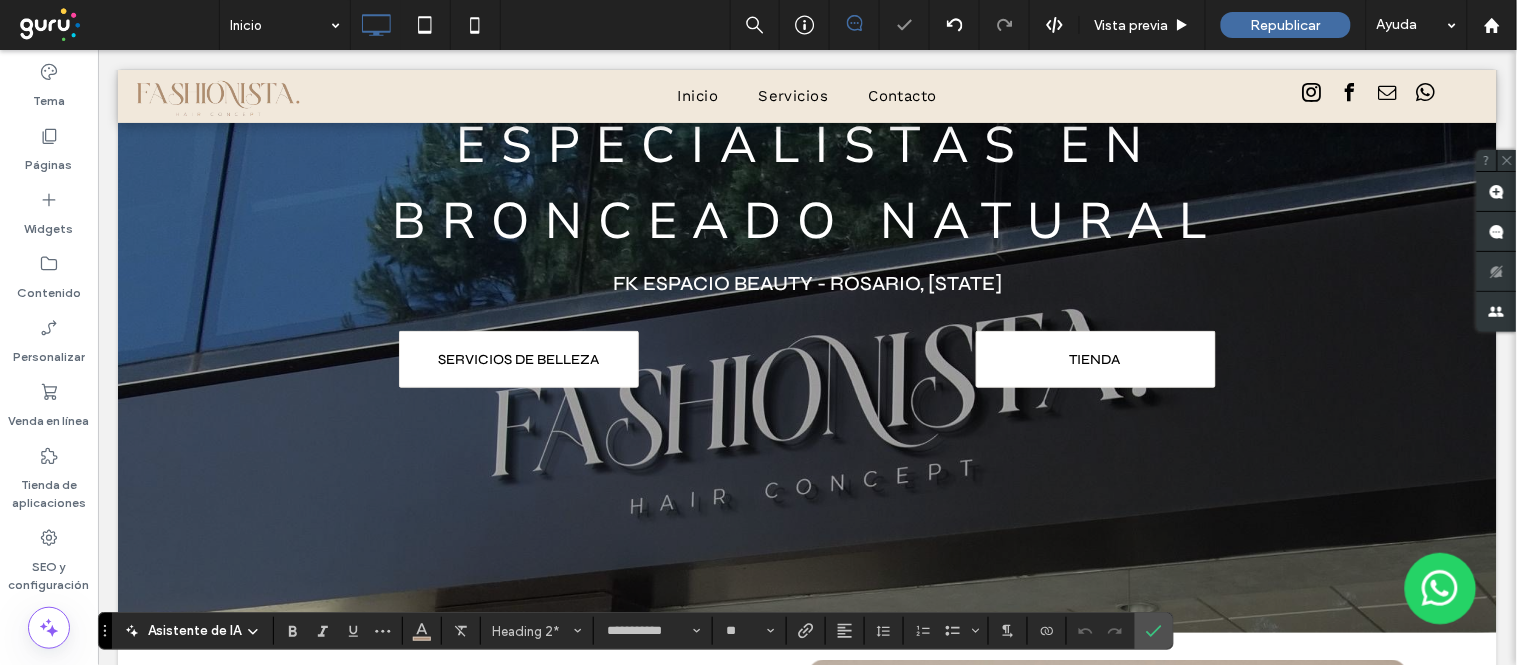 scroll, scrollTop: 264, scrollLeft: 0, axis: vertical 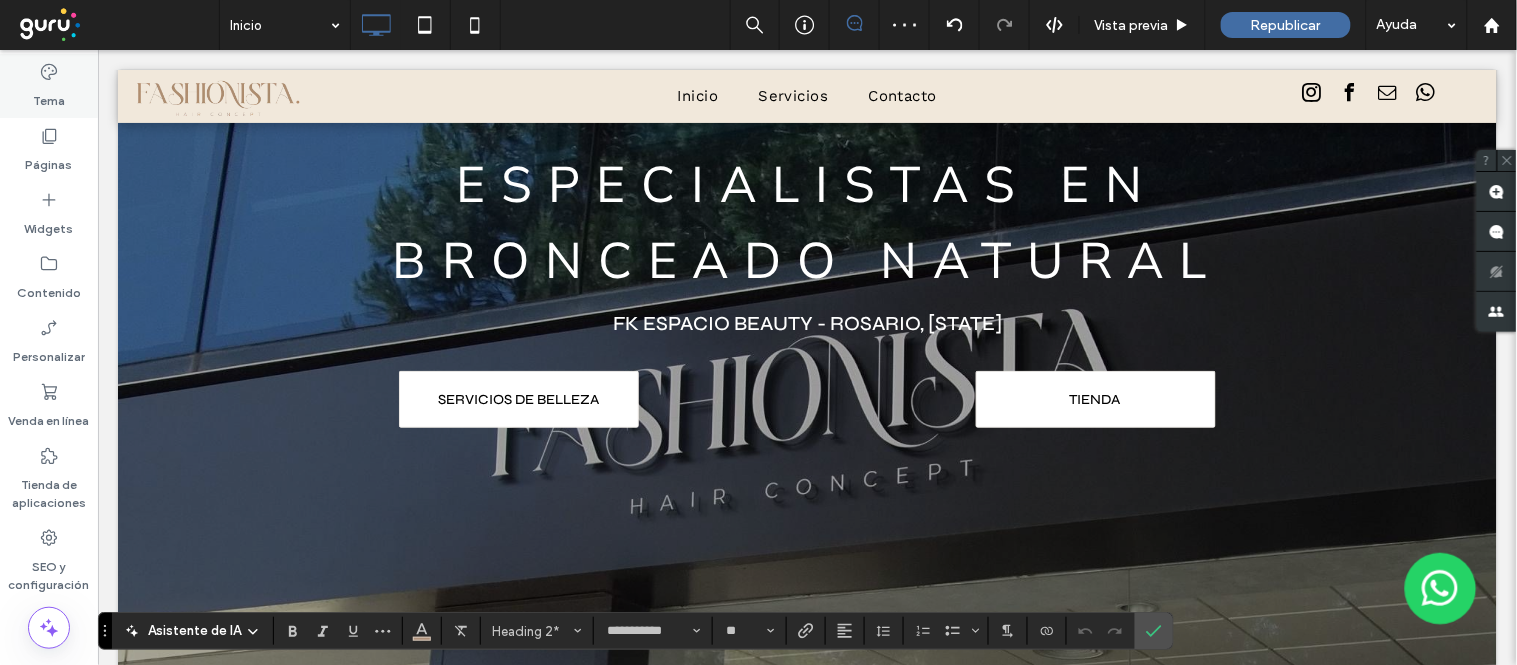 click on "Tema" at bounding box center (49, 96) 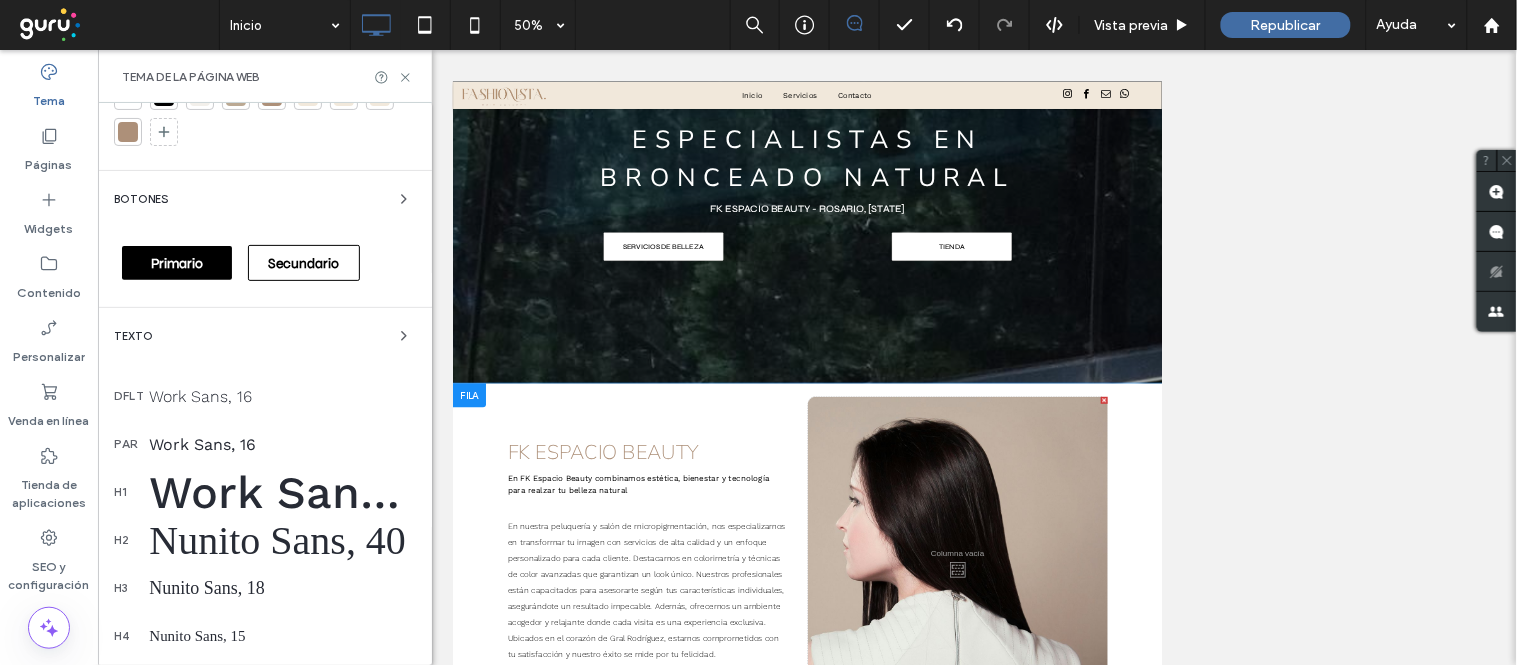 scroll, scrollTop: 222, scrollLeft: 0, axis: vertical 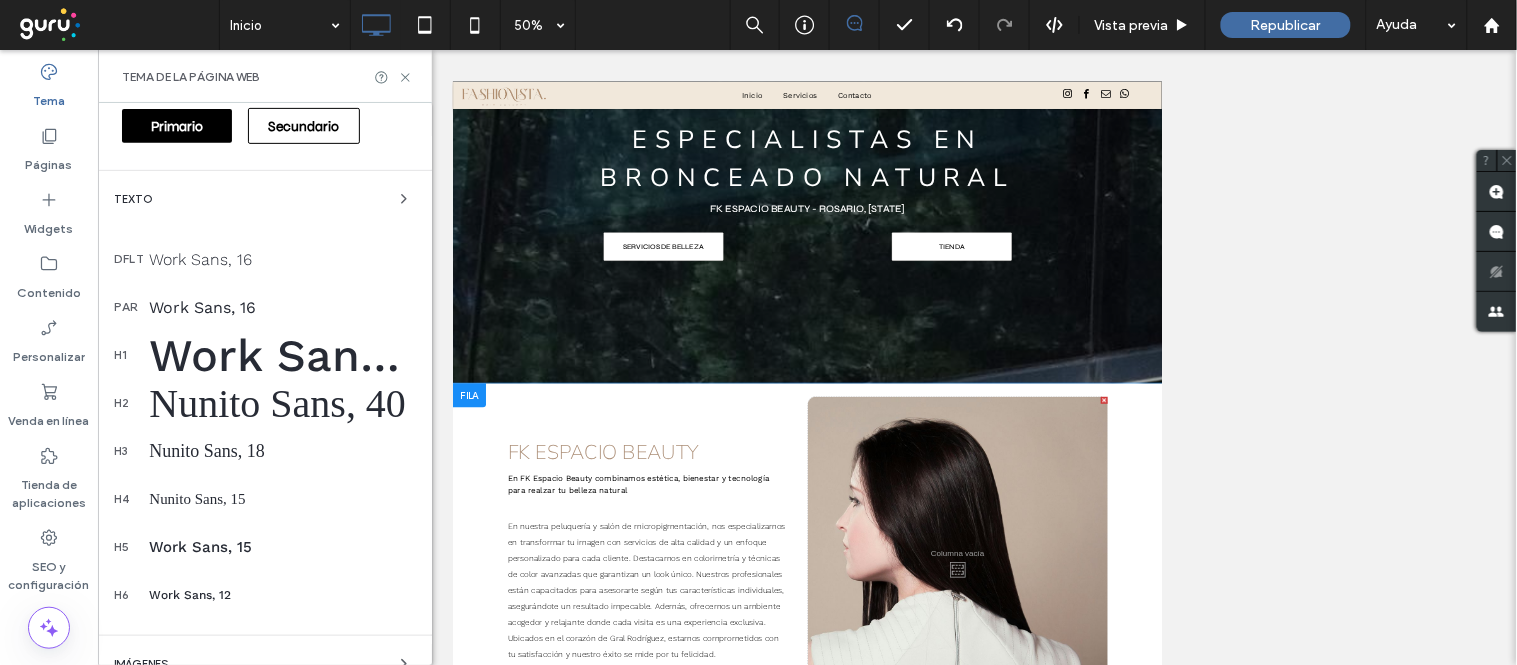 click on "Work Sans, 60" at bounding box center (282, 355) 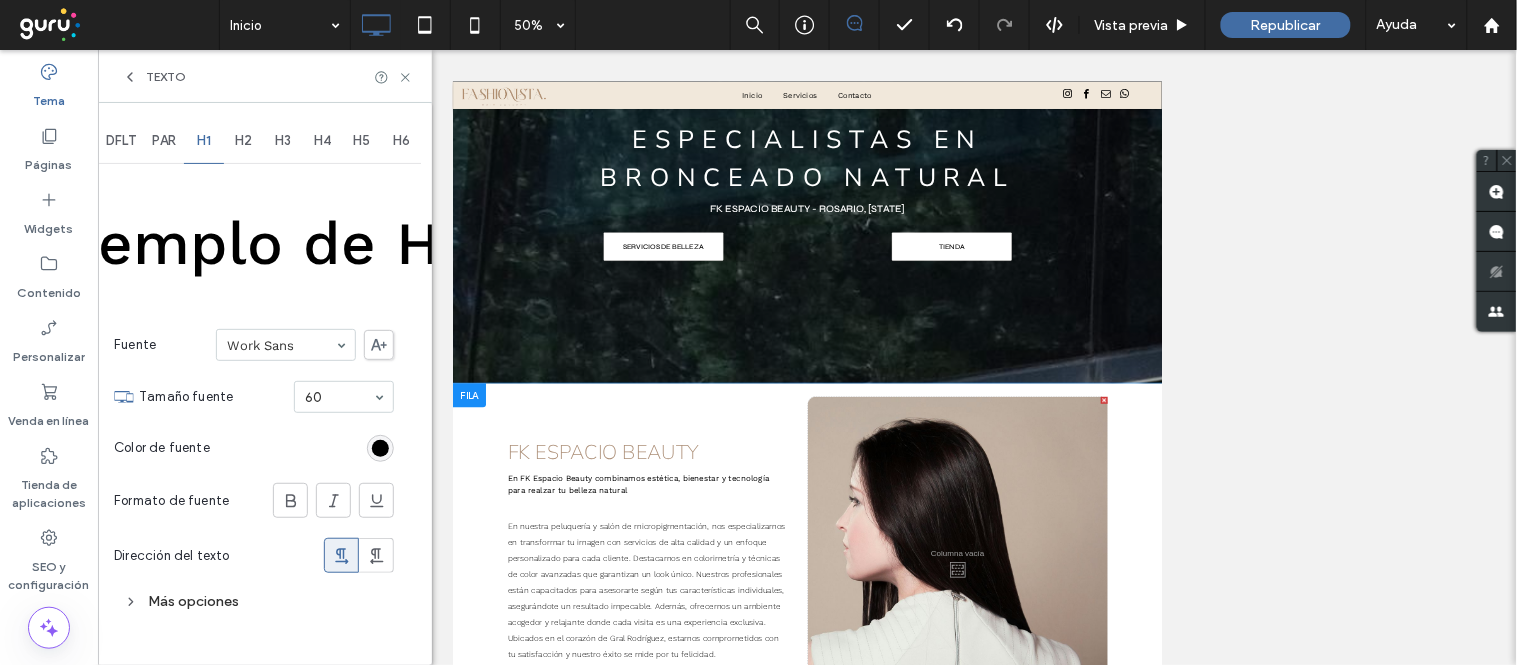 scroll, scrollTop: 0, scrollLeft: 0, axis: both 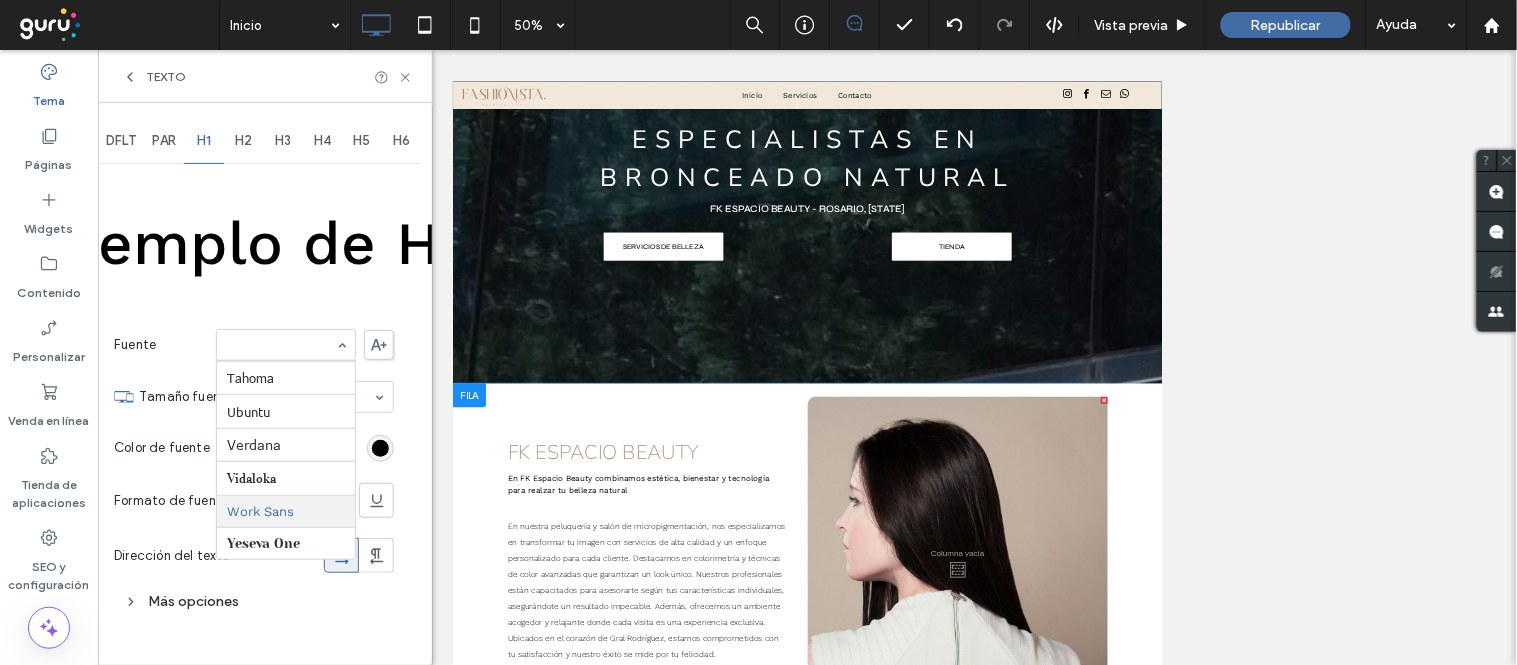 type on "*" 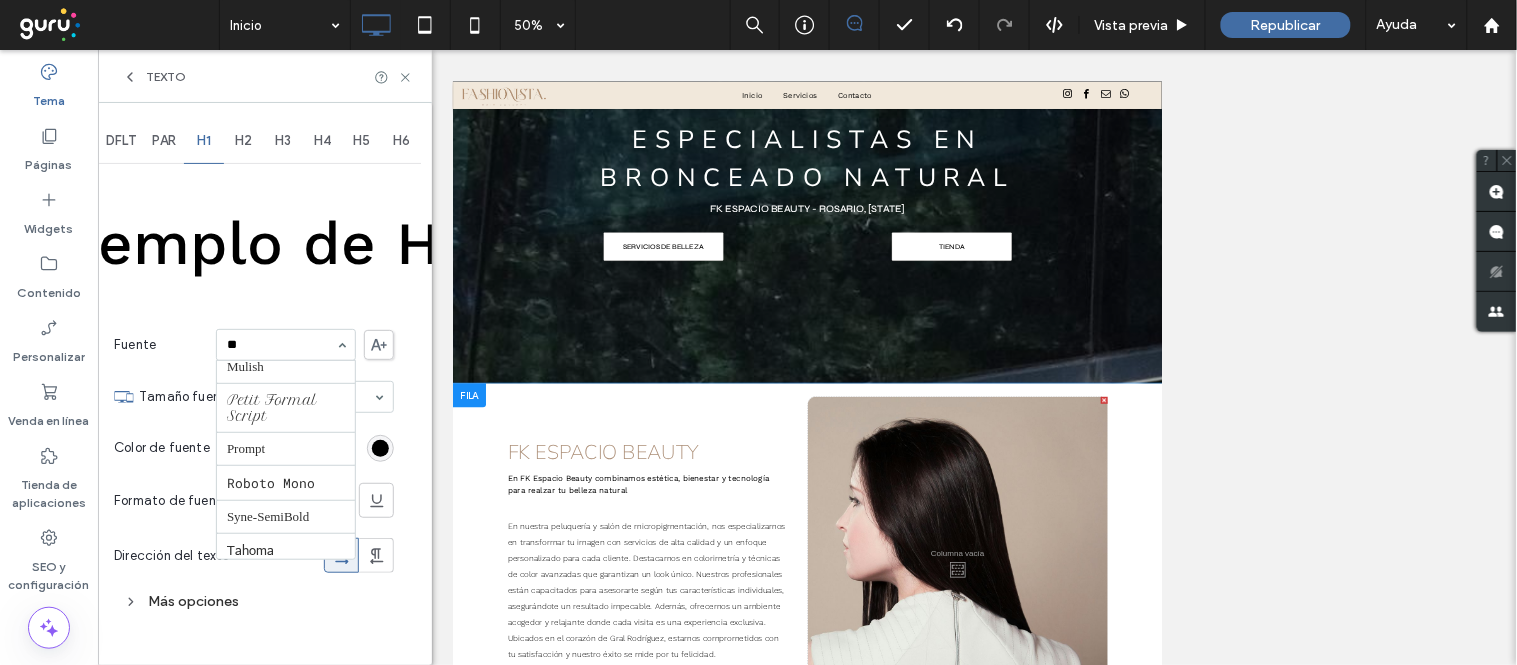 scroll, scrollTop: 0, scrollLeft: 0, axis: both 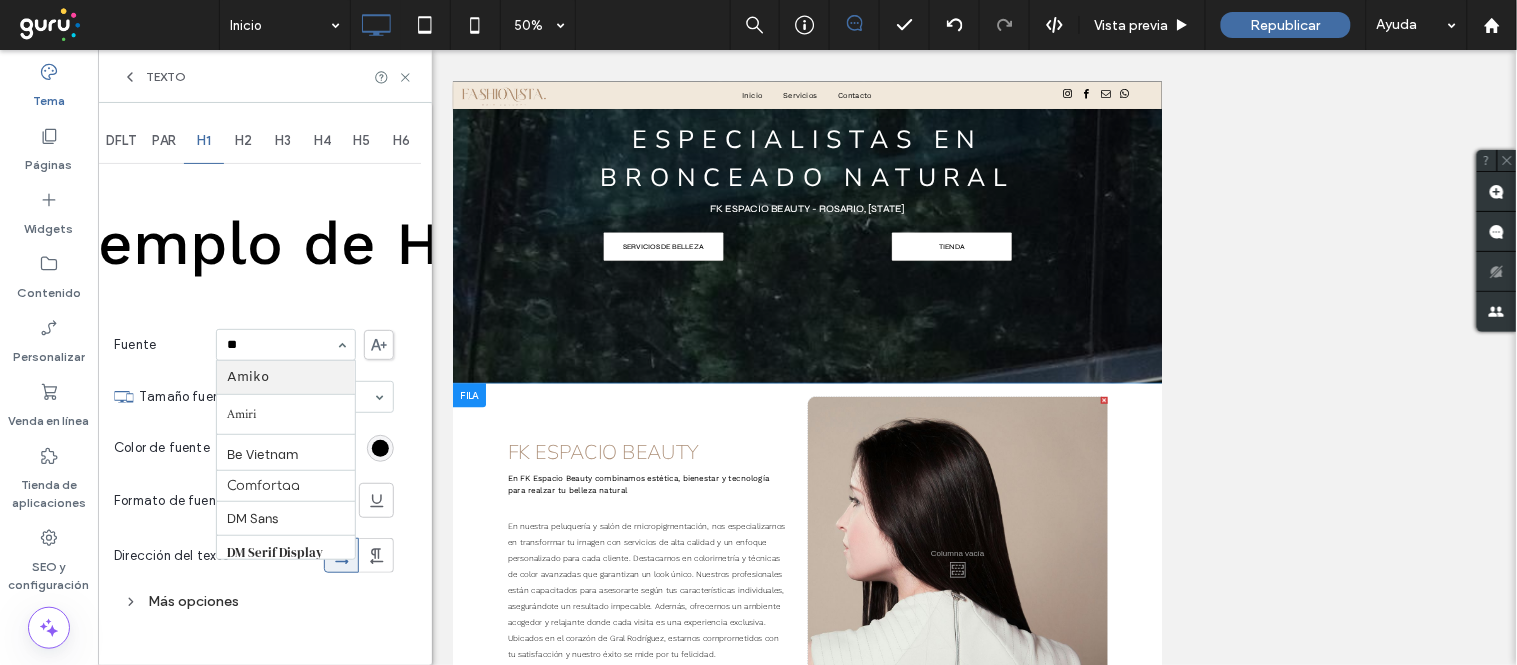 type on "***" 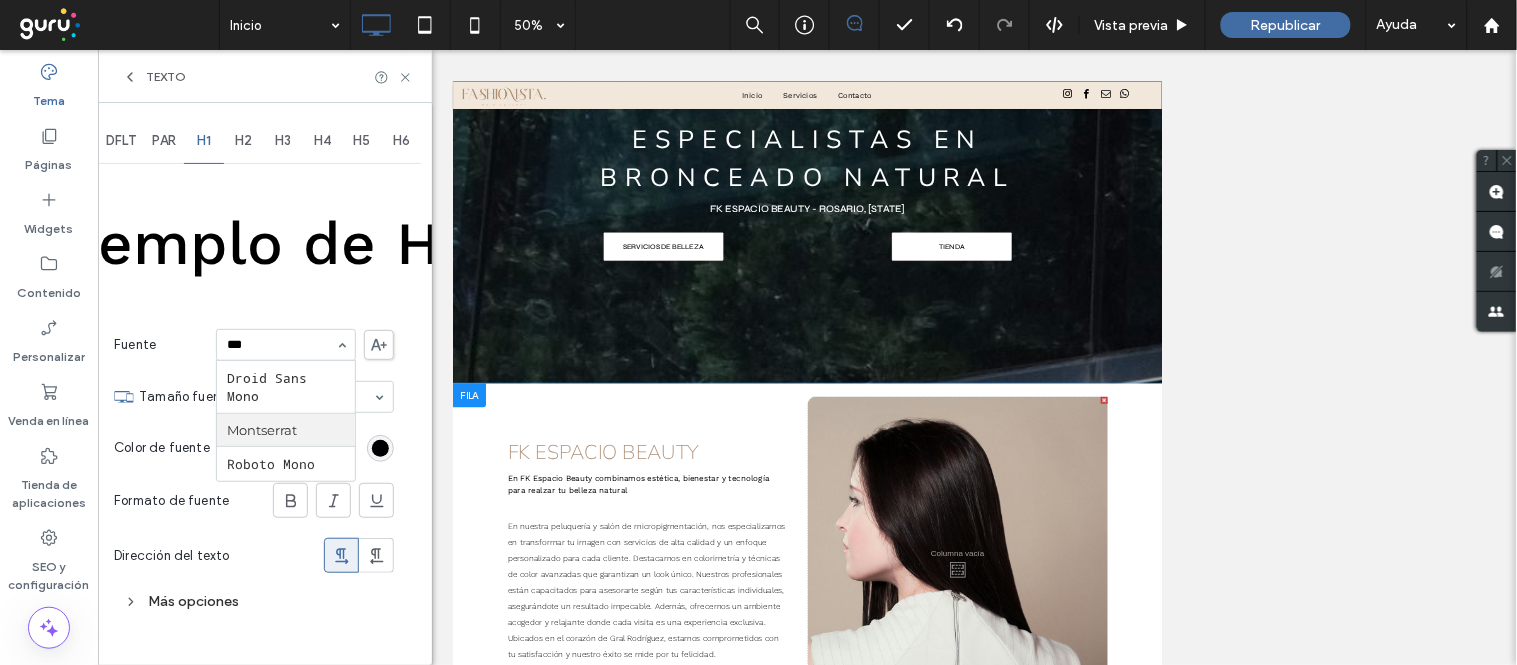 type 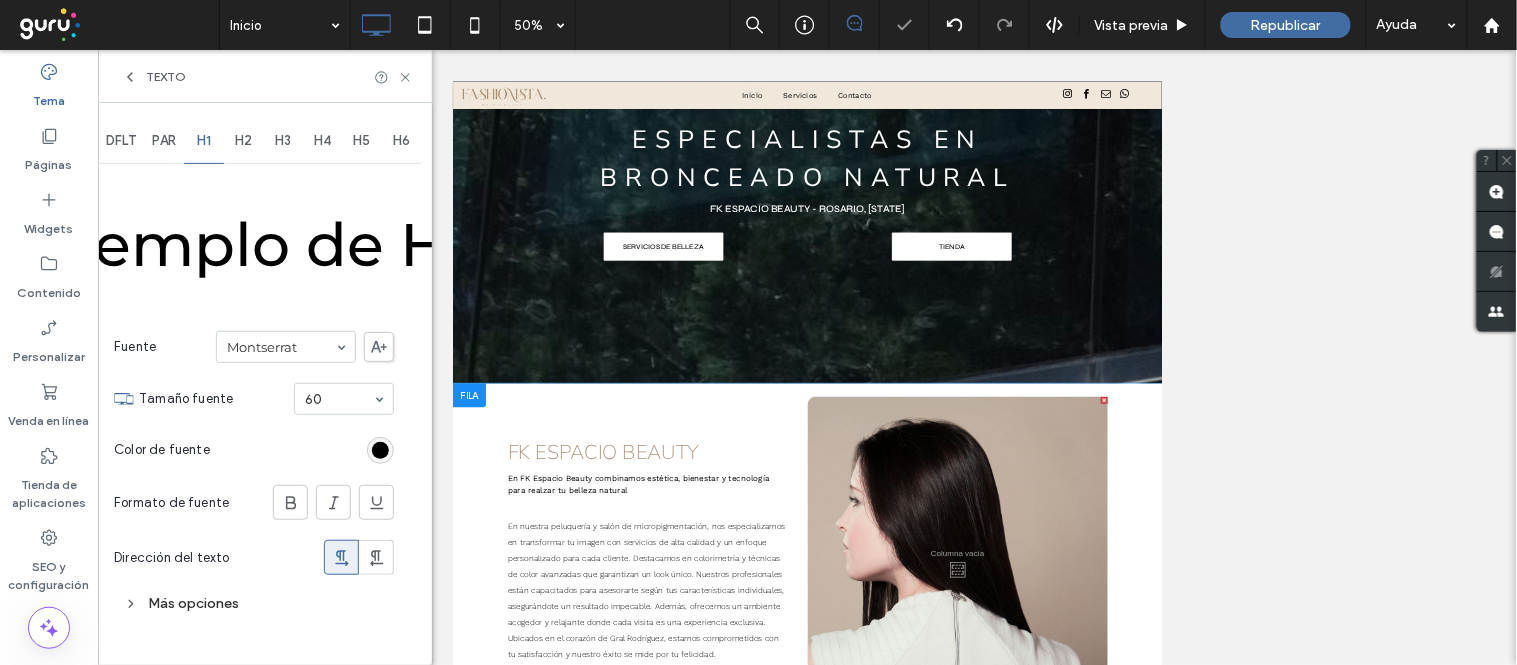 click on "Texto" at bounding box center [265, 76] 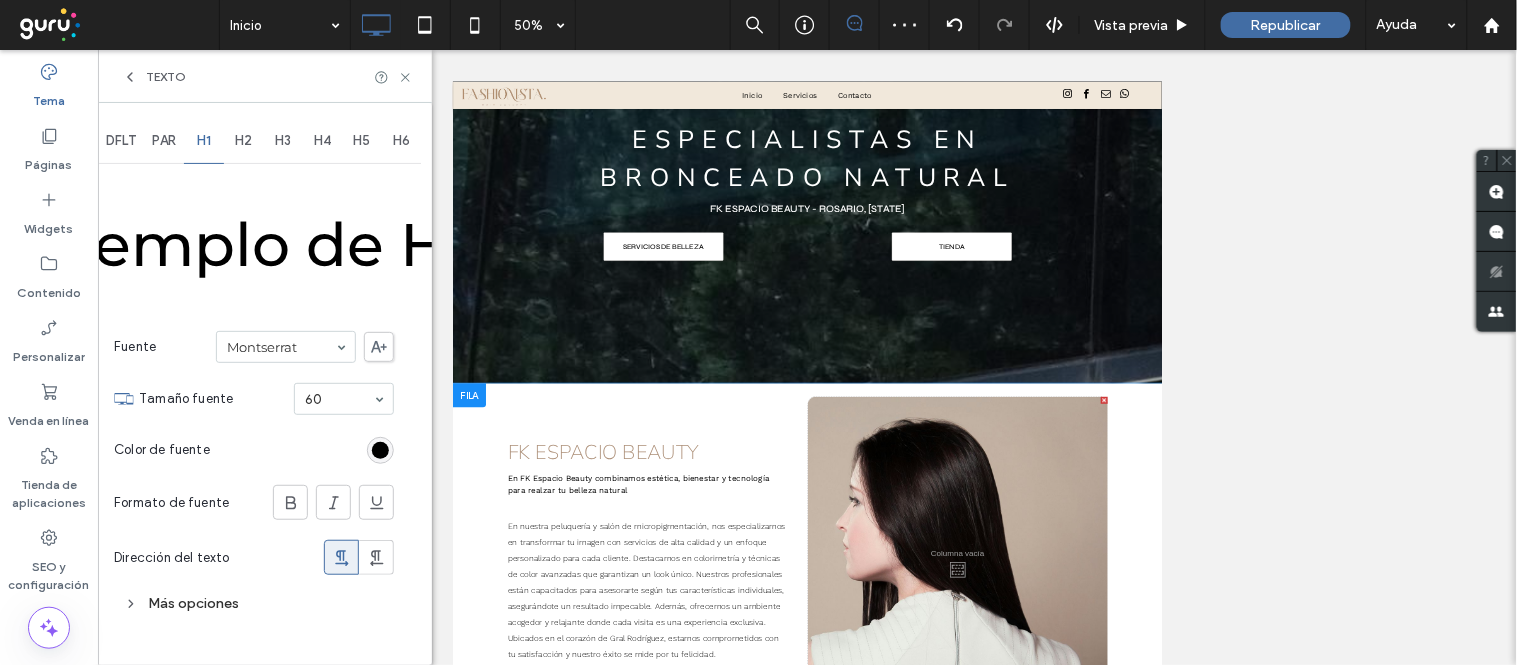 click 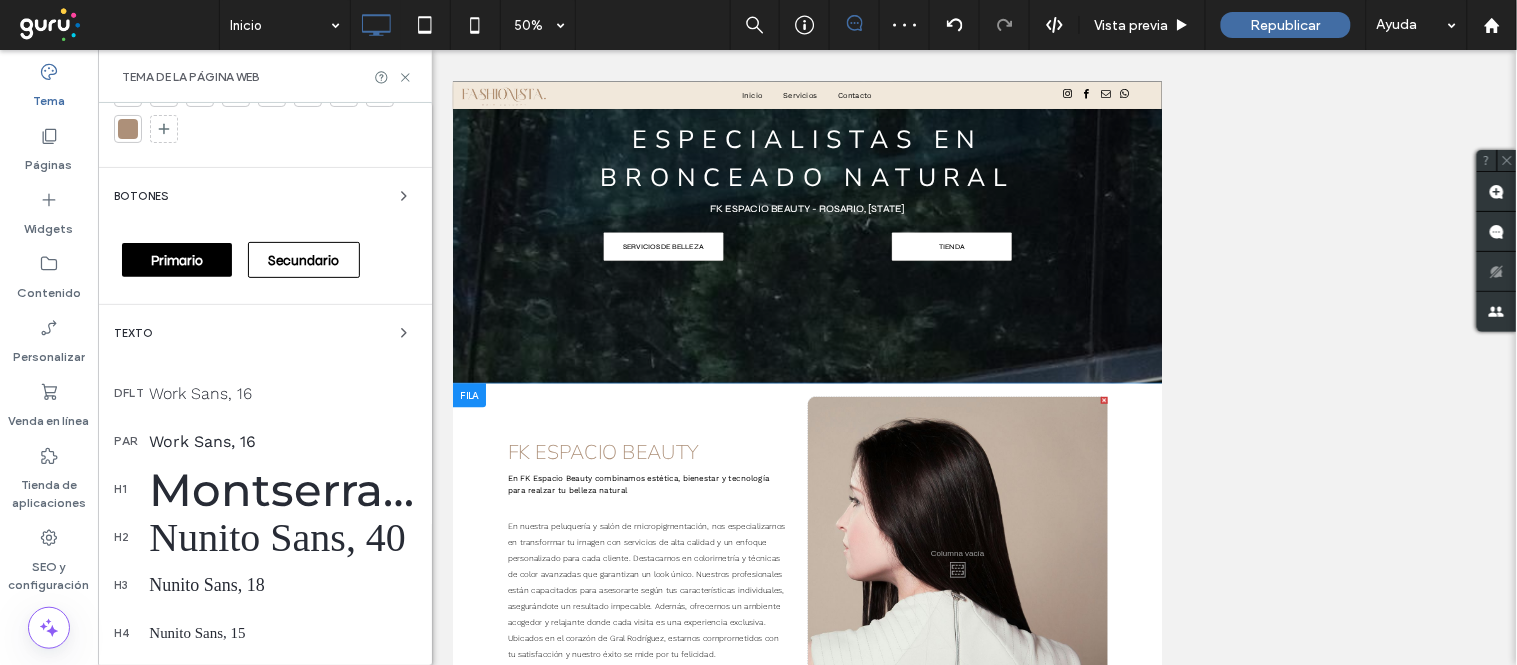 scroll, scrollTop: 222, scrollLeft: 0, axis: vertical 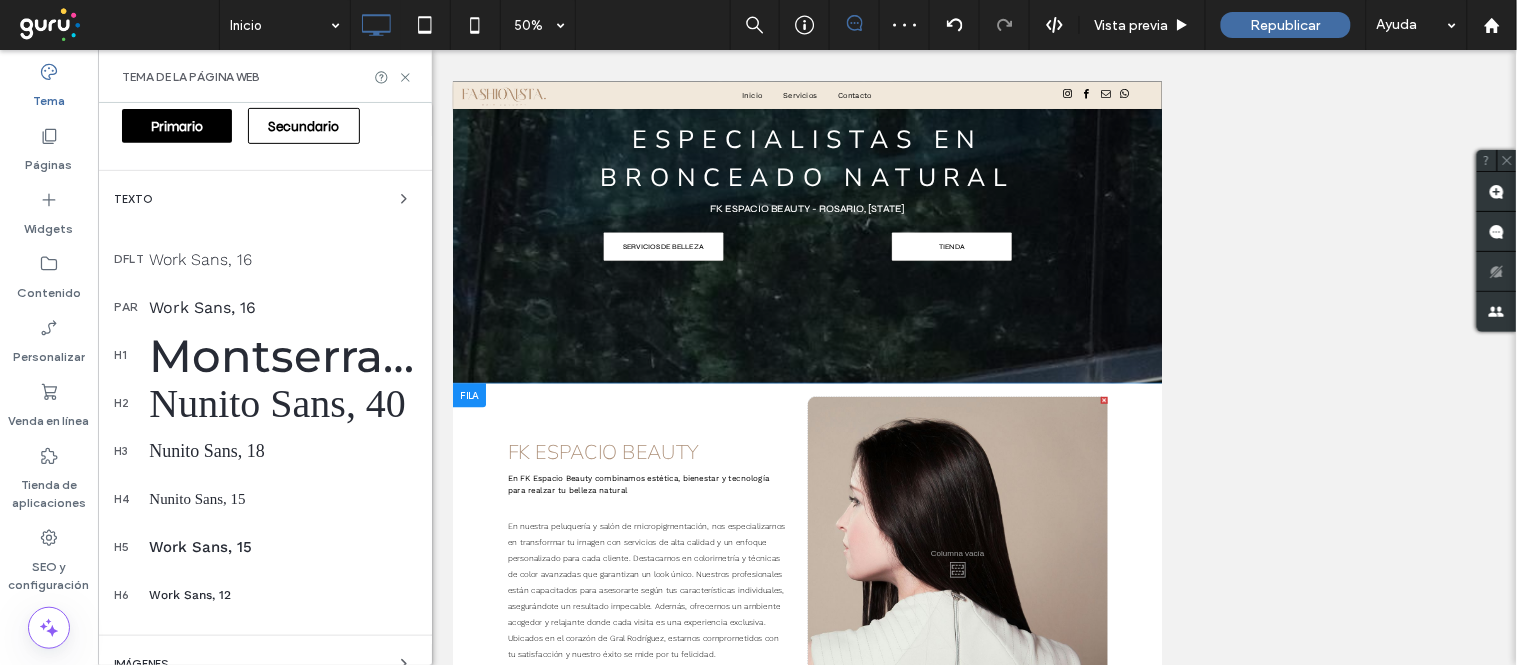 click on "Nunito Sans, 40" at bounding box center (282, 403) 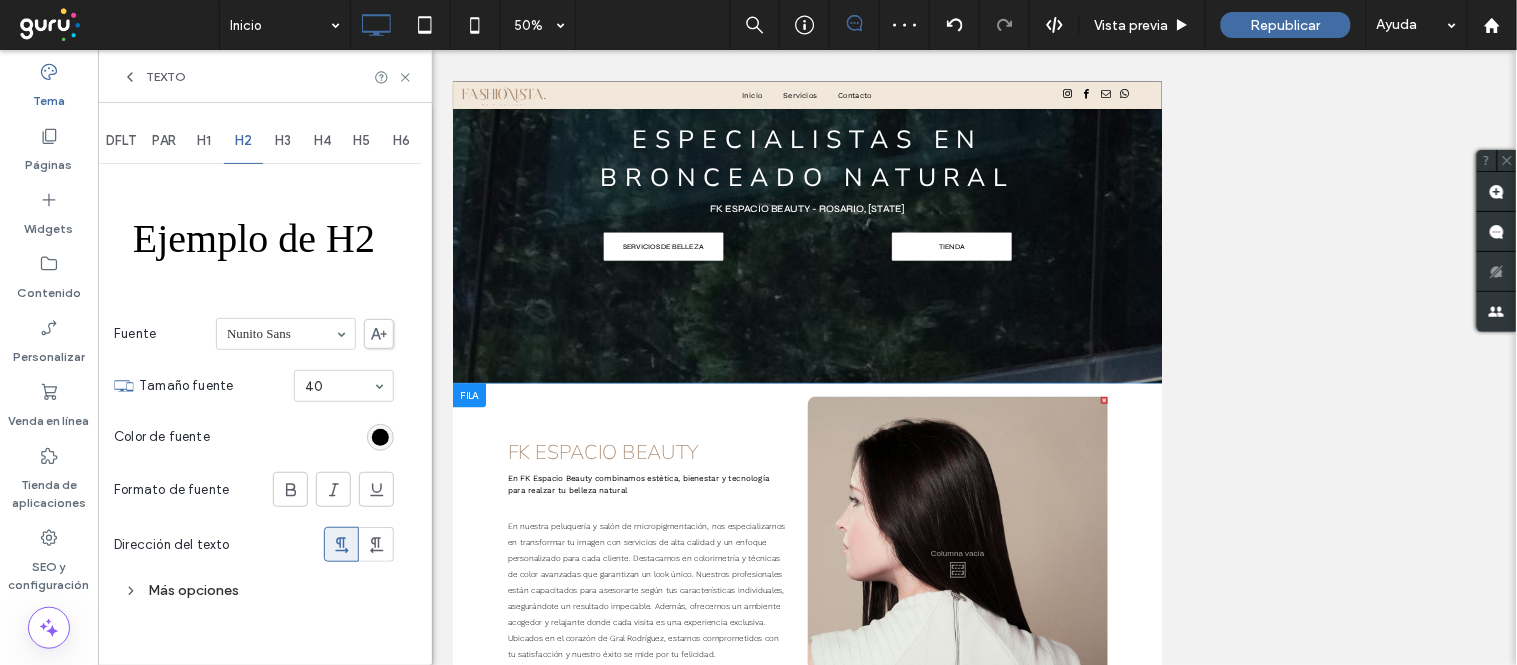 scroll, scrollTop: 0, scrollLeft: 0, axis: both 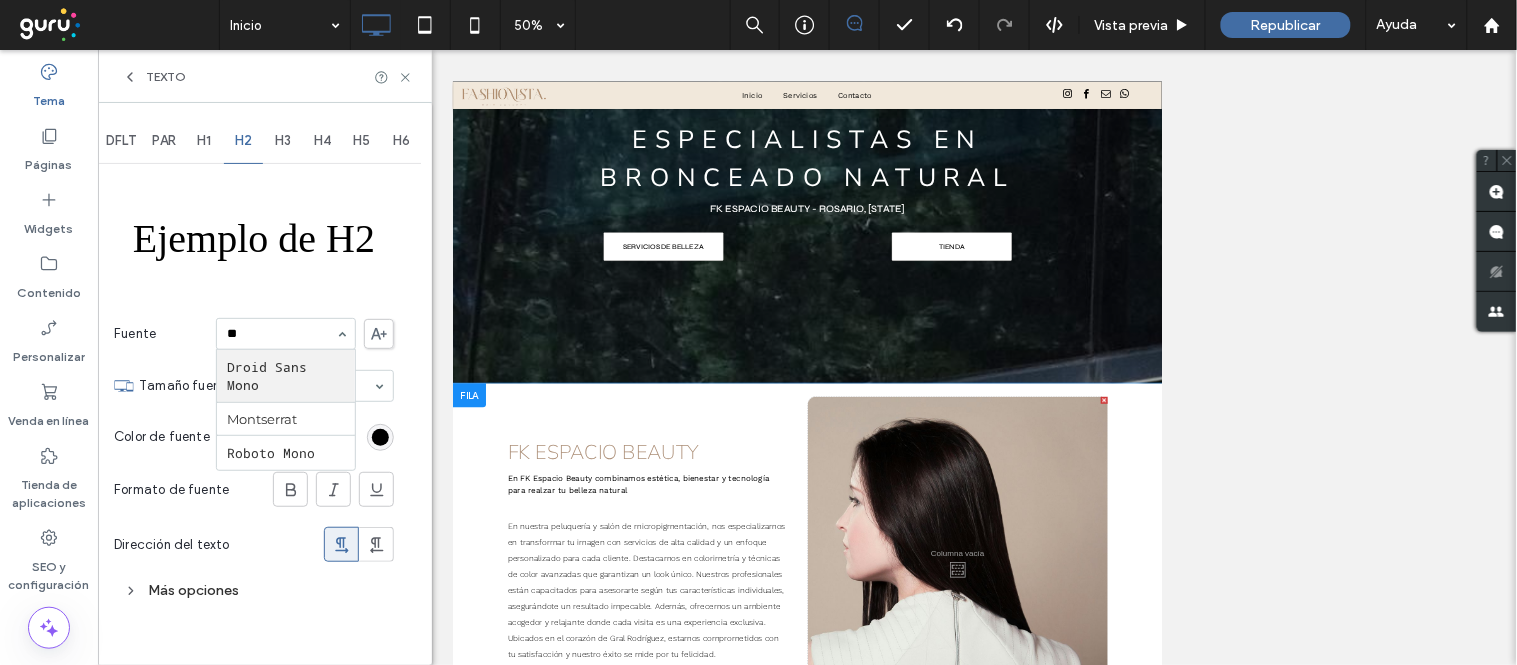 type on "***" 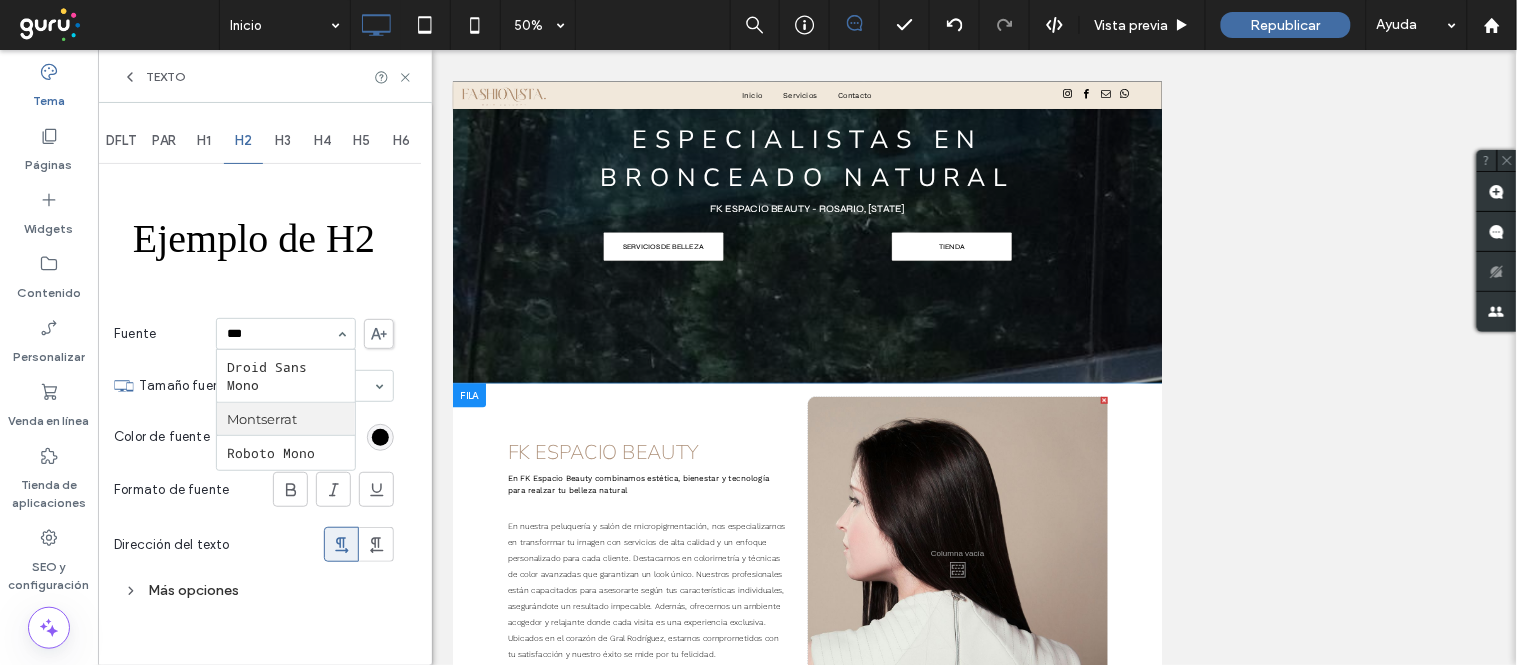type 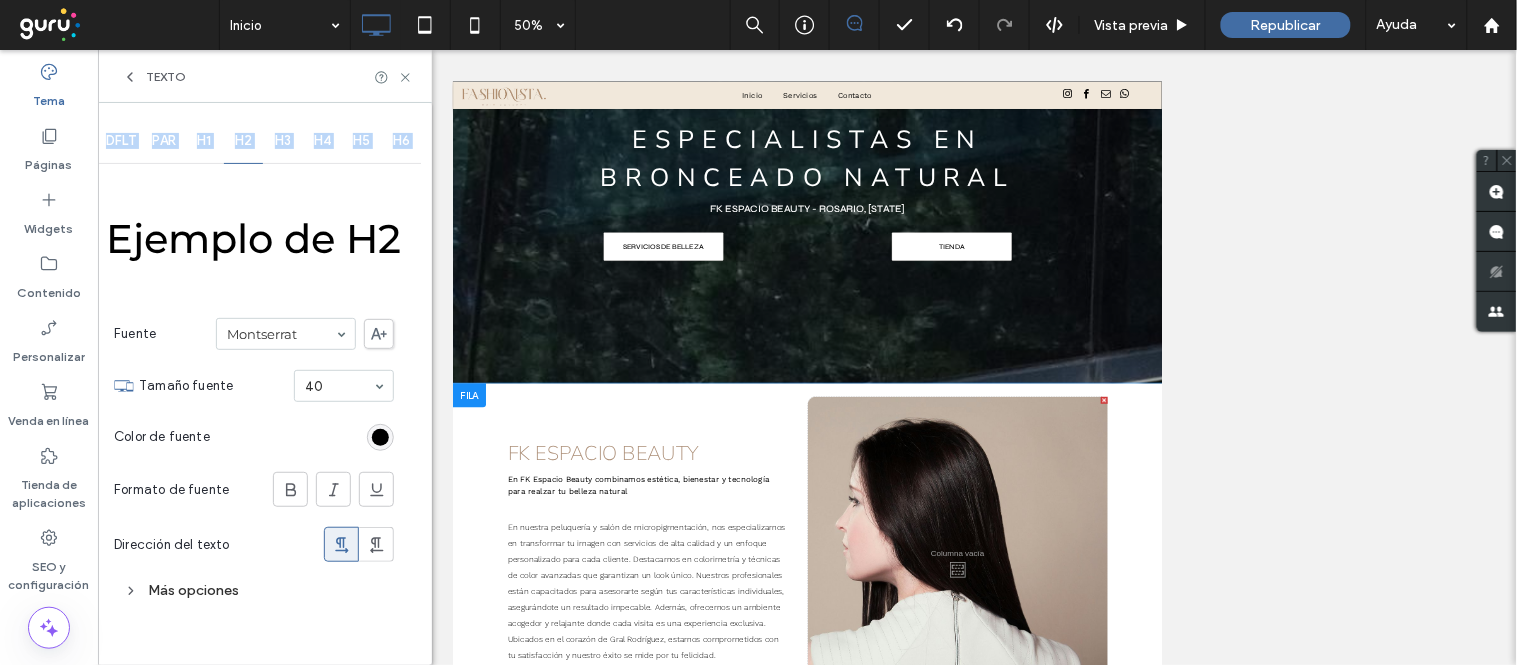 drag, startPoint x: 408, startPoint y: 71, endPoint x: 293, endPoint y: 417, distance: 364.61075 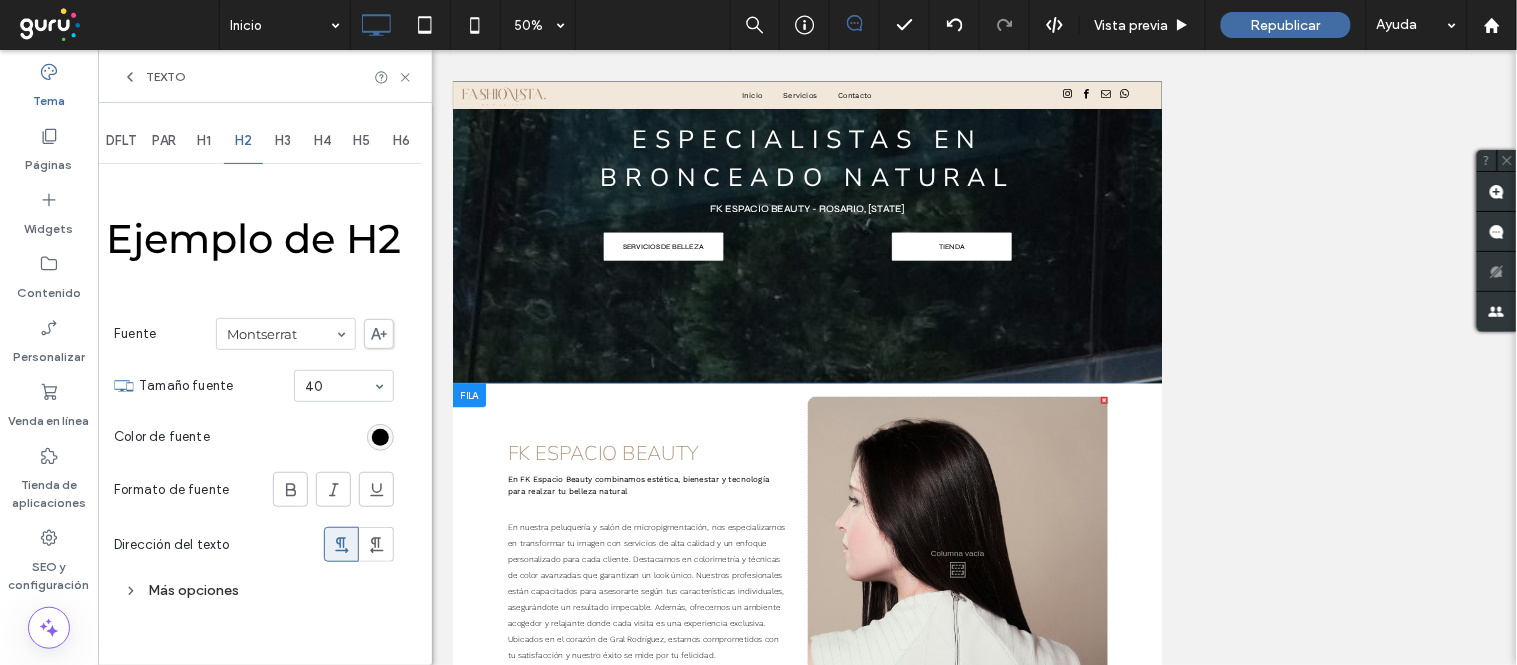 click 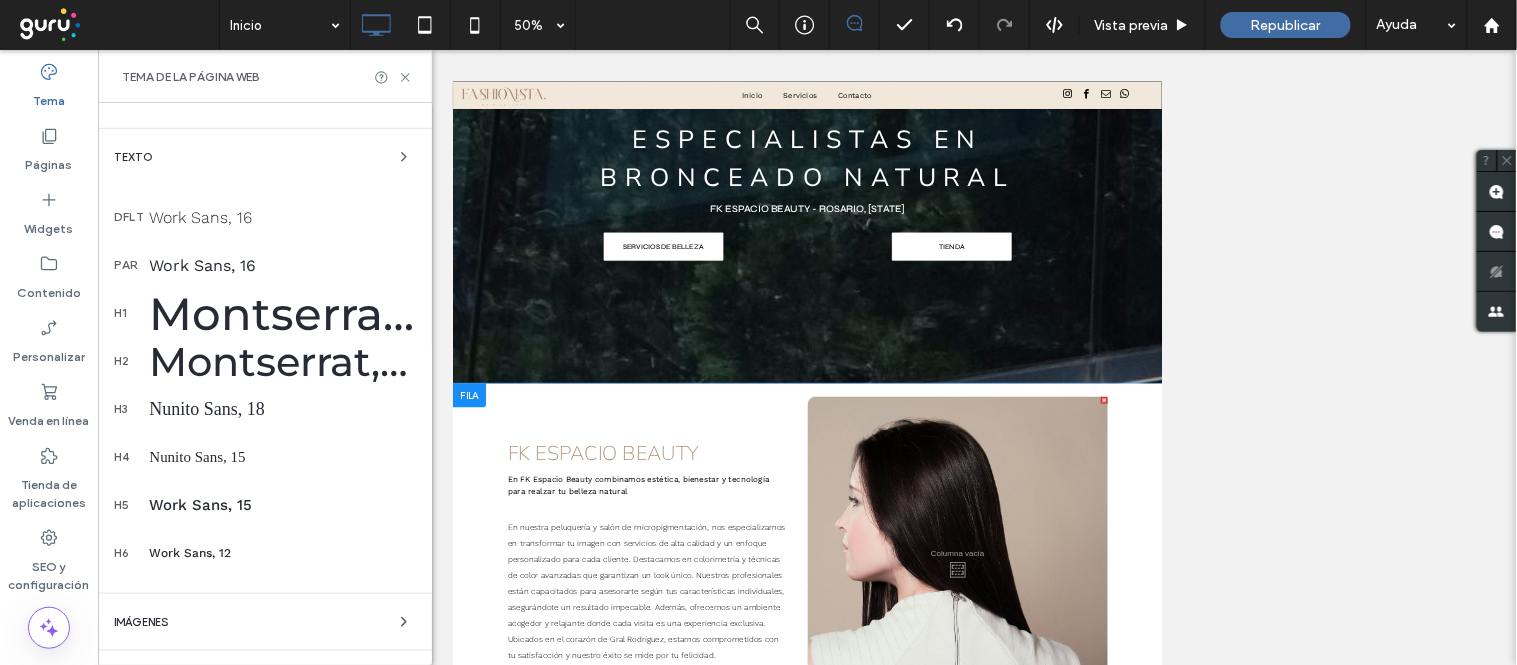 scroll, scrollTop: 333, scrollLeft: 0, axis: vertical 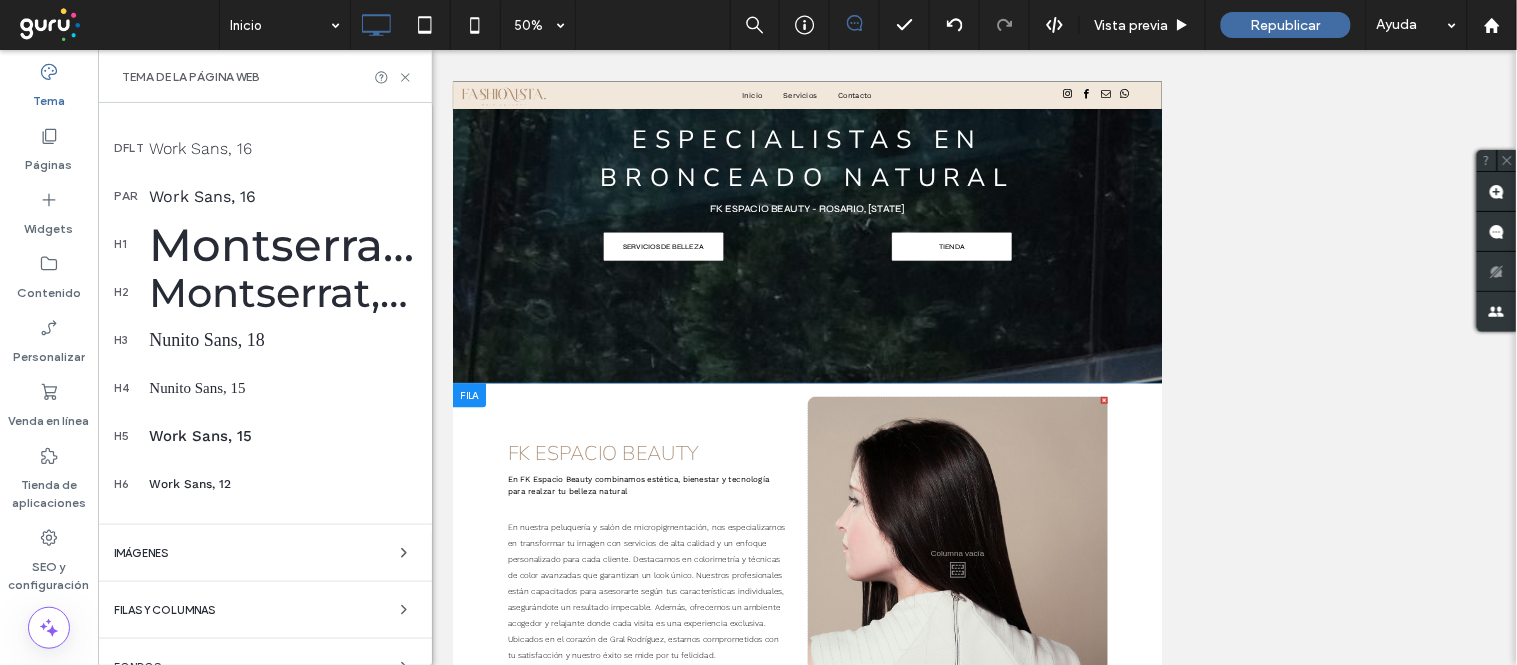click on "Nunito Sans, 18" at bounding box center (282, 340) 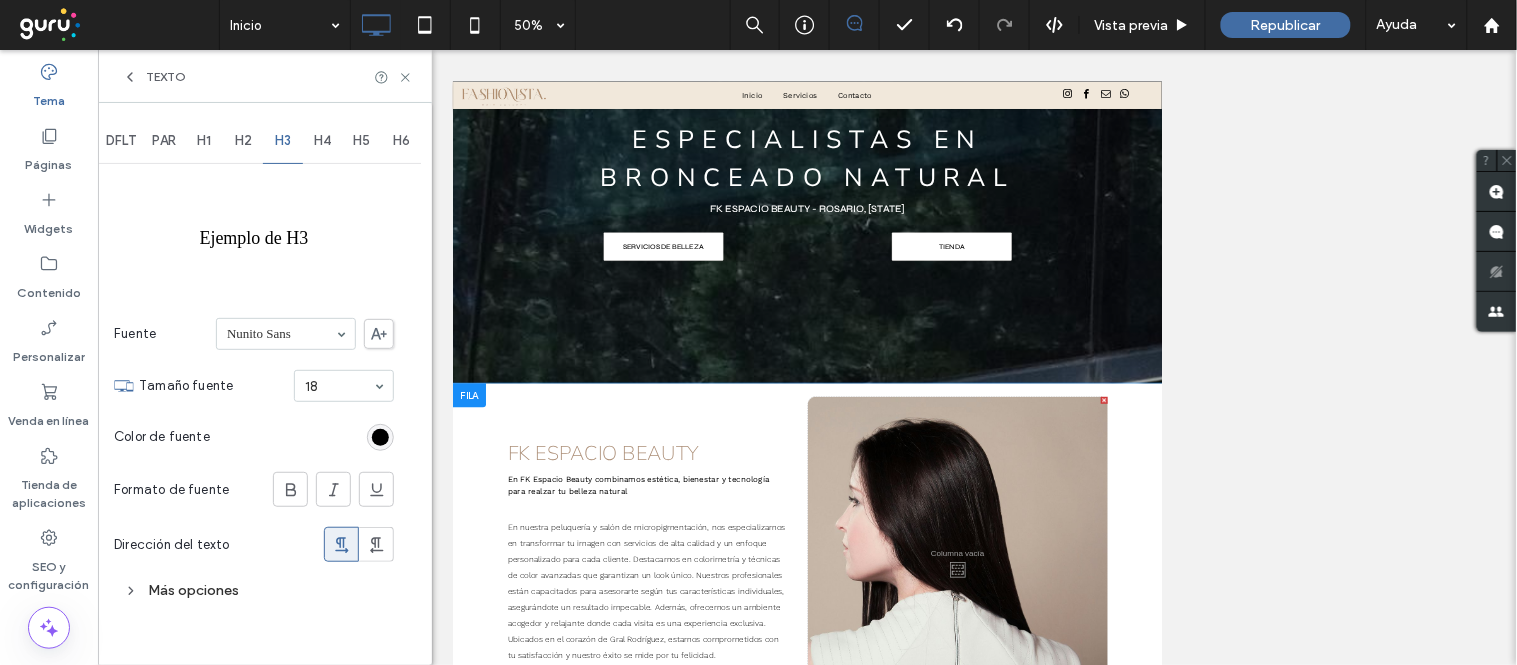 scroll, scrollTop: 0, scrollLeft: 0, axis: both 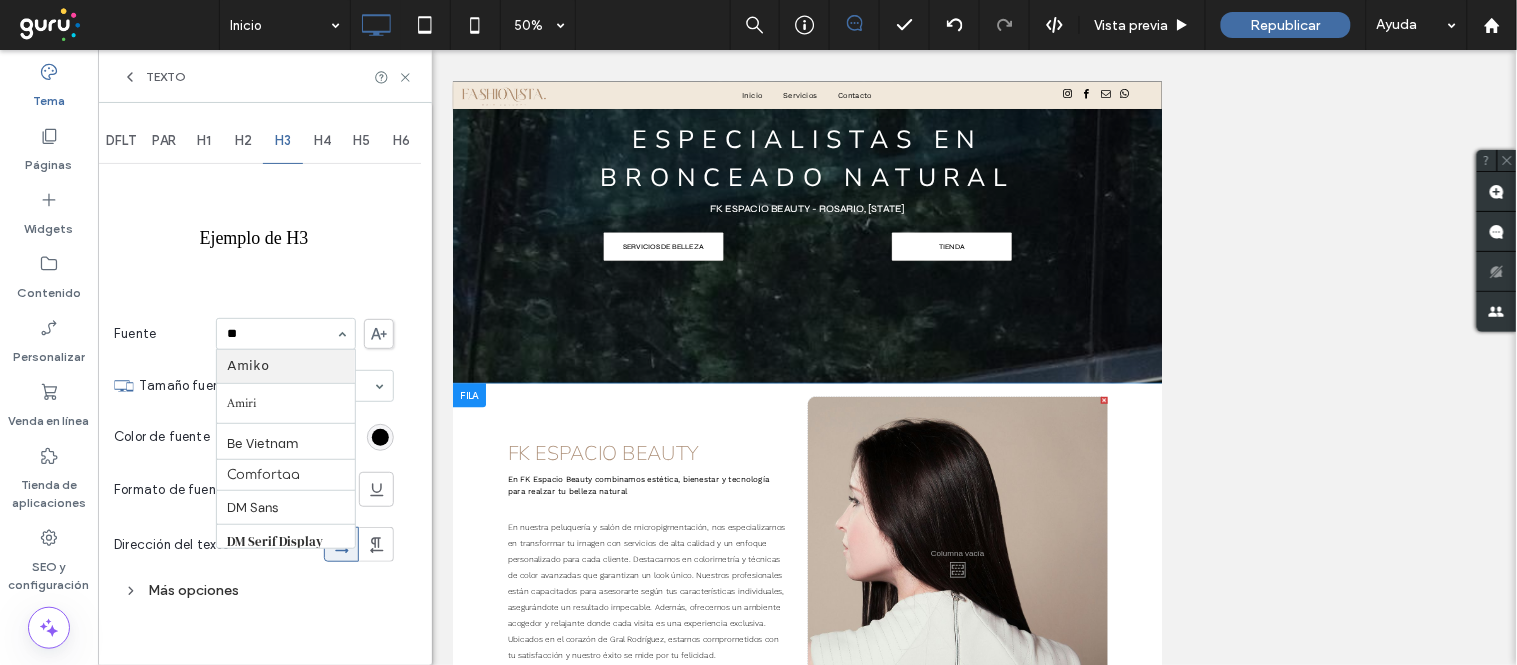 type on "***" 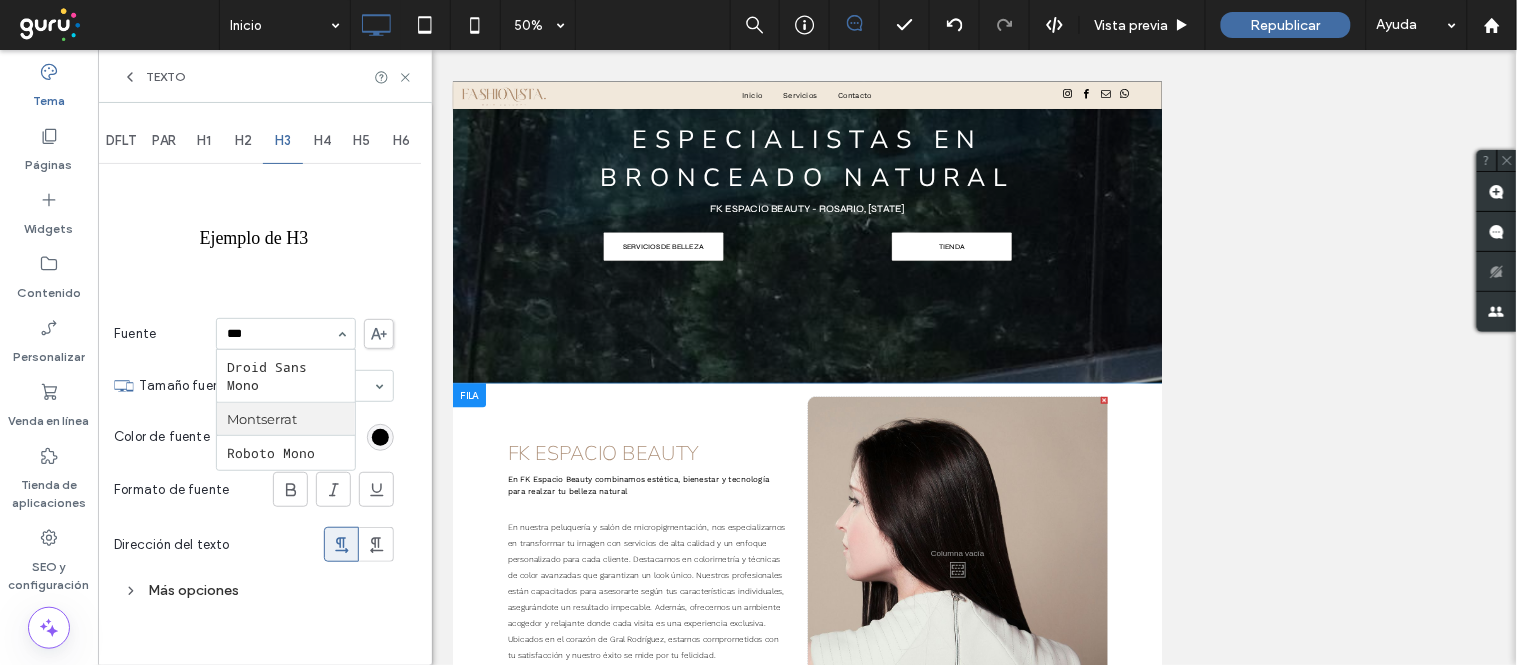 type 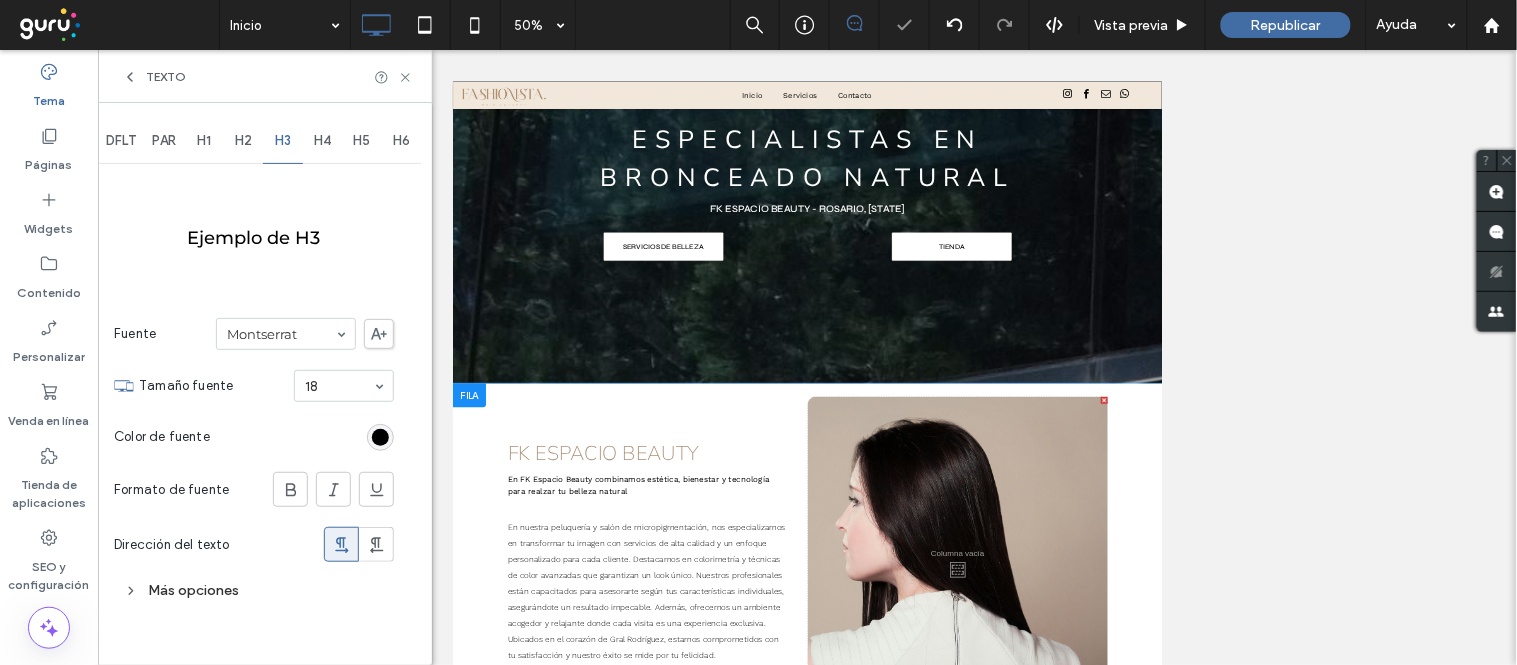 click 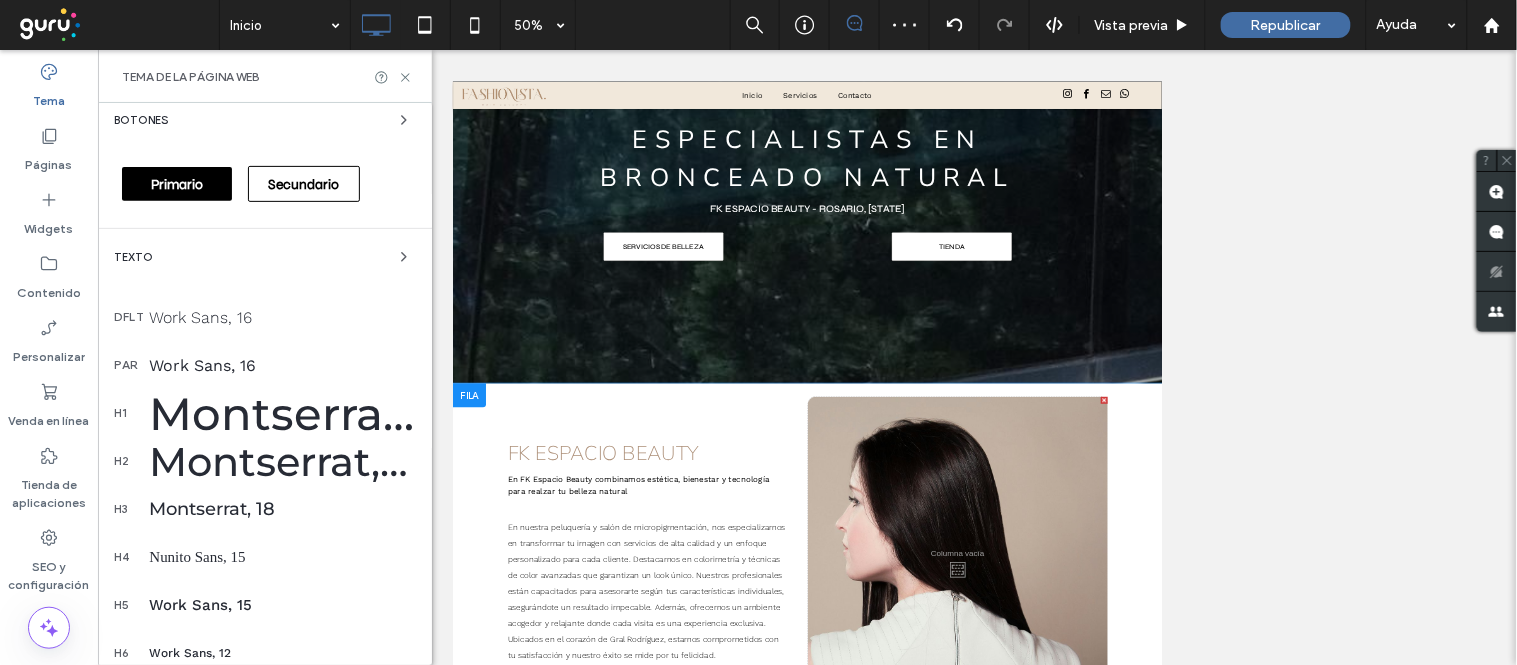 scroll, scrollTop: 333, scrollLeft: 0, axis: vertical 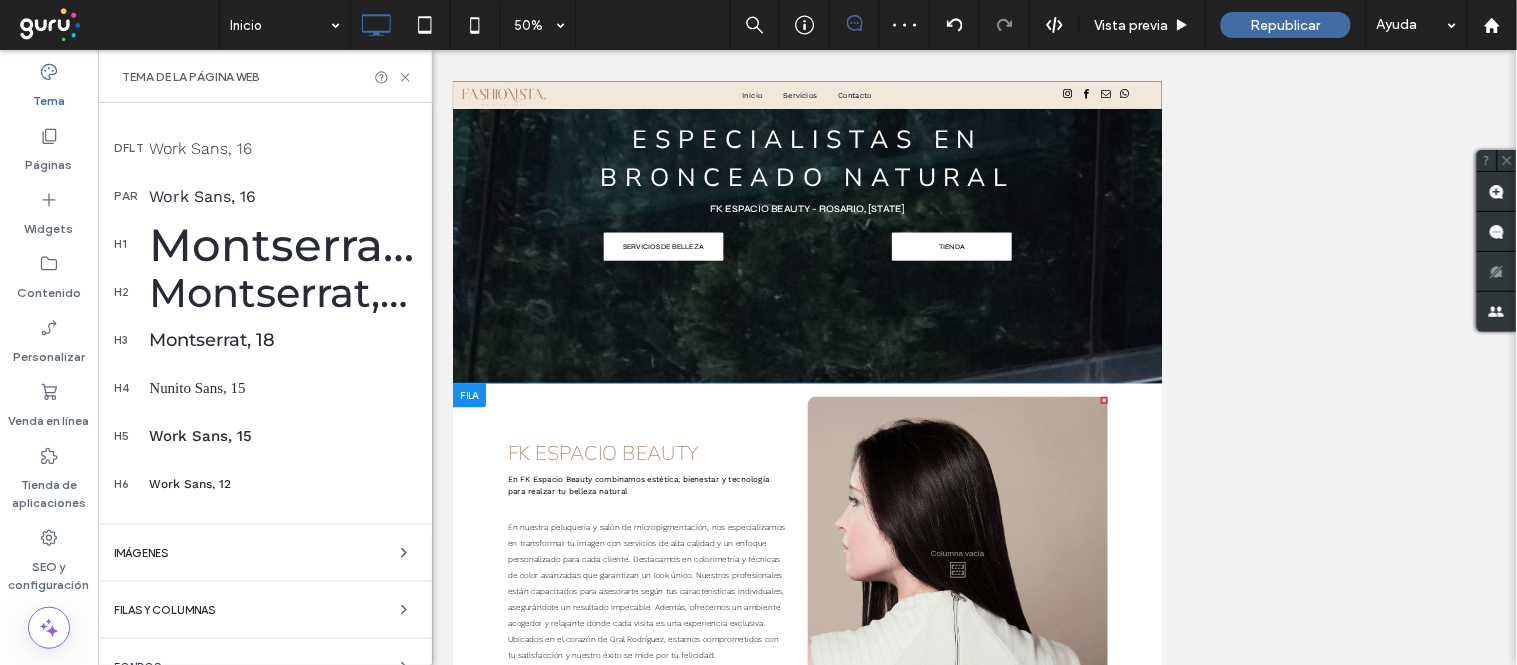 click on "Nunito Sans, 15" at bounding box center (282, 388) 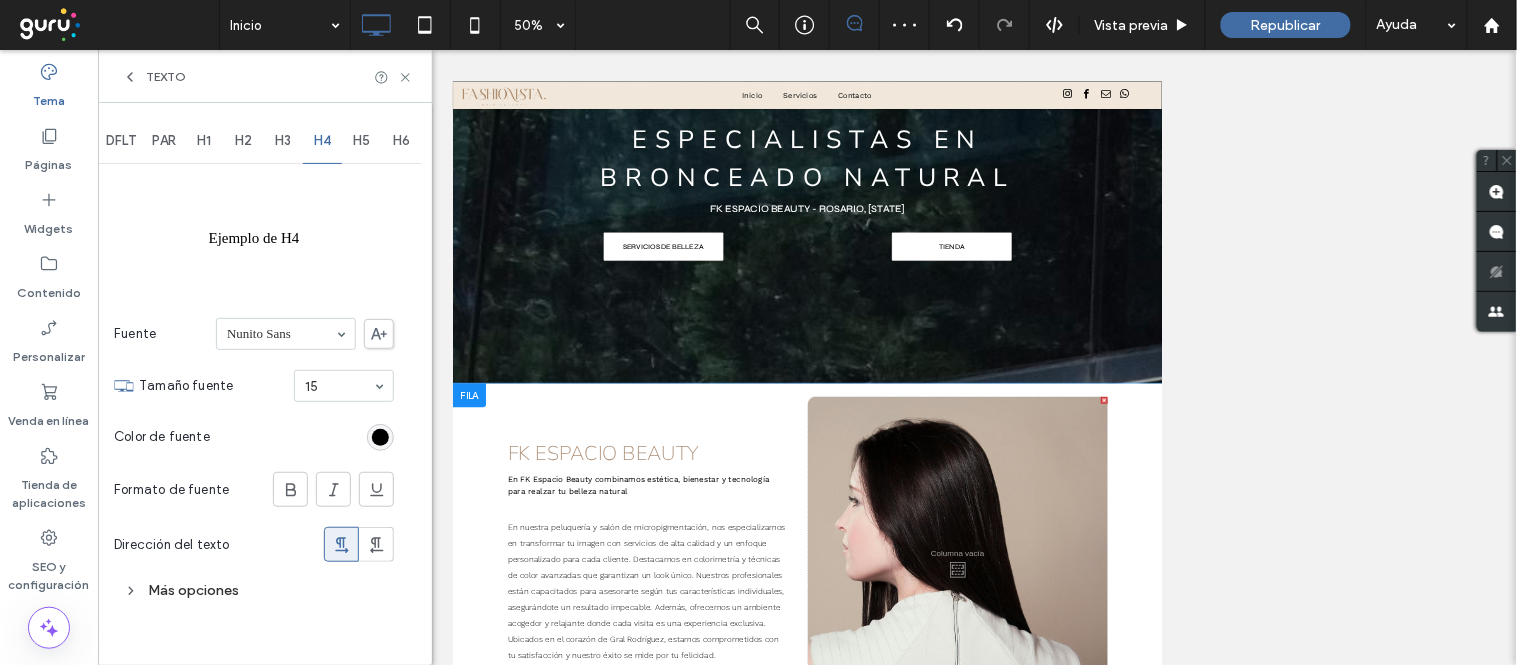 scroll, scrollTop: 0, scrollLeft: 0, axis: both 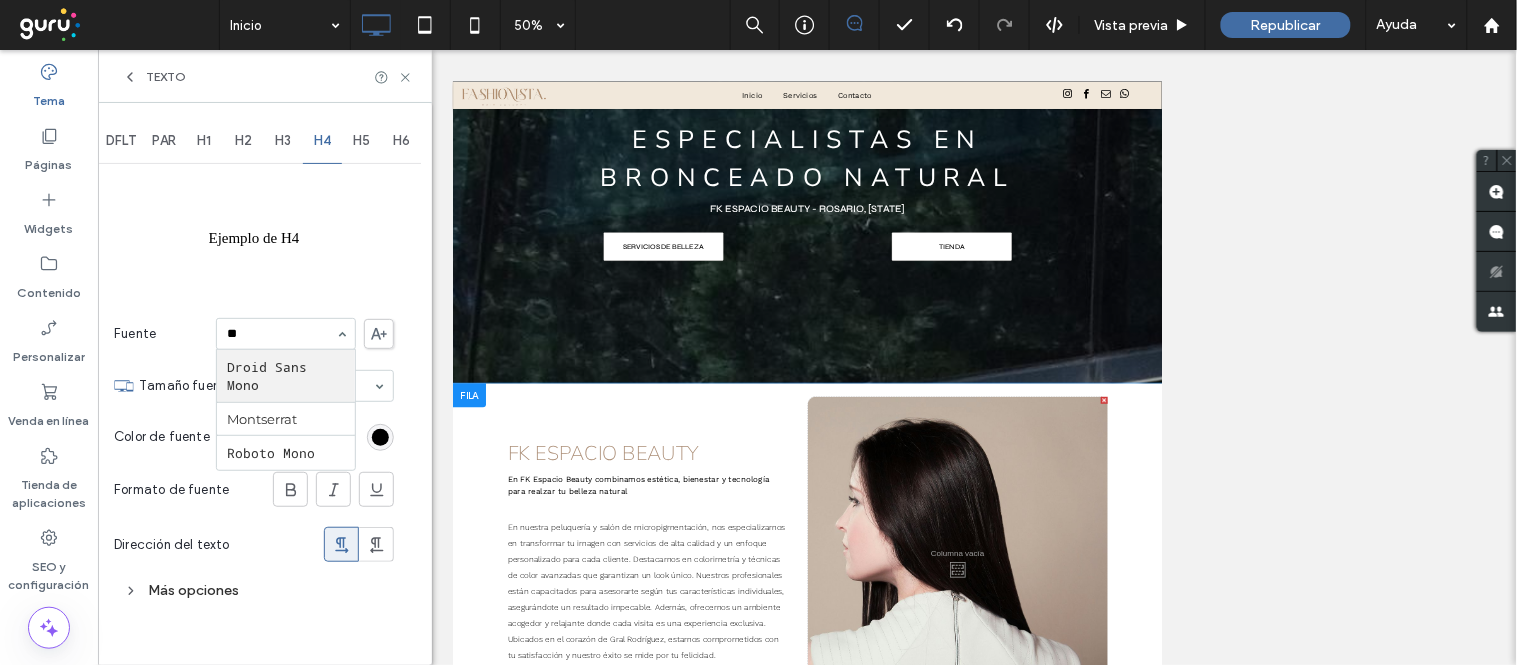 type on "***" 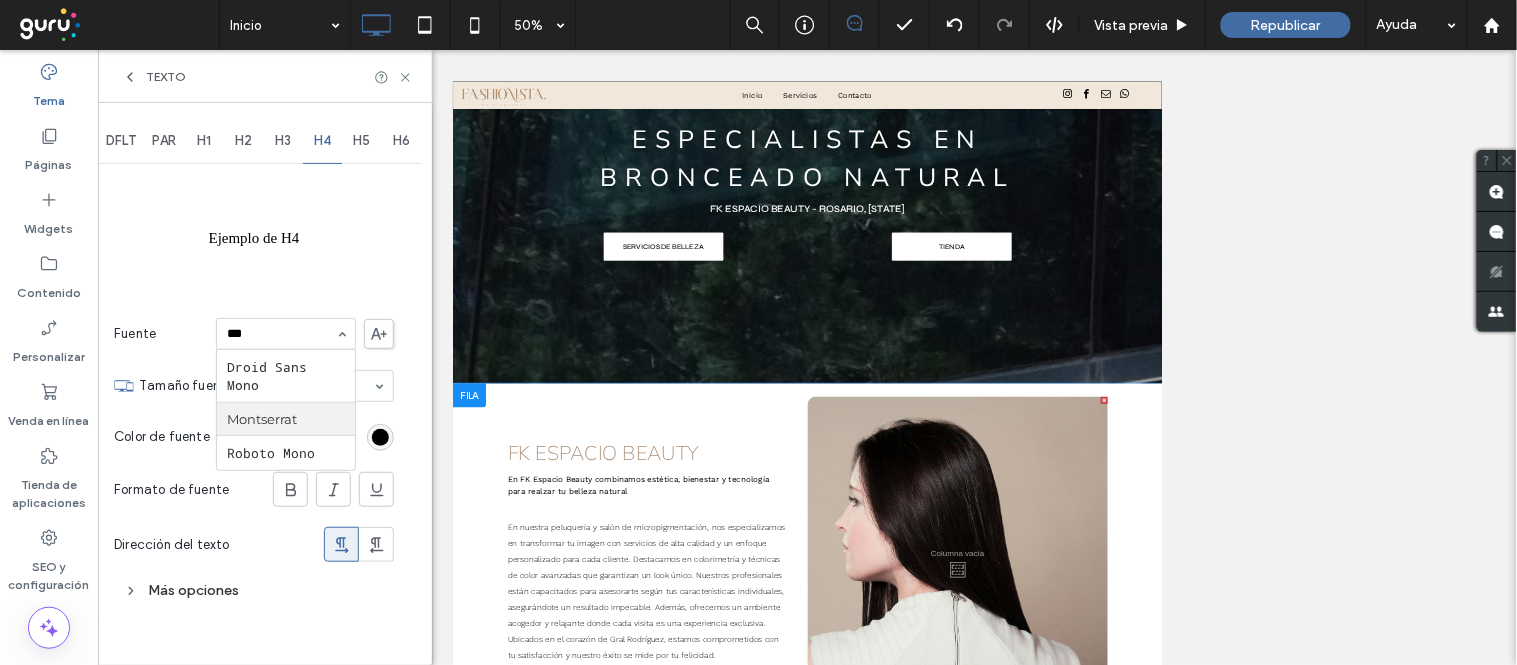 type 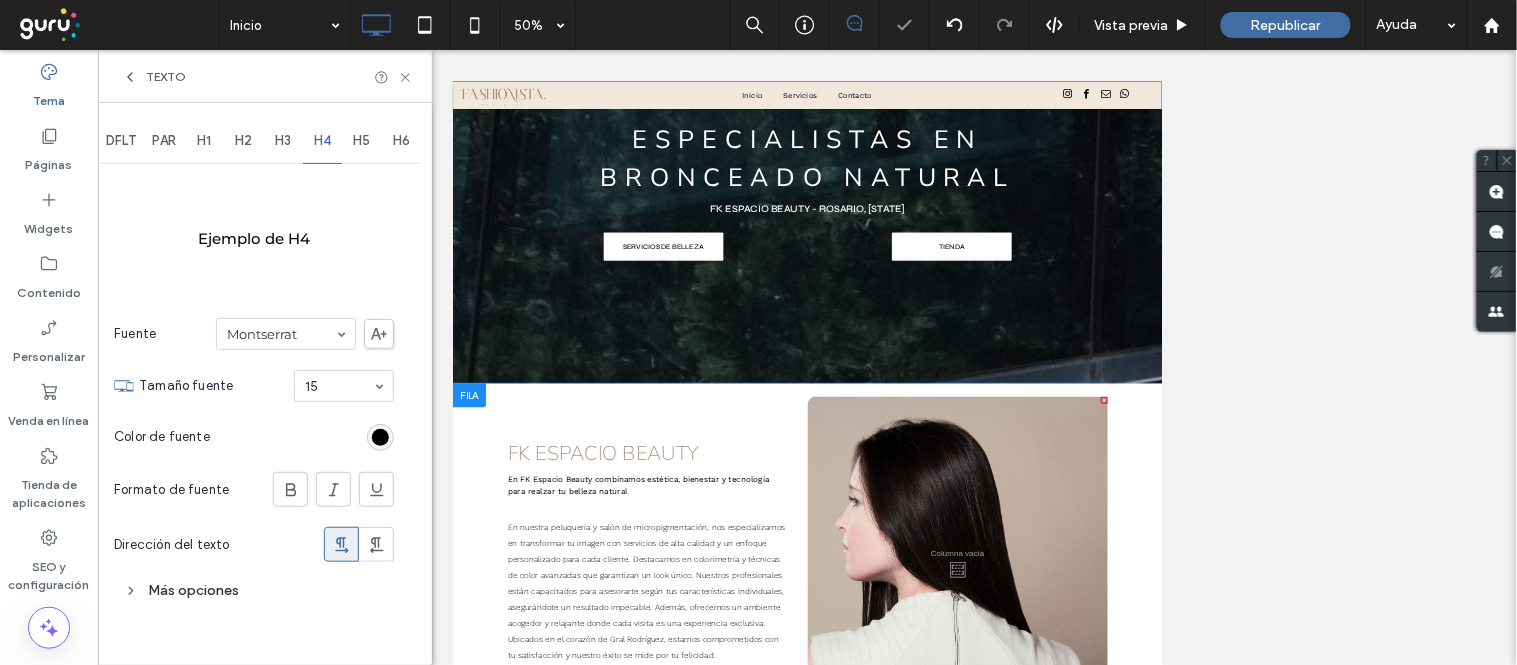click 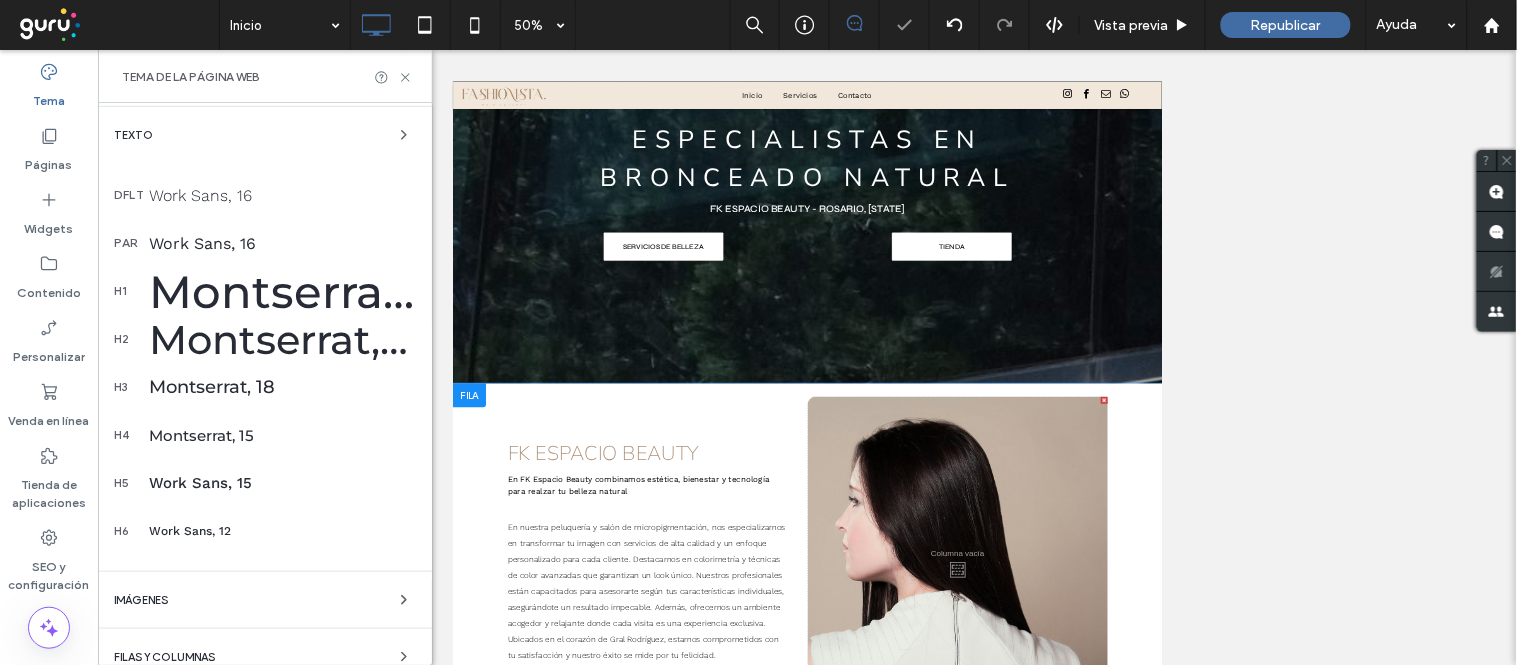 scroll, scrollTop: 333, scrollLeft: 0, axis: vertical 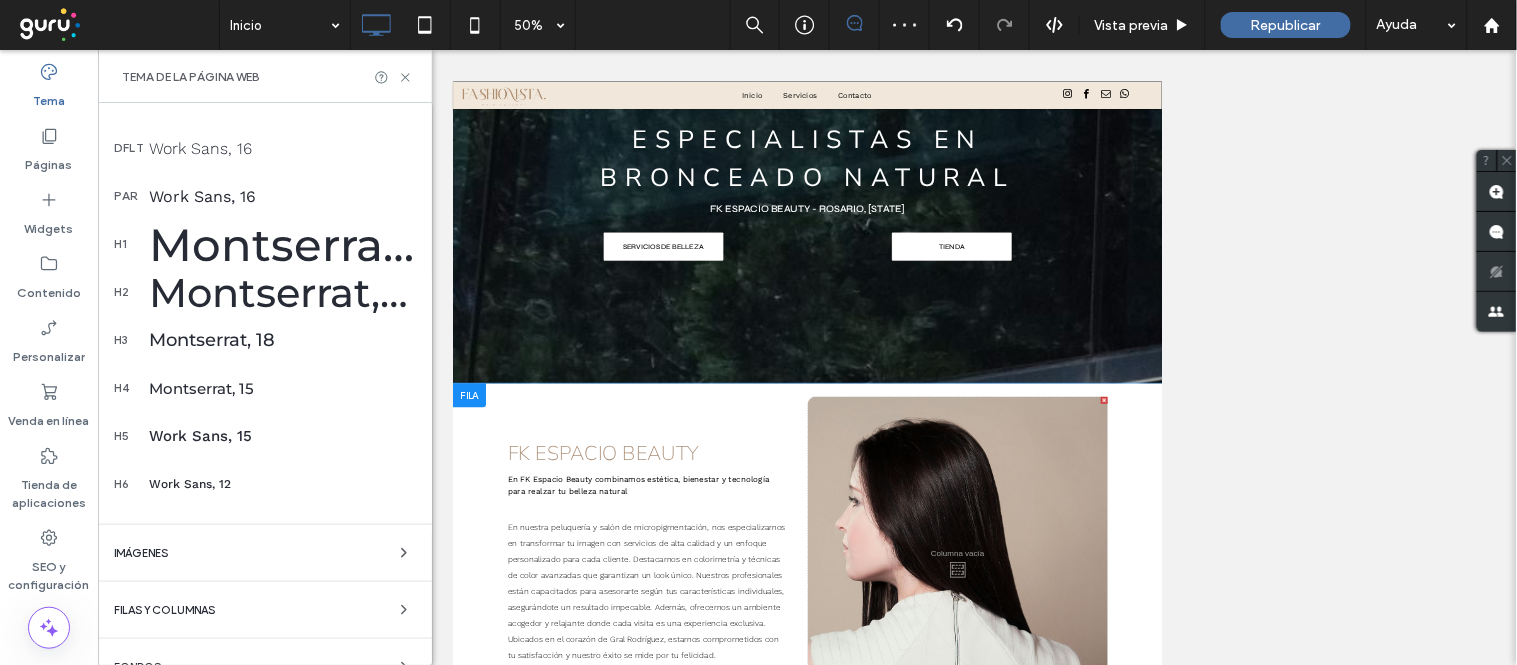 click on "h5 Work Sans, 15" at bounding box center (265, 436) 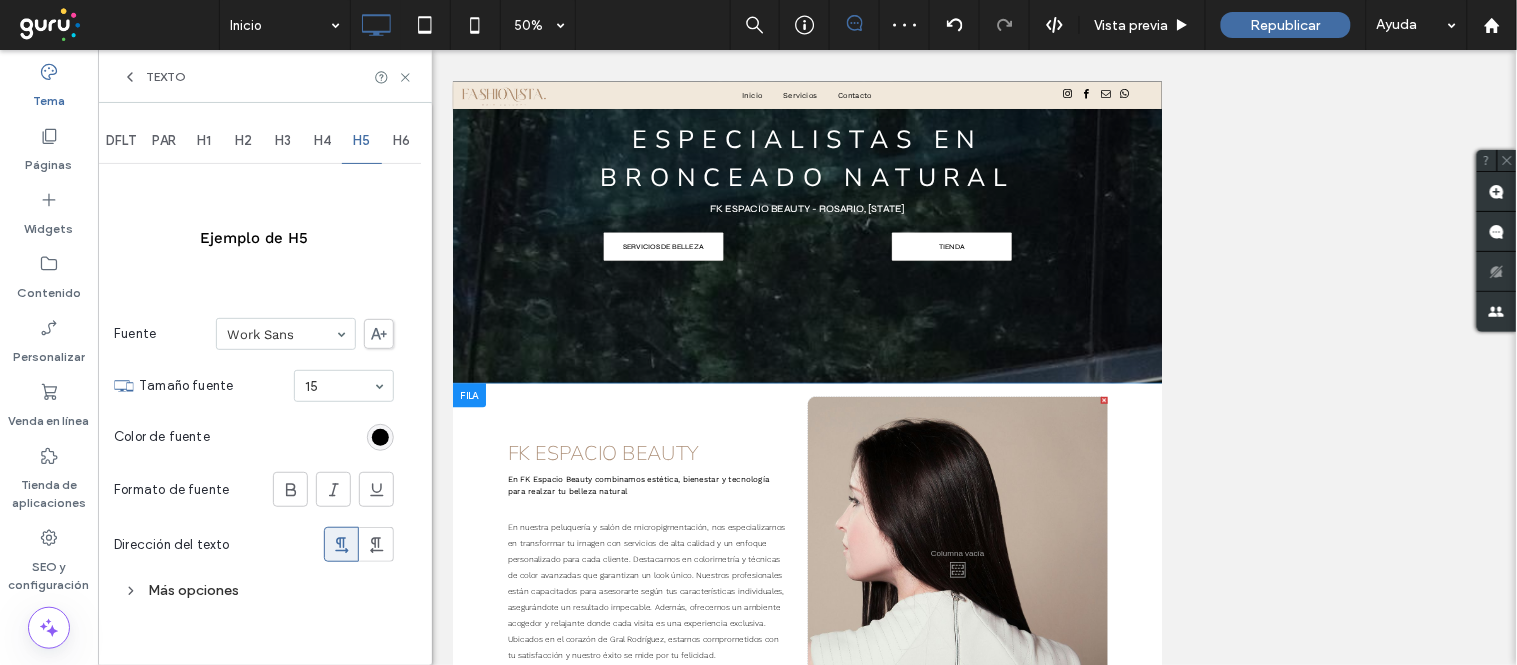 scroll, scrollTop: 0, scrollLeft: 0, axis: both 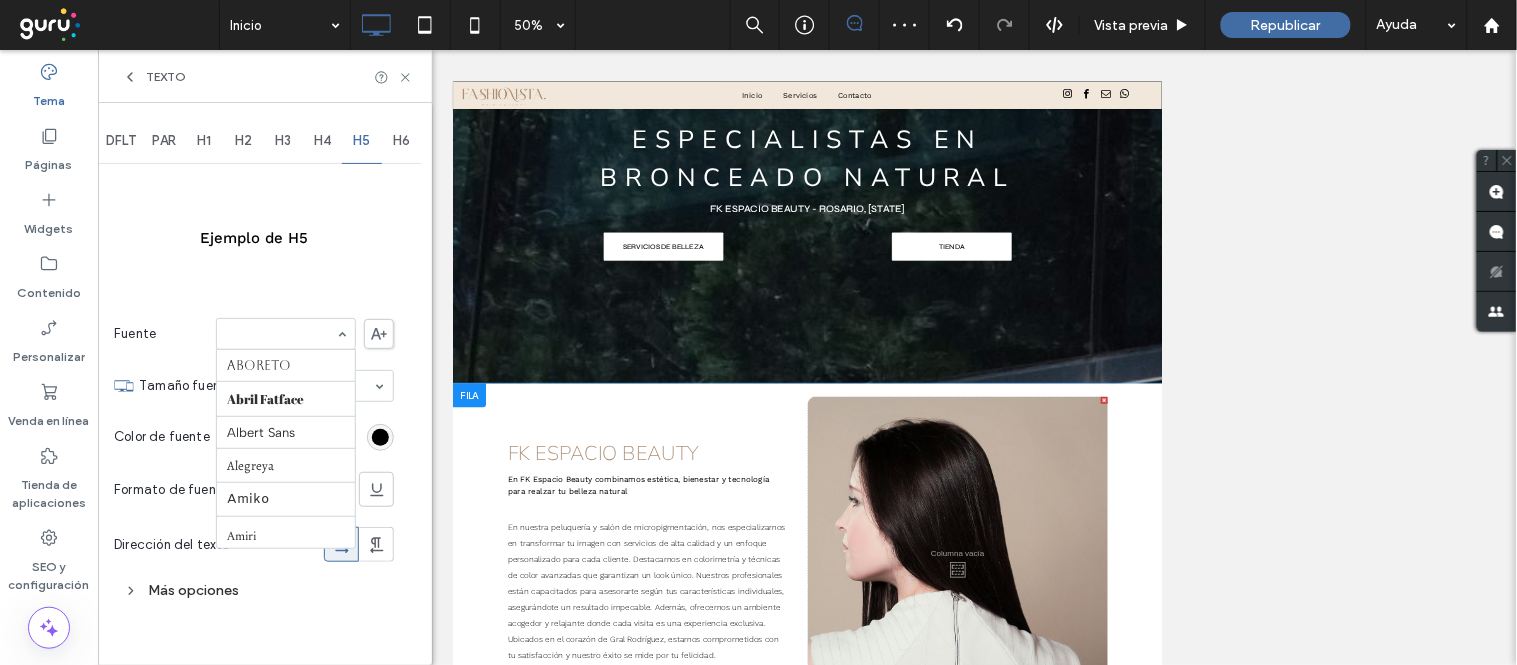 click at bounding box center [286, 334] 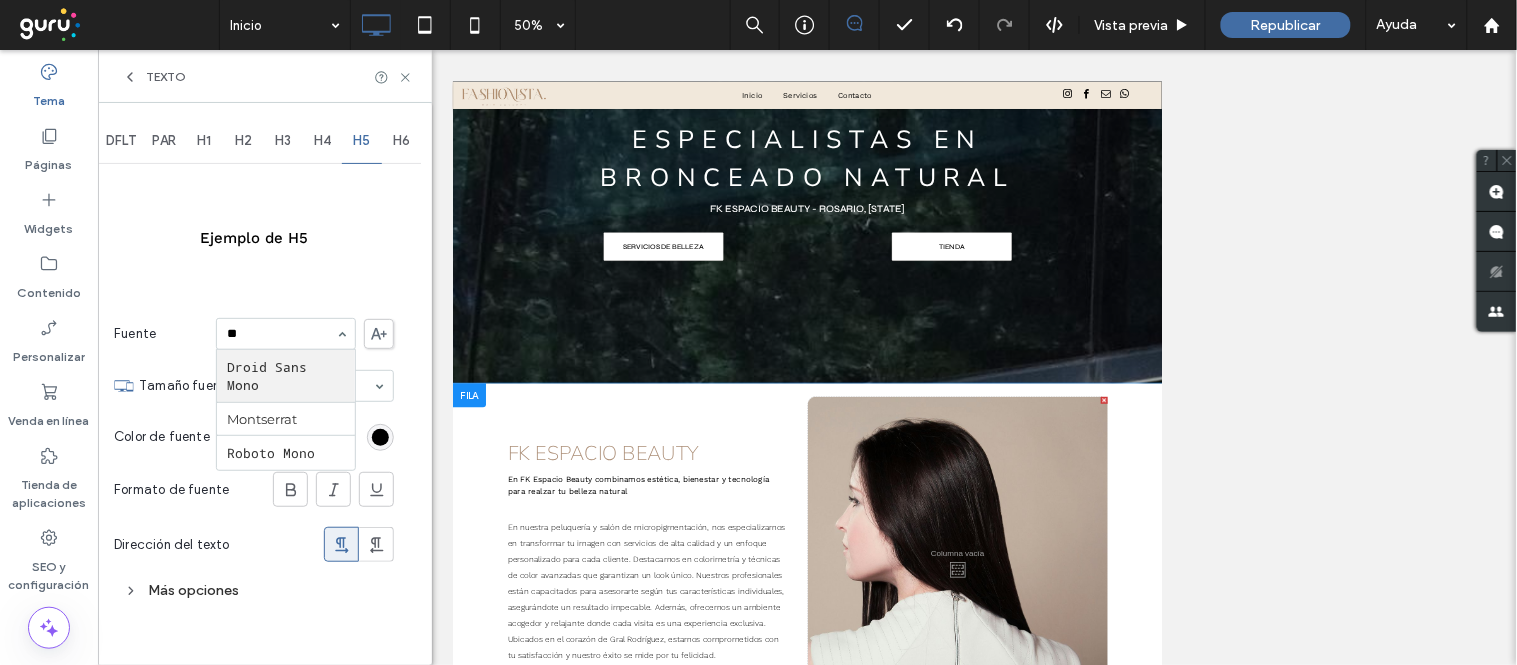 scroll, scrollTop: 0, scrollLeft: 0, axis: both 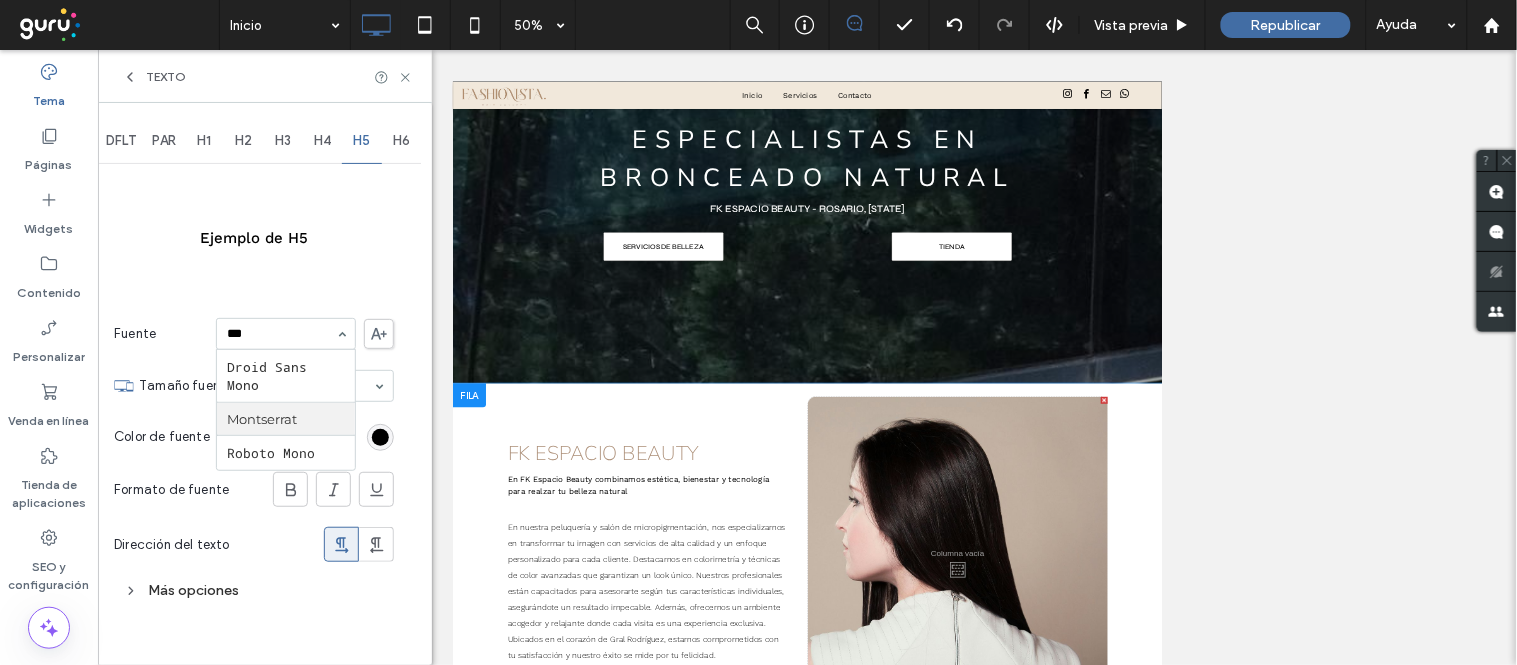 type 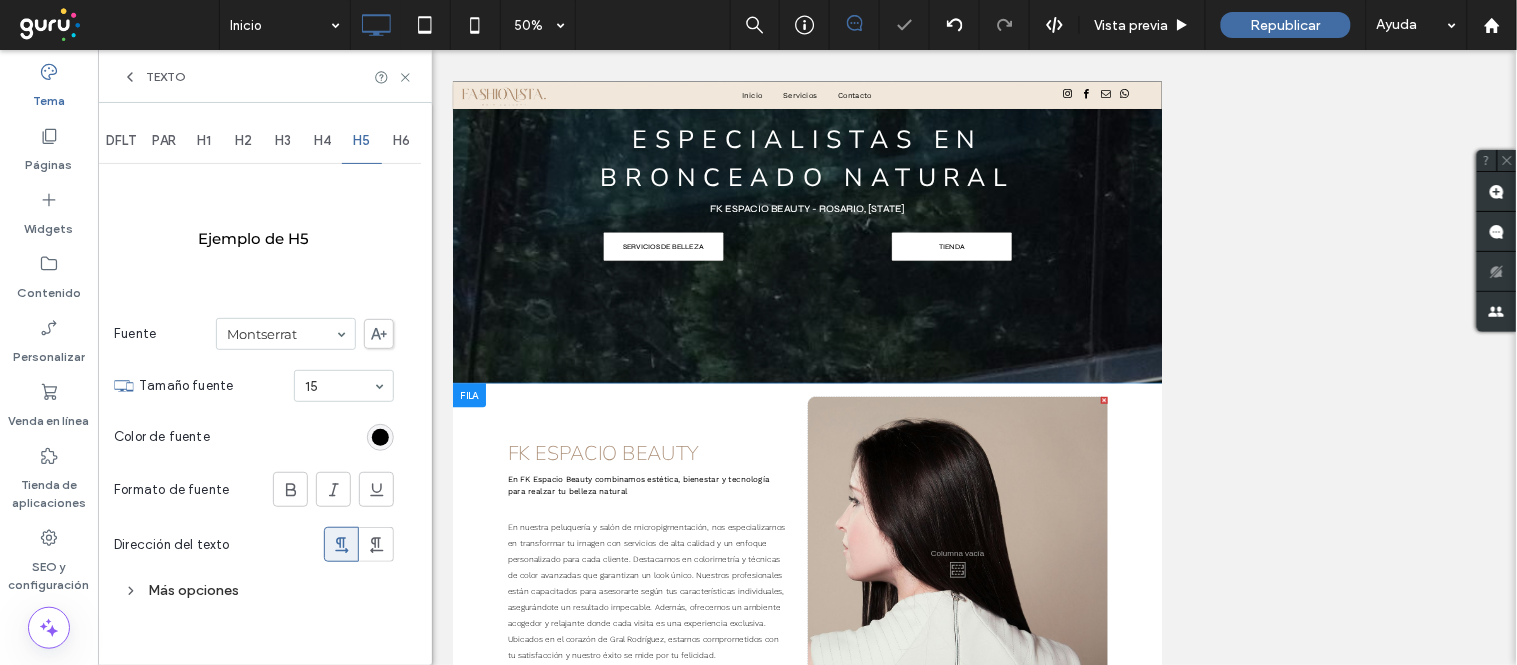 click on "Texto" at bounding box center (265, 76) 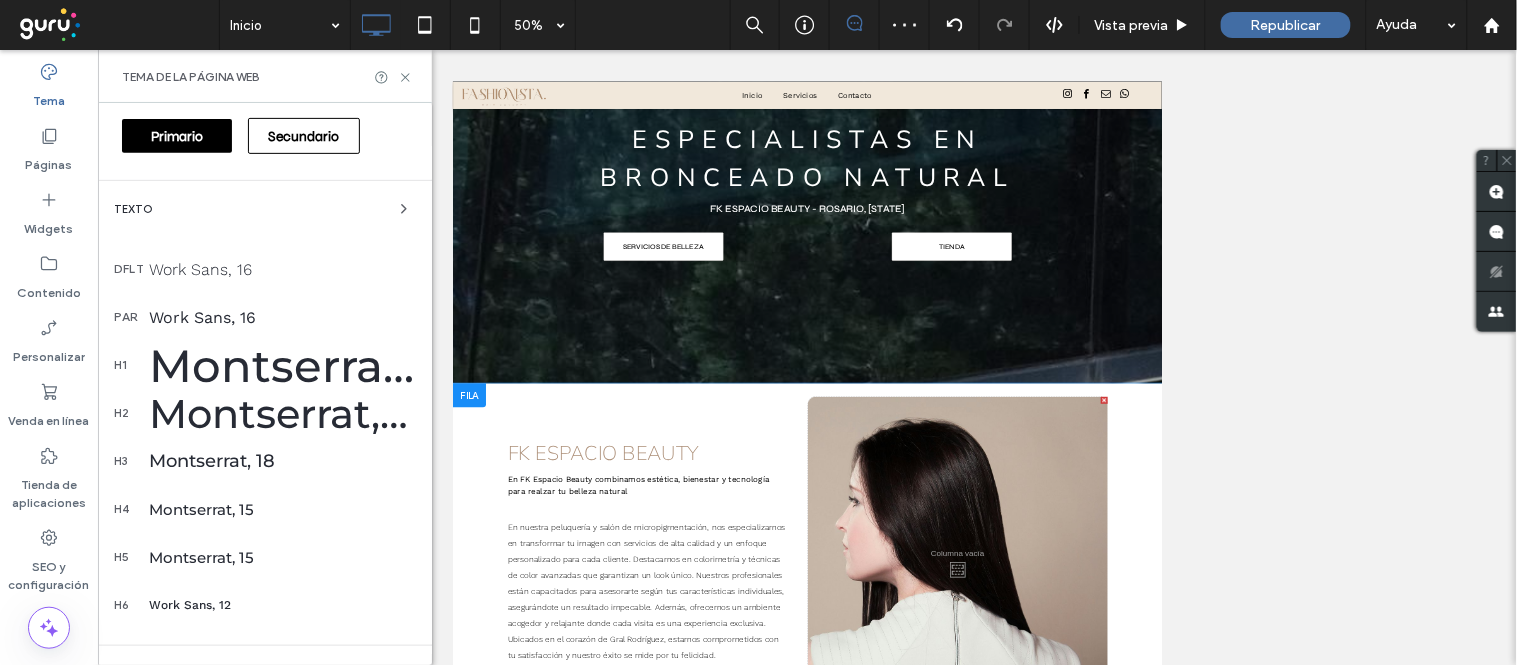 scroll, scrollTop: 222, scrollLeft: 0, axis: vertical 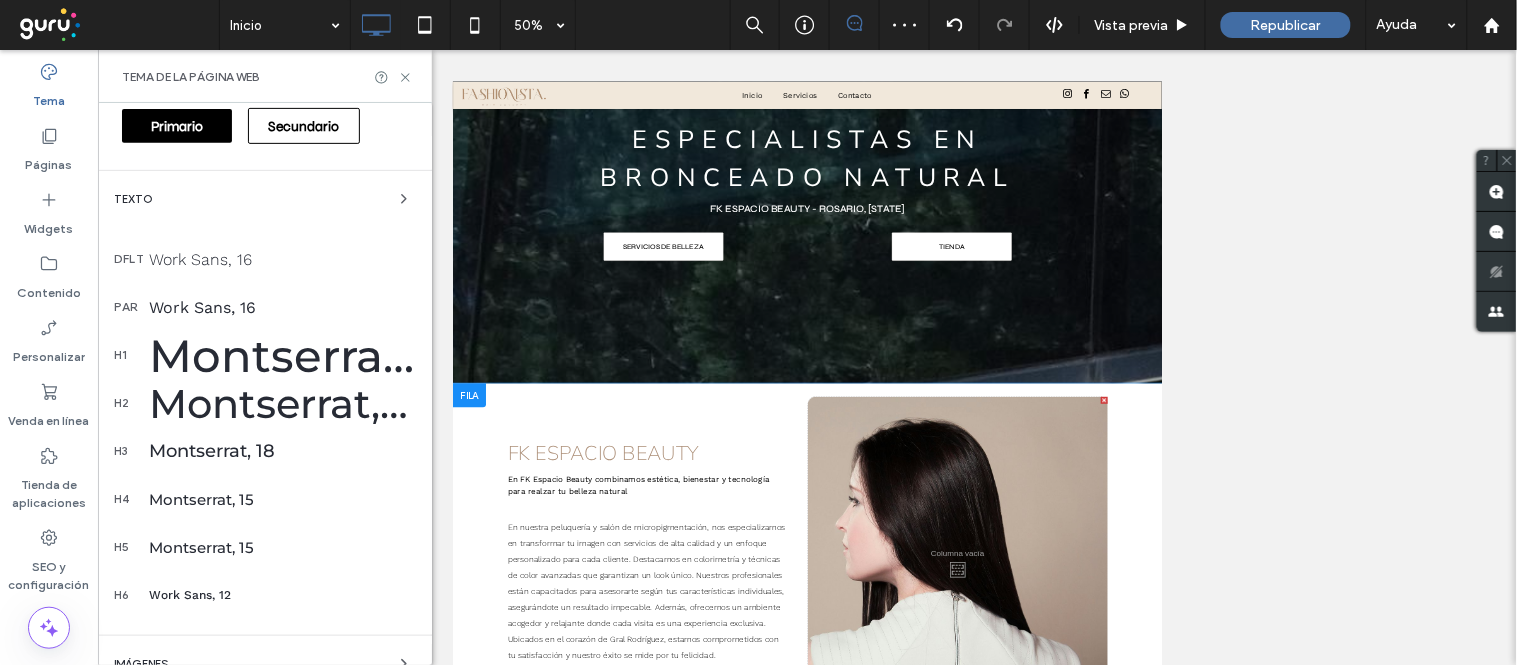 drag, startPoint x: 191, startPoint y: 583, endPoint x: 241, endPoint y: 515, distance: 84.40379 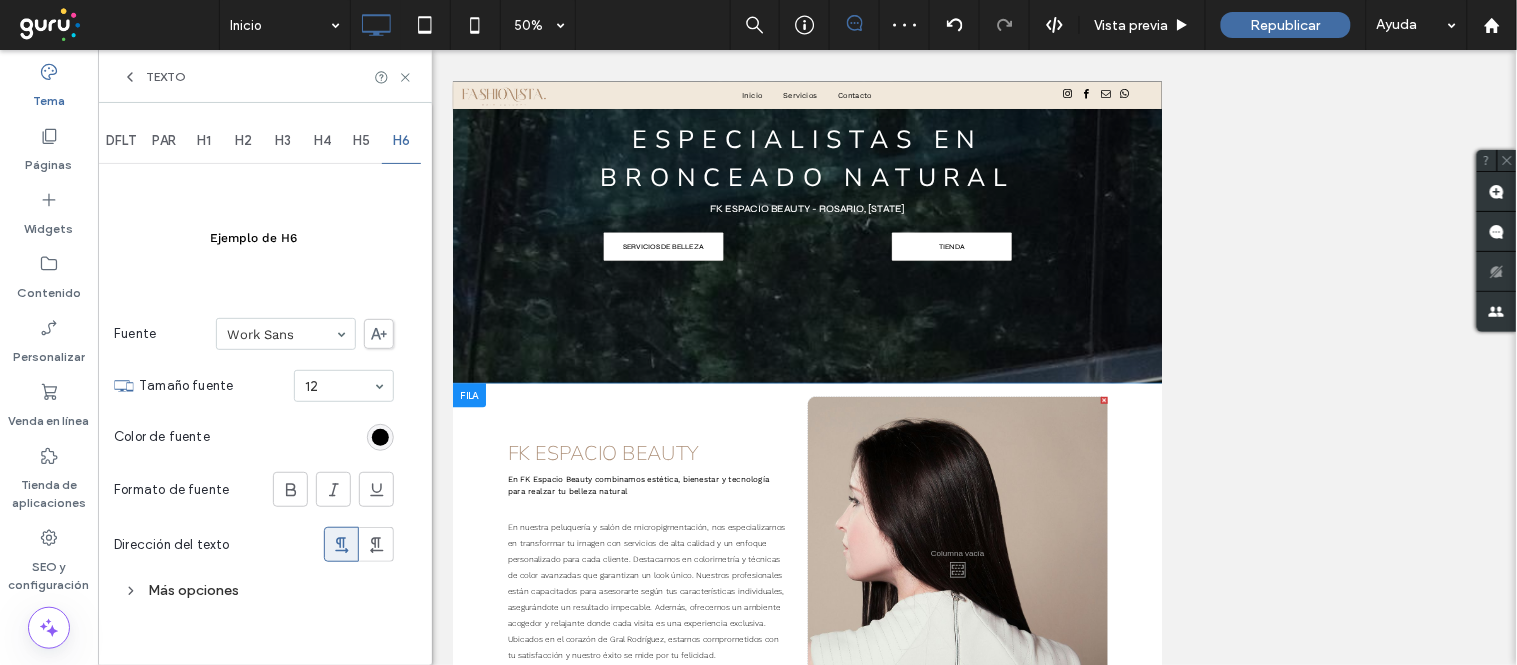 scroll, scrollTop: 0, scrollLeft: 0, axis: both 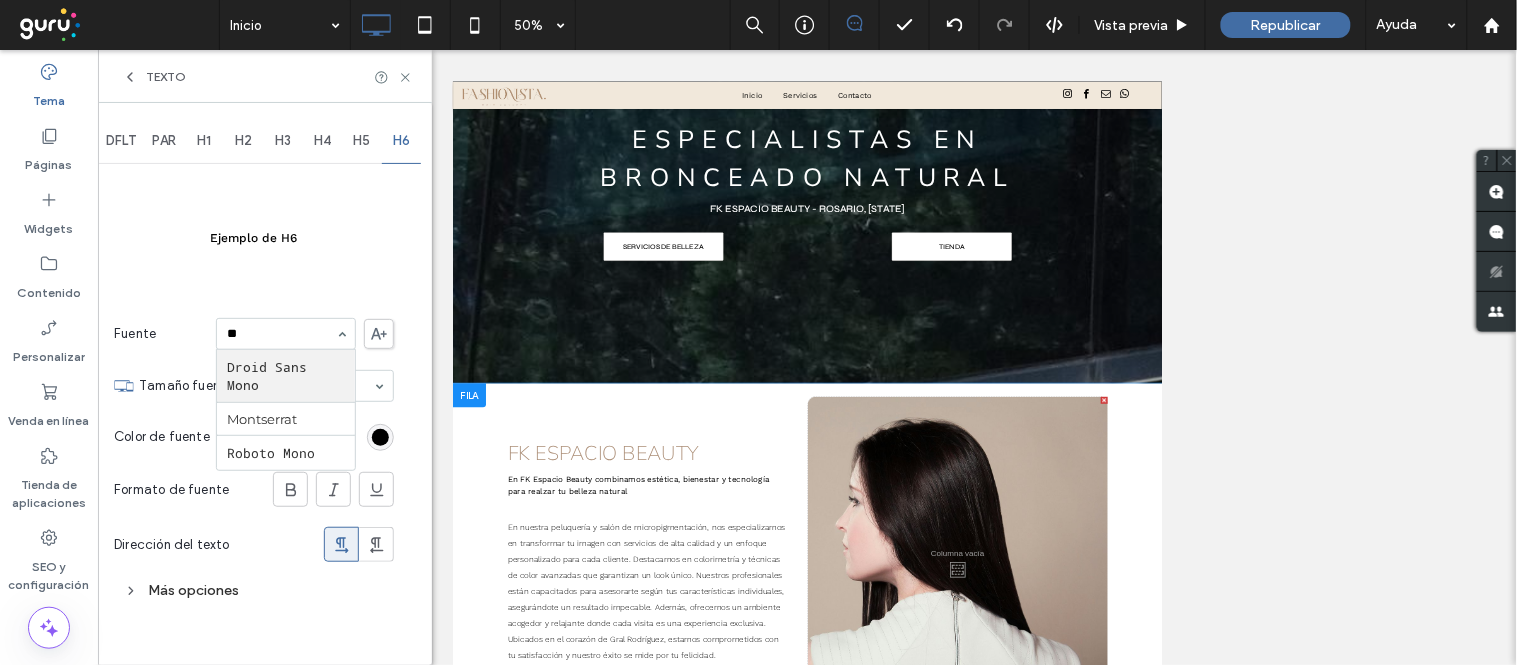 type on "***" 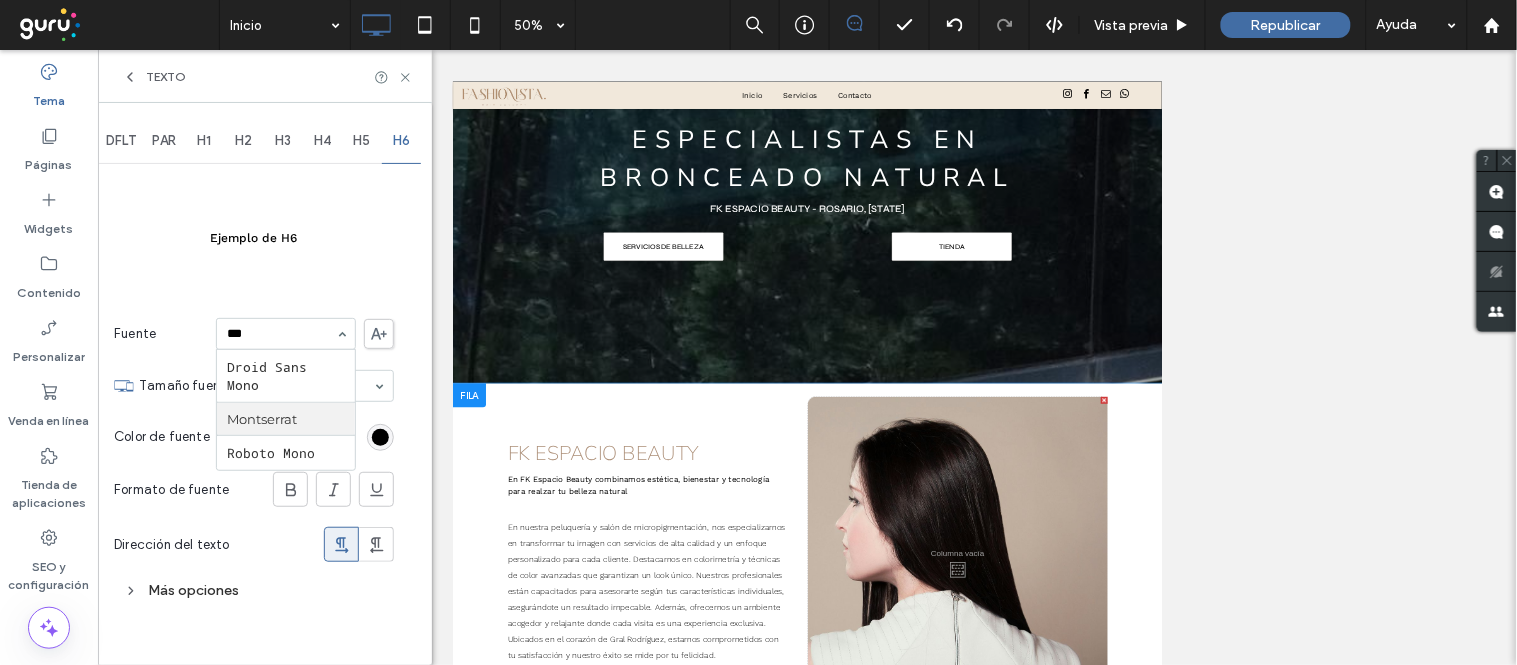 type 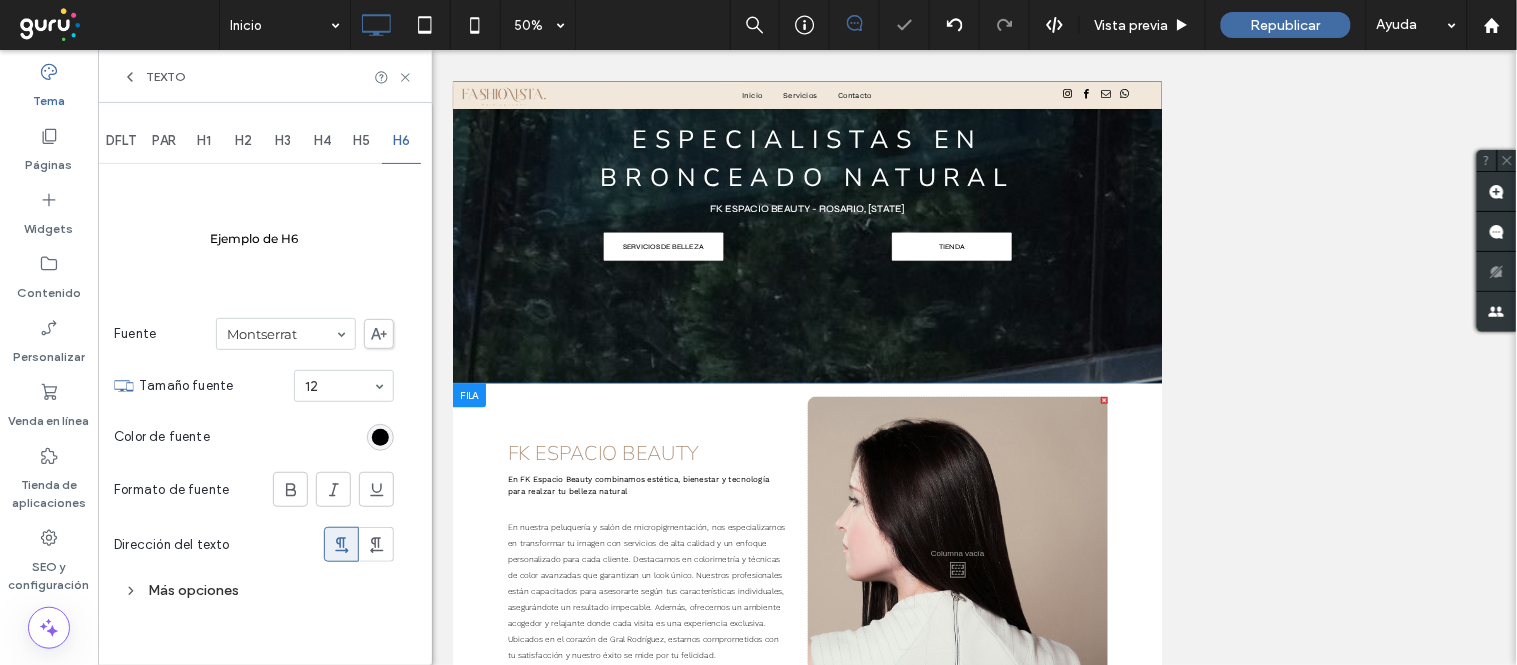 click 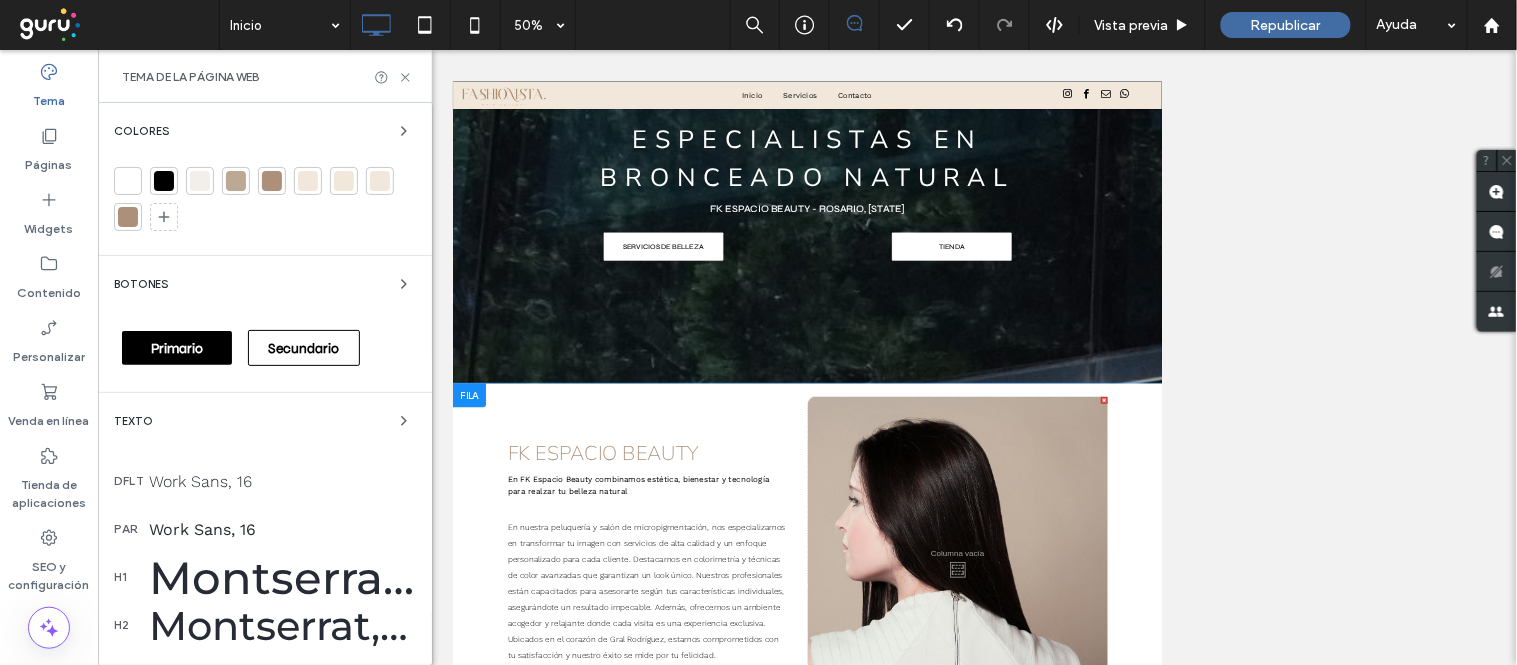 click on "Work Sans, 16" at bounding box center (282, 481) 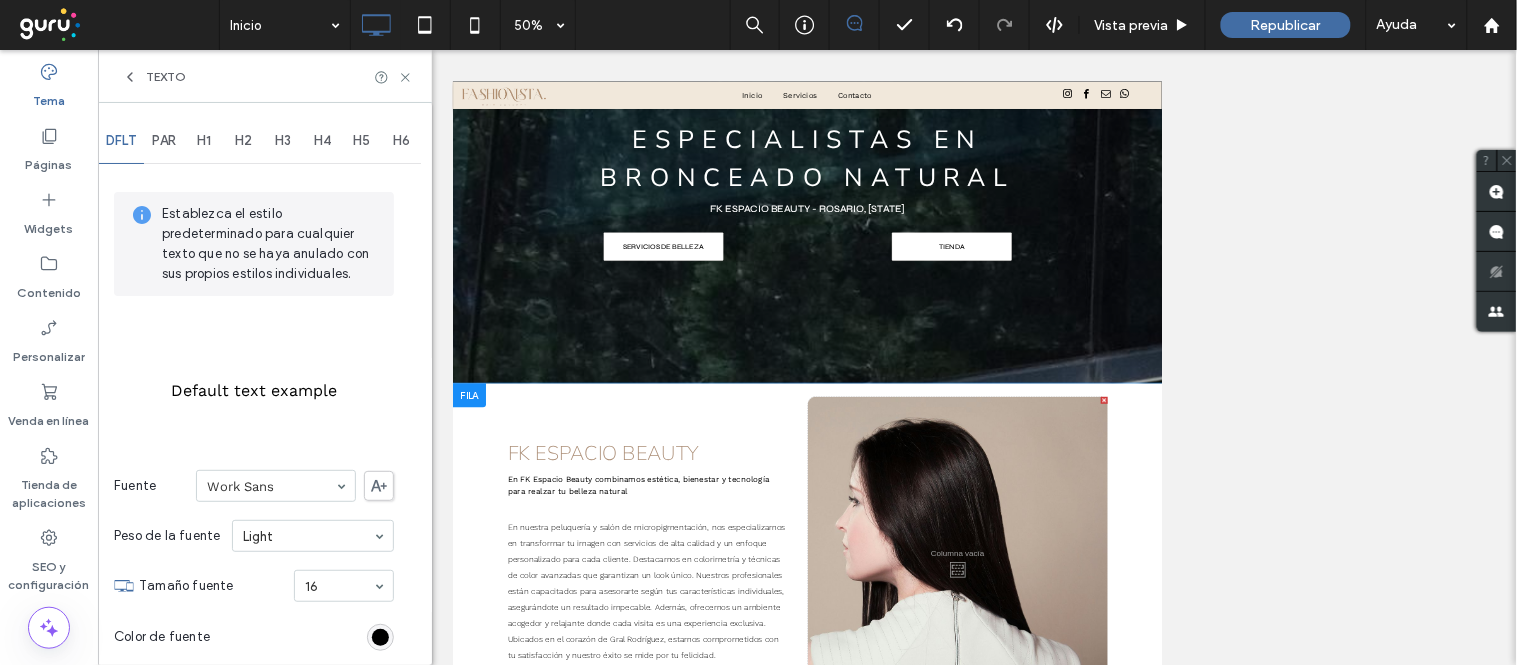 click on "Work Sans" at bounding box center (276, 486) 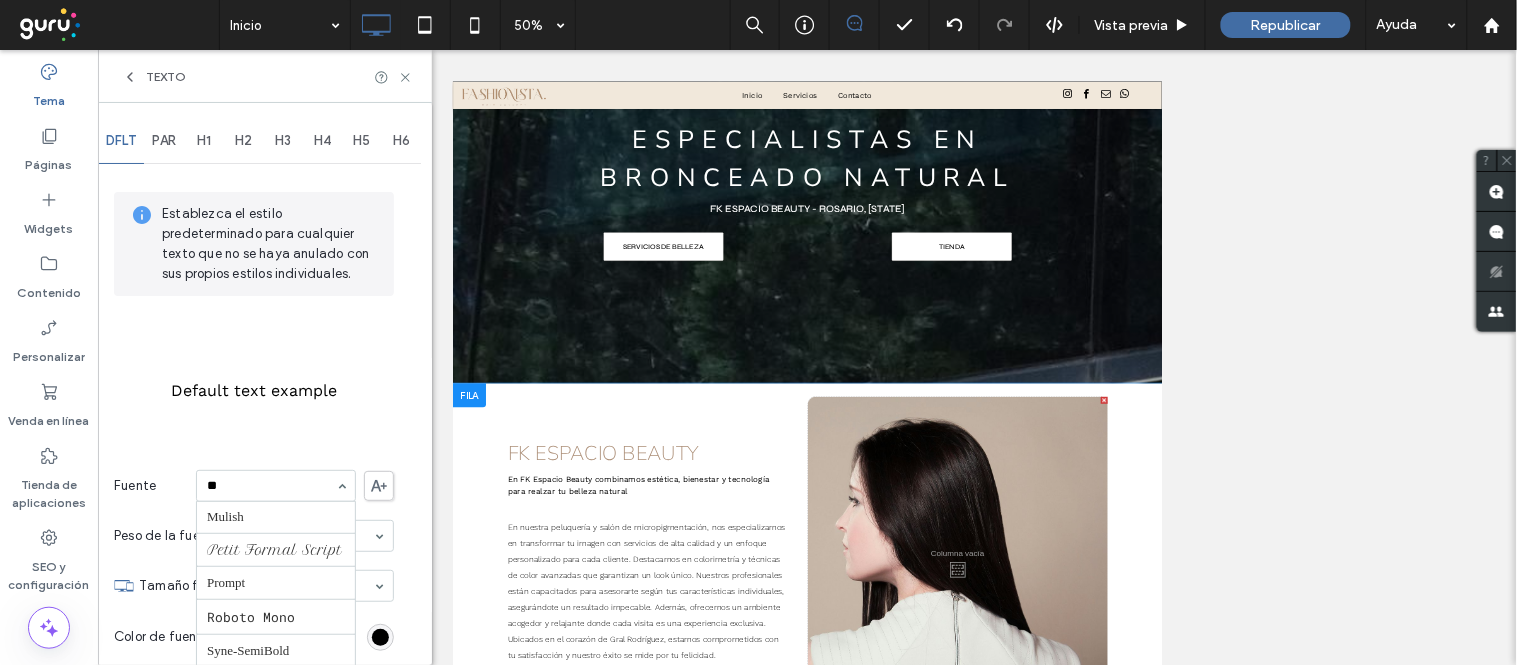 scroll, scrollTop: 0, scrollLeft: 0, axis: both 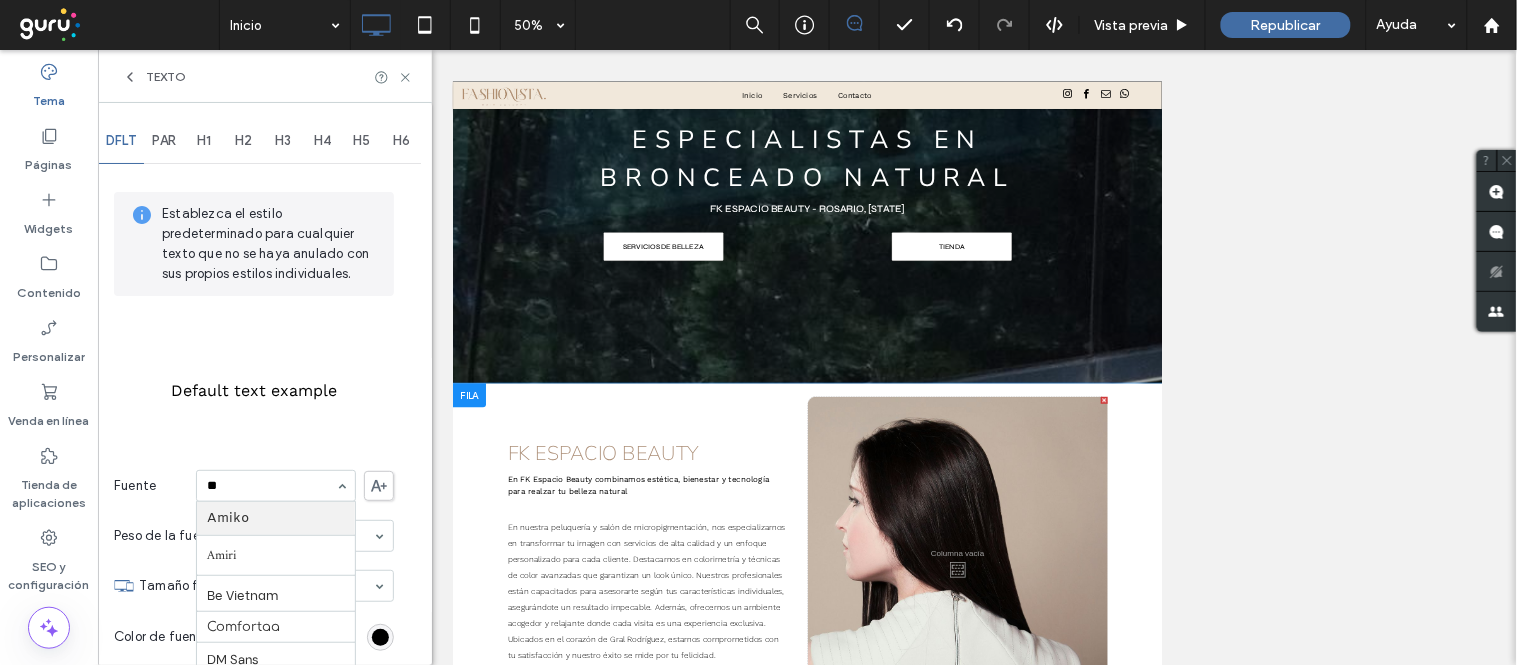 type on "***" 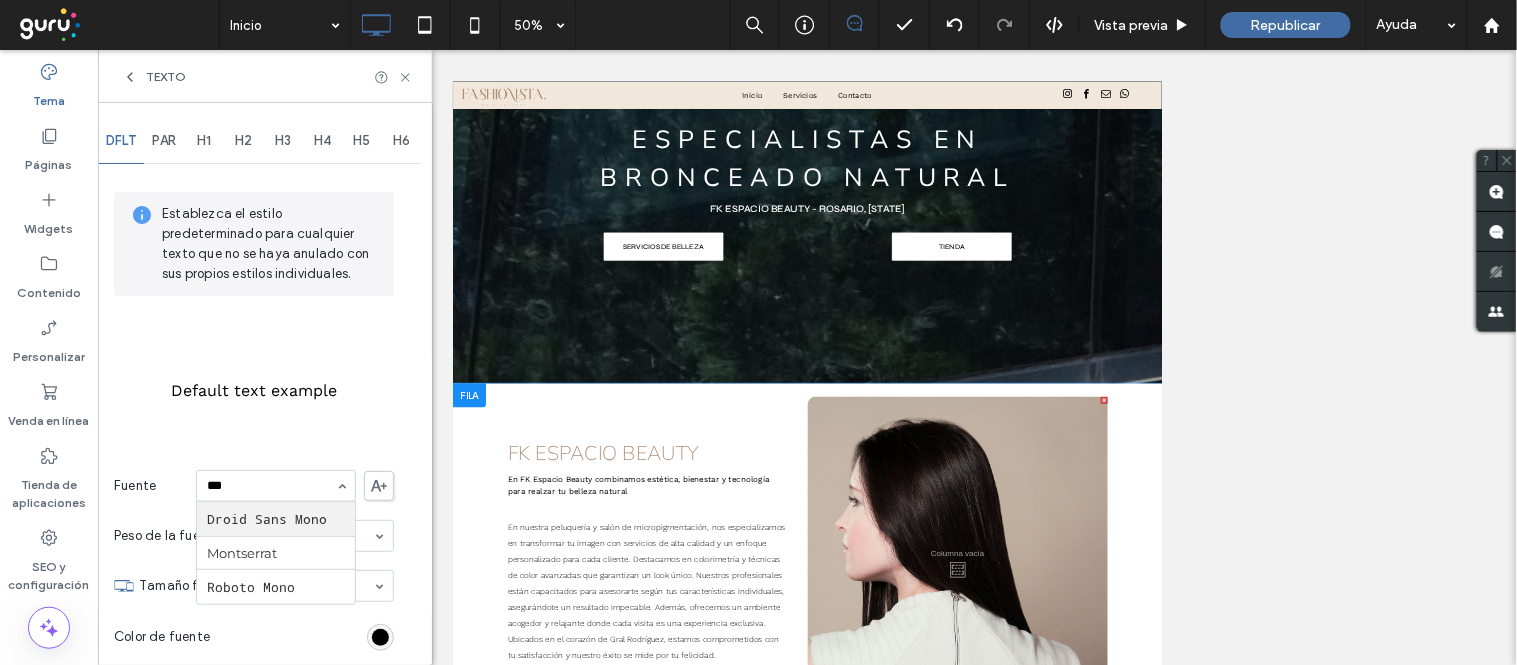 type 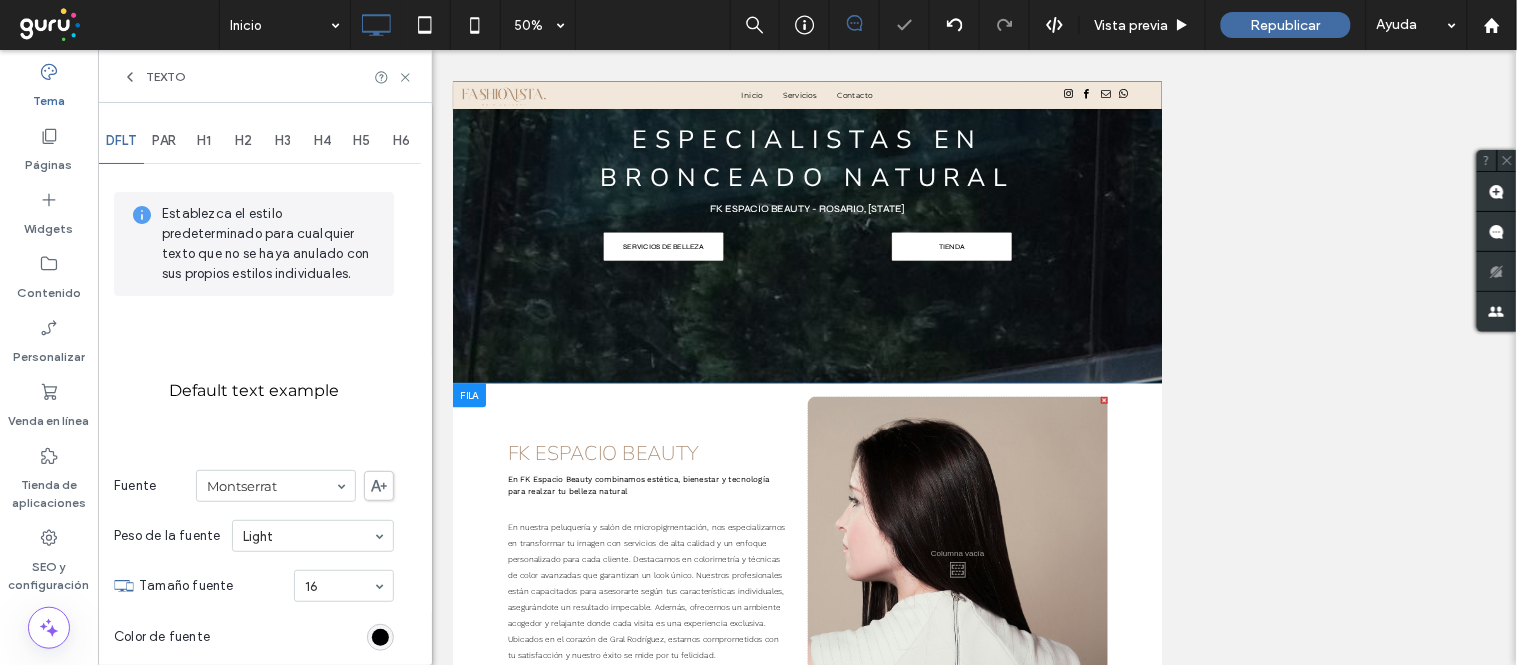 click 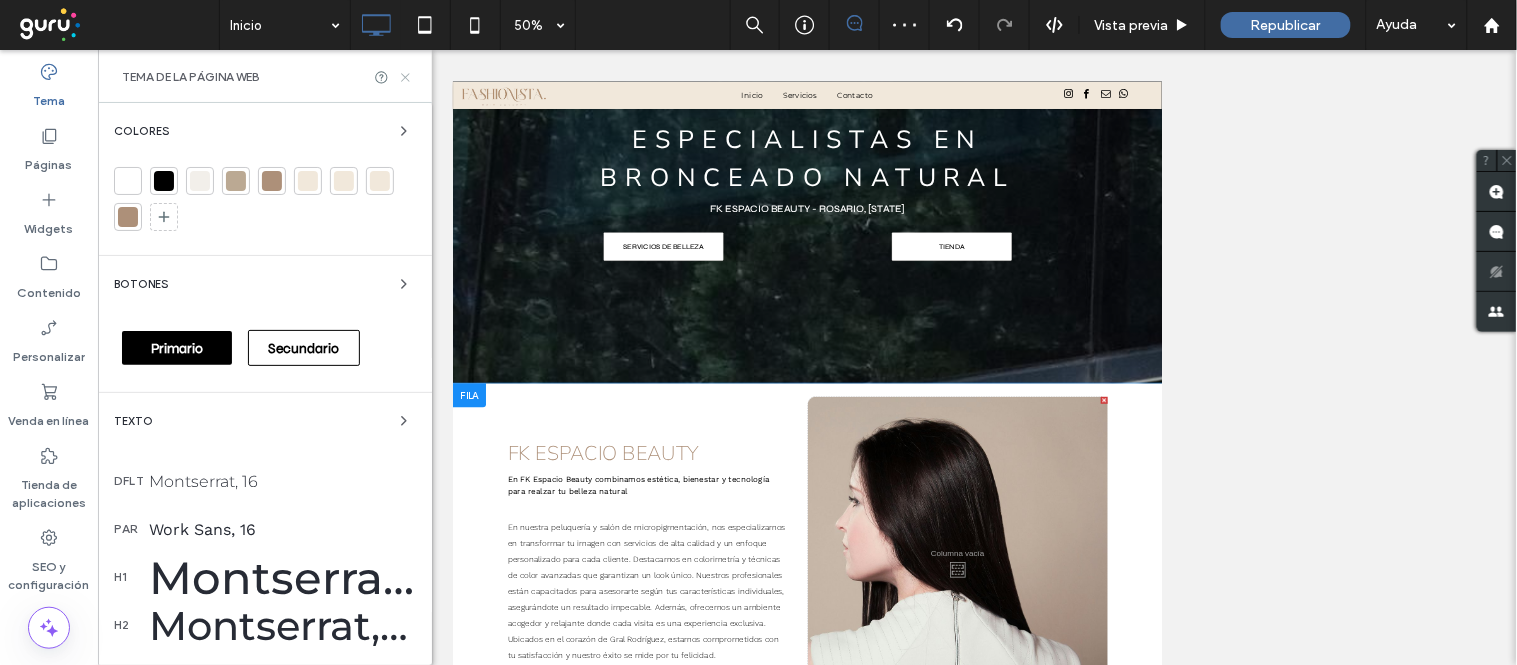 drag, startPoint x: 406, startPoint y: 77, endPoint x: 322, endPoint y: 41, distance: 91.389275 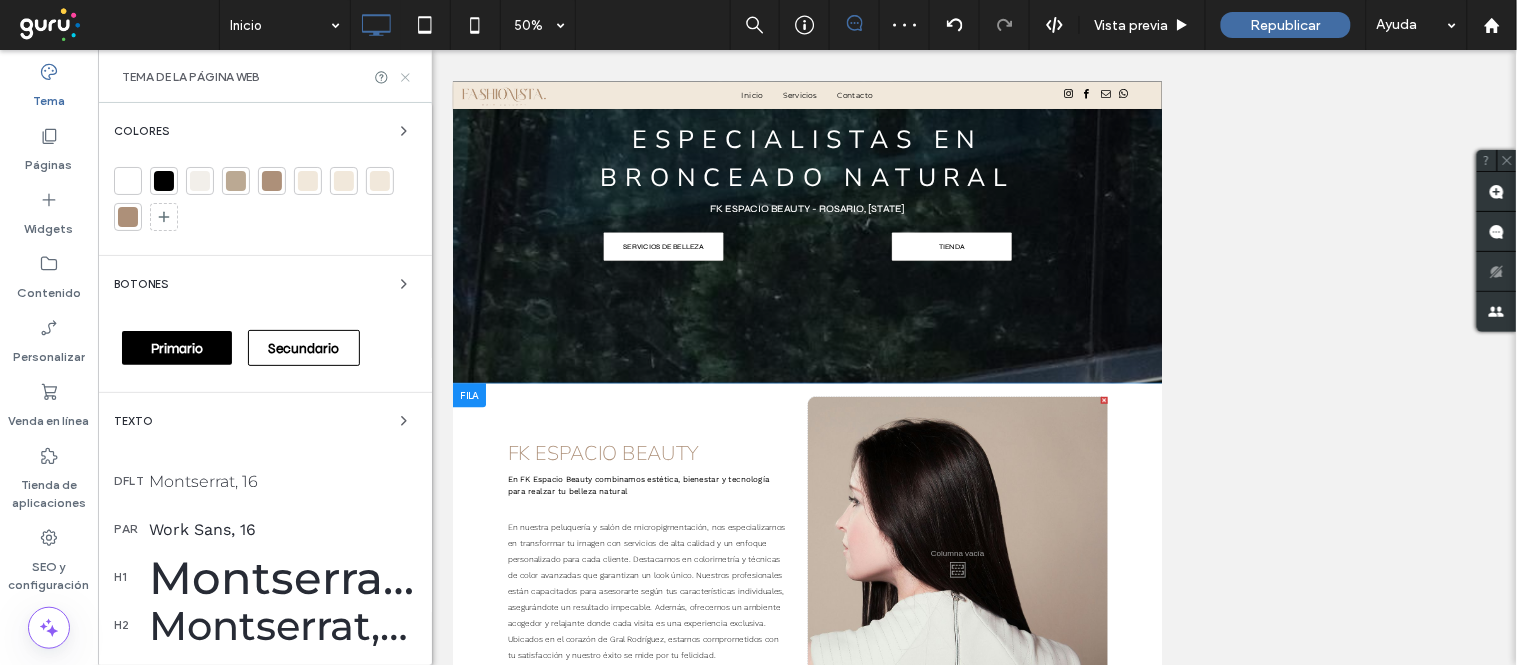 click 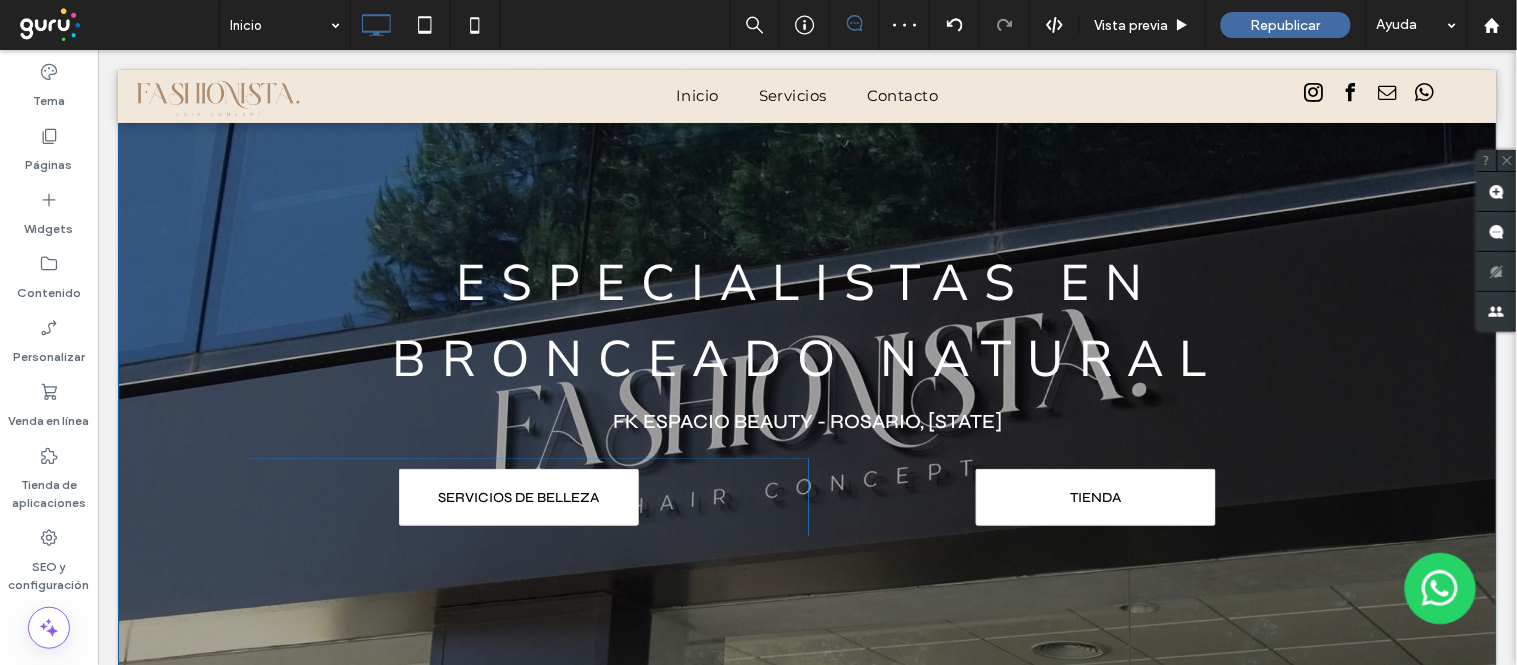 scroll, scrollTop: 42, scrollLeft: 0, axis: vertical 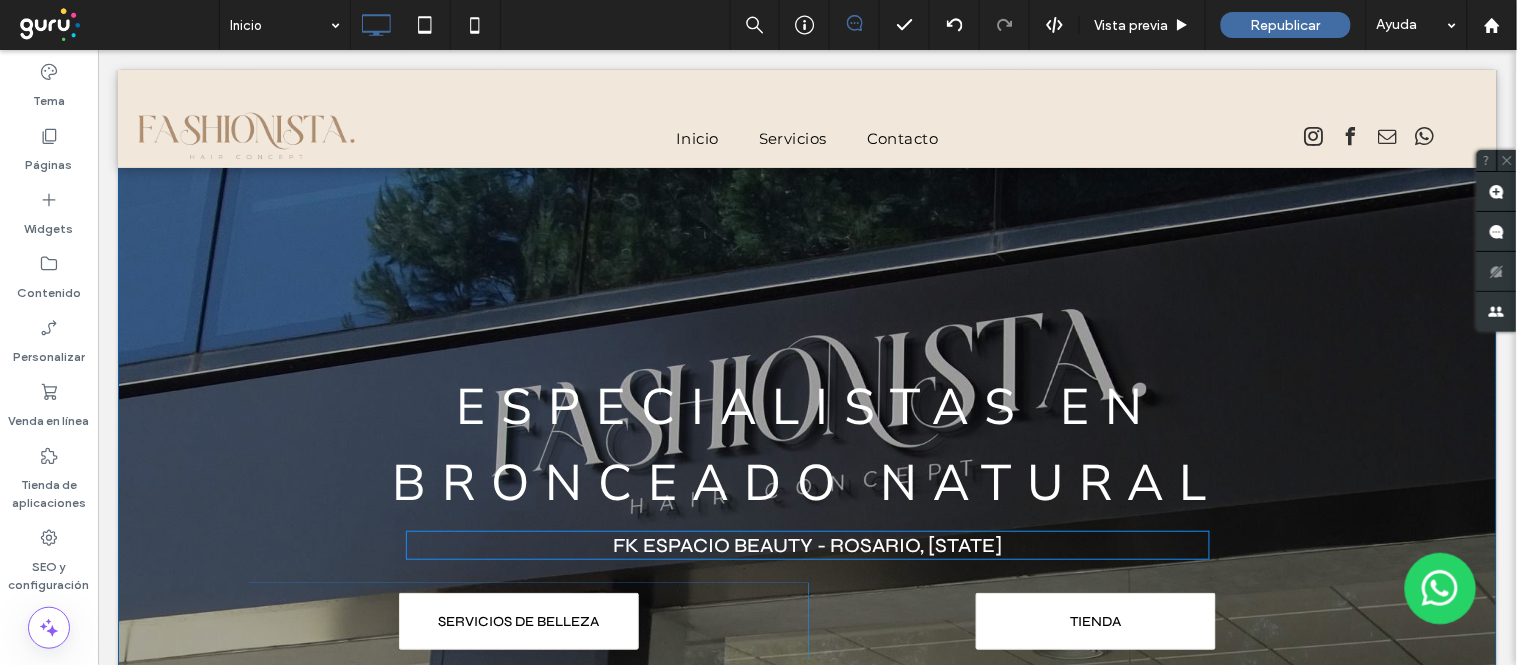 click on "FK espacio beauty - [CITY], [STATE]" at bounding box center [806, 544] 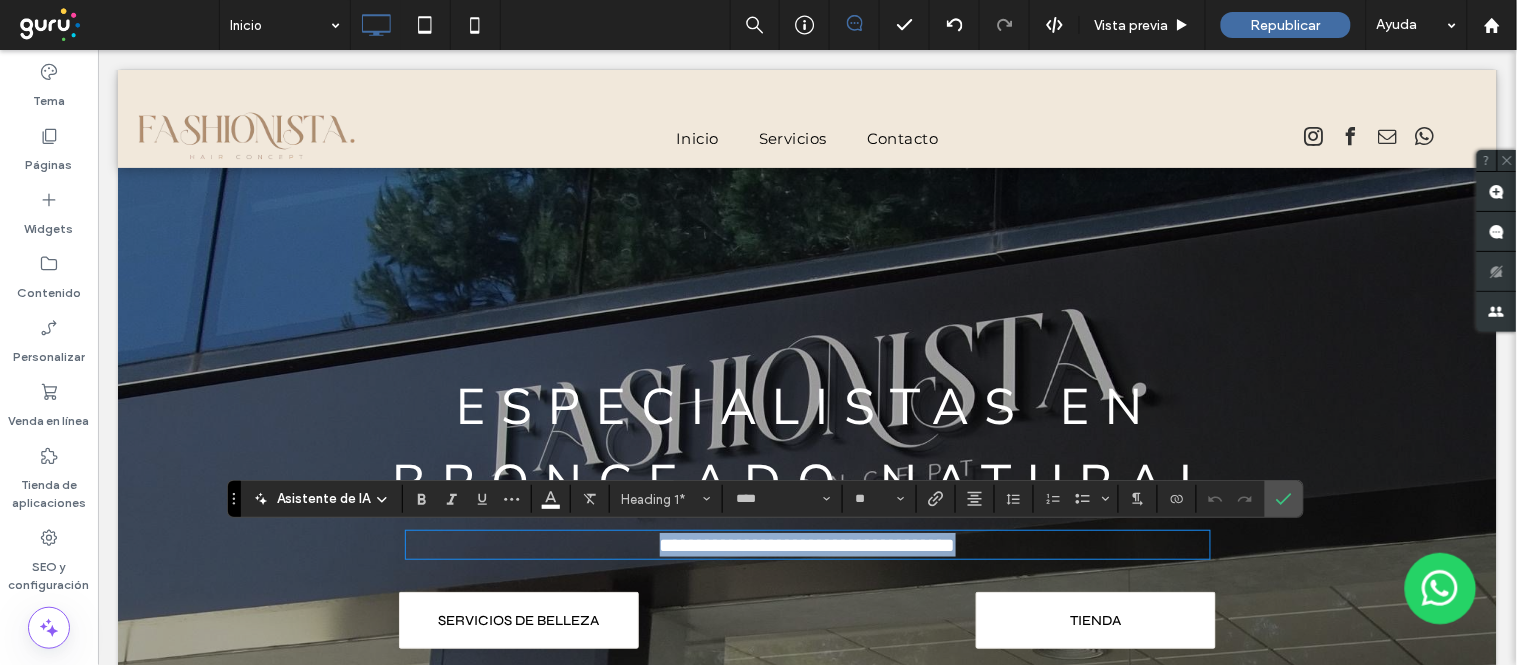 click on "**********" at bounding box center (807, 544) 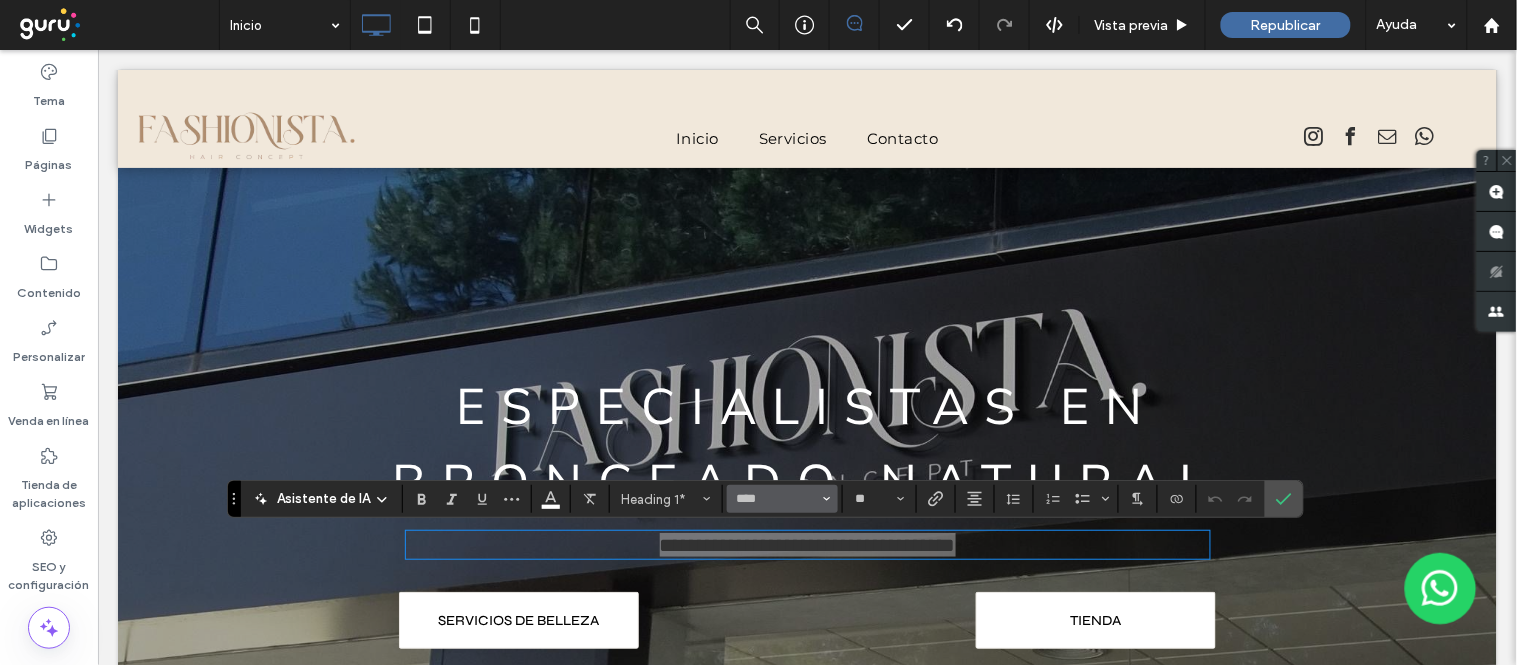 click on "****" at bounding box center (776, 499) 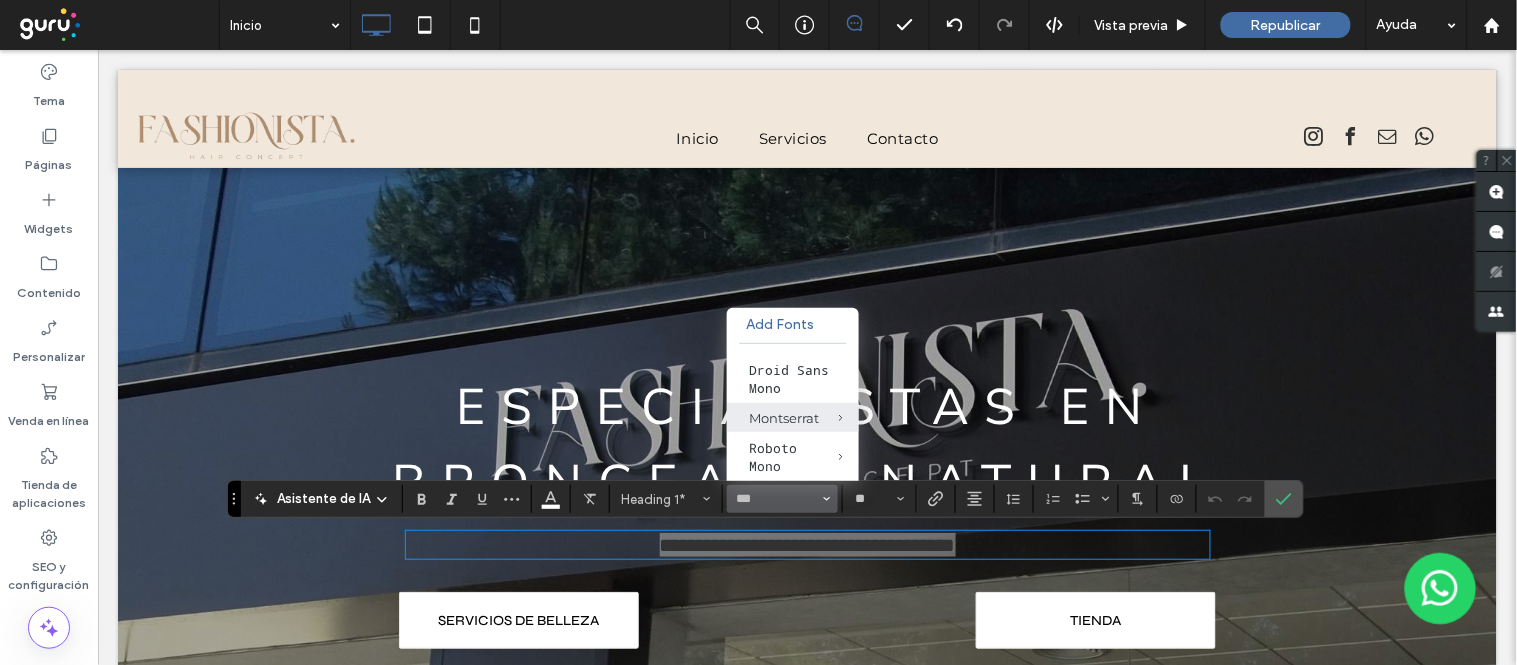click on "Montserrat" at bounding box center (793, 417) 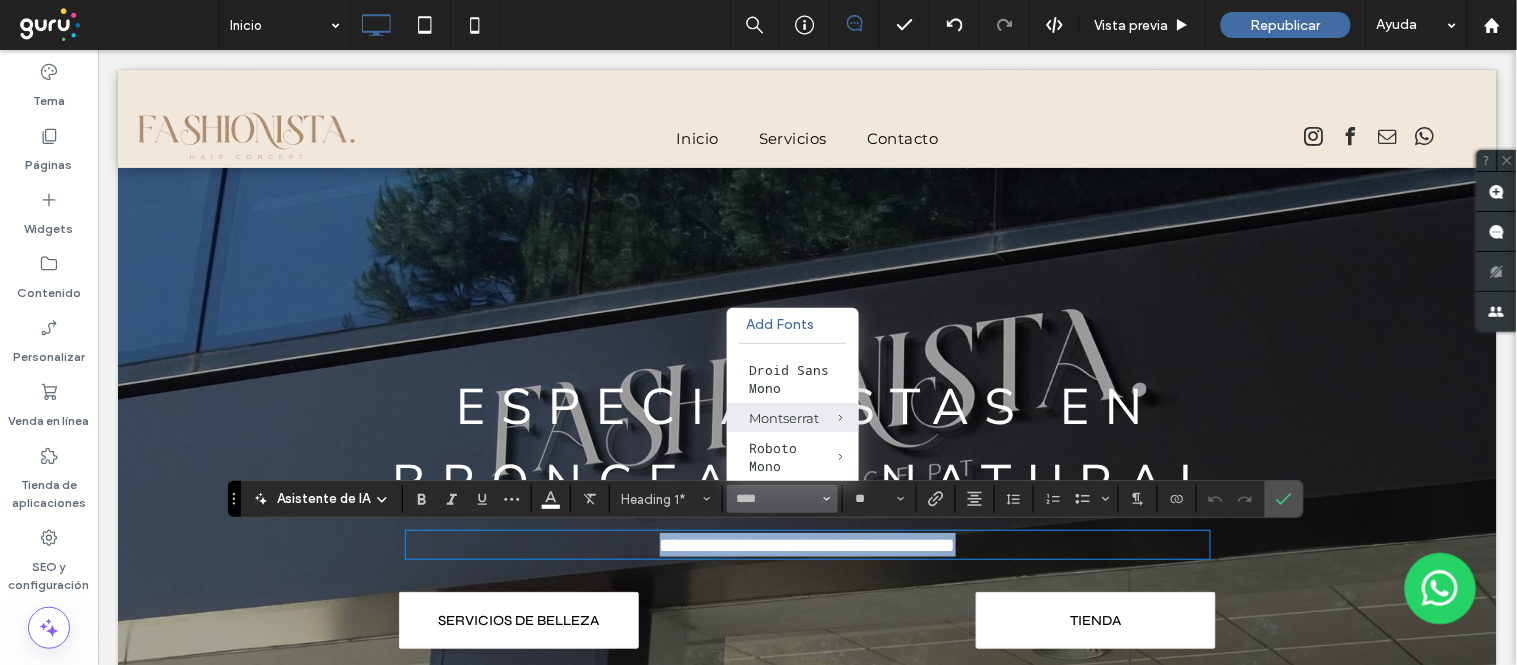 type on "**********" 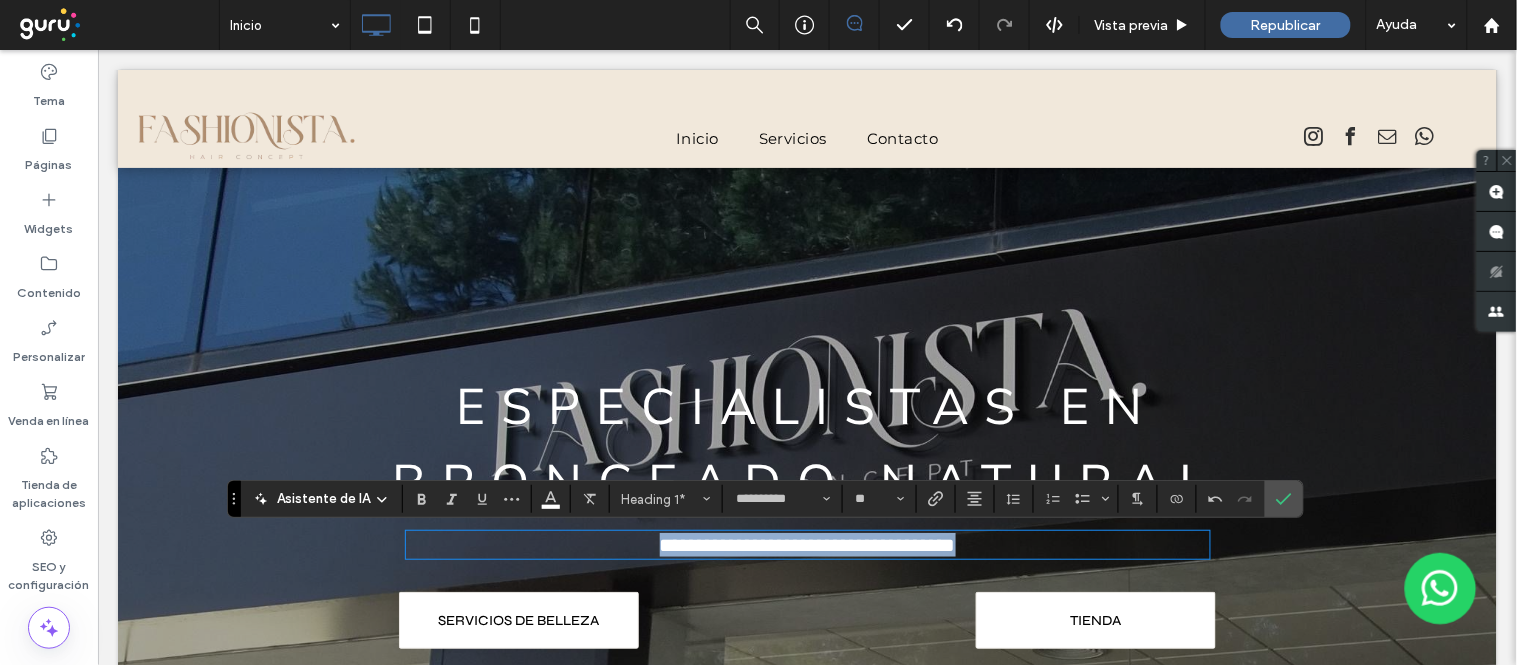 click on "**********" at bounding box center [807, 544] 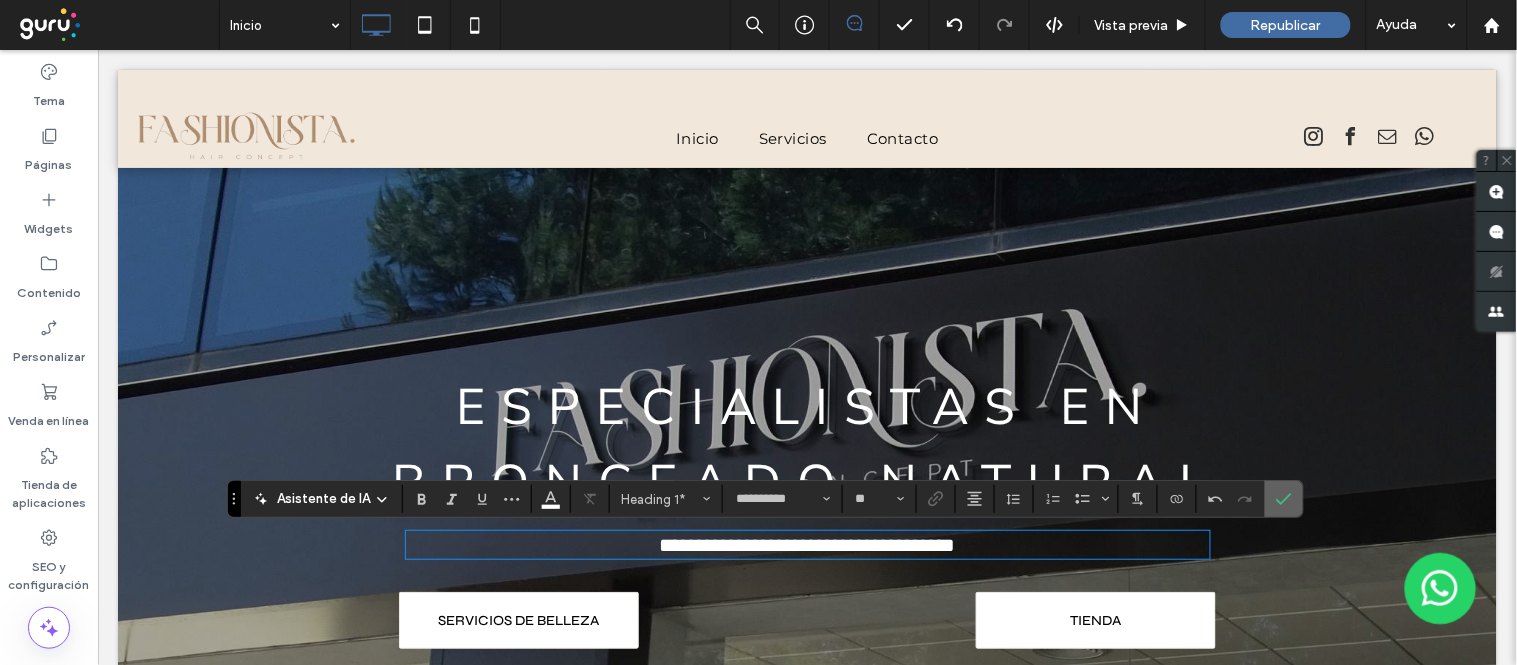 drag, startPoint x: 1277, startPoint y: 508, endPoint x: 958, endPoint y: 461, distance: 322.4438 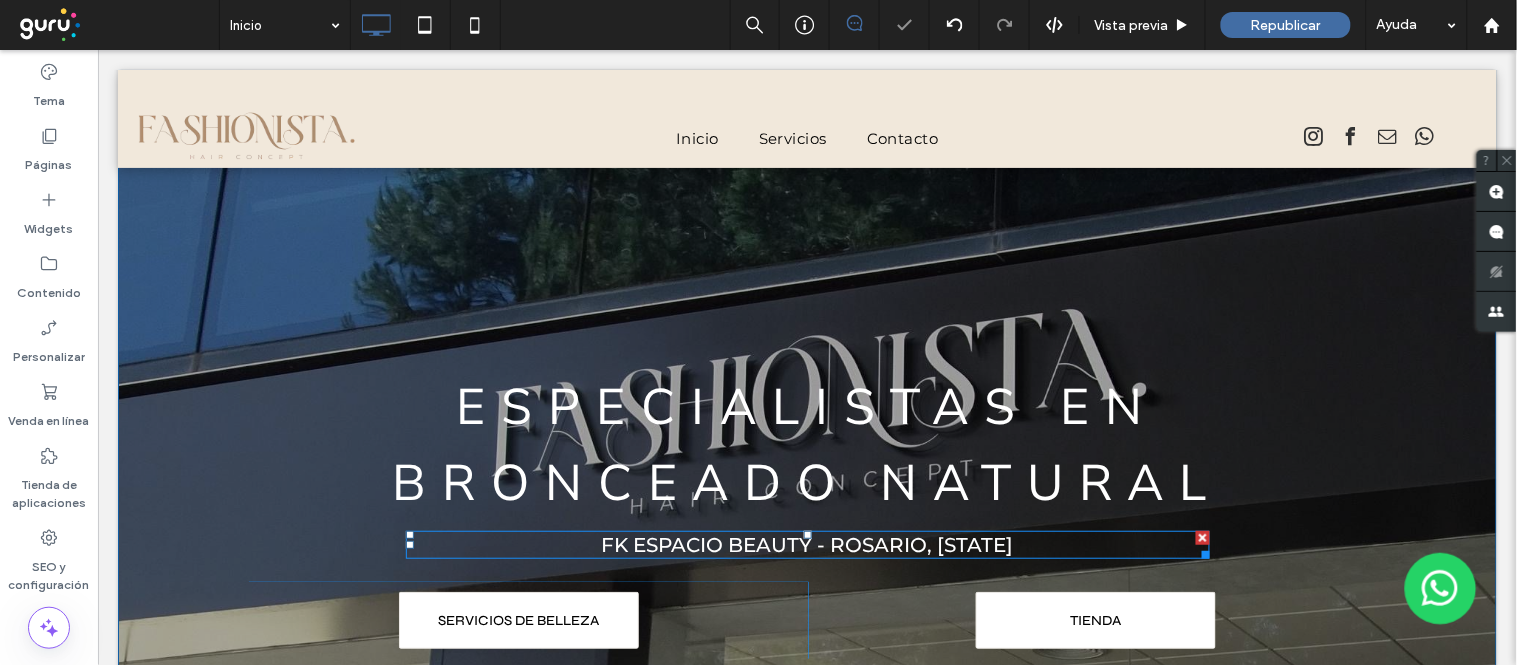 click on "FK espacio beauty - [CITY], [STATE]" at bounding box center (807, 544) 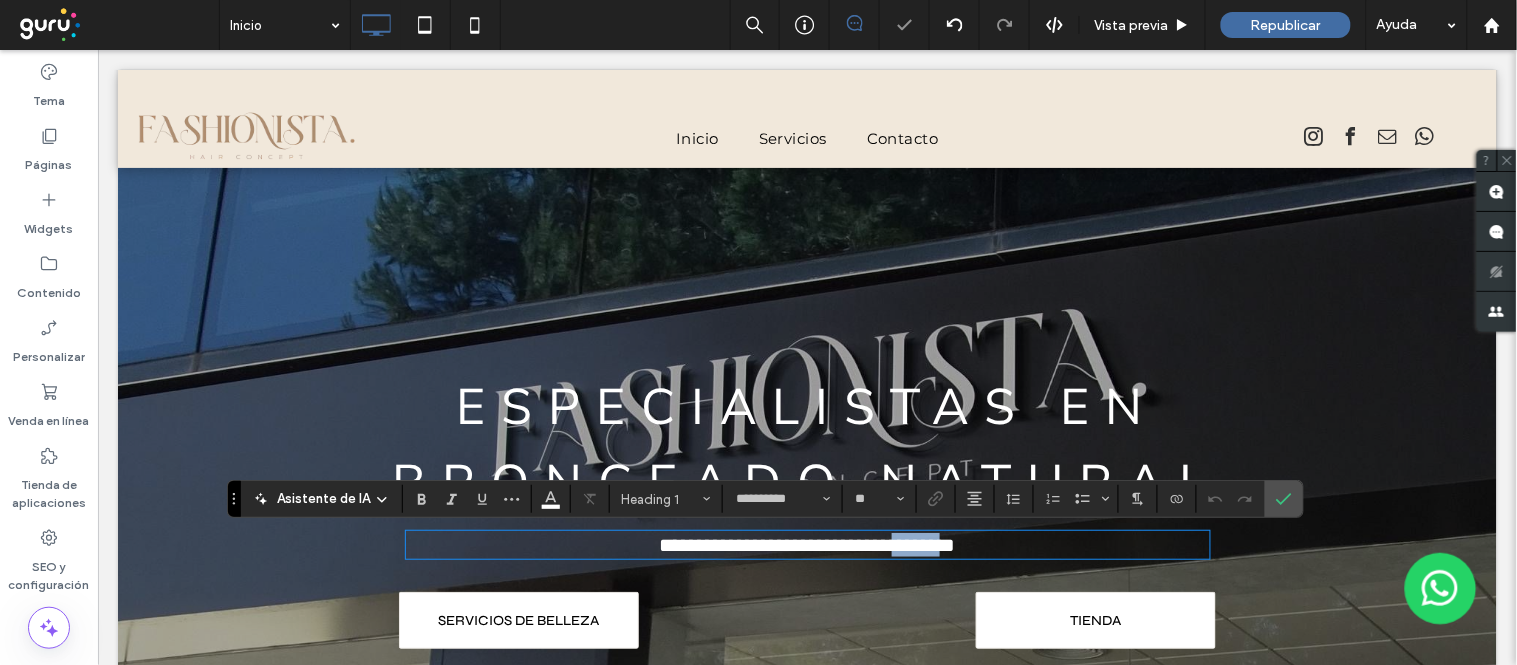 click on "**********" at bounding box center (807, 544) 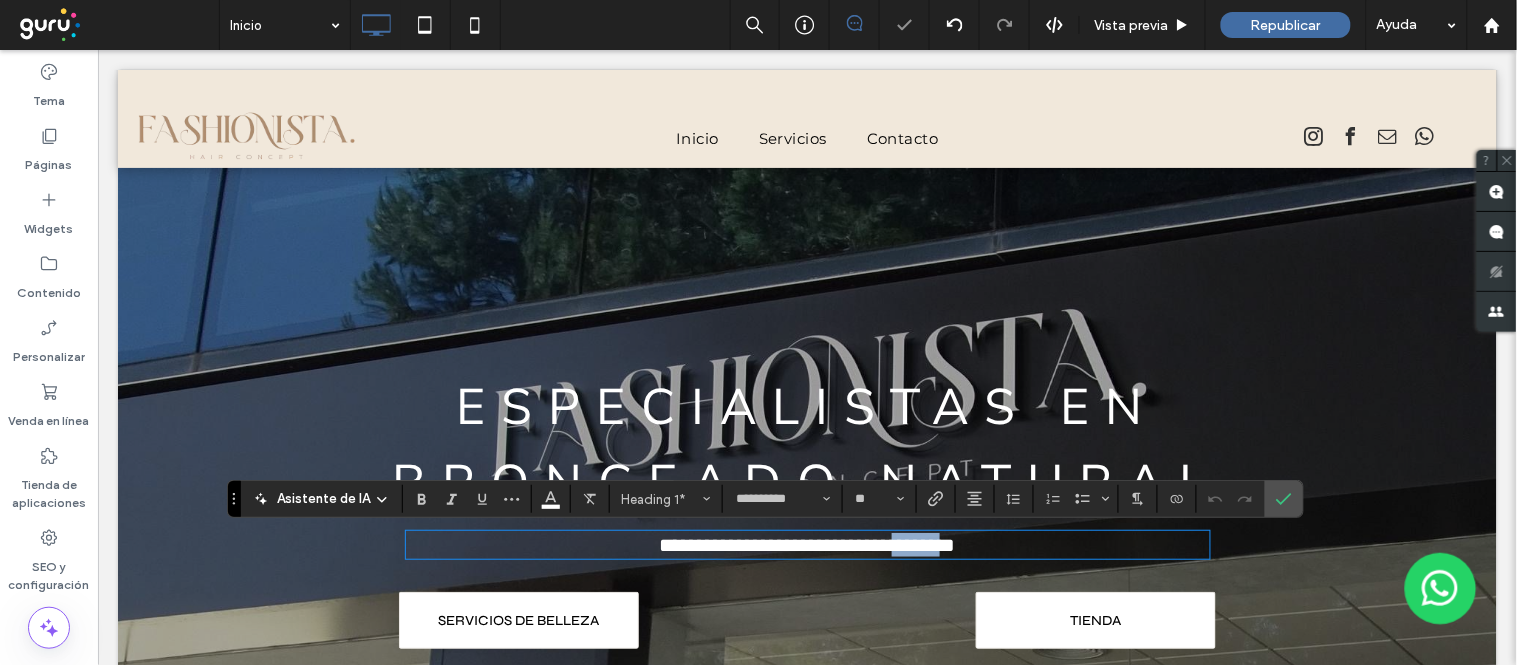 click on "**********" at bounding box center (807, 544) 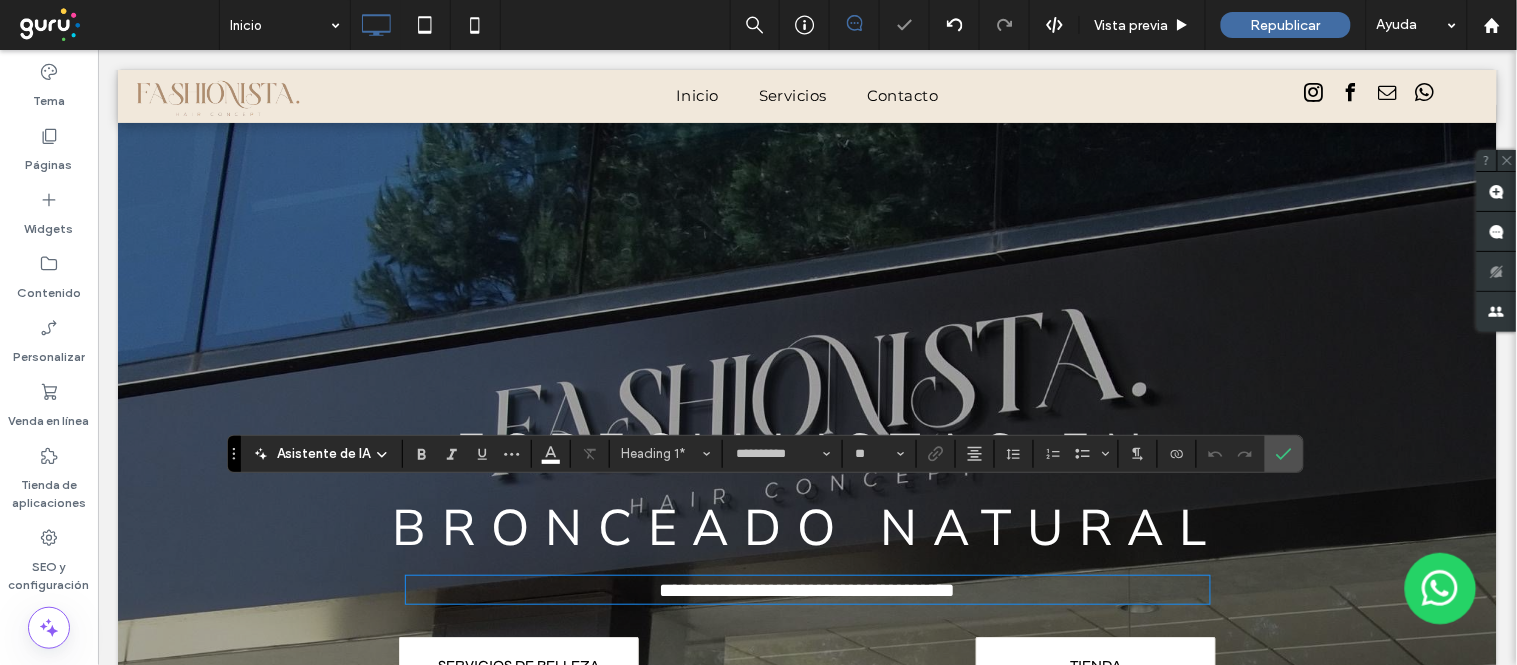 scroll, scrollTop: 87, scrollLeft: 0, axis: vertical 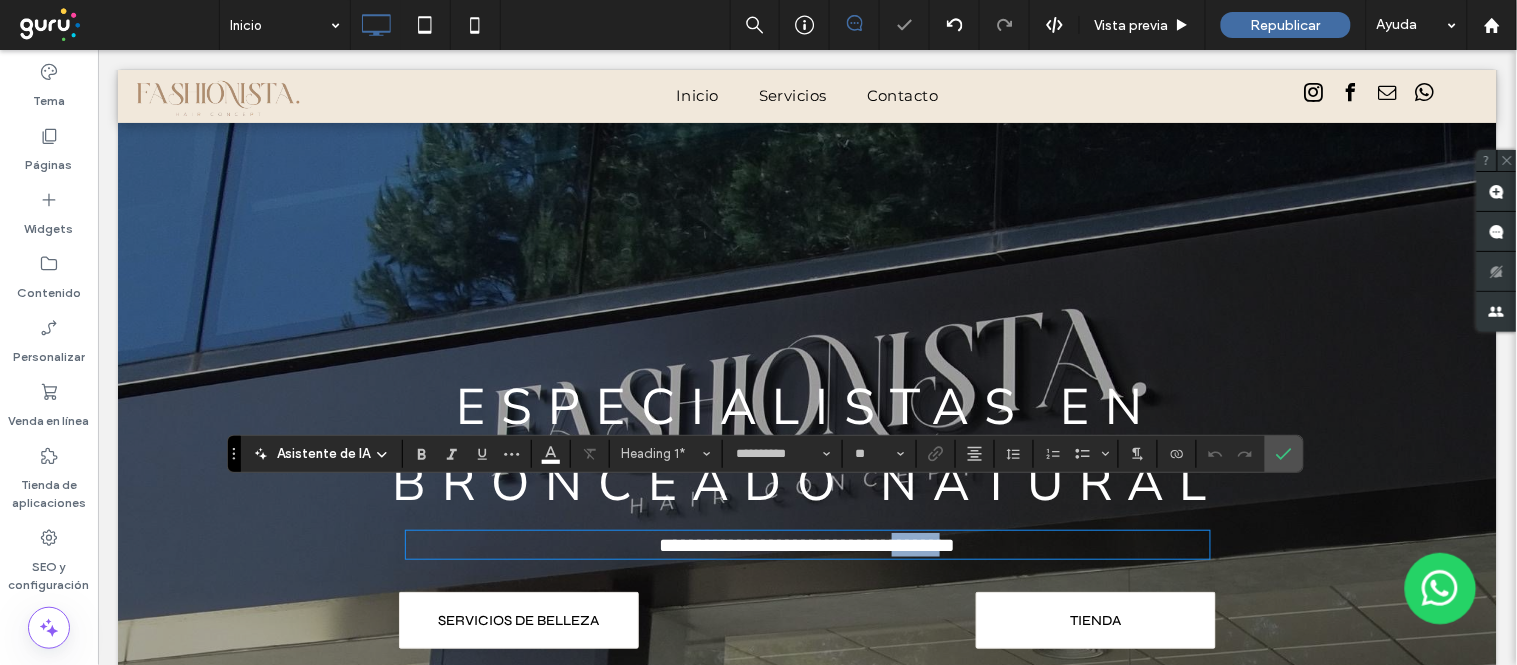 click on "**********" at bounding box center [807, 544] 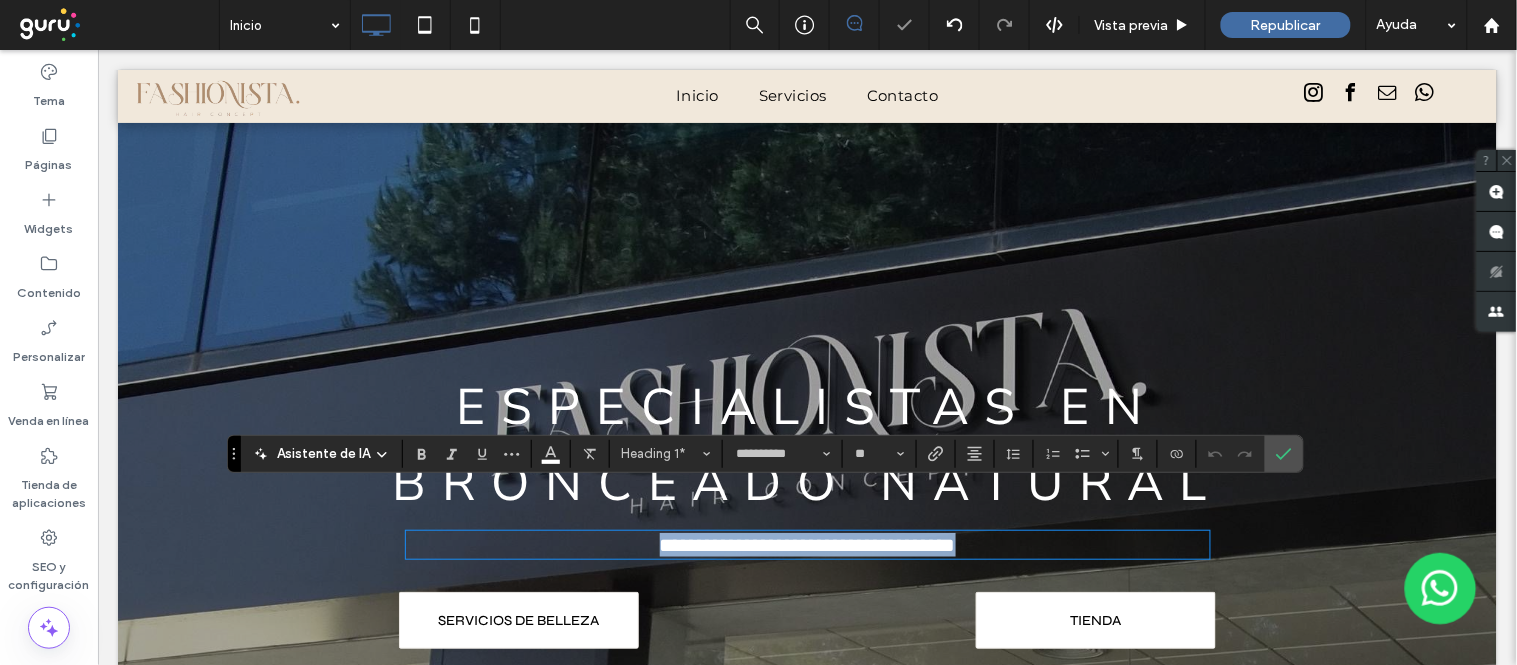 click on "**********" at bounding box center [807, 544] 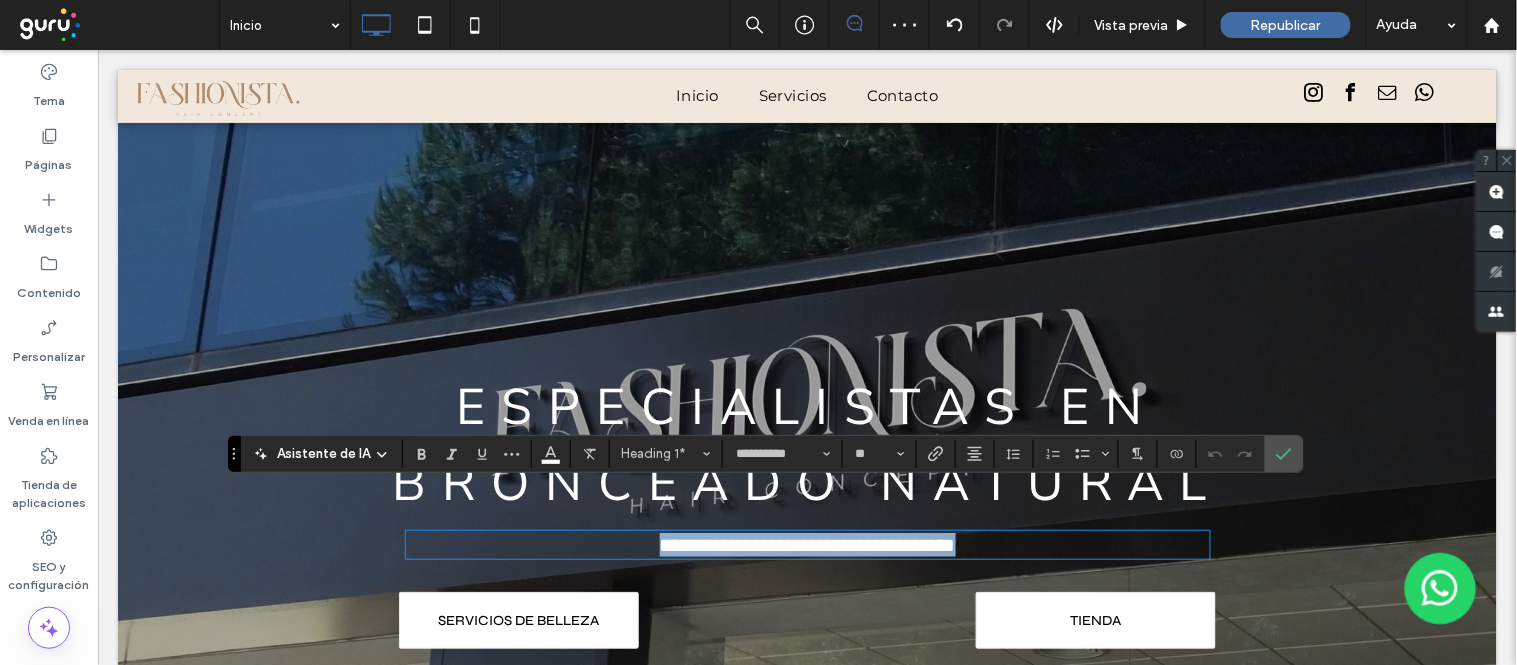 click on "**********" at bounding box center [807, 544] 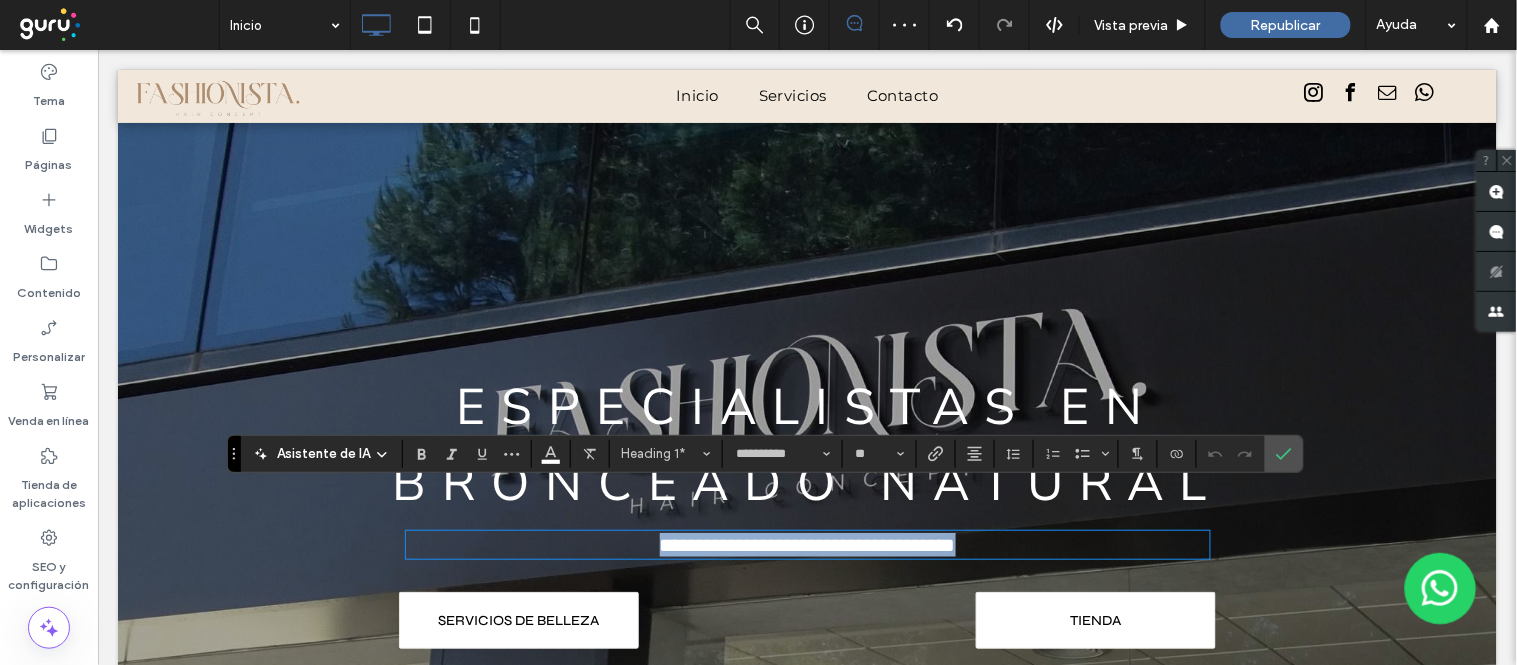 click on "**********" at bounding box center (807, 544) 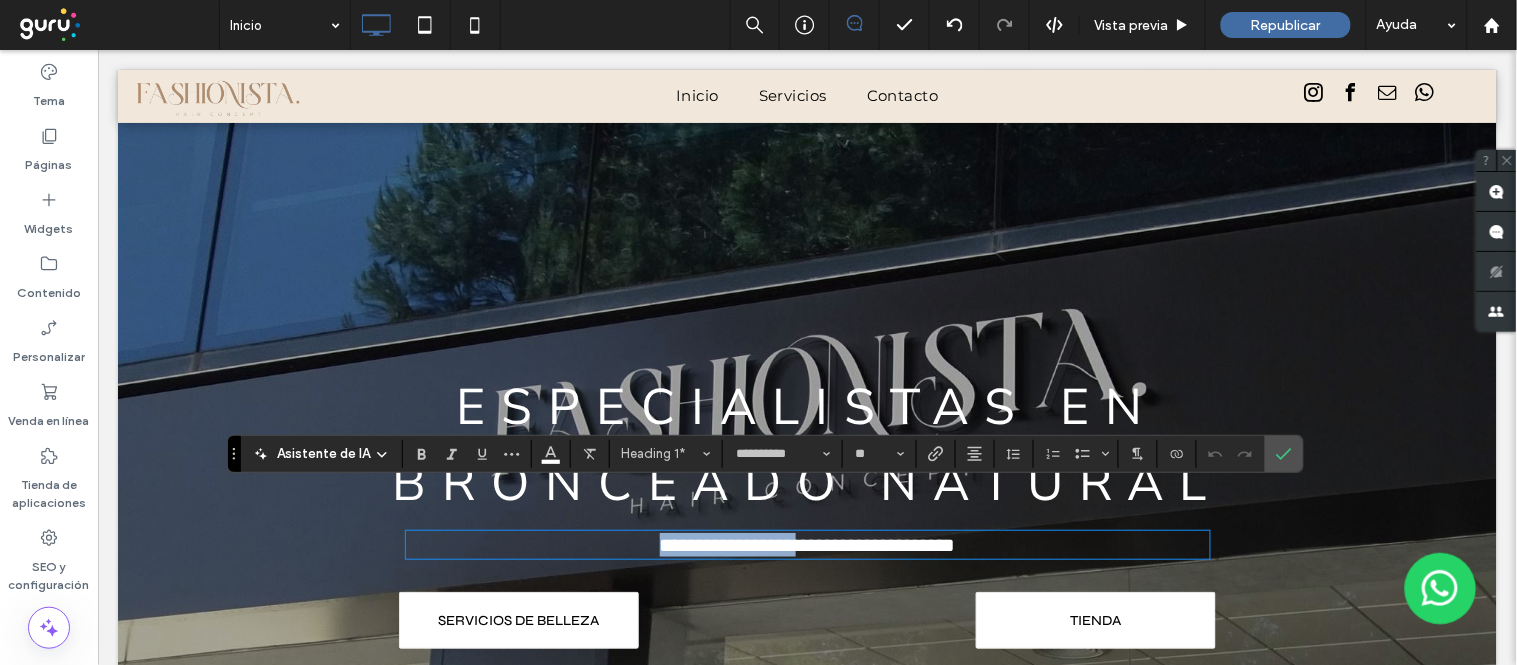 drag, startPoint x: 606, startPoint y: 542, endPoint x: 762, endPoint y: 542, distance: 156 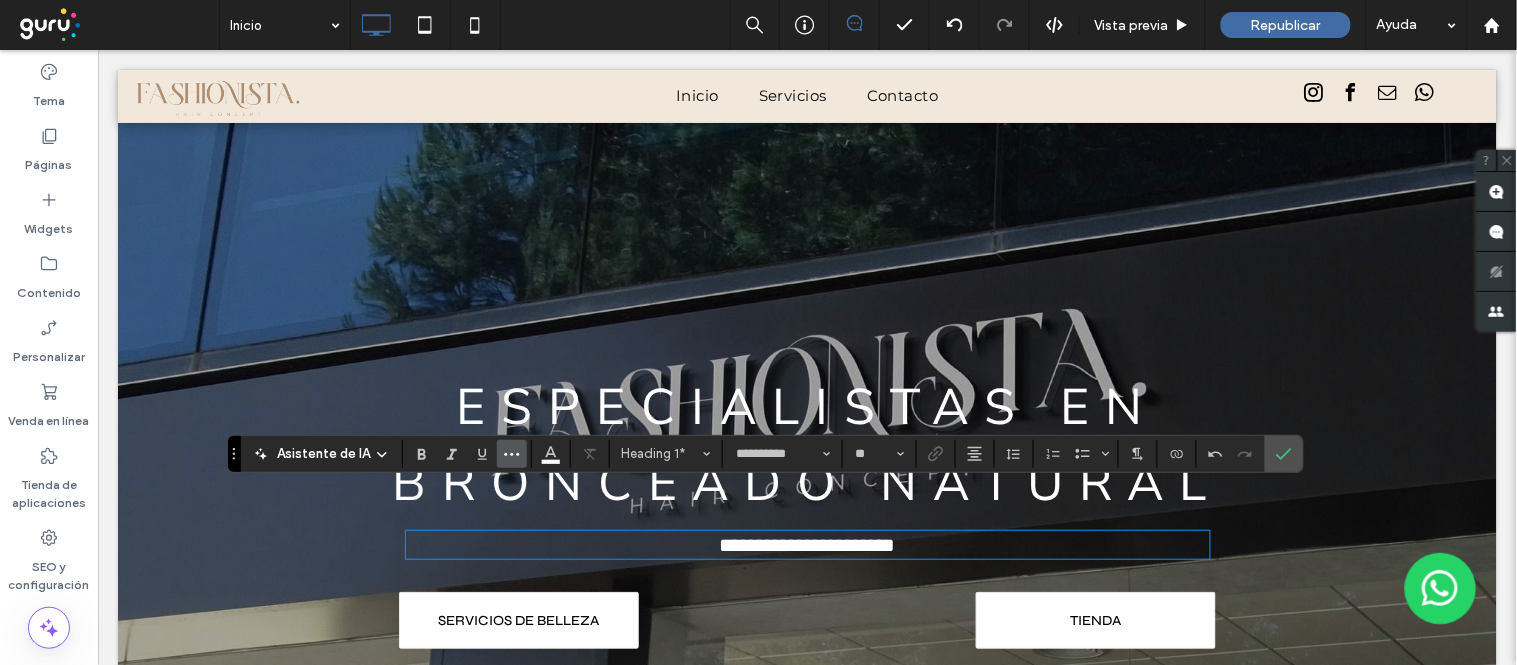 click 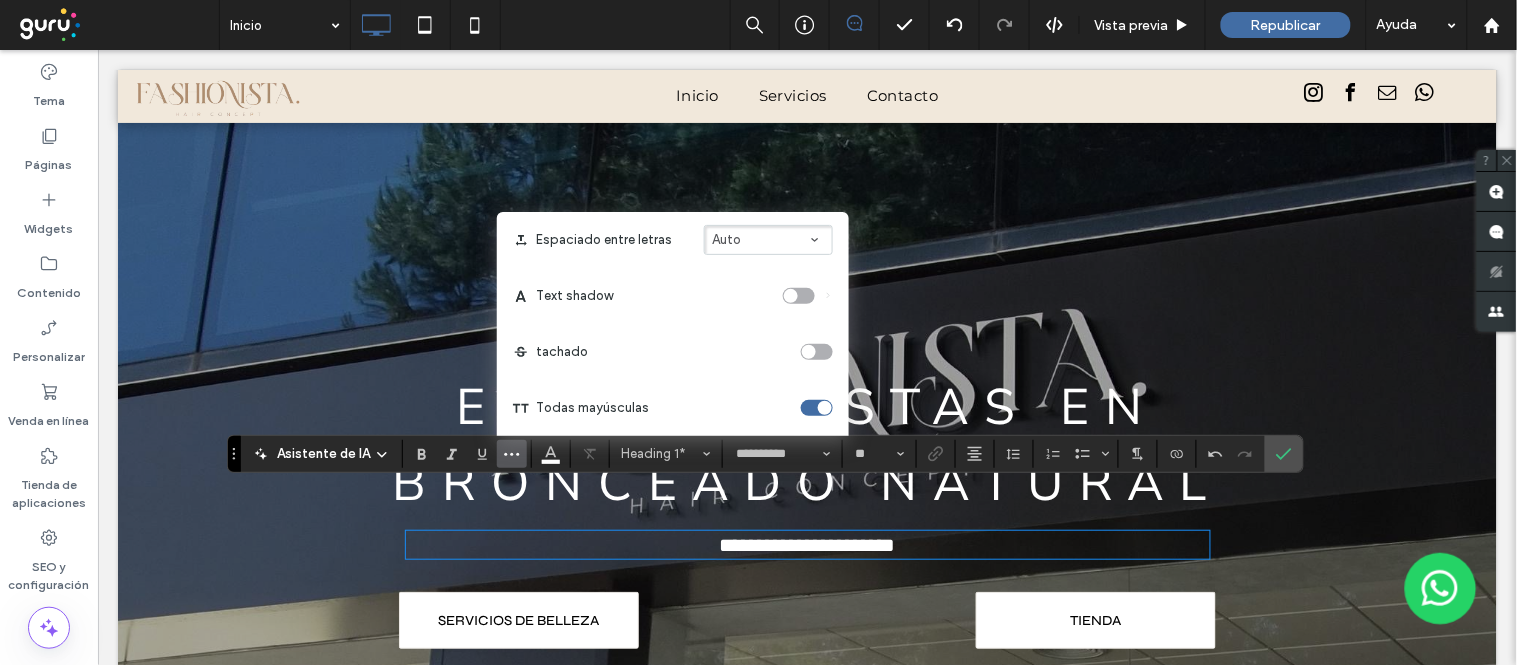 click at bounding box center [817, 408] 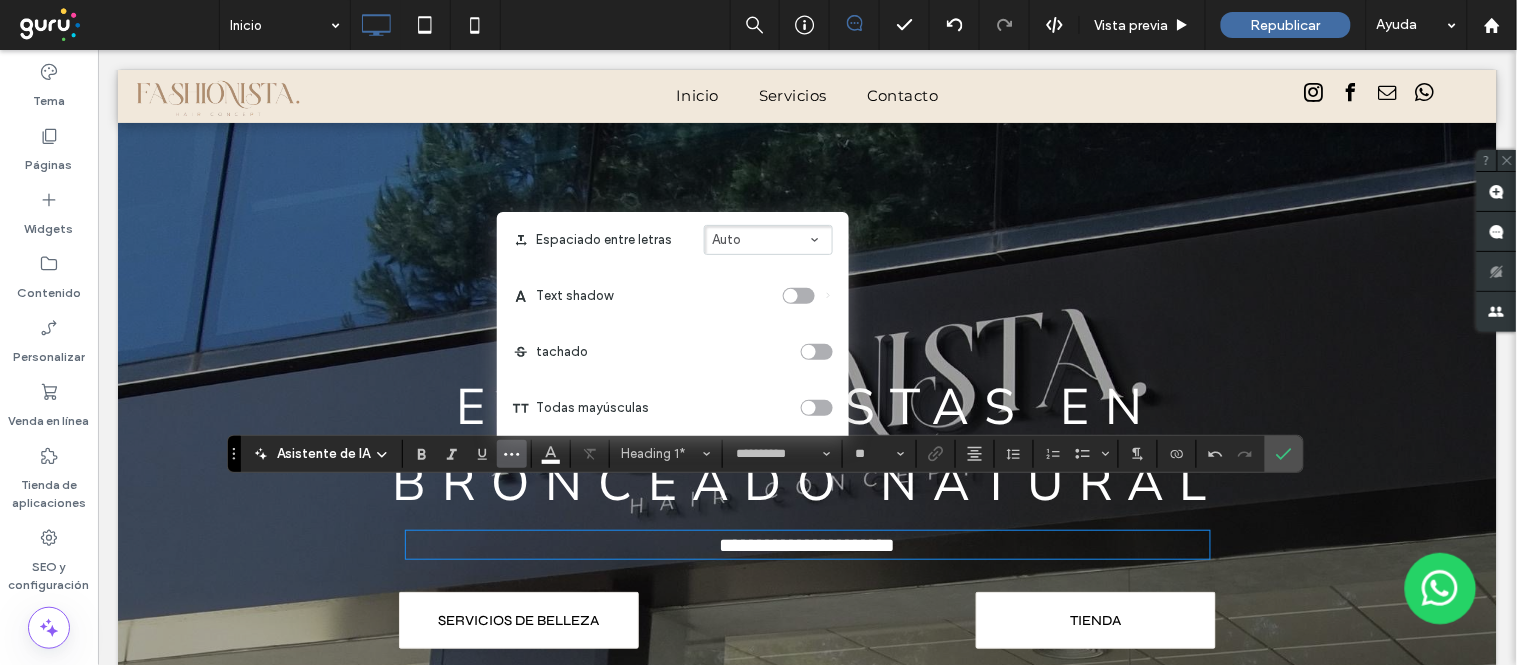 click on "**" at bounding box center [727, 544] 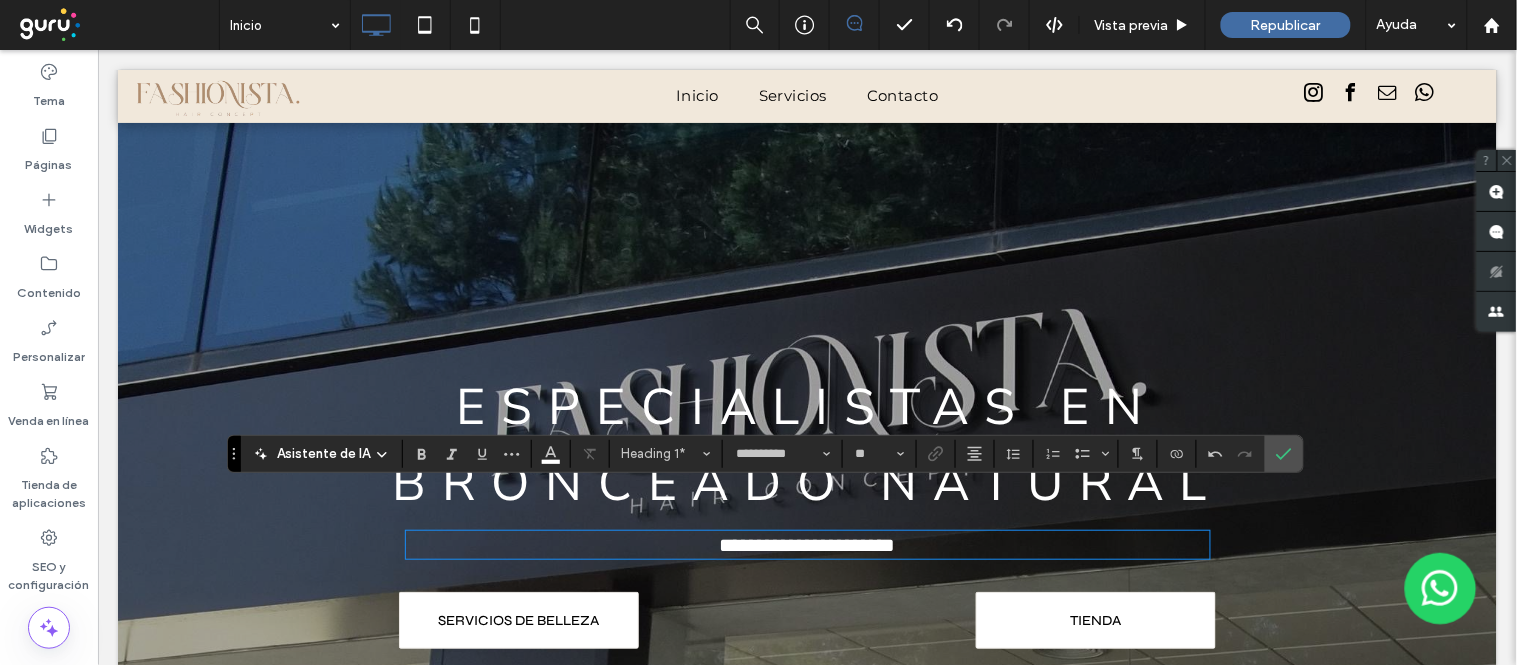 click on "**********" at bounding box center [807, 544] 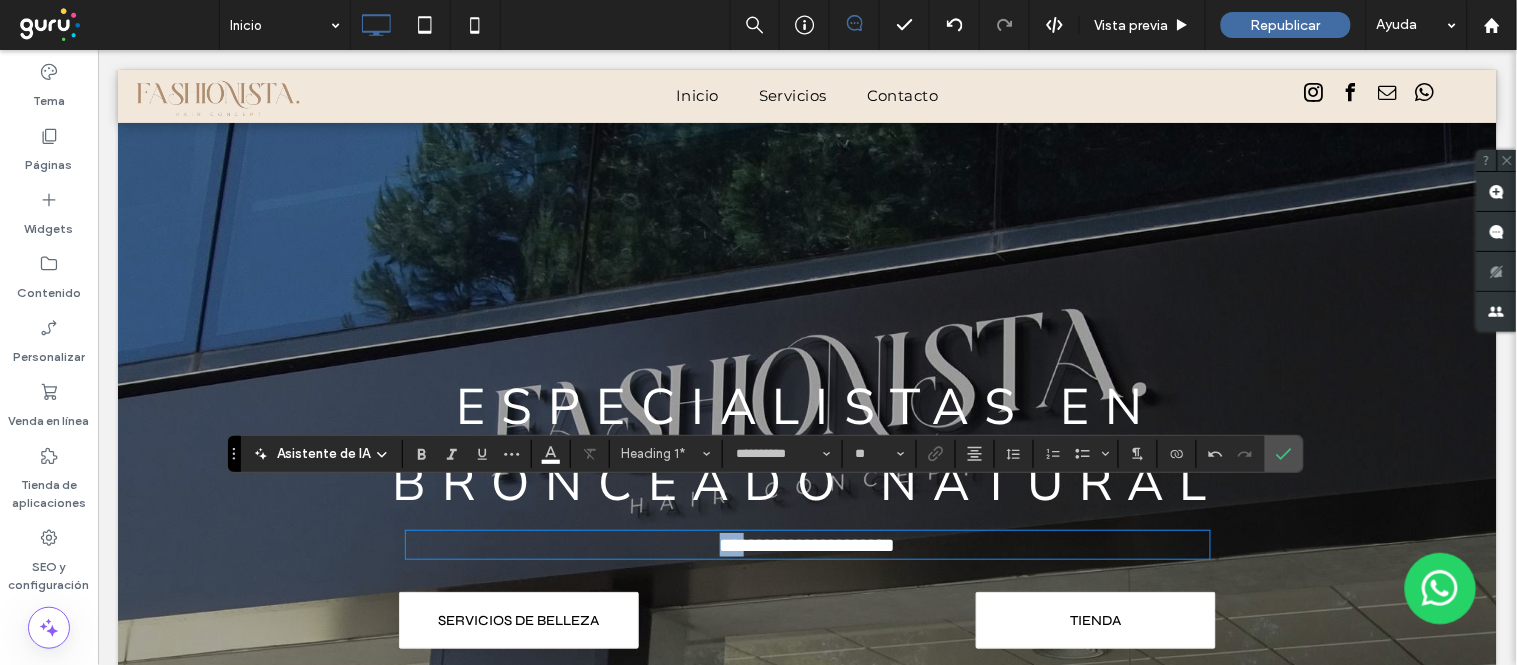 click on "**********" at bounding box center [807, 544] 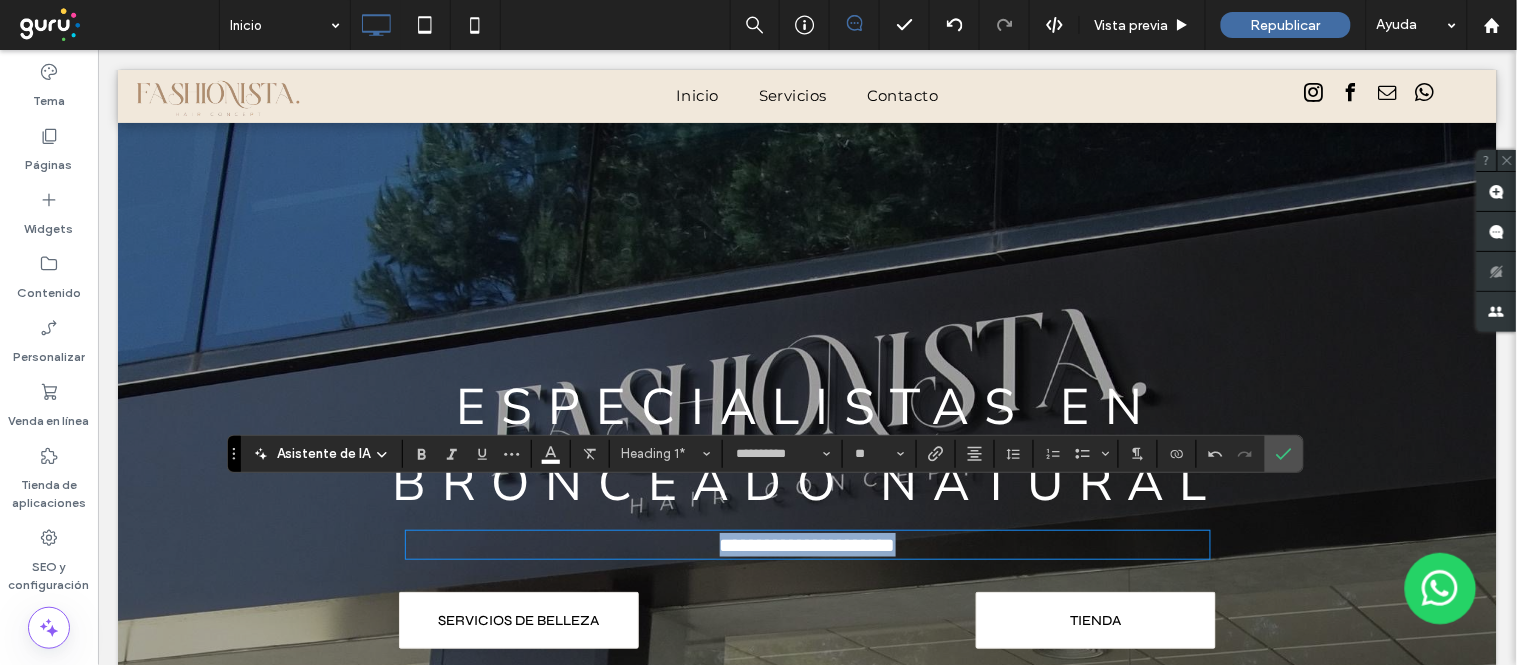 click on "**********" at bounding box center (807, 544) 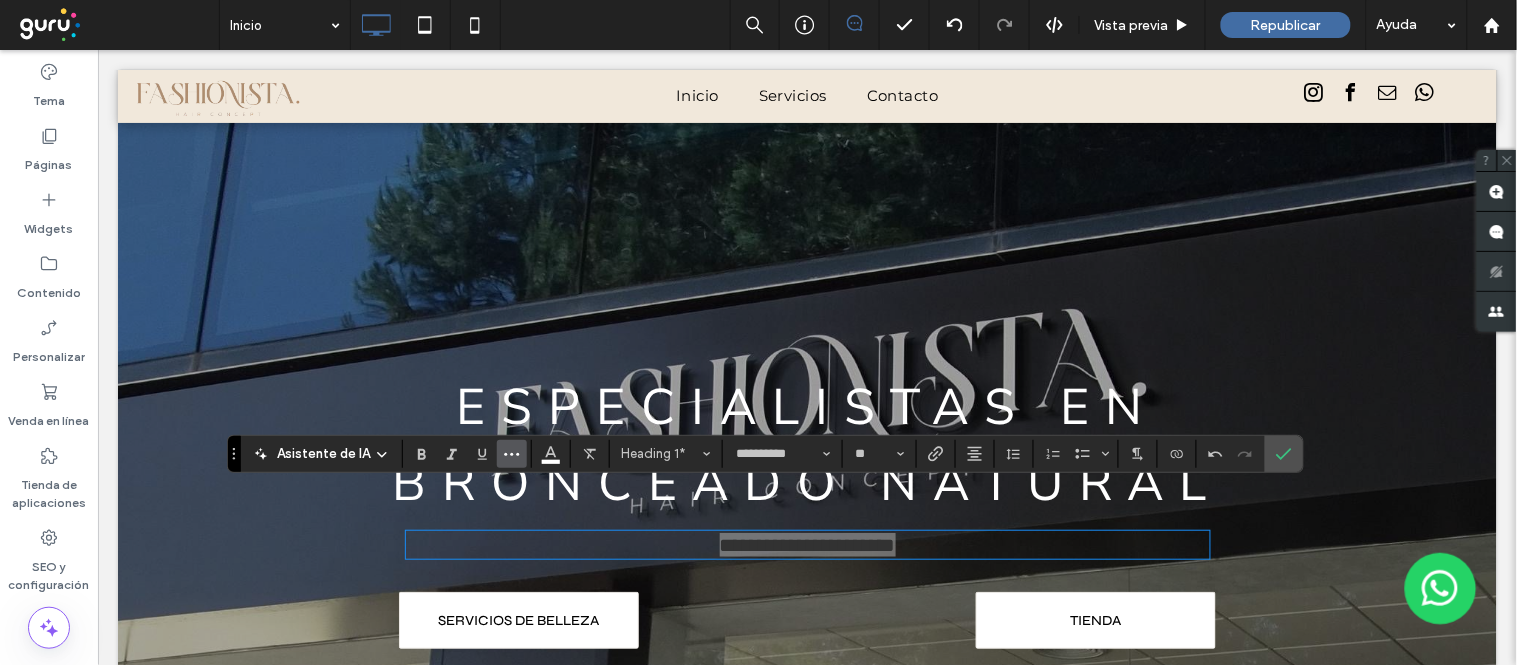 click 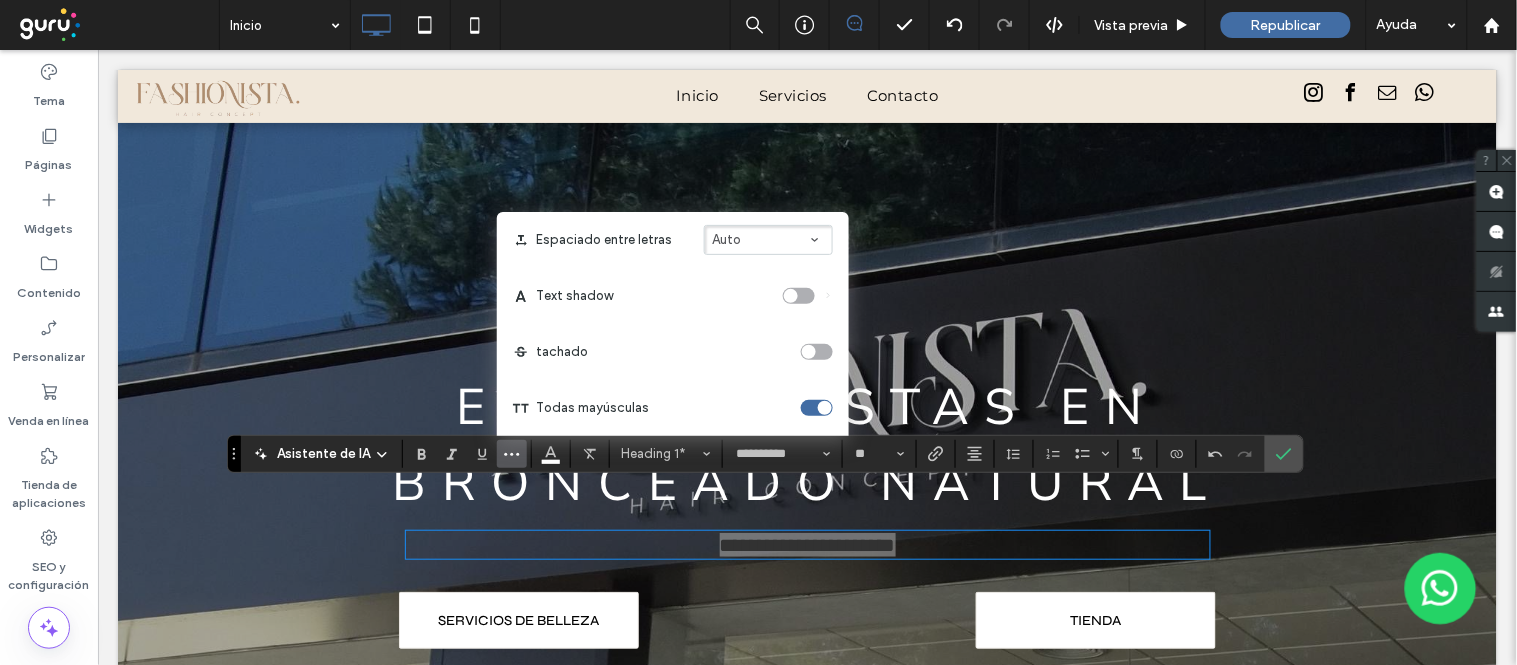 click at bounding box center (817, 408) 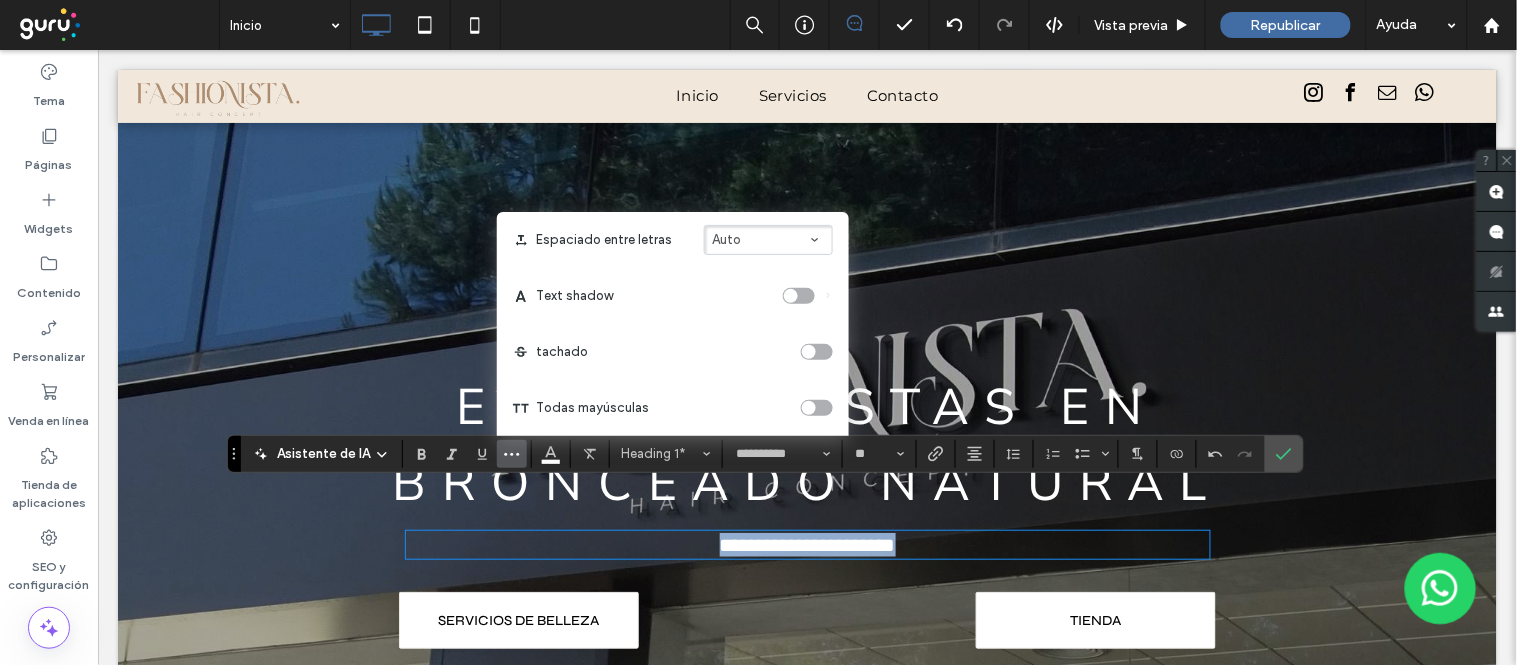 click on "**********" at bounding box center [807, 544] 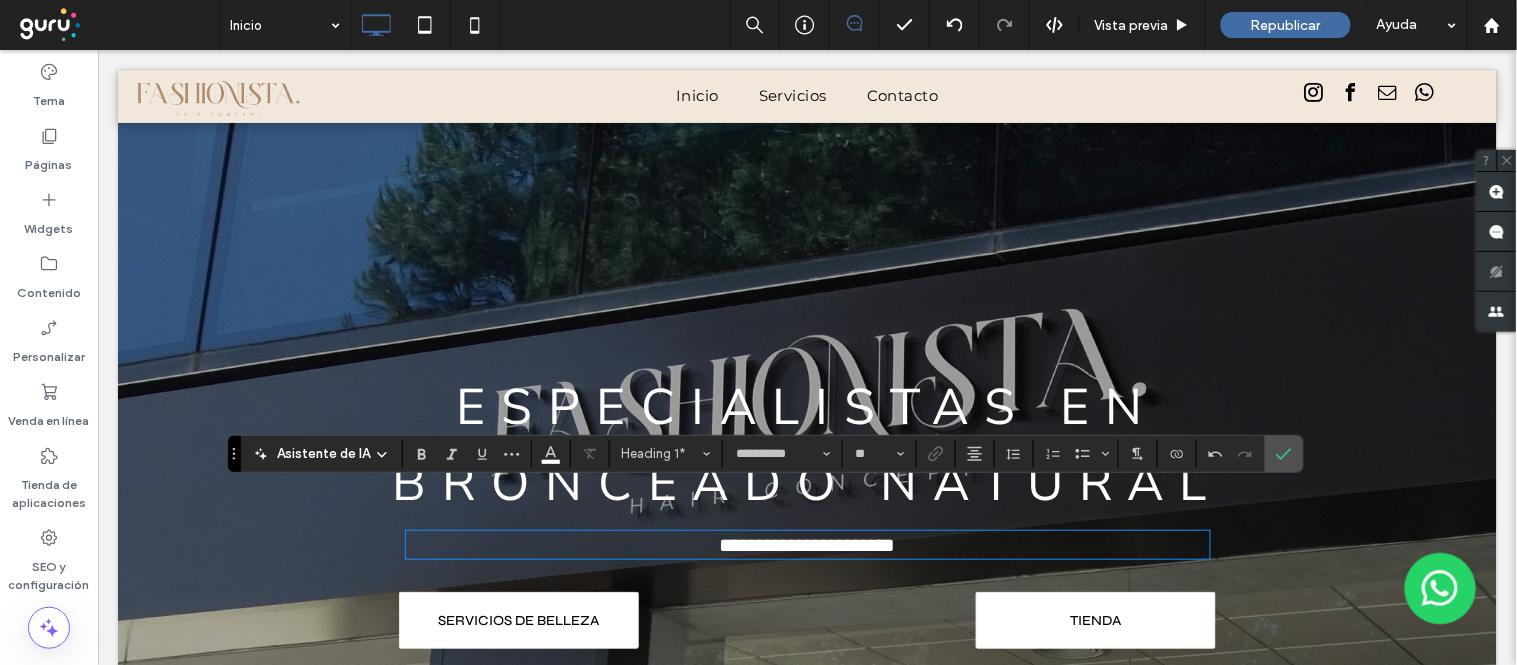 click on "**********" at bounding box center (807, 544) 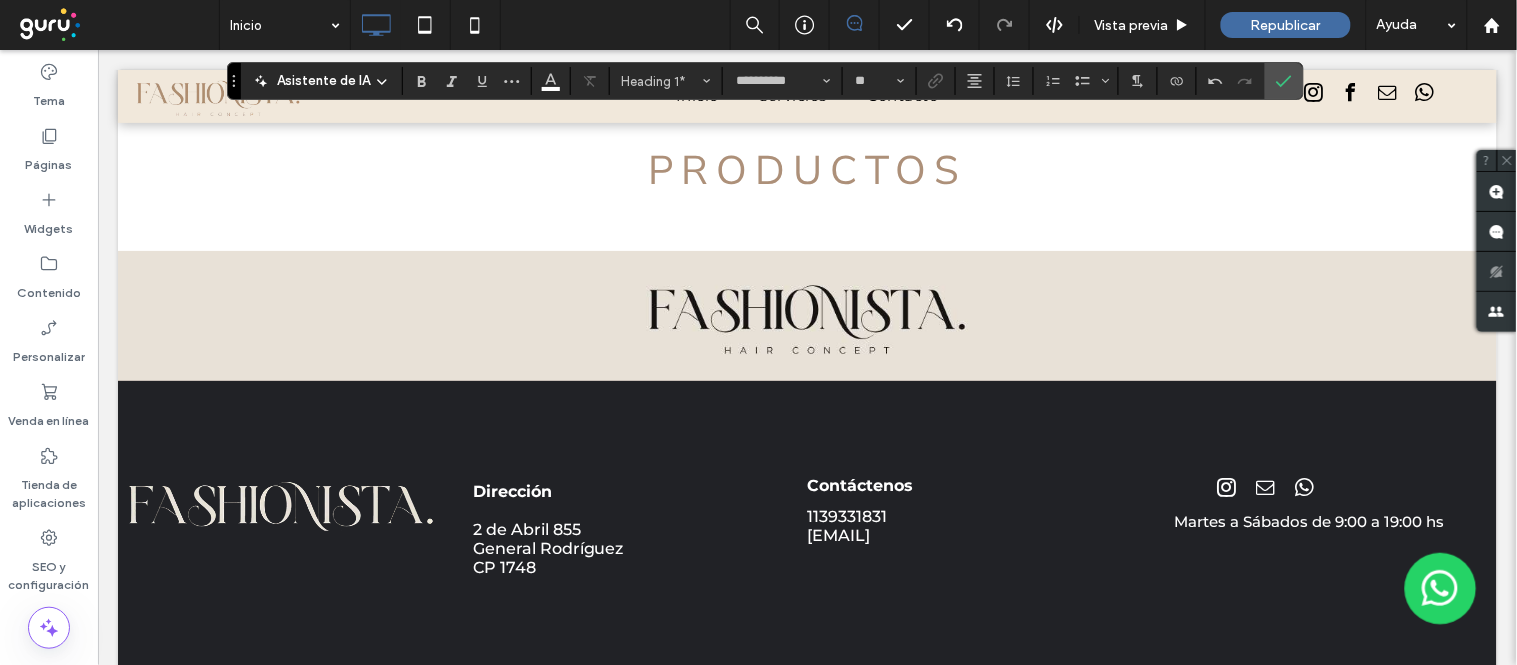 scroll, scrollTop: 3951, scrollLeft: 0, axis: vertical 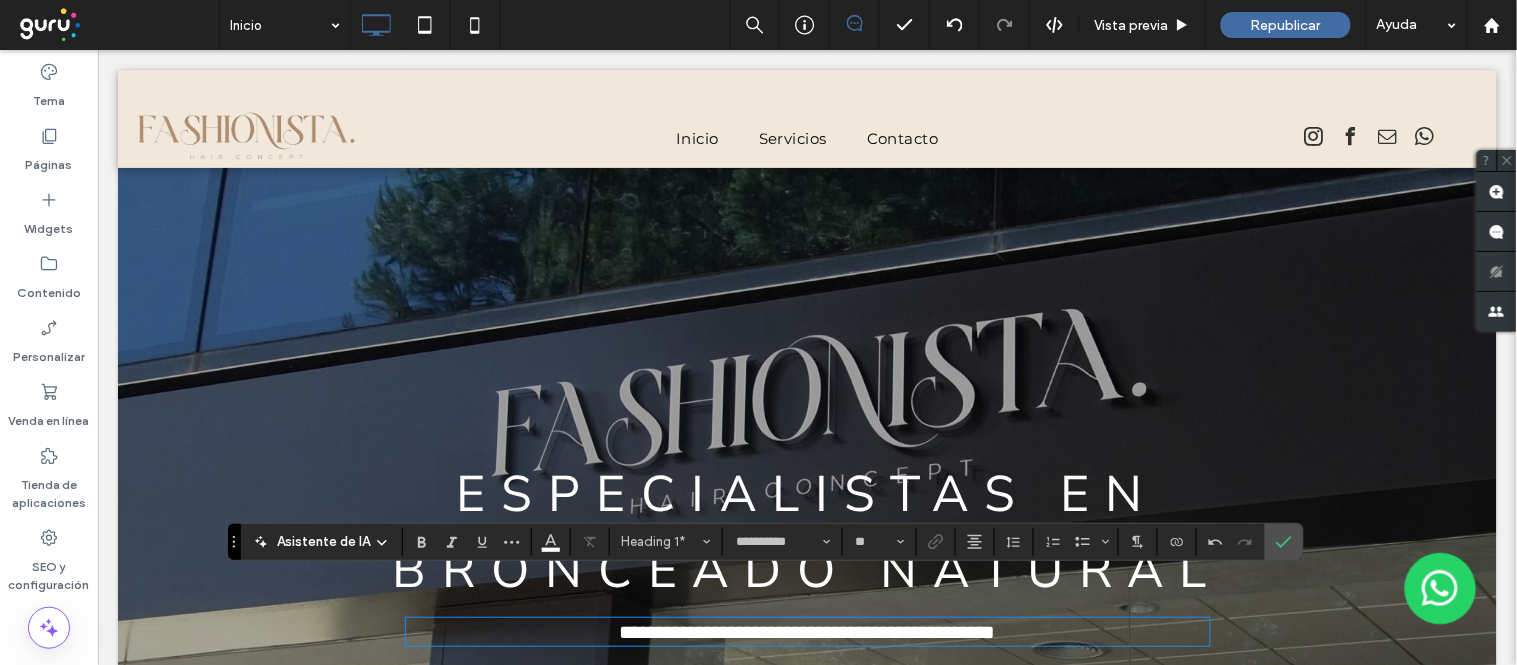 drag, startPoint x: 609, startPoint y: 271, endPoint x: 624, endPoint y: 192, distance: 80.411446 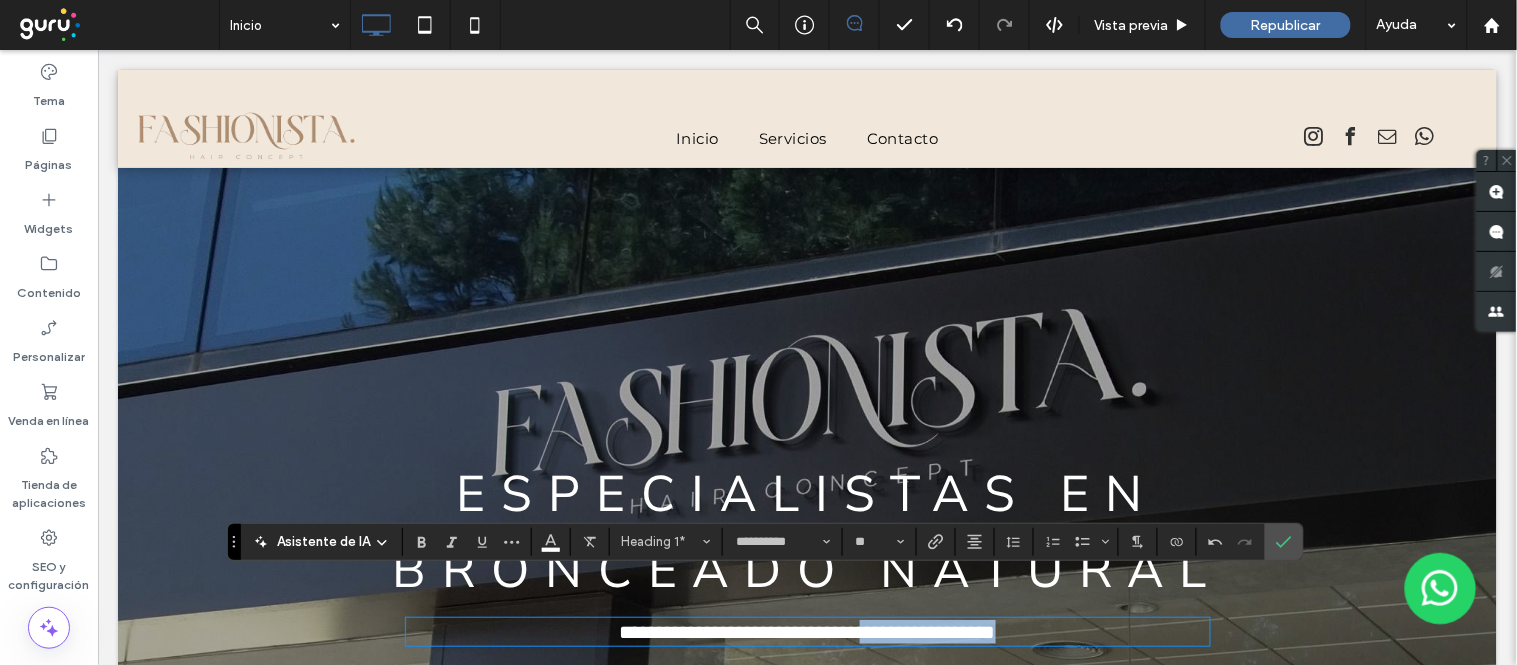 drag, startPoint x: 854, startPoint y: 637, endPoint x: 1093, endPoint y: 626, distance: 239.253 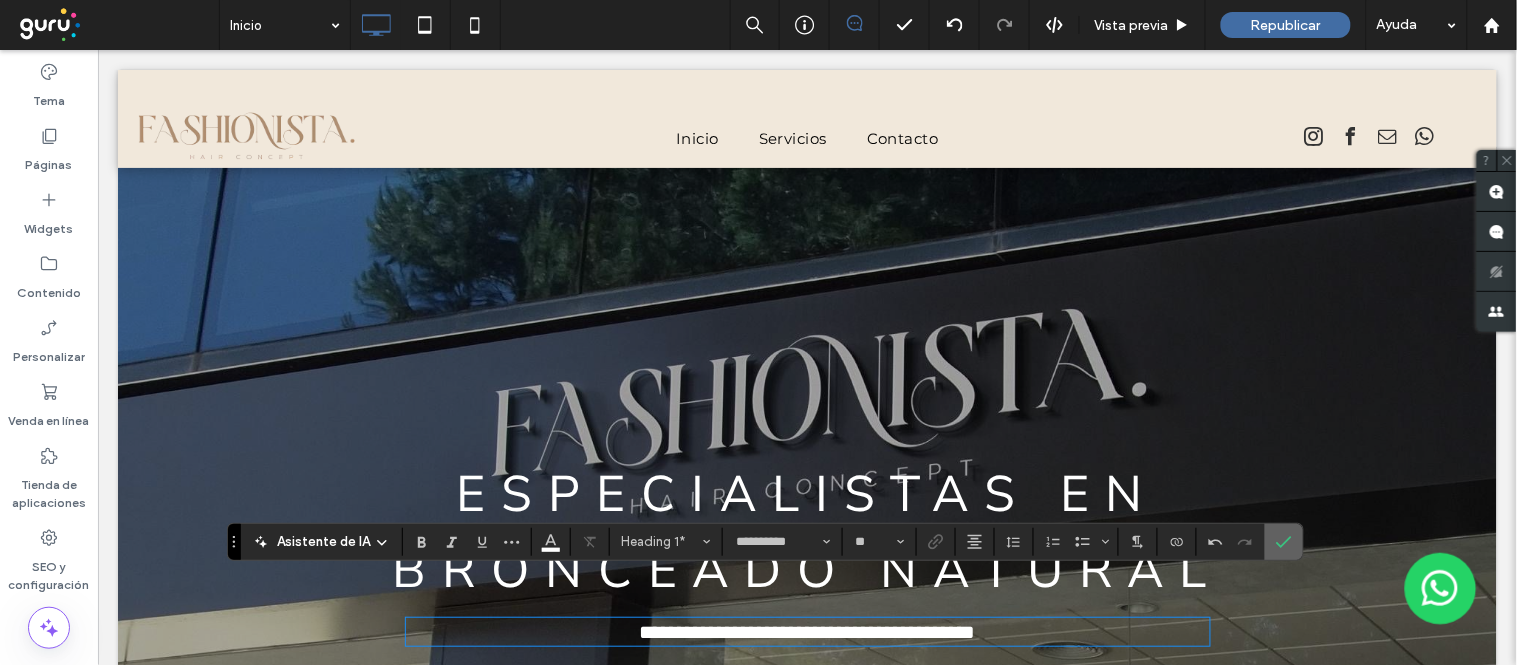 click at bounding box center [1284, 542] 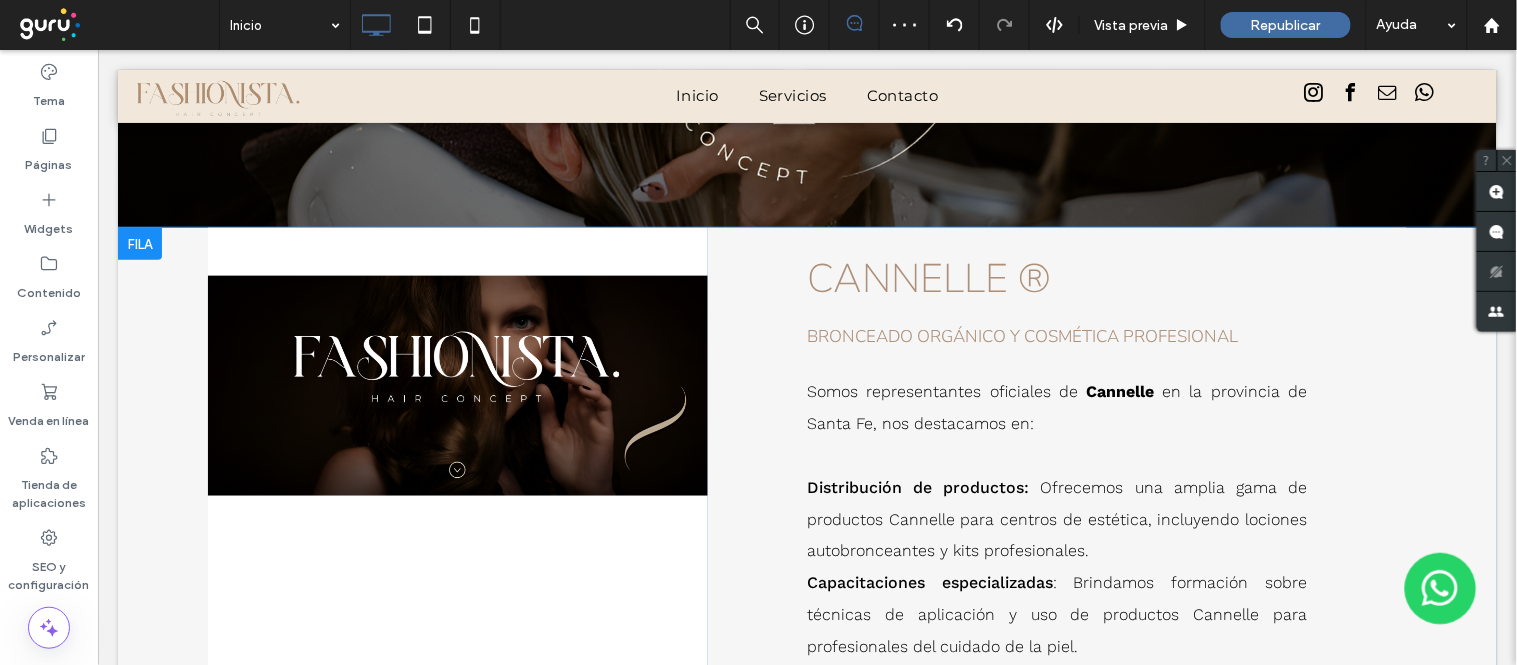 scroll, scrollTop: 2400, scrollLeft: 0, axis: vertical 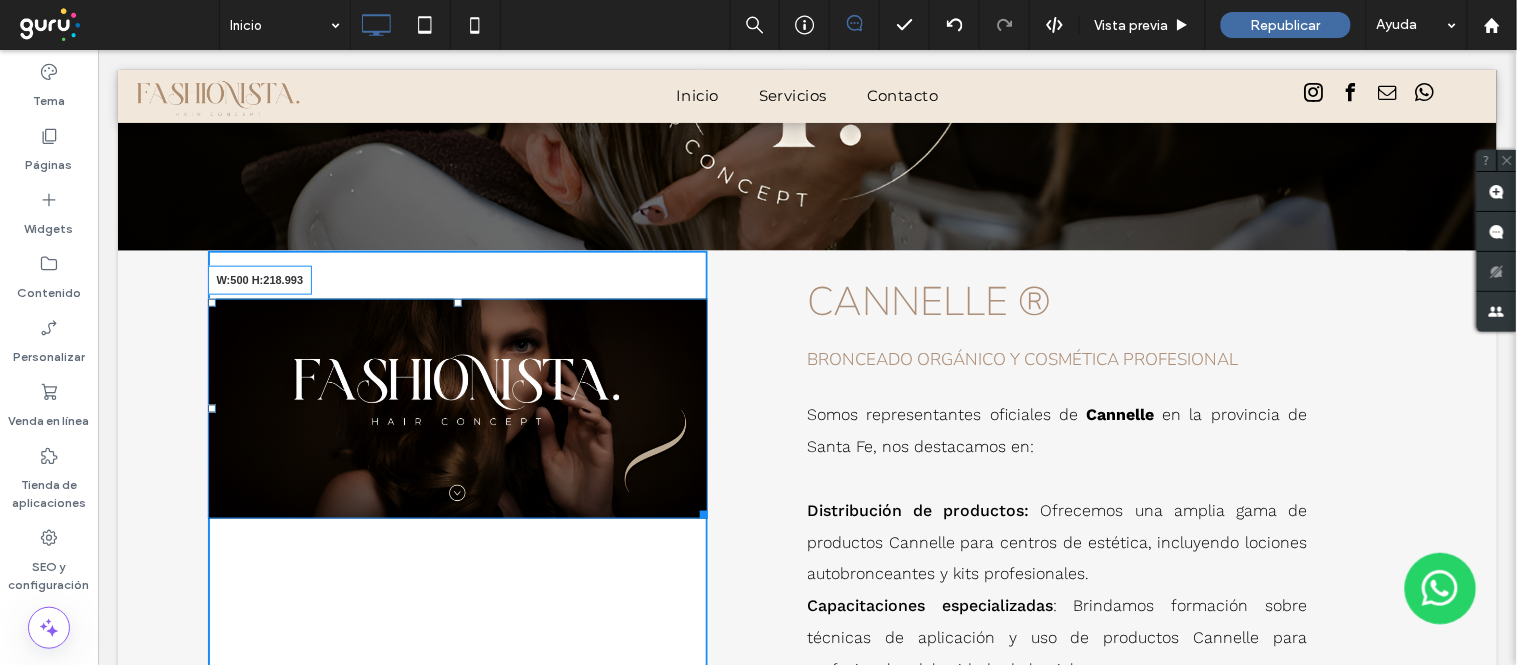 drag, startPoint x: 686, startPoint y: 517, endPoint x: 734, endPoint y: 615, distance: 109.12378 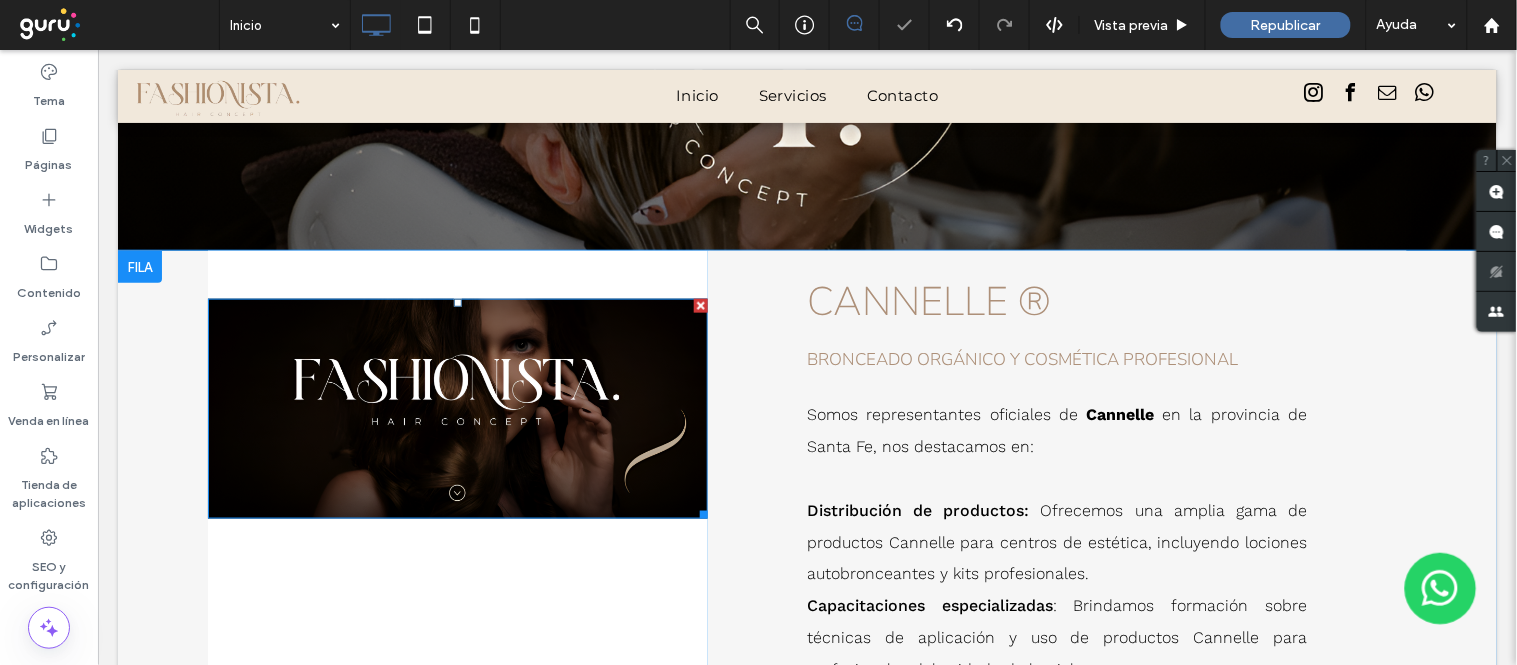 click at bounding box center [457, 407] 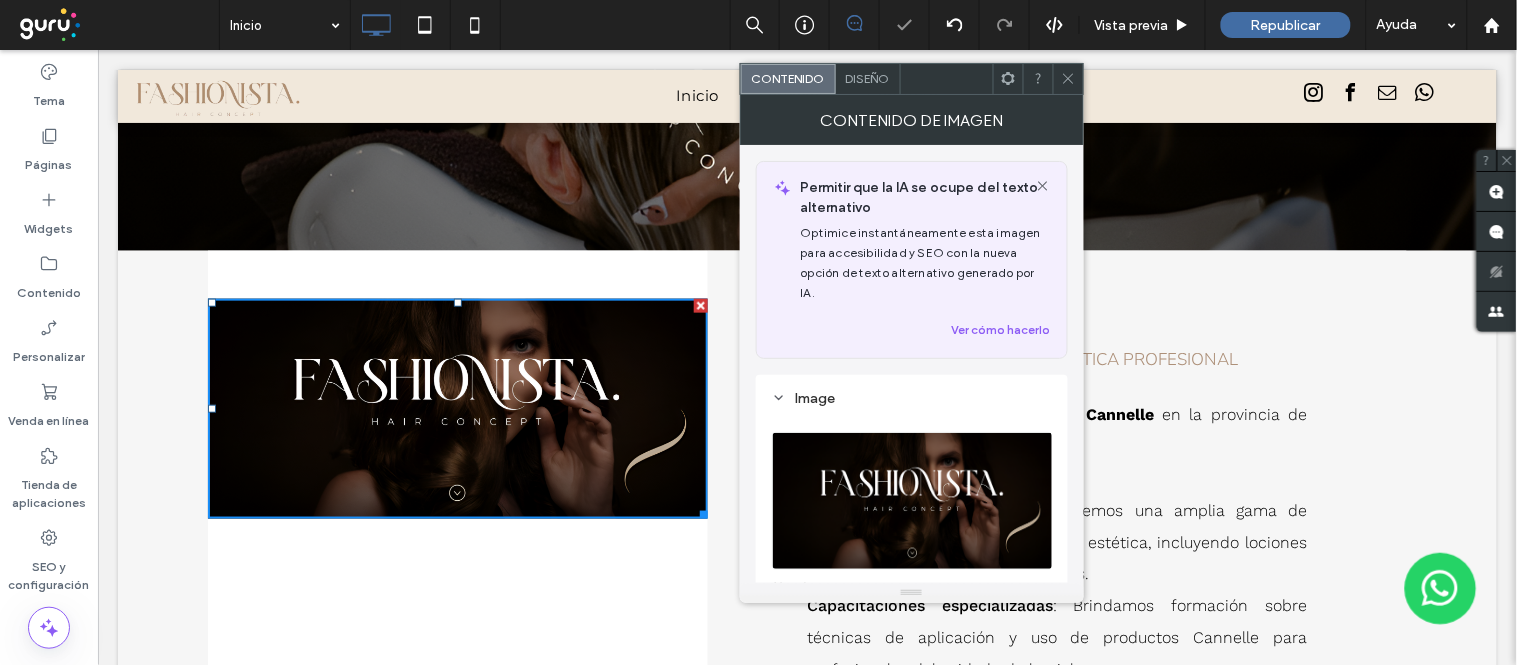 click on "Diseño" at bounding box center (868, 79) 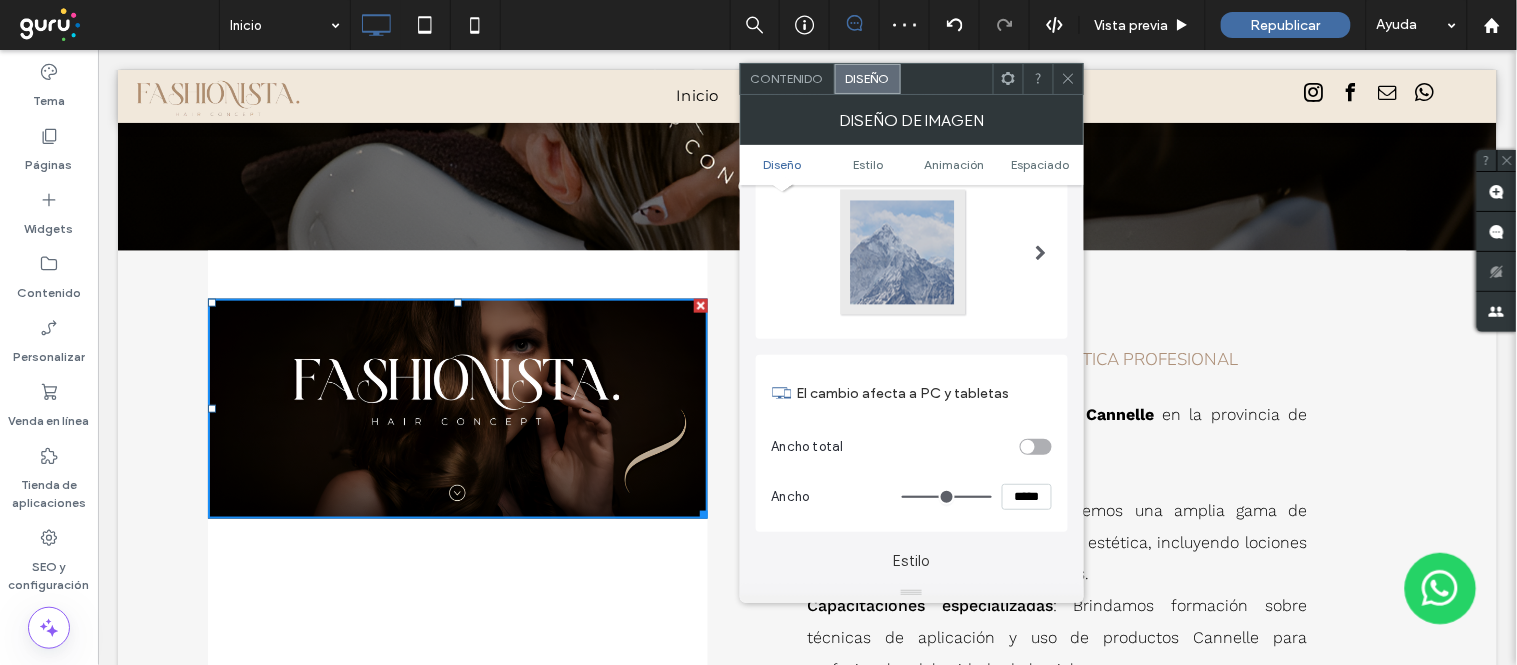 scroll, scrollTop: 111, scrollLeft: 0, axis: vertical 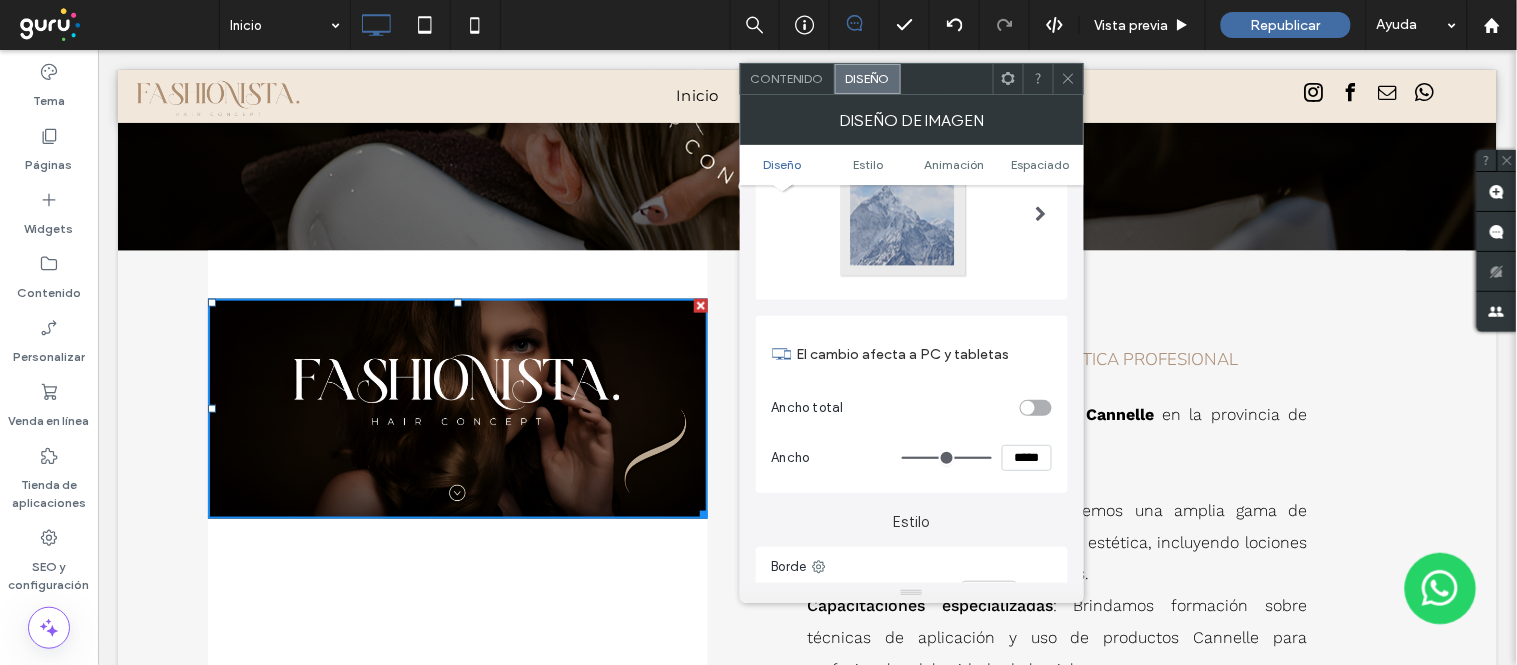 click 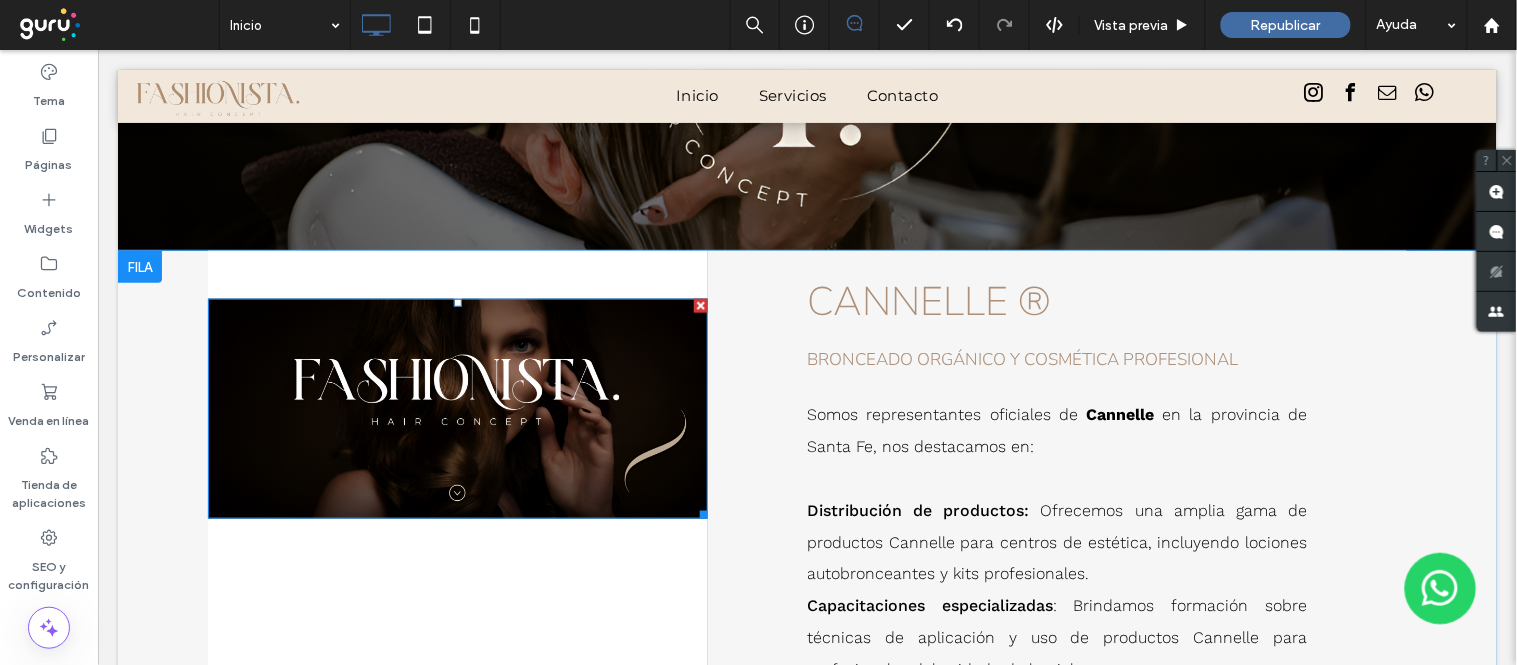 click at bounding box center [457, 407] 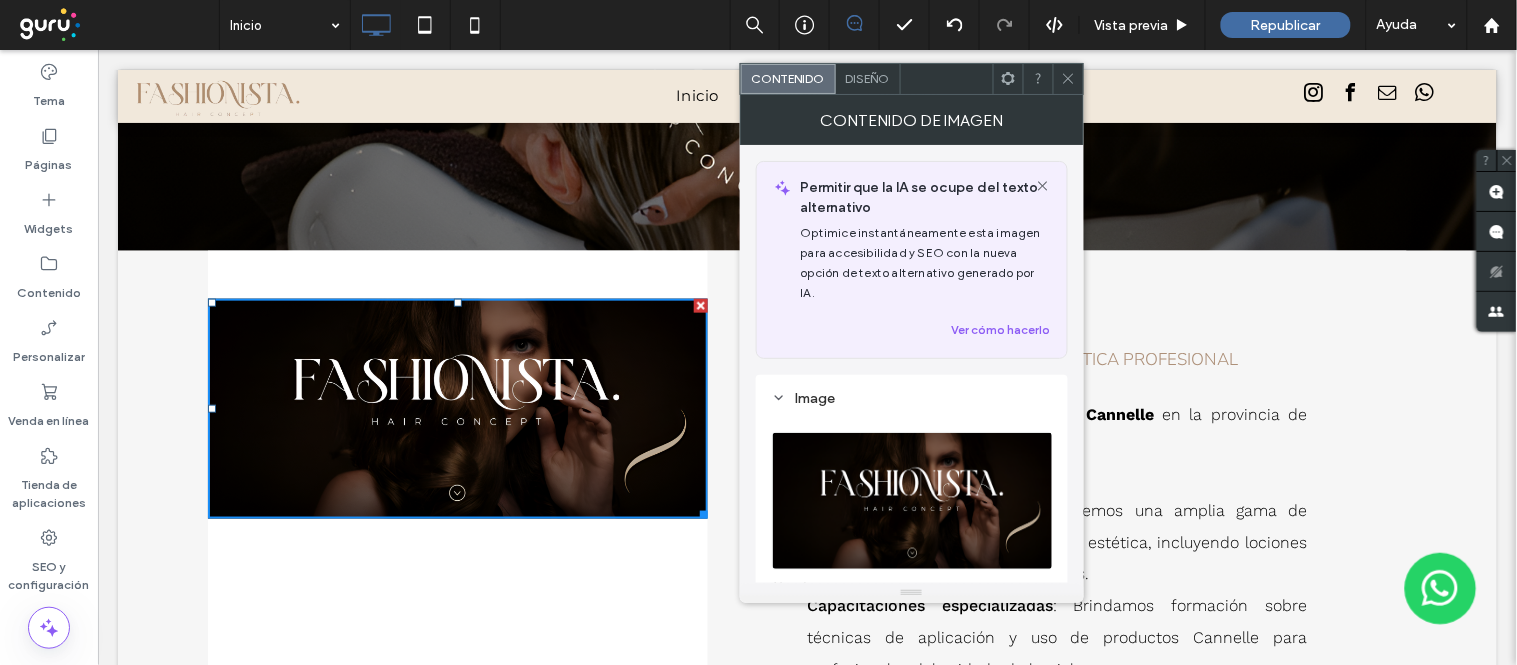 click 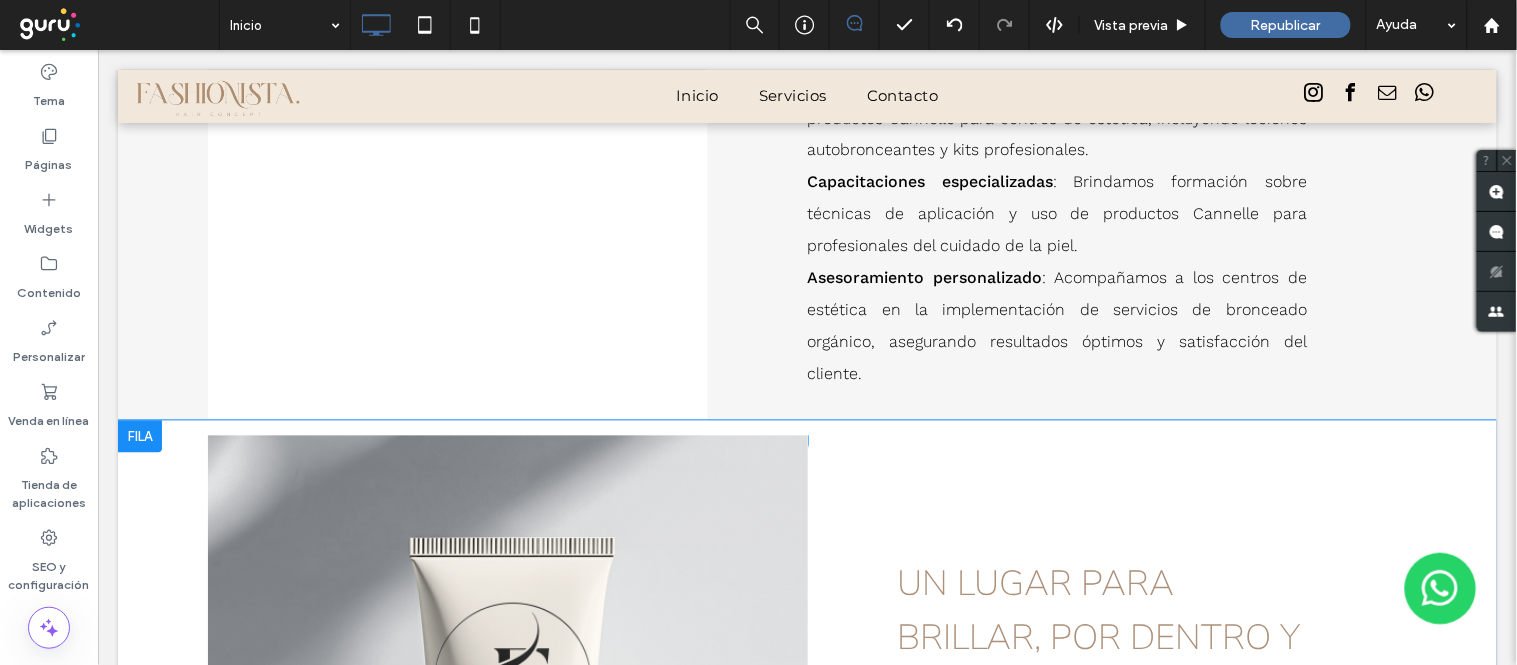 scroll, scrollTop: 2844, scrollLeft: 0, axis: vertical 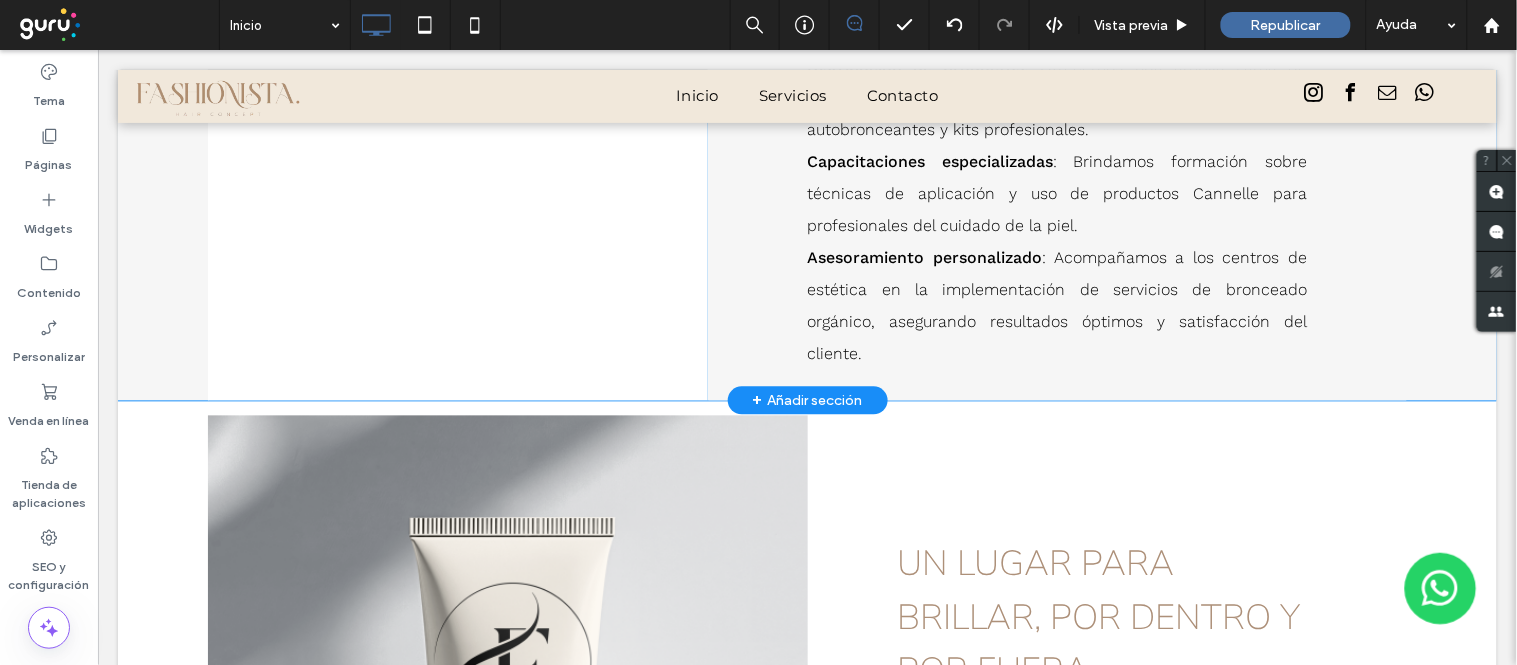 click on "+ Añadir sección" at bounding box center (807, 400) 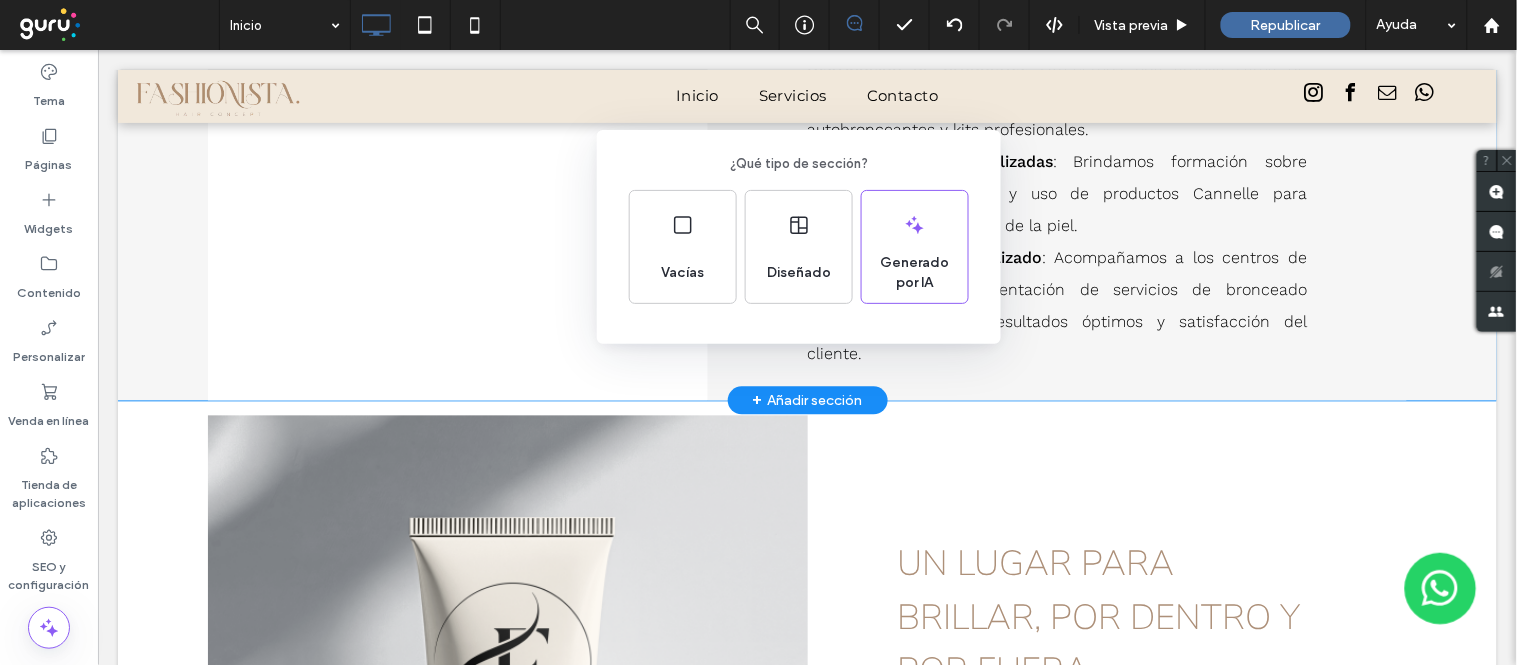 click on "¿Qué tipo de sección? Vacías Diseñado Generado por IA" at bounding box center [758, 381] 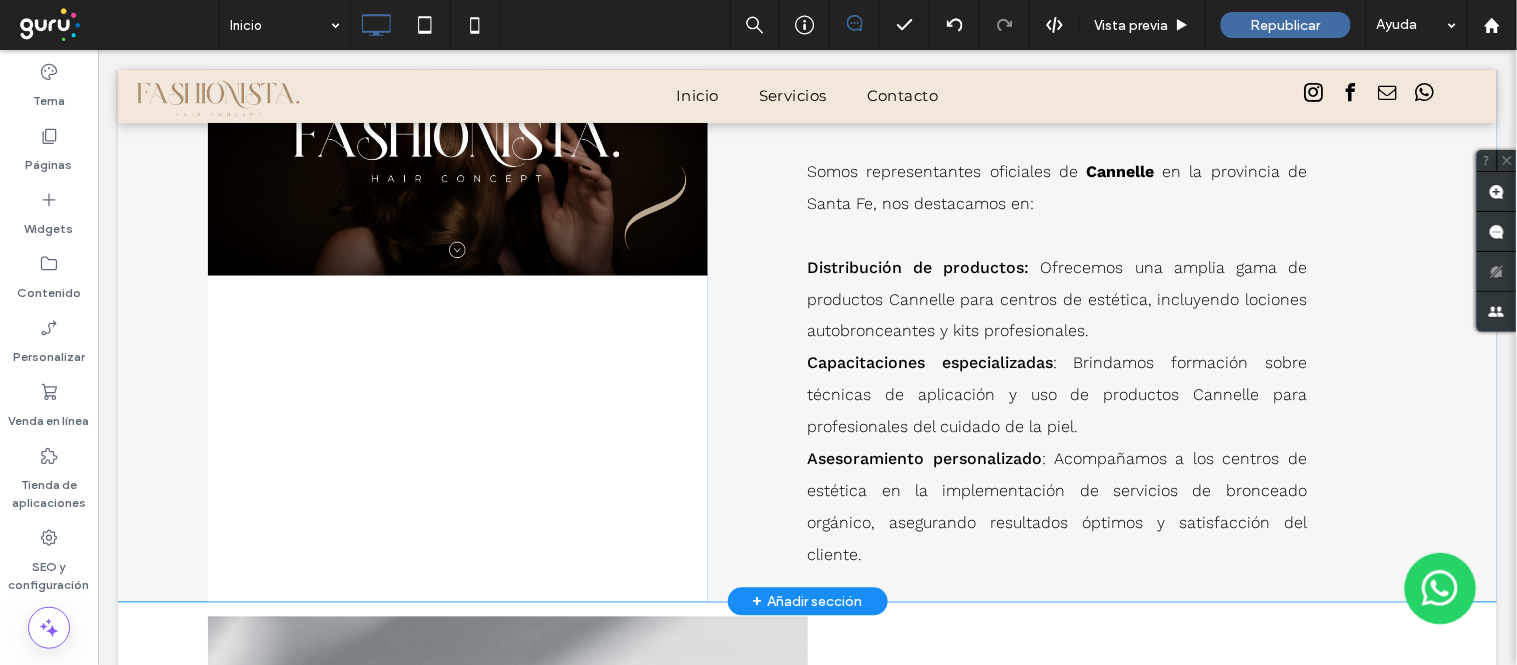 scroll, scrollTop: 2622, scrollLeft: 0, axis: vertical 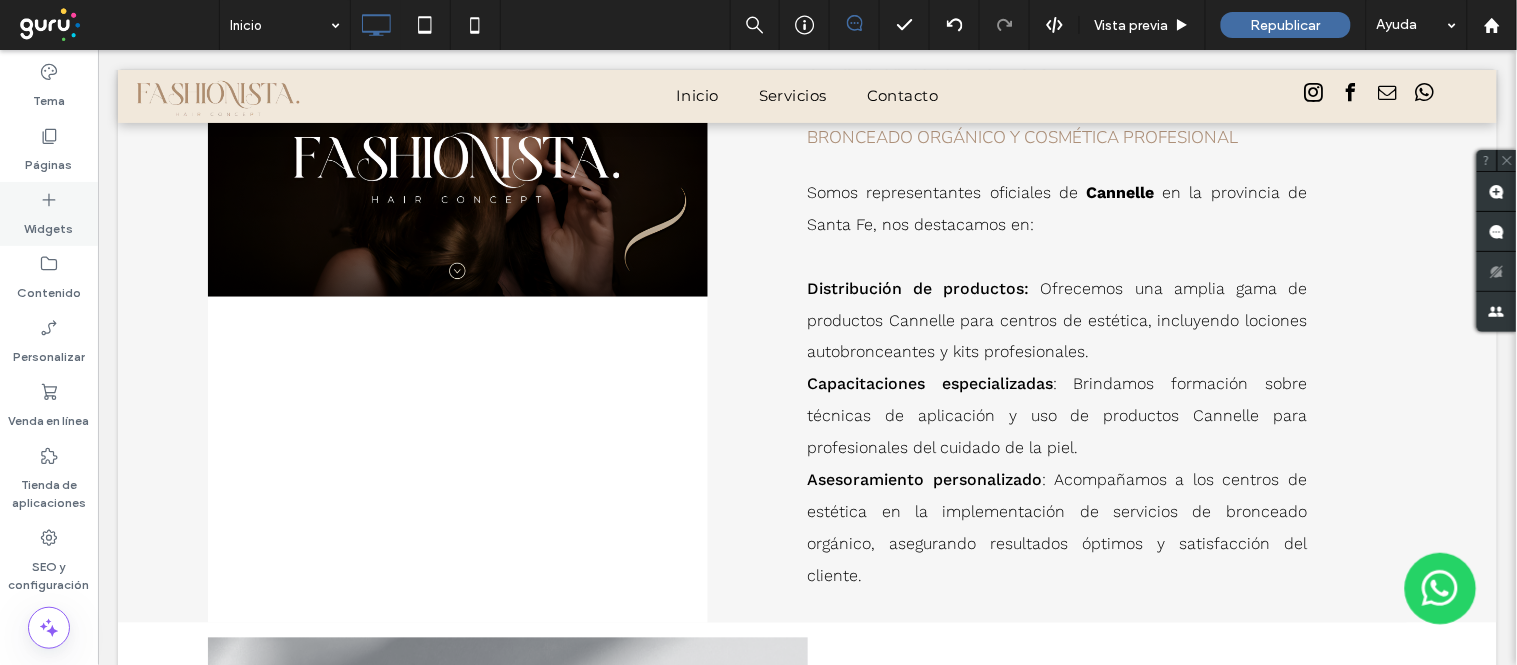 click on "Widgets" at bounding box center (49, 214) 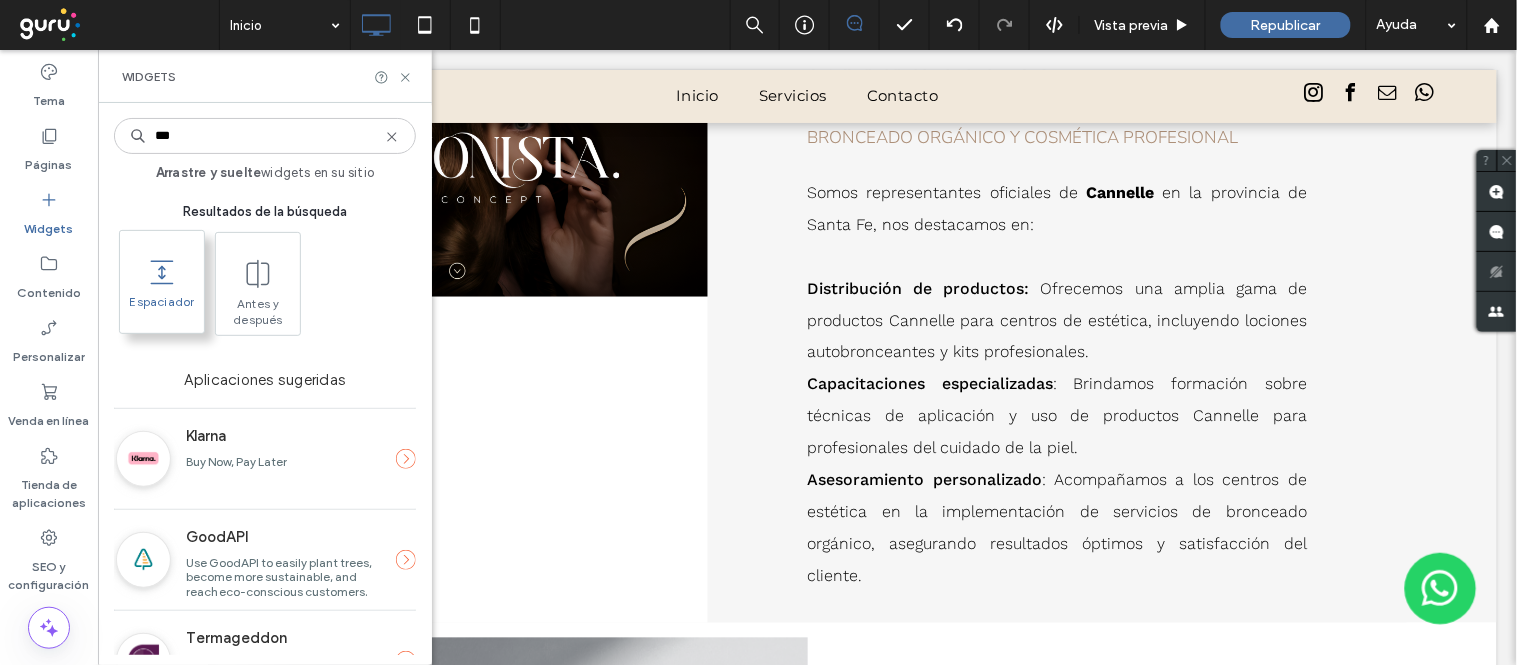 type on "***" 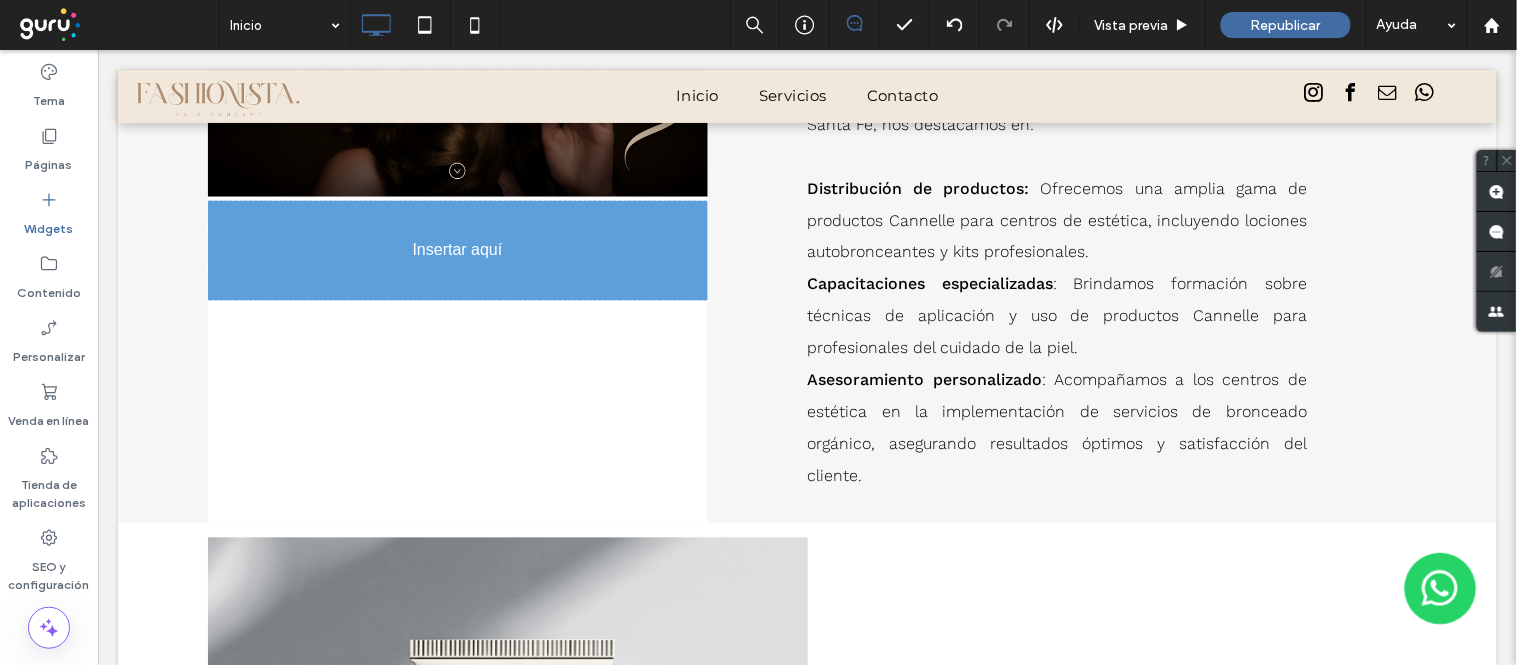 scroll, scrollTop: 2622, scrollLeft: 0, axis: vertical 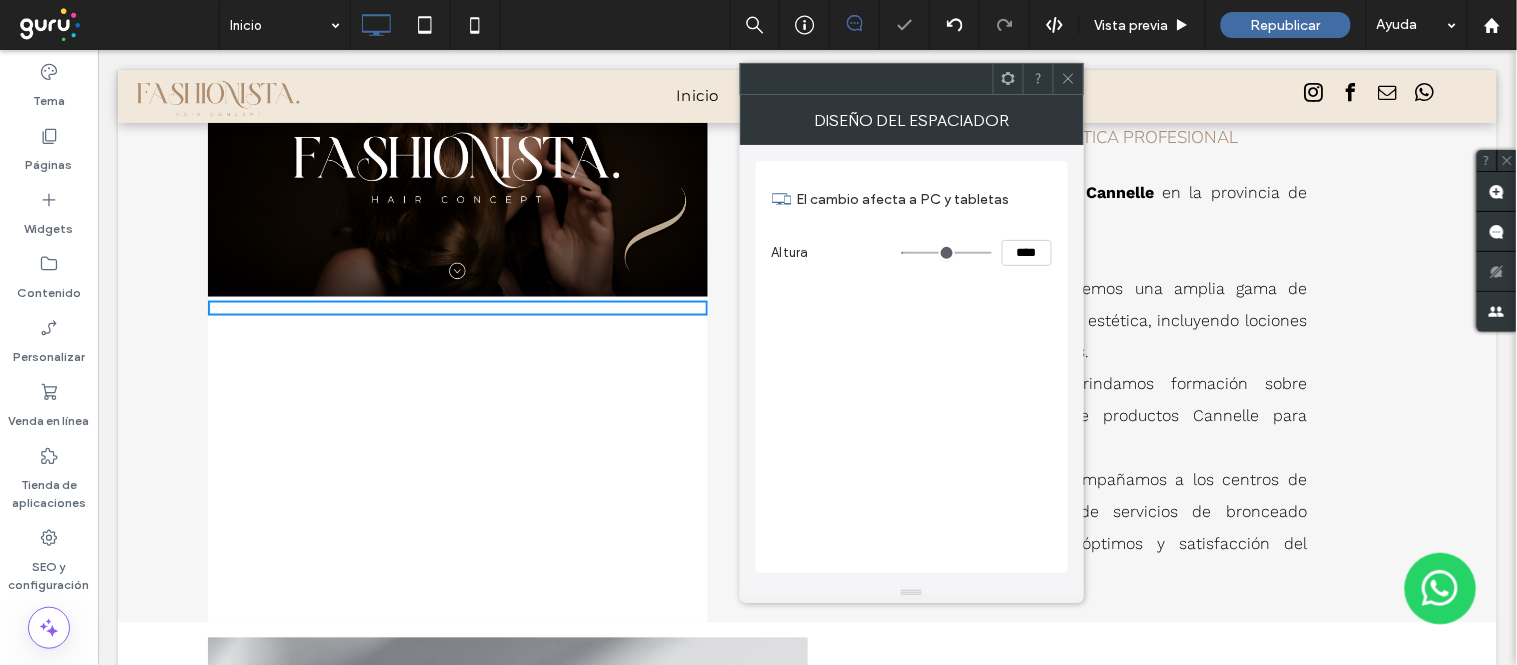type on "**" 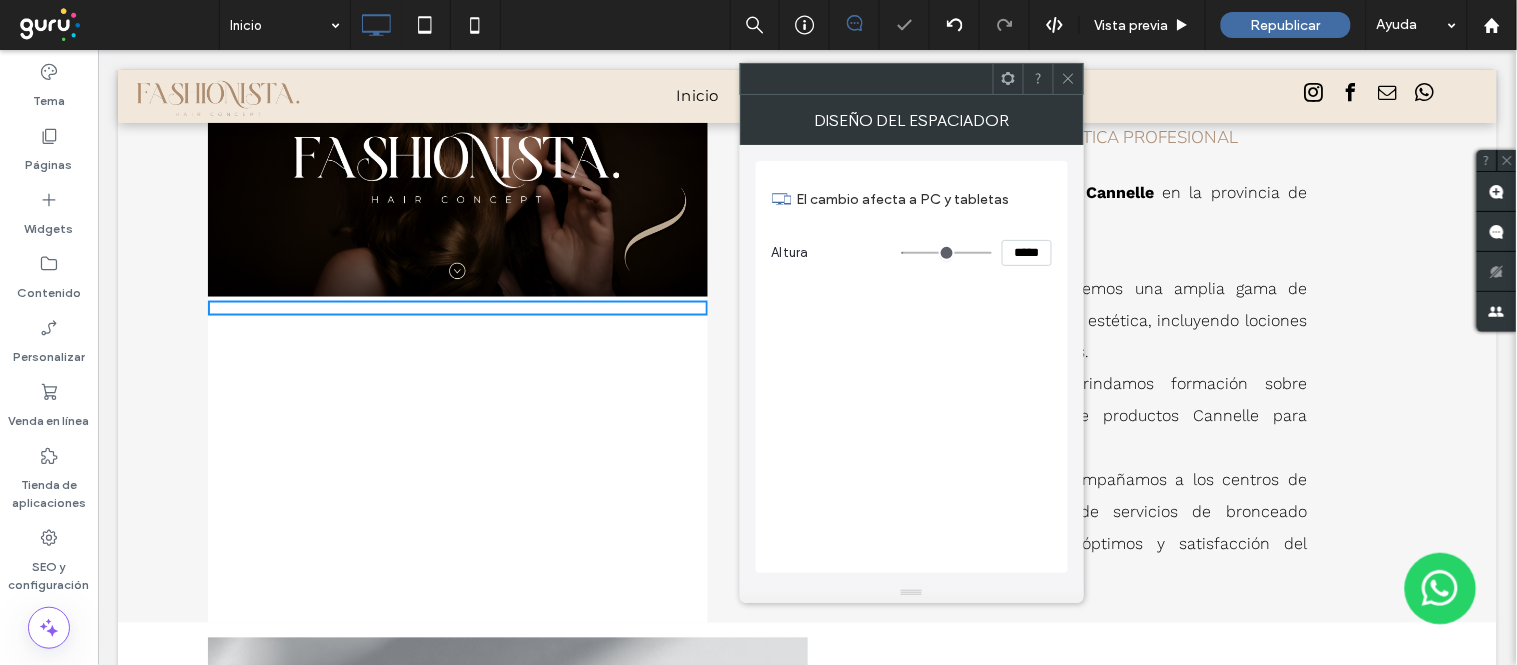 type on "***" 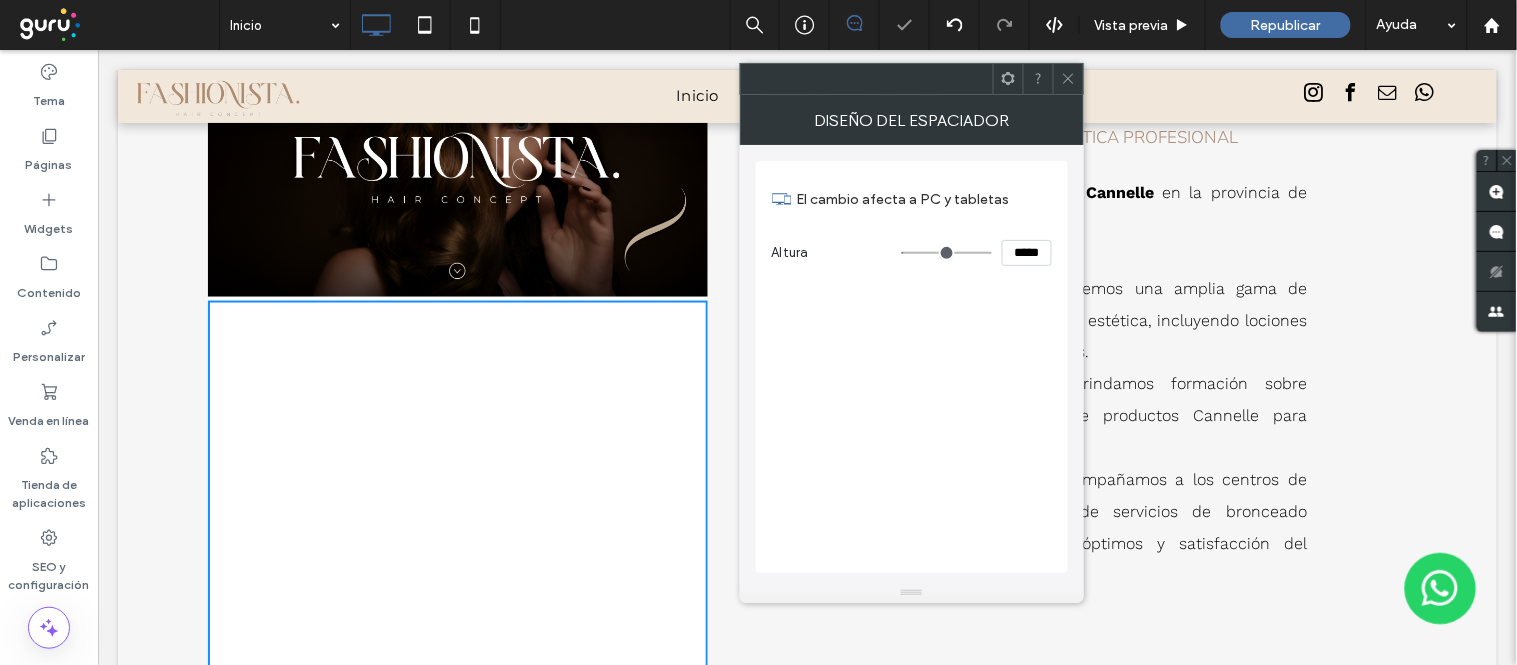 type on "***" 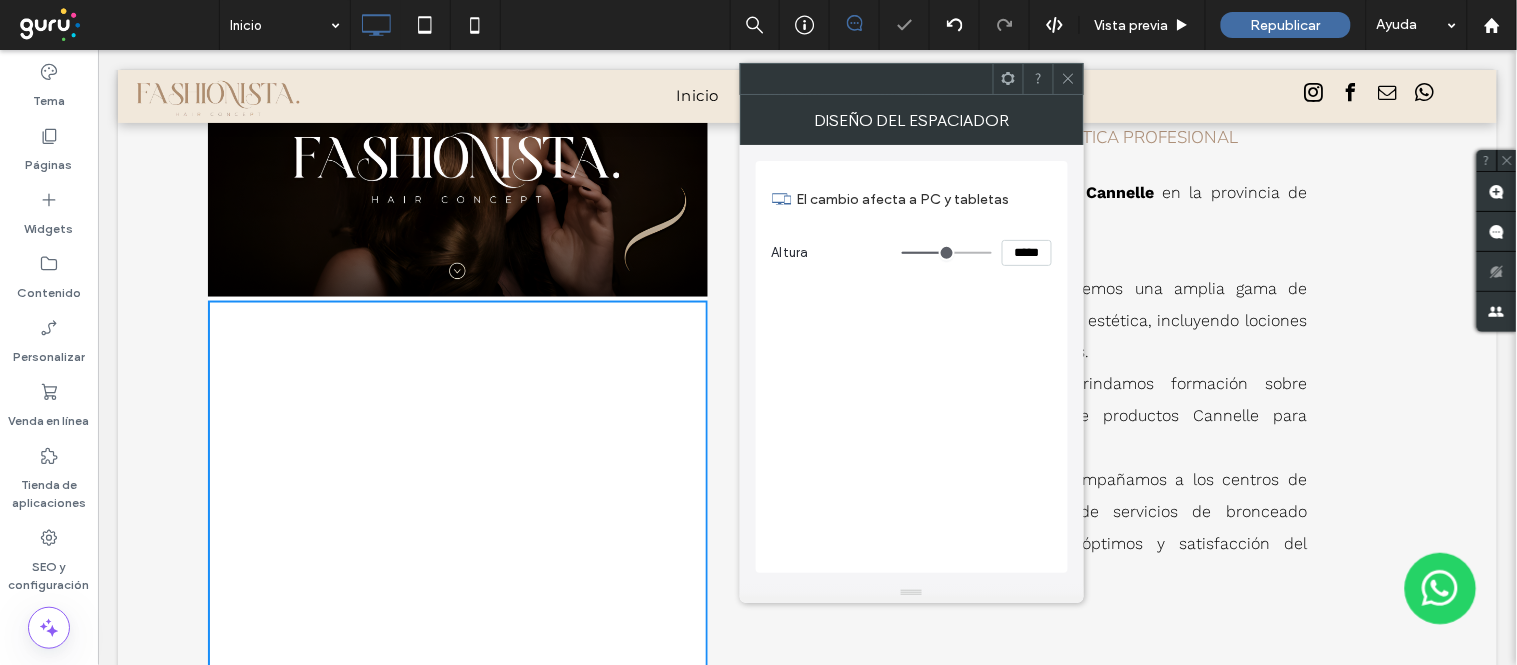 type on "***" 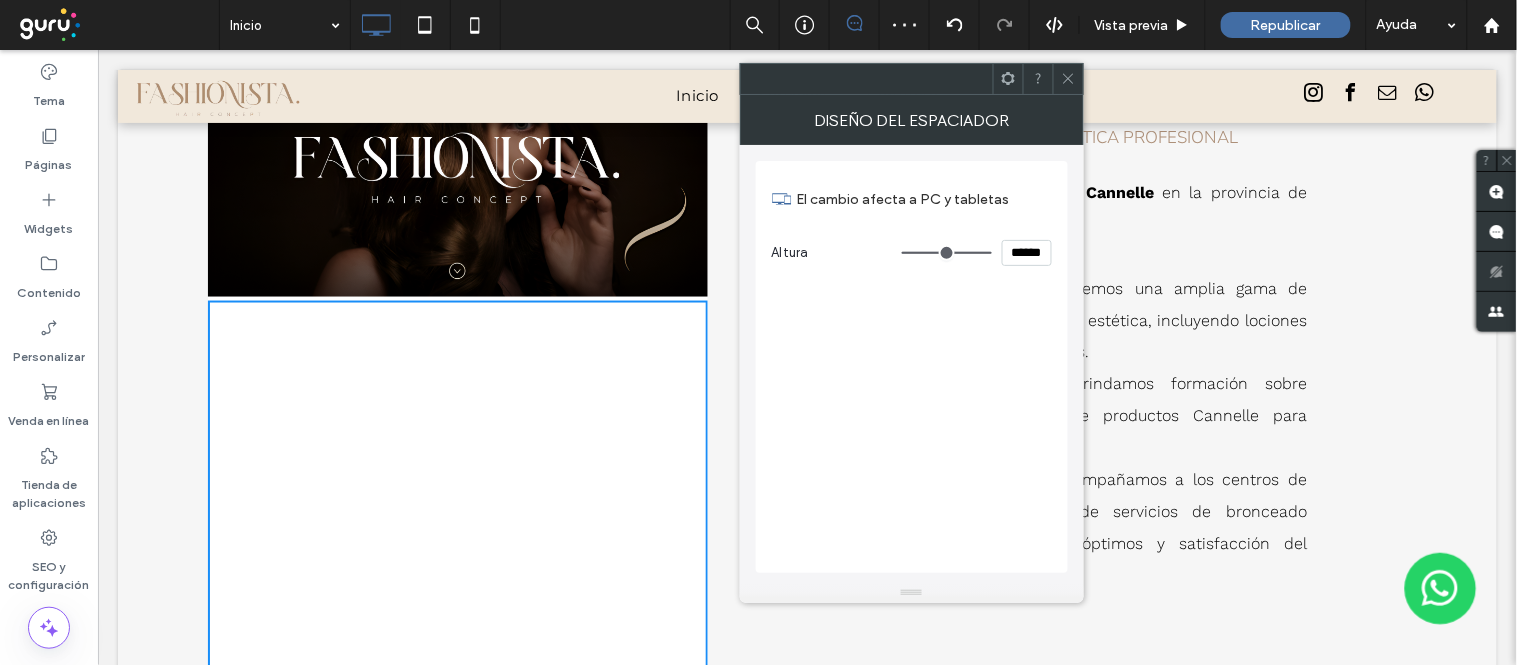 type on "***" 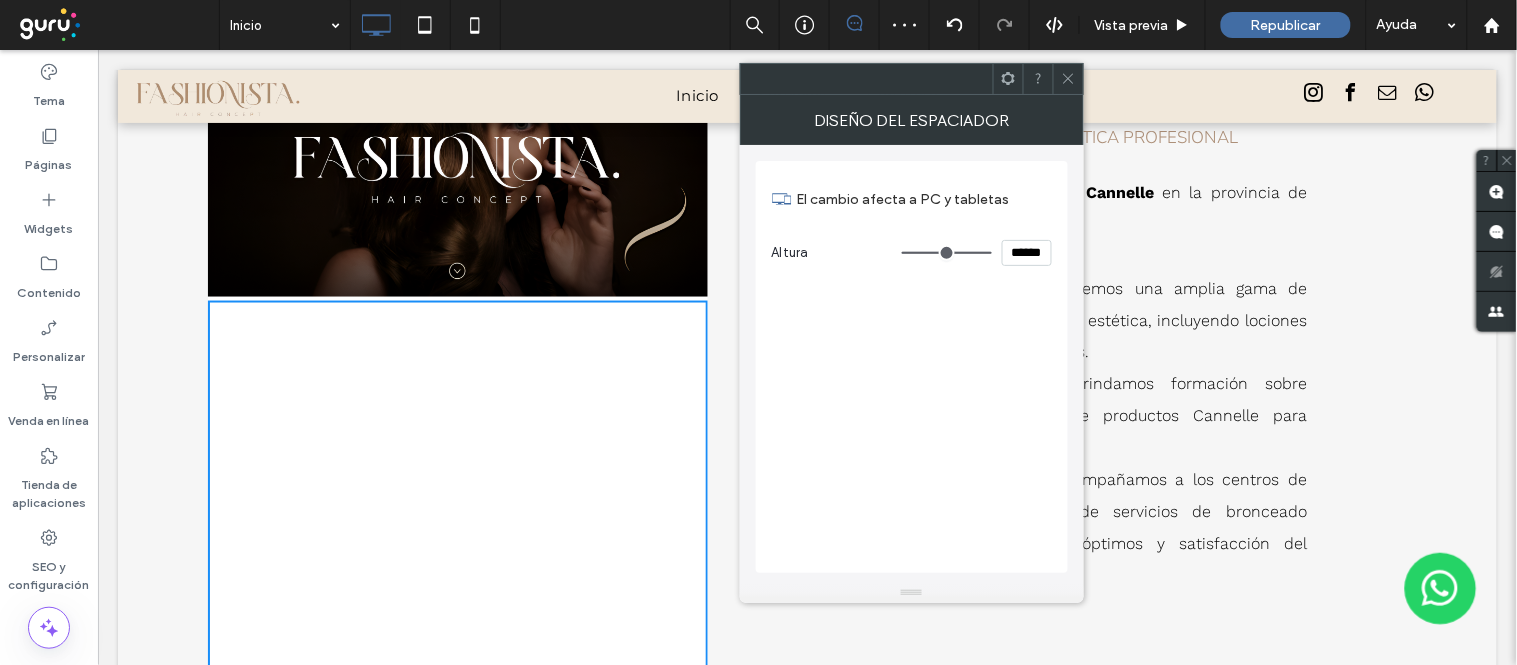 type on "*****" 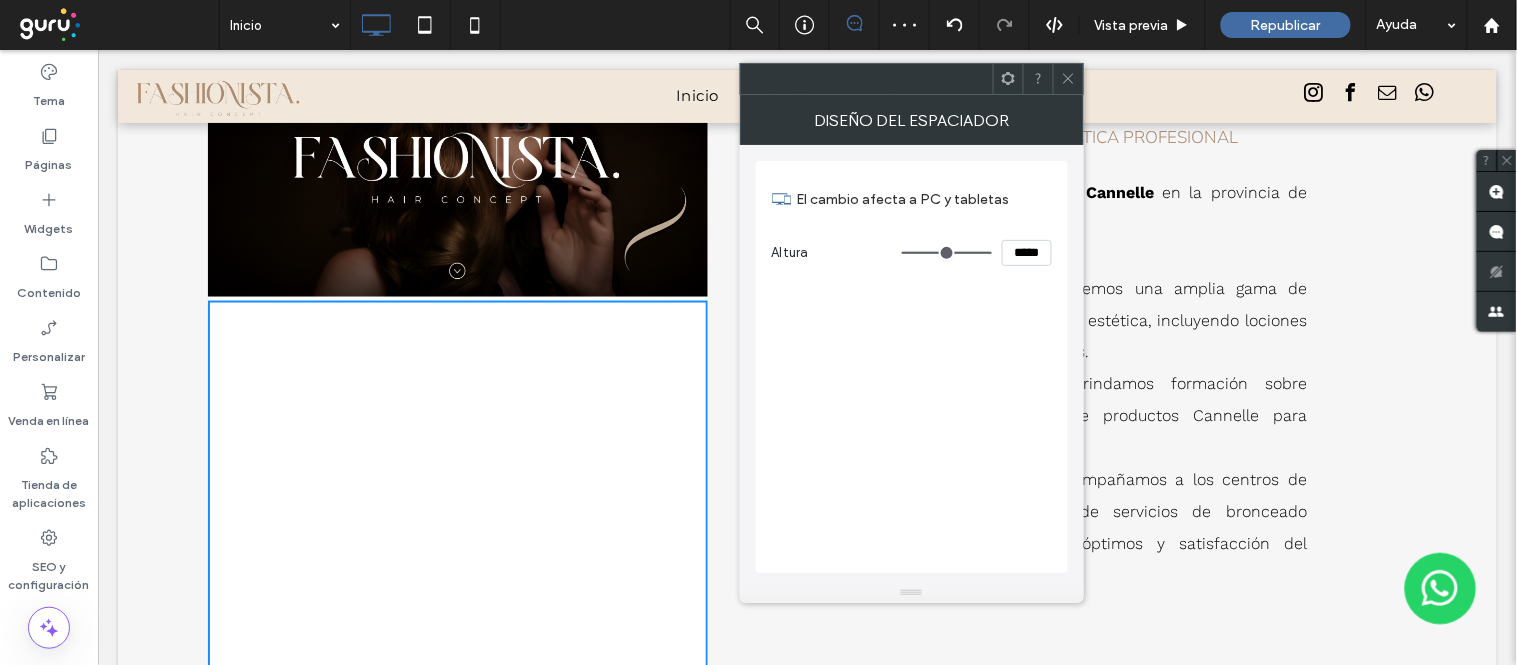 type on "***" 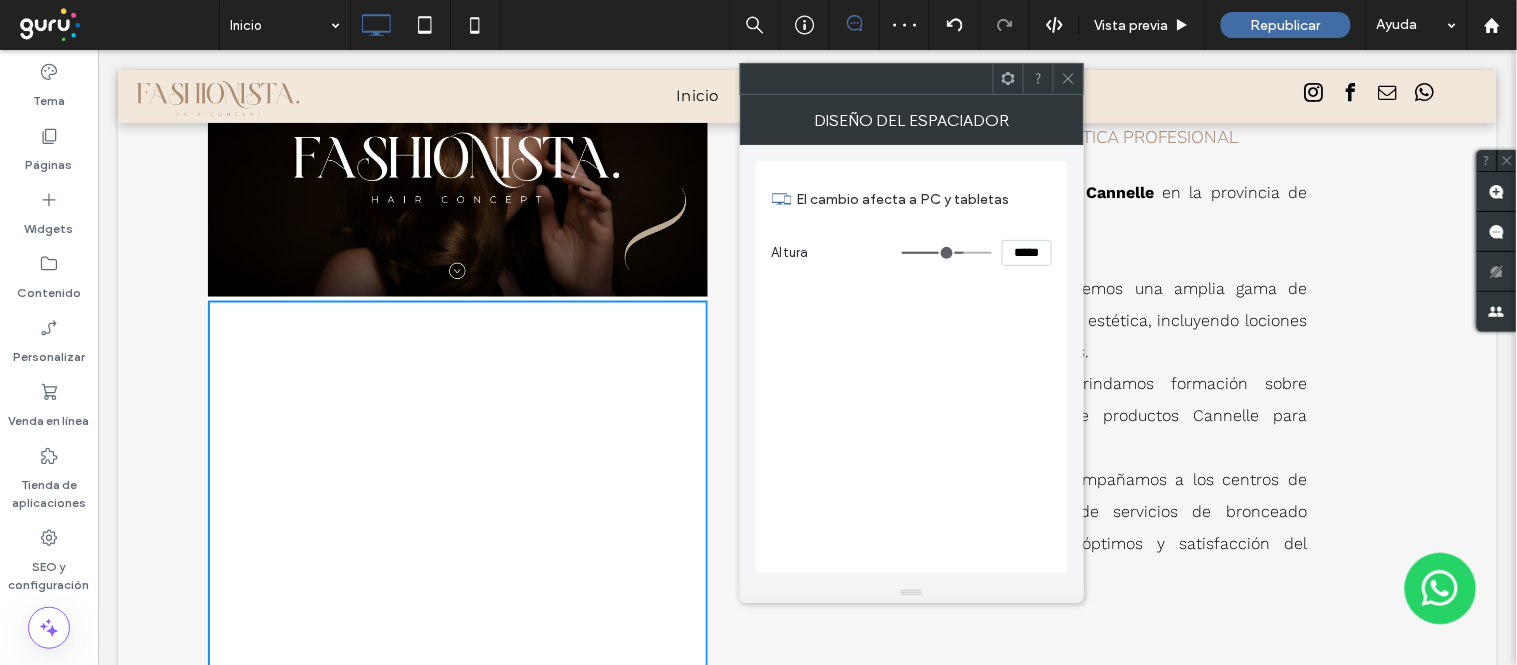 type on "***" 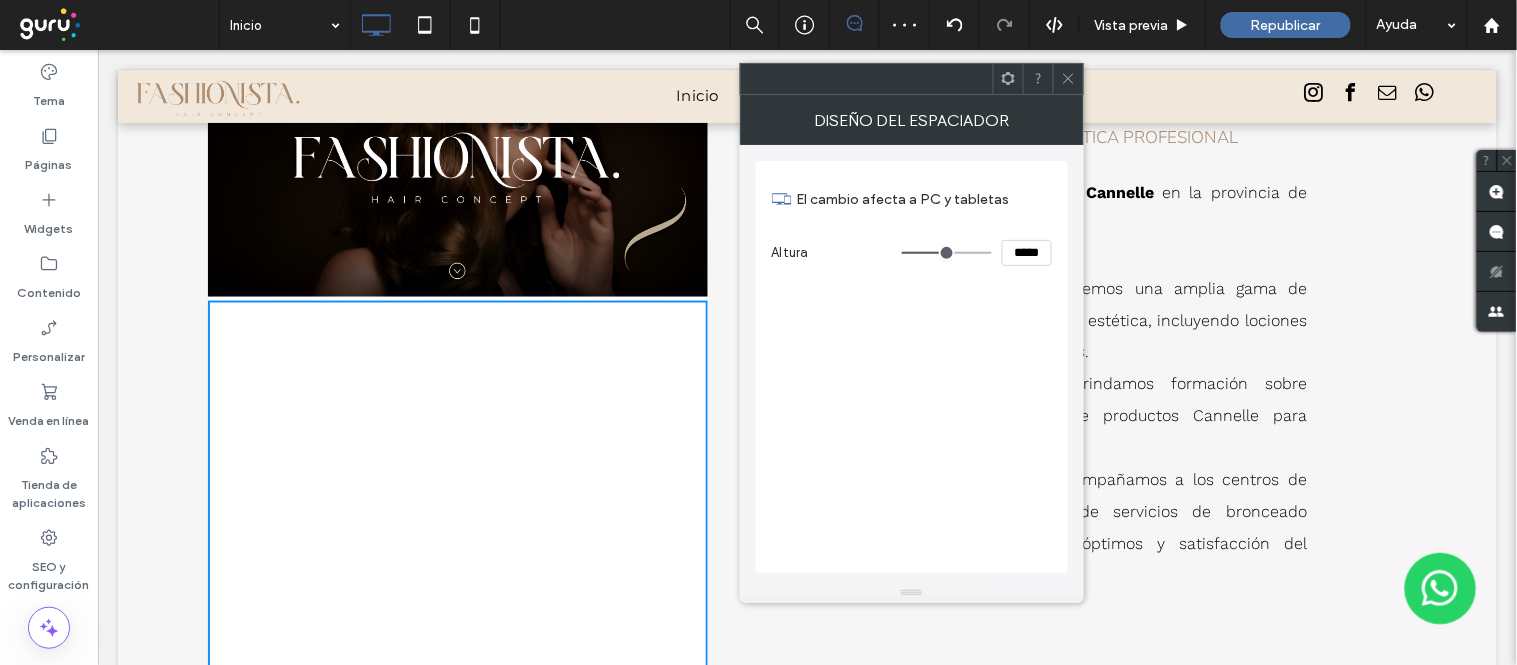 drag, startPoint x: 915, startPoint y: 256, endPoint x: 951, endPoint y: 256, distance: 36 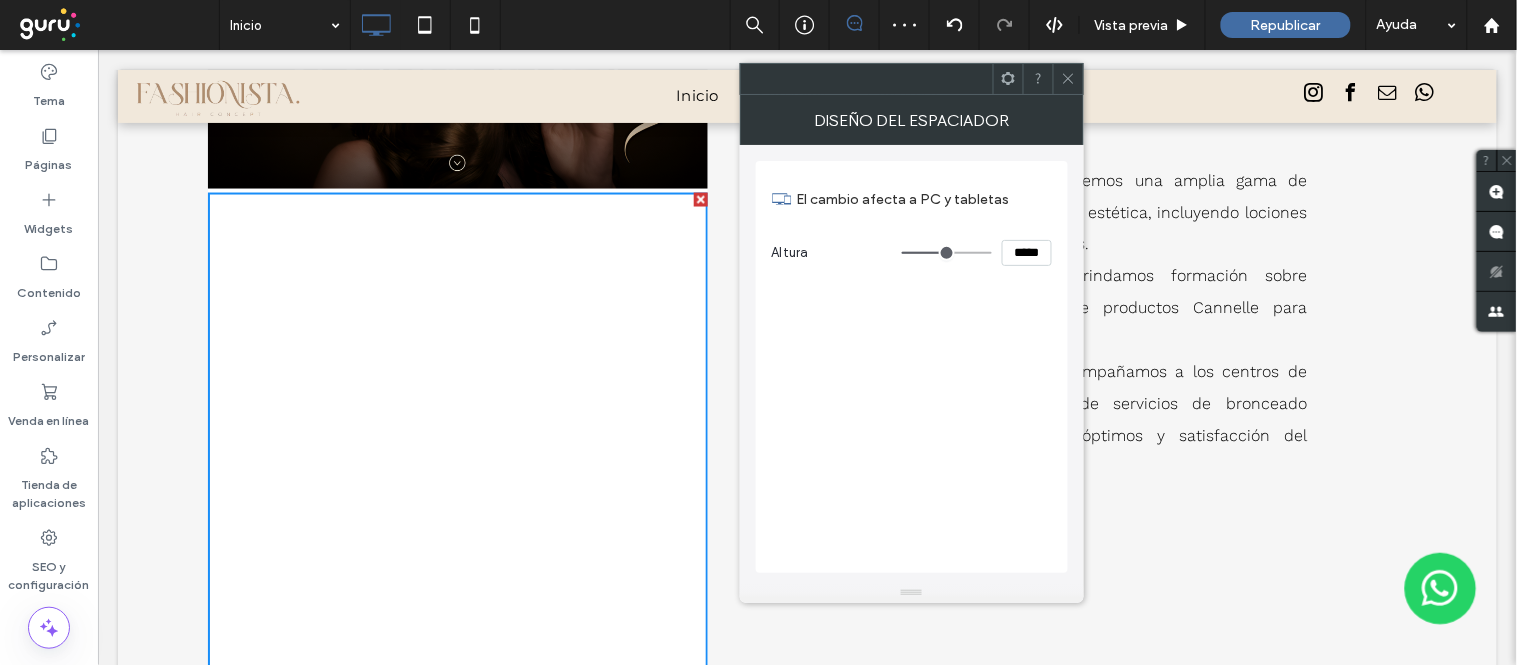 scroll, scrollTop: 2511, scrollLeft: 0, axis: vertical 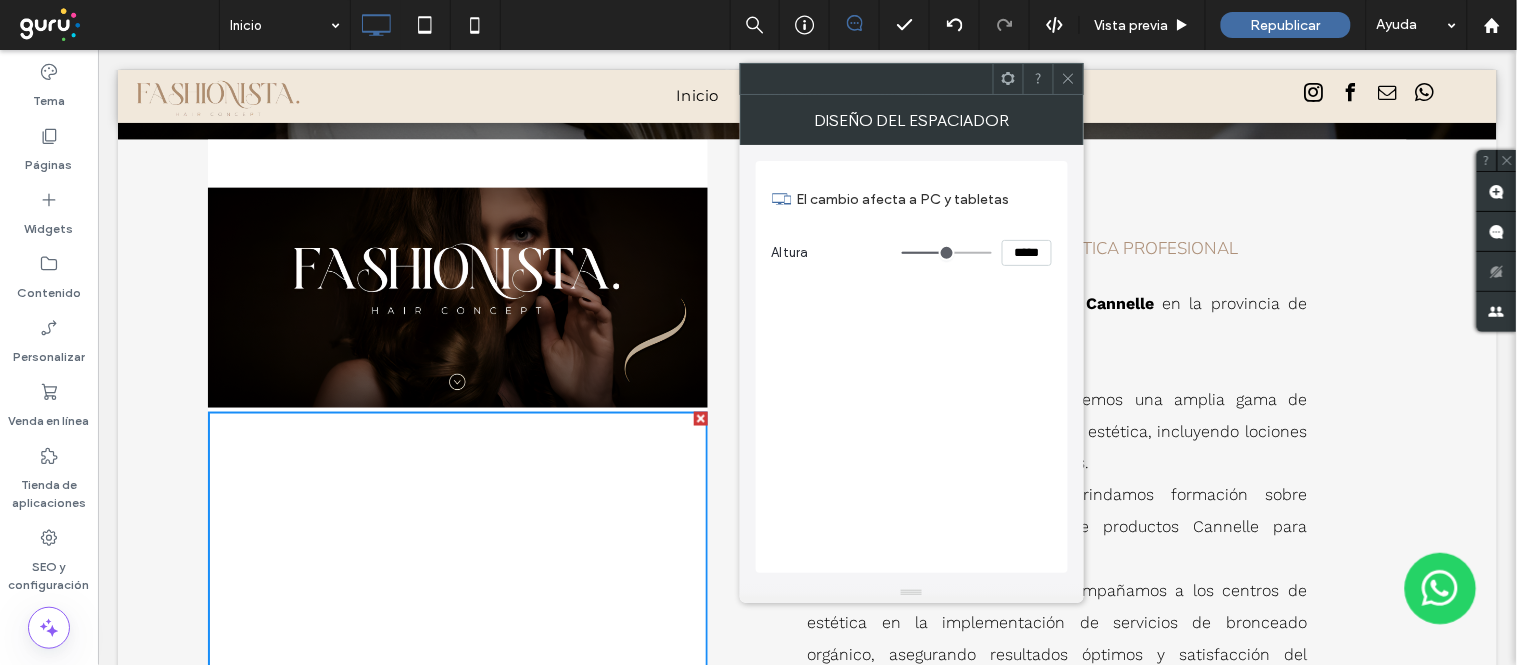 click 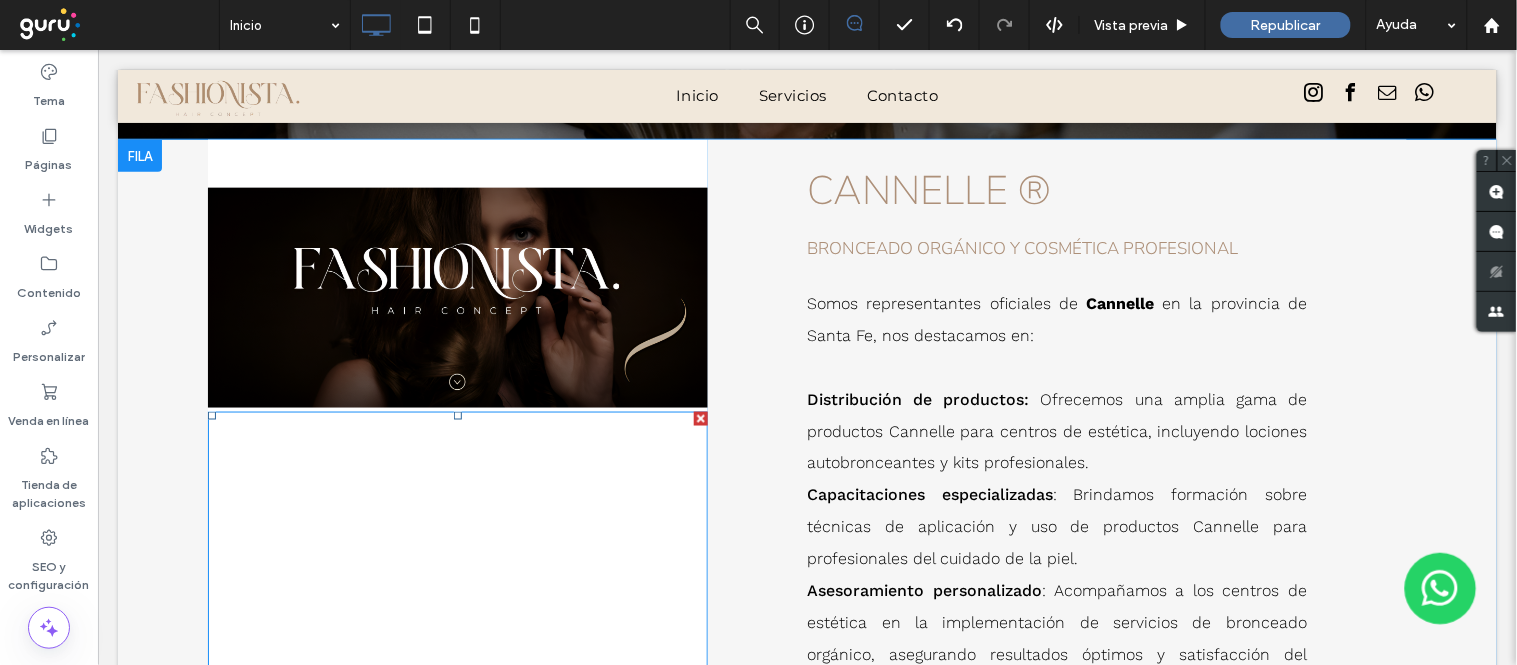 click at bounding box center (457, 692) 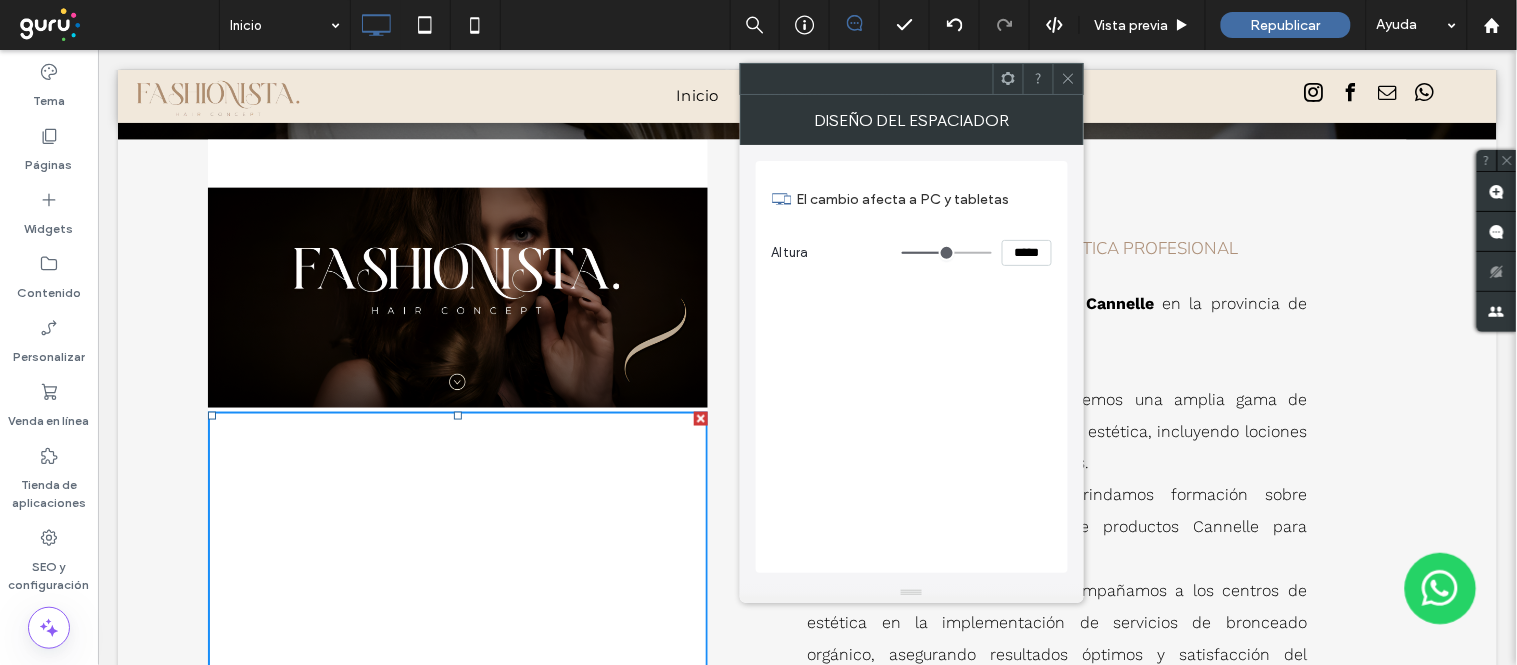 click 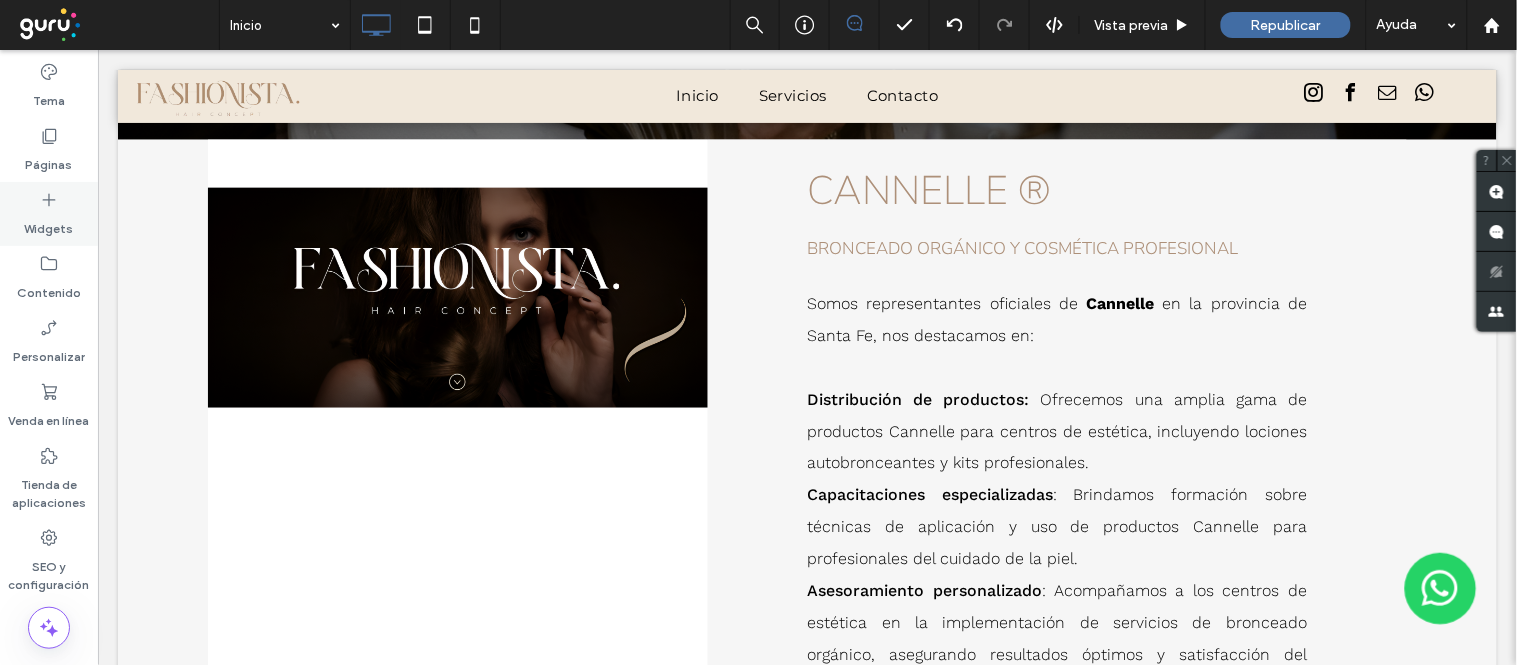 click 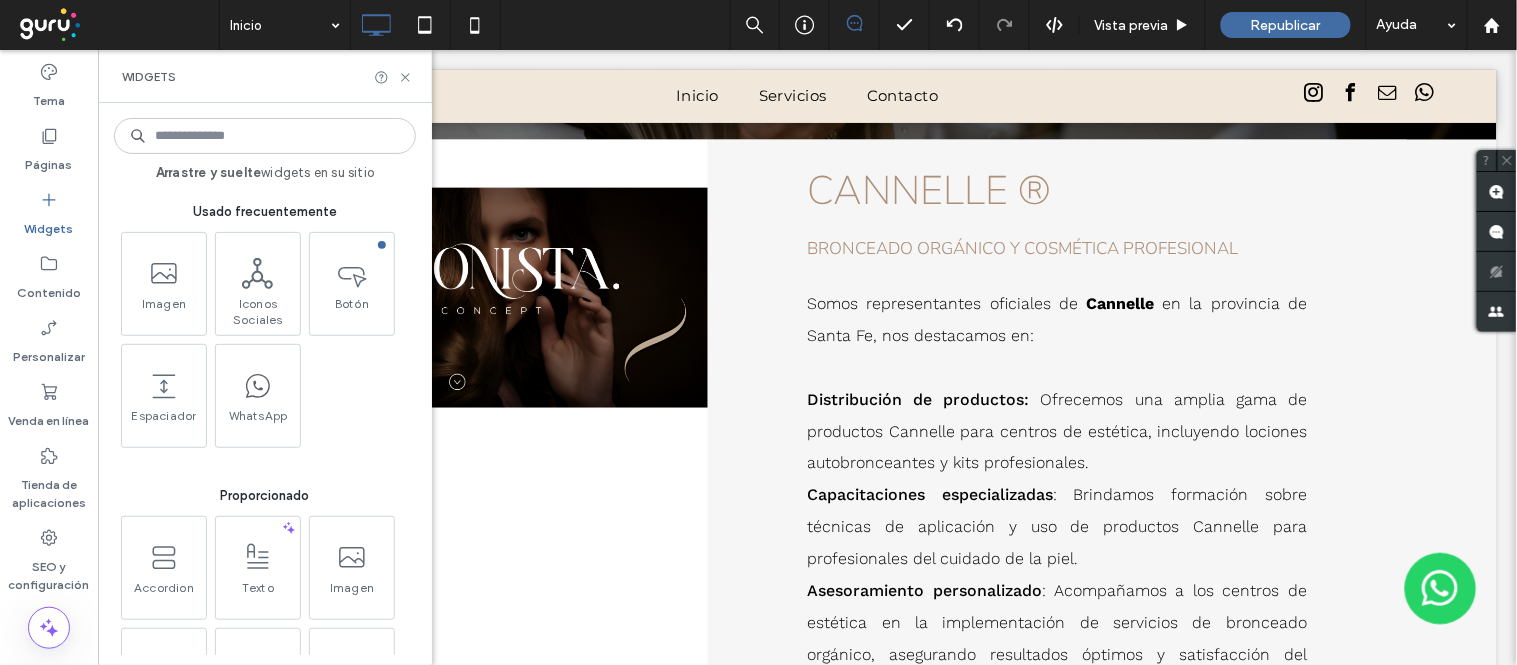click at bounding box center (265, 136) 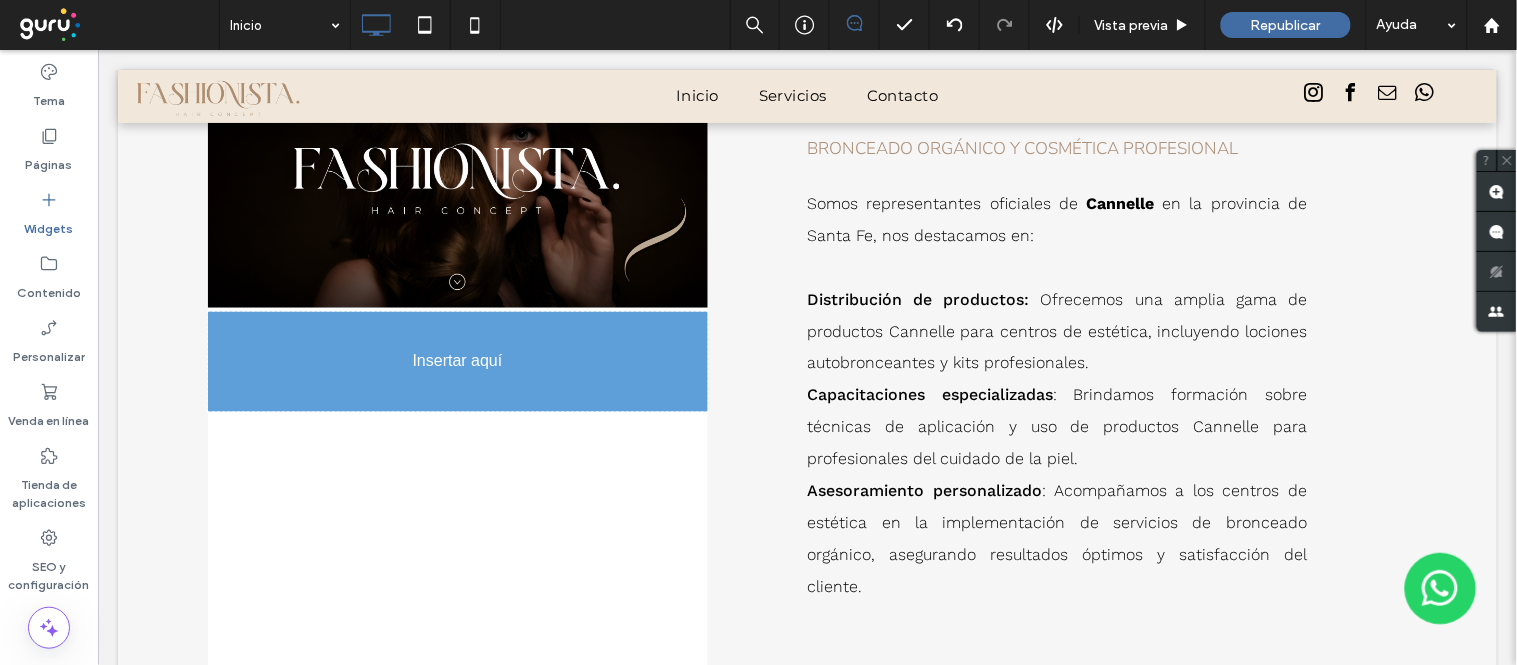 scroll, scrollTop: 2622, scrollLeft: 0, axis: vertical 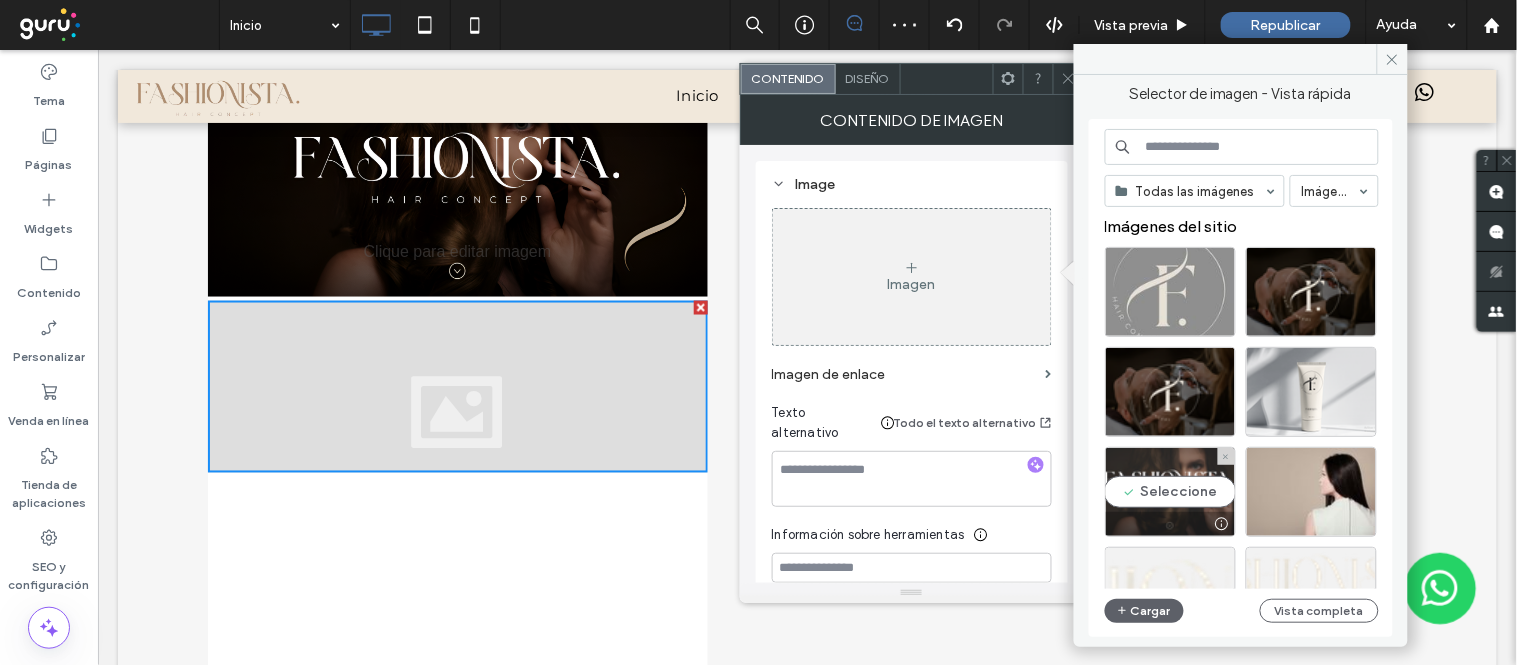drag, startPoint x: 1166, startPoint y: 482, endPoint x: 1002, endPoint y: 404, distance: 181.60396 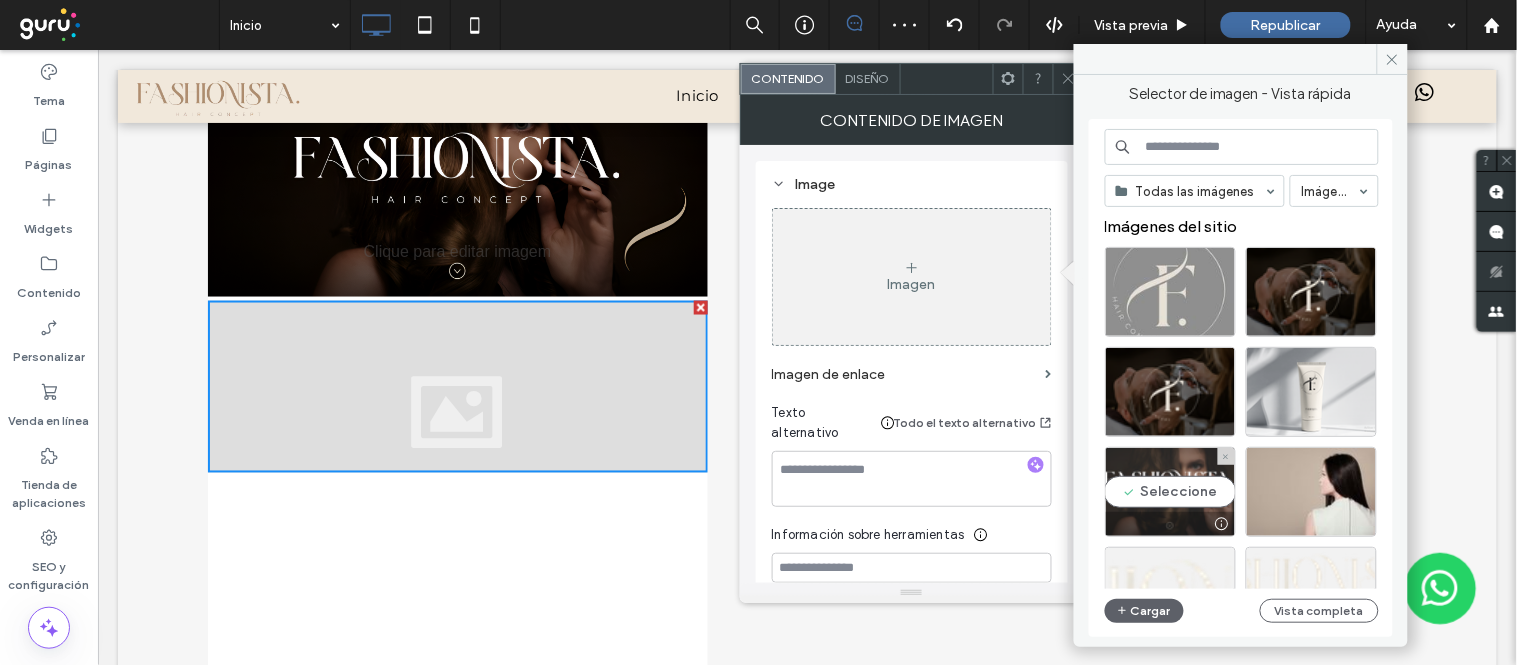 click on "Seleccione" at bounding box center [1170, 492] 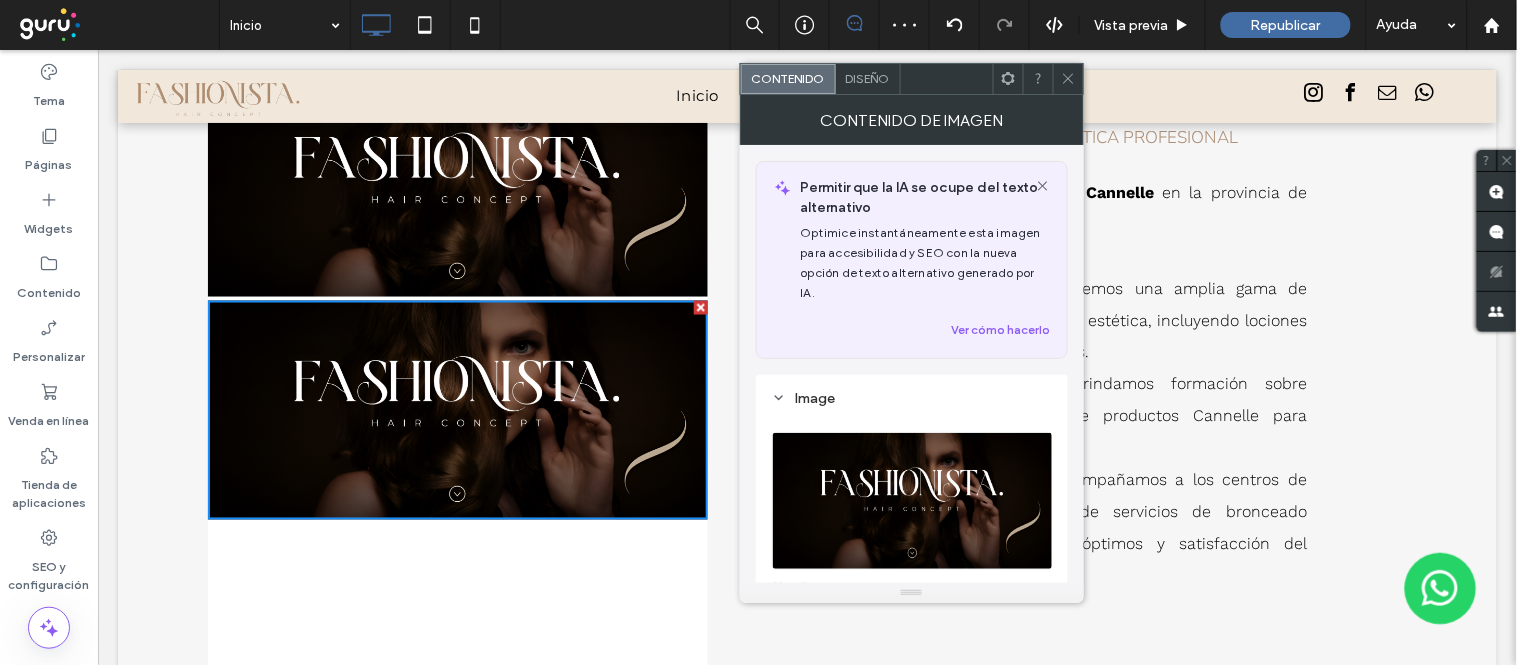 click at bounding box center (1068, 79) 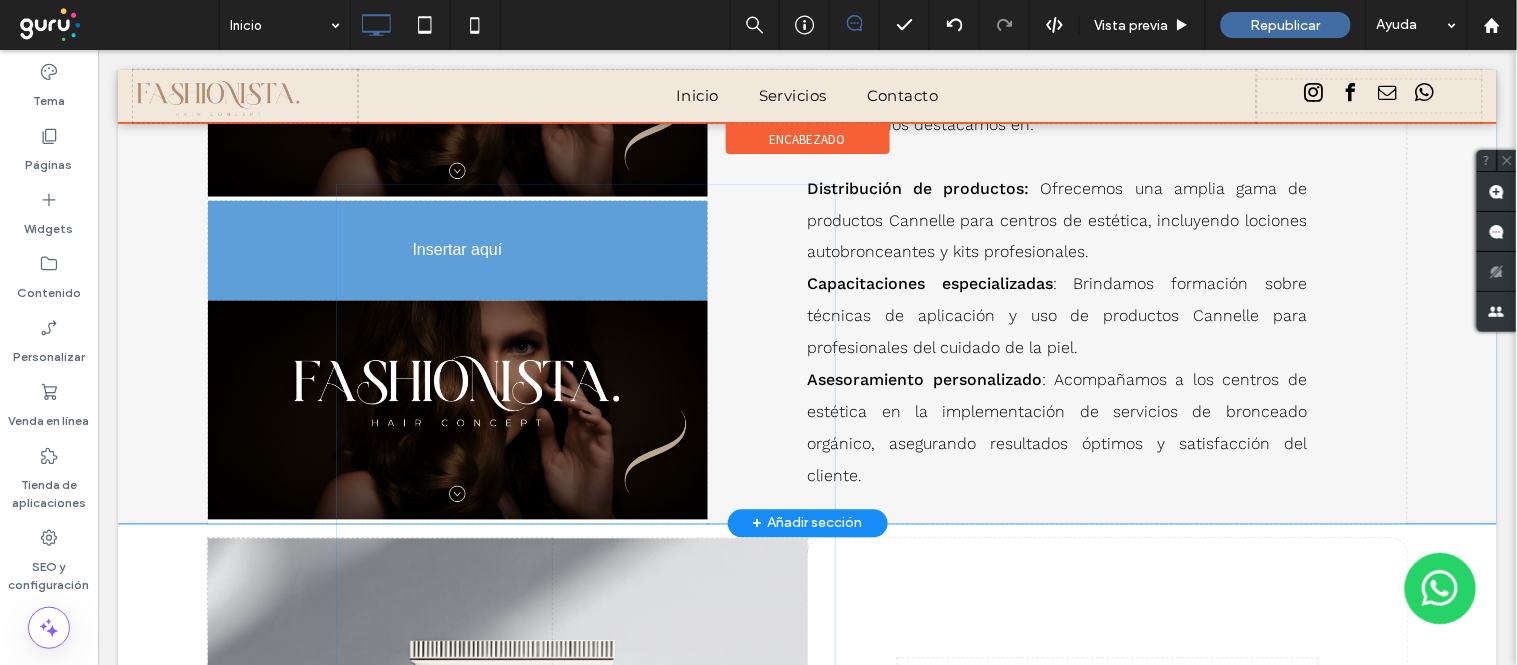 scroll, scrollTop: 2622, scrollLeft: 0, axis: vertical 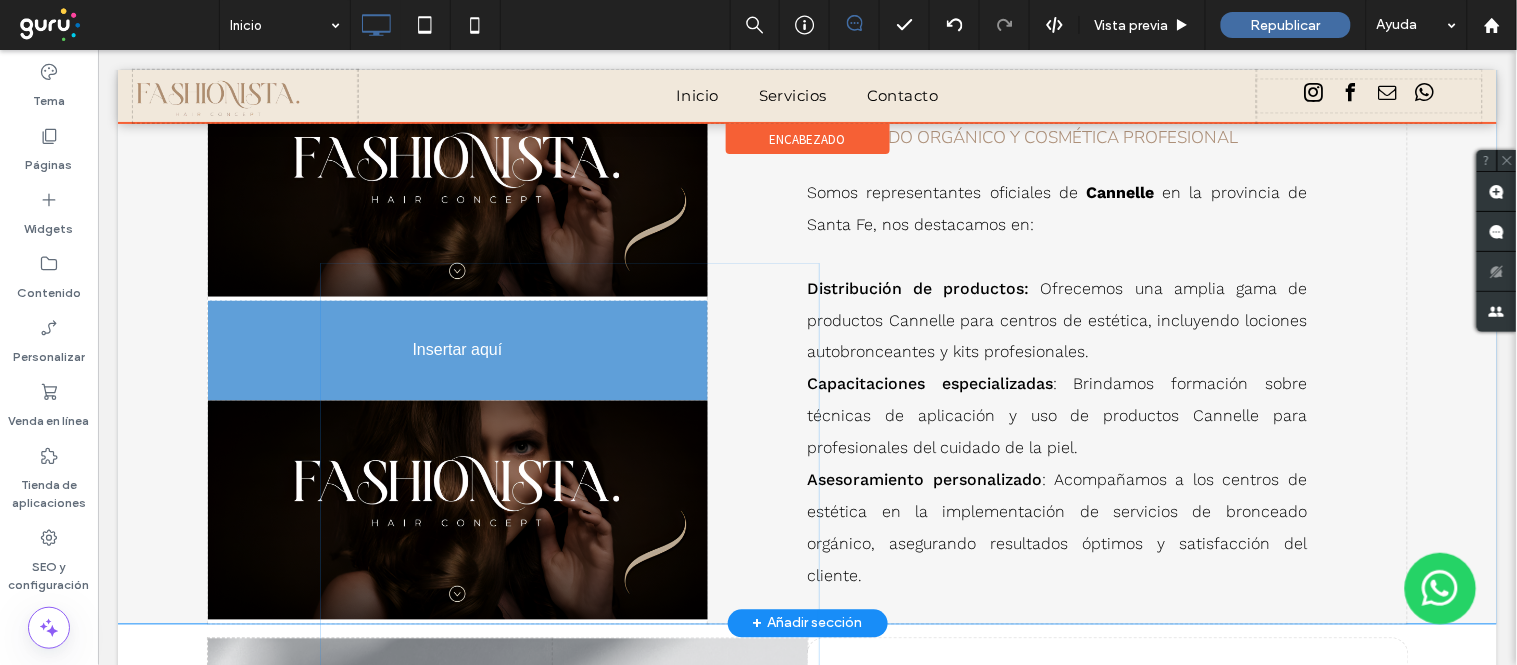 drag, startPoint x: 516, startPoint y: 530, endPoint x: 471, endPoint y: 336, distance: 199.1507 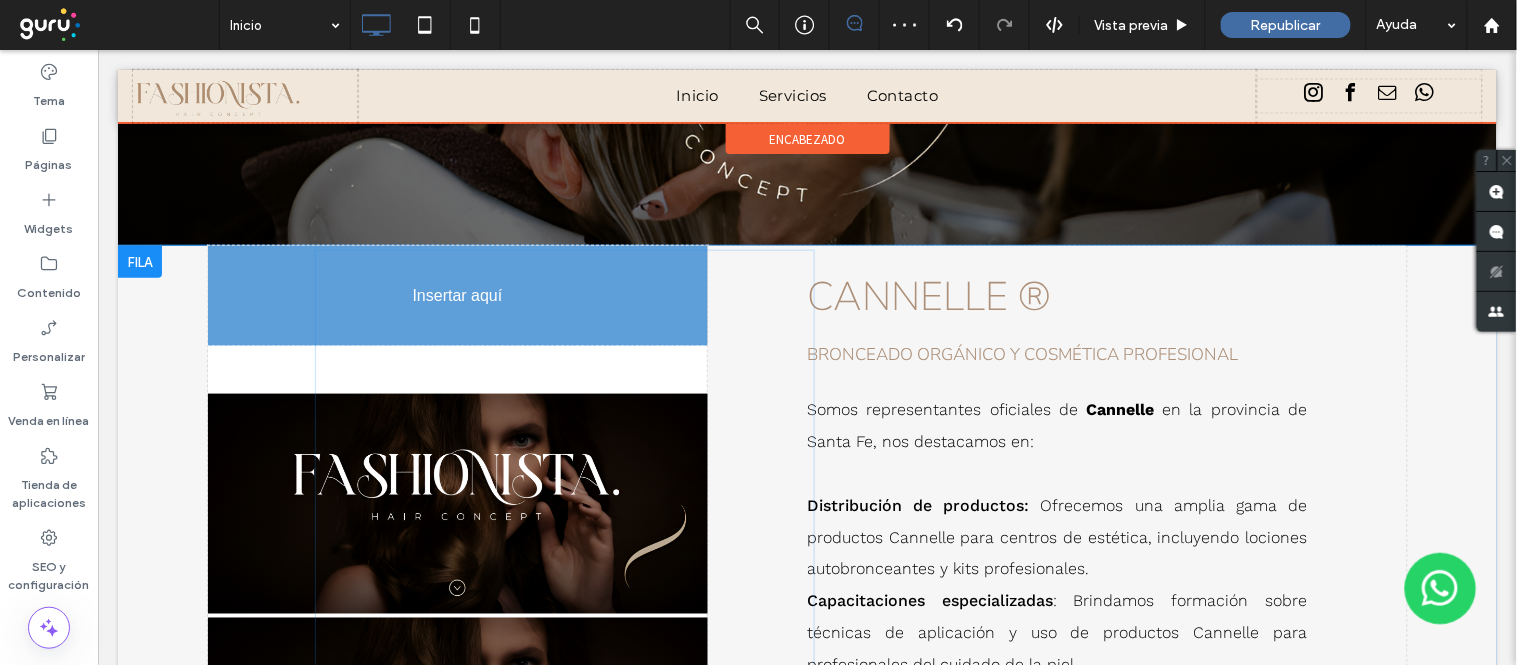 scroll, scrollTop: 2400, scrollLeft: 0, axis: vertical 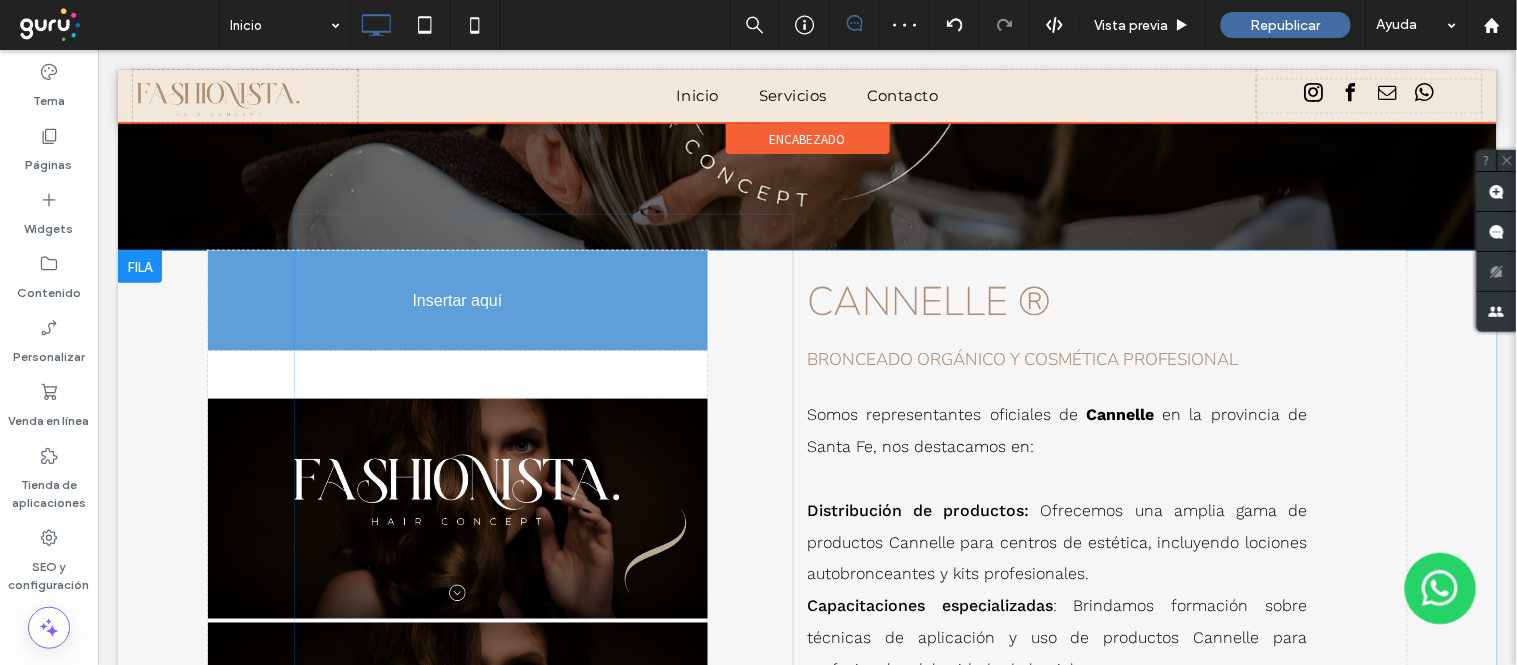drag, startPoint x: 494, startPoint y: 282, endPoint x: 430, endPoint y: 336, distance: 83.737686 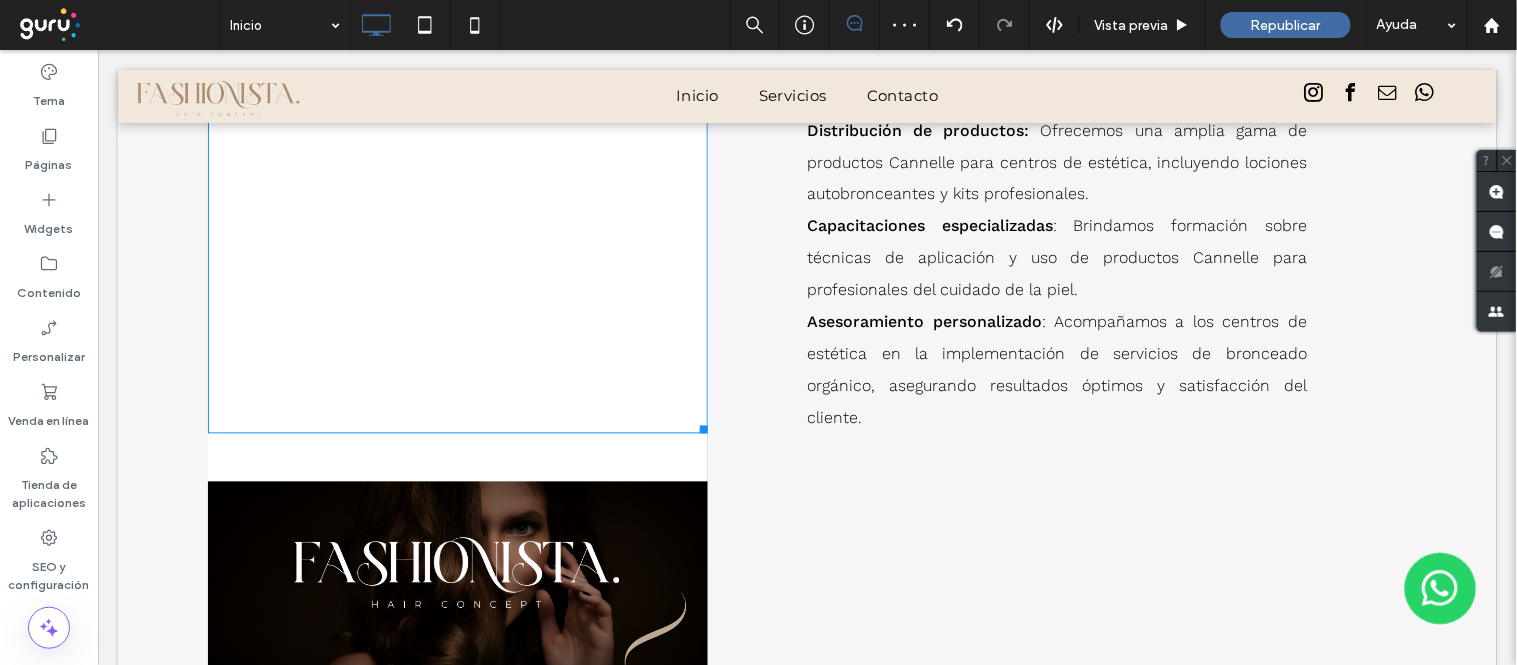 scroll, scrollTop: 2844, scrollLeft: 0, axis: vertical 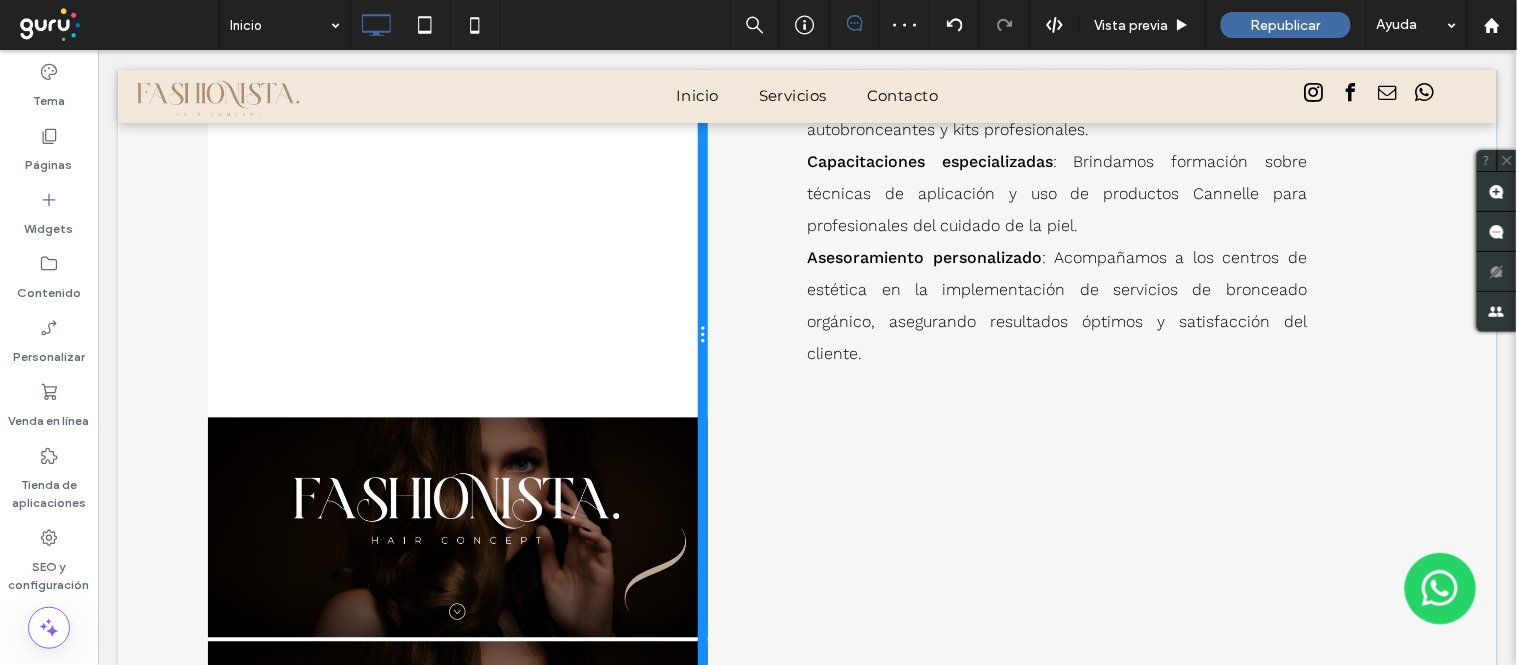 click at bounding box center (702, 335) 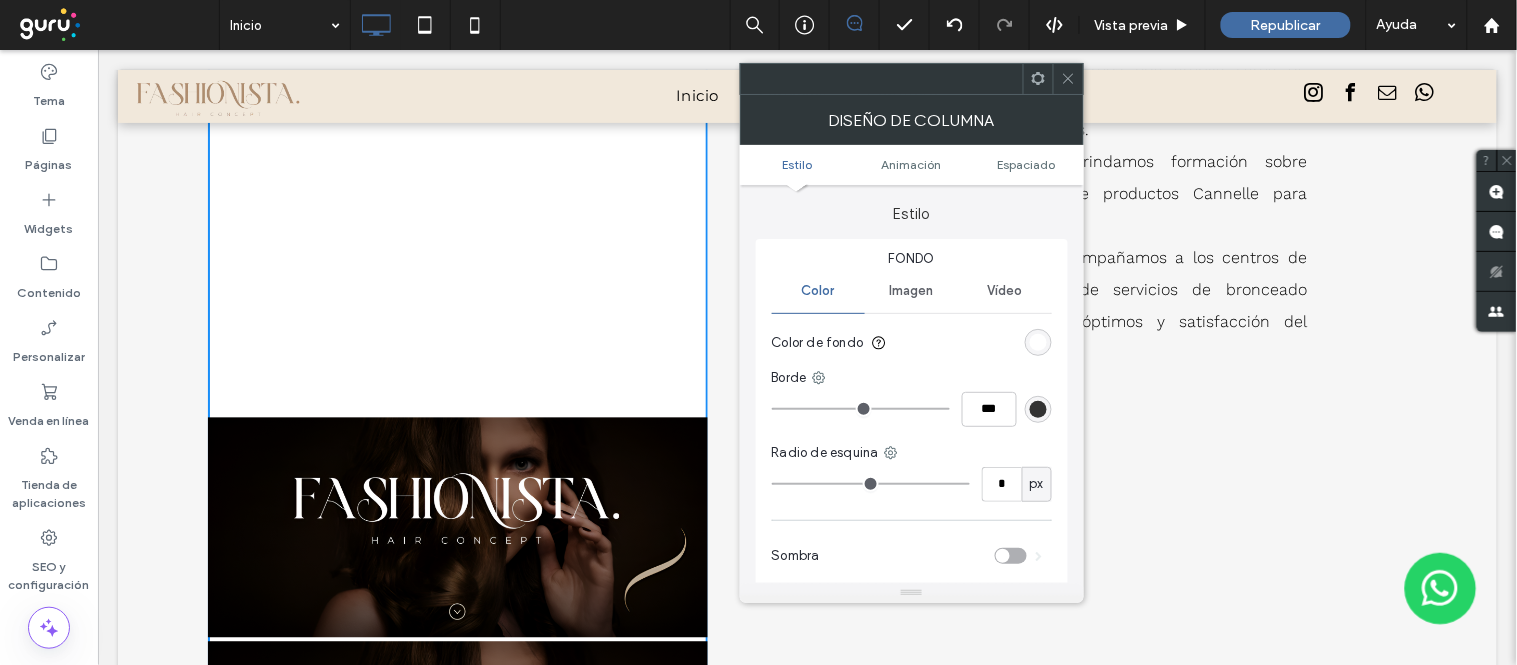 click at bounding box center [457, 526] 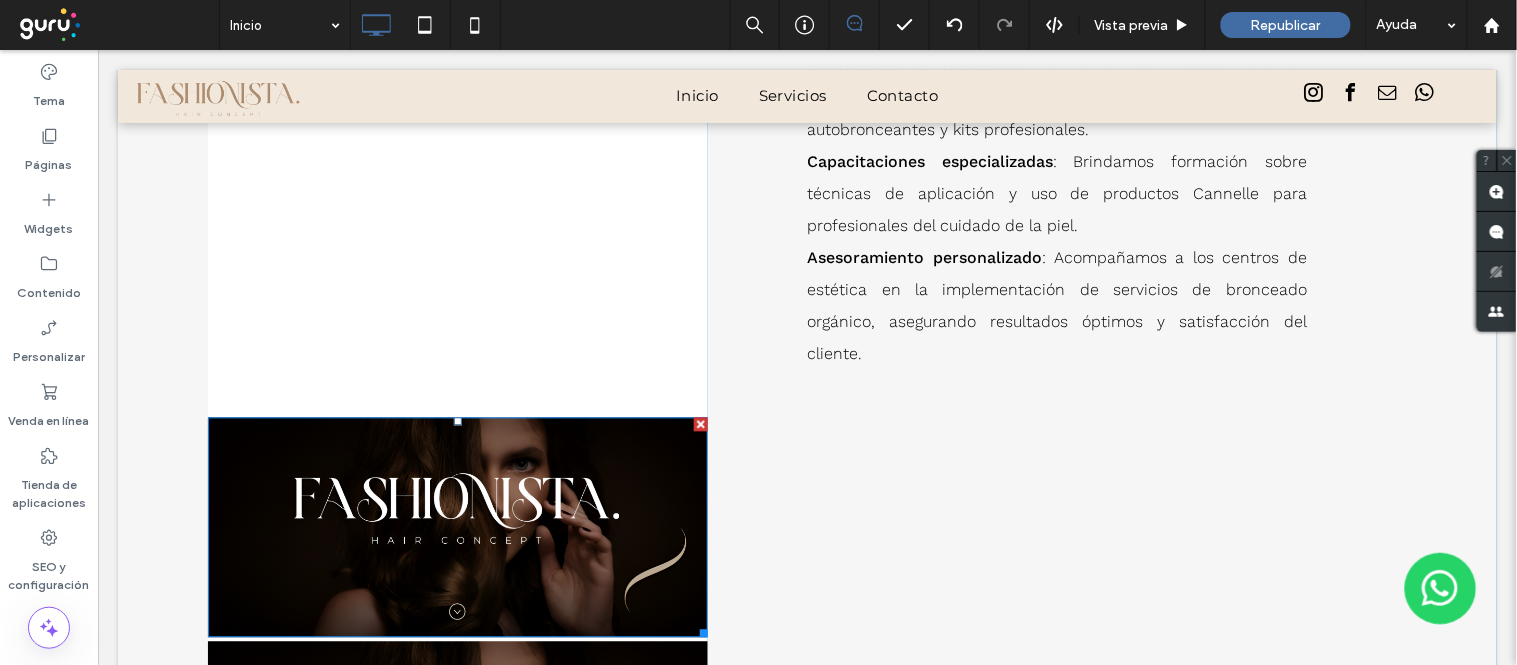 click at bounding box center (457, 526) 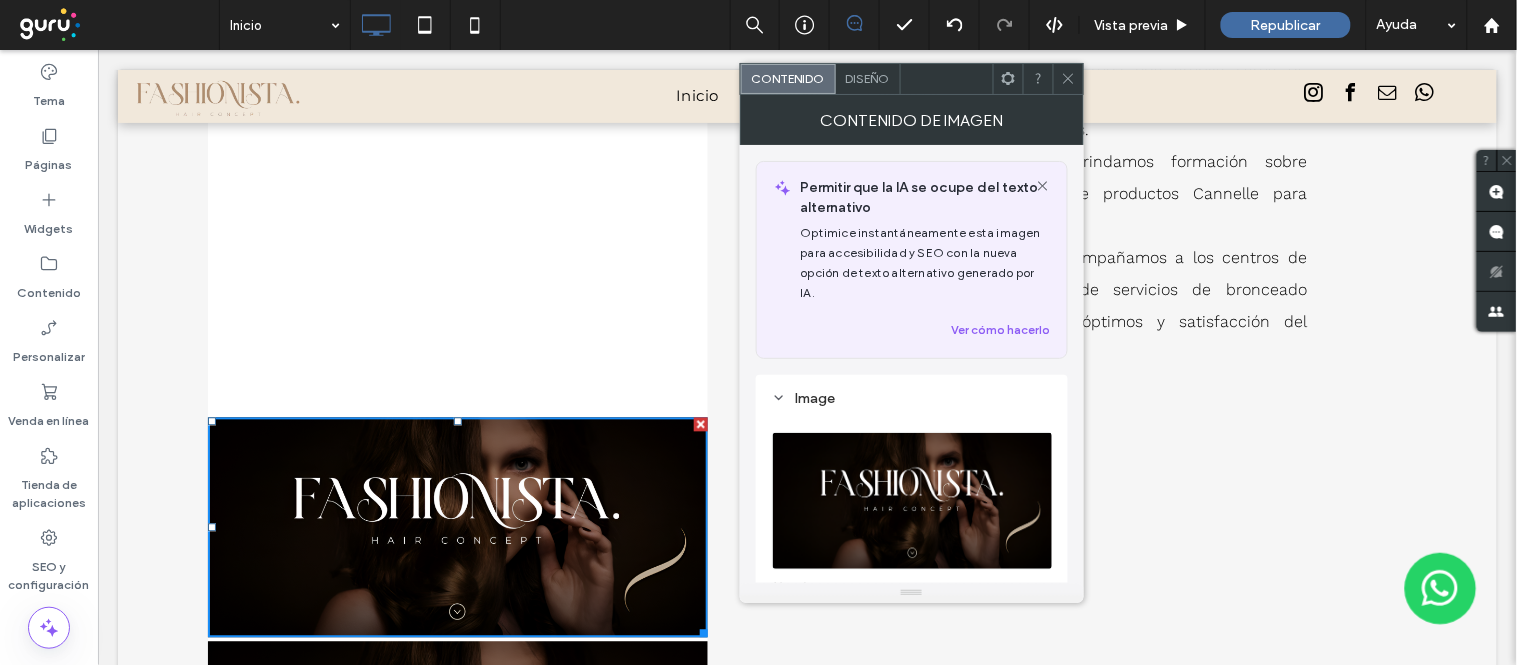 click at bounding box center [700, 424] 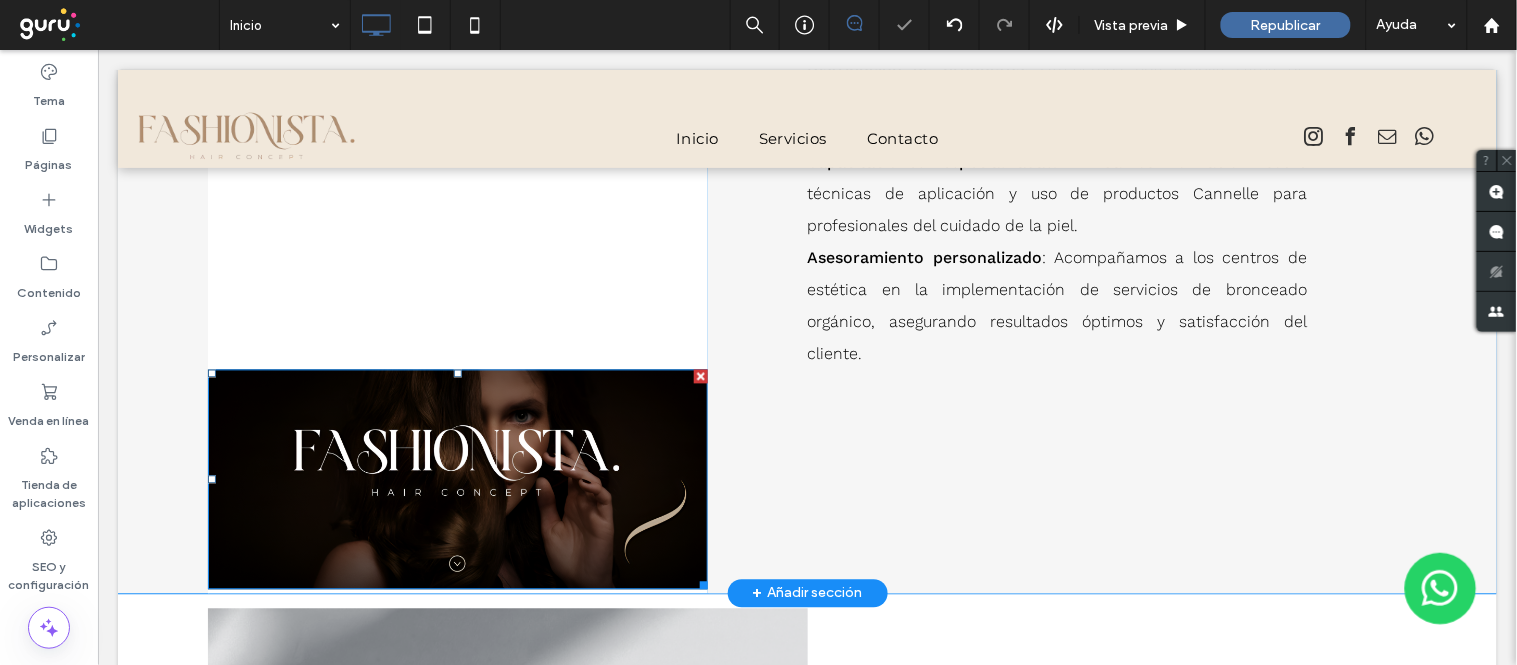click at bounding box center [700, 376] 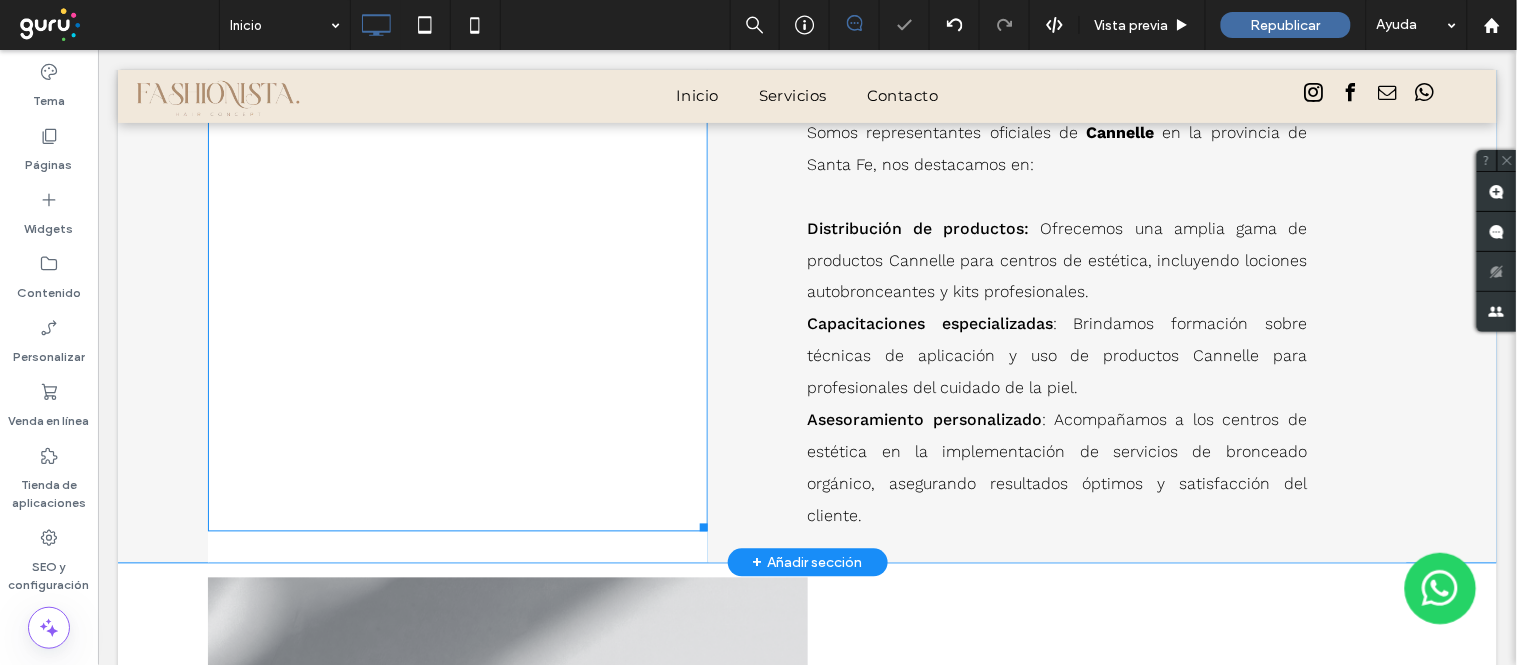 scroll, scrollTop: 2890, scrollLeft: 0, axis: vertical 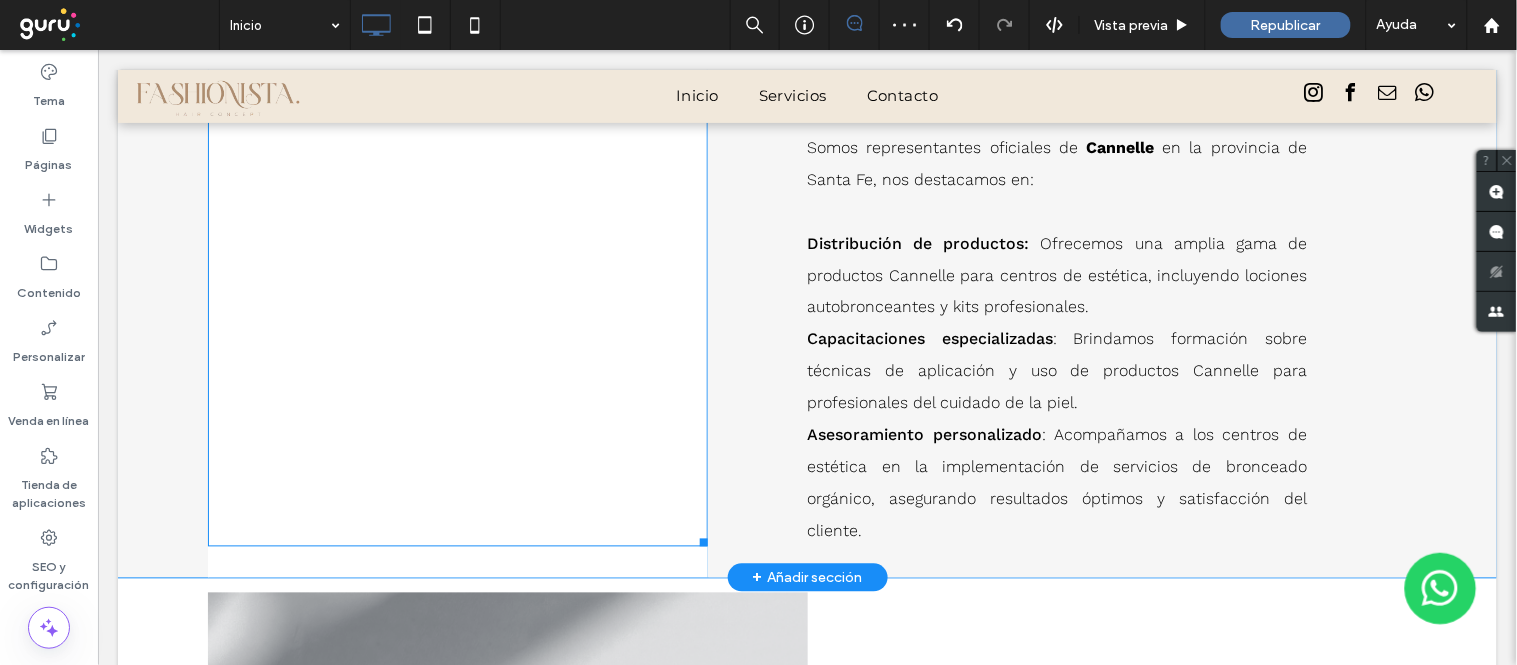 drag, startPoint x: 652, startPoint y: 451, endPoint x: 677, endPoint y: 303, distance: 150.09663 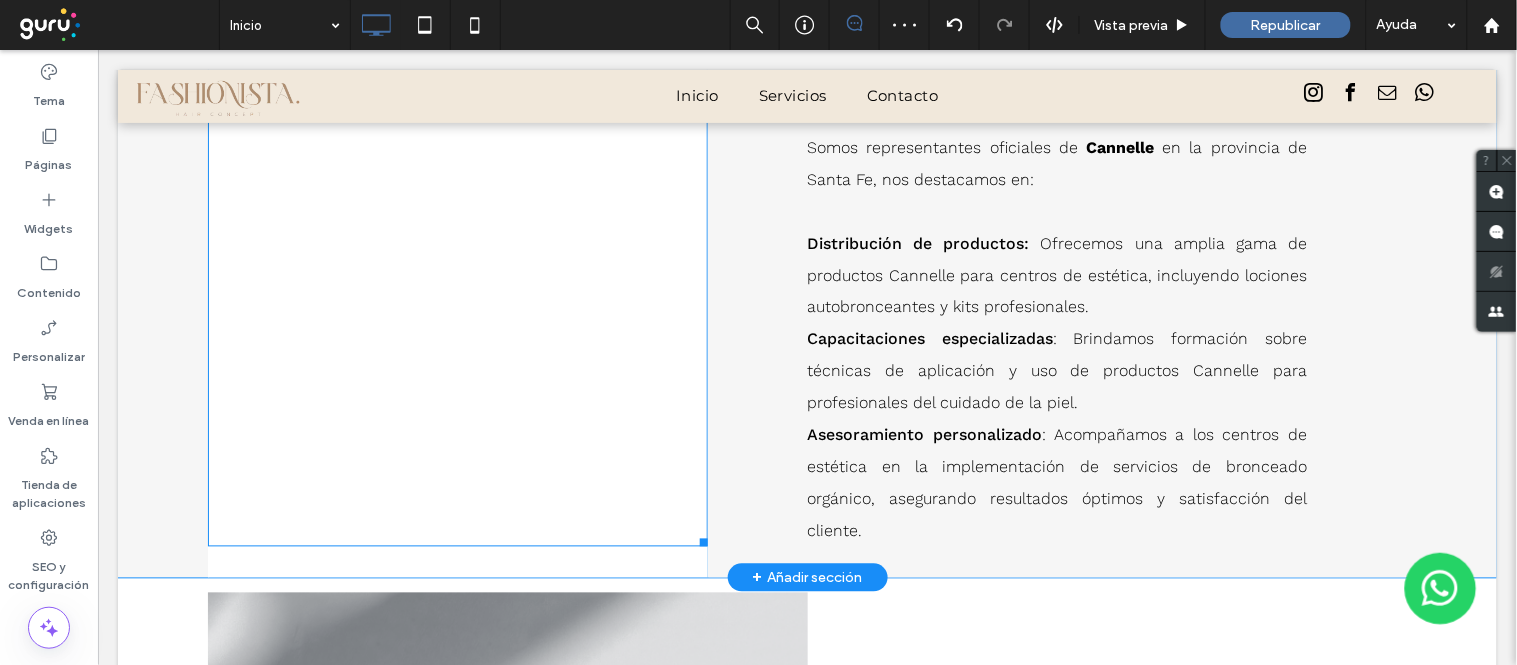 click on "ESPECIALISTAS EN BRONCEADO NATURAL
Fashionista by Danila Silva - Buenos Aires
SERVICIOS DE BELLEZA
Click To Paste
TIENDA
Click To Paste
Click To Paste
Fila + Añadir sección
FK Espacio Beauty    En FK Espacio Beauty combinamos estética, bienestar y tecnología para realzar tu belleza natural
Click To Paste
Click To Paste
Click To Paste
Fila + Añadir sección
Servicios
CANELLE BRONCEADO NATURAL
Button
DEPILACIÓN LÁSER SOPRANO
Button
NAILS BAR OPI
Button
Ver más
Click To Paste
Fila + Añadir sección
Click To Paste
Fila + Añadir sección
Click To Paste
Cannelle ®
Bronceado Orgánico y Cosmética Profesional" at bounding box center [806, -516] 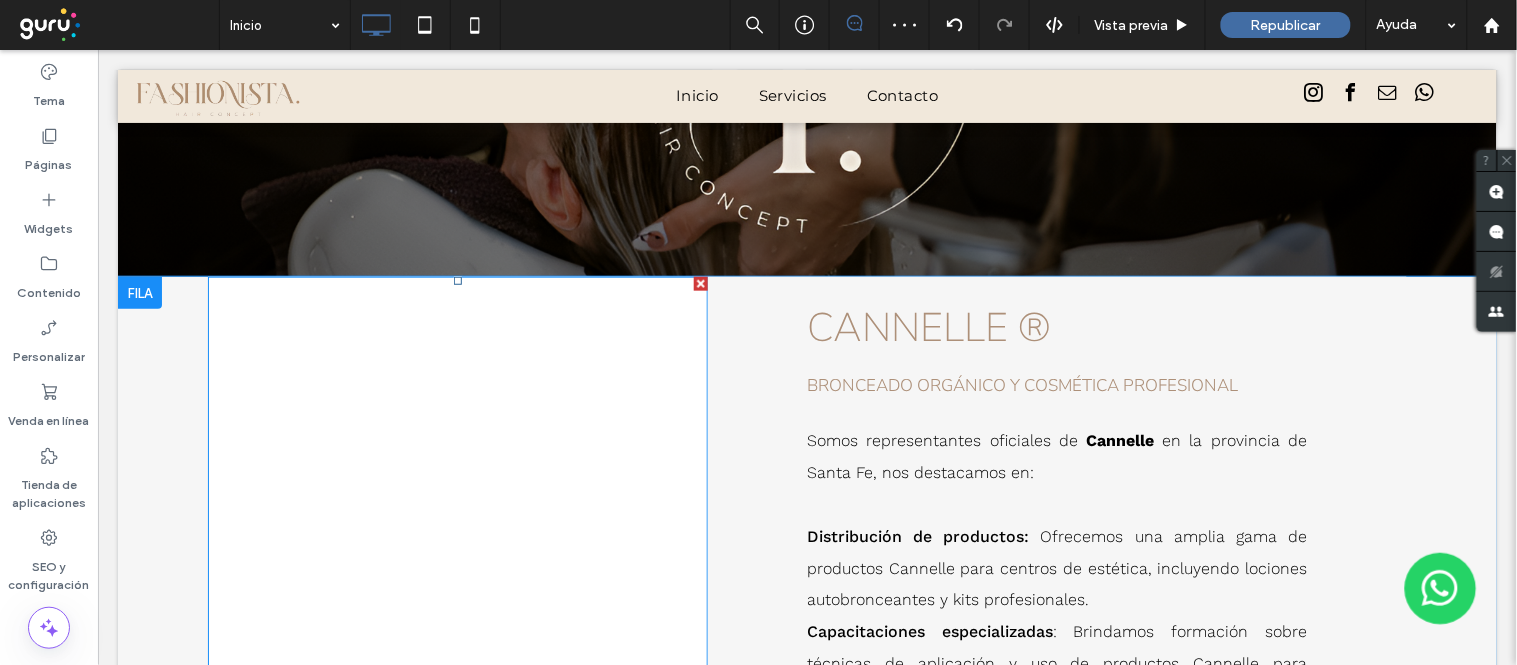 scroll, scrollTop: 2334, scrollLeft: 0, axis: vertical 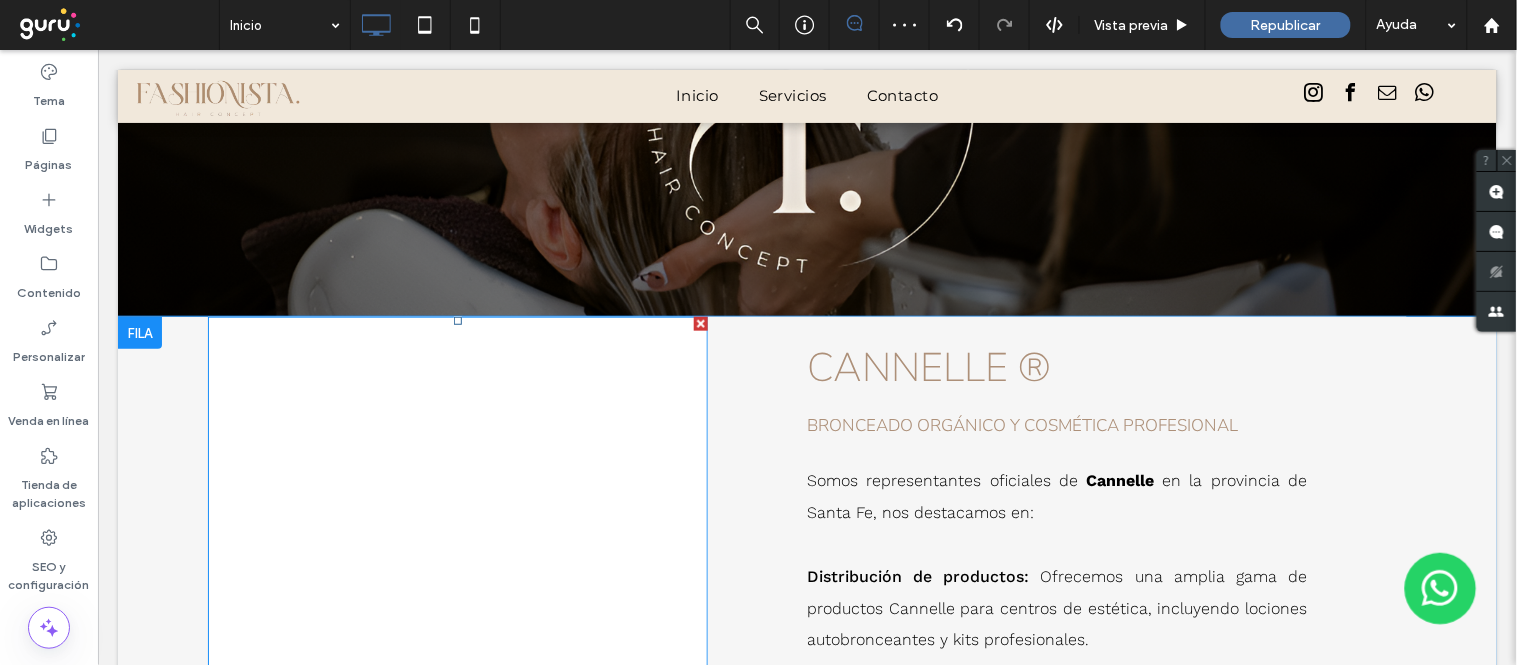 click at bounding box center [457, 597] 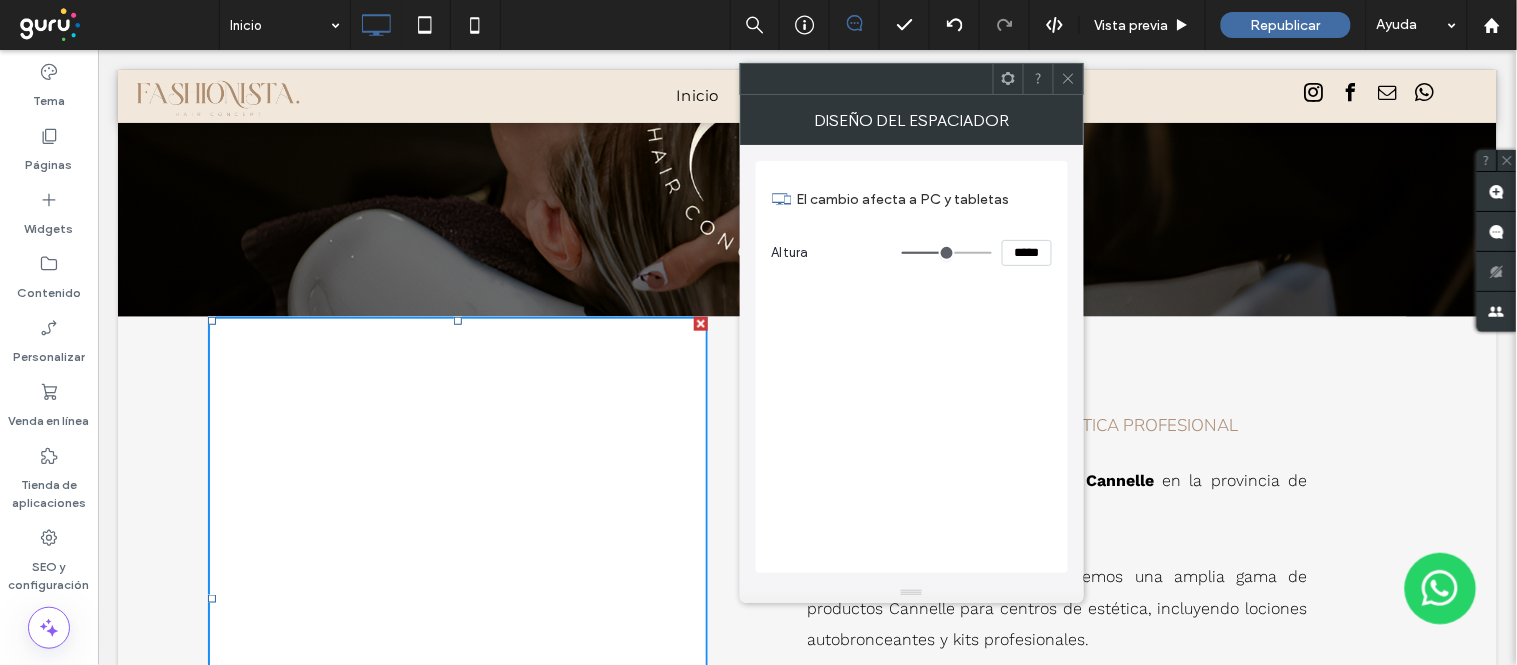 click at bounding box center [700, 323] 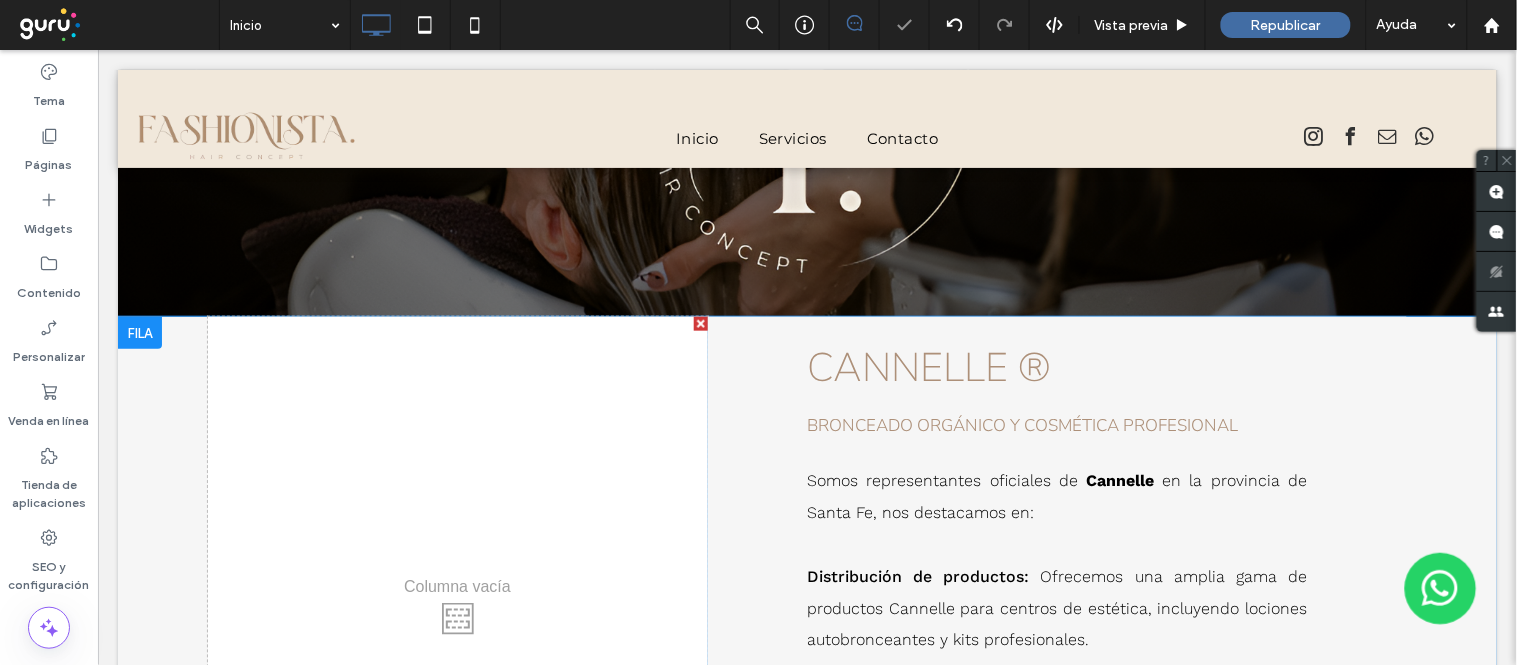 click on "Click To Paste" at bounding box center (457, 613) 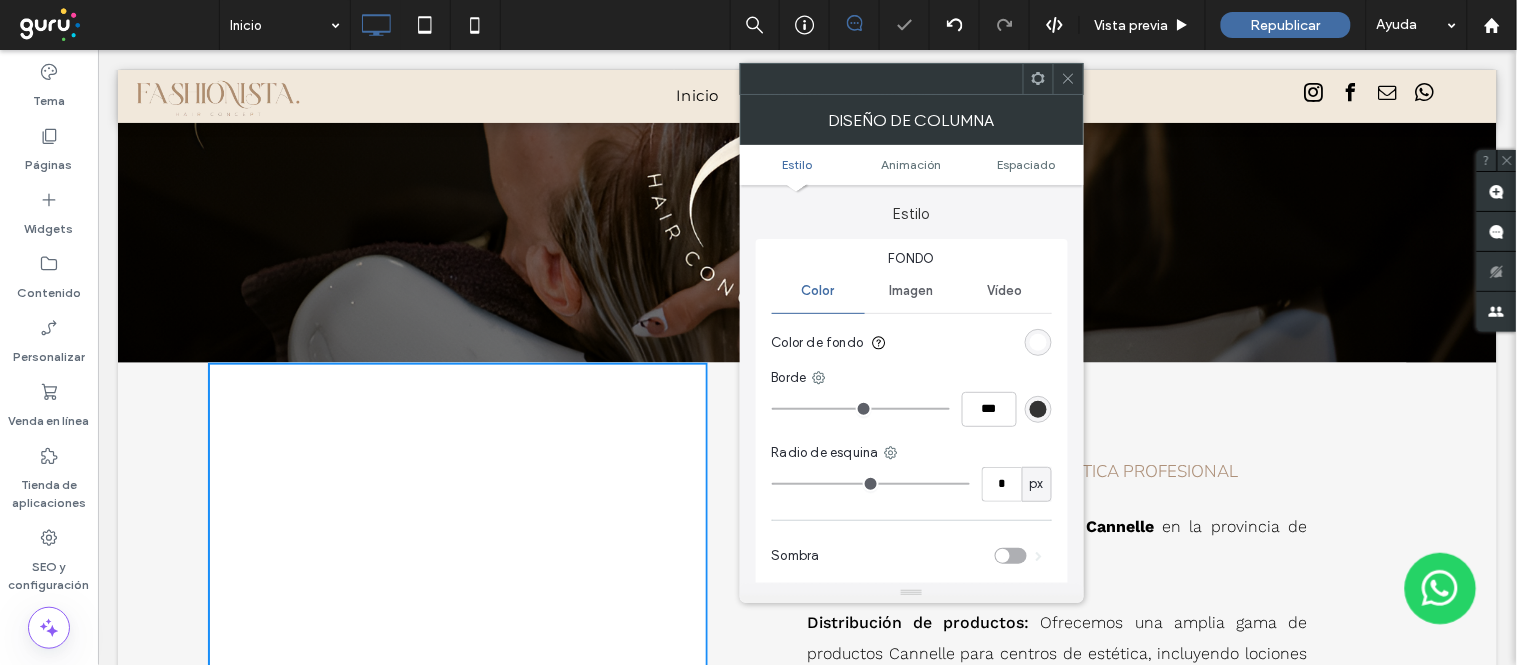 scroll, scrollTop: 2380, scrollLeft: 0, axis: vertical 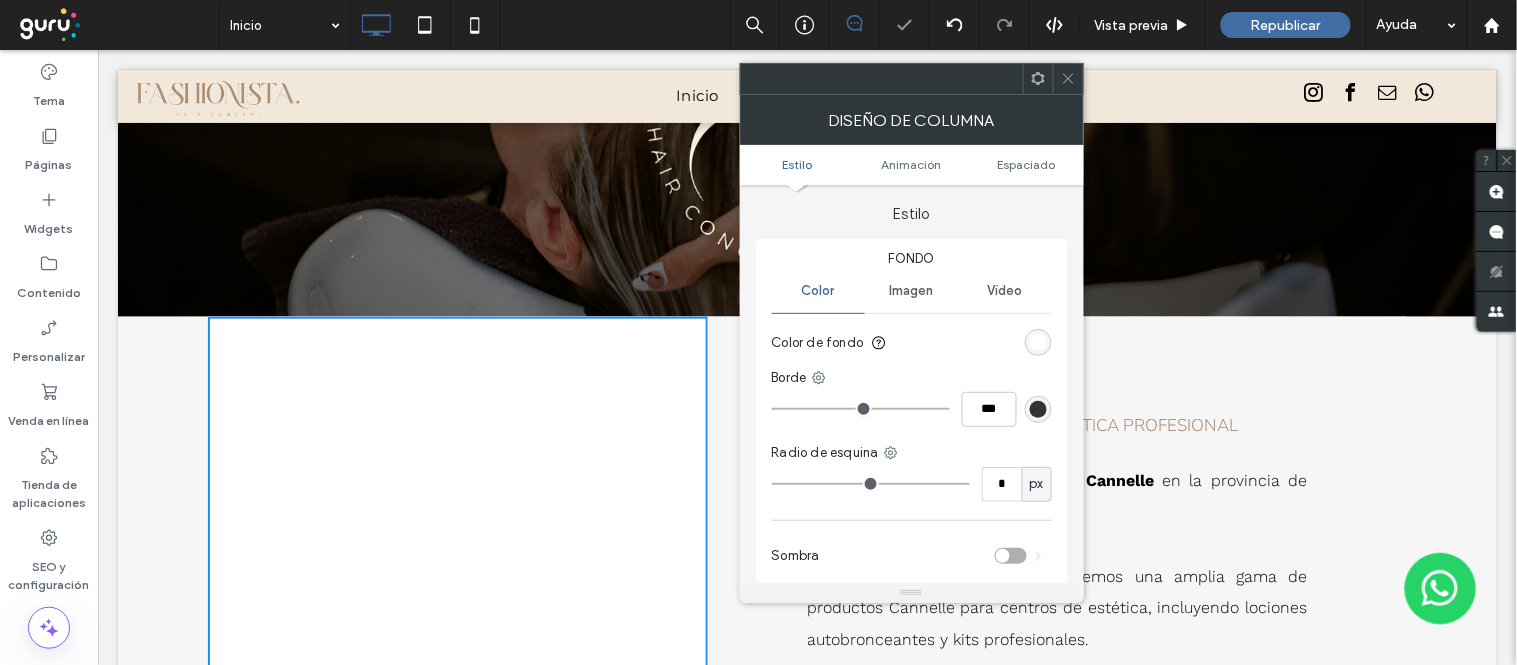 click on "Imagen" at bounding box center [912, 291] 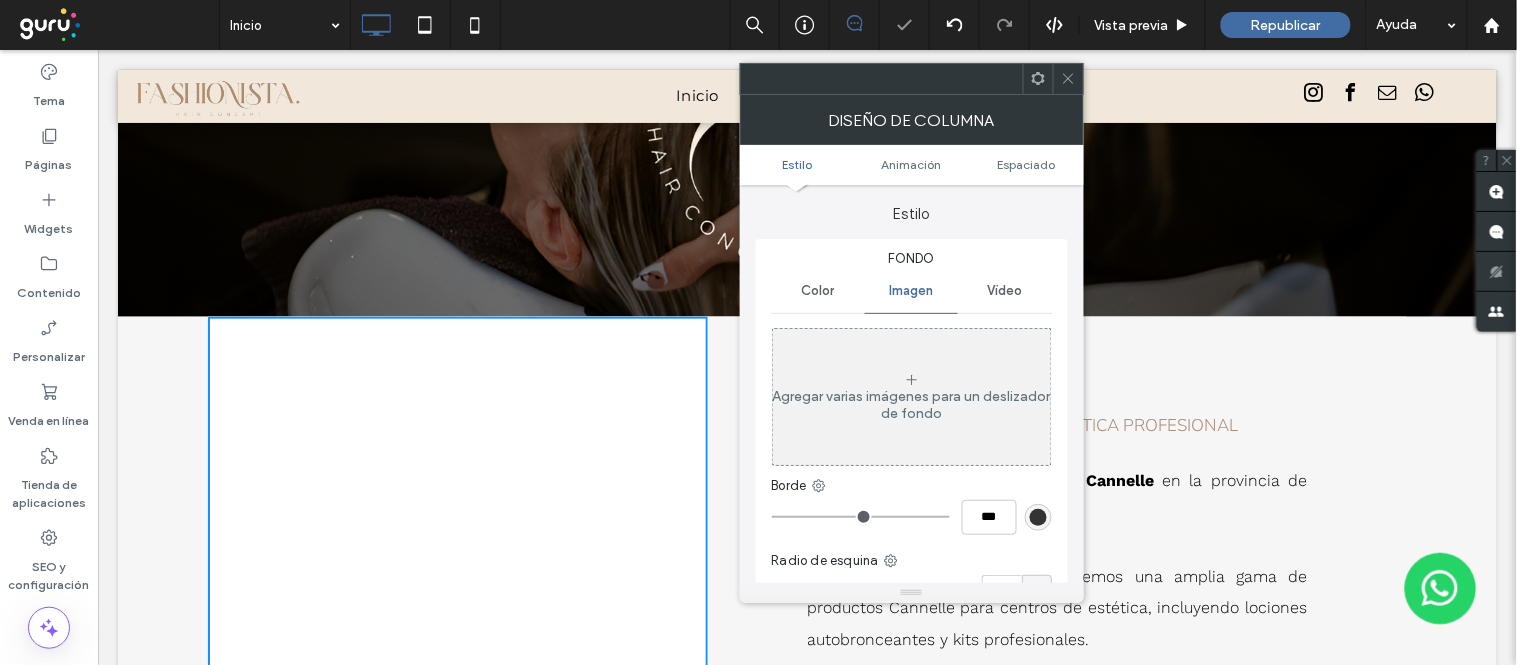 click on "Agregar varias imágenes para un deslizador de fondo" at bounding box center (912, 397) 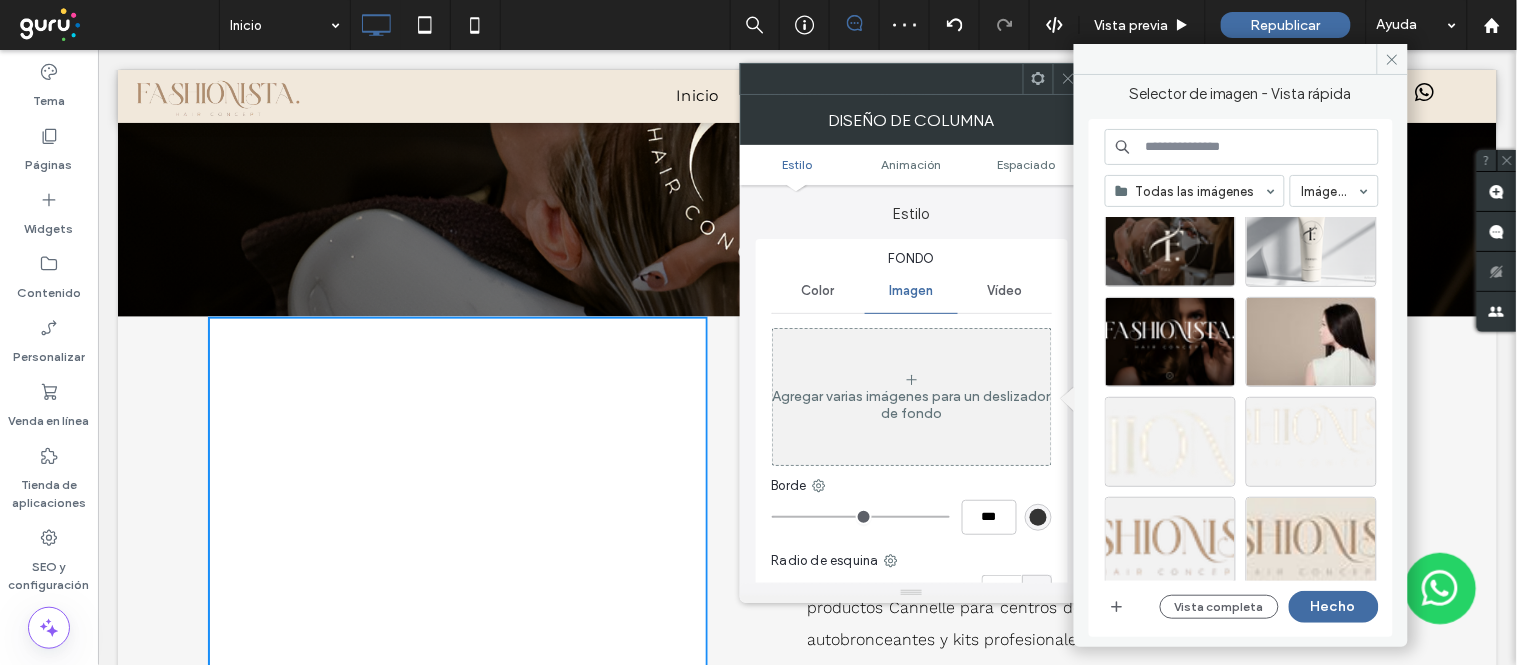 scroll, scrollTop: 111, scrollLeft: 0, axis: vertical 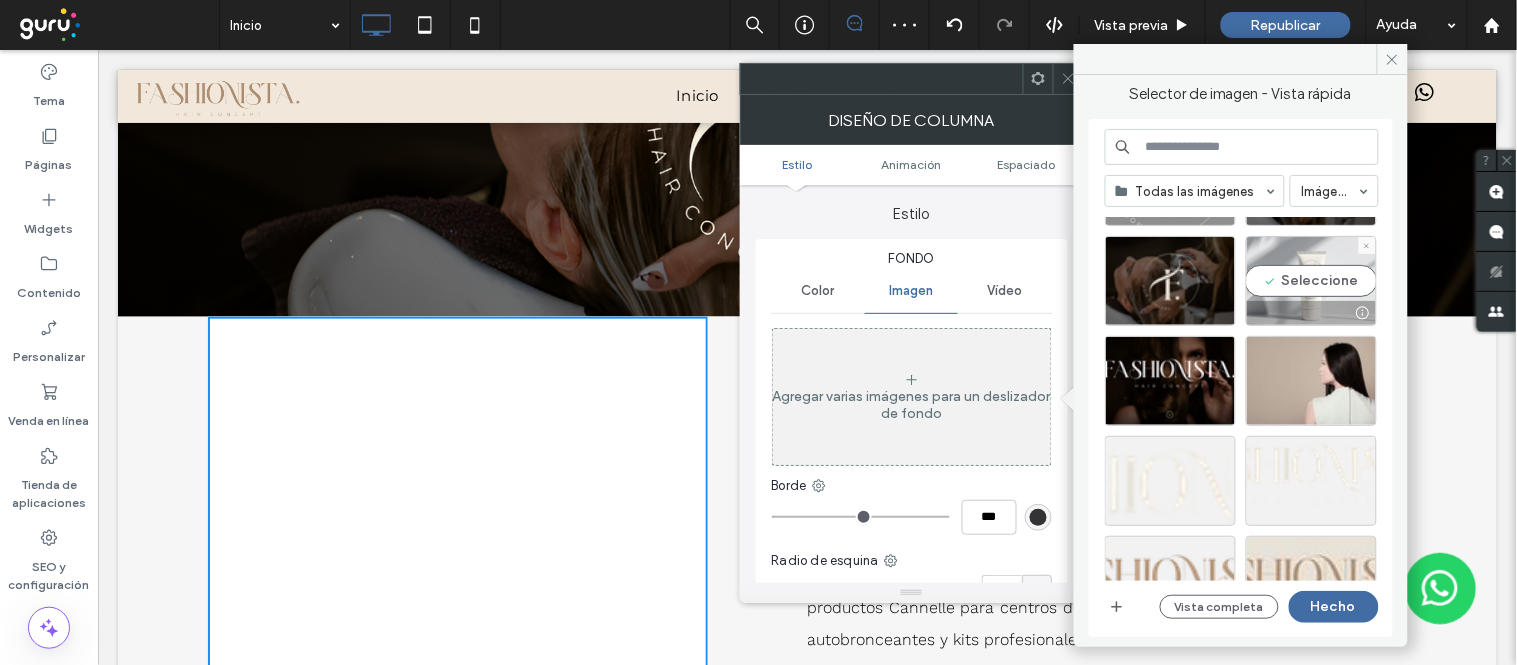 click on "Seleccione" at bounding box center [1311, 281] 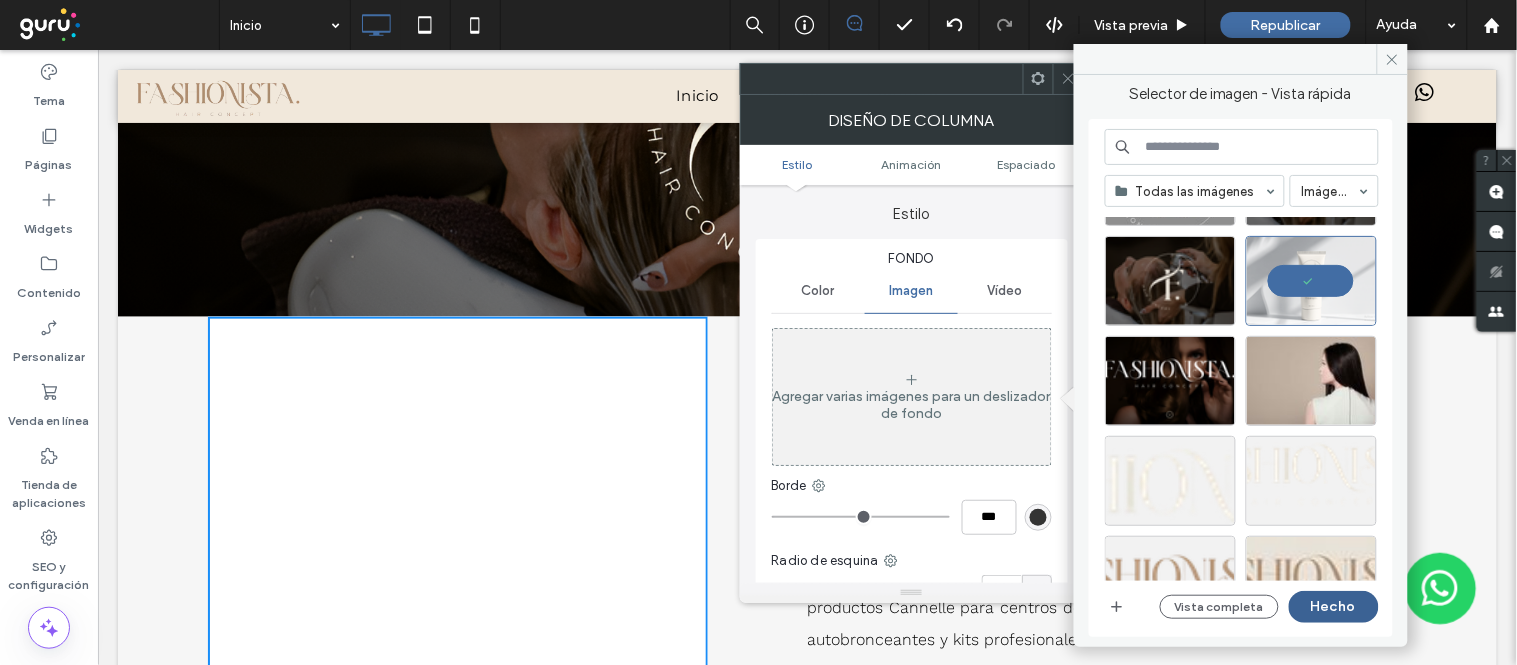 drag, startPoint x: 1326, startPoint y: 606, endPoint x: 1226, endPoint y: 544, distance: 117.66053 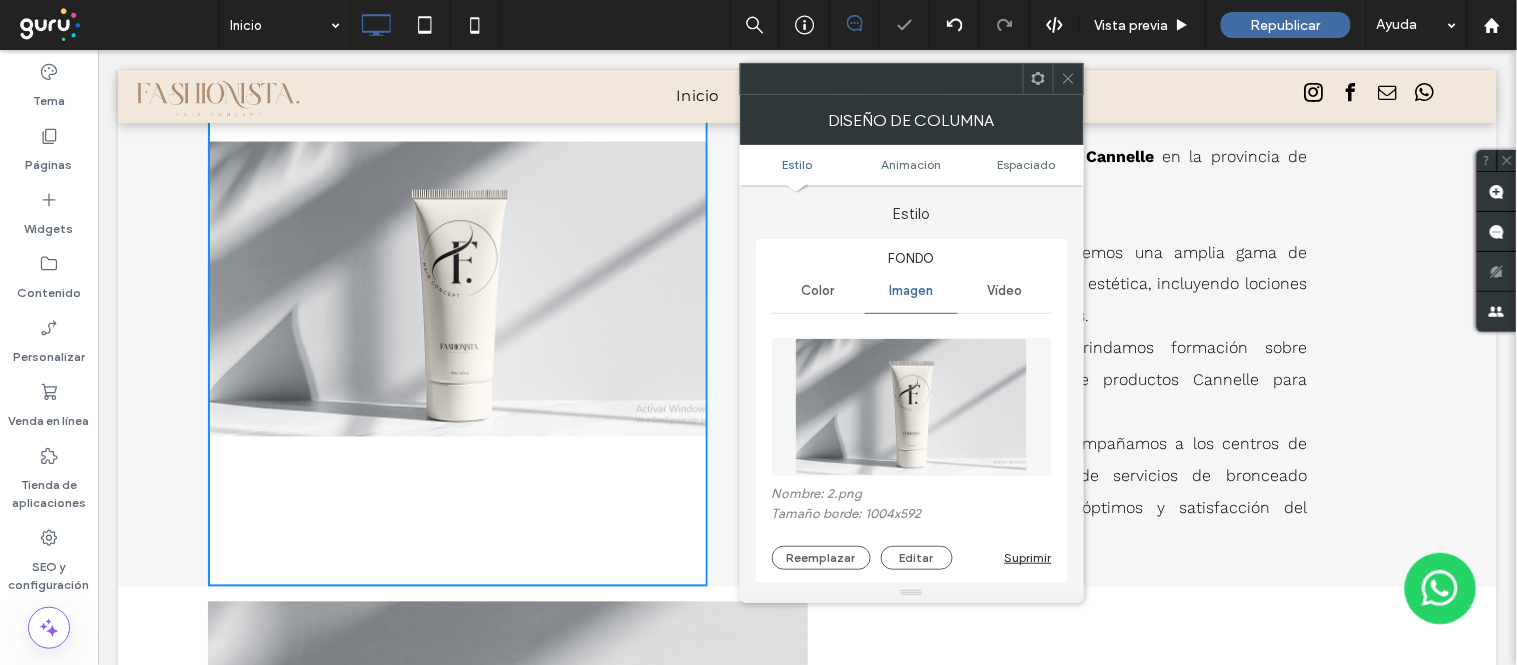 scroll, scrollTop: 2713, scrollLeft: 0, axis: vertical 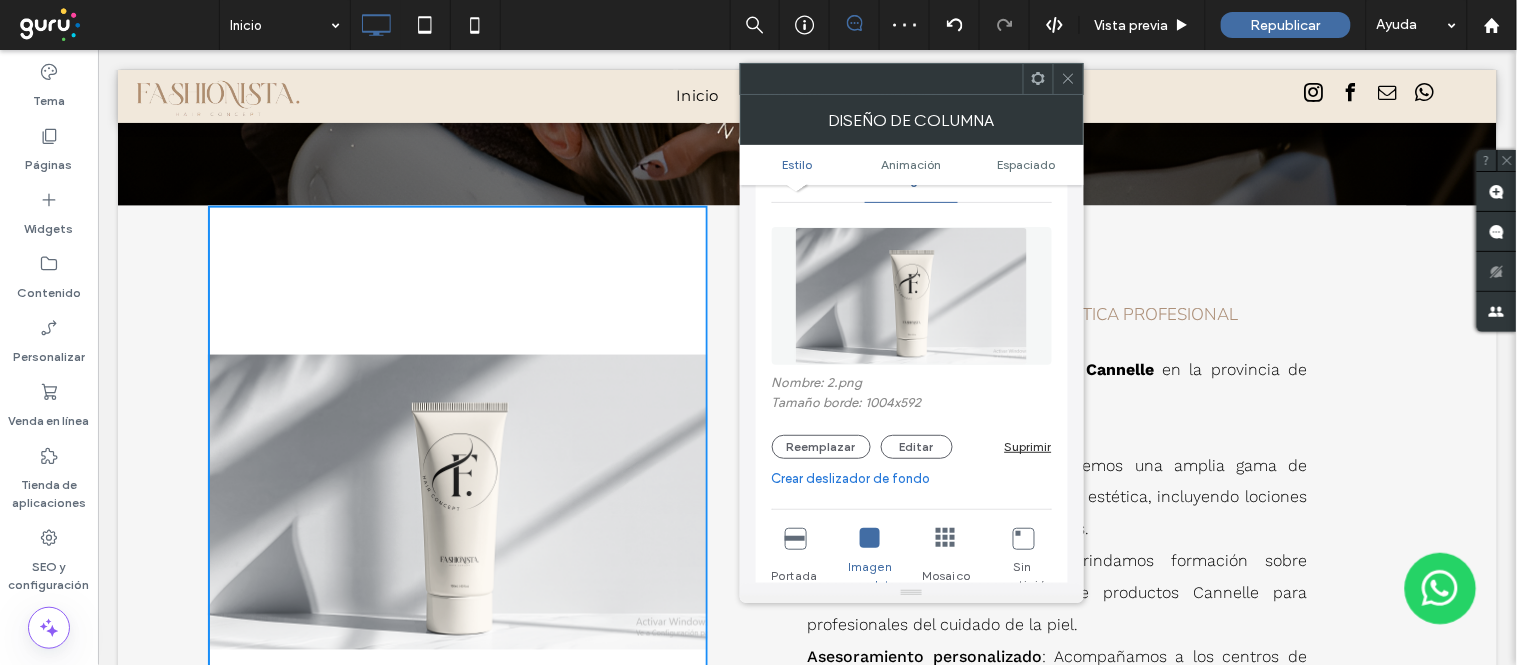 click at bounding box center (795, 538) 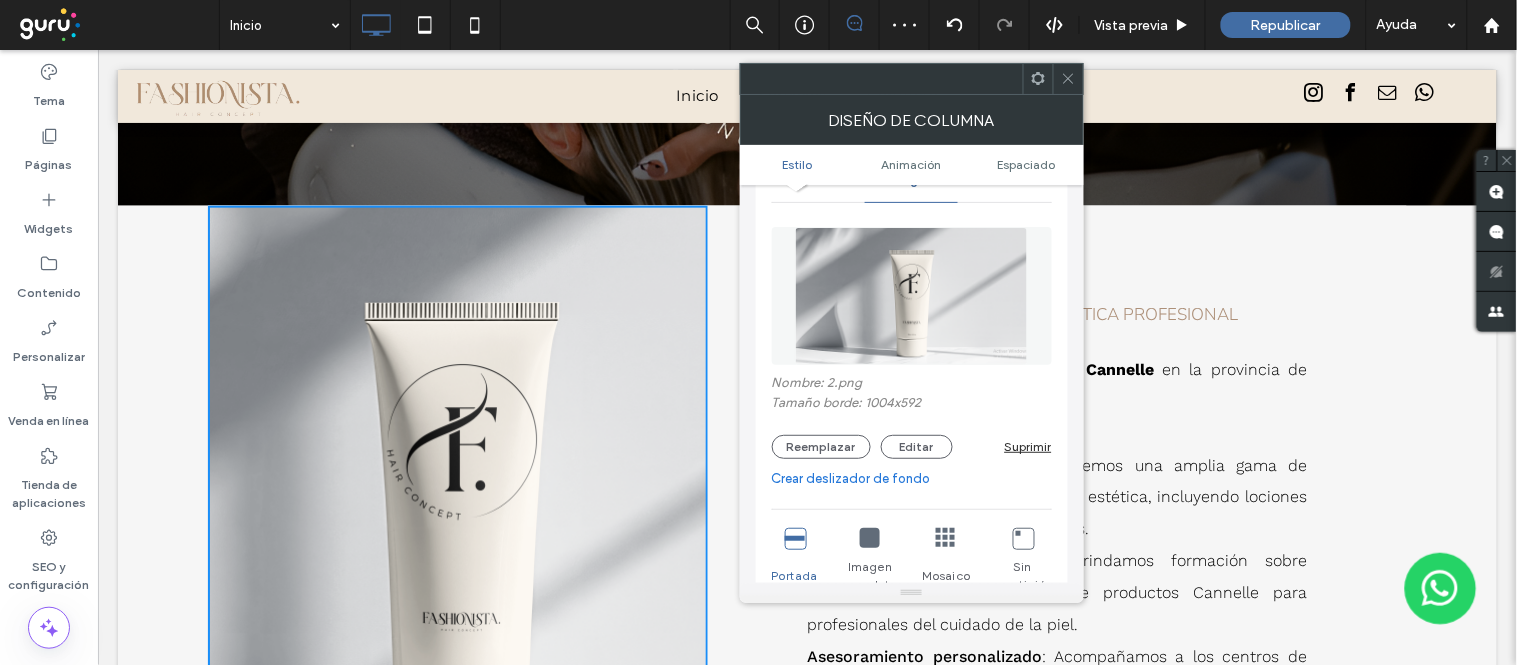 click on "Diseño de columna" at bounding box center [912, 120] 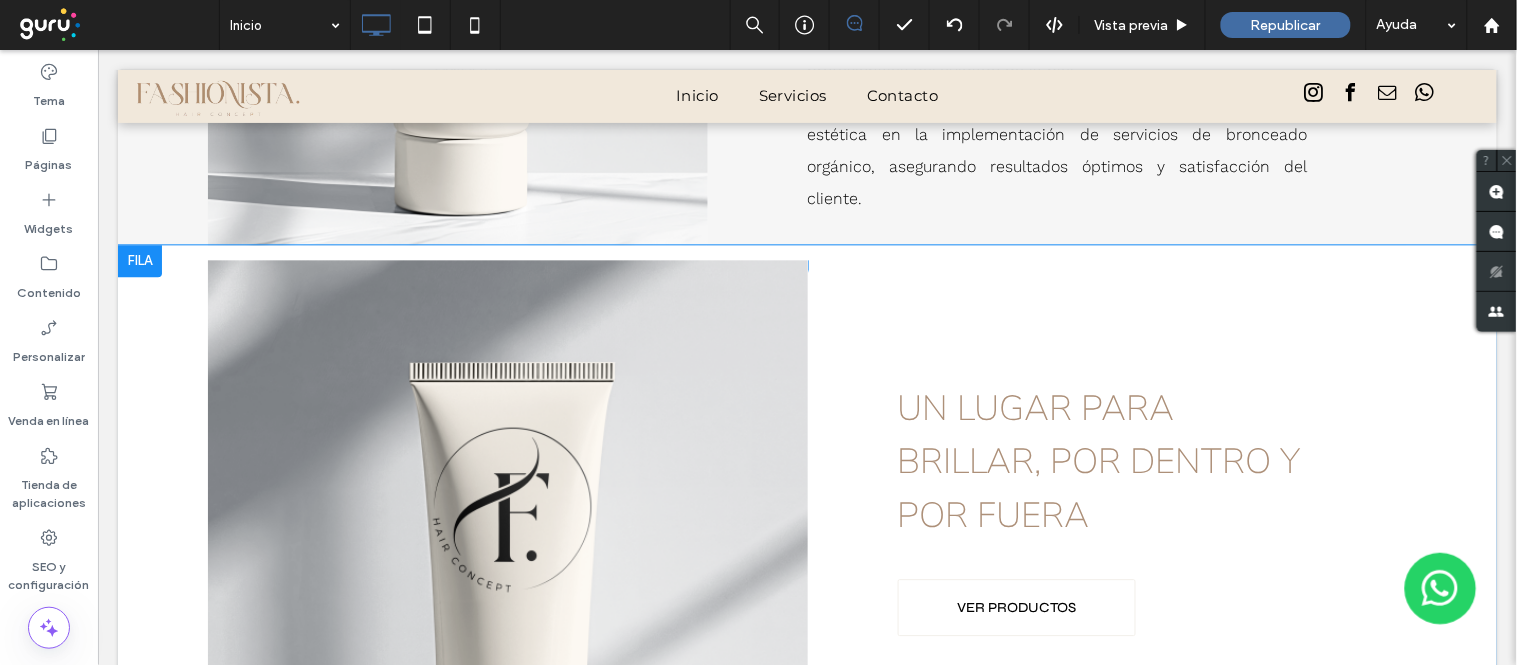 click on "Click To Paste" at bounding box center [507, 572] 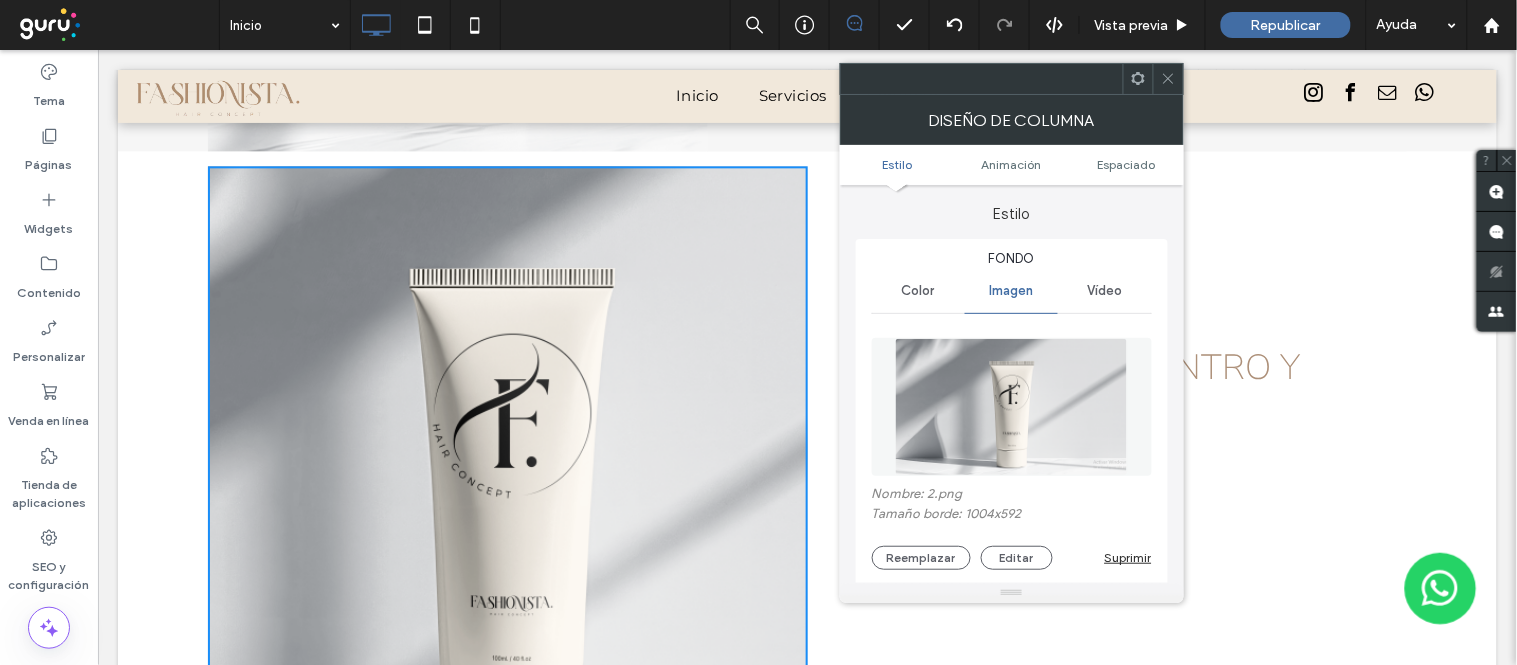 scroll, scrollTop: 3268, scrollLeft: 0, axis: vertical 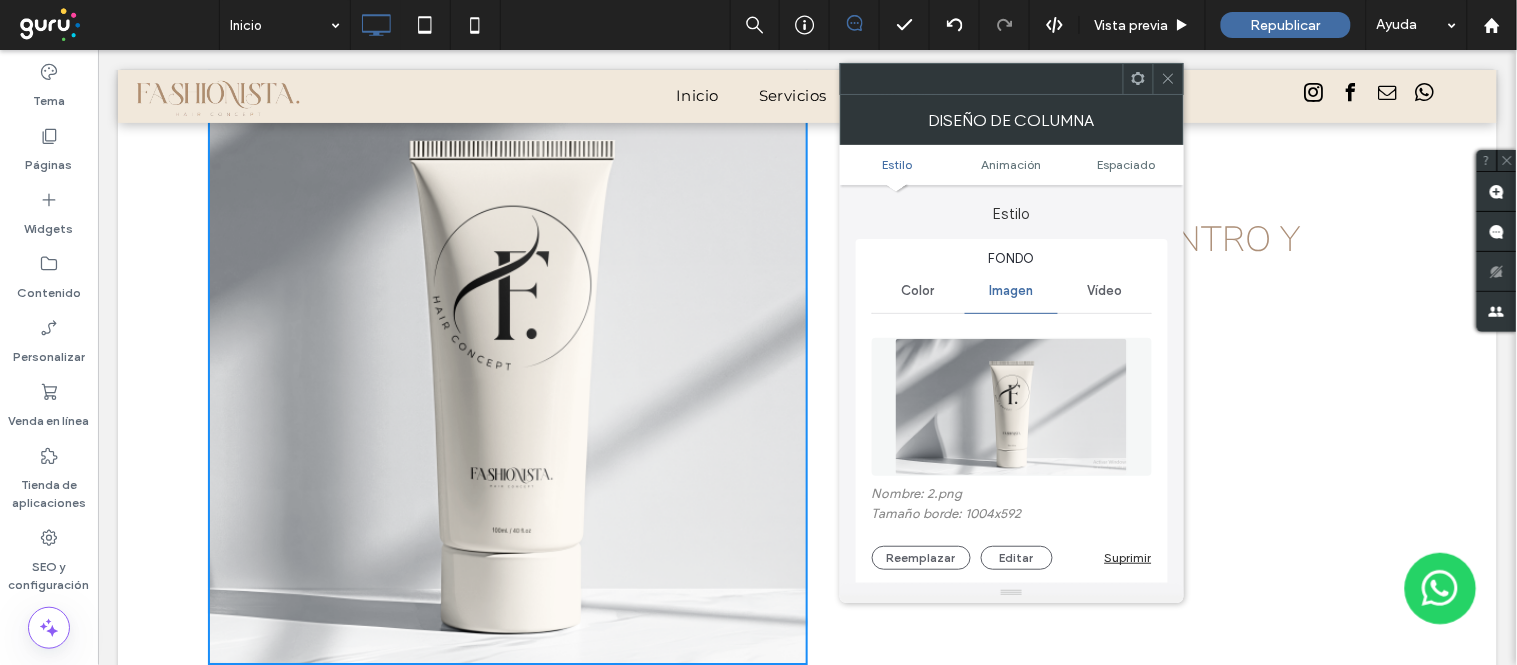 click on "Nombre: 2.png Tamaño borde: 1004x592 Reemplazar Editar Suprimir" at bounding box center (1012, 528) 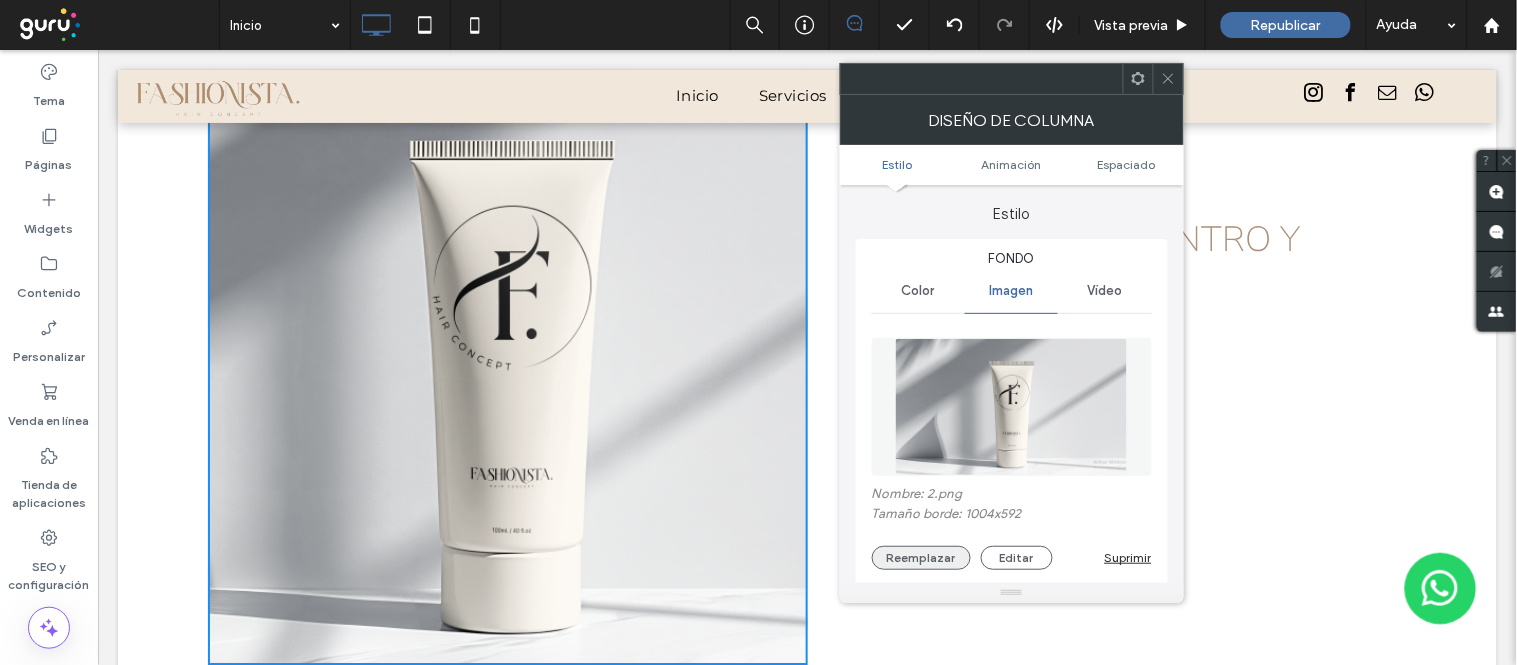 click on "Reemplazar" at bounding box center [921, 558] 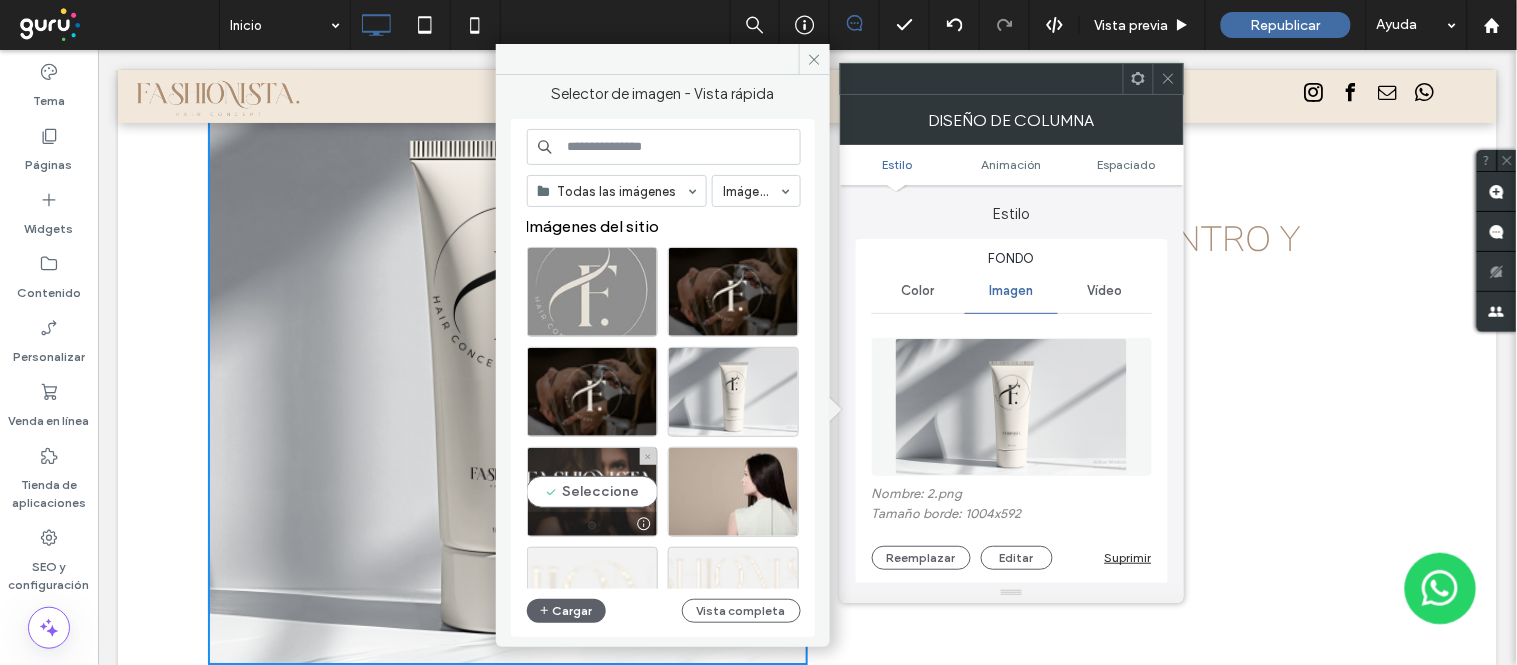 click on "Seleccione" at bounding box center (592, 492) 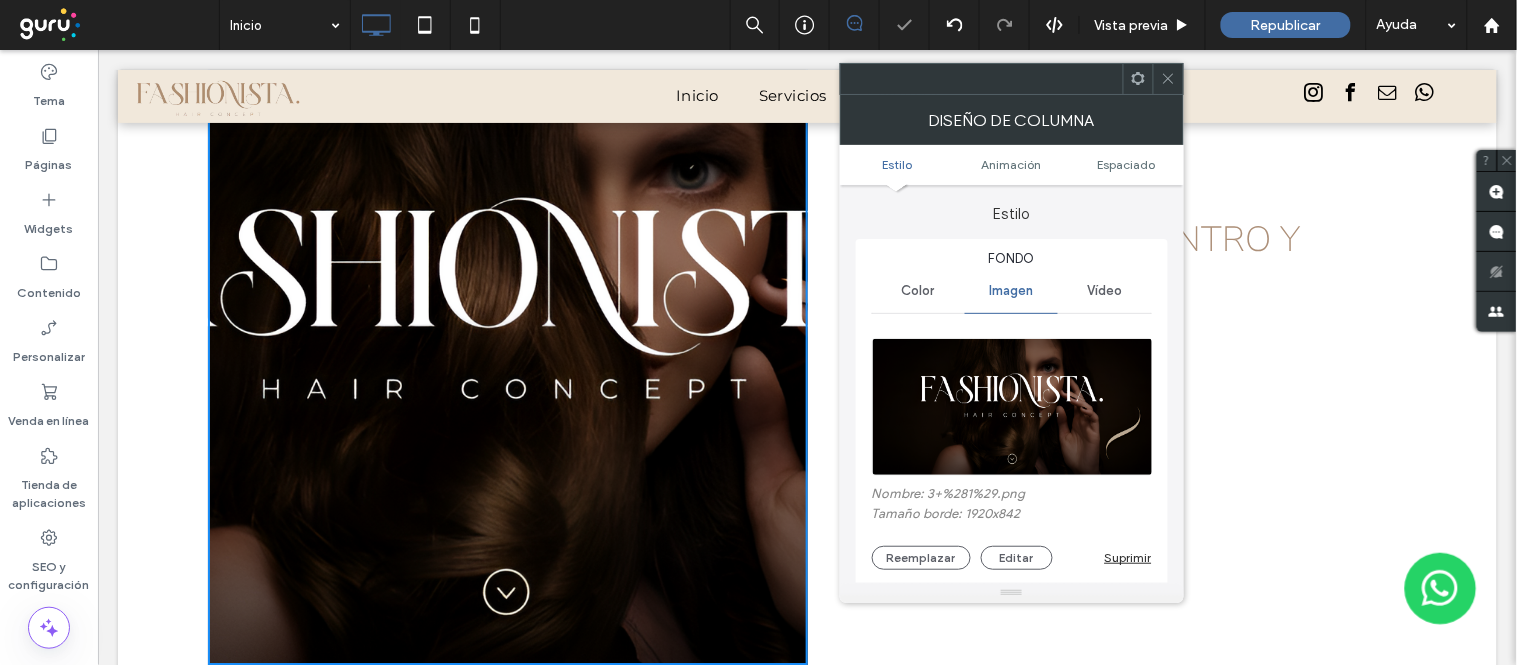 click at bounding box center (1168, 79) 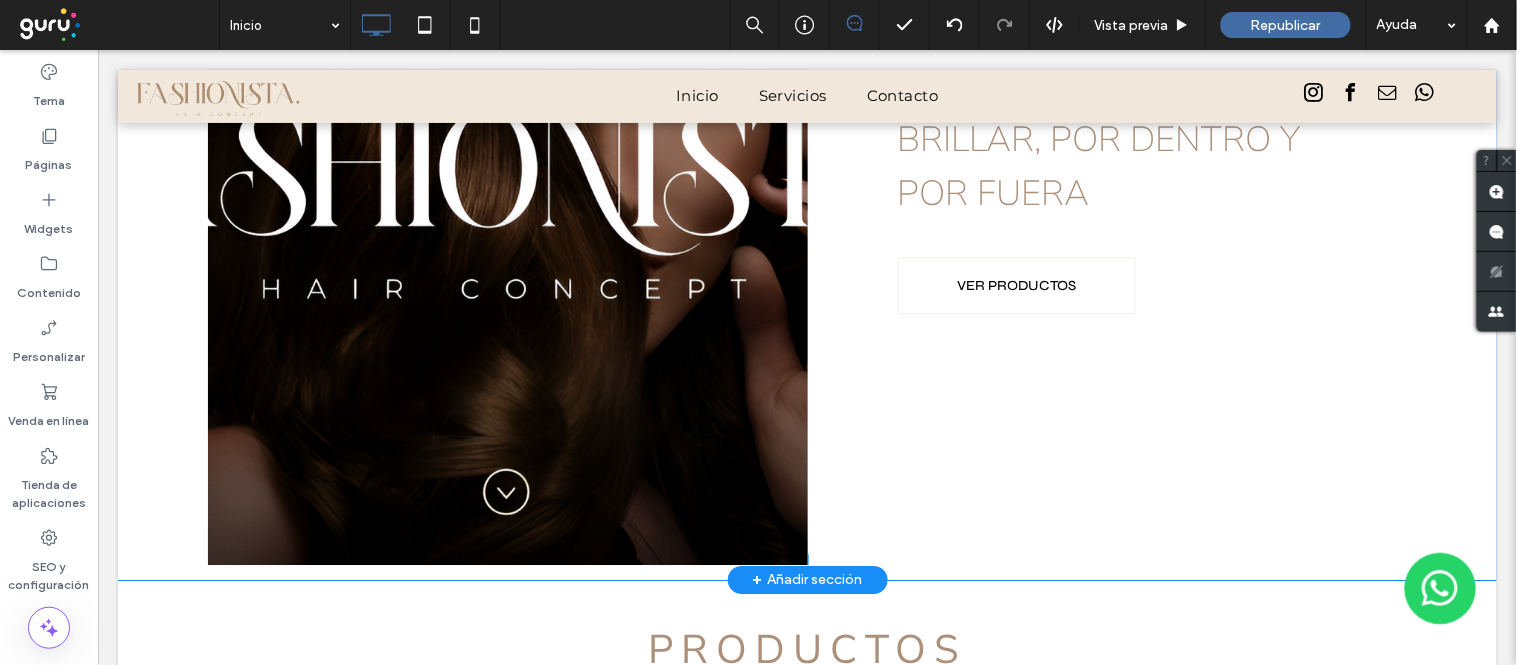 scroll, scrollTop: 3380, scrollLeft: 0, axis: vertical 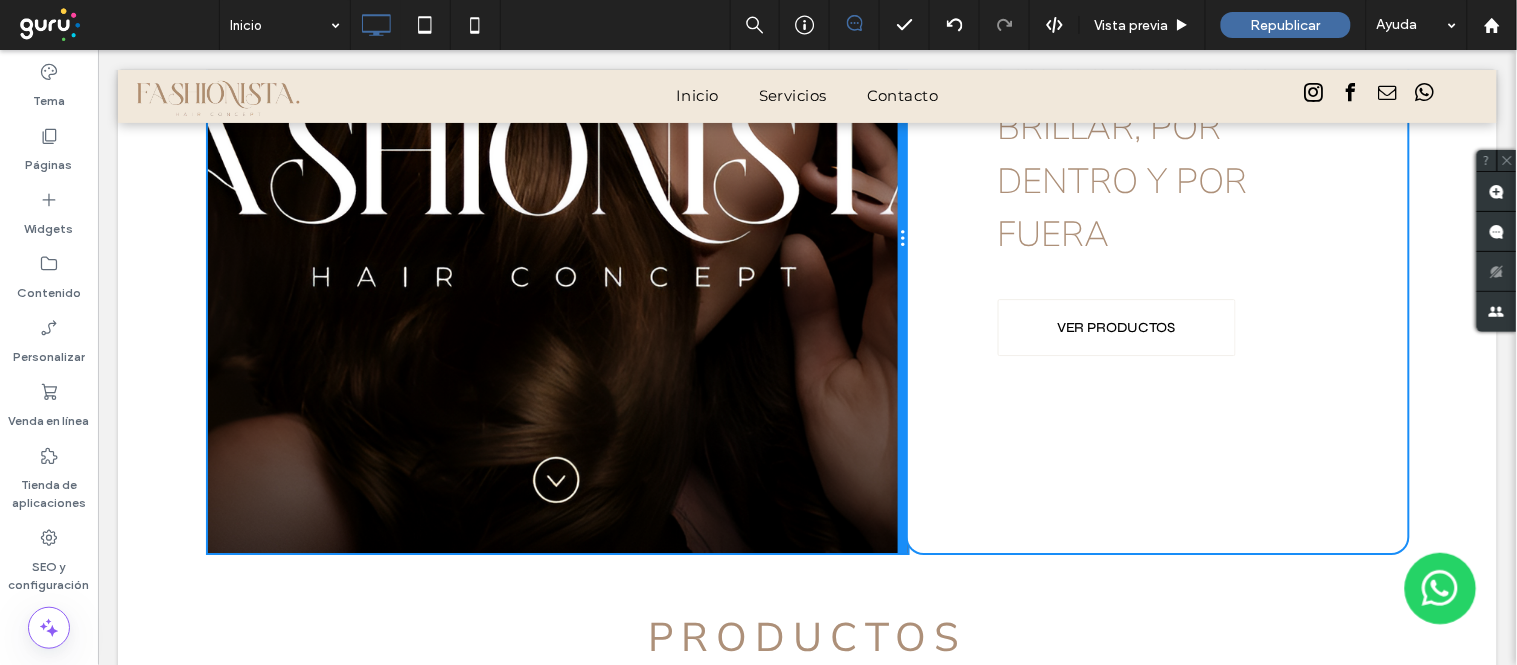 drag, startPoint x: 791, startPoint y: 483, endPoint x: 989, endPoint y: 539, distance: 205.76686 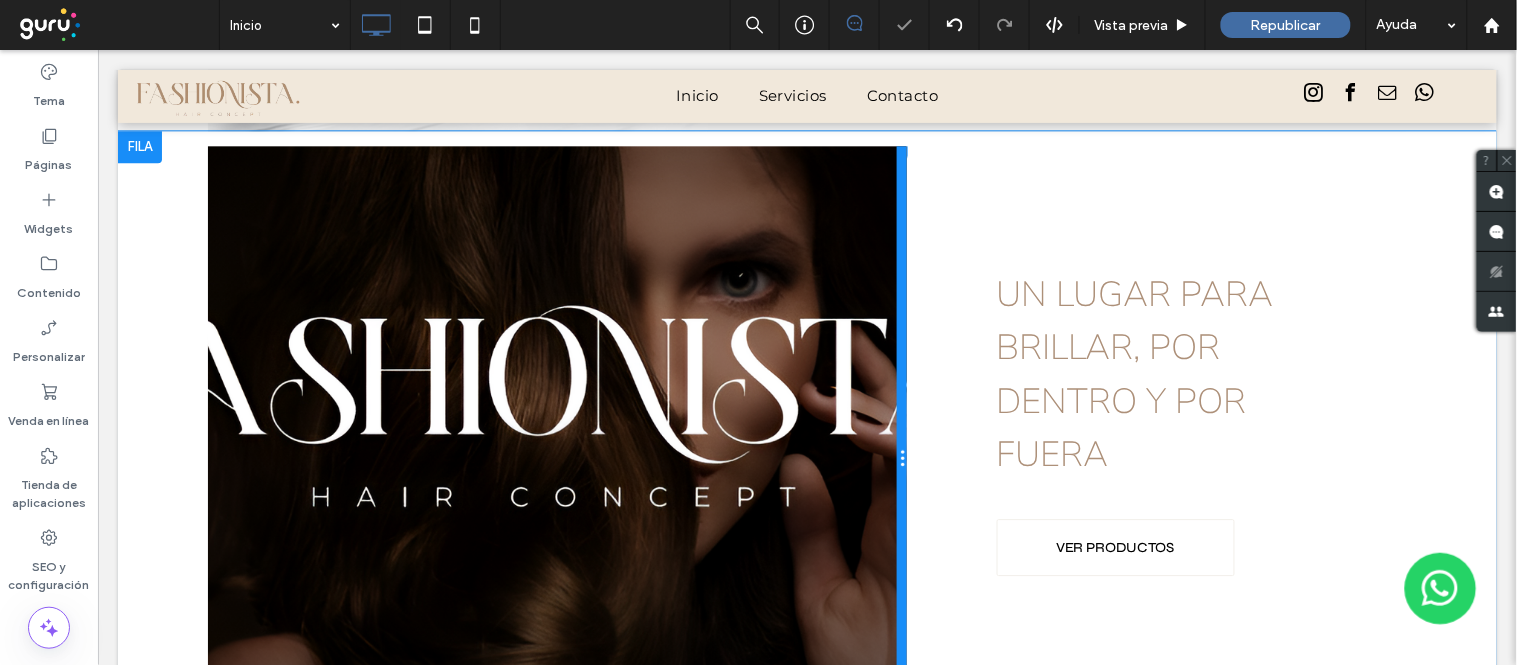 scroll, scrollTop: 3157, scrollLeft: 0, axis: vertical 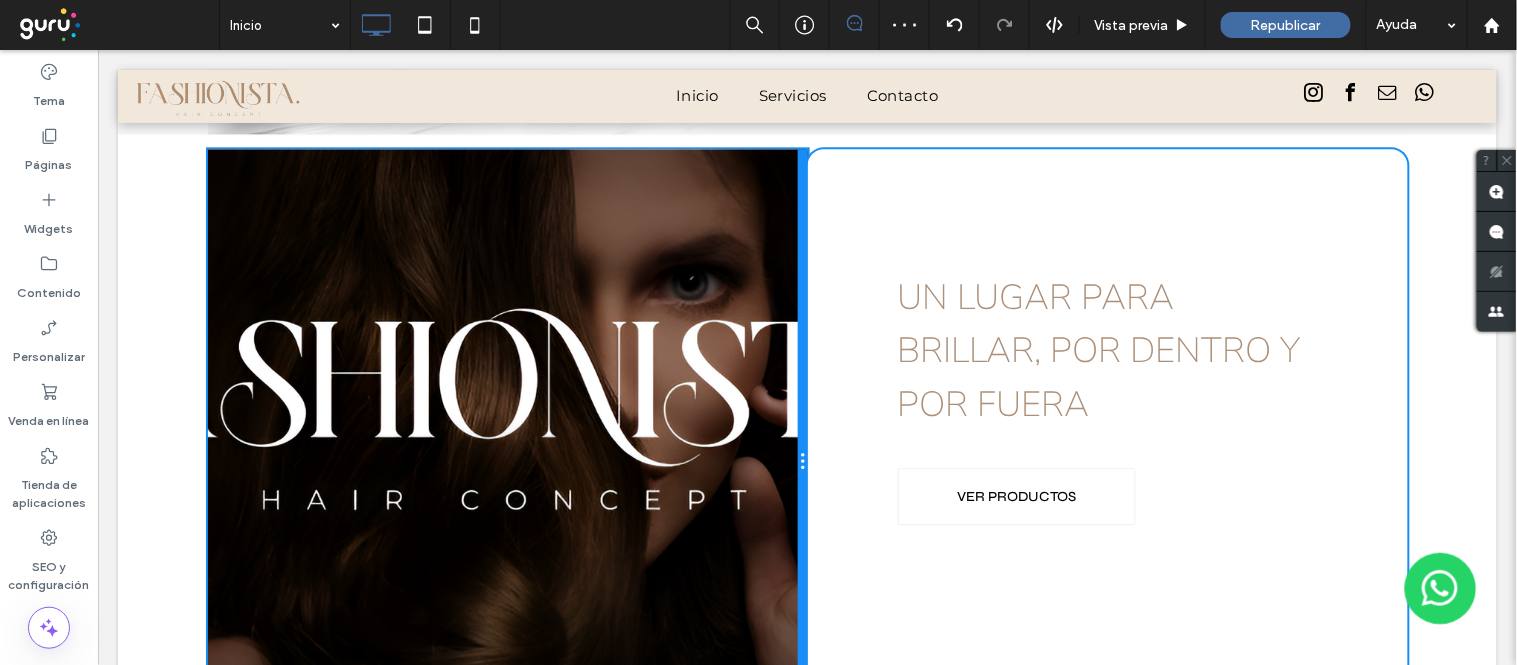 drag, startPoint x: 890, startPoint y: 541, endPoint x: 816, endPoint y: 532, distance: 74.54529 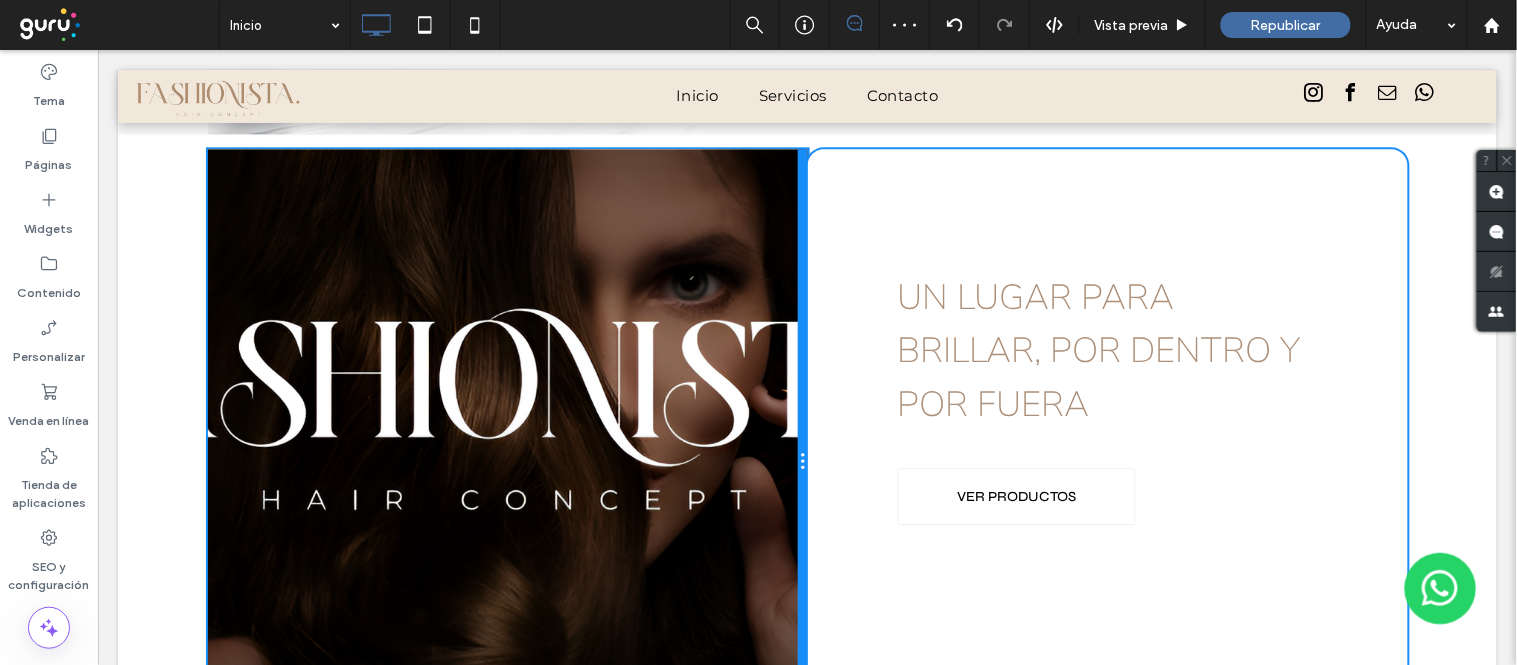click on "Click To Paste
Un lugar para brillar, por dentro y por fuera
VER PRODUCTOS
Click To Paste" at bounding box center (807, 461) 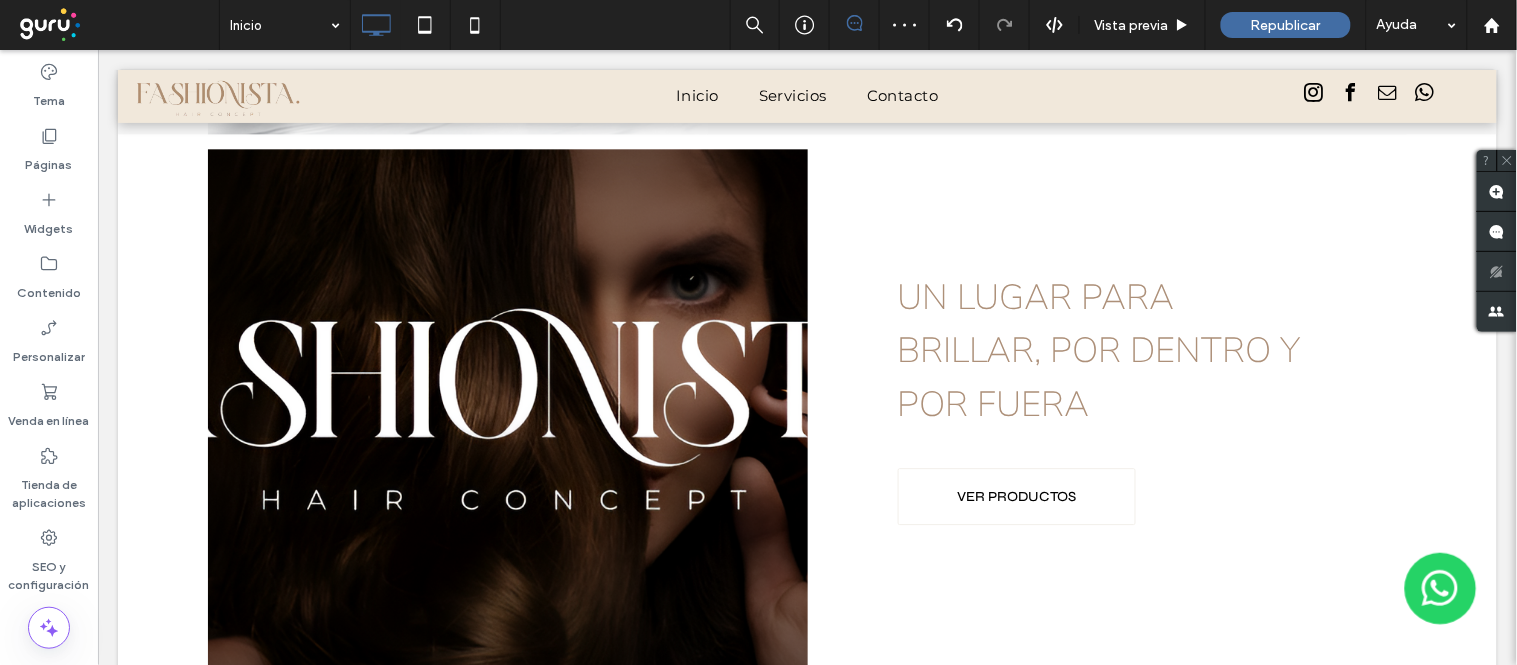 click at bounding box center [758, 332] 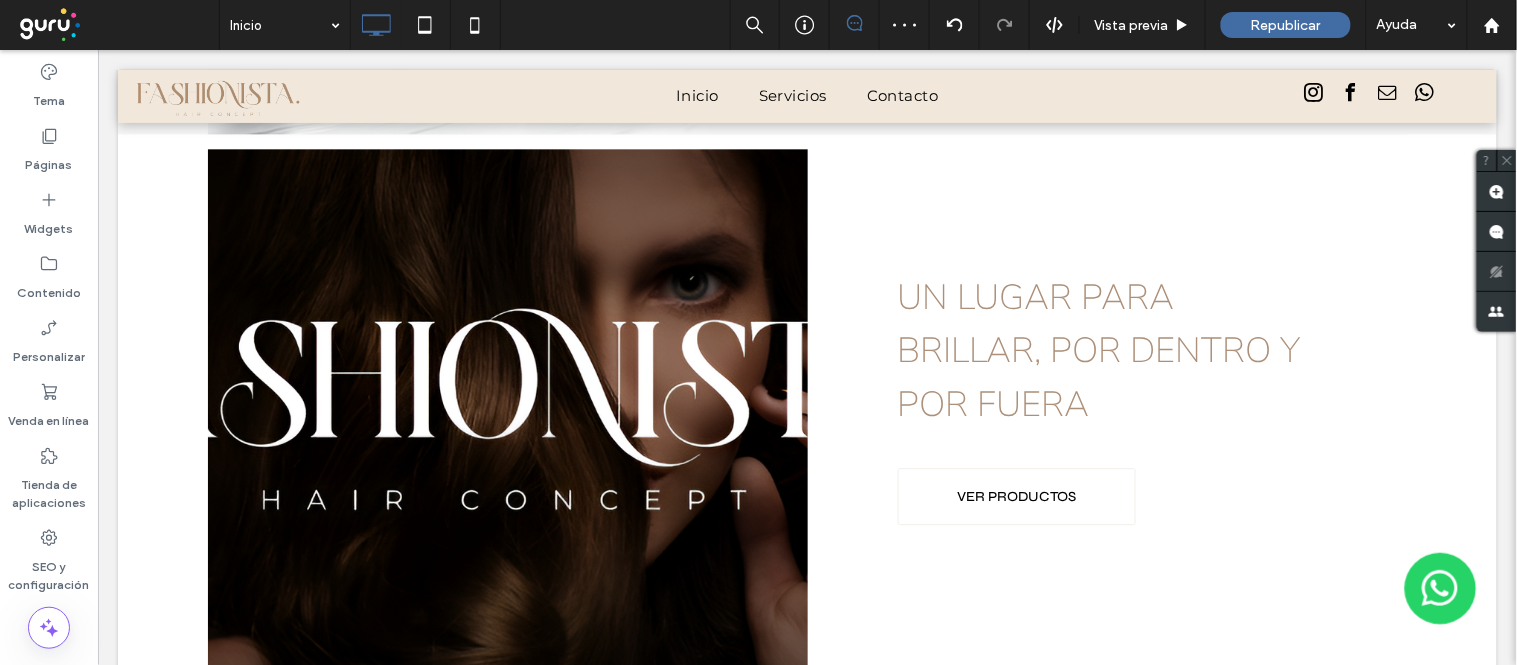 click on "Click To Paste" at bounding box center [507, 461] 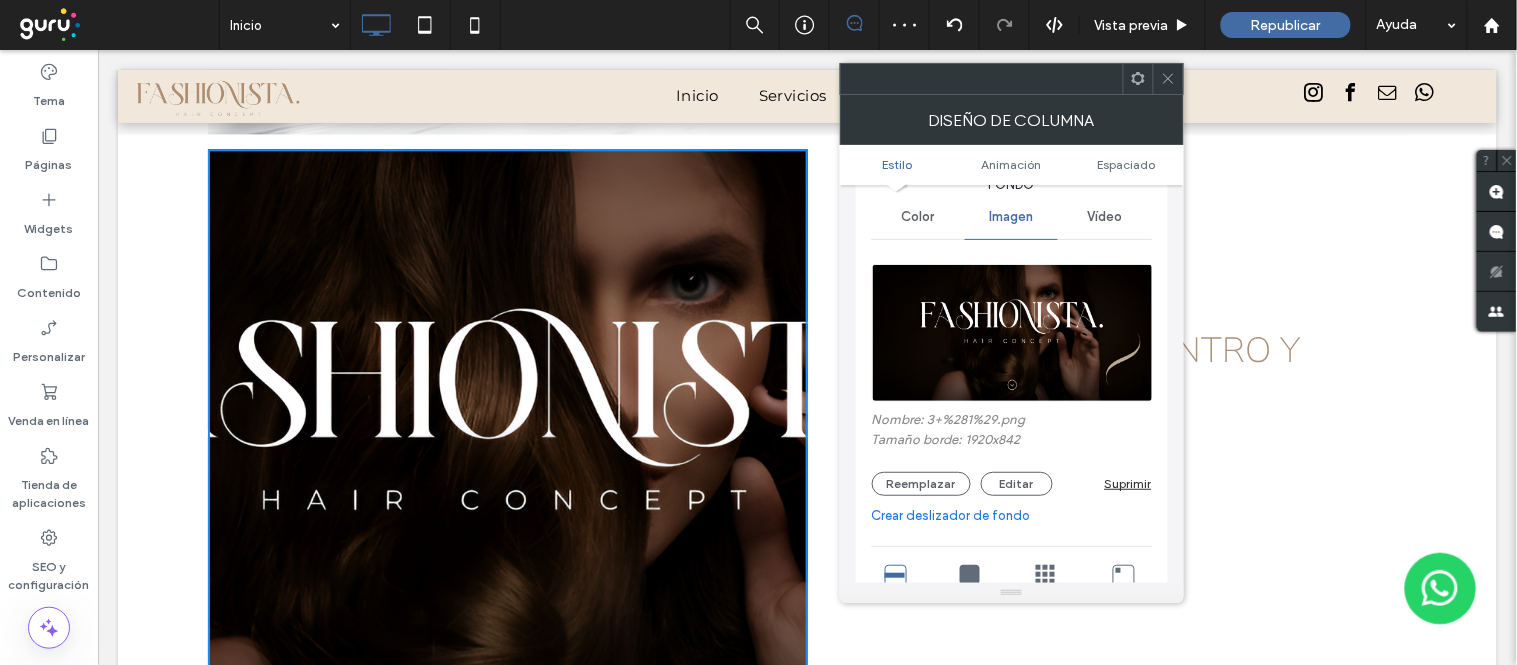 scroll, scrollTop: 111, scrollLeft: 0, axis: vertical 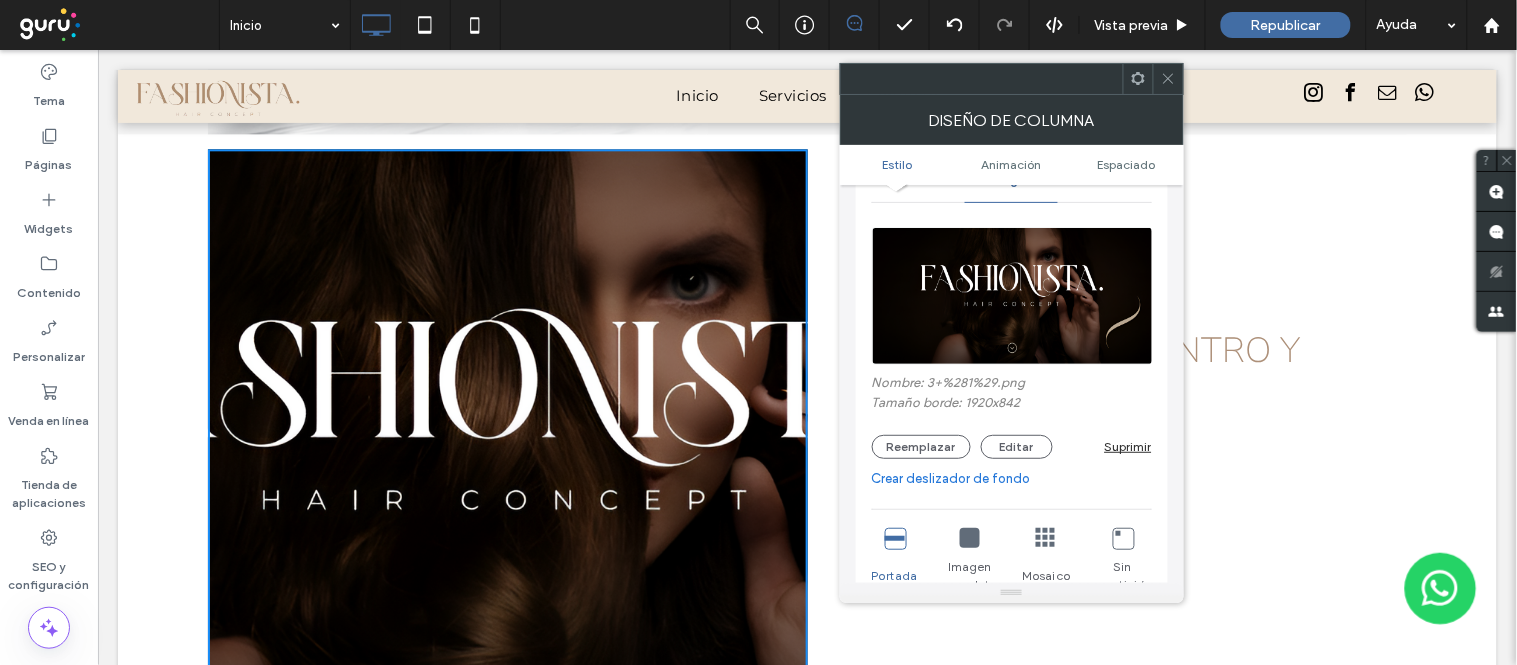 click at bounding box center [970, 538] 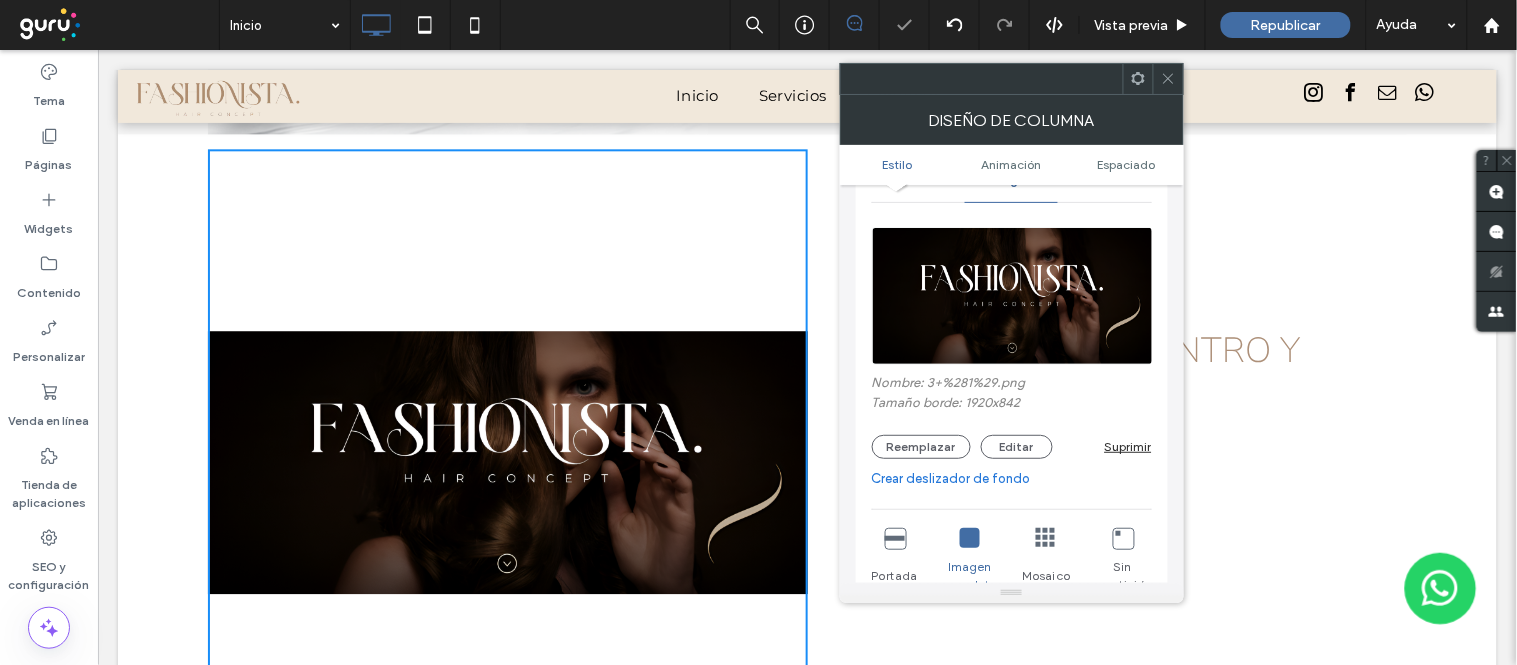 click 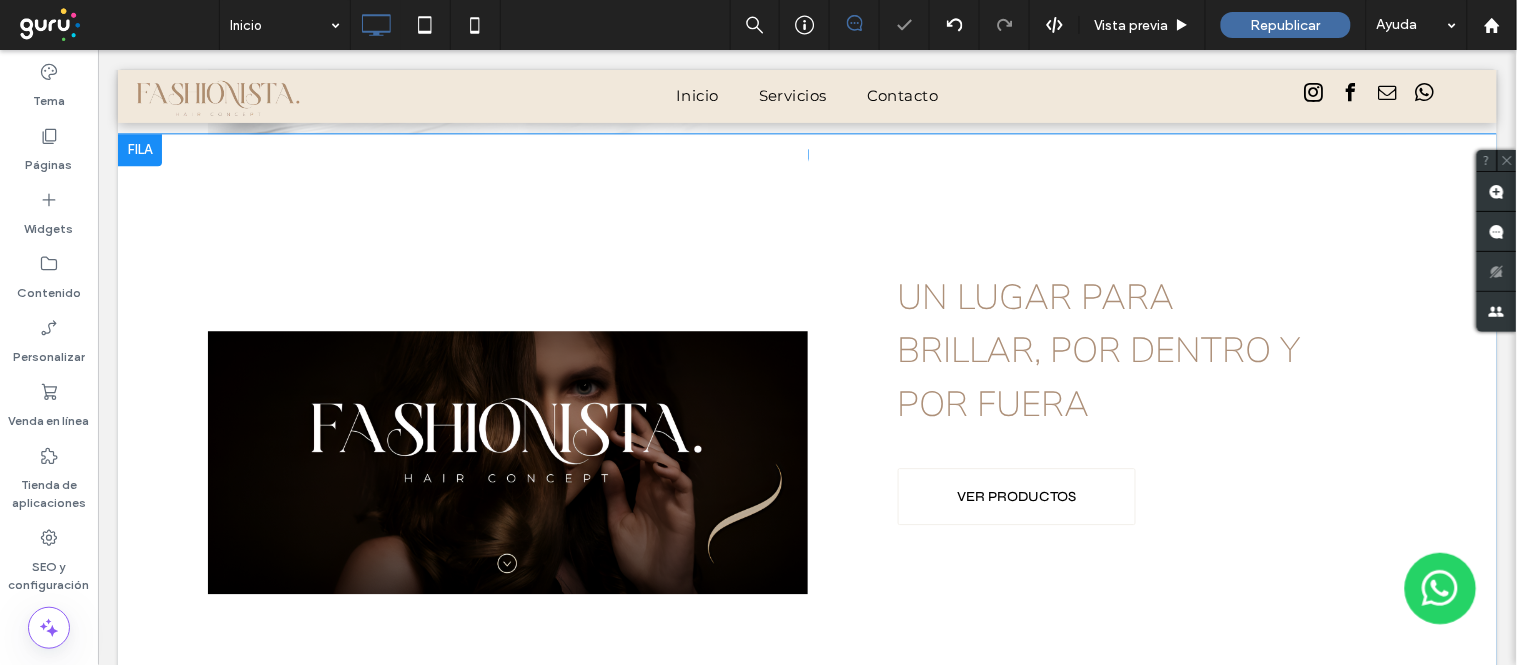 scroll, scrollTop: 2935, scrollLeft: 0, axis: vertical 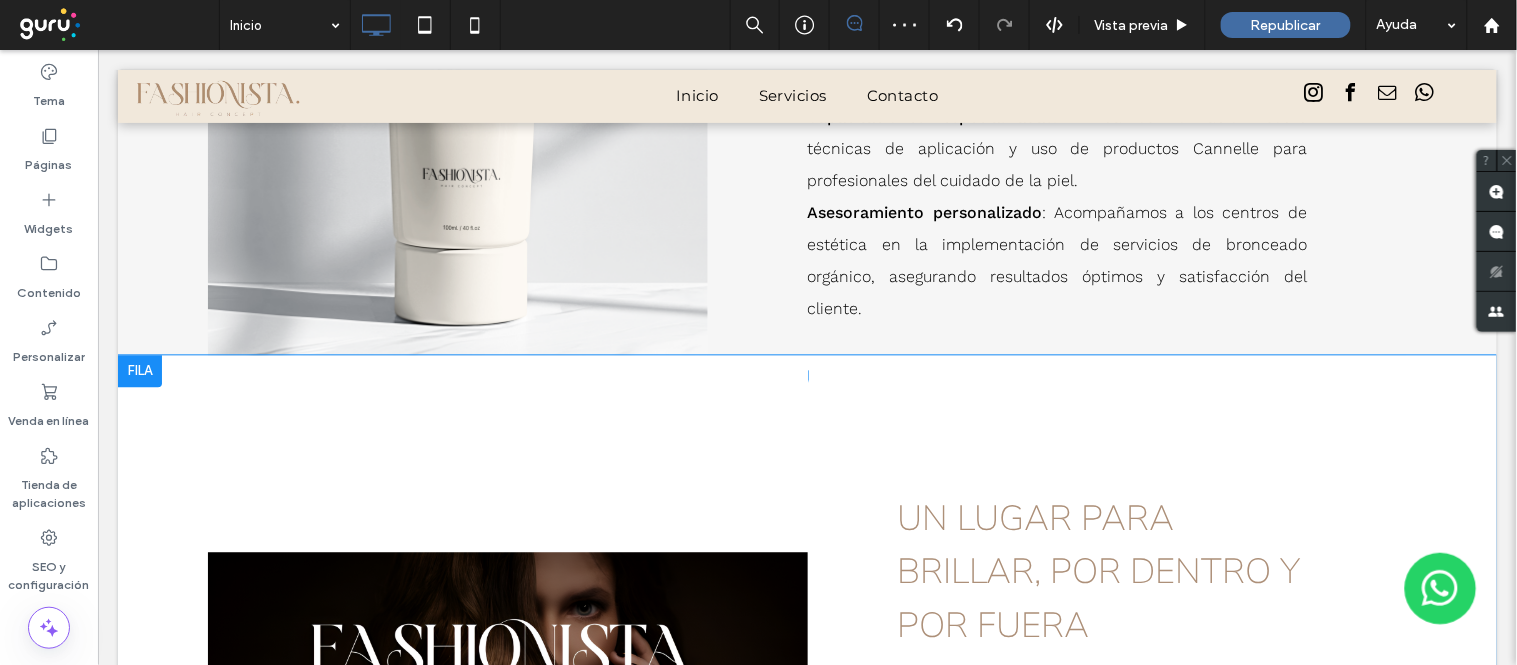 click on "Click To Paste" at bounding box center [507, 683] 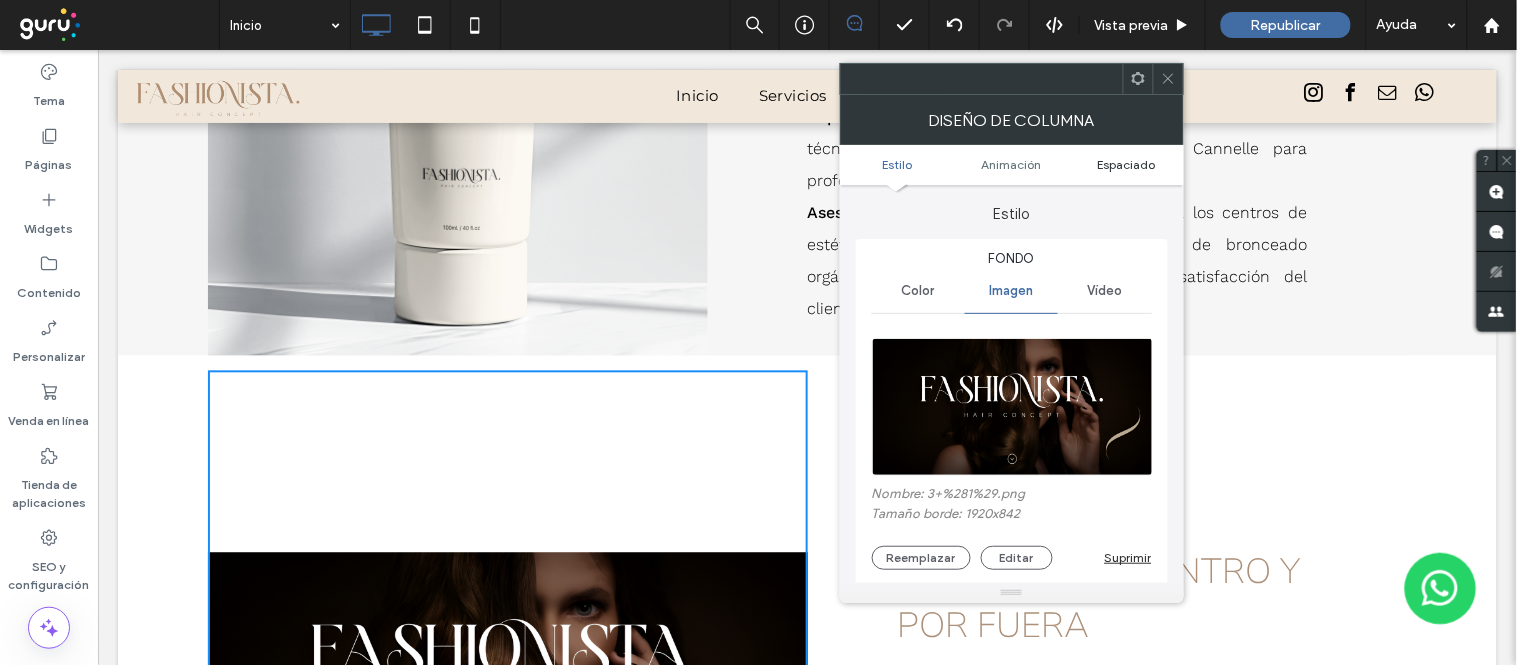 click on "Espaciado" at bounding box center [1126, 164] 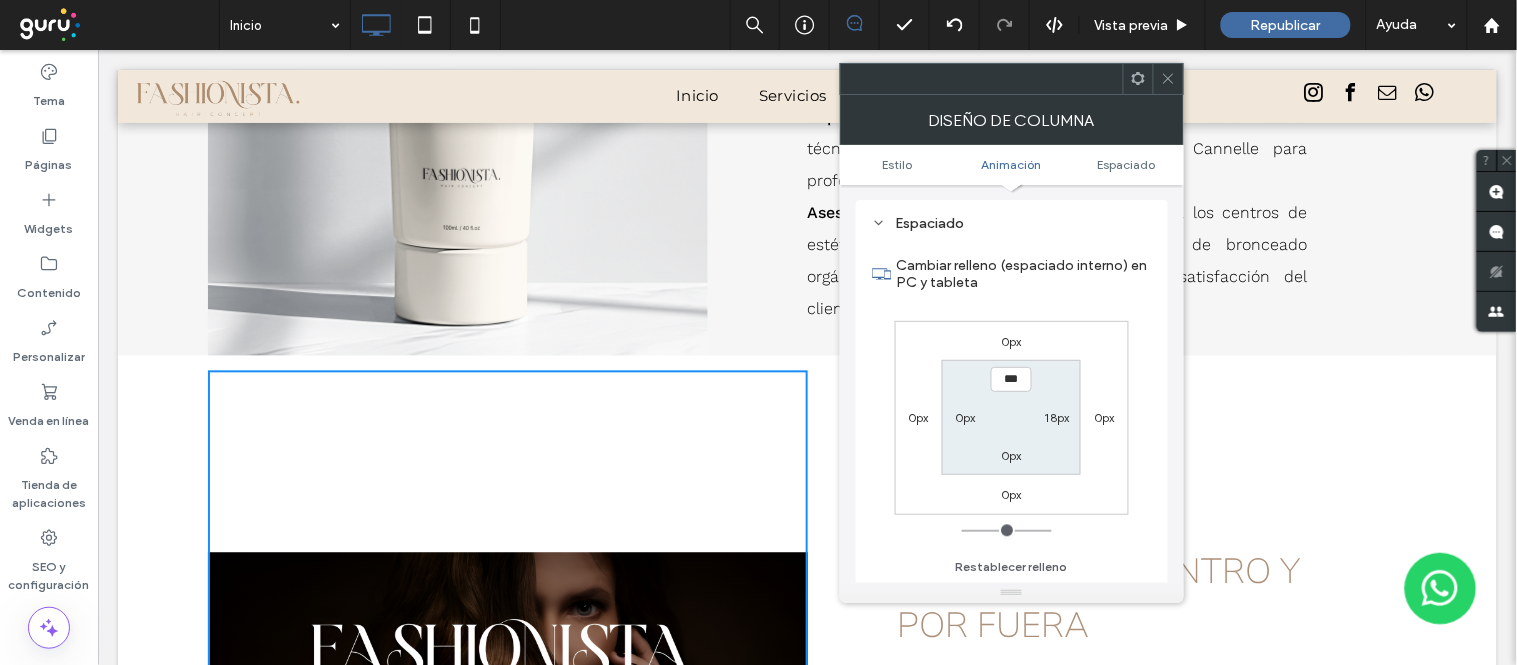 scroll, scrollTop: 1095, scrollLeft: 0, axis: vertical 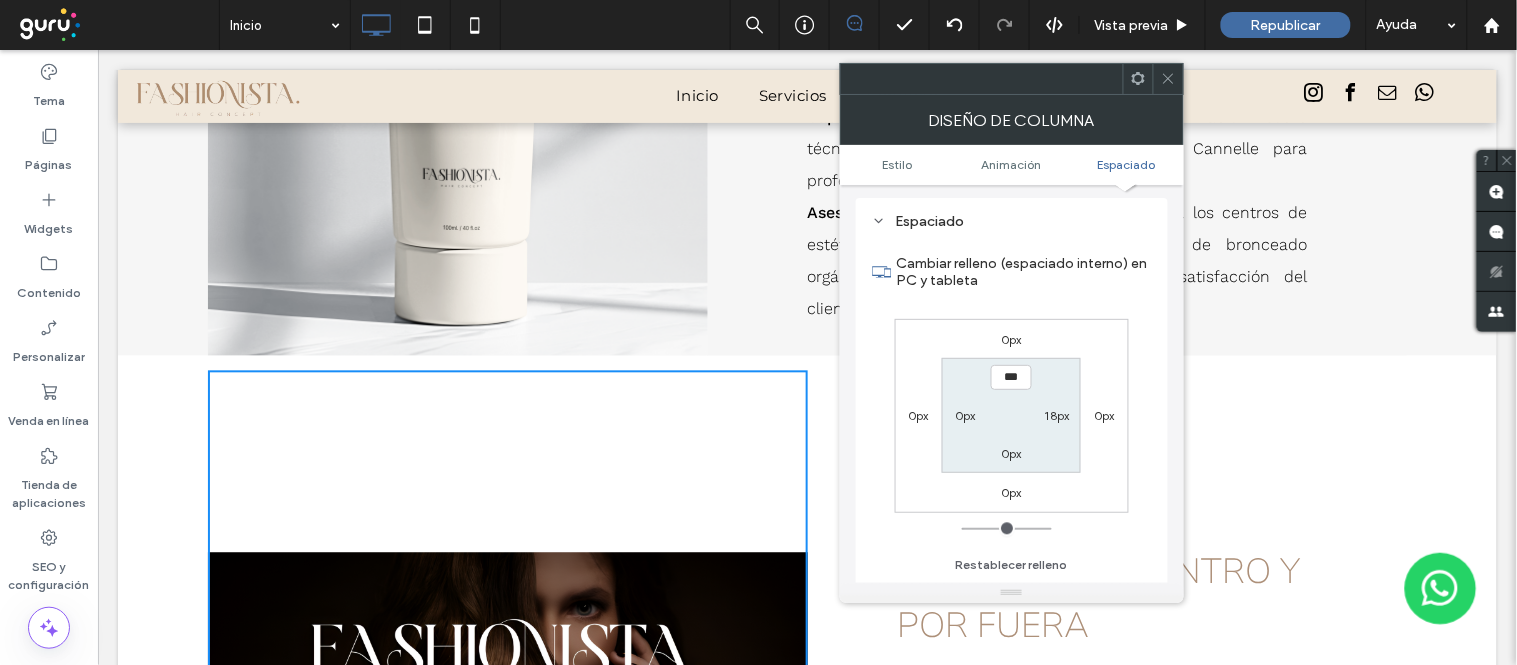 type on "**" 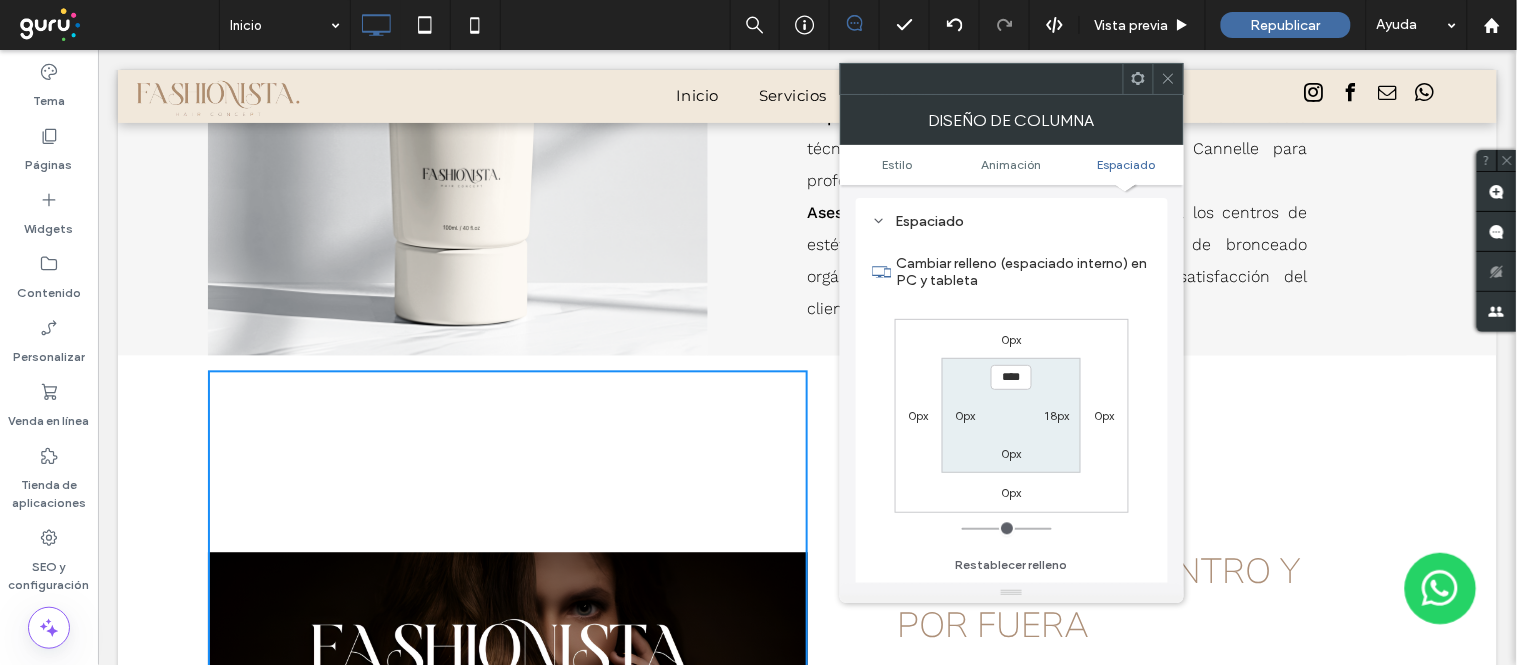 type on "****" 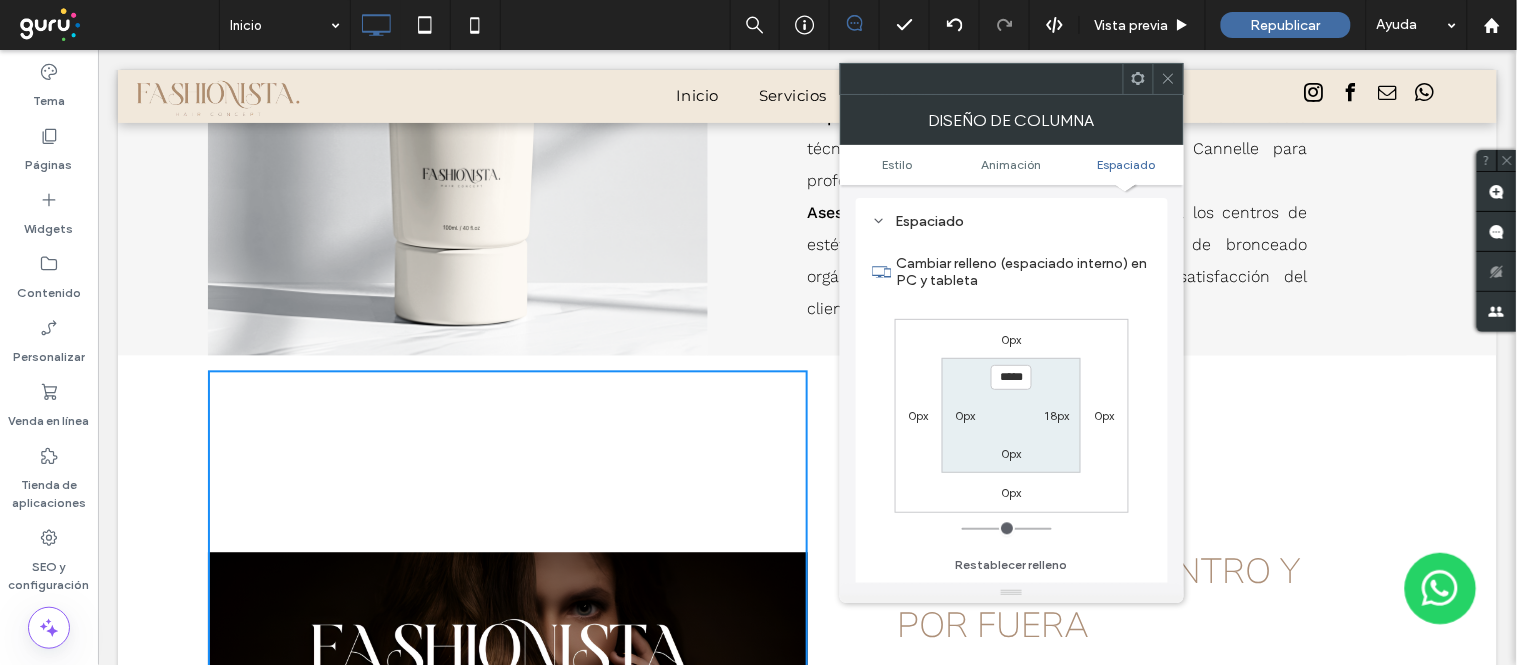 type on "***" 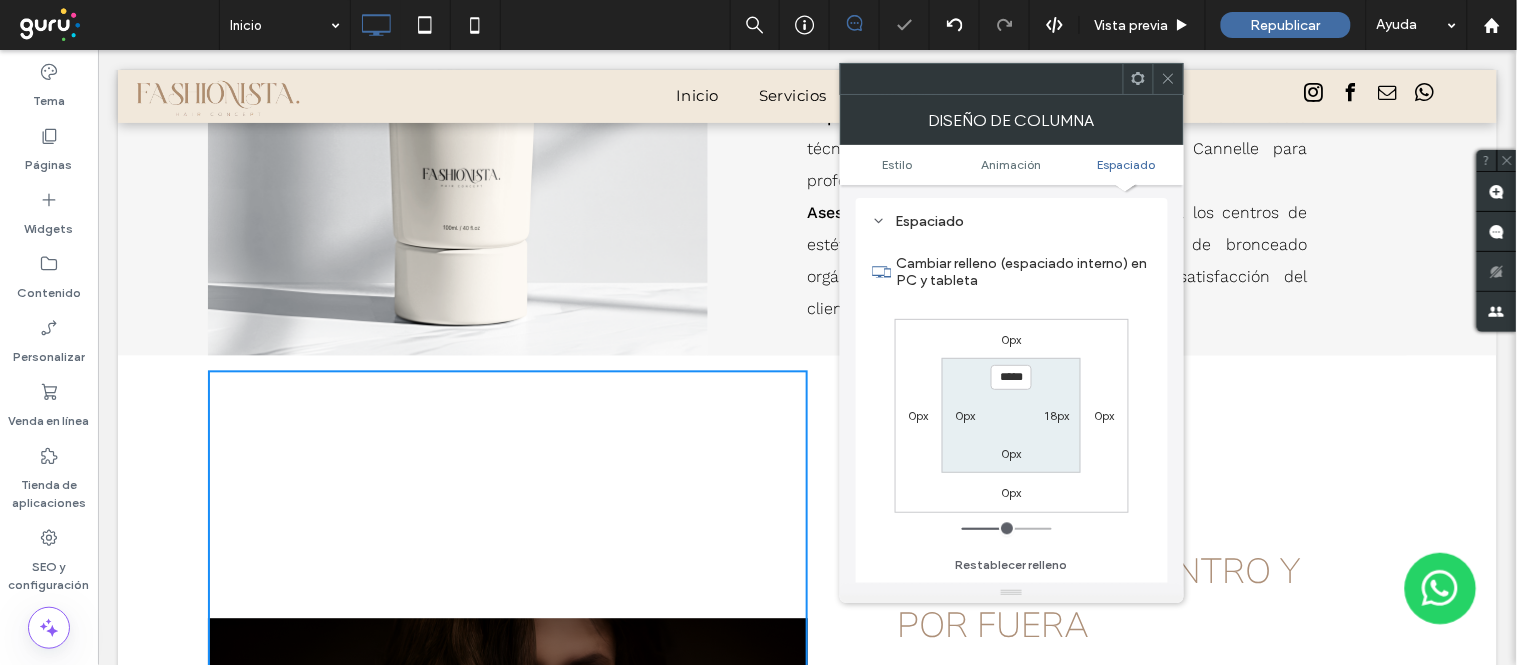 type on "***" 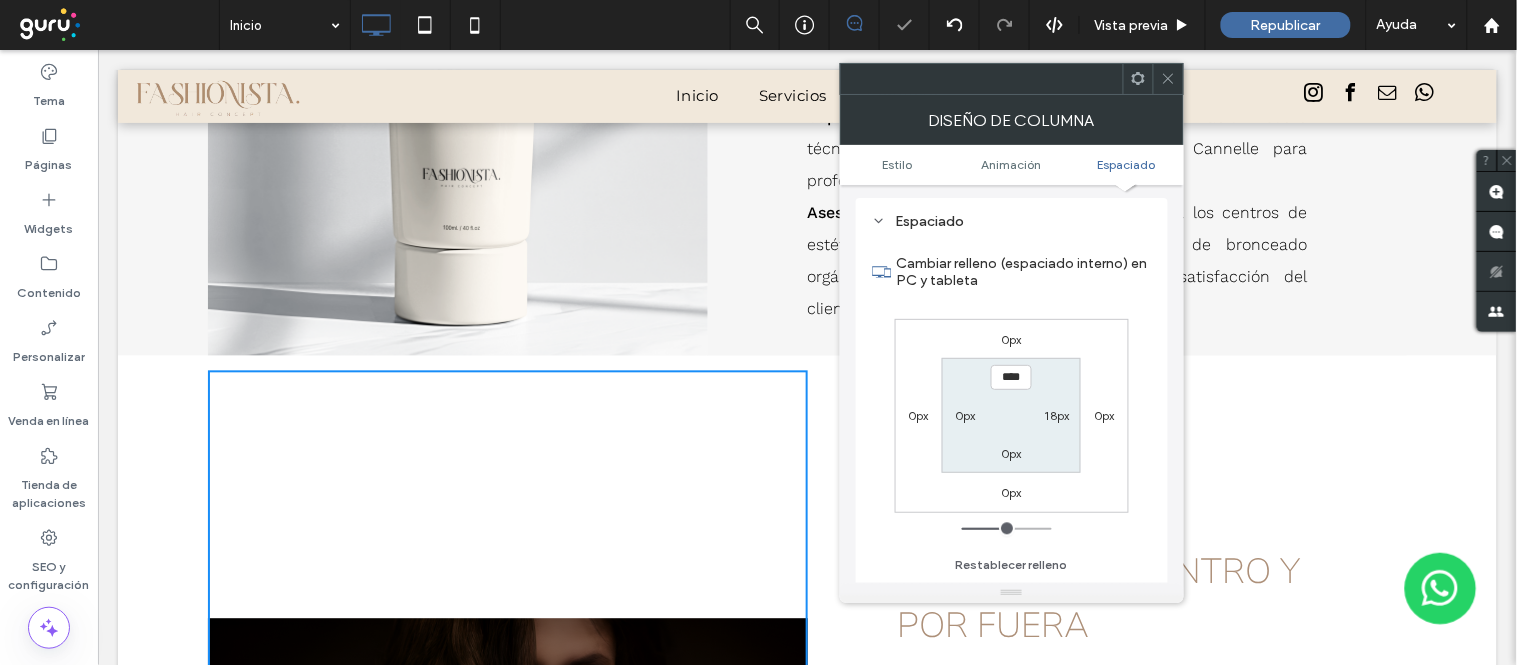 type on "**" 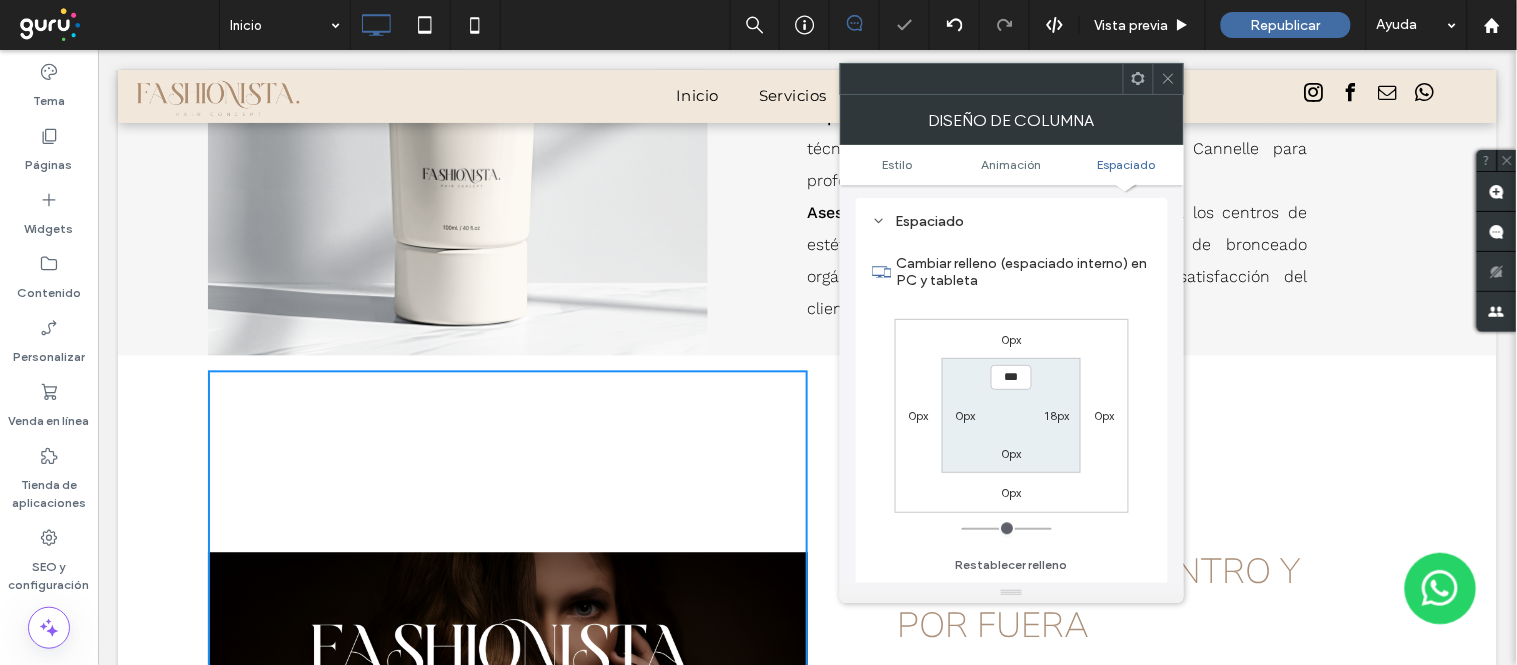 drag, startPoint x: 985, startPoint y: 528, endPoint x: 918, endPoint y: 530, distance: 67.02985 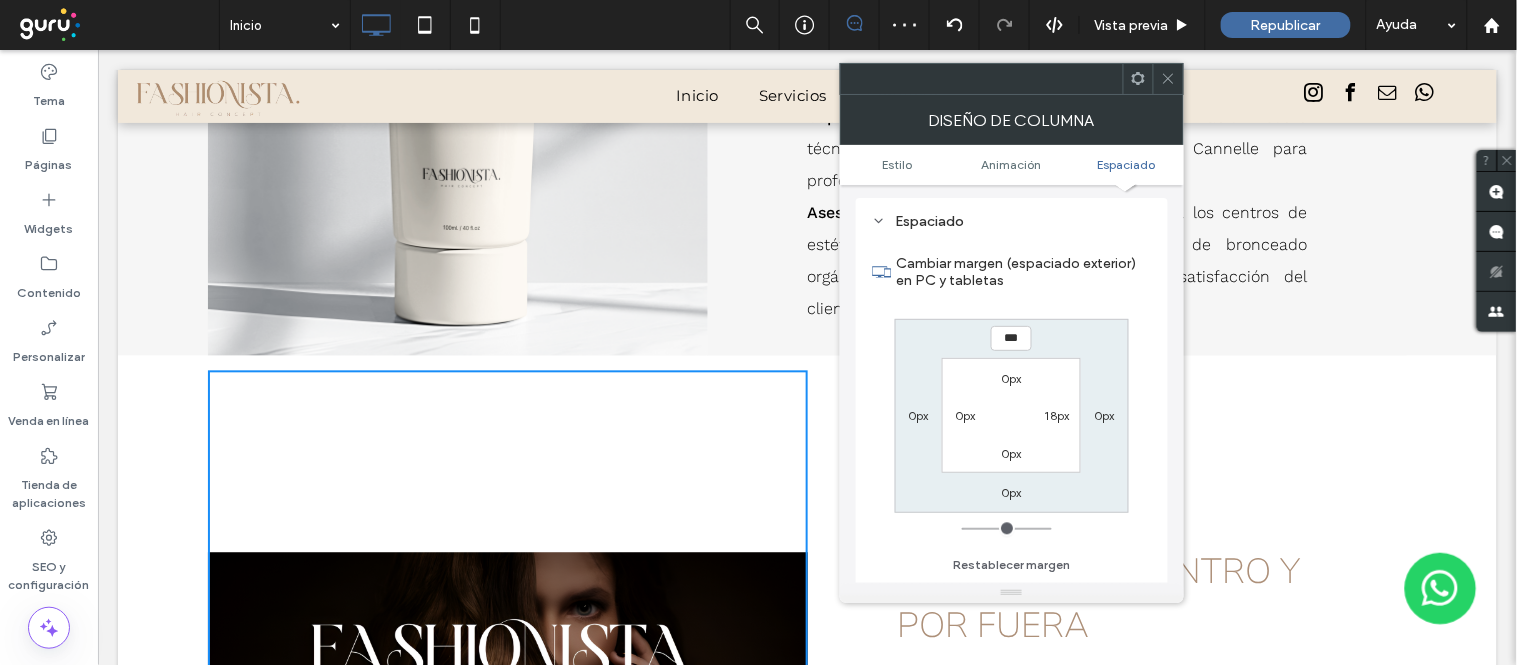 click 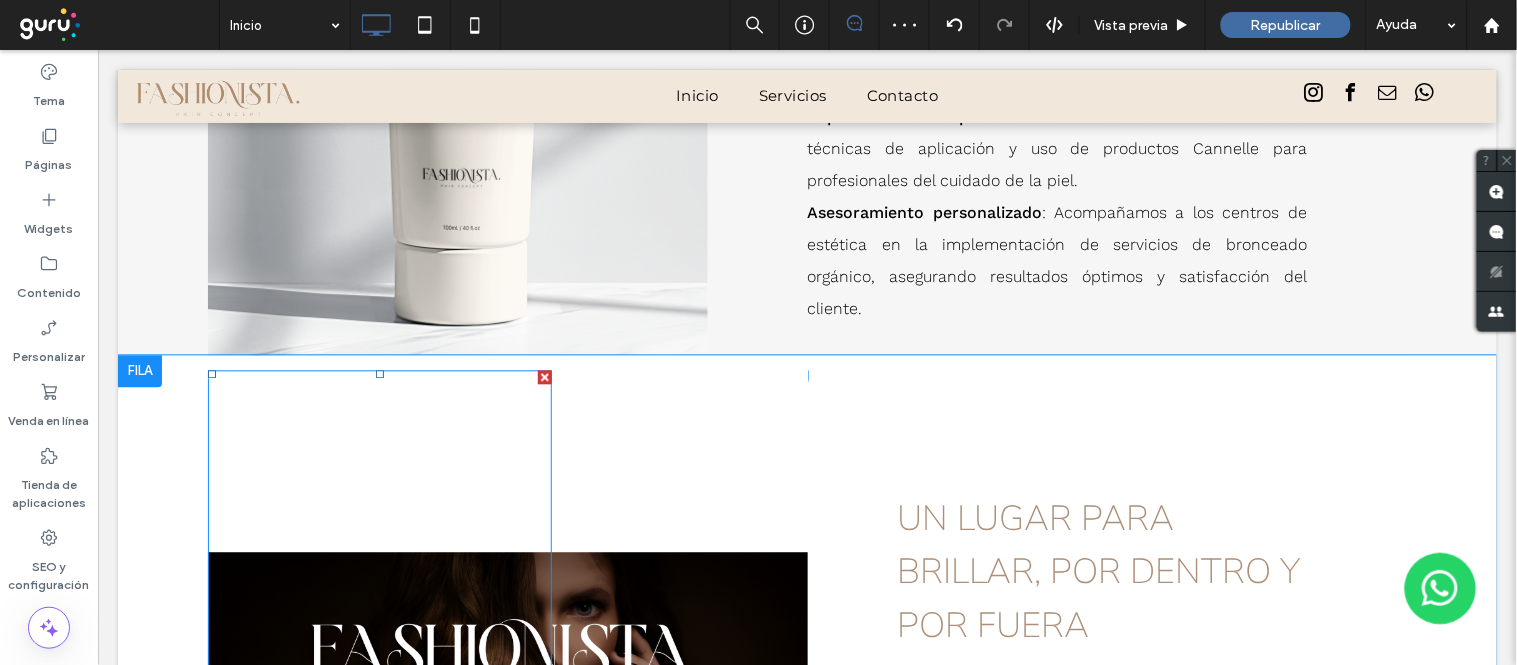 click at bounding box center (379, 683) 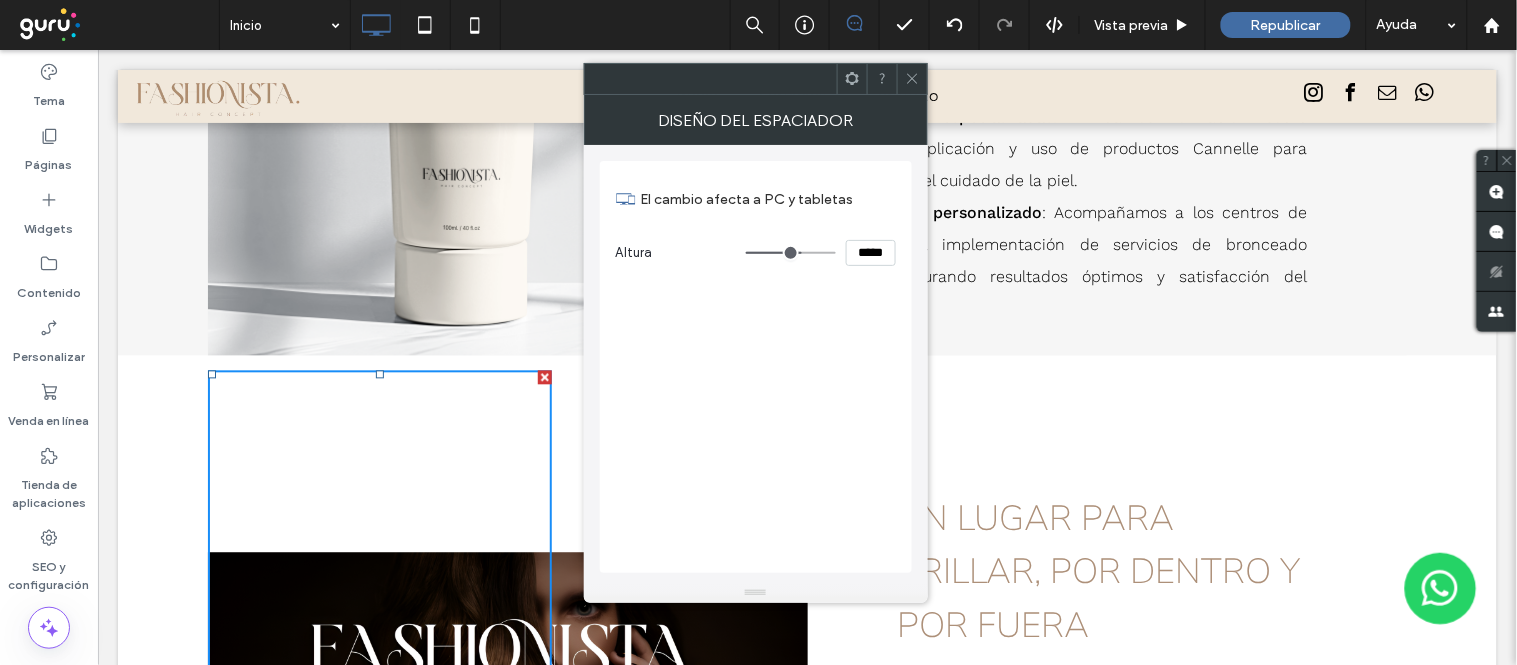 type on "***" 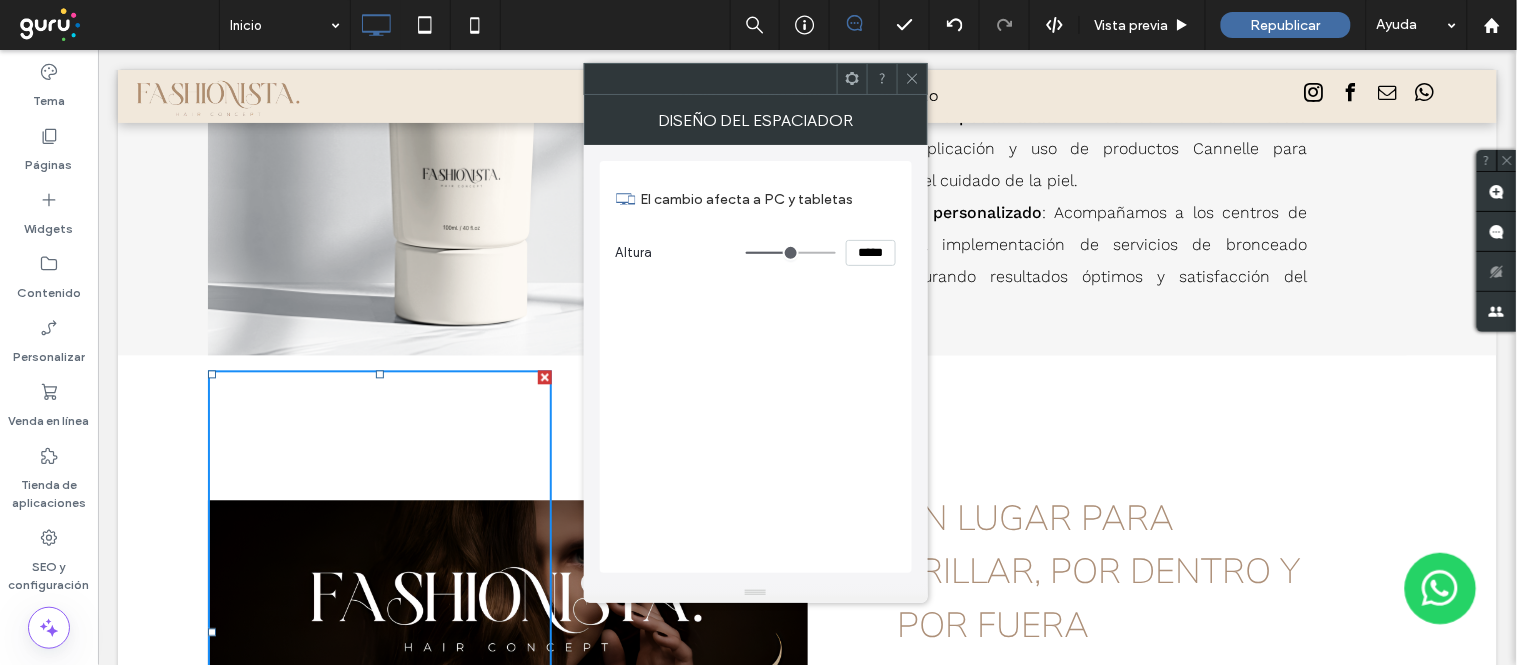 type on "***" 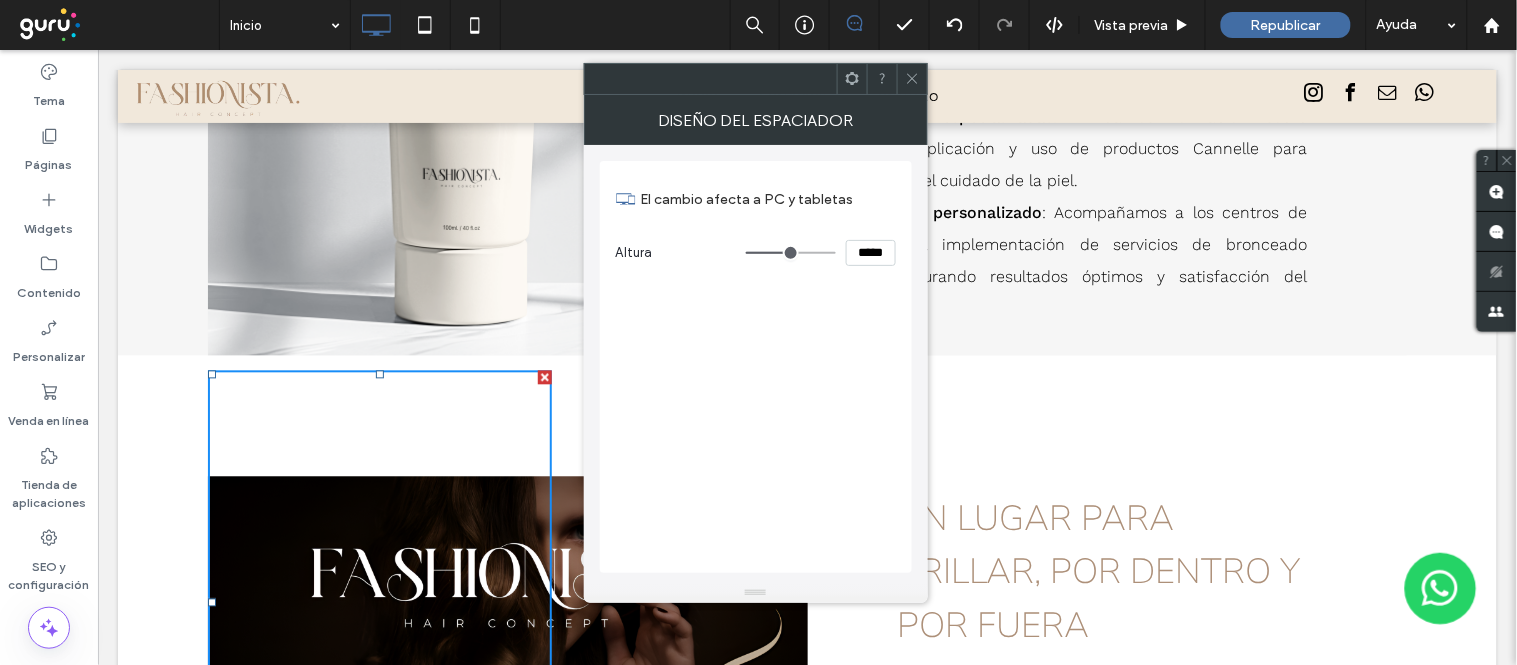drag, startPoint x: 800, startPoint y: 251, endPoint x: 787, endPoint y: 248, distance: 13.341664 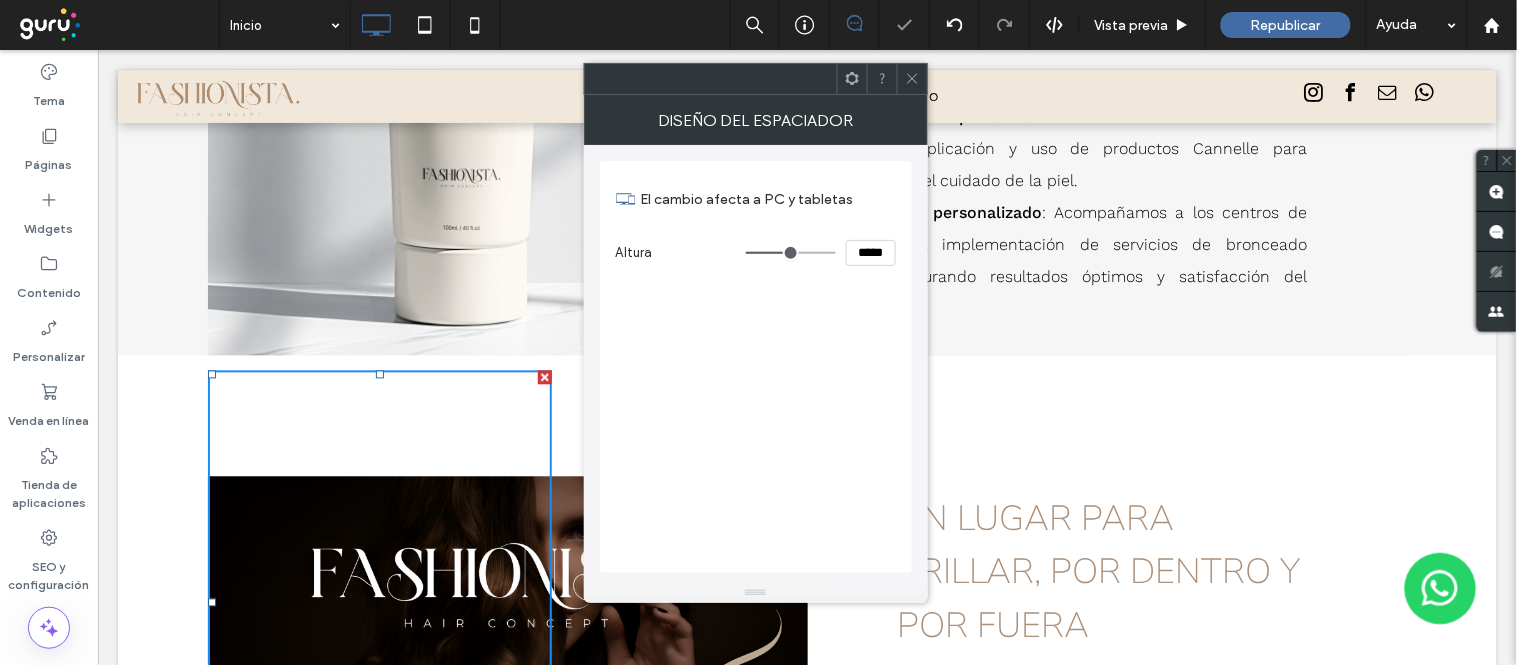click at bounding box center [912, 79] 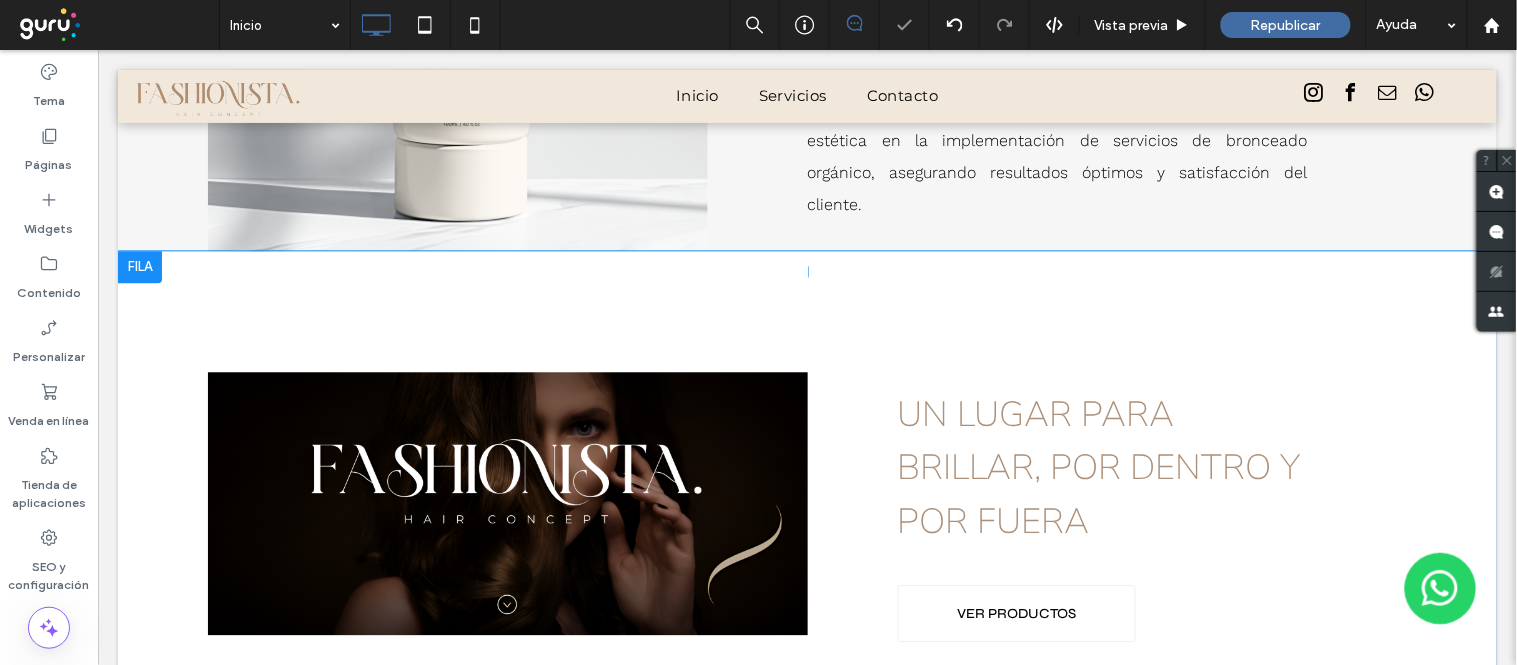 scroll, scrollTop: 3157, scrollLeft: 0, axis: vertical 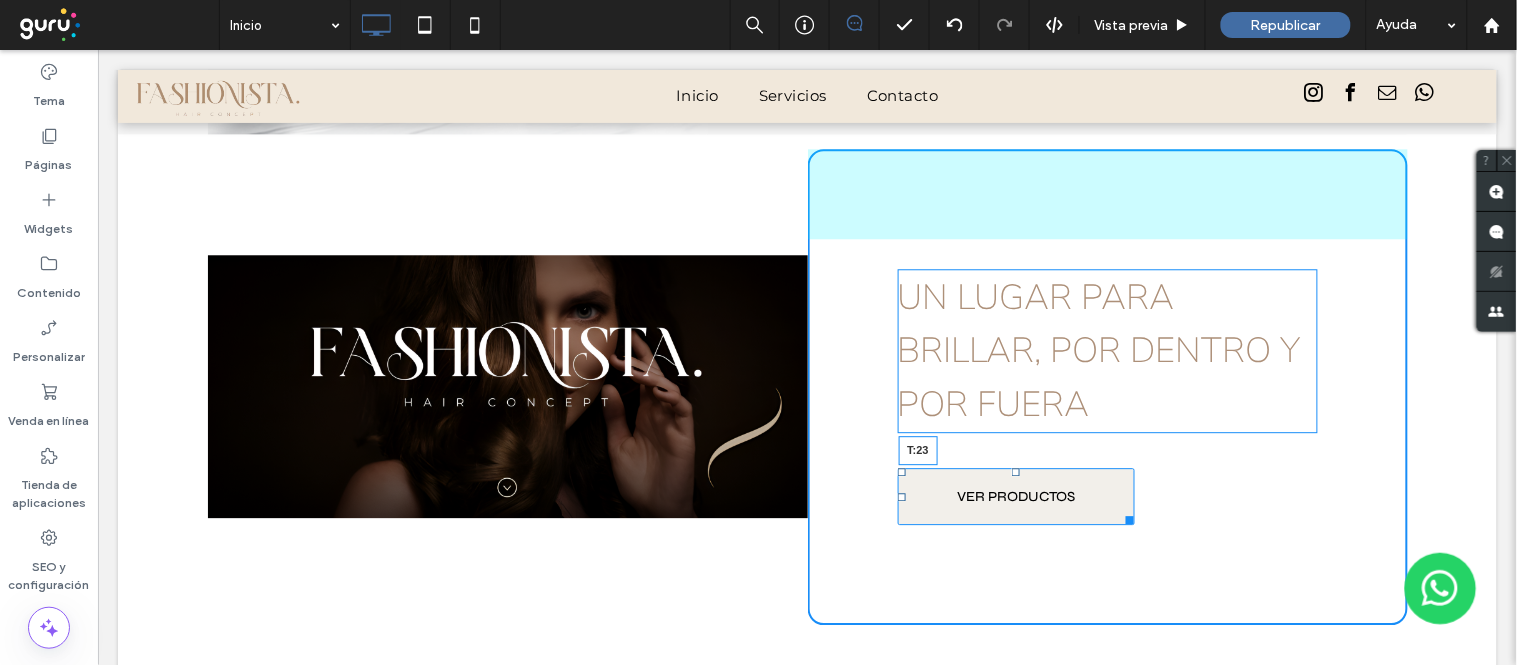 drag, startPoint x: 1004, startPoint y: 441, endPoint x: 1007, endPoint y: 430, distance: 11.401754 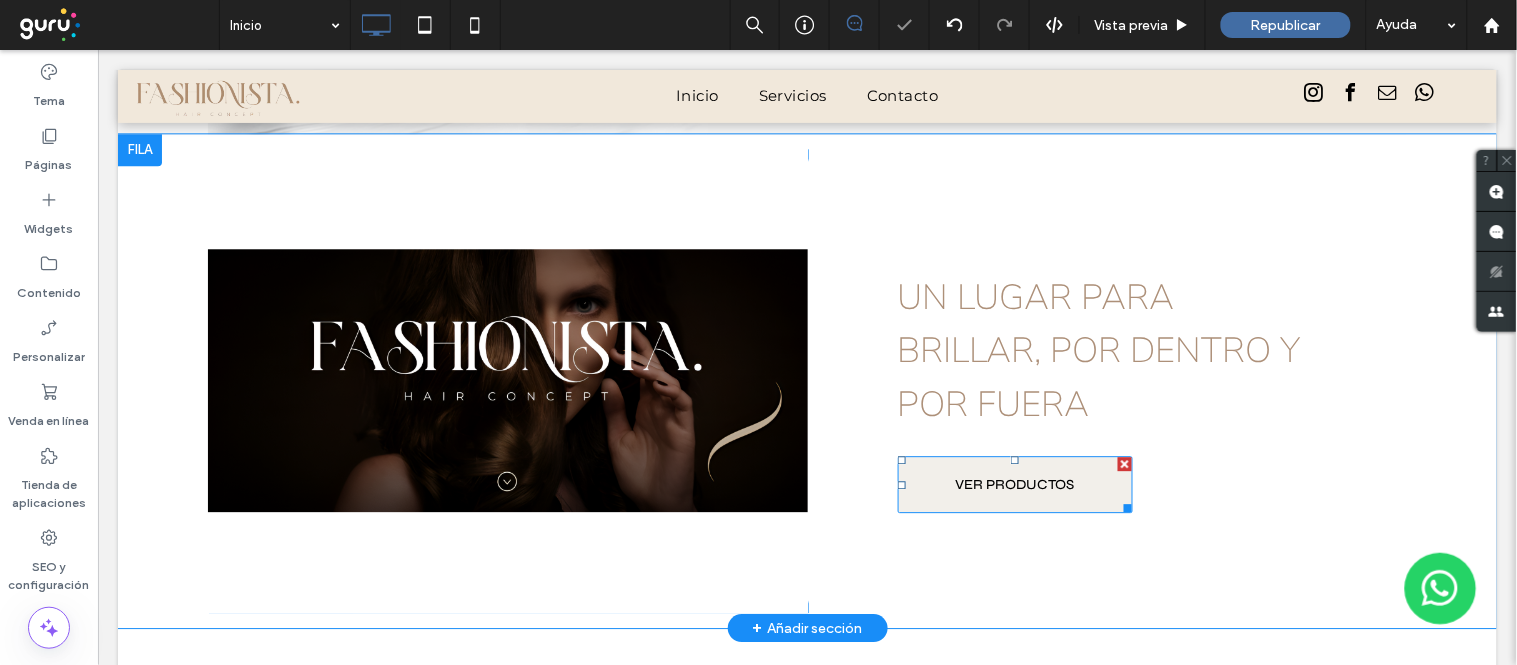 click on "VER PRODUCTOS" at bounding box center (1014, 483) 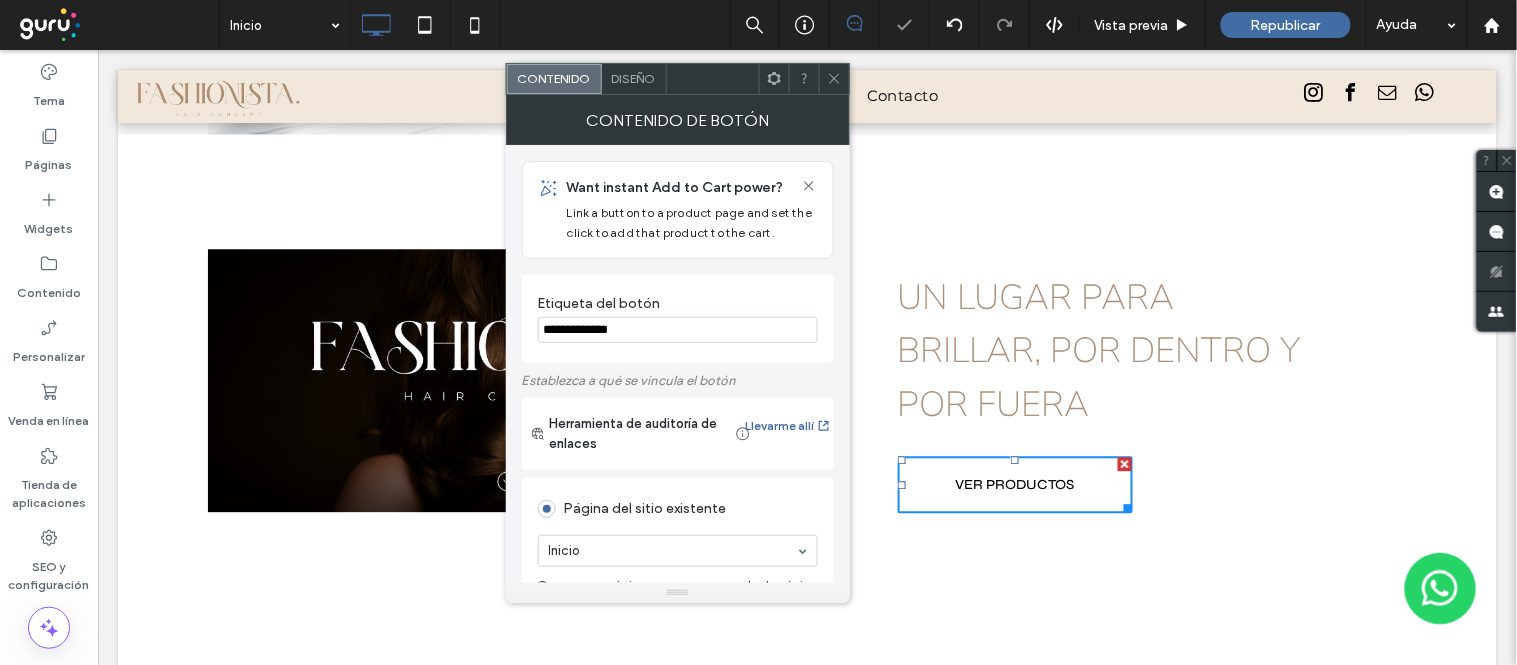 drag, startPoint x: 774, startPoint y: 391, endPoint x: 243, endPoint y: 320, distance: 535.72565 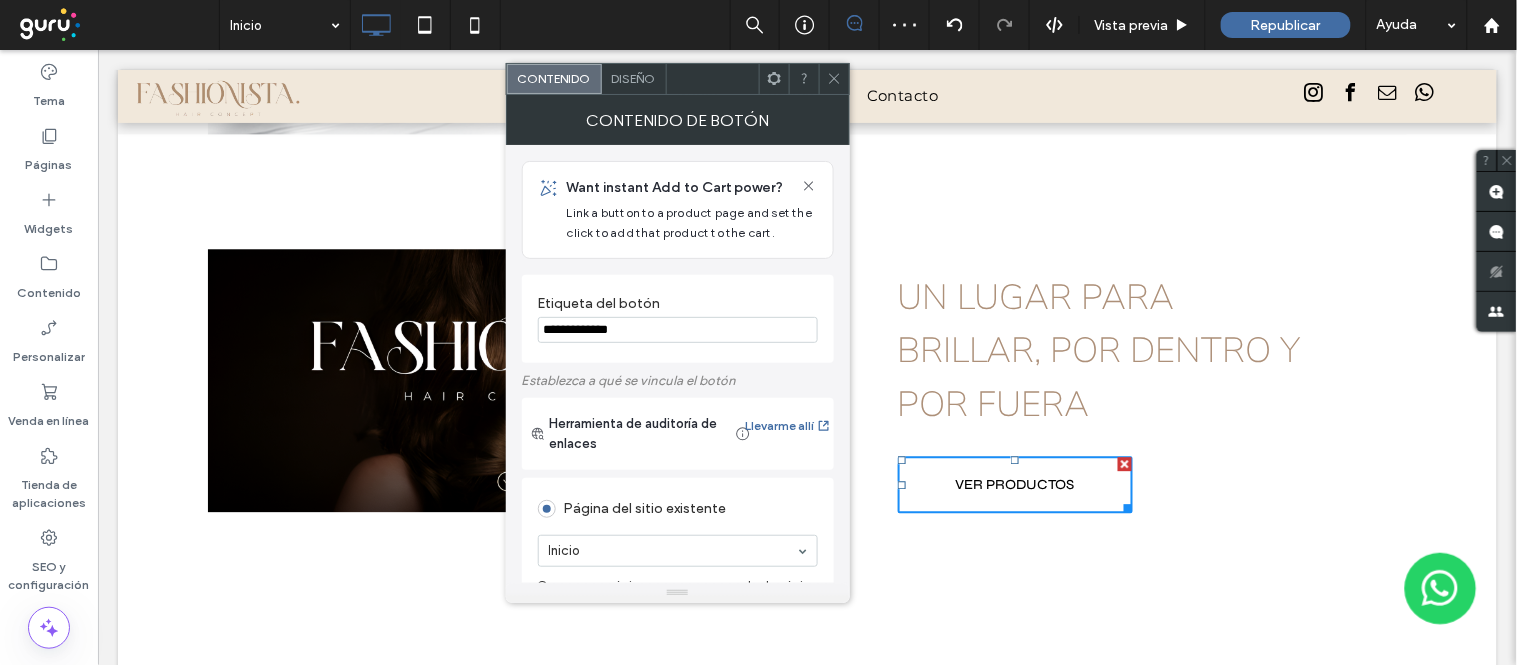 type on "*" 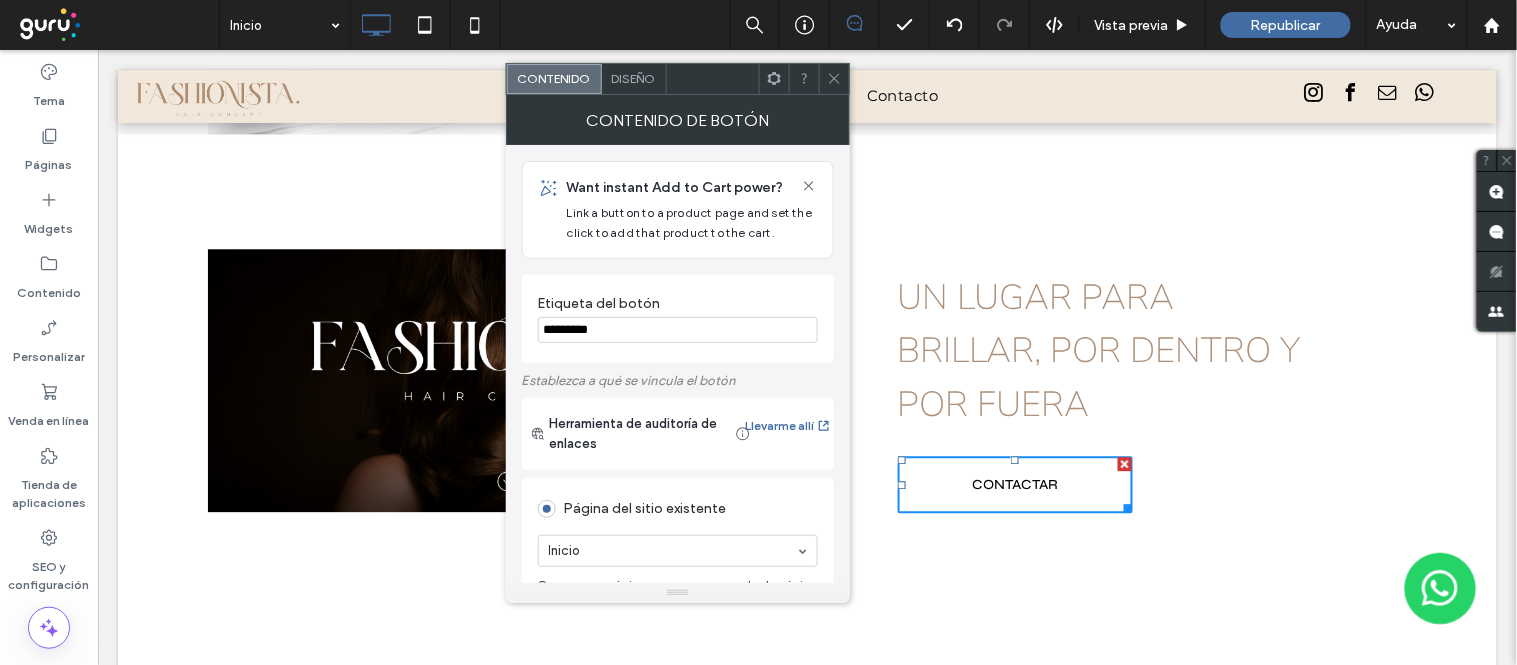 type on "*********" 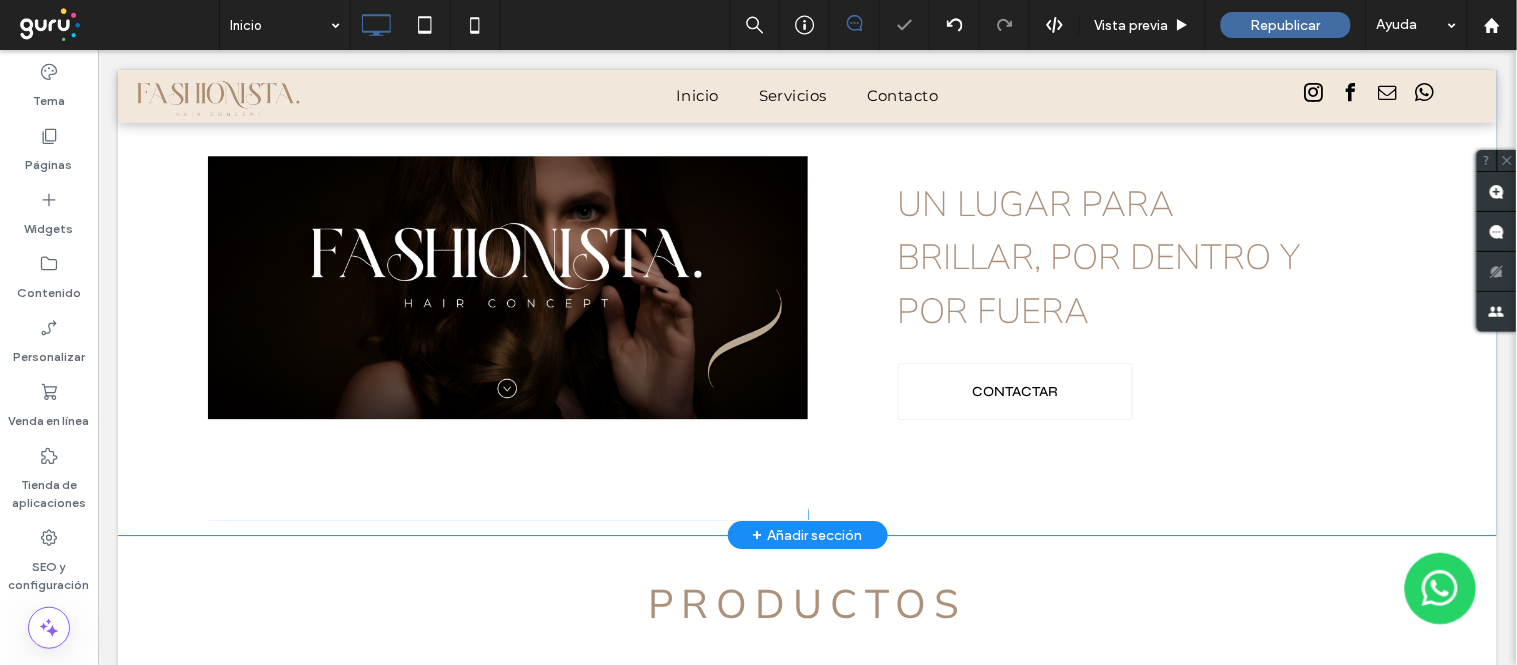 scroll, scrollTop: 3380, scrollLeft: 0, axis: vertical 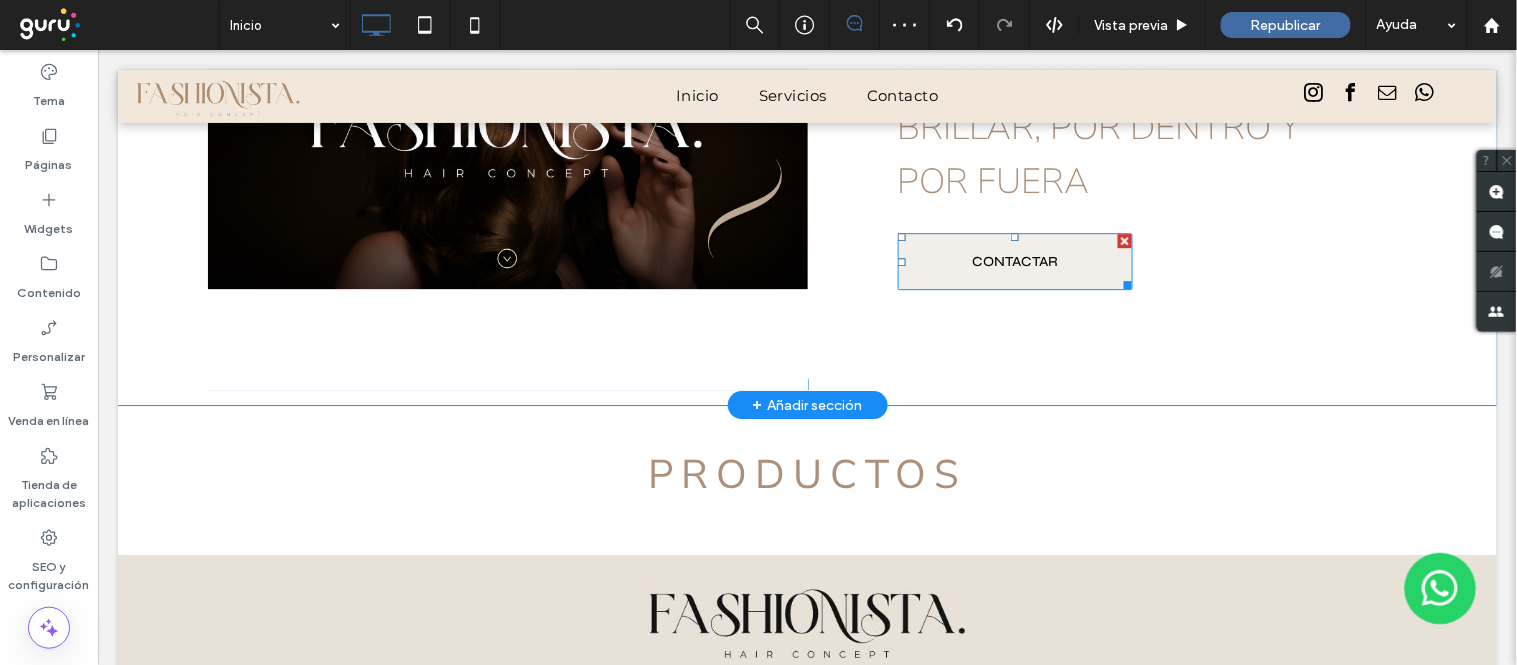 click on "CONTACTAR" at bounding box center [1015, 260] 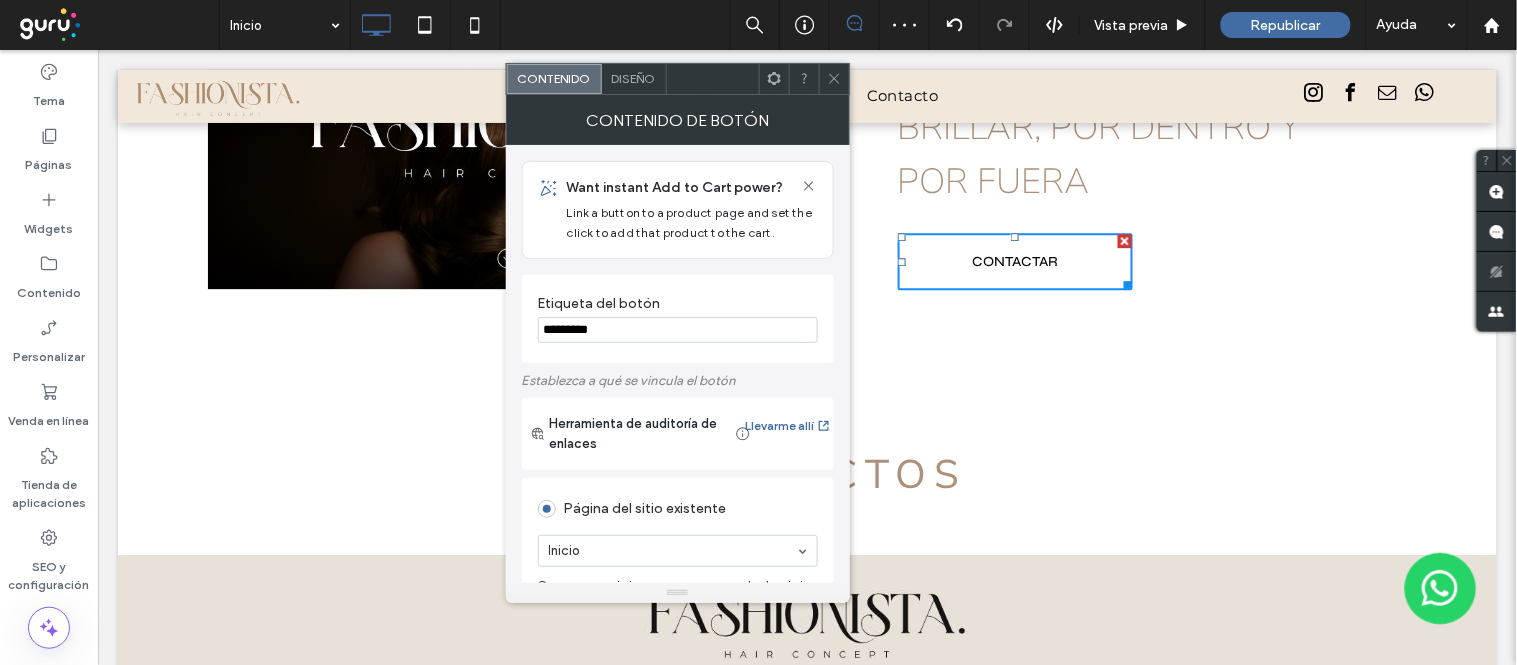 click on "Diseño" at bounding box center (634, 78) 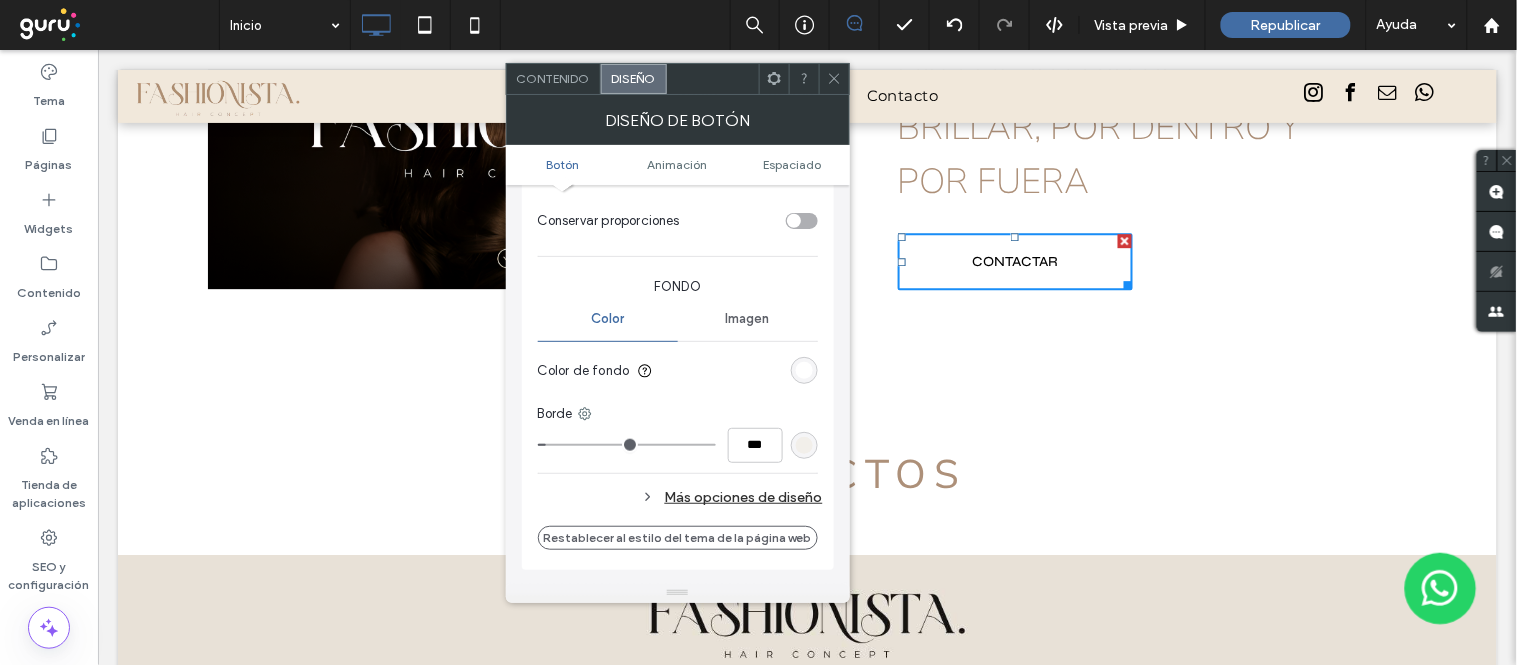 scroll, scrollTop: 444, scrollLeft: 0, axis: vertical 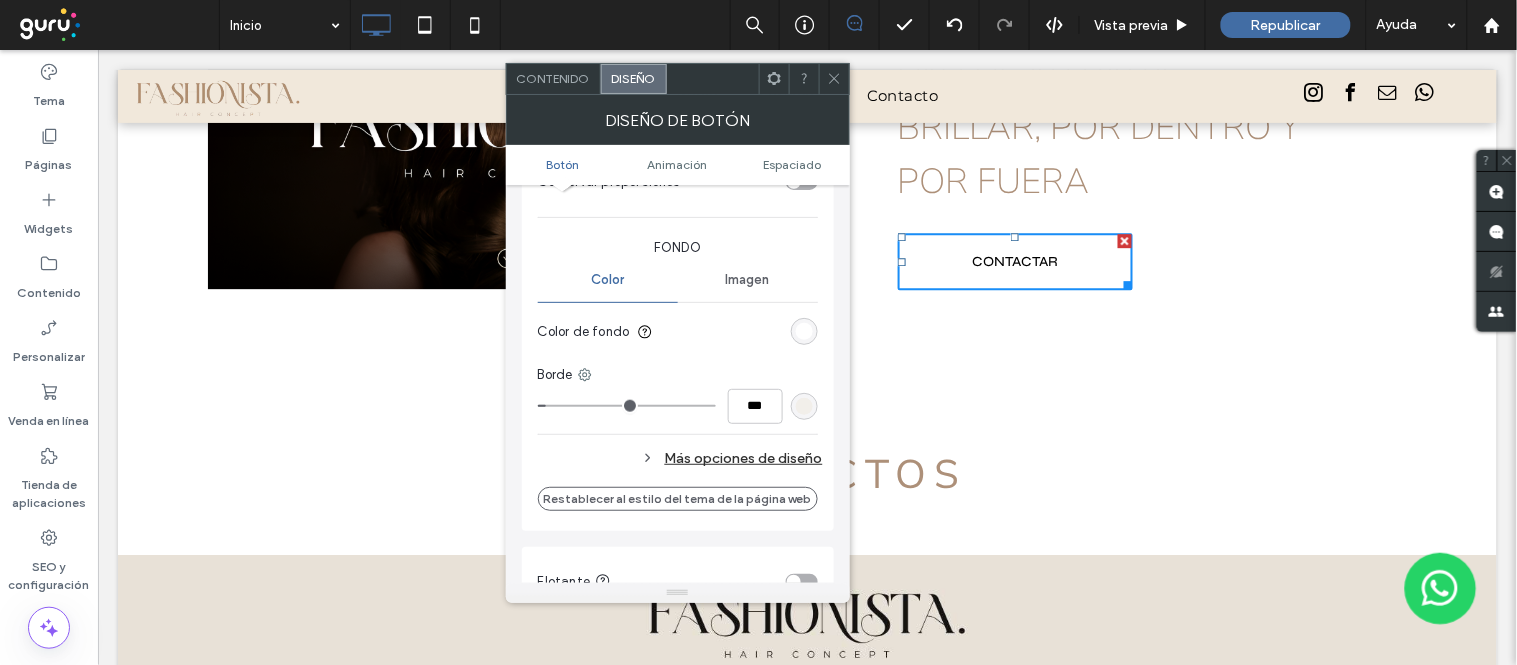 click at bounding box center (804, 406) 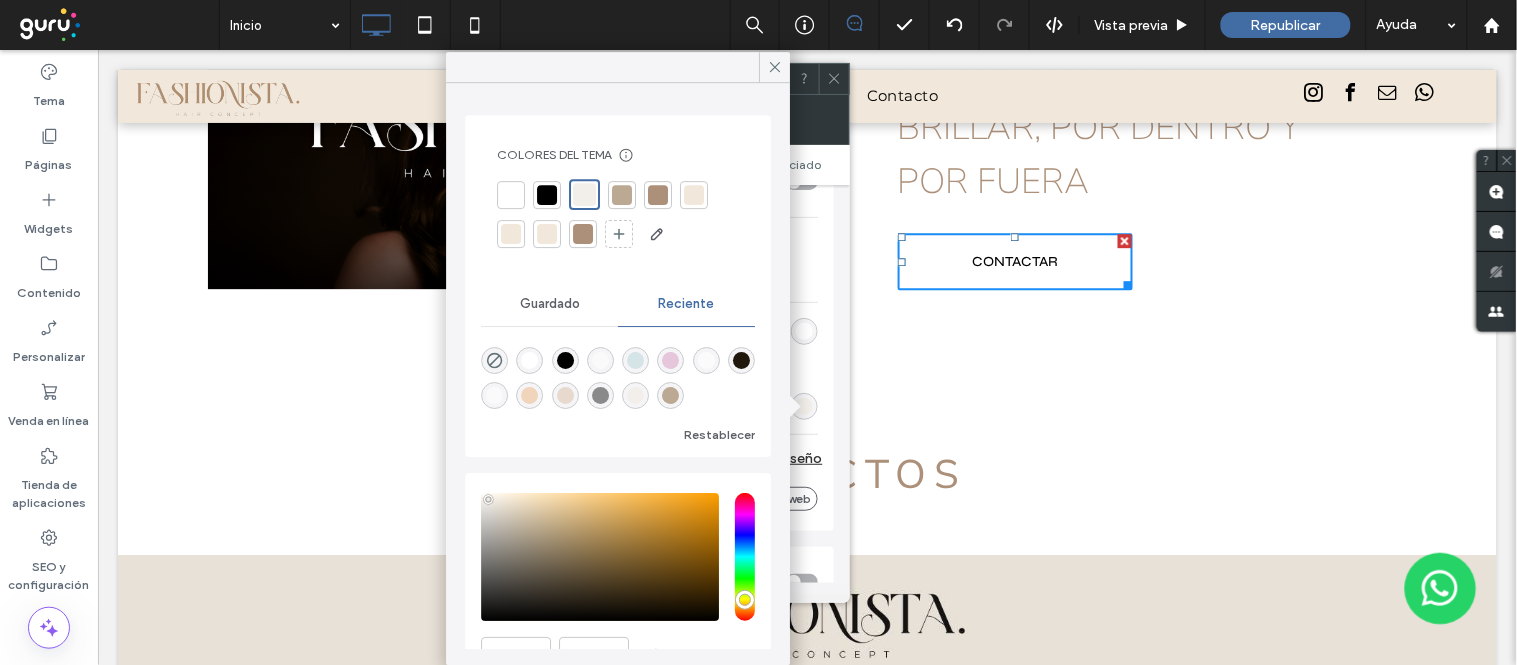 click at bounding box center [658, 195] 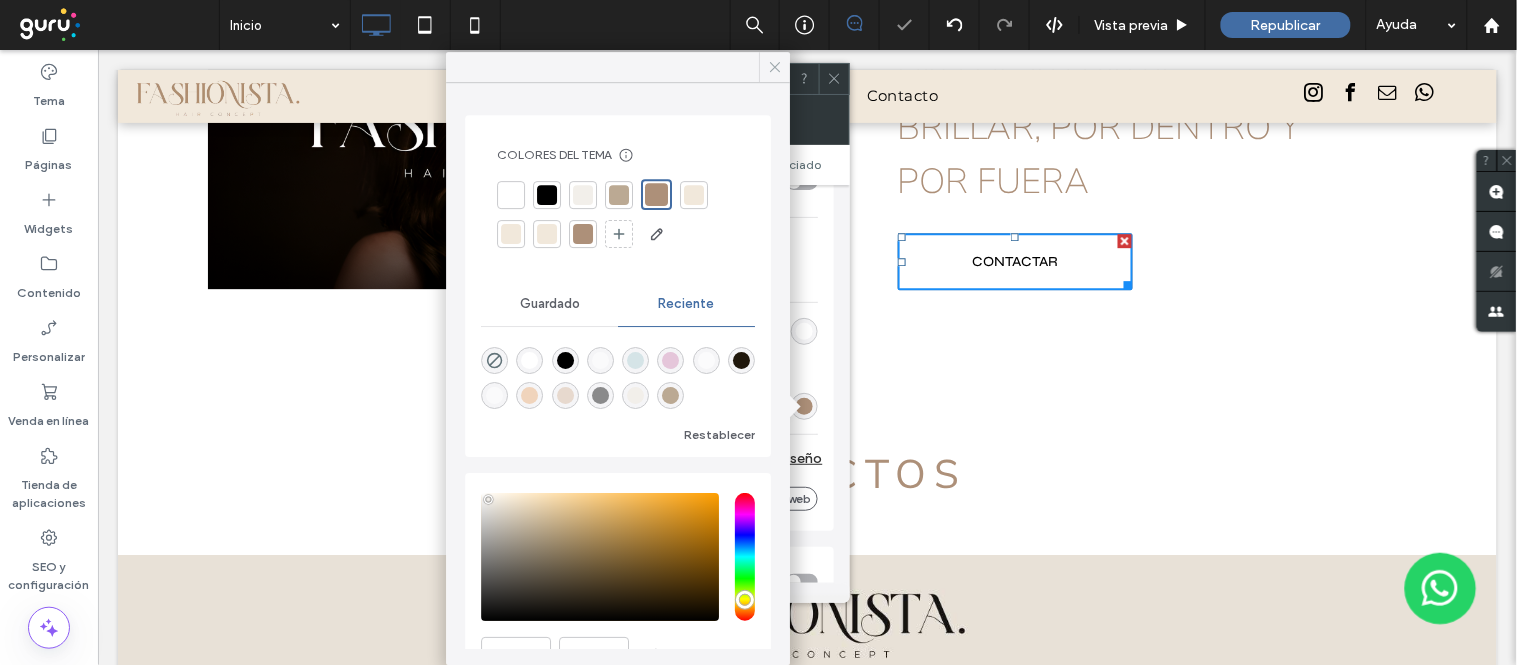 click 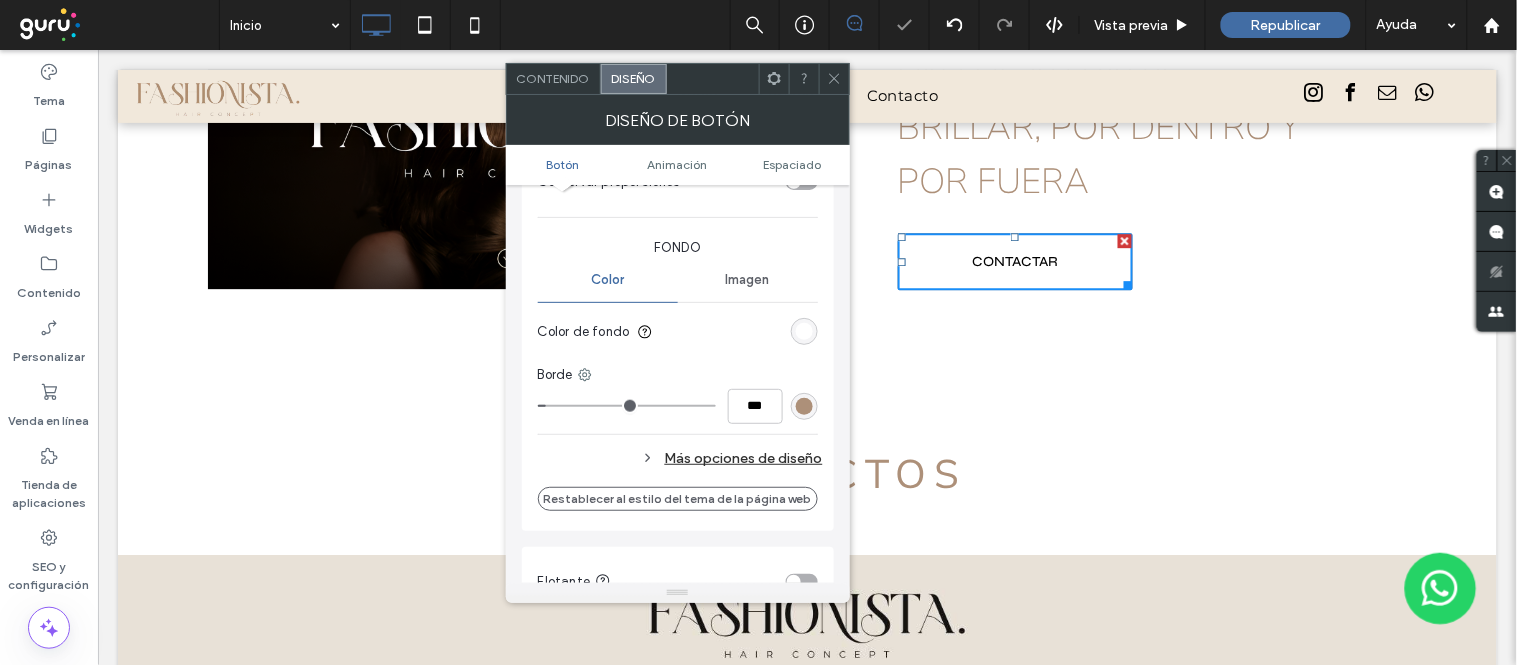 drag, startPoint x: 756, startPoint y: 348, endPoint x: 779, endPoint y: 302, distance: 51.42956 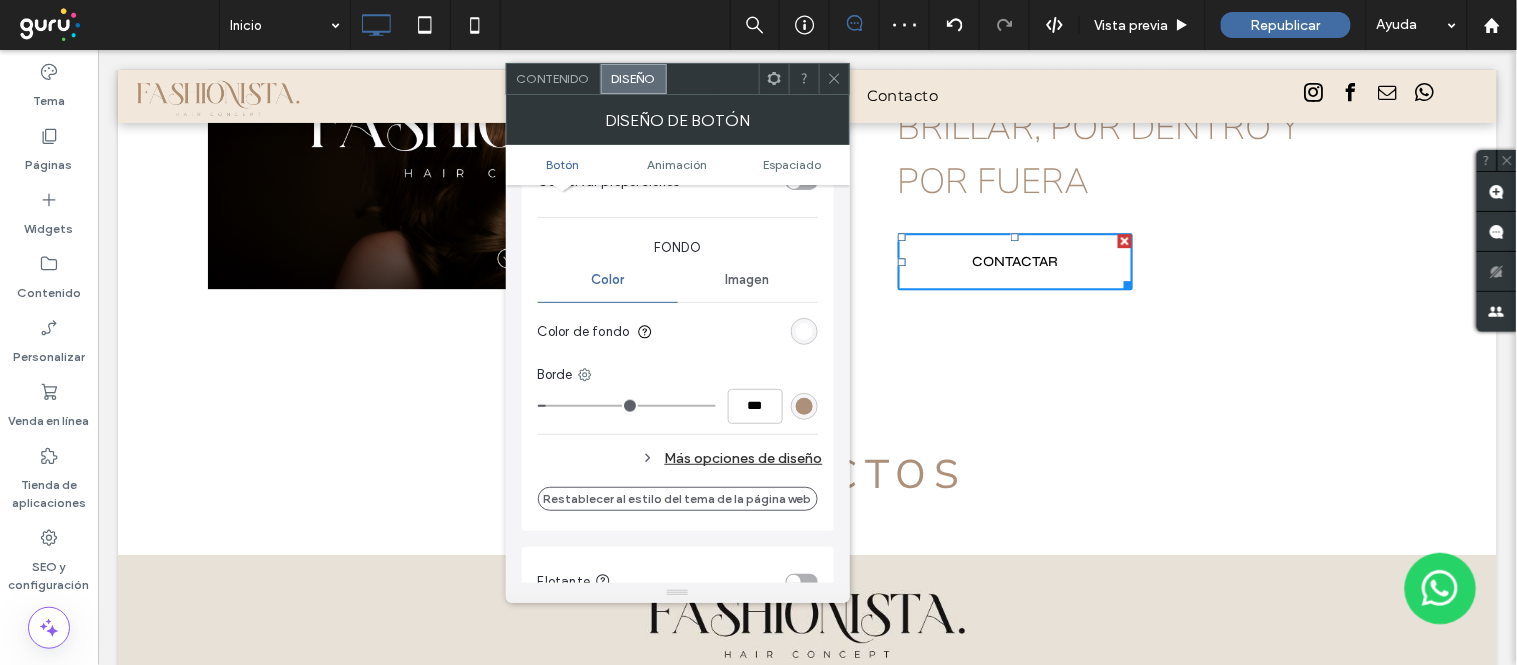click on "Un lugar para brillar, por dentro y por fuera
CONTACTAR
Click To Paste" at bounding box center (1107, 157) 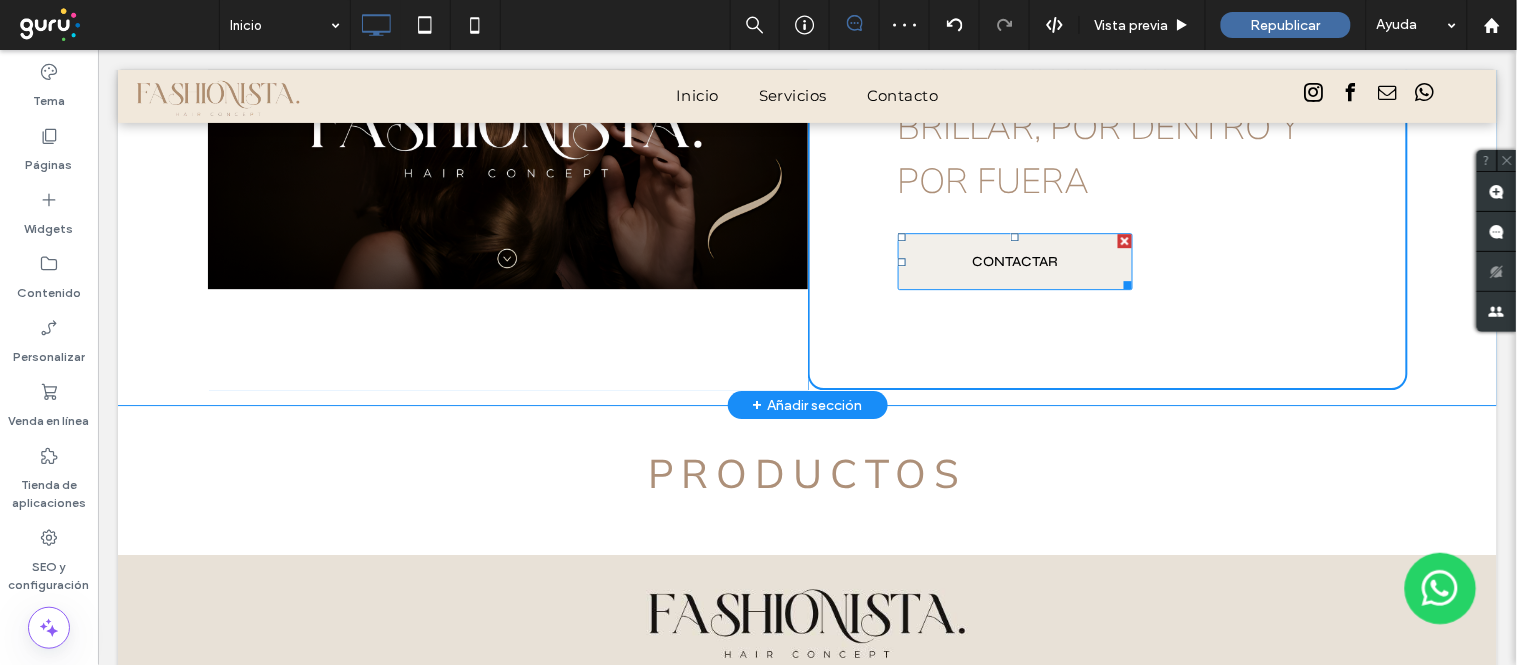 click on "CONTACTAR" at bounding box center [1015, 260] 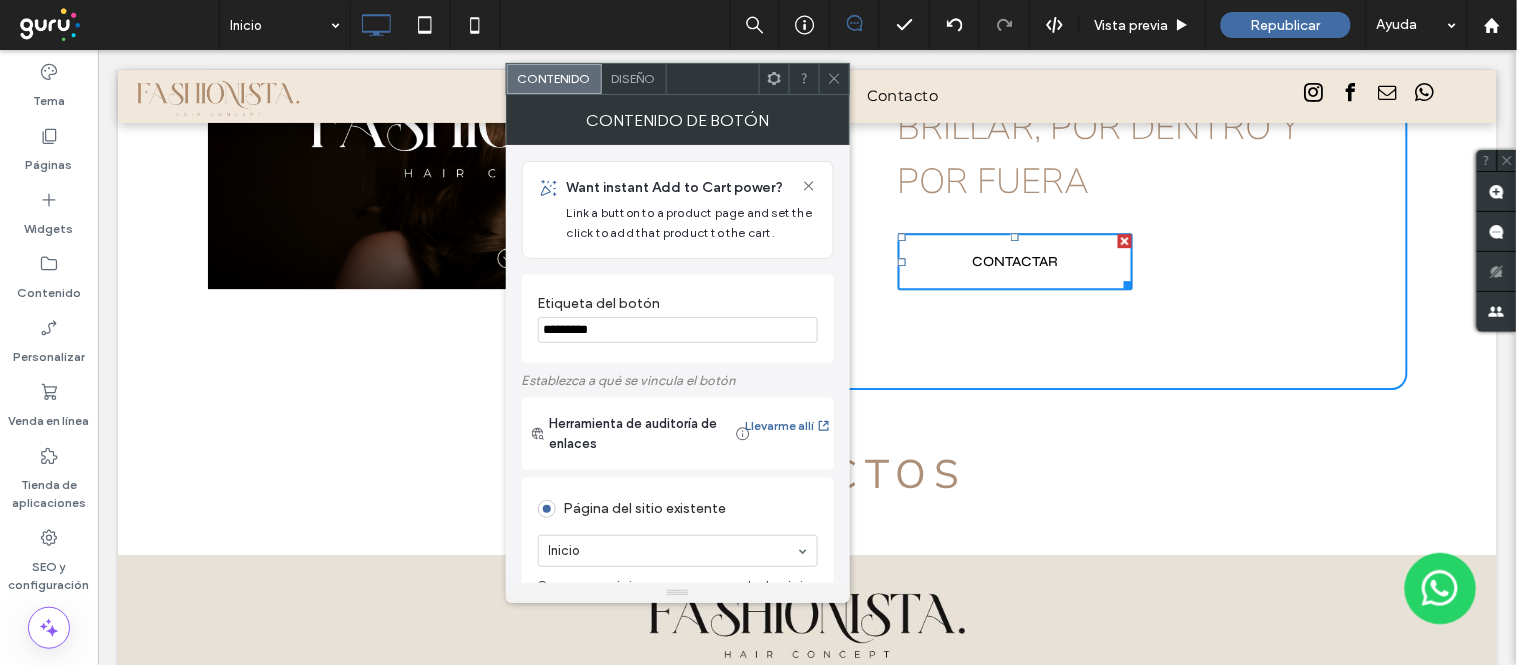 click on "Diseño" at bounding box center (634, 78) 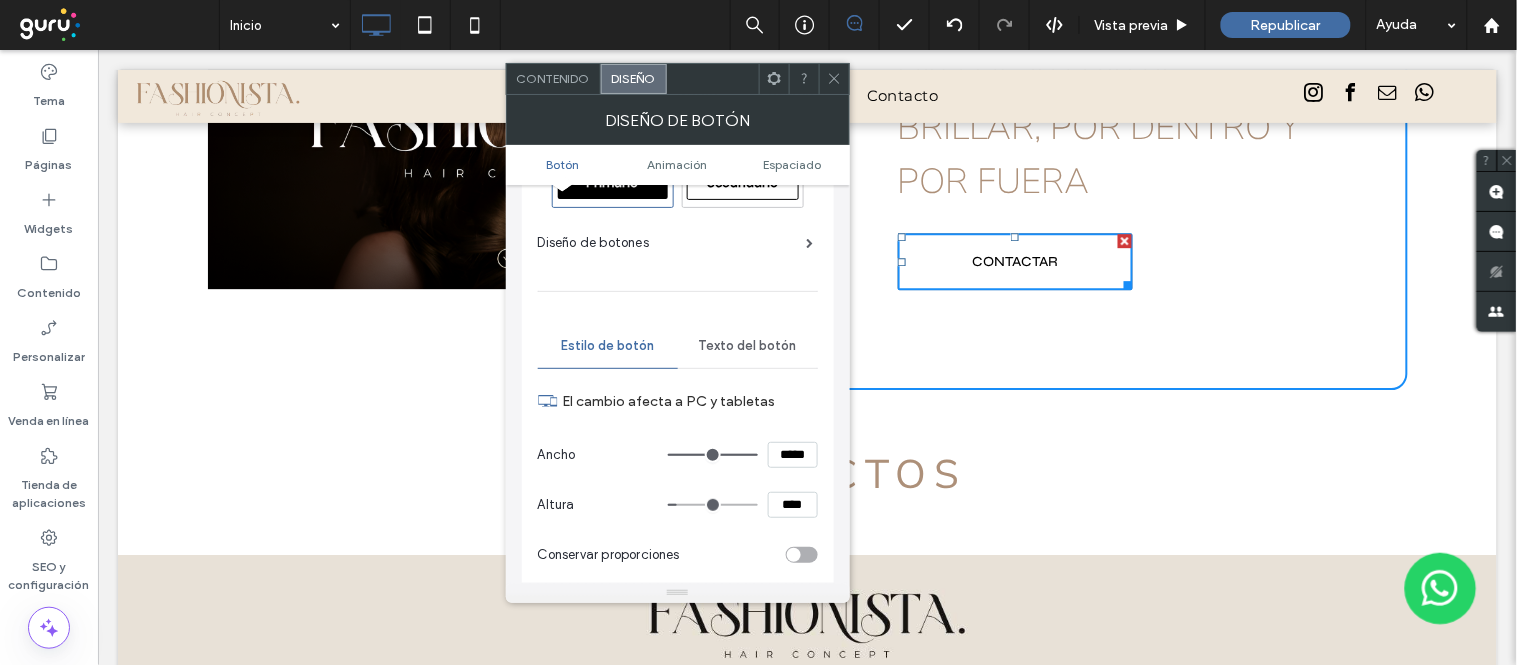 scroll, scrollTop: 111, scrollLeft: 0, axis: vertical 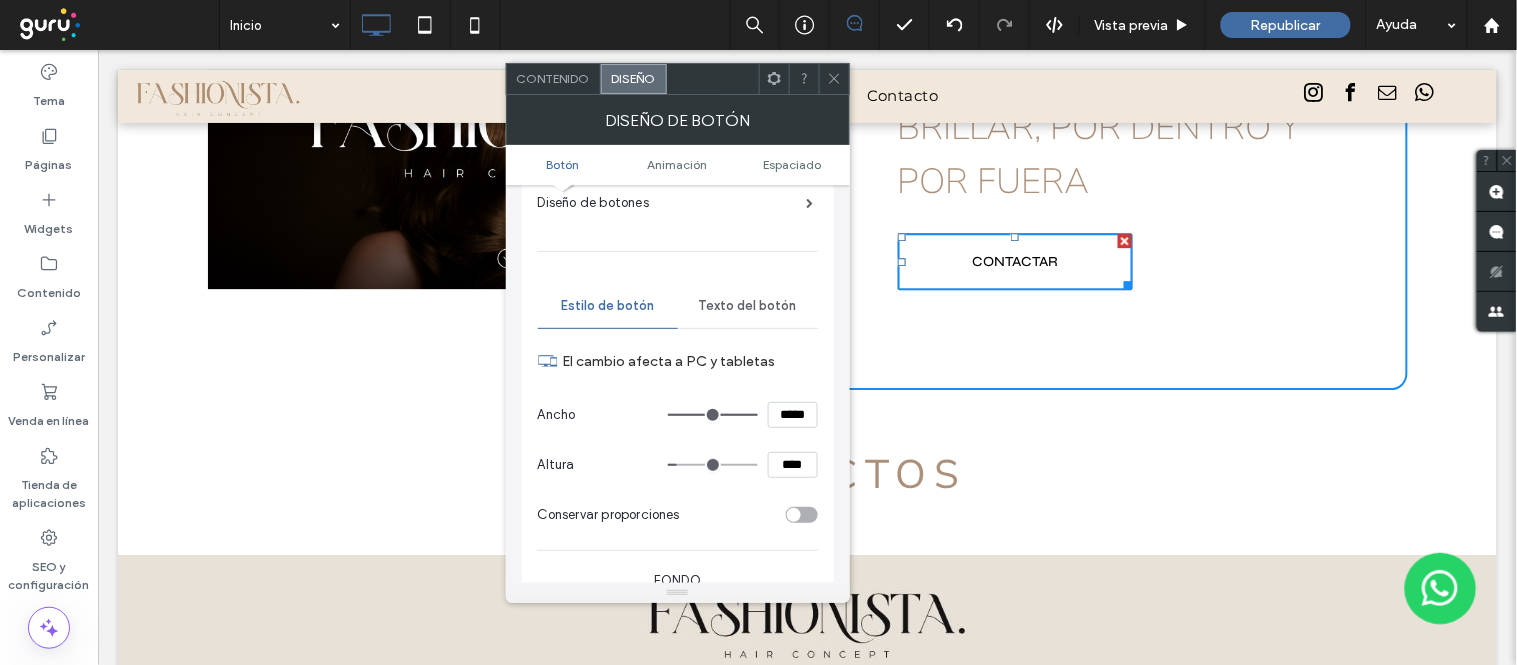 click on "Texto del botón" at bounding box center (748, 306) 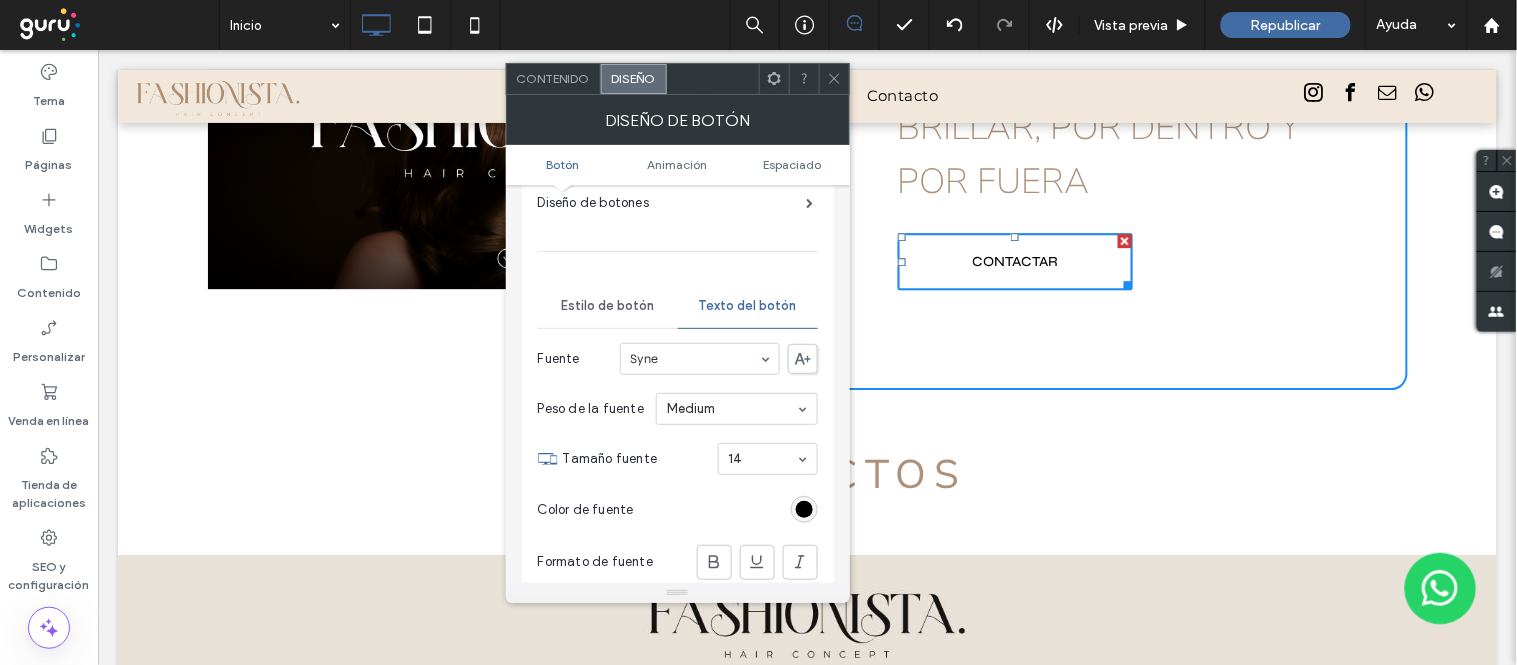 click on "Fuente Syne" at bounding box center [678, 359] 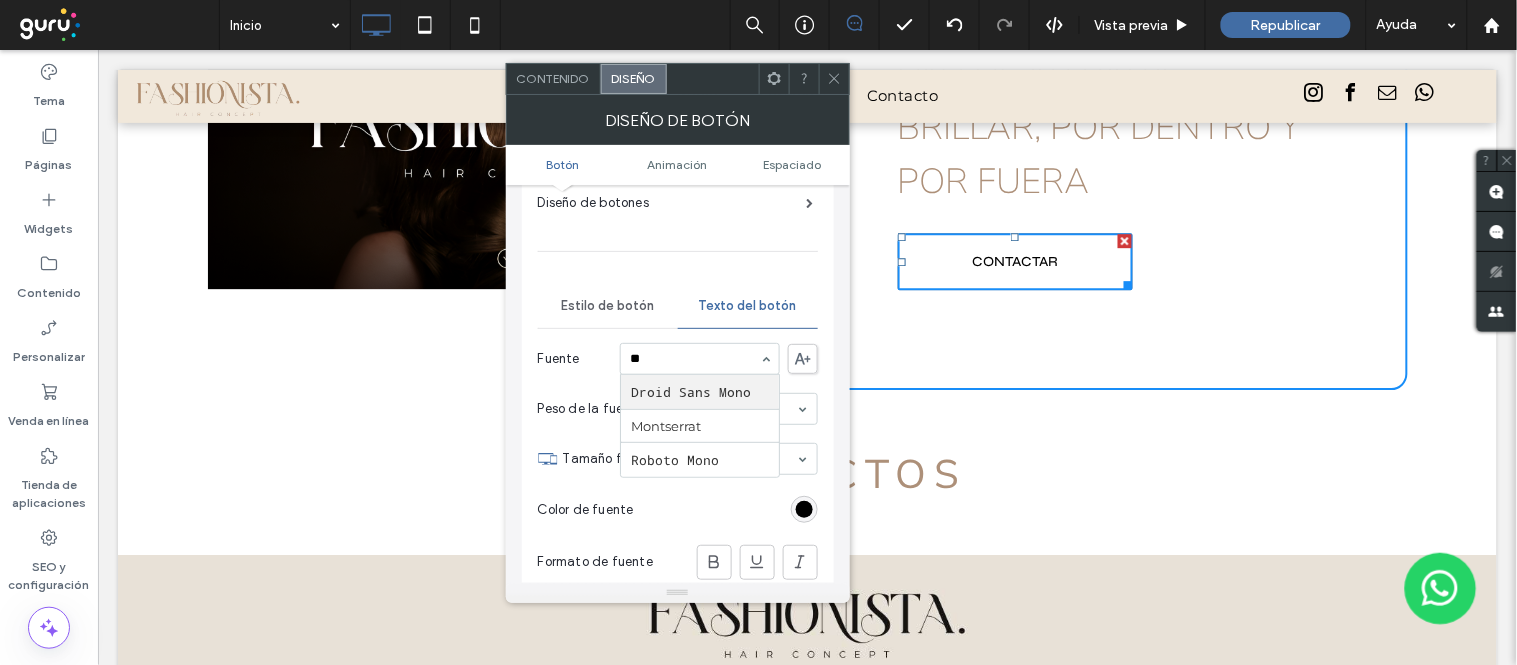 scroll, scrollTop: 0, scrollLeft: 0, axis: both 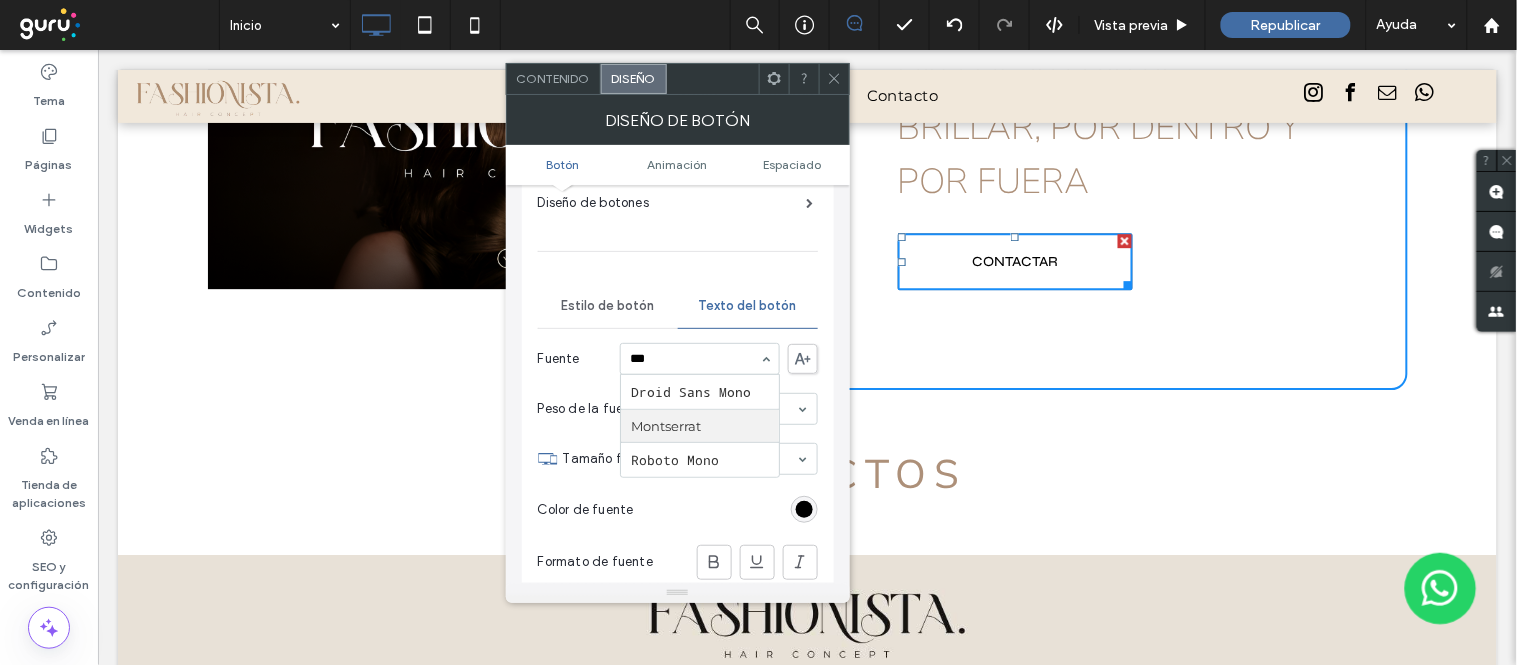 type 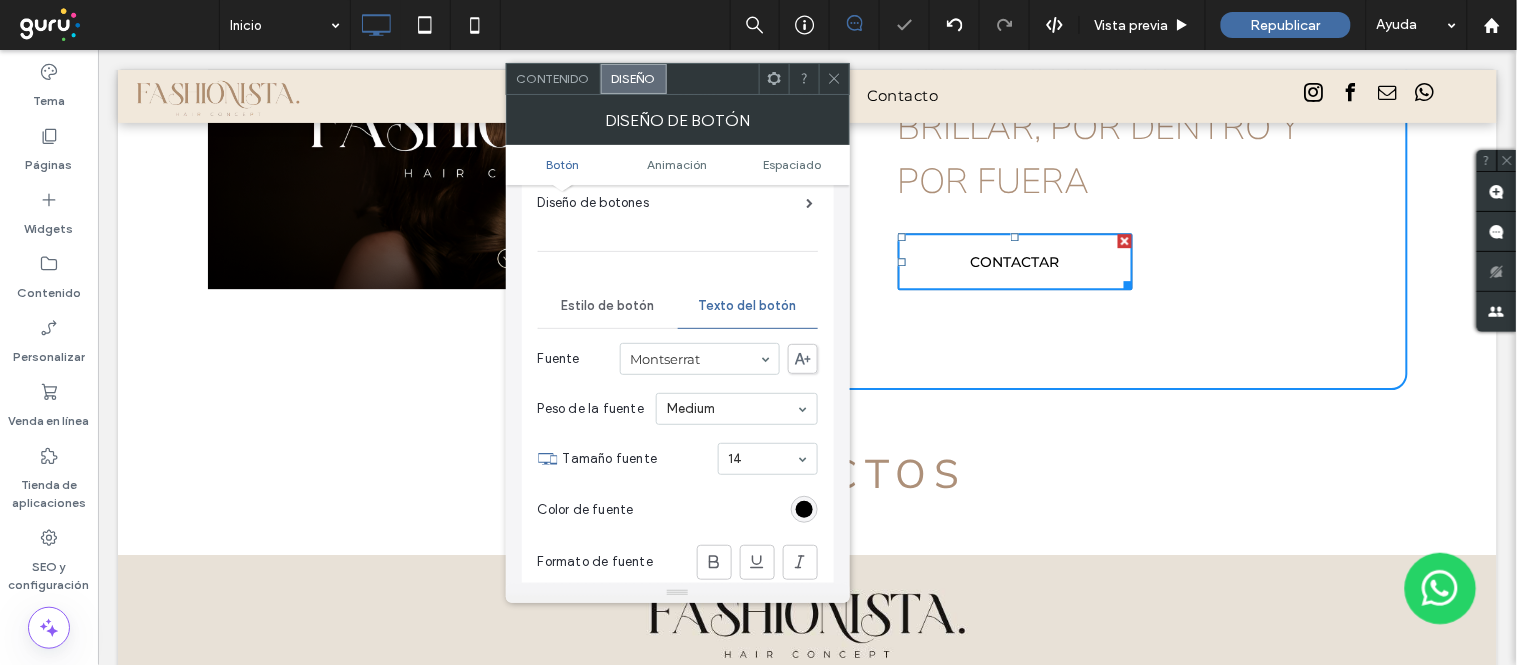 click 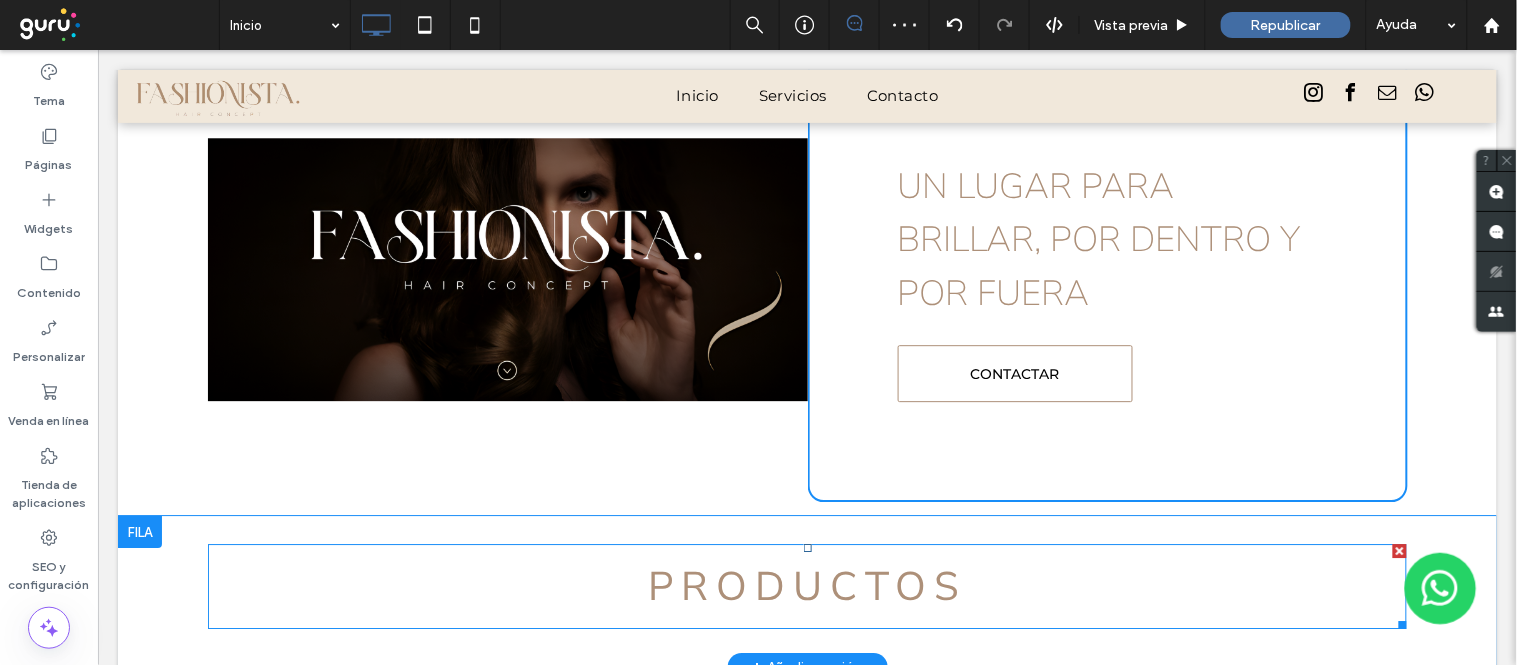 scroll, scrollTop: 3157, scrollLeft: 0, axis: vertical 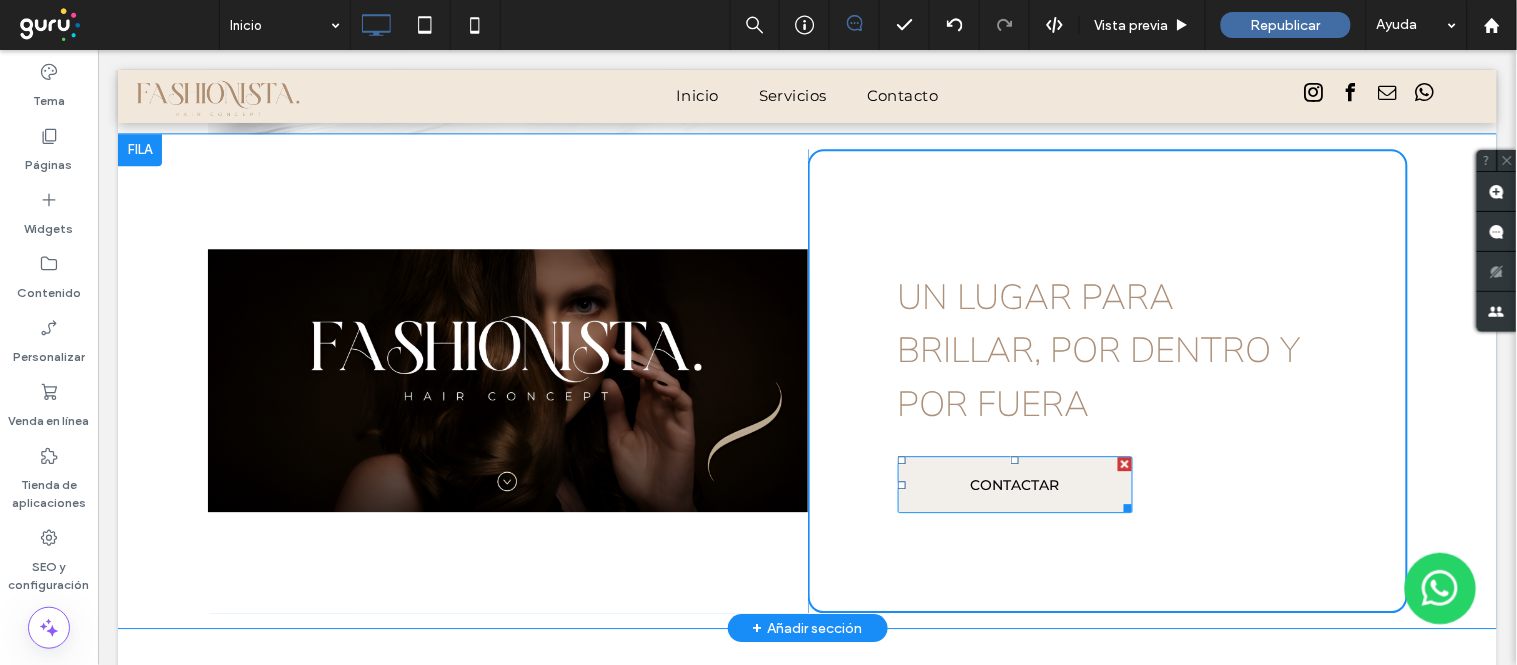 click on "CONTACTAR" at bounding box center [1015, 483] 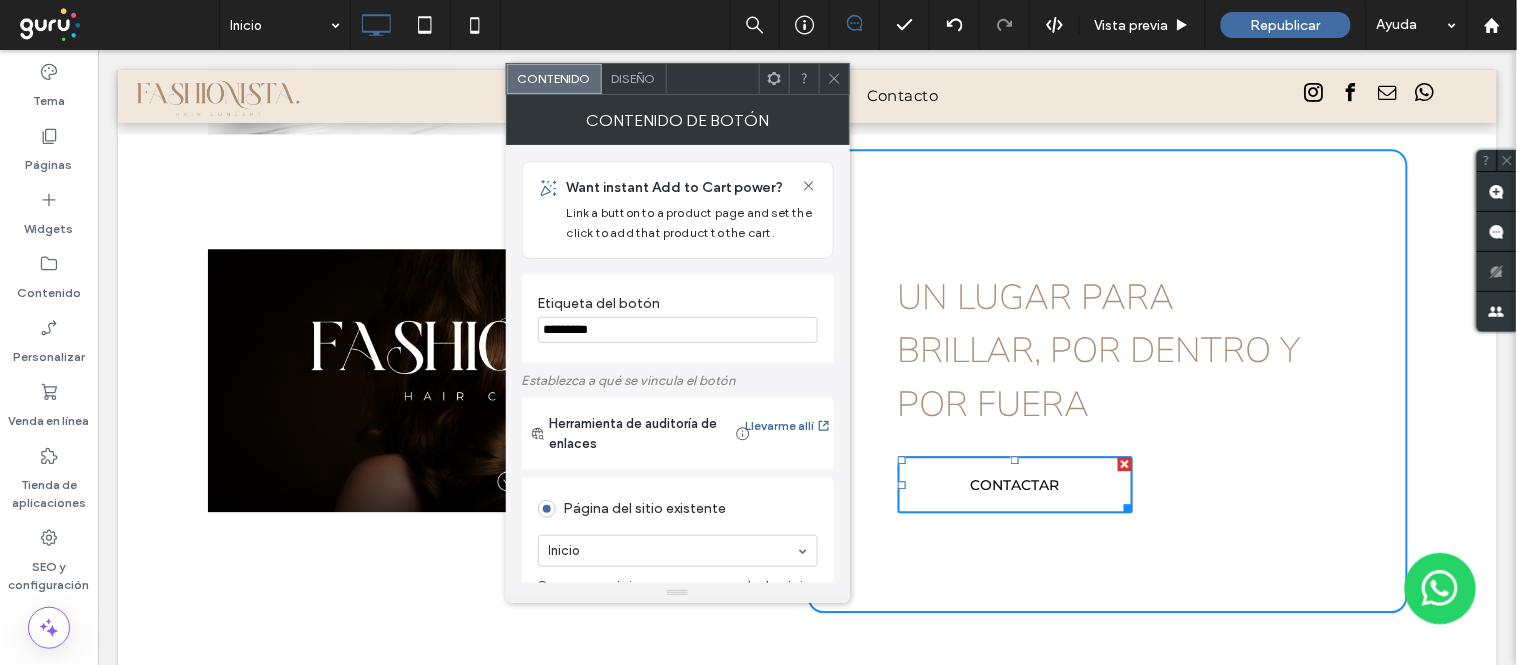 click on "Diseño" at bounding box center (634, 78) 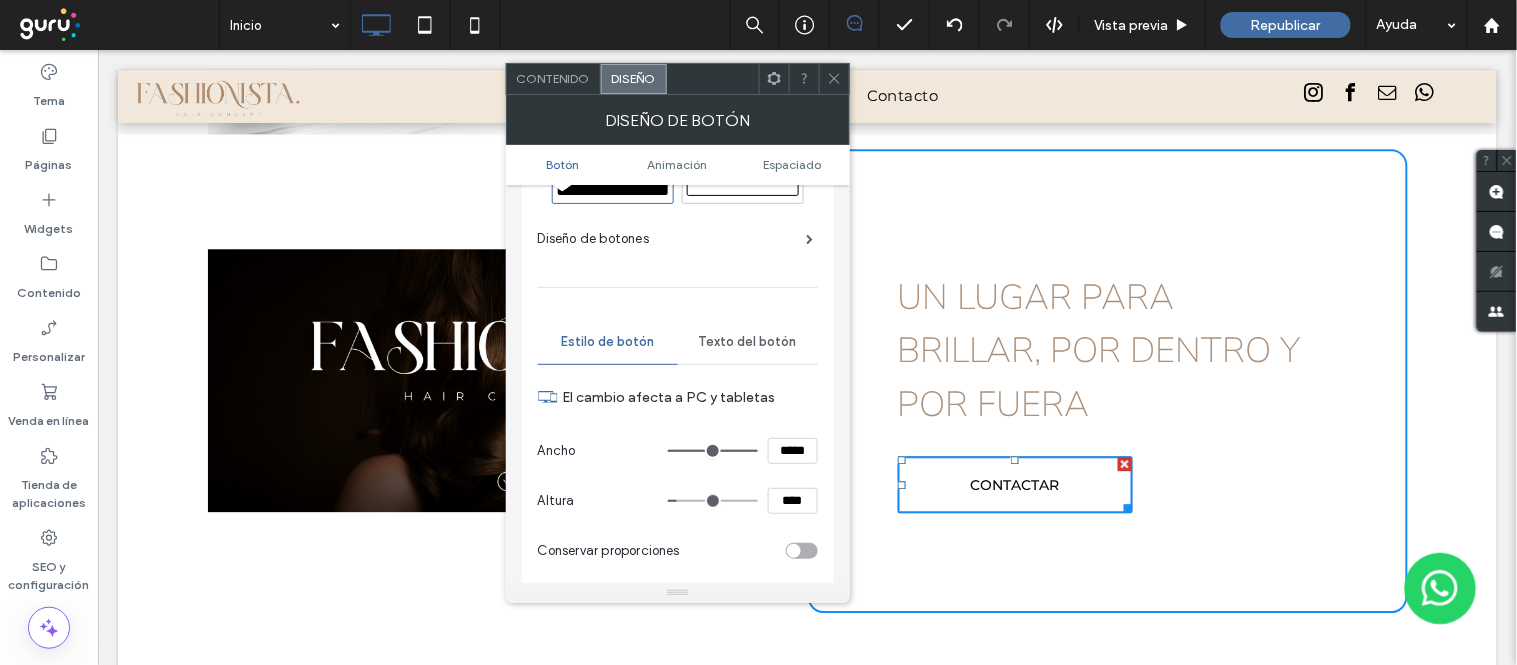 scroll, scrollTop: 111, scrollLeft: 0, axis: vertical 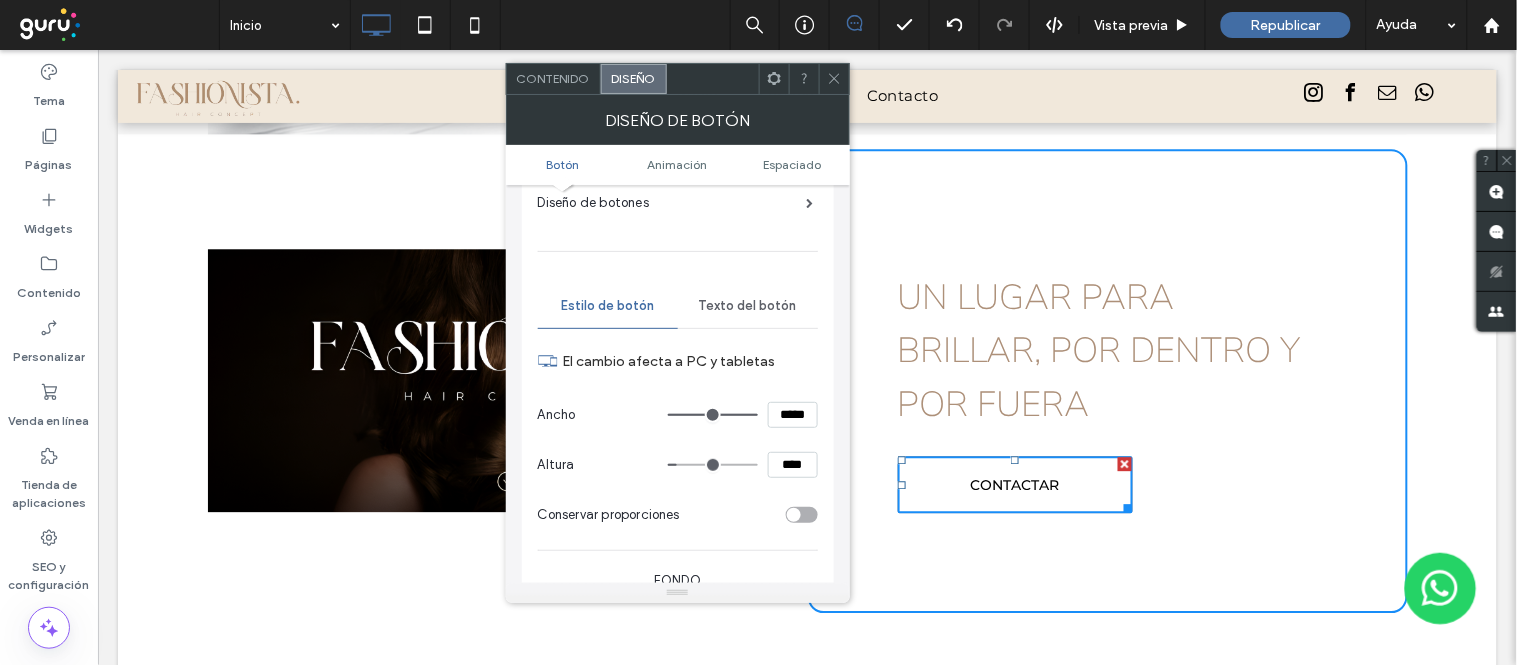 click on "Texto del botón" at bounding box center [748, 306] 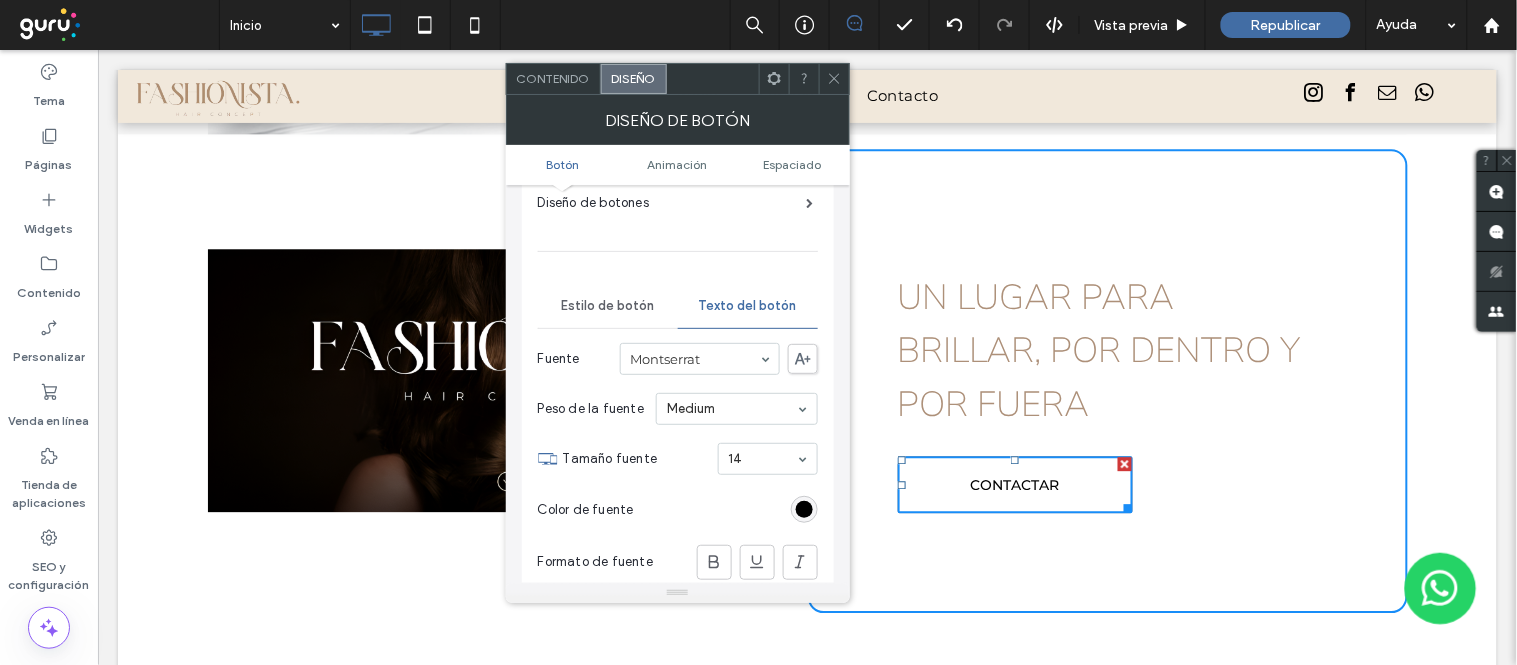 click at bounding box center (804, 509) 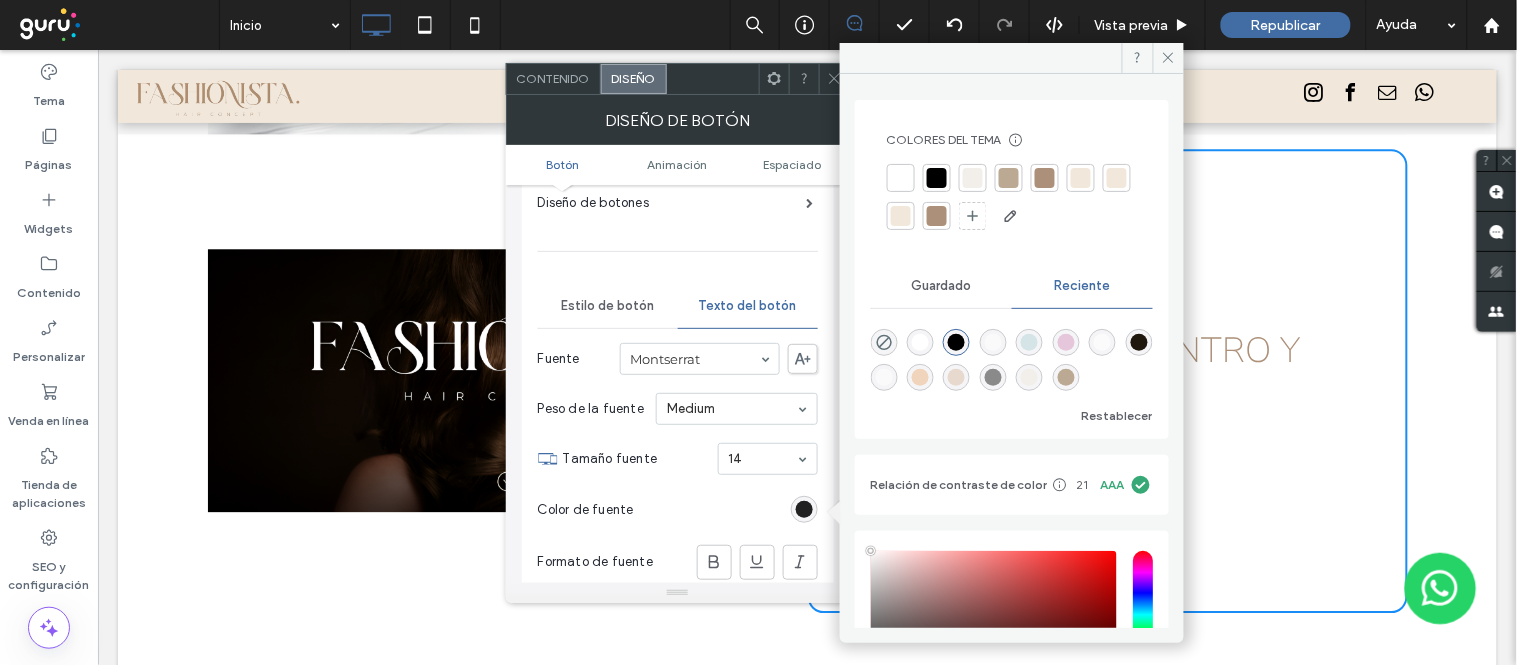 type on "****" 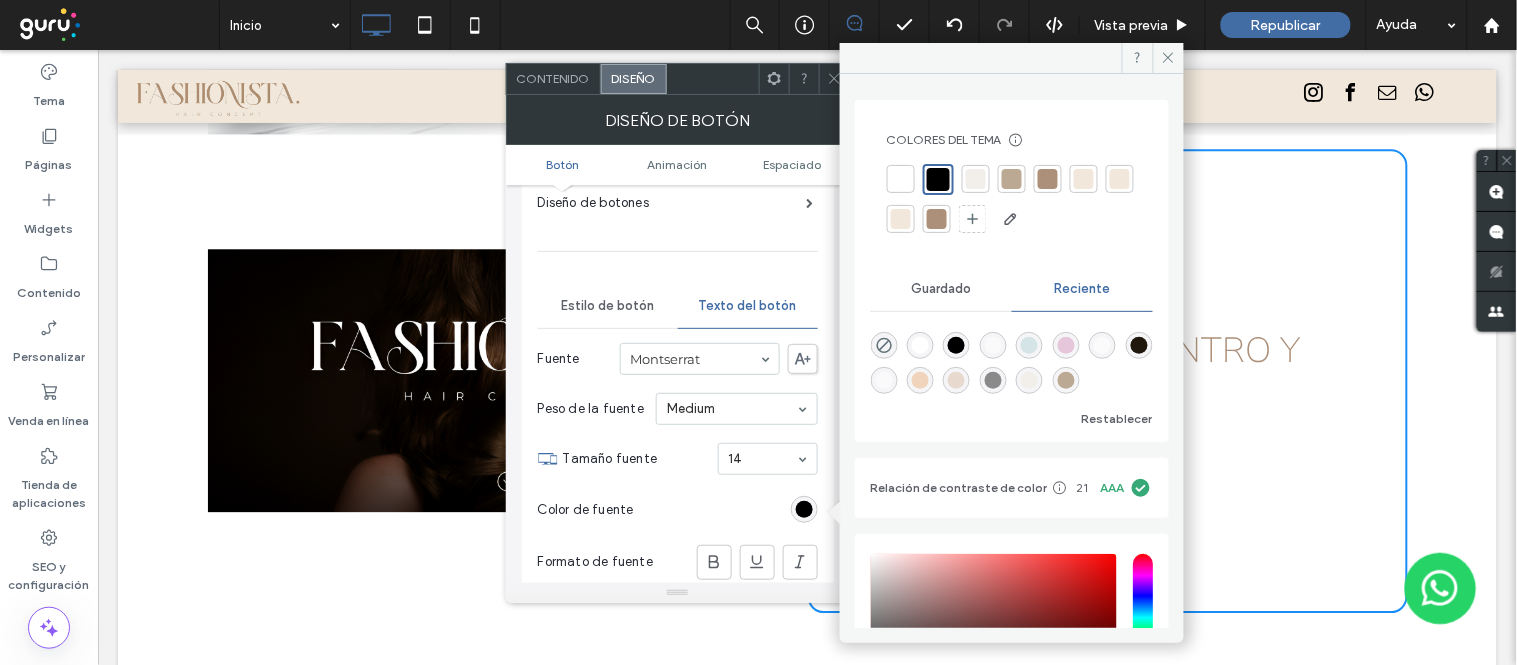click at bounding box center (1048, 179) 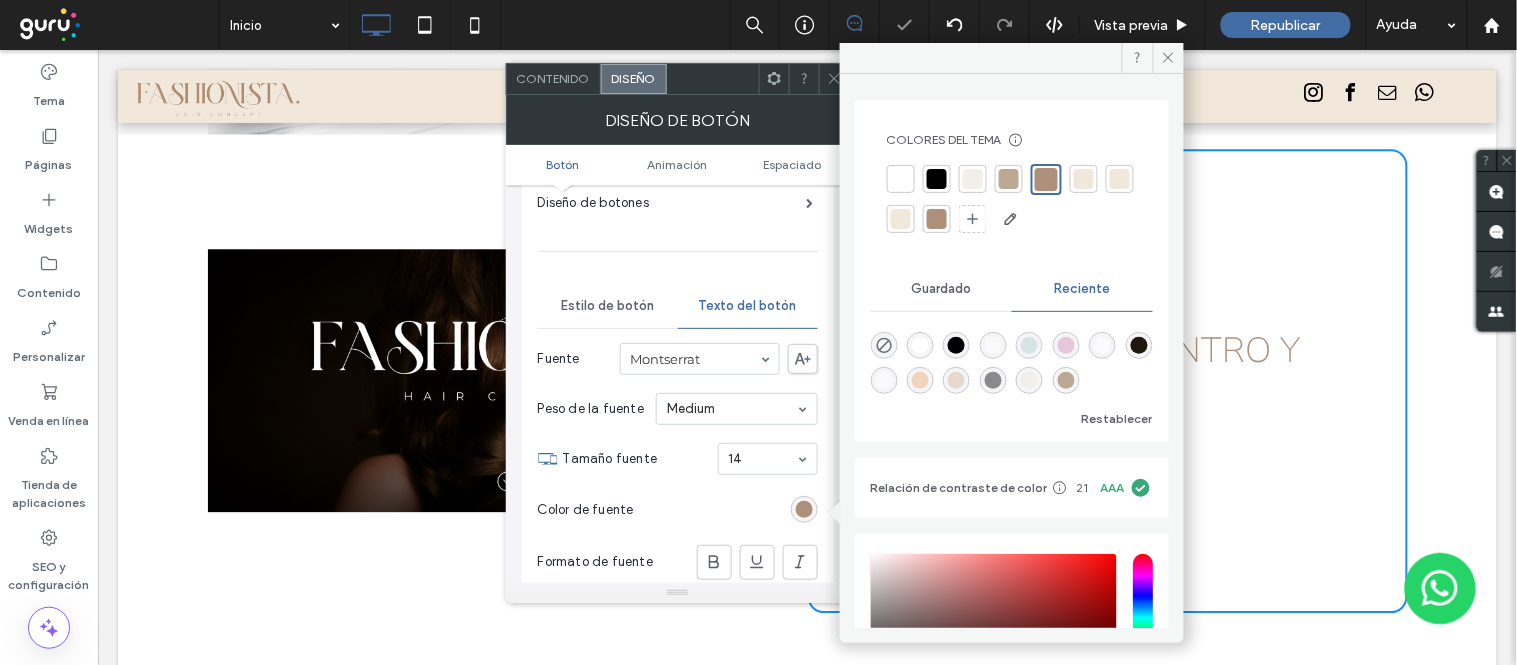 click on "Color de fuente" at bounding box center [678, 510] 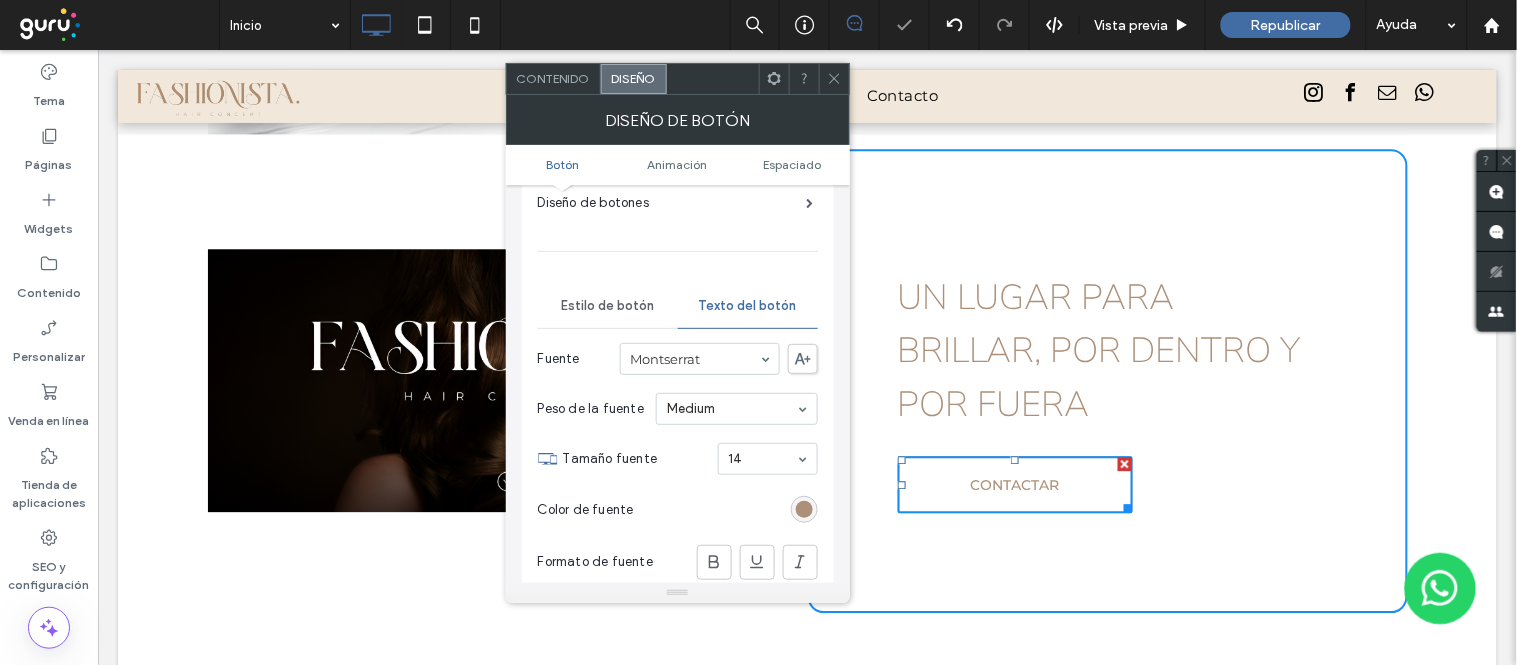 click 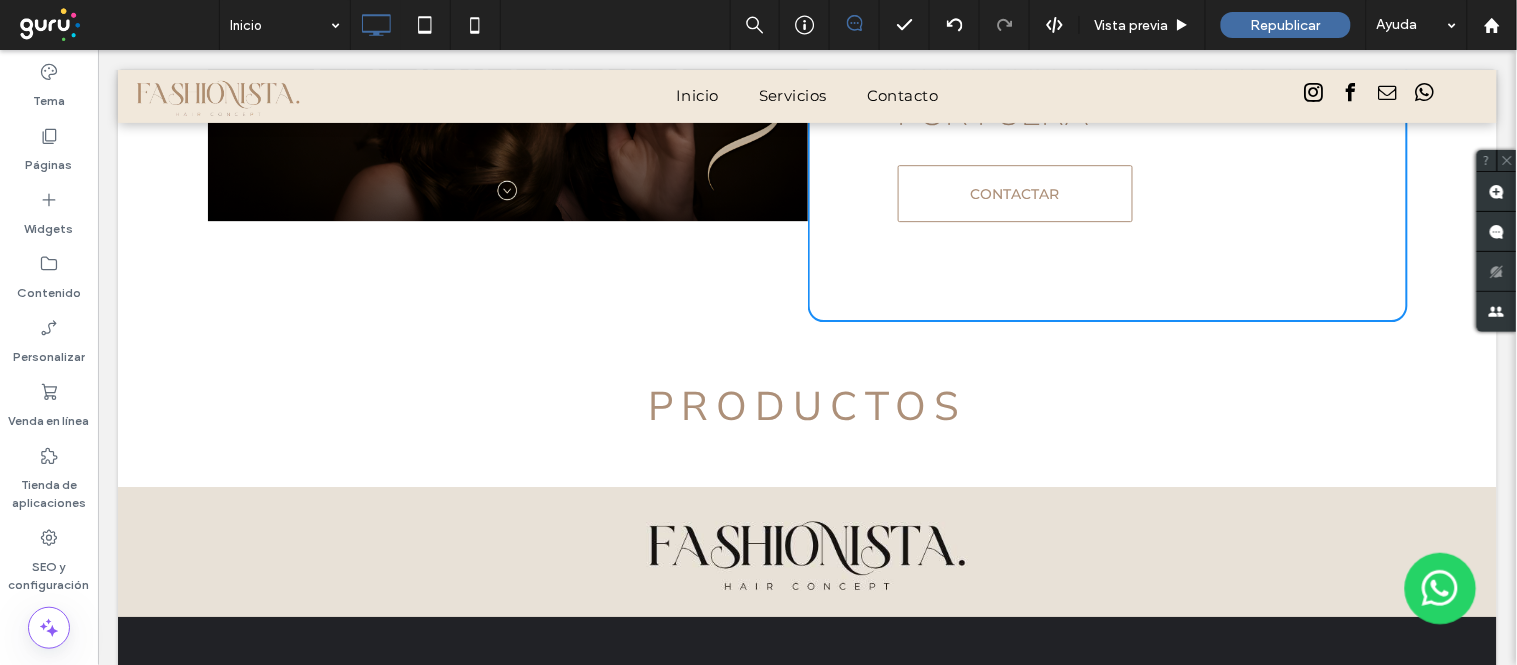scroll, scrollTop: 3787, scrollLeft: 0, axis: vertical 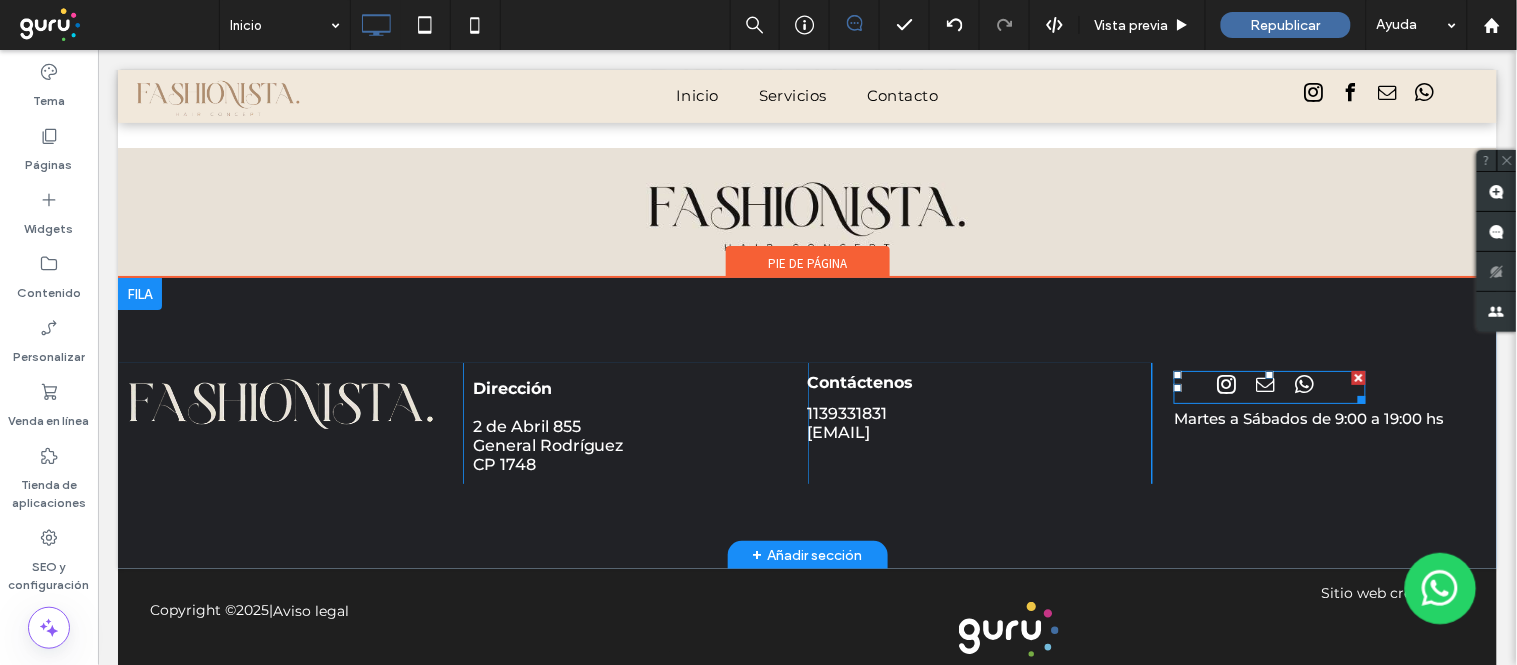 click at bounding box center [1226, 384] 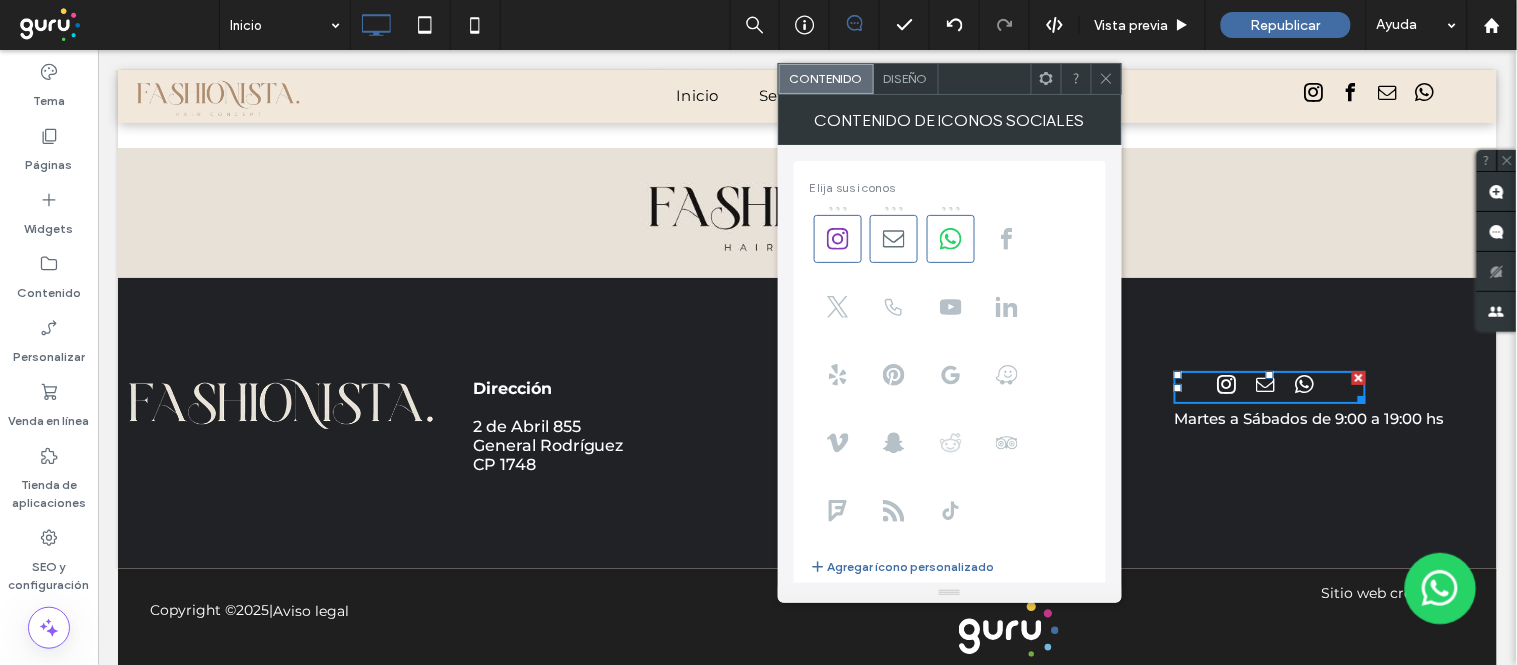 scroll, scrollTop: 355, scrollLeft: 0, axis: vertical 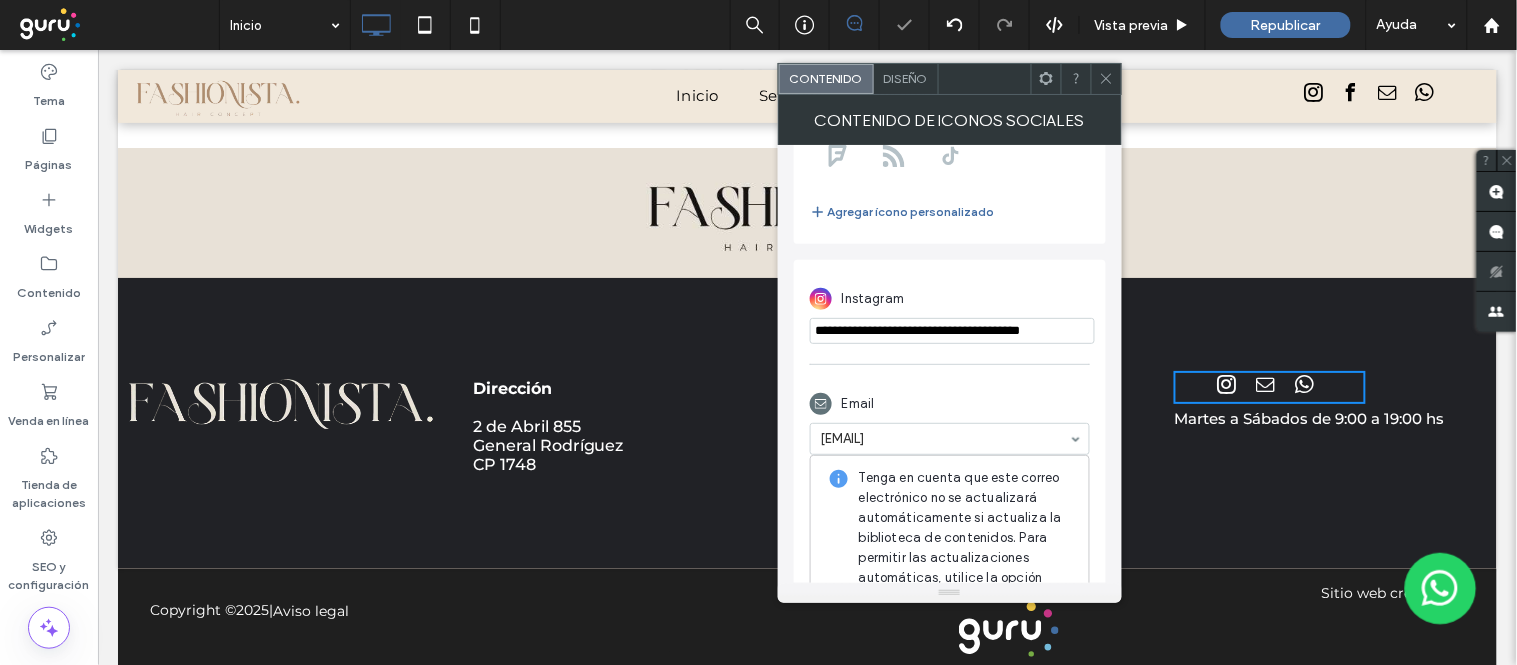 click at bounding box center (1440, 588) 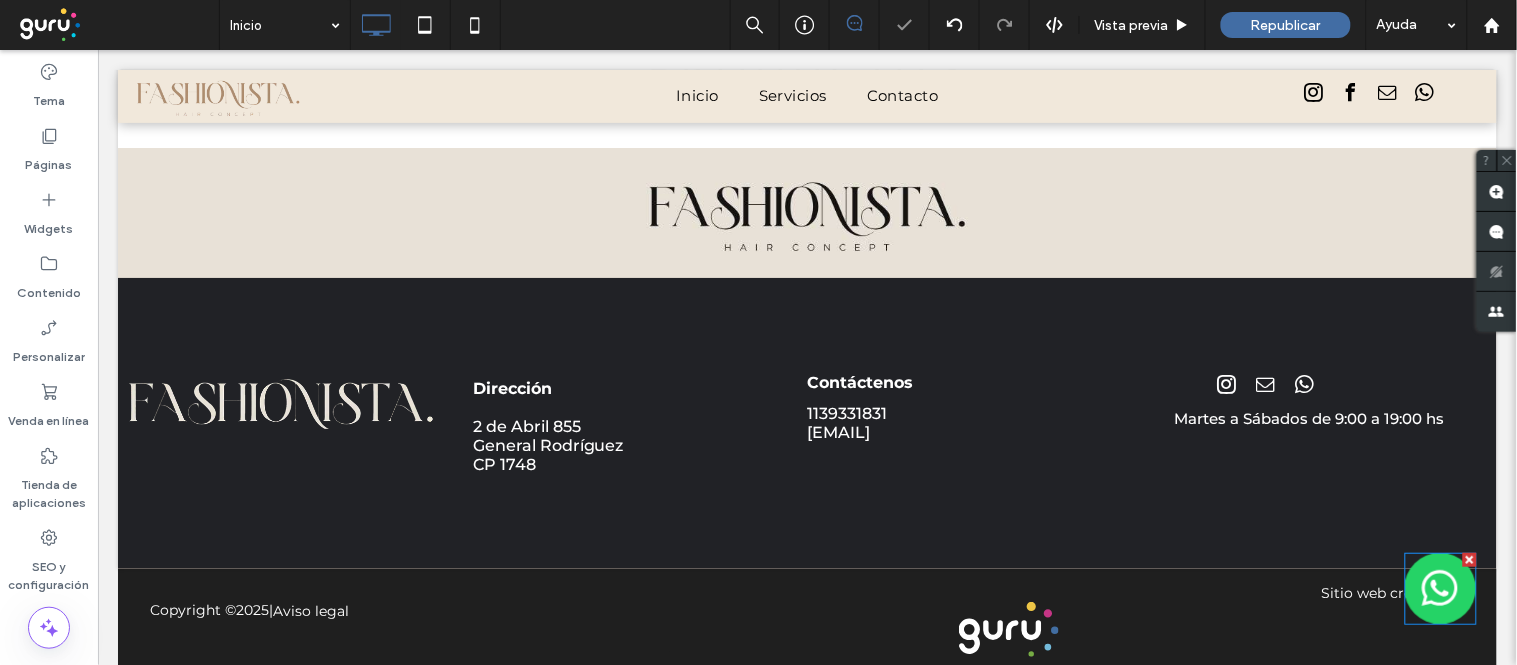click at bounding box center (1440, 588) 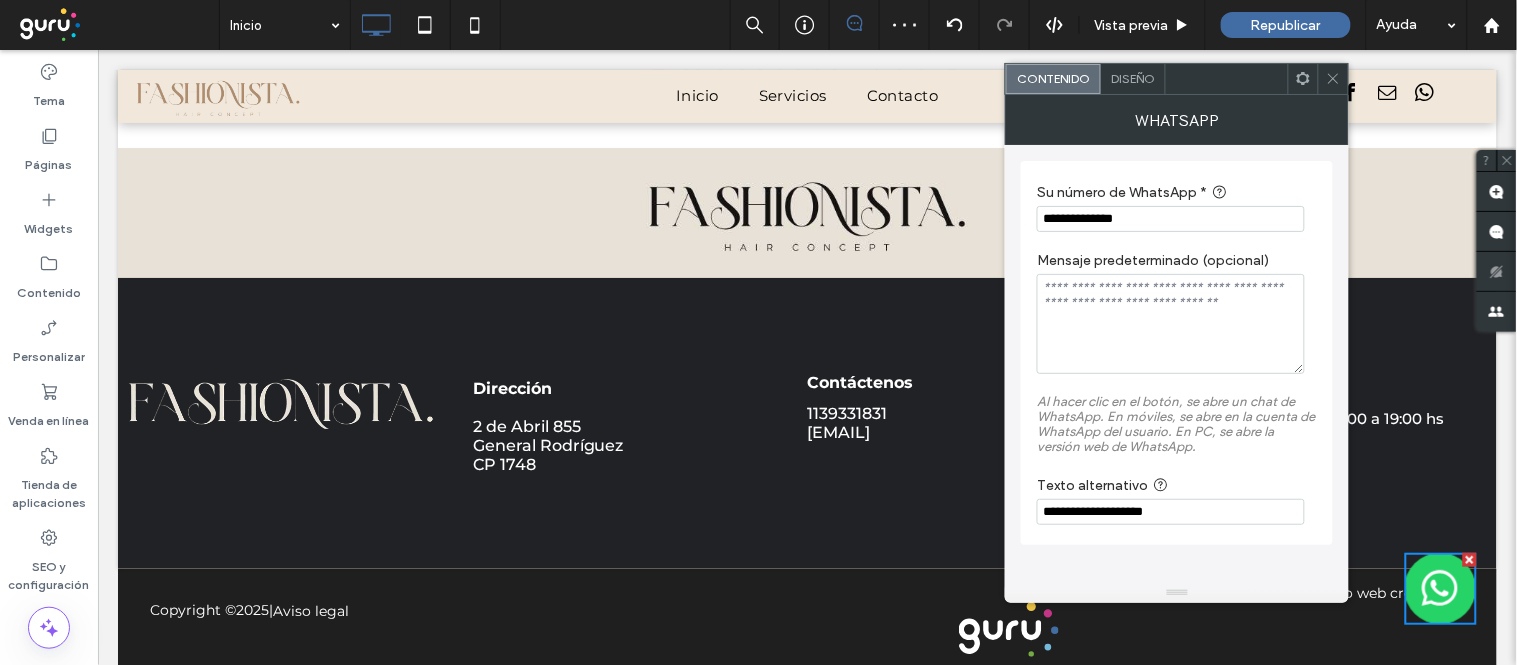 click on "**********" at bounding box center (1177, 206) 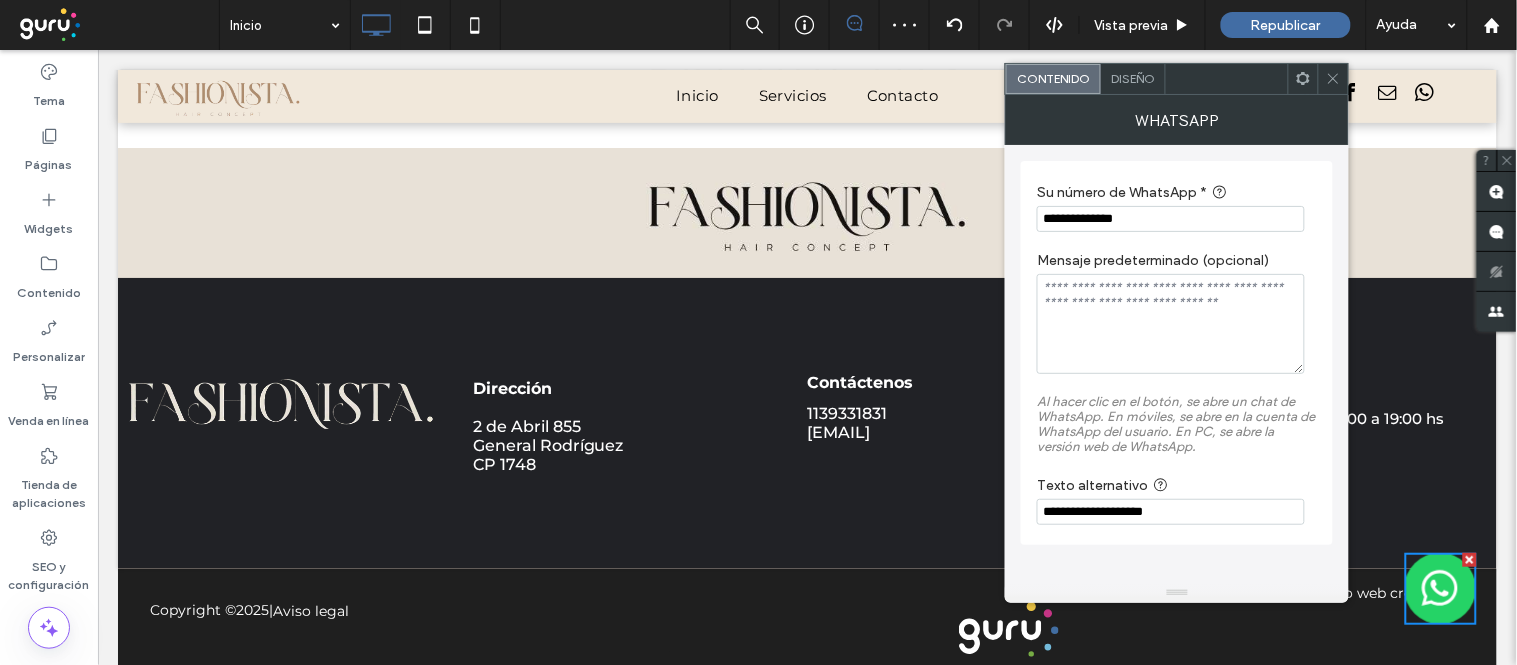 click on "**********" at bounding box center [1171, 219] 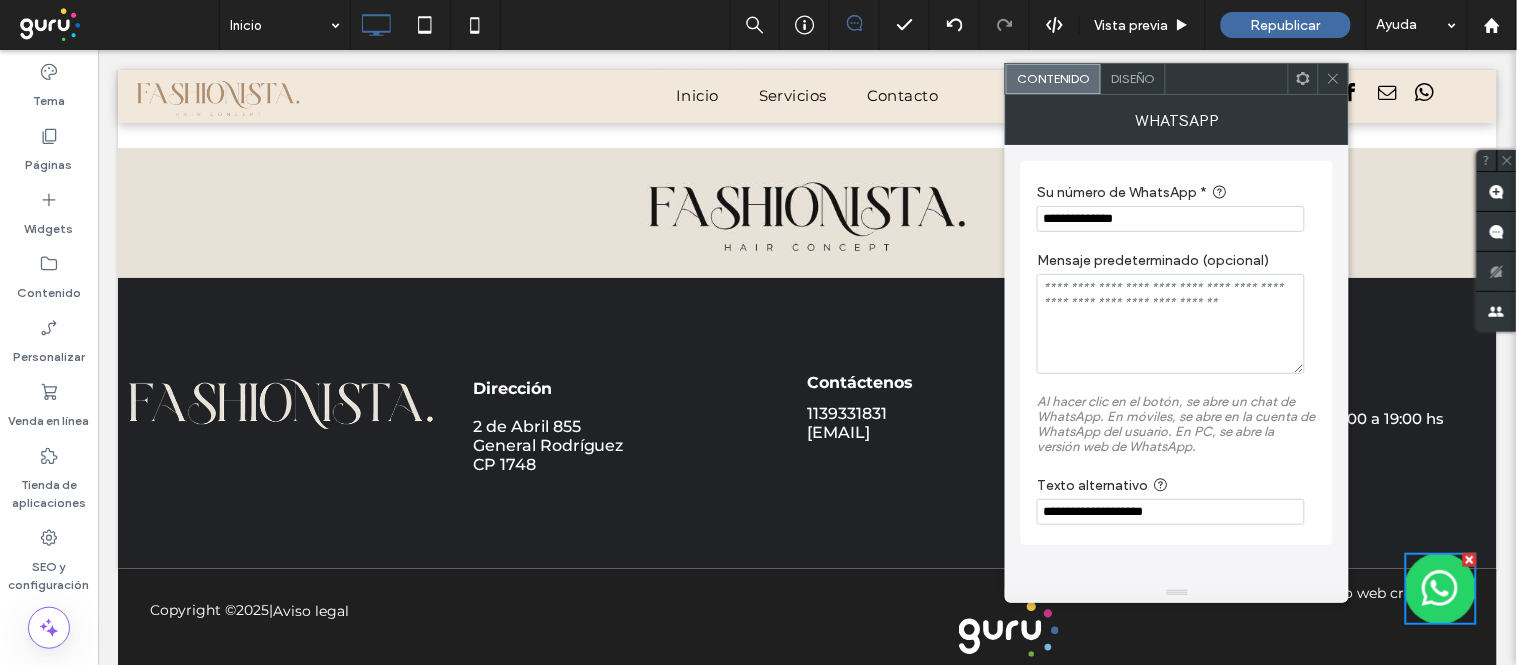 click 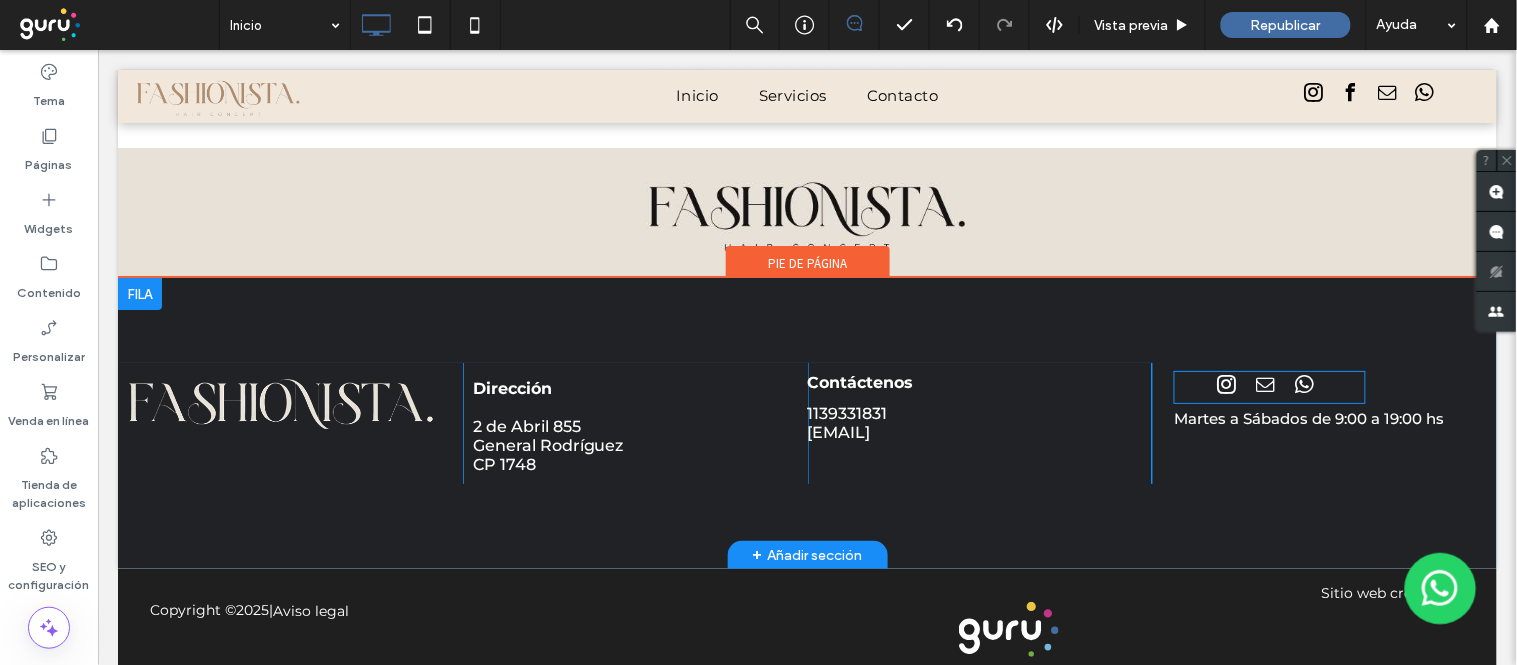 click at bounding box center (1265, 384) 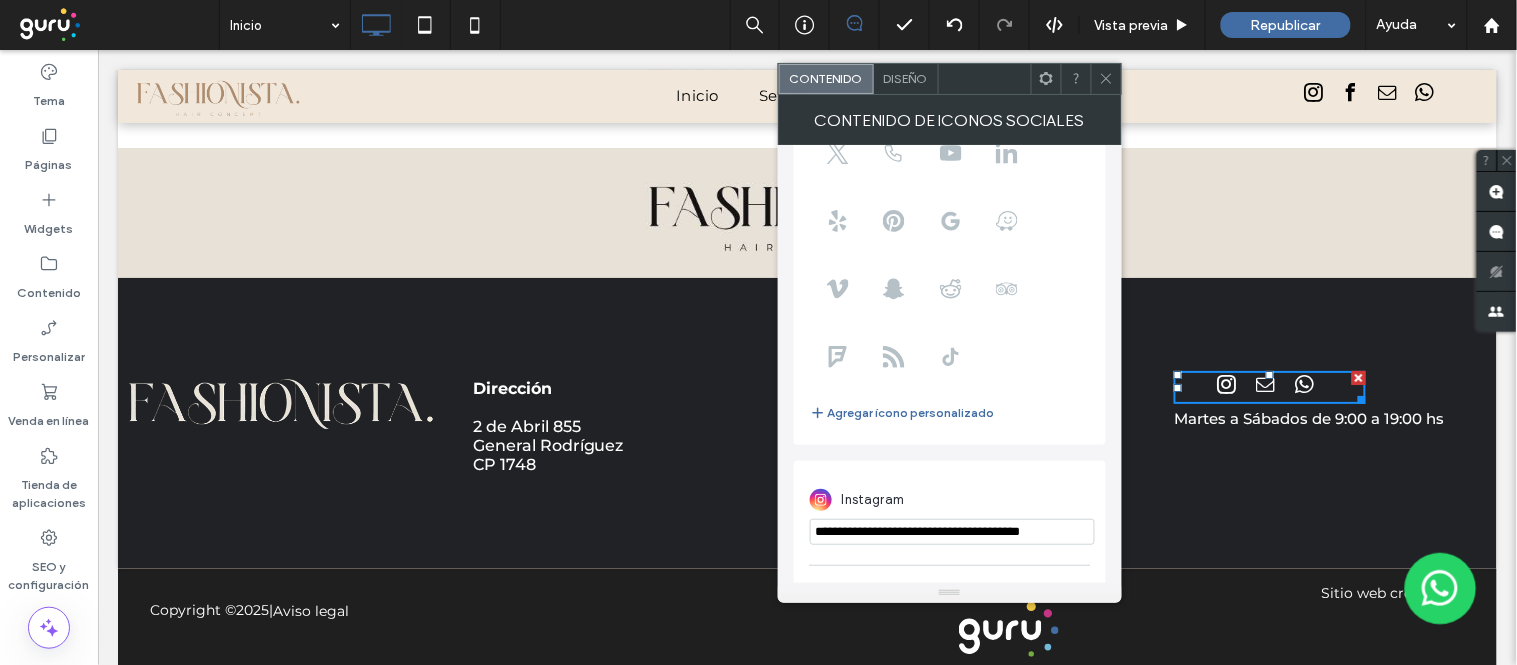 scroll, scrollTop: 355, scrollLeft: 0, axis: vertical 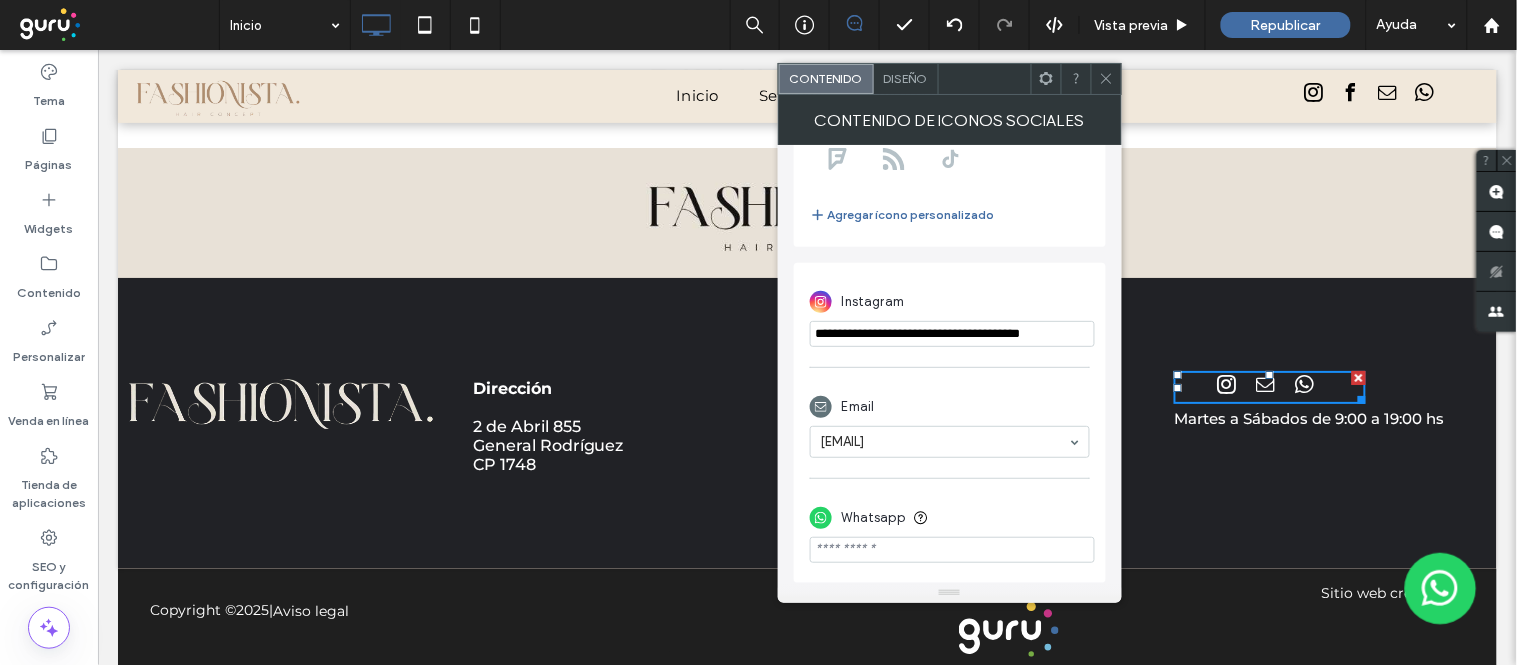paste on "**********" 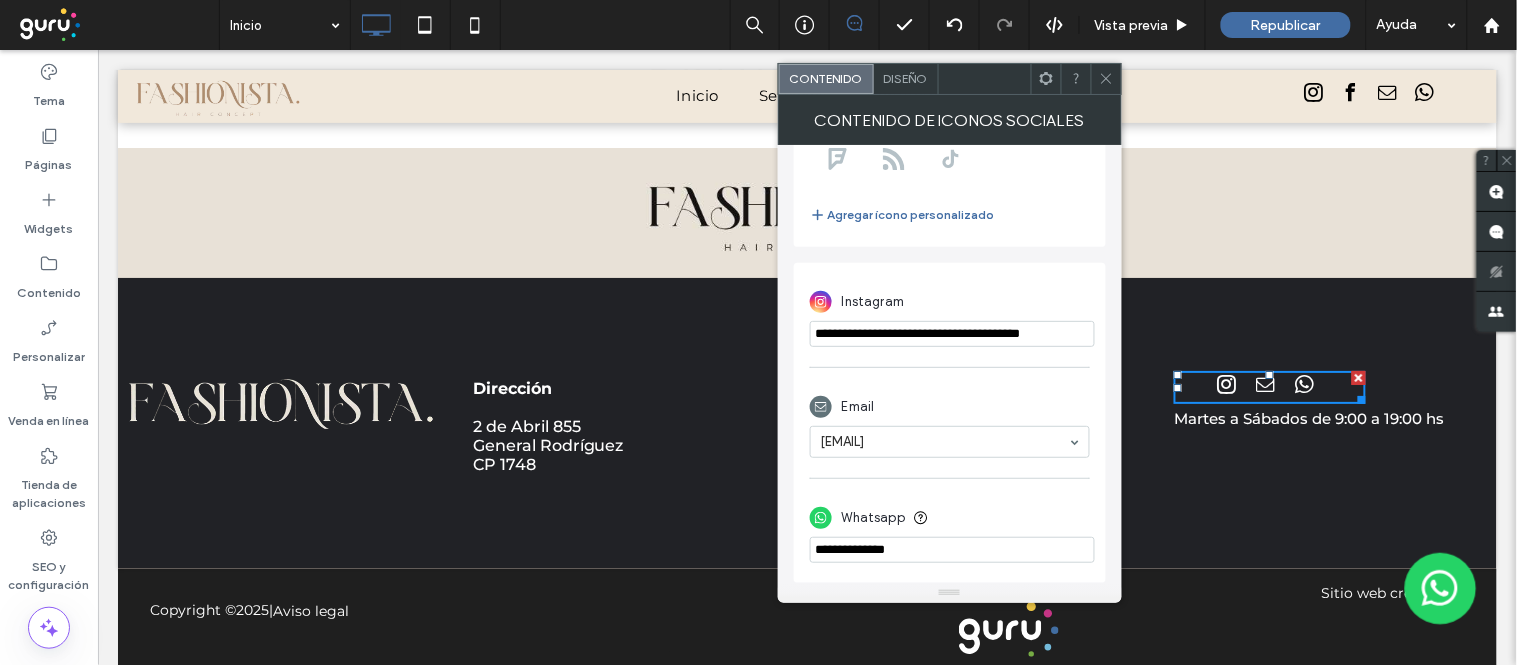 type on "**********" 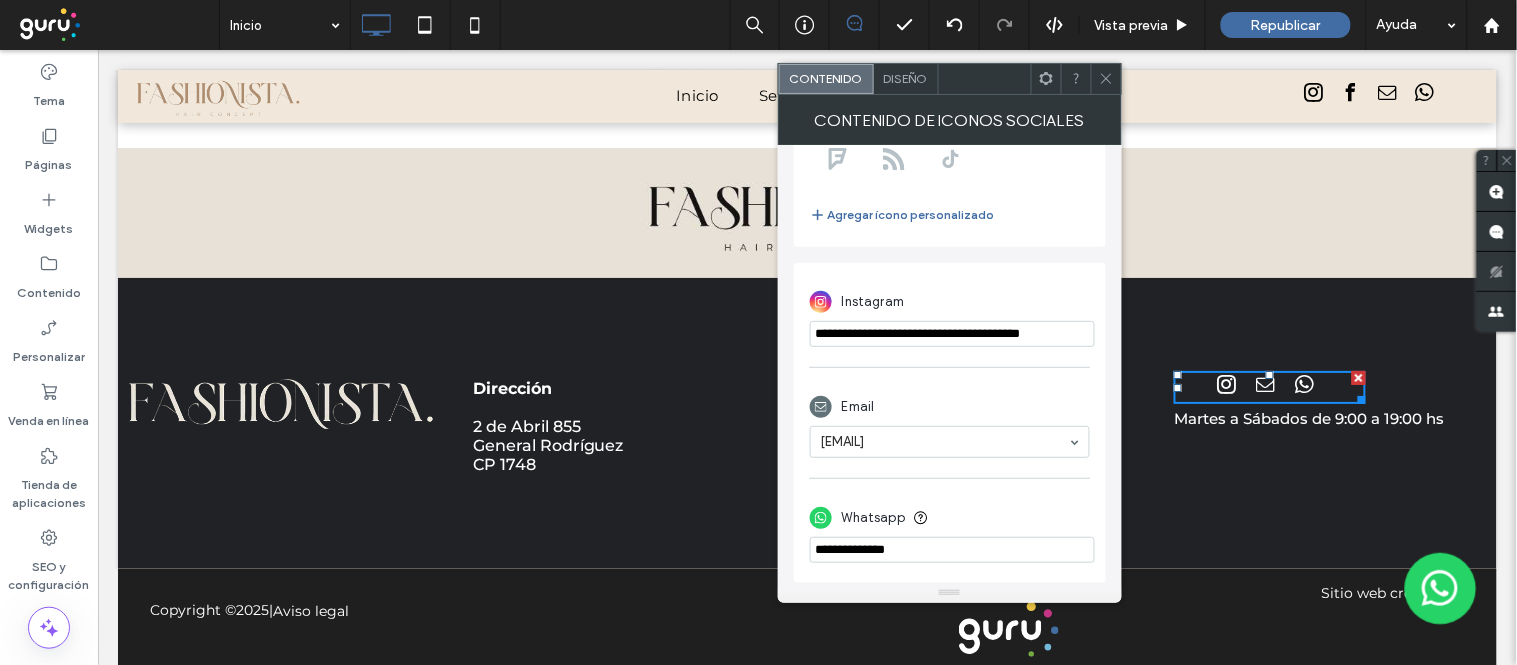click on "**********" at bounding box center (952, 334) 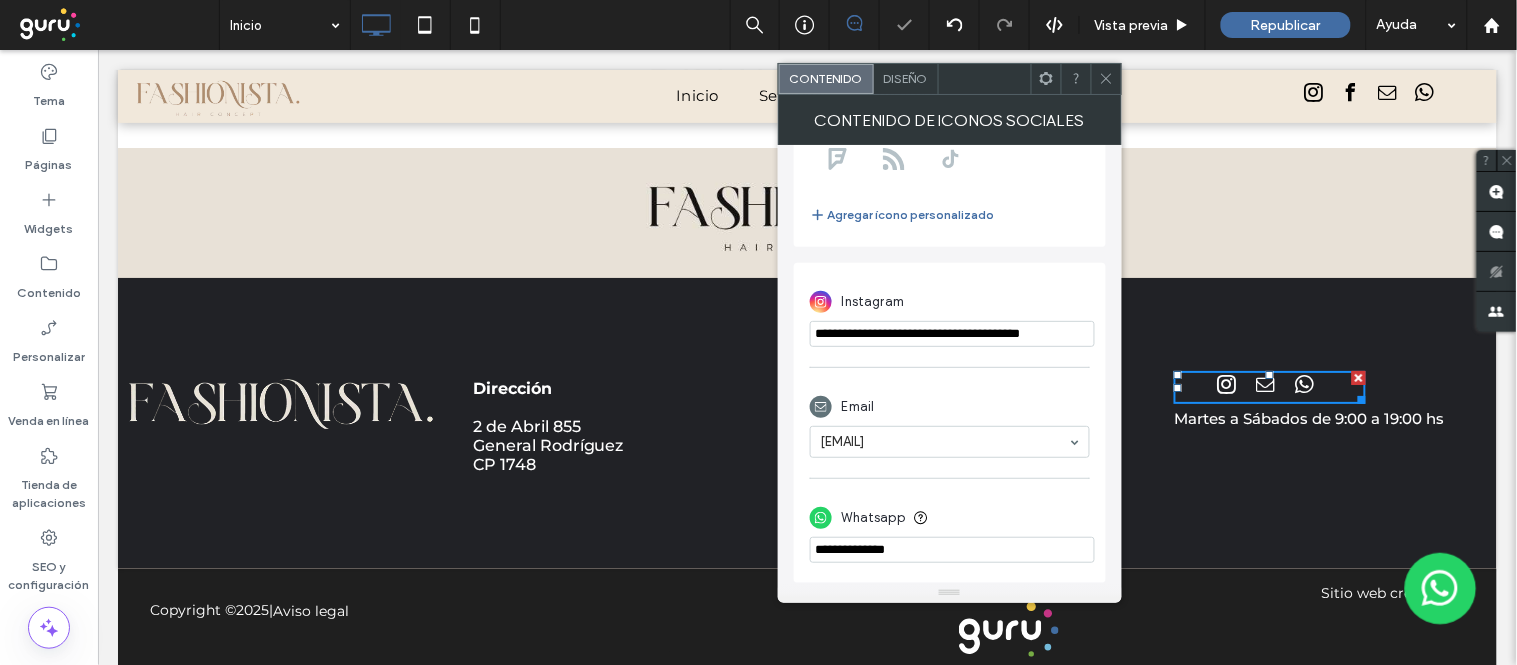 click on "**********" at bounding box center (952, 334) 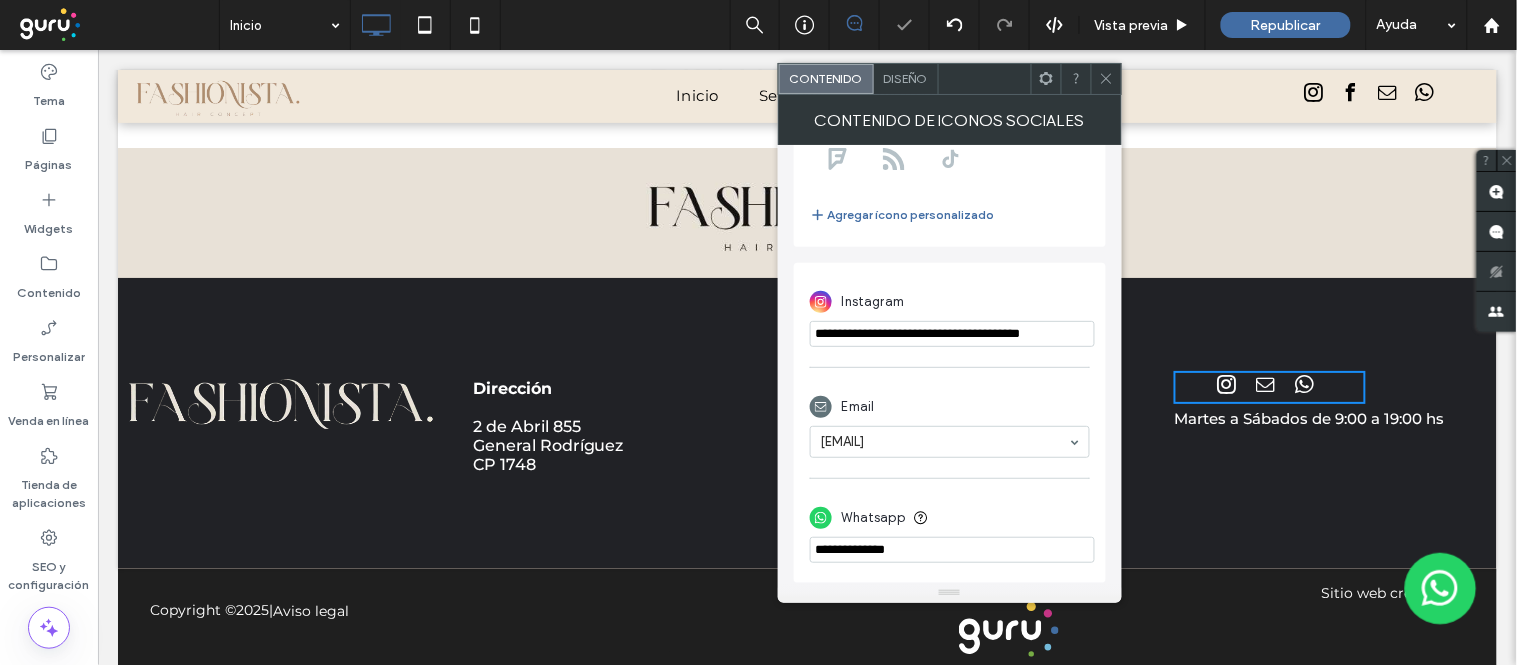 click at bounding box center [1106, 79] 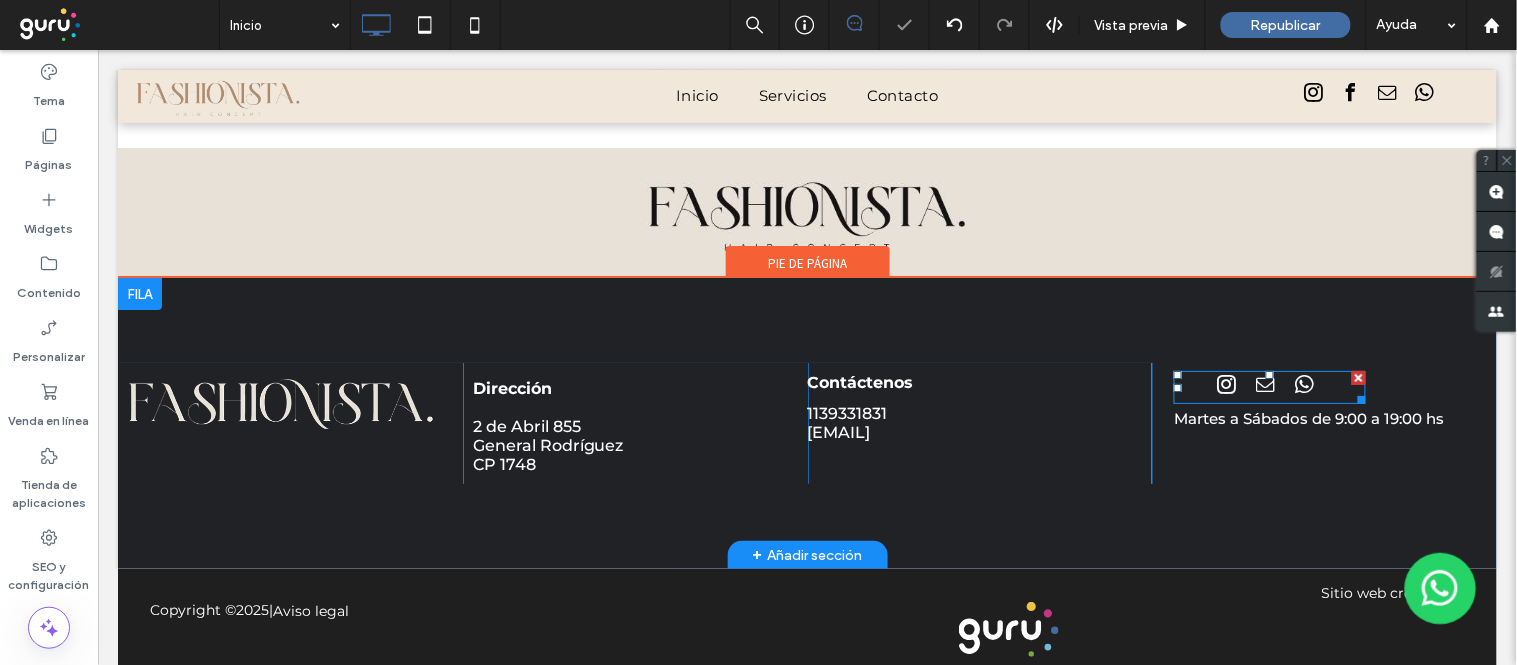 click at bounding box center (1269, 386) 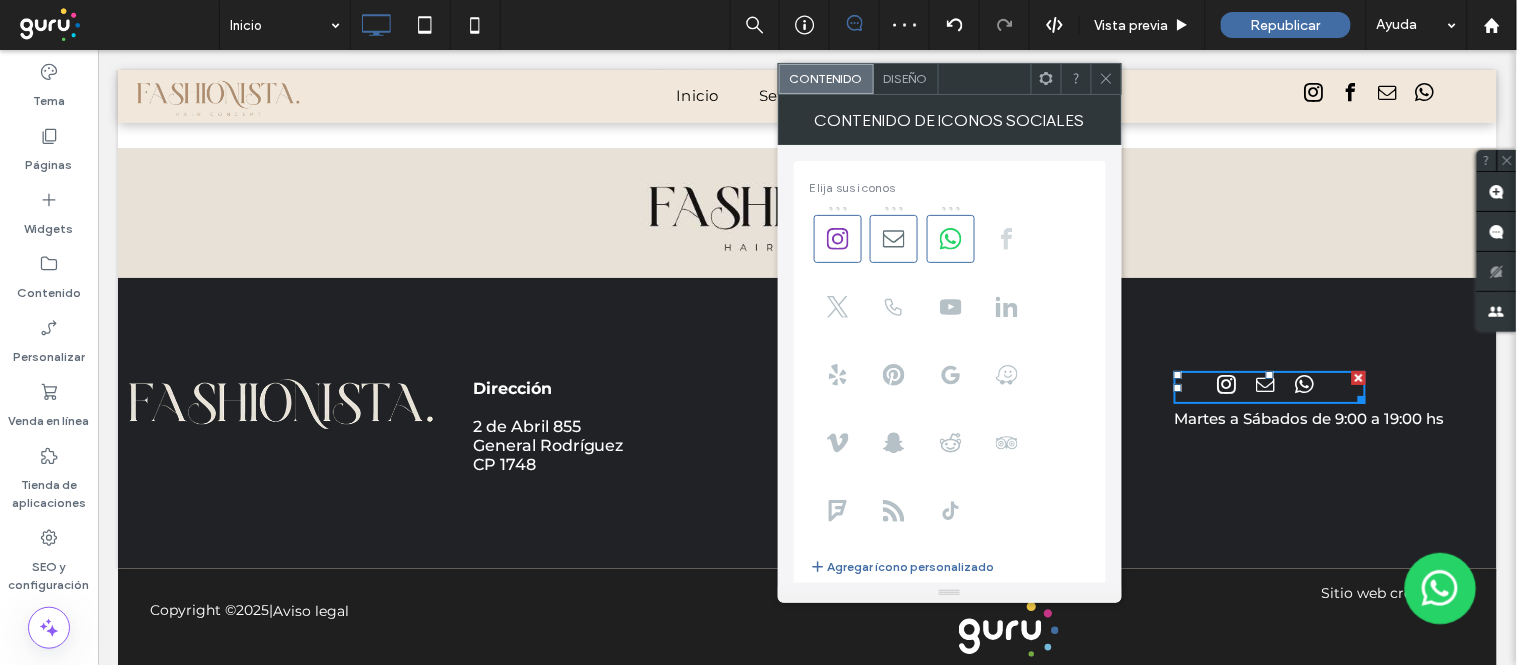 click 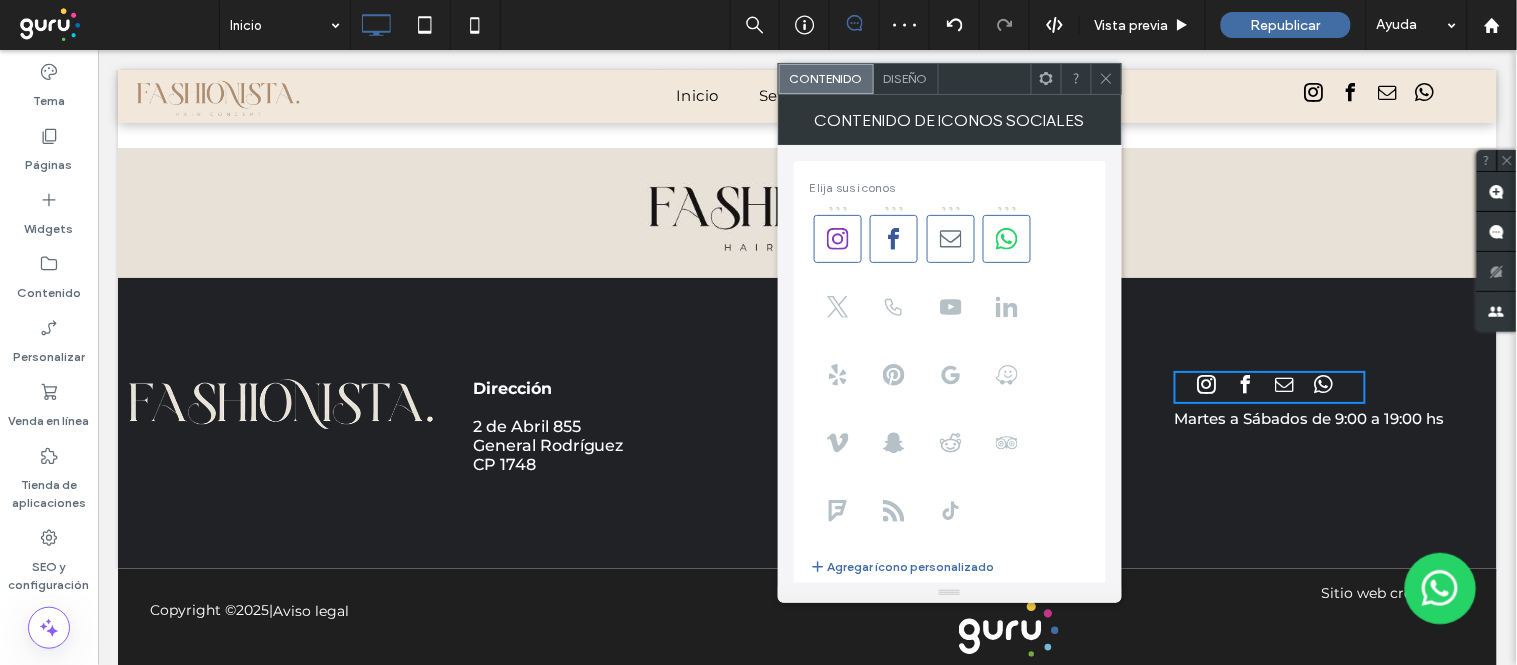 click 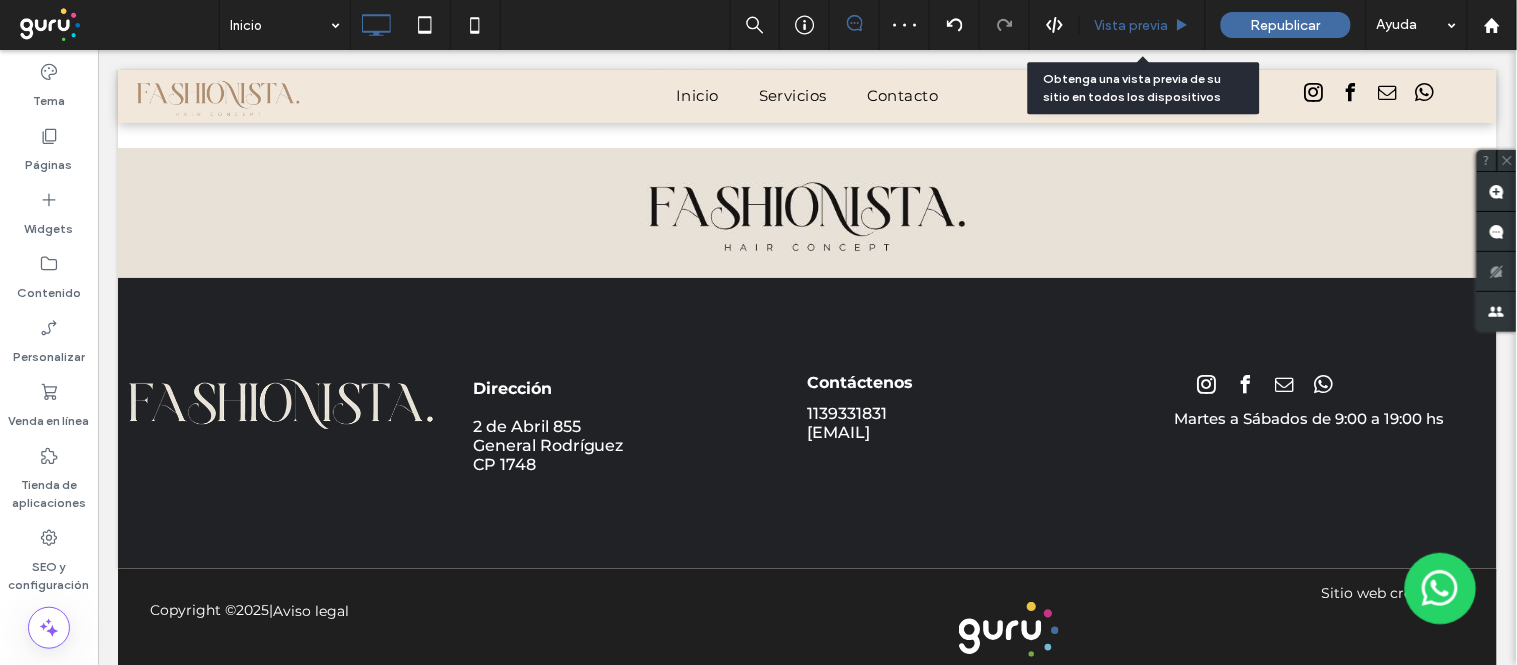 click on "Vista previa" at bounding box center [1143, 25] 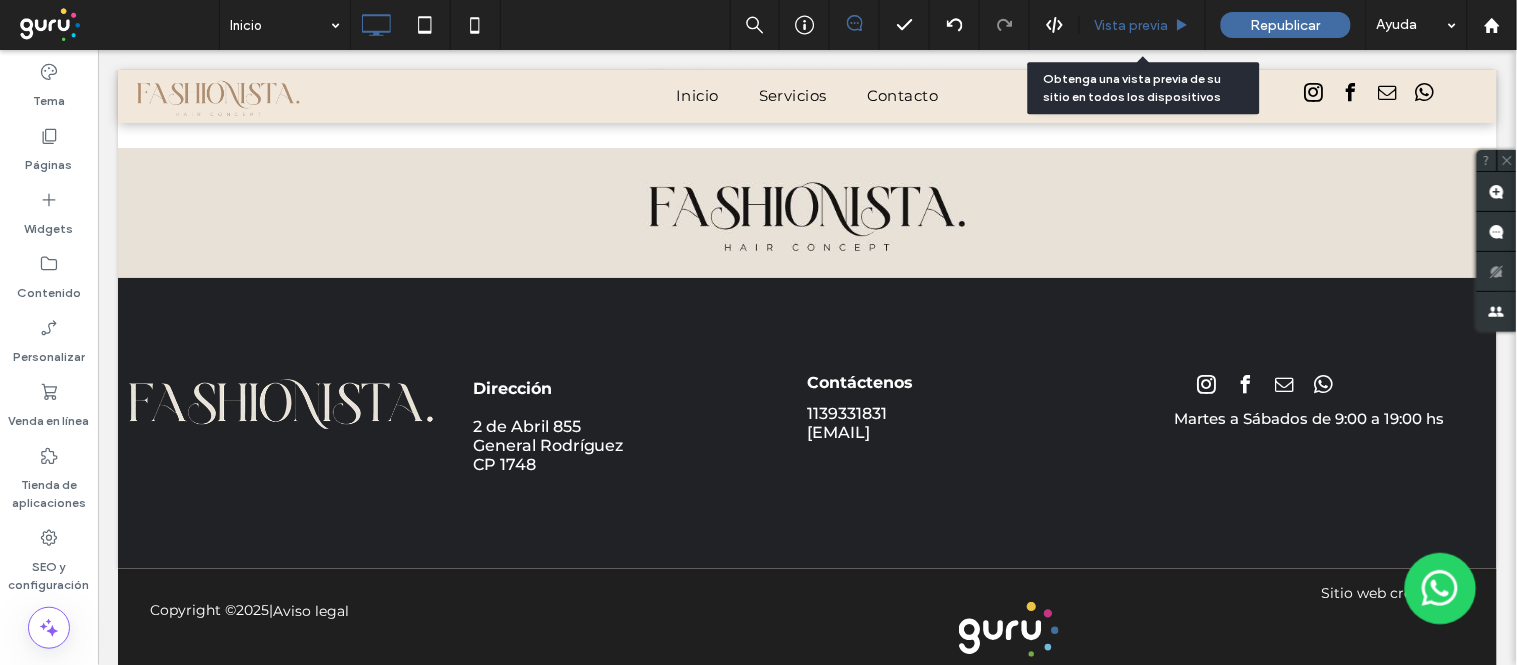 click on "Vista previa" at bounding box center (1143, 25) 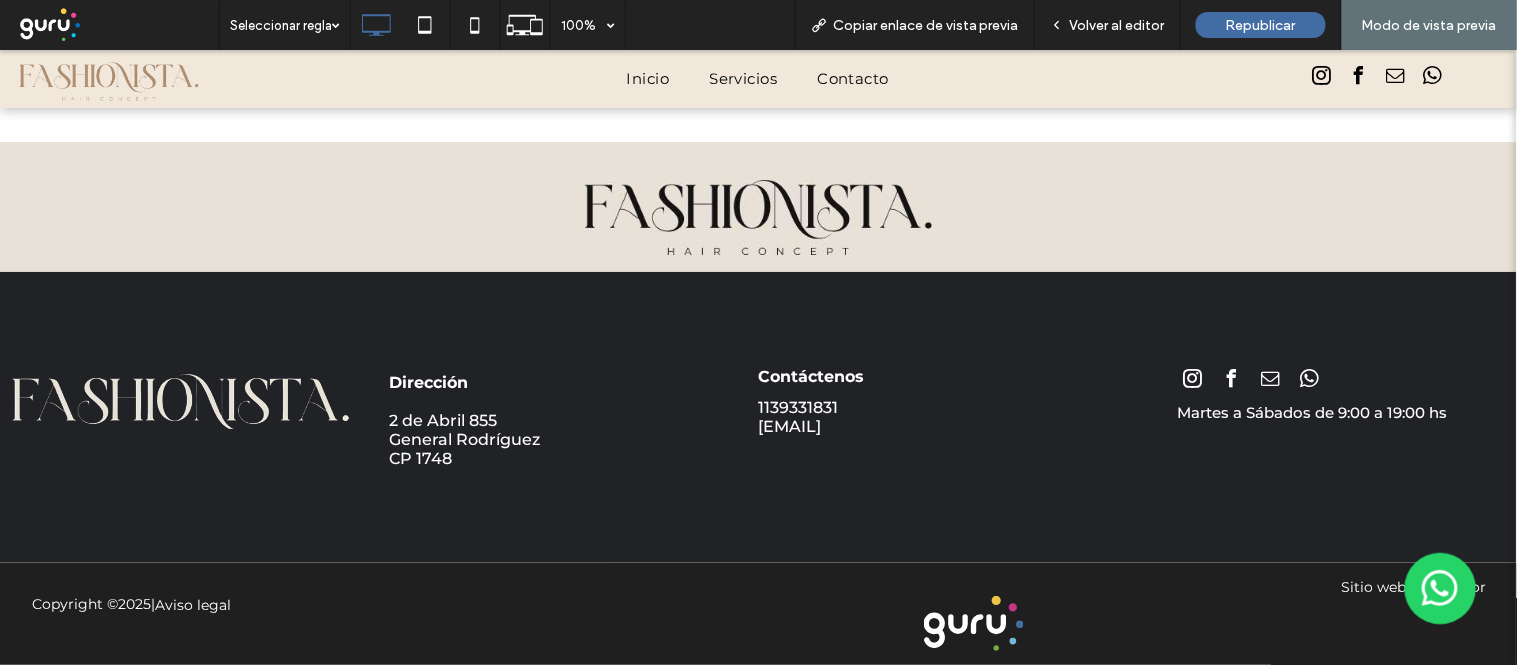 scroll, scrollTop: 3747, scrollLeft: 0, axis: vertical 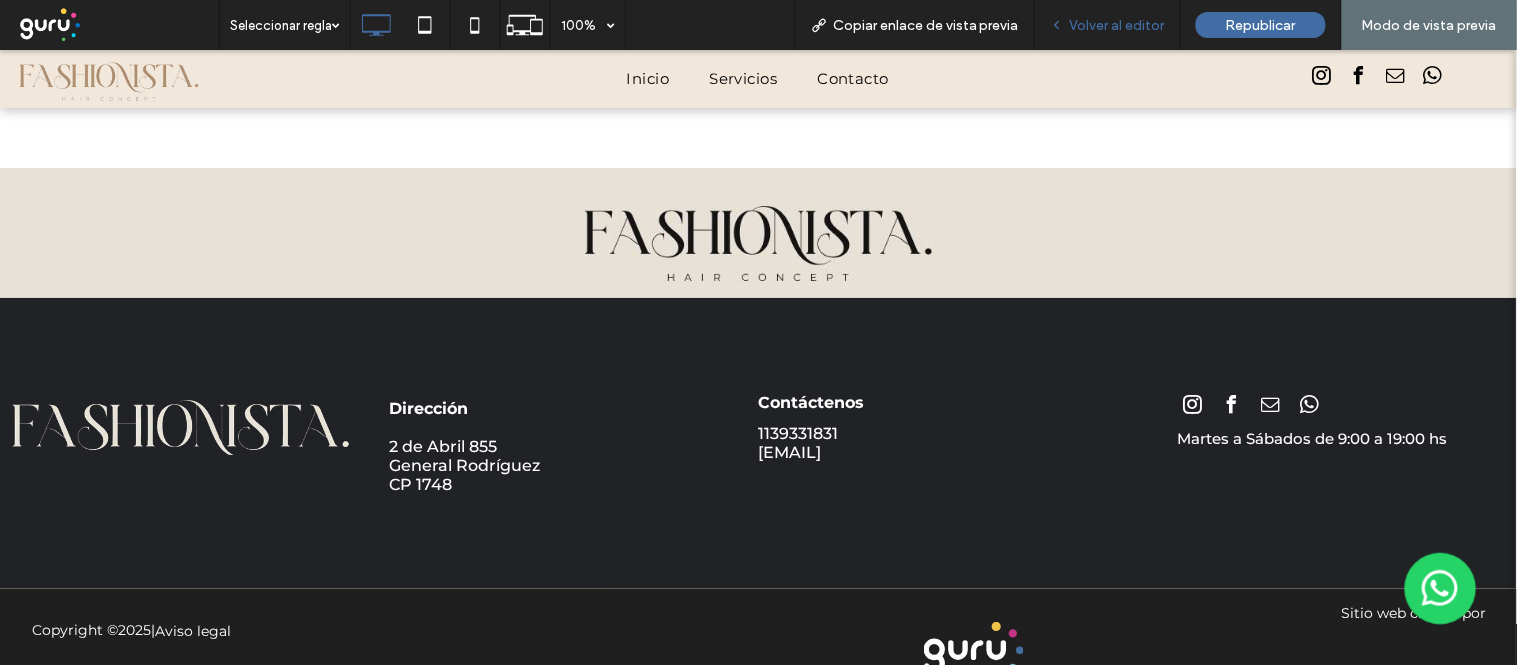 click on "Volver al editor" at bounding box center [1108, 25] 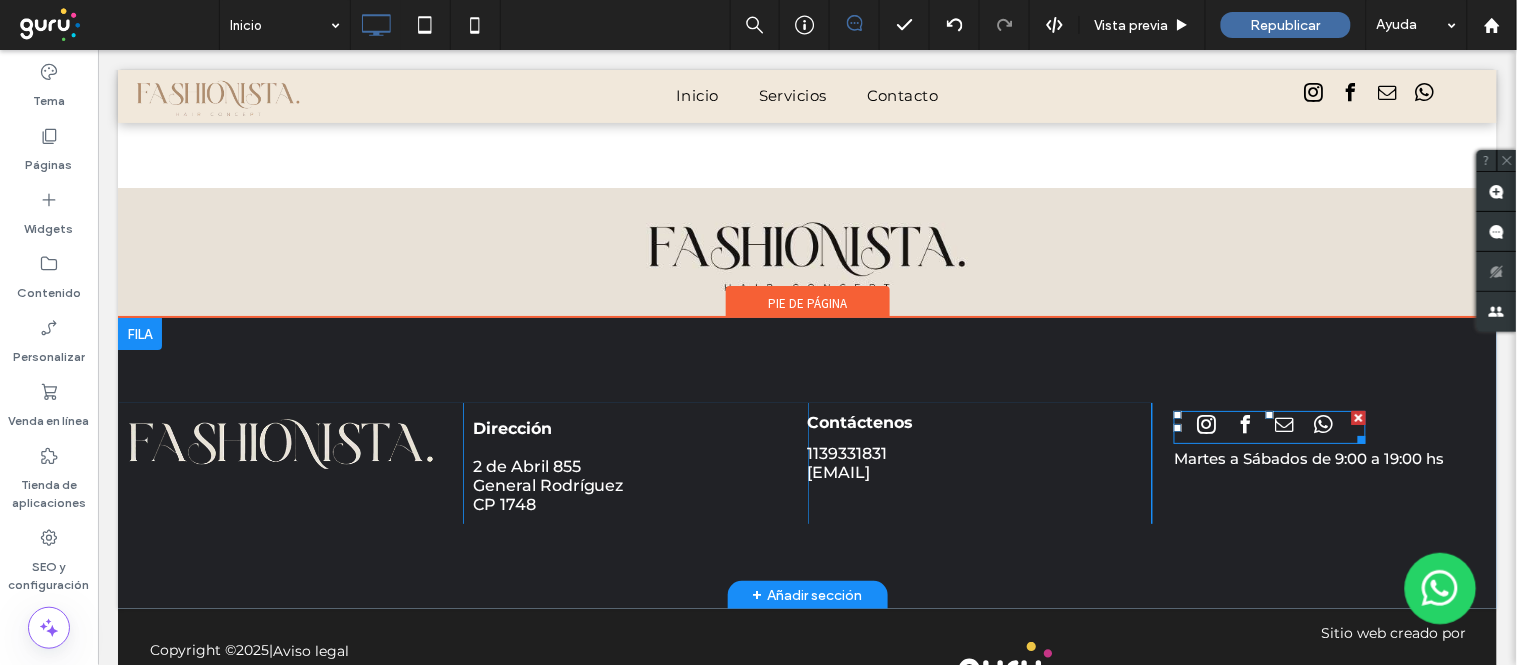 click at bounding box center [1269, 426] 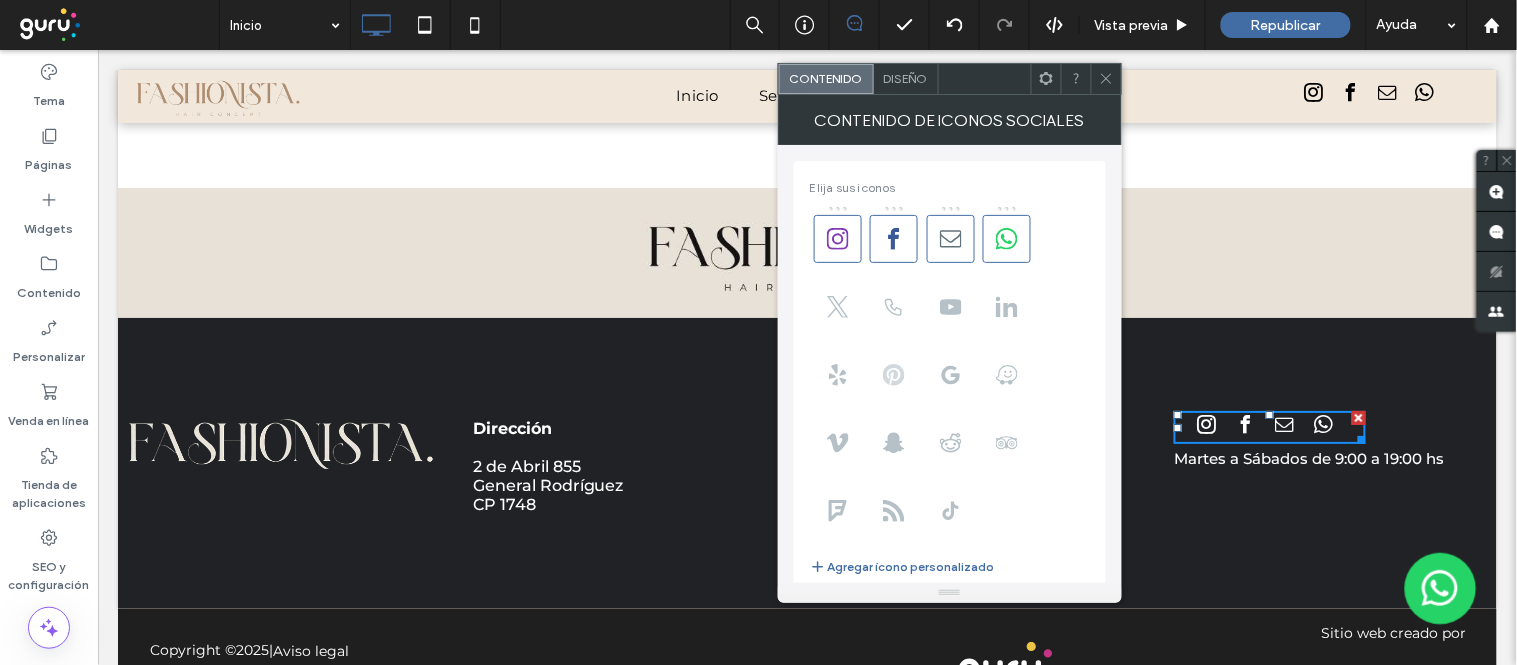 scroll, scrollTop: 333, scrollLeft: 0, axis: vertical 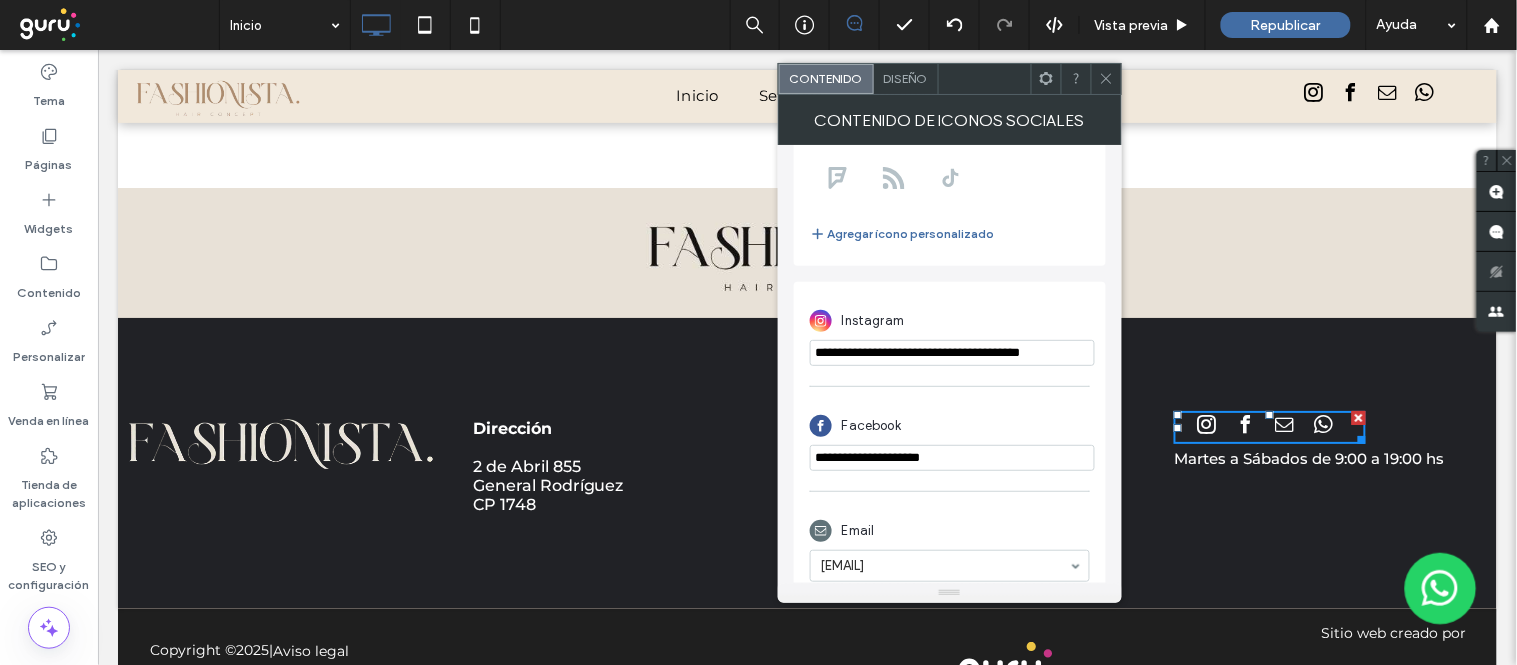 click on "**********" at bounding box center [952, 353] 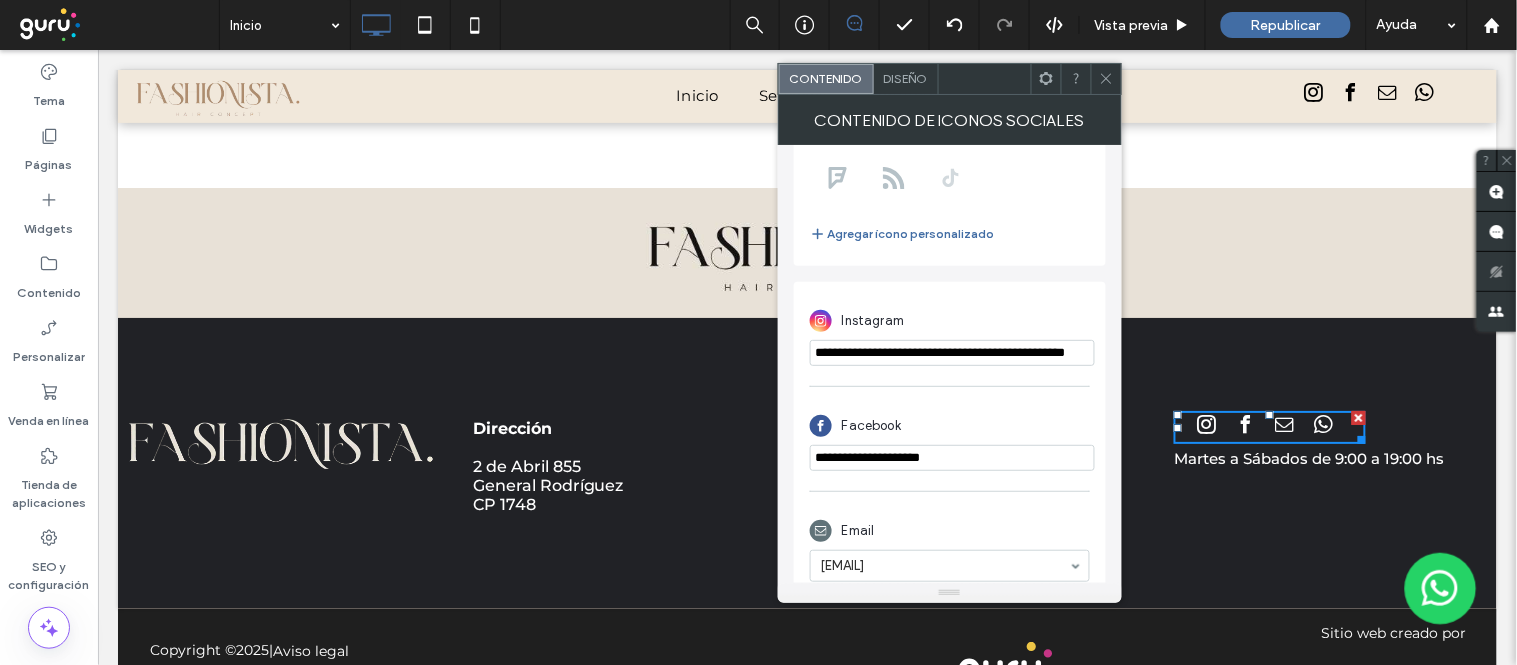 scroll, scrollTop: 0, scrollLeft: 42, axis: horizontal 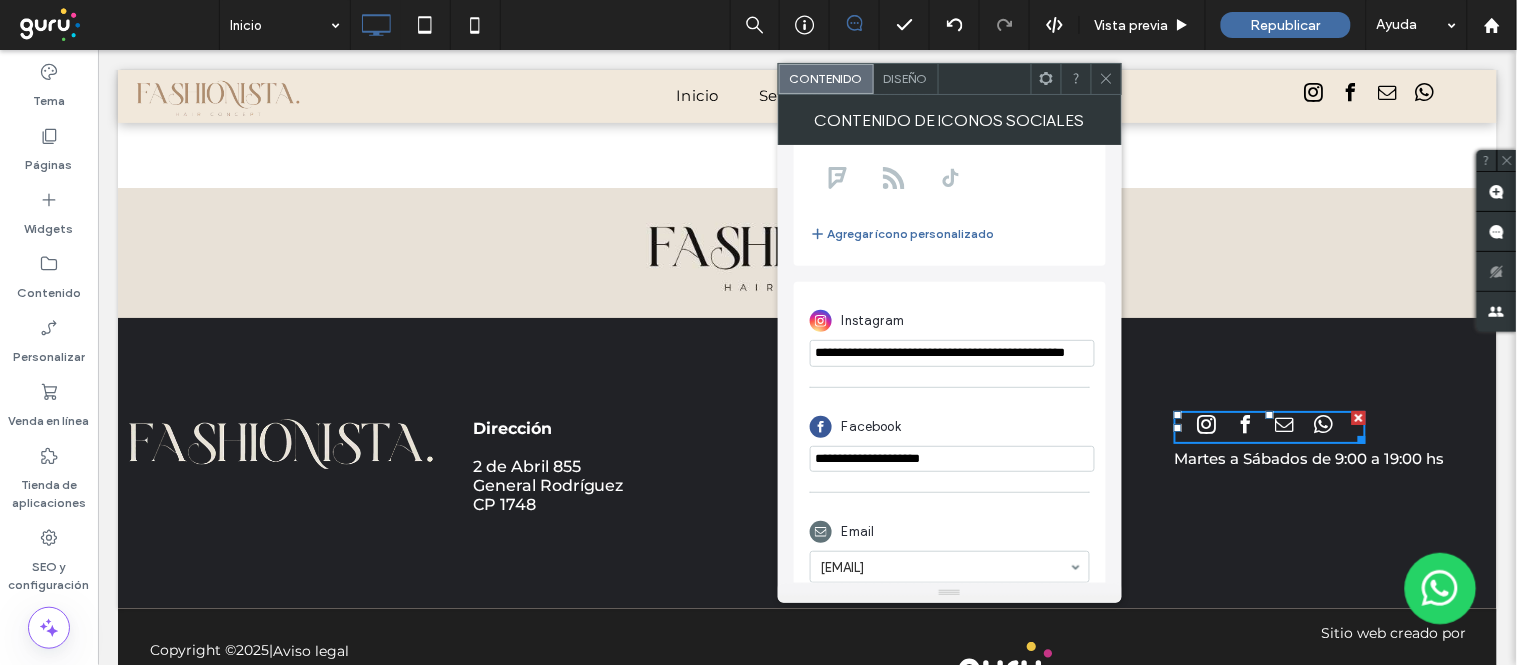 type on "**********" 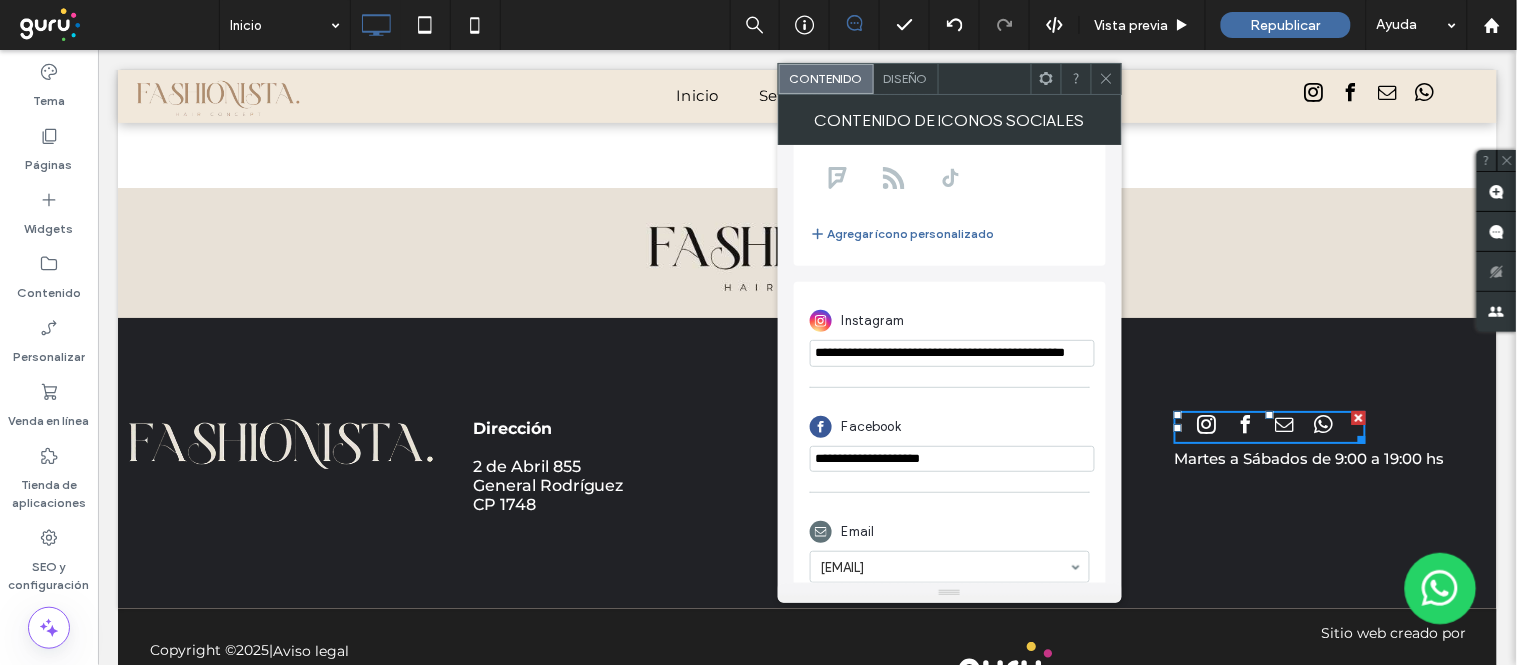 click 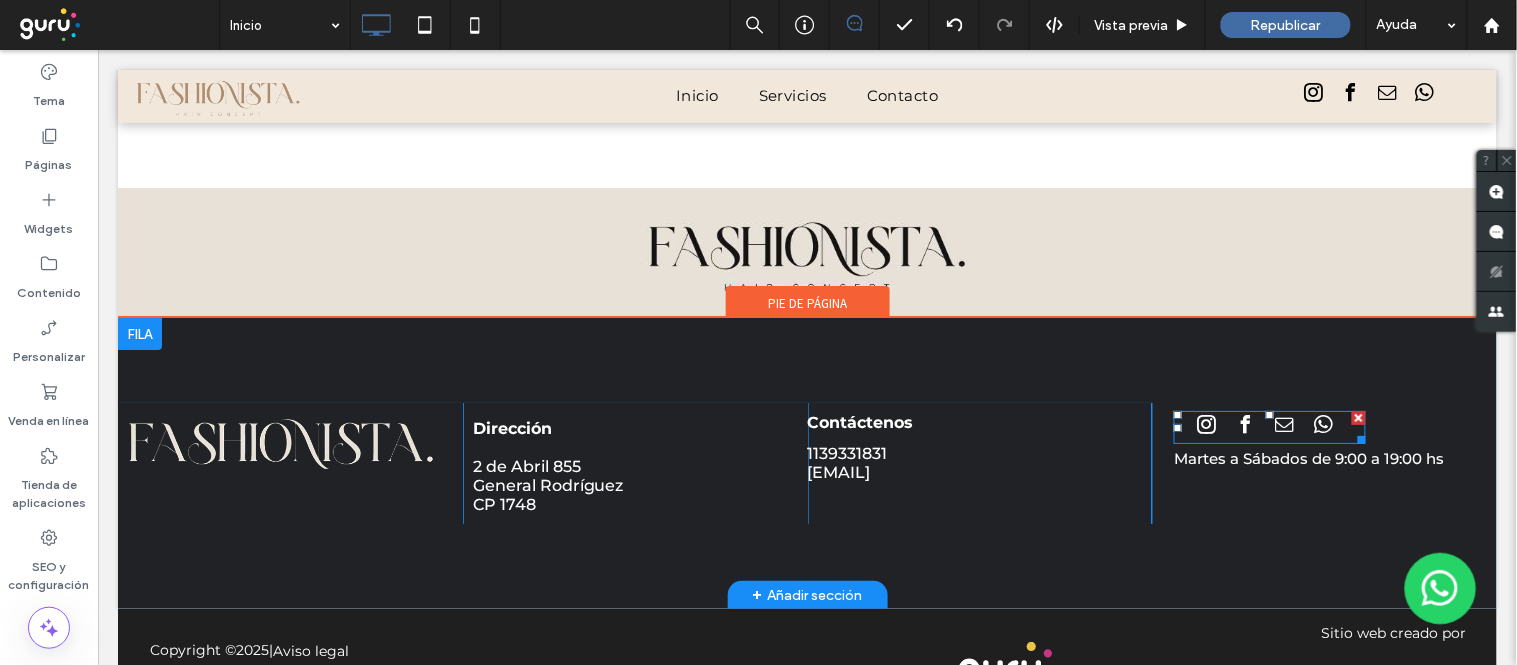 click at bounding box center [1207, 424] 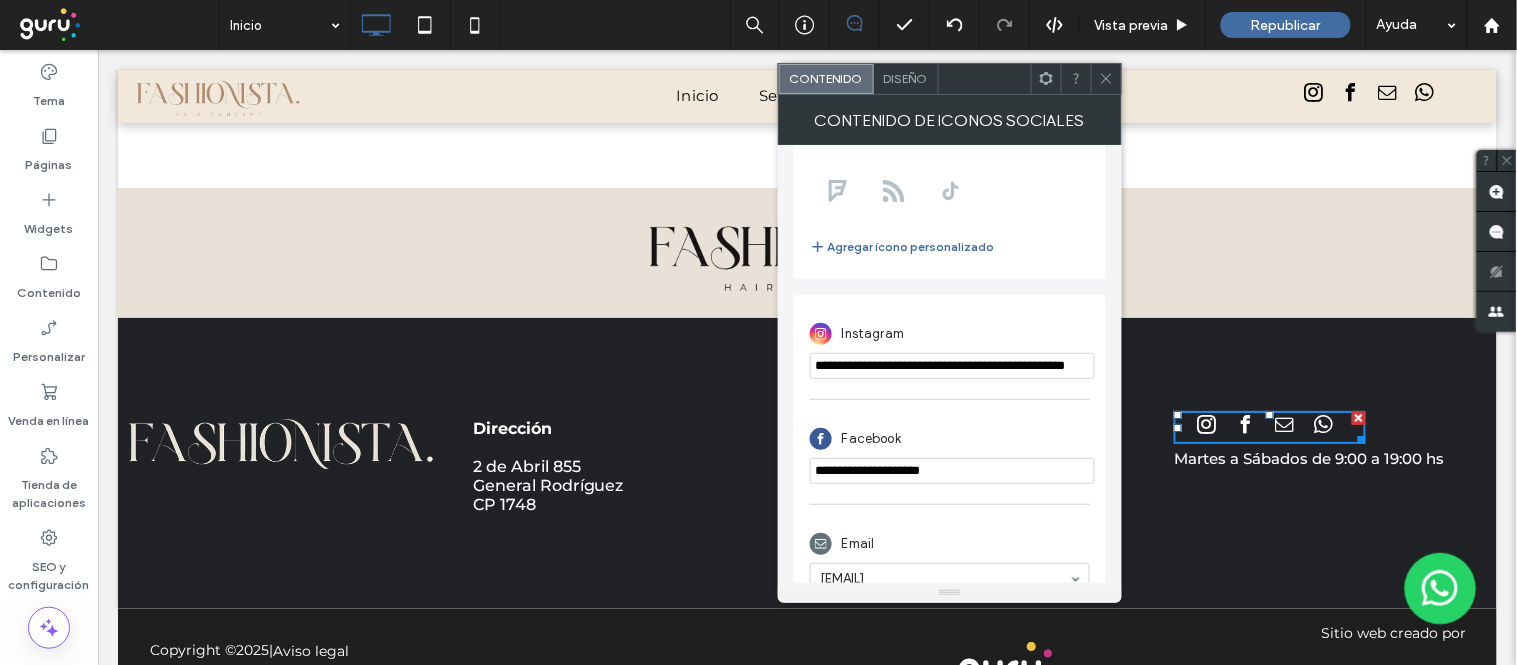 scroll, scrollTop: 333, scrollLeft: 0, axis: vertical 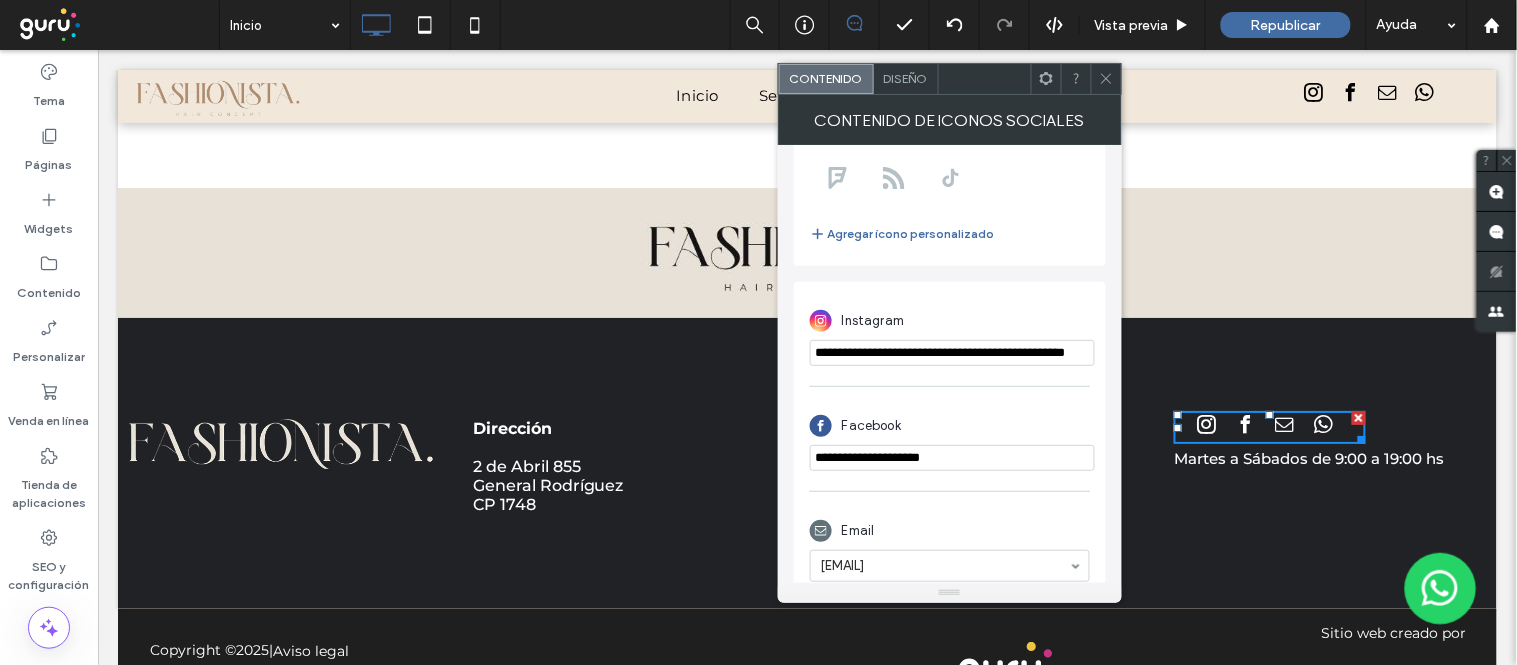 click on "**********" at bounding box center [952, 458] 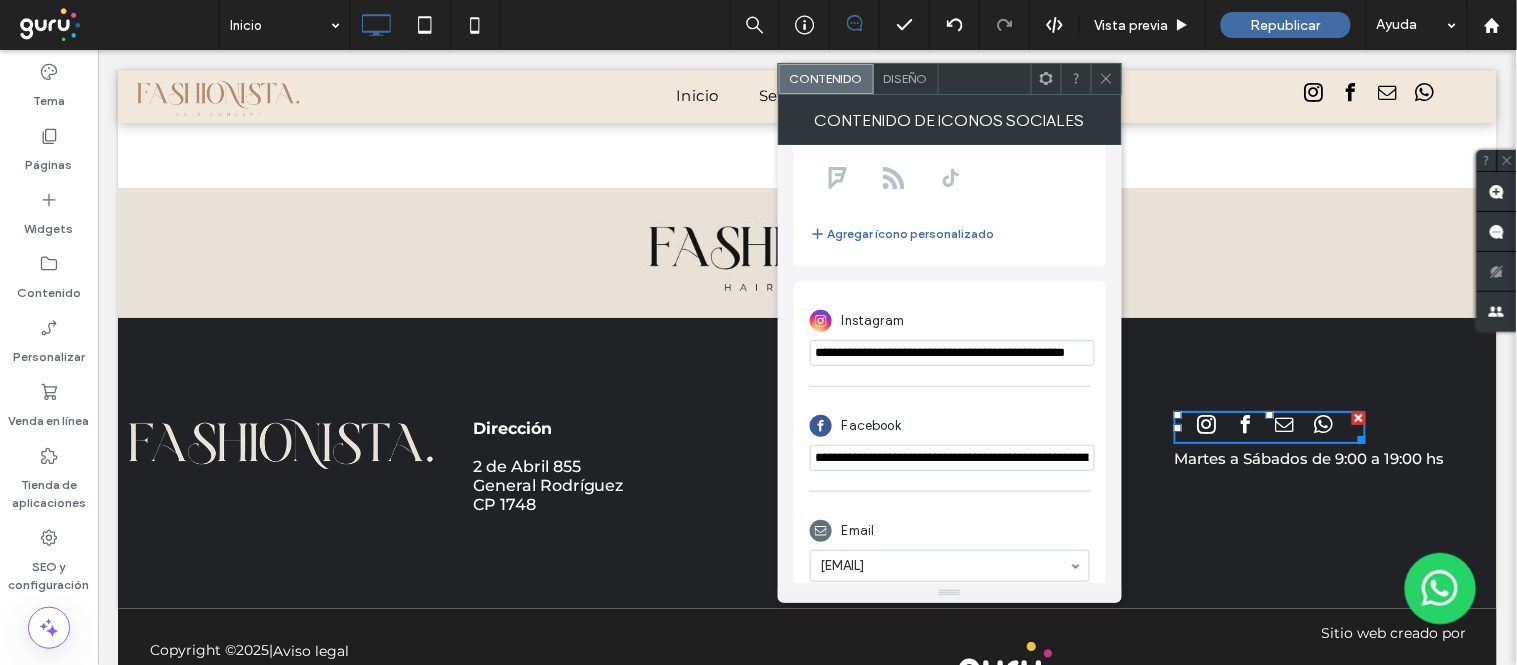 scroll, scrollTop: 0, scrollLeft: 205, axis: horizontal 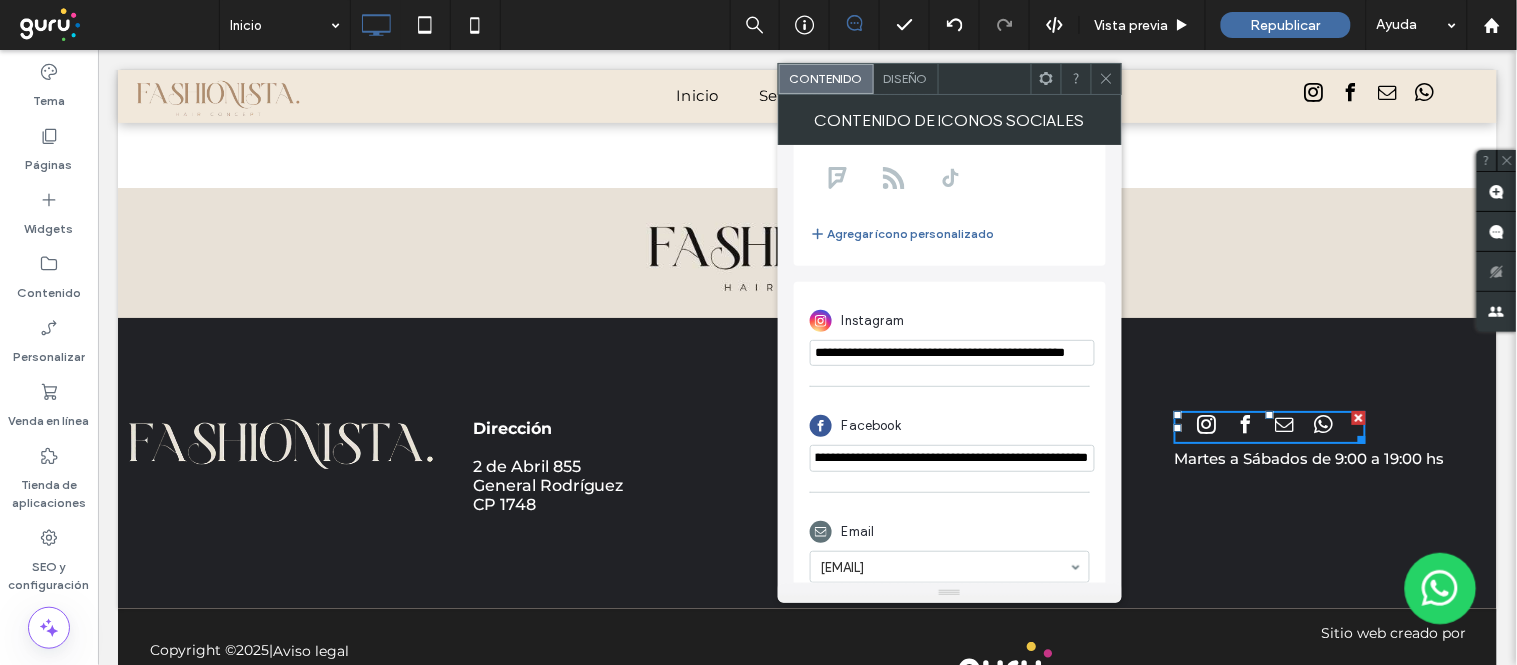 type on "**********" 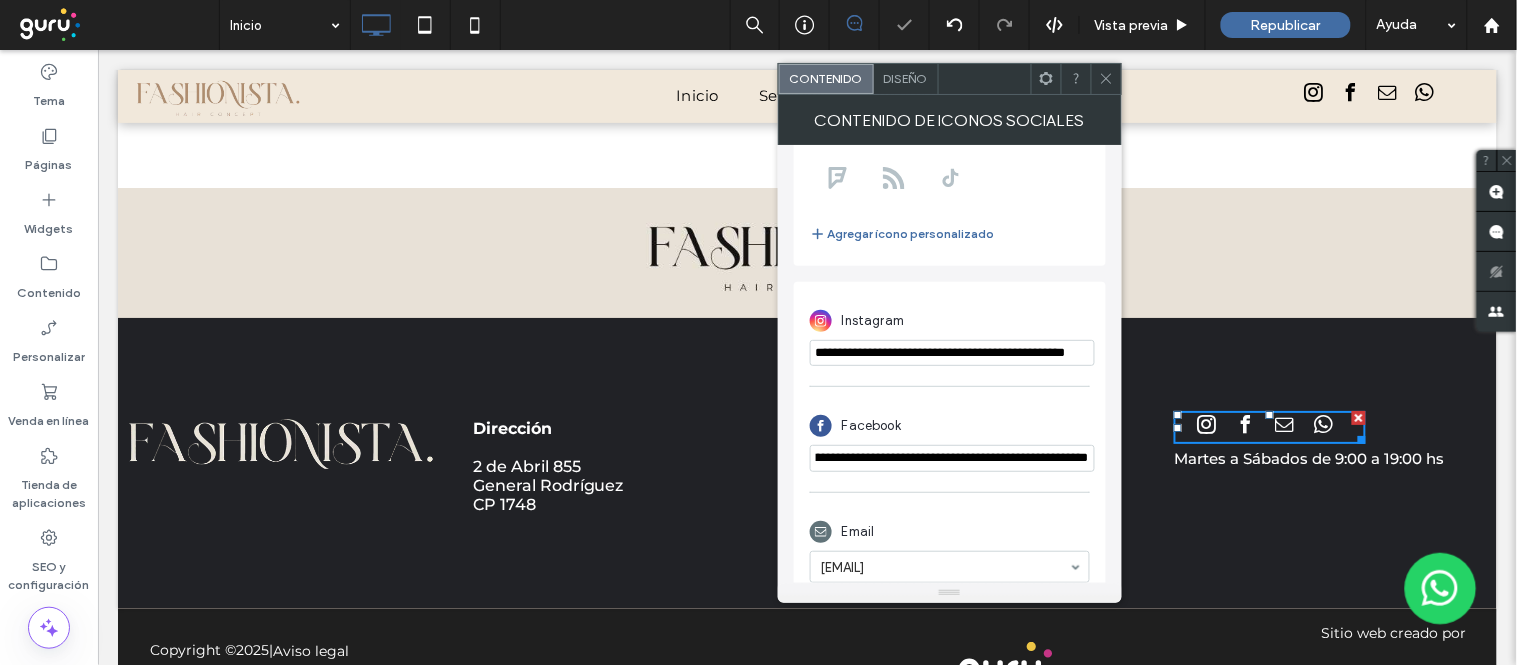 click on "Facebook" at bounding box center [950, 426] 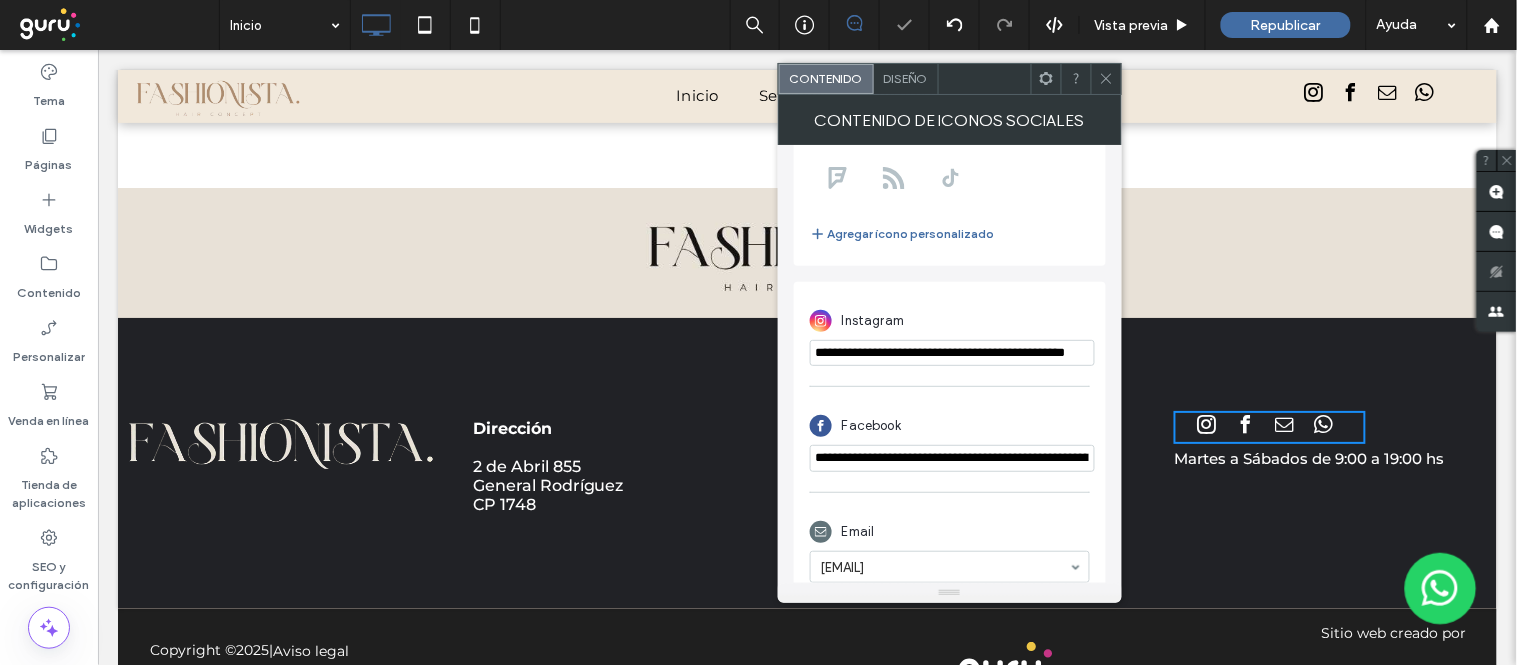 click at bounding box center (1106, 79) 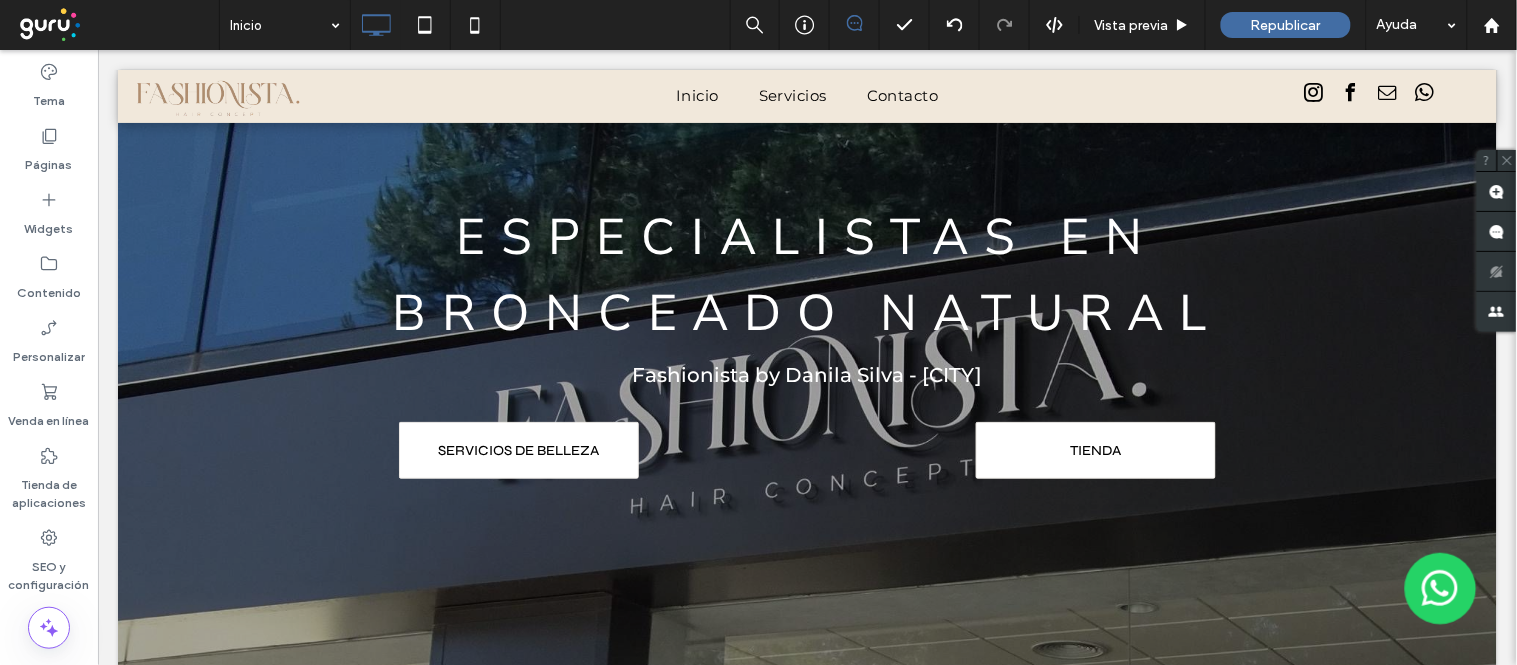 drag, startPoint x: 731, startPoint y: 550, endPoint x: 705, endPoint y: 403, distance: 149.28162 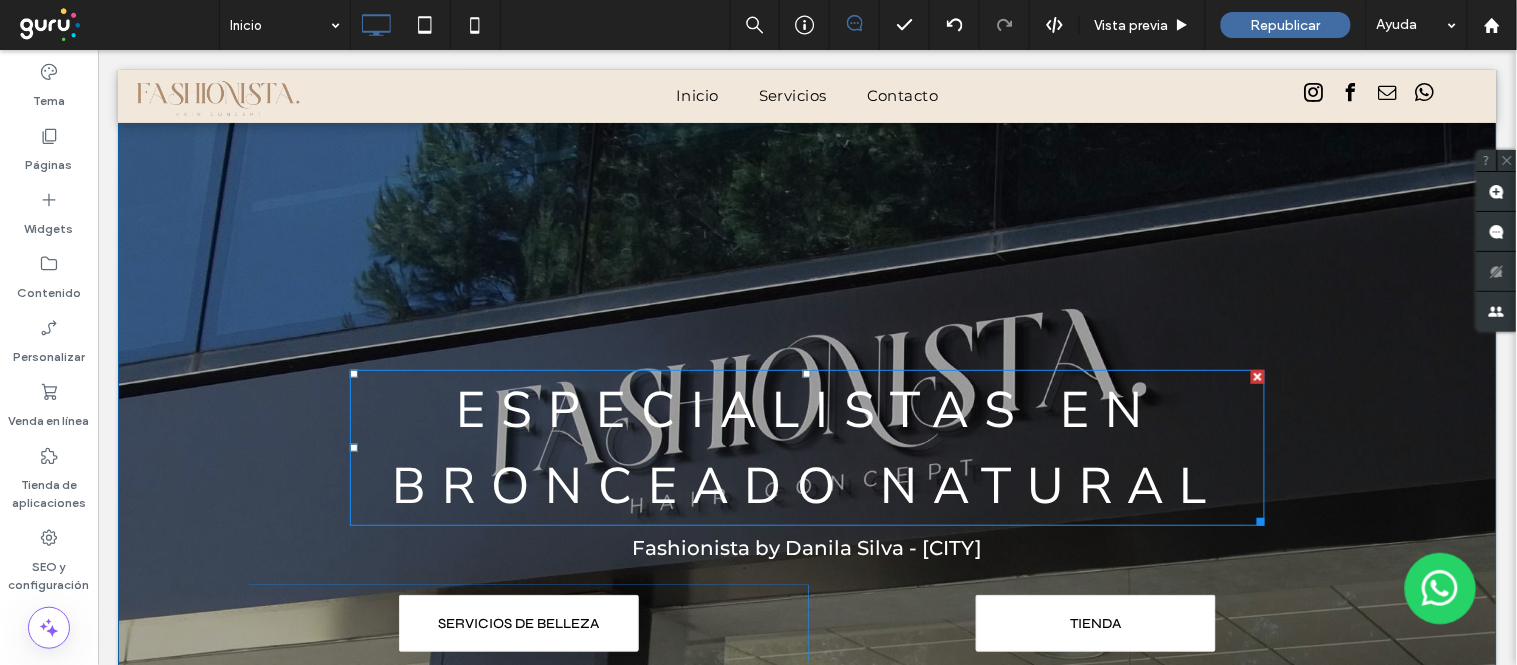 scroll, scrollTop: 0, scrollLeft: 0, axis: both 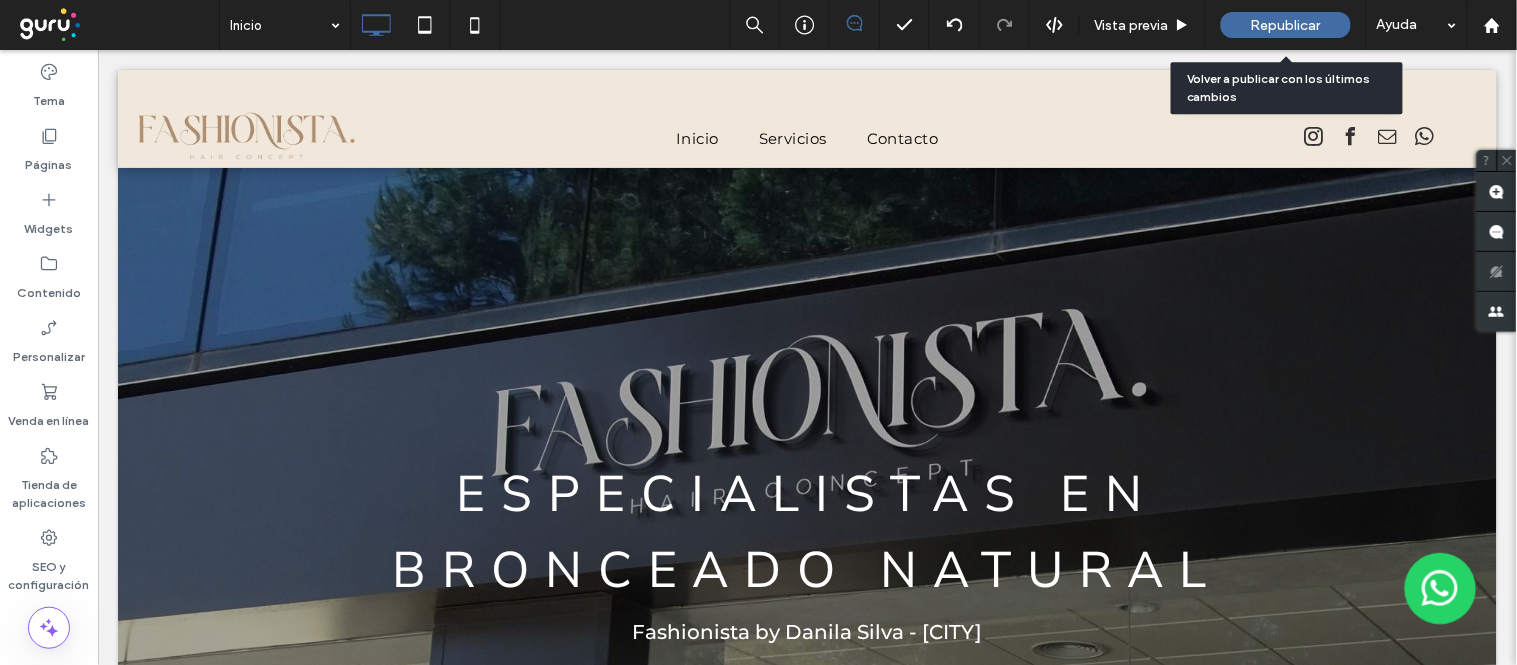 click on "Republicar" at bounding box center (1286, 25) 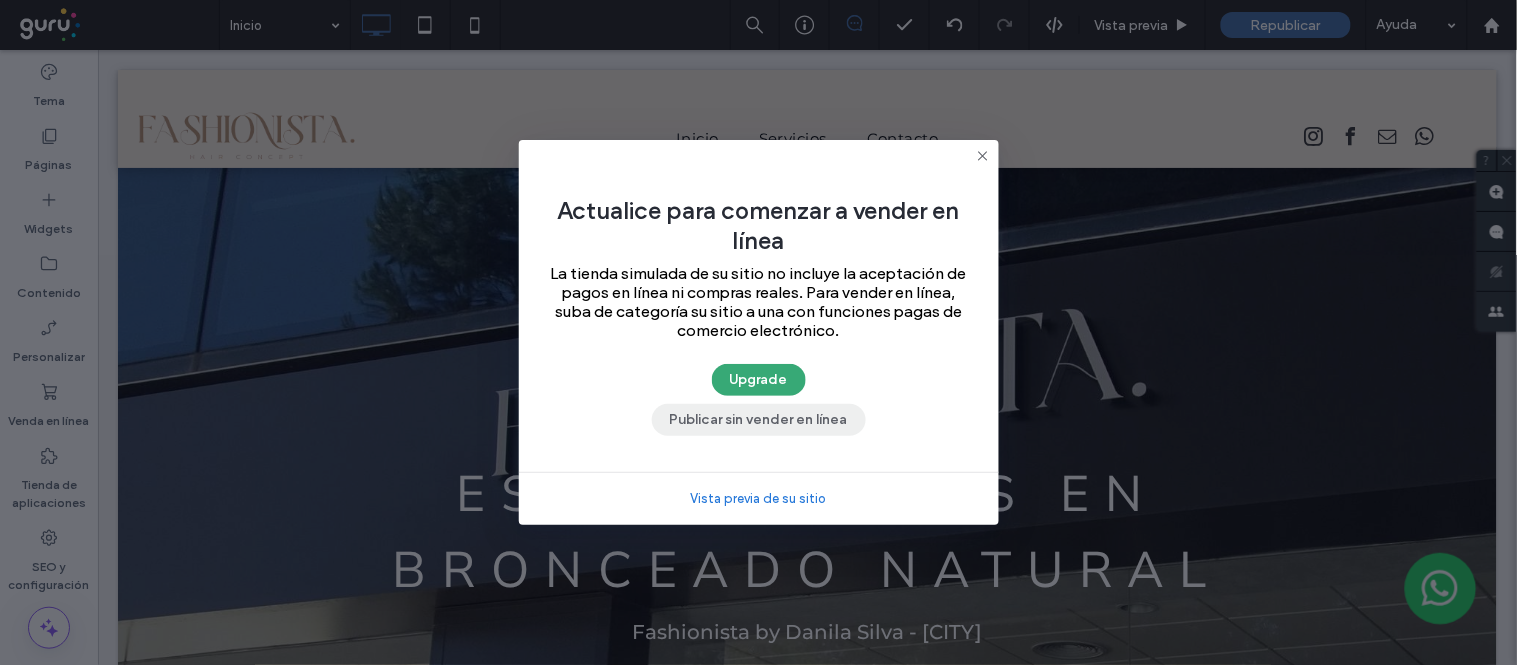 click on "Publicar sin vender en línea" at bounding box center [759, 420] 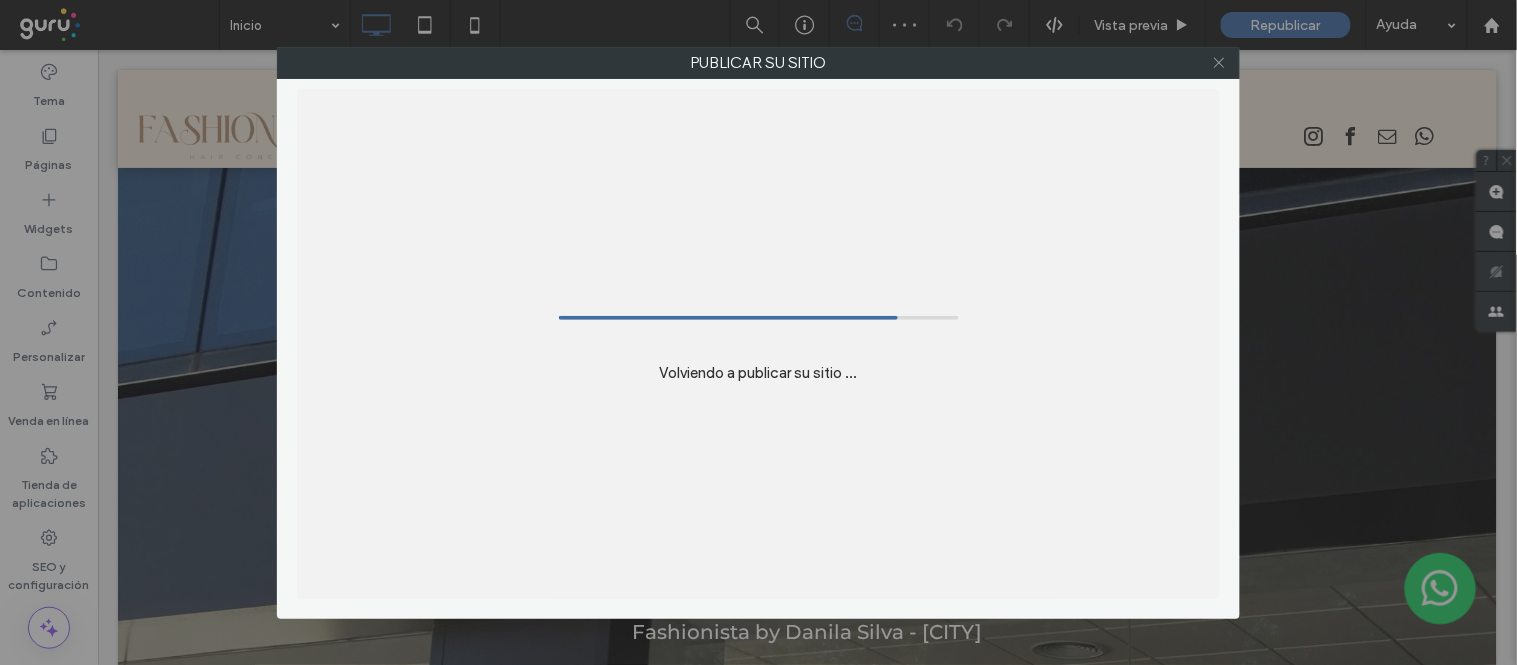 click 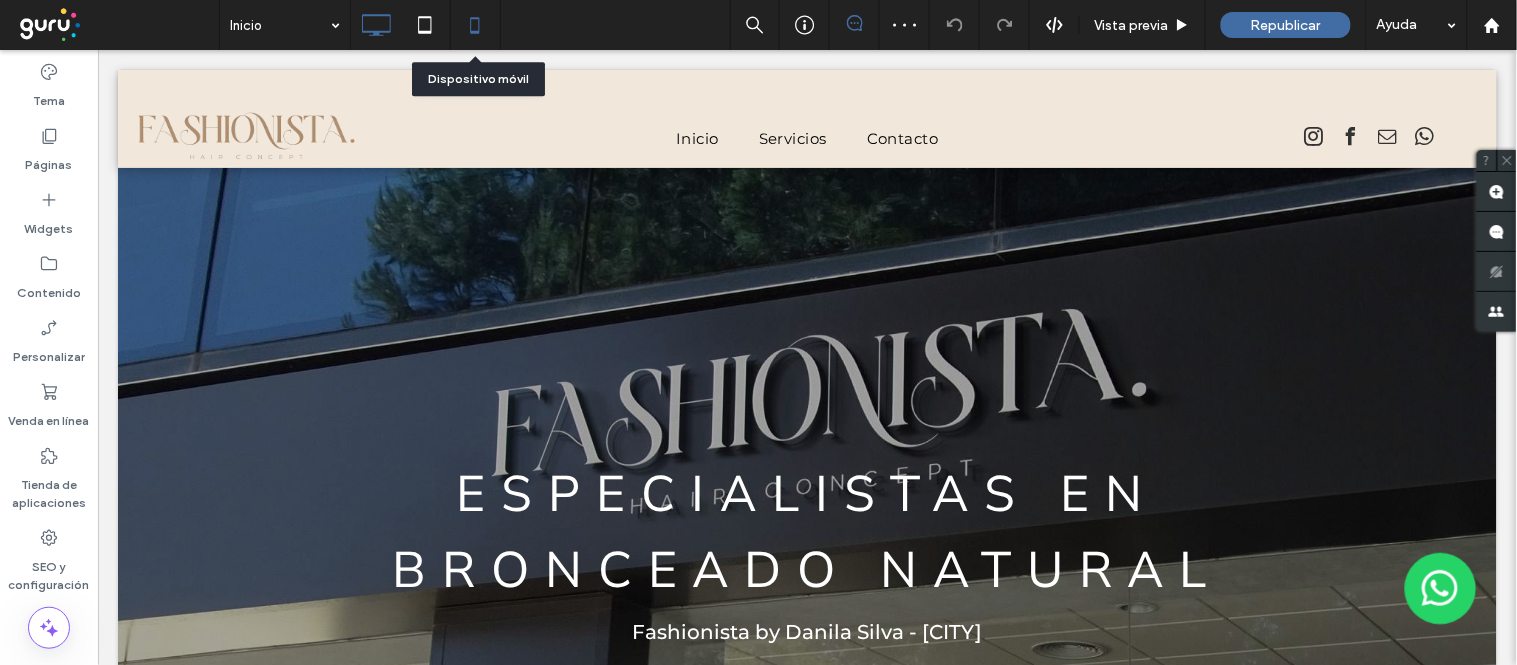 click 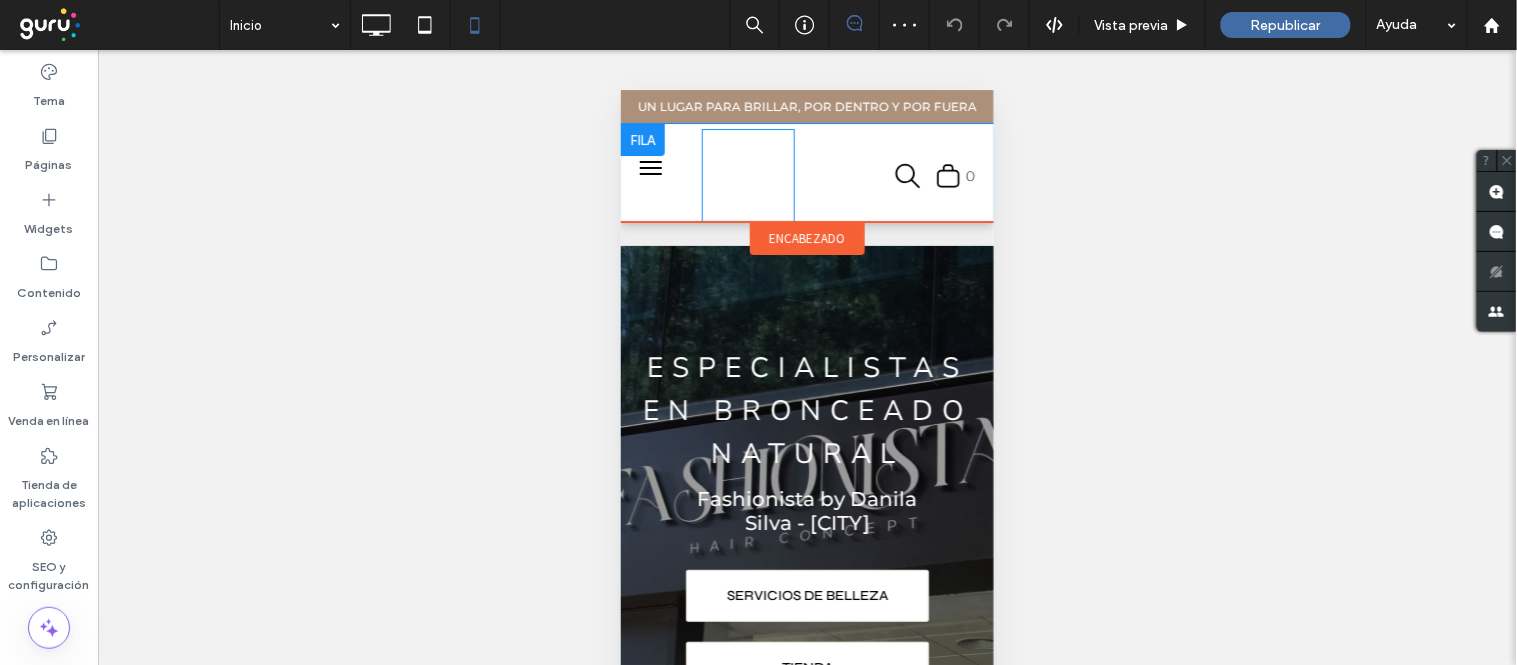 scroll, scrollTop: 0, scrollLeft: 0, axis: both 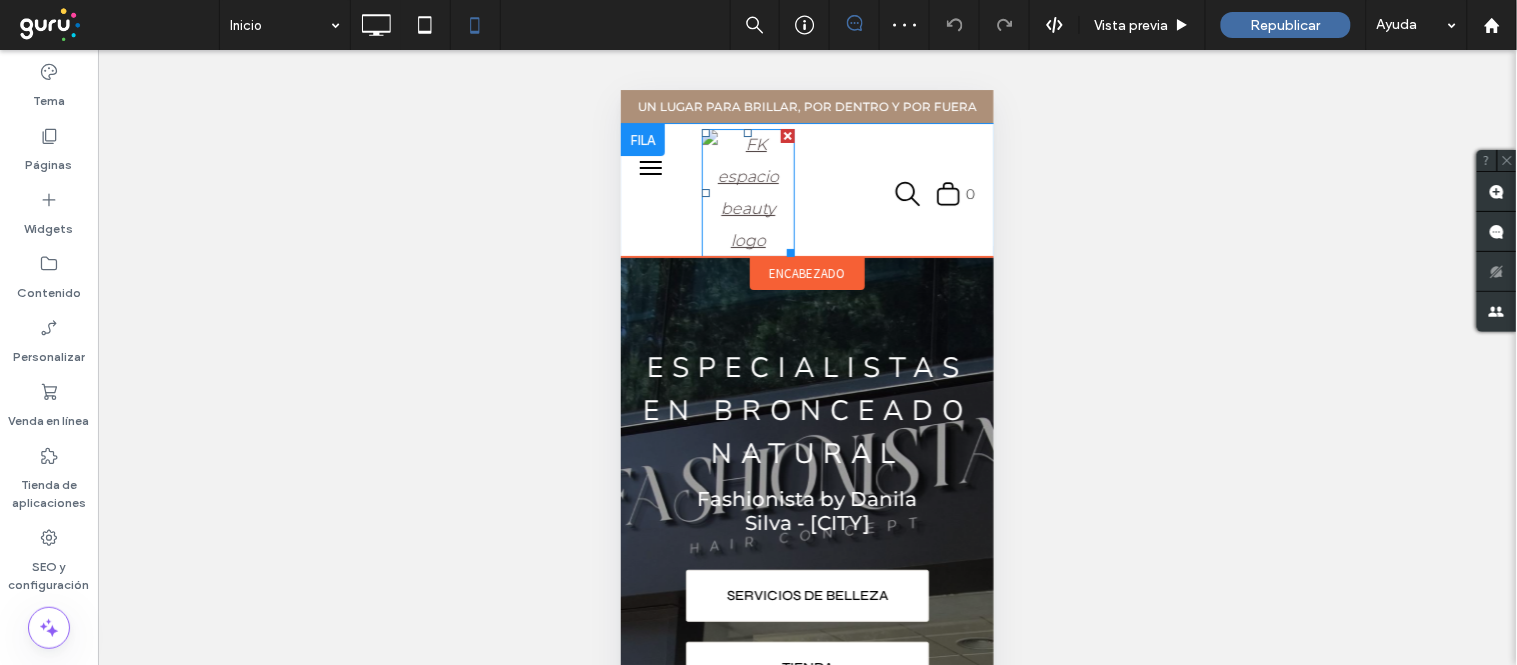 click at bounding box center [747, 192] 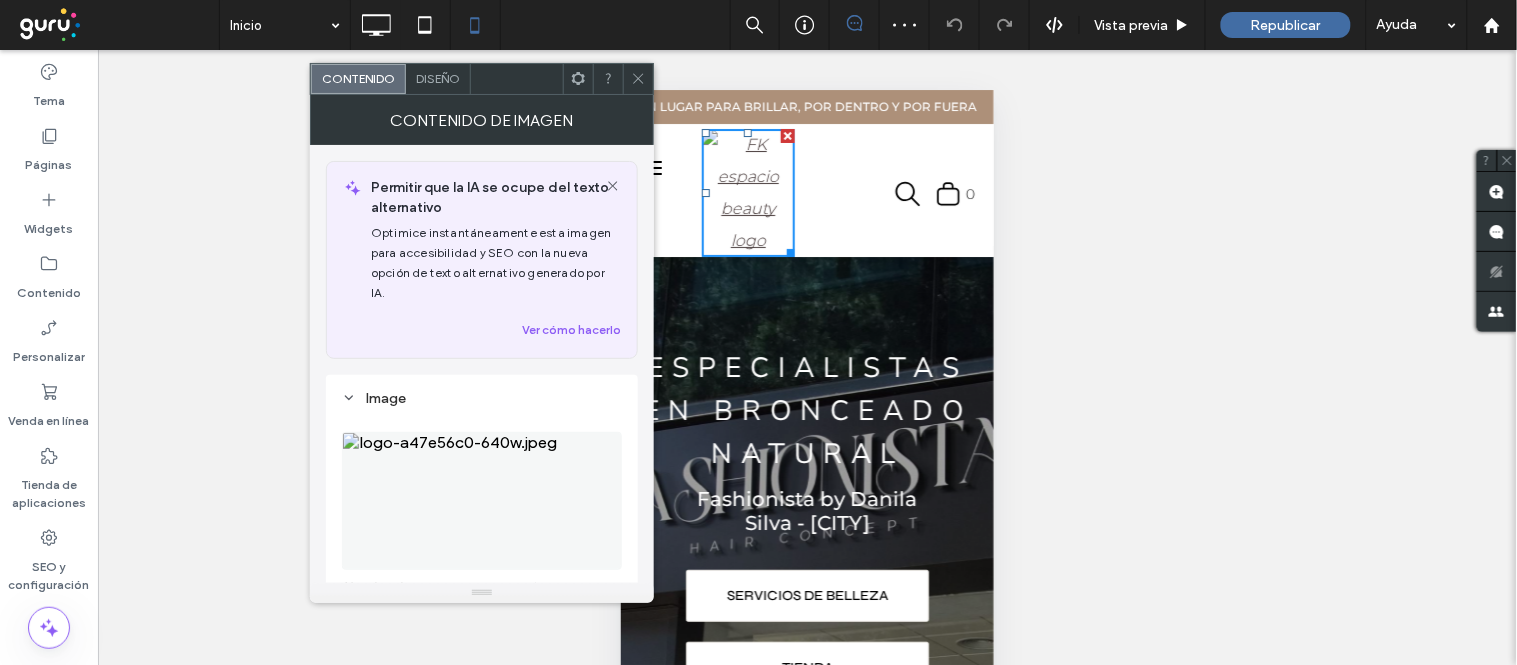 click 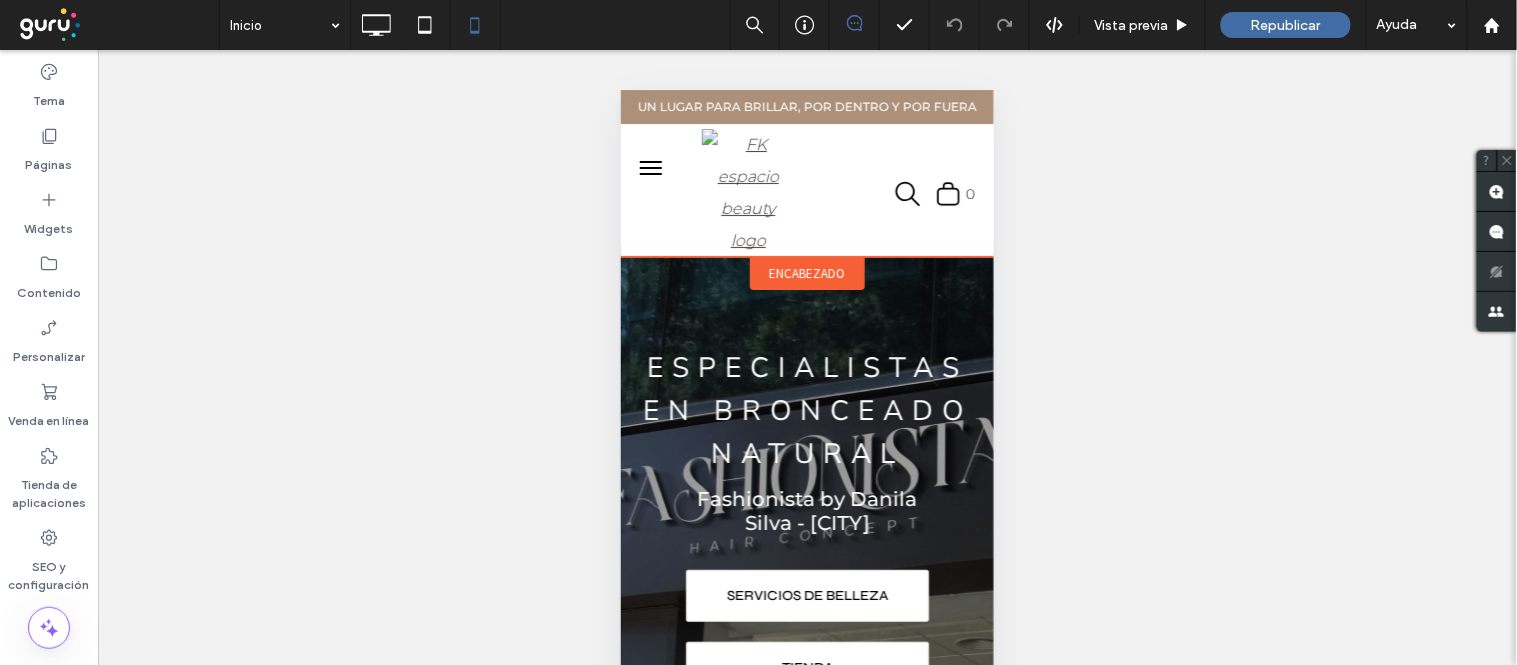 click on "encabezado" at bounding box center (807, 272) 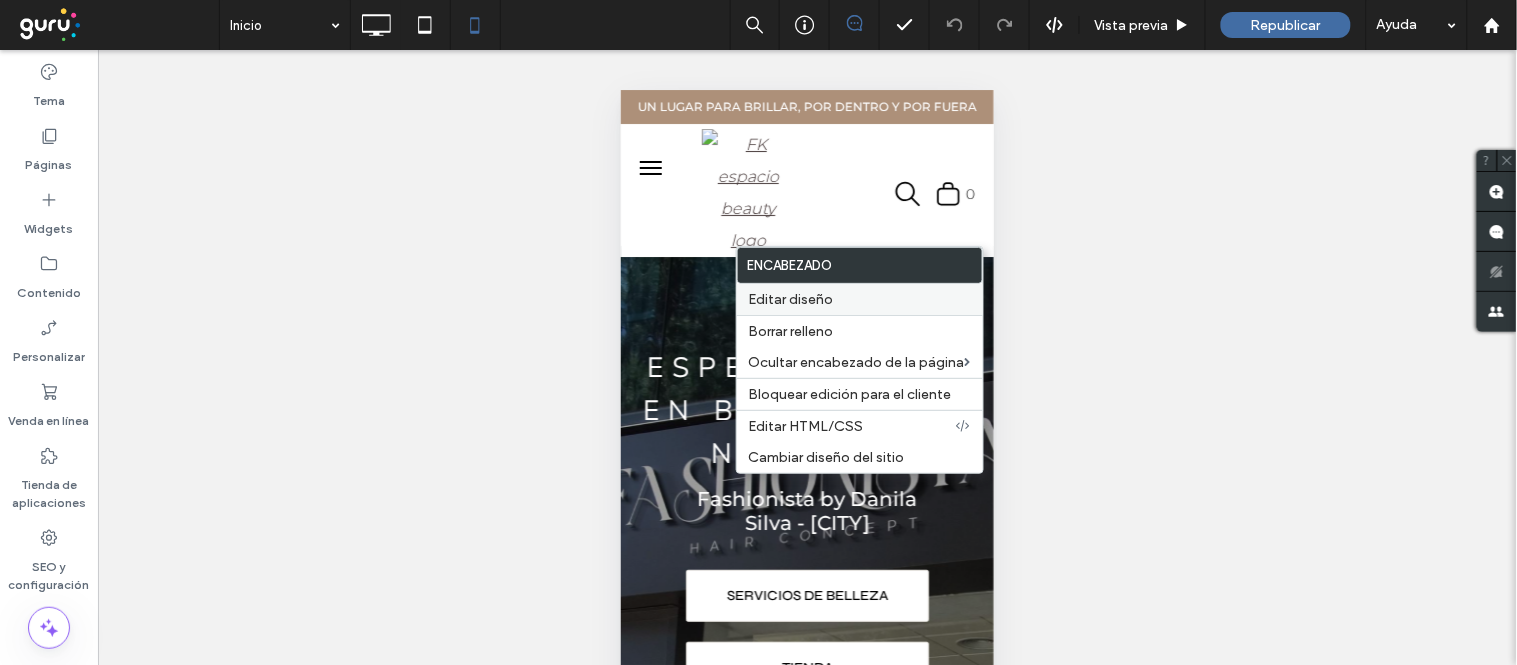 click on "Editar diseño" at bounding box center (791, 299) 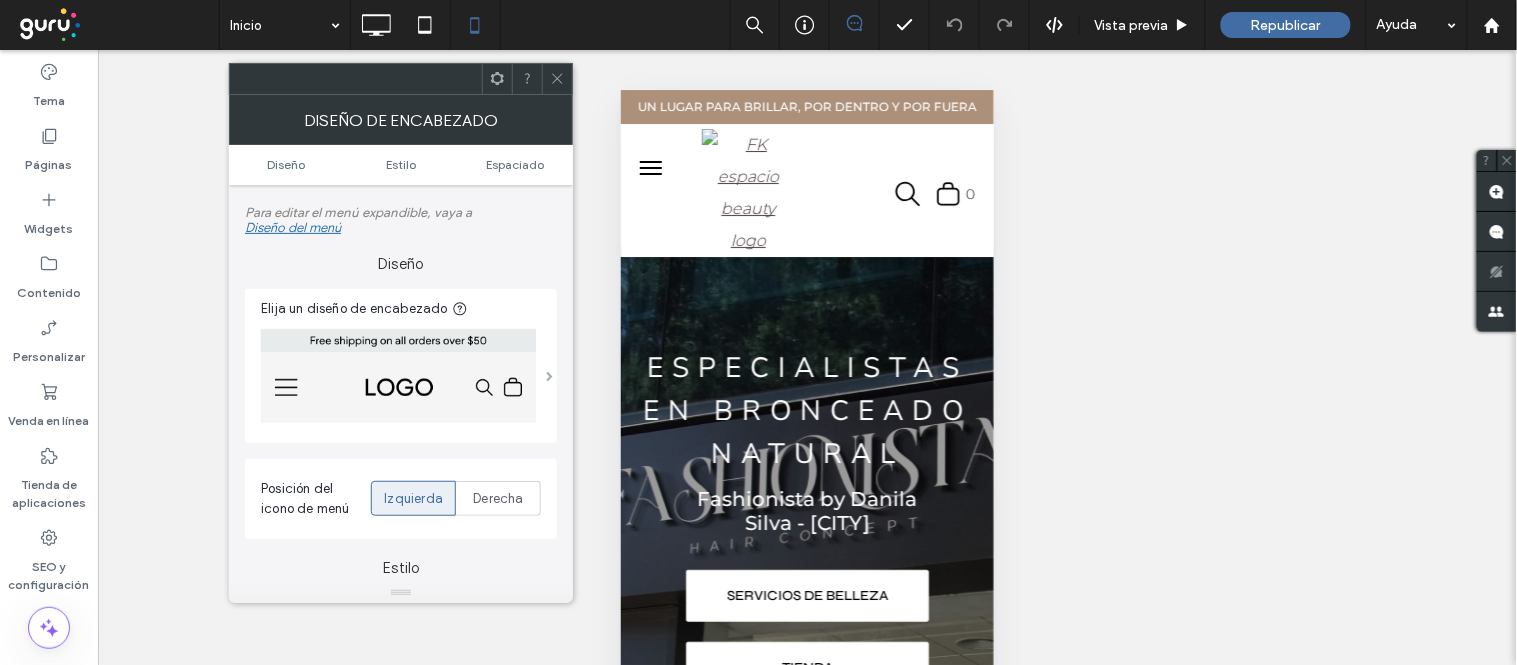 click at bounding box center (549, 376) 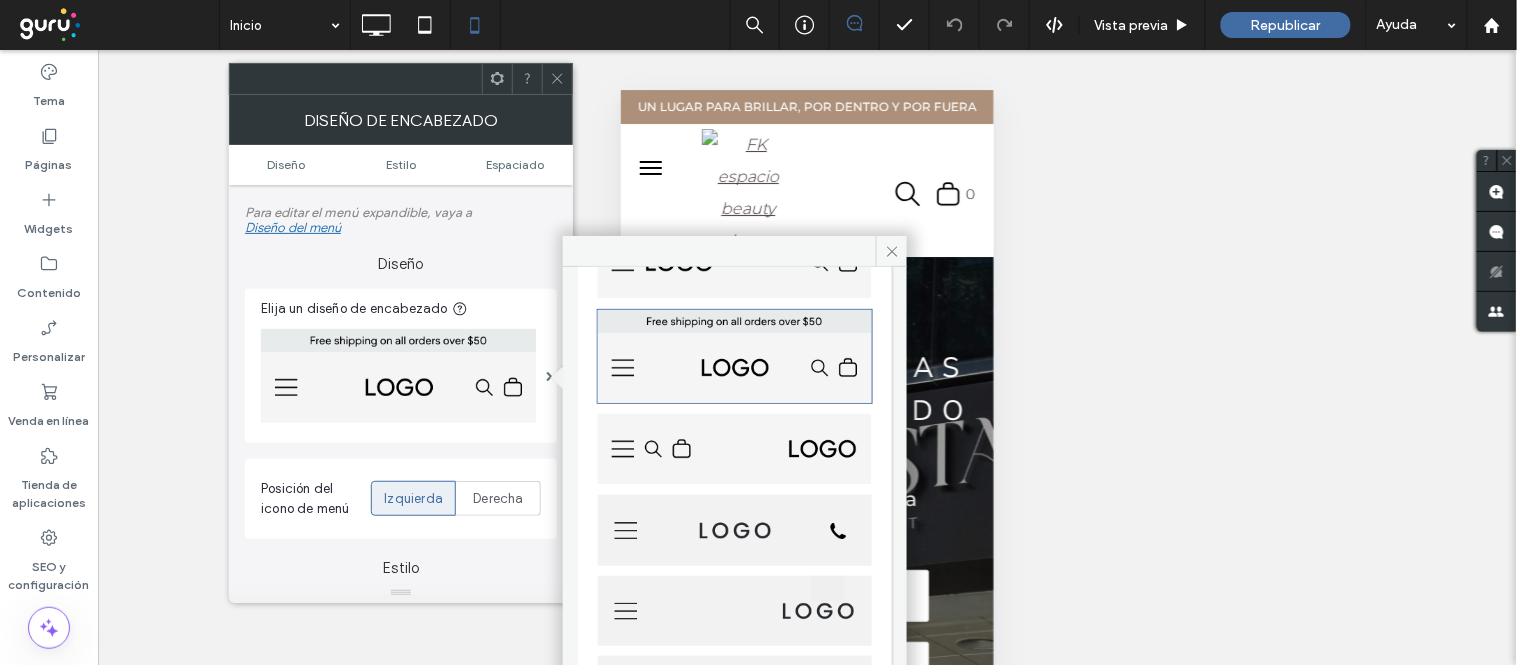 scroll, scrollTop: 222, scrollLeft: 0, axis: vertical 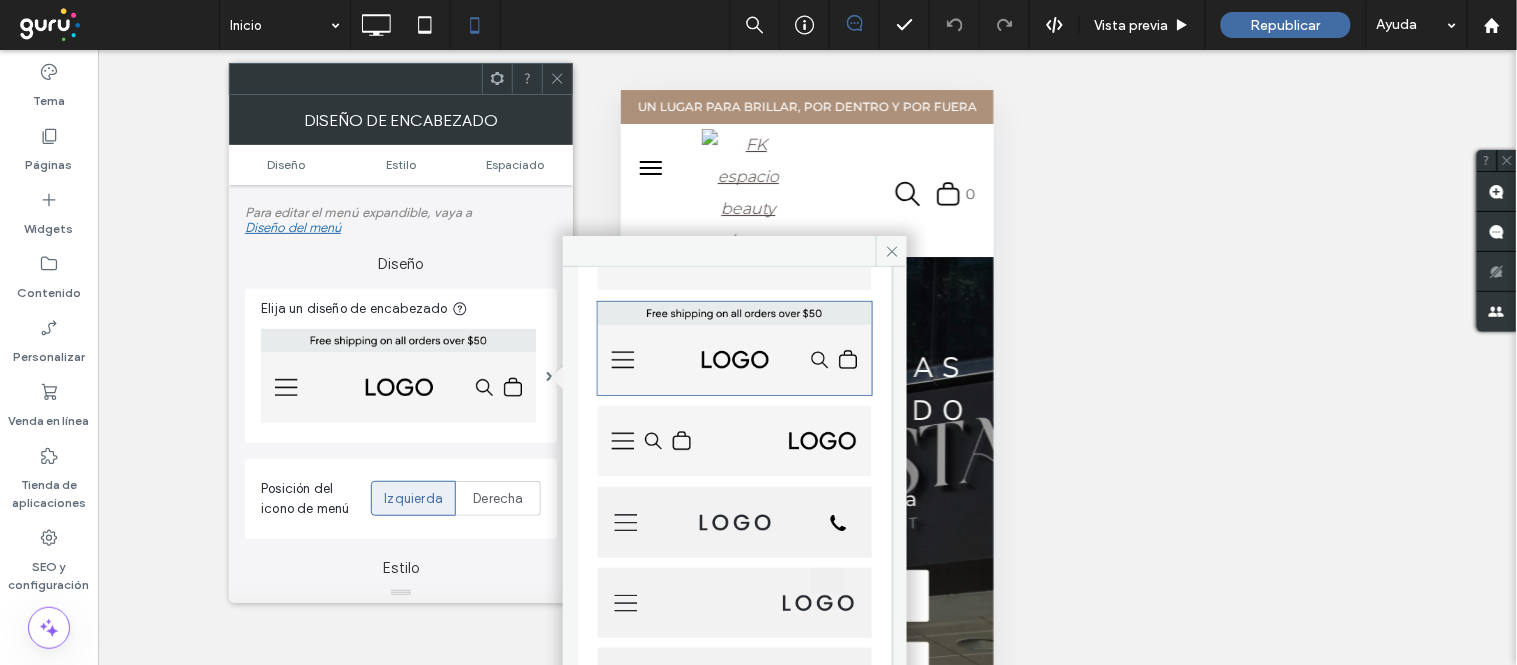 click at bounding box center (735, 522) 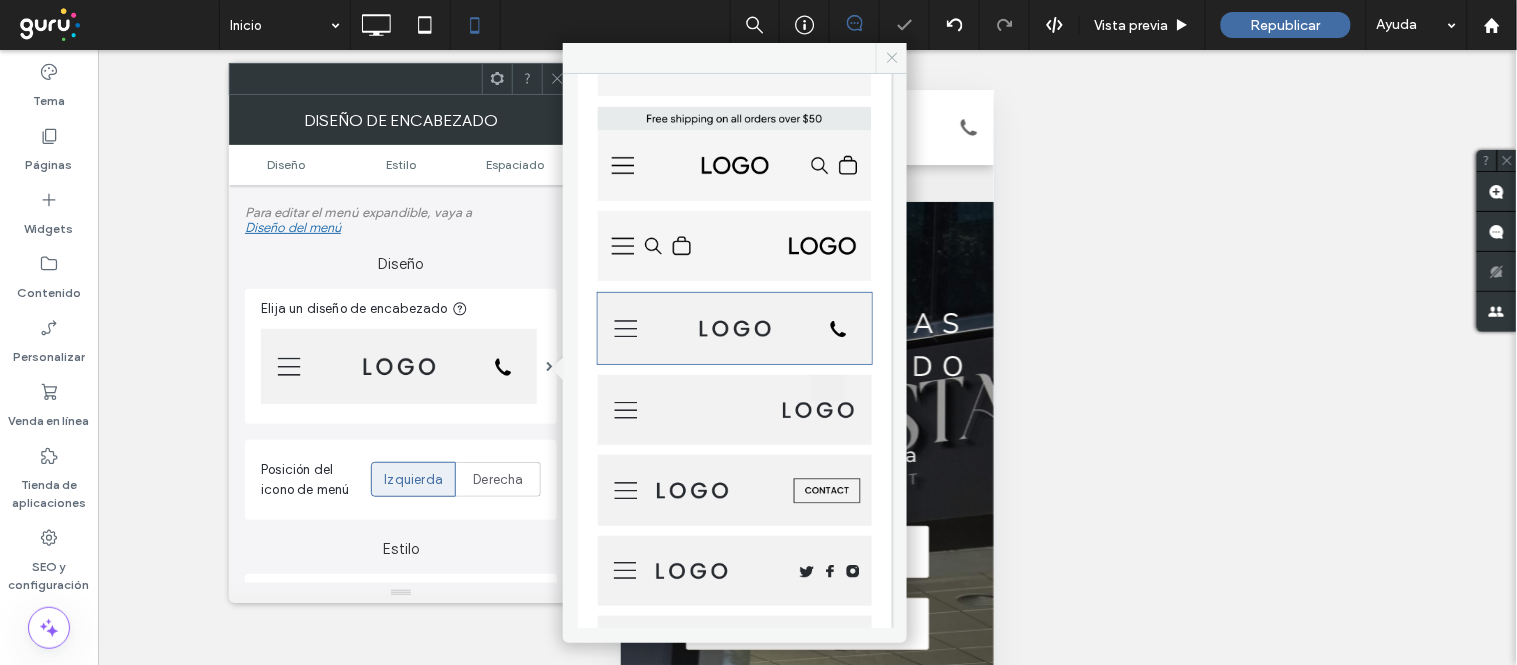 click 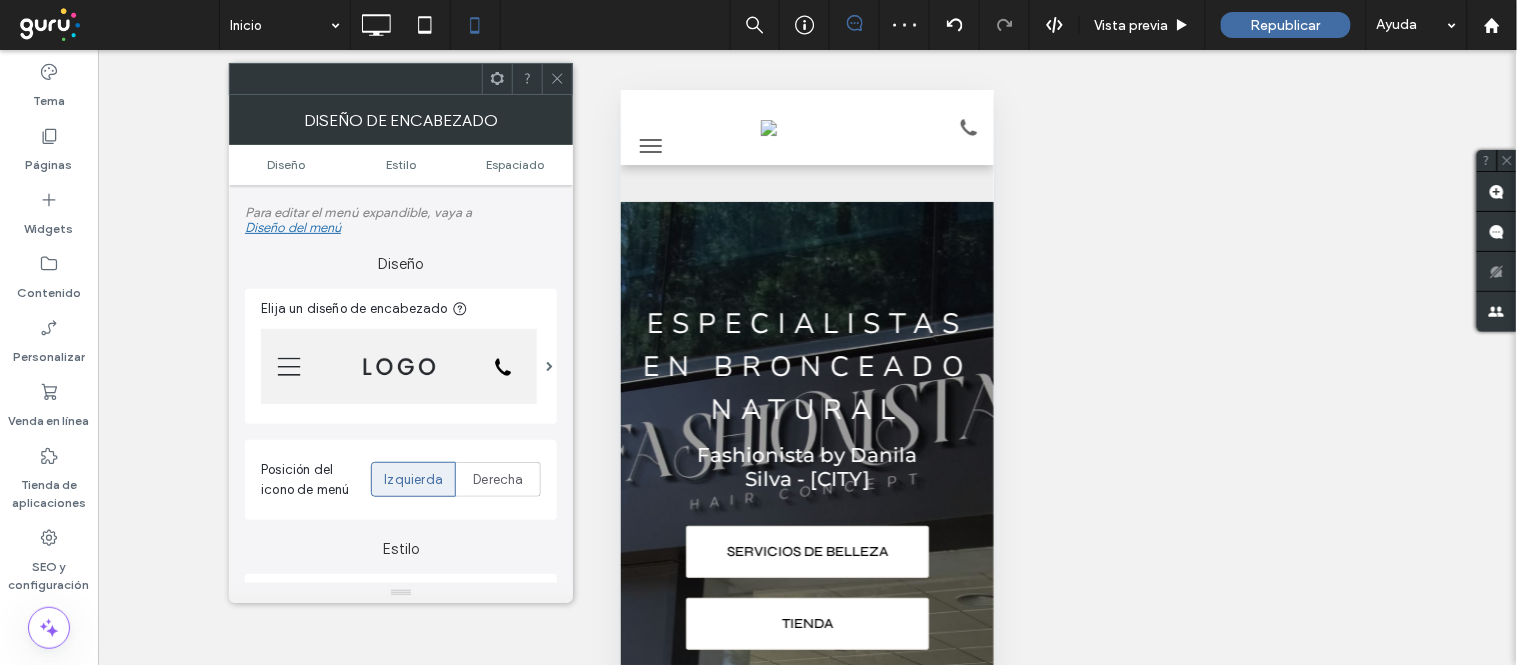 click 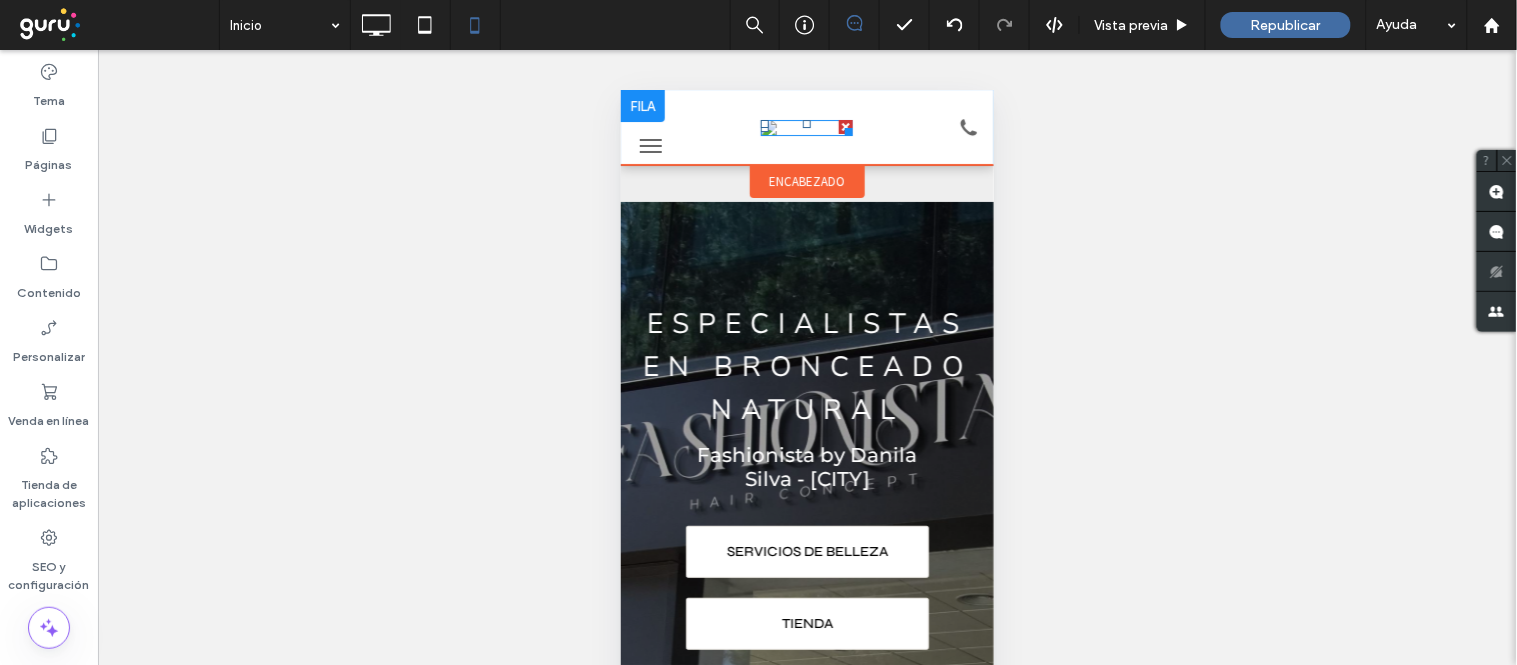 click at bounding box center [806, 127] 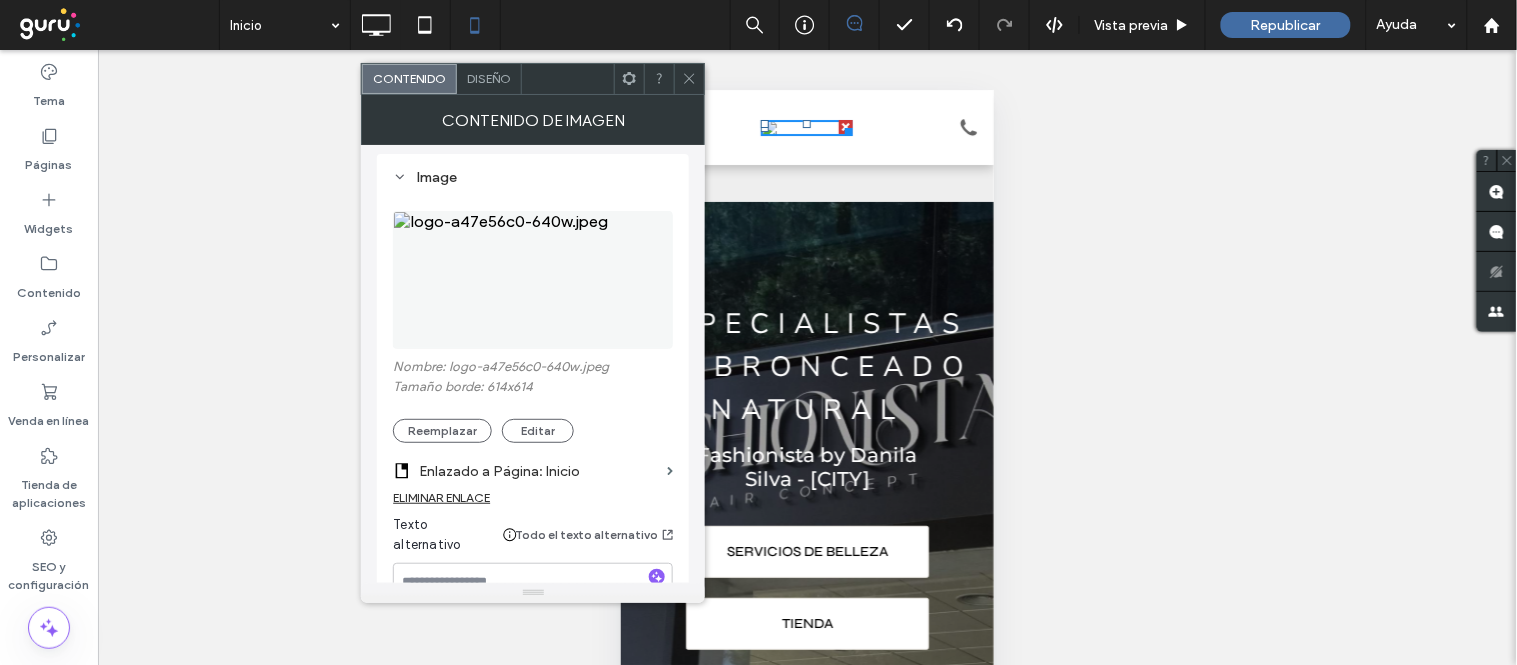 scroll, scrollTop: 222, scrollLeft: 0, axis: vertical 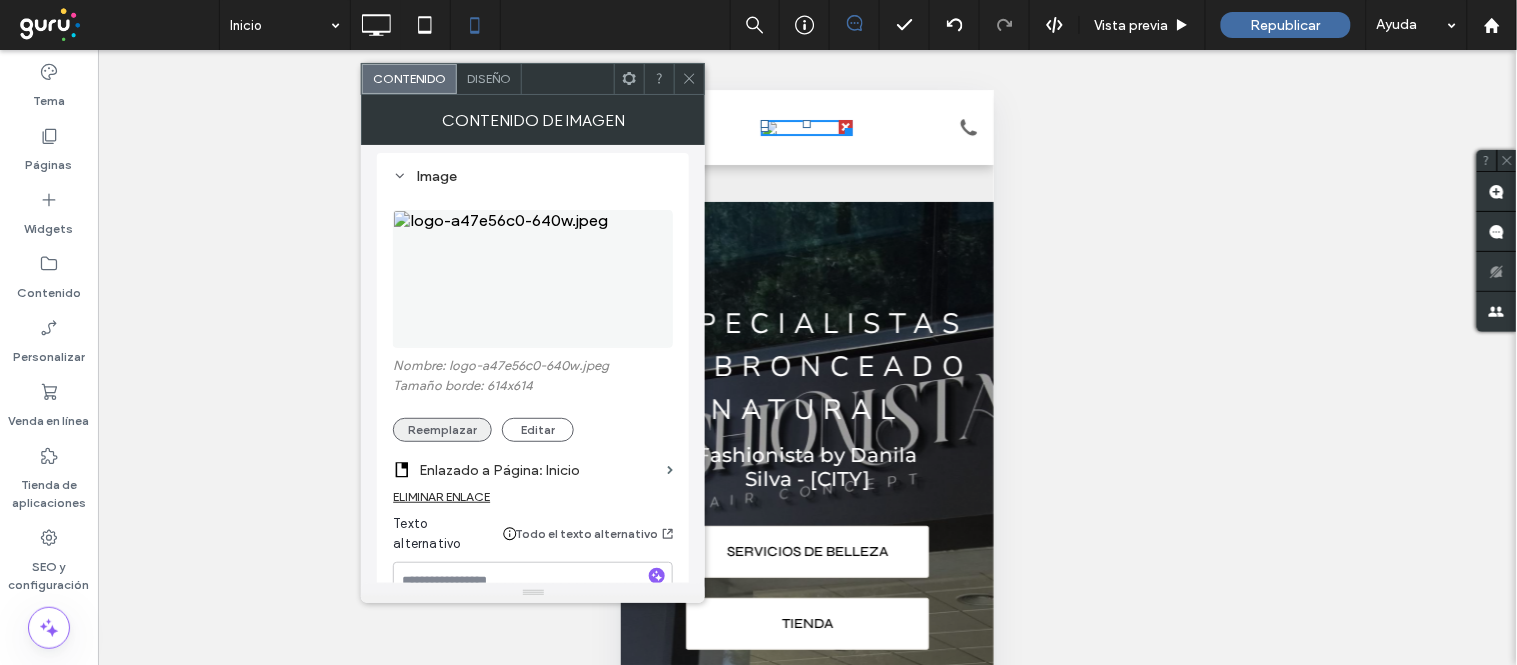 click on "Reemplazar" at bounding box center (442, 430) 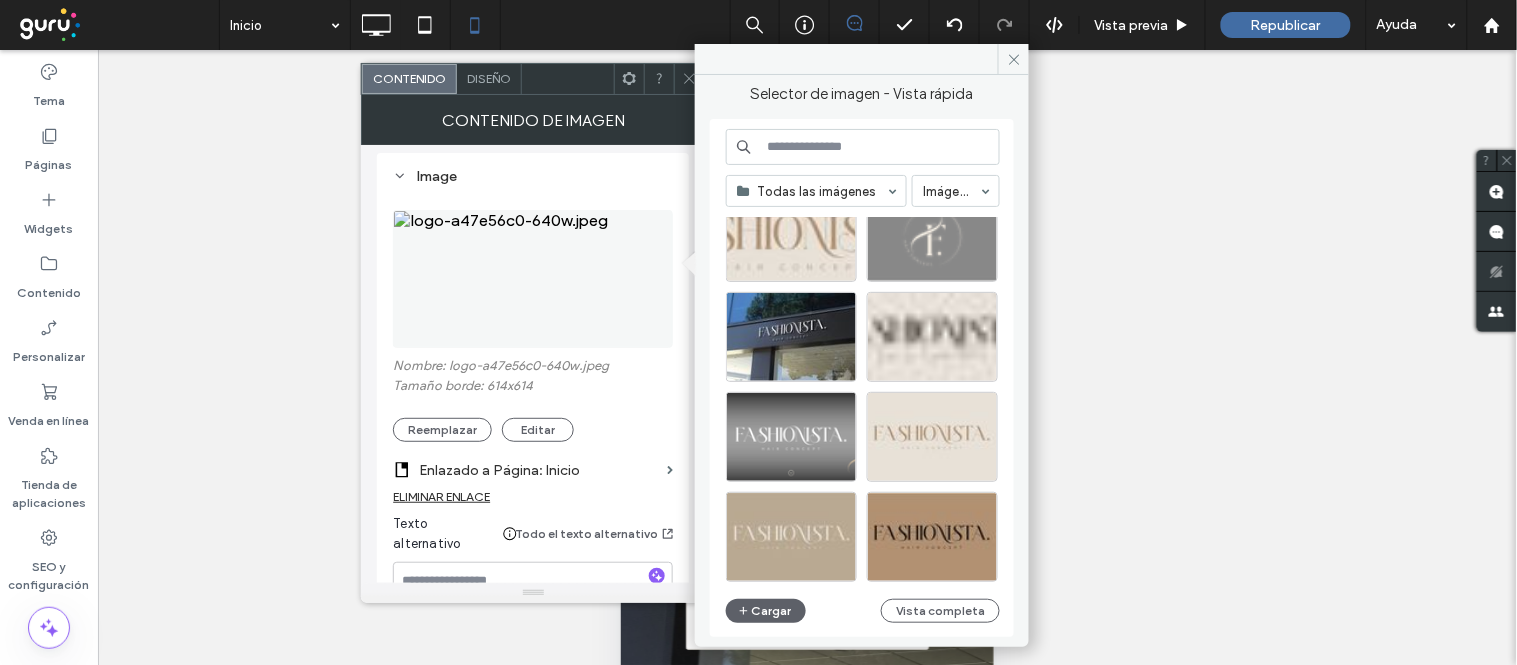 scroll, scrollTop: 333, scrollLeft: 0, axis: vertical 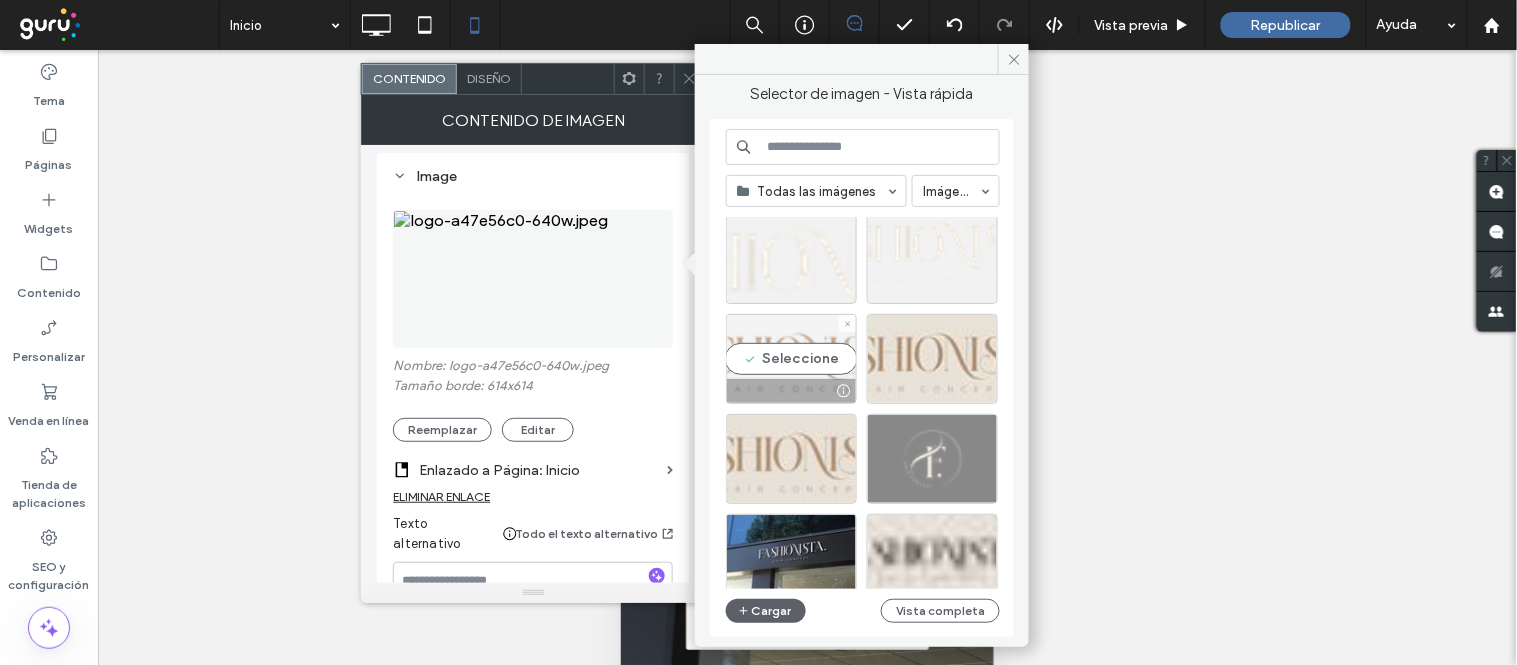click on "Seleccione" at bounding box center (791, 359) 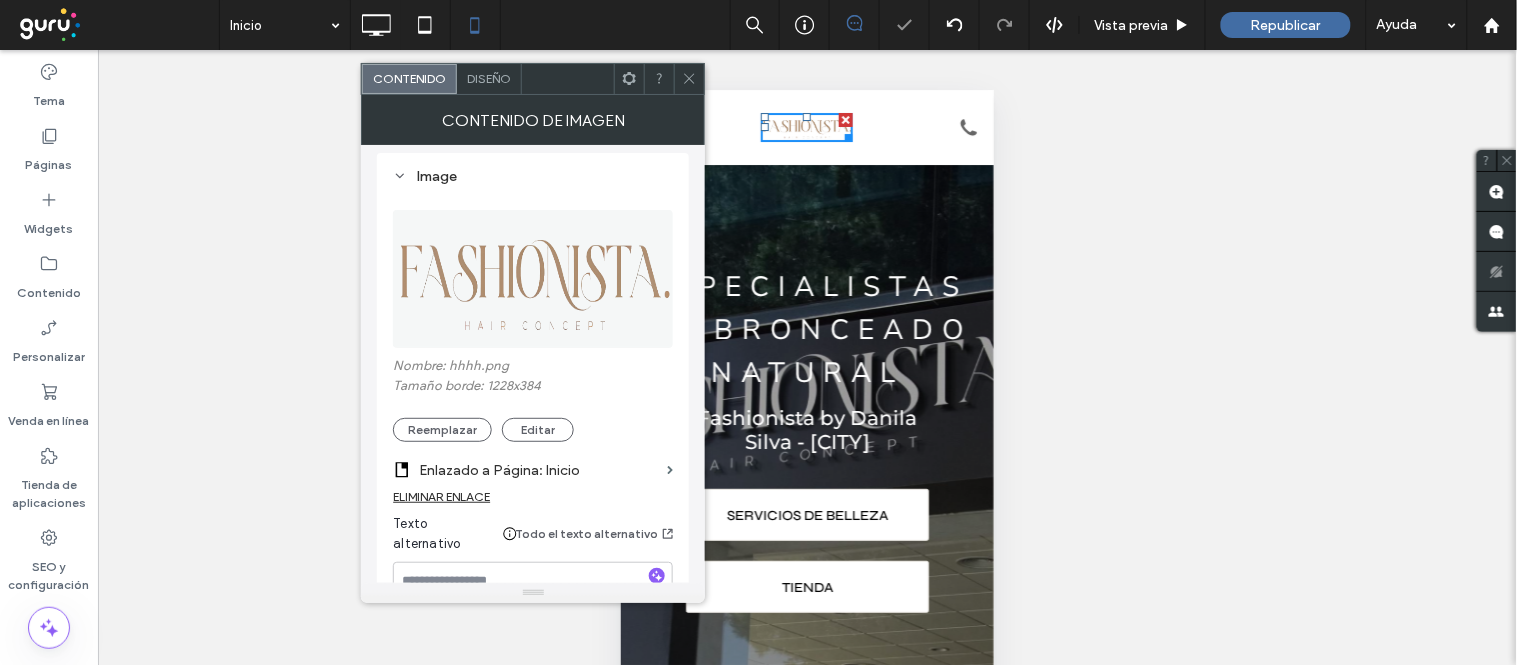 click at bounding box center [689, 79] 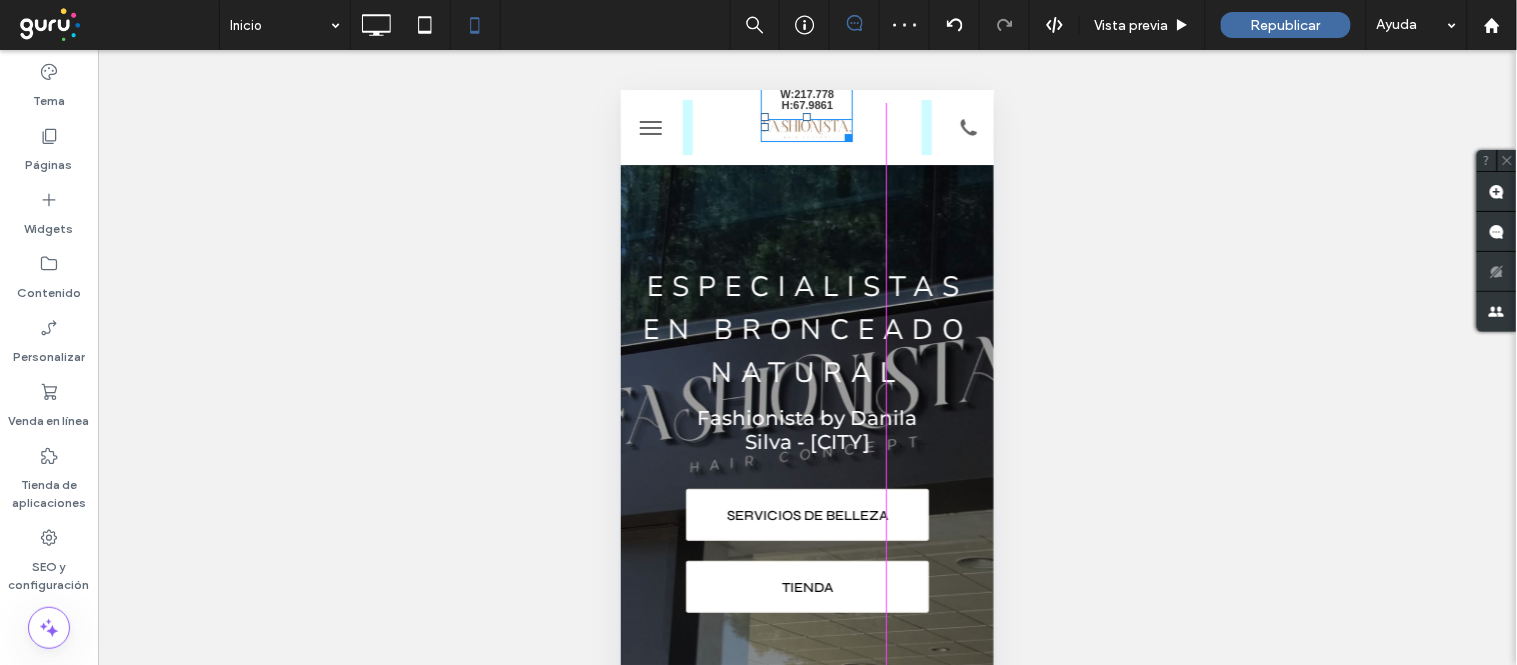 drag, startPoint x: 832, startPoint y: 133, endPoint x: 904, endPoint y: 206, distance: 102.53292 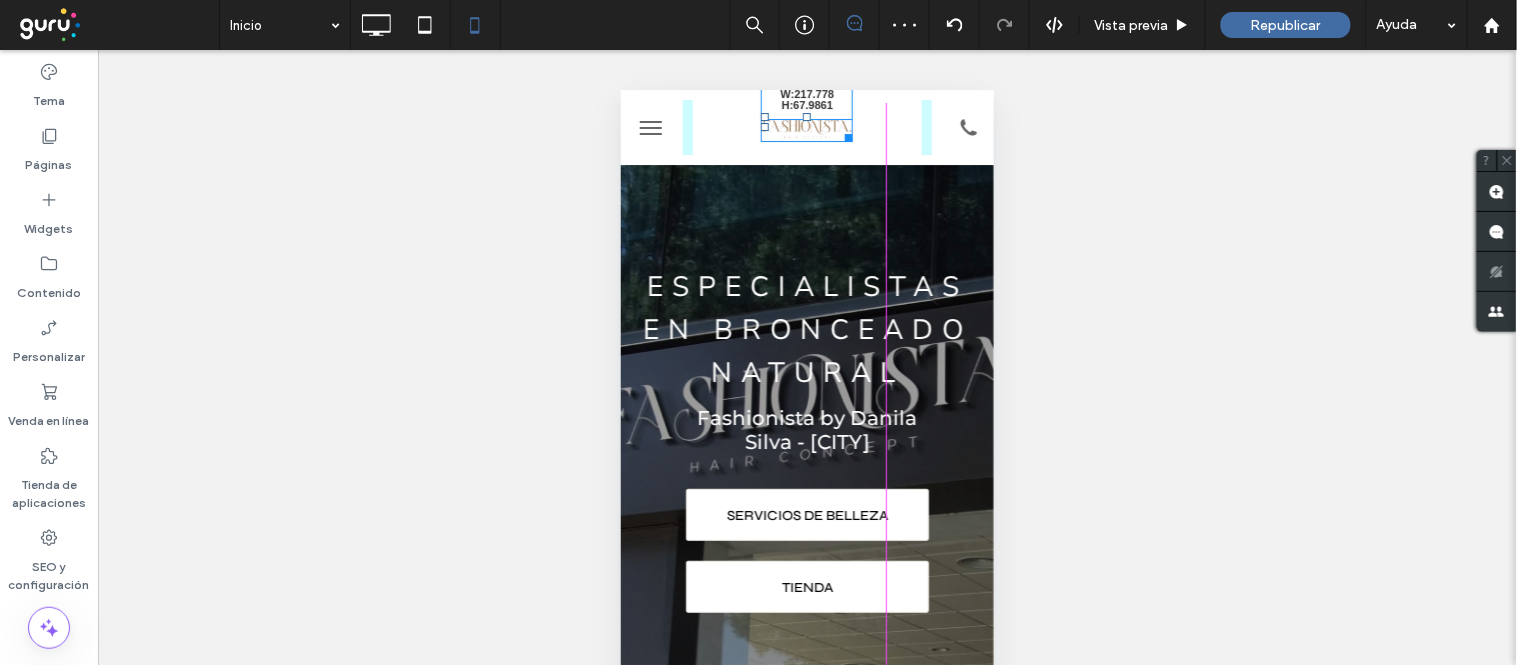click on "encabezado
W:217.778 H:67.9861
ESPECIALISTAS EN BRONCEADO NATURAL
Fashionista by Danila Silva - Buenos Aires
SERVICIOS DE BELLEZA
Click To Paste
TIENDA
Click To Paste
Click To Paste
Fila + Añadir sección
FK Espacio Beauty
En FK Espacio Beauty combinamos estética, bienestar y tecnología para realzar tu belleza natural
Click To Paste
Click To Paste
Click To Paste
Fila
Servicios
CANELLE BRONCEADO NATURAL
Button
DEPILACIÓN LÁSER SOPRANO
Button
NAILS BAR OPI
Button
Ver más
Click To Paste
Fila
Click To Paste
Fila" at bounding box center (806, 2785) 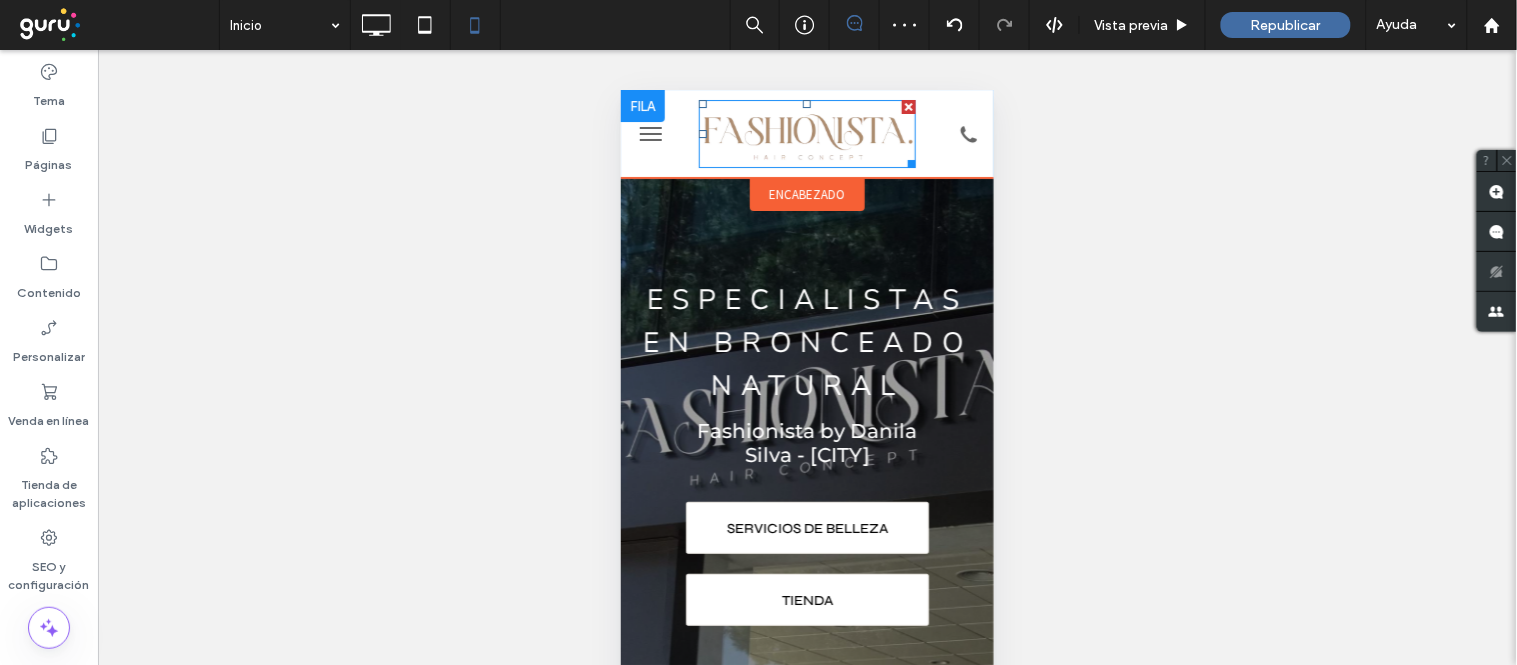 click at bounding box center [807, 133] 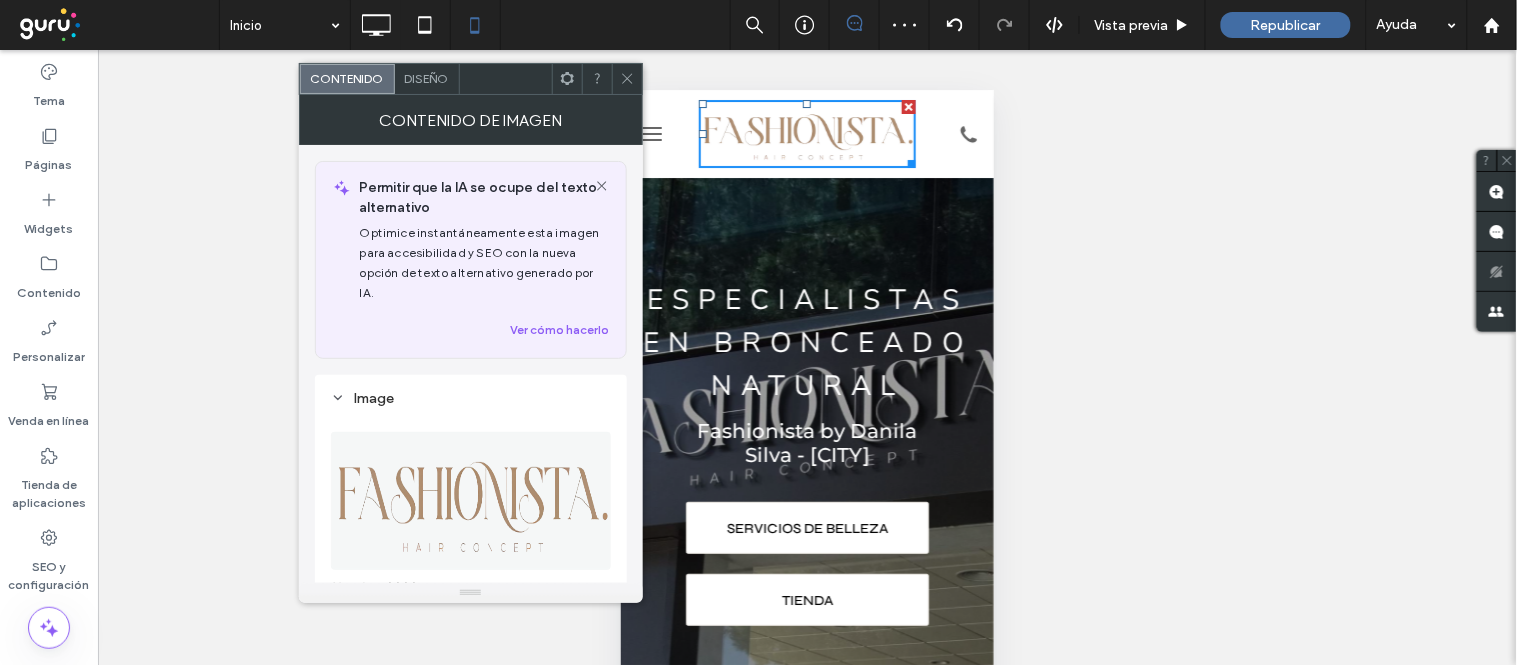 scroll, scrollTop: 111, scrollLeft: 0, axis: vertical 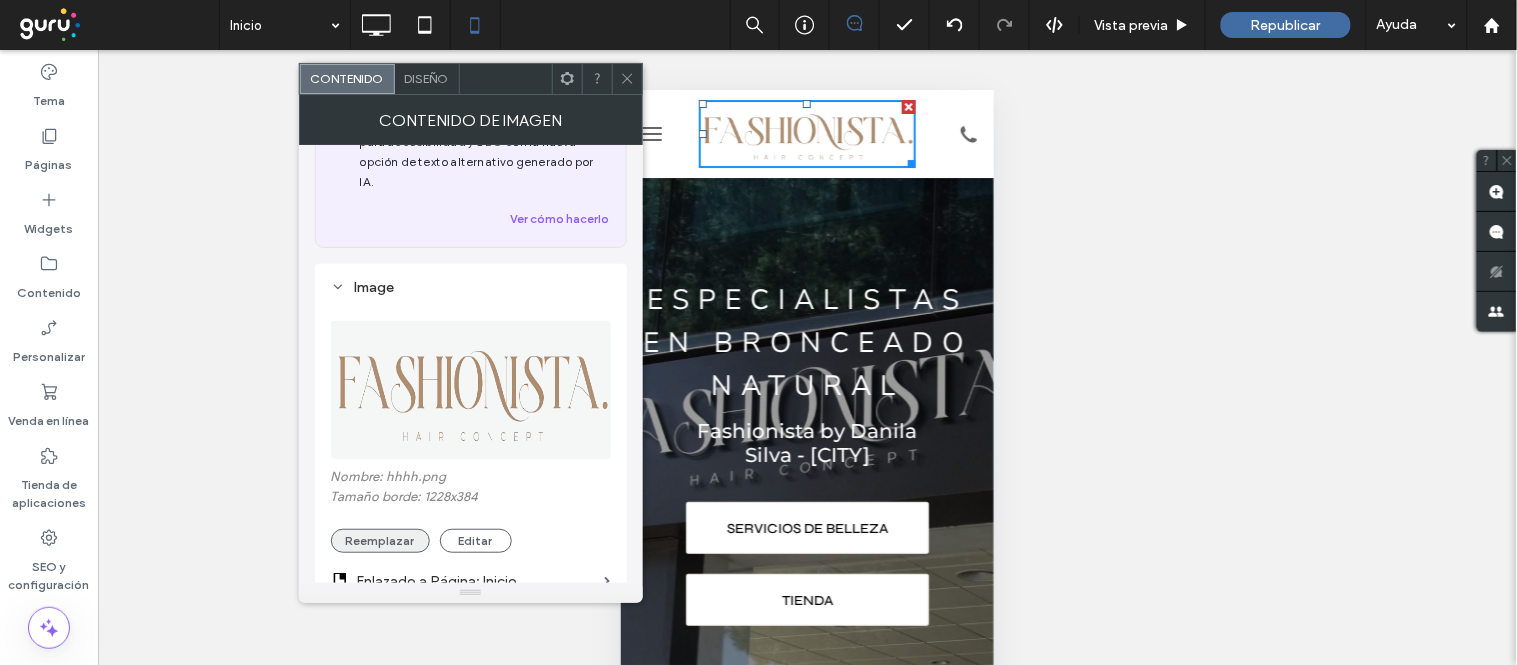 click on "Reemplazar" at bounding box center (380, 541) 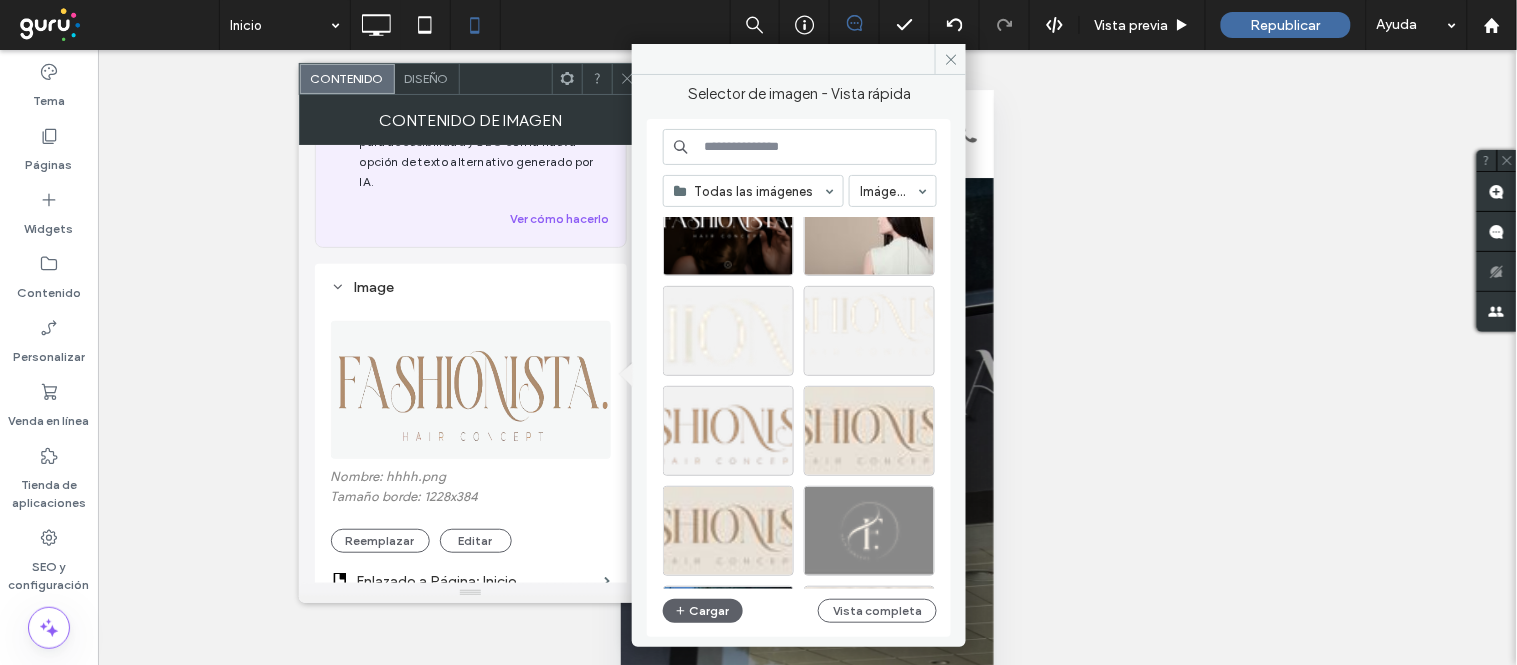 scroll, scrollTop: 222, scrollLeft: 0, axis: vertical 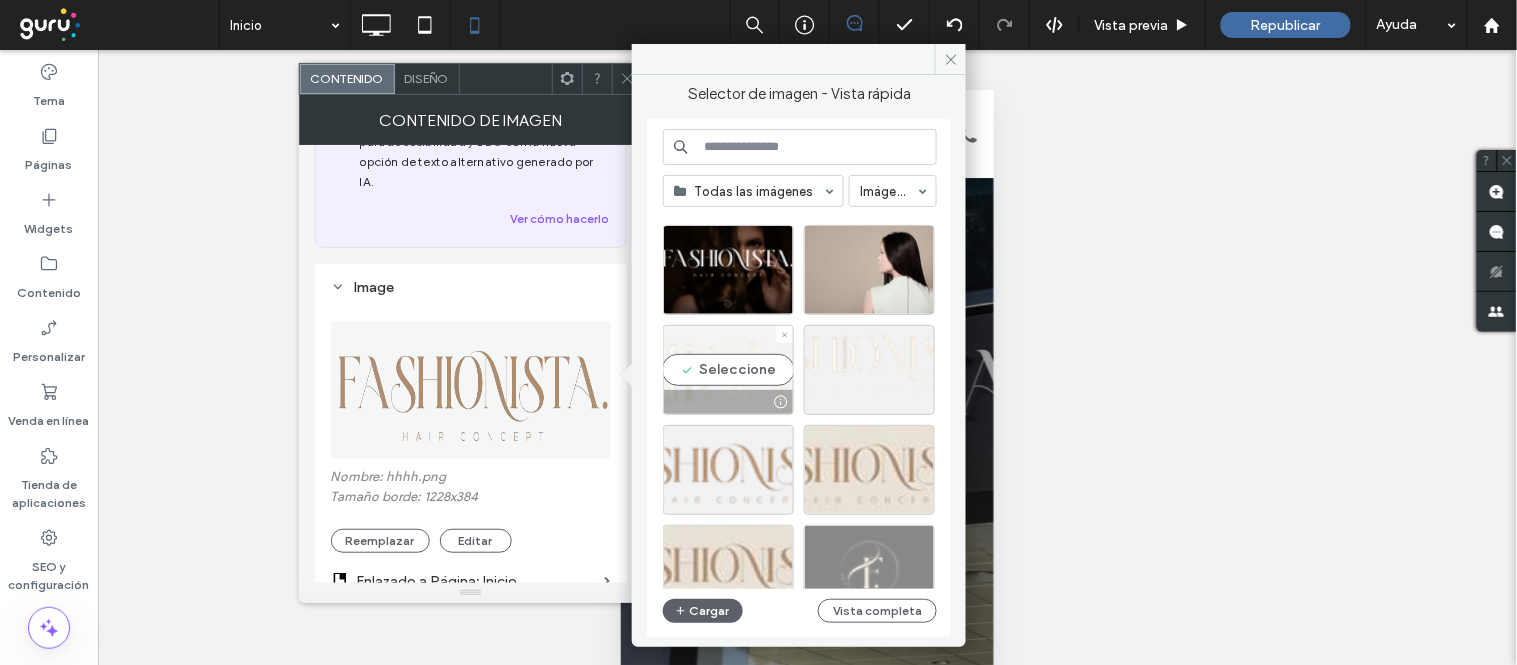 click on "Seleccione" at bounding box center (728, 370) 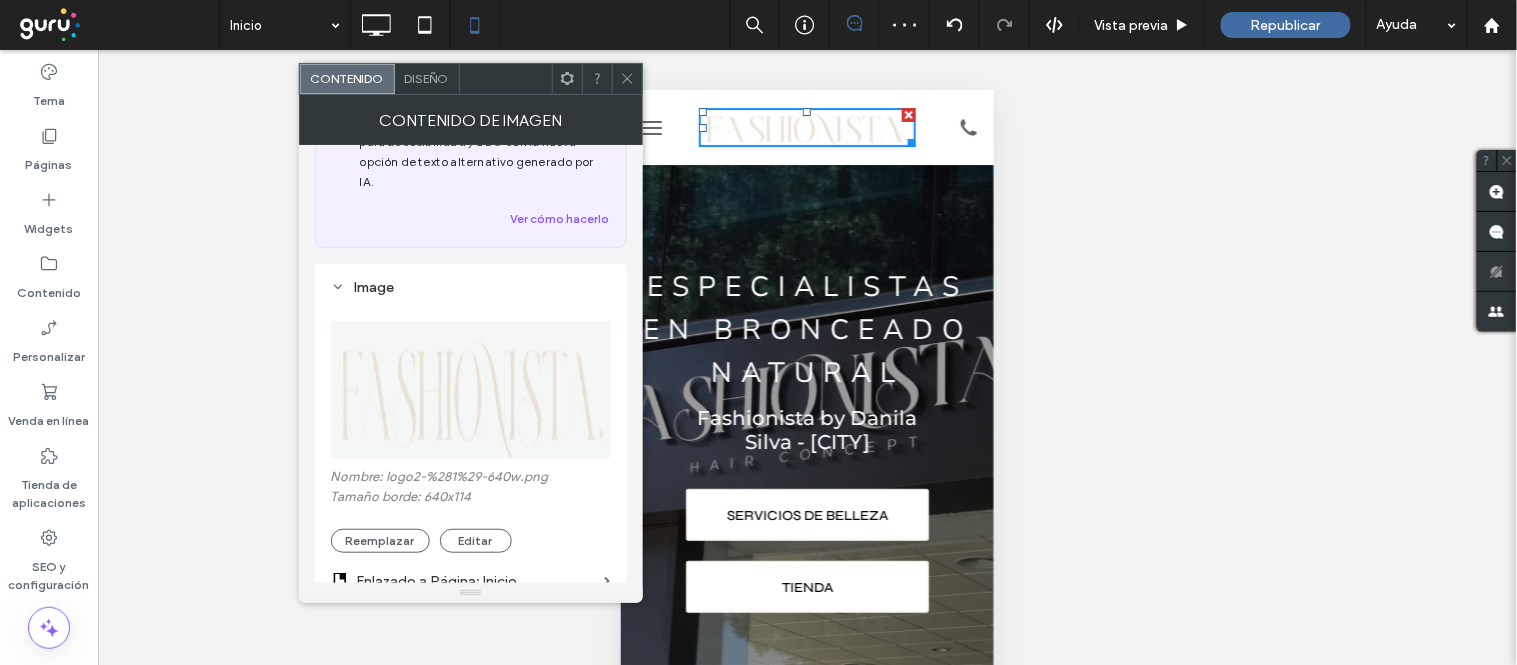 click 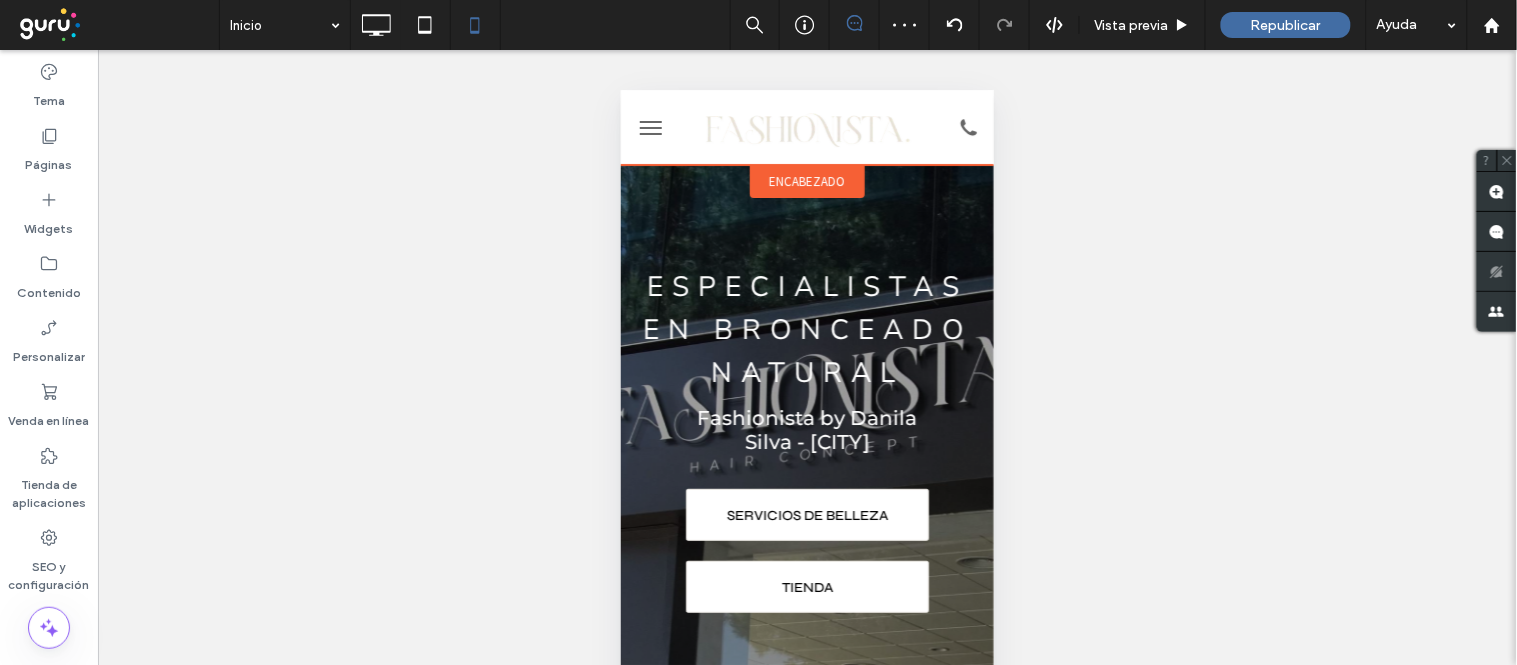 click on "encabezado" at bounding box center [807, 180] 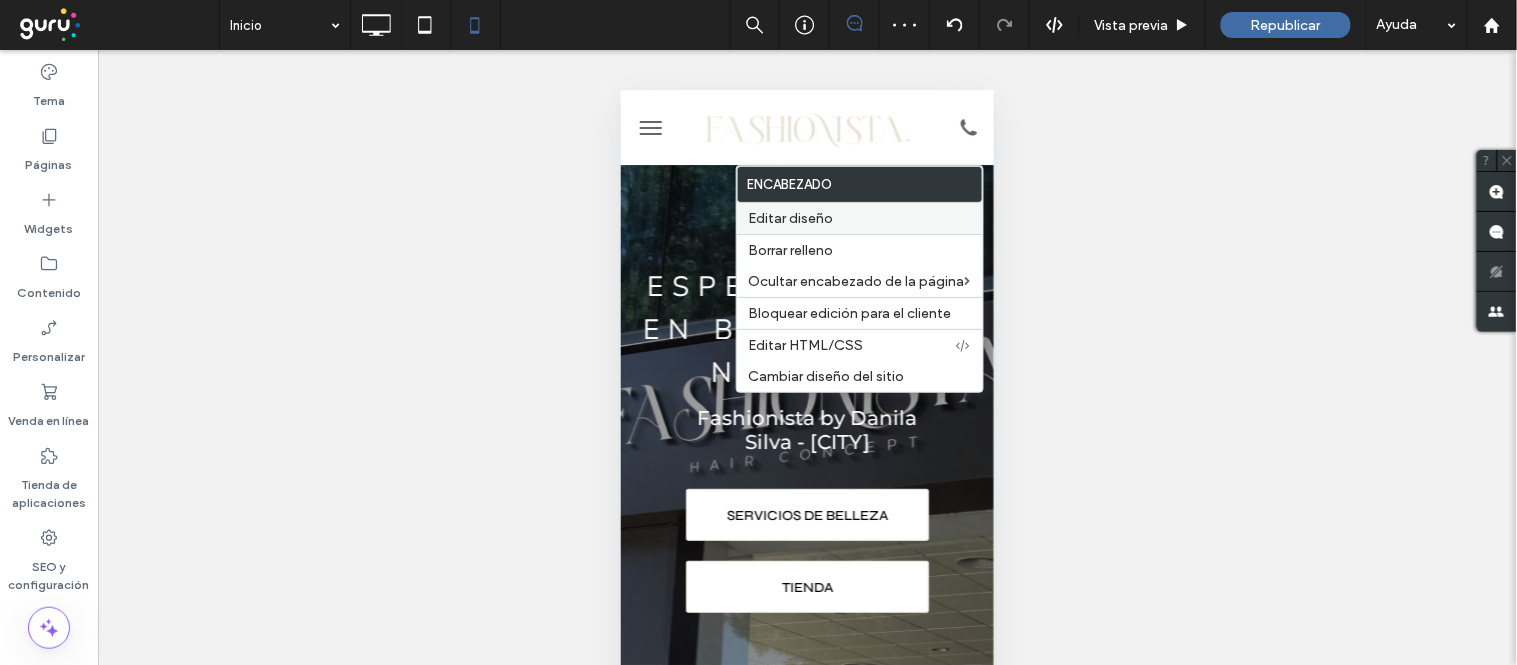 click on "Editar diseño" at bounding box center (791, 218) 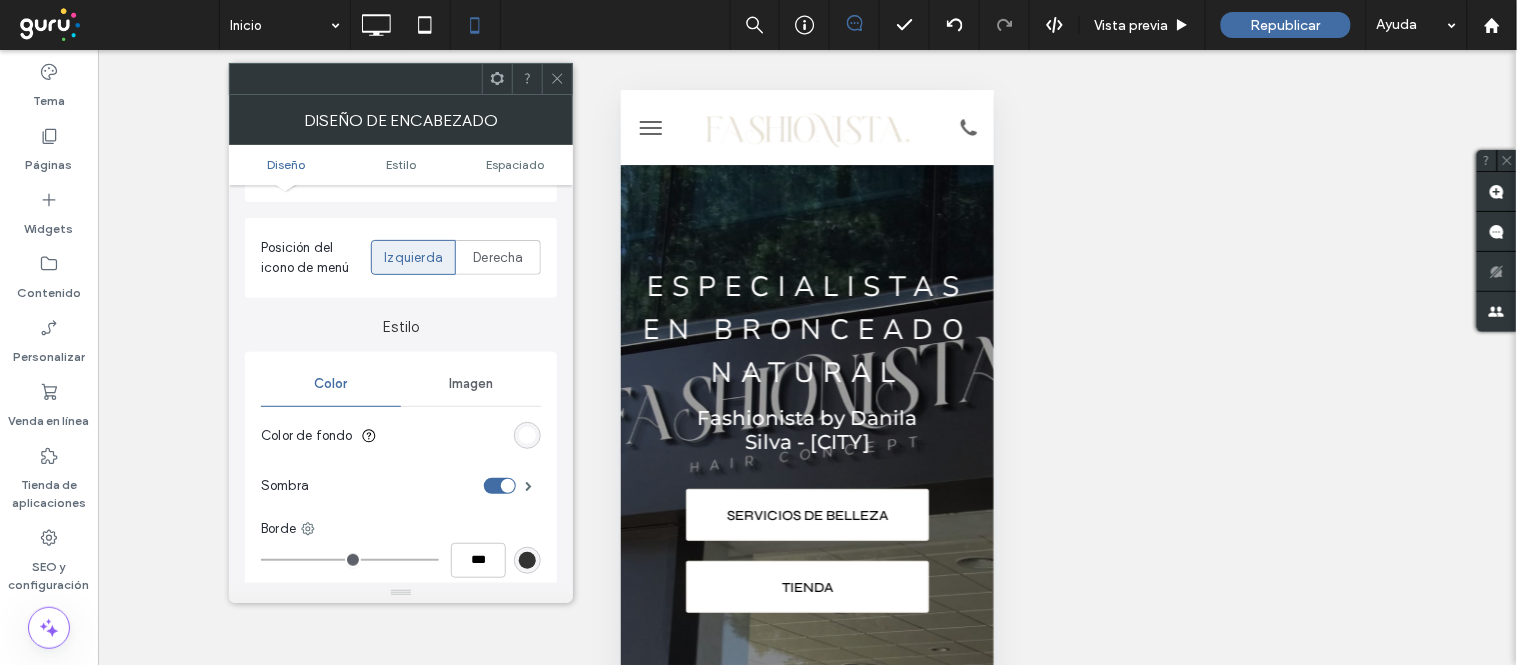scroll, scrollTop: 333, scrollLeft: 0, axis: vertical 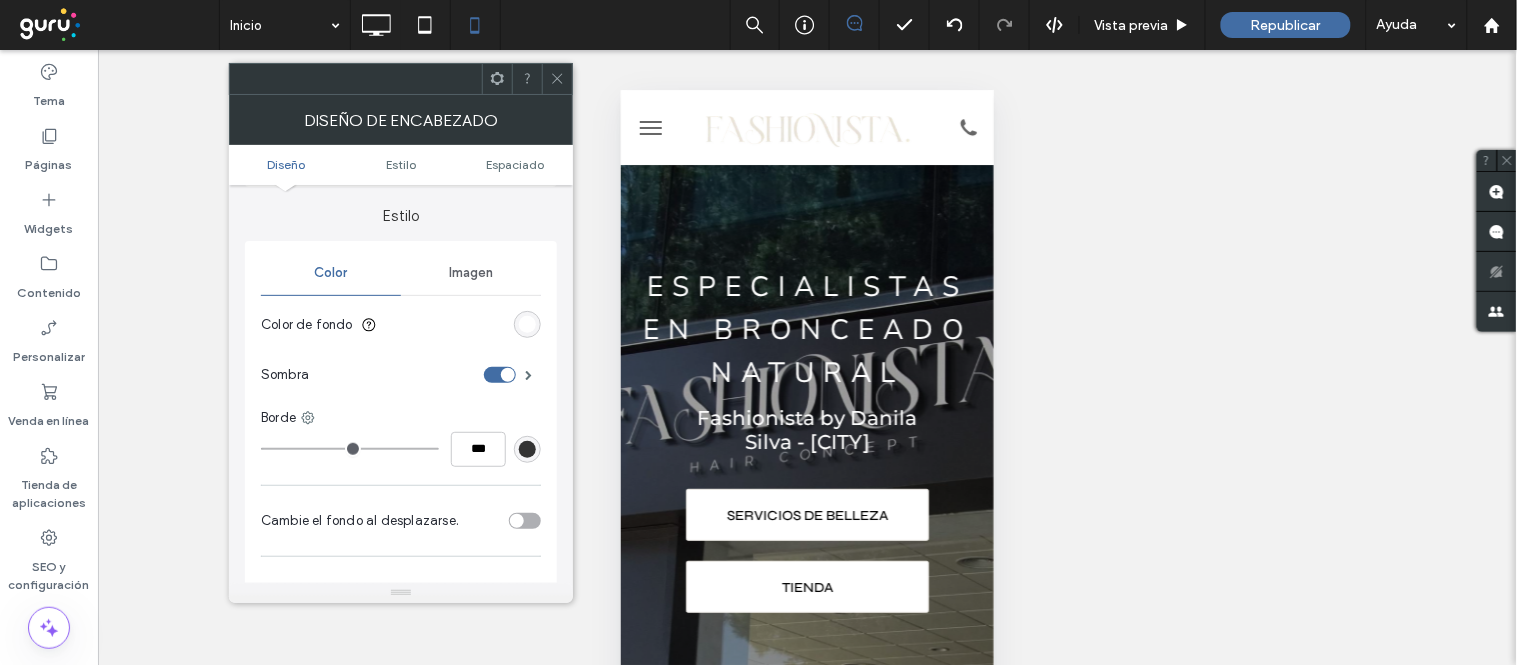 click at bounding box center [527, 324] 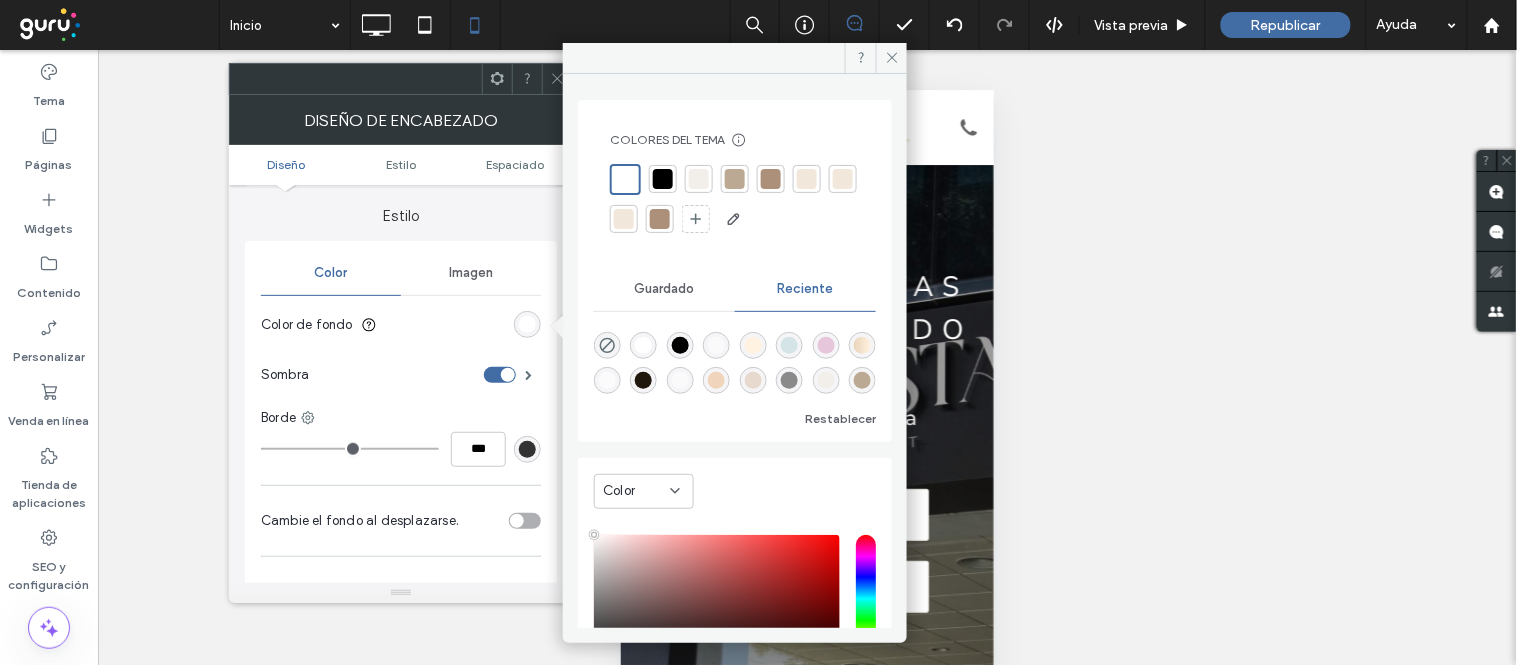 click at bounding box center (735, 179) 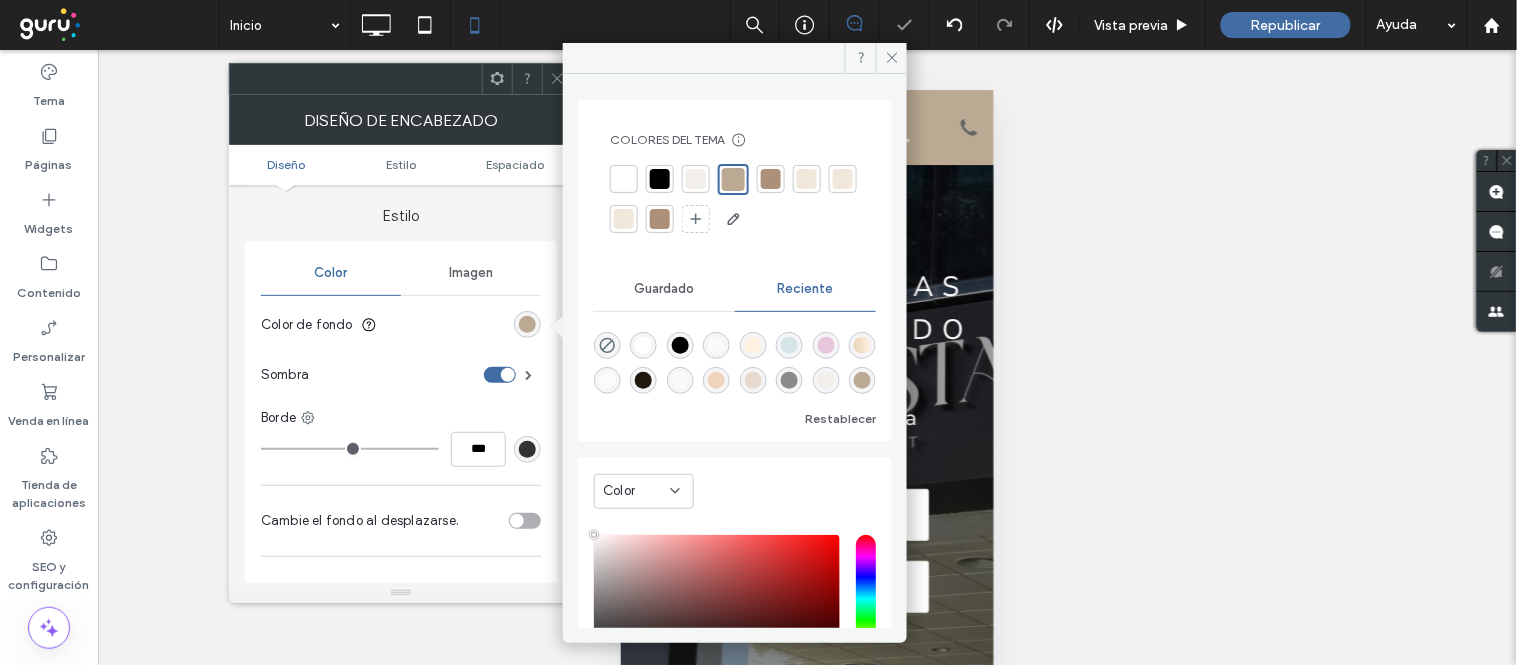 drag, startPoint x: 763, startPoint y: 57, endPoint x: 1044, endPoint y: 180, distance: 306.74094 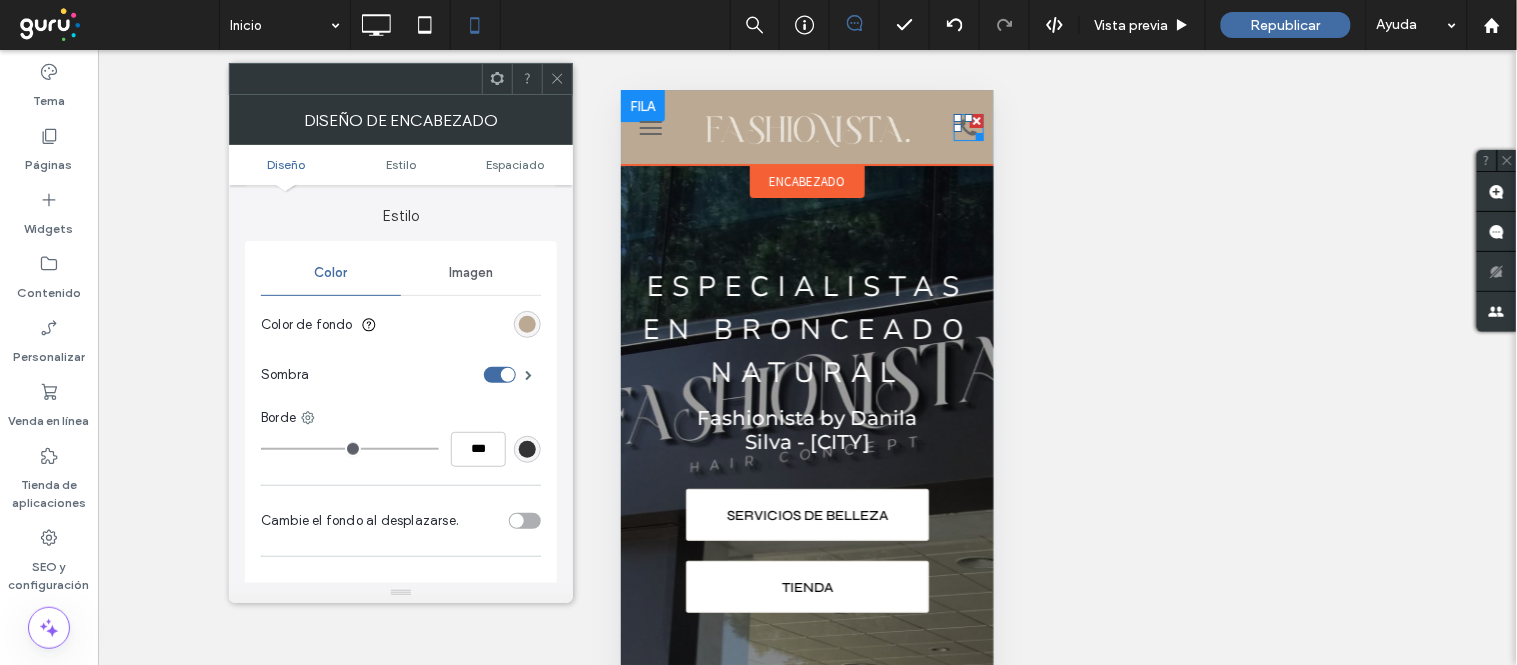 click 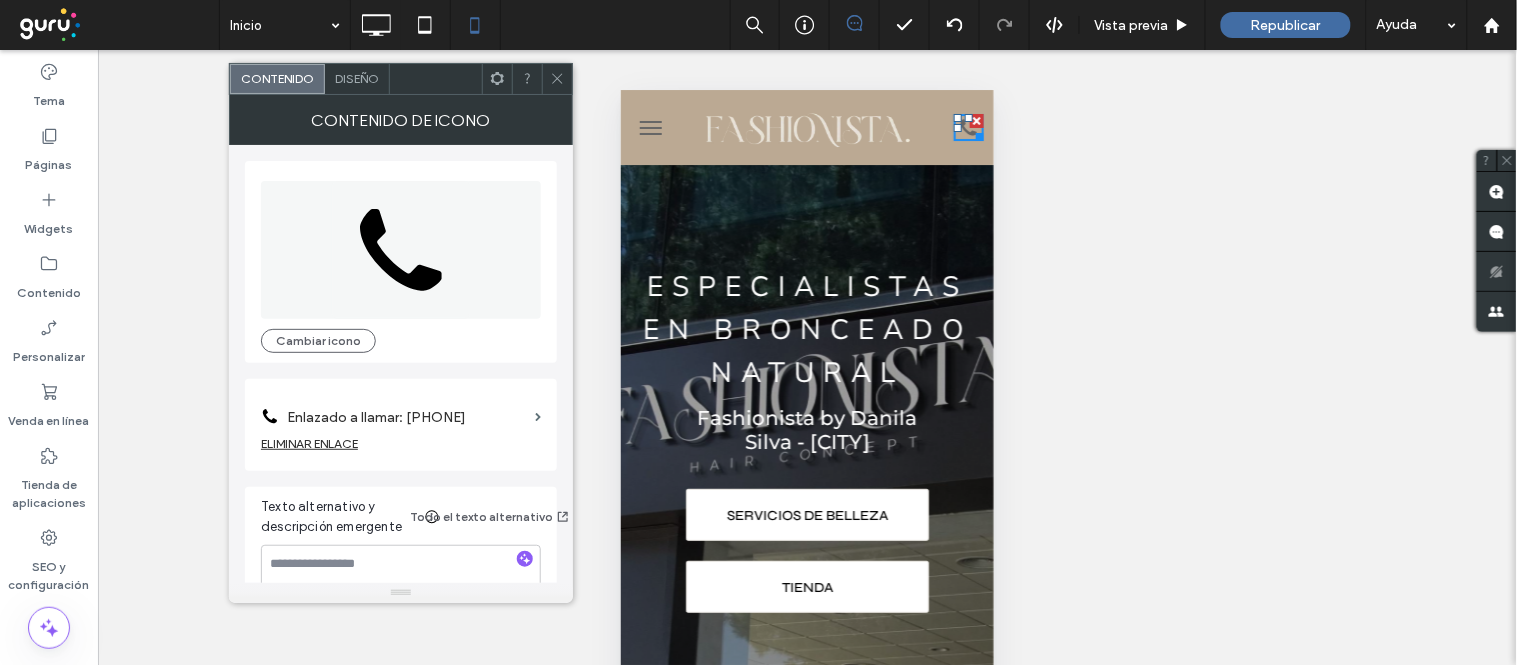 click on "Diseño" at bounding box center [357, 79] 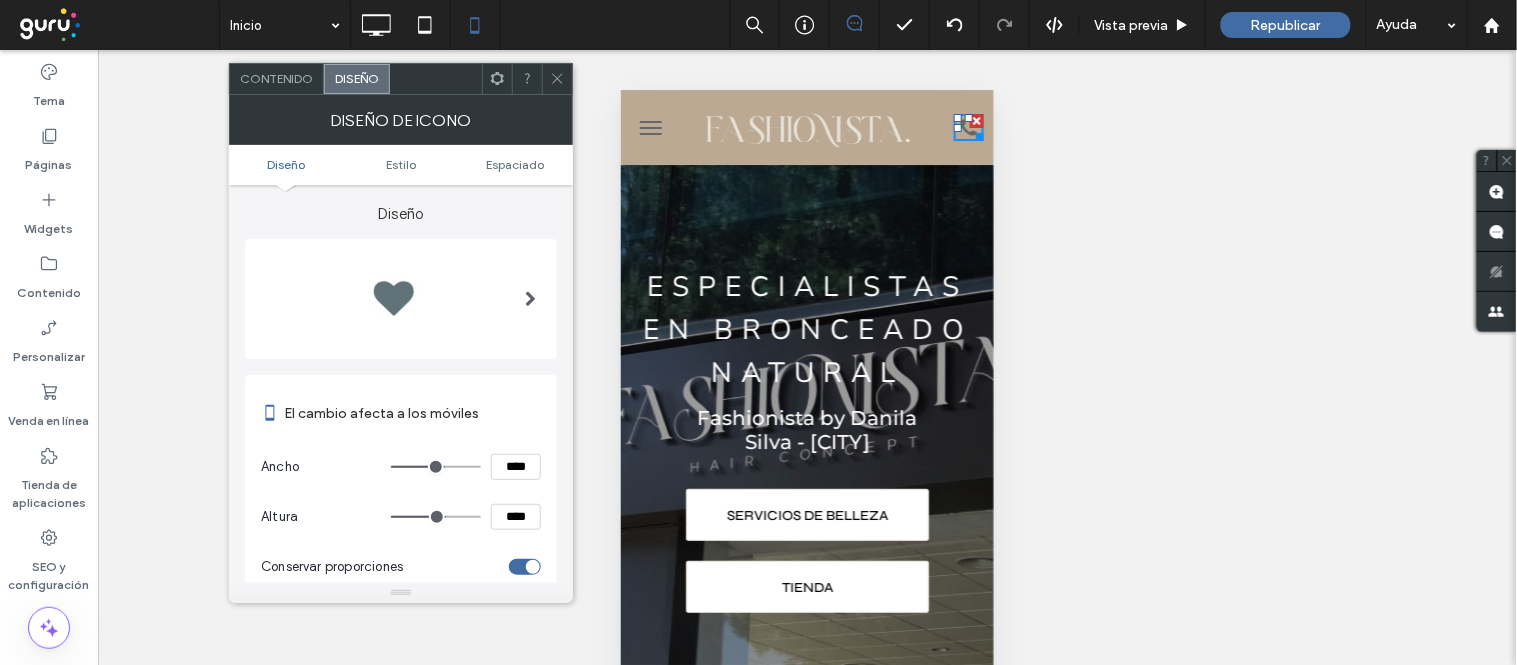 scroll, scrollTop: 222, scrollLeft: 0, axis: vertical 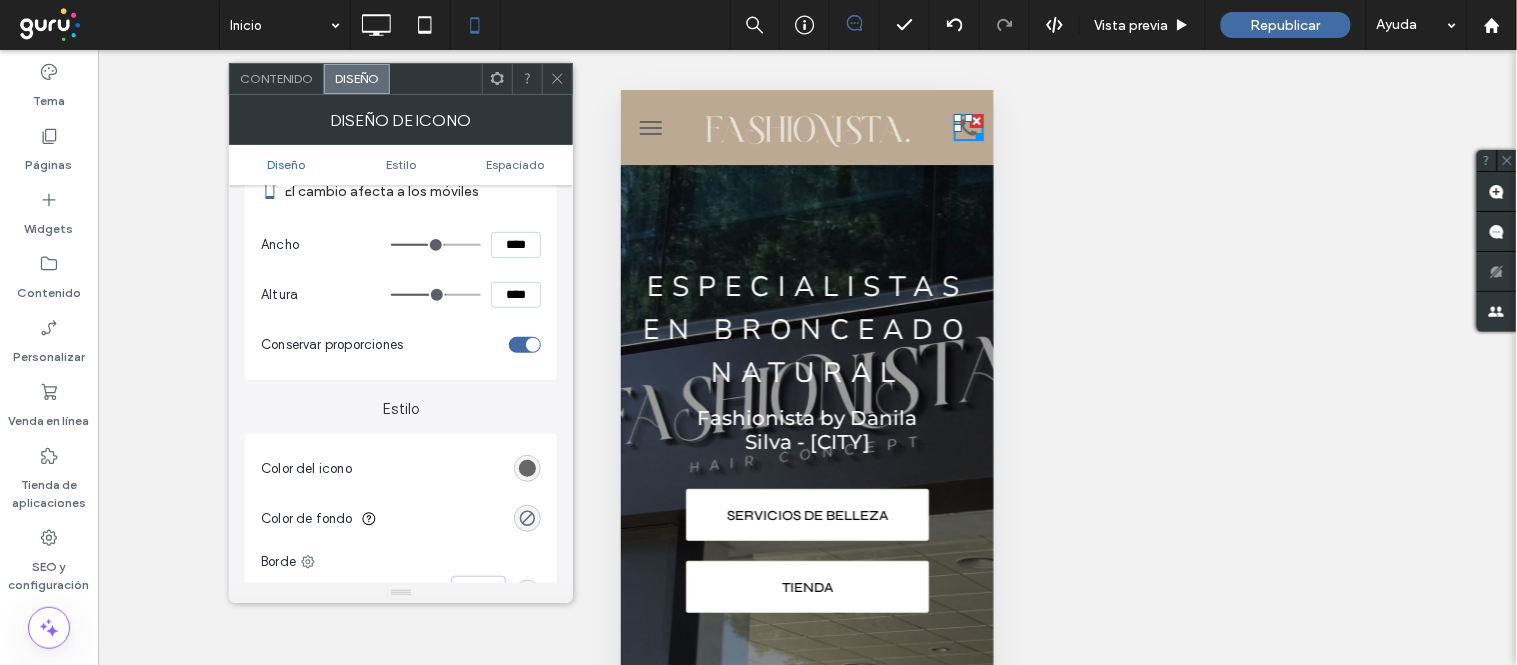 click at bounding box center (527, 468) 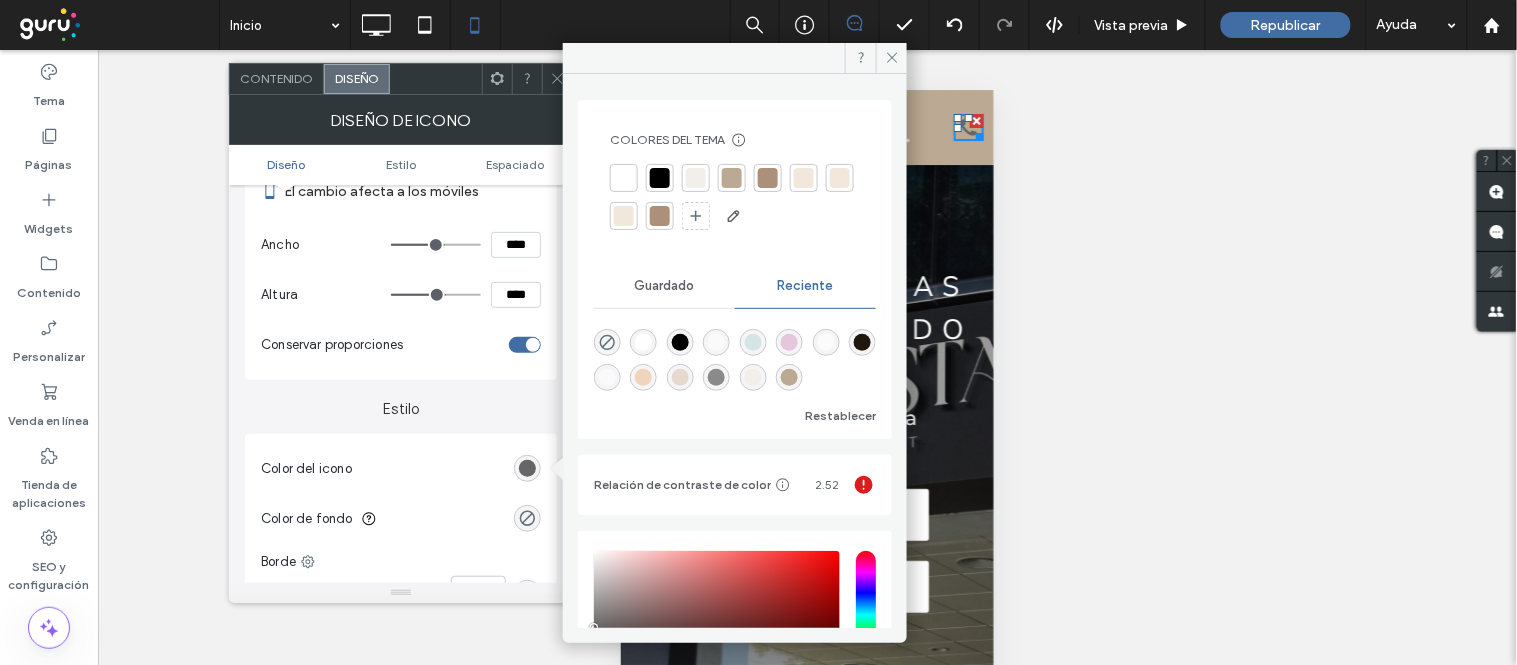 click at bounding box center (696, 178) 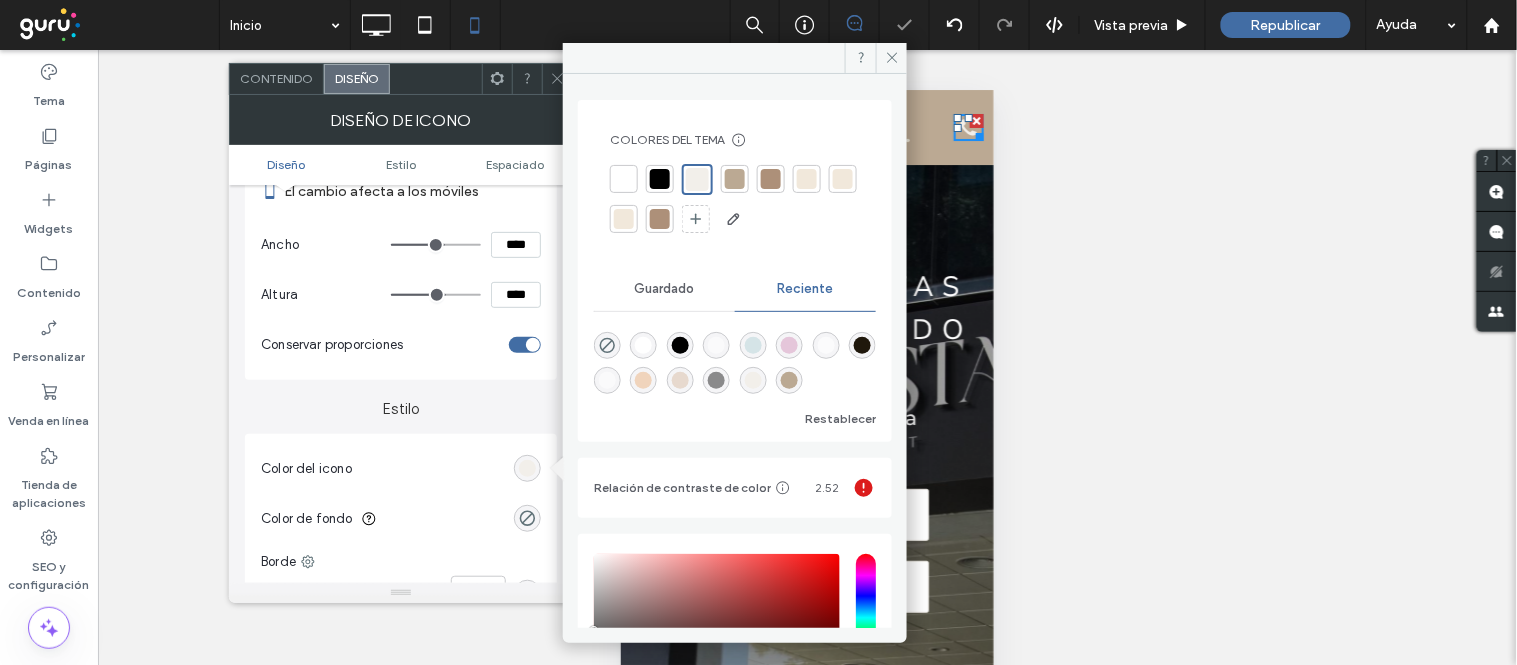 click on "Conservar proporciones" at bounding box center [381, 344] 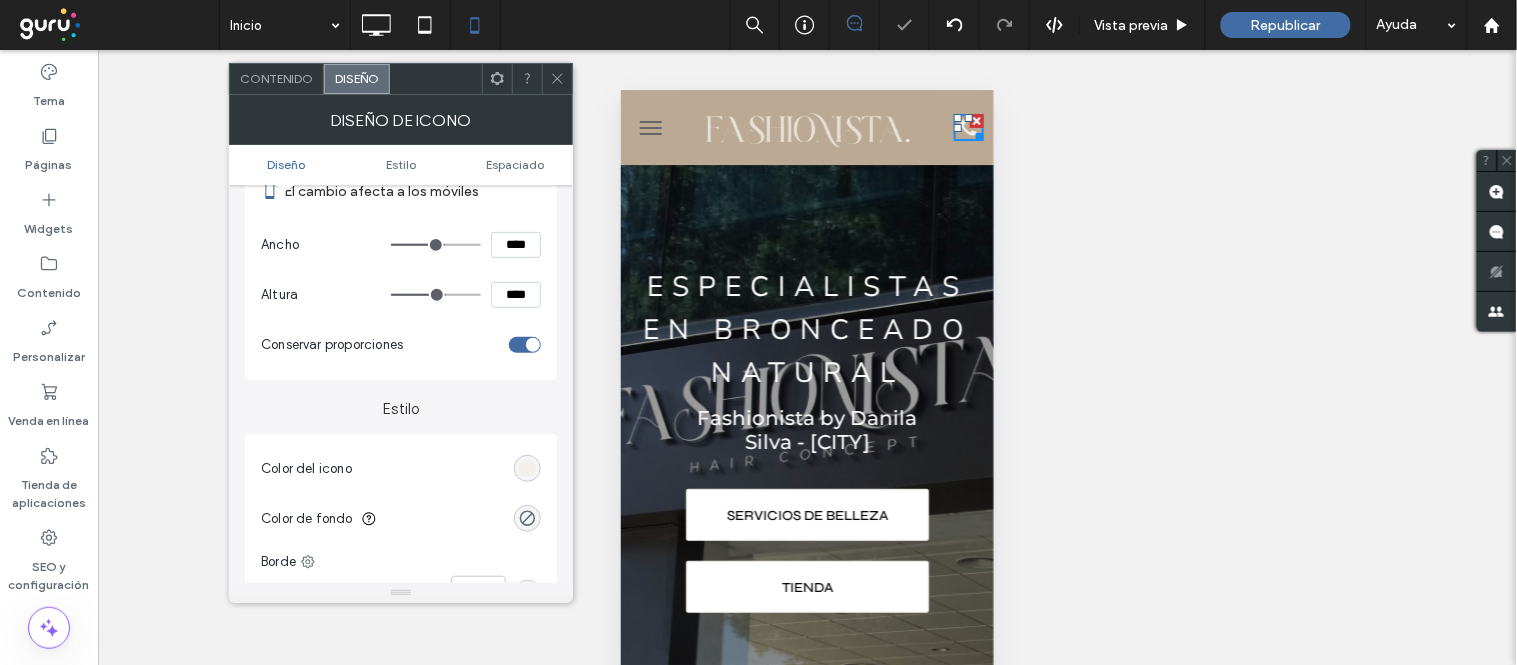 click 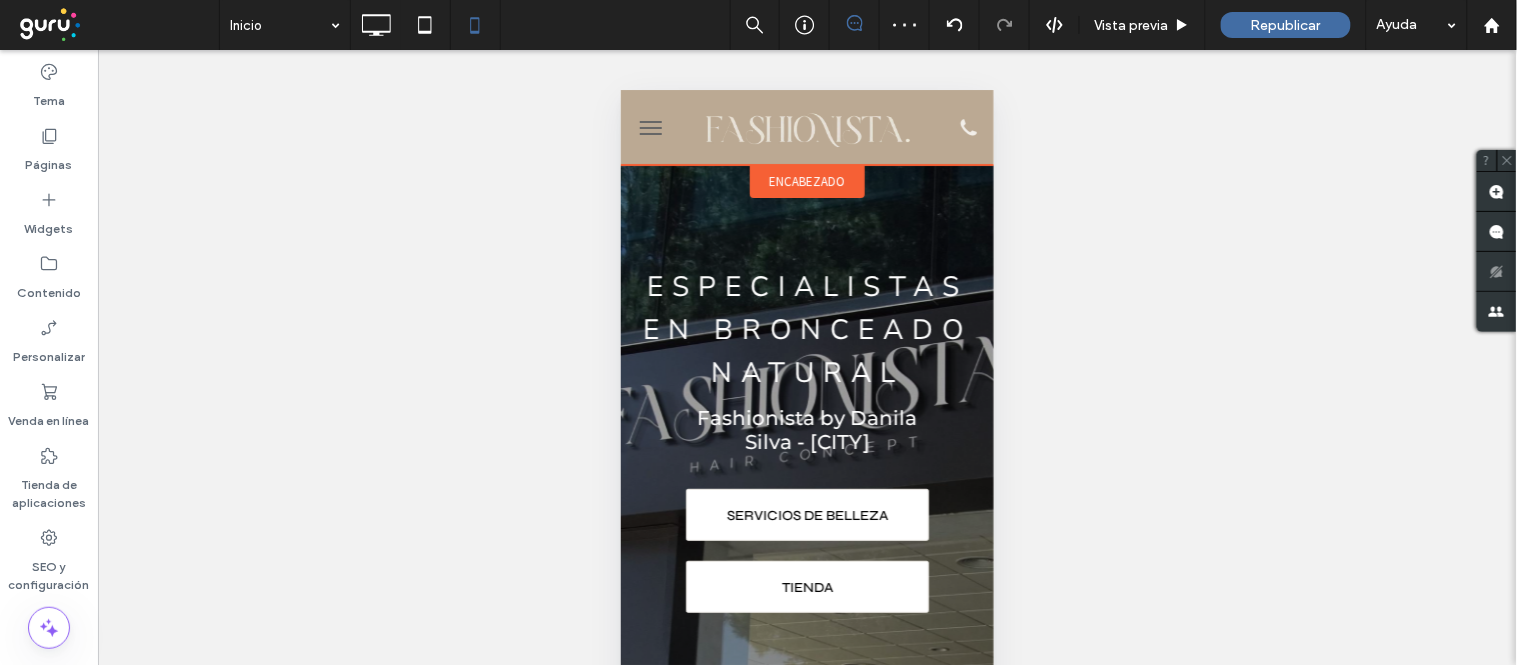 click on "encabezado" at bounding box center (806, 180) 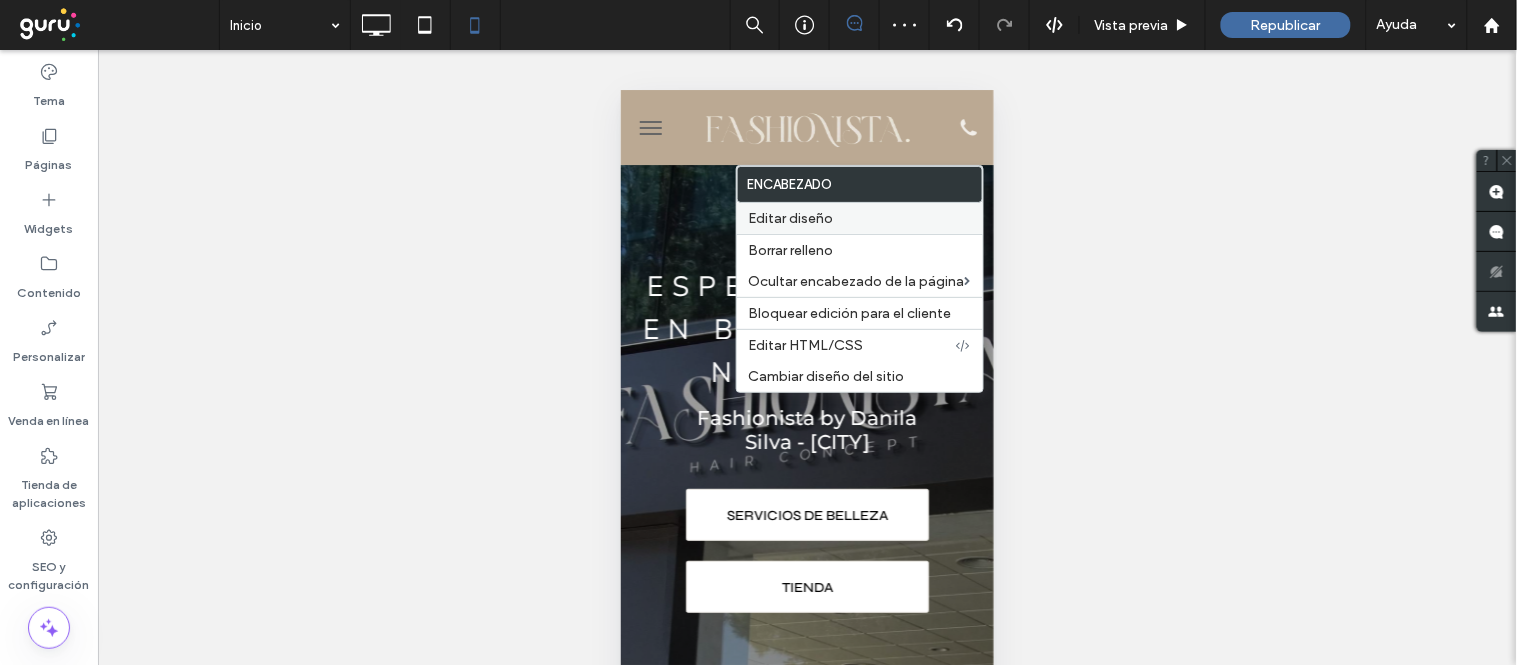 click on "Editar diseño" at bounding box center [791, 218] 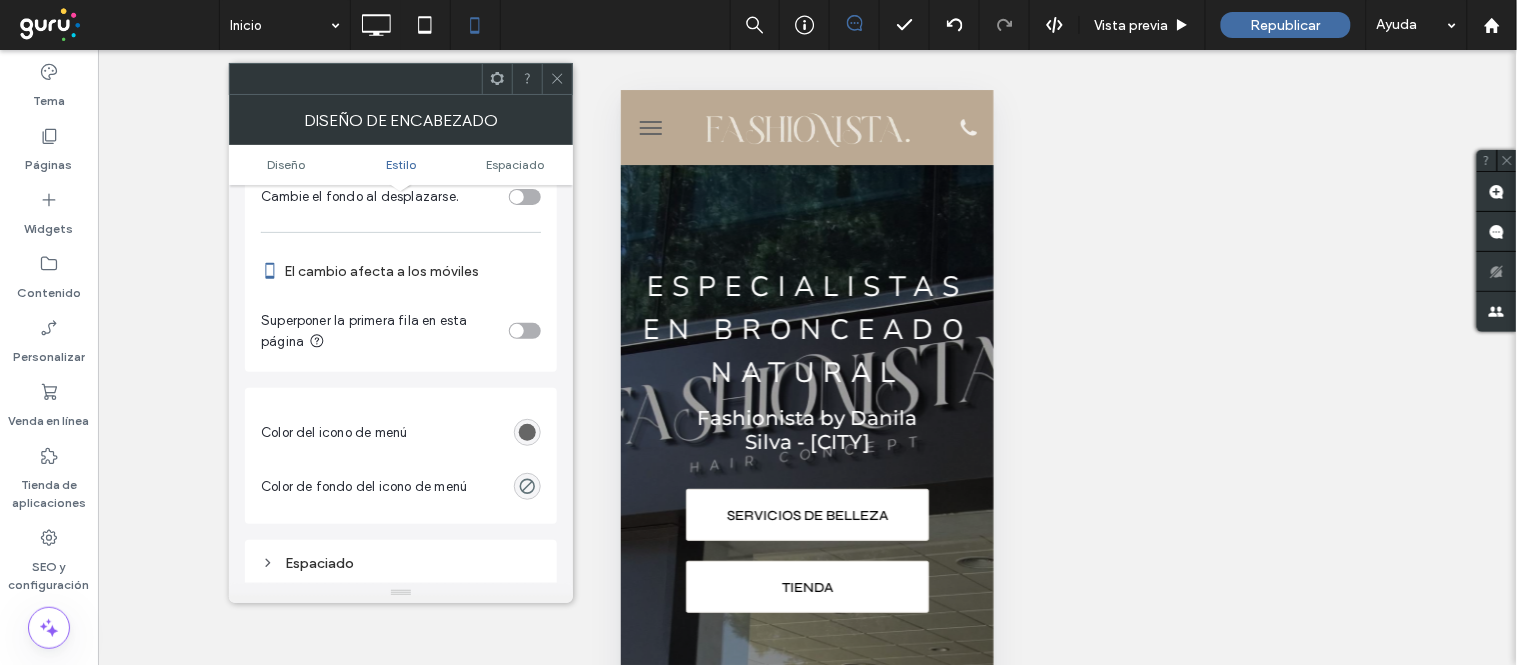 scroll, scrollTop: 777, scrollLeft: 0, axis: vertical 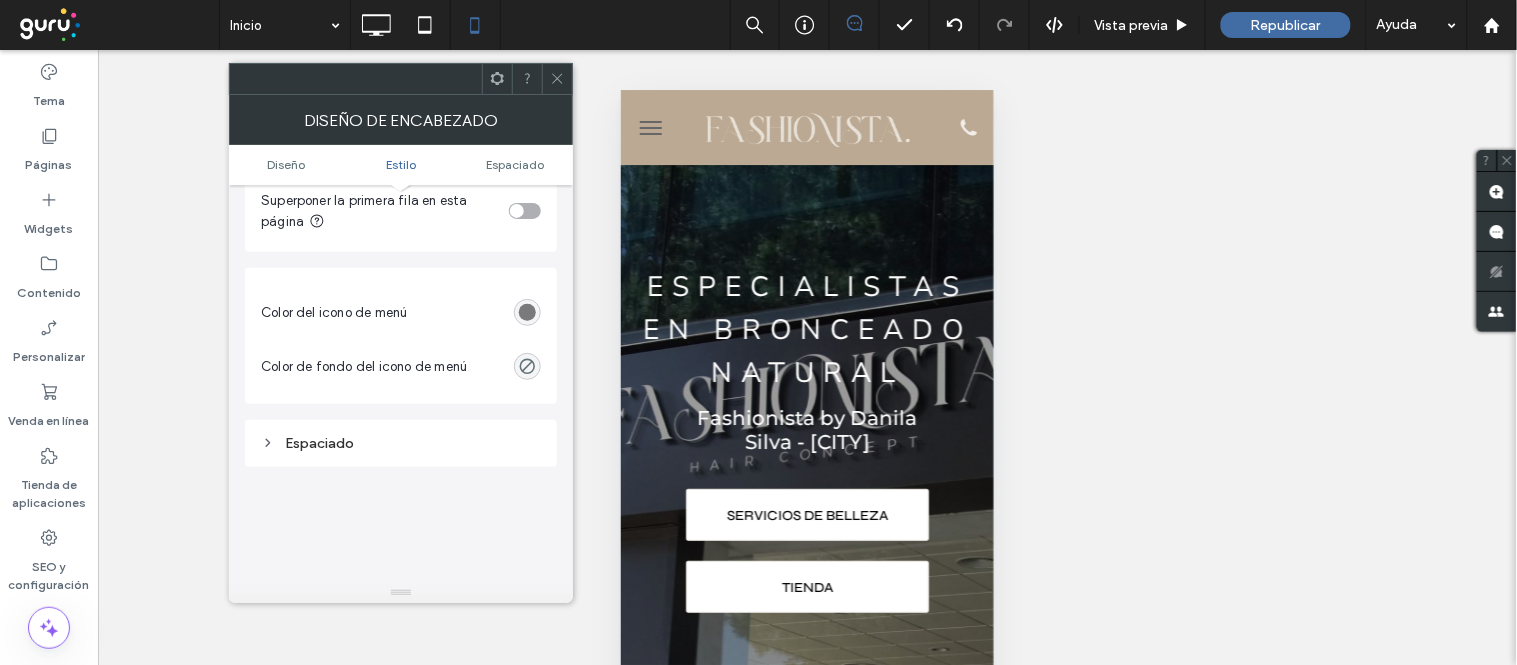 click at bounding box center (527, 312) 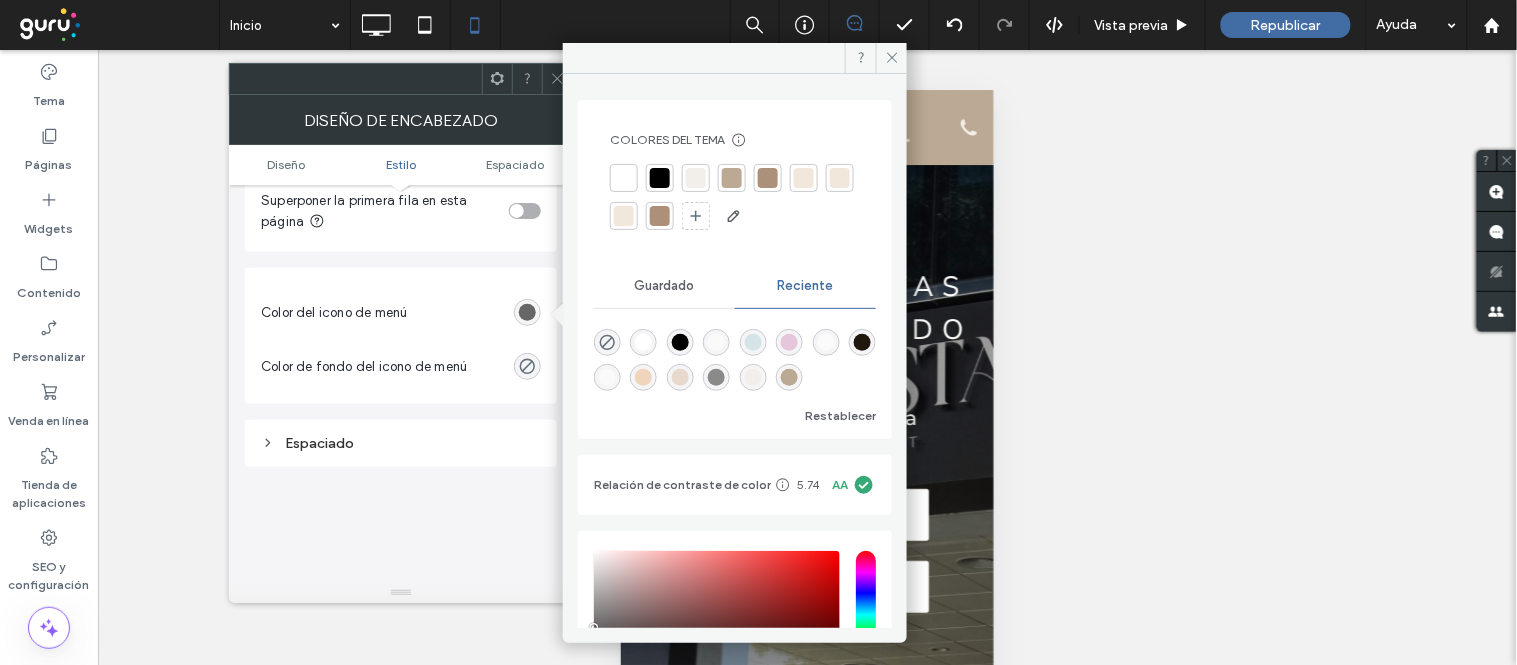 click at bounding box center (696, 178) 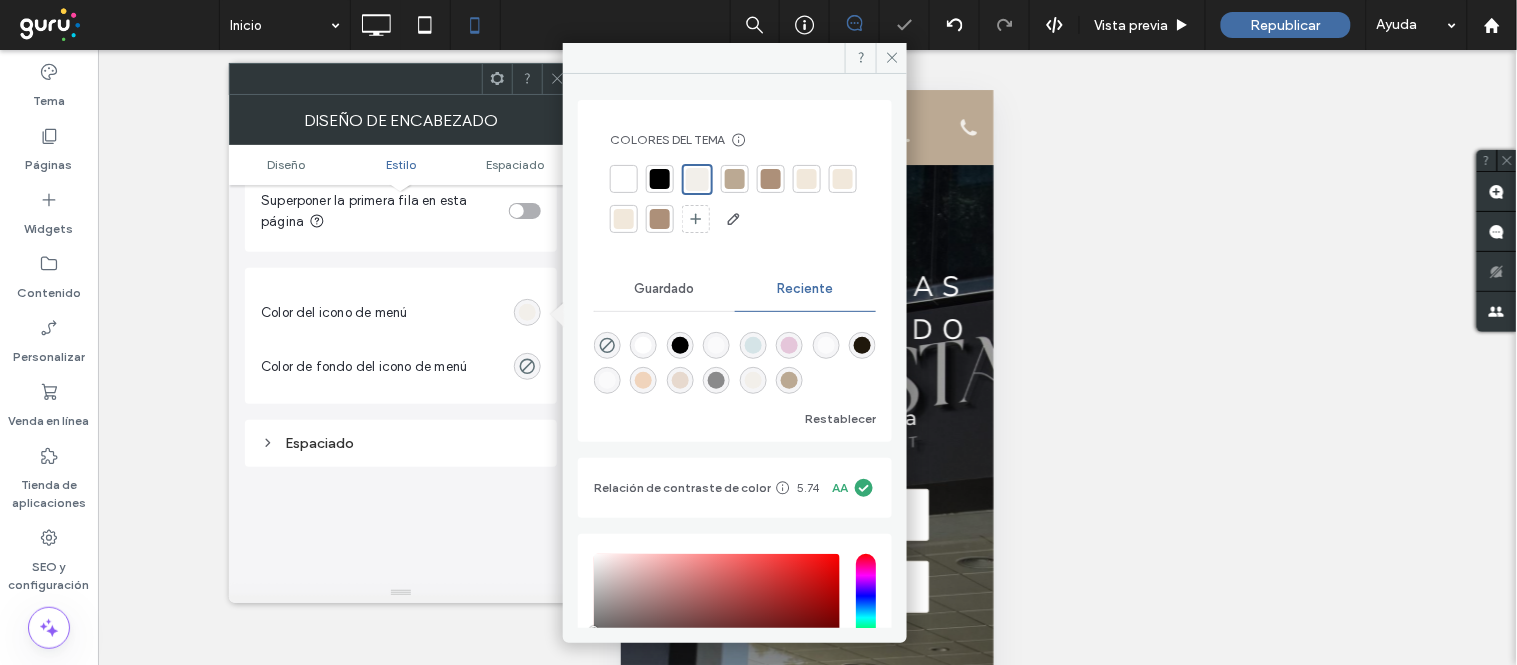 click on "Estilo Color Imagen Color de fondo Sombra Borde *** Cambie el fondo al desplazarse. El cambio afecta a los móviles Superponer la primera fila en esta página Color del icono de menú Color de fondo del icono de menú" at bounding box center [401, 73] 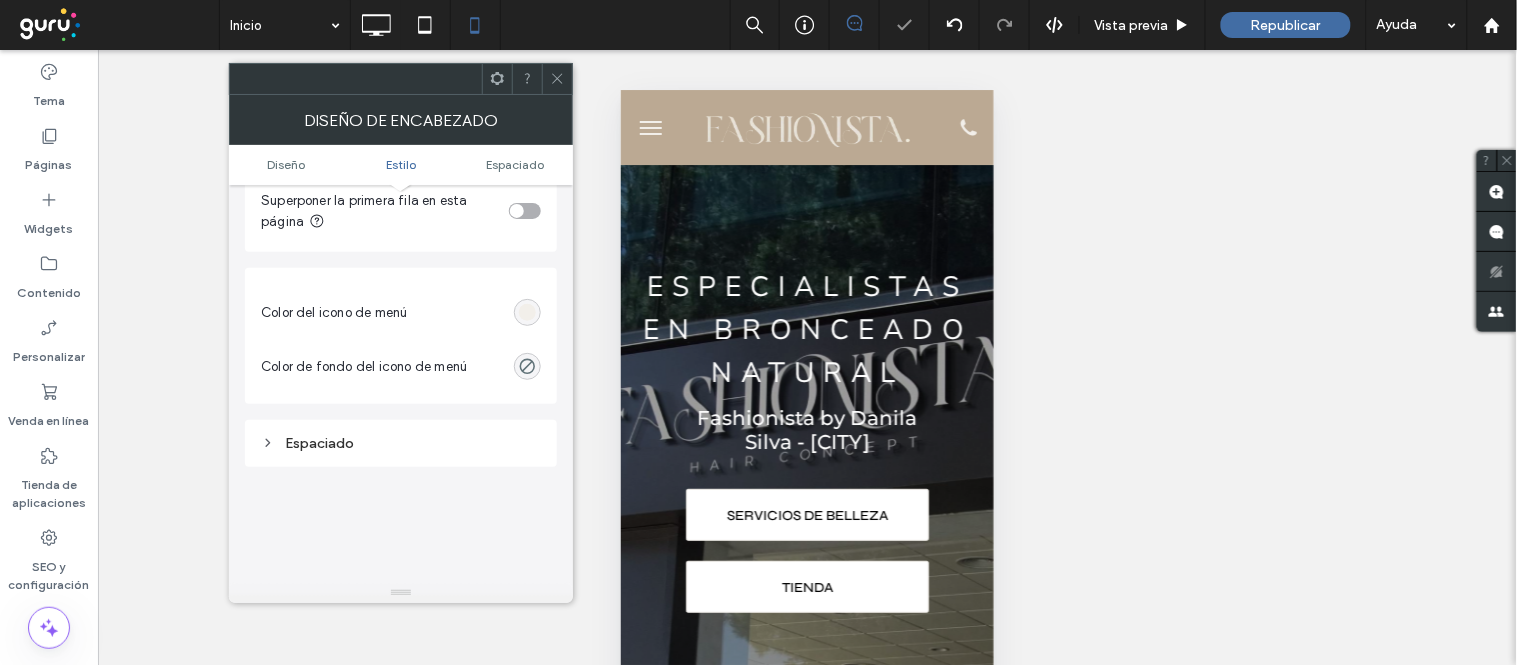 click 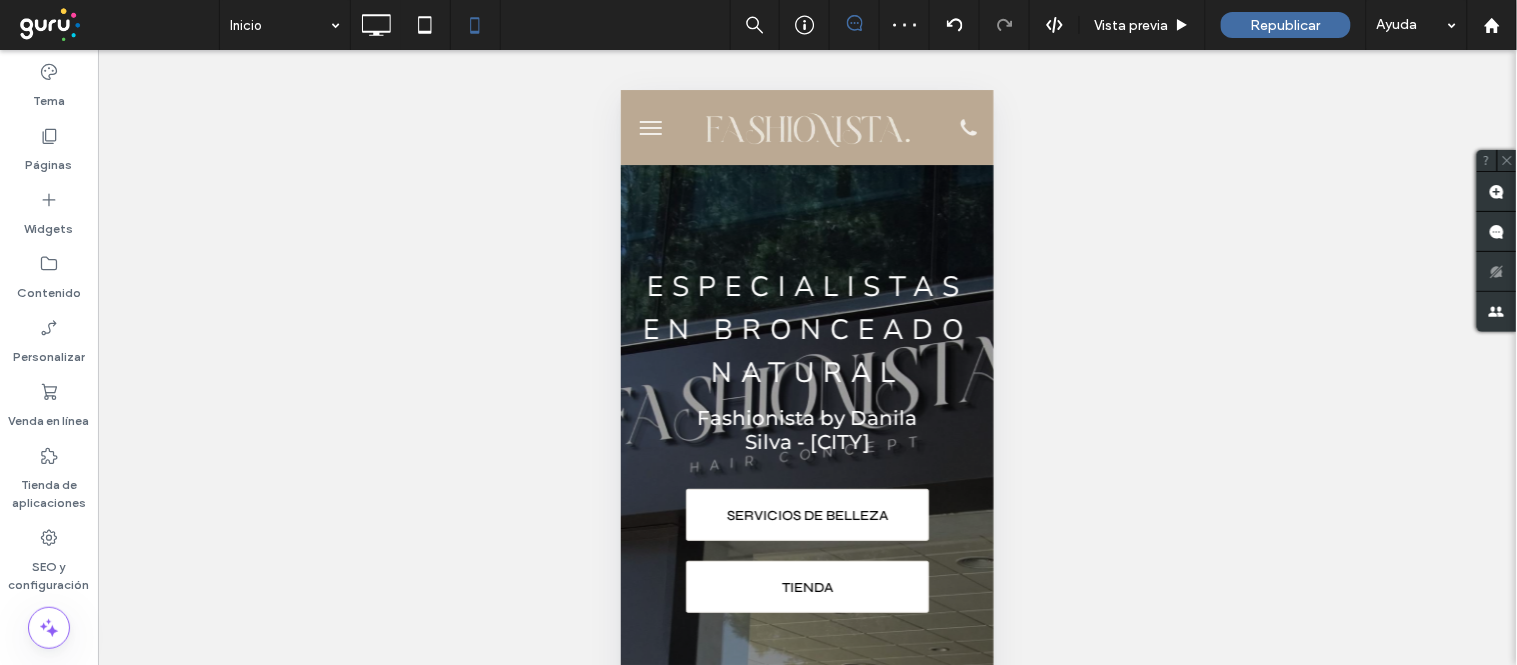click at bounding box center [650, 127] 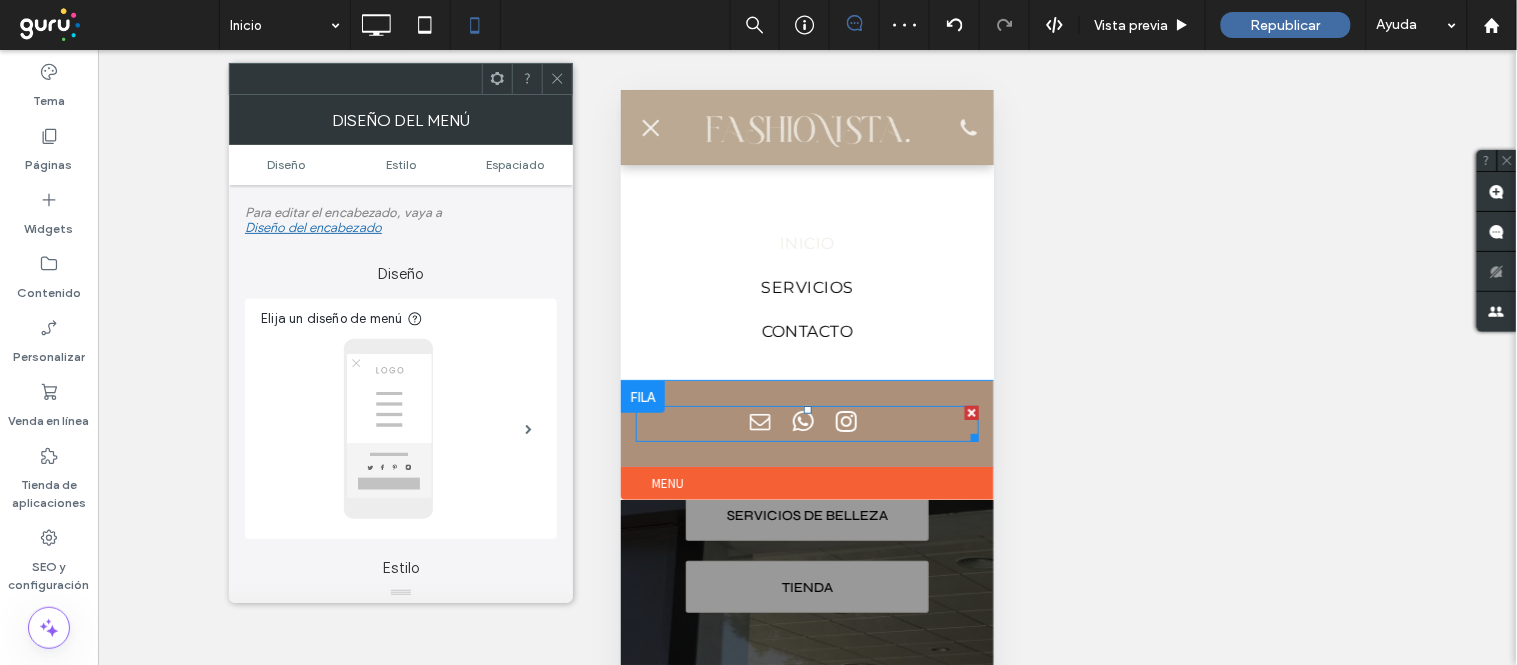 click at bounding box center (806, 423) 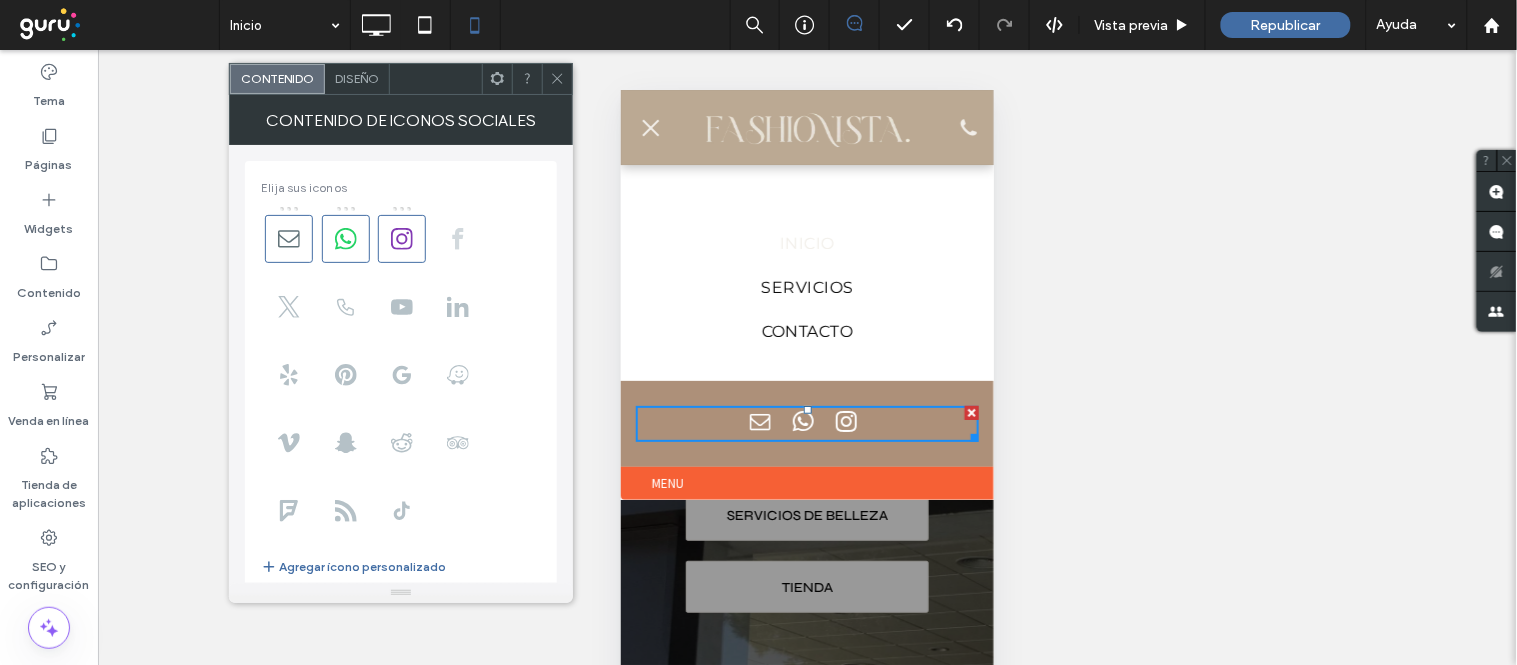 click 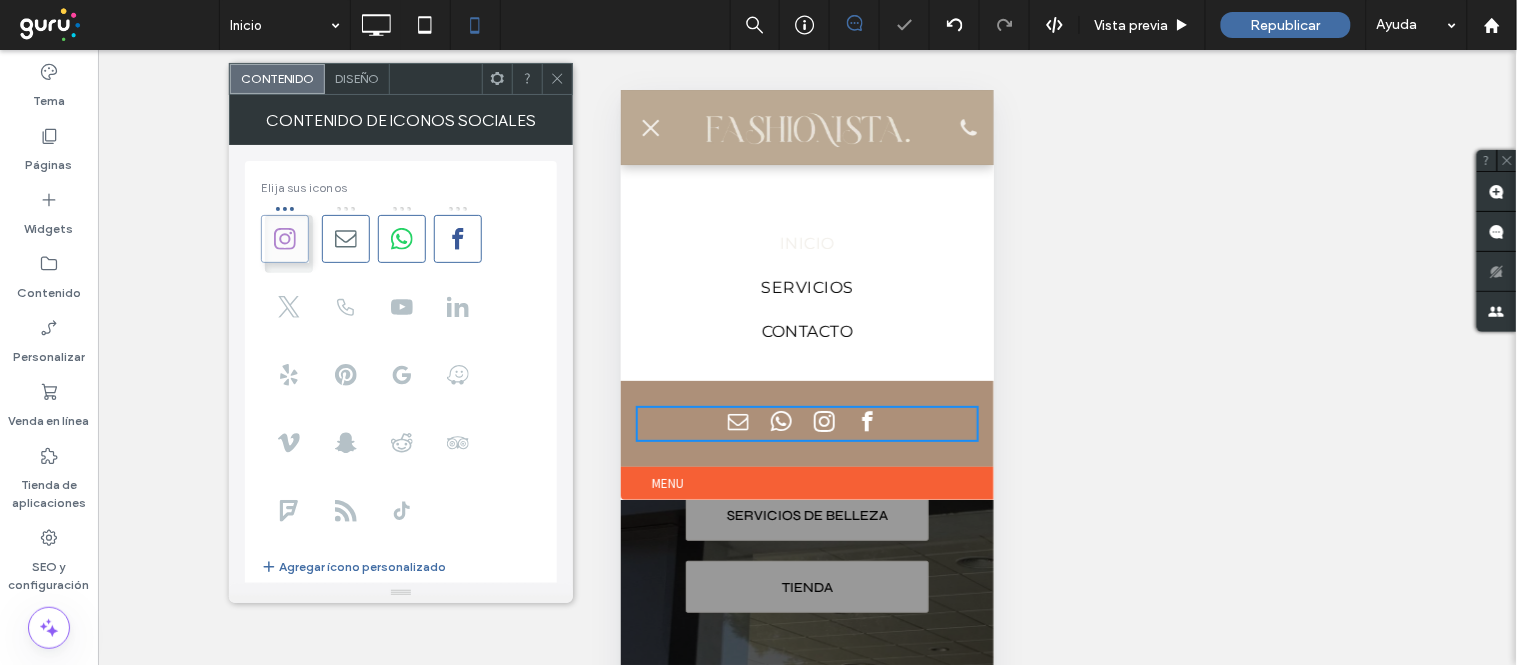 drag, startPoint x: 410, startPoint y: 237, endPoint x: 291, endPoint y: 236, distance: 119.0042 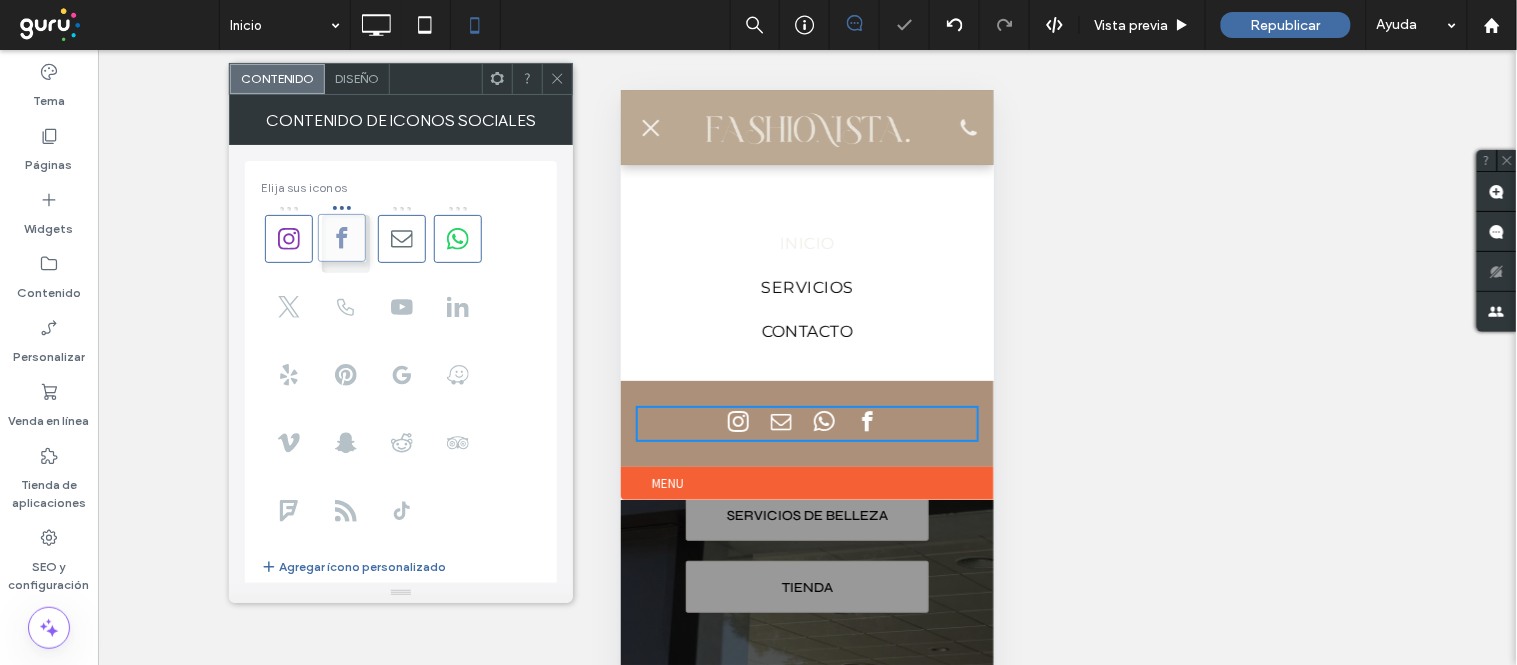 drag, startPoint x: 460, startPoint y: 246, endPoint x: 340, endPoint y: 245, distance: 120.004166 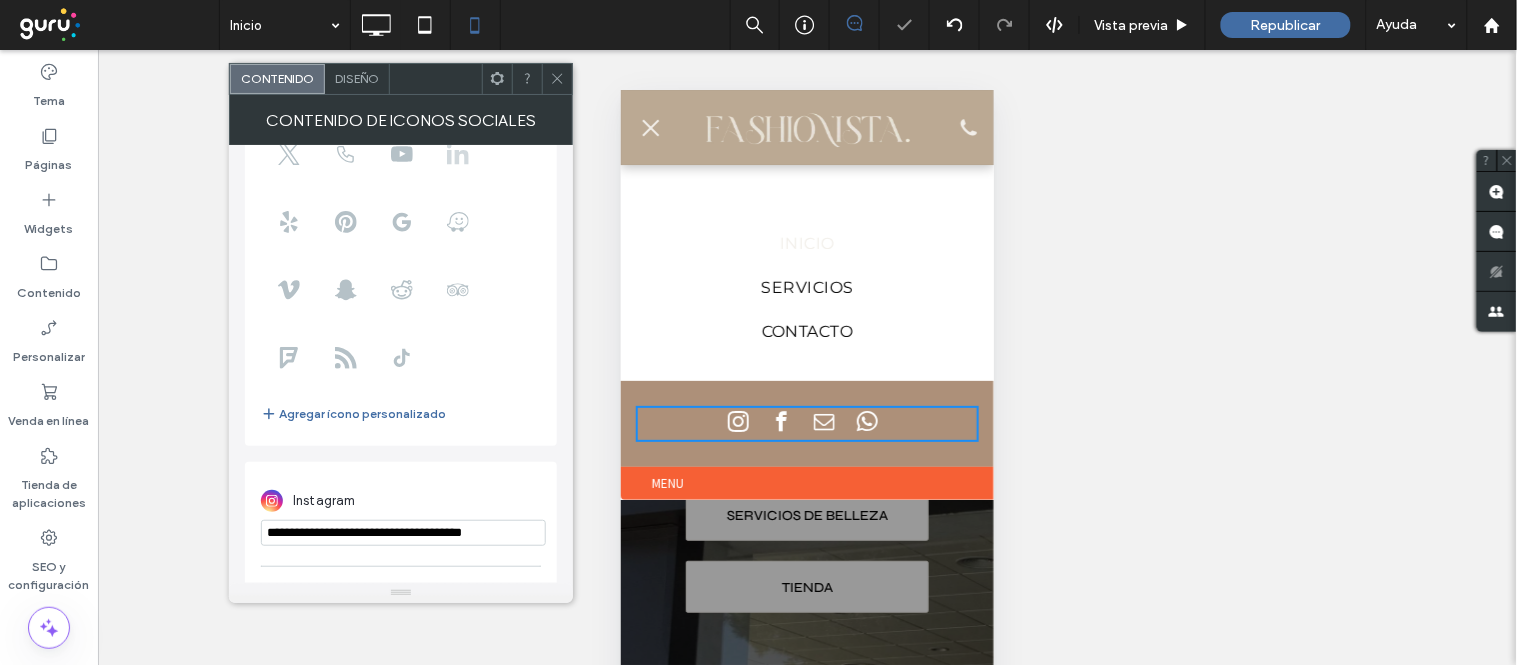 scroll, scrollTop: 444, scrollLeft: 0, axis: vertical 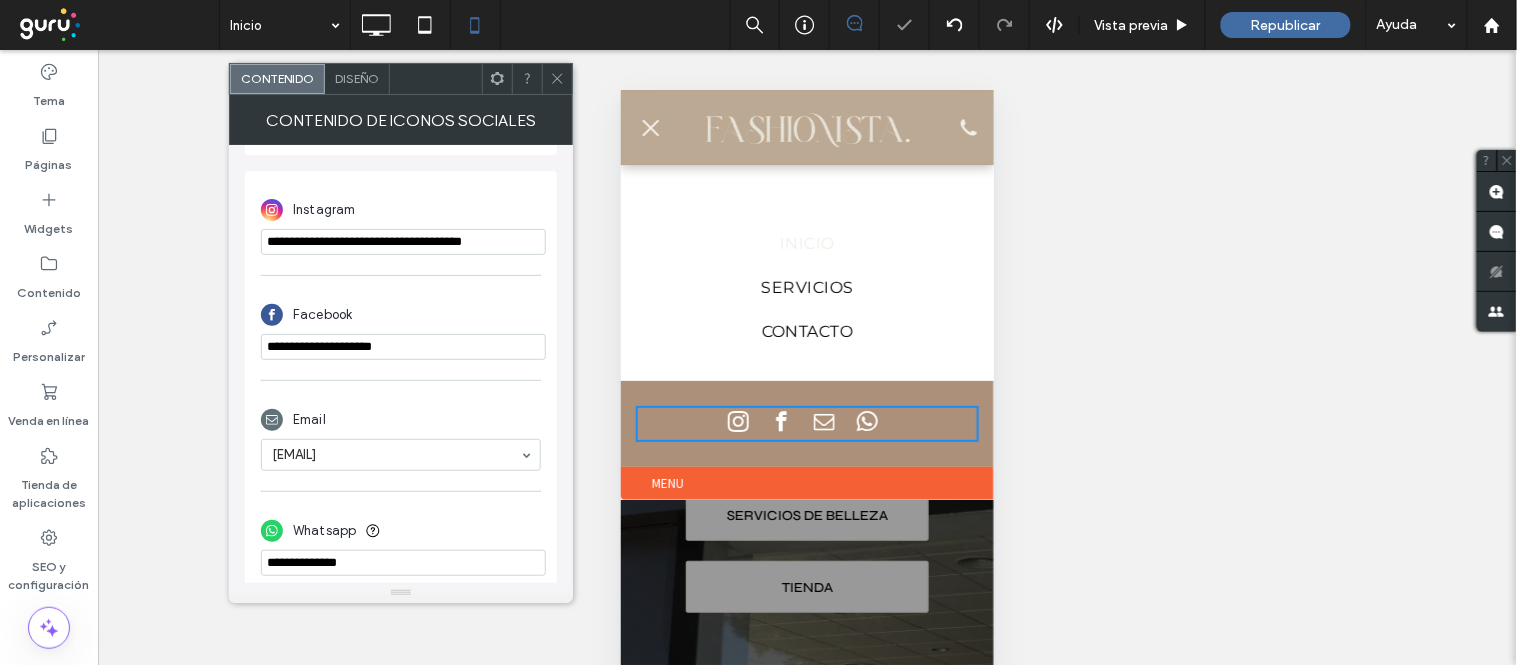 click on "**********" at bounding box center (403, 242) 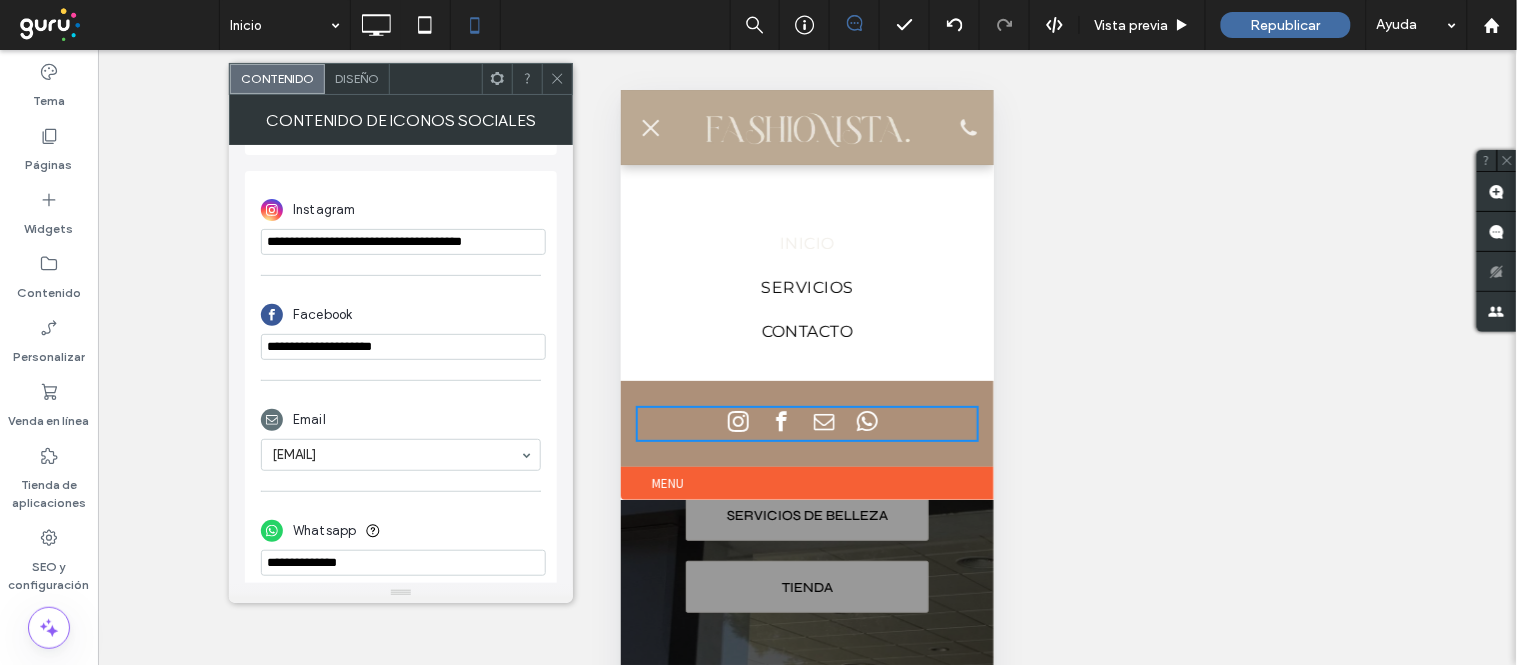 paste on "**********" 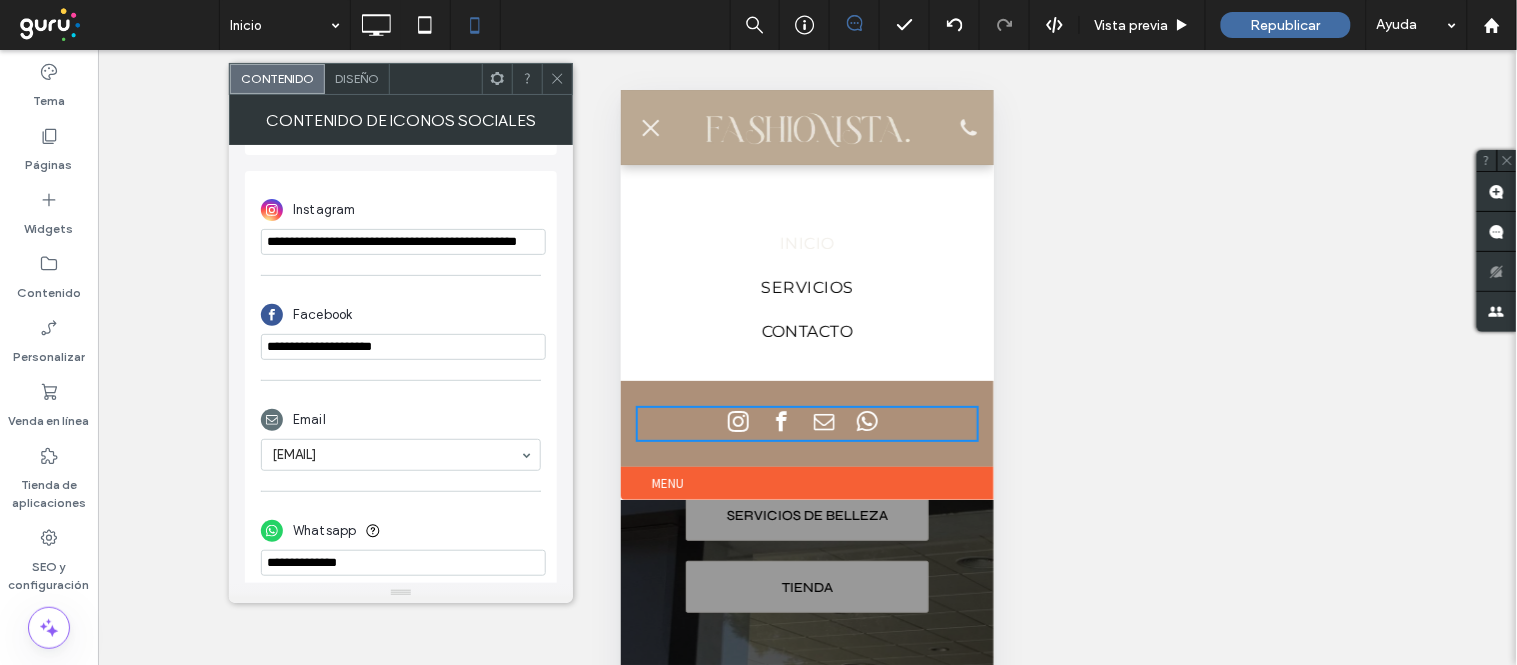scroll, scrollTop: 0, scrollLeft: 42, axis: horizontal 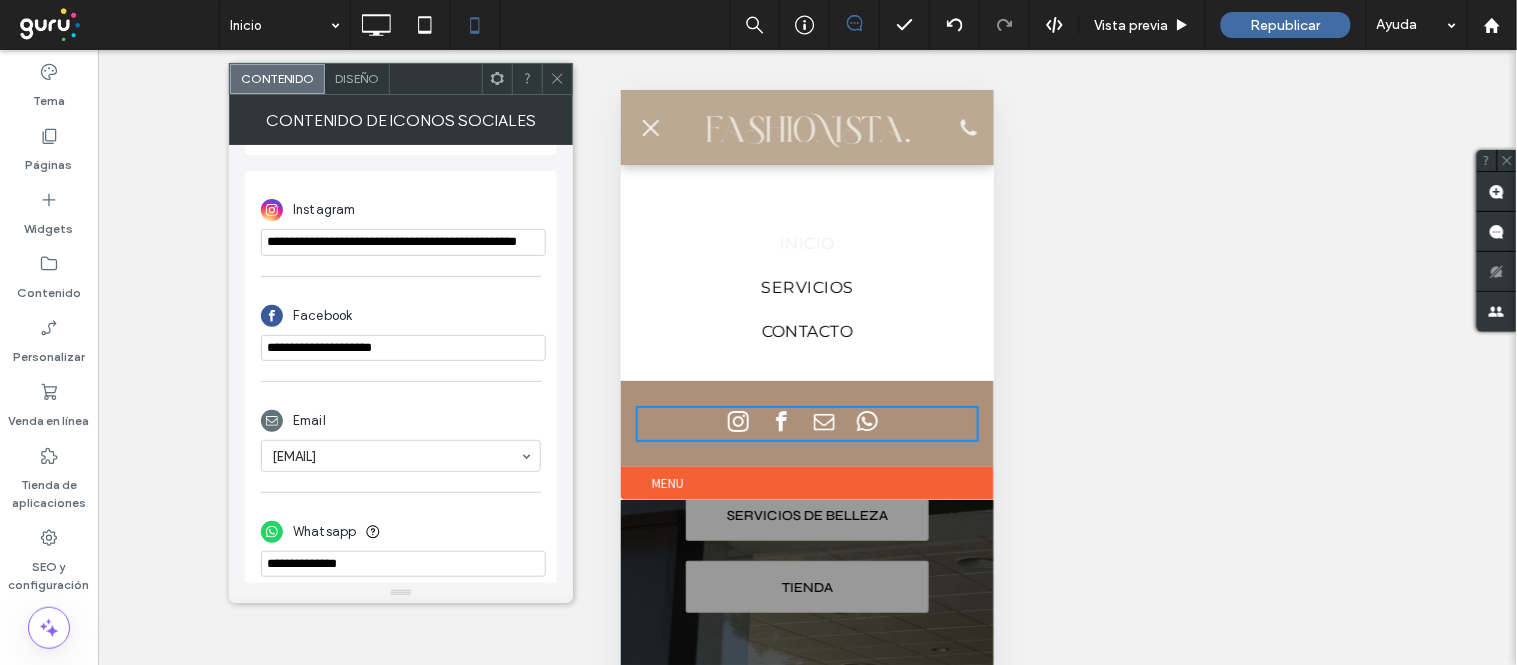 type on "**********" 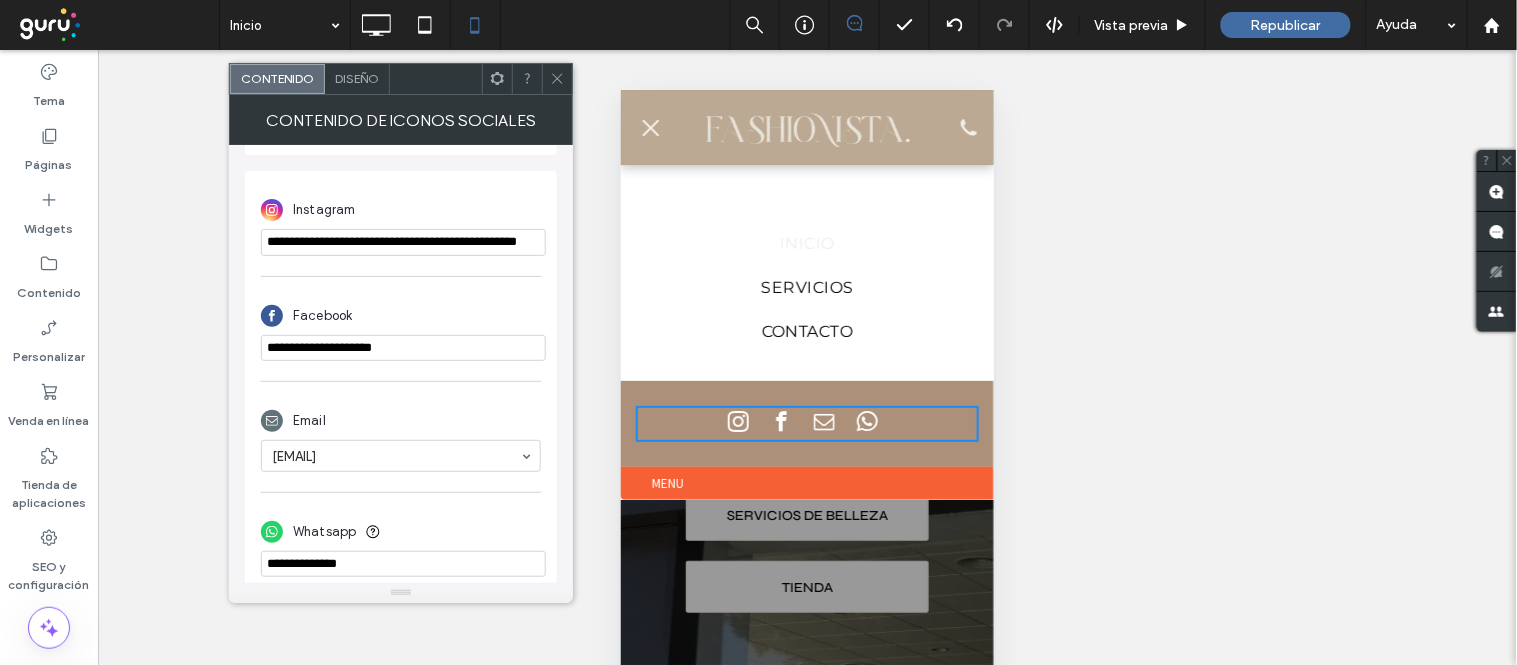 click on "**********" at bounding box center (403, 348) 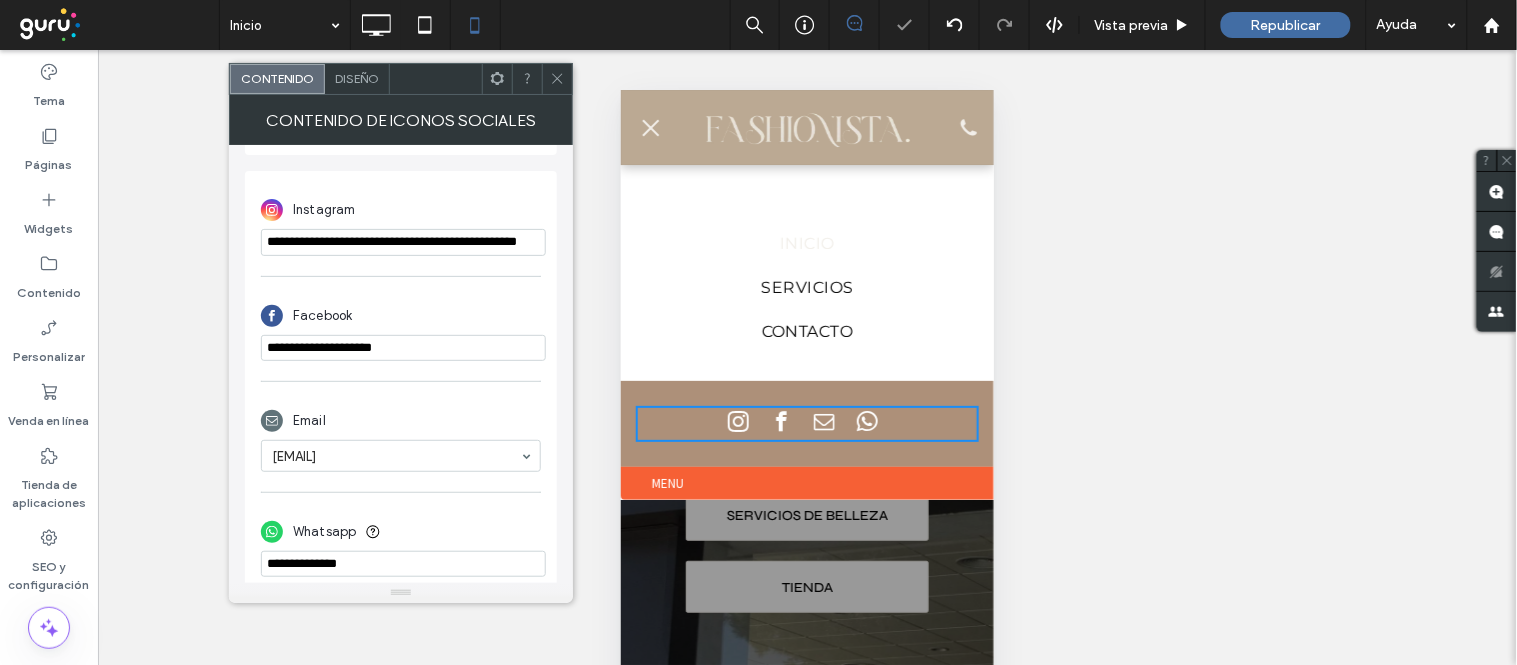 click on "**********" at bounding box center (403, 348) 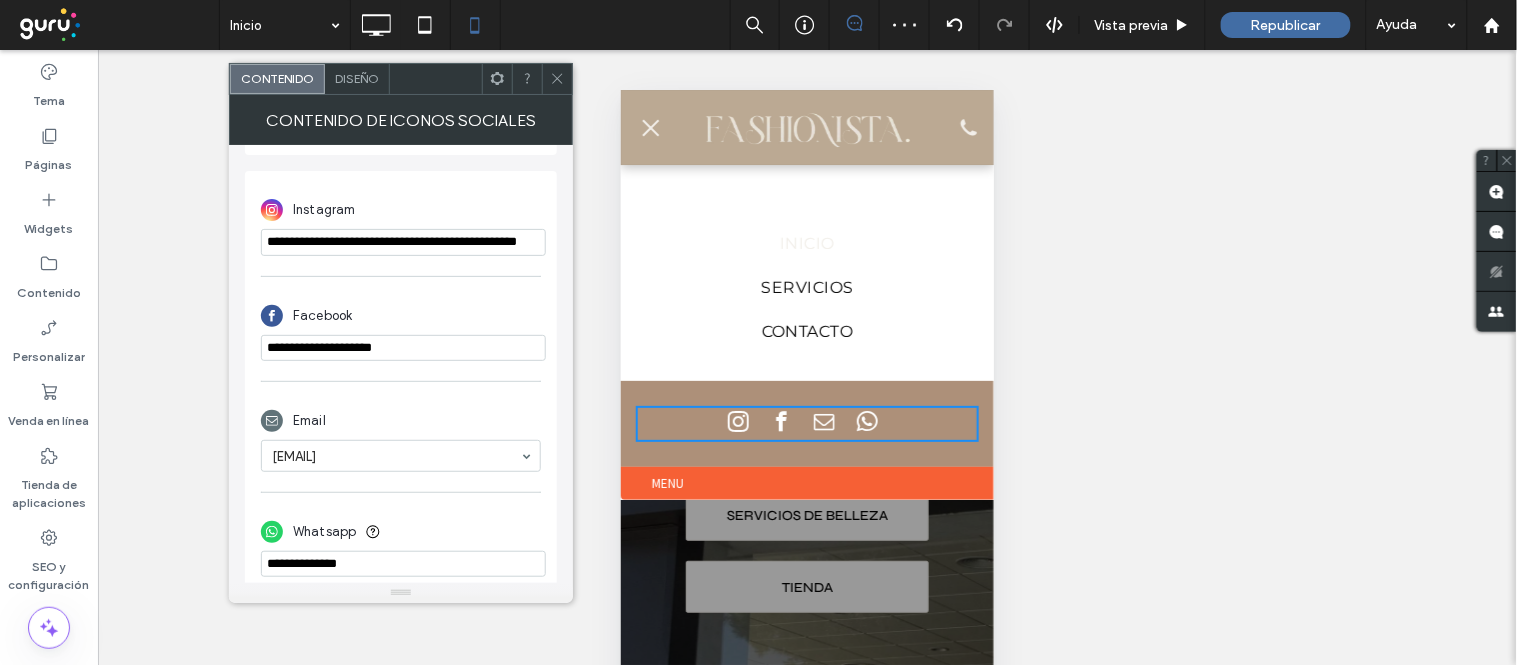 paste on "**********" 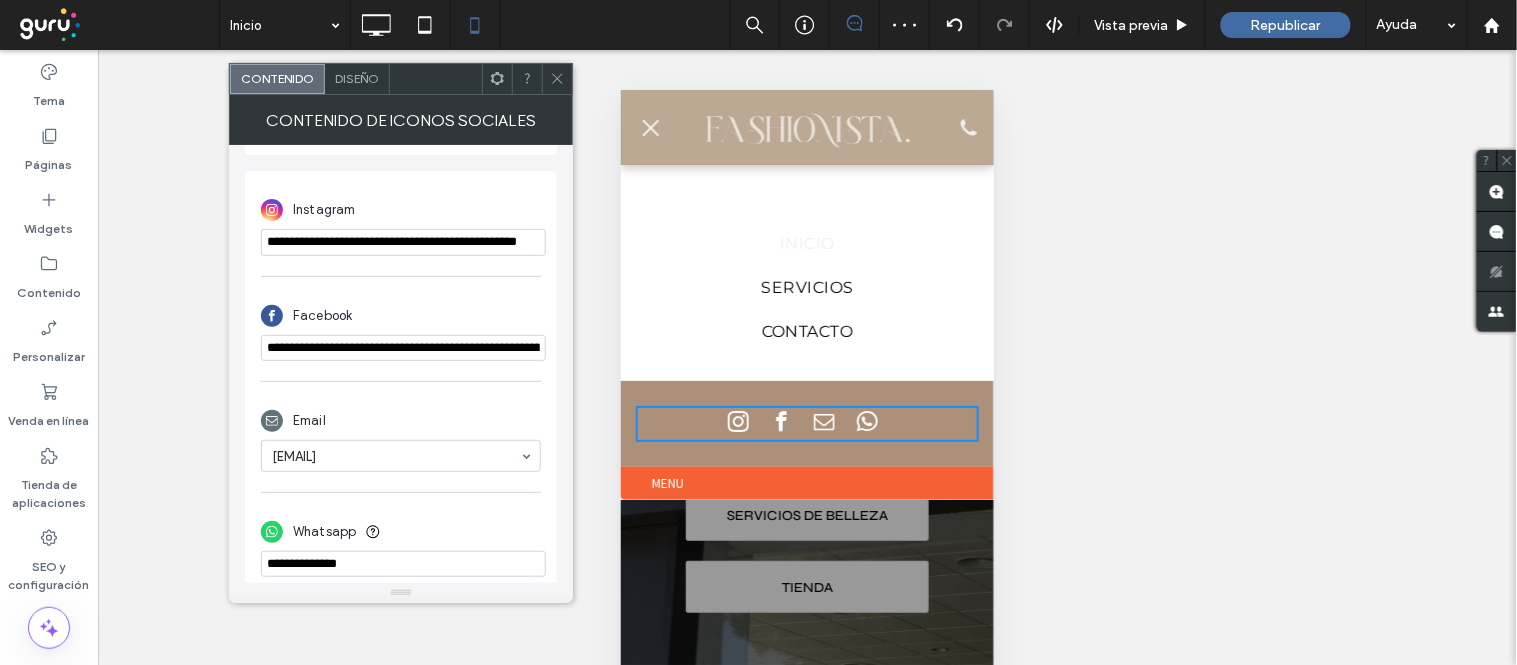 scroll, scrollTop: 0, scrollLeft: 205, axis: horizontal 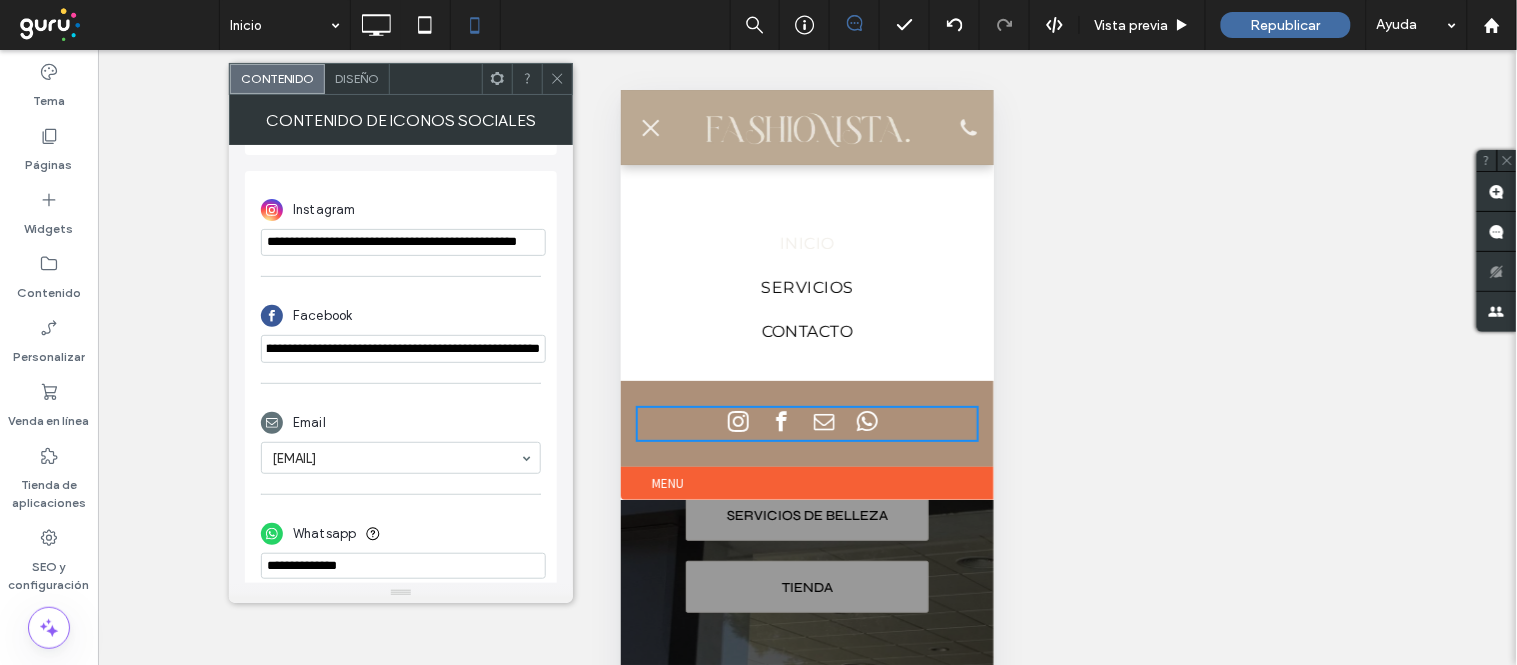 type on "**********" 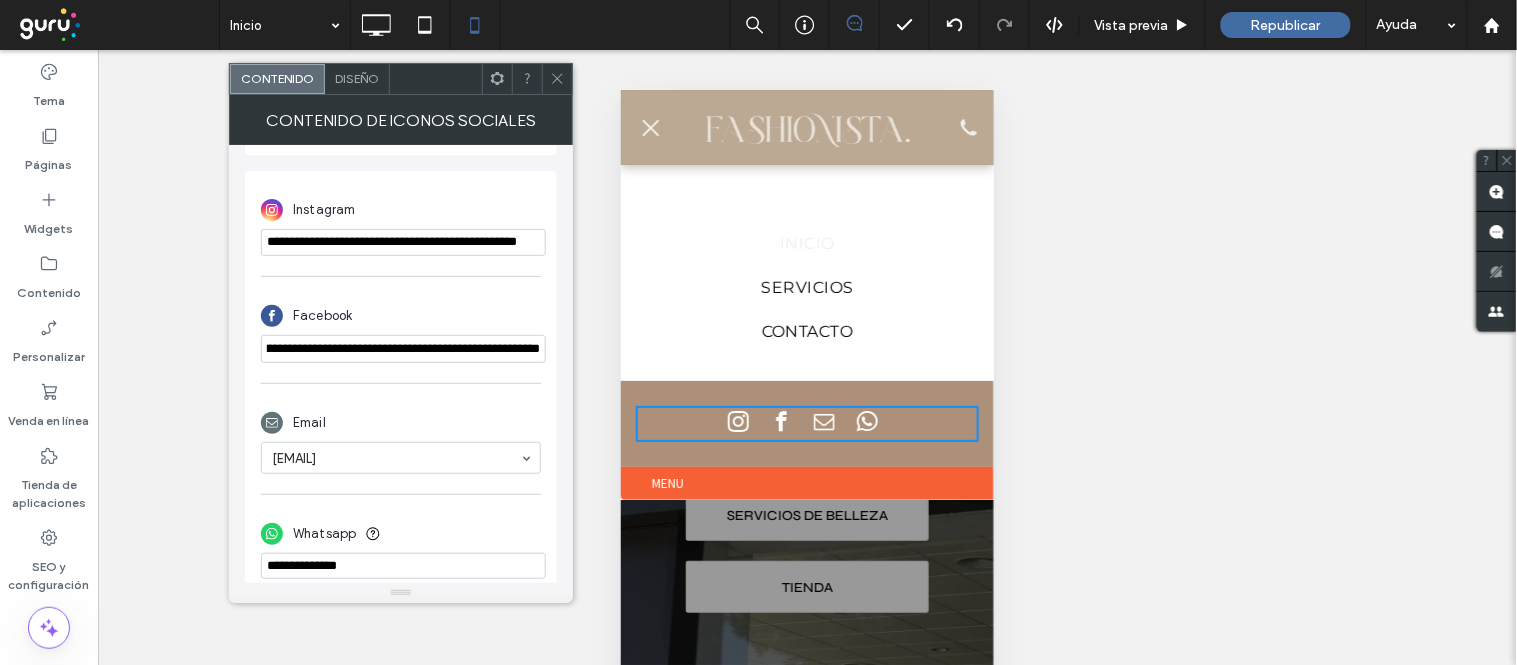scroll, scrollTop: 0, scrollLeft: 0, axis: both 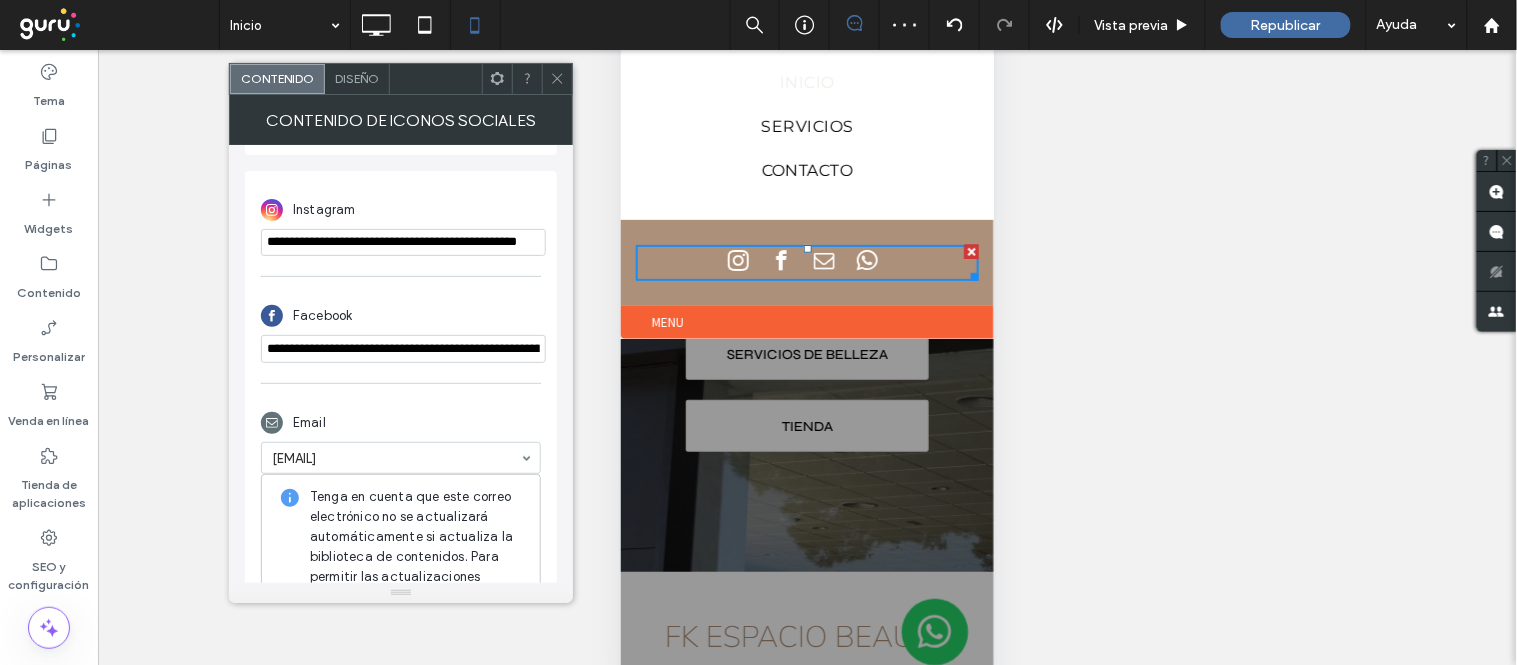 click 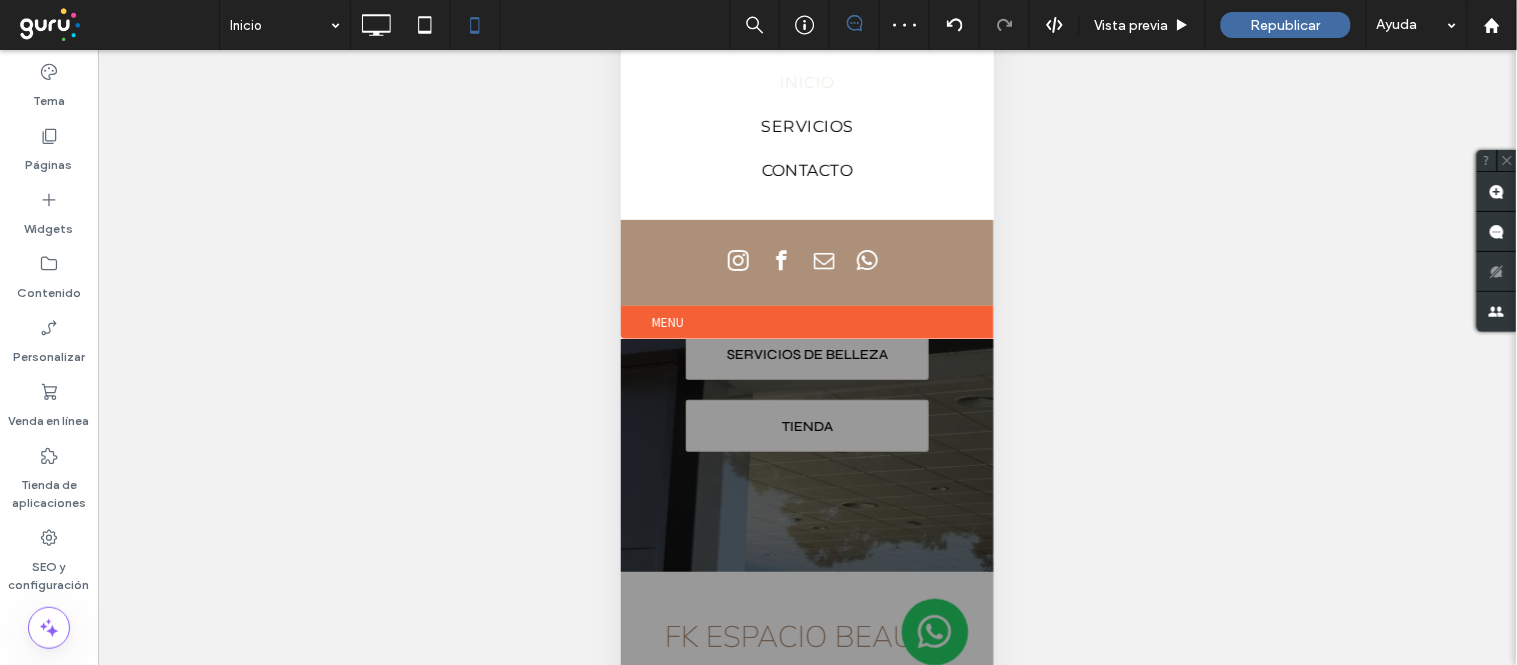 click at bounding box center [806, 311] 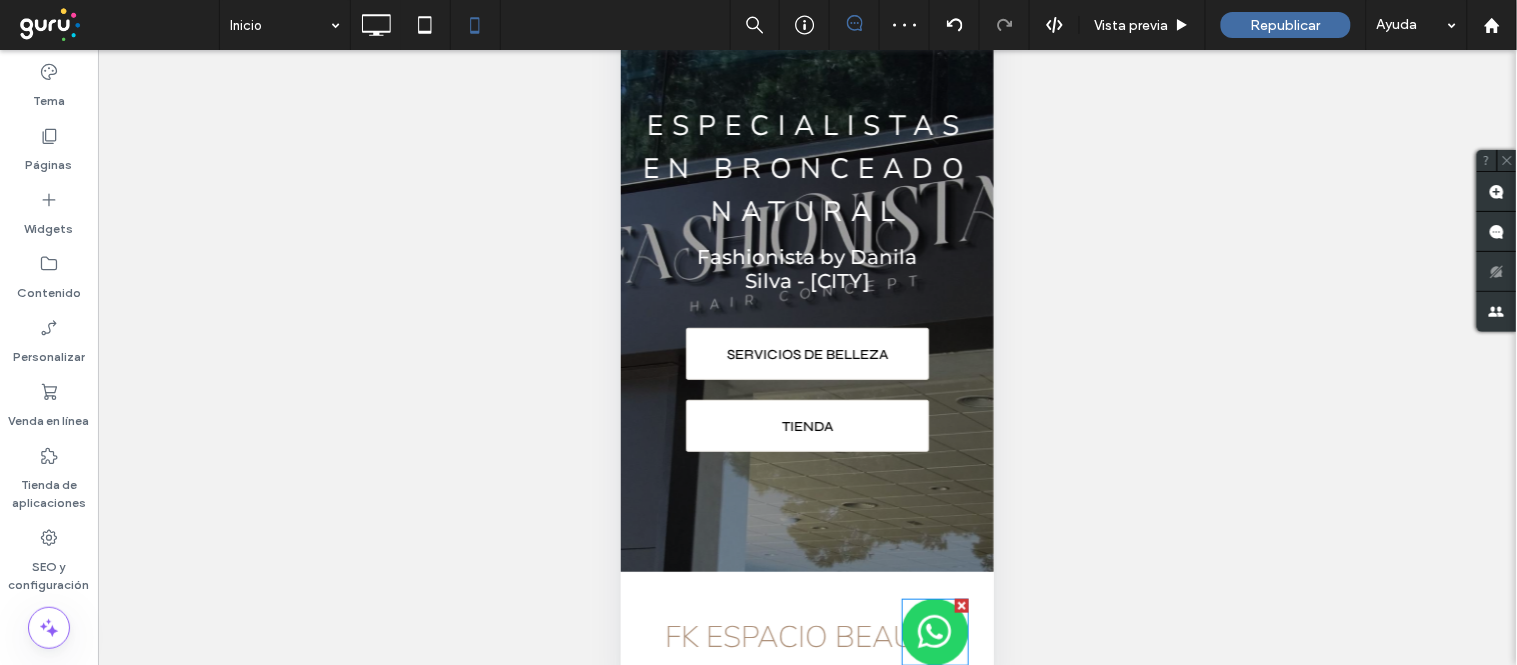click at bounding box center (934, 633) 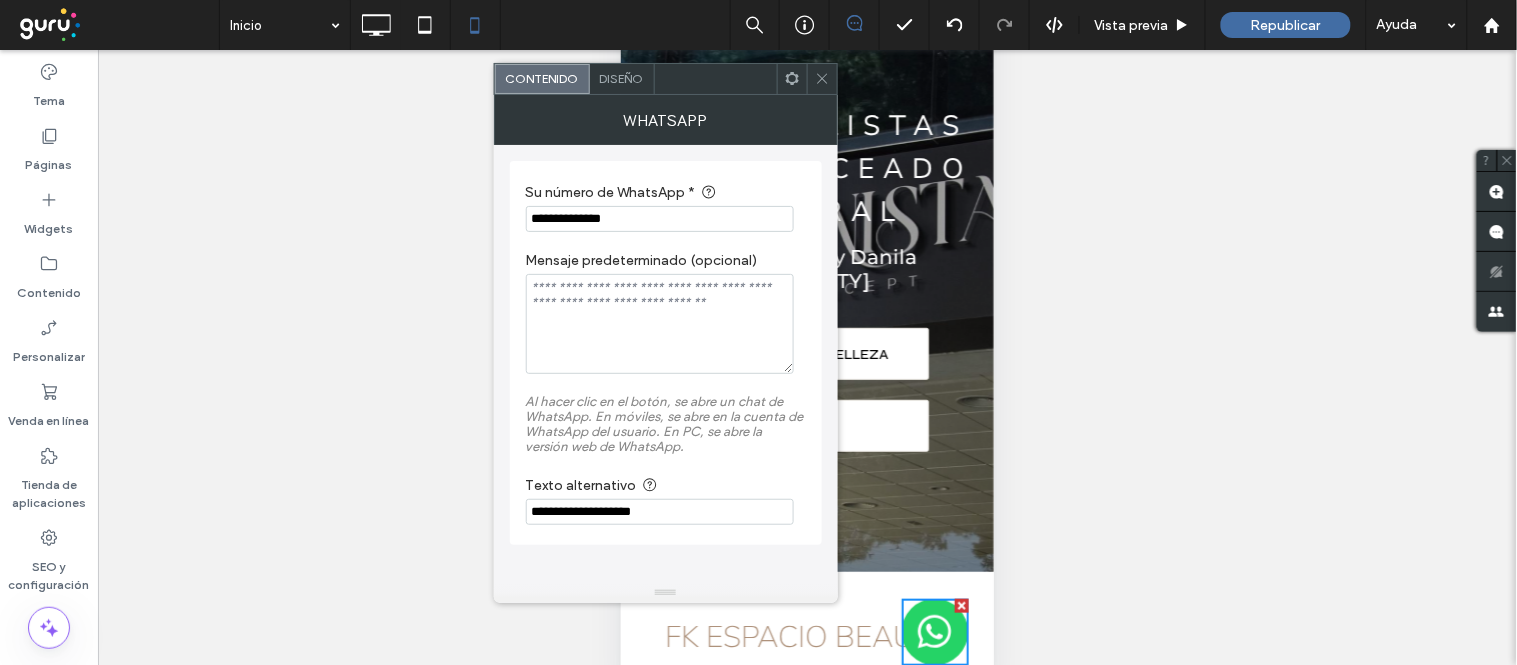 click on "**********" at bounding box center [660, 219] 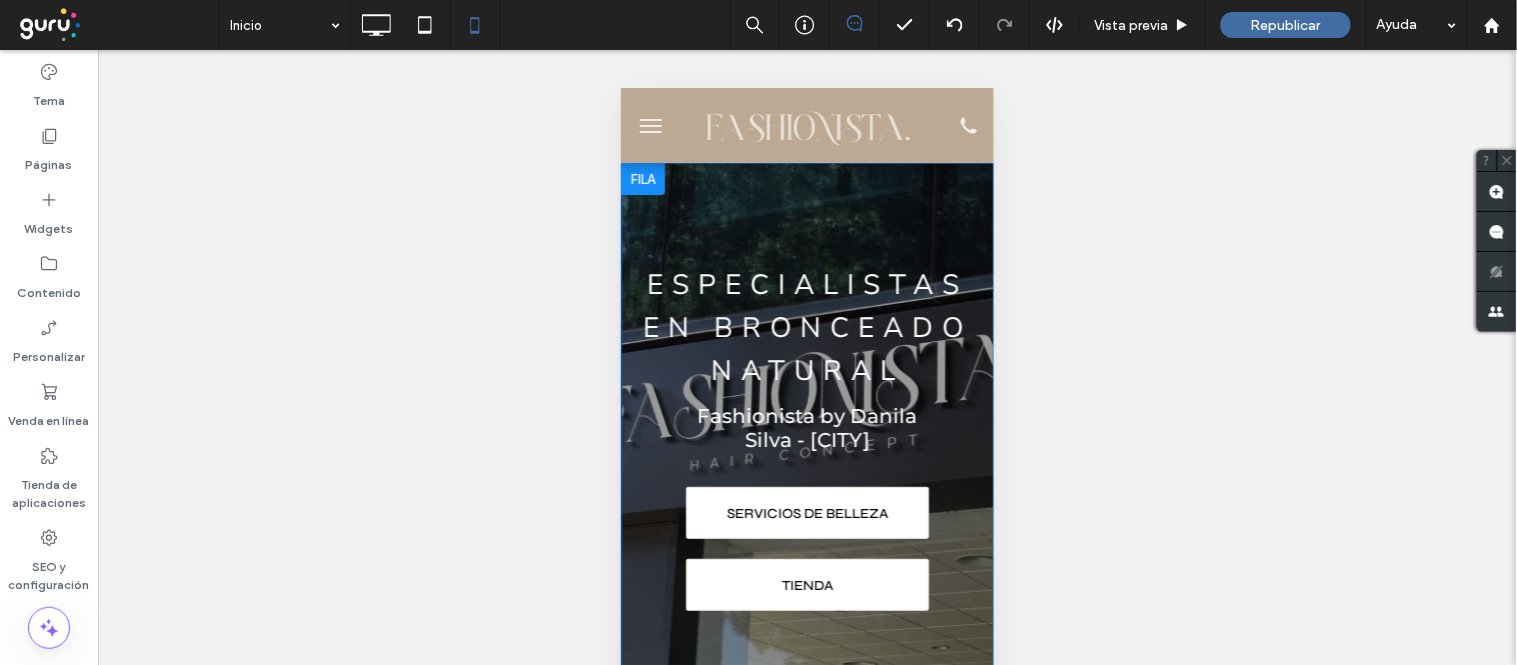 scroll, scrollTop: 0, scrollLeft: 0, axis: both 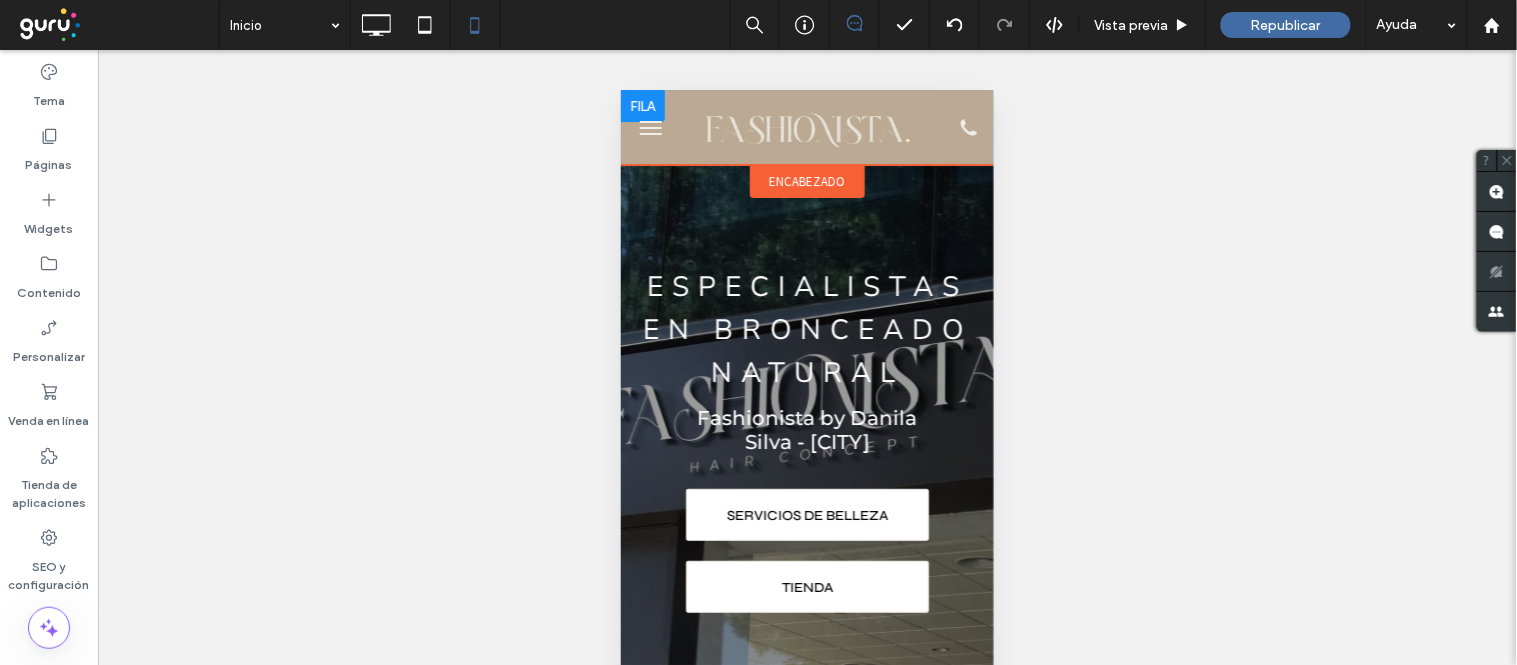 click at bounding box center [642, 105] 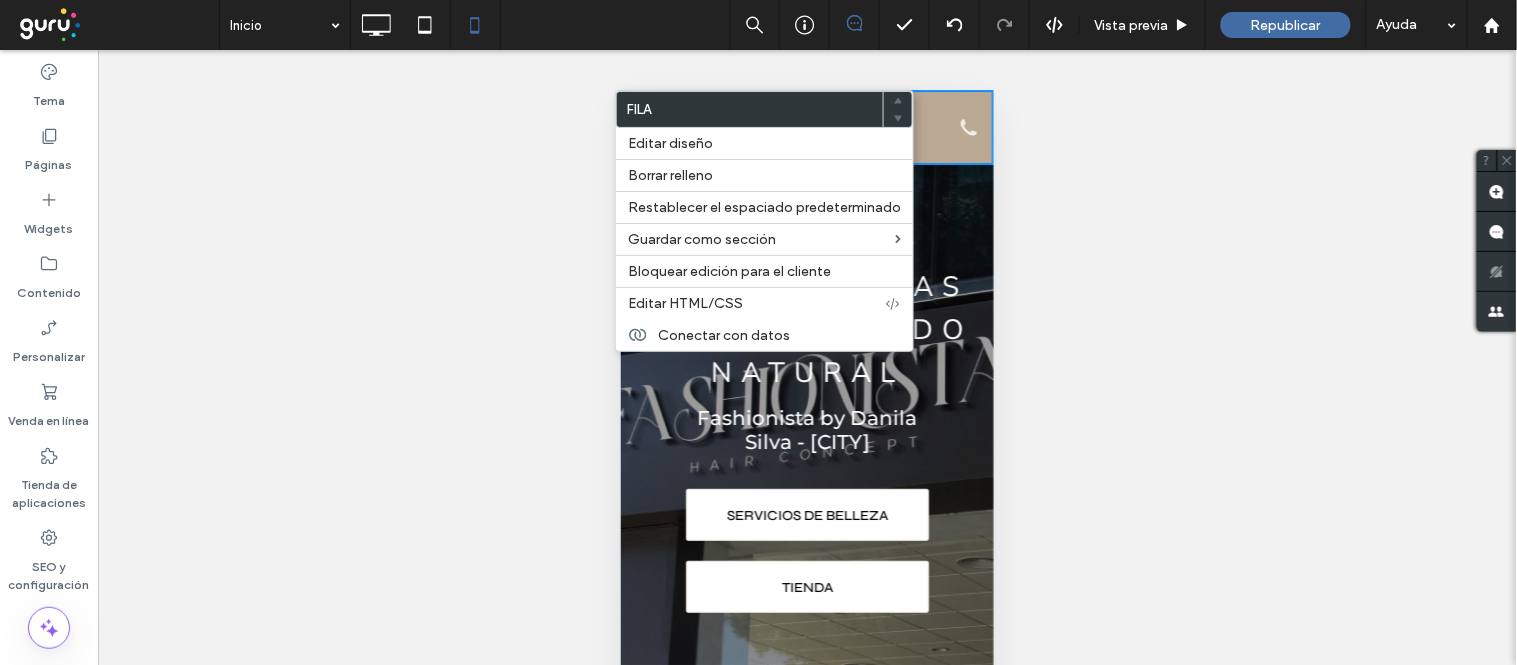 click on "Hacer visible?
Sí" at bounding box center [807, 382] 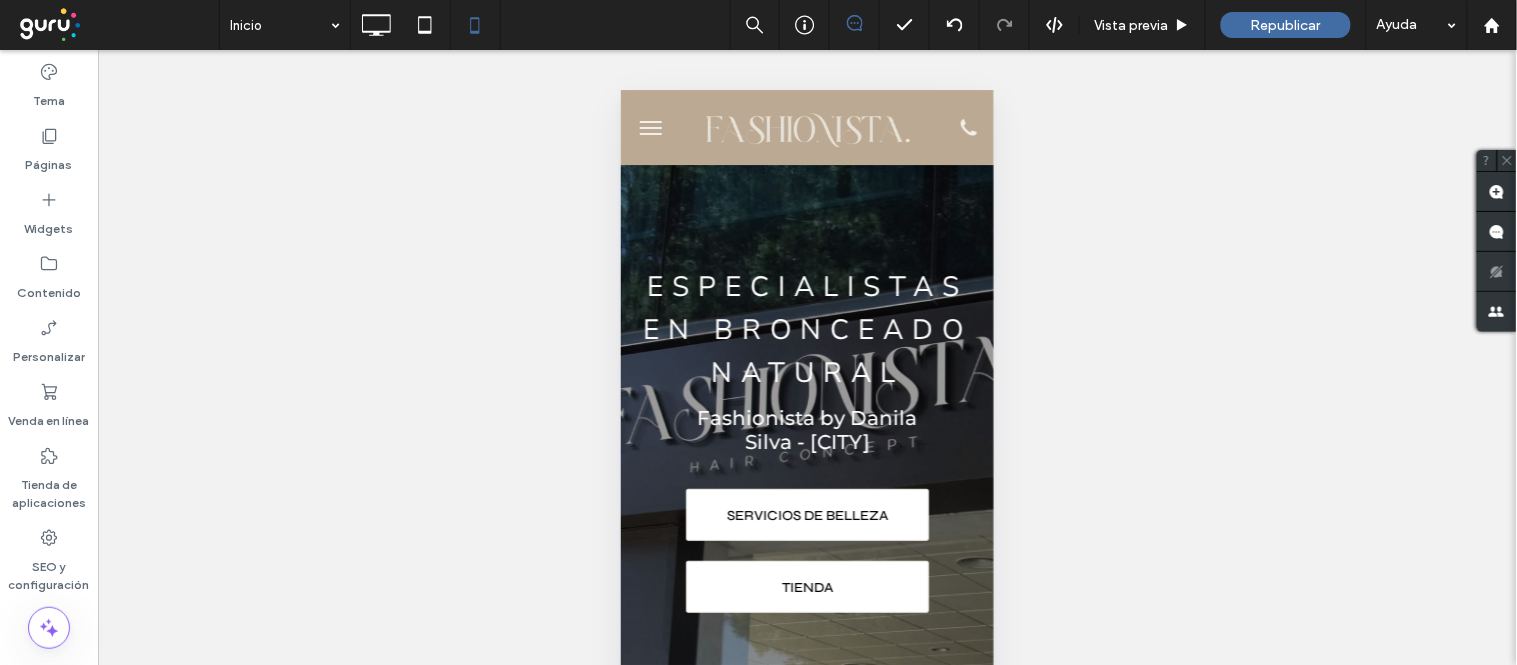 click at bounding box center (650, 133) 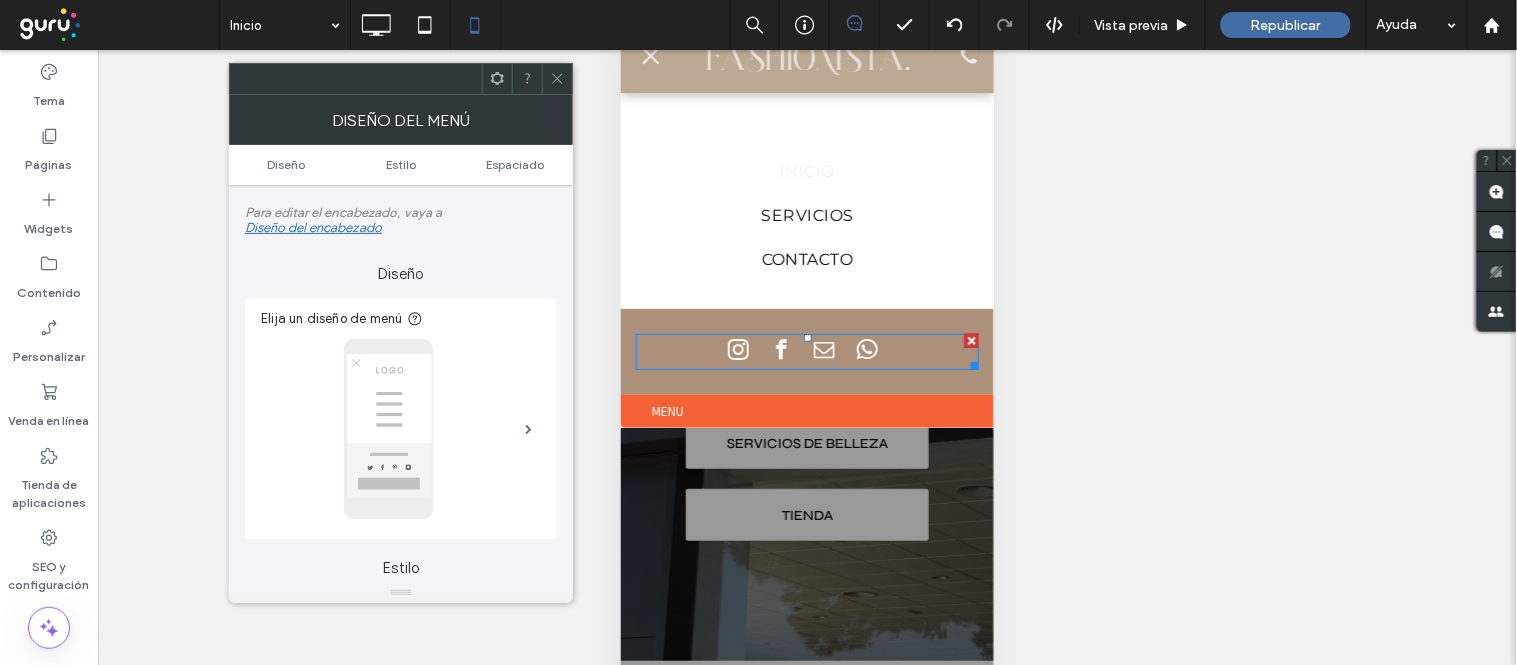 scroll, scrollTop: 111, scrollLeft: 0, axis: vertical 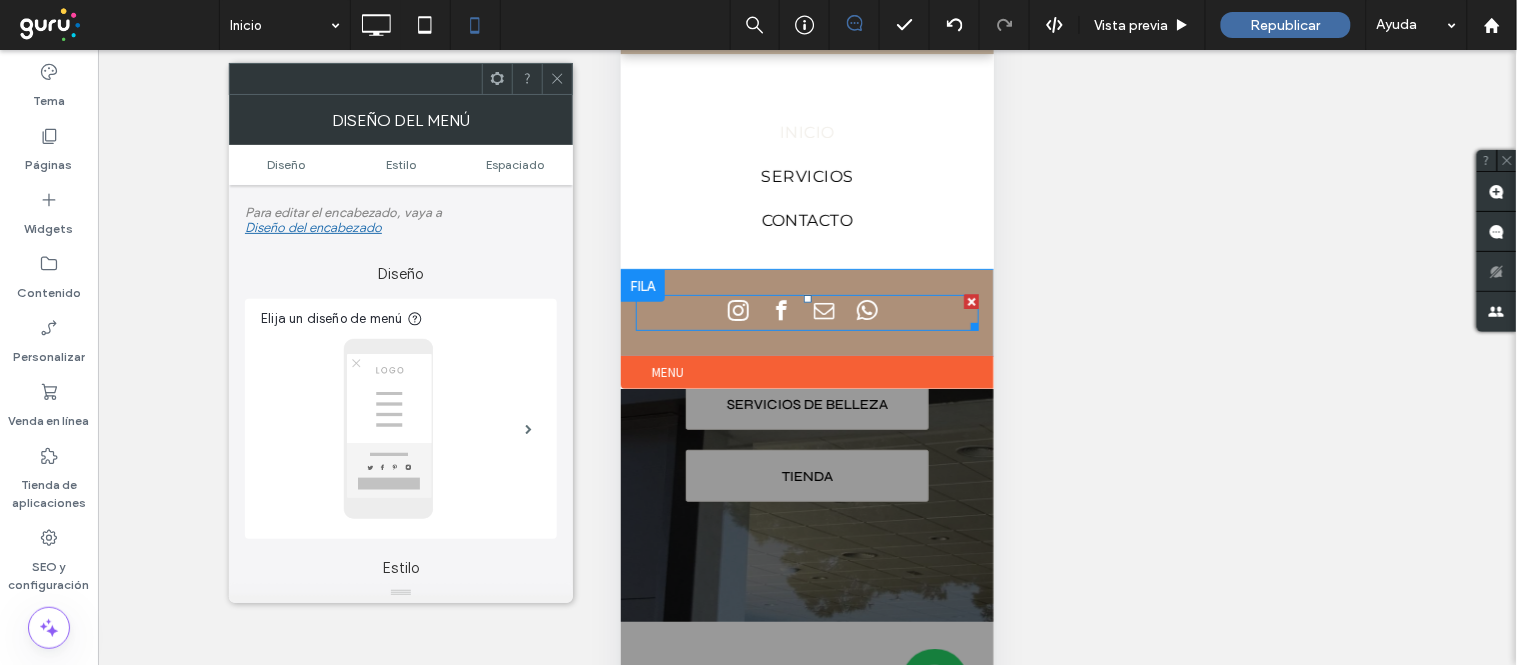click at bounding box center [867, 311] 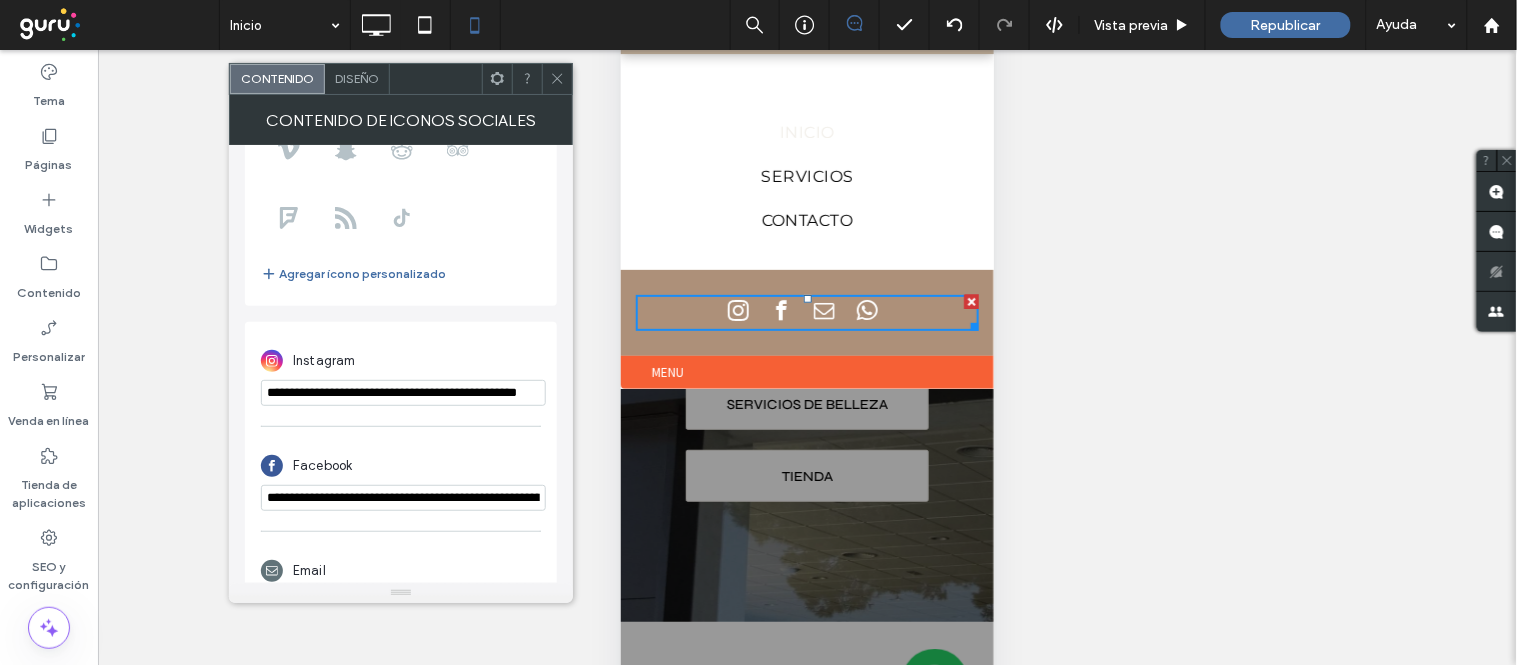 scroll, scrollTop: 444, scrollLeft: 0, axis: vertical 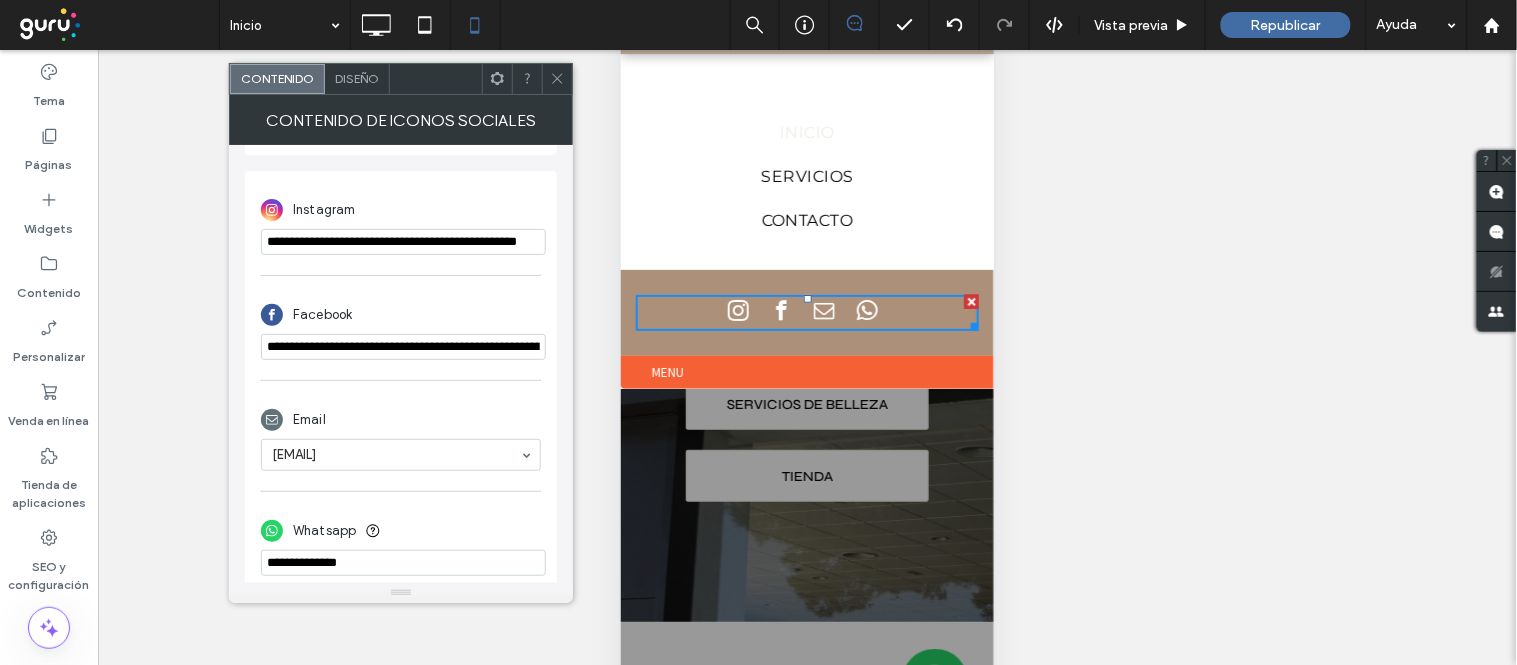 click at bounding box center (403, 563) 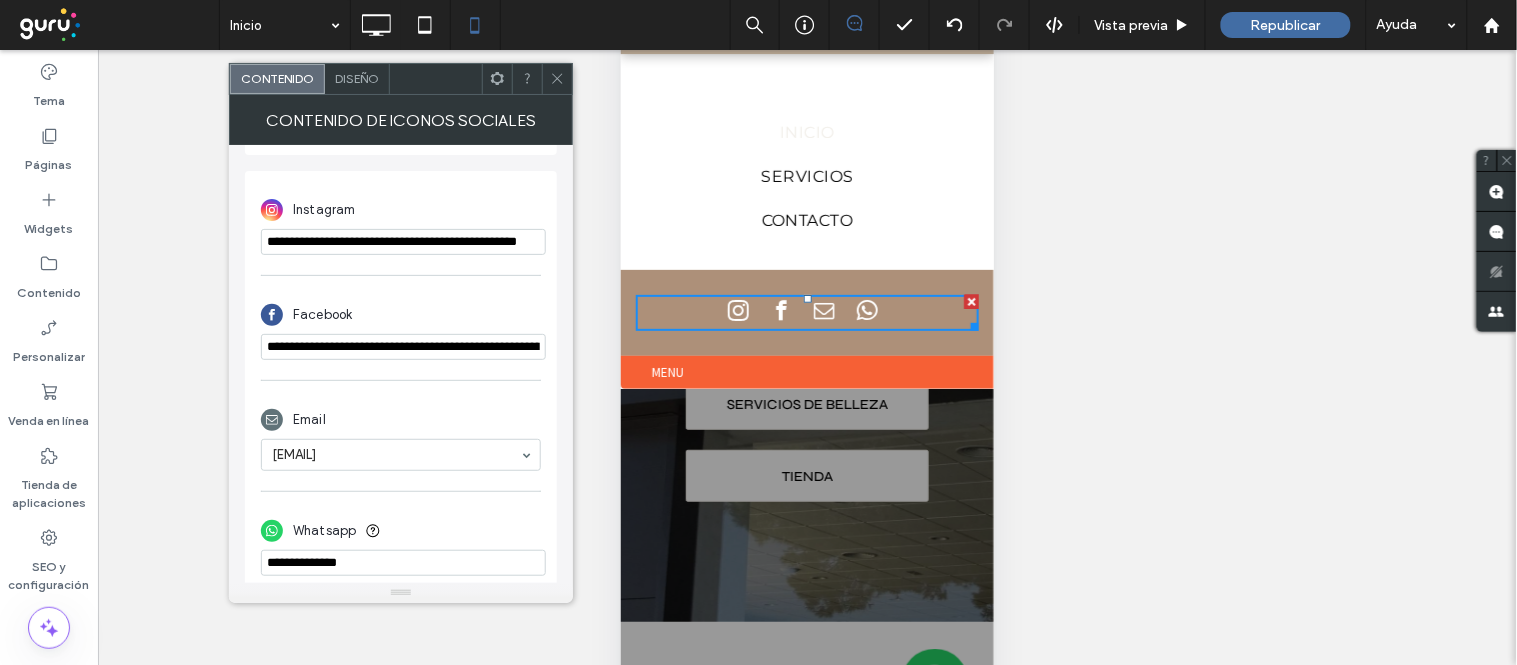 paste on "**********" 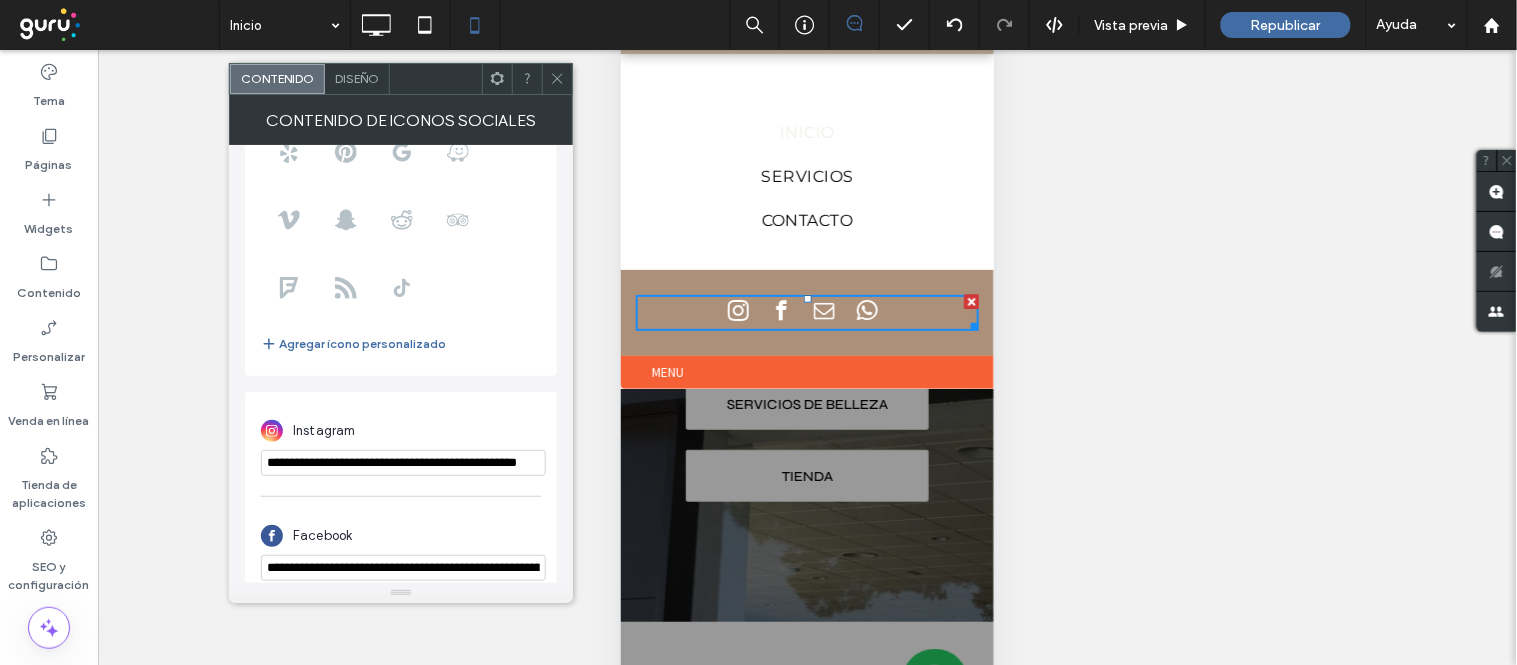 scroll, scrollTop: 0, scrollLeft: 0, axis: both 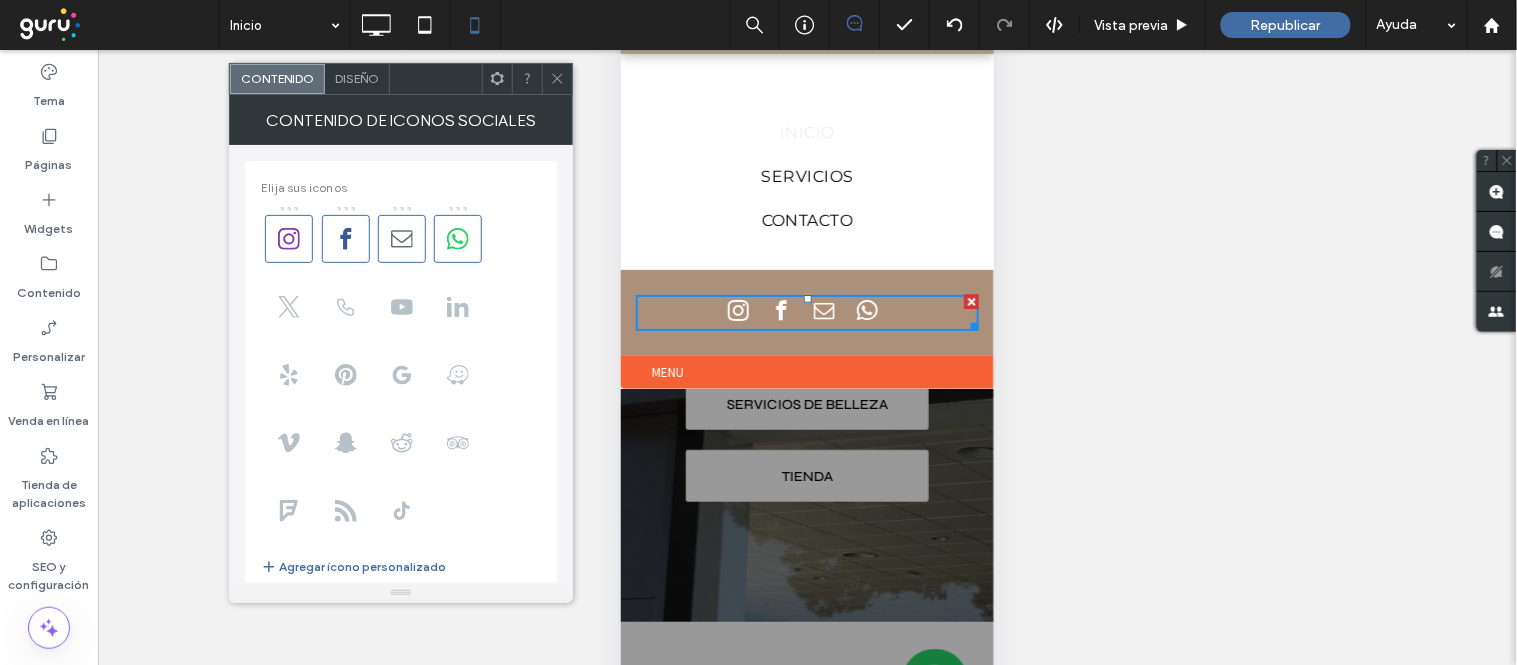 type on "**********" 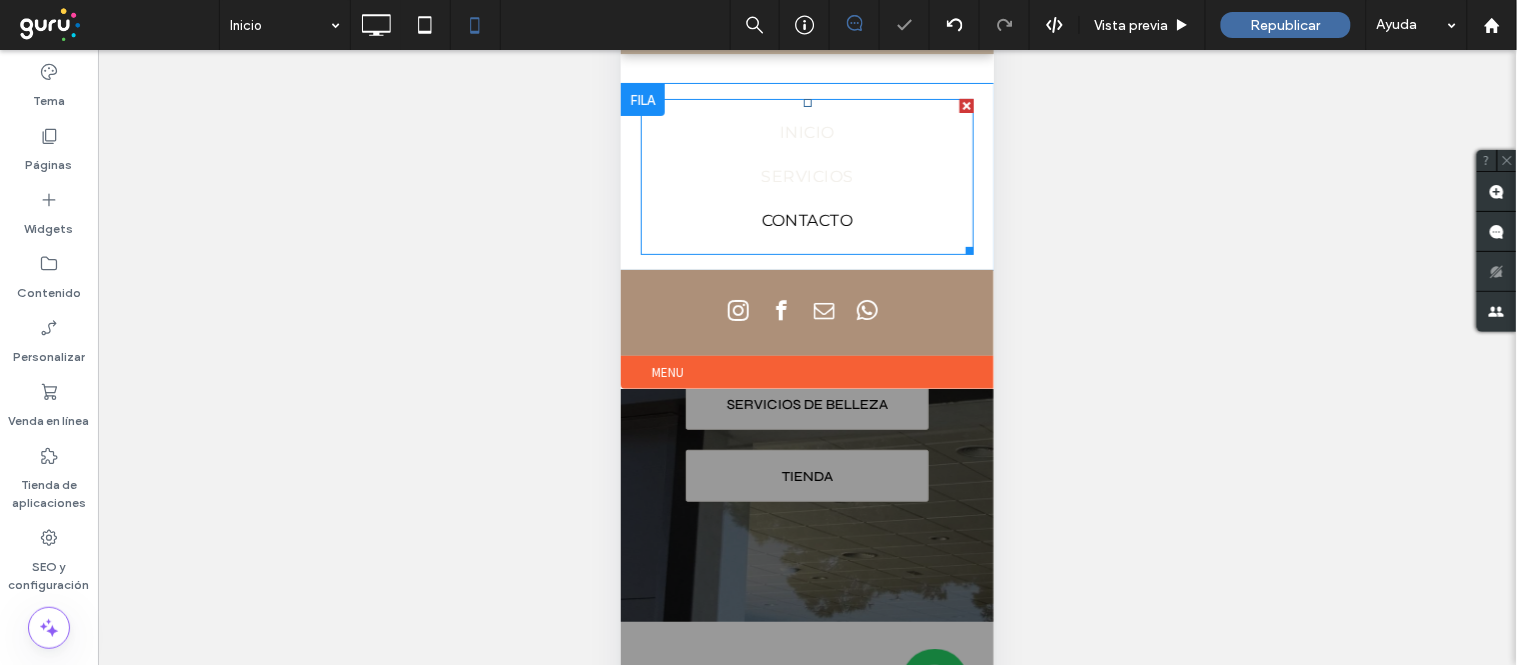 scroll, scrollTop: 0, scrollLeft: 0, axis: both 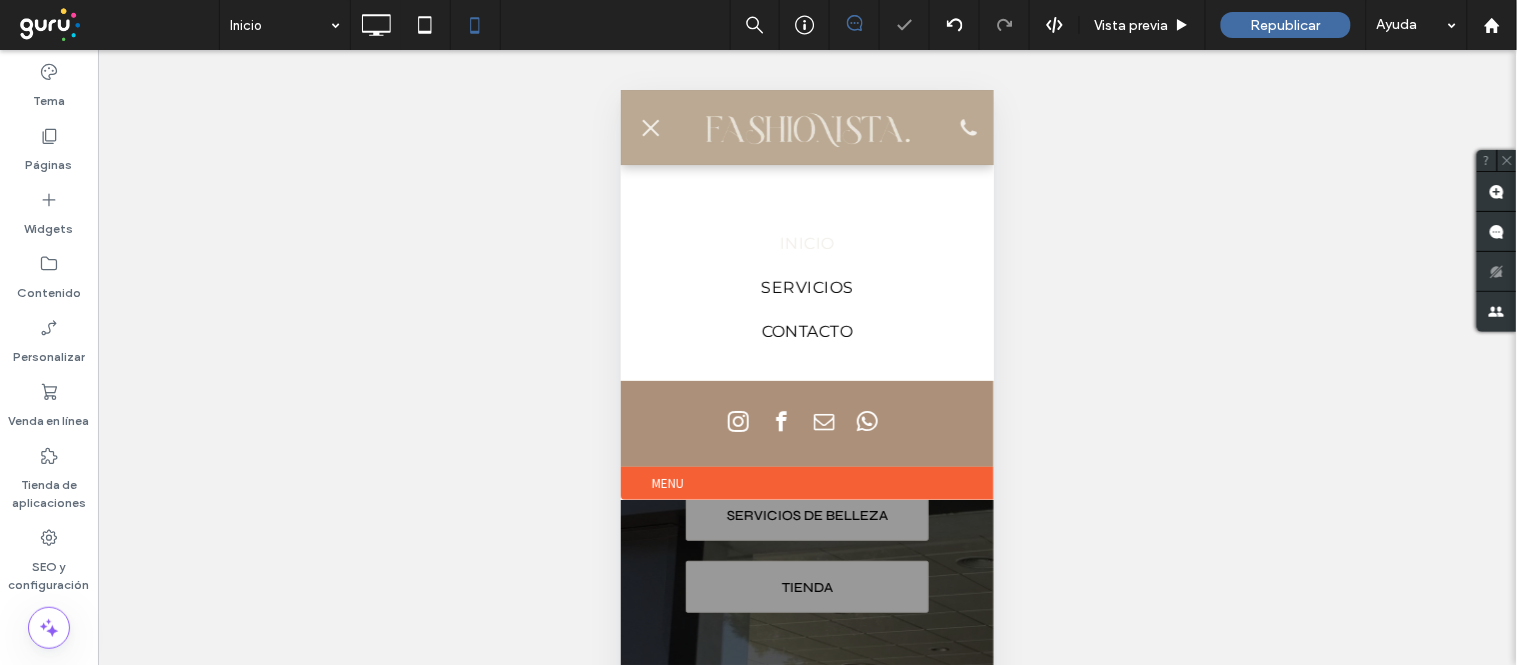 click at bounding box center [650, 127] 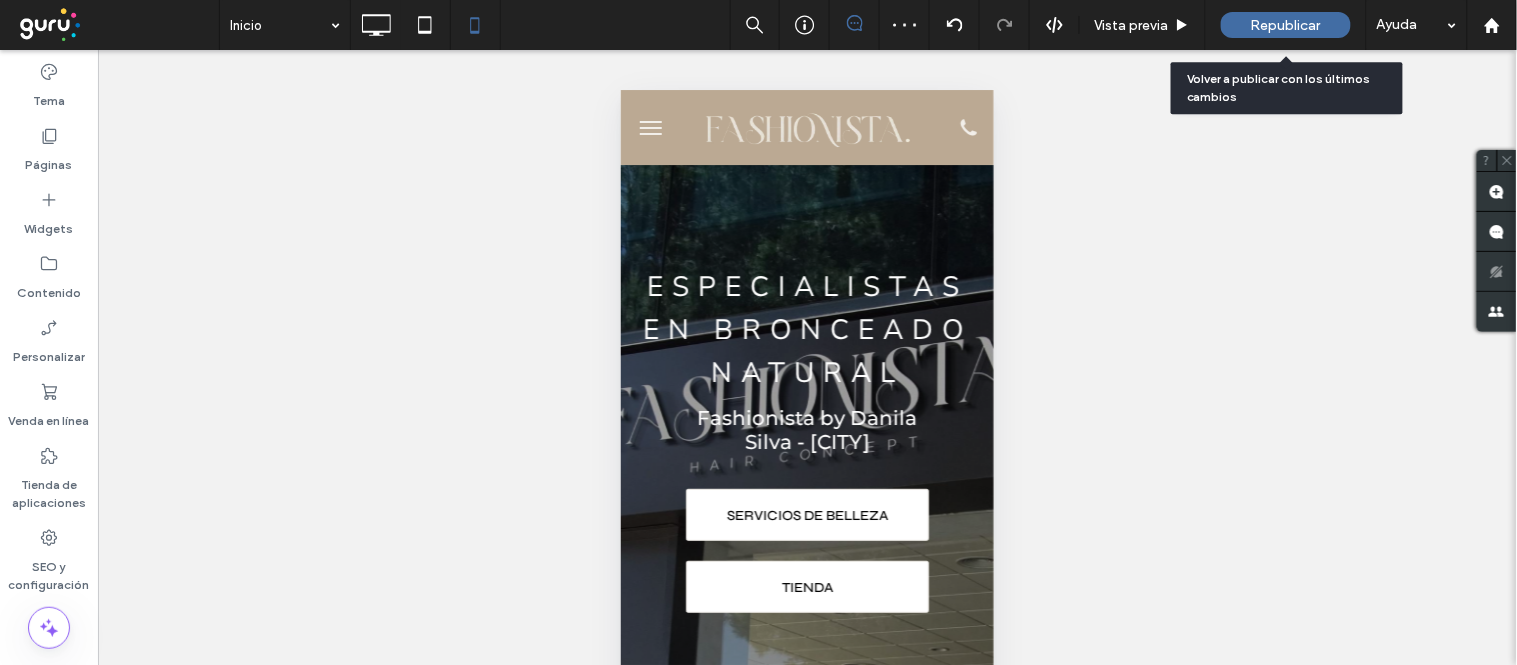click on "Republicar" at bounding box center (1286, 25) 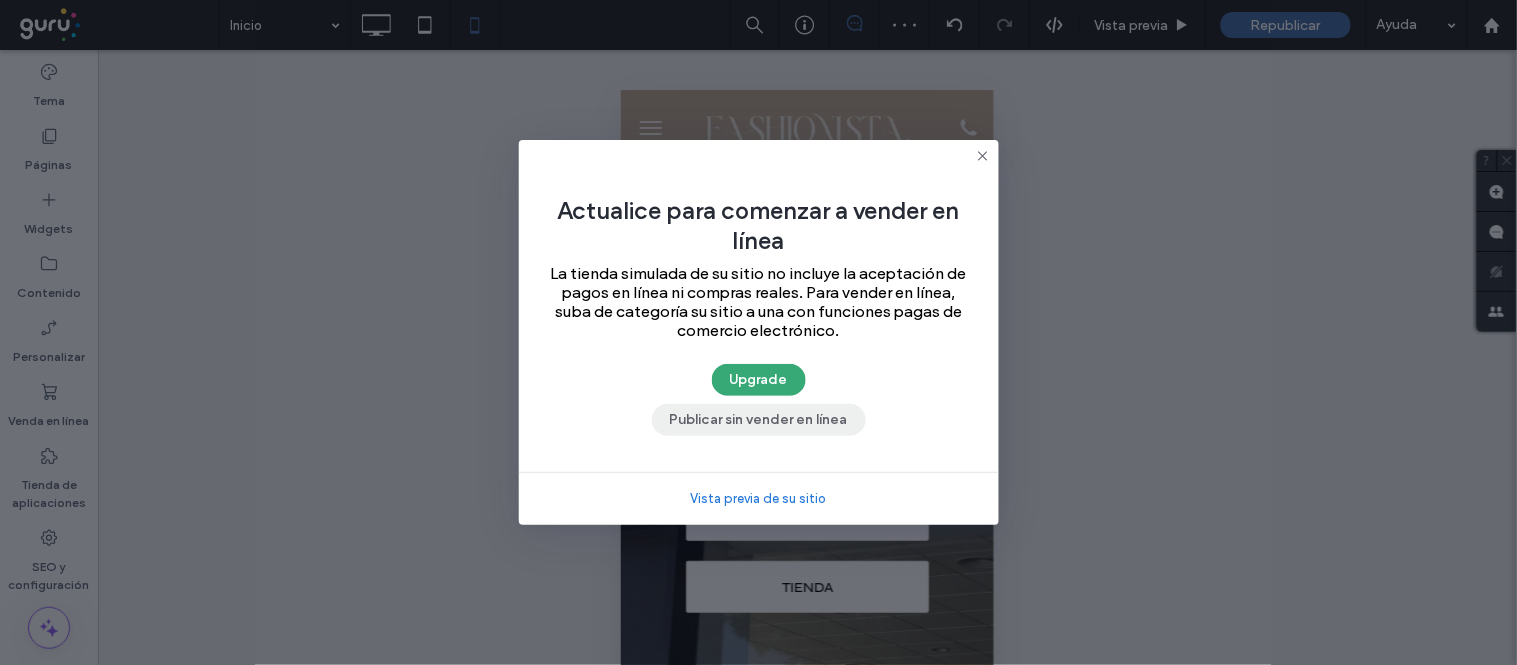 click on "Publicar sin vender en línea" at bounding box center [759, 420] 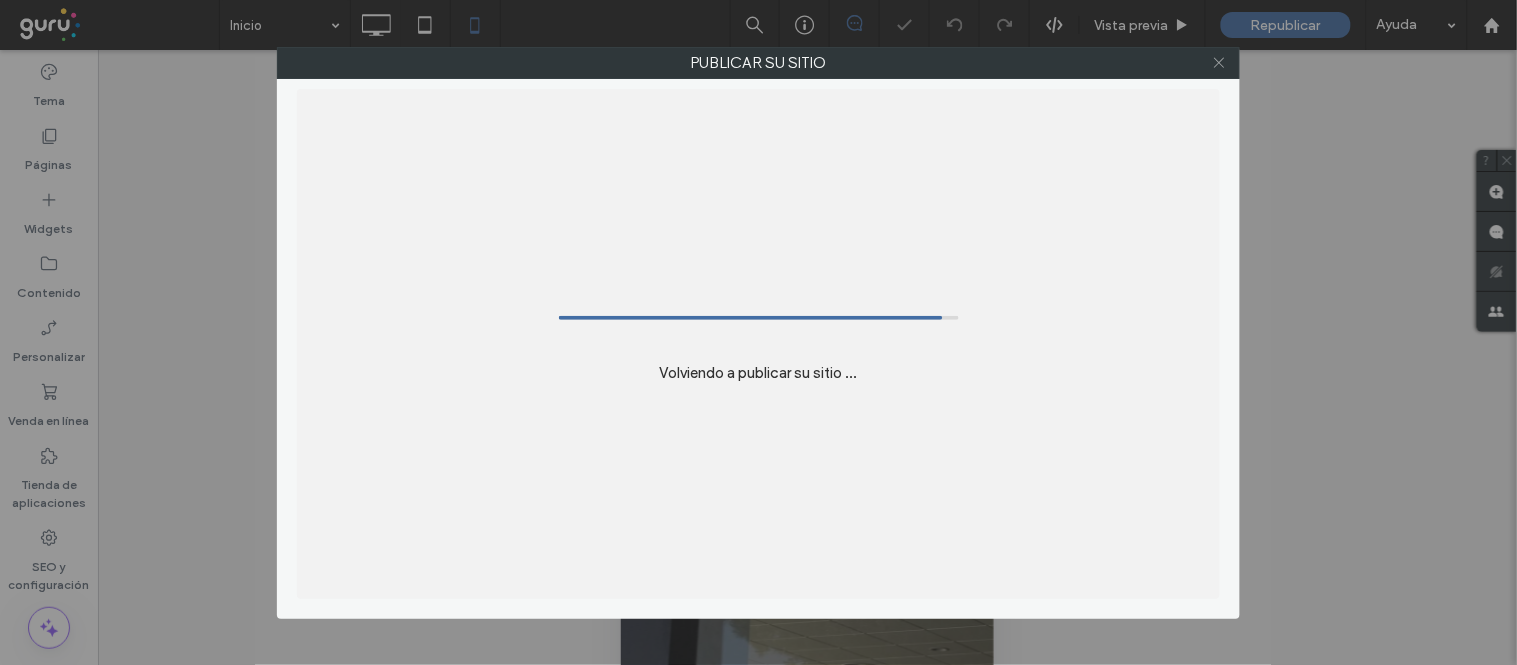 click 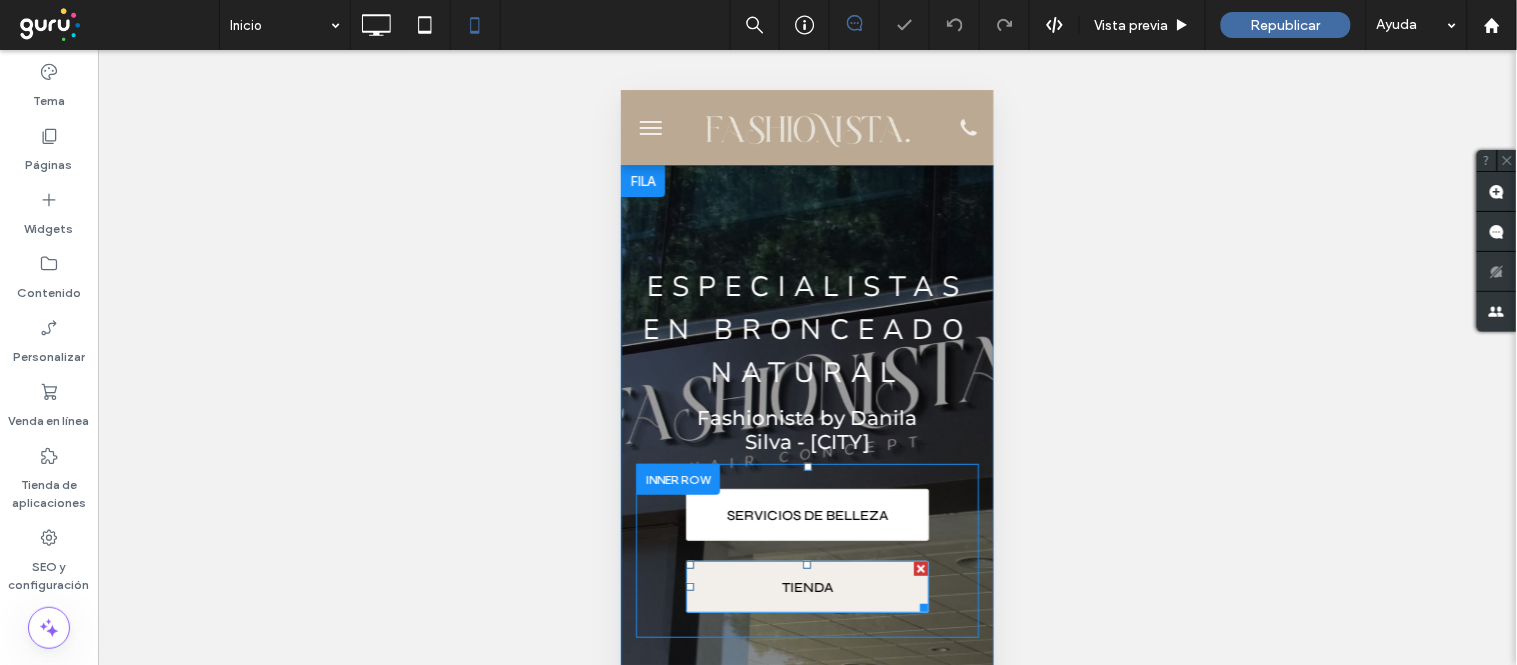 click at bounding box center (920, 568) 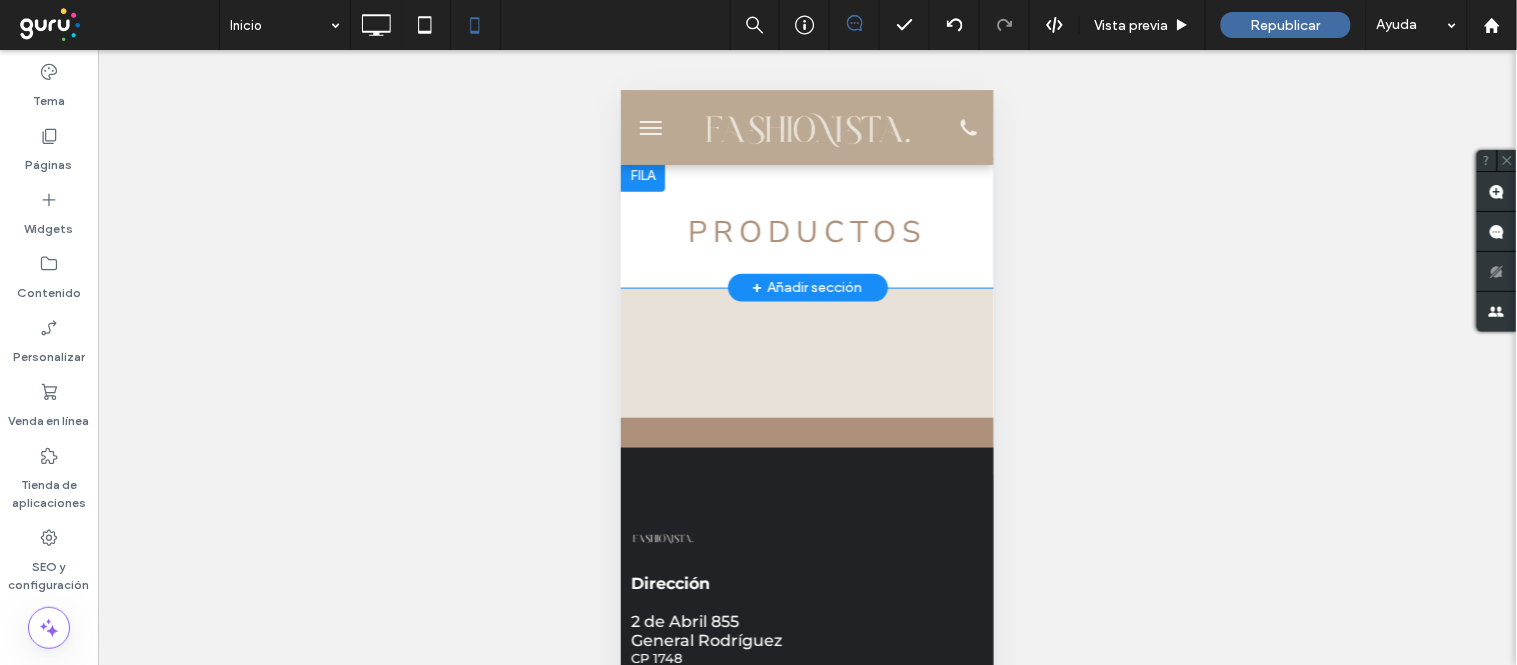 scroll, scrollTop: 4111, scrollLeft: 0, axis: vertical 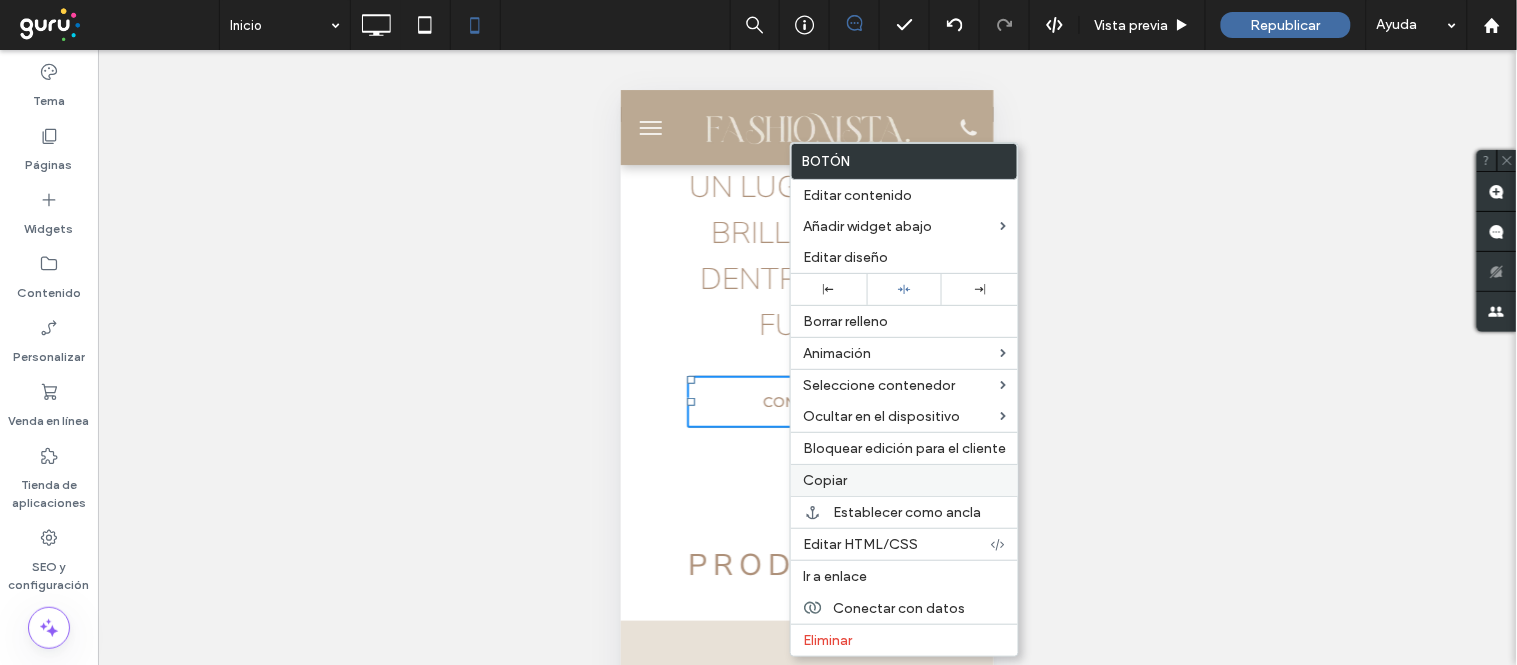 click on "Copiar" at bounding box center [904, 480] 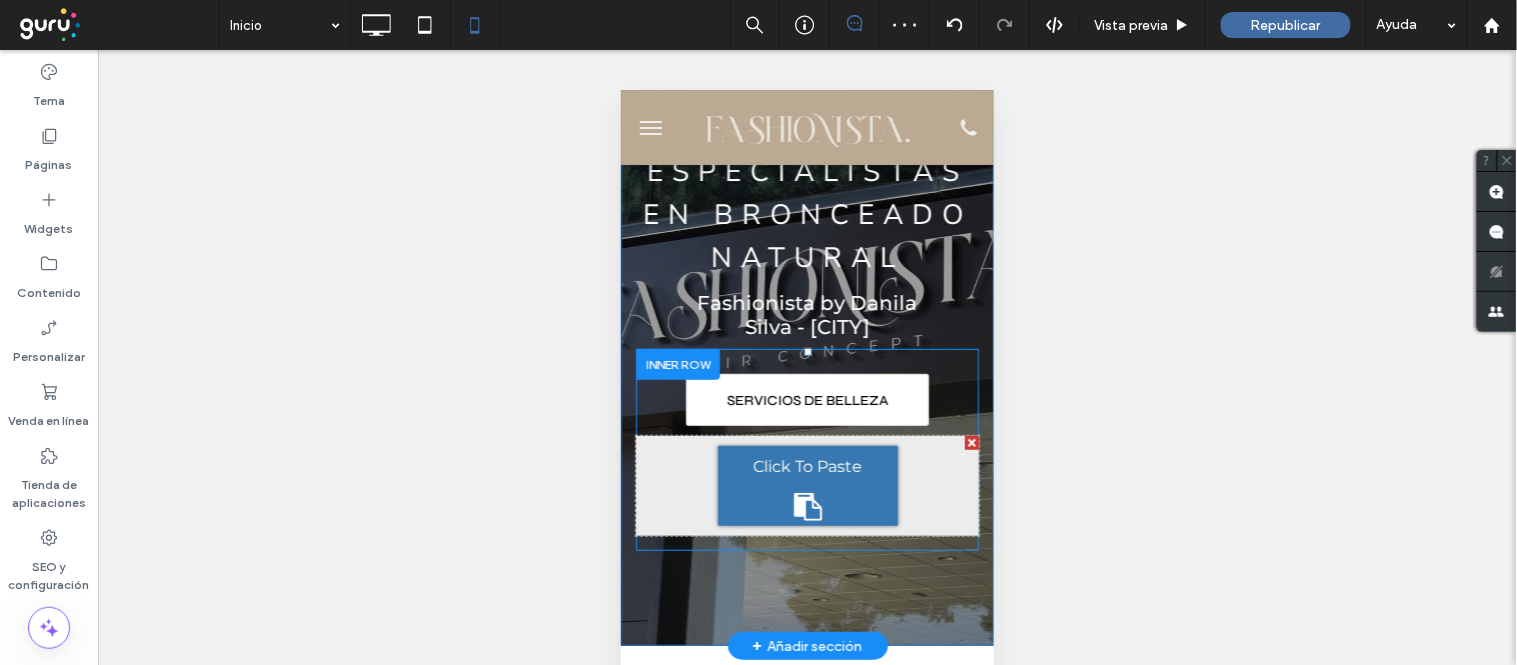 scroll, scrollTop: 111, scrollLeft: 0, axis: vertical 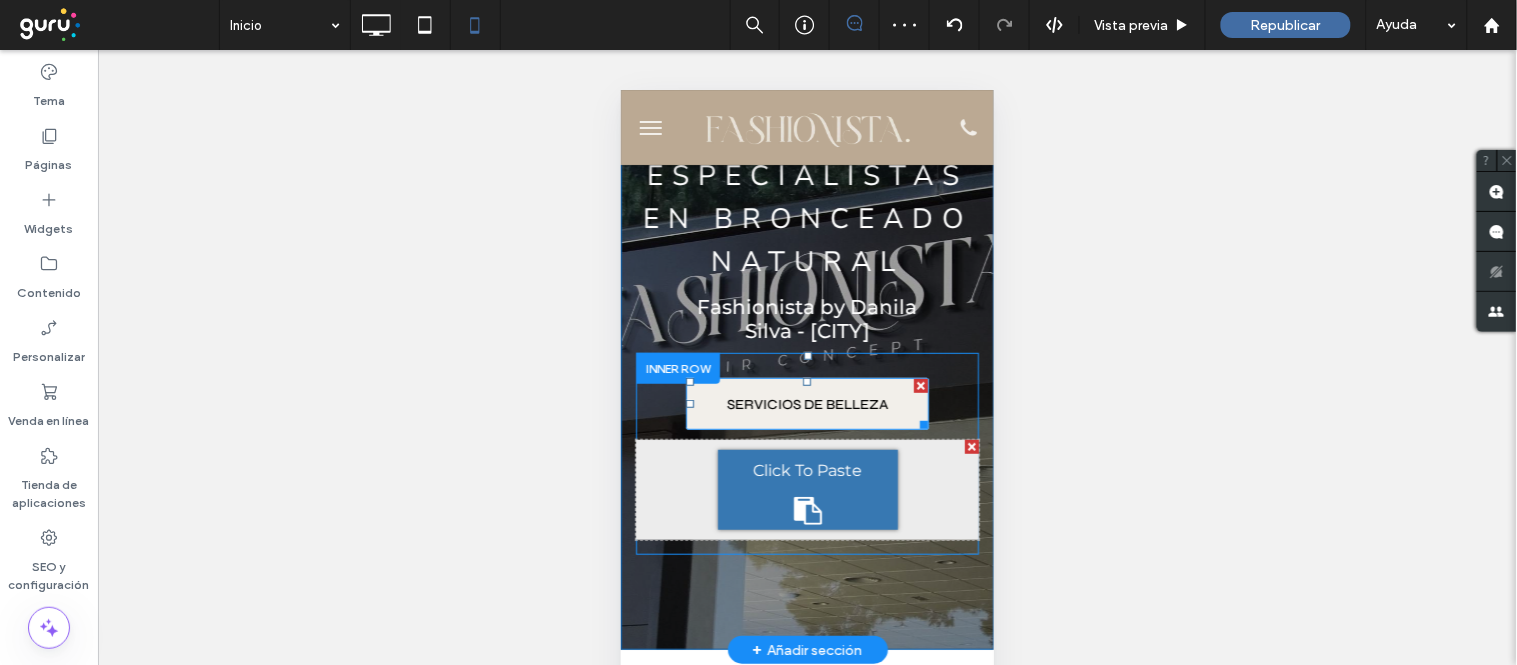 click at bounding box center [920, 385] 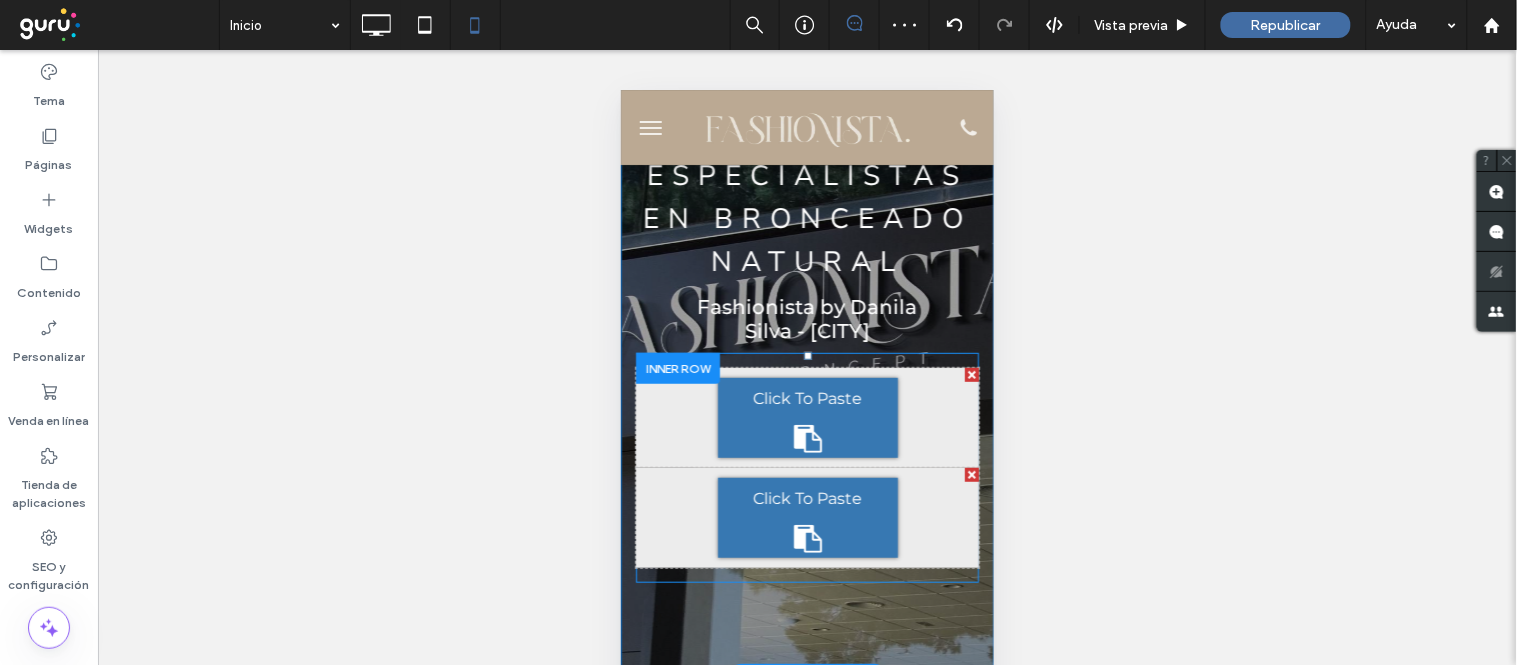 click at bounding box center (971, 474) 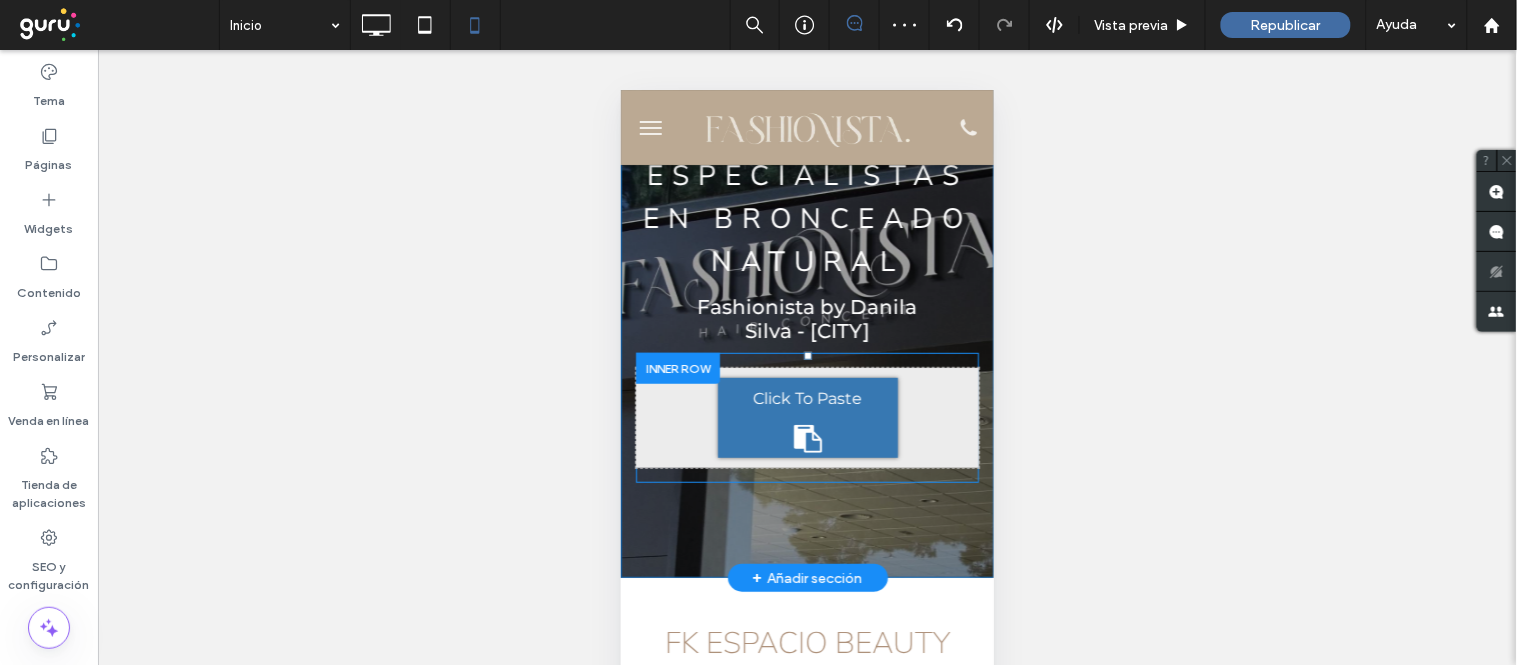 click on "Click To Paste" at bounding box center [806, 398] 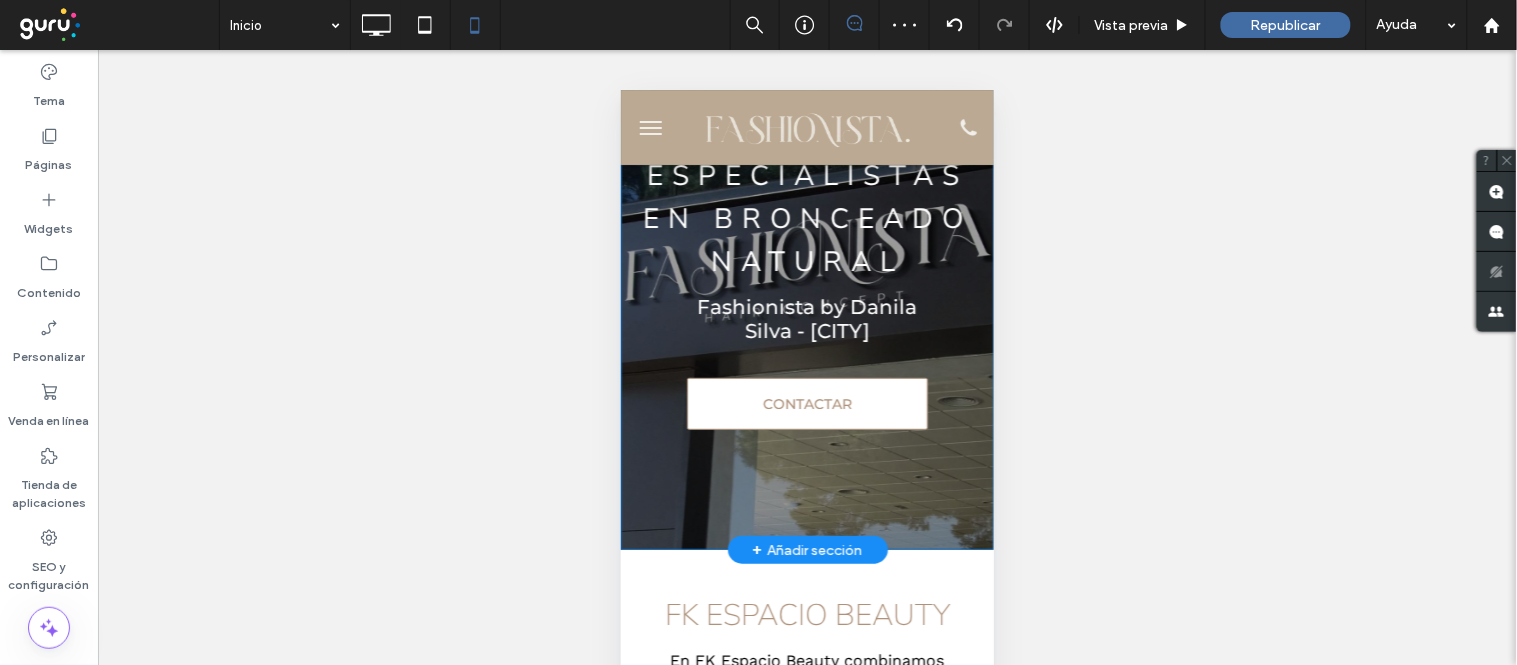 scroll, scrollTop: 0, scrollLeft: 0, axis: both 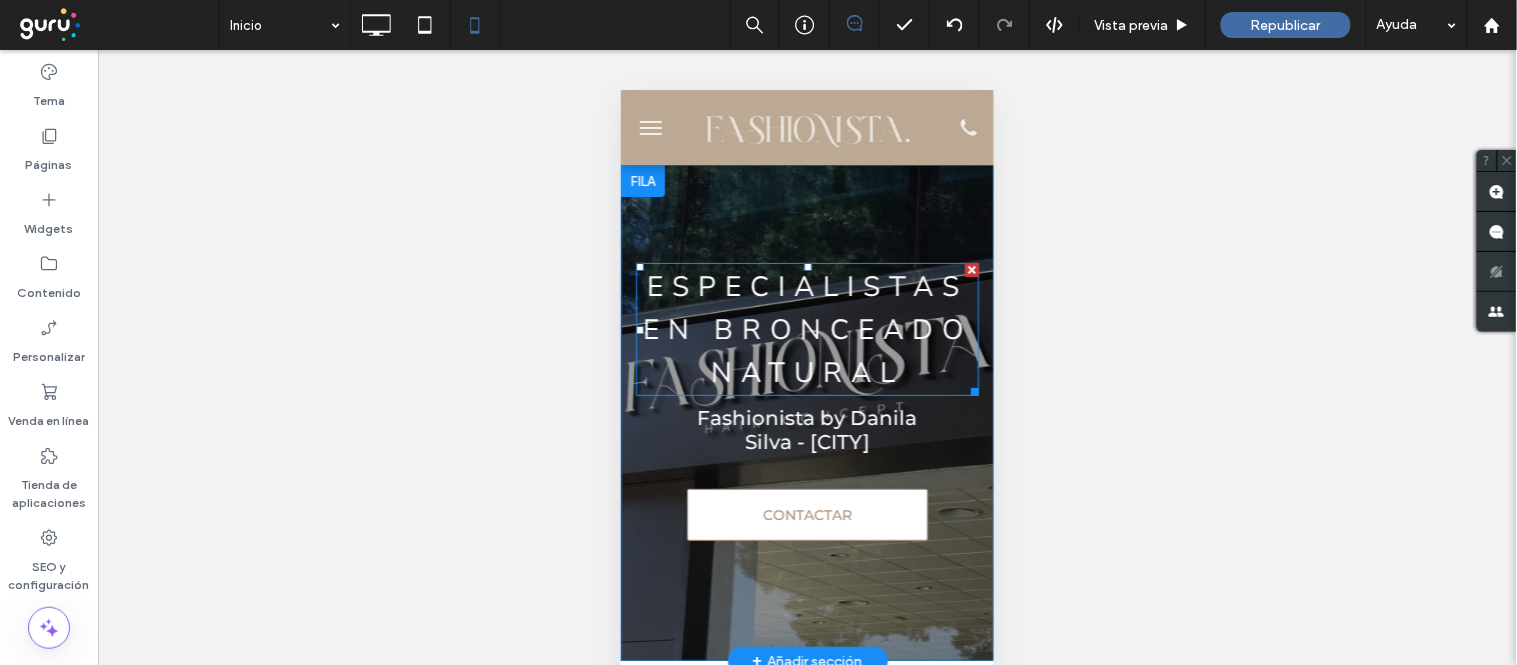 click on "ESPECIALISTAS EN BRONCEADO NATURAL" at bounding box center [806, 329] 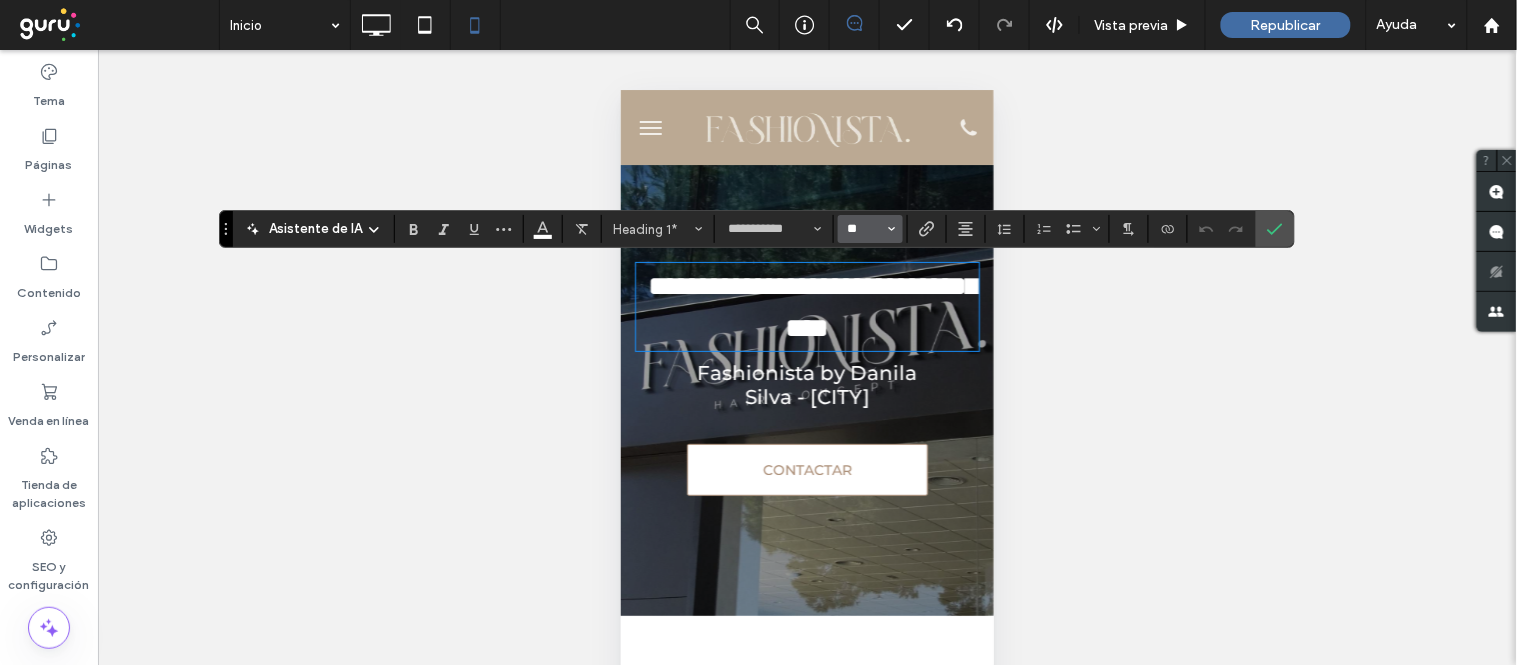 click on "**" at bounding box center [864, 229] 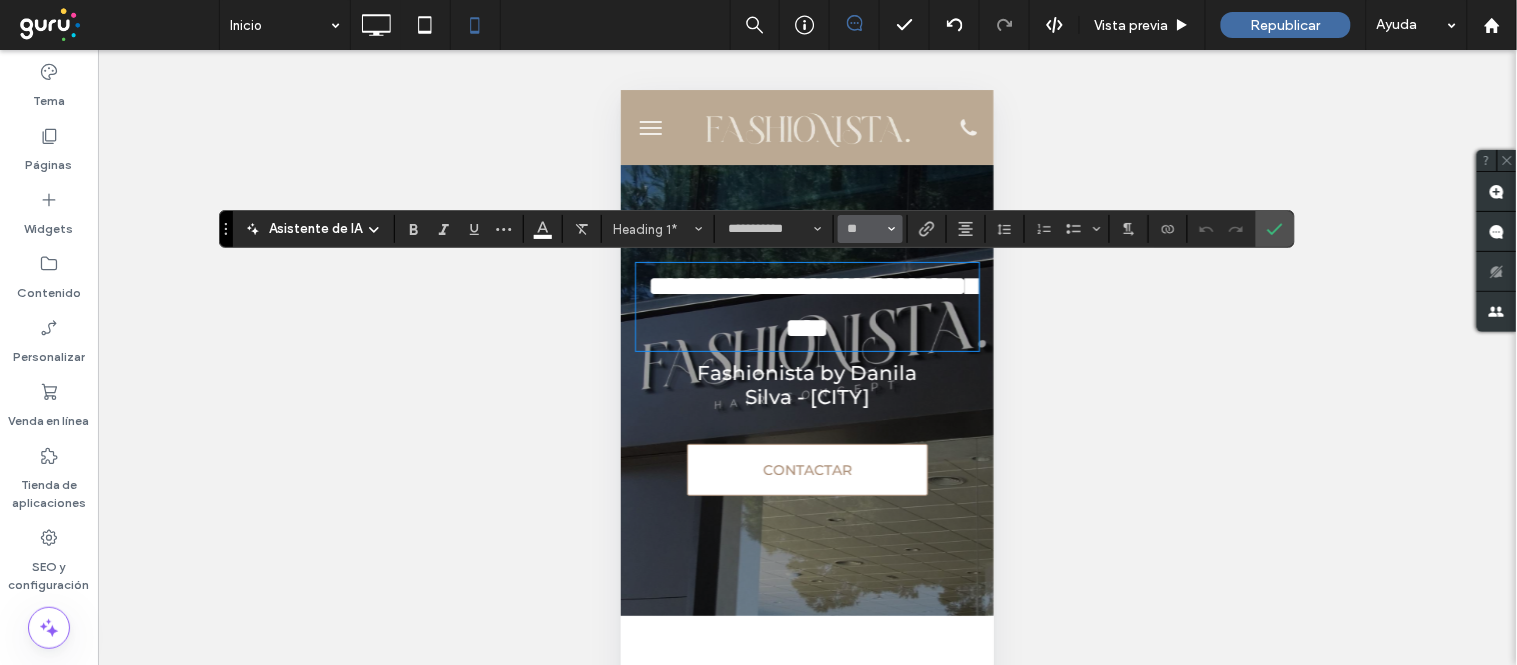 type on "**" 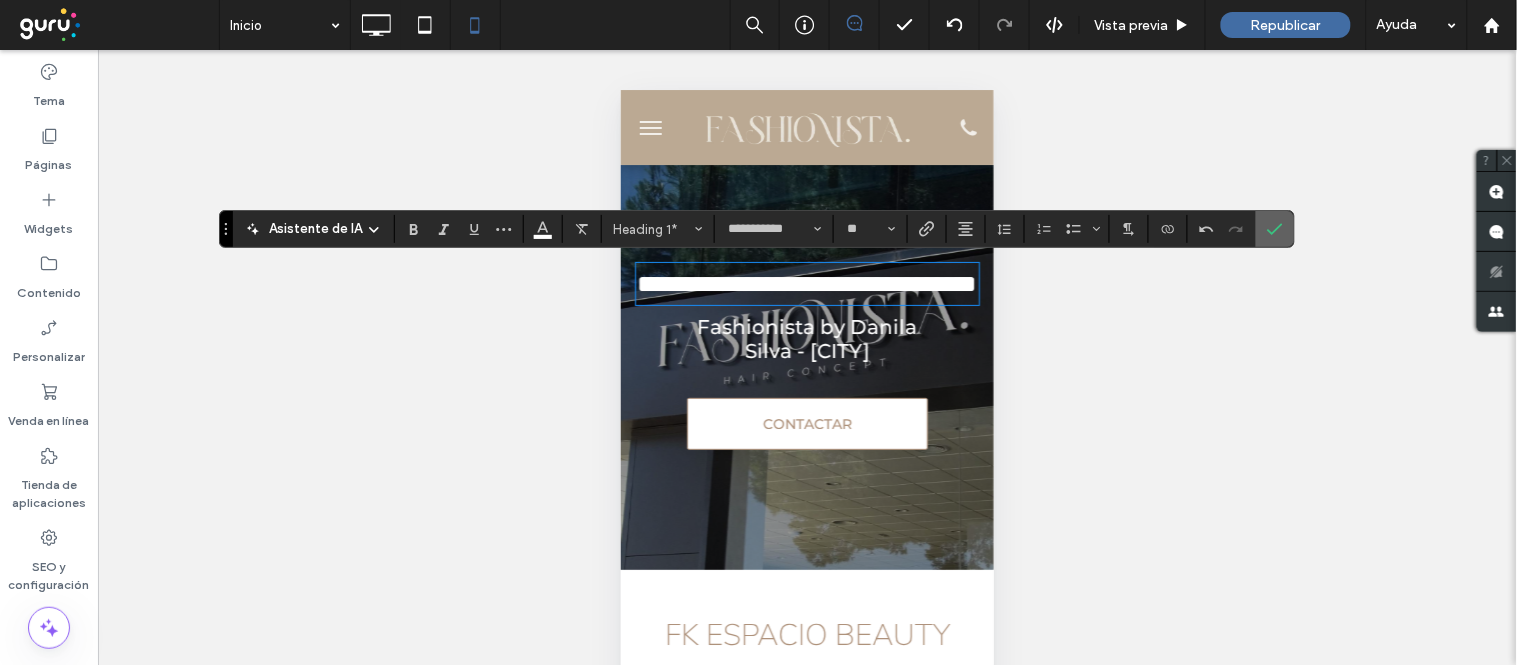 click at bounding box center (1275, 229) 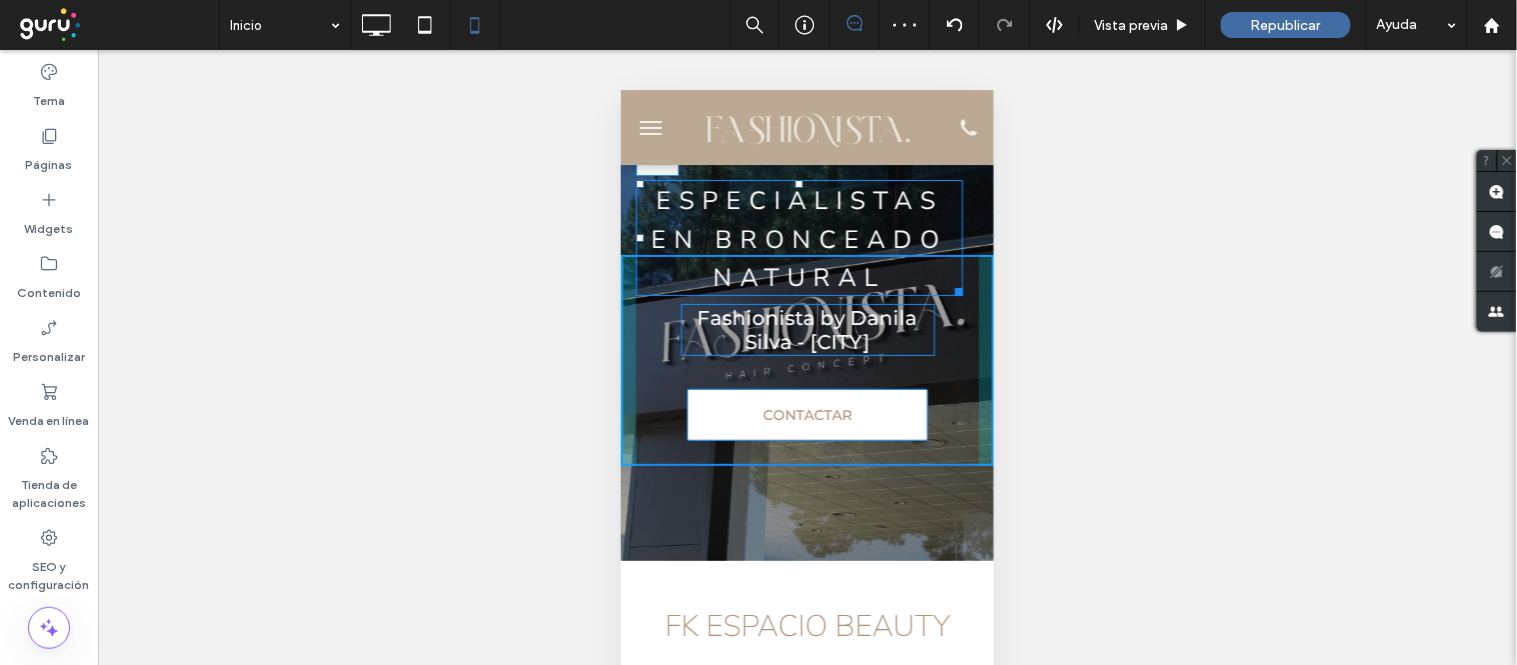 drag, startPoint x: 800, startPoint y: 265, endPoint x: 811, endPoint y: 182, distance: 83.725746 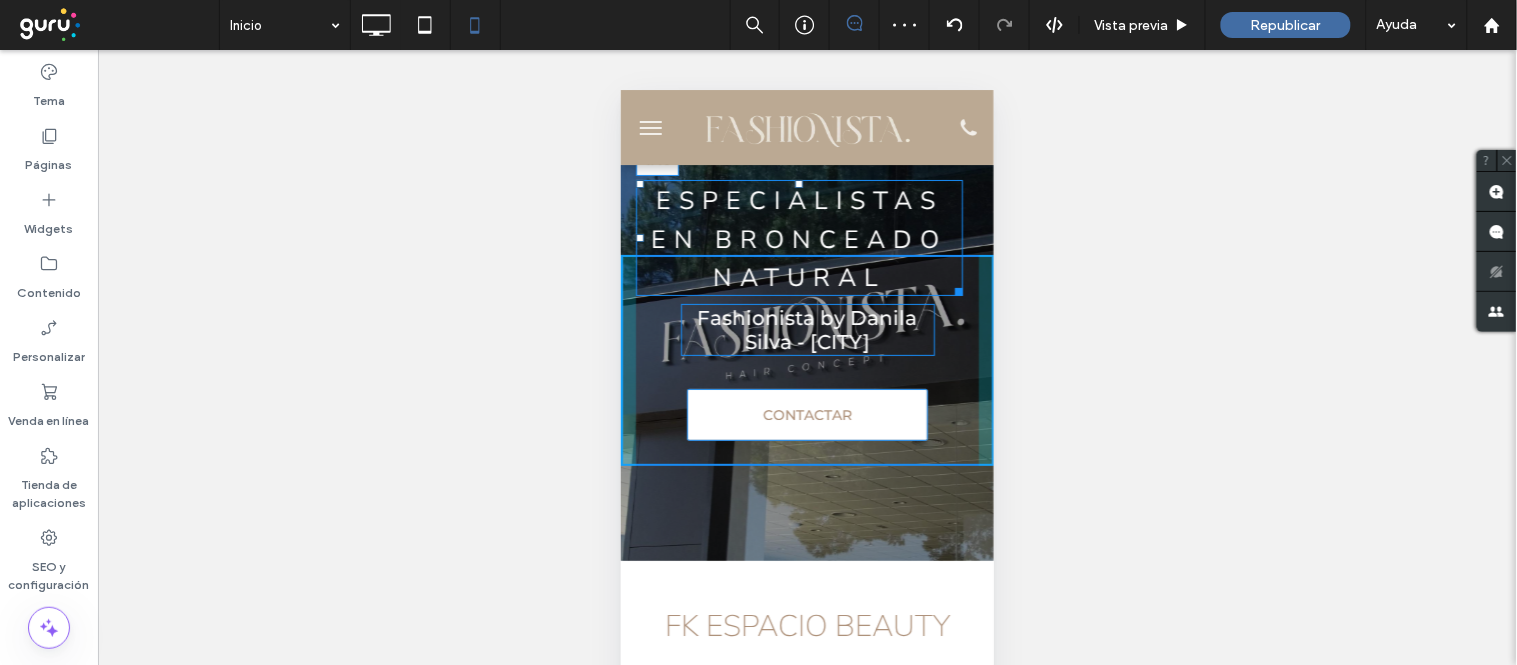 click on "ESPECIALISTAS EN BRONCEADO NATURAL T:-75" at bounding box center (798, 237) 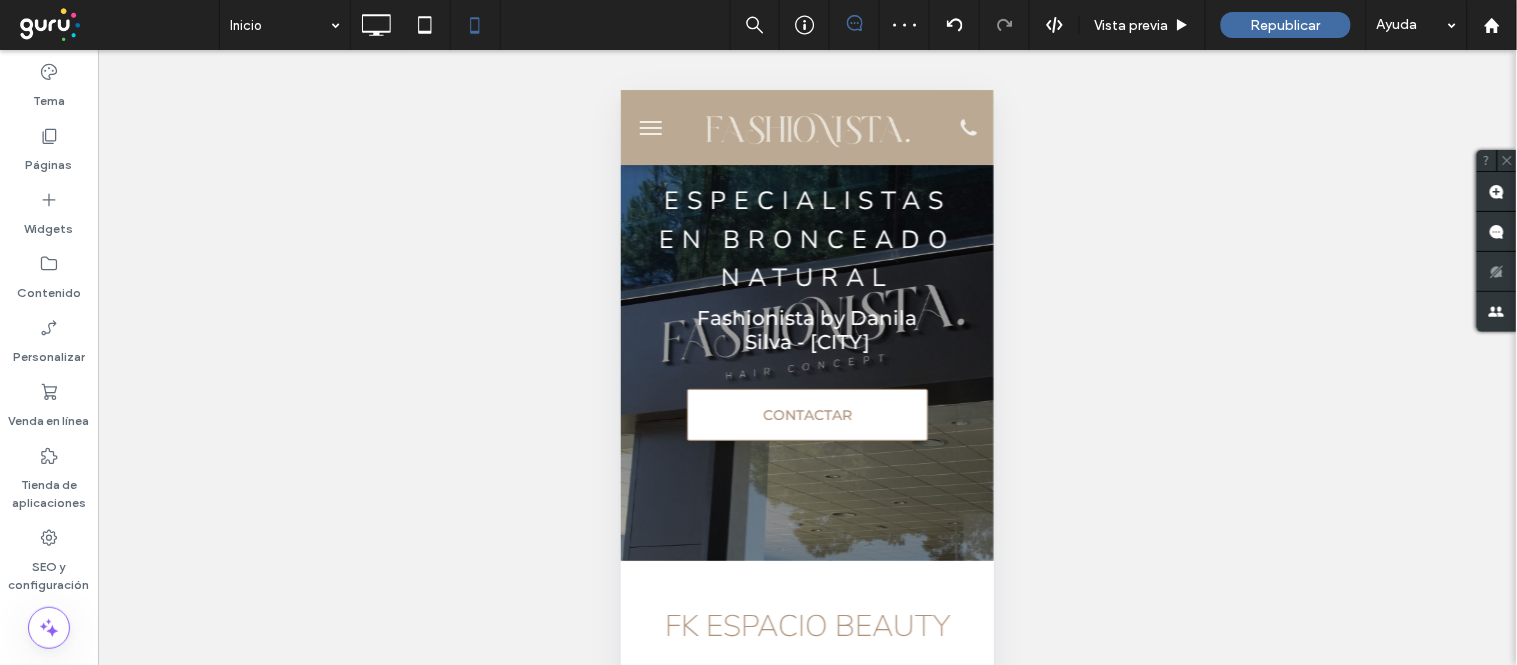 click at bounding box center (0, 0) 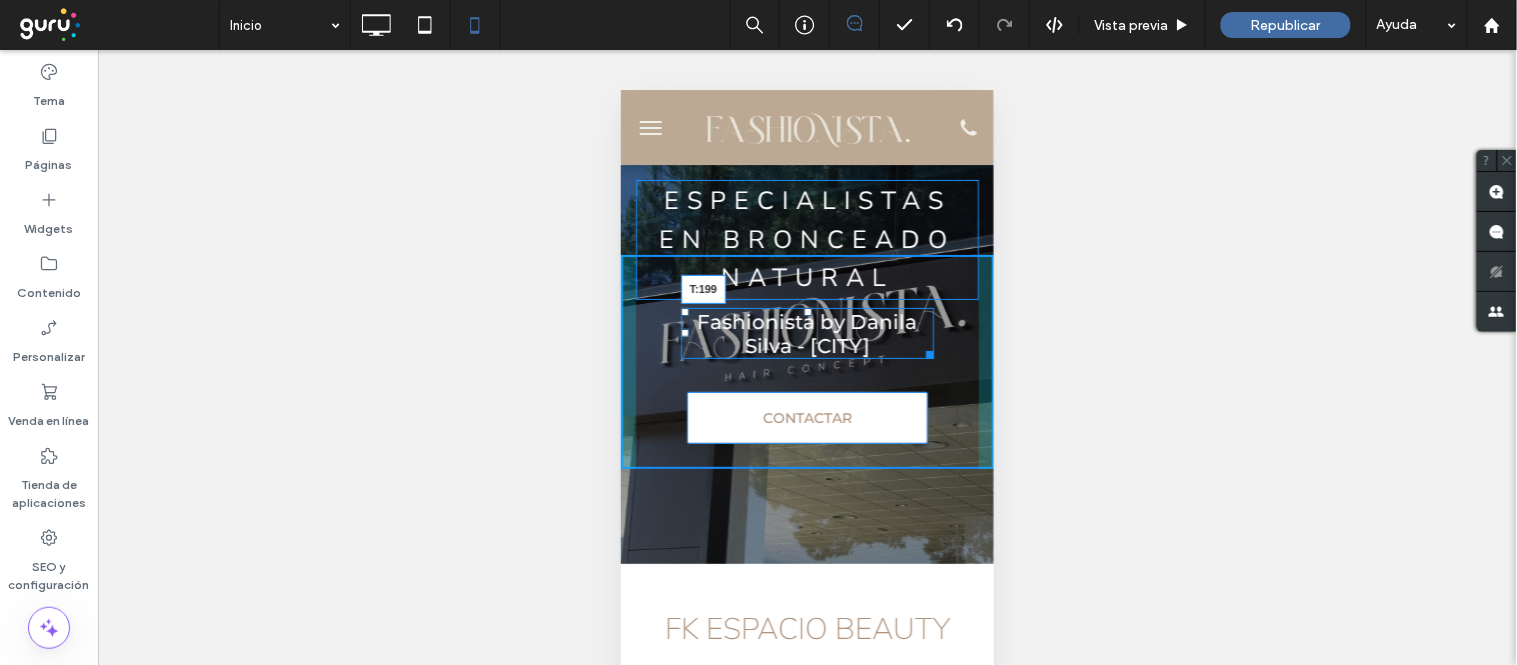 drag, startPoint x: 796, startPoint y: 304, endPoint x: 1394, endPoint y: 579, distance: 658.20135 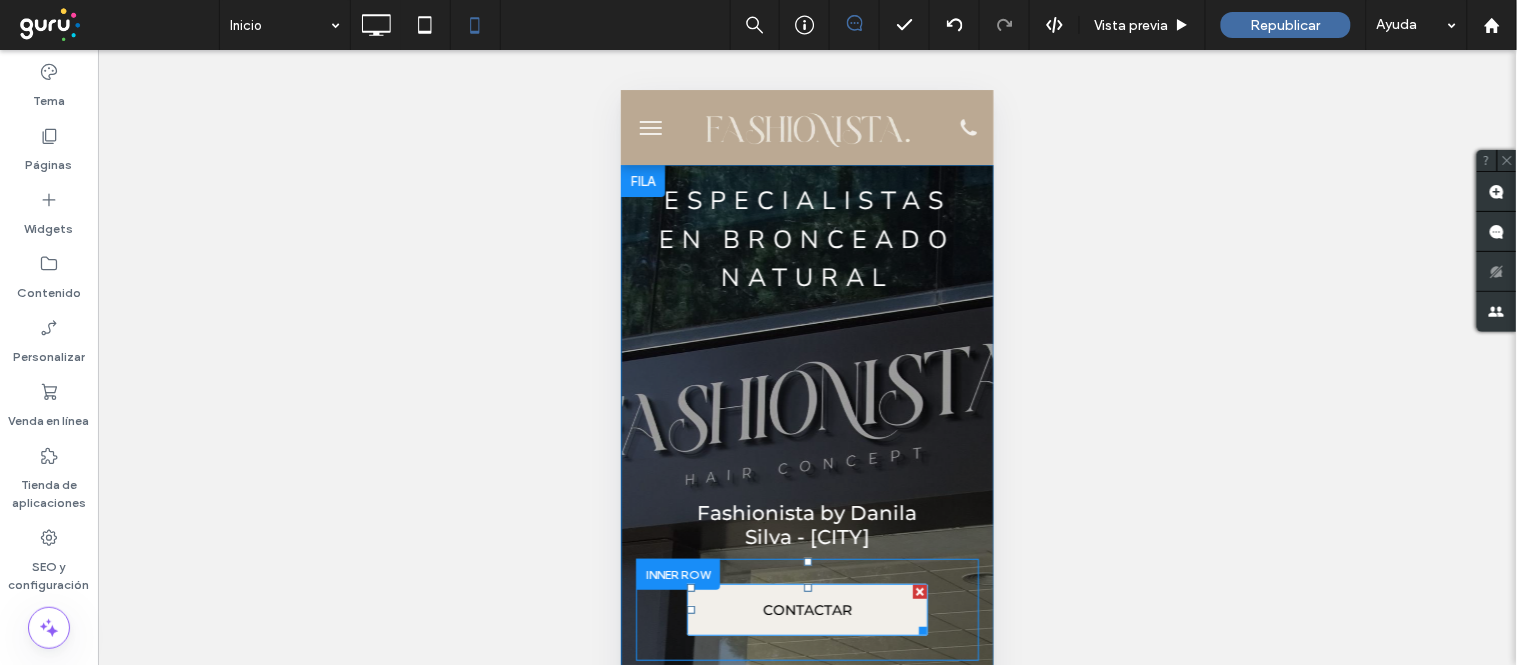click on "CONTACTAR" at bounding box center (806, 609) 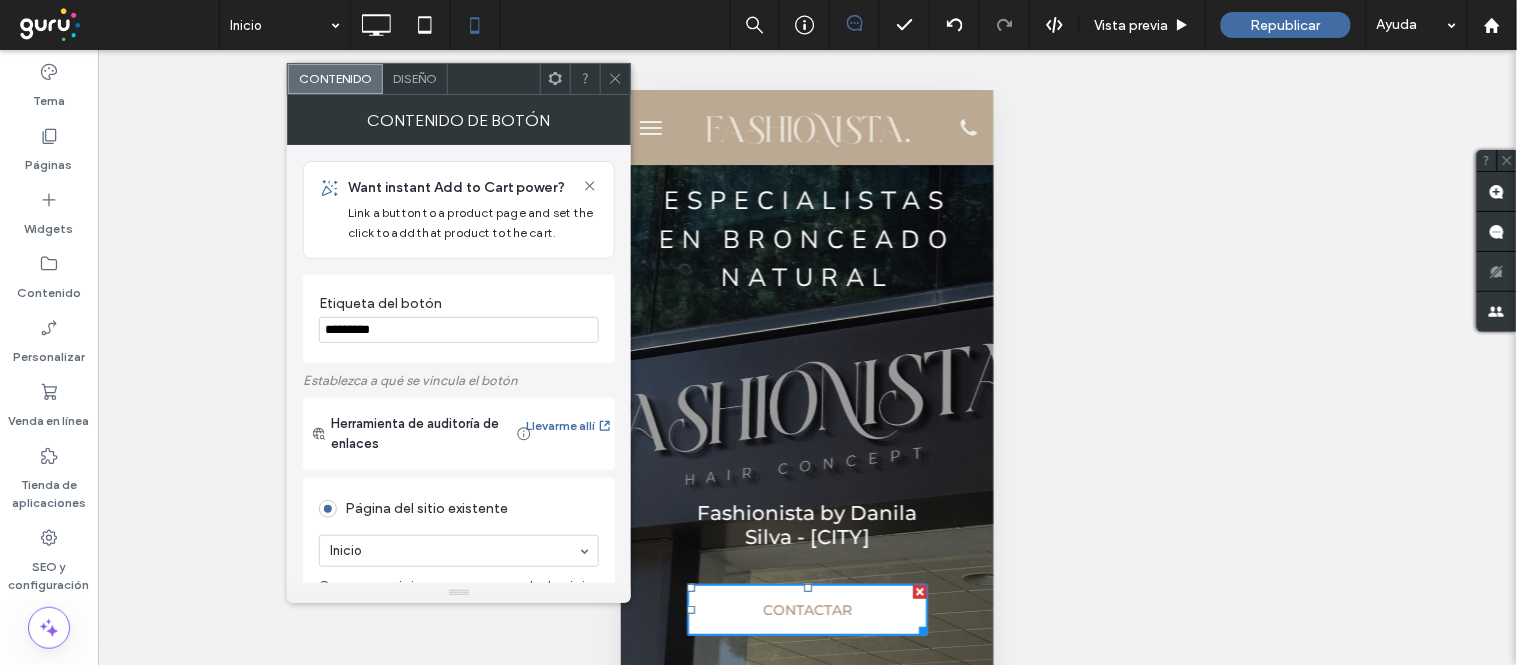 click on "Diseño" at bounding box center (415, 79) 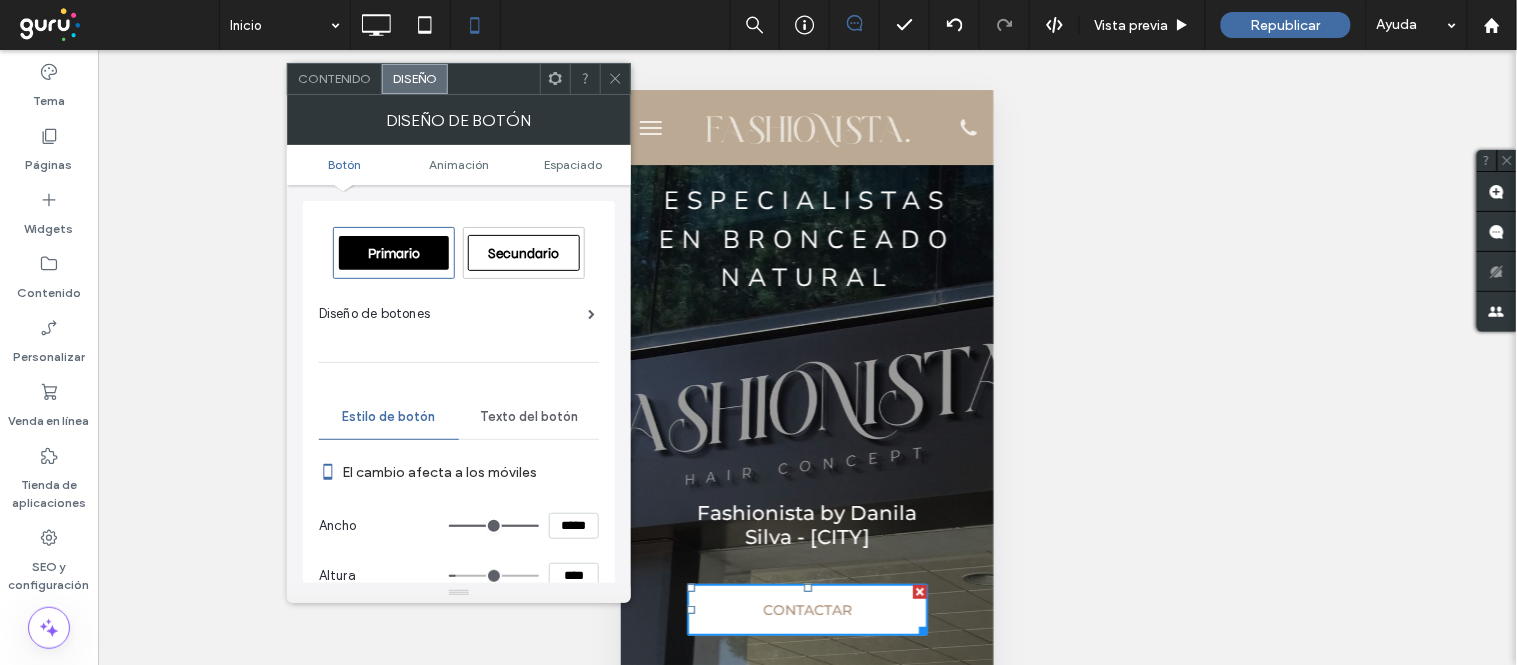 click on "Texto del botón" at bounding box center [529, 417] 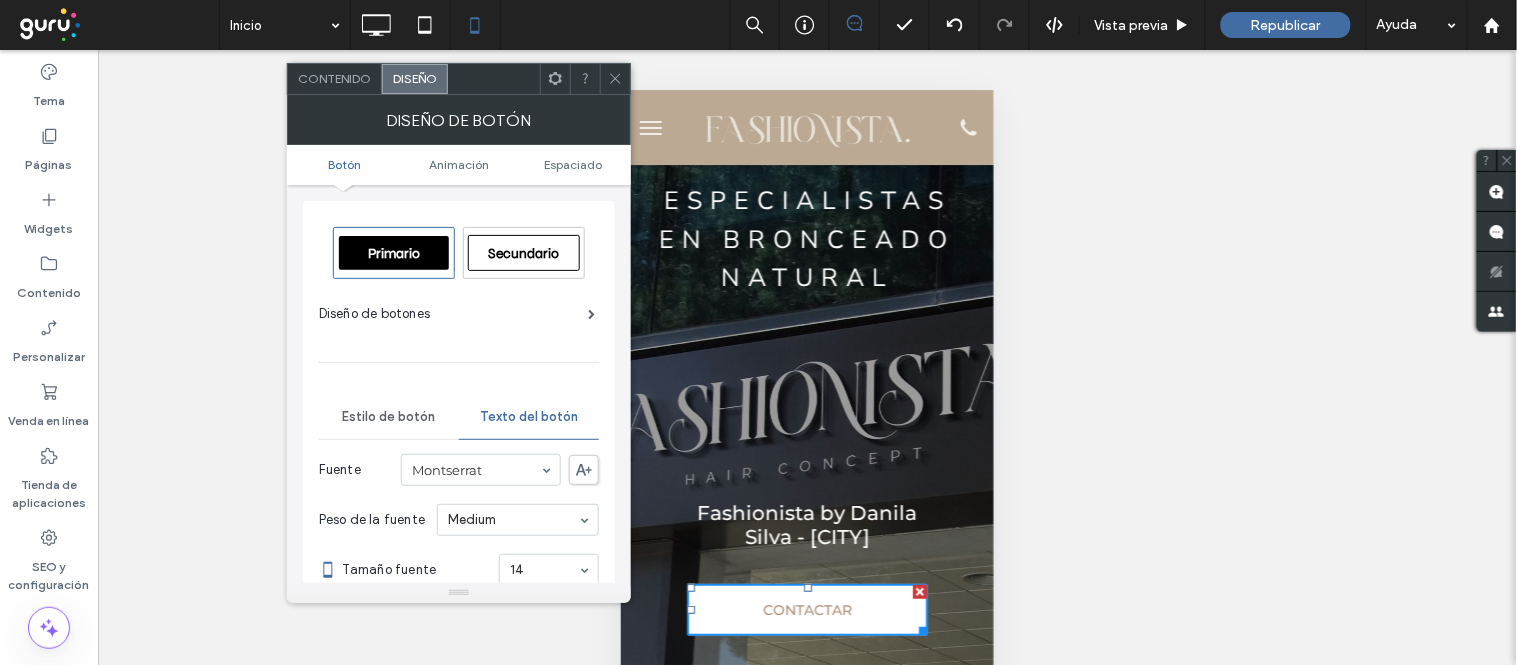 scroll, scrollTop: 222, scrollLeft: 0, axis: vertical 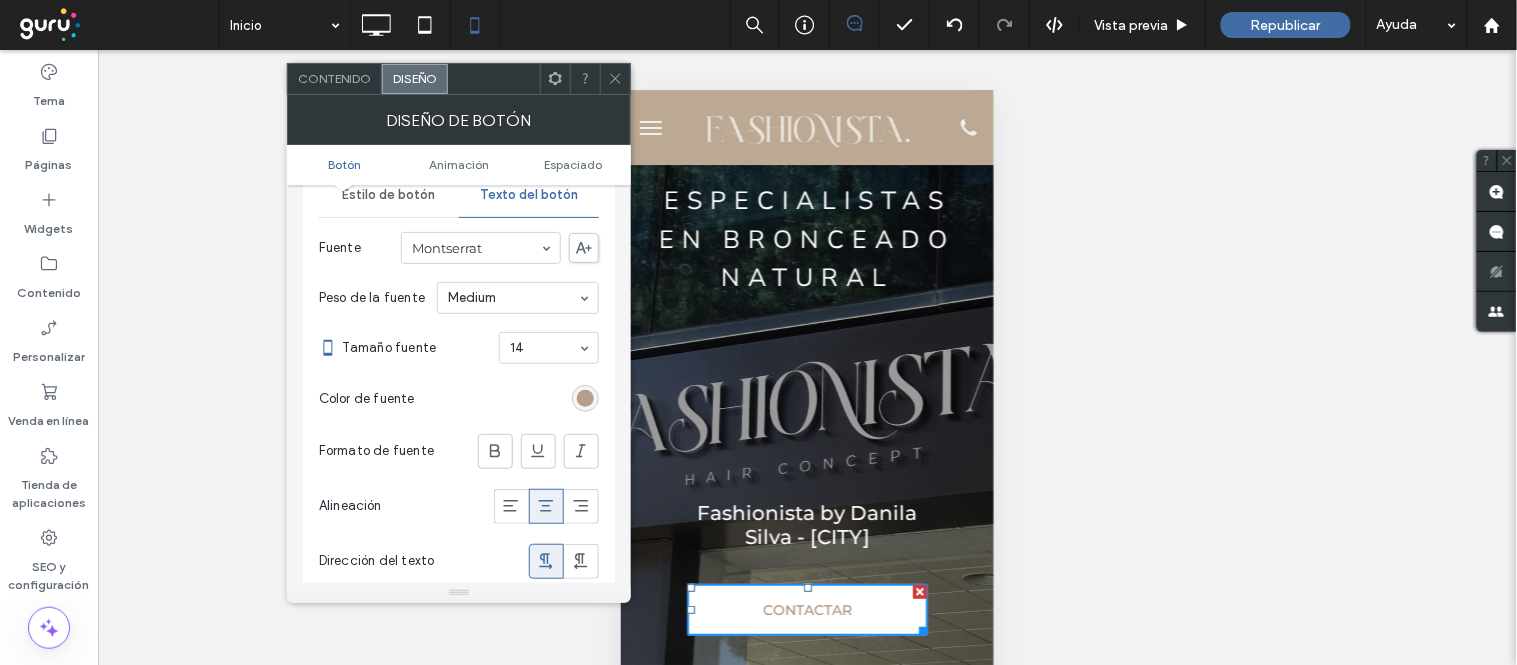 click at bounding box center [585, 398] 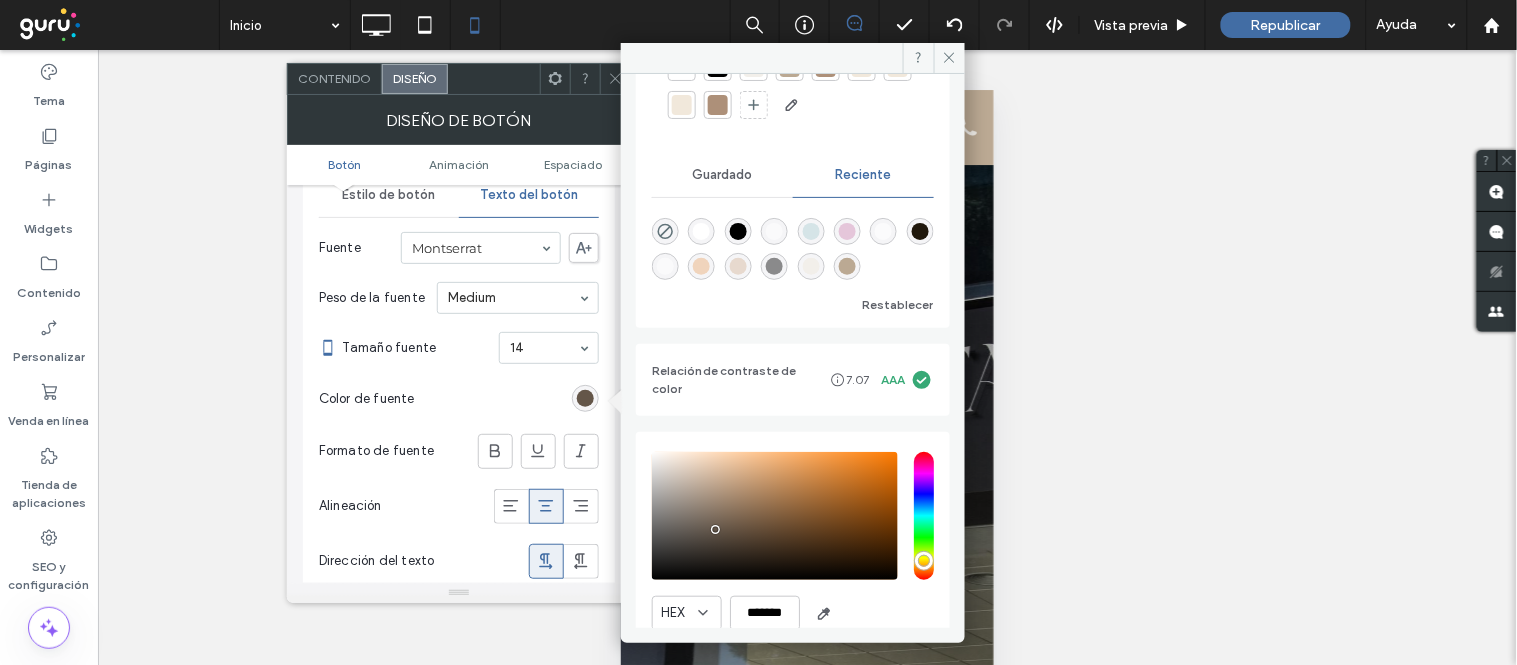 scroll, scrollTop: 110, scrollLeft: 0, axis: vertical 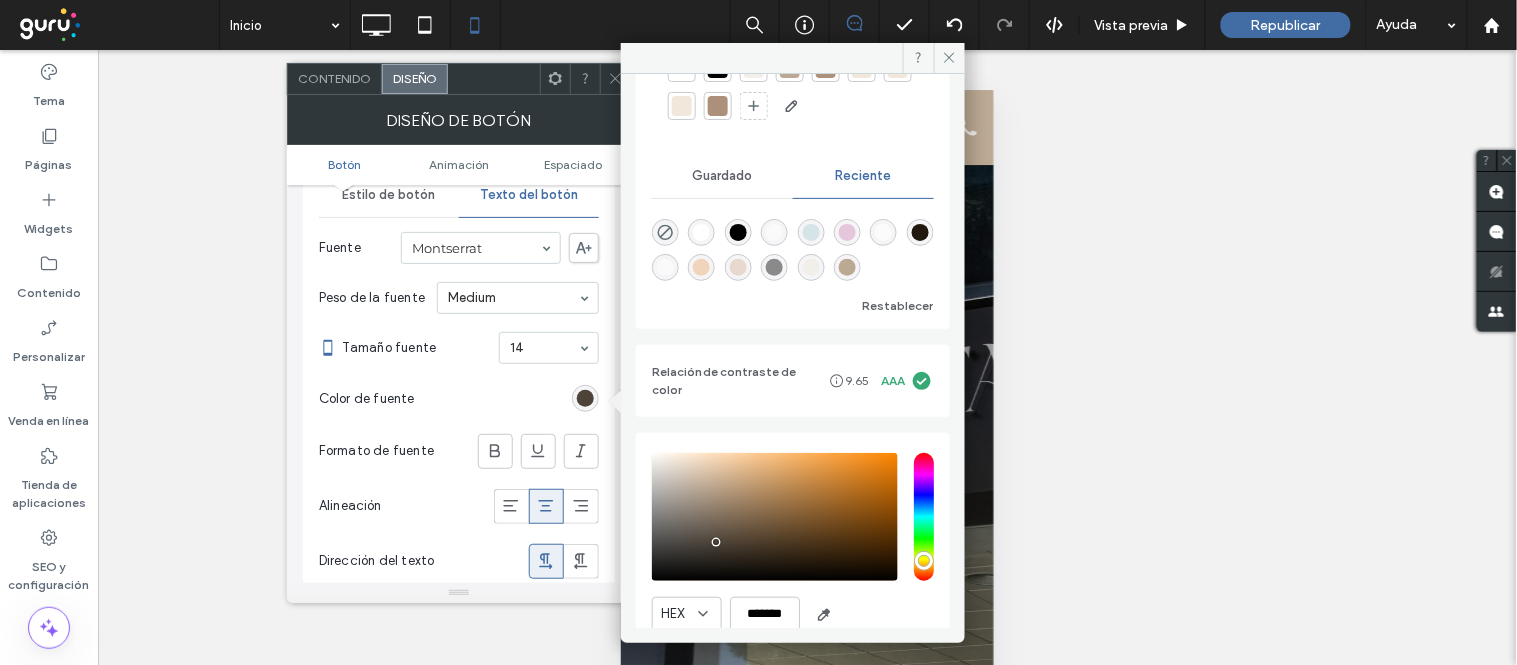 type on "*******" 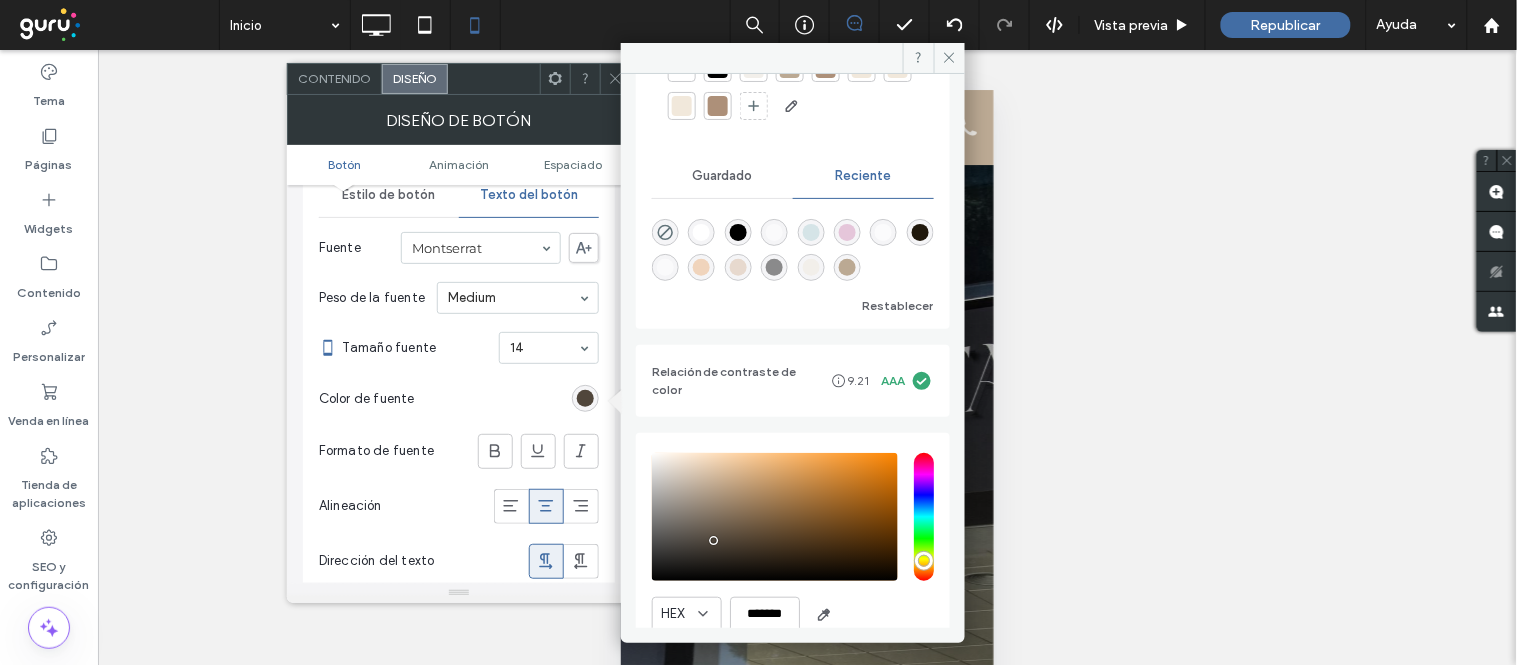 drag, startPoint x: 717, startPoint y: 516, endPoint x: 715, endPoint y: 532, distance: 16.124516 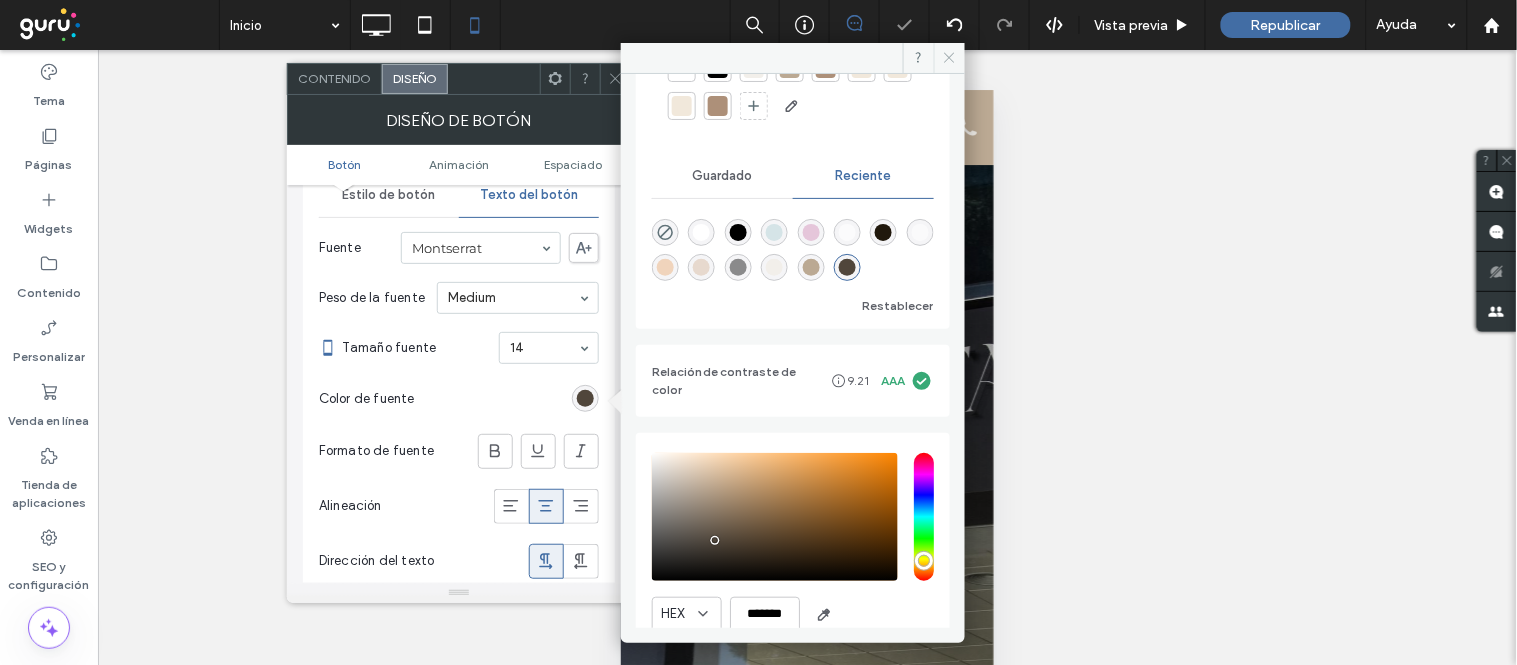 click 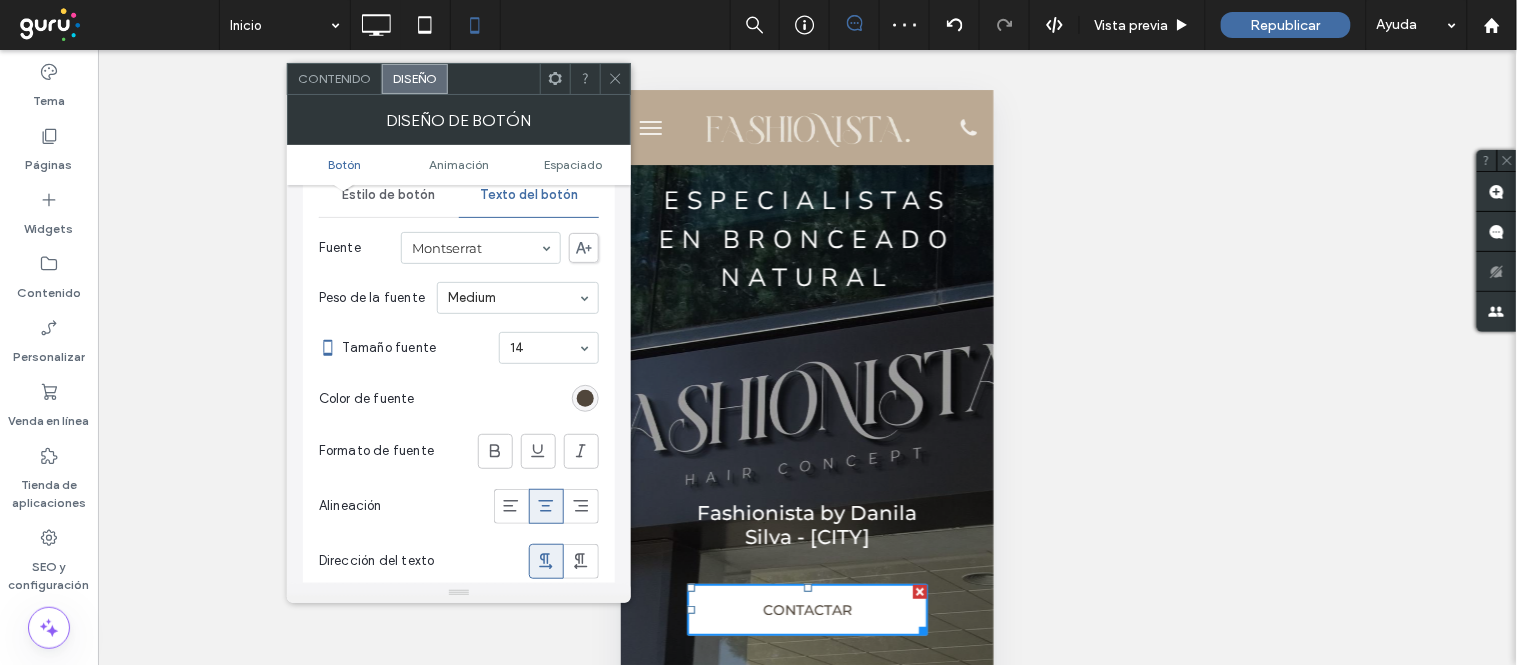 click 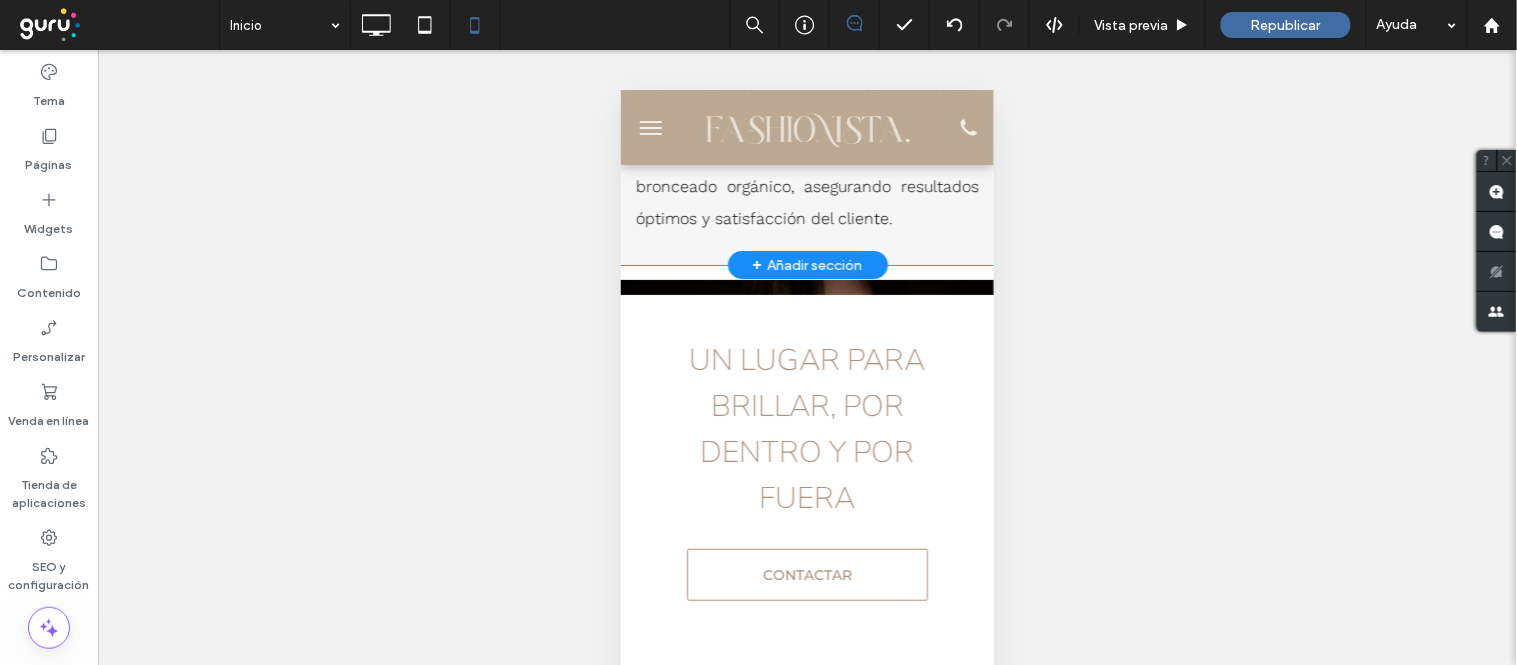 scroll, scrollTop: 4683, scrollLeft: 0, axis: vertical 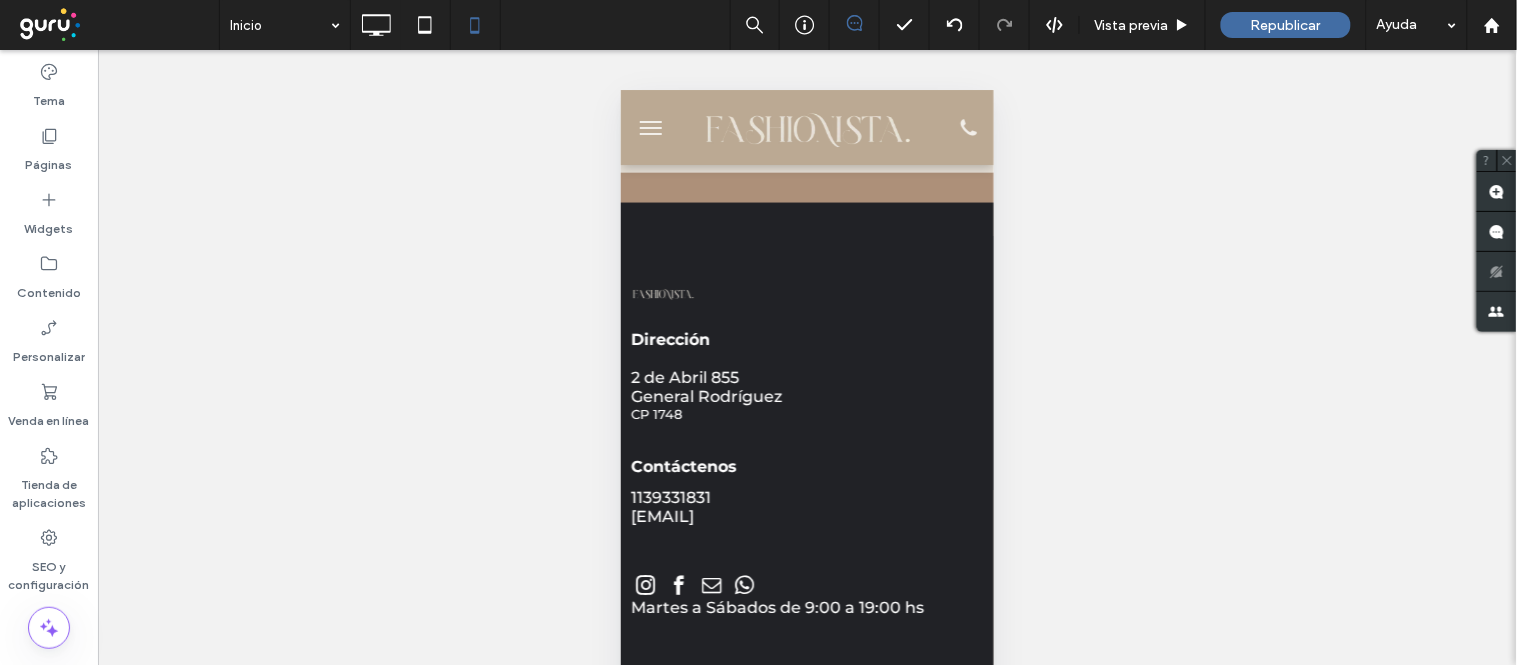 drag, startPoint x: 775, startPoint y: 322, endPoint x: 775, endPoint y: 594, distance: 272 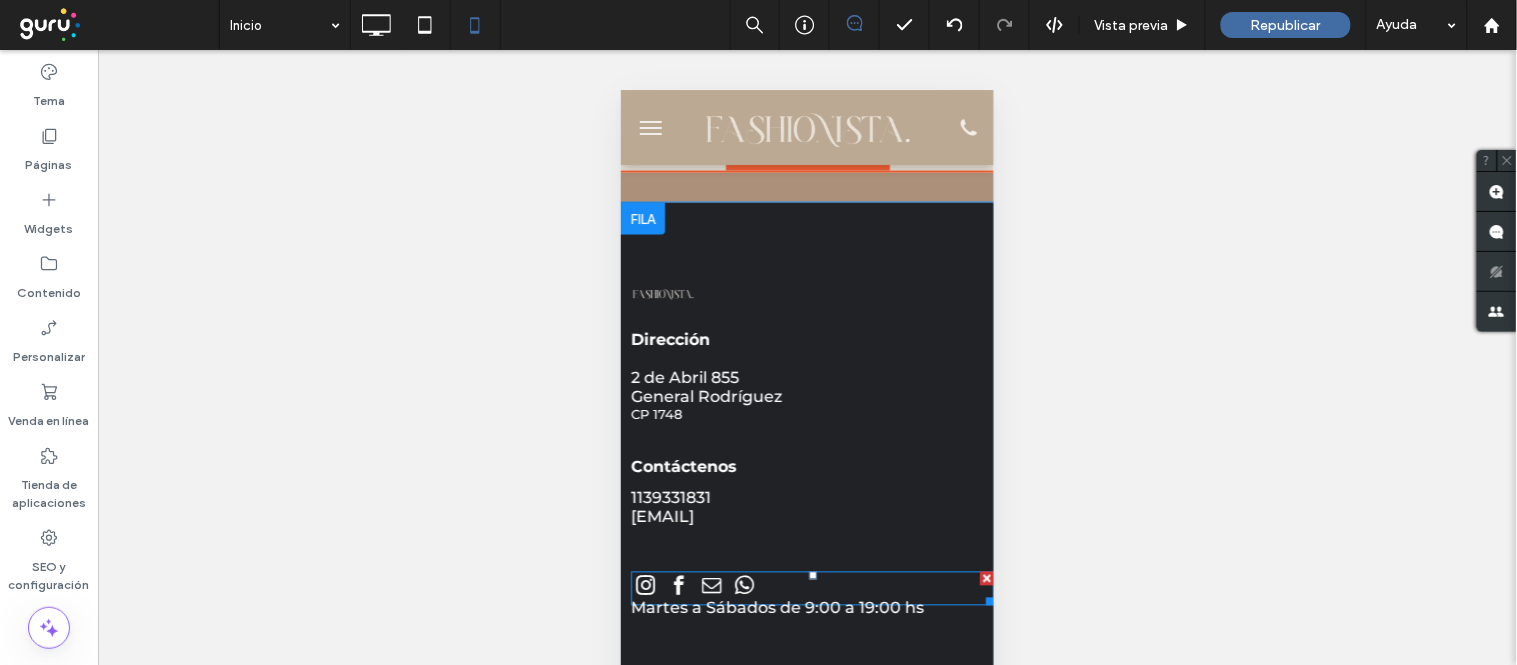 click at bounding box center [743, 585] 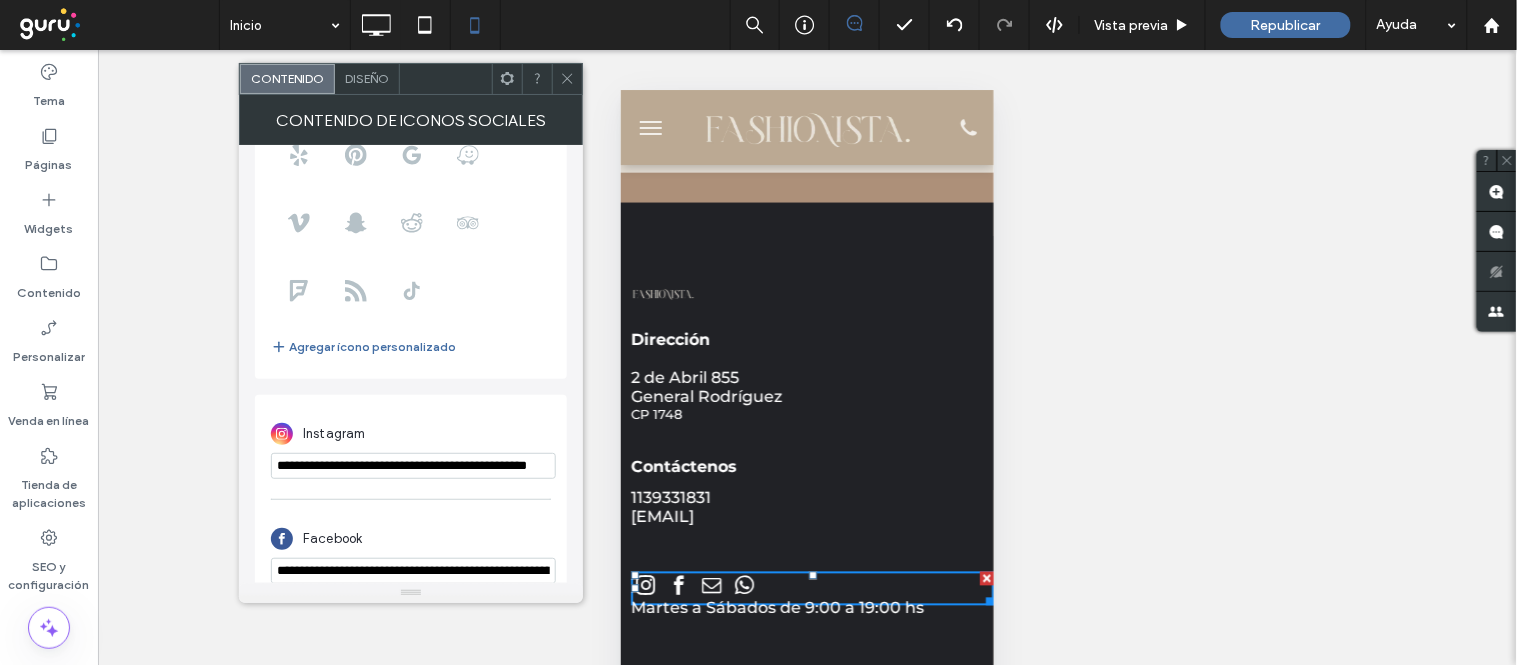 scroll, scrollTop: 444, scrollLeft: 0, axis: vertical 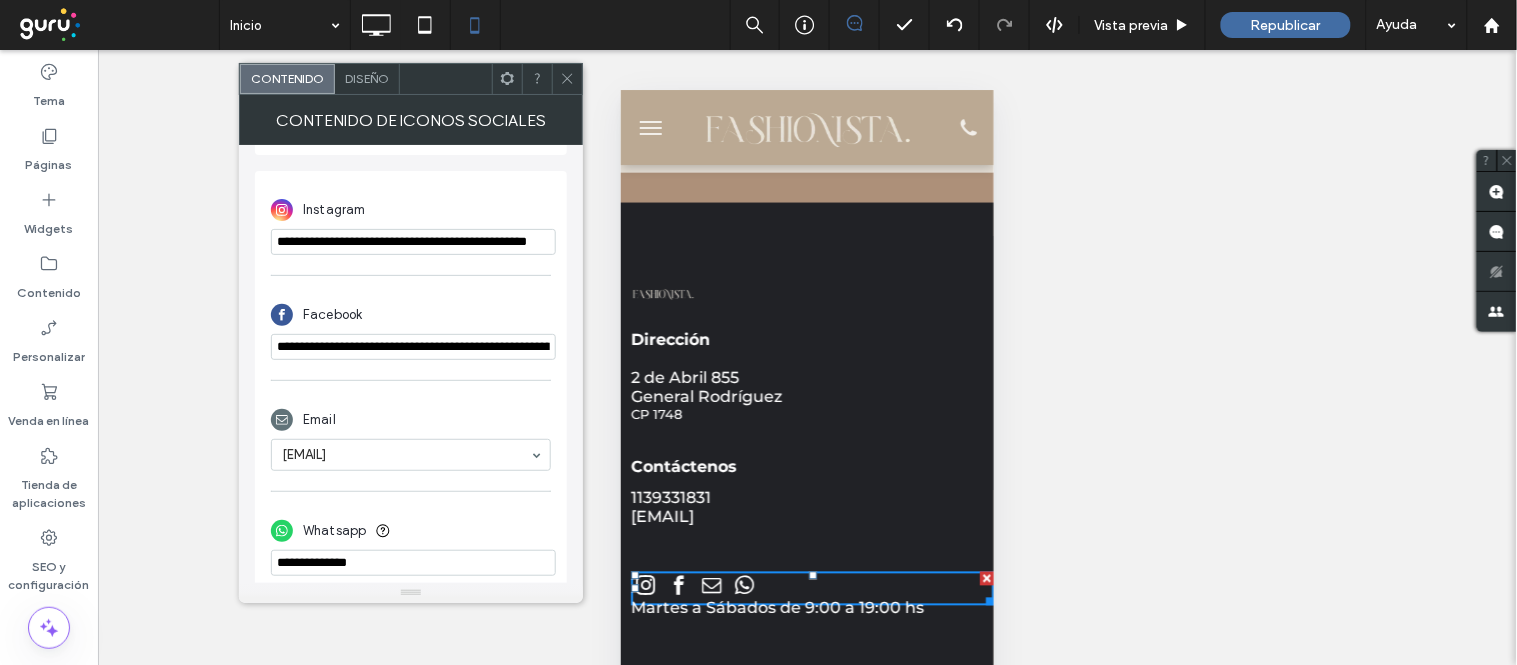 click at bounding box center (411, 593) 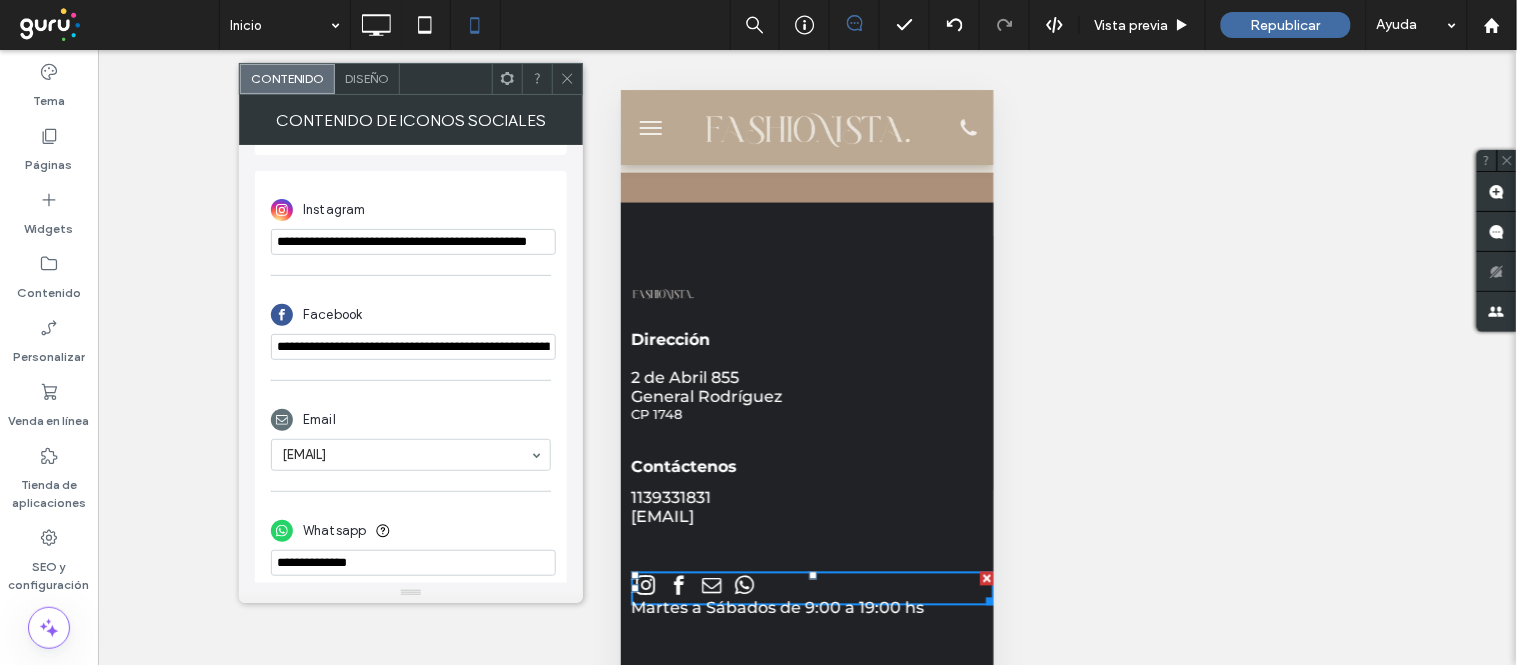 click at bounding box center [413, 563] 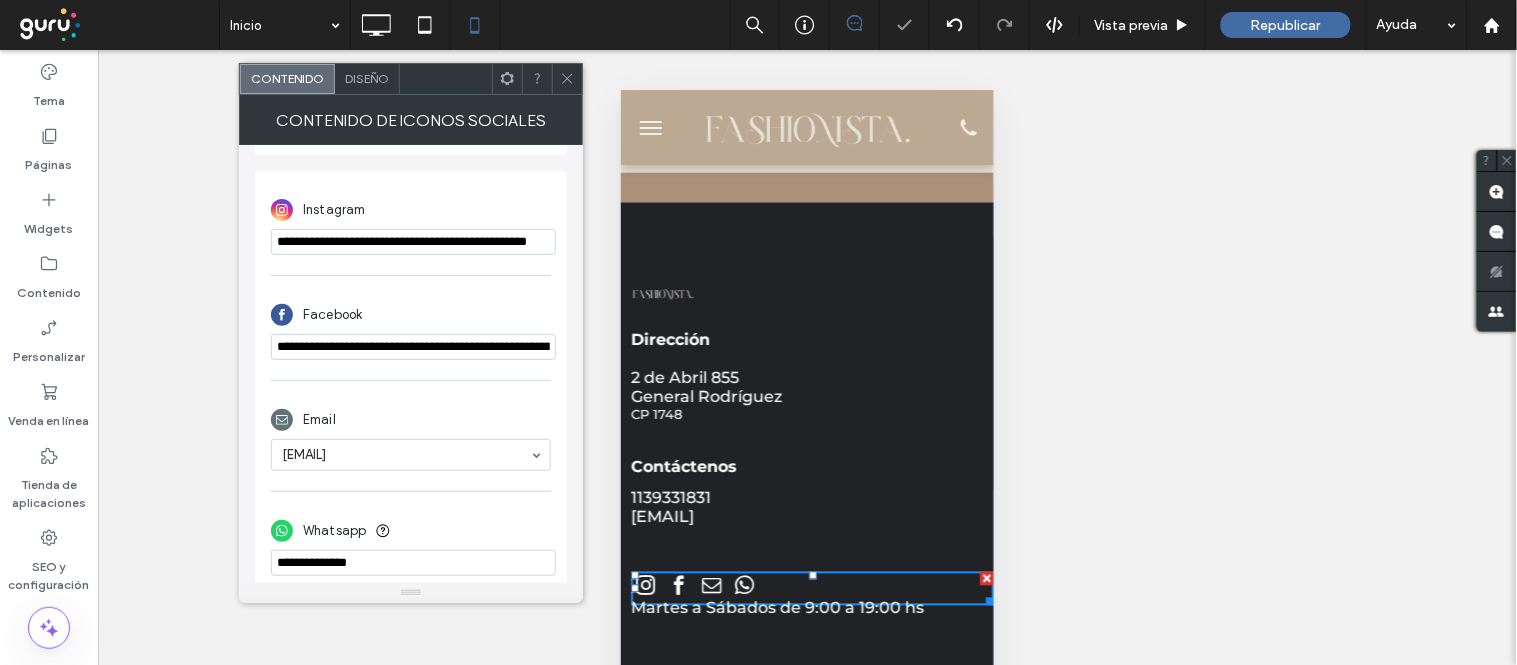 click at bounding box center (567, 79) 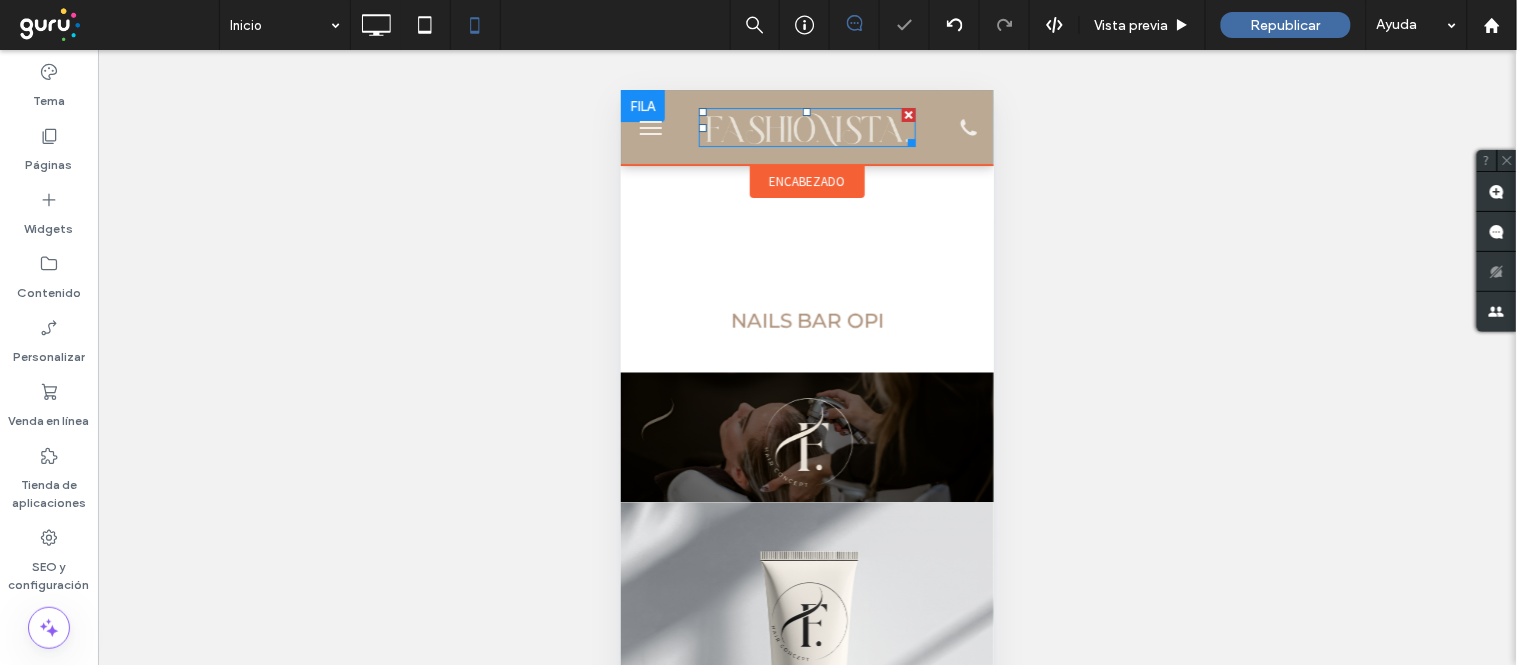drag, startPoint x: 786, startPoint y: 146, endPoint x: 924, endPoint y: 111, distance: 142.36923 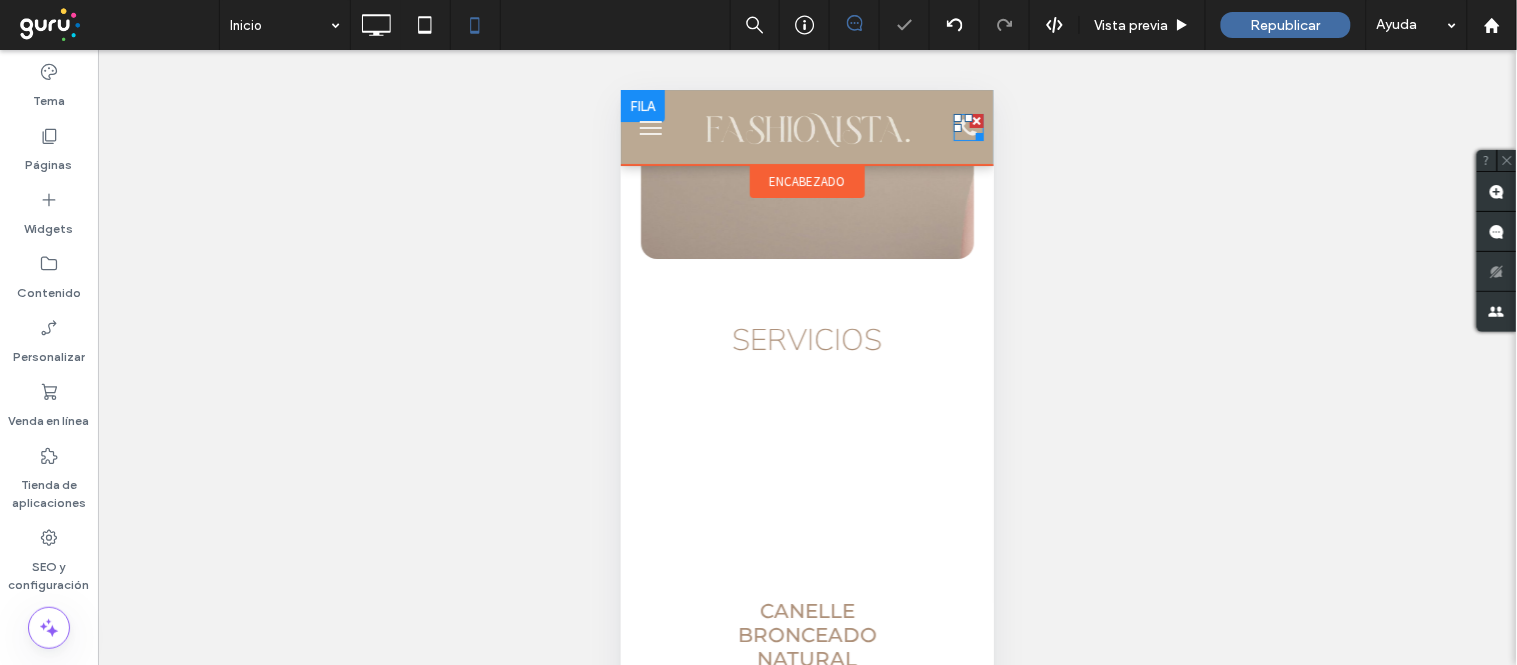 click at bounding box center (975, 132) 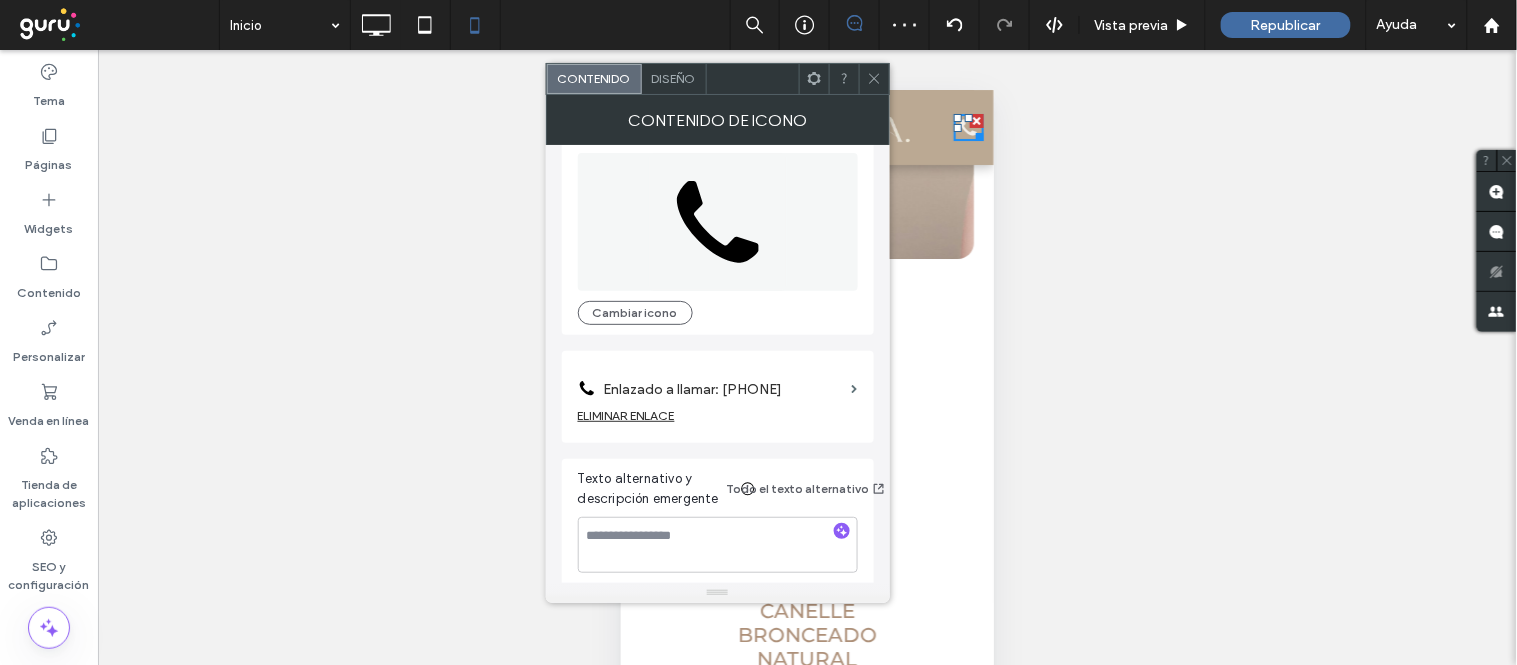 scroll, scrollTop: 35, scrollLeft: 0, axis: vertical 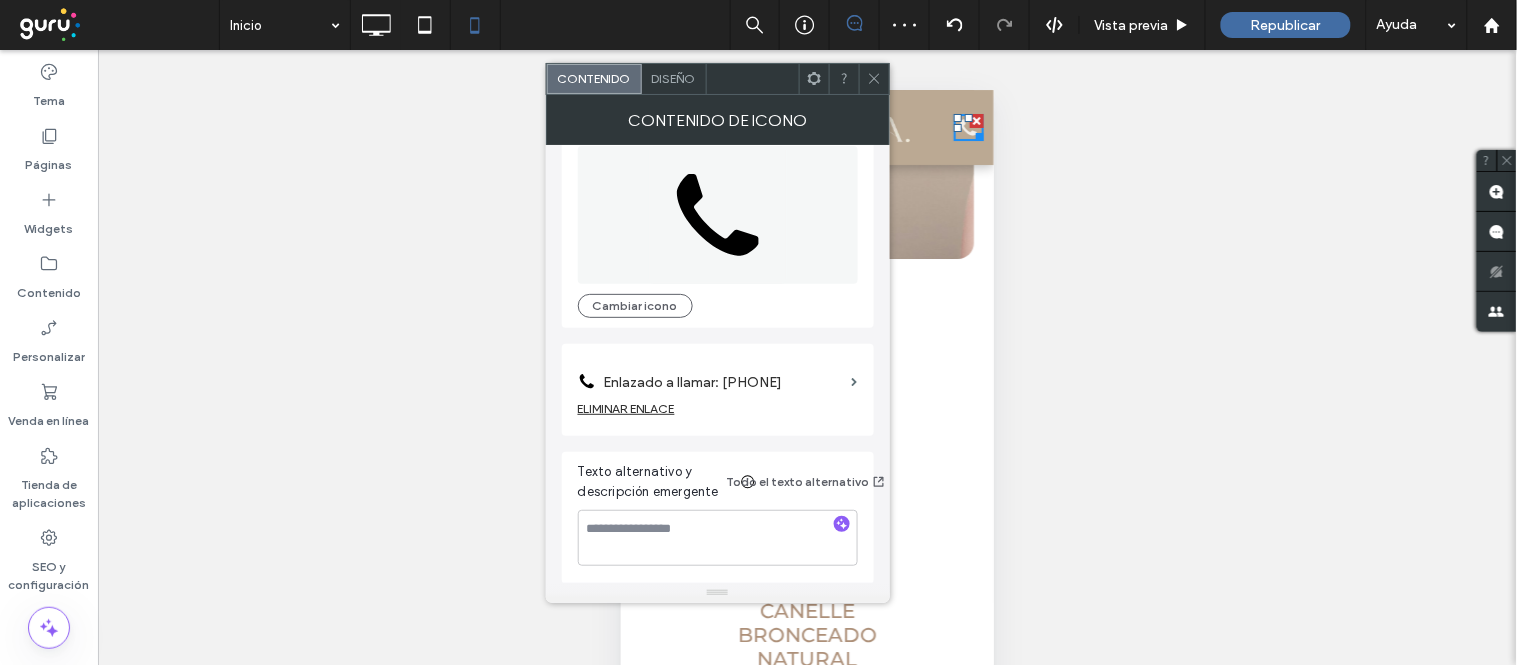 click on "ELIMINAR ENLACE" at bounding box center (626, 408) 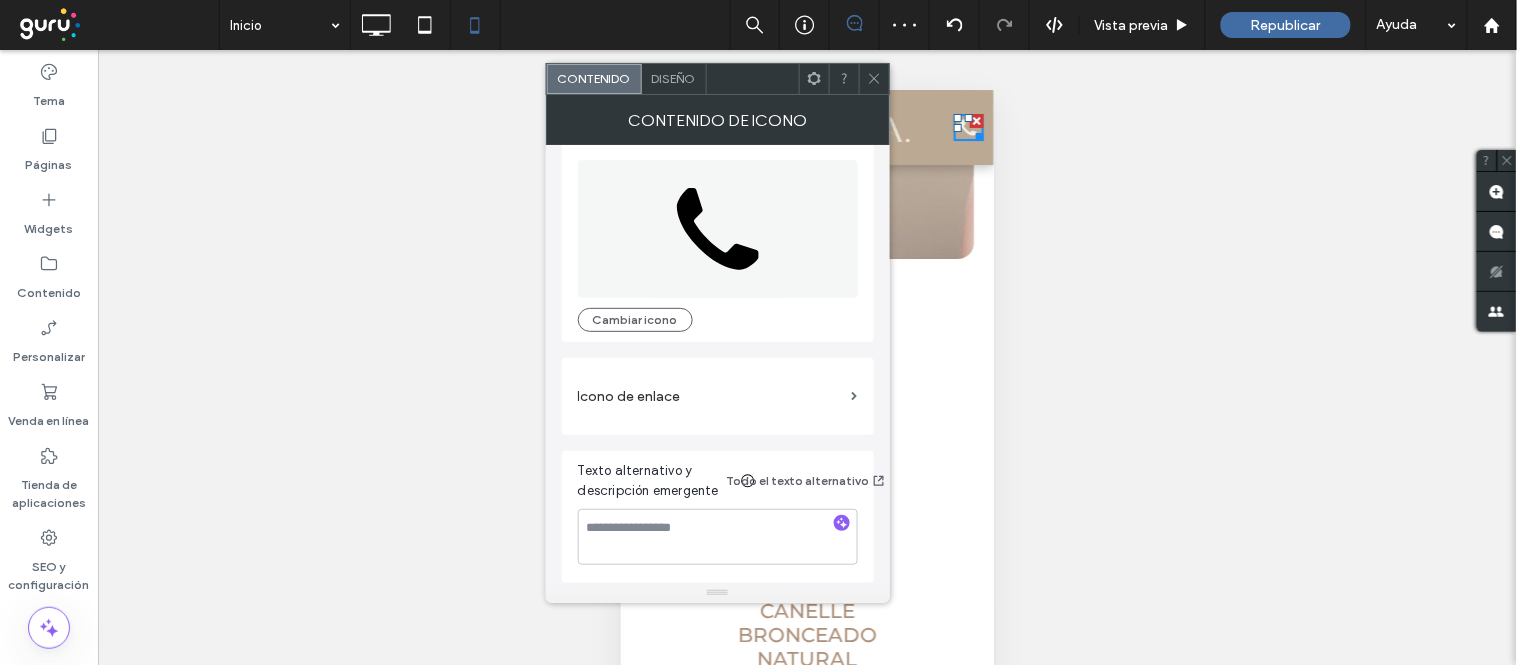 scroll, scrollTop: 21, scrollLeft: 0, axis: vertical 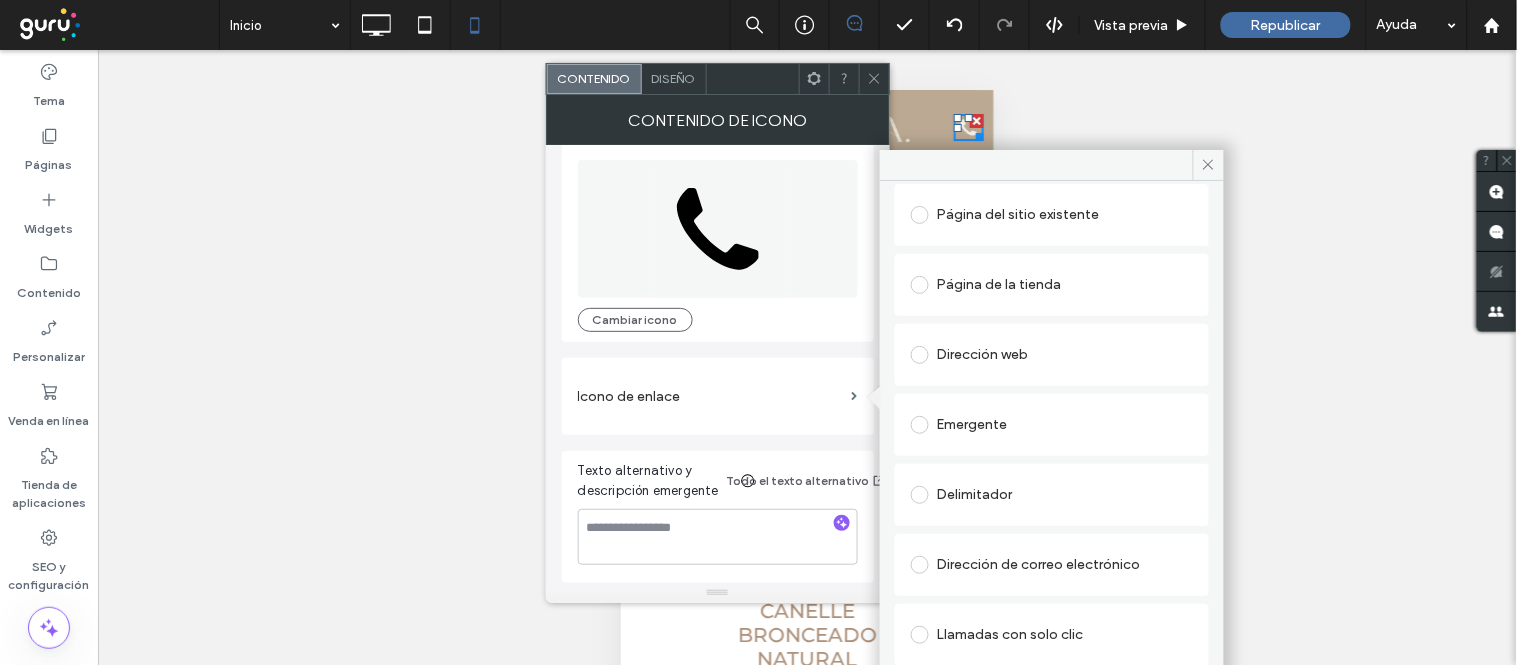click on "Llamadas con solo clic" at bounding box center [1052, 635] 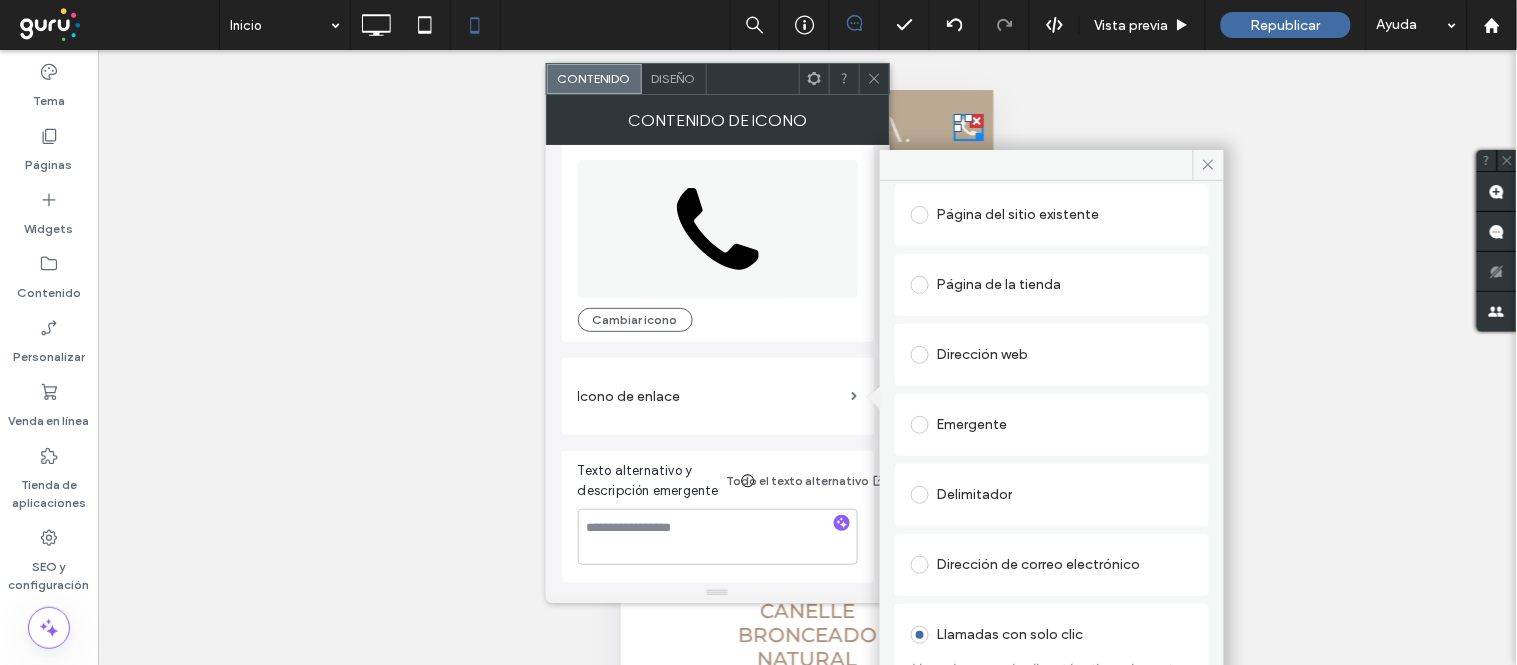 scroll, scrollTop: 221, scrollLeft: 0, axis: vertical 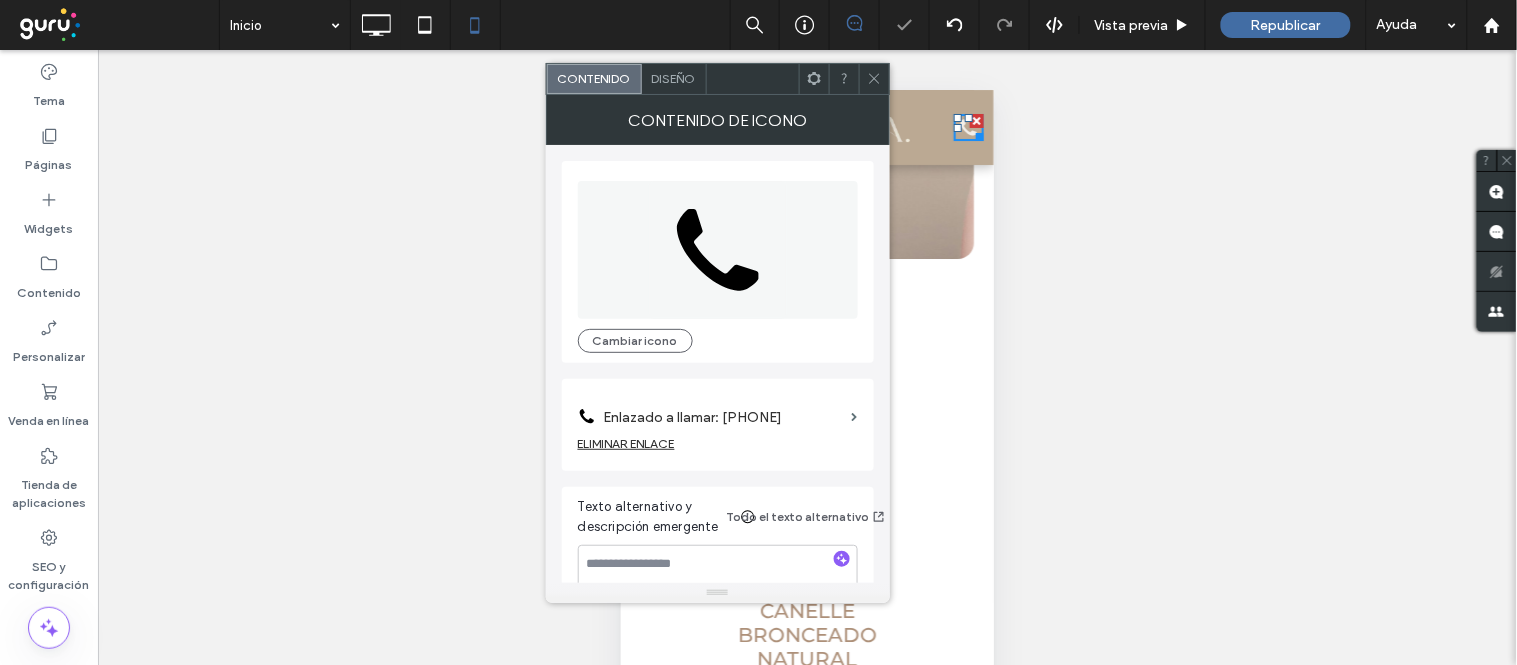 click 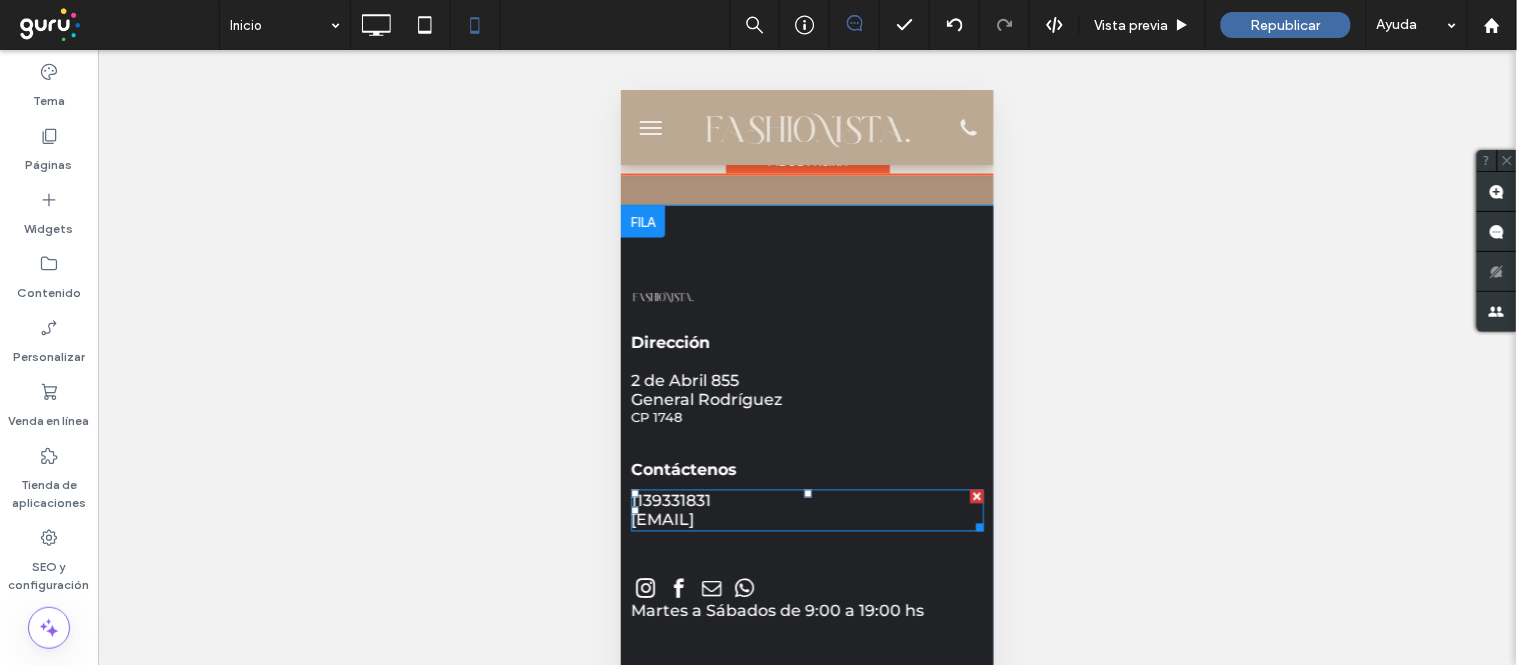 scroll, scrollTop: 4683, scrollLeft: 0, axis: vertical 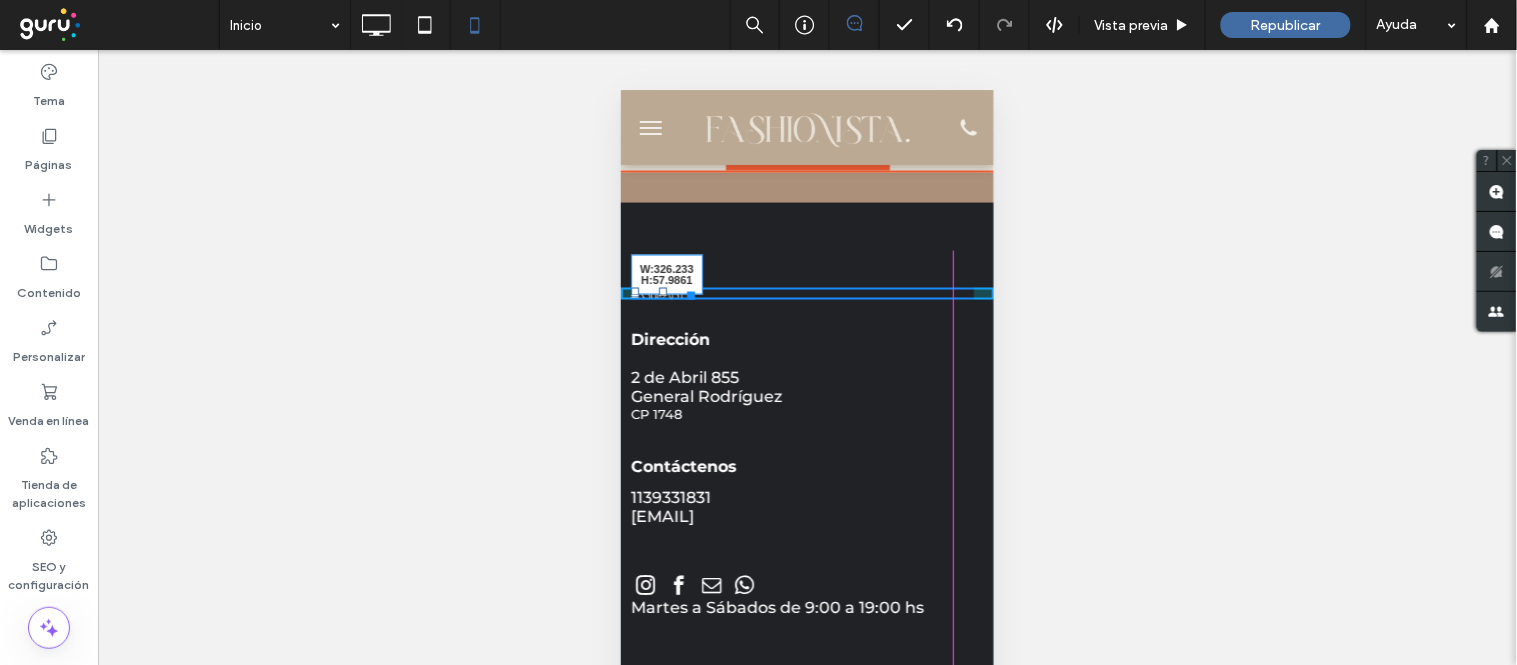 drag, startPoint x: 691, startPoint y: 261, endPoint x: 1403, endPoint y: 441, distance: 734.40045 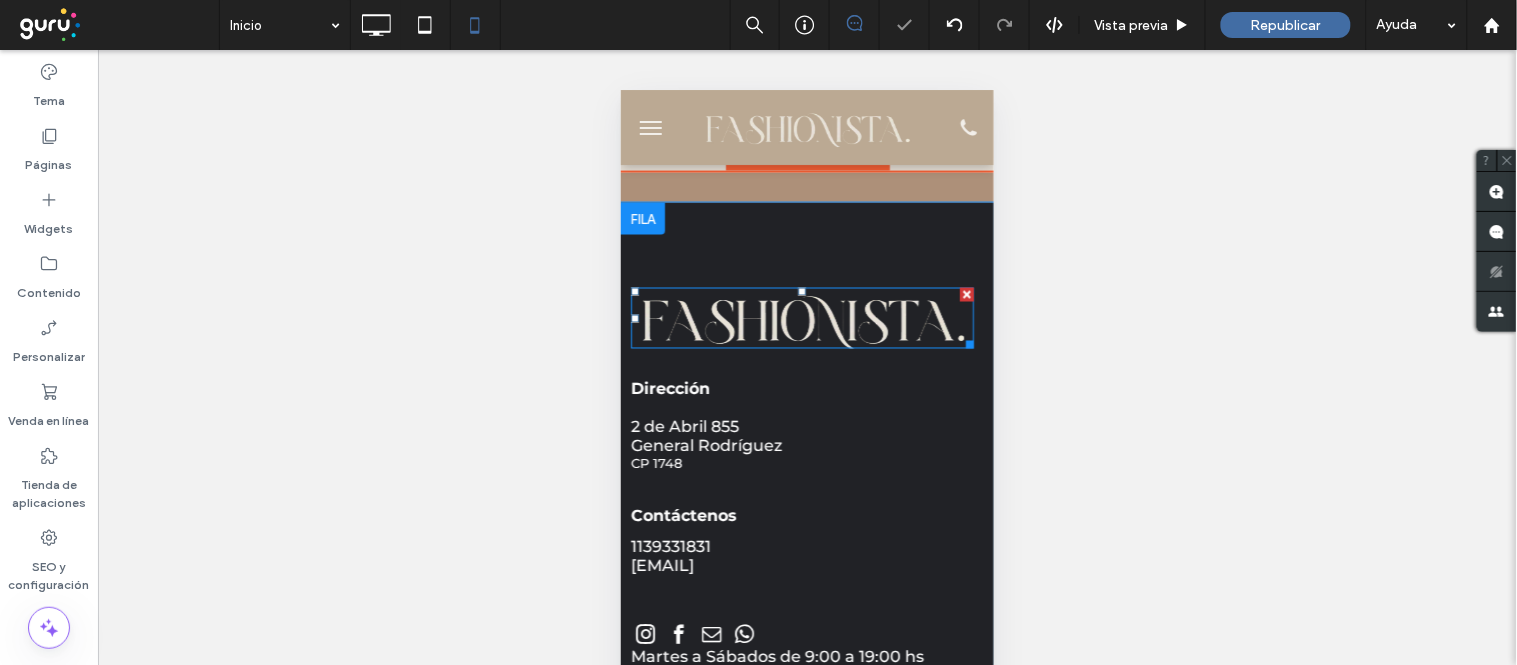 click at bounding box center (801, 317) 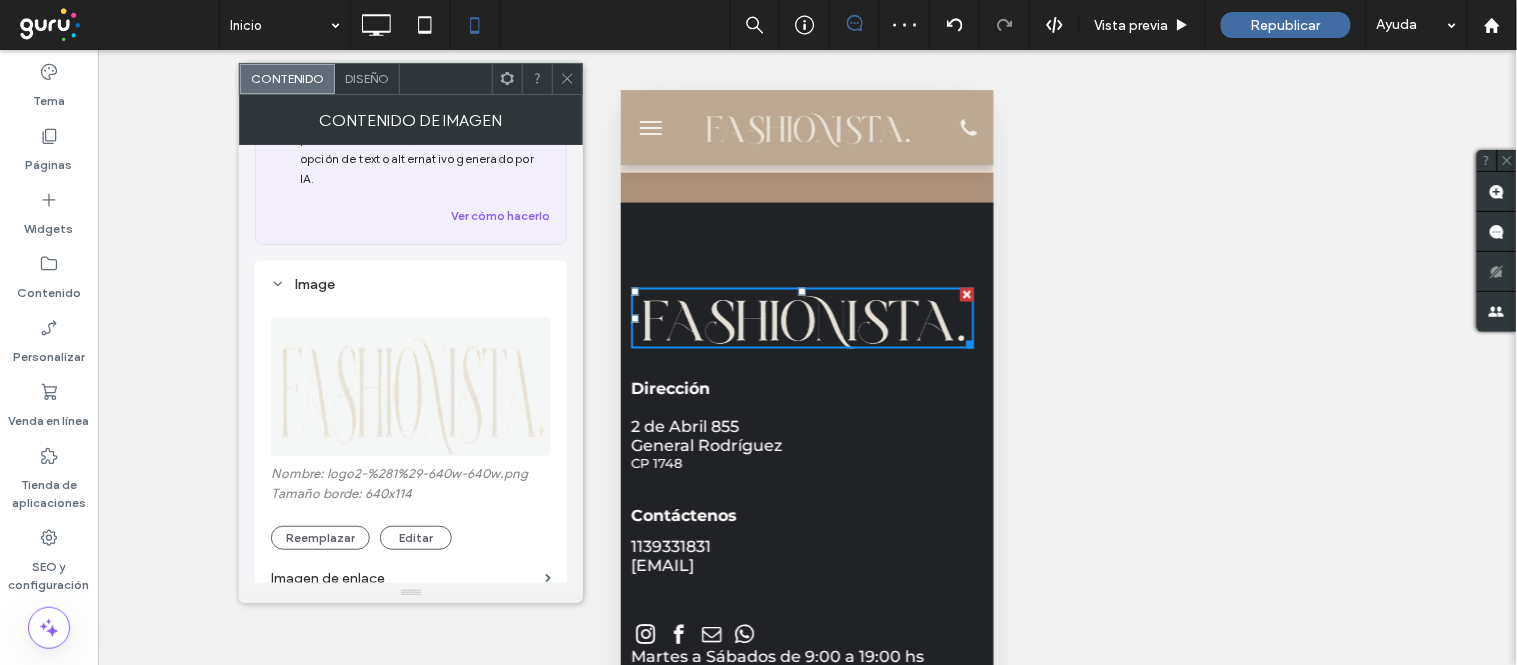 scroll, scrollTop: 222, scrollLeft: 0, axis: vertical 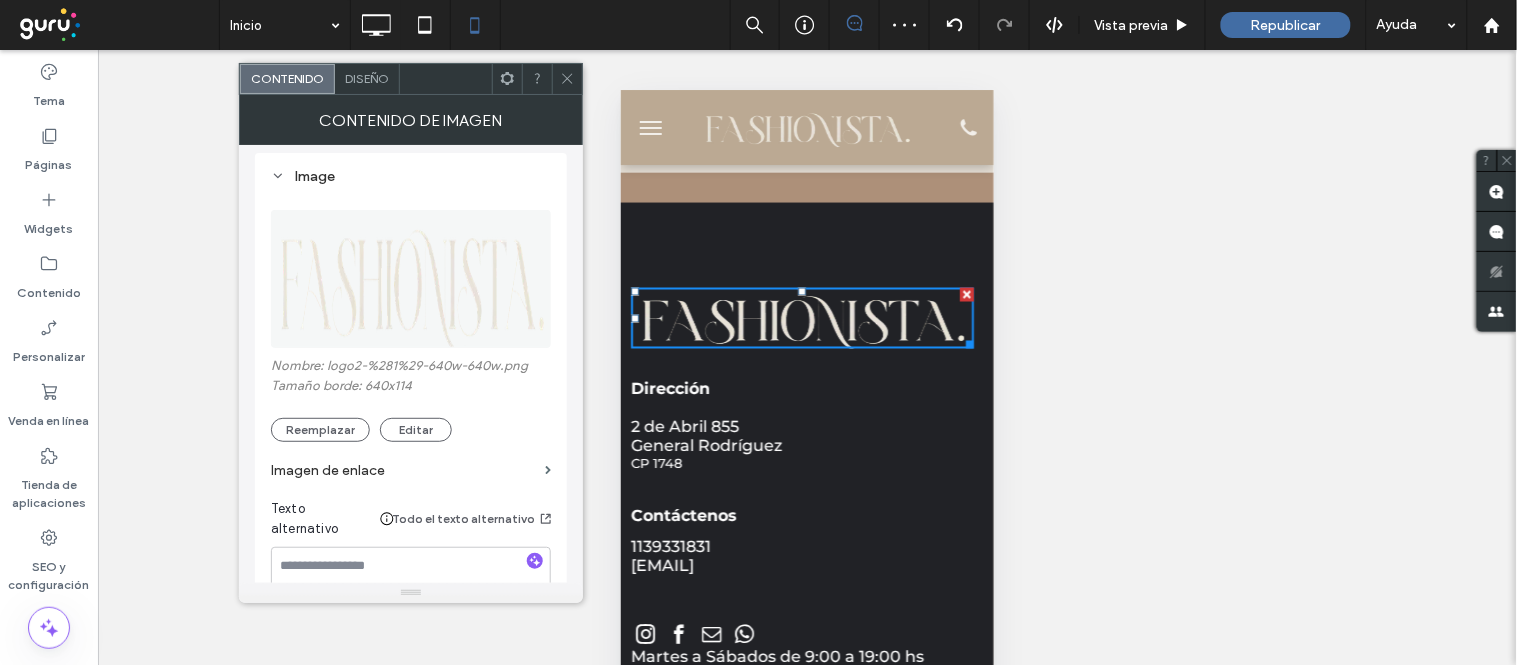 click on "Imagen de enlace" at bounding box center (404, 470) 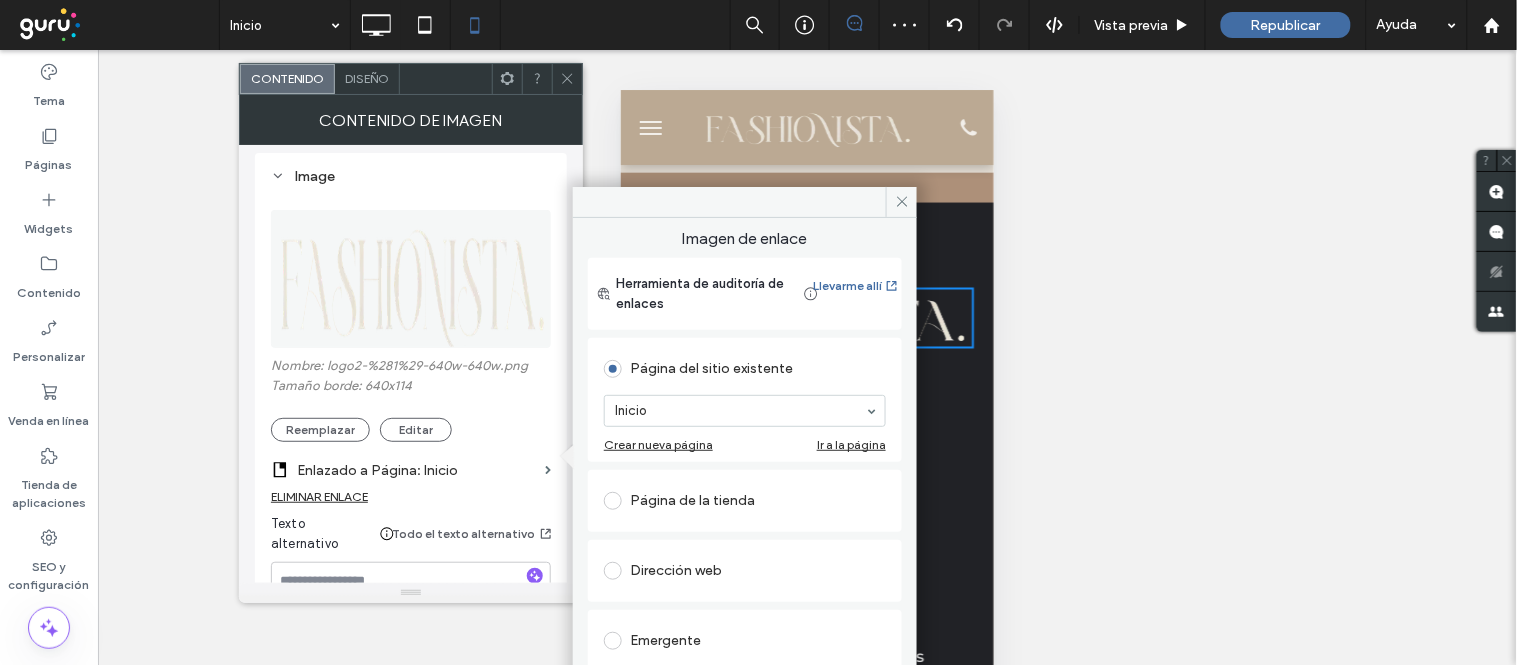 scroll, scrollTop: 214, scrollLeft: 0, axis: vertical 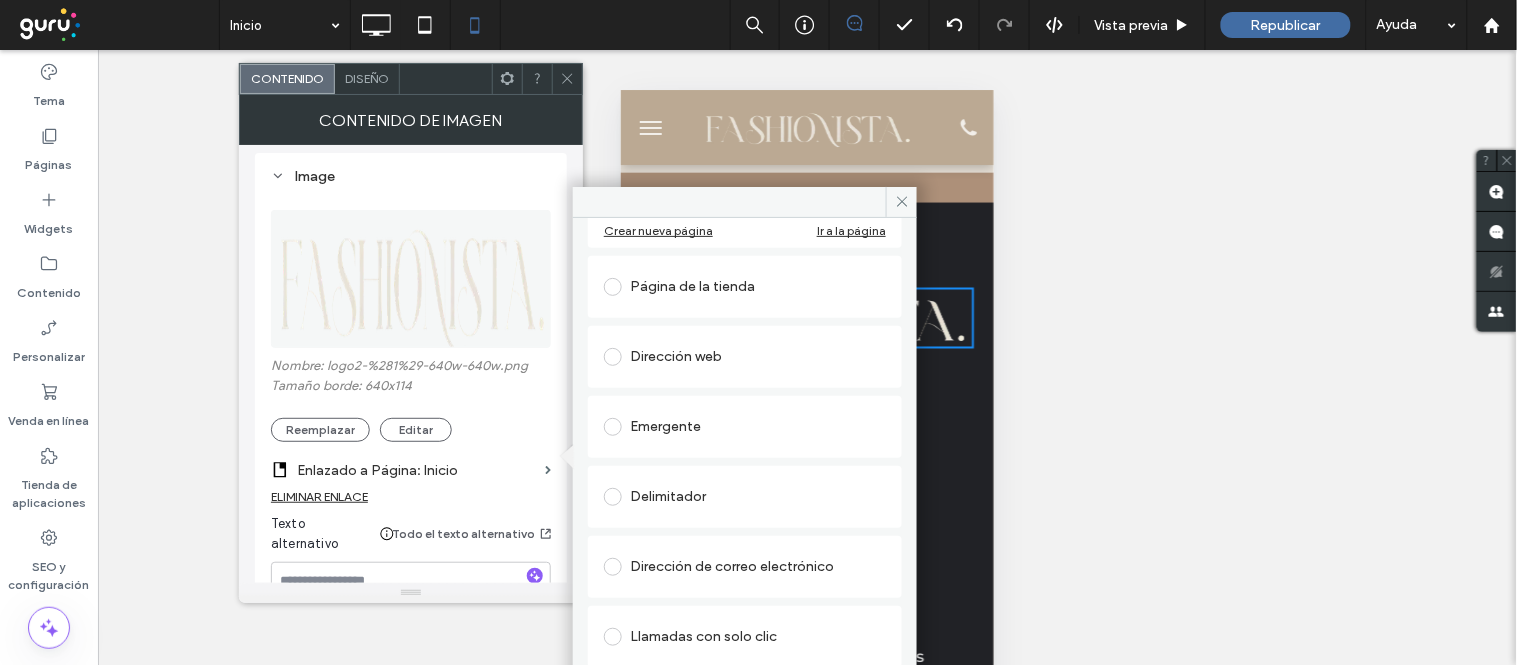click on "Delimitador" at bounding box center [745, 497] 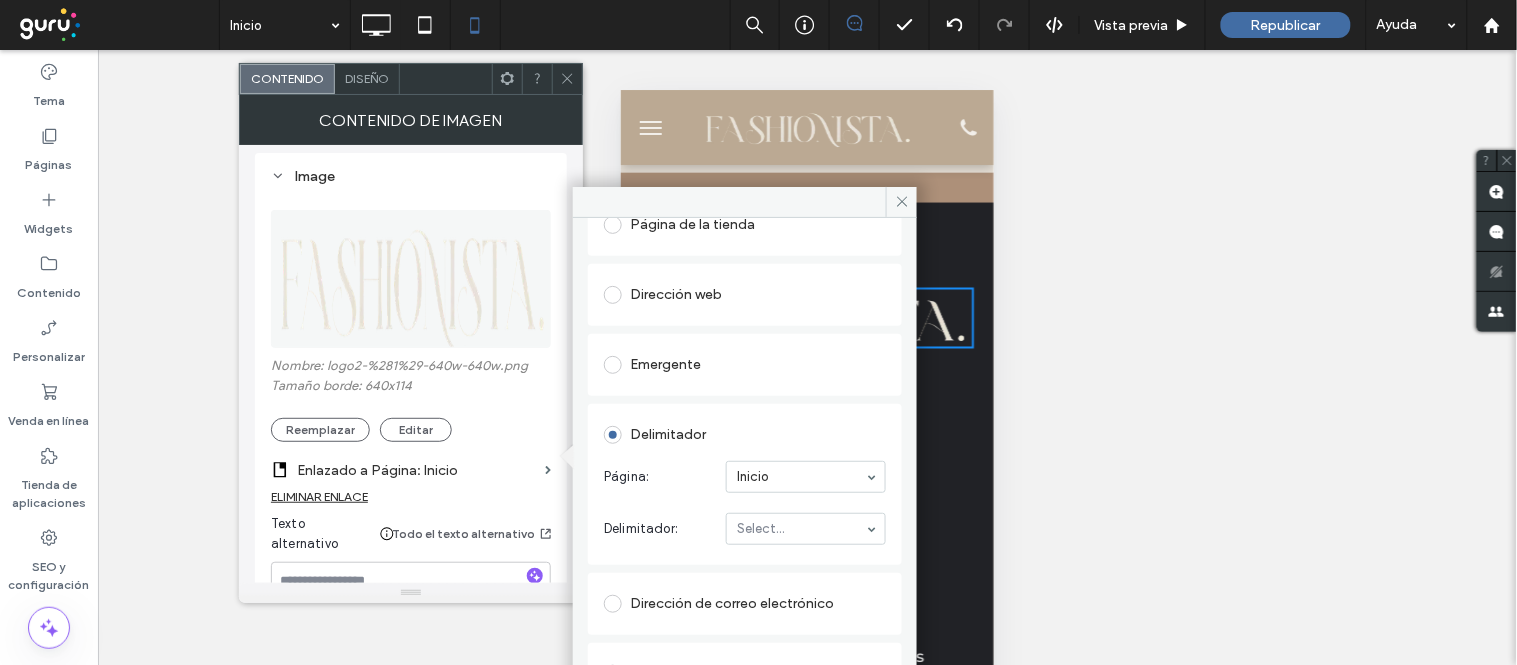 drag, startPoint x: 774, startPoint y: 500, endPoint x: 767, endPoint y: 524, distance: 25 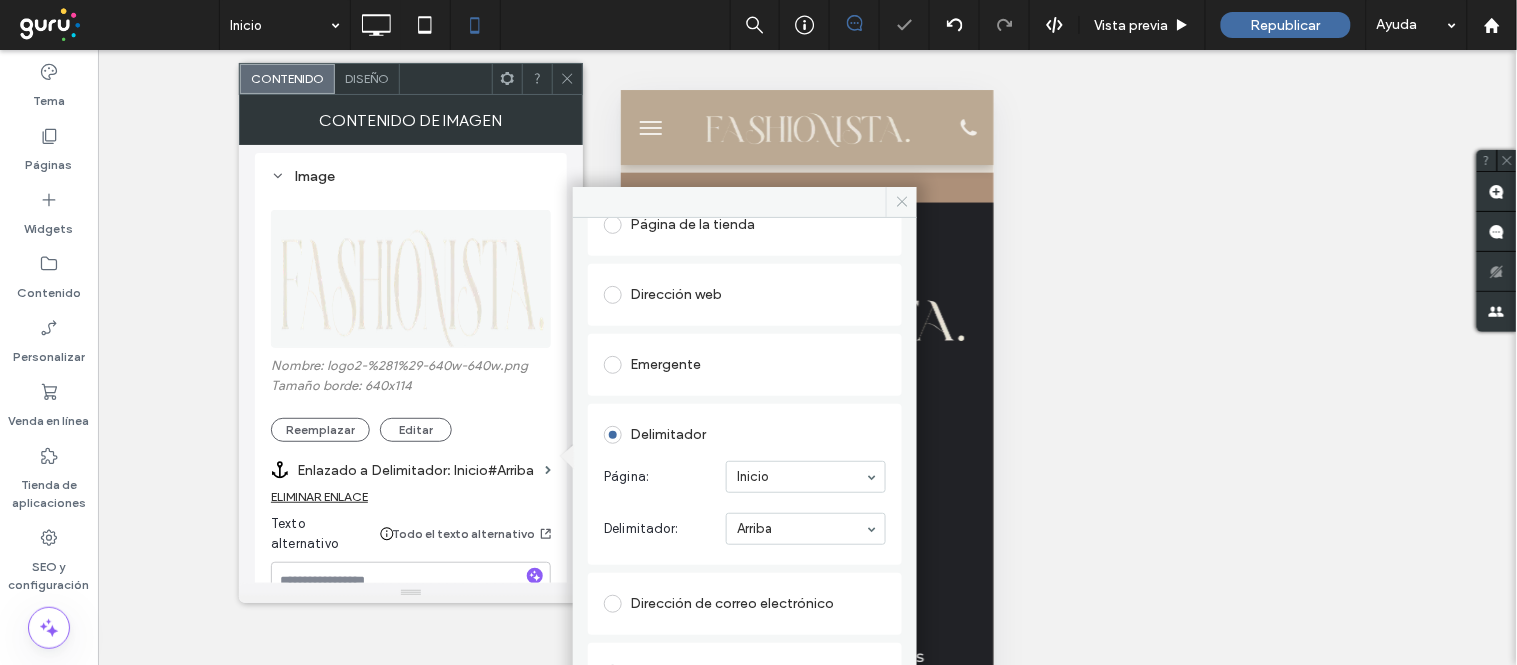 click 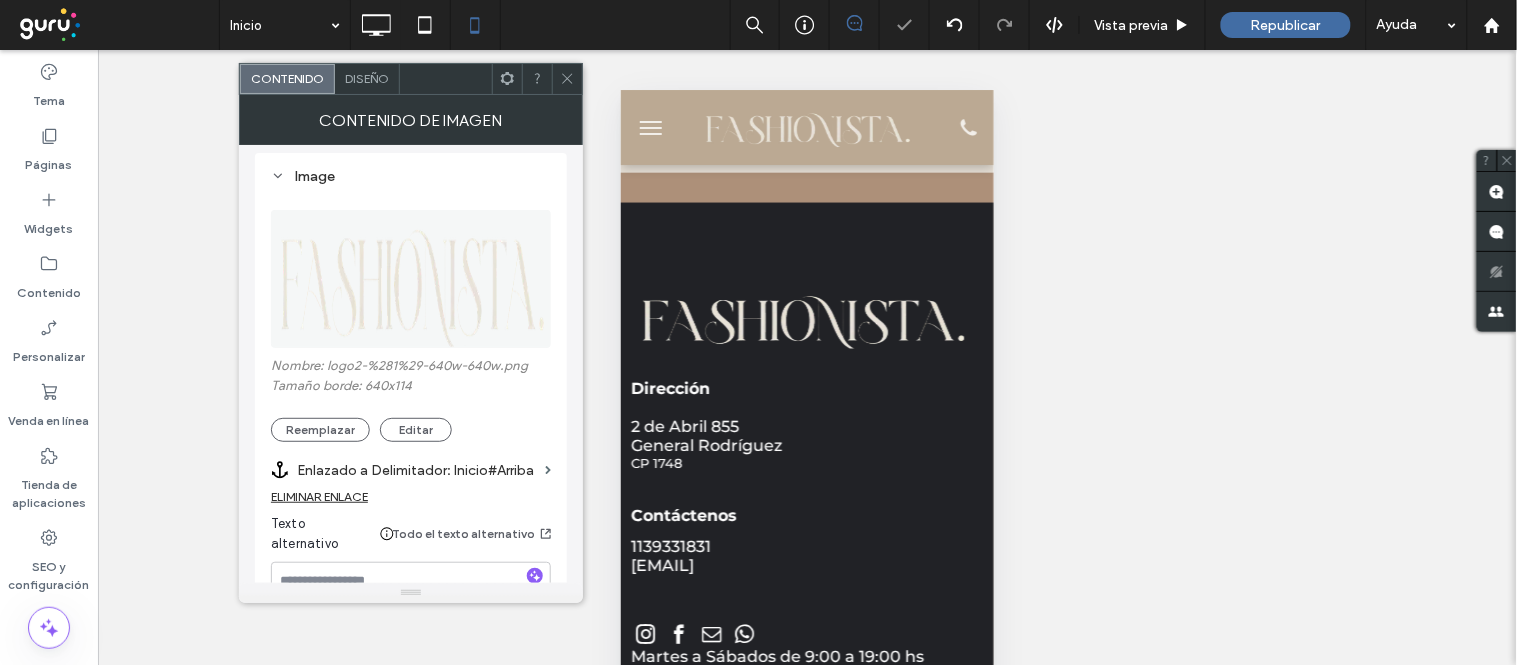 click 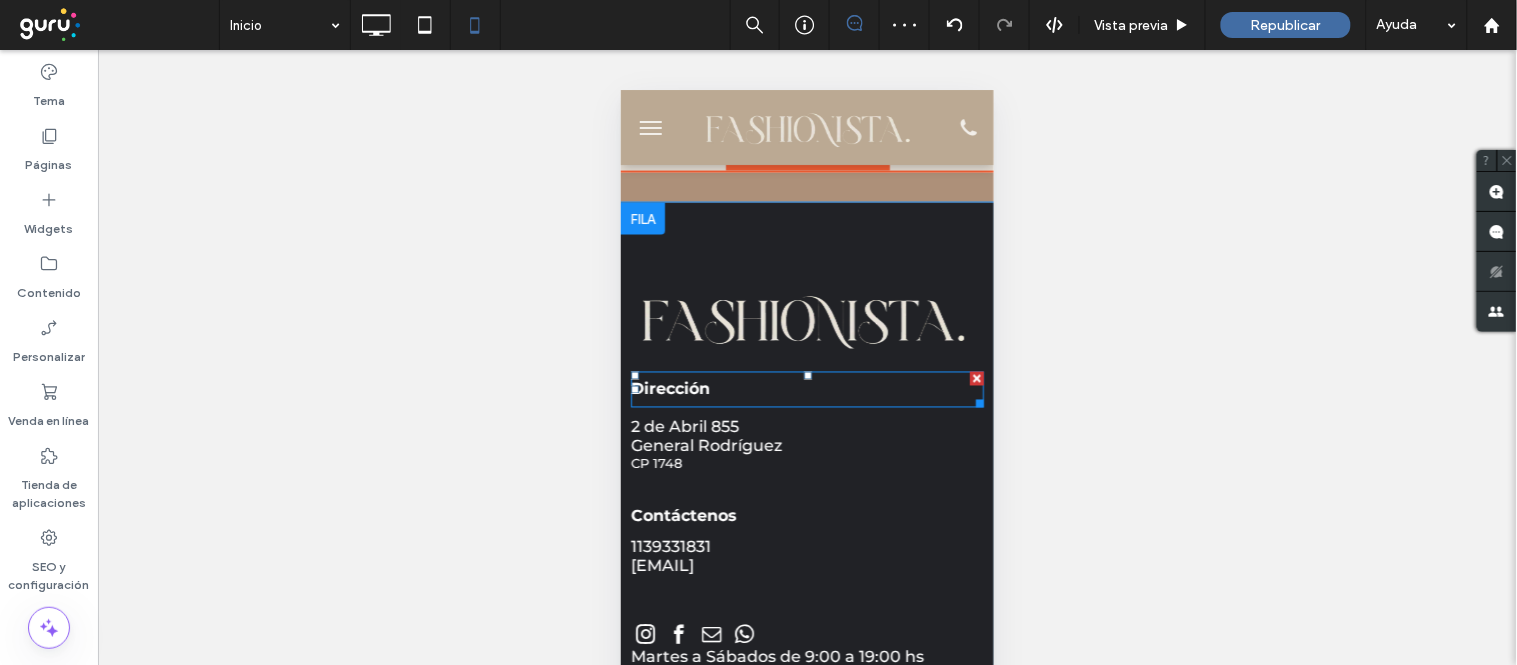 click on "Dirección" at bounding box center (669, 388) 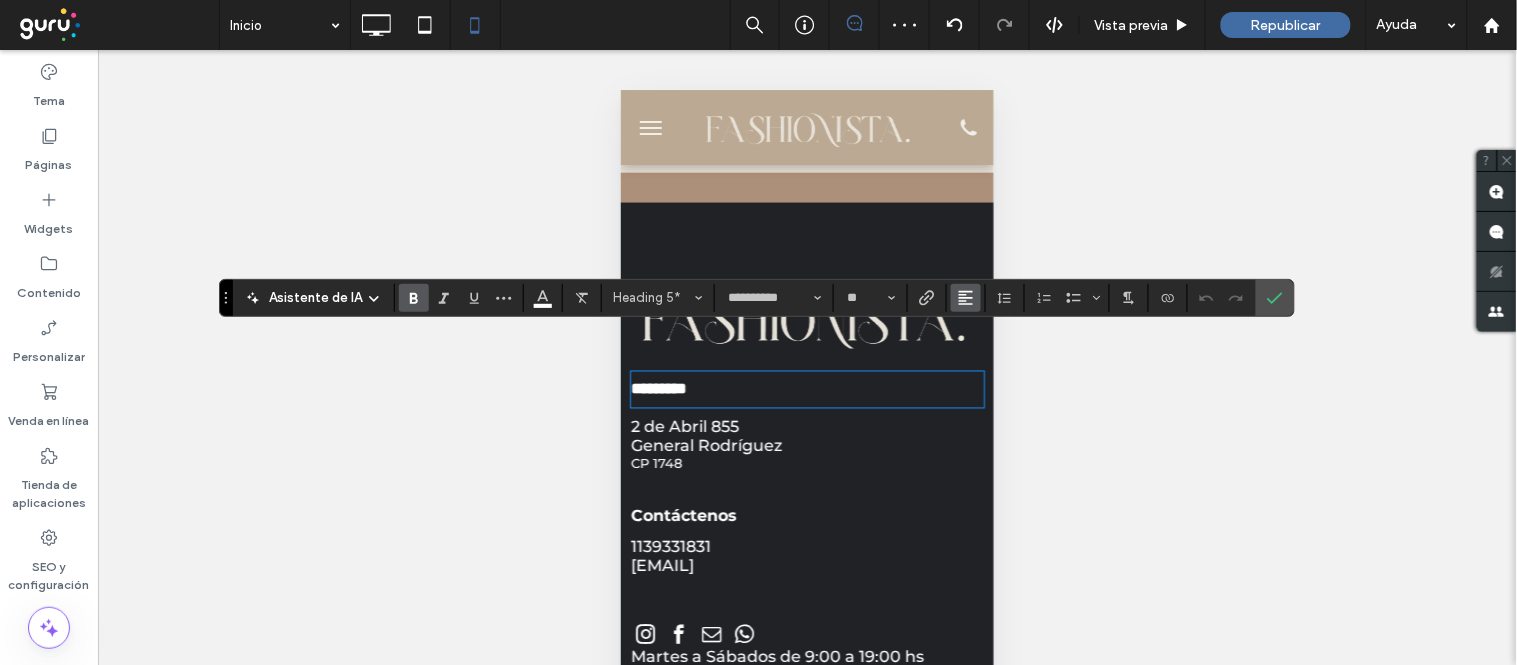 click 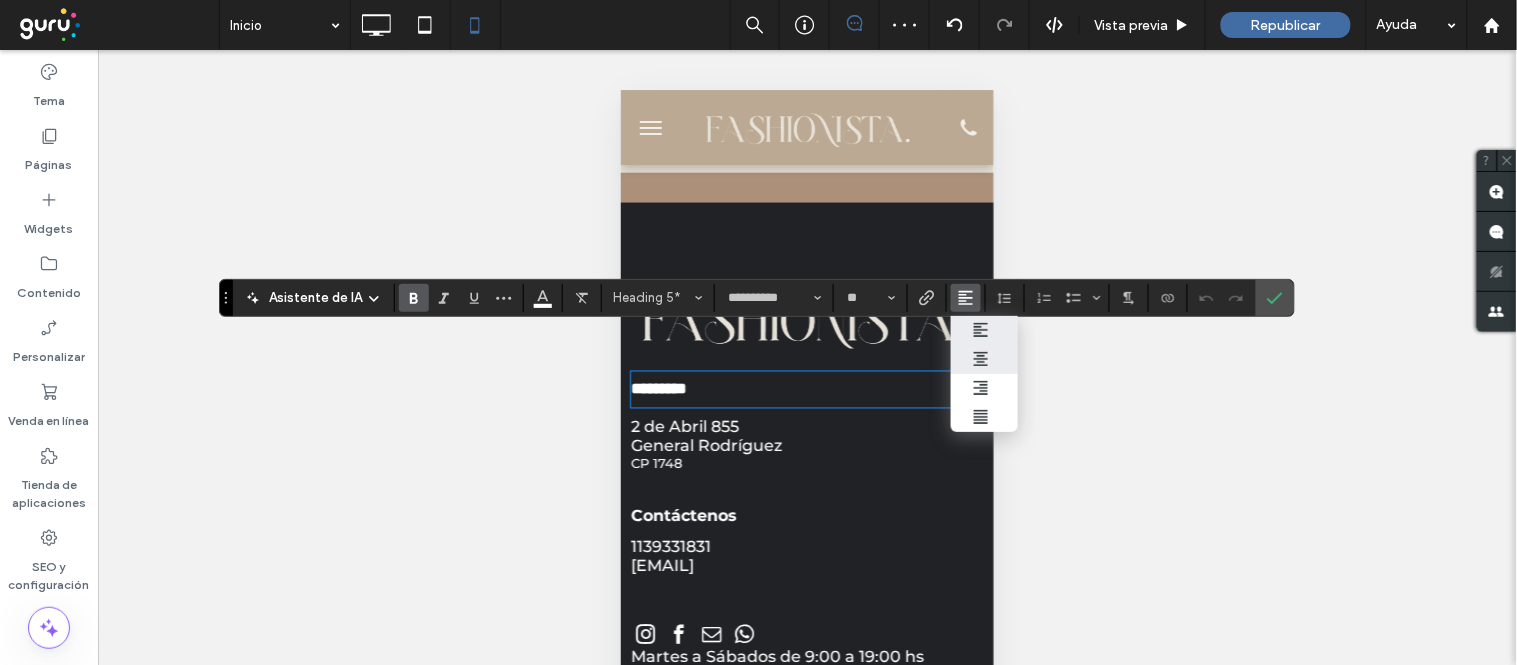 click 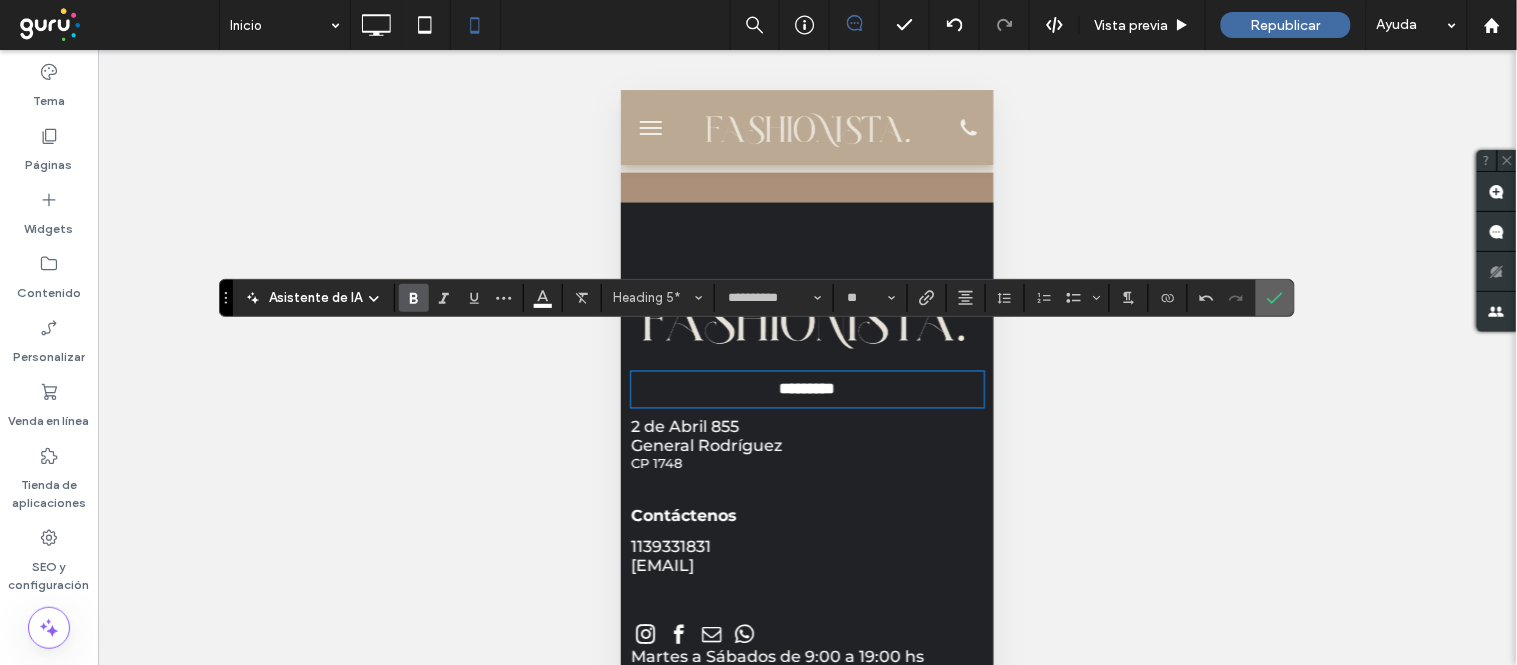 click 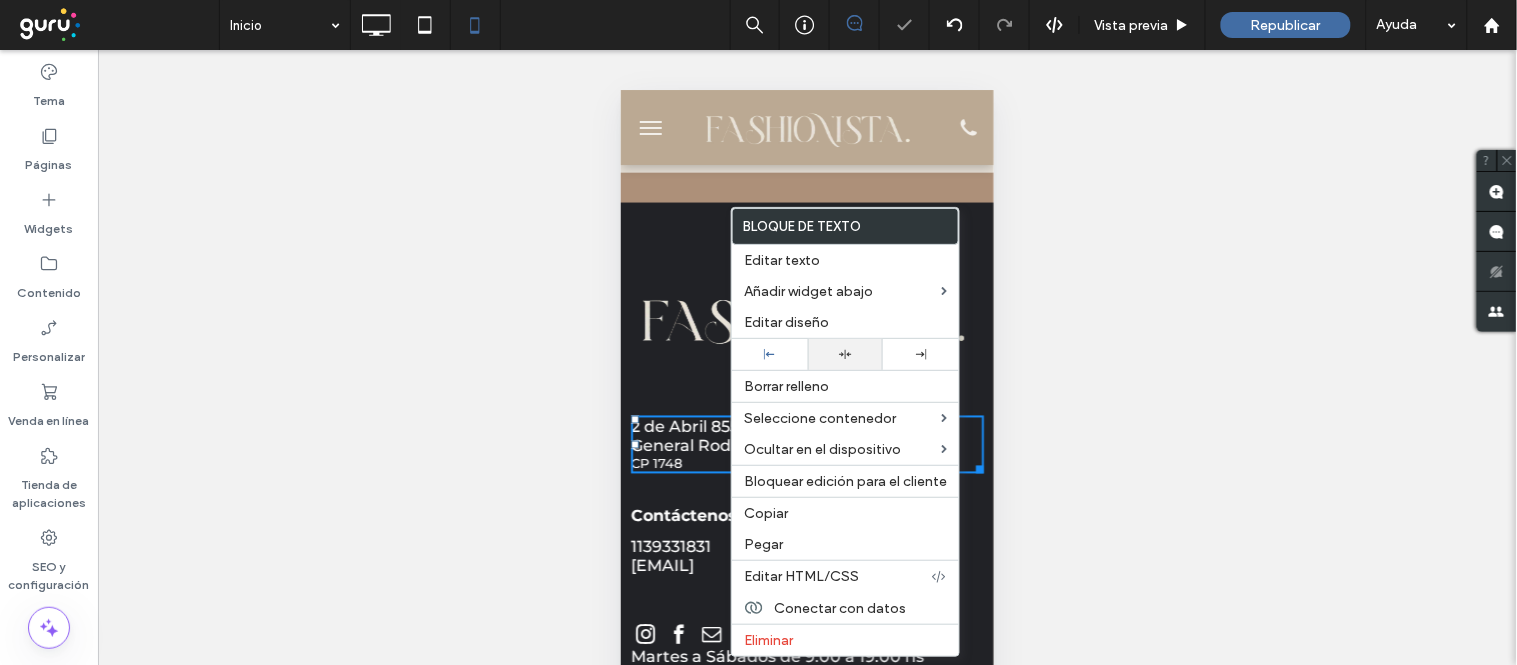 click 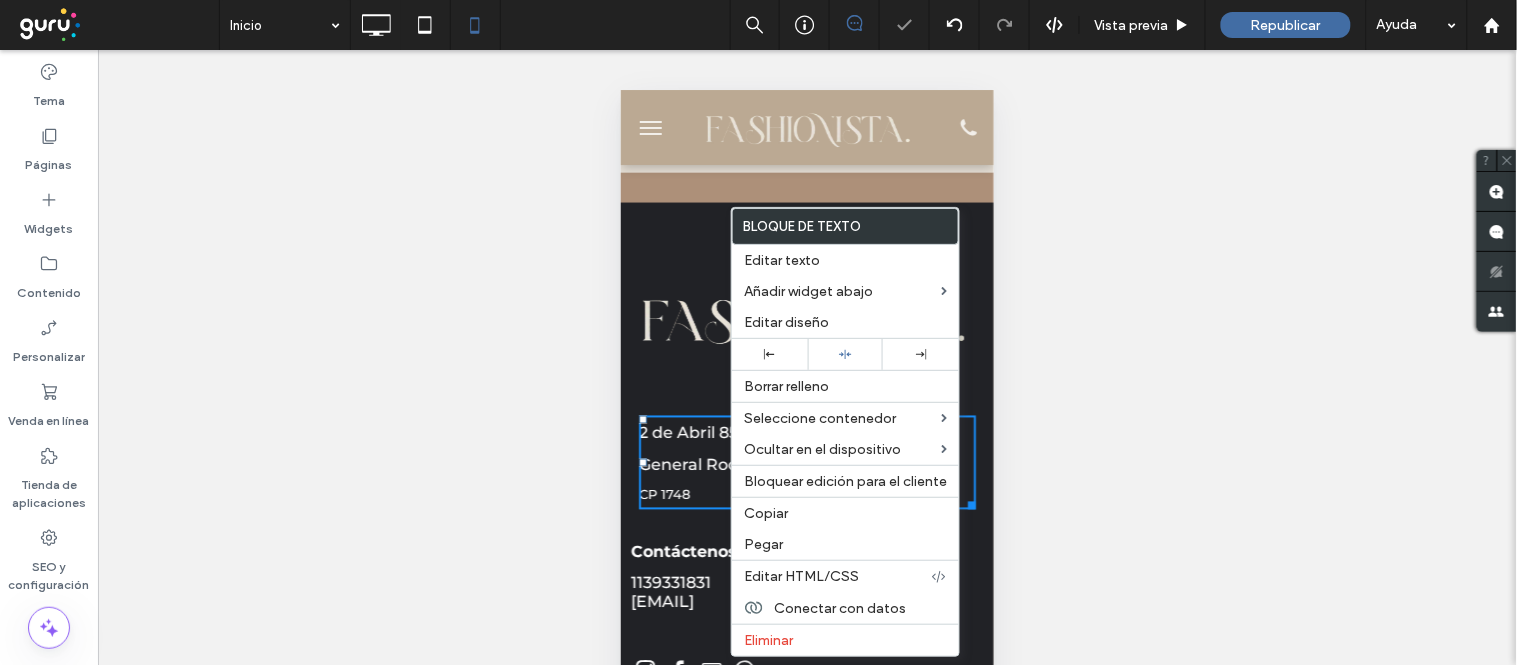 click on "2 de Abril 855" at bounding box center [806, 433] 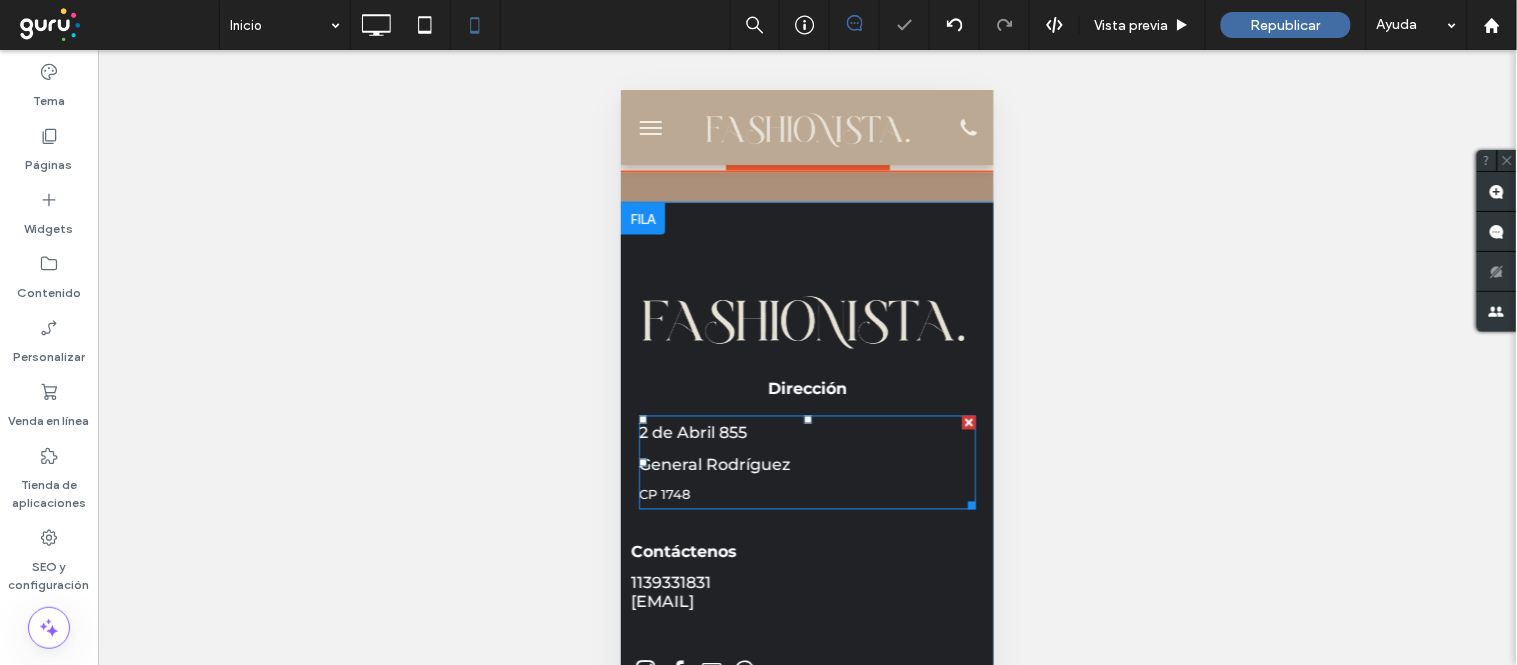 click on "General Rodríguez" at bounding box center (806, 465) 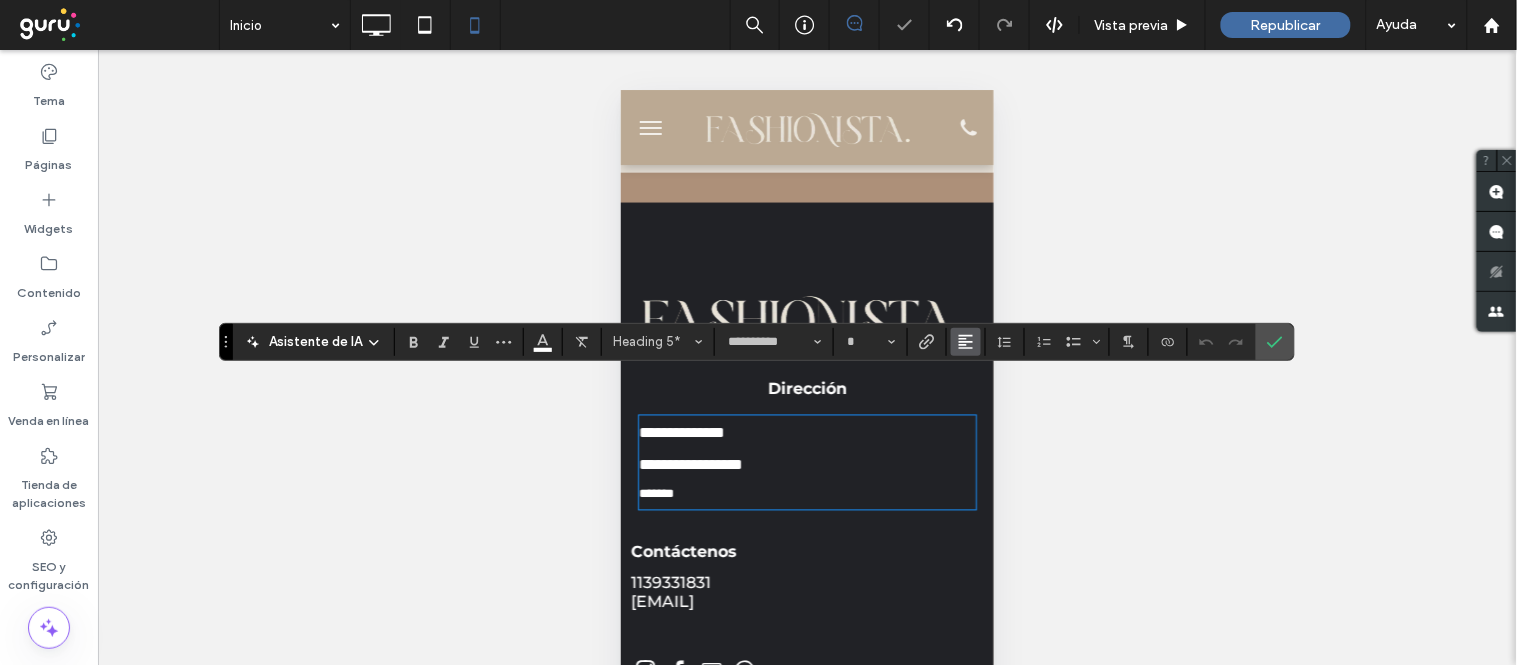 click at bounding box center (966, 342) 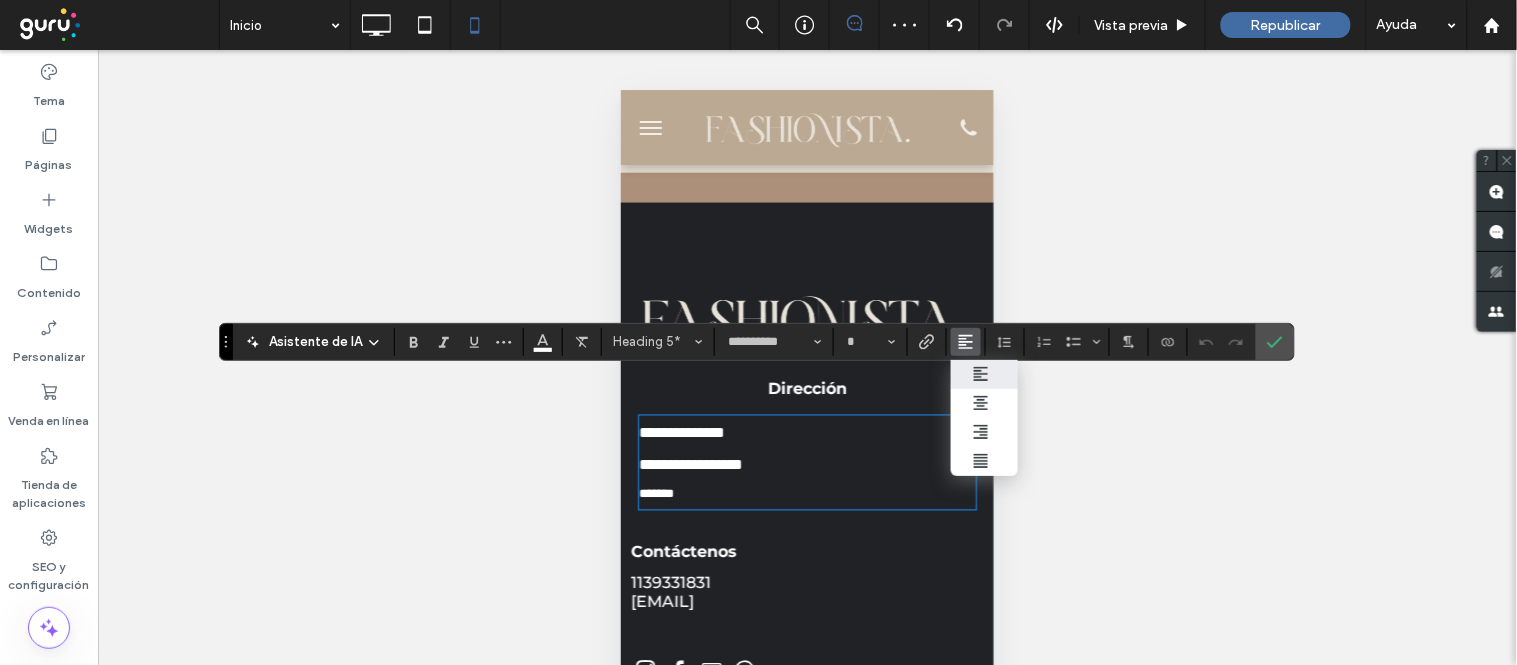 click 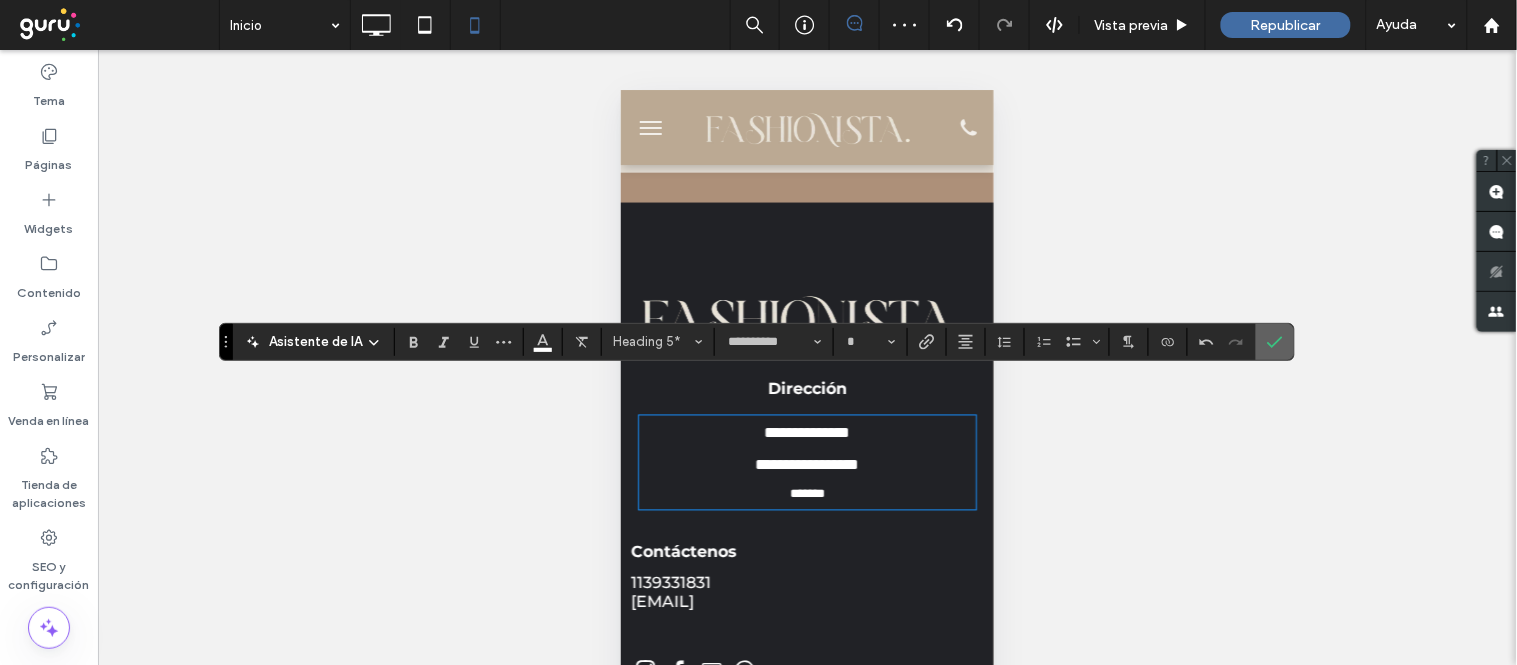 click 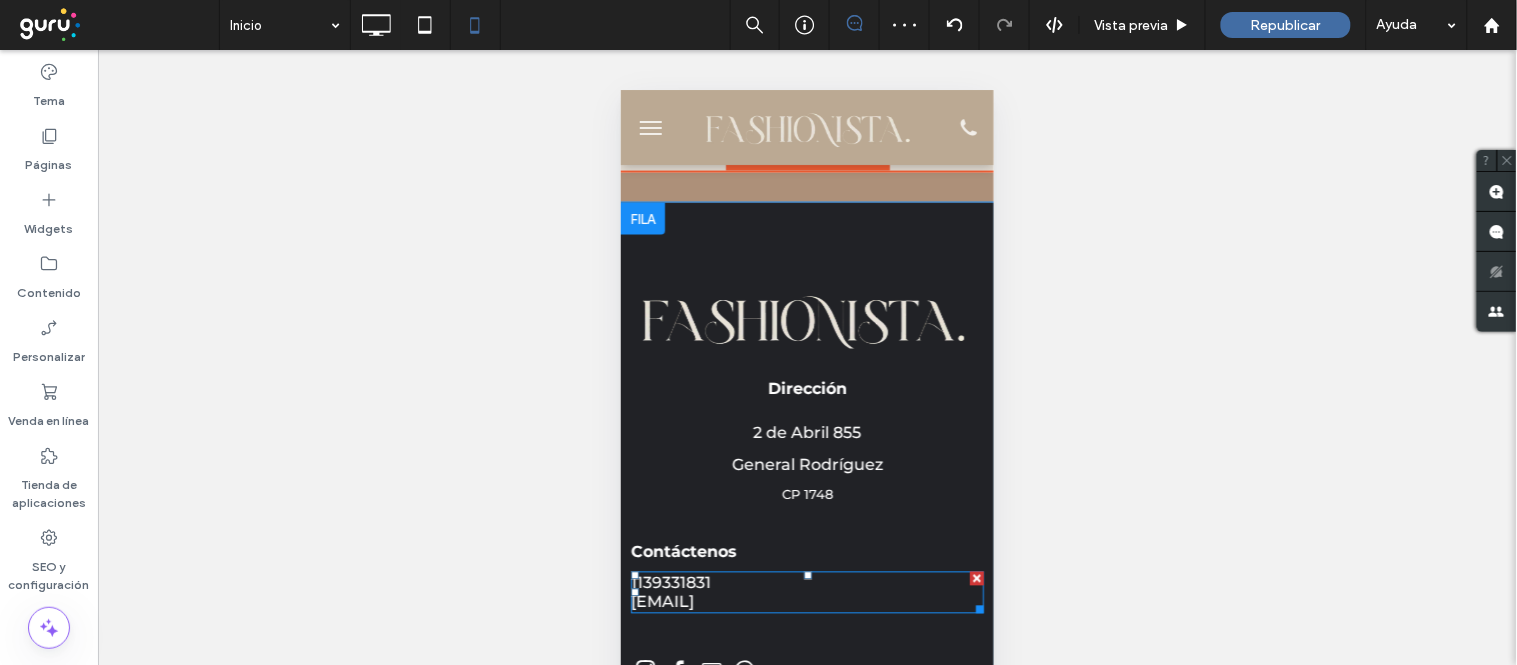 click on "1139331831" at bounding box center (806, 582) 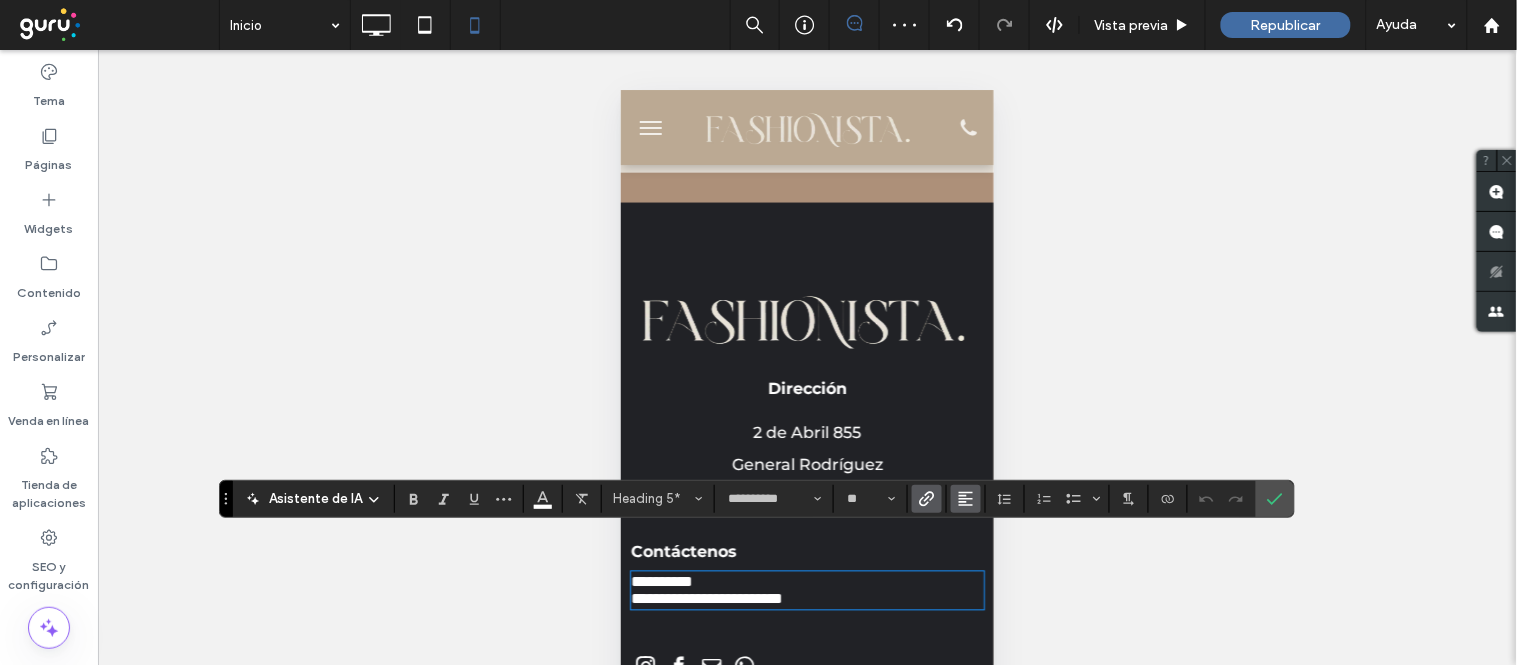 click 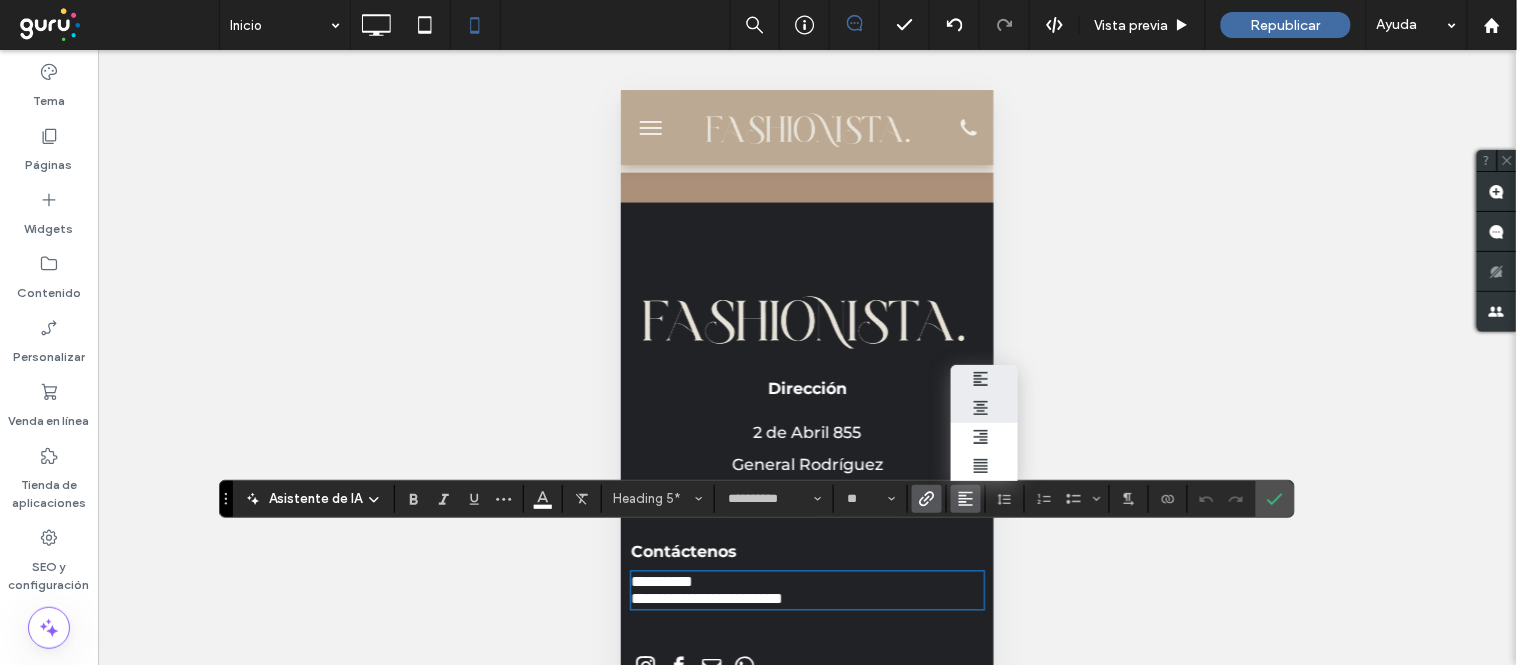 click at bounding box center [984, 408] 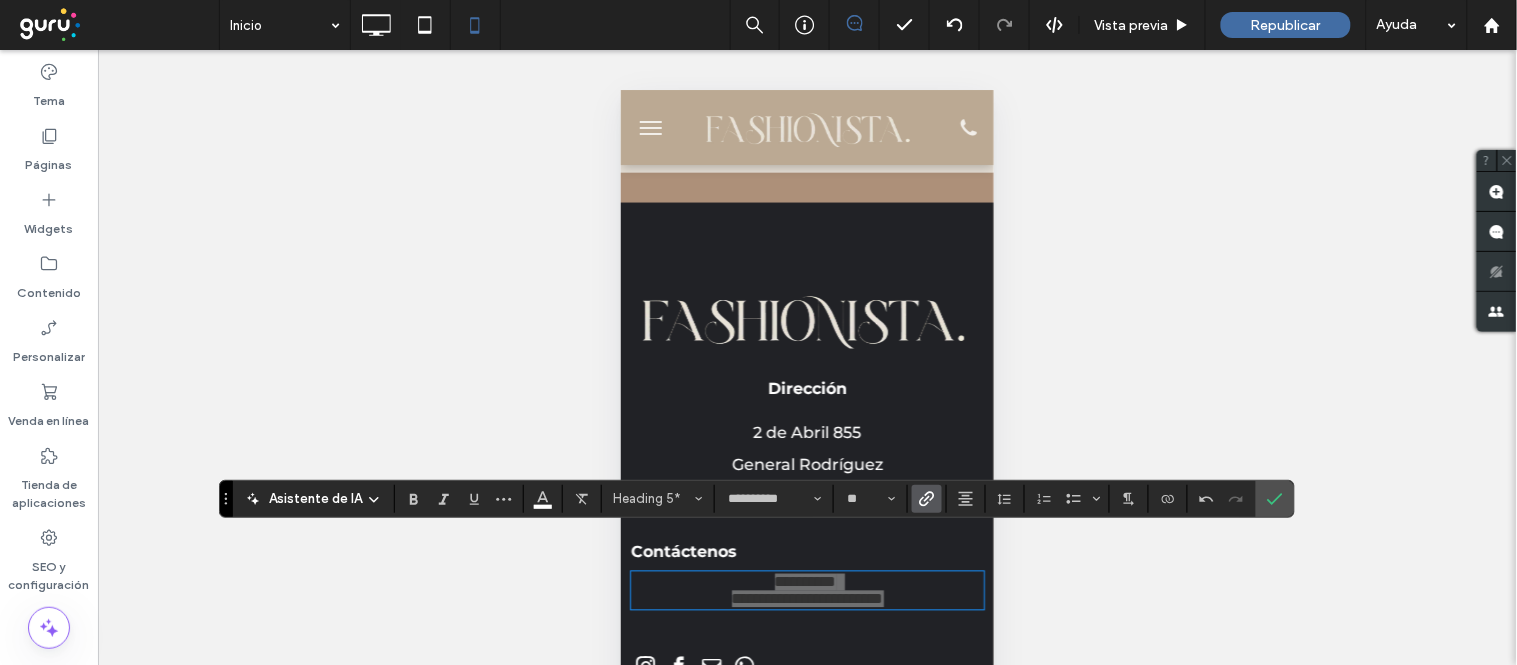 click at bounding box center [1271, 499] 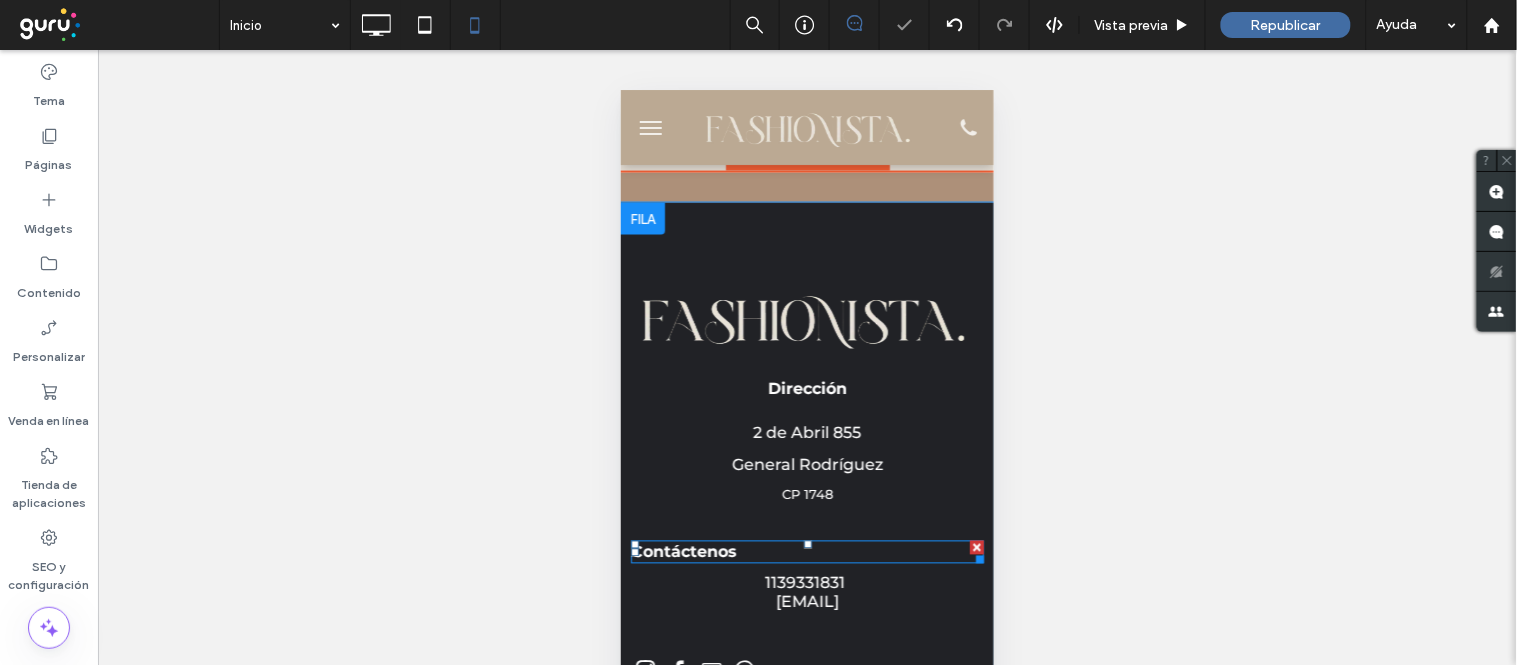 click on "Contáctenos" at bounding box center [683, 551] 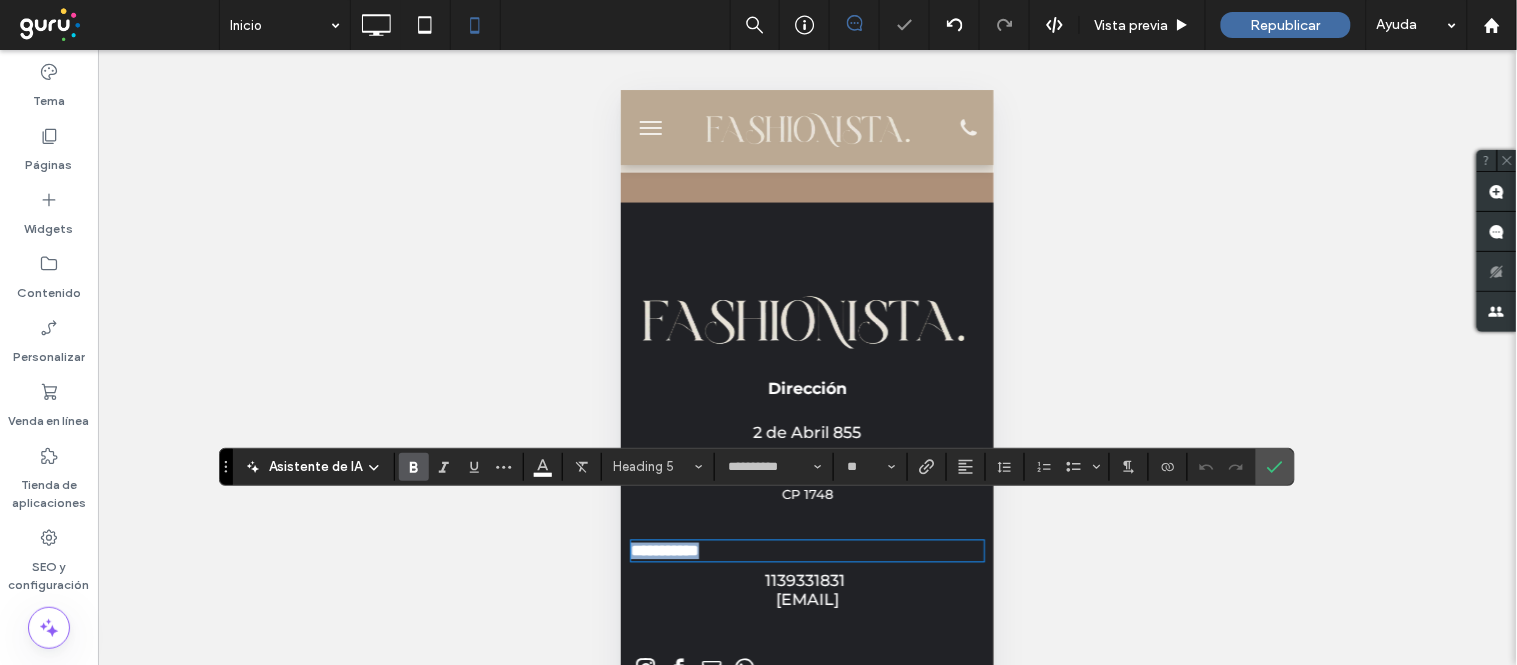 click on "**********" at bounding box center (664, 550) 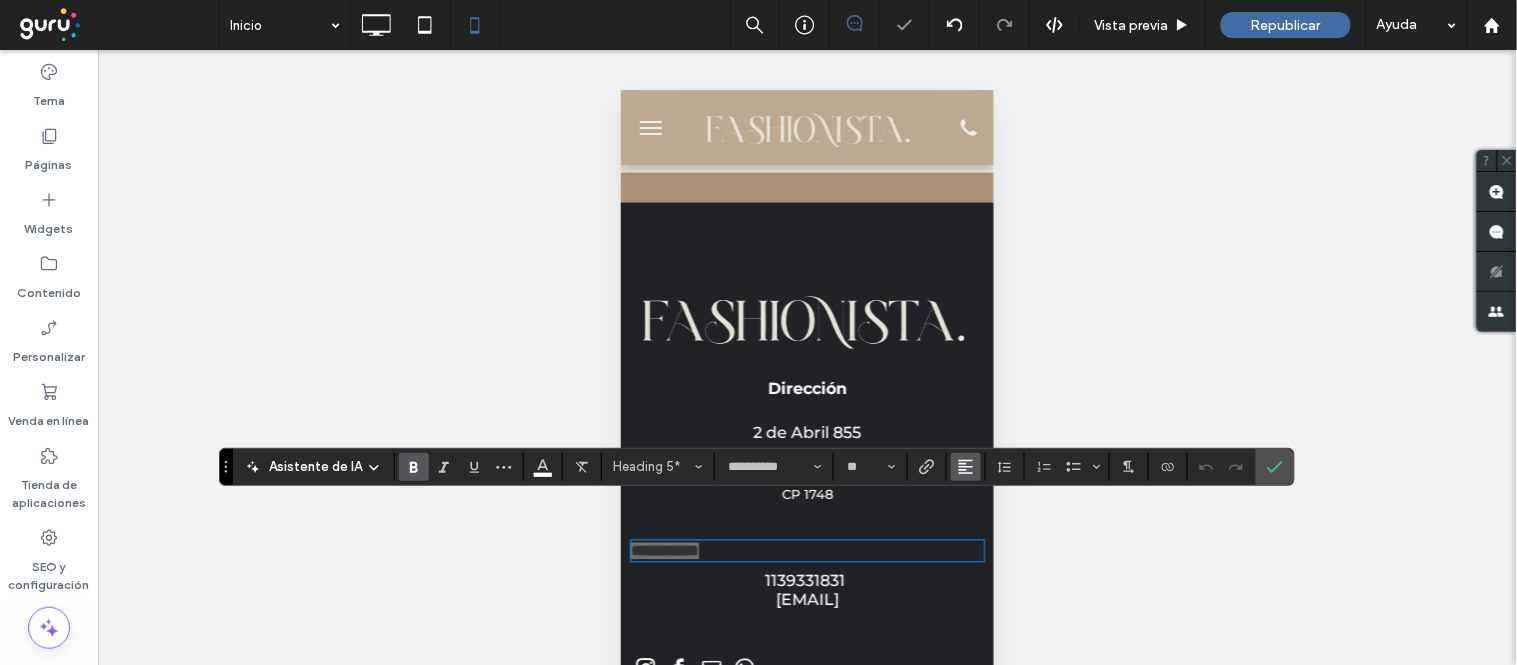 click 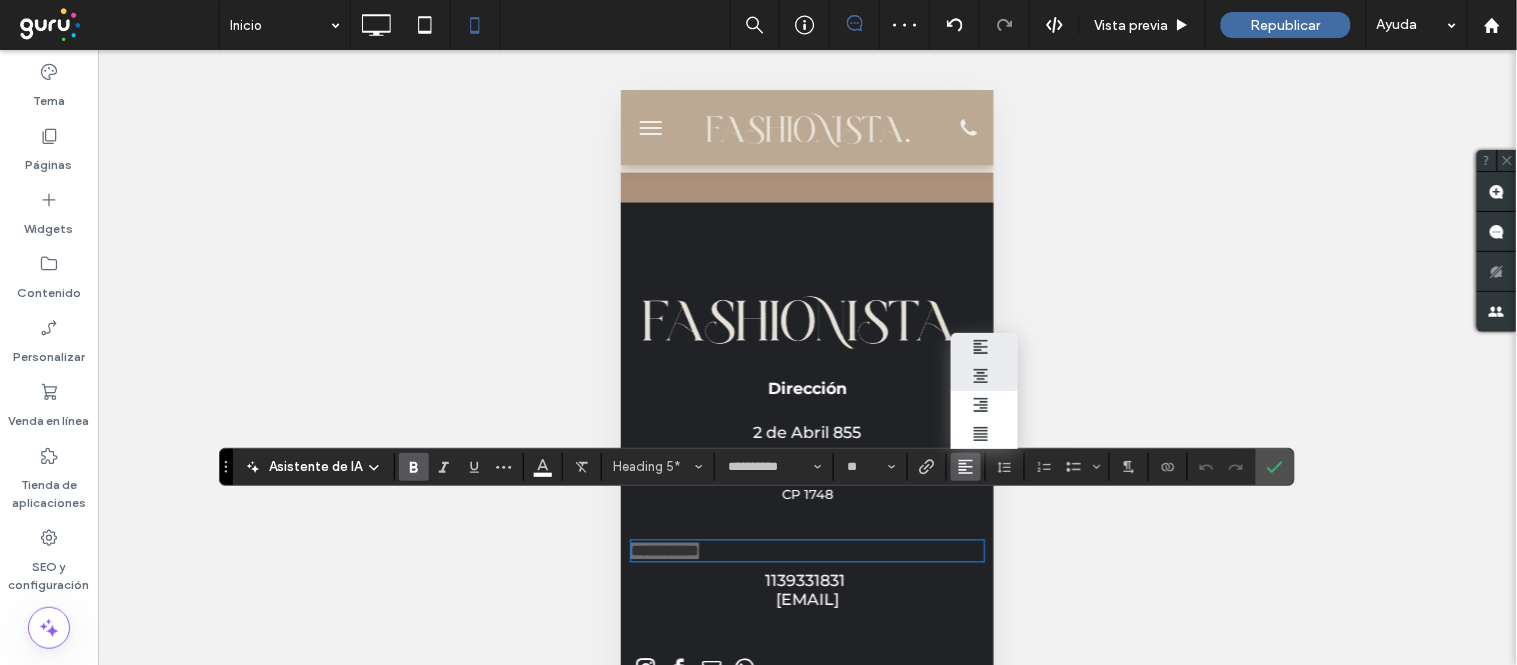click 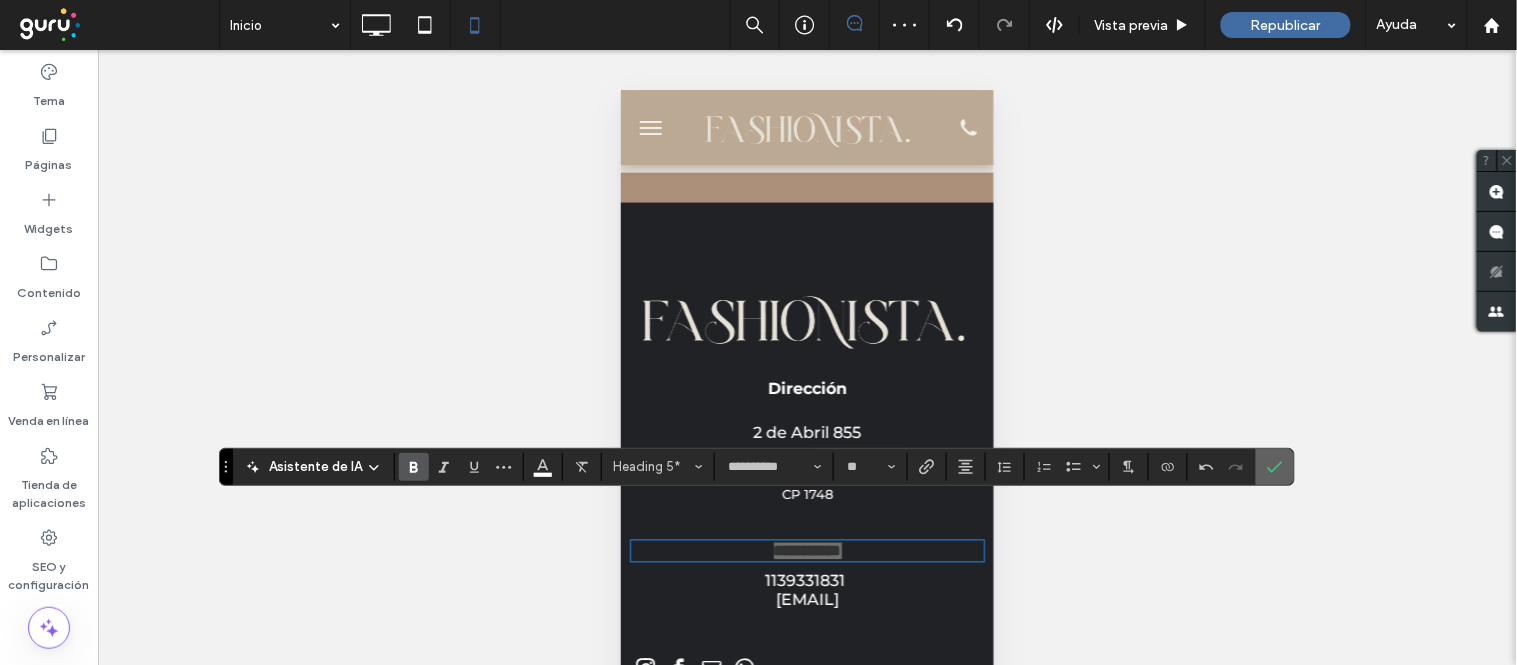 click 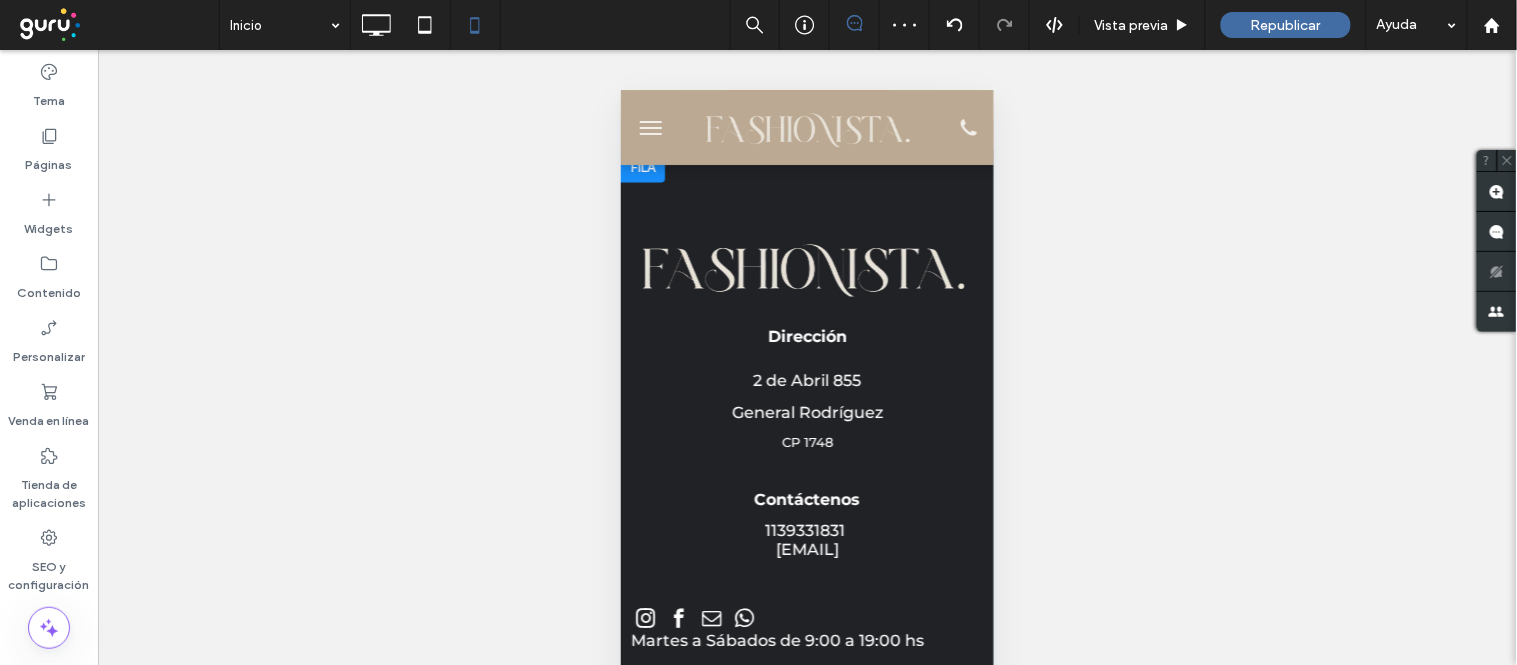 scroll, scrollTop: 4764, scrollLeft: 0, axis: vertical 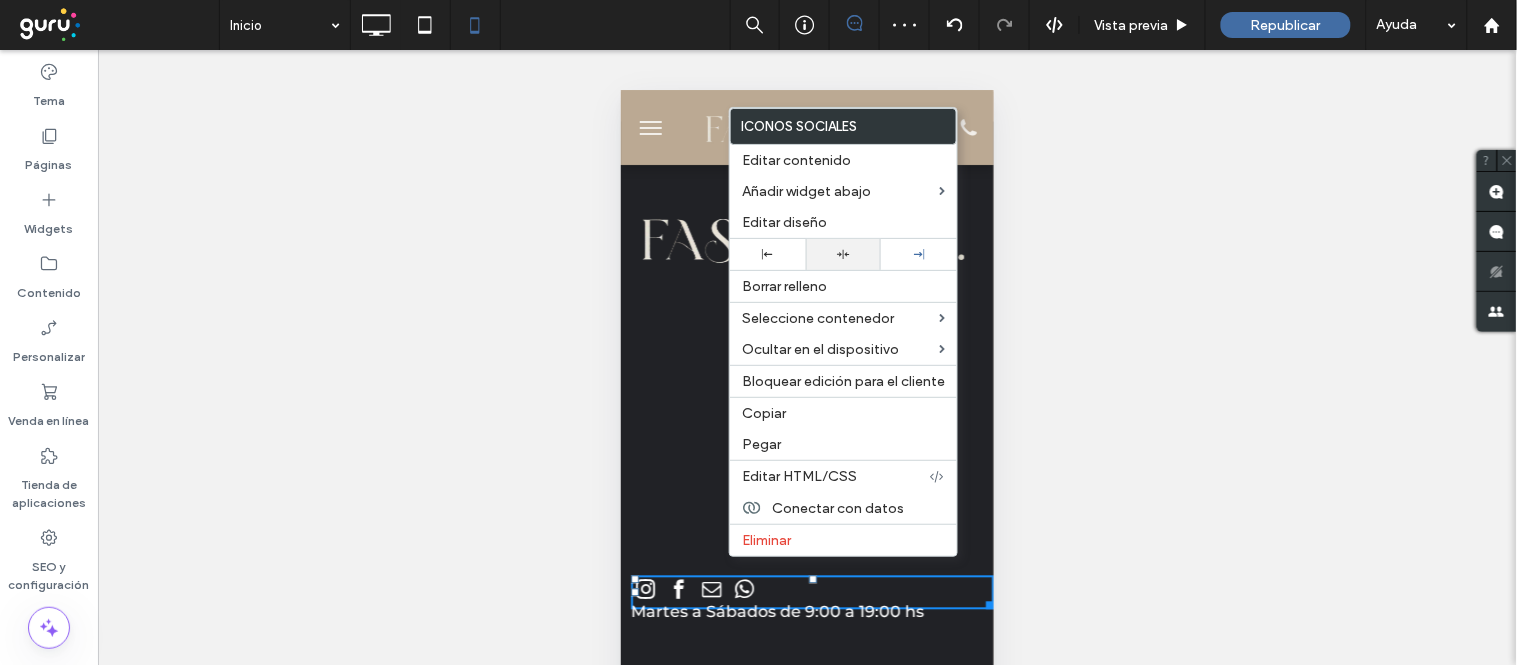 click at bounding box center (844, 254) 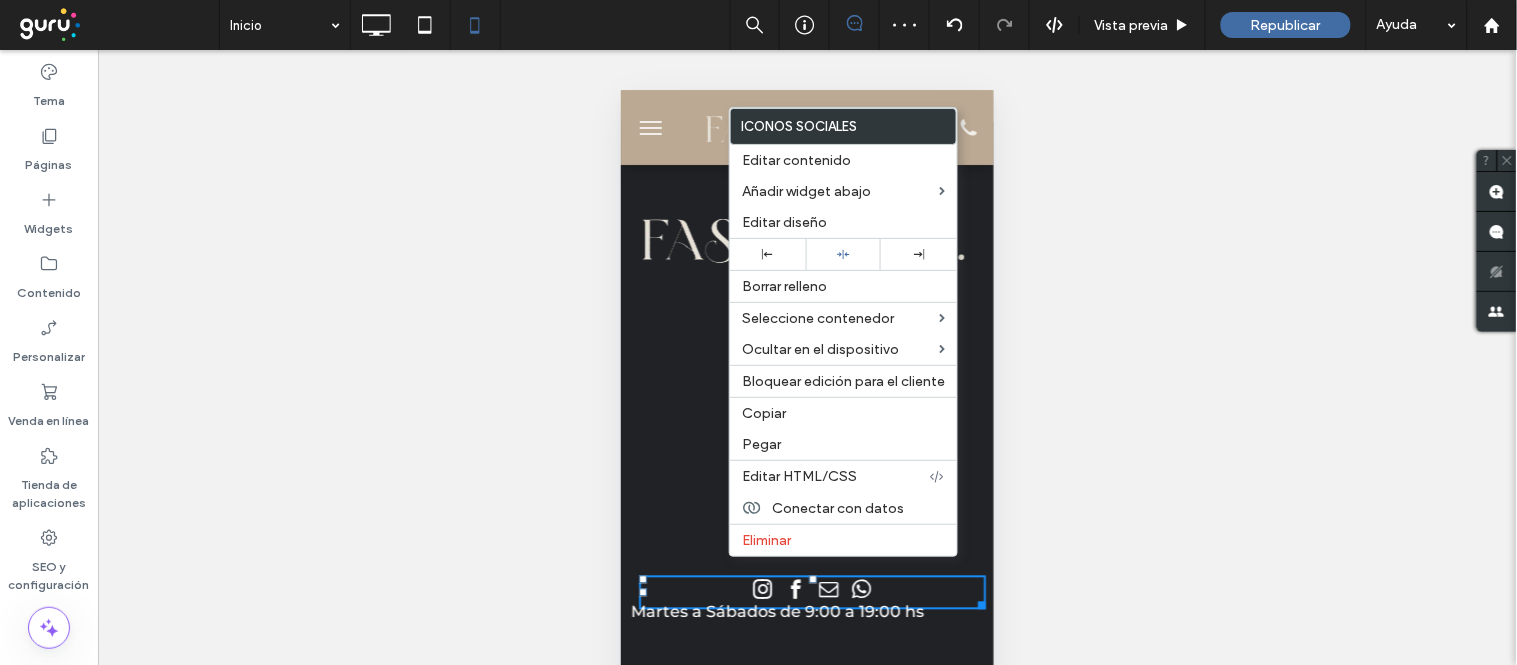 click on "Martes a Sábados de 9:00 a 19:00 hs
Click To Paste" at bounding box center [806, 589] 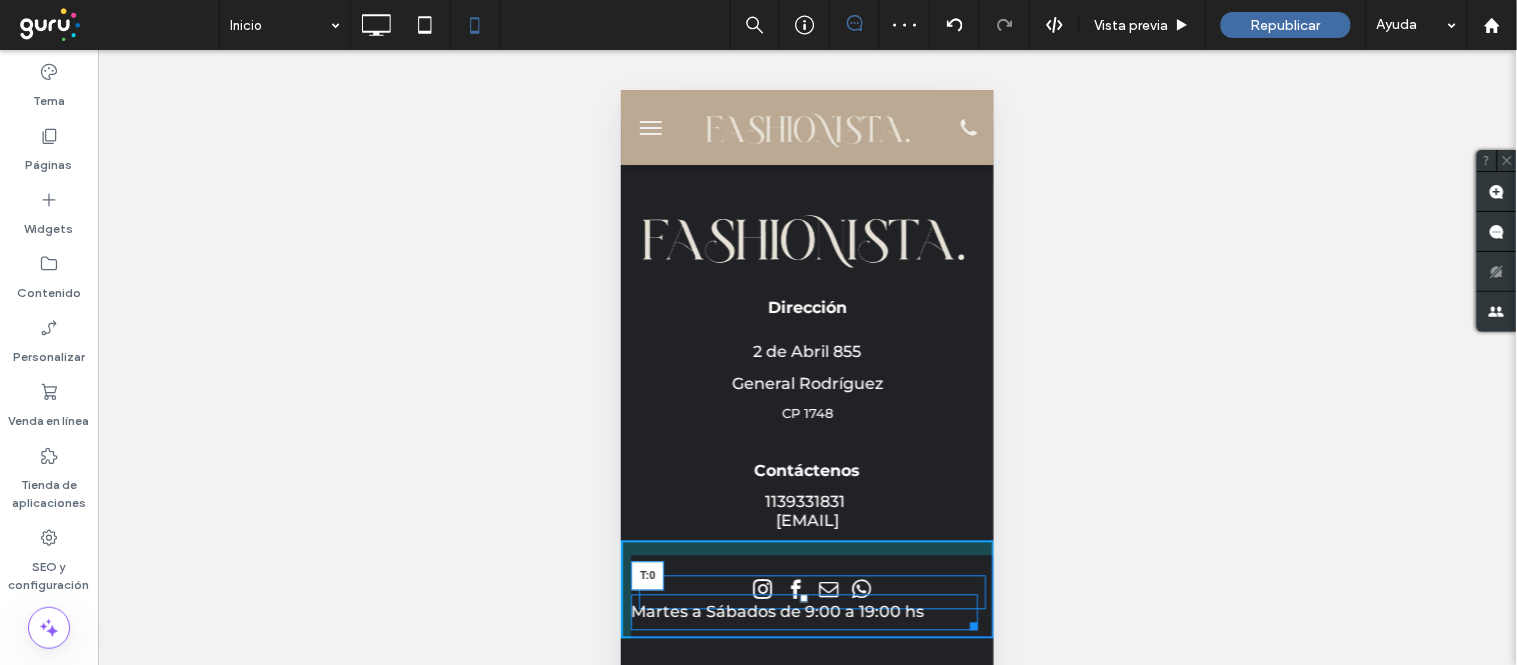 drag, startPoint x: 801, startPoint y: 561, endPoint x: 801, endPoint y: 576, distance: 15 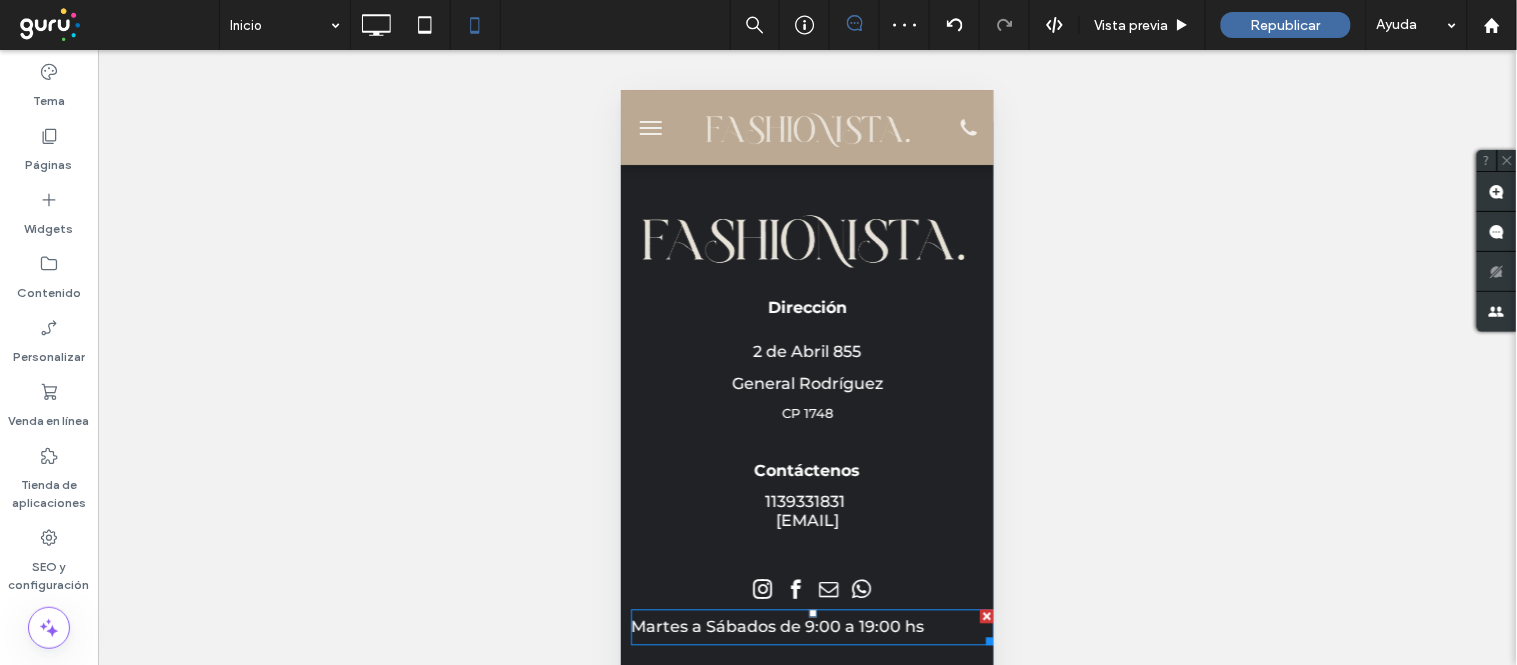 click on "Martes a Sábados de 9:00 a 19:00 hs" at bounding box center (776, 626) 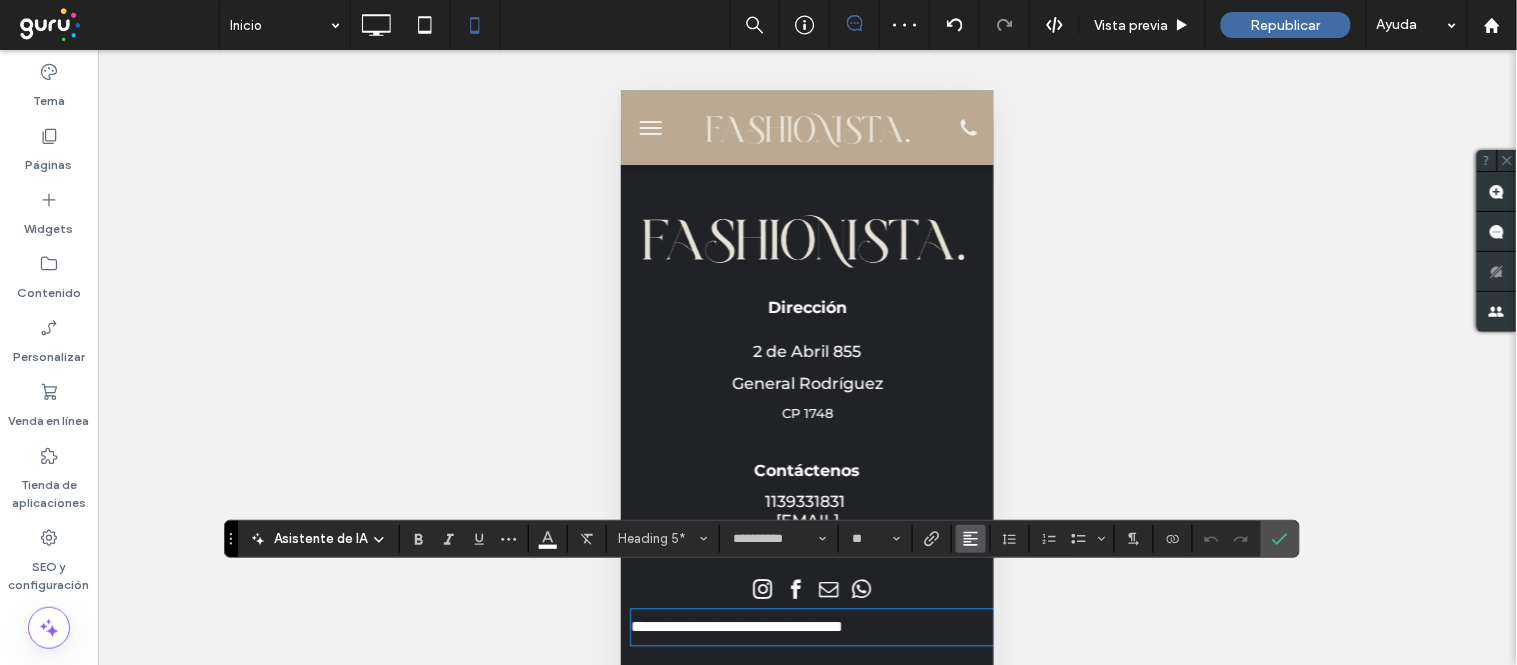 click 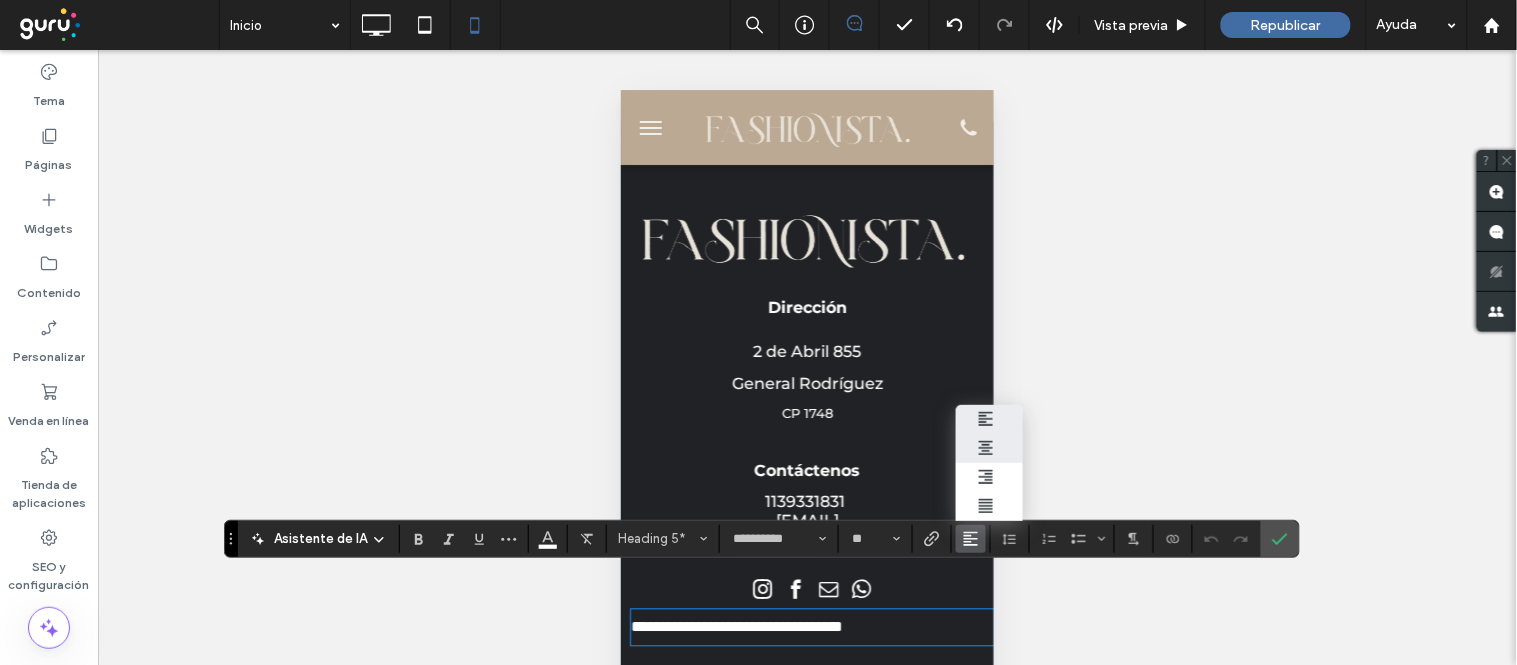 click 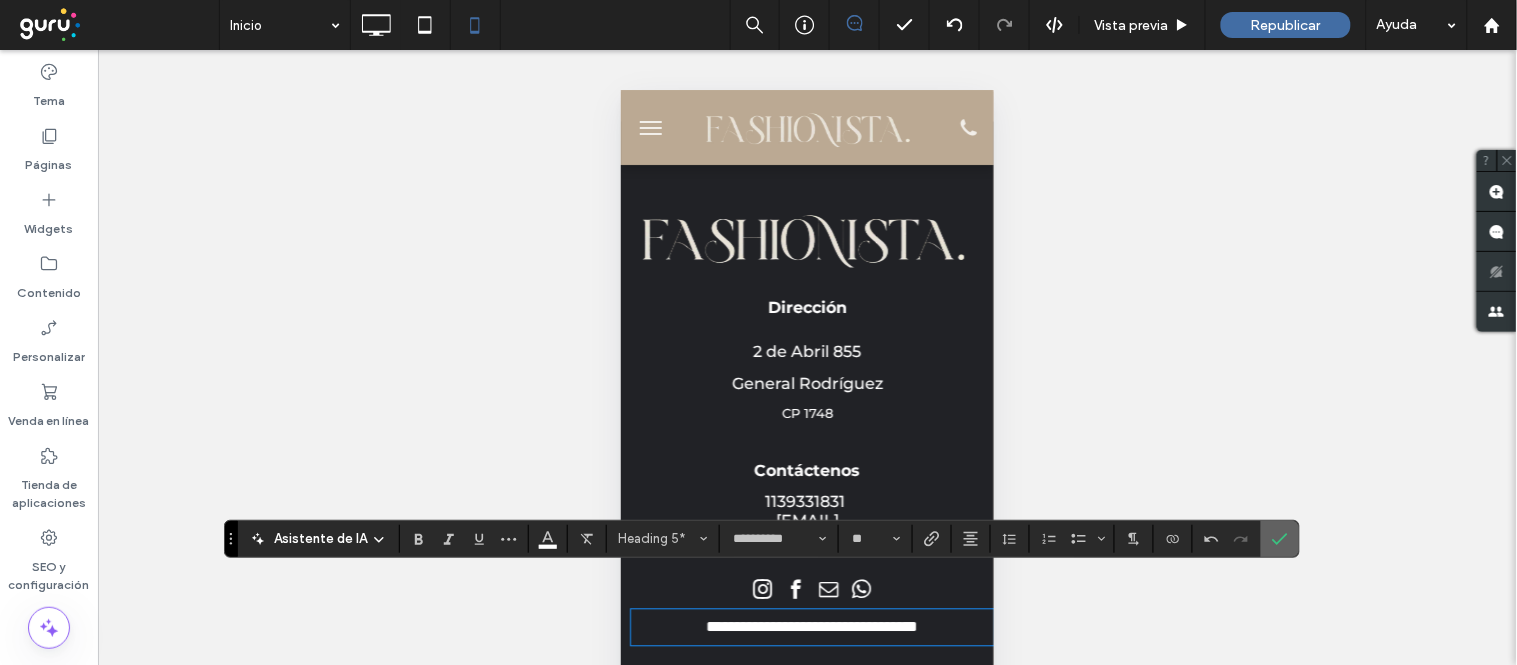 click at bounding box center [1280, 539] 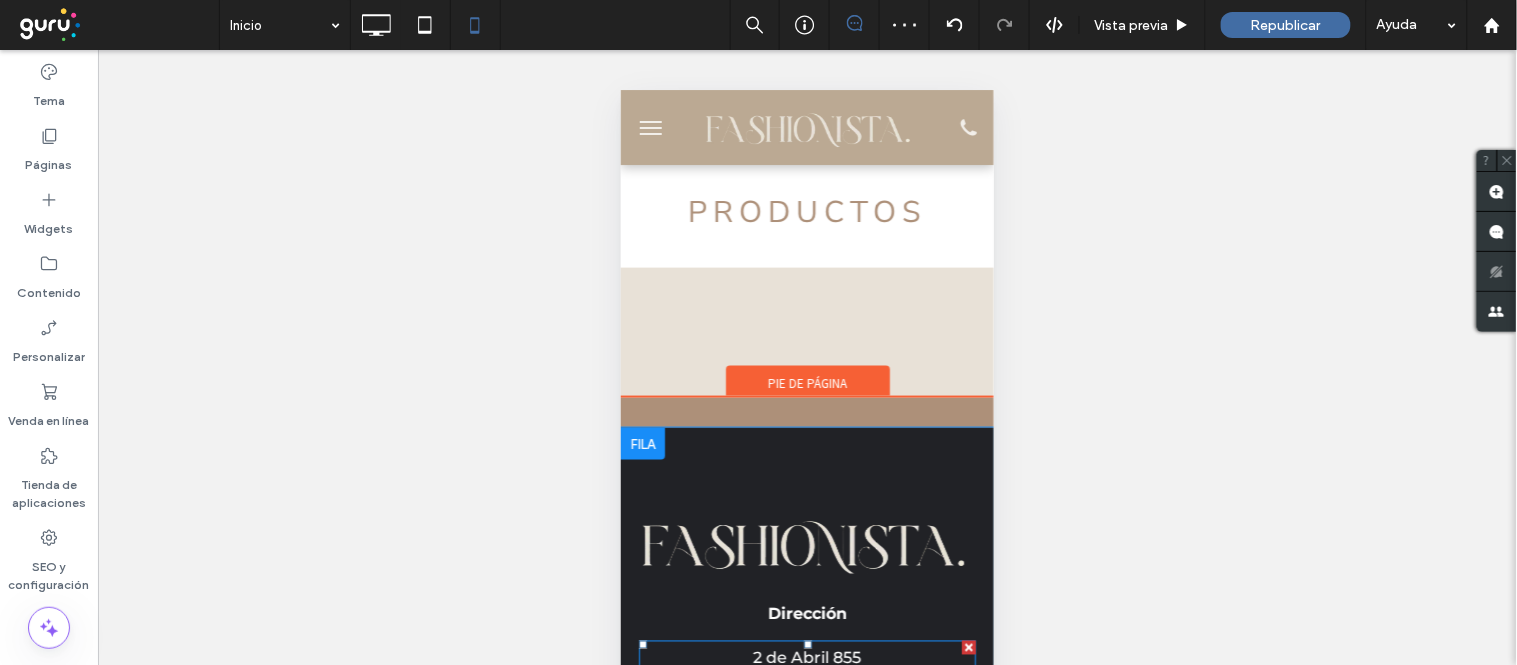 scroll, scrollTop: 4445, scrollLeft: 0, axis: vertical 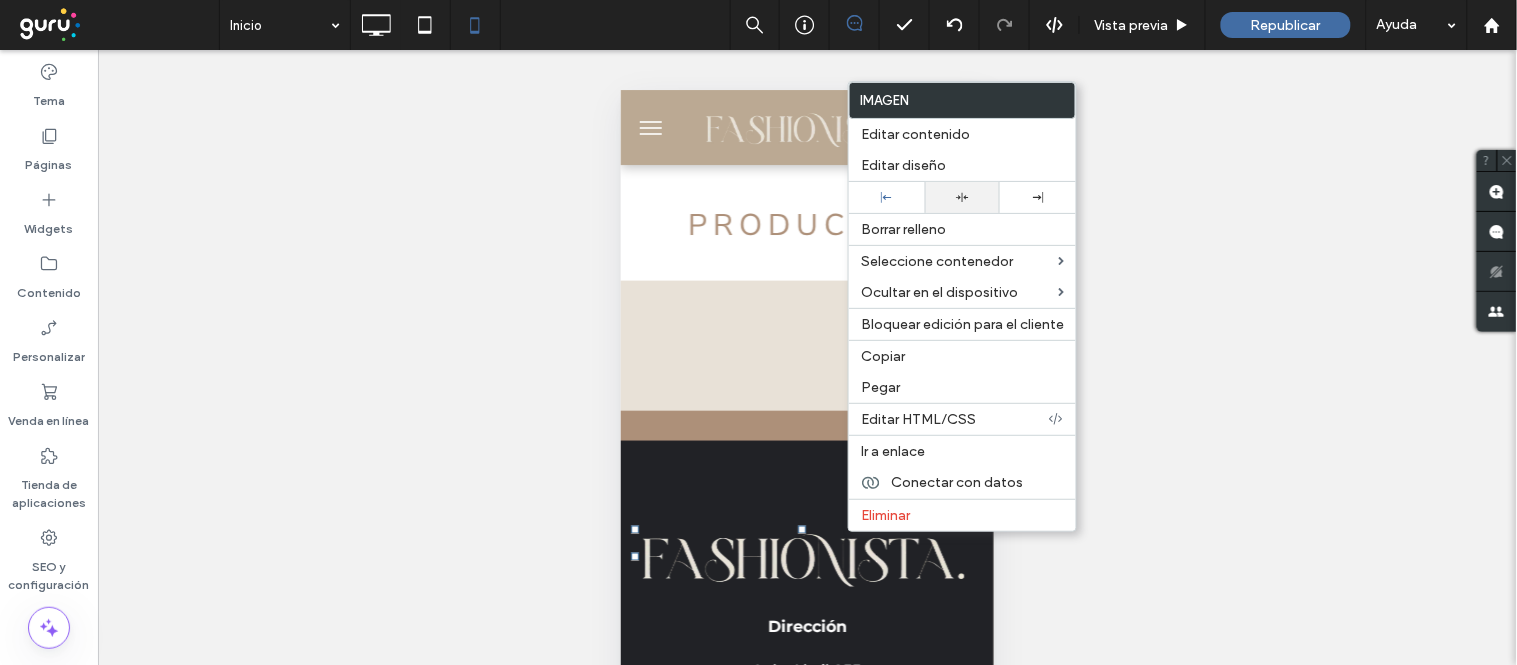 click at bounding box center (963, 197) 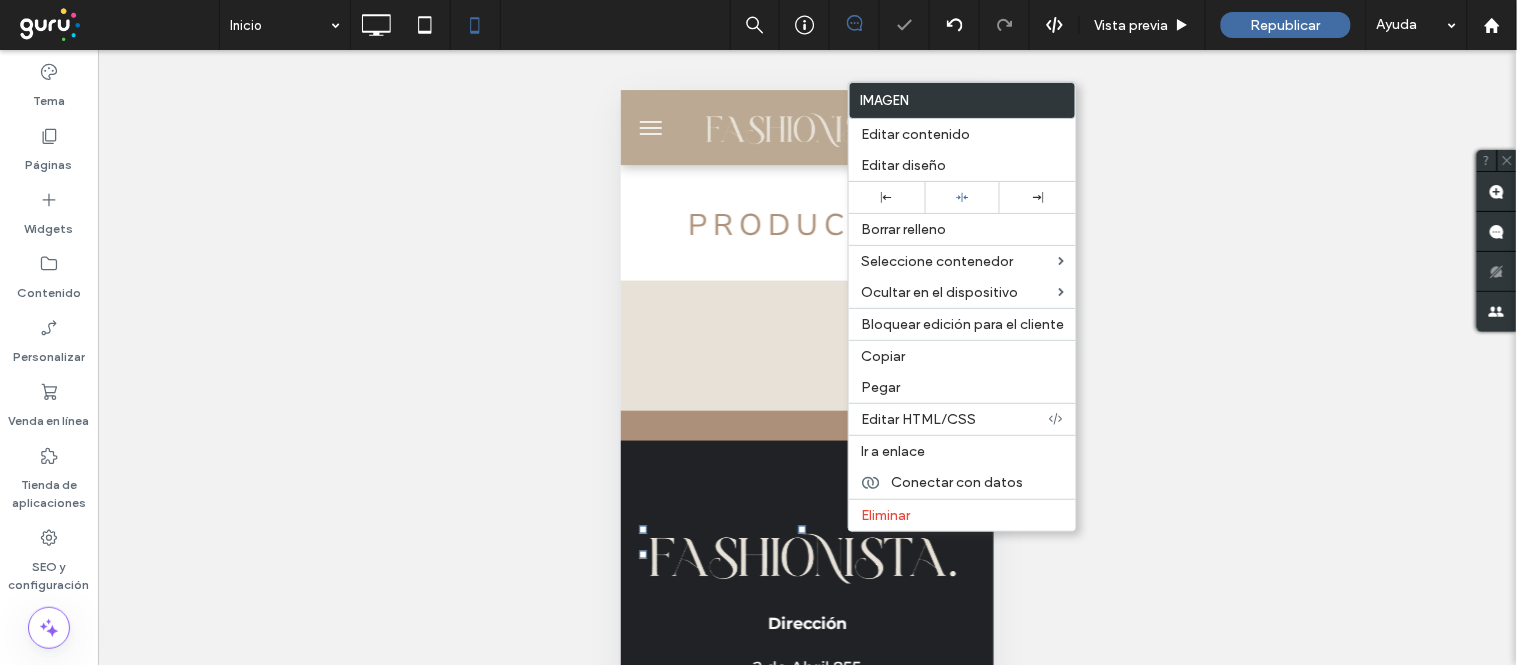 click on "Click To Paste
Dirección   2 de Abril 855 General Rodríguez CP 1748 Click To Paste
Contáctenos   1139331831   danilafabiana@outlook.com Click To Paste
Martes a Sábados de 9:00 a 19:00 hs Click To Paste
+ Añadir sección" at bounding box center (806, 747) 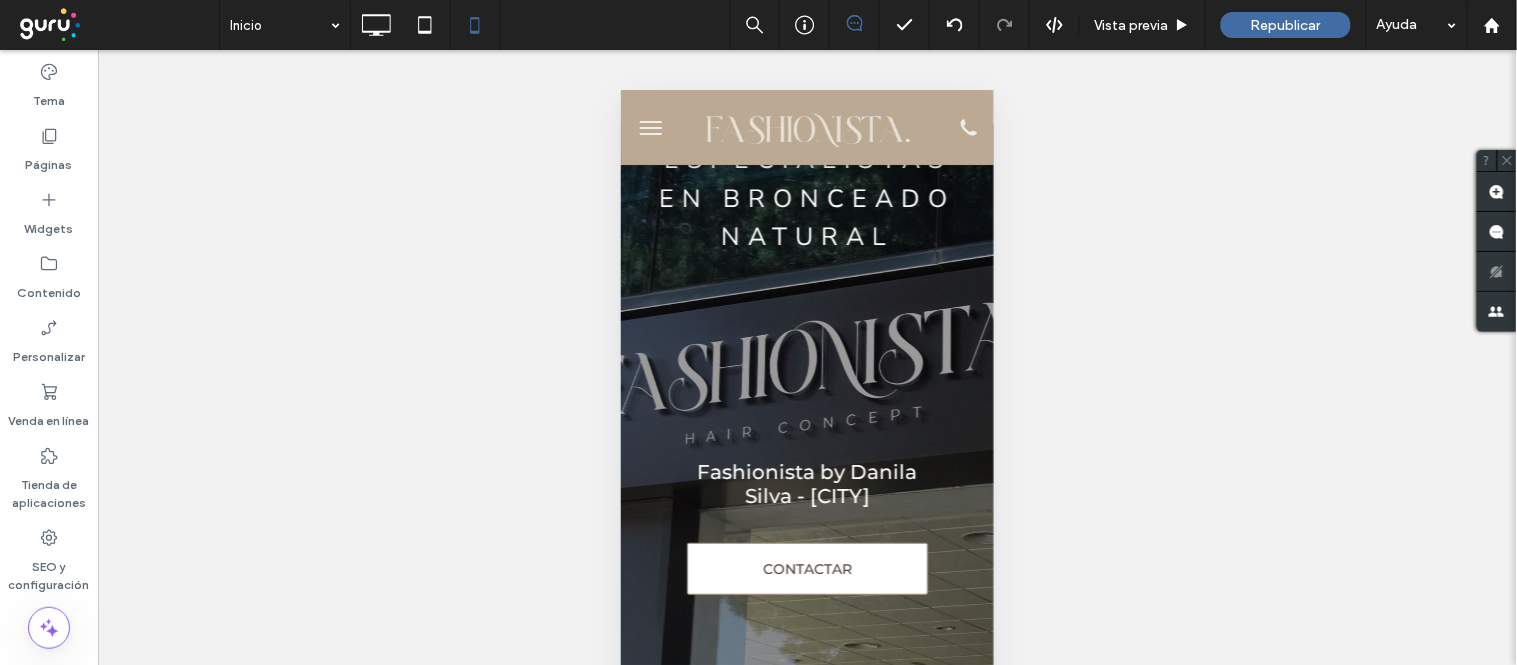 scroll, scrollTop: 0, scrollLeft: 0, axis: both 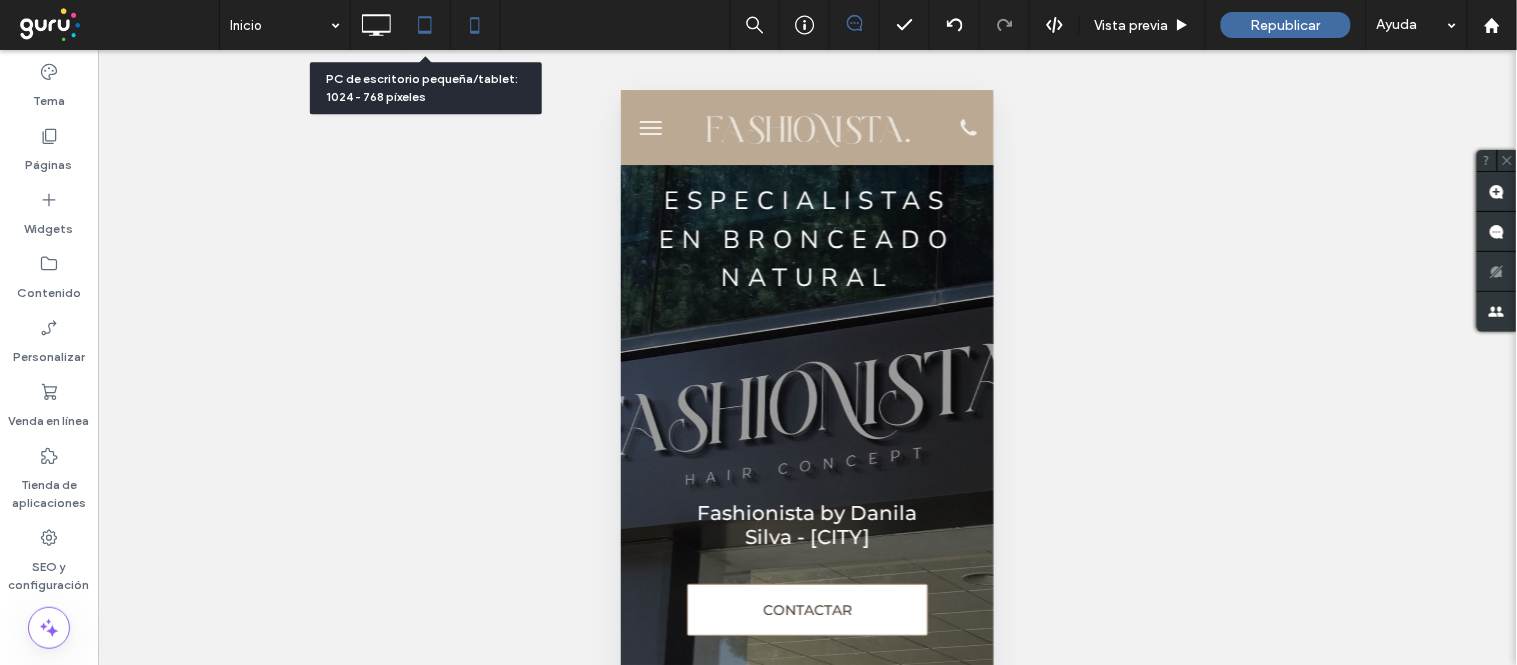 click at bounding box center (425, 25) 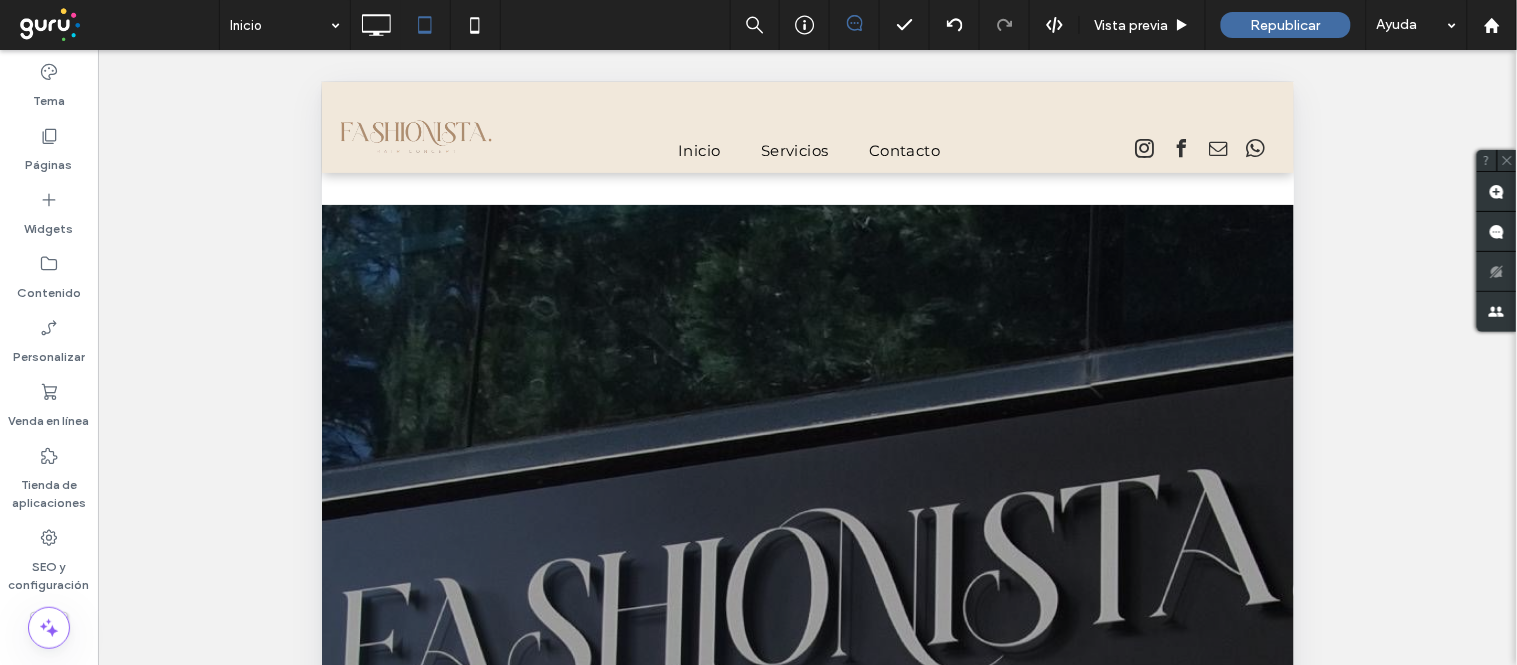 scroll, scrollTop: 0, scrollLeft: 0, axis: both 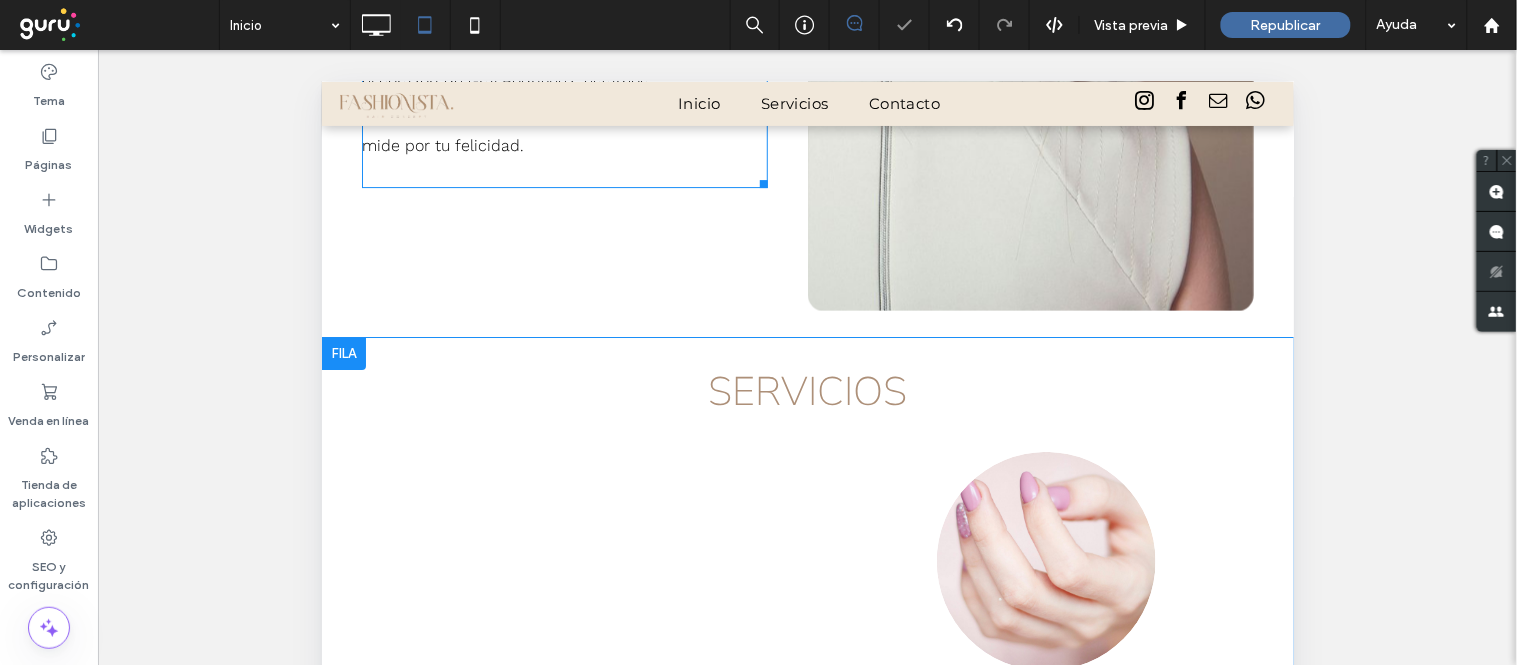 drag, startPoint x: 593, startPoint y: 470, endPoint x: 593, endPoint y: 487, distance: 17 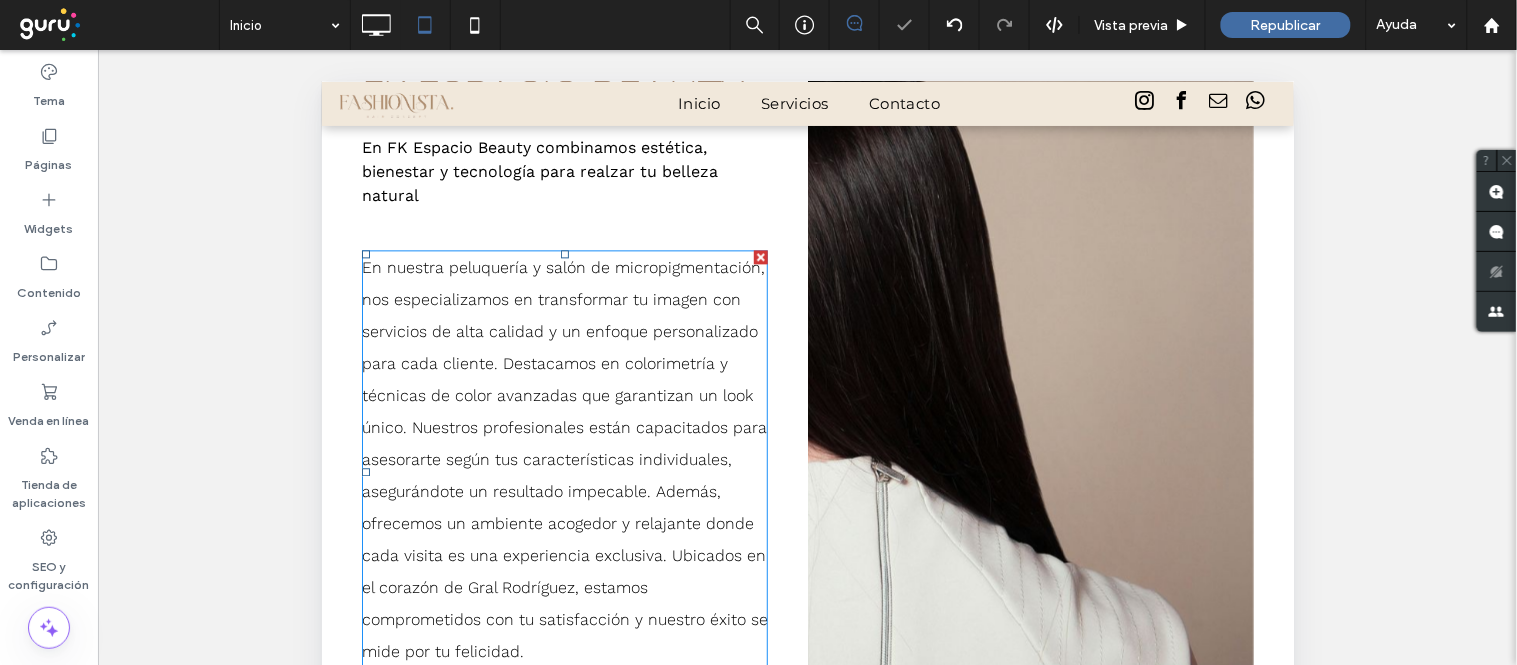 scroll, scrollTop: 1052, scrollLeft: 0, axis: vertical 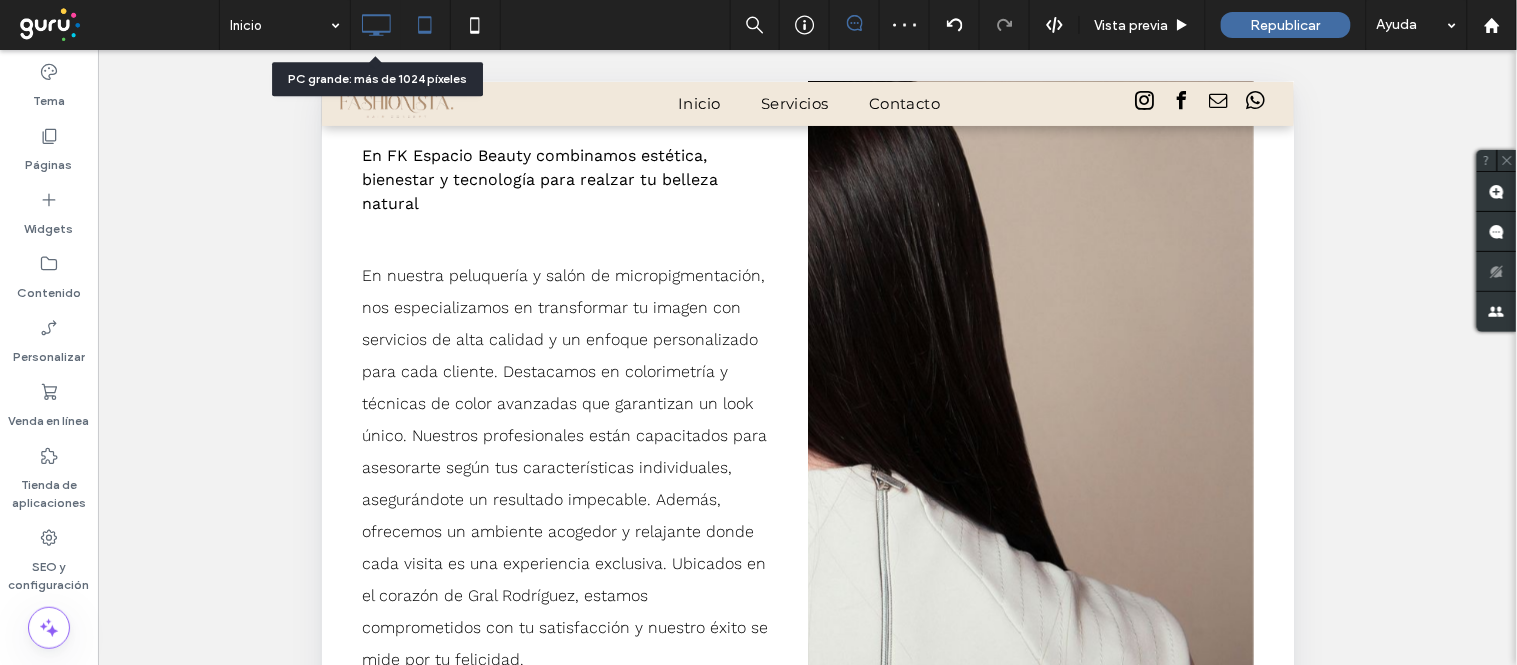 click 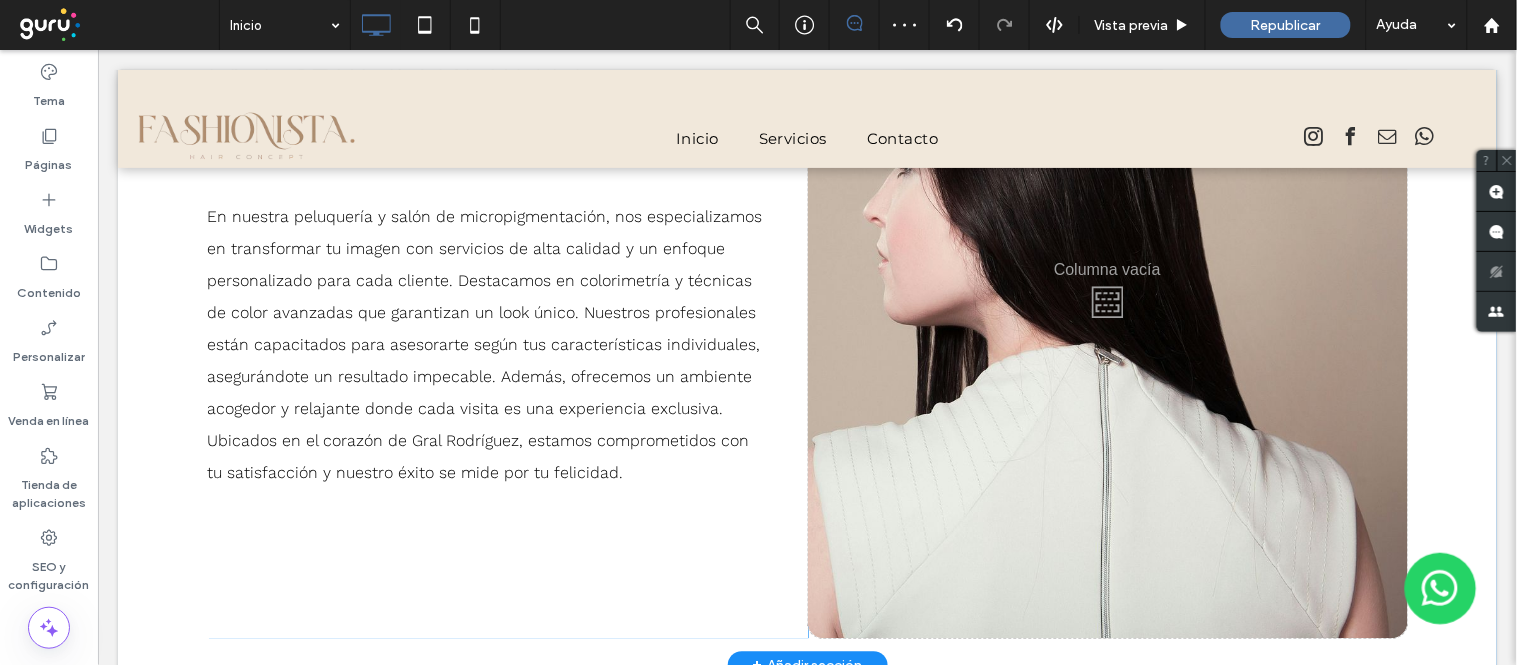 click on "Click To Paste" at bounding box center (1107, 296) 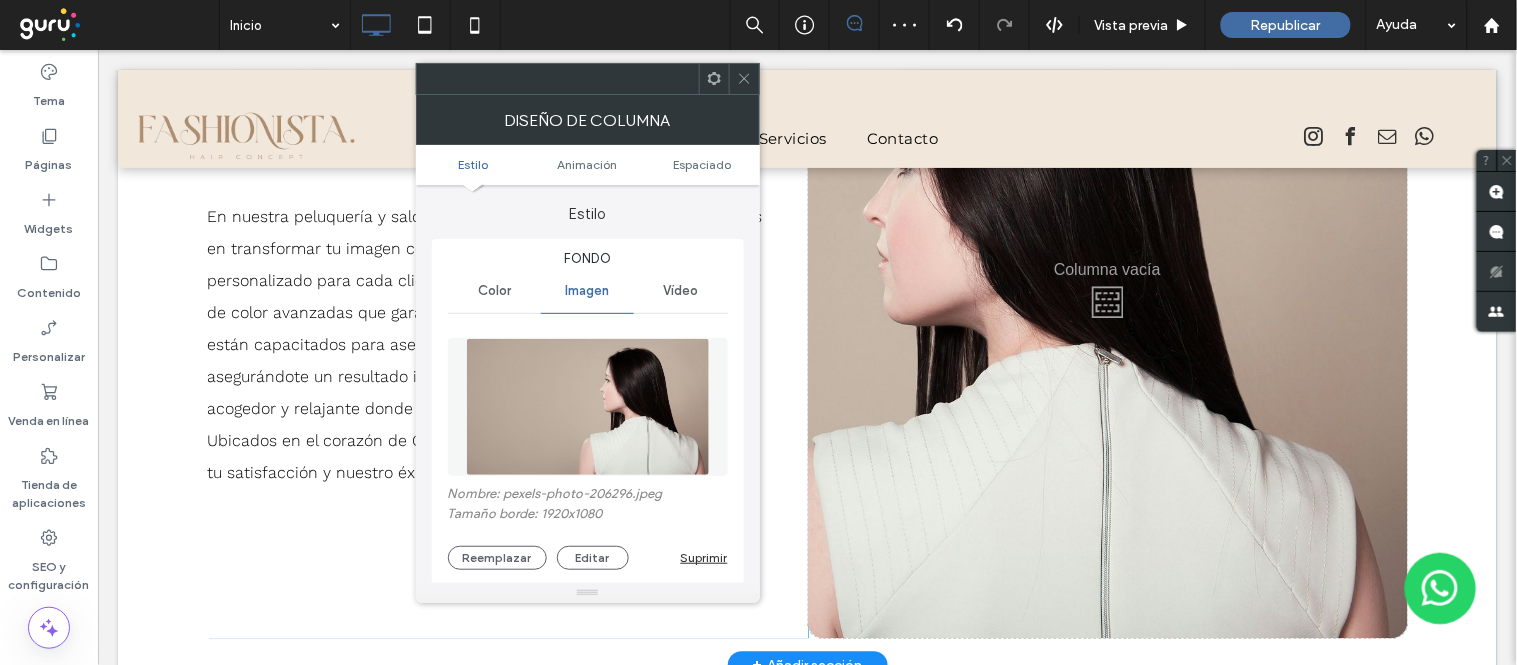 type on "**" 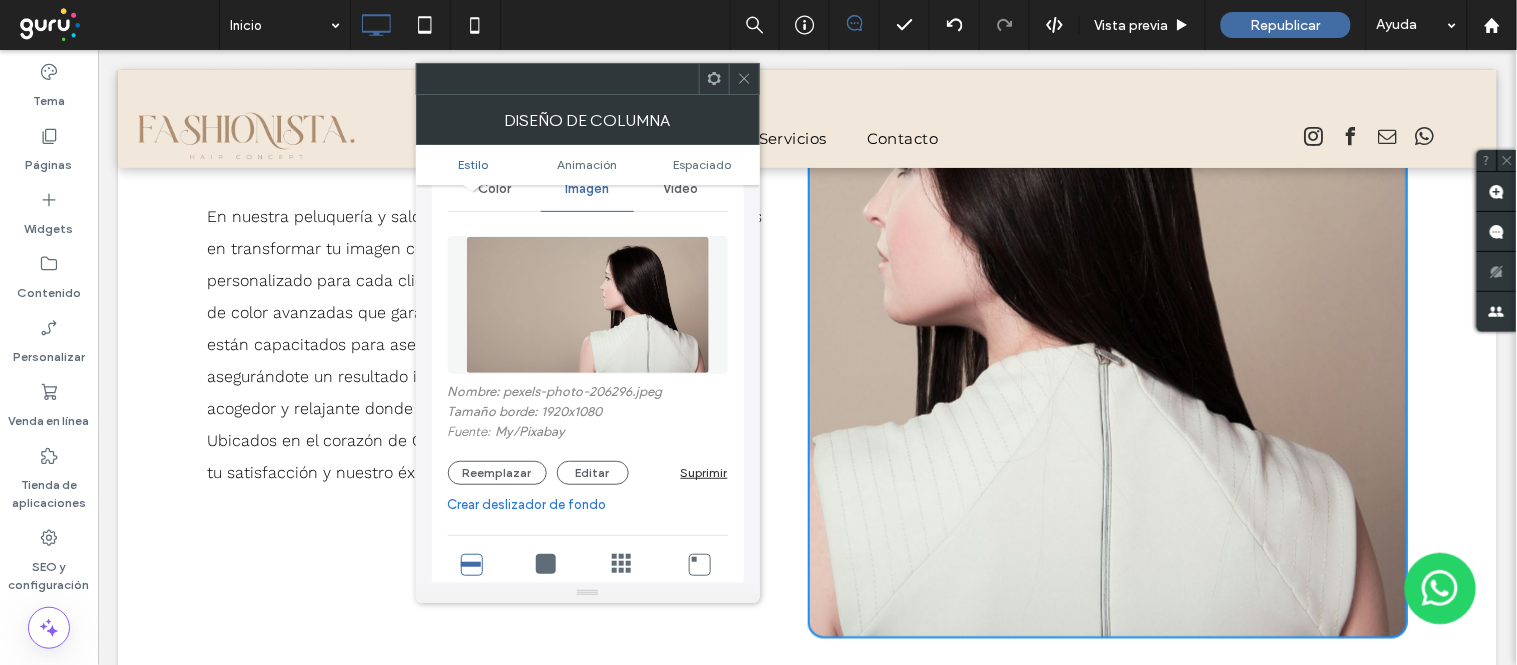 scroll, scrollTop: 222, scrollLeft: 0, axis: vertical 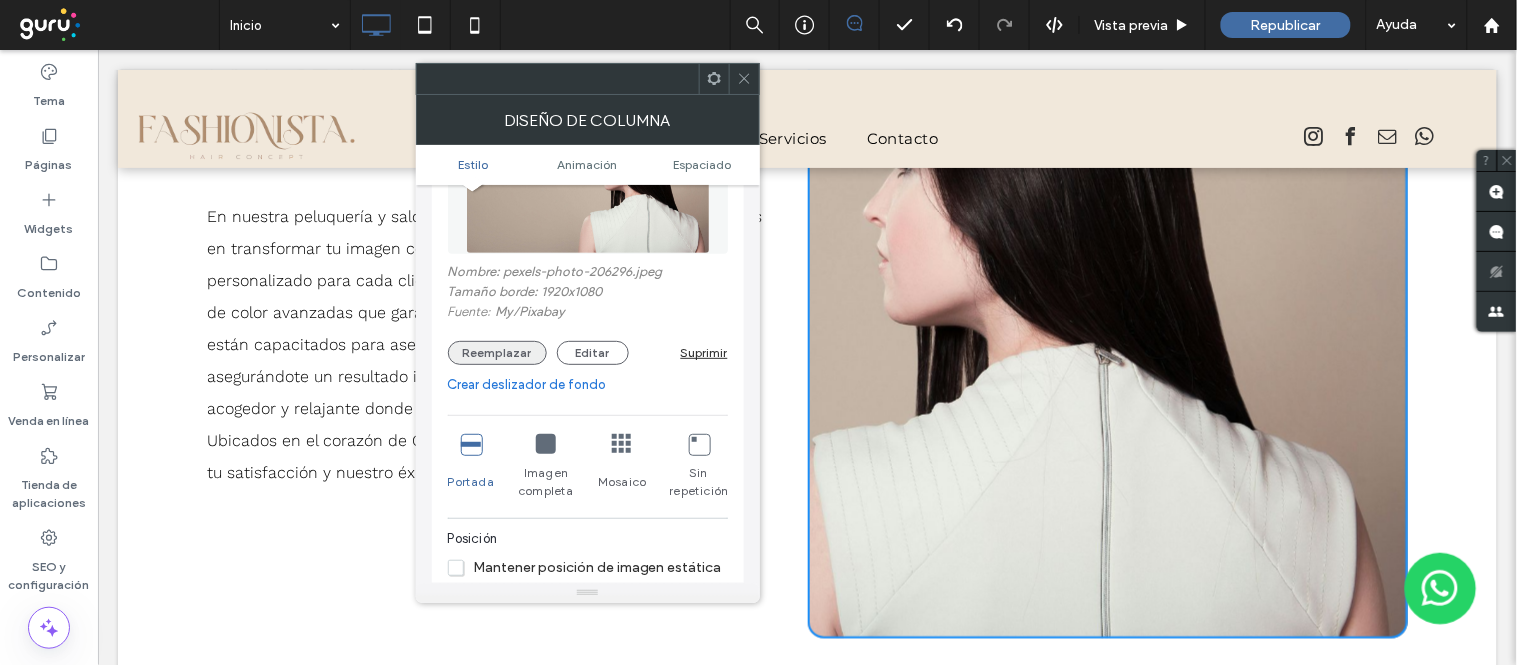 click on "Reemplazar" at bounding box center (497, 353) 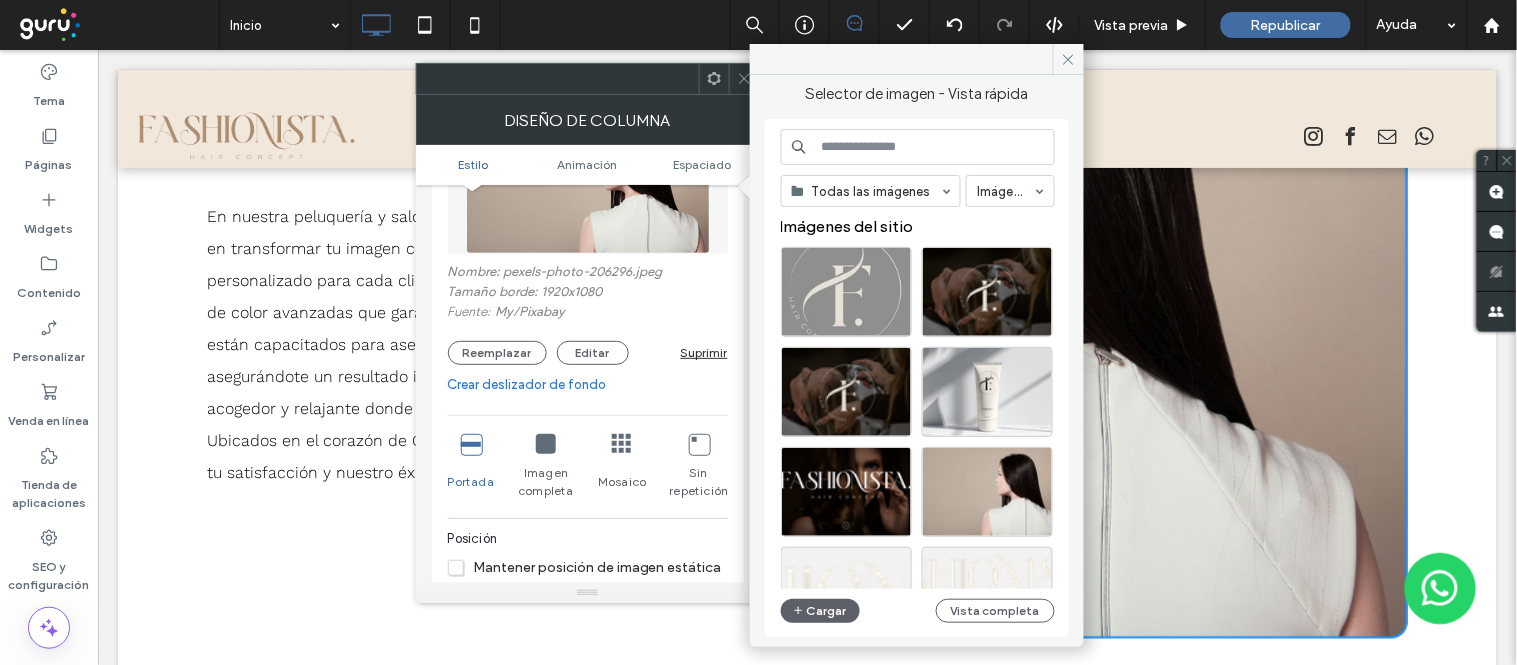 click at bounding box center (918, 147) 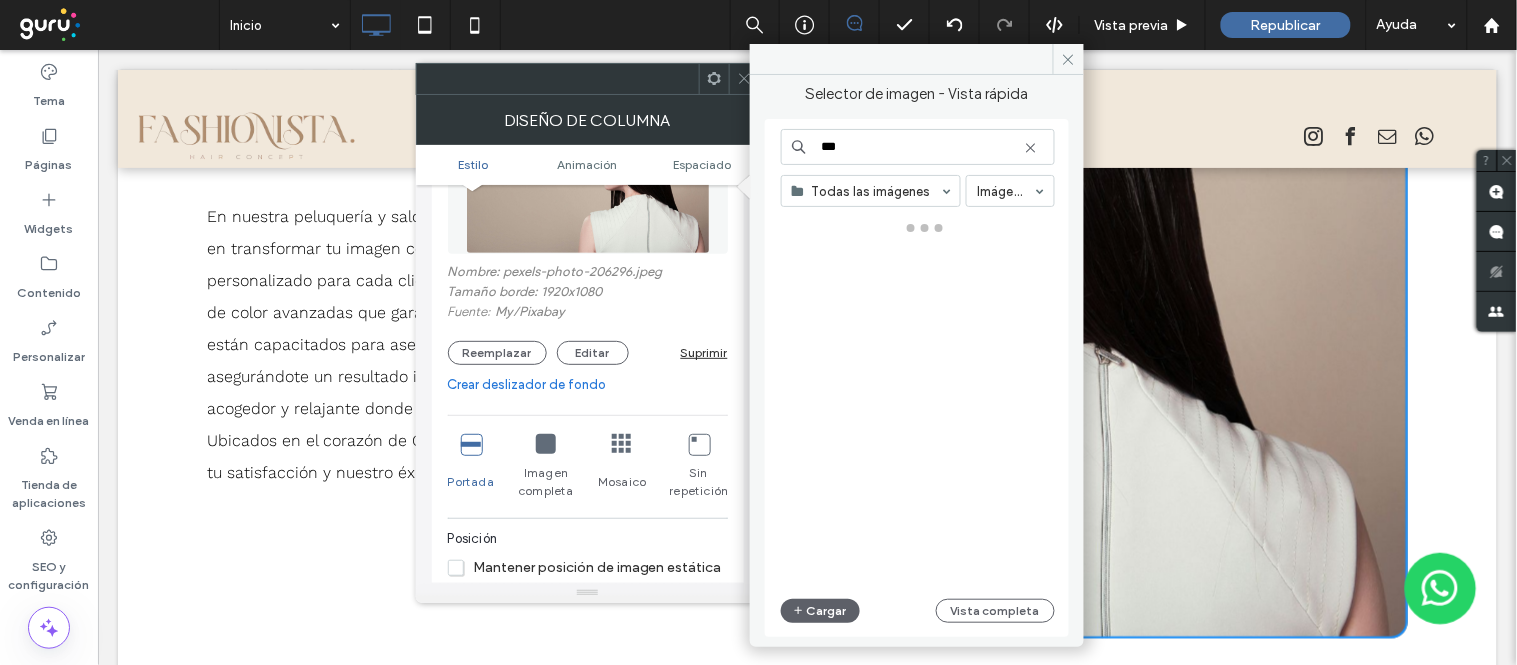 type on "****" 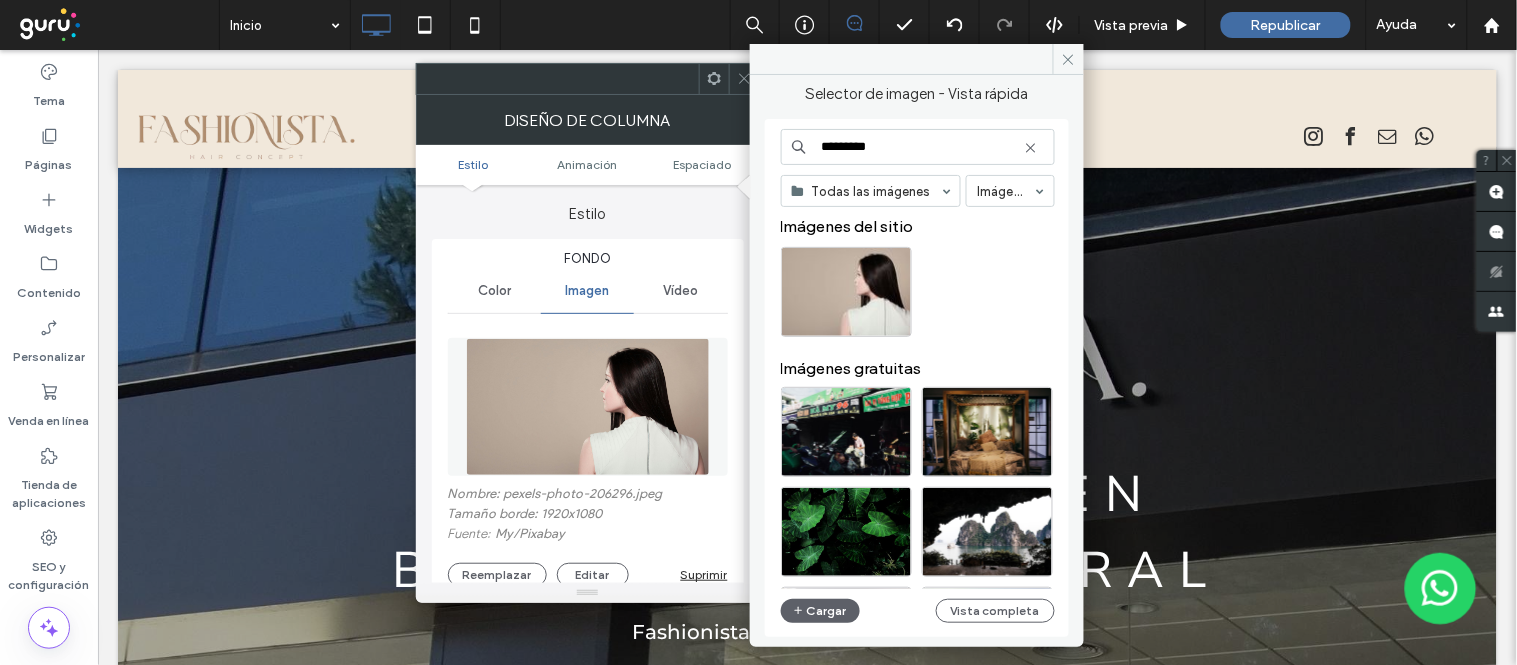 scroll, scrollTop: 1052, scrollLeft: 0, axis: vertical 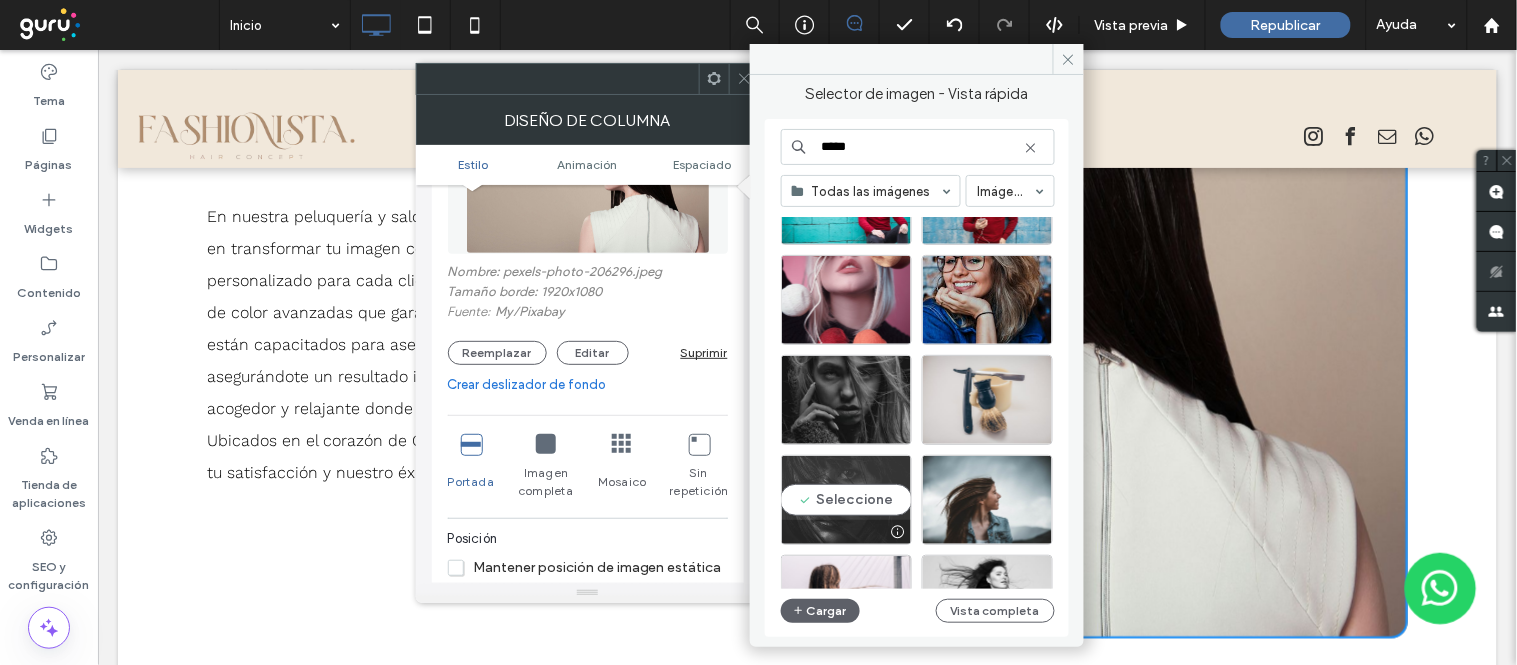 type on "****" 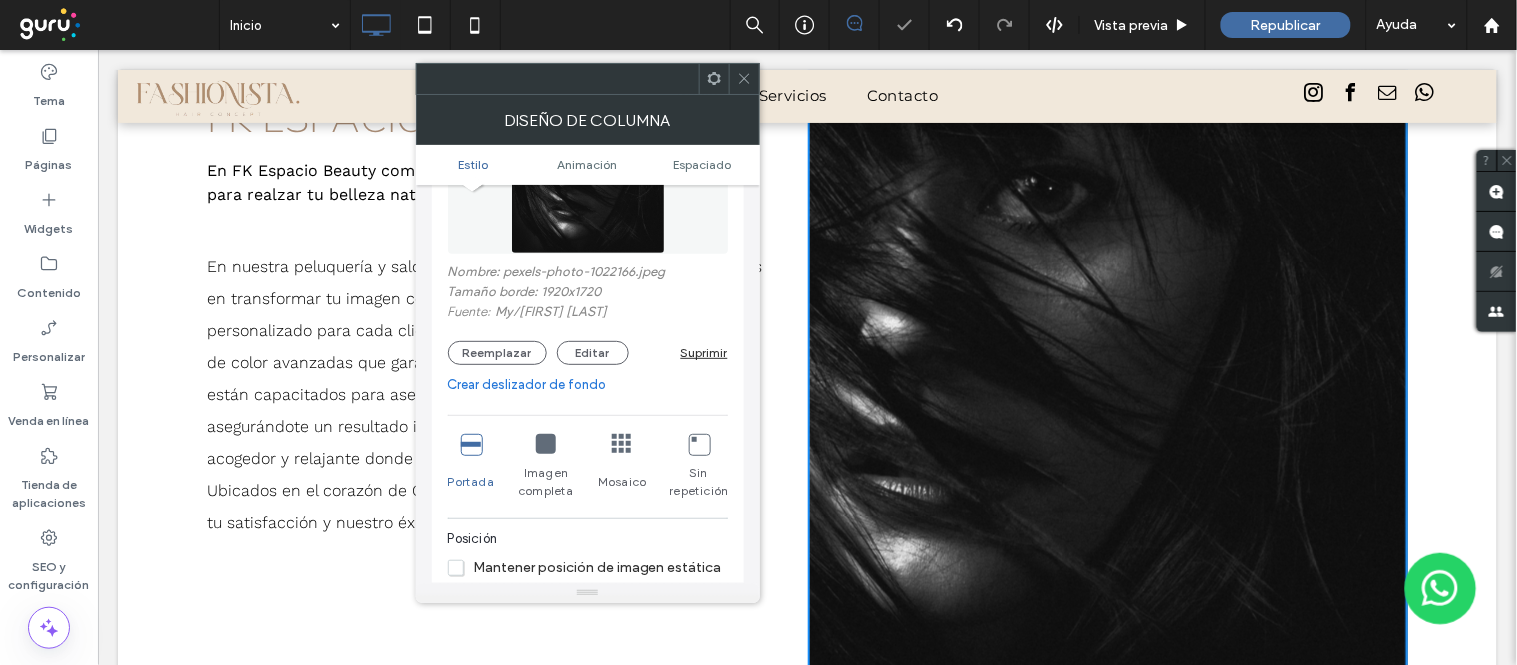 scroll, scrollTop: 1006, scrollLeft: 0, axis: vertical 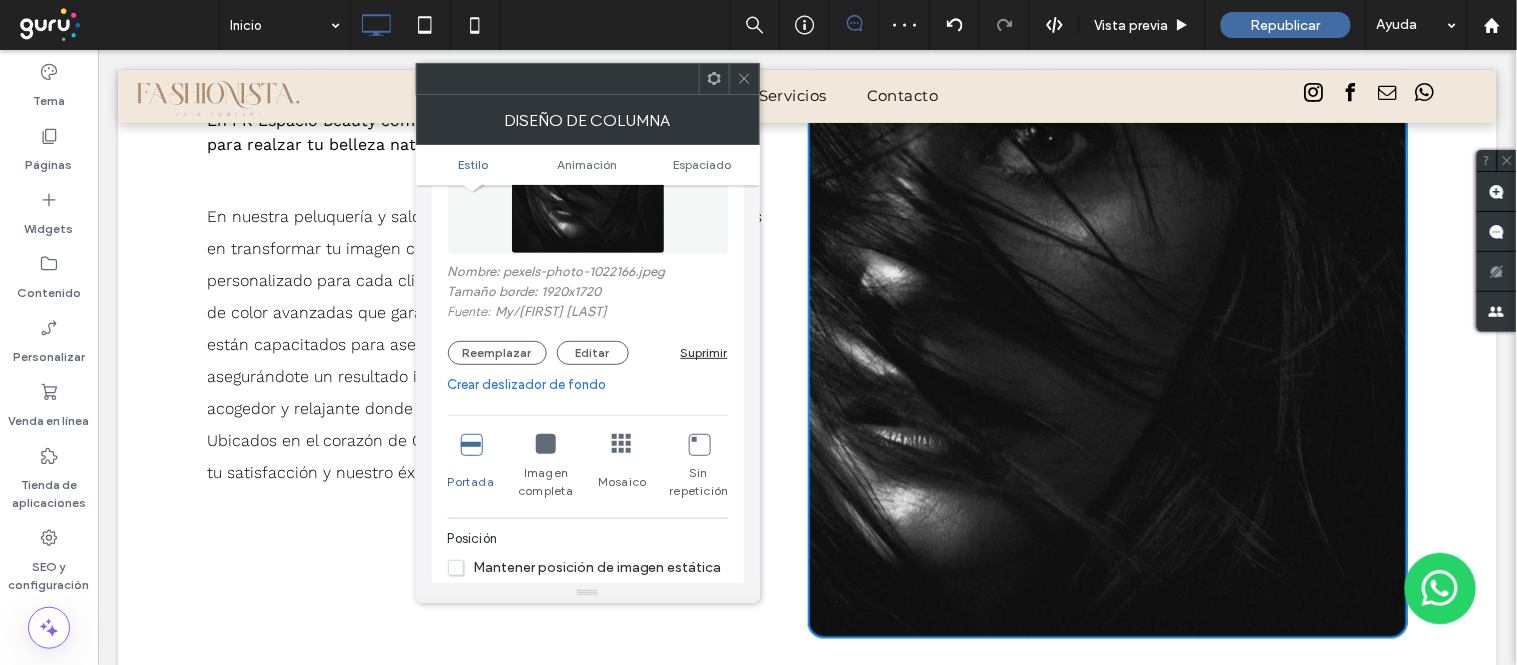 click at bounding box center [744, 79] 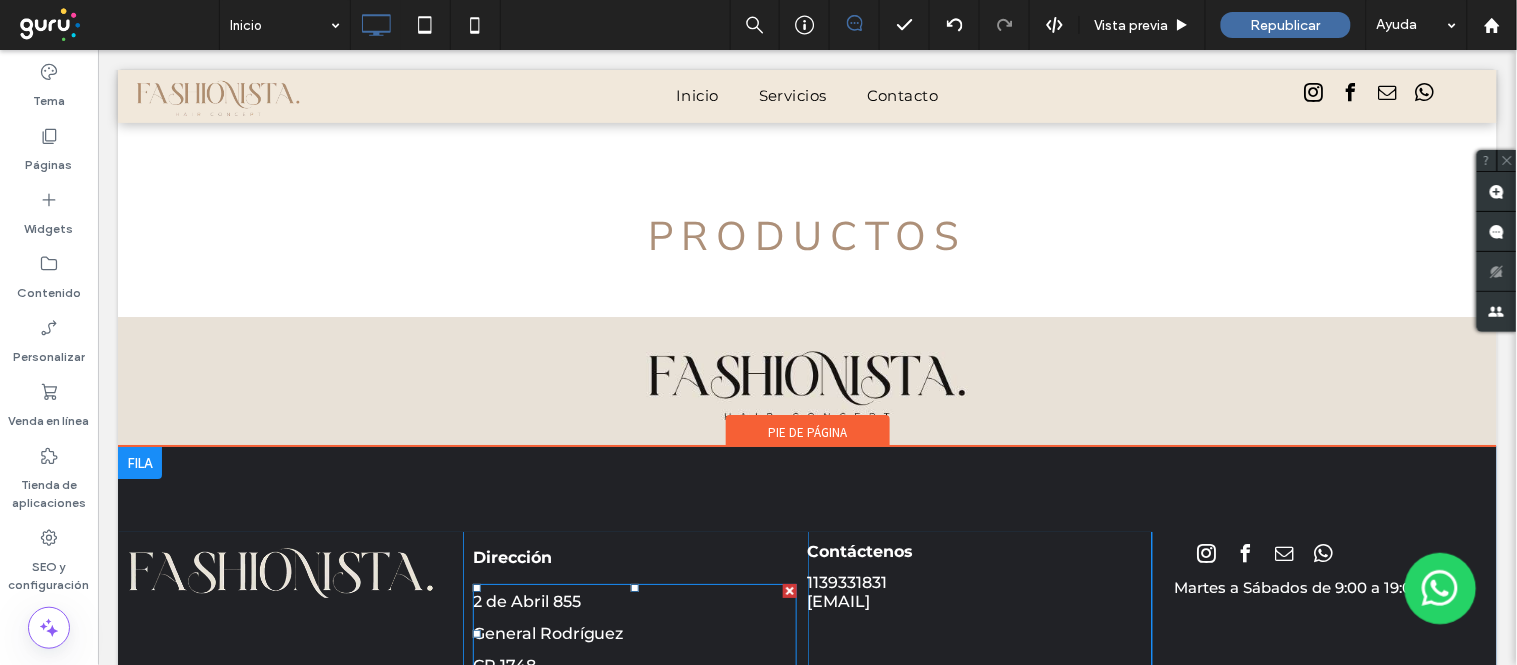 scroll, scrollTop: 3774, scrollLeft: 0, axis: vertical 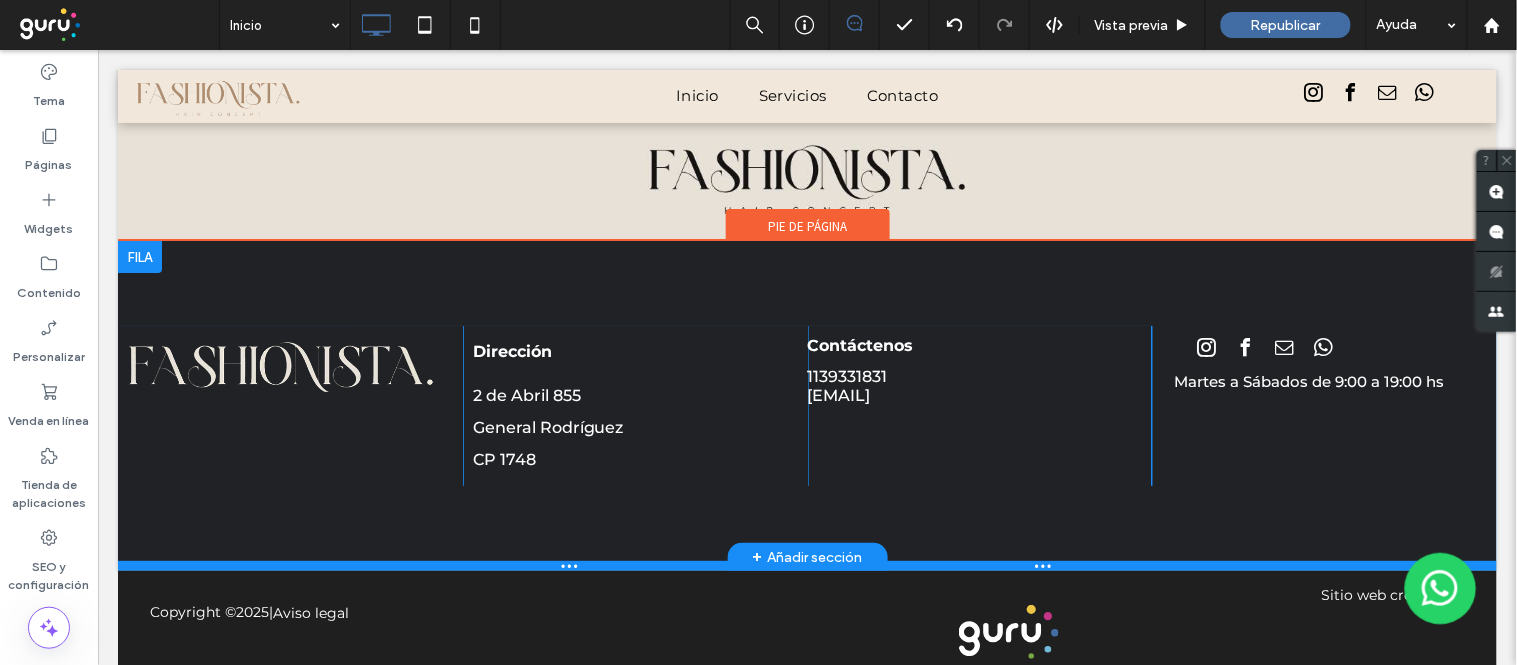 drag, startPoint x: 583, startPoint y: 541, endPoint x: 583, endPoint y: 525, distance: 16 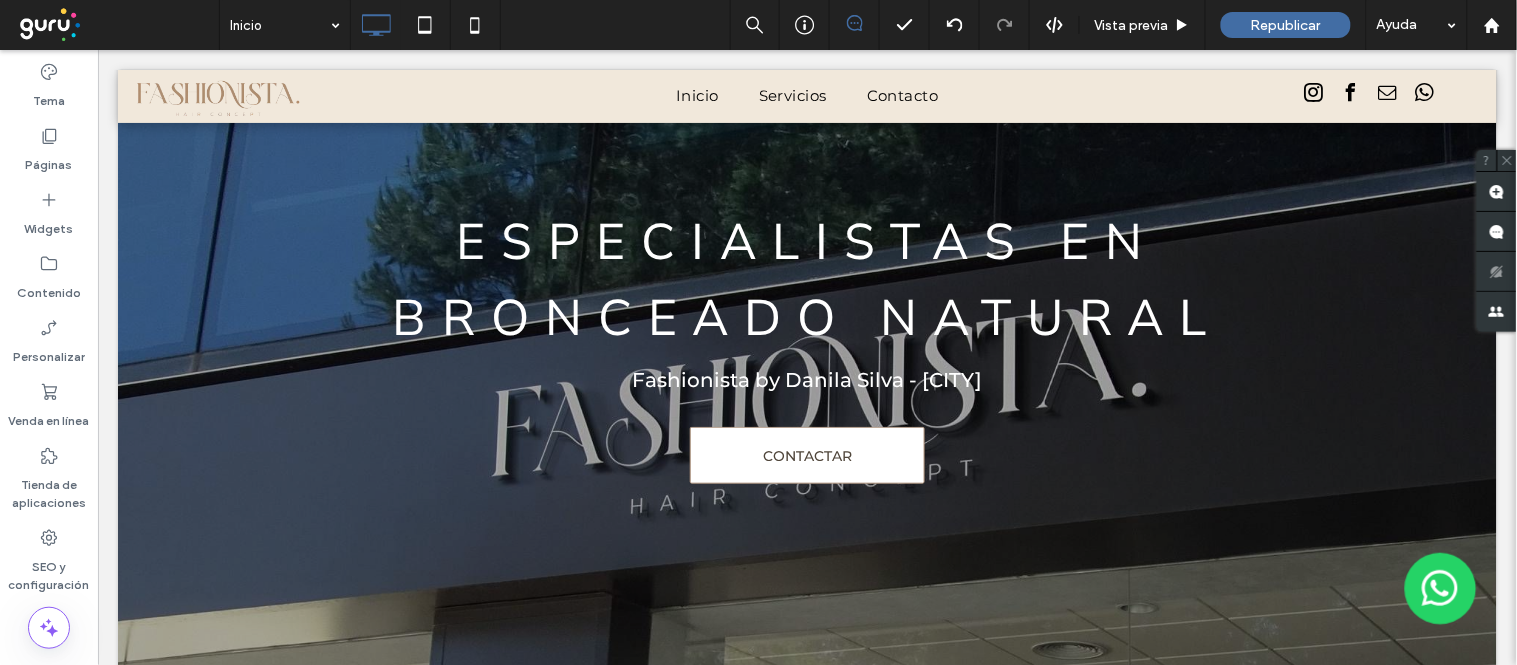 scroll, scrollTop: 0, scrollLeft: 0, axis: both 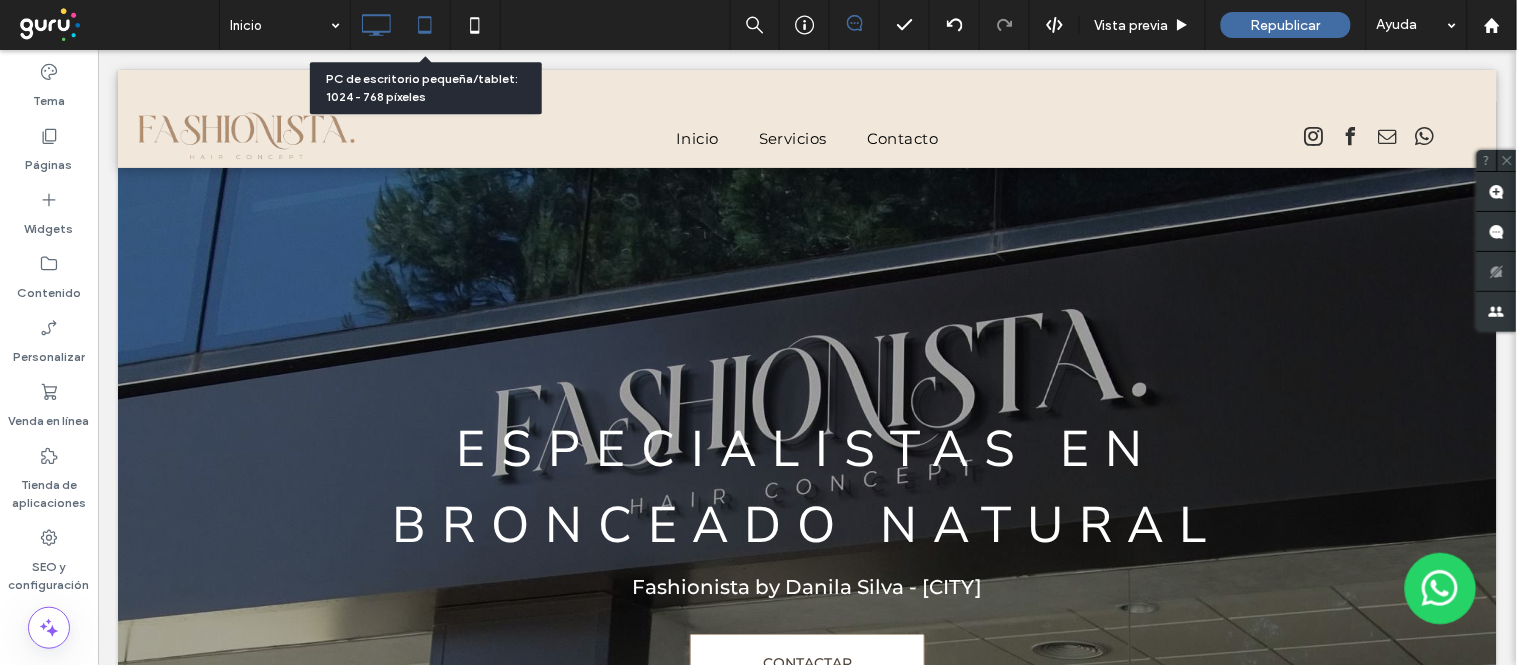 click 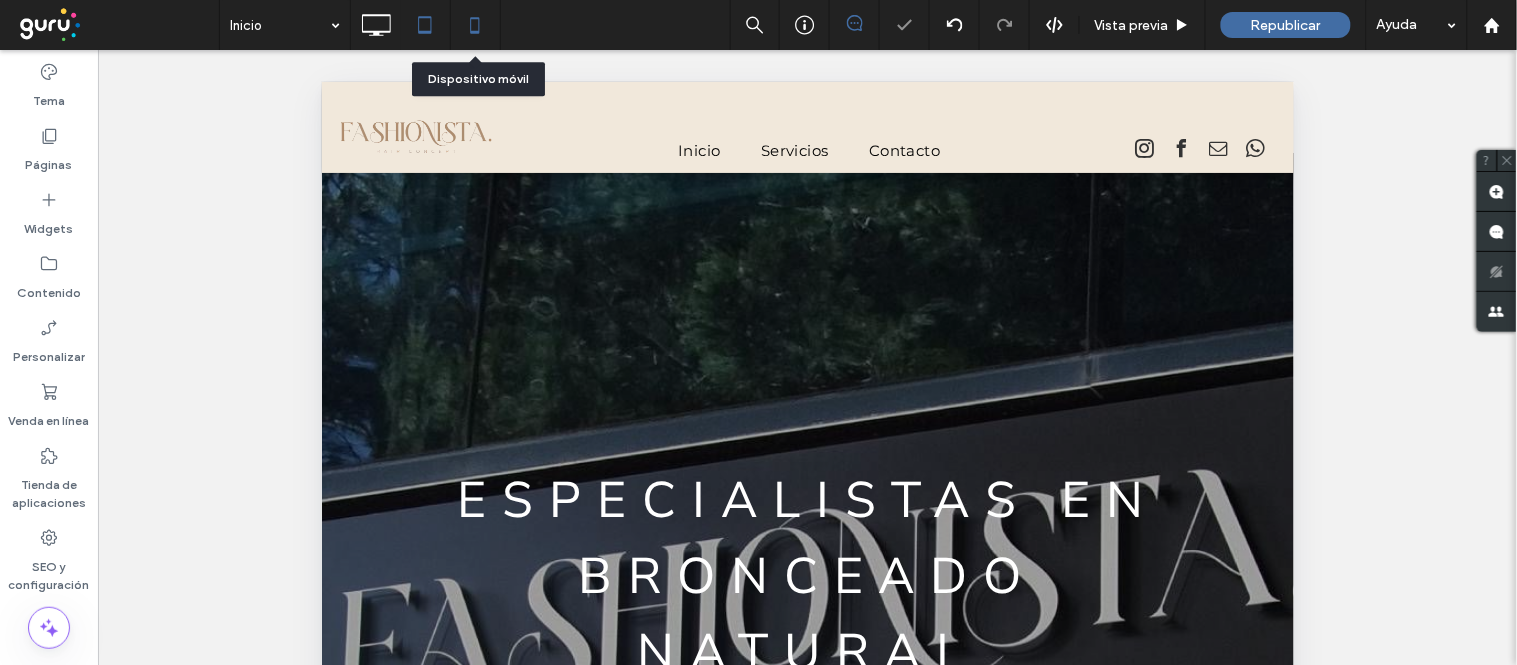 click 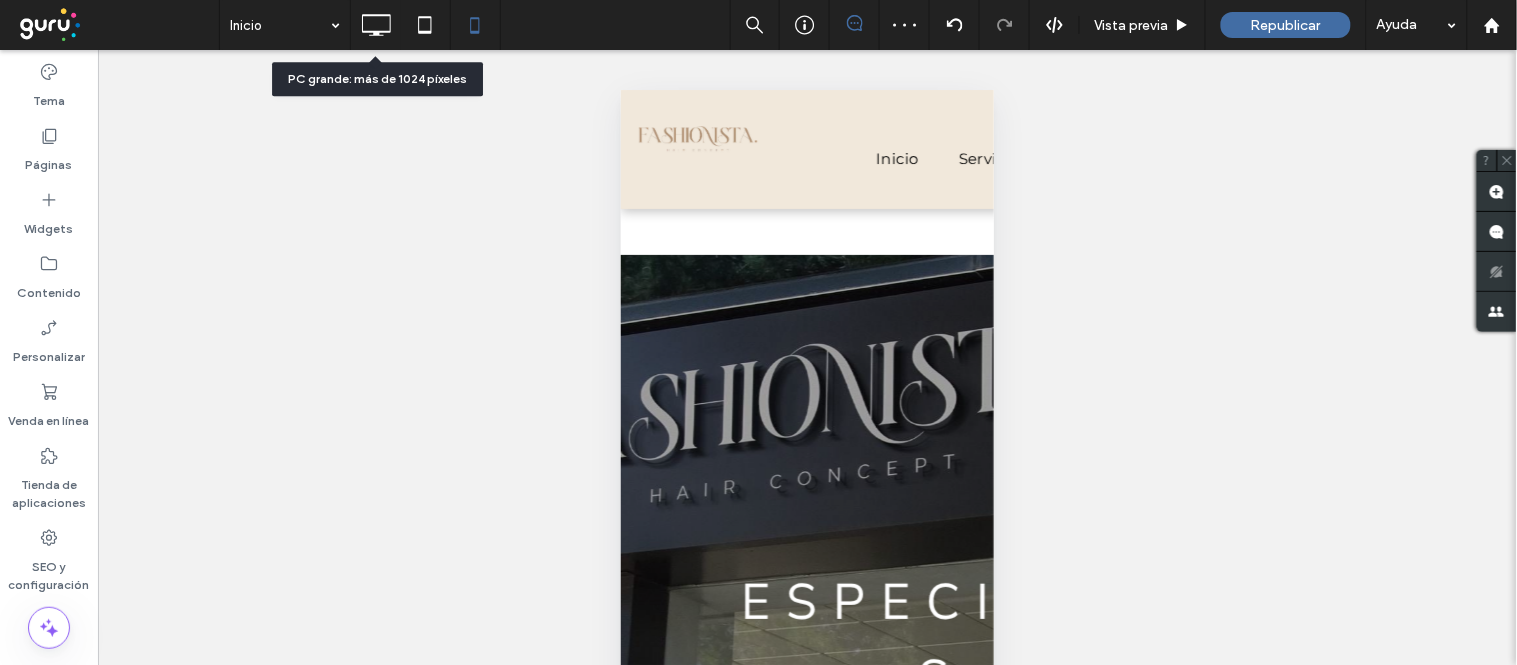 drag, startPoint x: 376, startPoint y: 33, endPoint x: 384, endPoint y: 272, distance: 239.13385 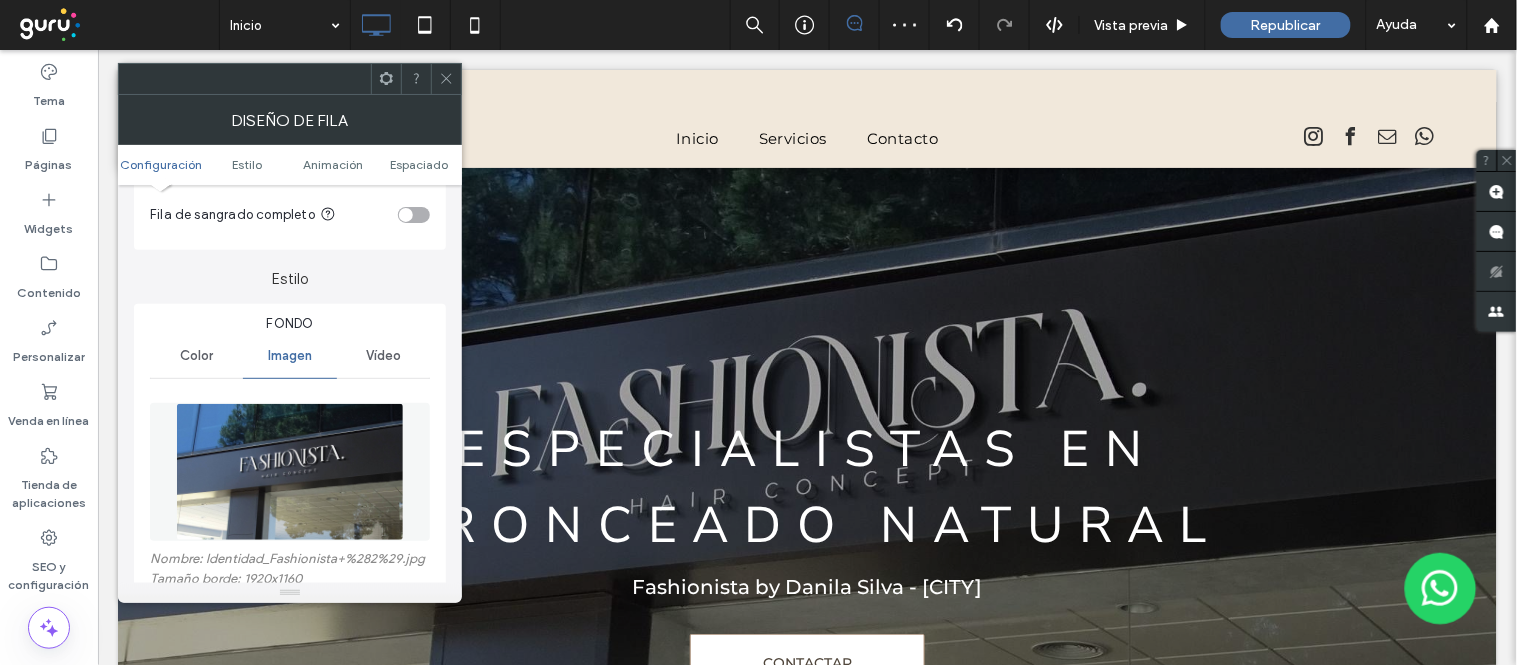 scroll, scrollTop: 222, scrollLeft: 0, axis: vertical 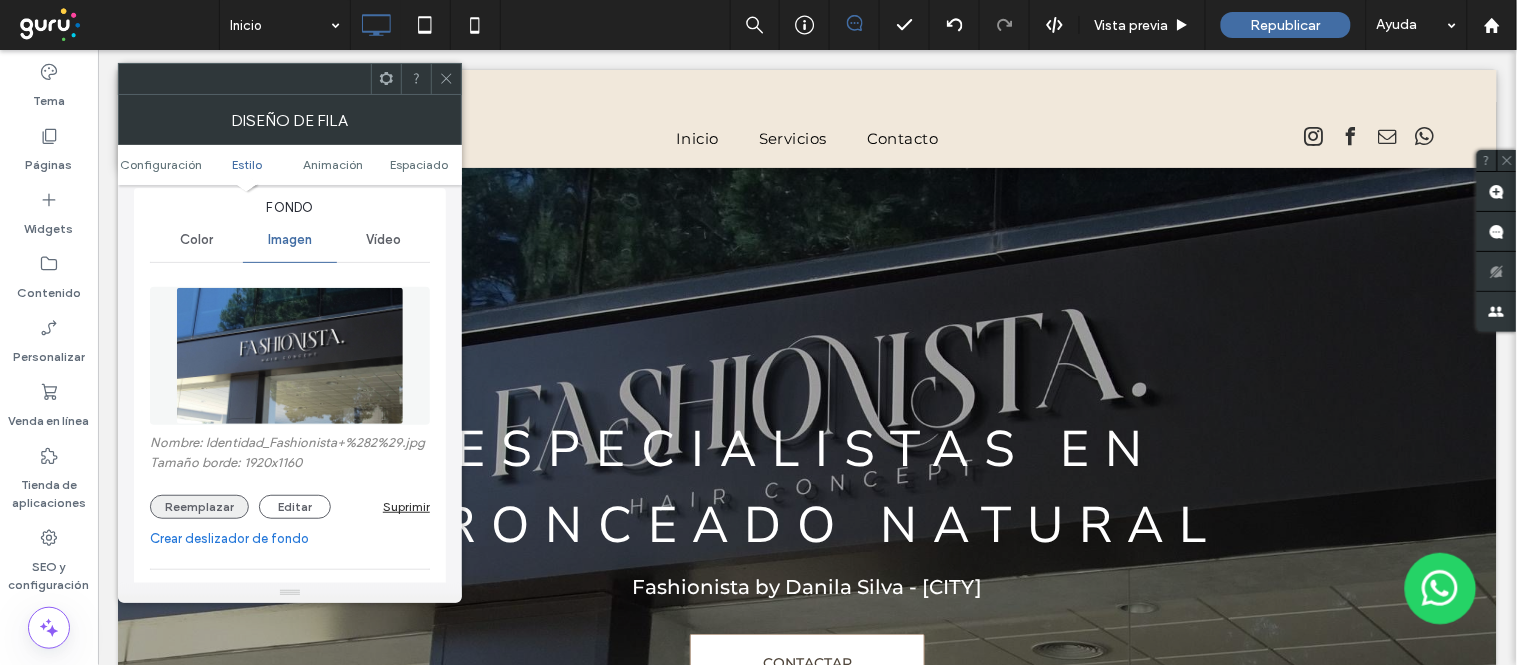 click on "Reemplazar" at bounding box center (199, 507) 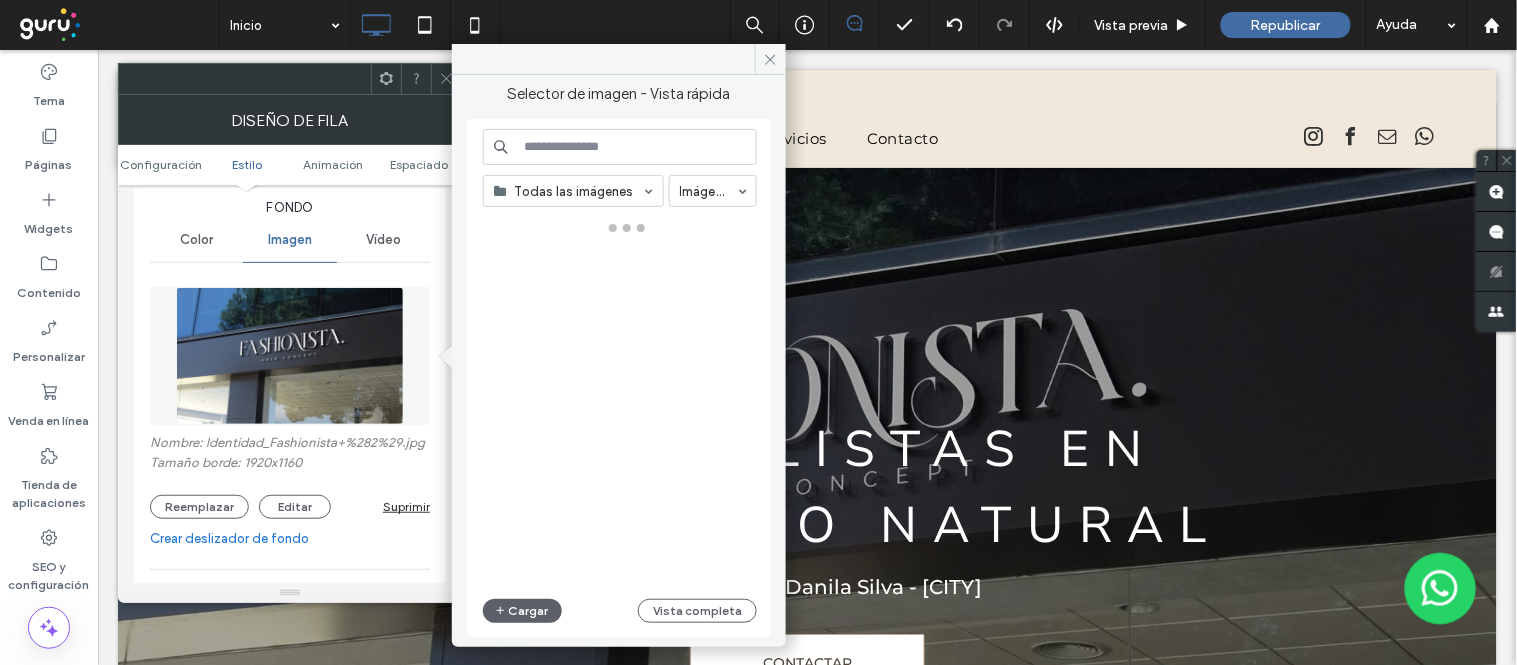 click at bounding box center (620, 147) 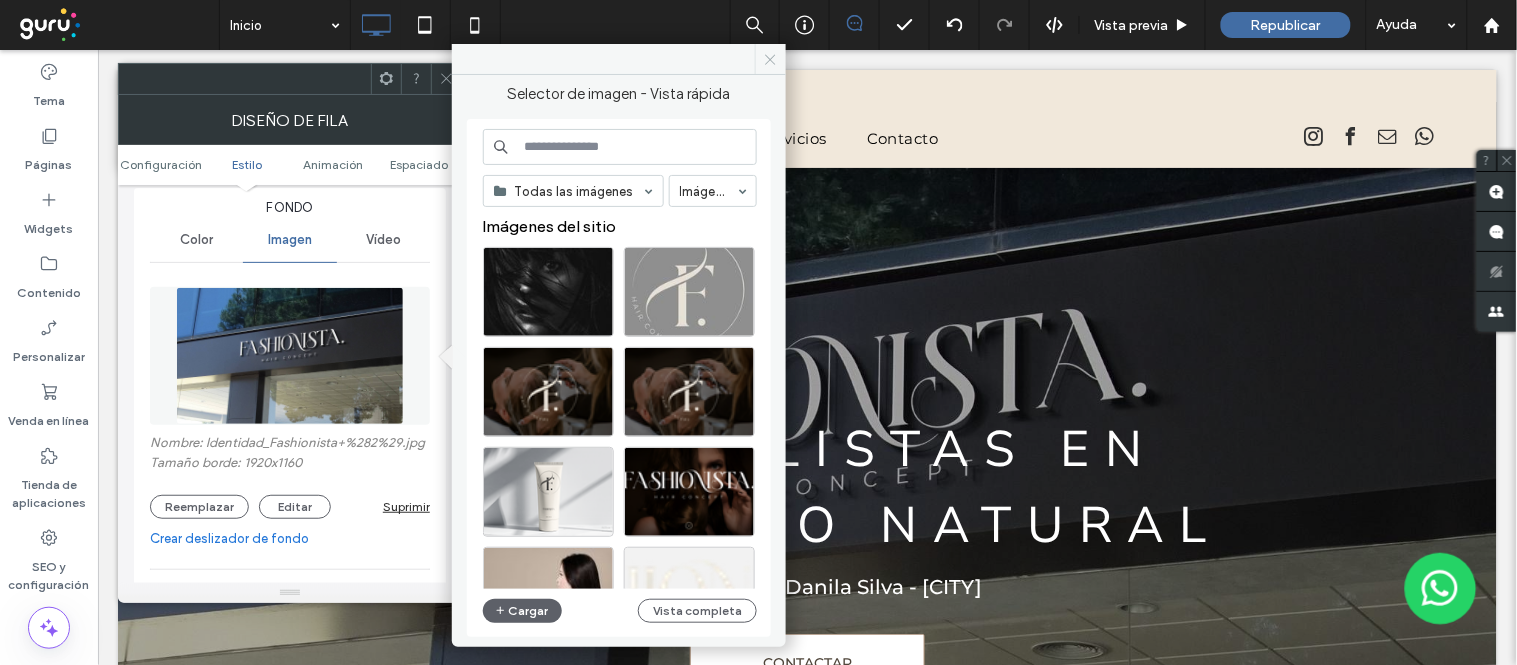 click 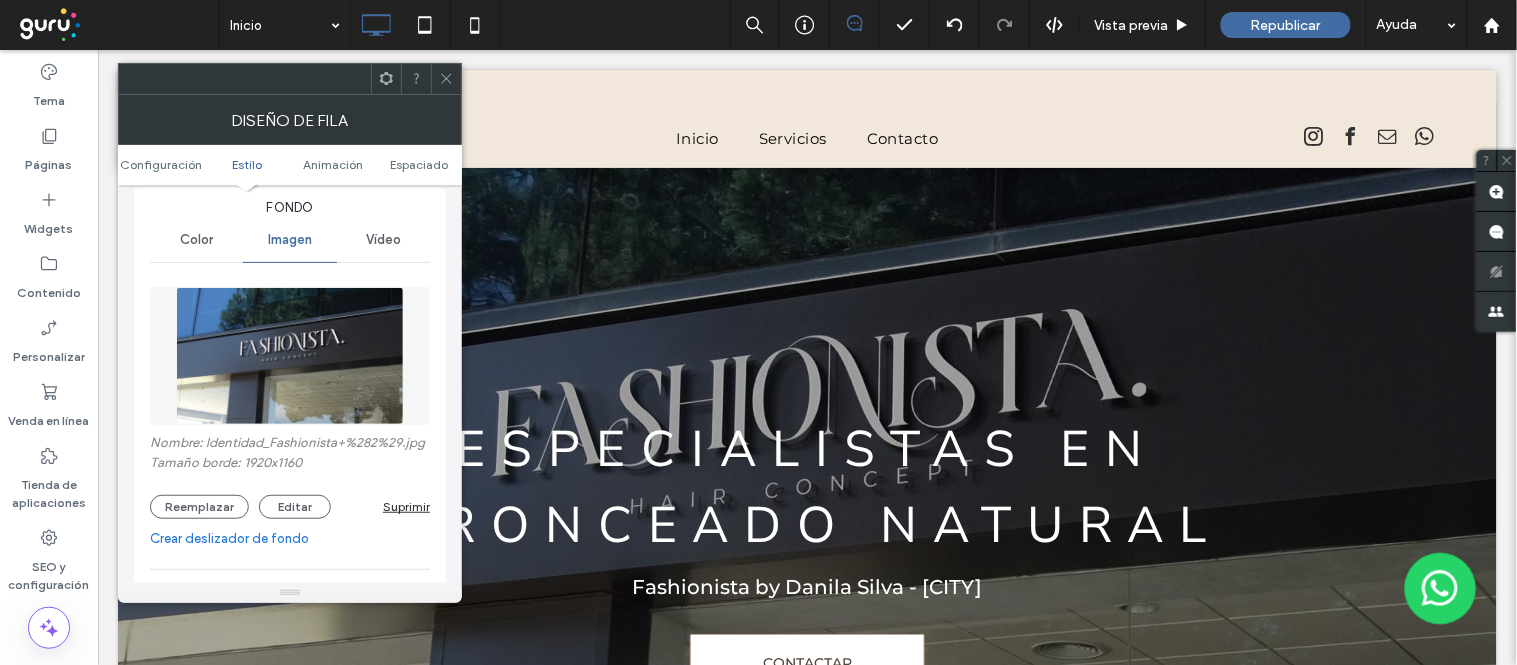 click at bounding box center (446, 79) 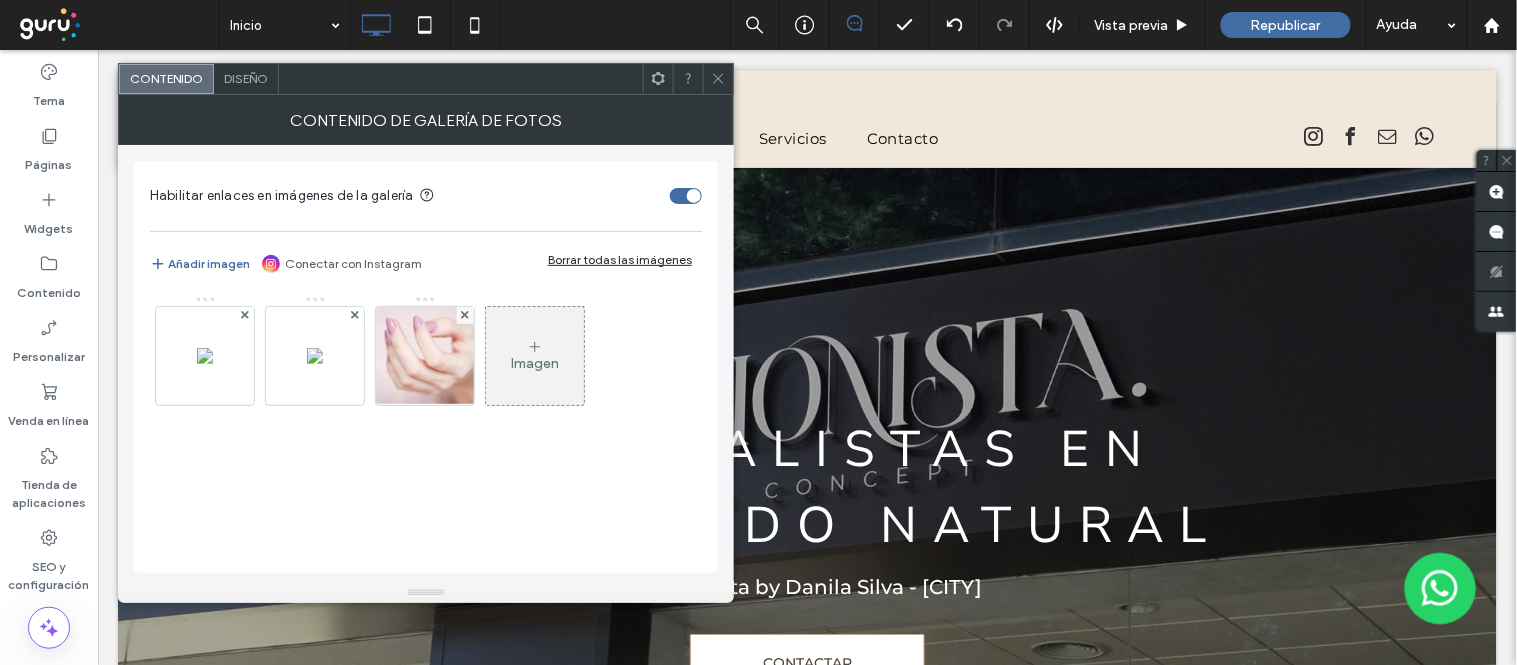 click 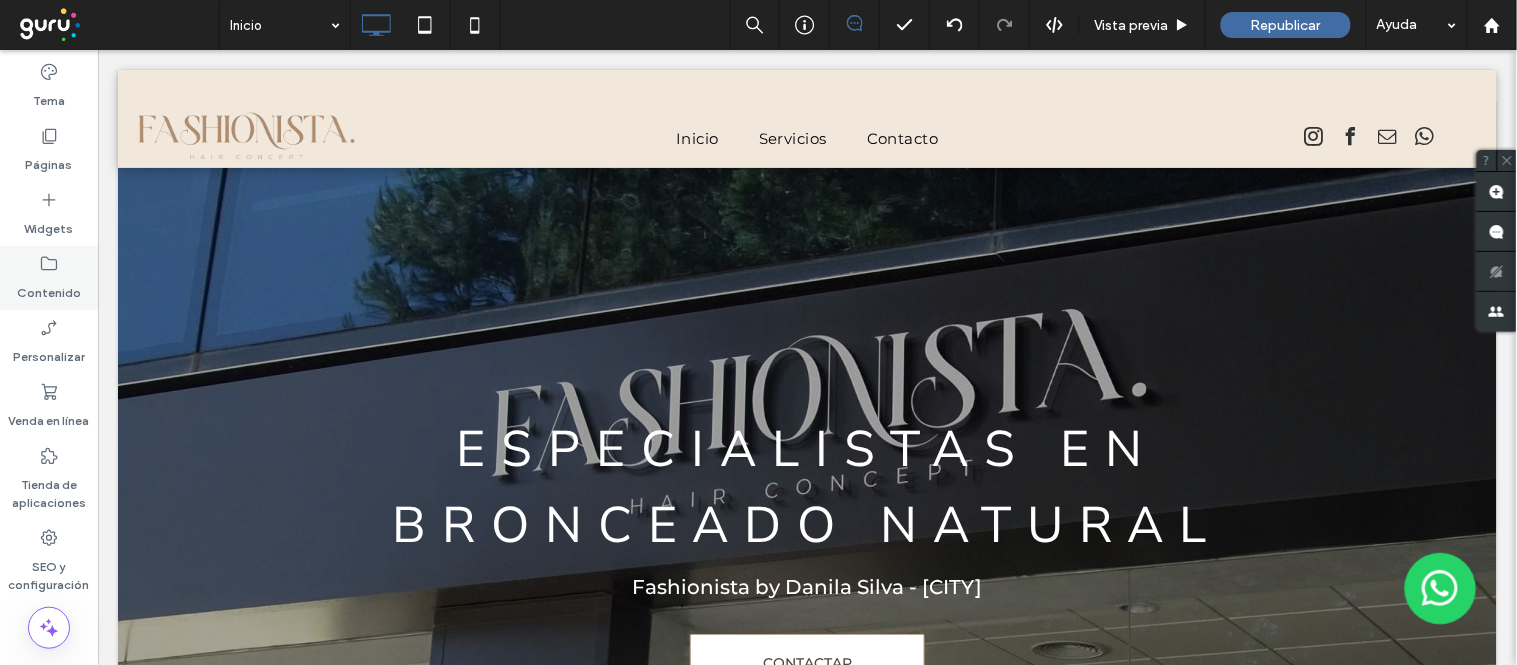 click on "Contenido" at bounding box center (49, 278) 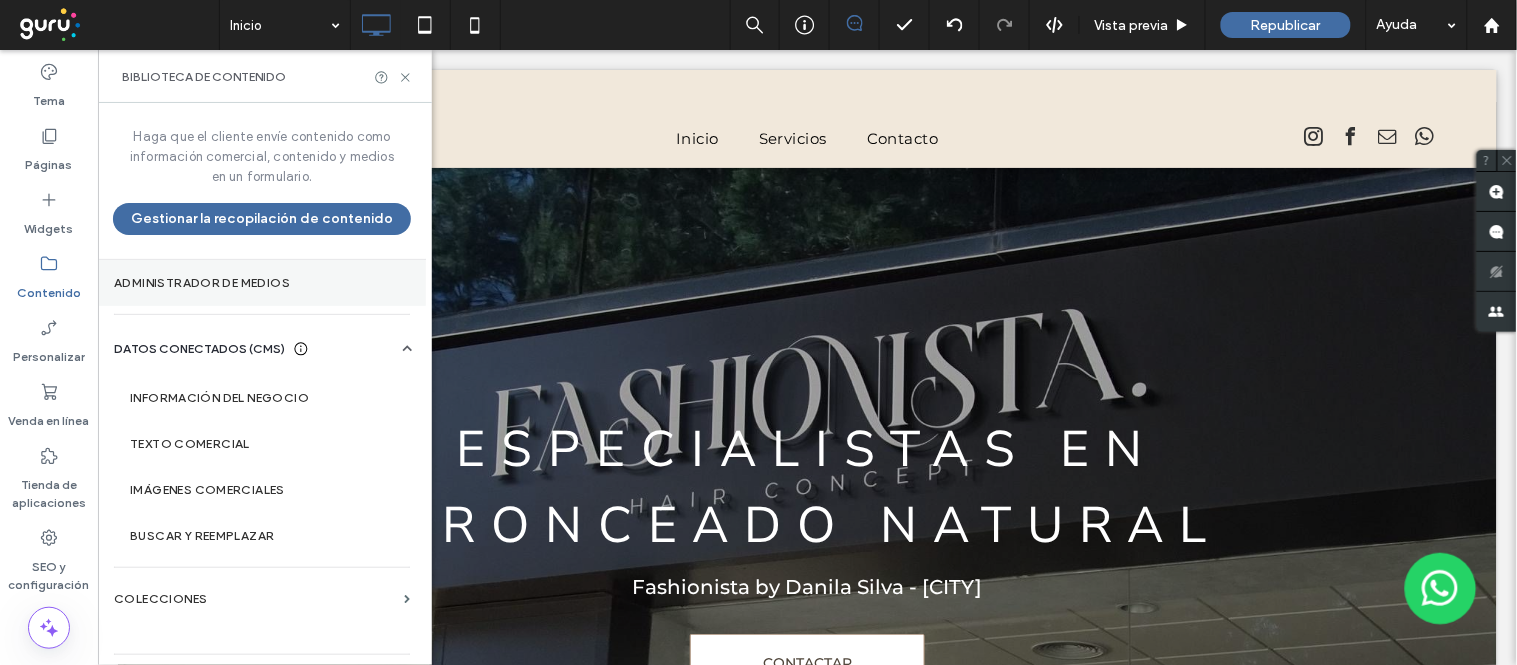 click on "Administrador de medios" at bounding box center [262, 283] 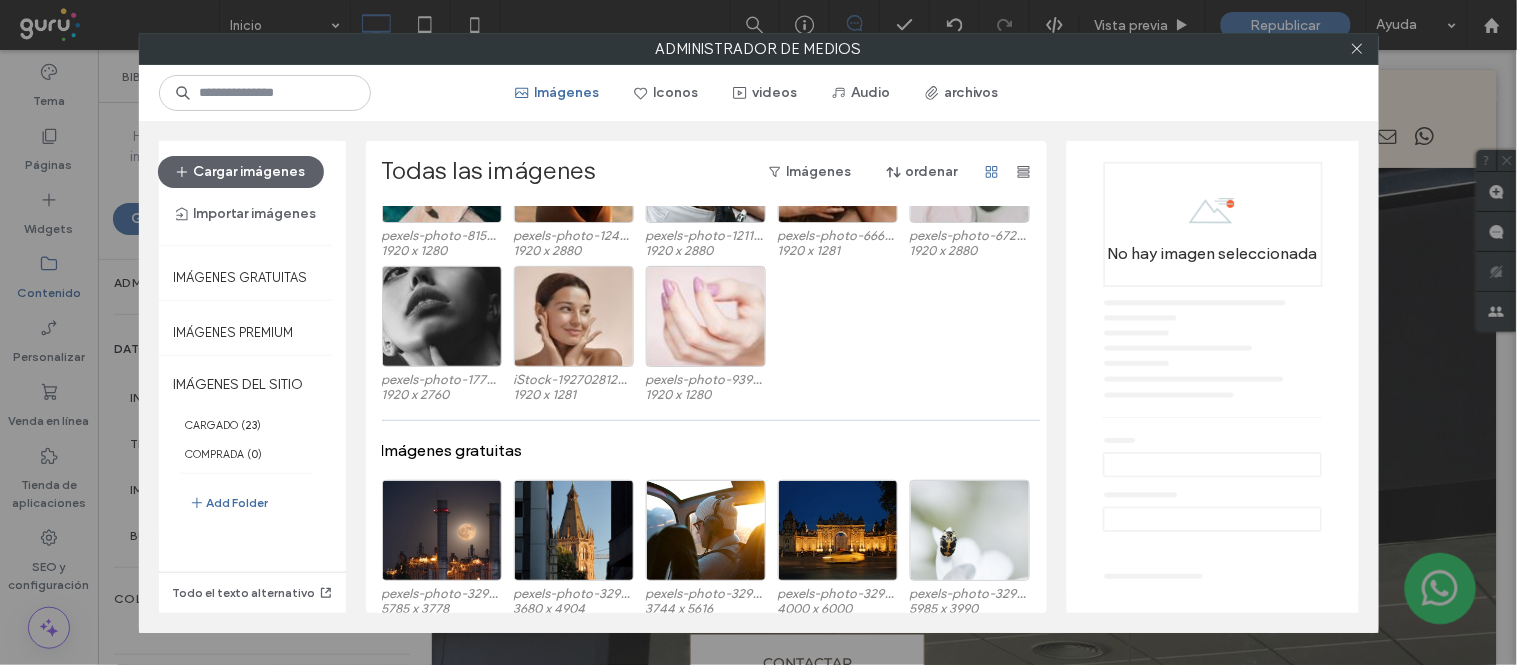 scroll, scrollTop: 562, scrollLeft: 0, axis: vertical 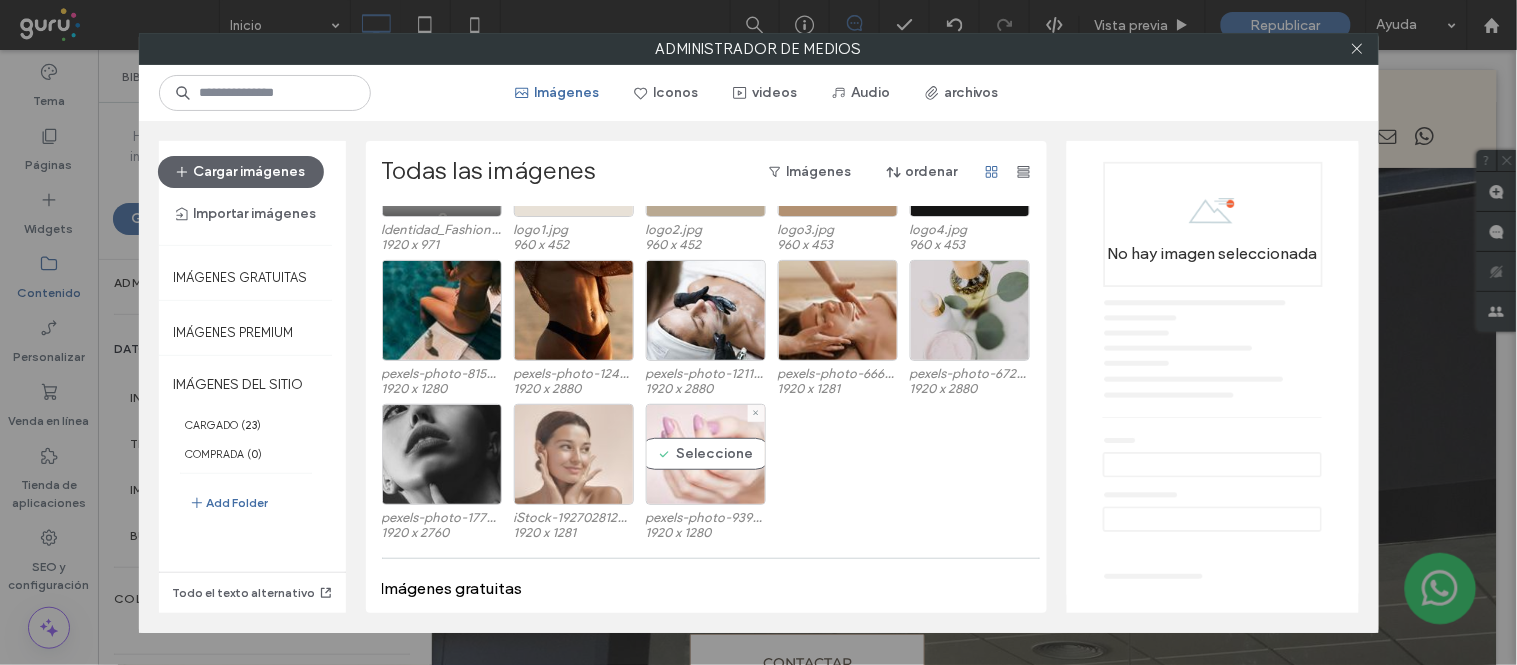 drag, startPoint x: 721, startPoint y: 453, endPoint x: 565, endPoint y: 458, distance: 156.08011 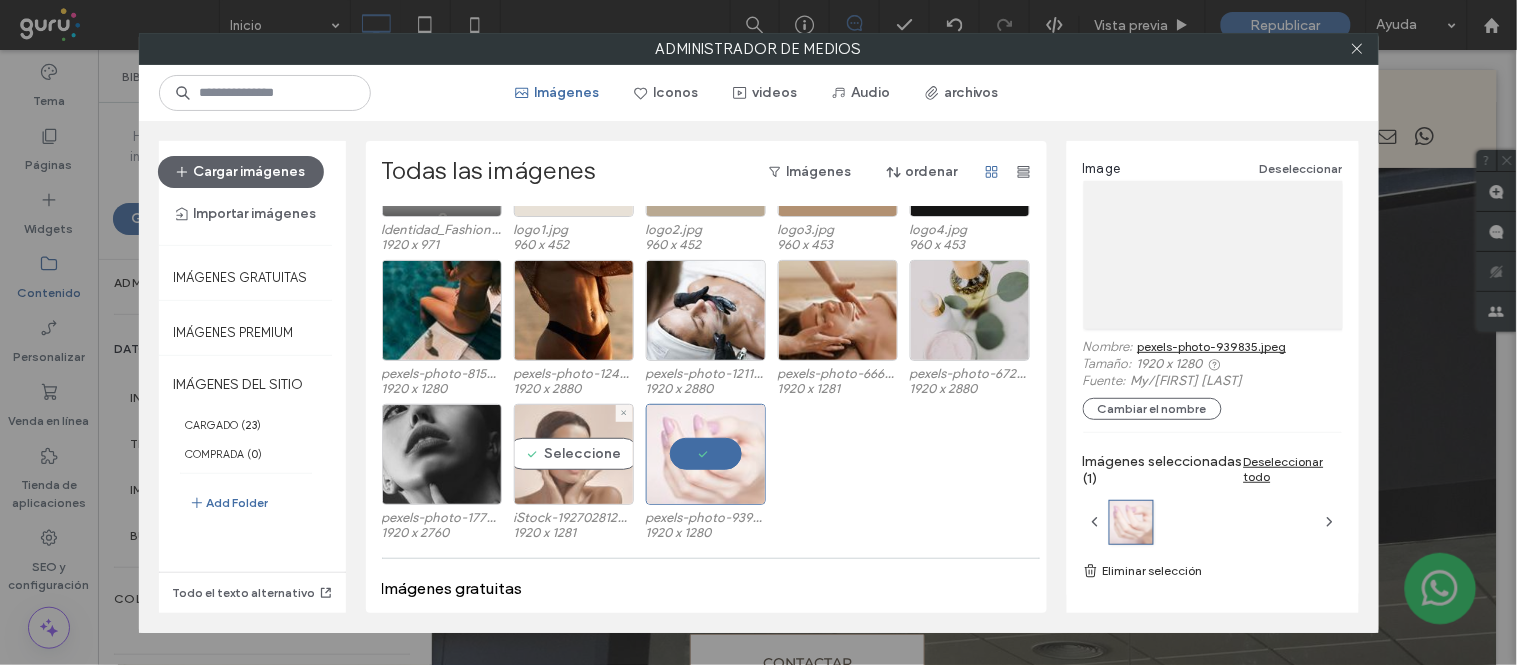 drag, startPoint x: 565, startPoint y: 458, endPoint x: 544, endPoint y: 460, distance: 21.095022 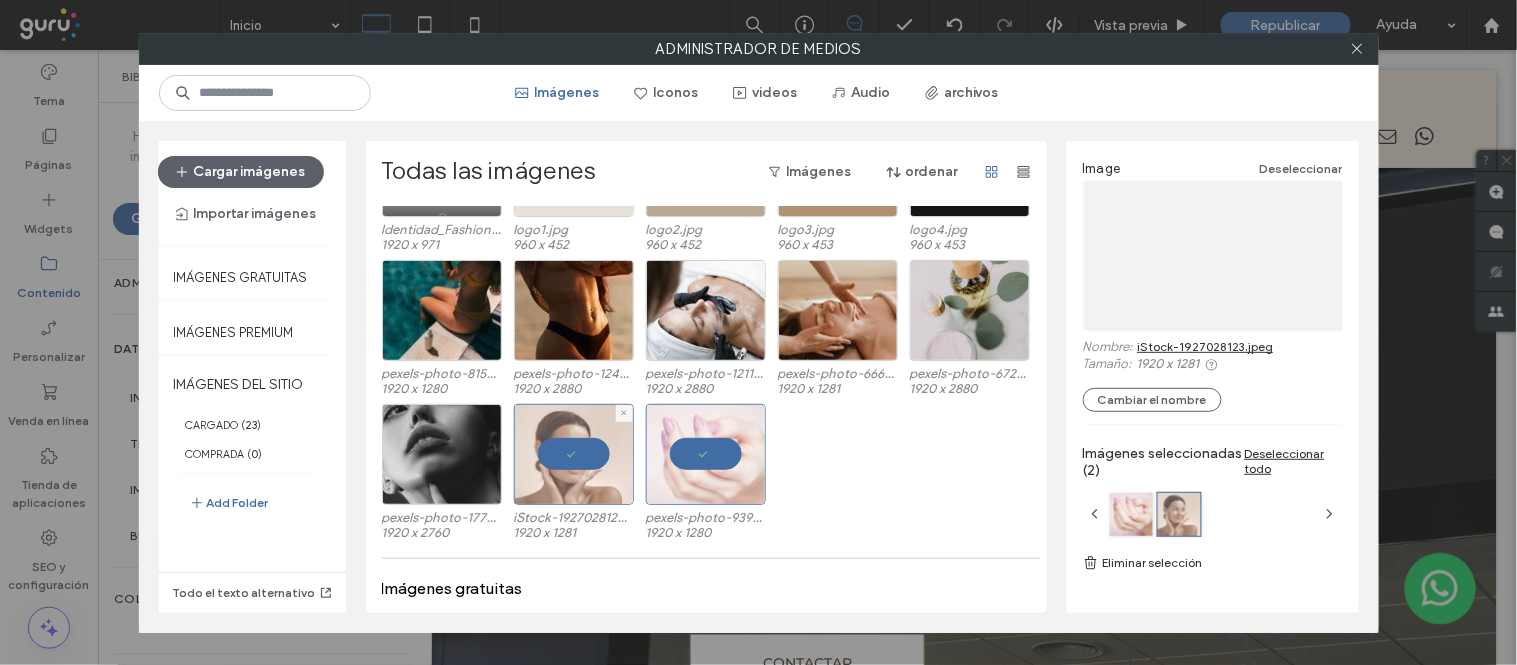 click at bounding box center (574, 454) 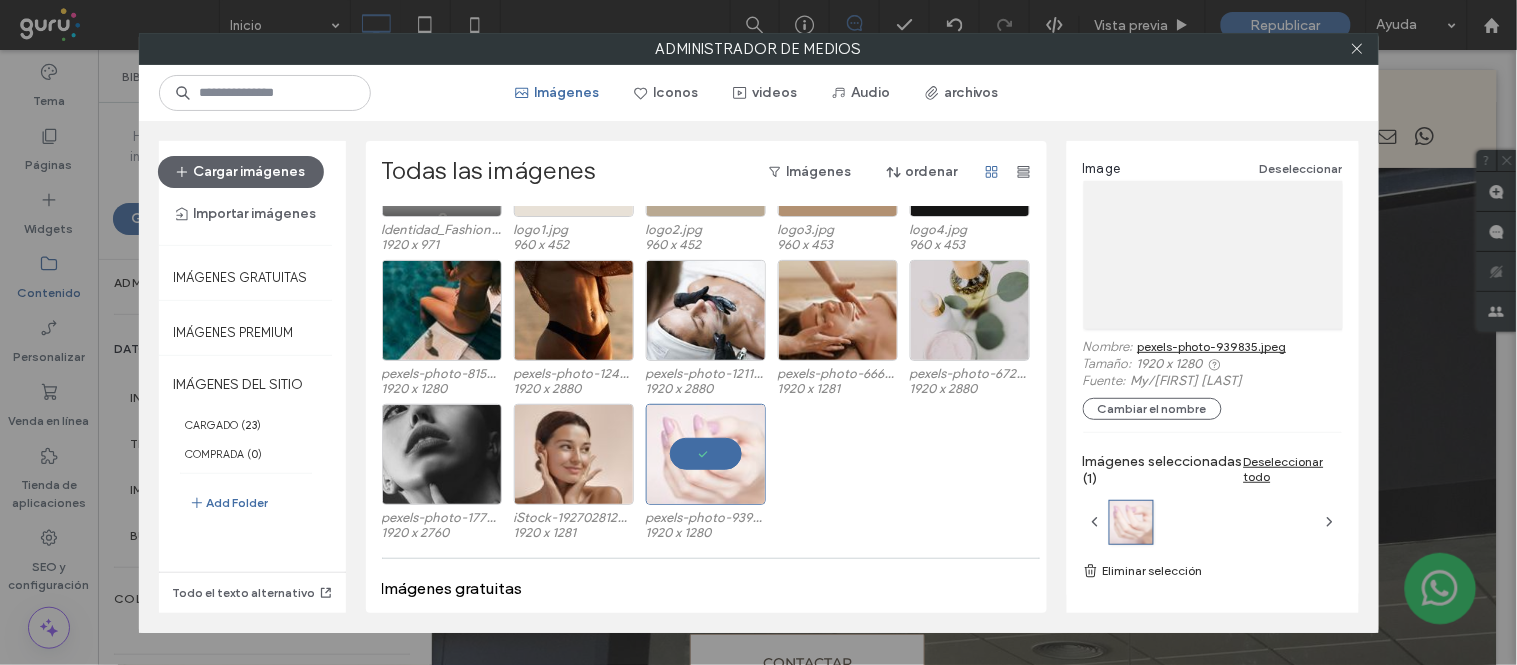 click on "pexels-photo-1778821.jpeg 1920 x 2760 iStock-1927028123.jpeg 1920 x 1281 pexels-photo-939835.jpeg 1920 x 1280" at bounding box center [712, 476] 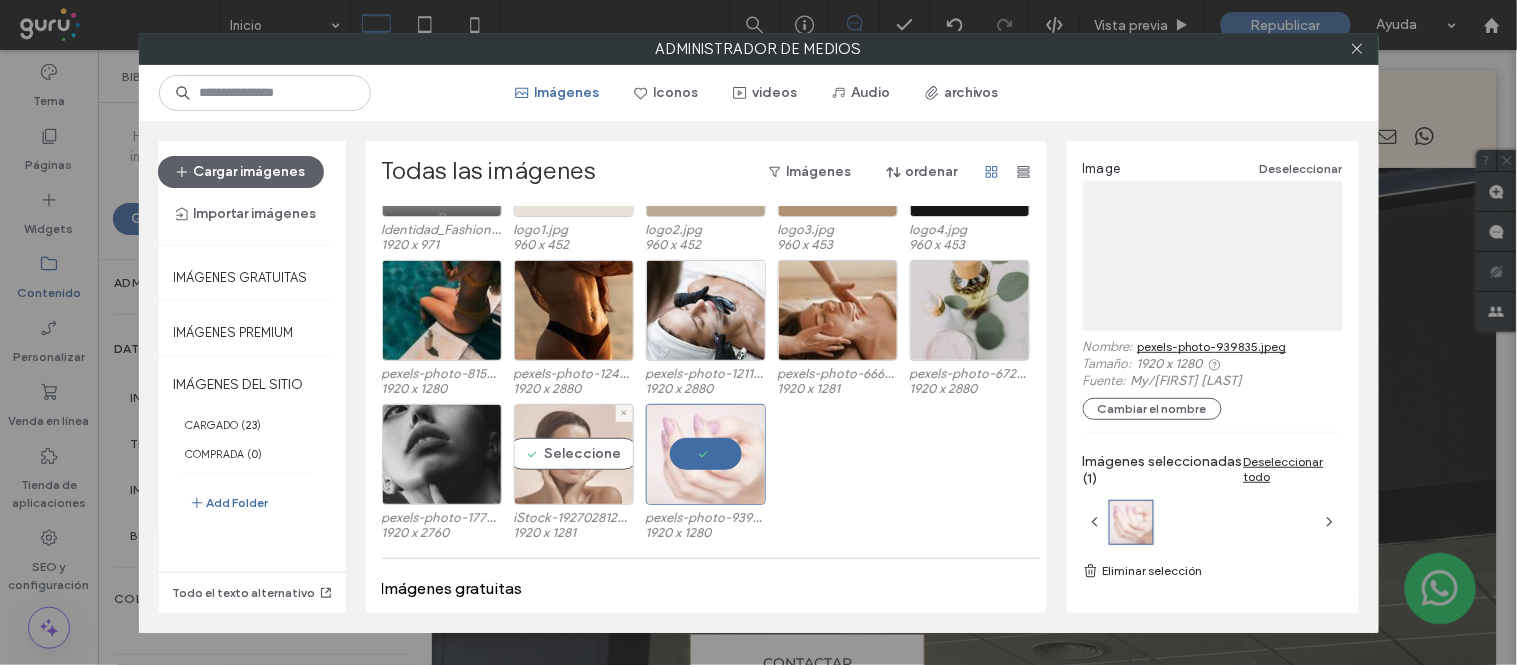 click on "Seleccione" at bounding box center (574, 454) 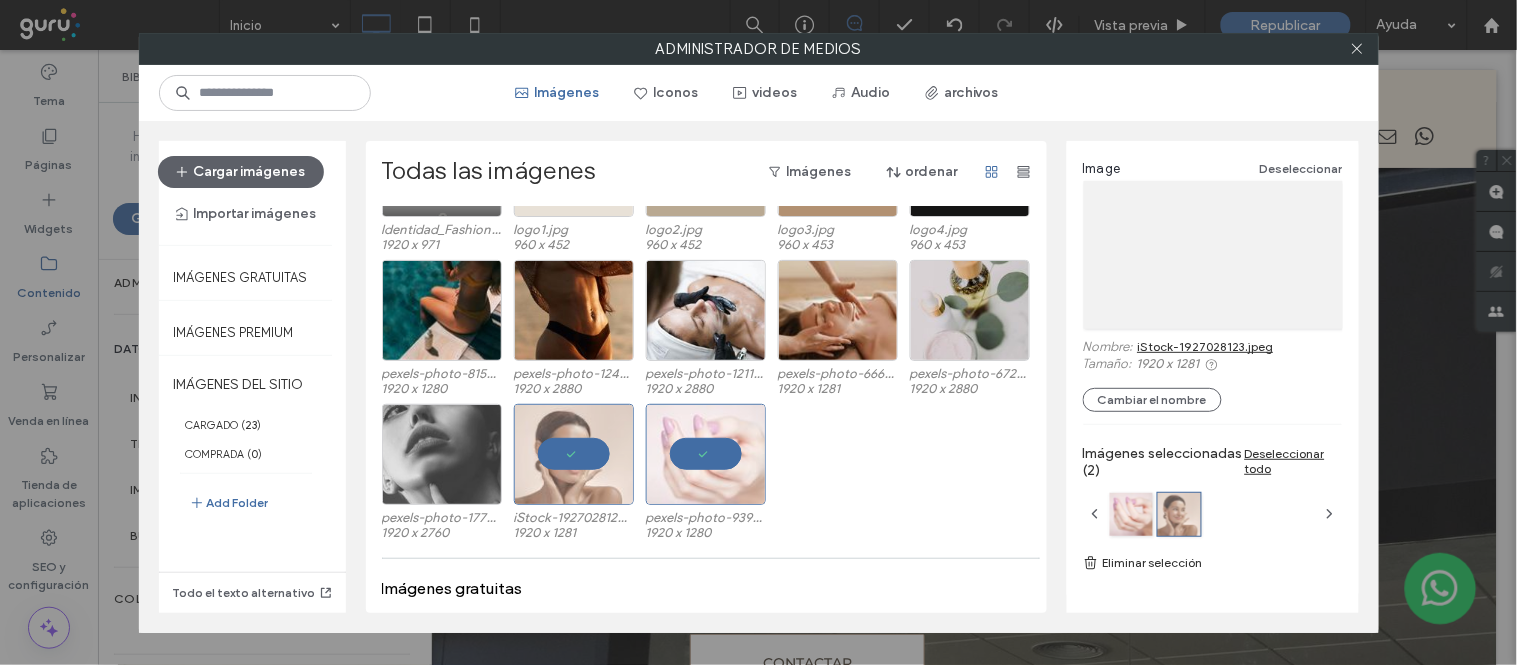 click at bounding box center (442, 454) 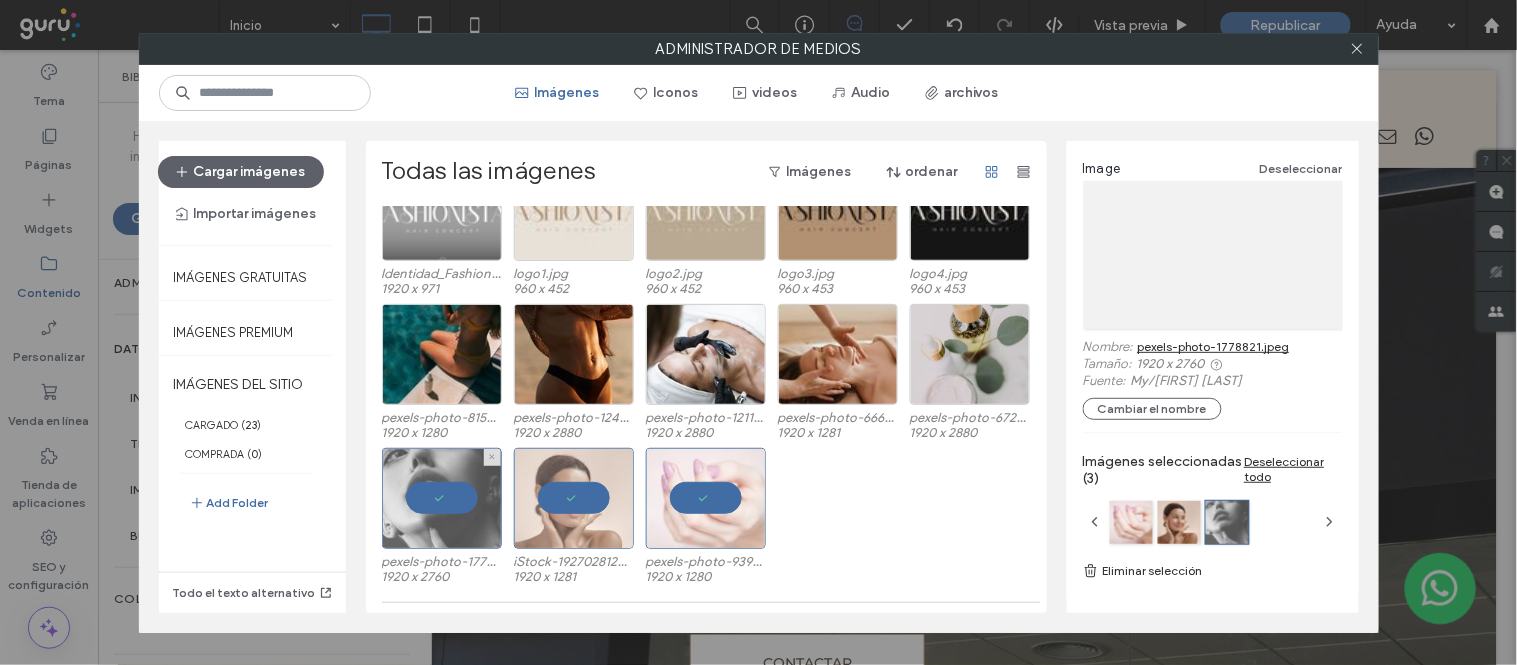 scroll, scrollTop: 451, scrollLeft: 0, axis: vertical 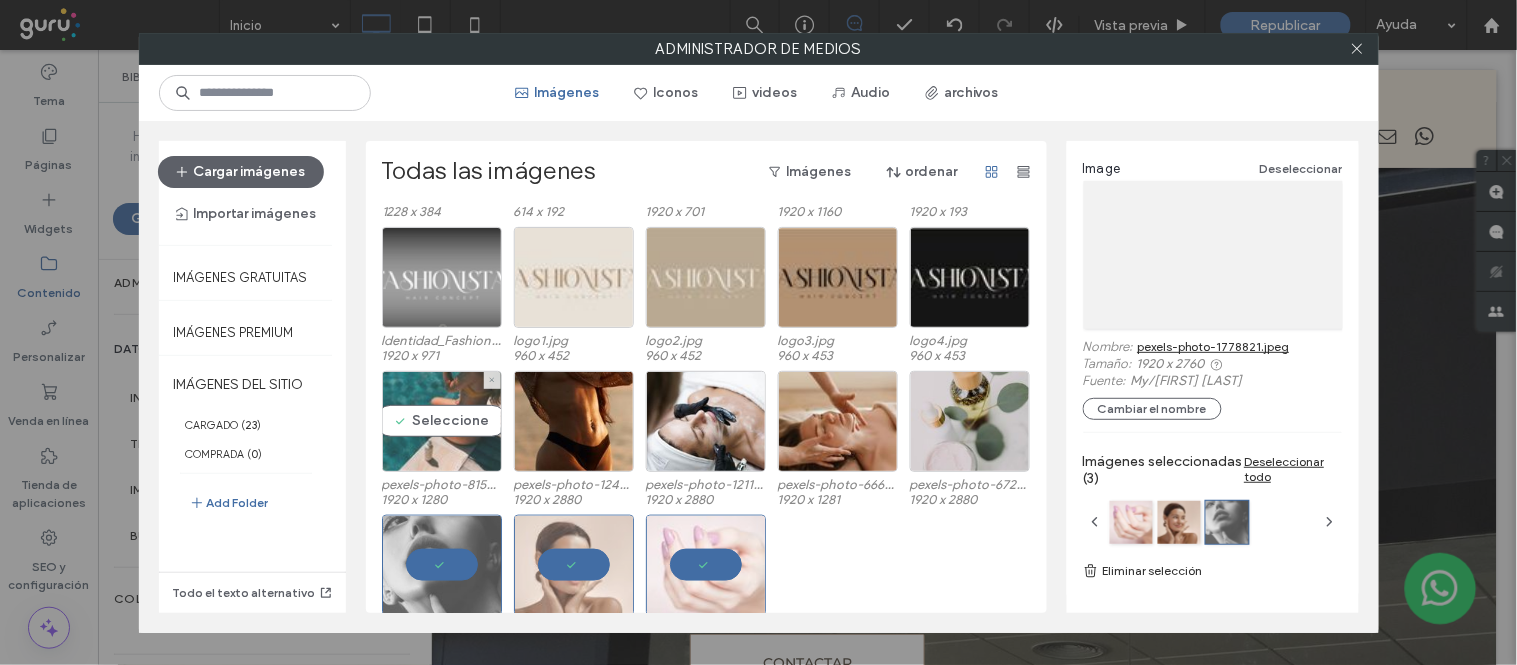 click on "Seleccione" at bounding box center [442, 421] 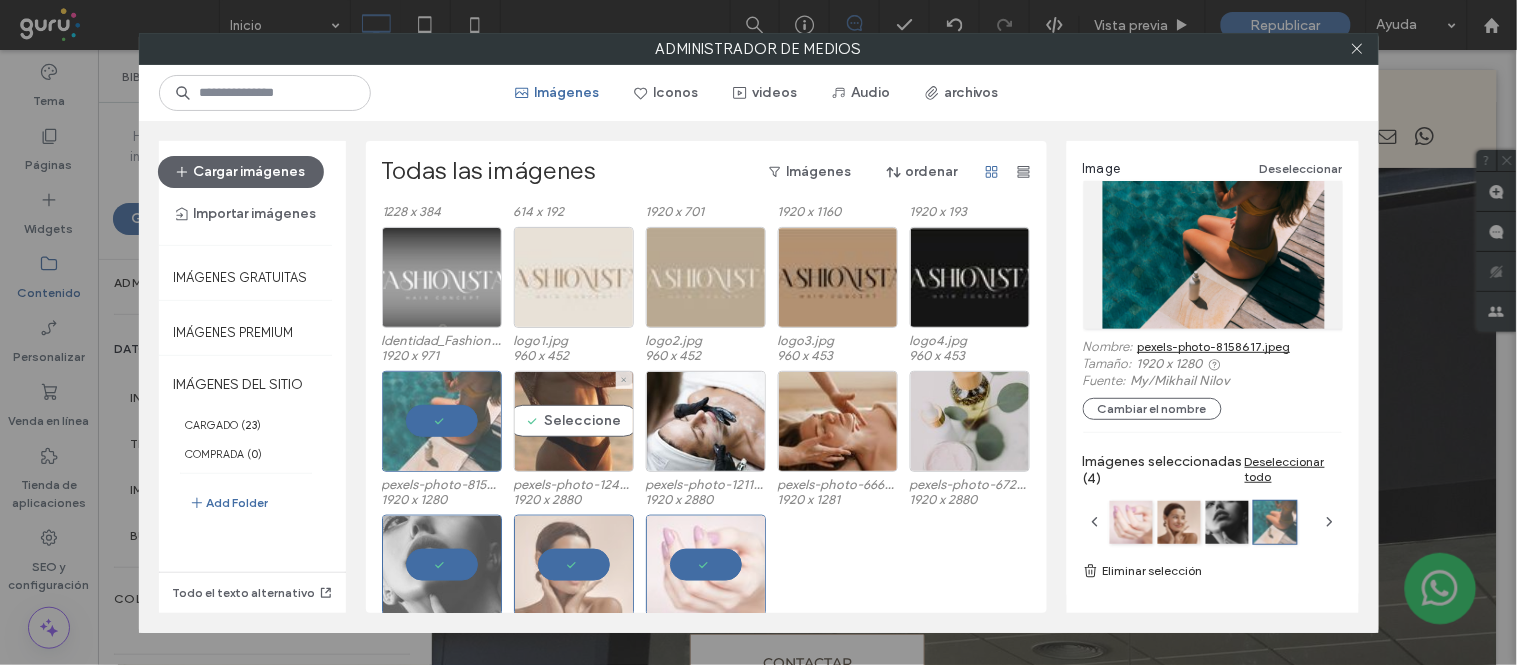 click on "Seleccione" at bounding box center [574, 421] 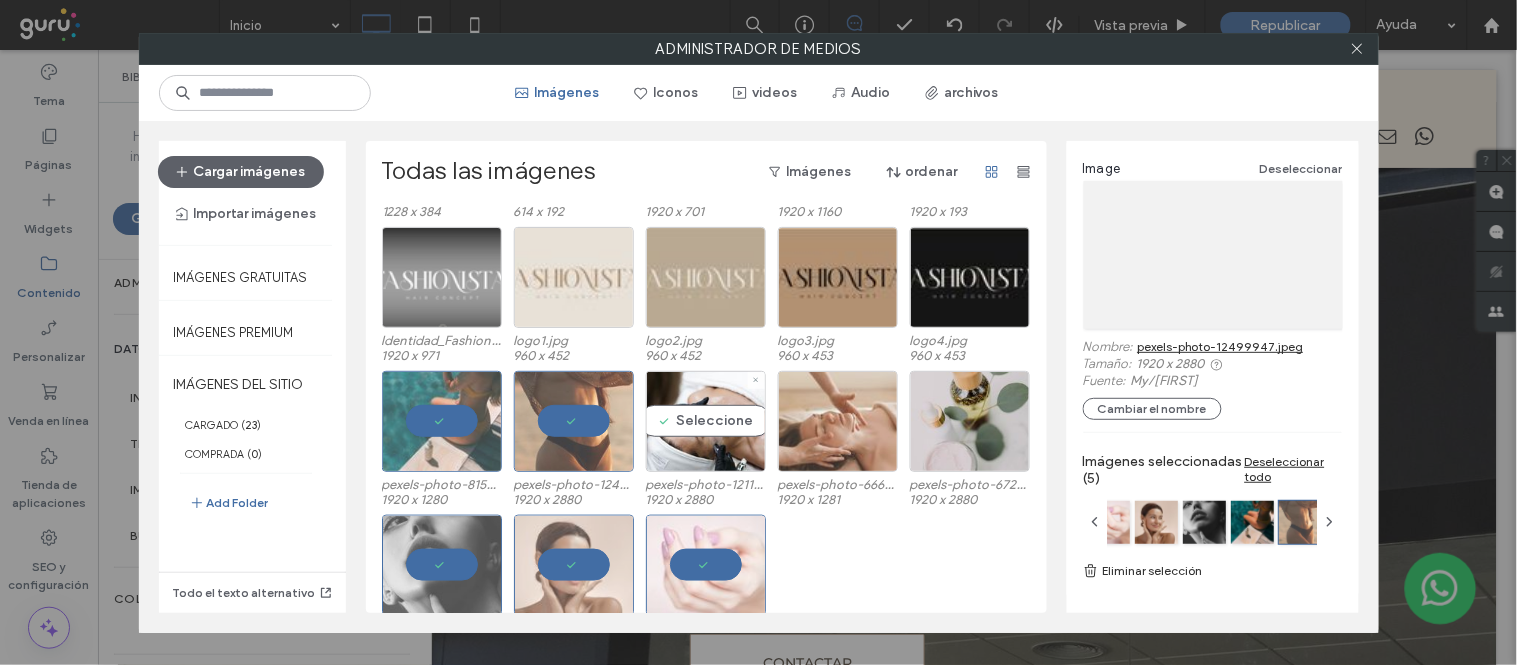 drag, startPoint x: 706, startPoint y: 424, endPoint x: 813, endPoint y: 416, distance: 107.298645 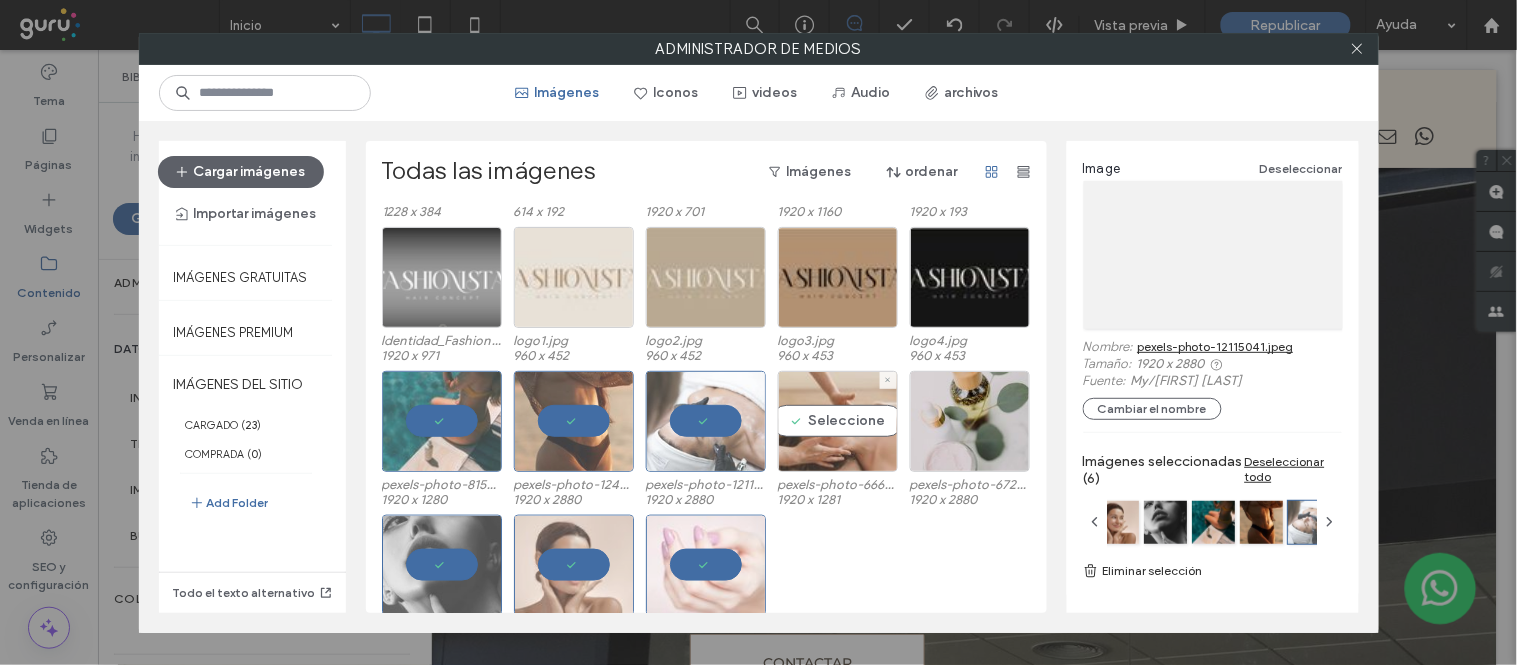 click on "Seleccione" at bounding box center (838, 421) 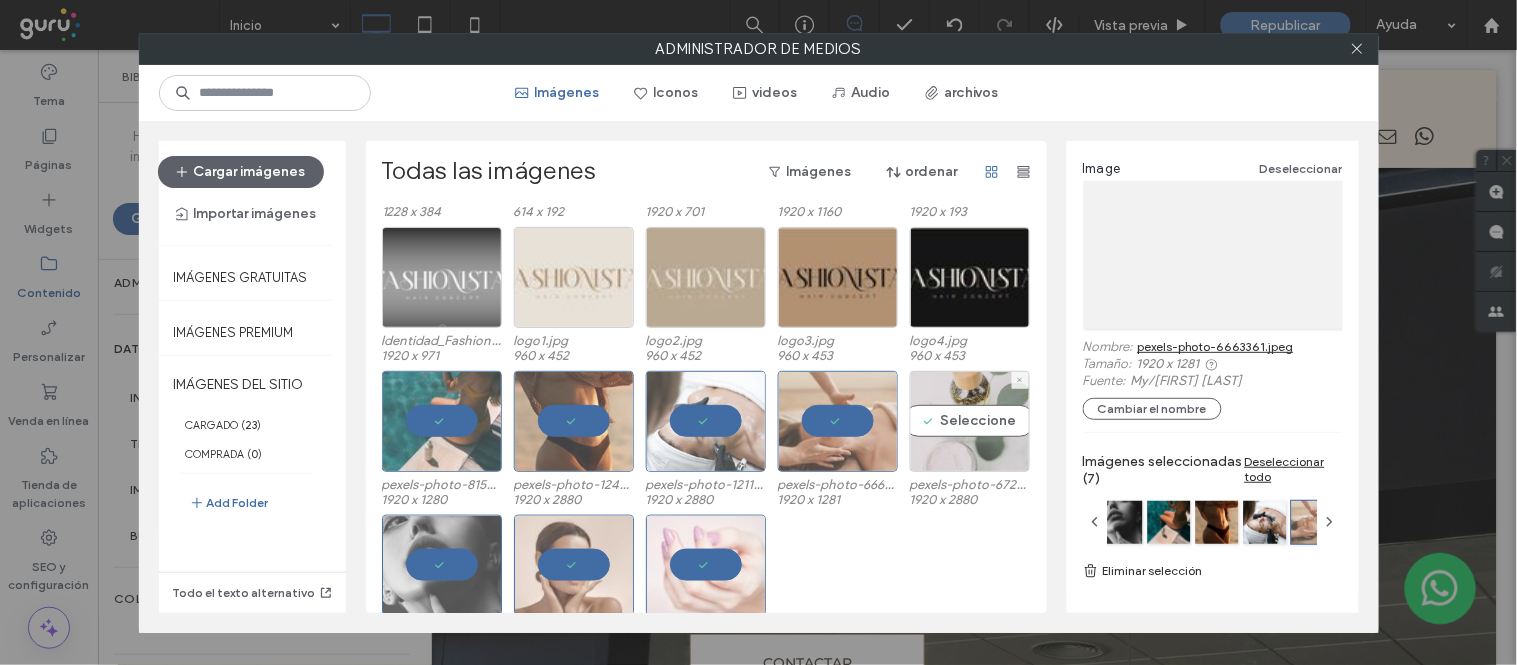 click on "Seleccione" at bounding box center (970, 421) 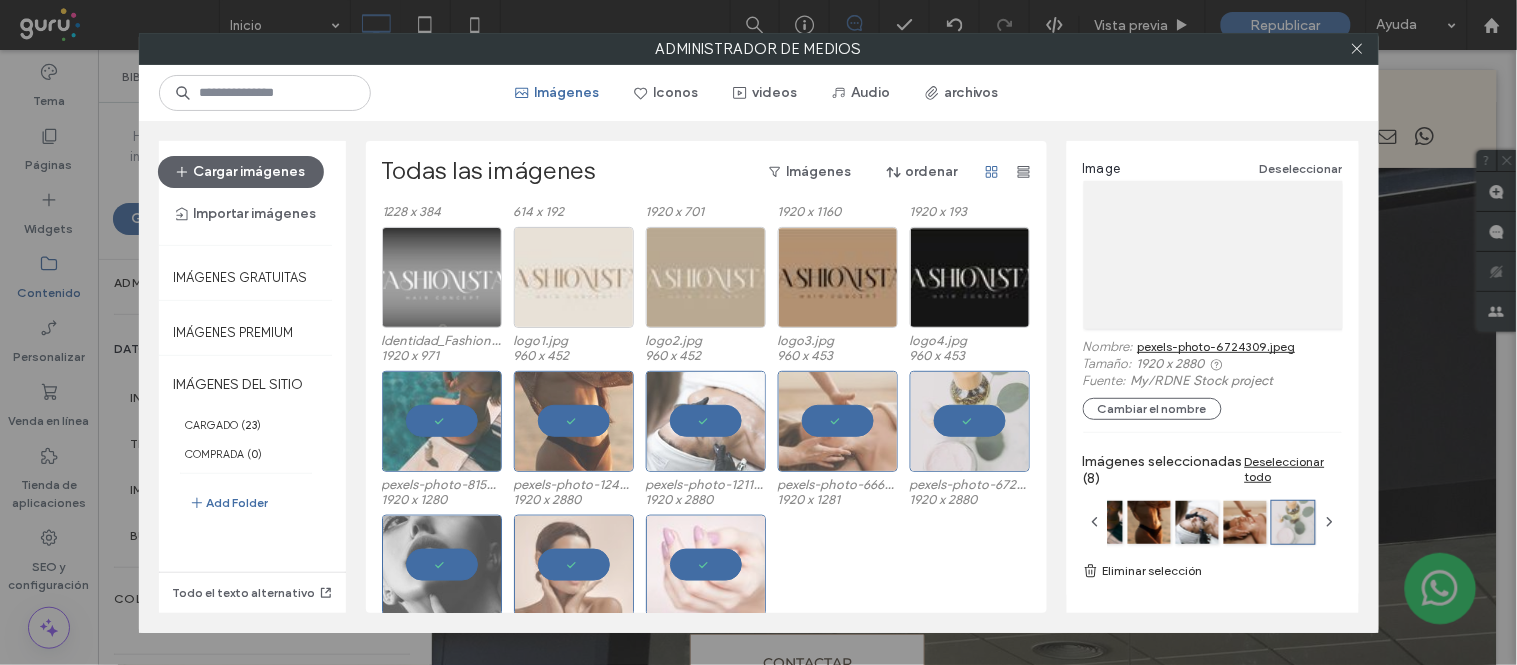 click on "Eliminar selección" at bounding box center [1213, 571] 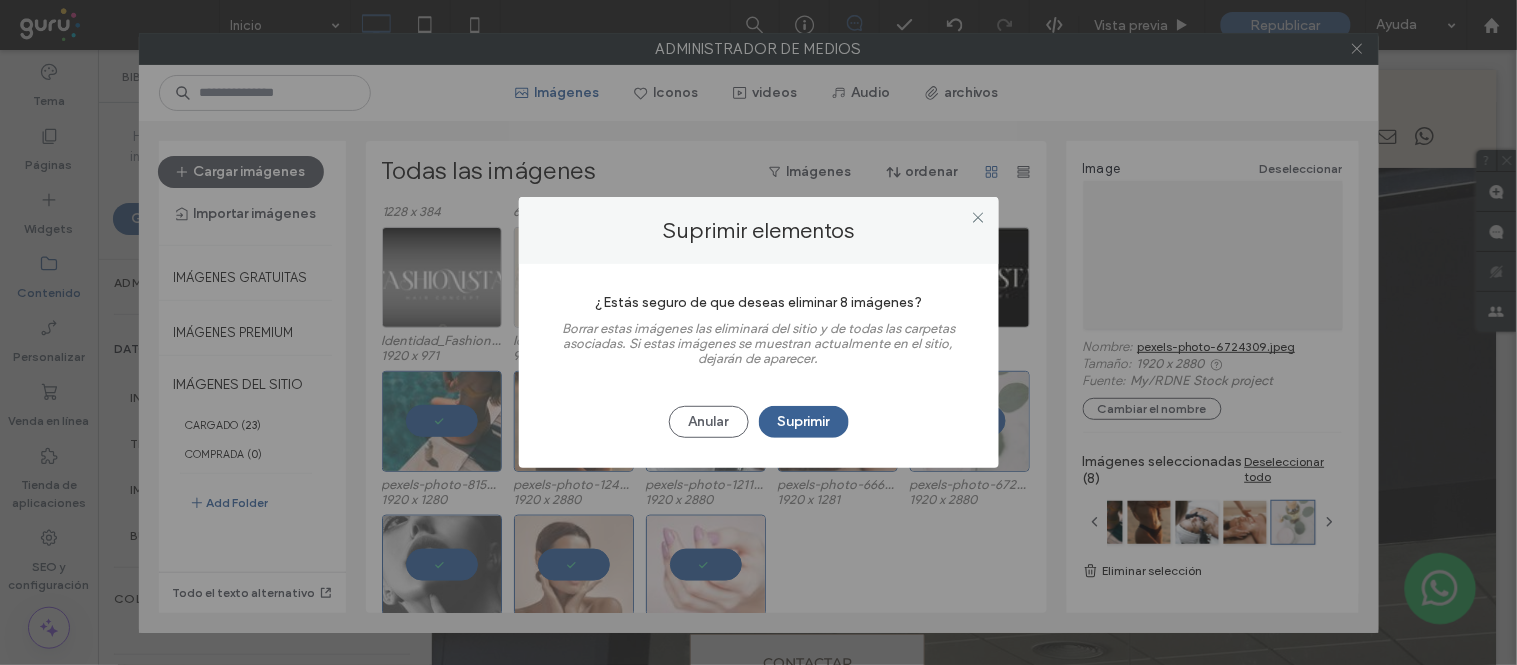 click on "Suprimir" at bounding box center (804, 422) 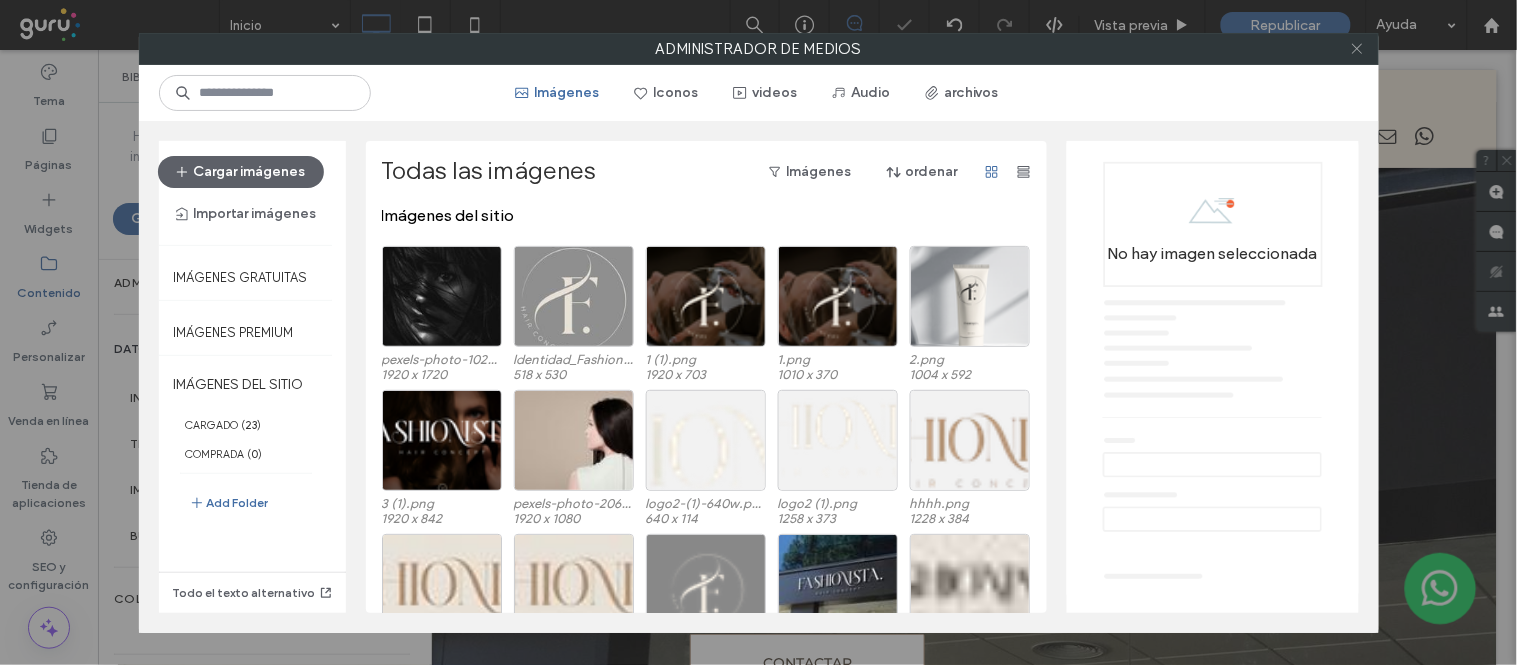 click 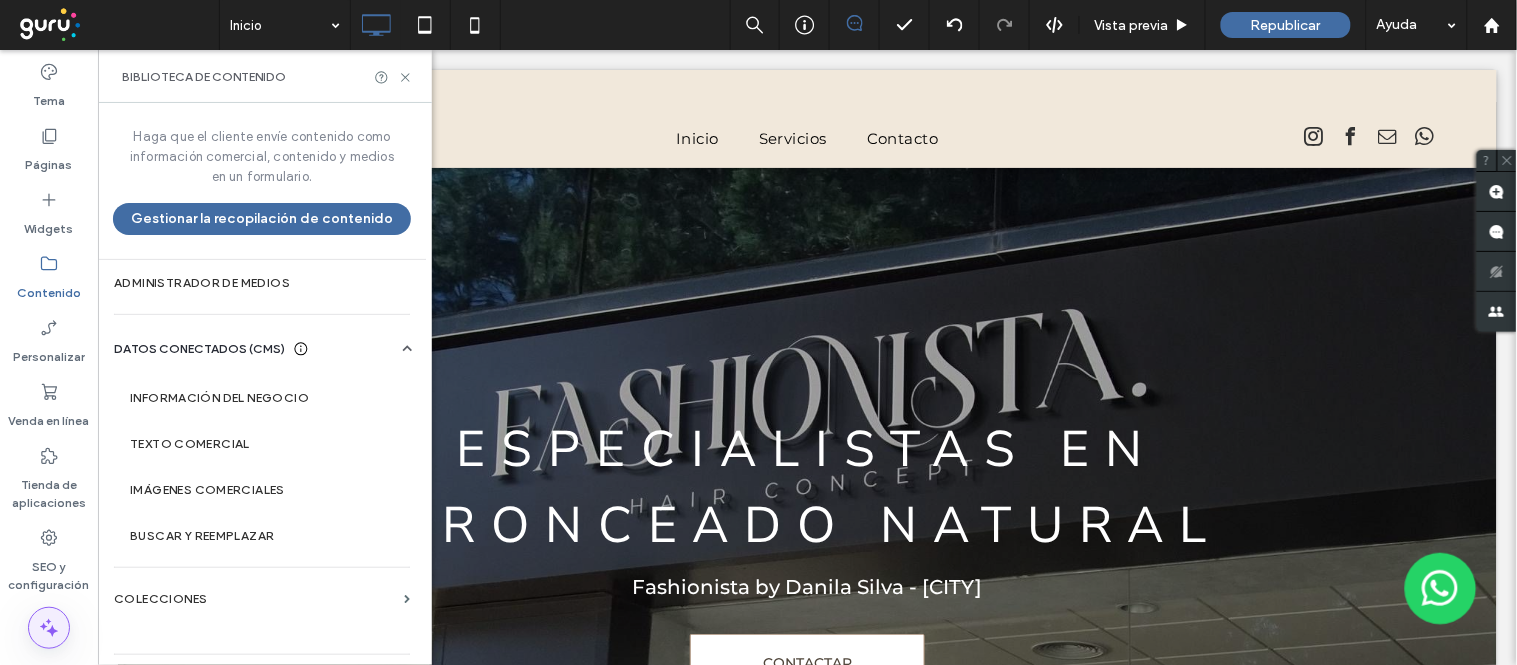 click 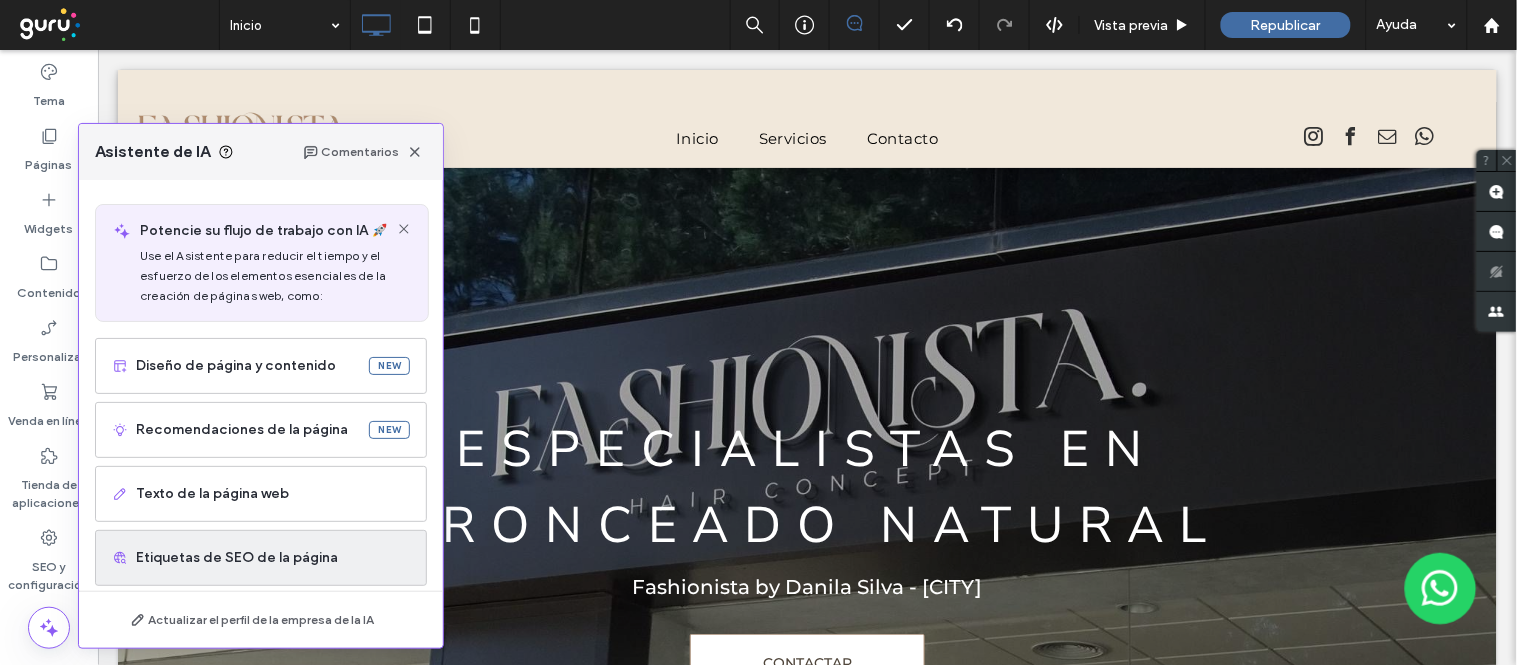 click on "Etiquetas de SEO de la página" at bounding box center [261, 558] 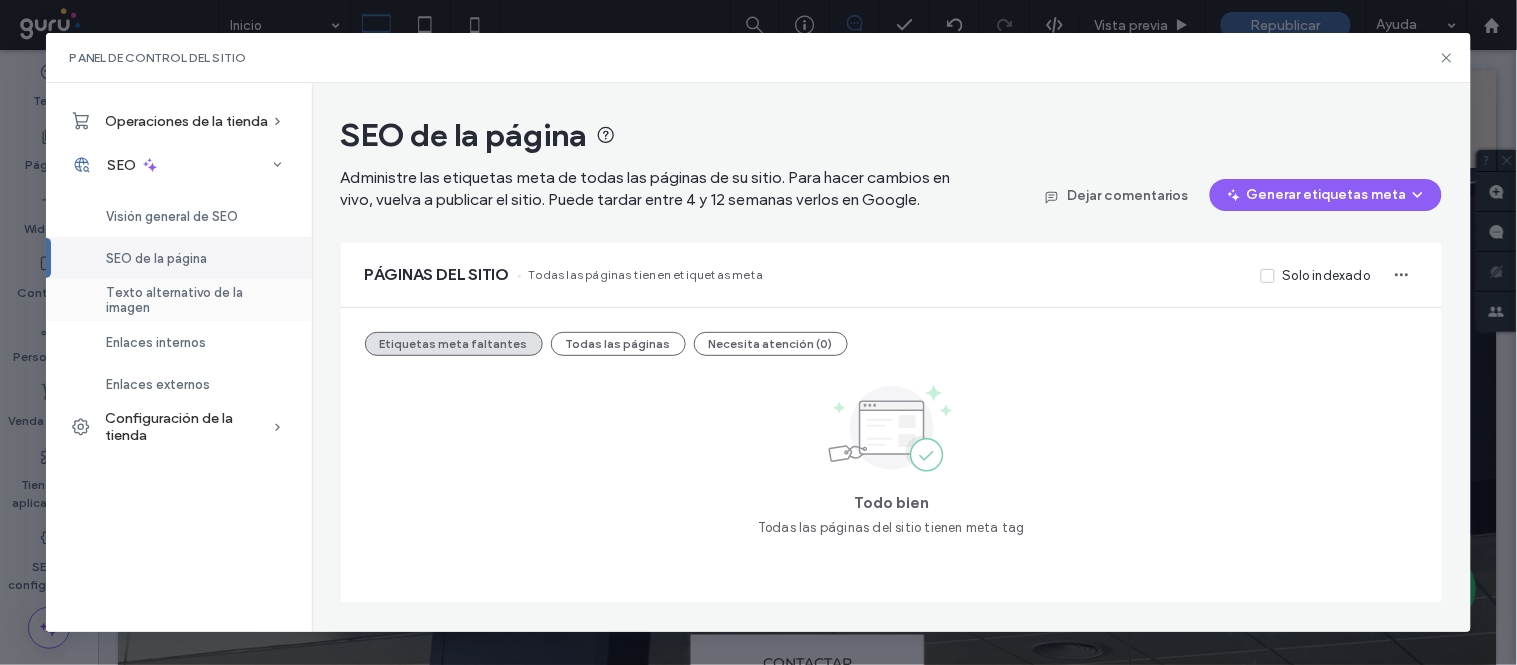 click on "Texto alternativo de la imagen" at bounding box center [197, 300] 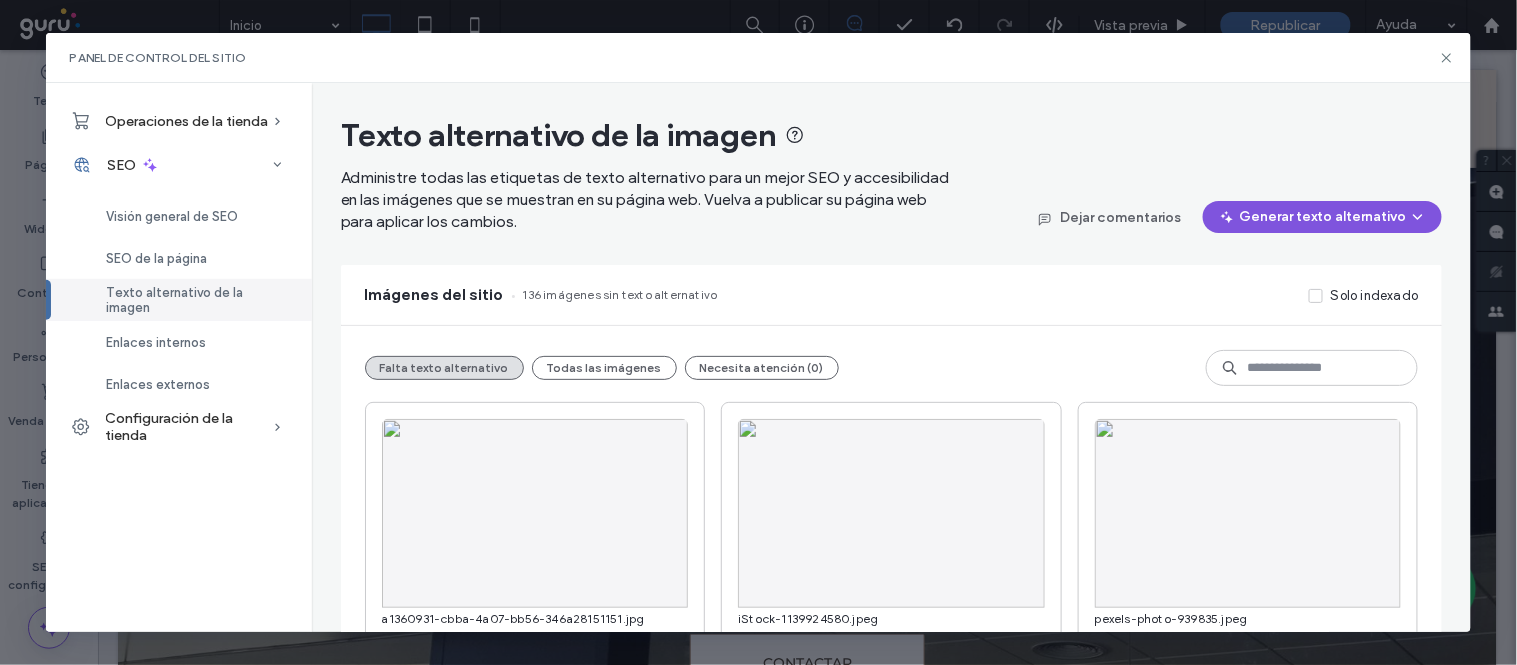click on "Generar texto alternativo" at bounding box center (1322, 217) 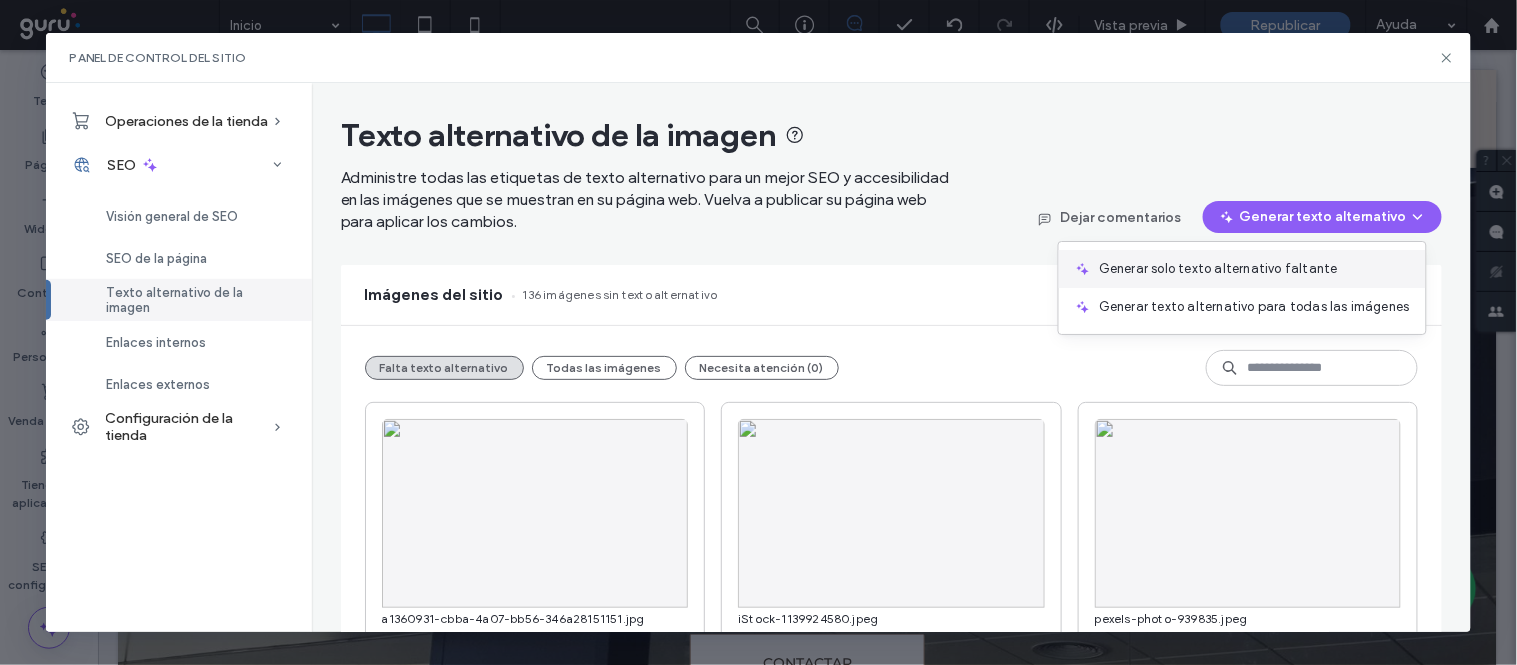 click on "Generar solo texto alternativo faltante" at bounding box center (1218, 269) 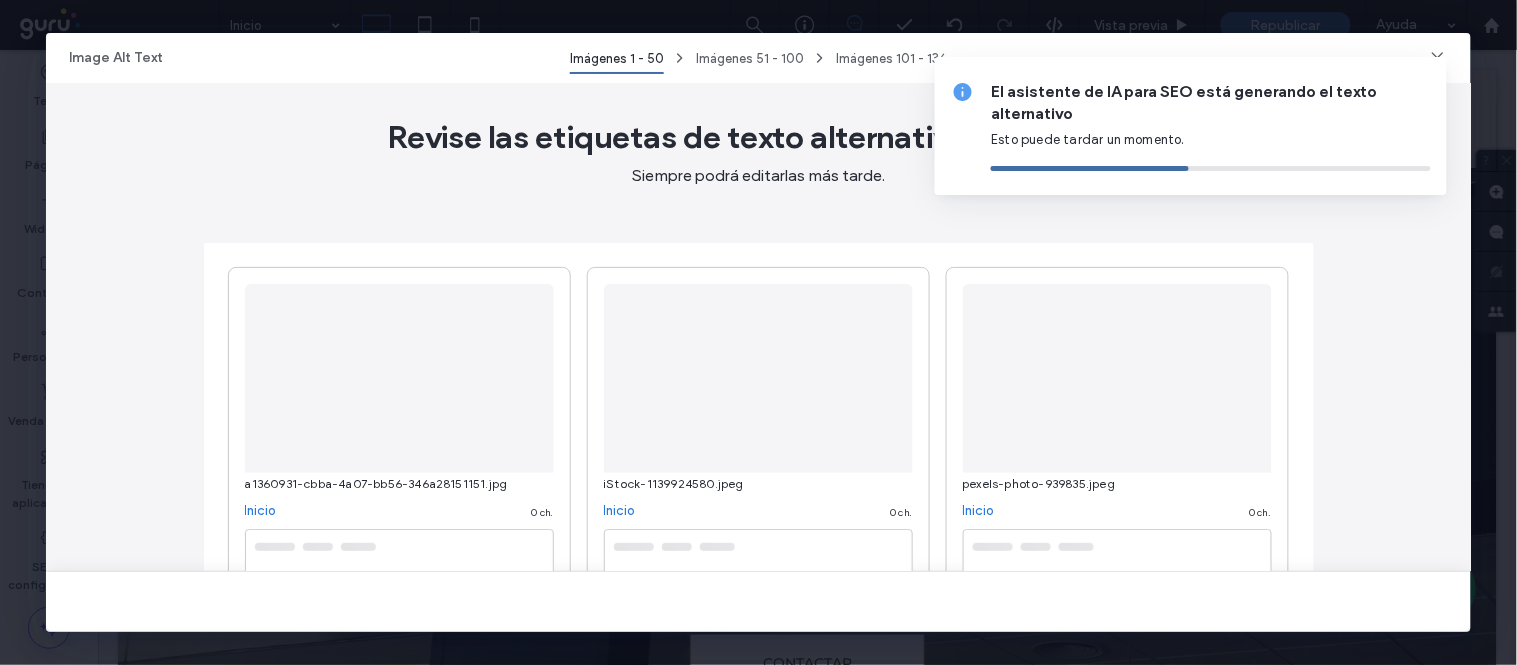 type on "**********" 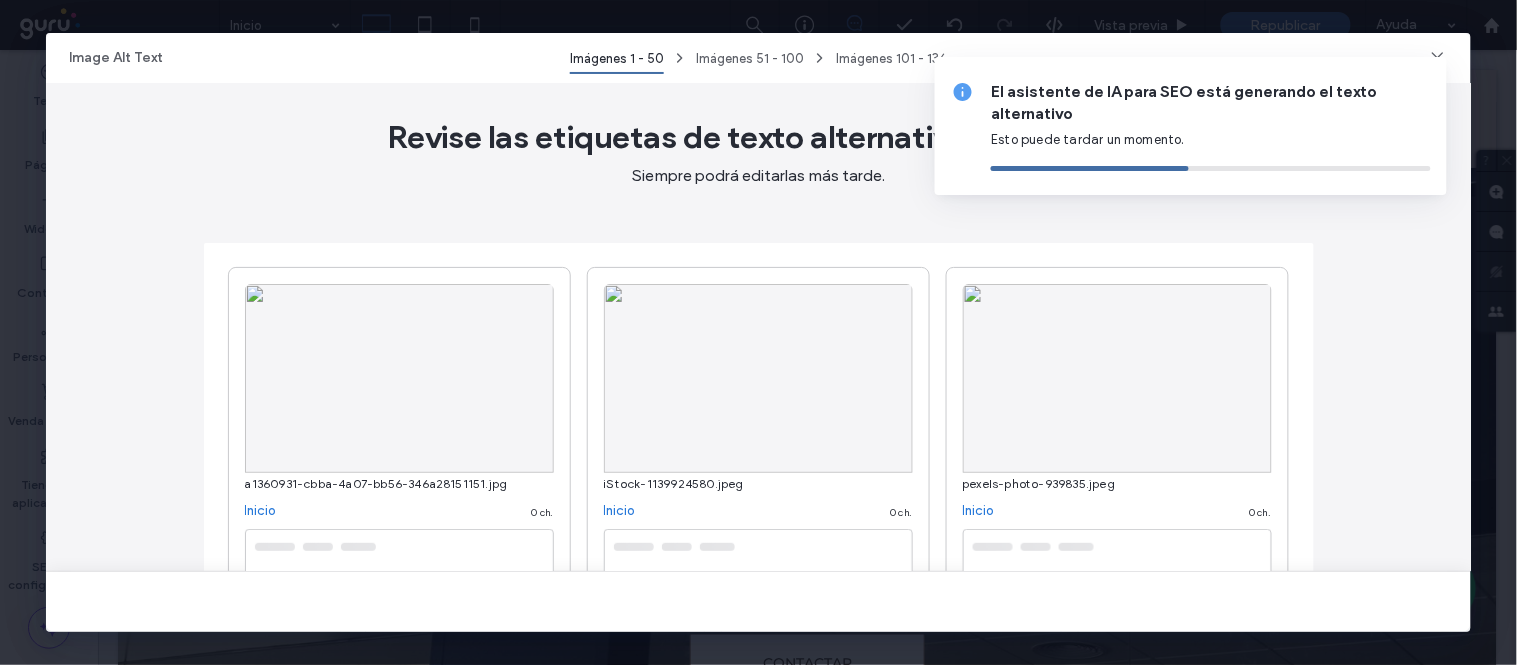 type on "**********" 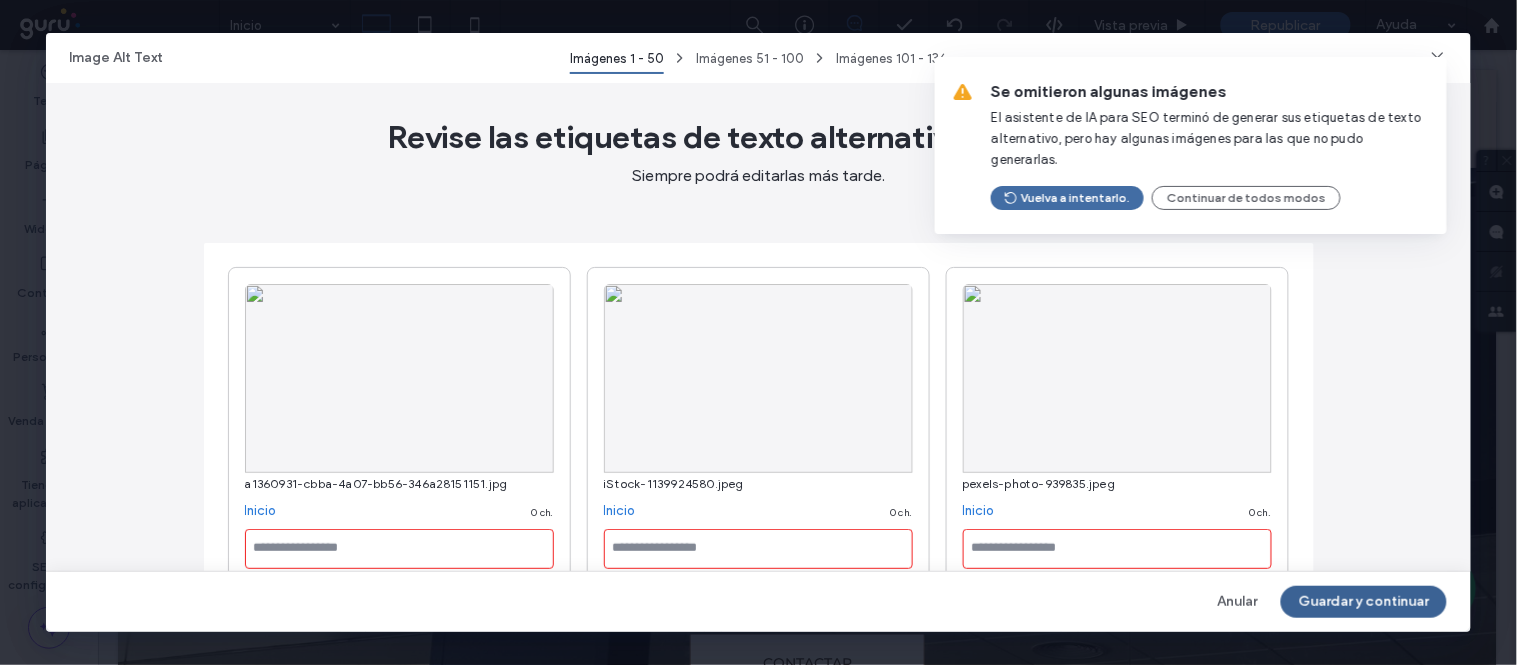 click on "Guardar y continuar" at bounding box center (1364, 602) 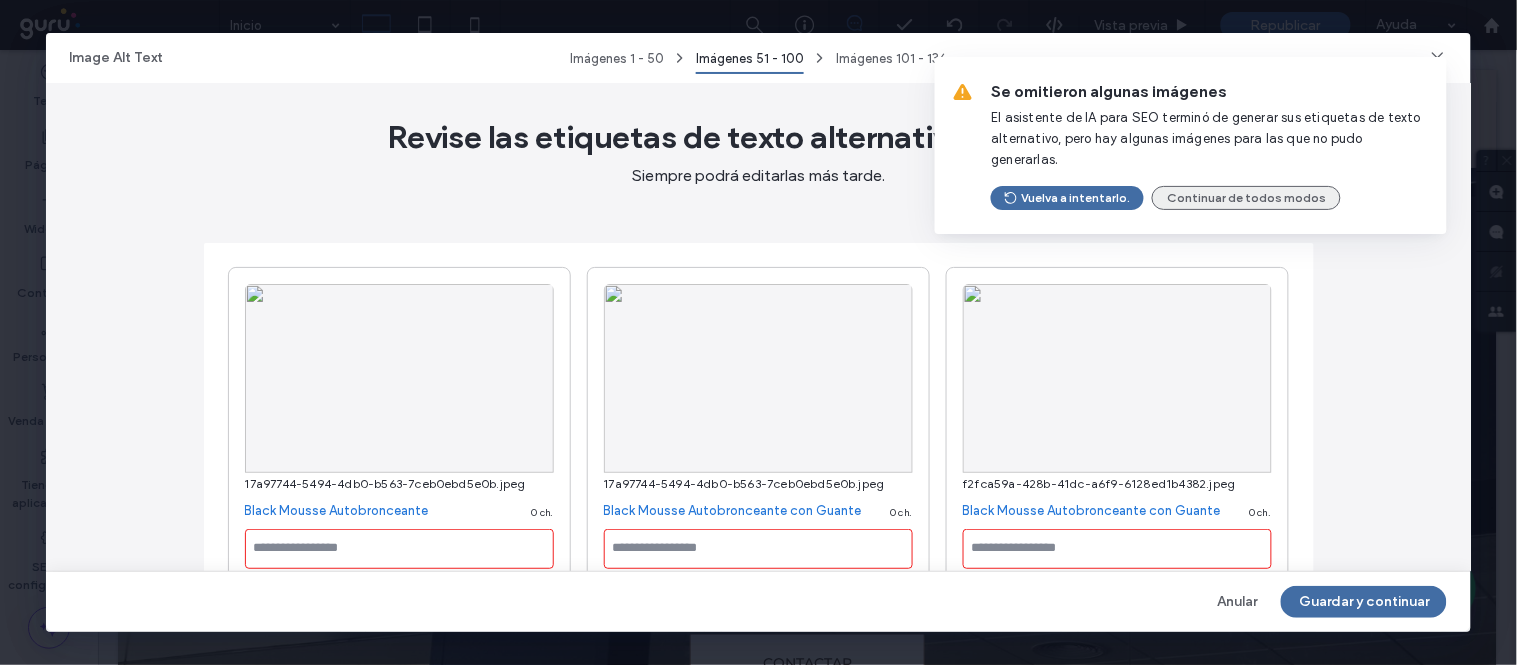click on "Continuar de todos modos" at bounding box center (1246, 198) 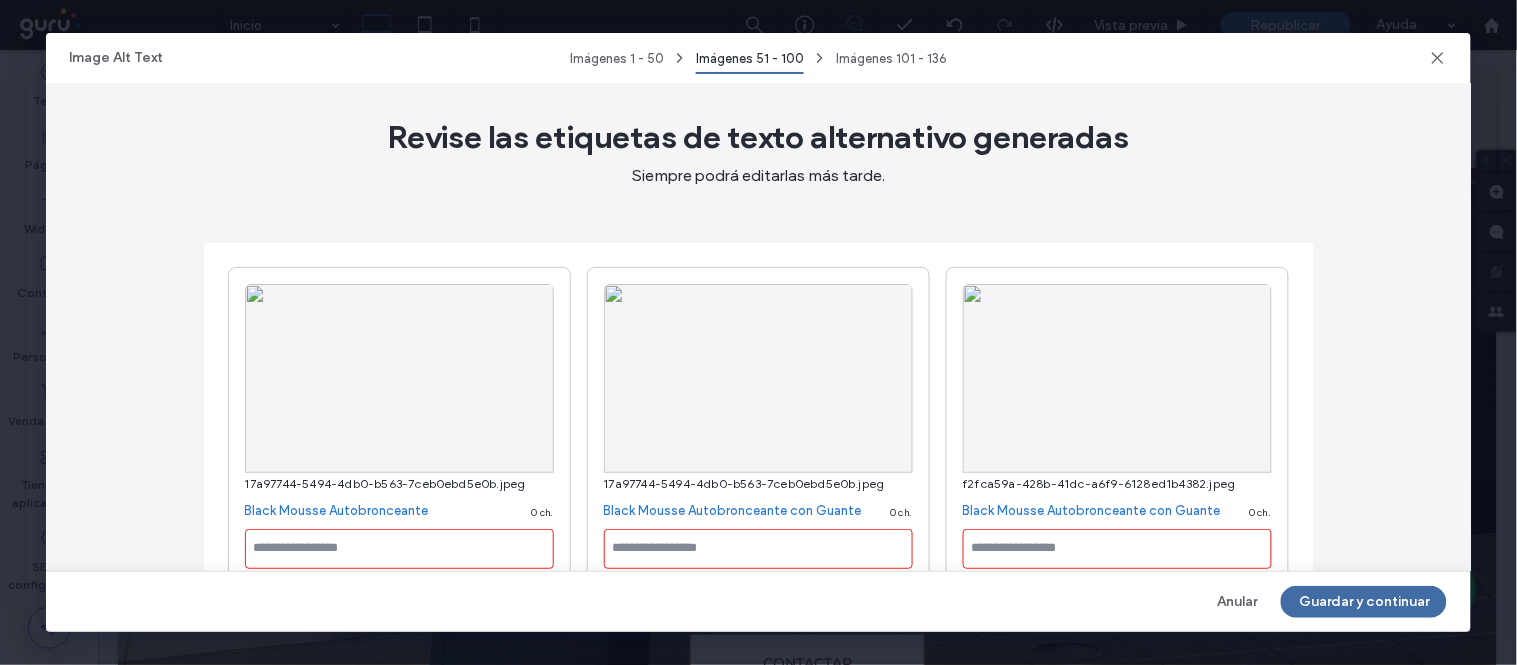 click on "Guardar y continuar" at bounding box center [1364, 602] 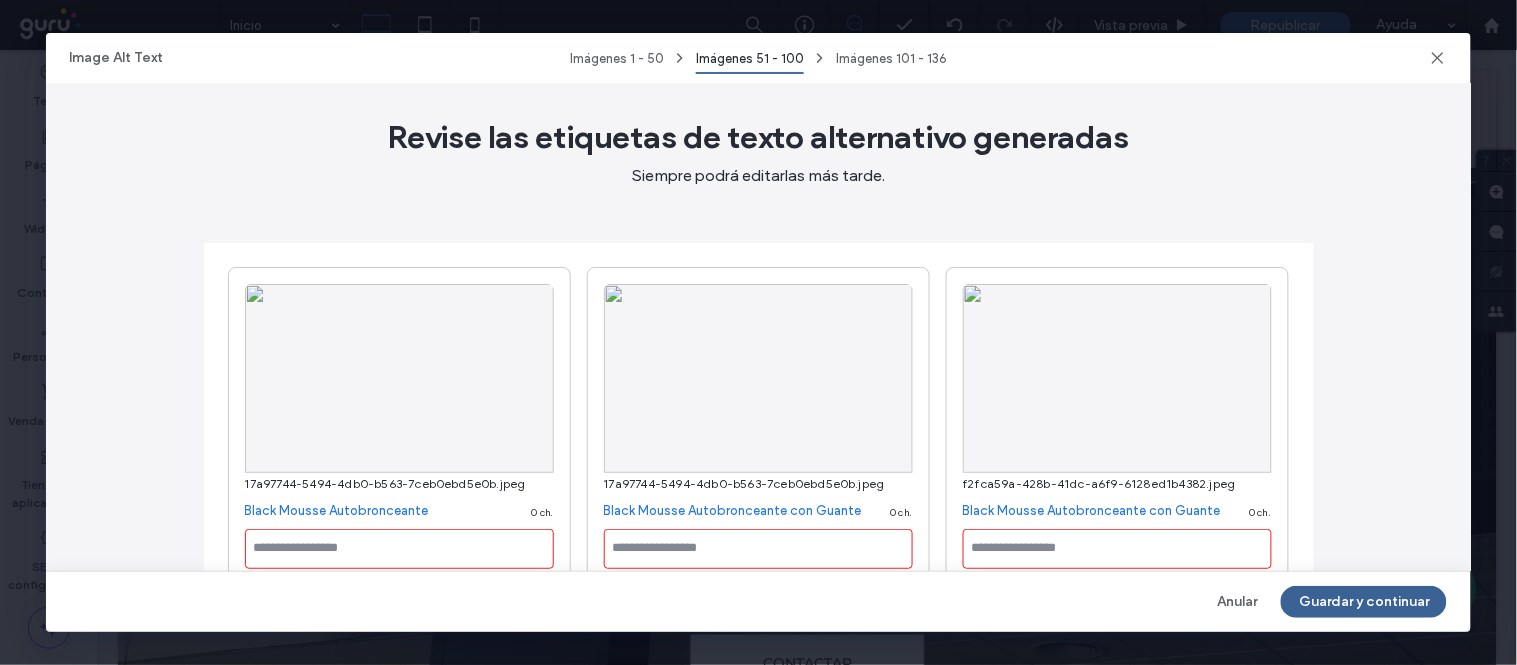 click on "Guardar y continuar" at bounding box center [1364, 602] 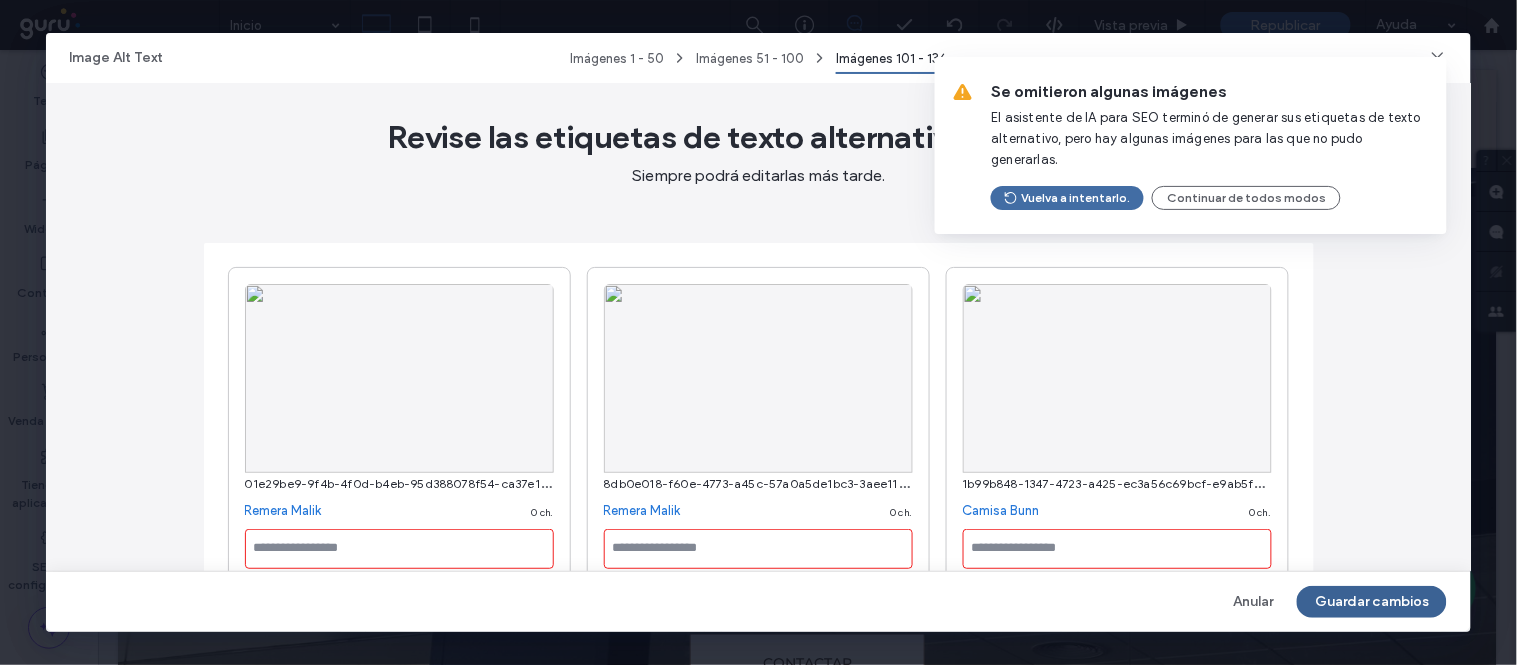 click on "Guardar cambios" at bounding box center [1372, 602] 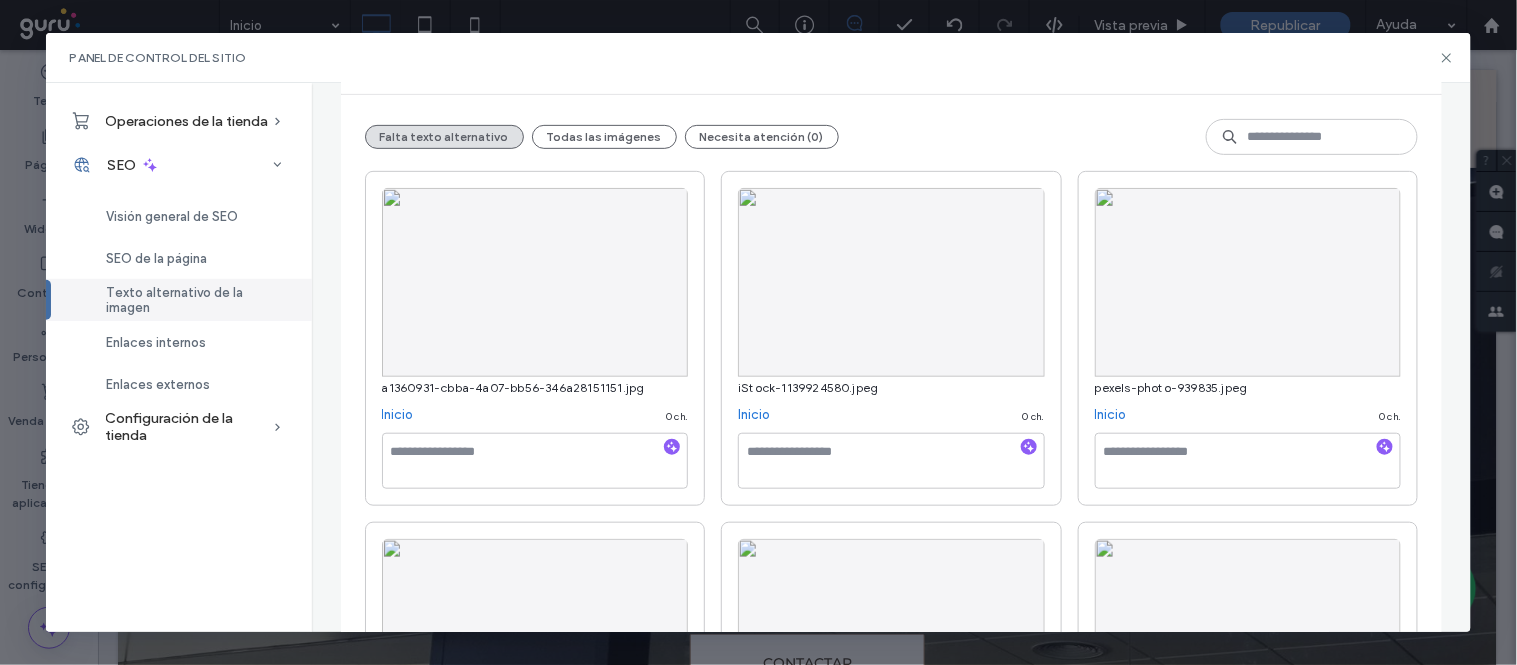 scroll, scrollTop: 111, scrollLeft: 0, axis: vertical 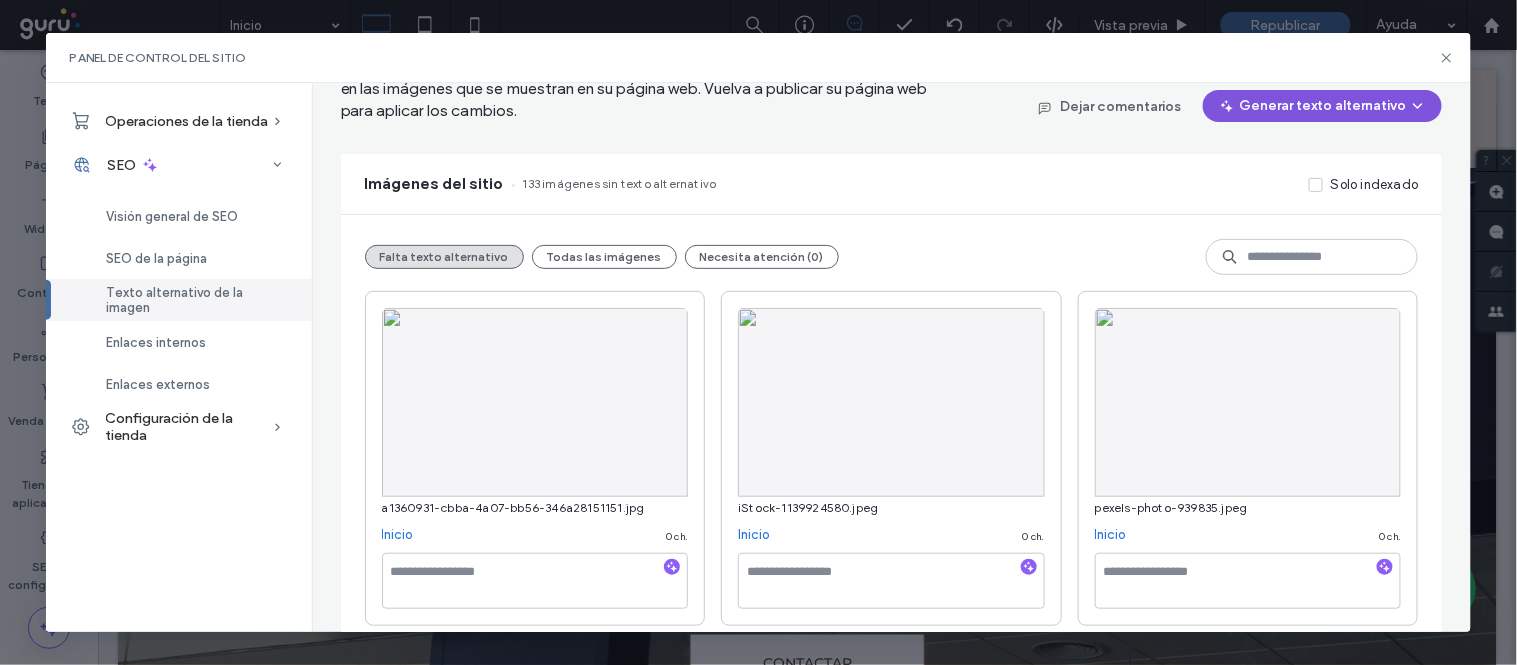 click on "Generar texto alternativo" at bounding box center (1322, 106) 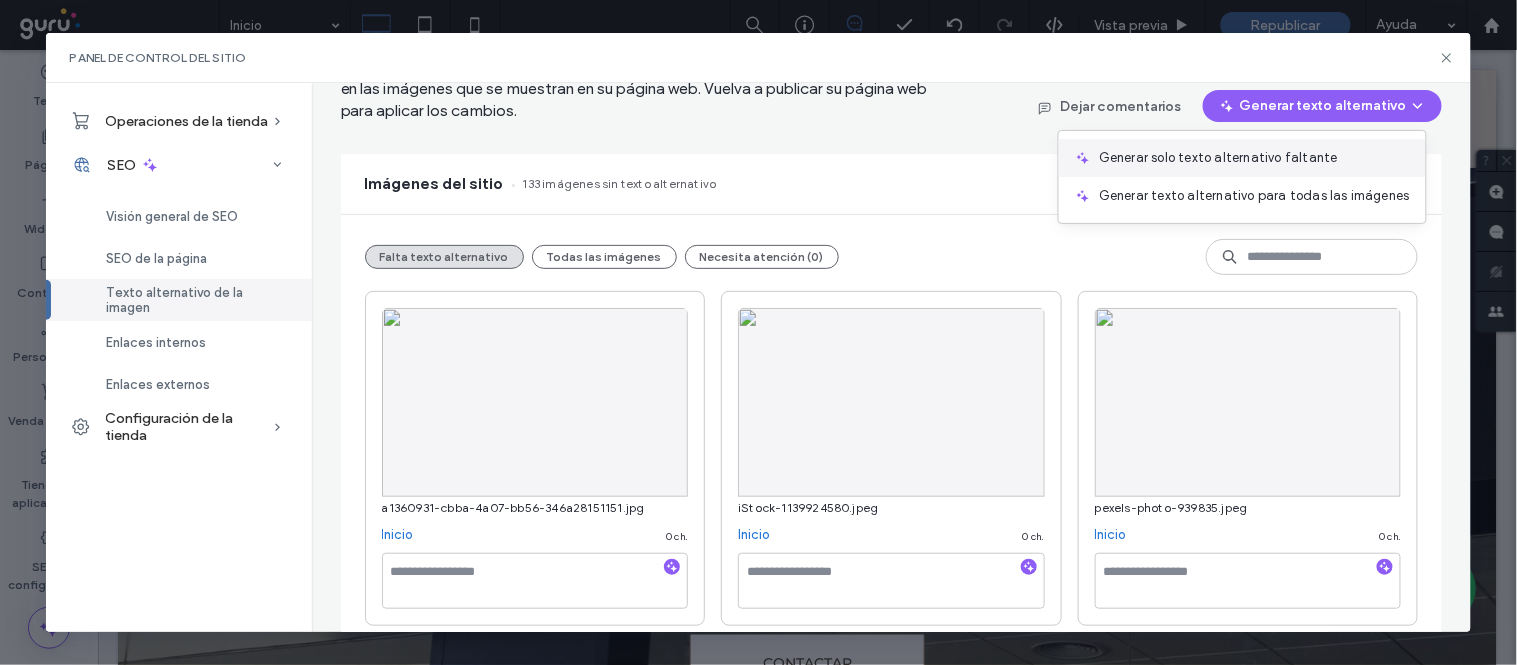click on "Generar solo texto alternativo faltante" at bounding box center (1218, 158) 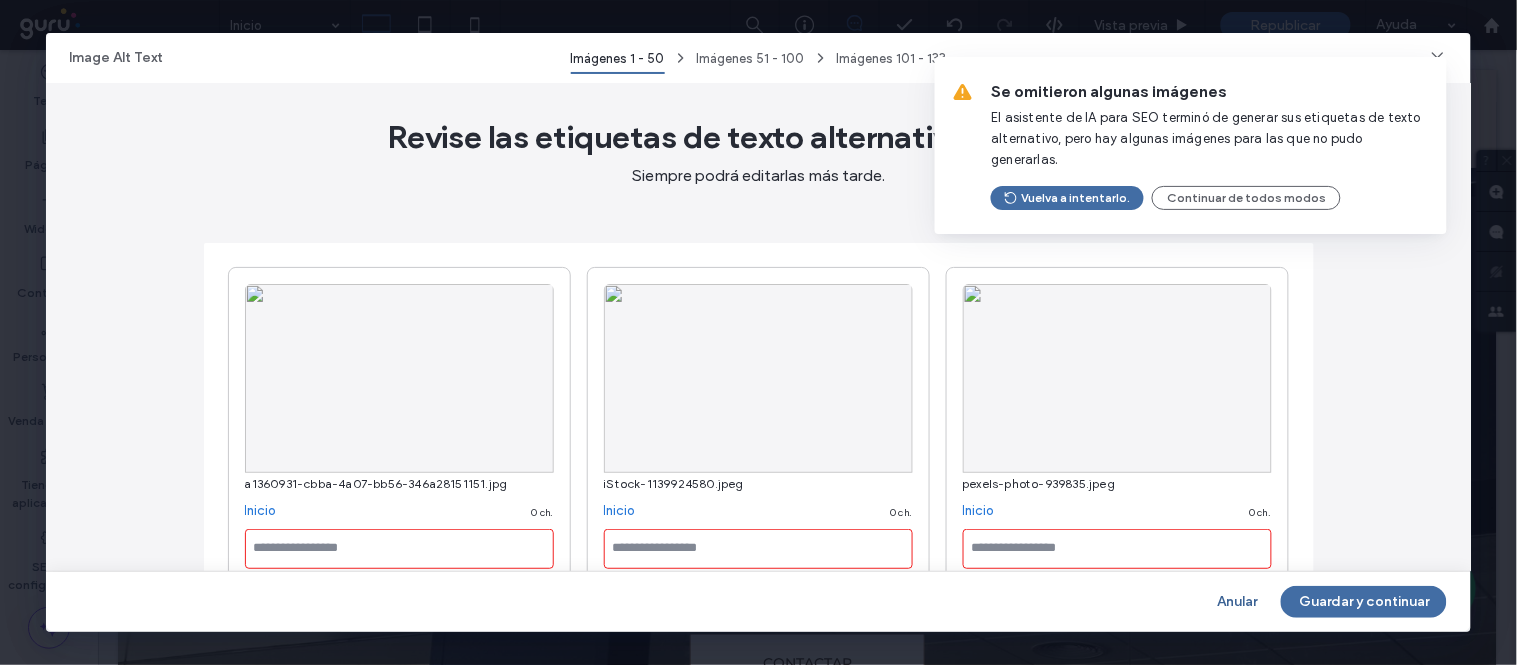 click on "Anular" at bounding box center [1237, 602] 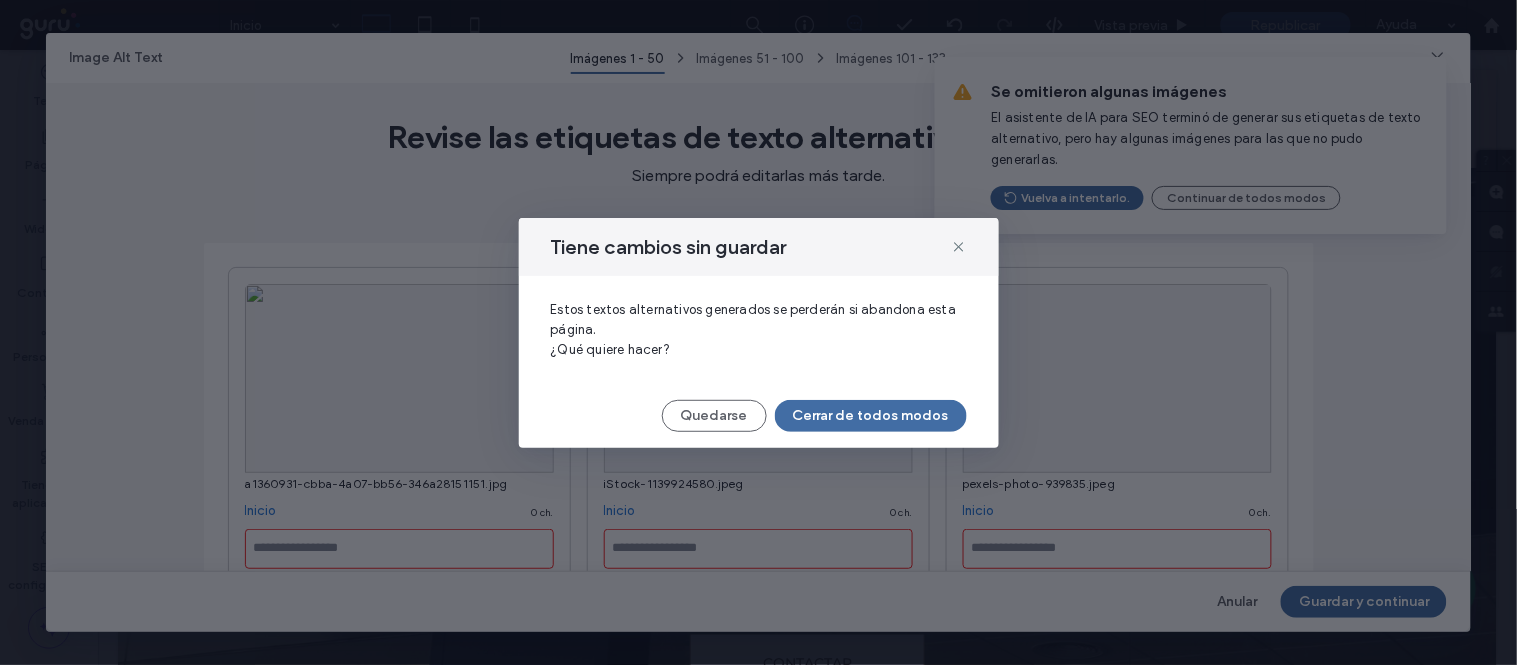 click on "Cerrar de todos modos" at bounding box center (871, 416) 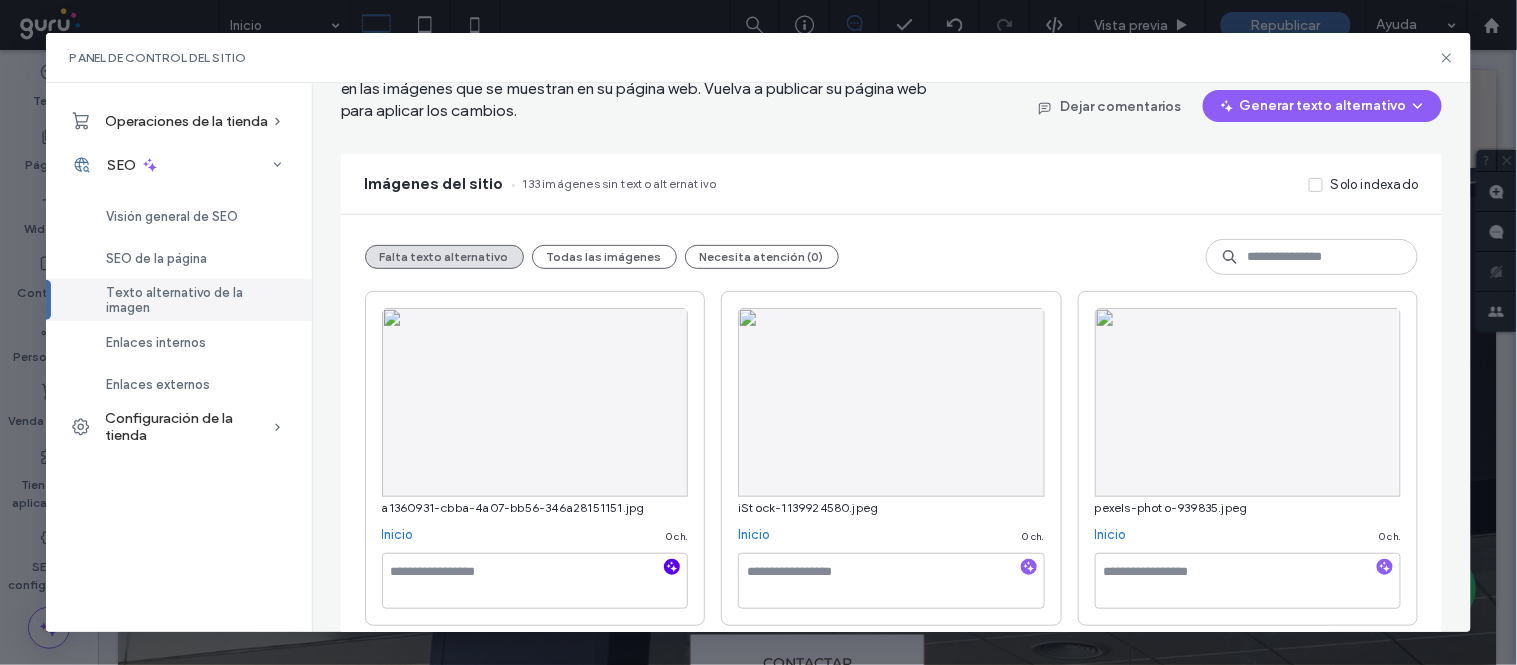 click 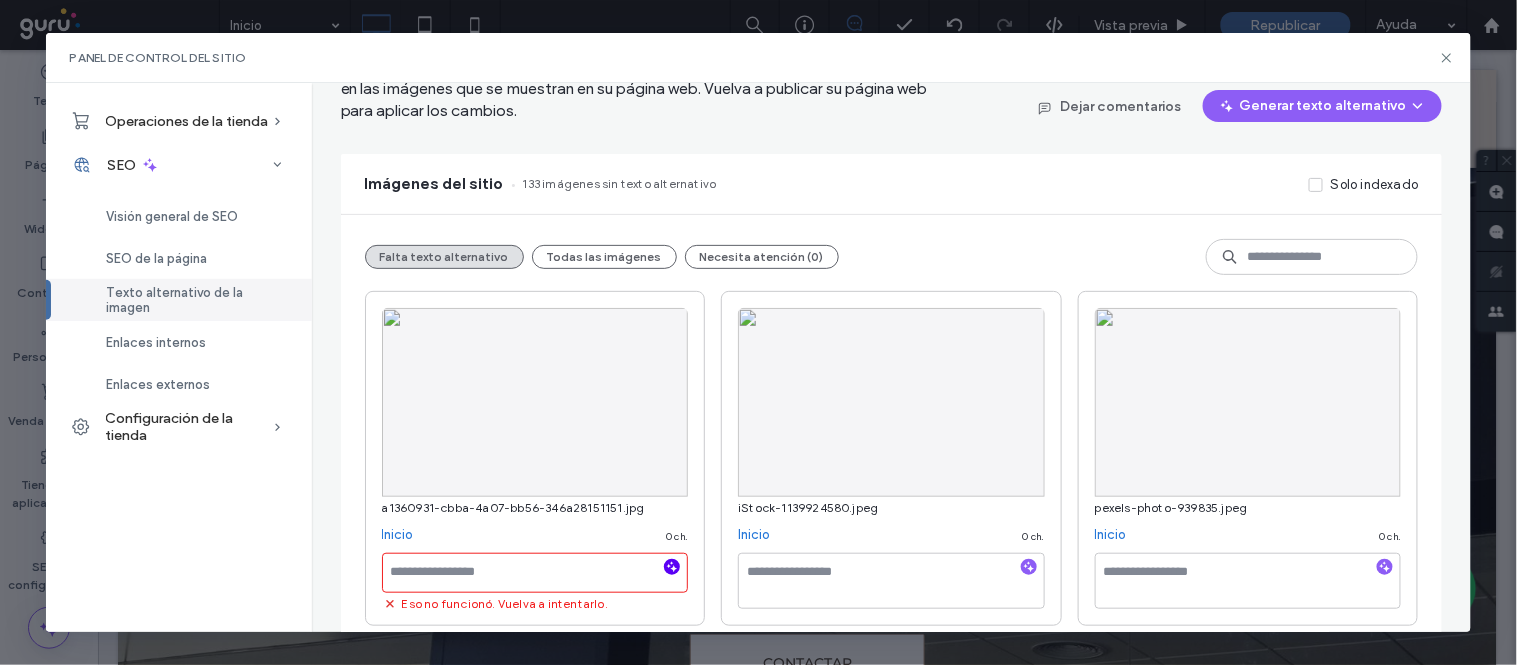 click at bounding box center (1029, 568) 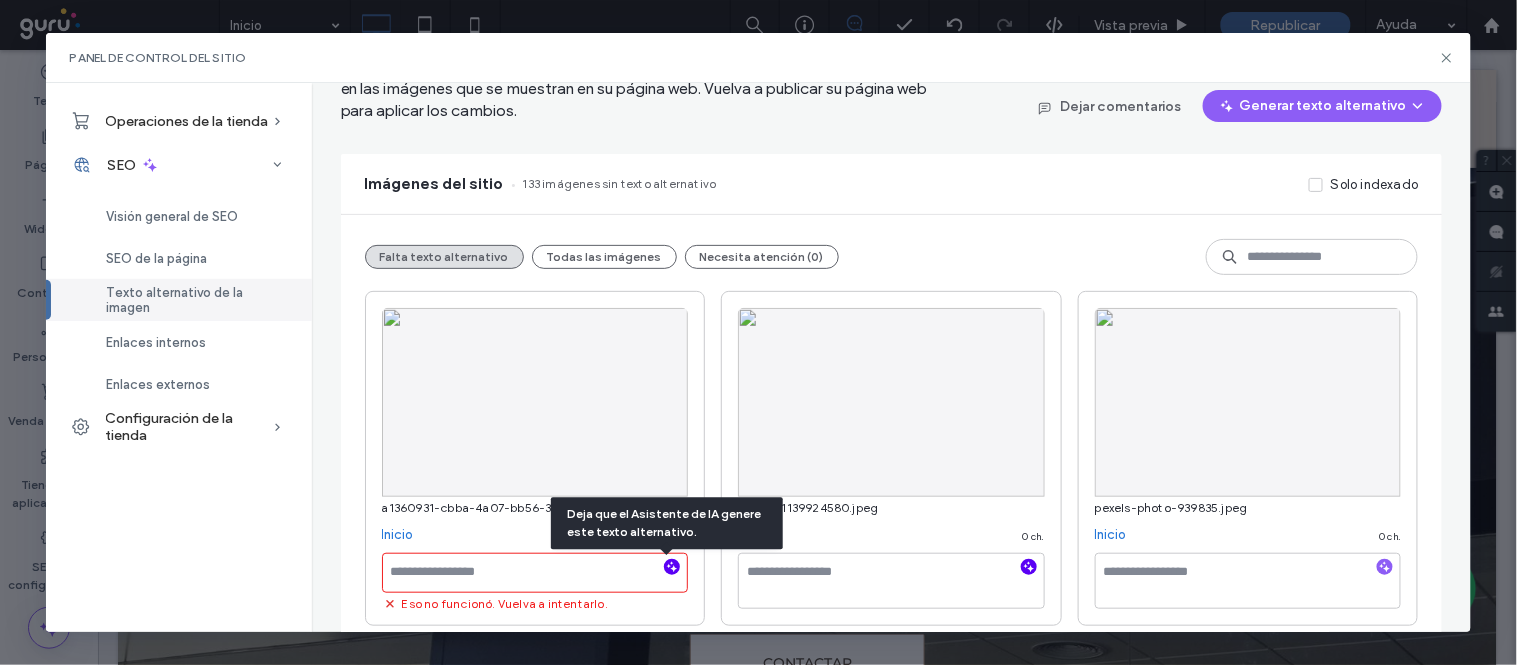 click 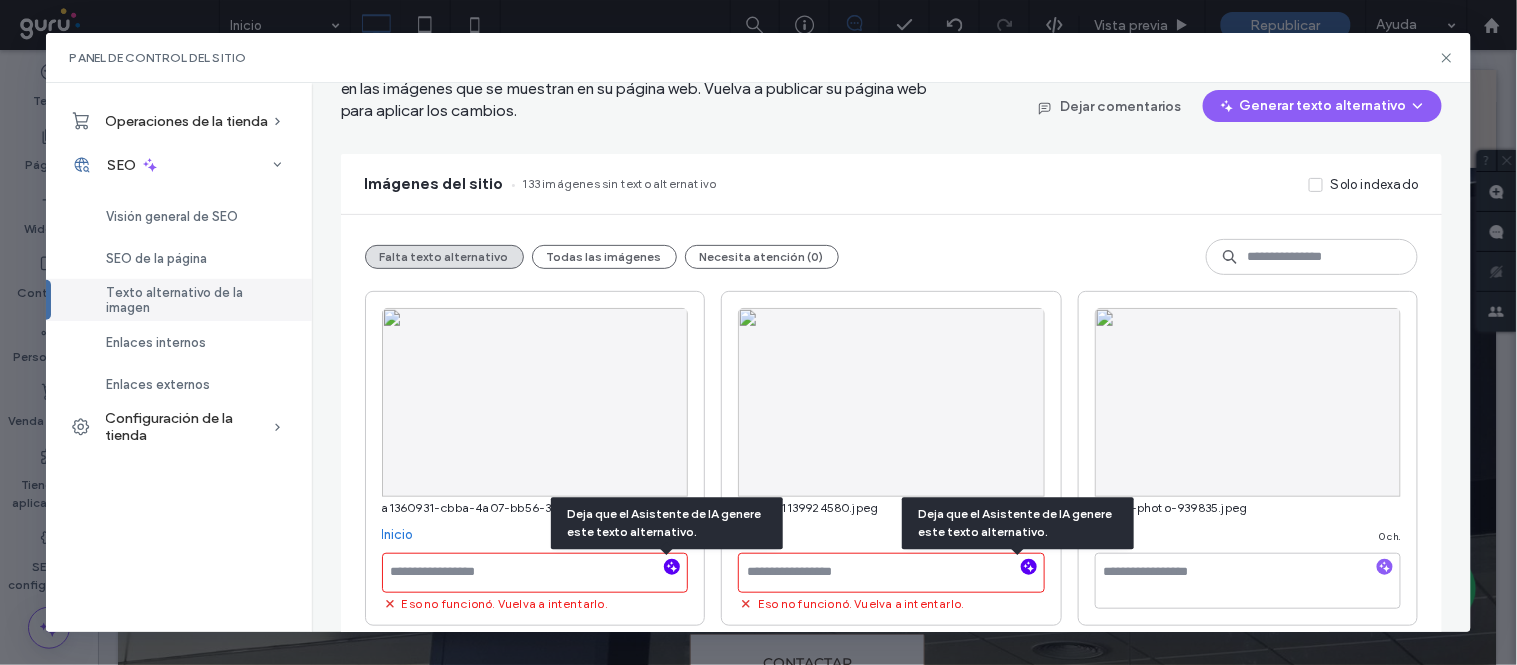 click at bounding box center [891, 573] 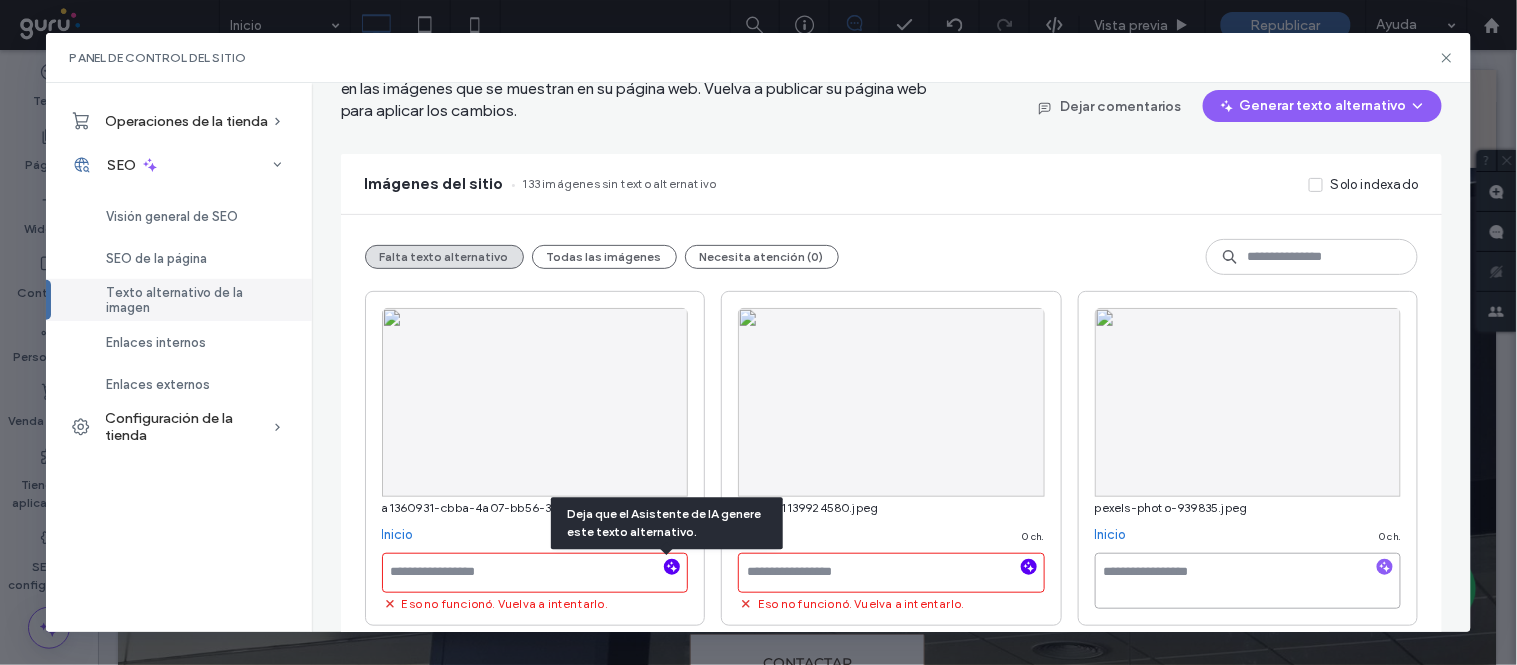 click at bounding box center (1248, 581) 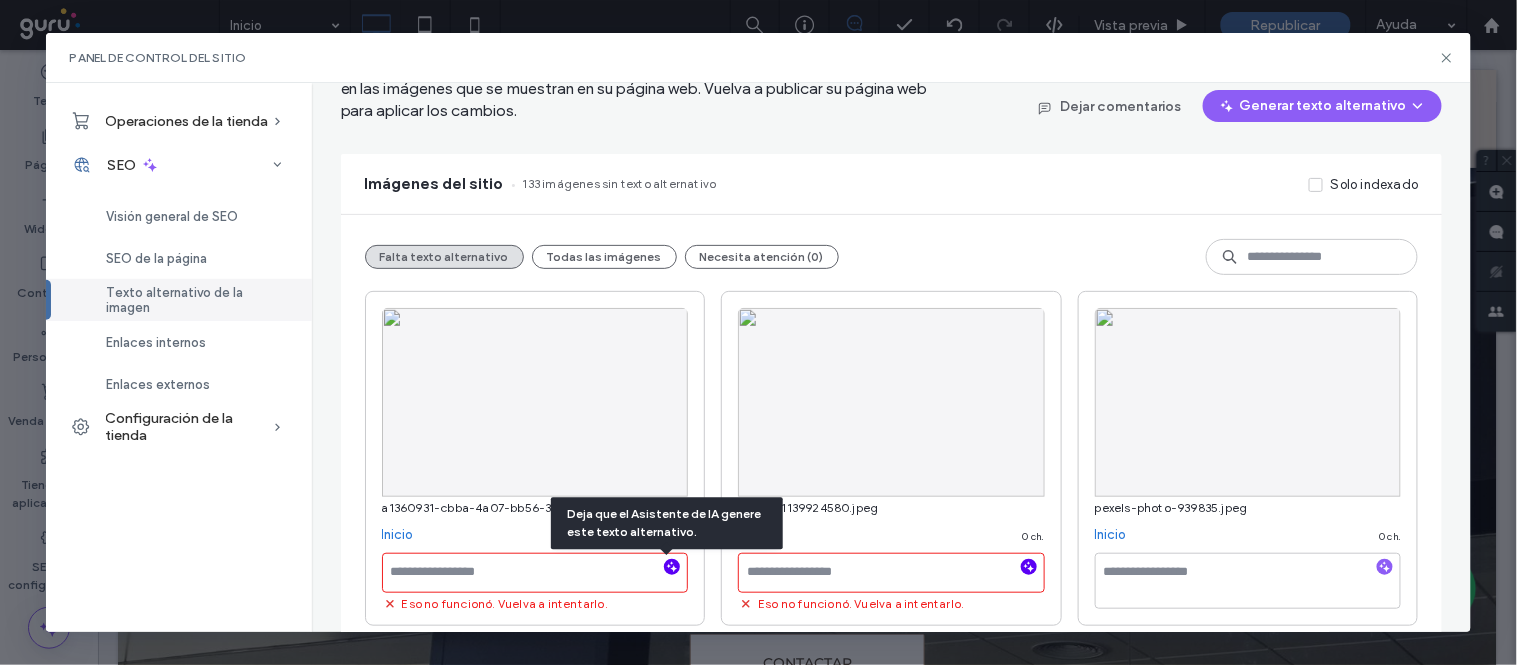 click at bounding box center [1385, 568] 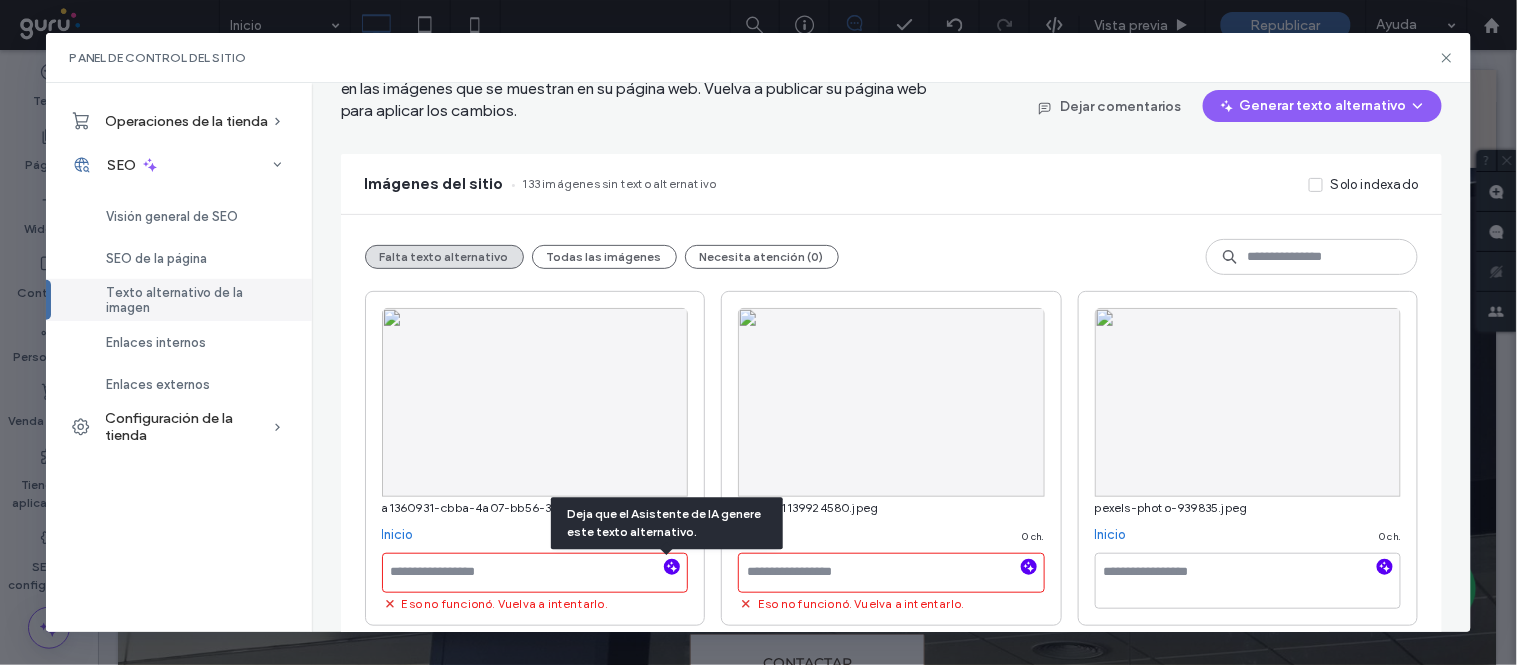 click 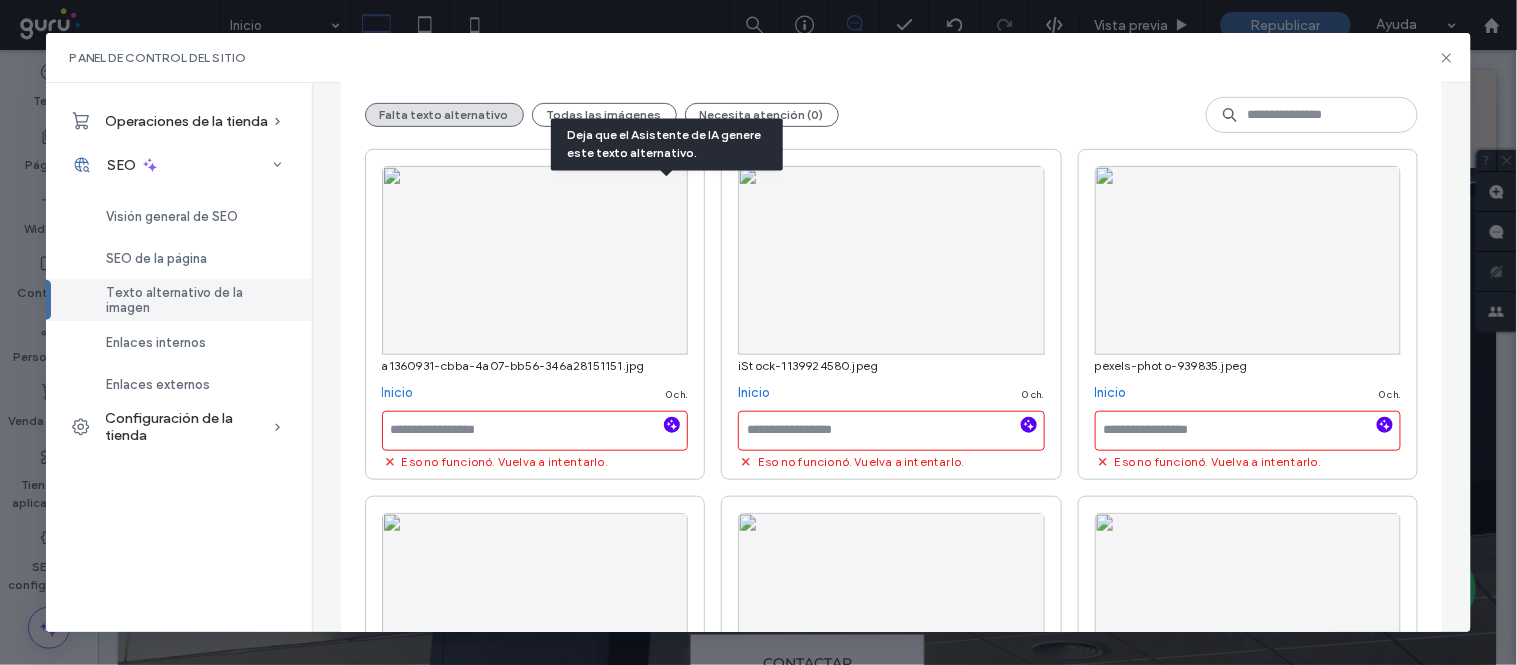 scroll, scrollTop: 555, scrollLeft: 0, axis: vertical 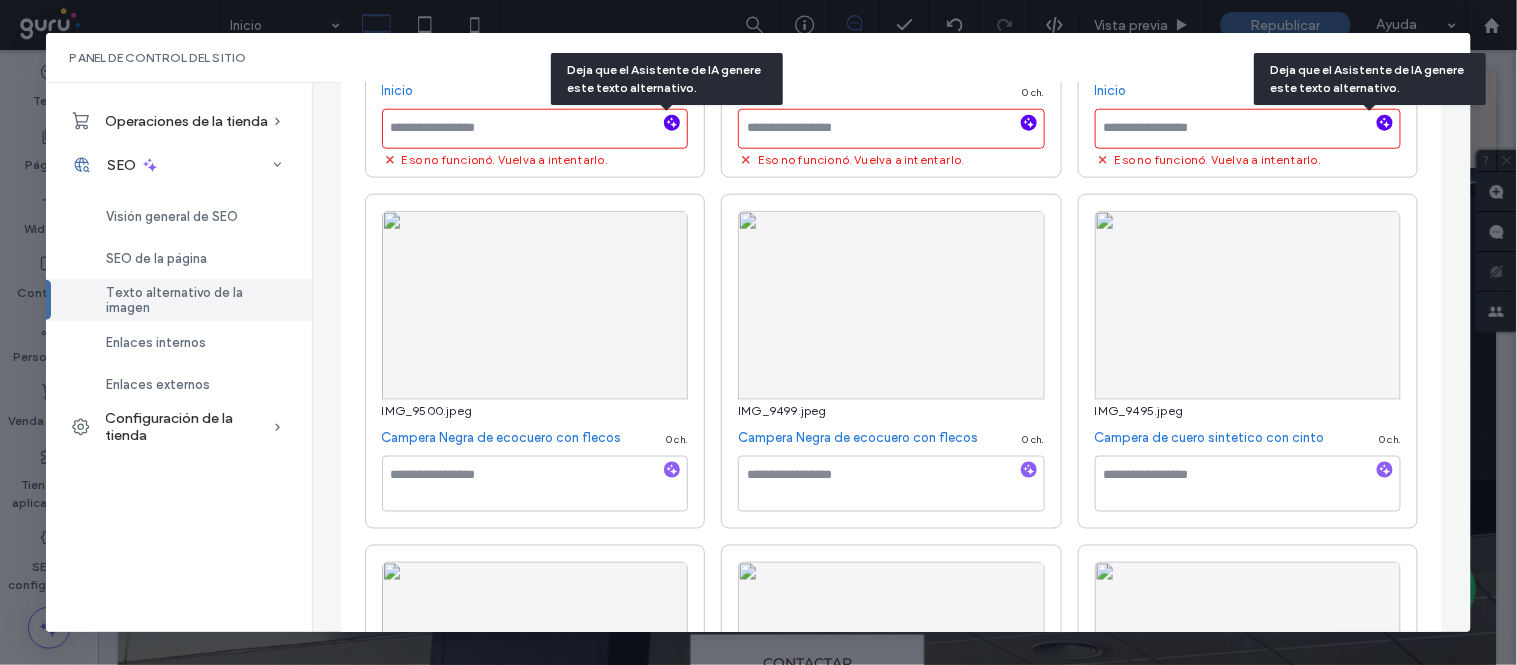 click at bounding box center [672, 471] 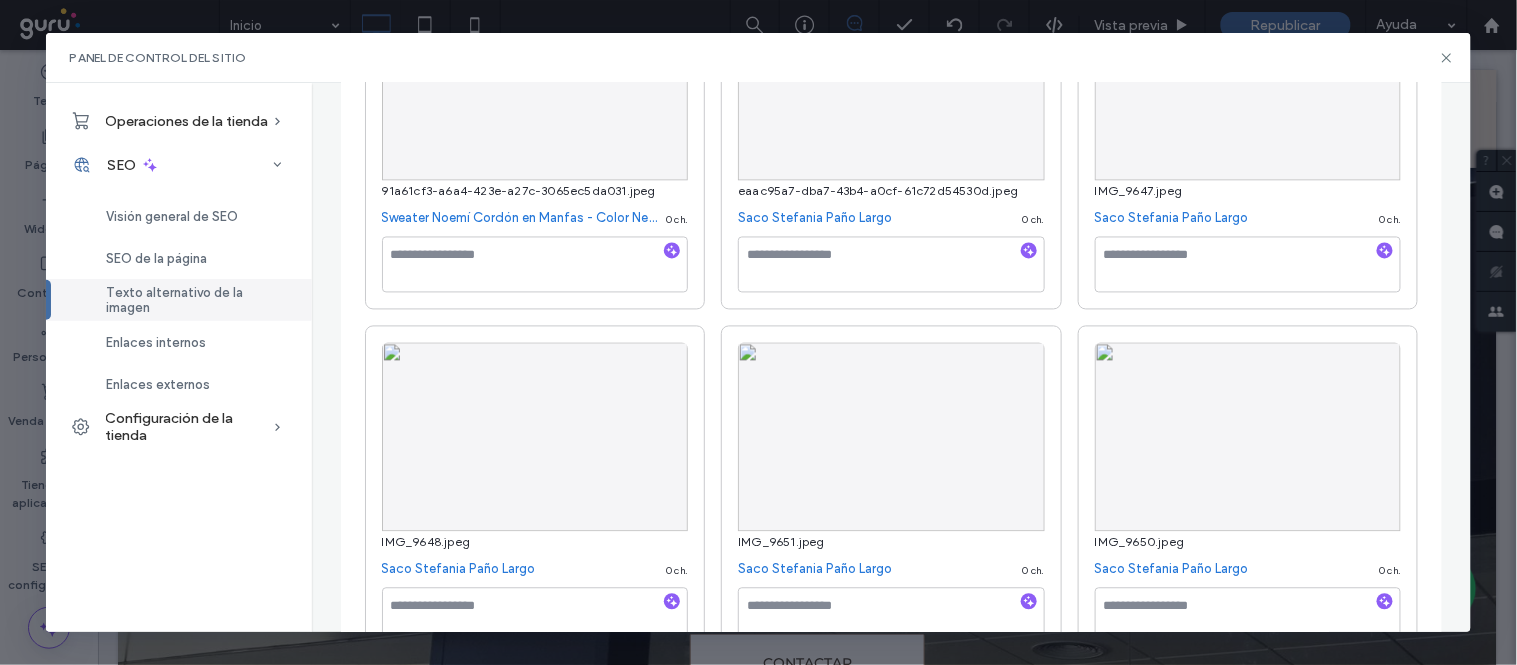 scroll, scrollTop: 3000, scrollLeft: 0, axis: vertical 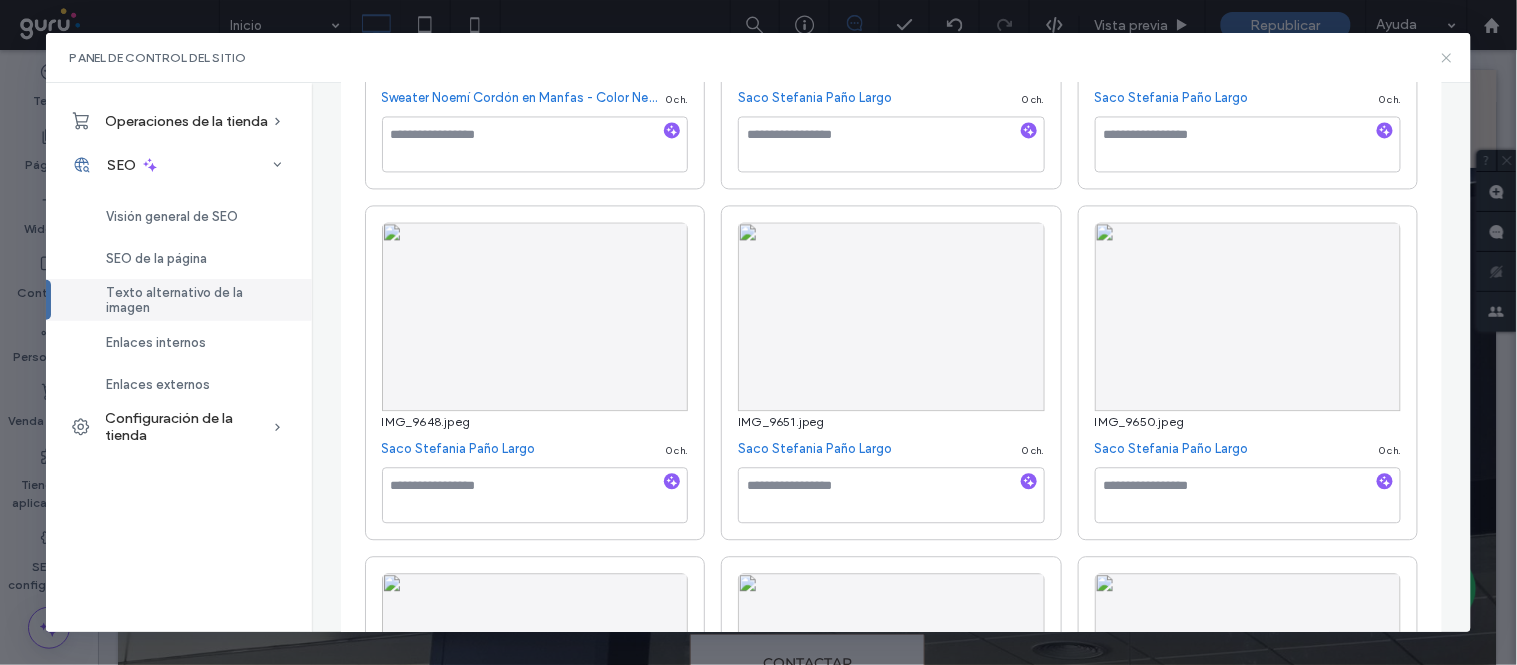 click 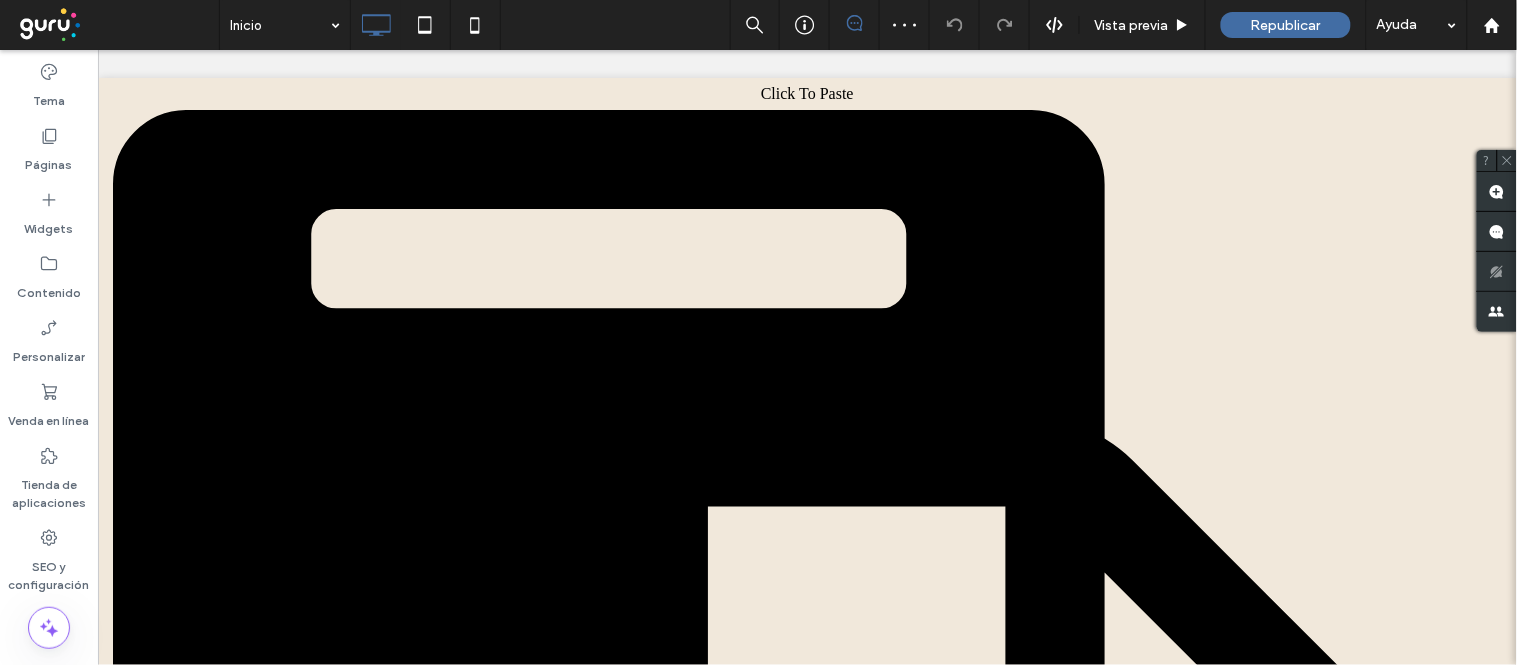 scroll, scrollTop: 2060, scrollLeft: 0, axis: vertical 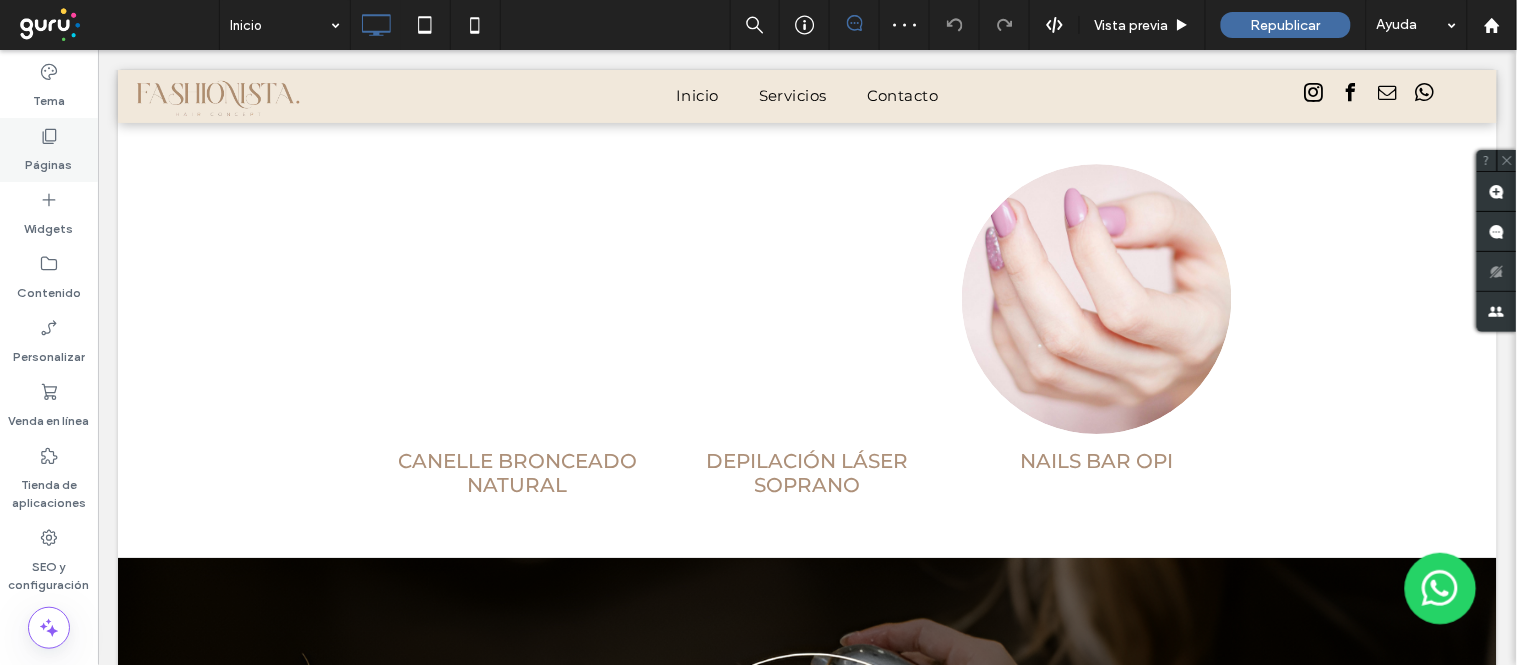 click 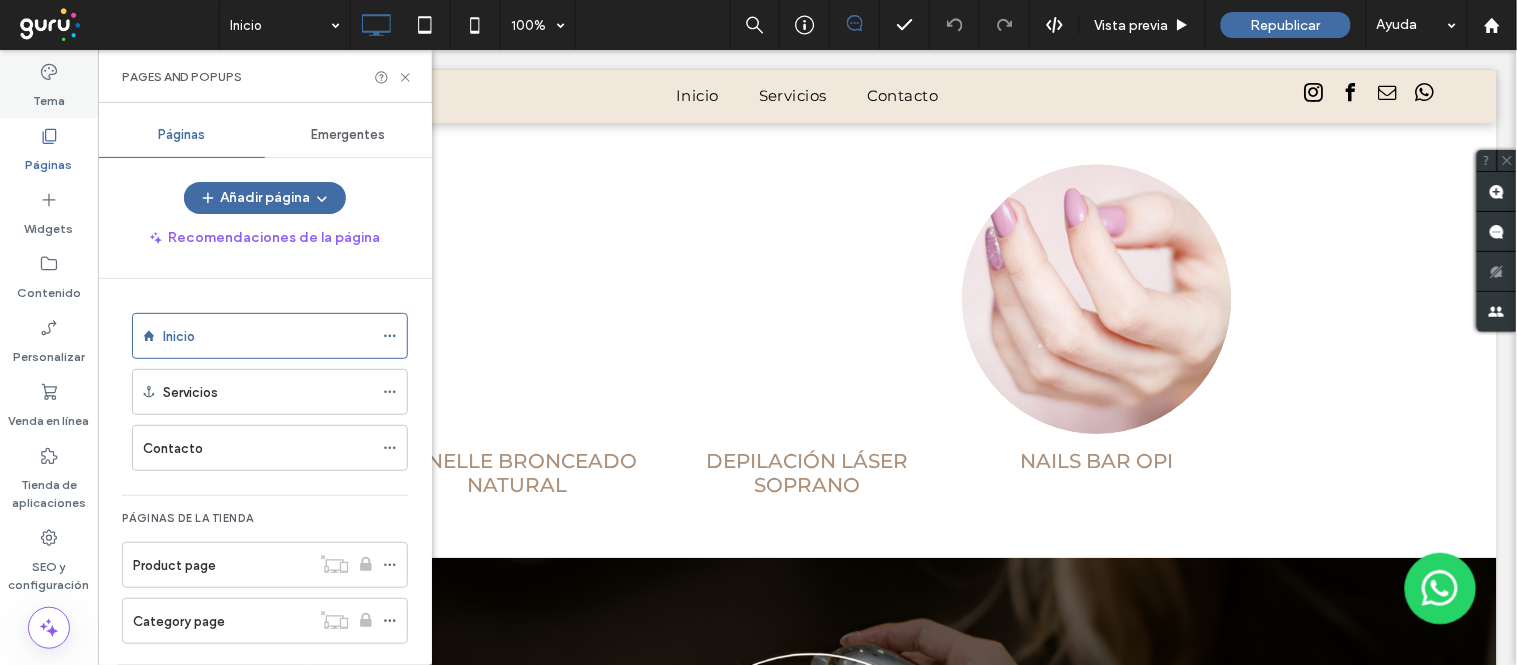 click 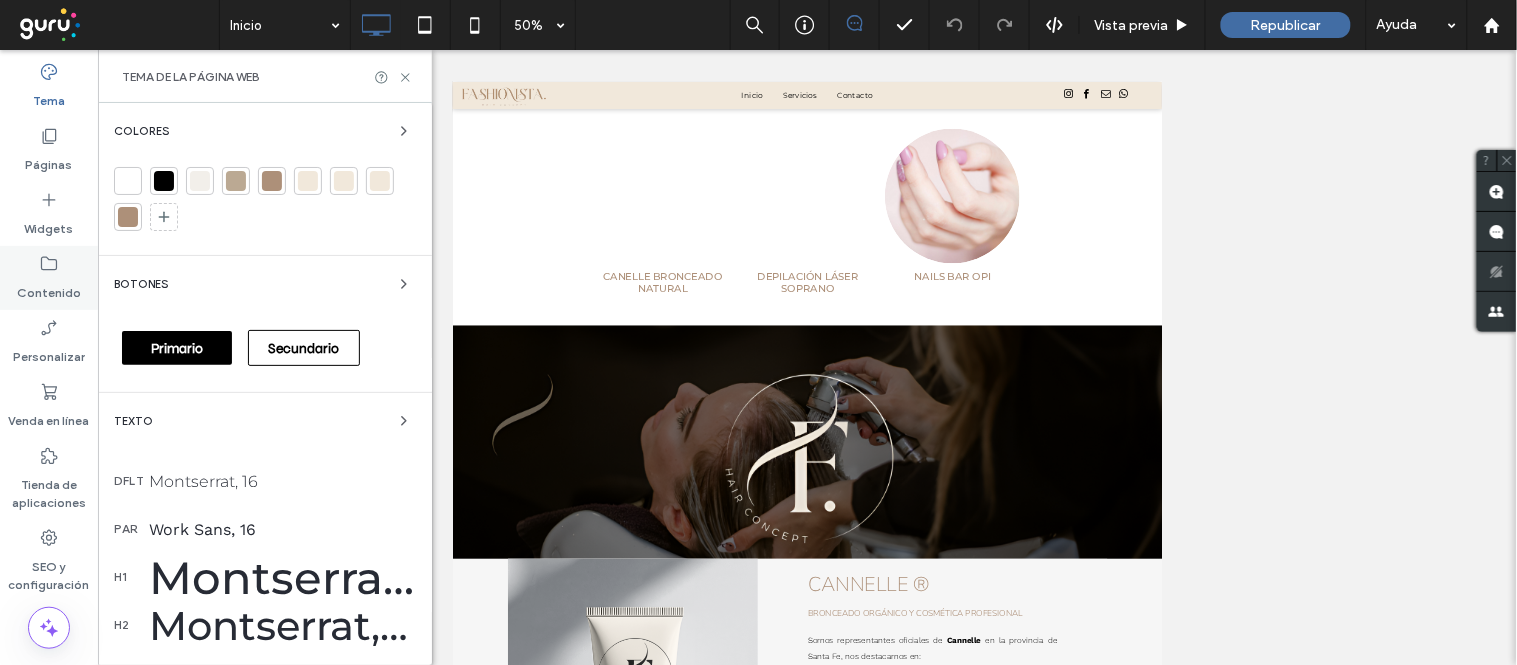 click on "Contenido" at bounding box center (49, 288) 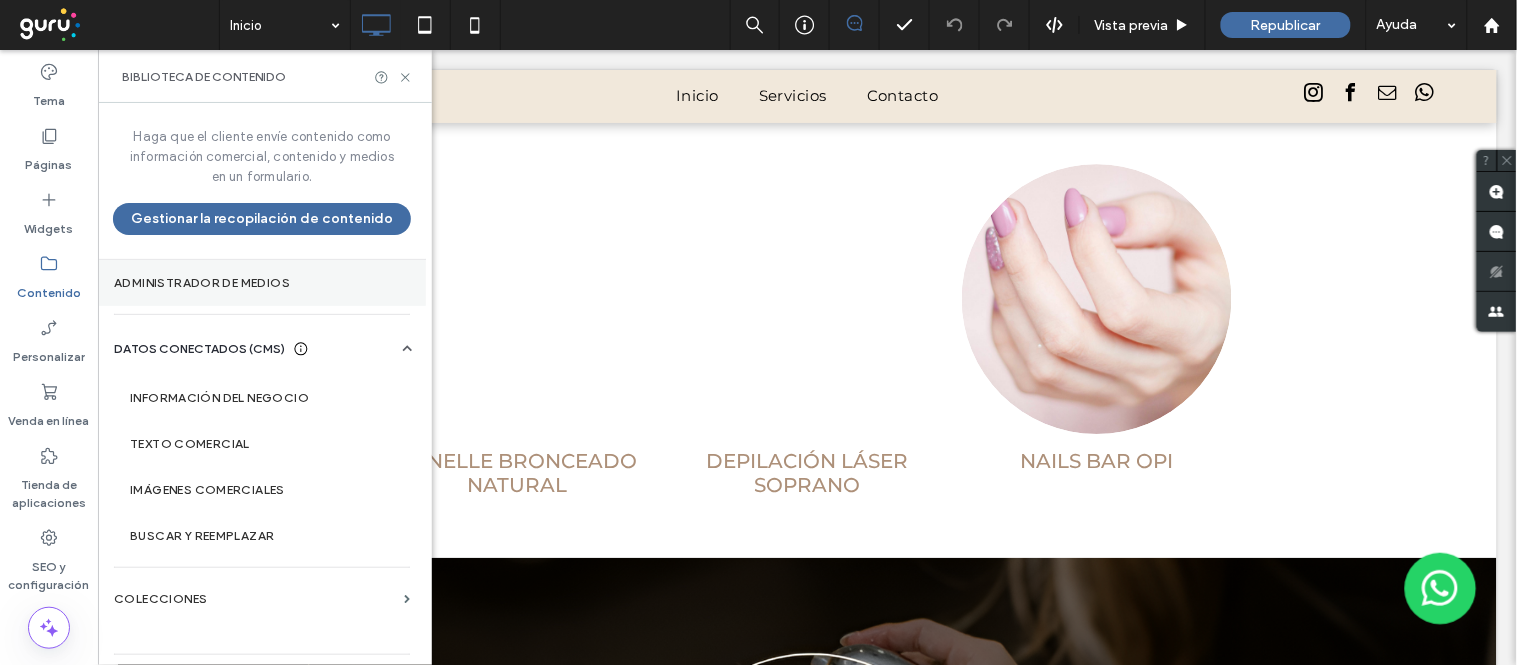 click on "Administrador de medios" at bounding box center [262, 283] 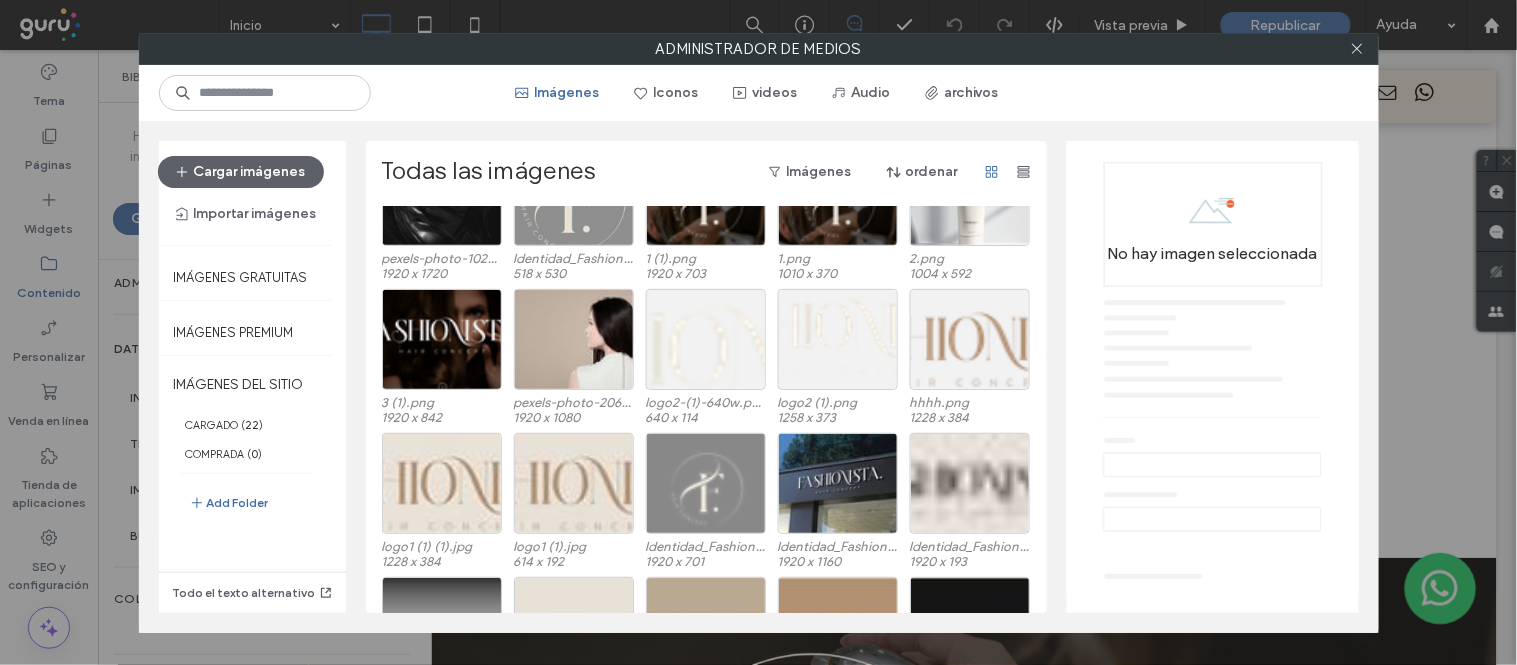scroll, scrollTop: 0, scrollLeft: 0, axis: both 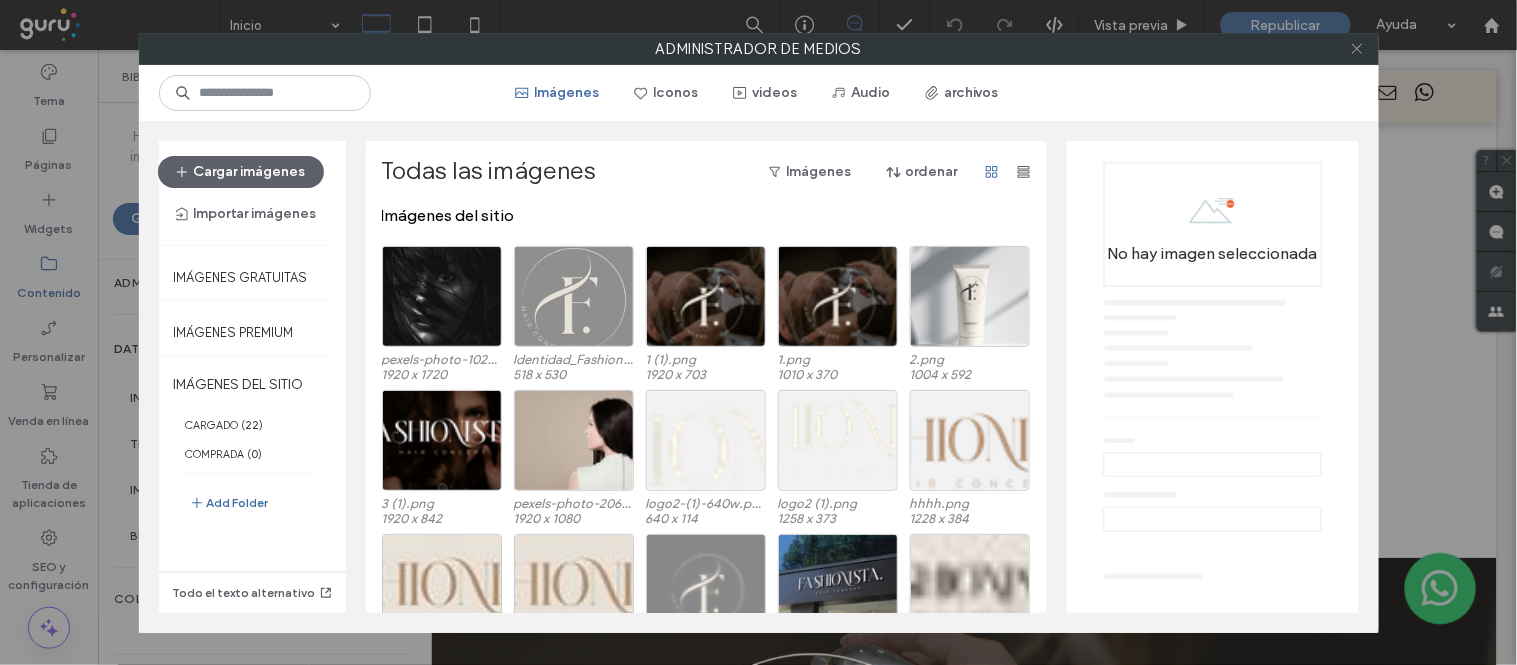 click 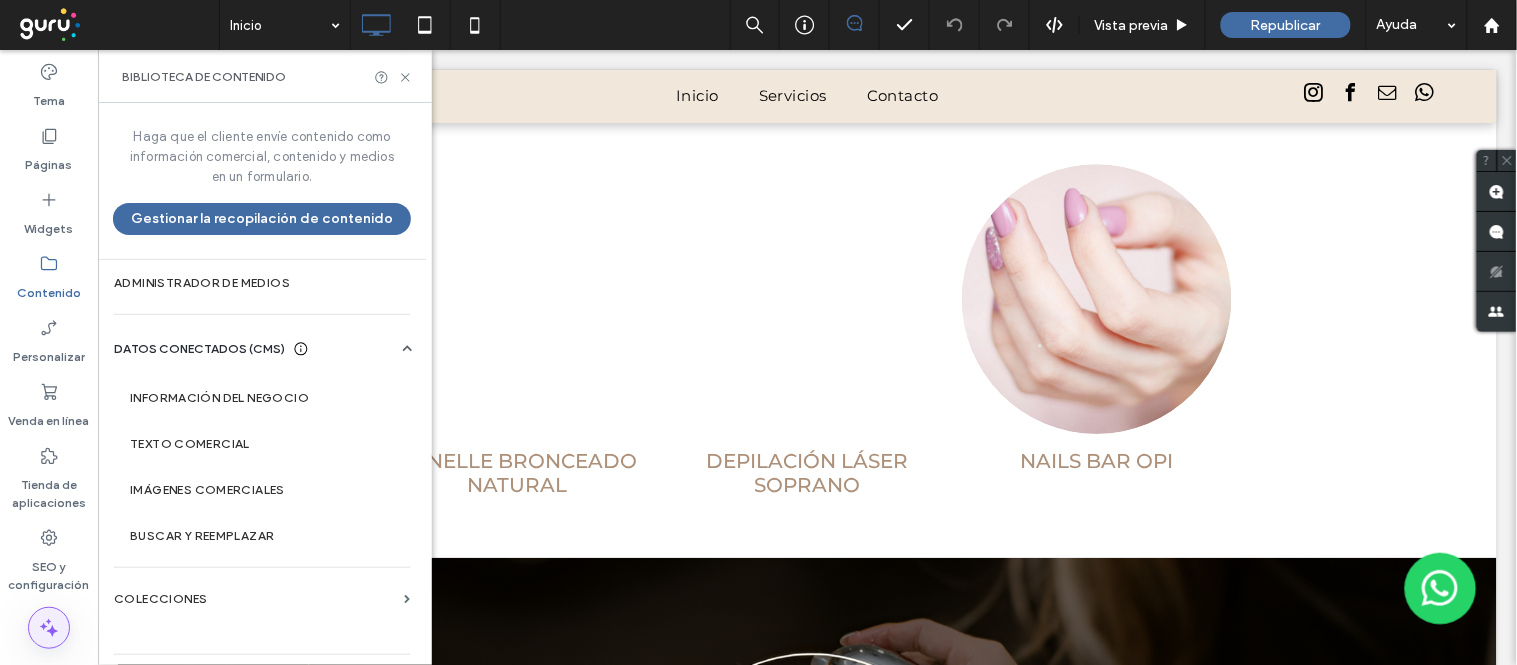 click 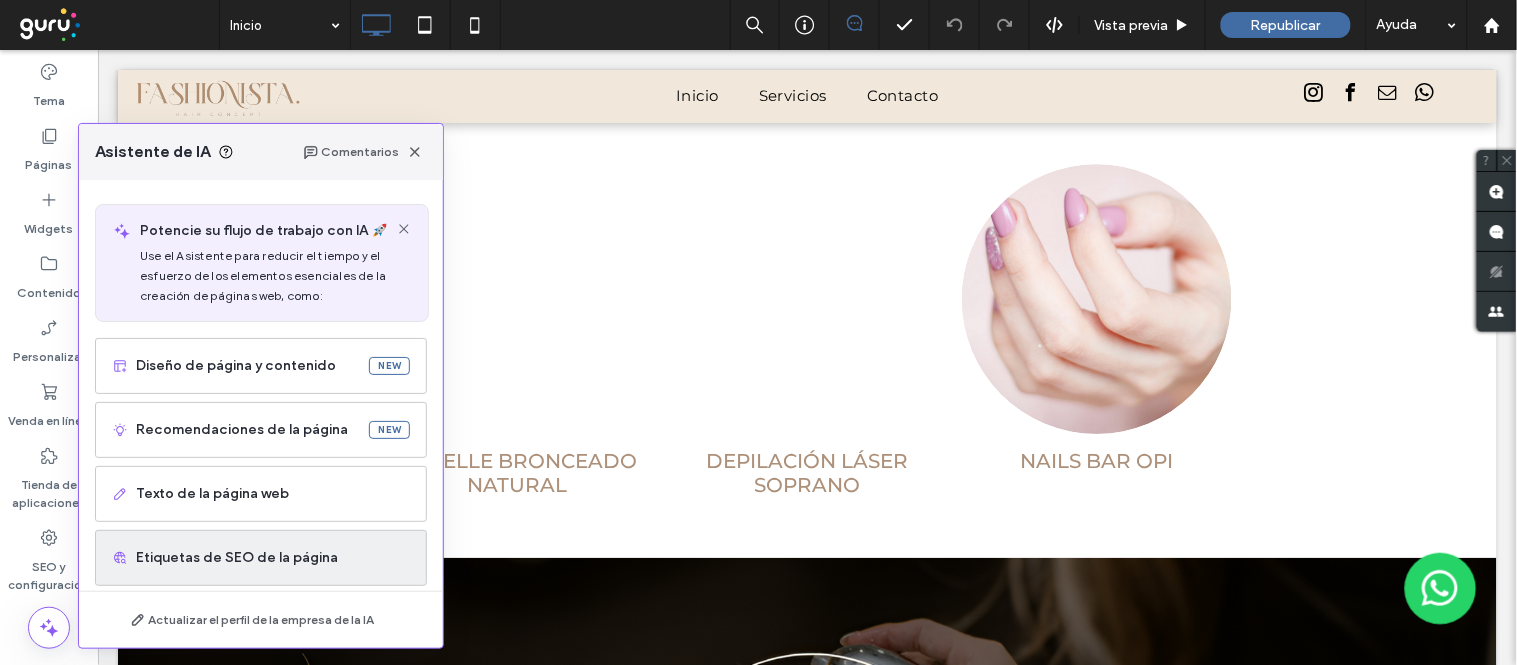 scroll, scrollTop: 111, scrollLeft: 0, axis: vertical 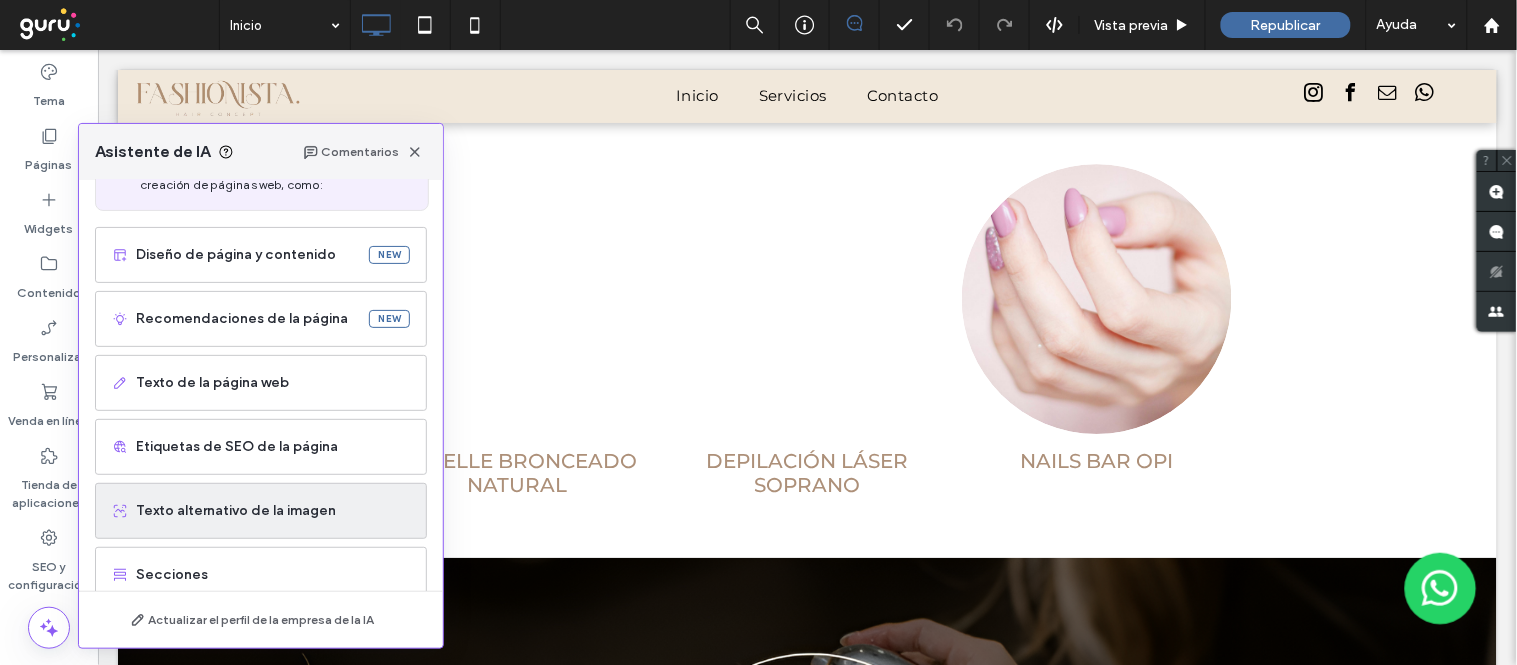 click on "Texto alternativo de la imagen" at bounding box center [273, 511] 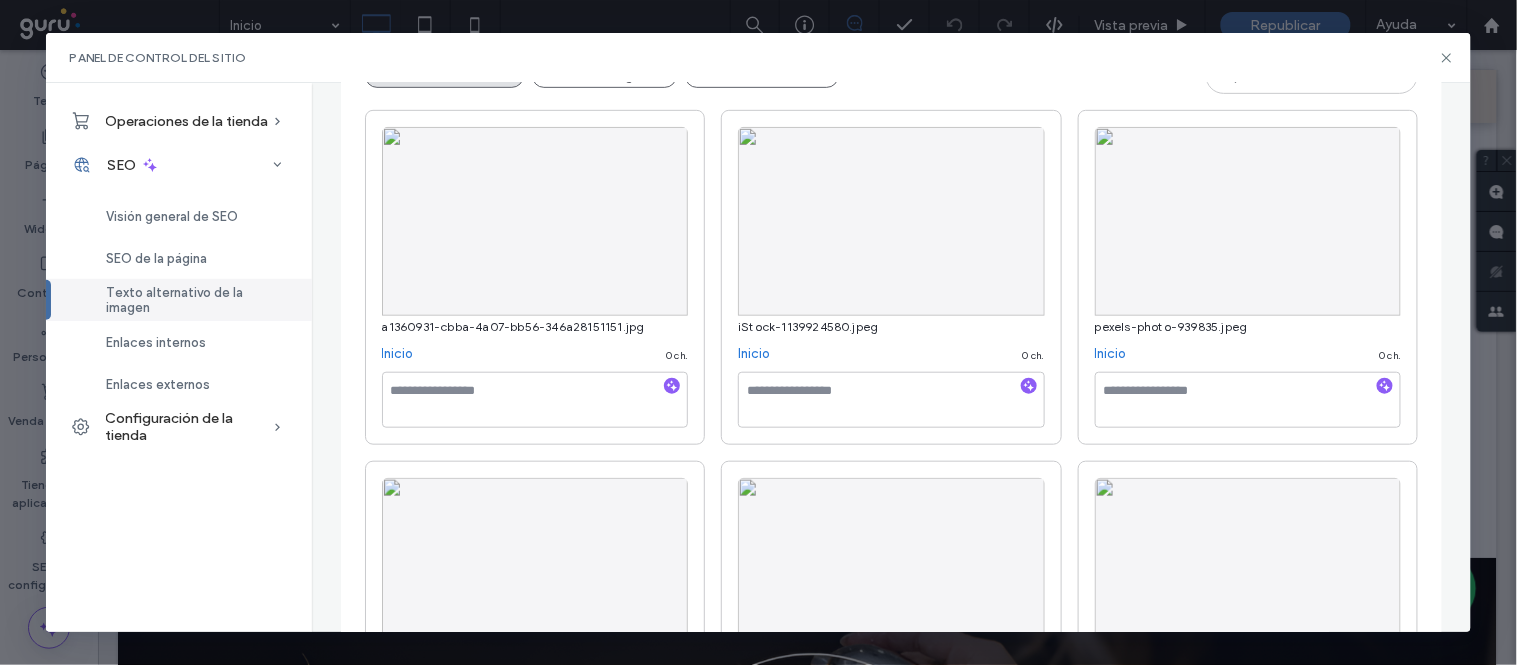 scroll, scrollTop: 222, scrollLeft: 0, axis: vertical 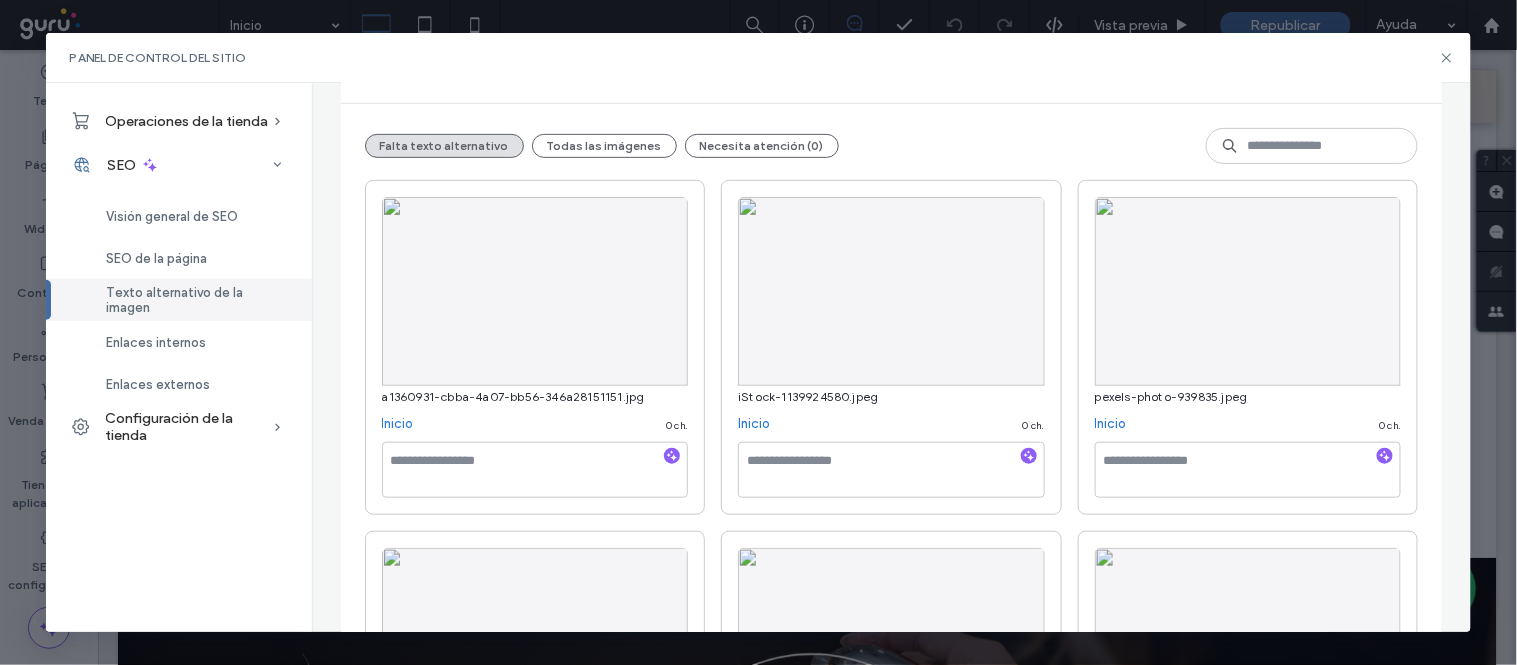 drag, startPoint x: 571, startPoint y: 226, endPoint x: 513, endPoint y: 241, distance: 59.908264 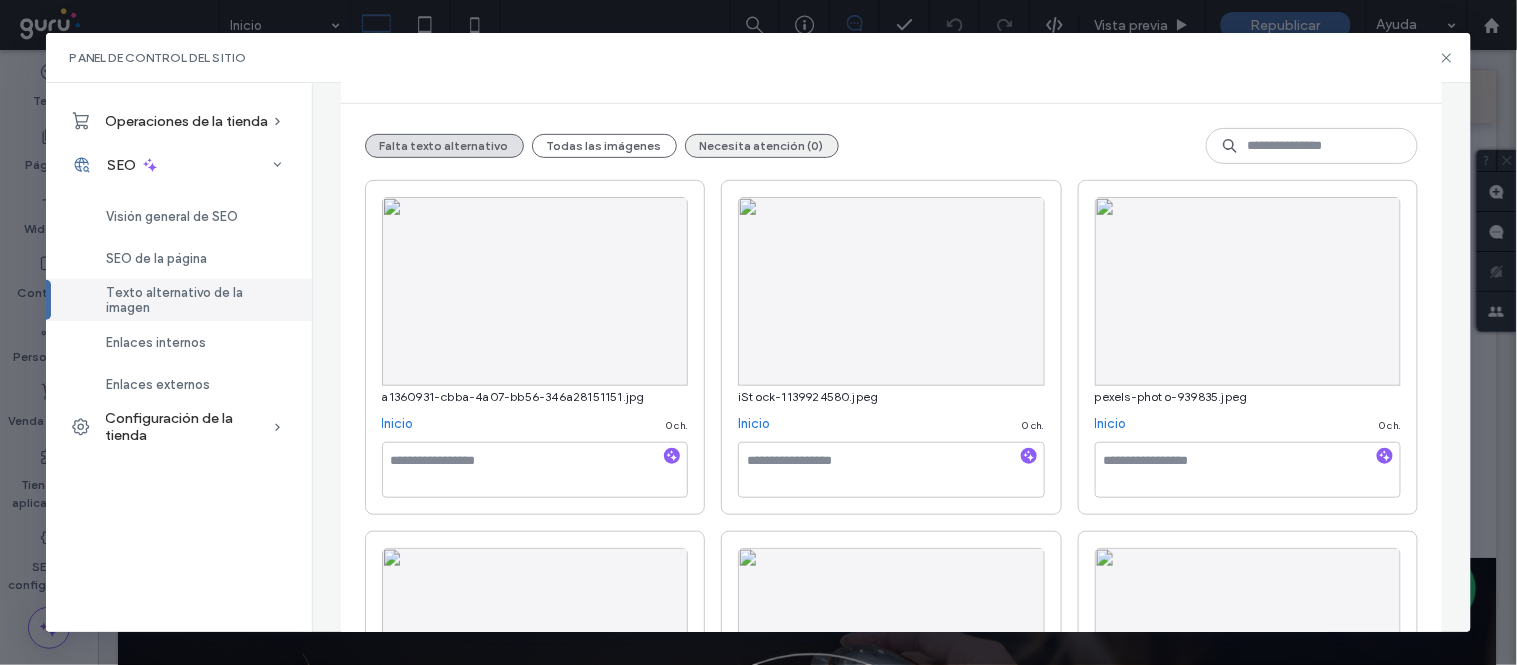 click on "Necesita atención (0)" at bounding box center [762, 146] 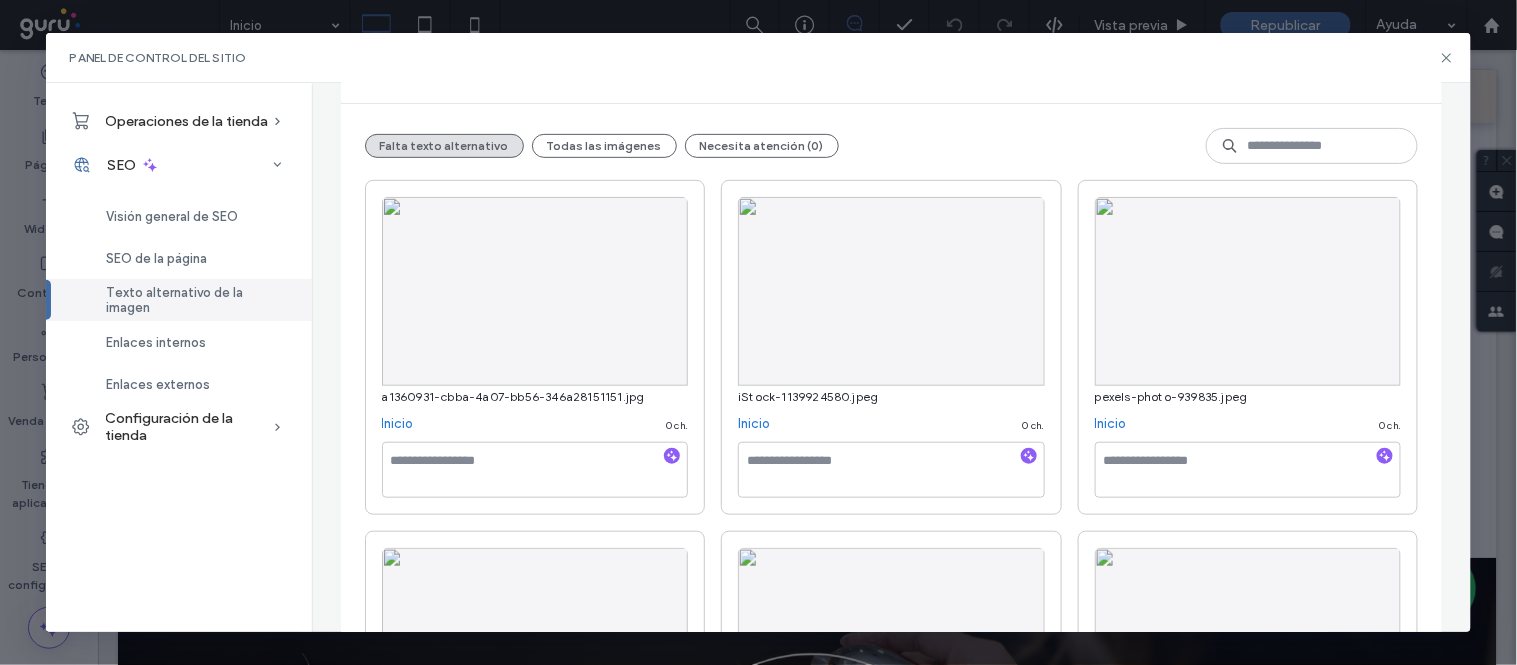scroll, scrollTop: 0, scrollLeft: 0, axis: both 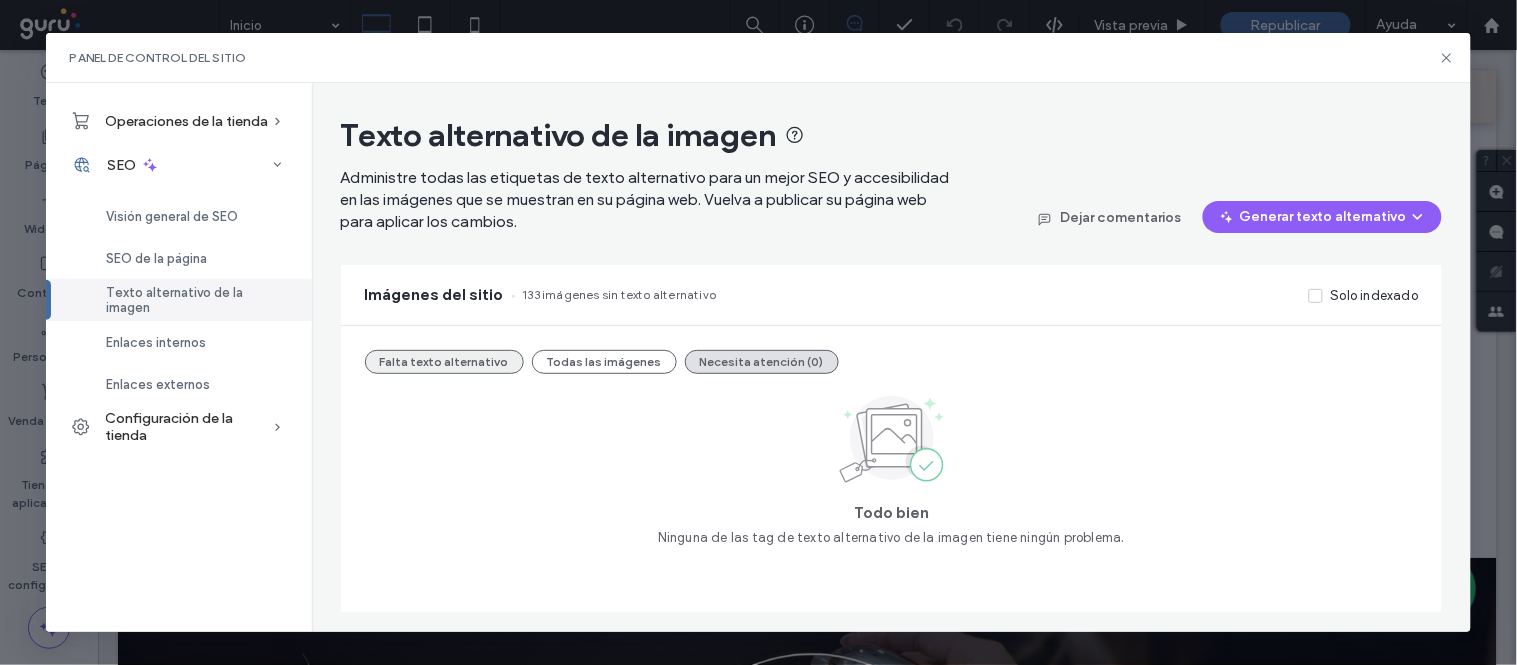 click on "Falta texto alternativo" at bounding box center (444, 362) 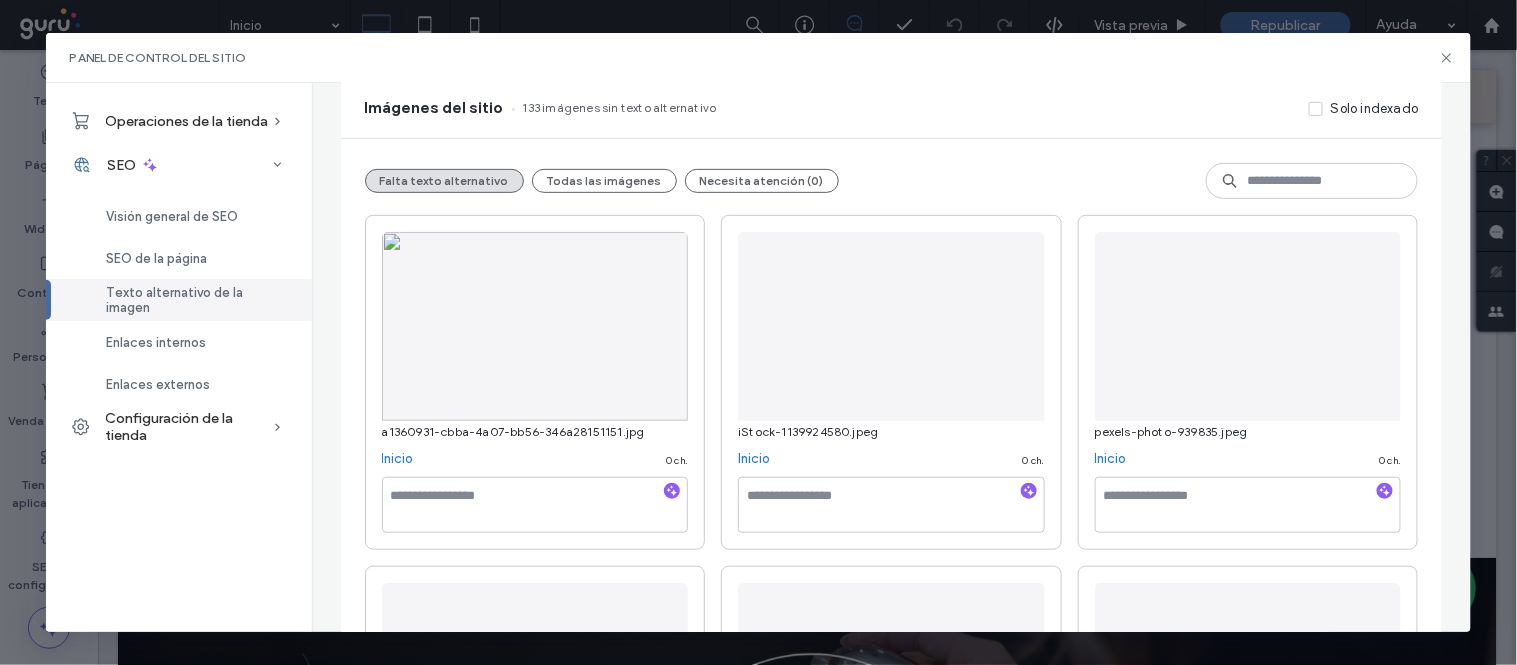 scroll, scrollTop: 222, scrollLeft: 0, axis: vertical 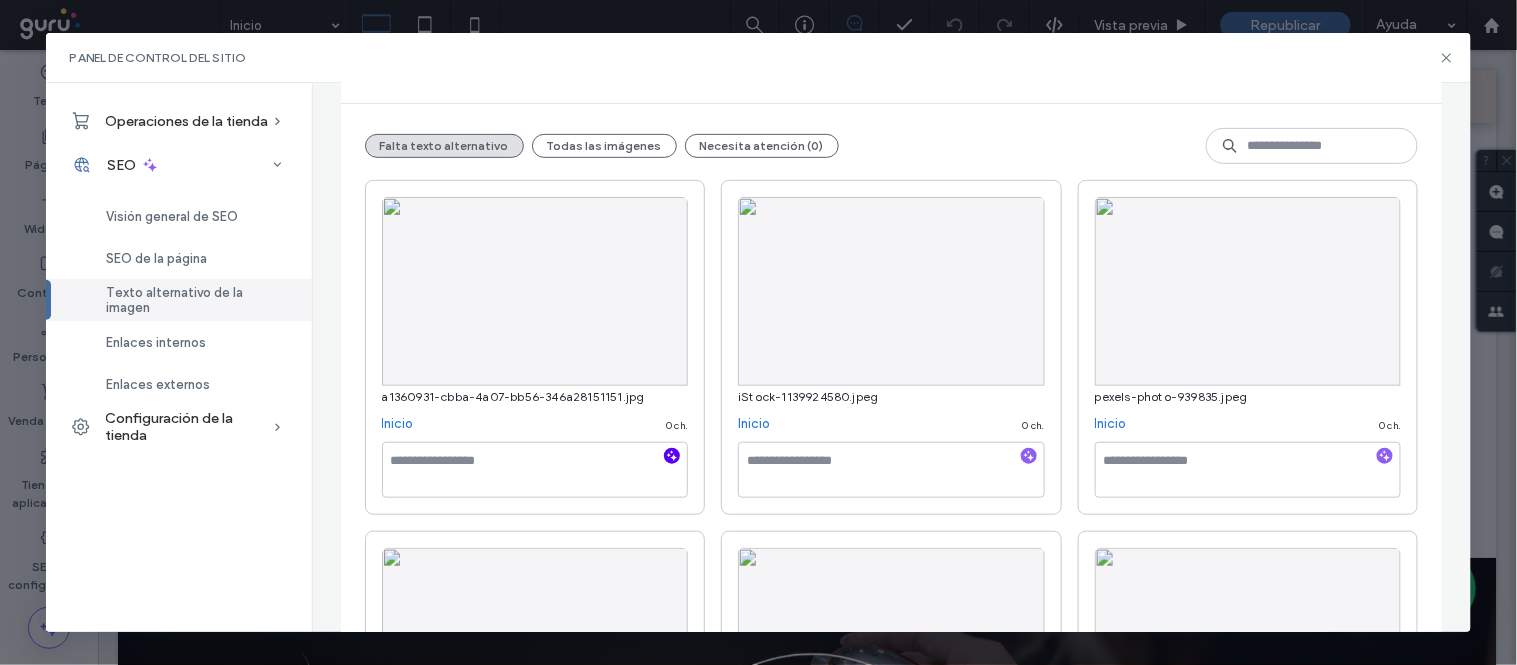 click 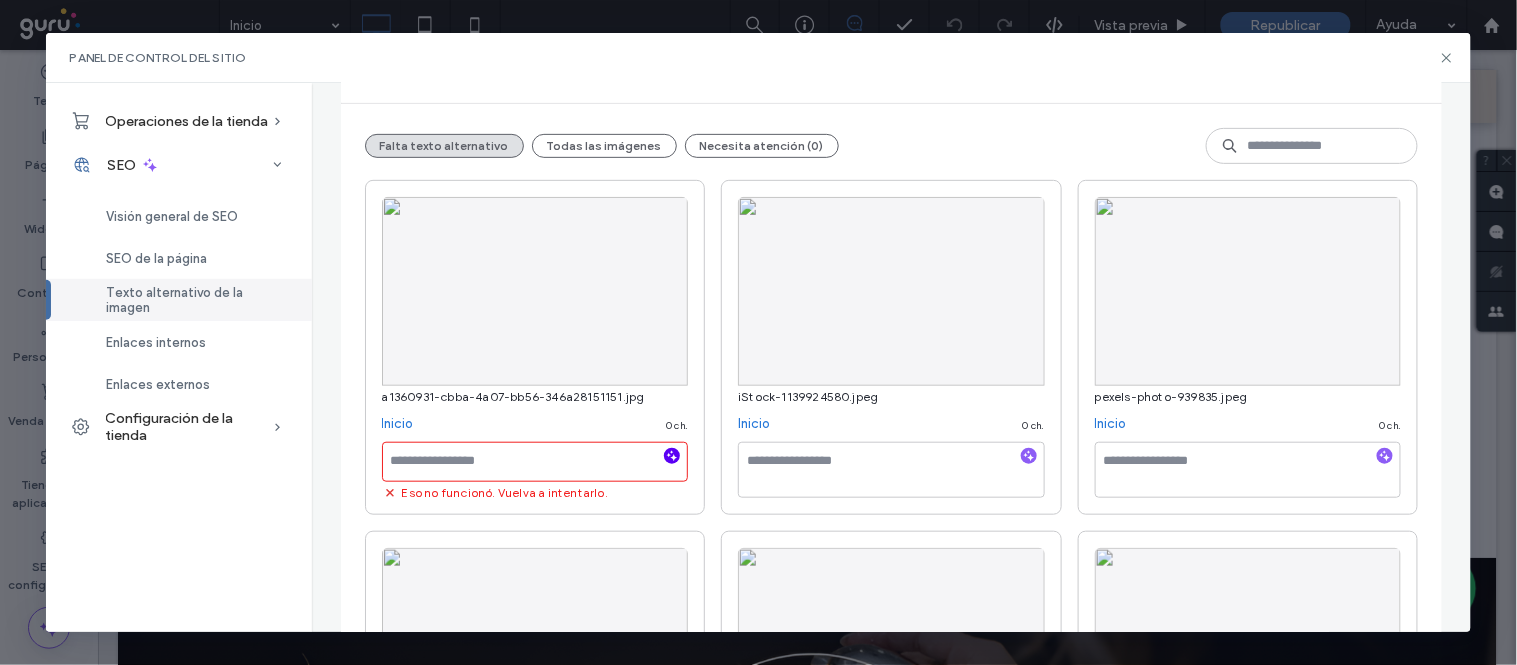 click at bounding box center [535, 462] 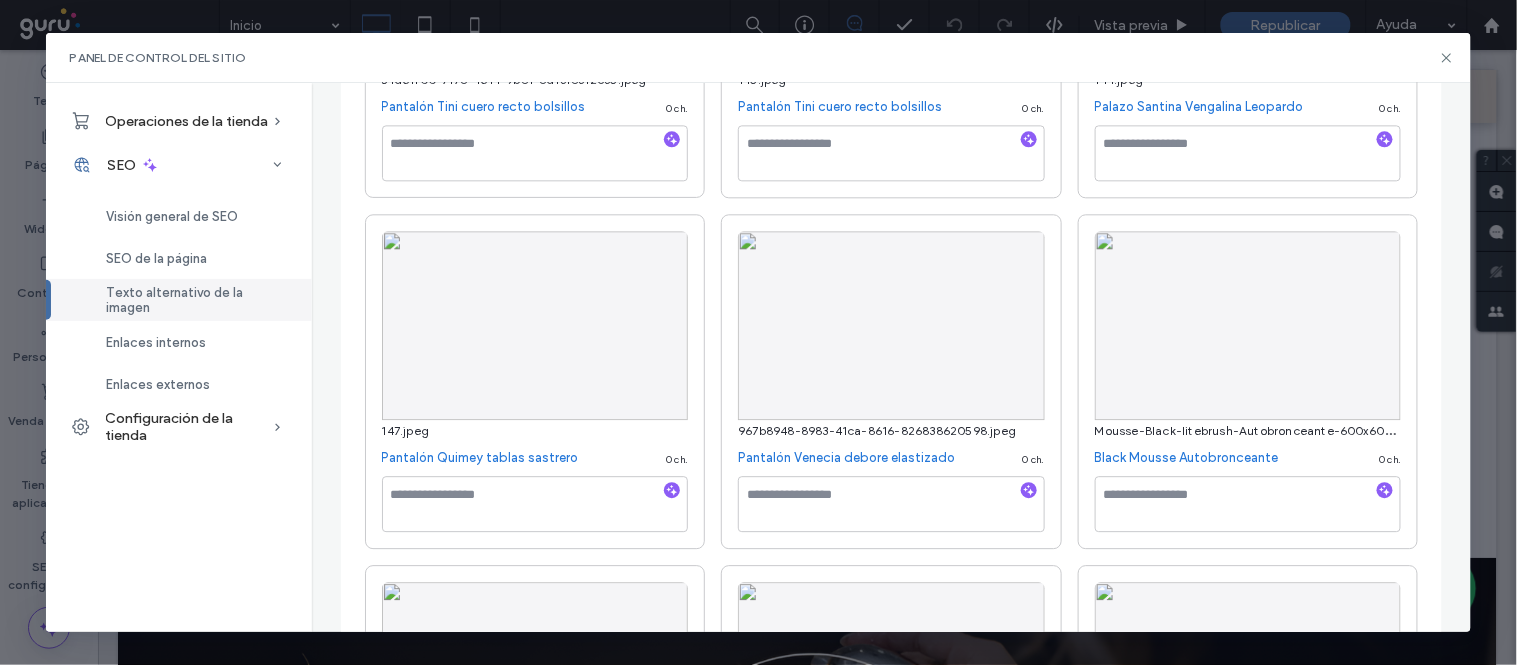 scroll, scrollTop: 5333, scrollLeft: 0, axis: vertical 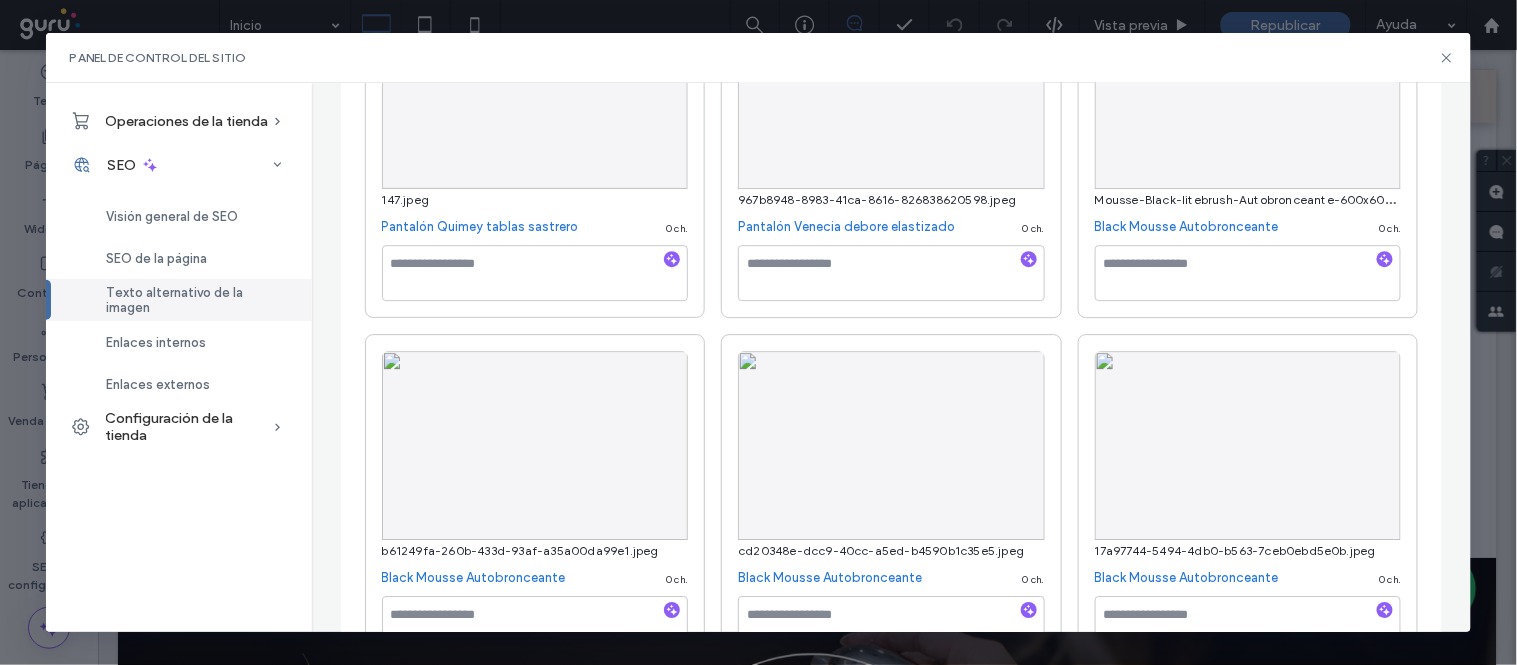 drag, startPoint x: 758, startPoint y: 256, endPoint x: 981, endPoint y: 351, distance: 242.39224 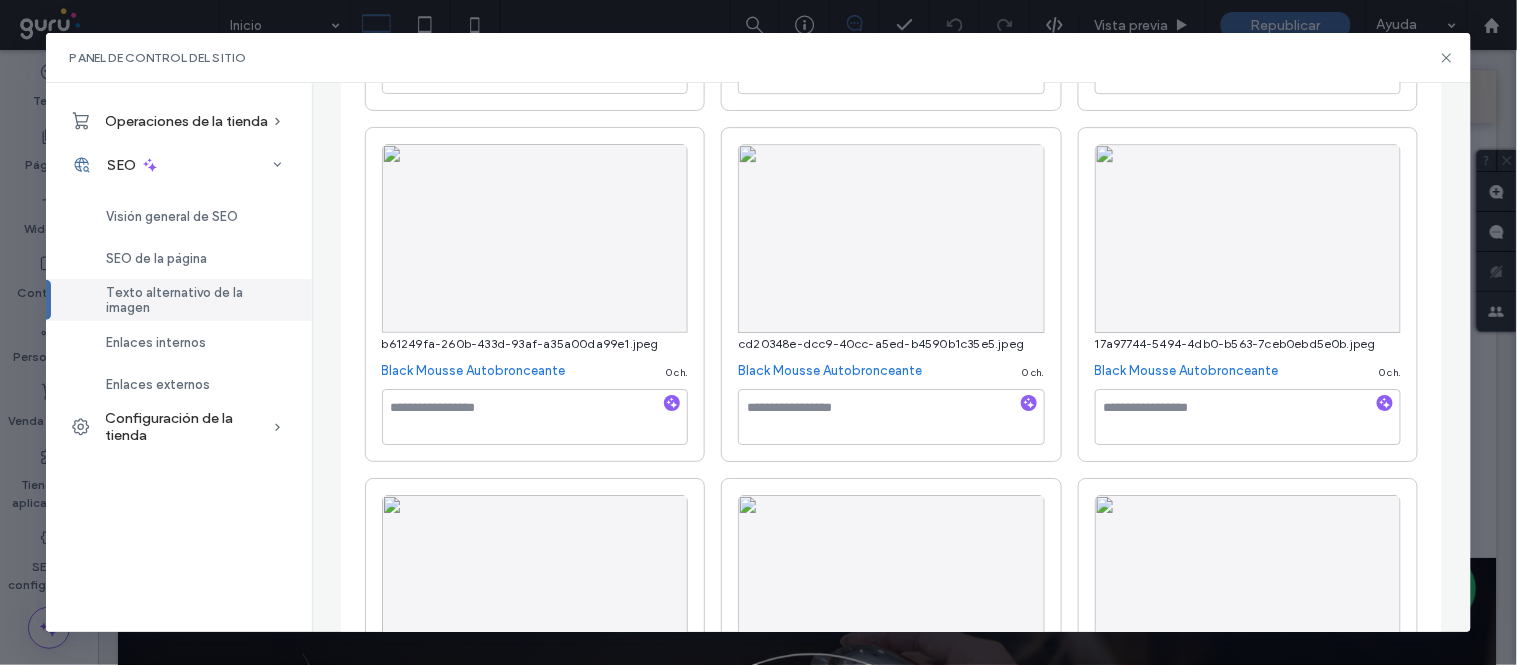drag, startPoint x: 981, startPoint y: 351, endPoint x: 1265, endPoint y: 488, distance: 315.3173 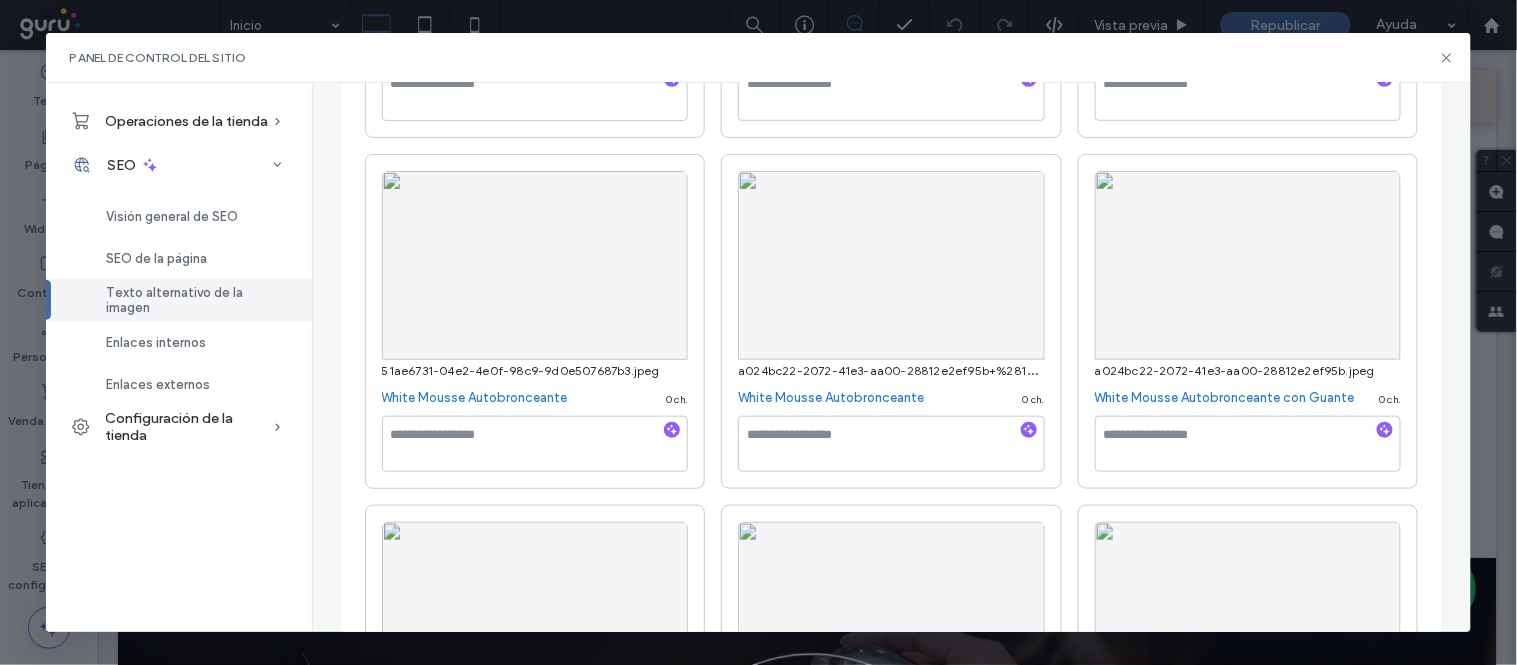scroll, scrollTop: 6483, scrollLeft: 0, axis: vertical 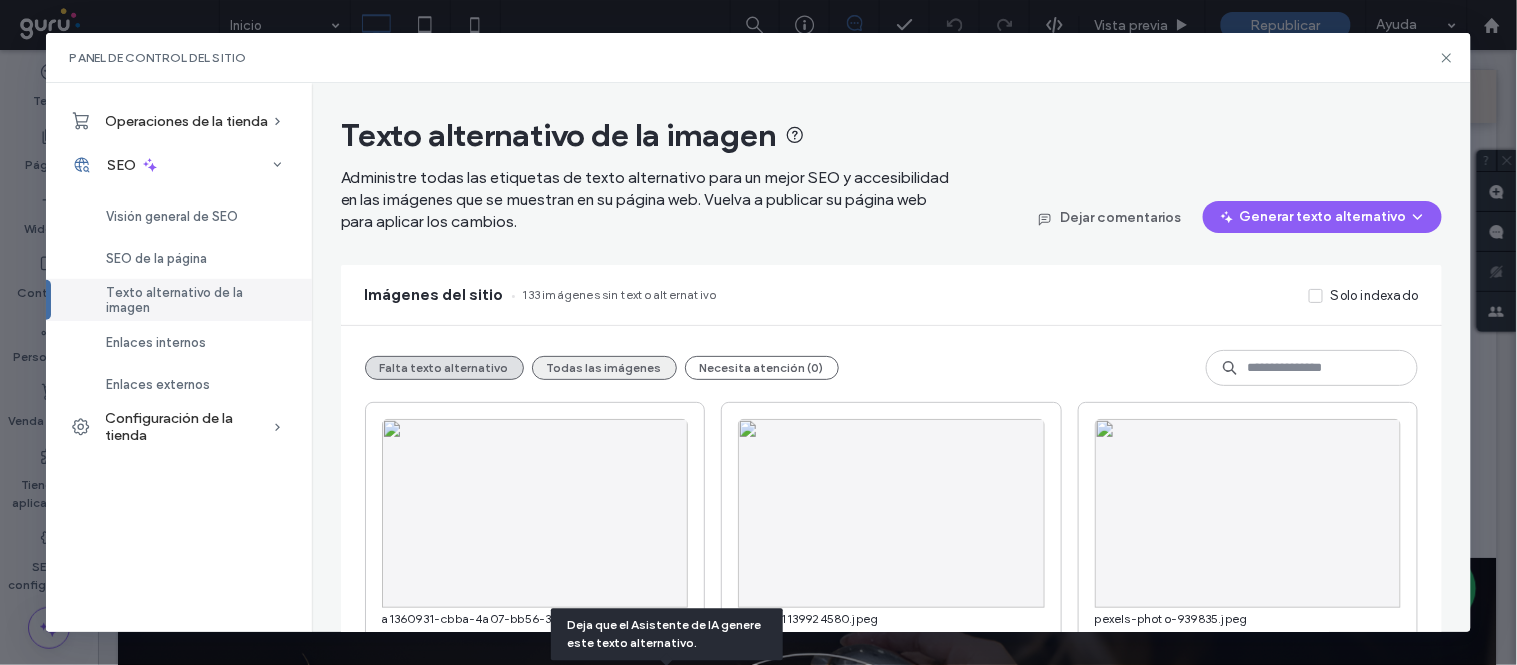 click on "Todas las imágenes" at bounding box center (604, 368) 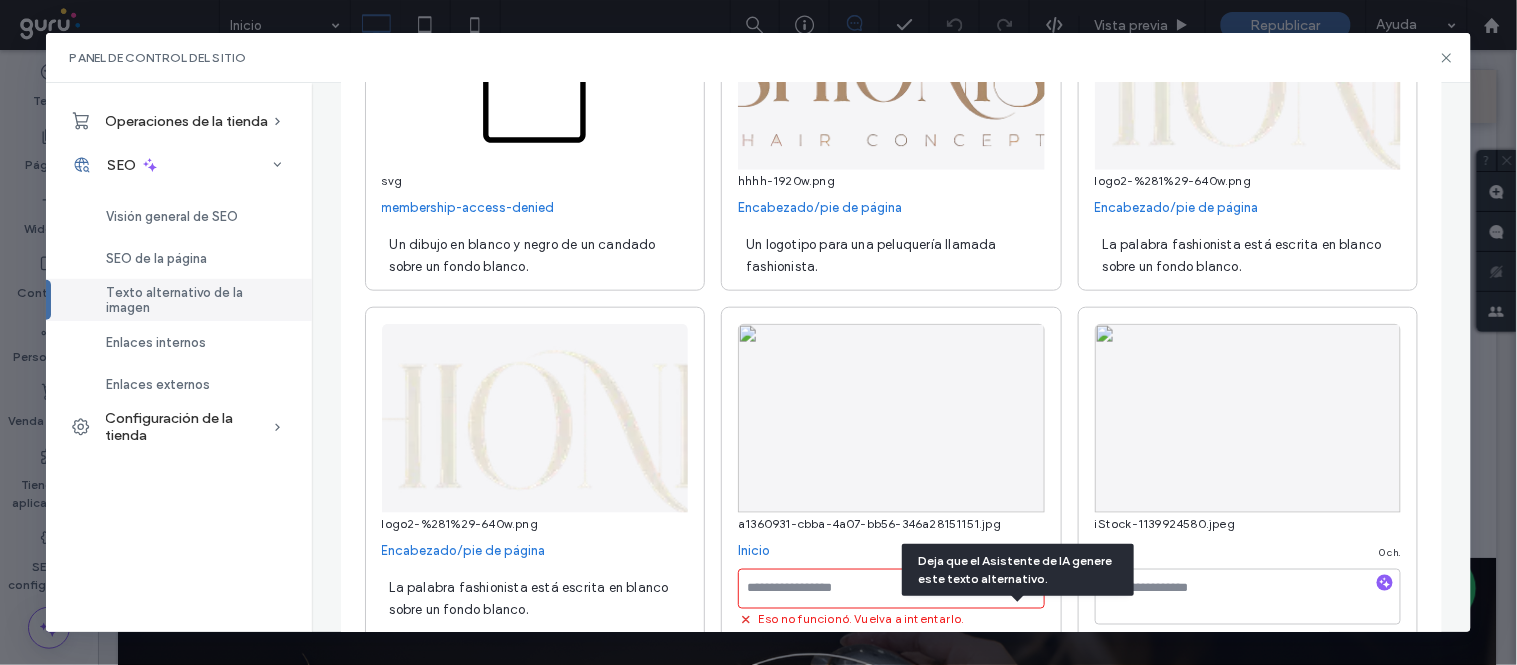 scroll, scrollTop: 555, scrollLeft: 0, axis: vertical 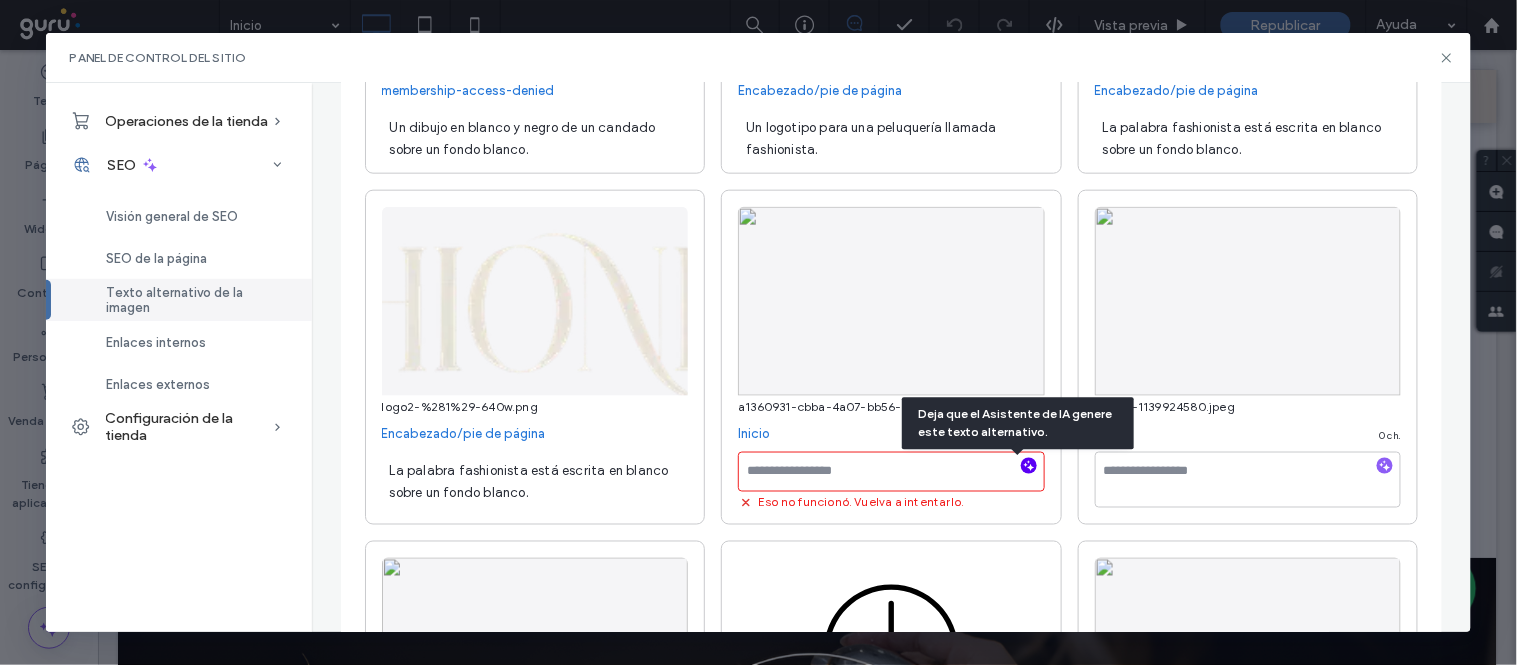 click at bounding box center (891, 472) 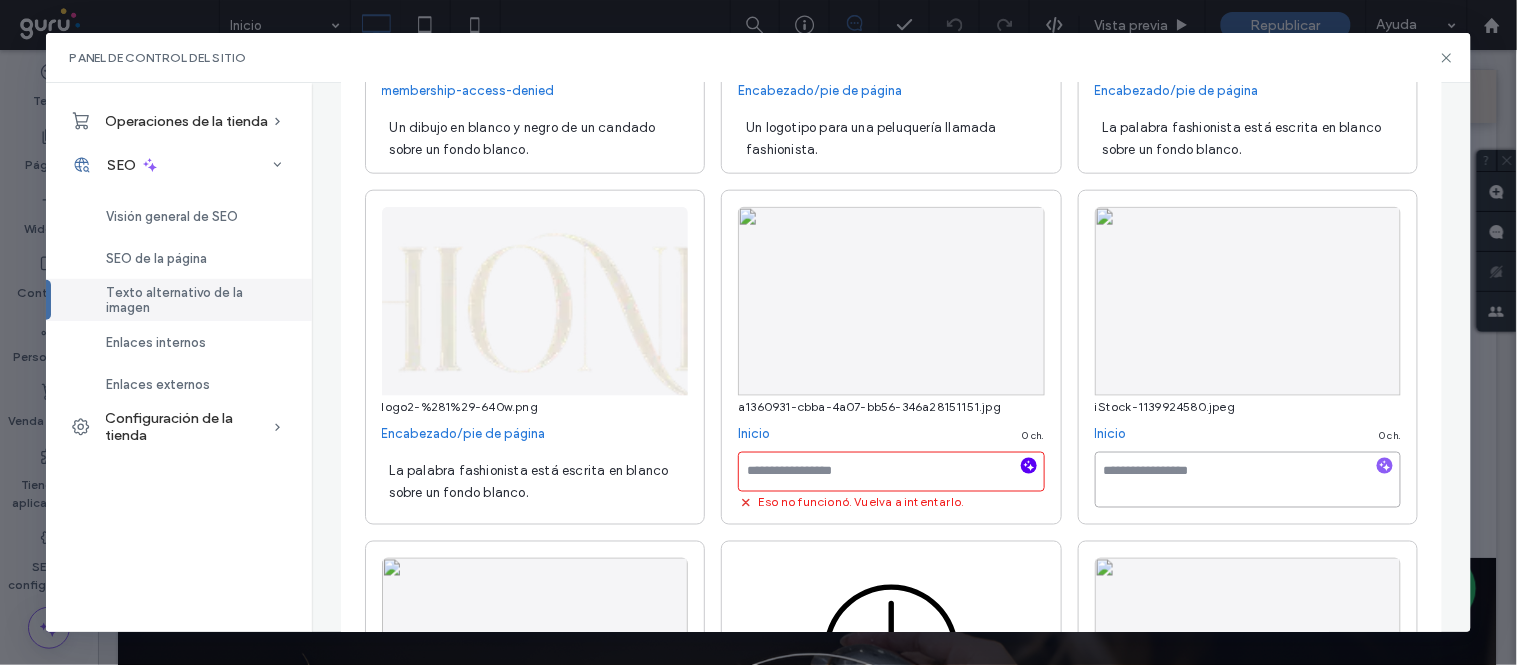 click at bounding box center [1248, 480] 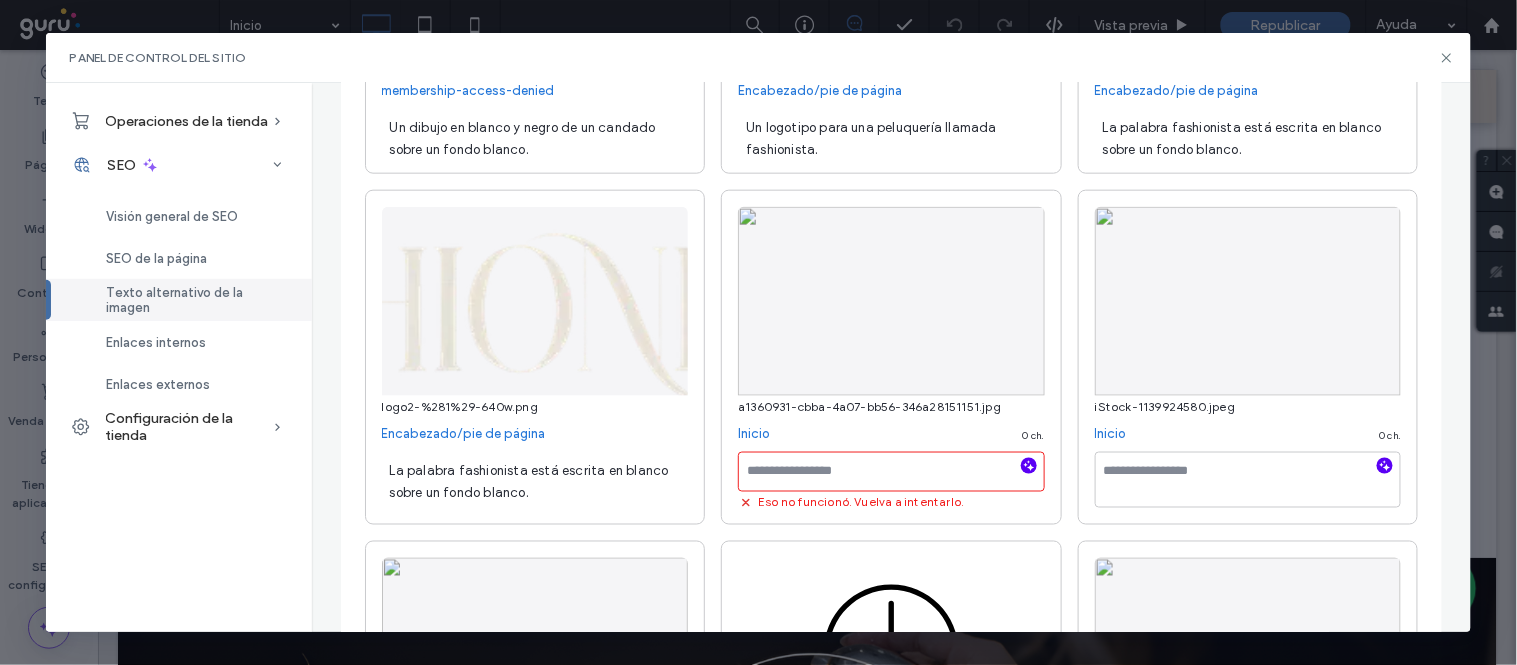 click at bounding box center [1385, 466] 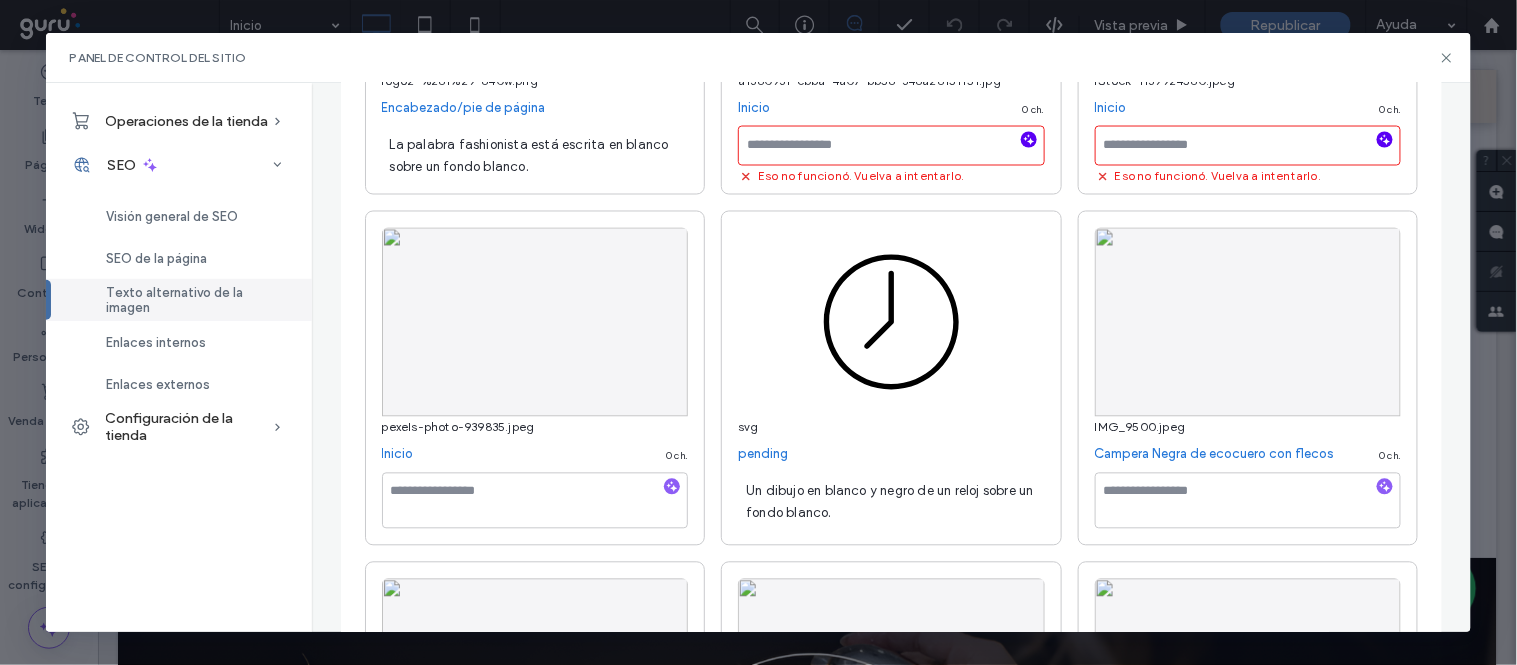 scroll, scrollTop: 888, scrollLeft: 0, axis: vertical 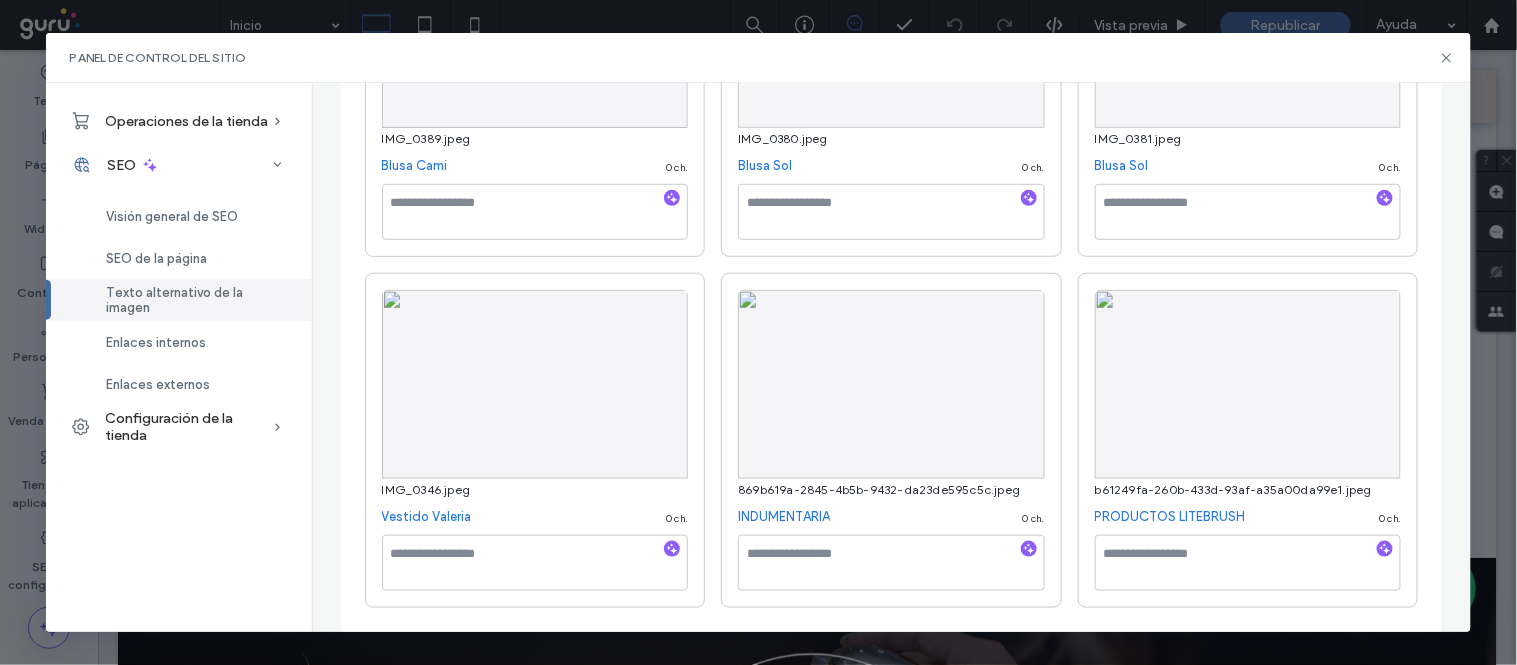drag, startPoint x: 852, startPoint y: 340, endPoint x: 1381, endPoint y: 152, distance: 561.4134 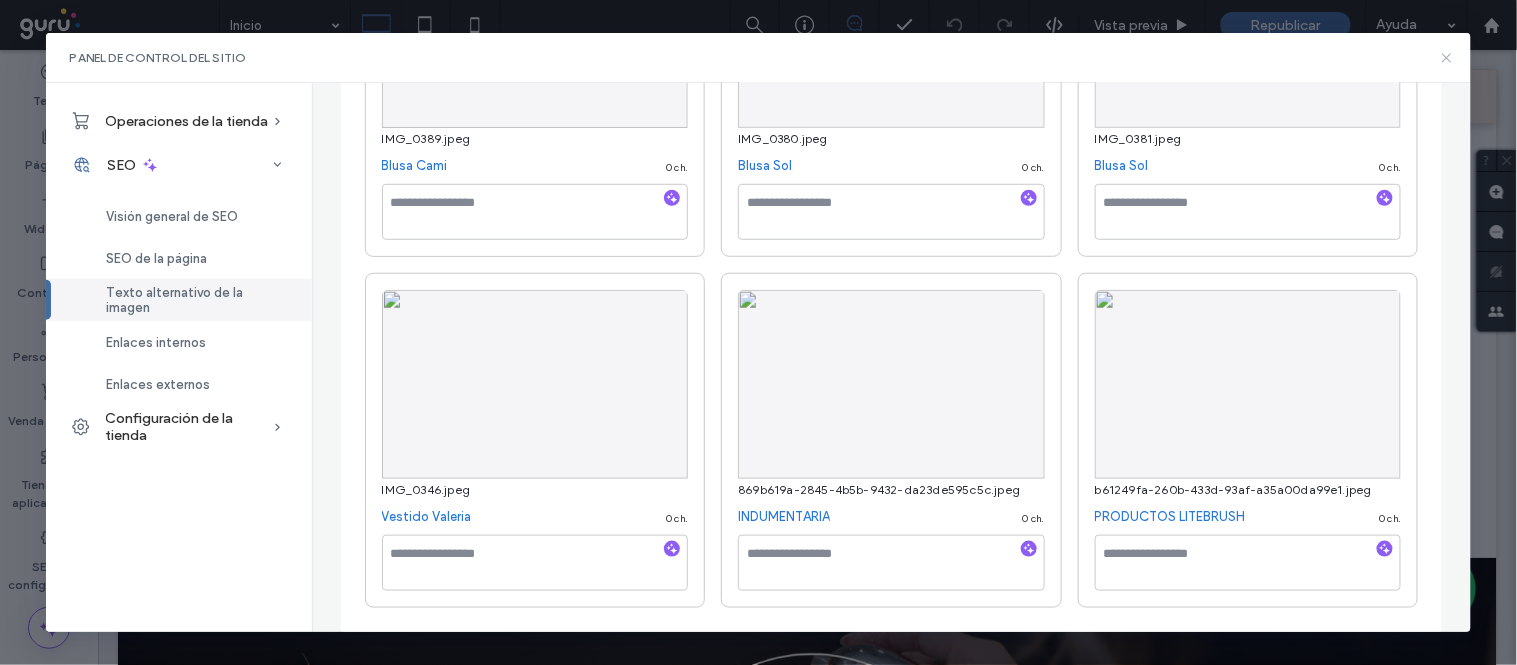 click 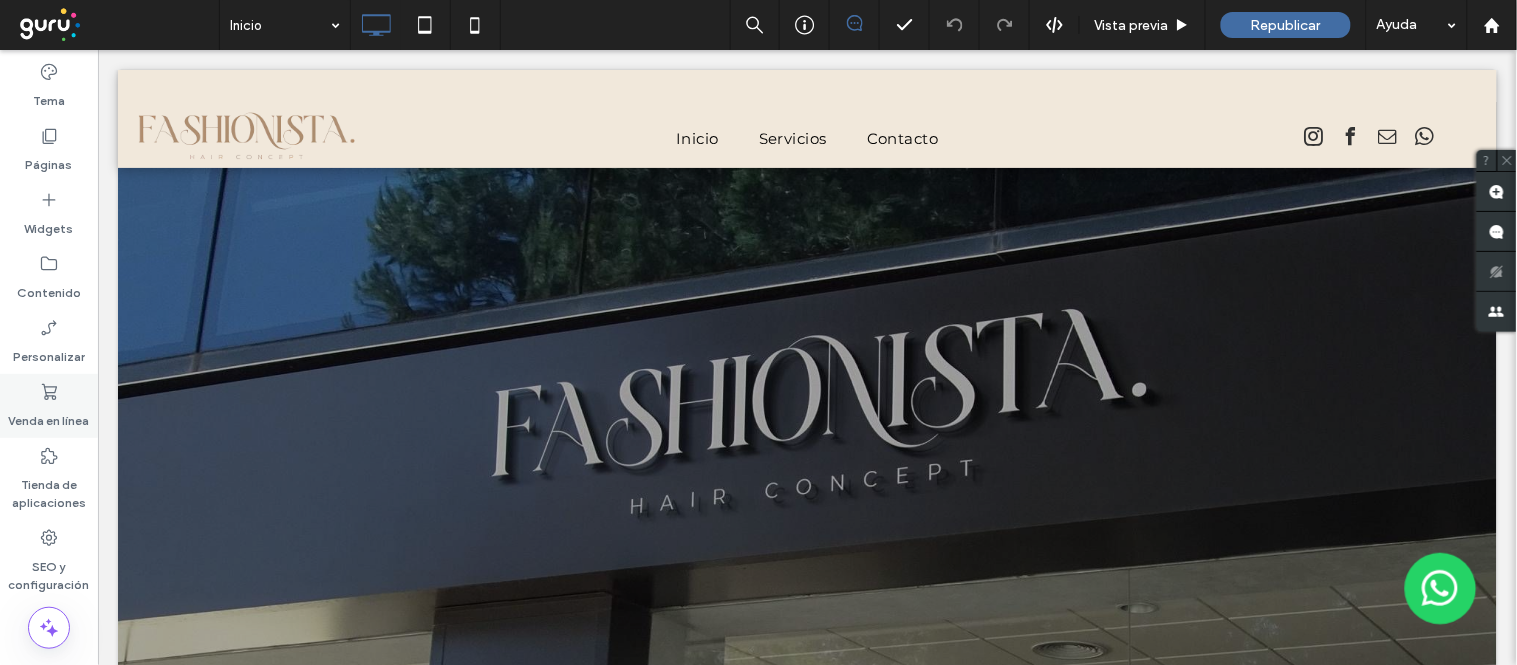 scroll, scrollTop: 0, scrollLeft: 0, axis: both 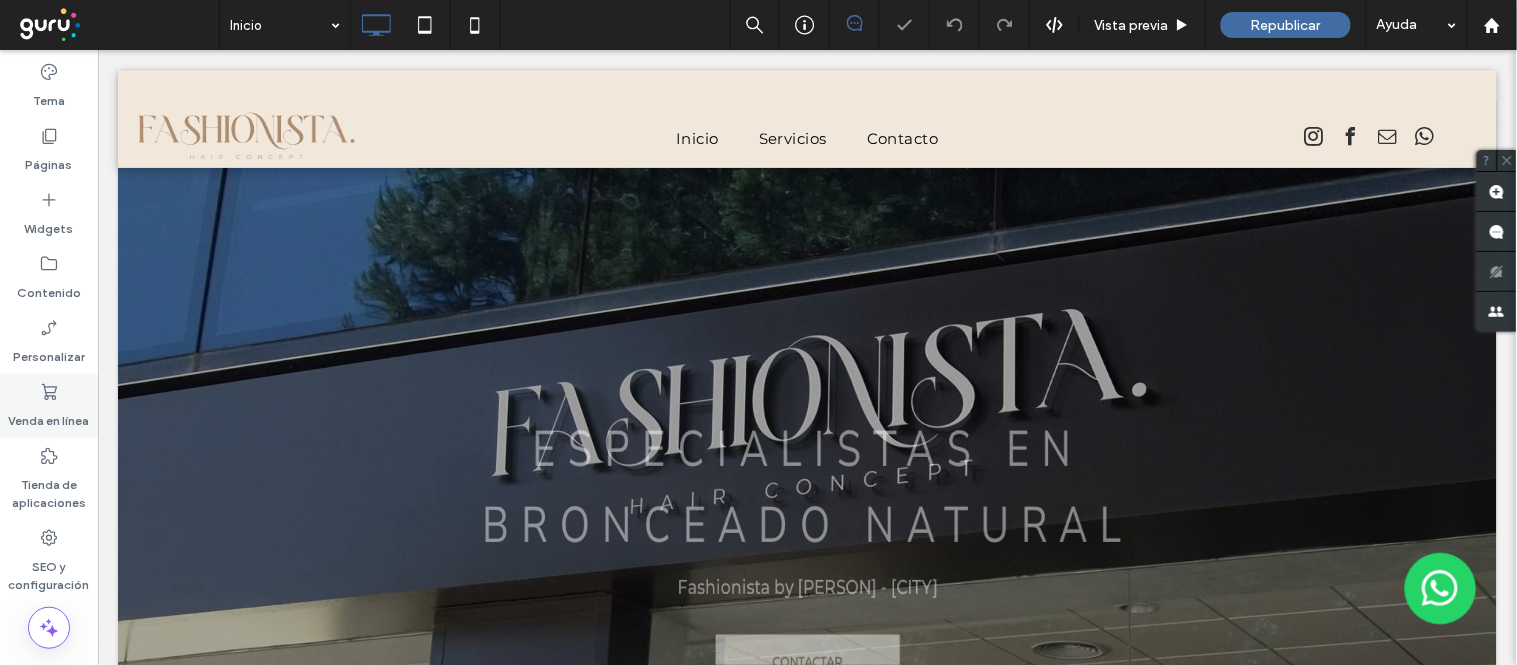 click on "Venda en línea" at bounding box center (49, 416) 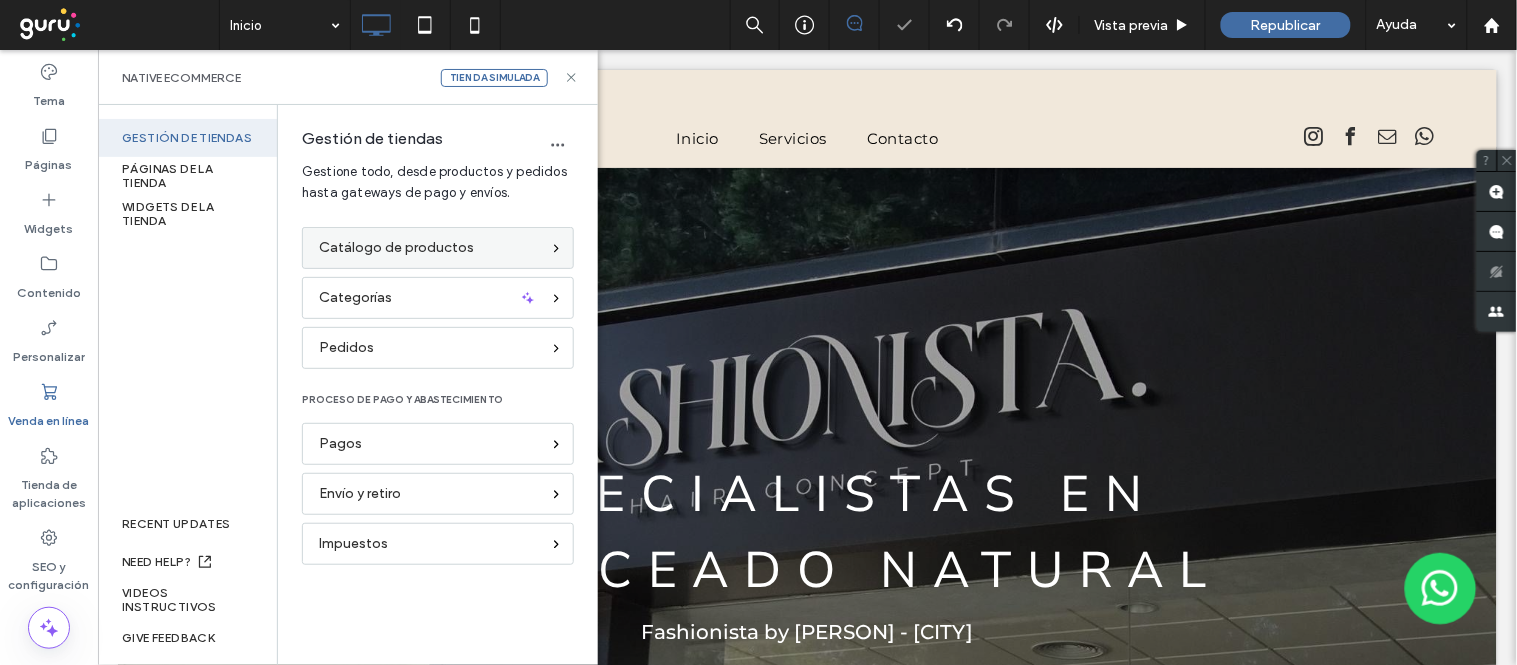 click on "Catálogo de productos" at bounding box center [396, 248] 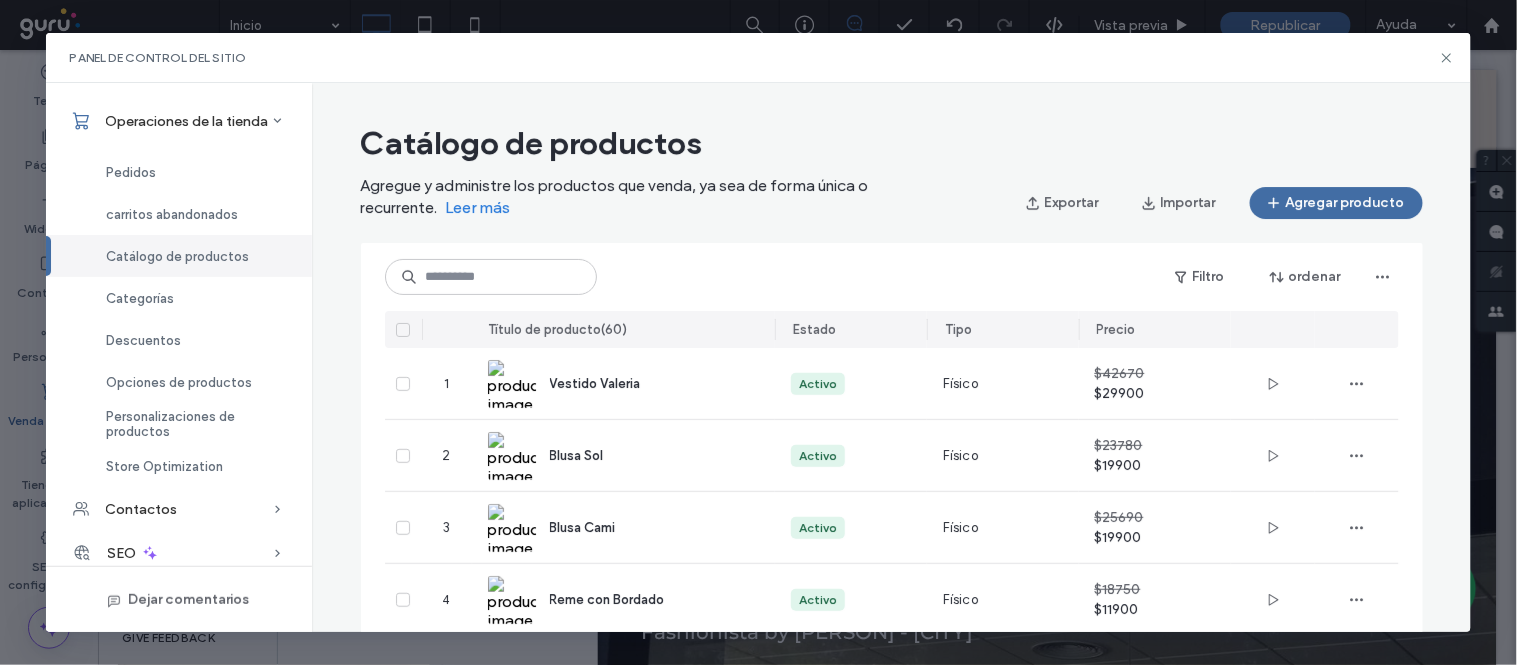 click at bounding box center (403, 329) 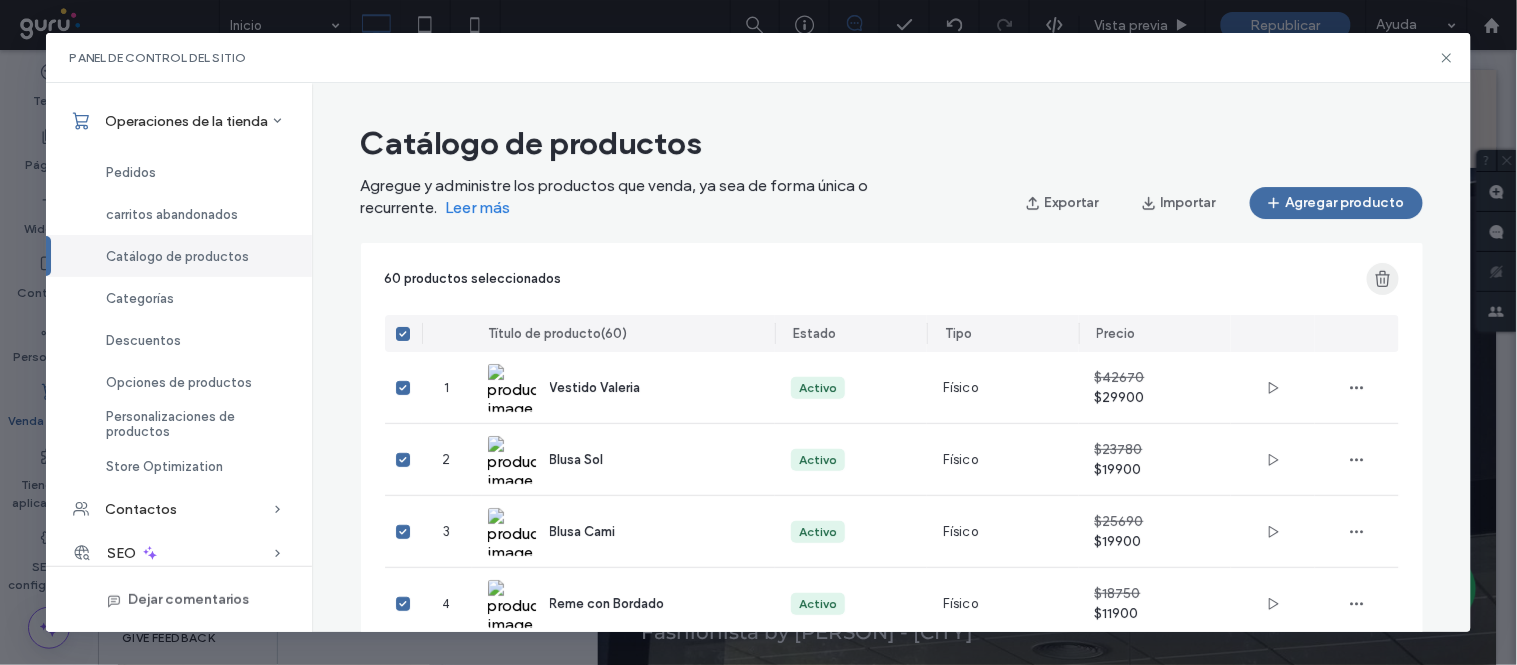 click 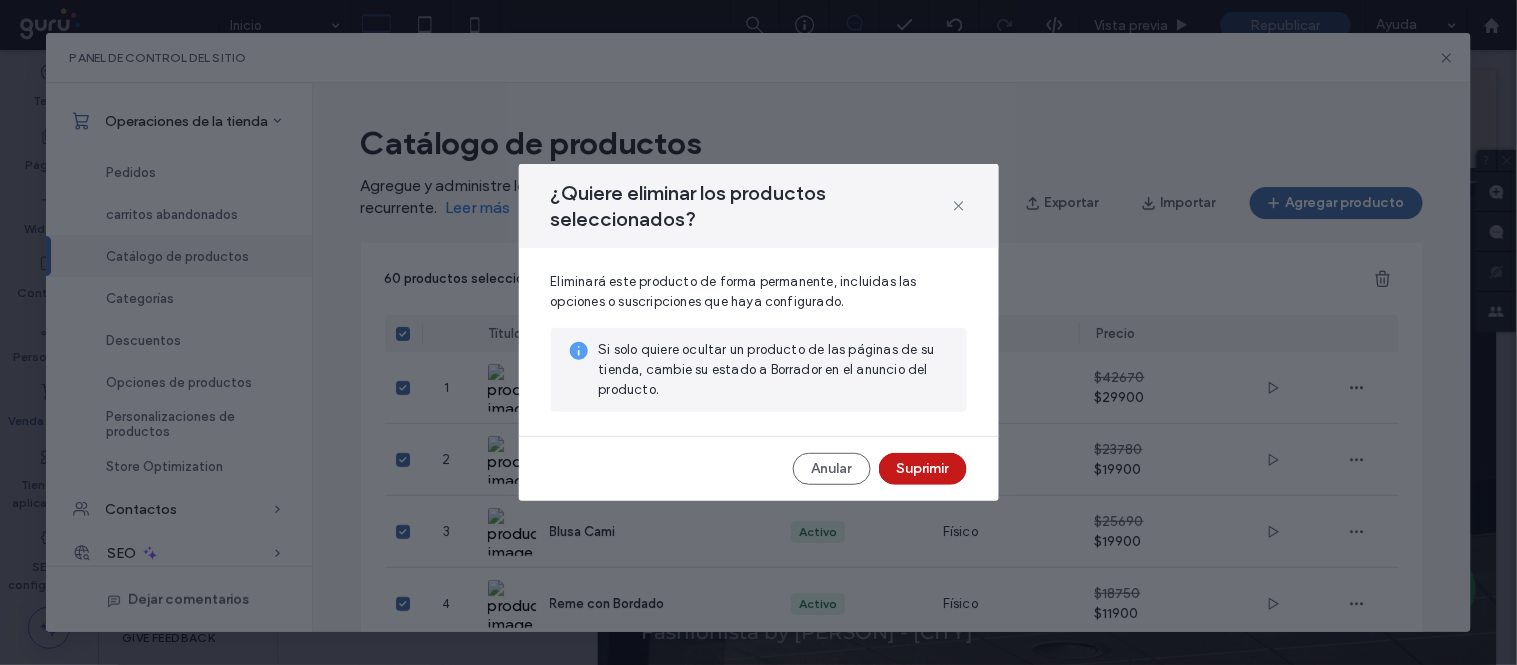 click on "Suprimir" at bounding box center (923, 469) 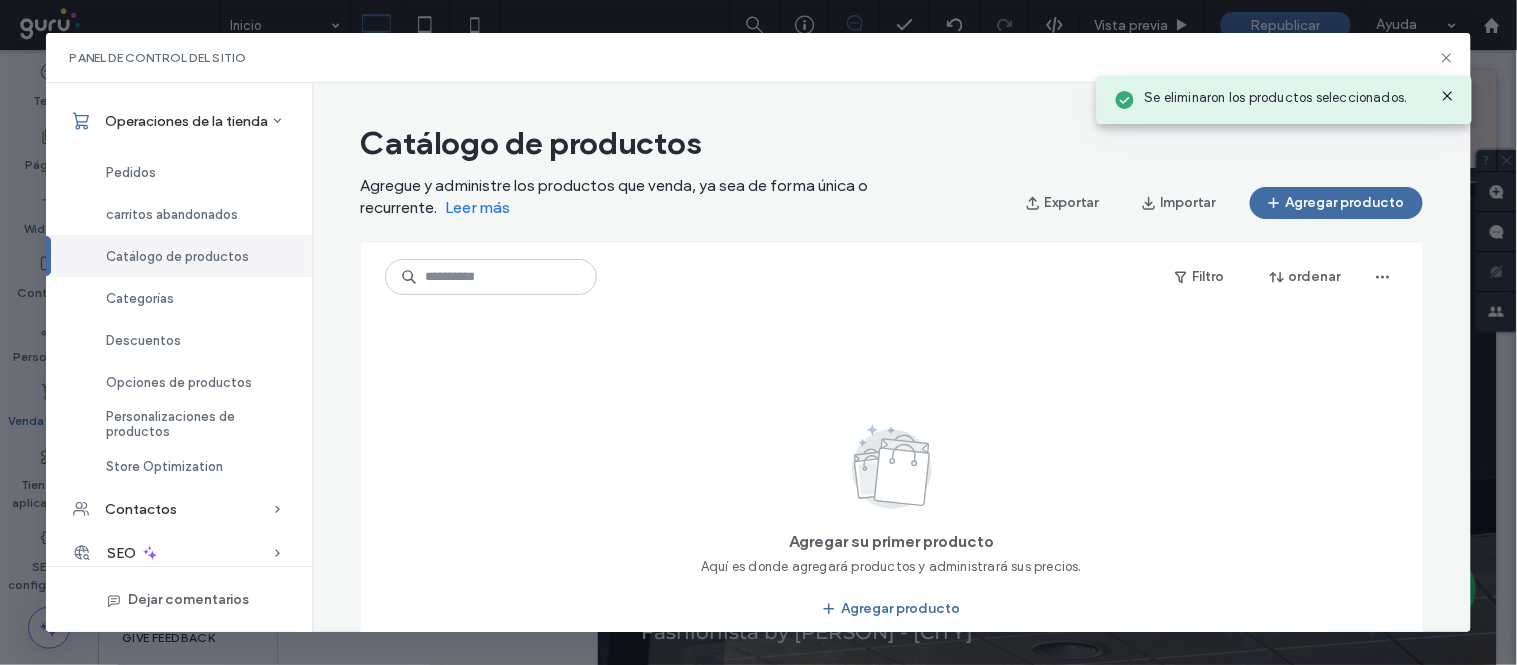 click 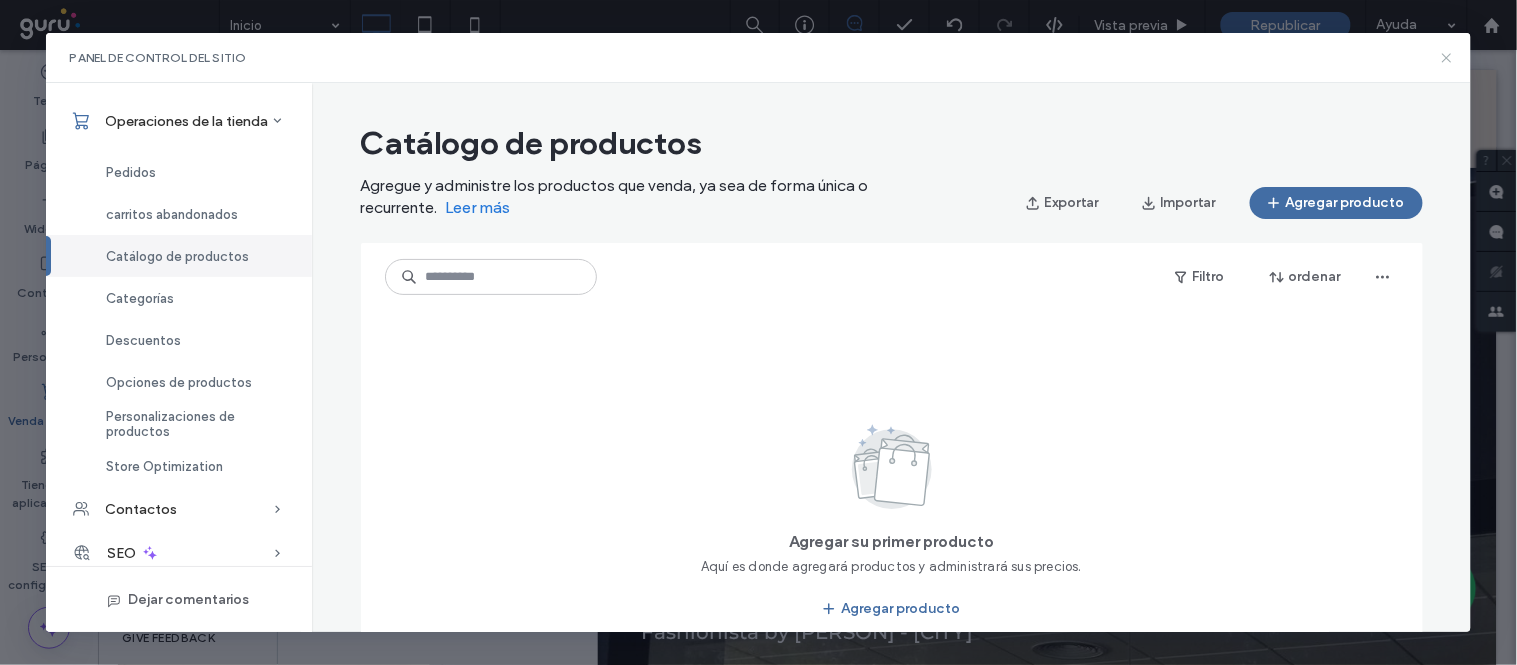 click 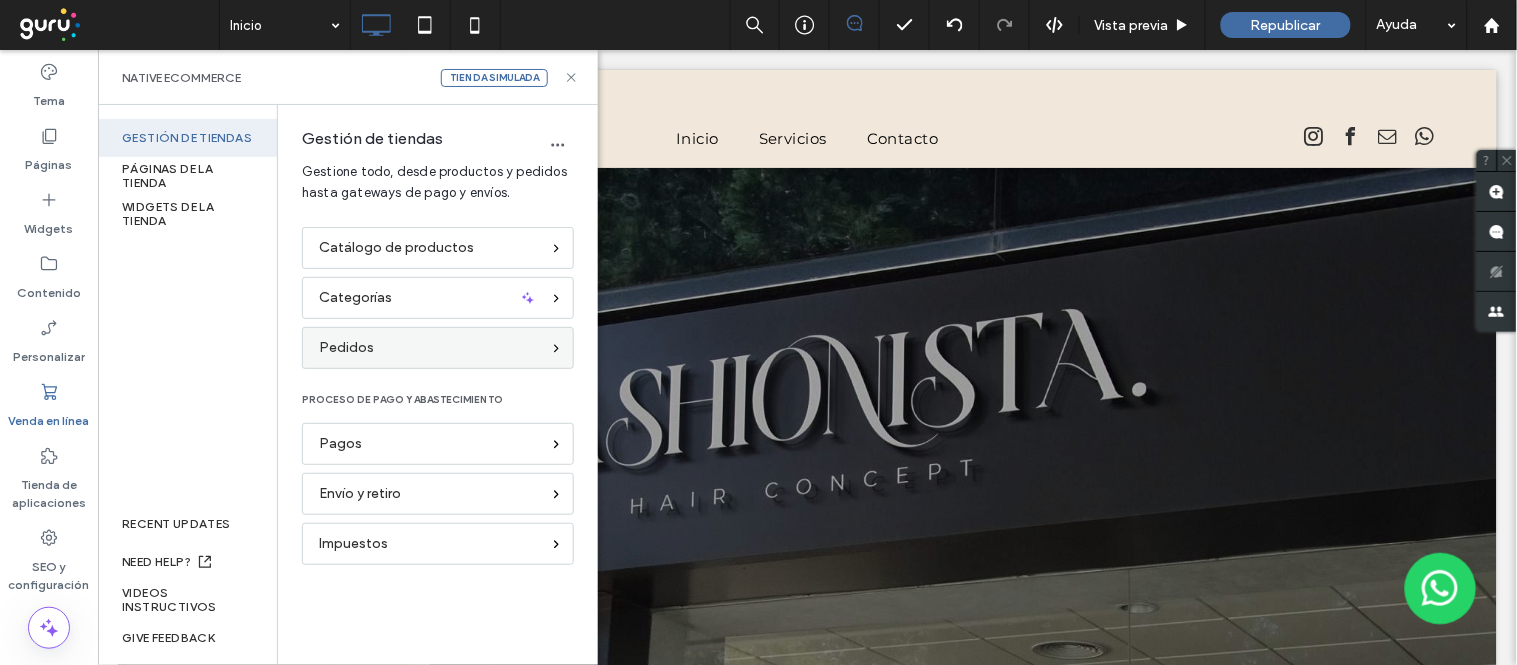 scroll, scrollTop: 0, scrollLeft: 0, axis: both 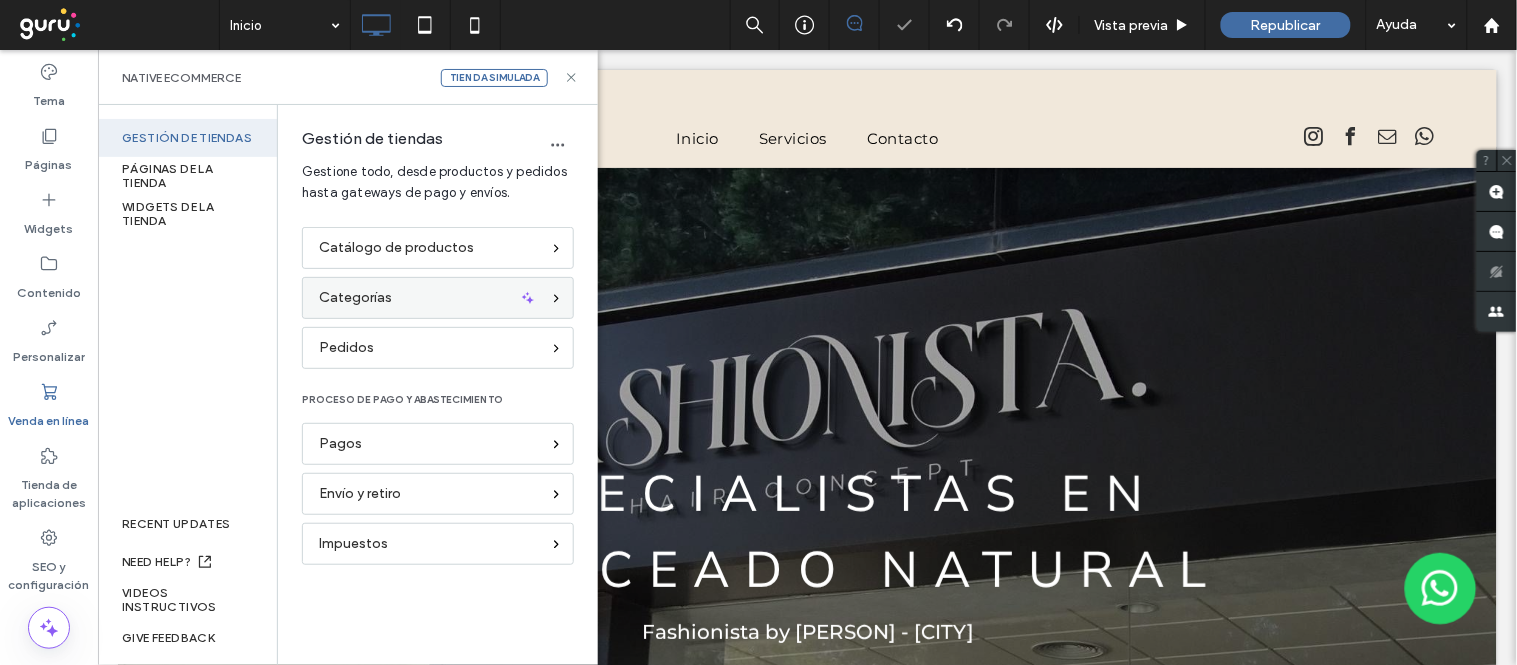 click on "Categorías" at bounding box center (355, 298) 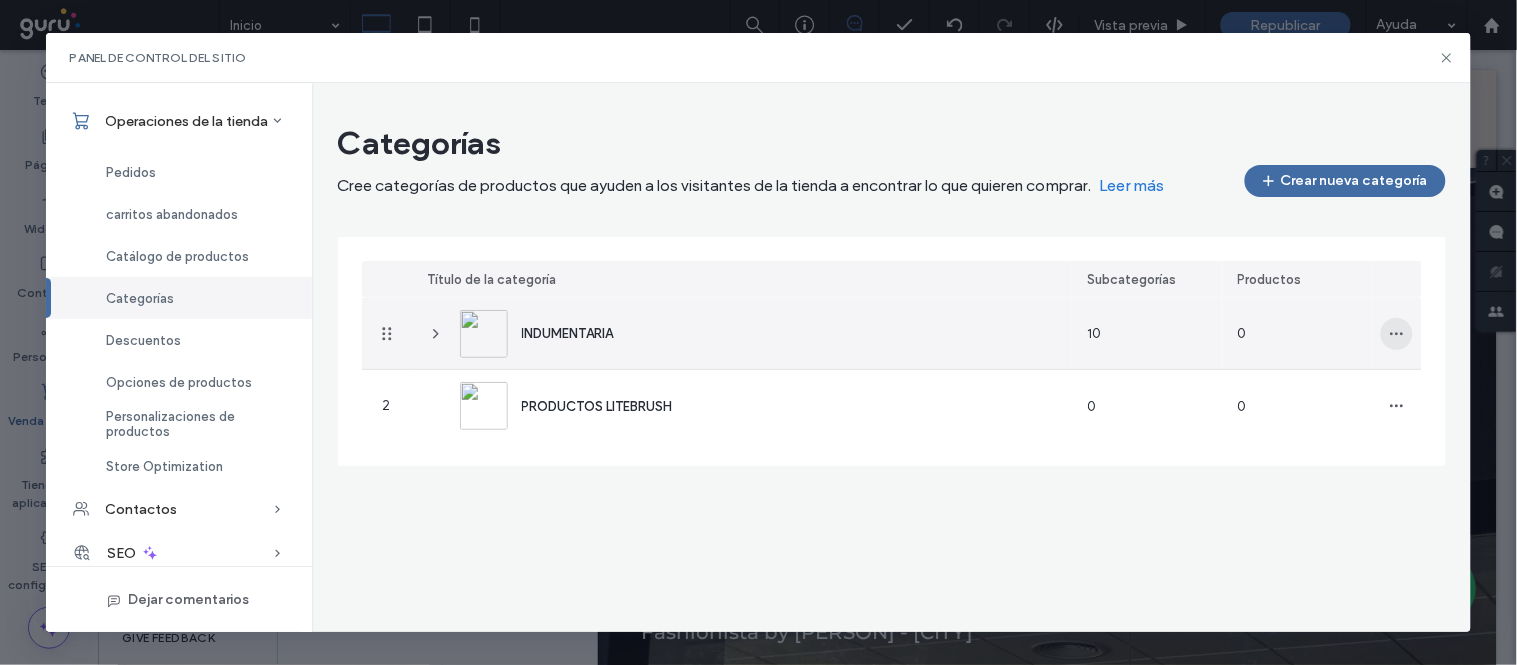 click 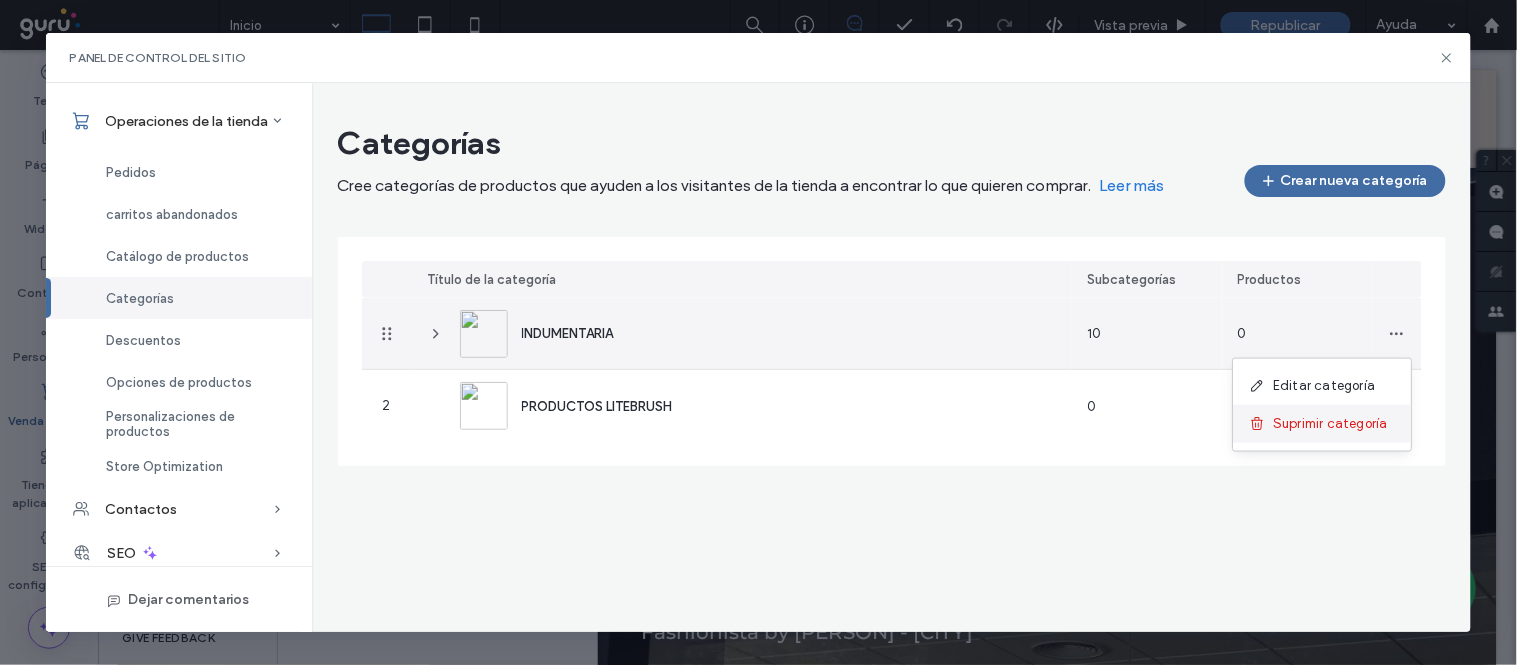 click on "Suprimir categoría" at bounding box center (1331, 424) 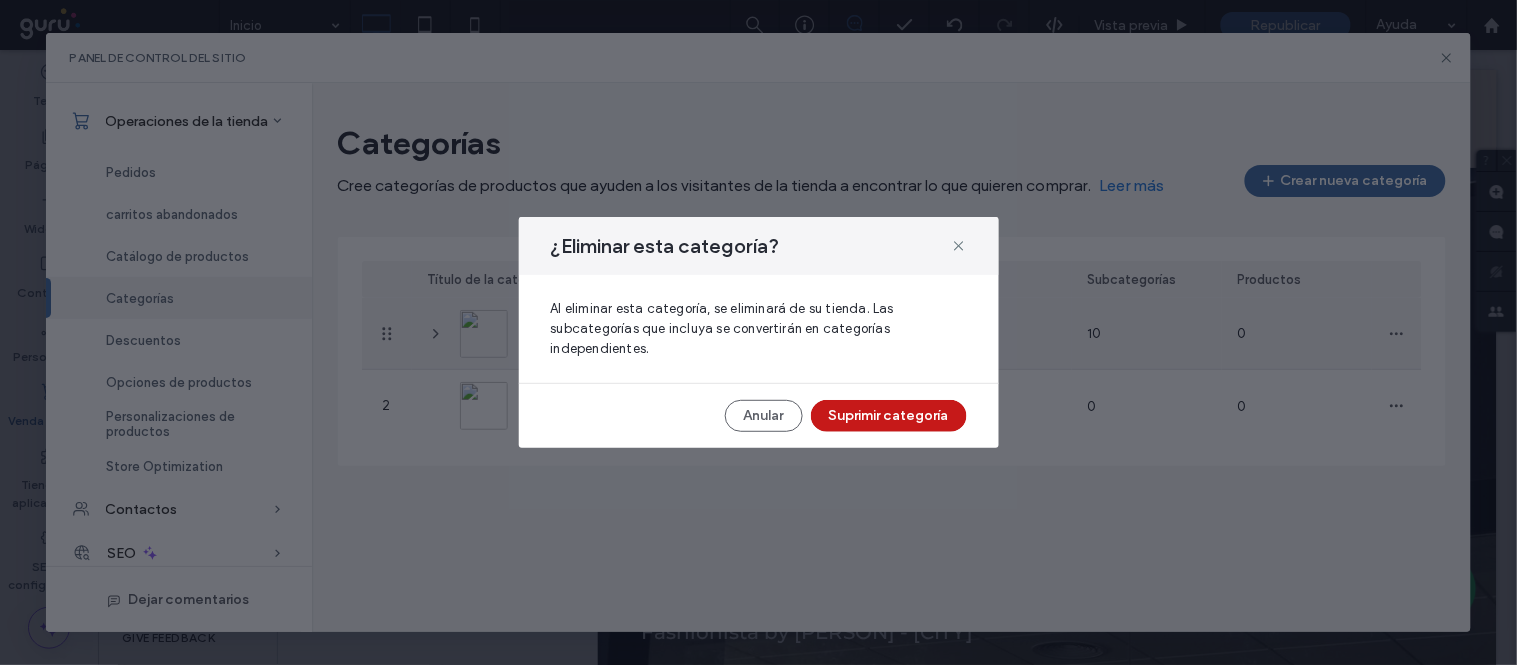click on "Suprimir categoría" at bounding box center [889, 416] 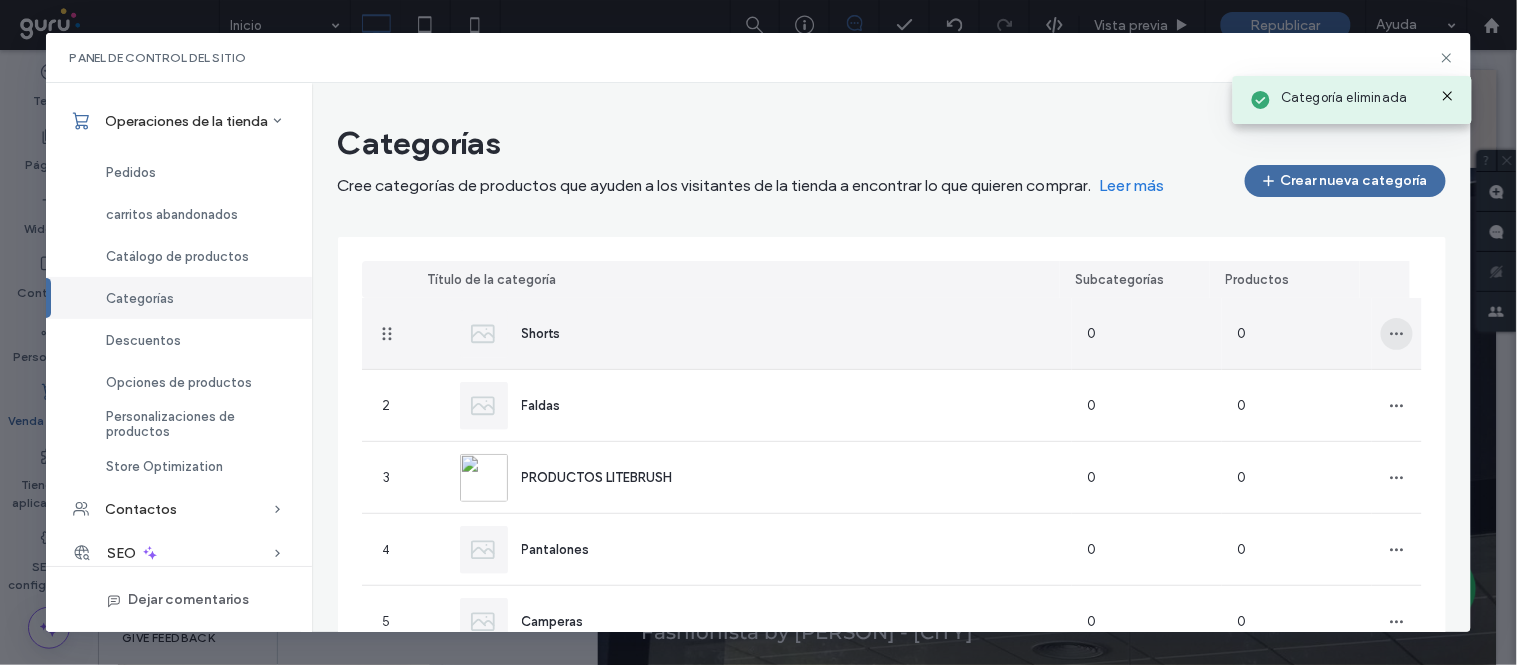 click 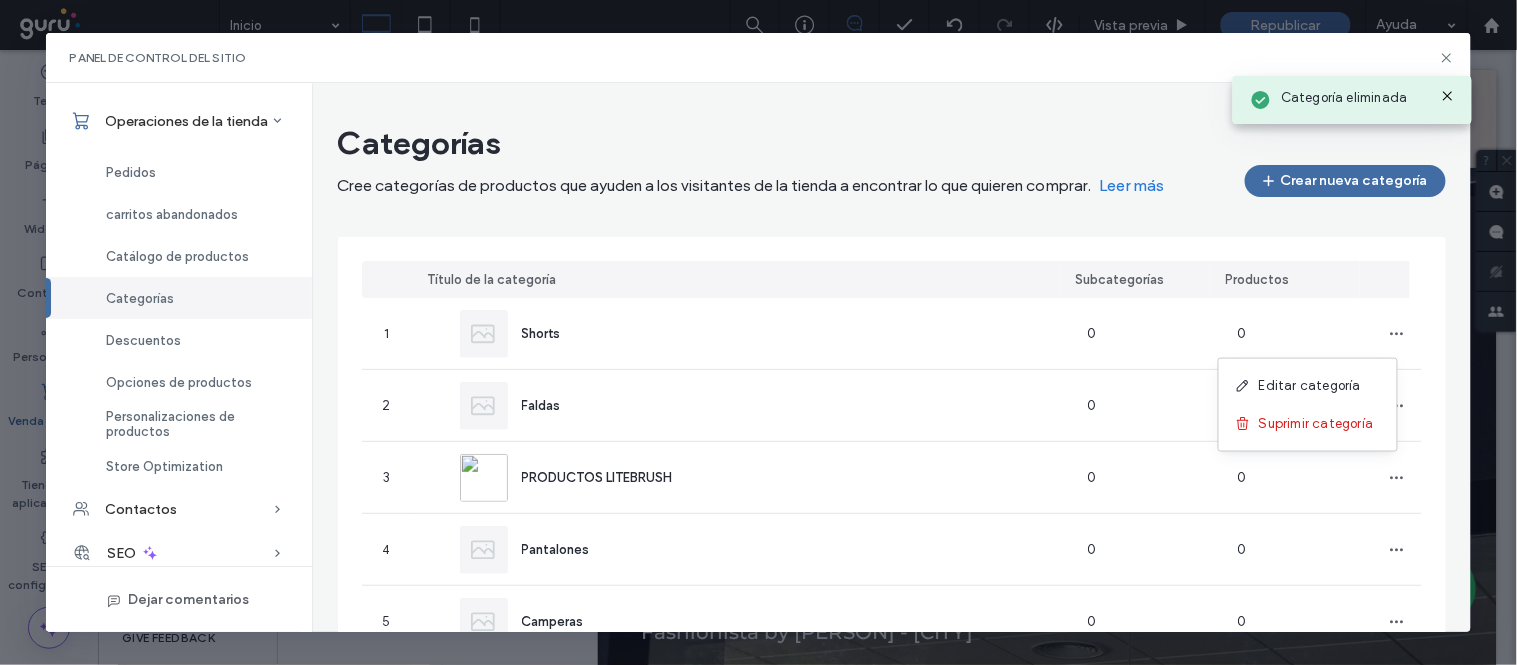 click on "Título de la categoría" at bounding box center [736, 279] 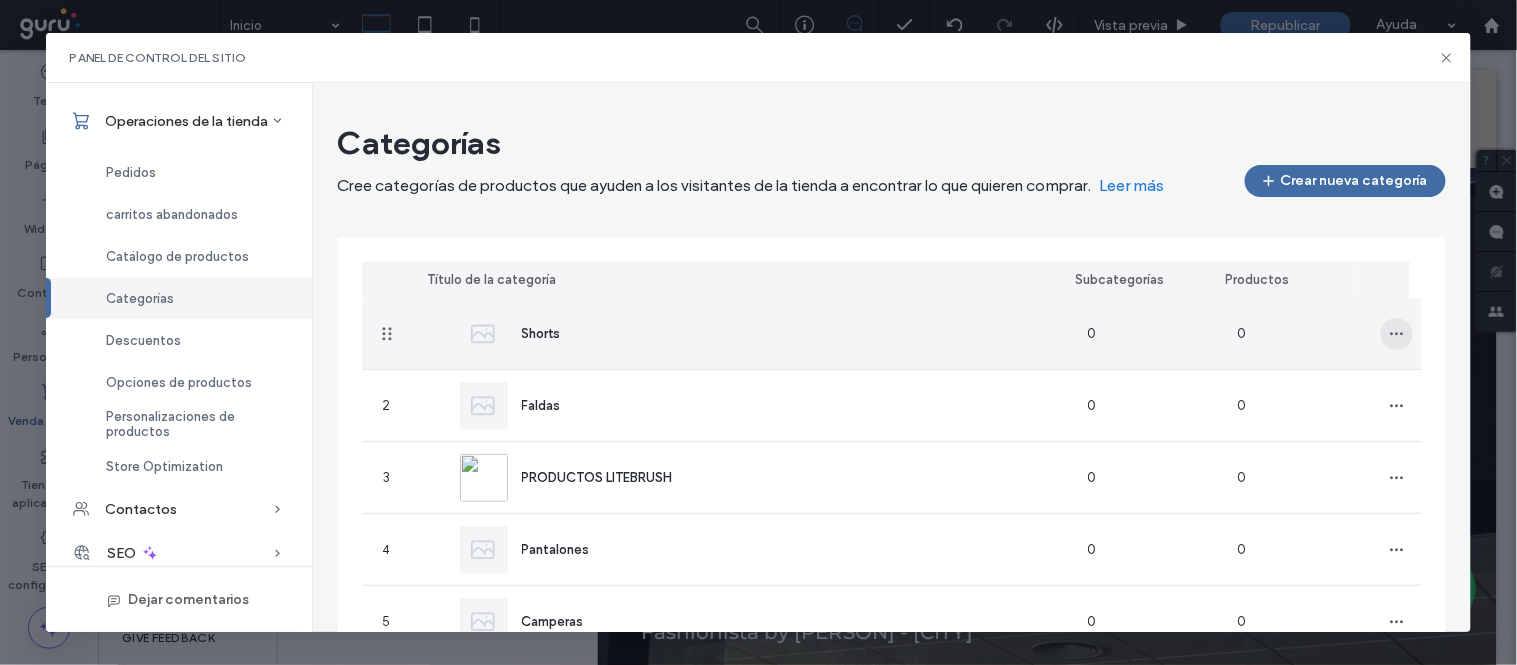 click 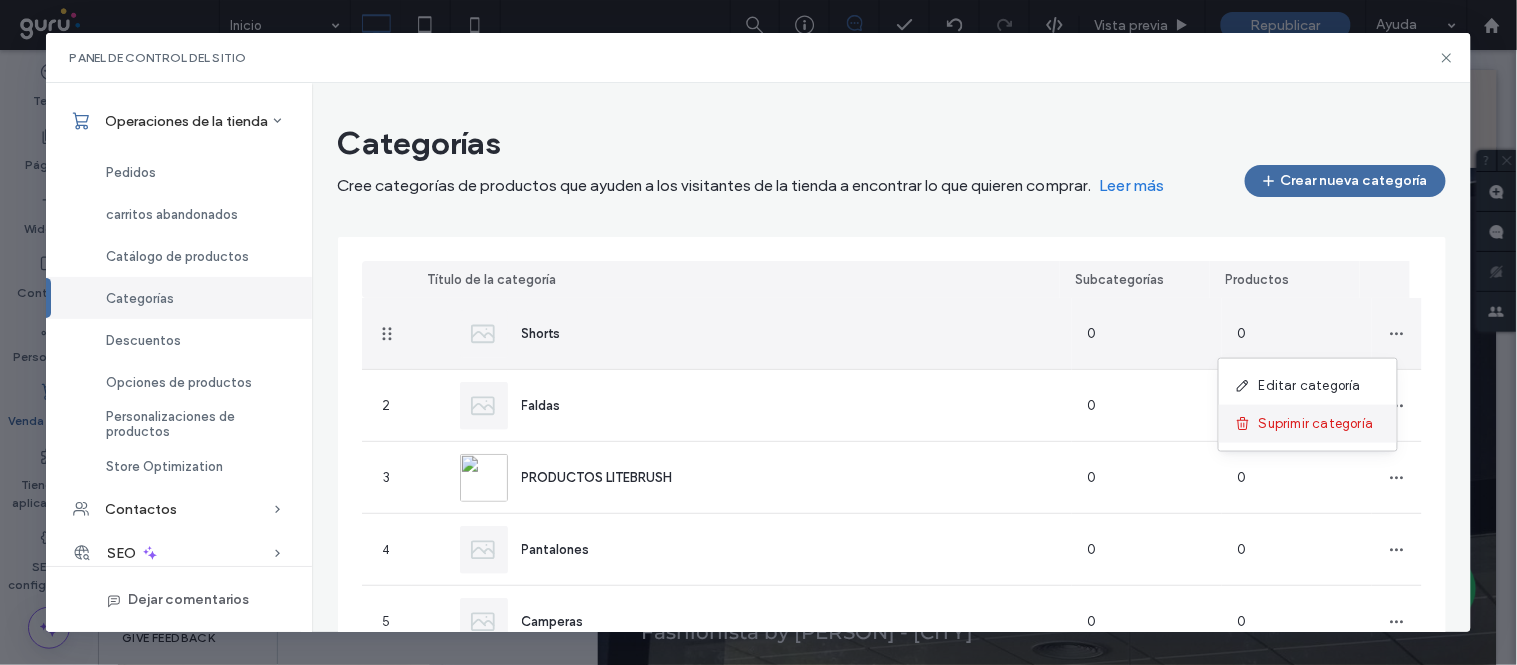 click on "Suprimir categoría" at bounding box center (1308, 424) 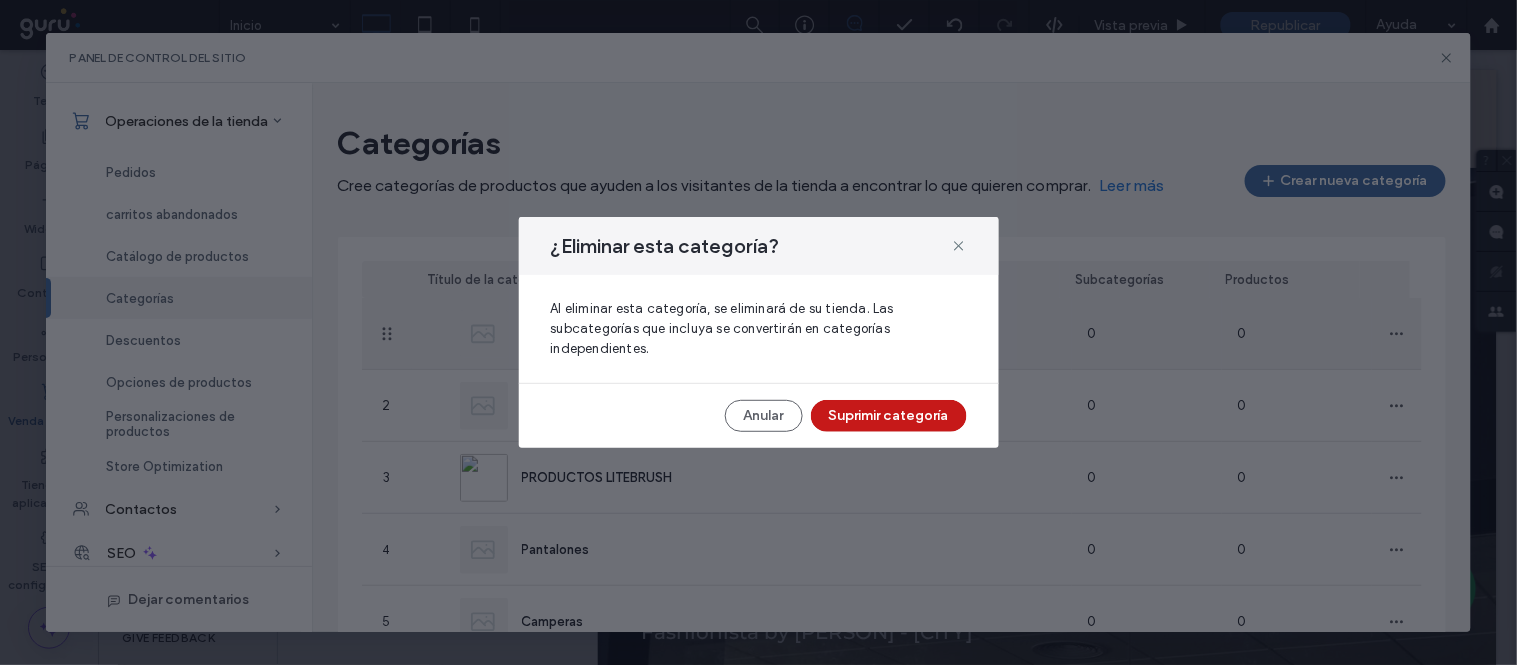 click on "Suprimir categoría" at bounding box center [889, 416] 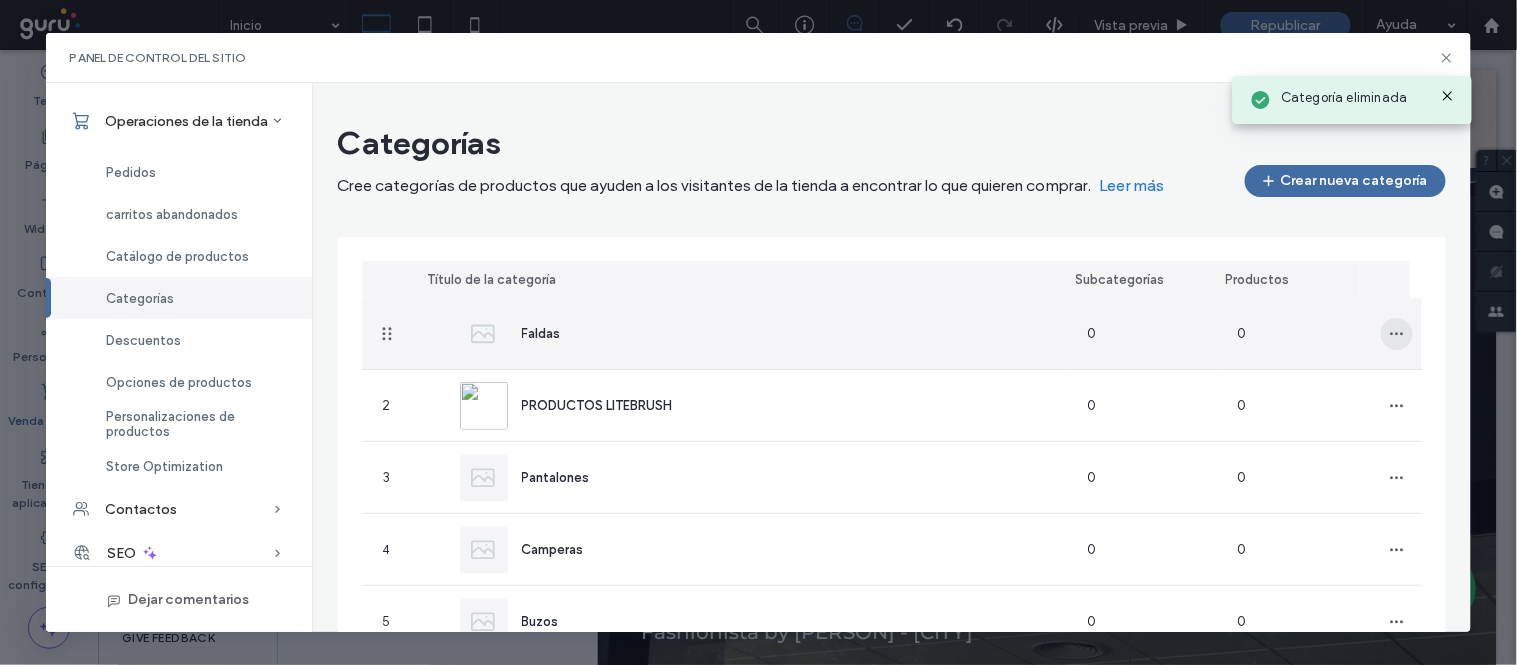 click at bounding box center (1397, 334) 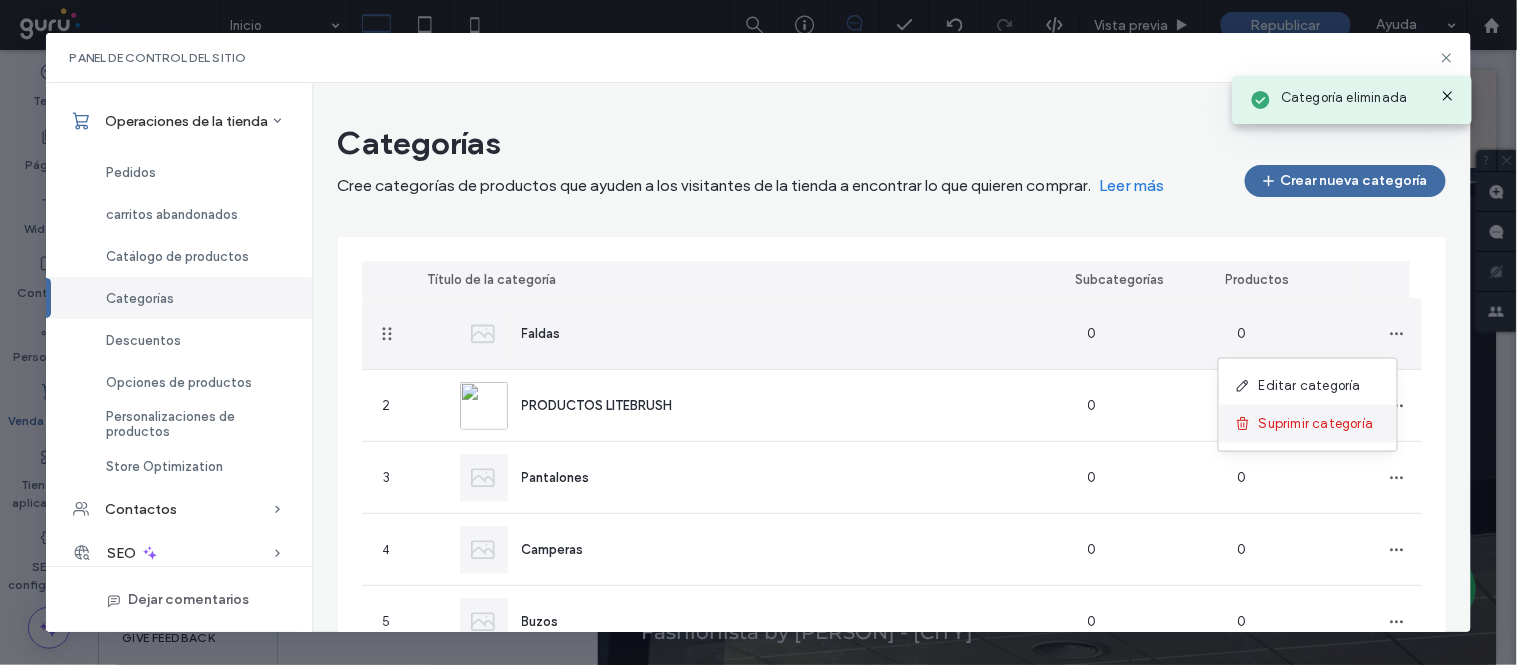 click on "Suprimir categoría" at bounding box center (1316, 424) 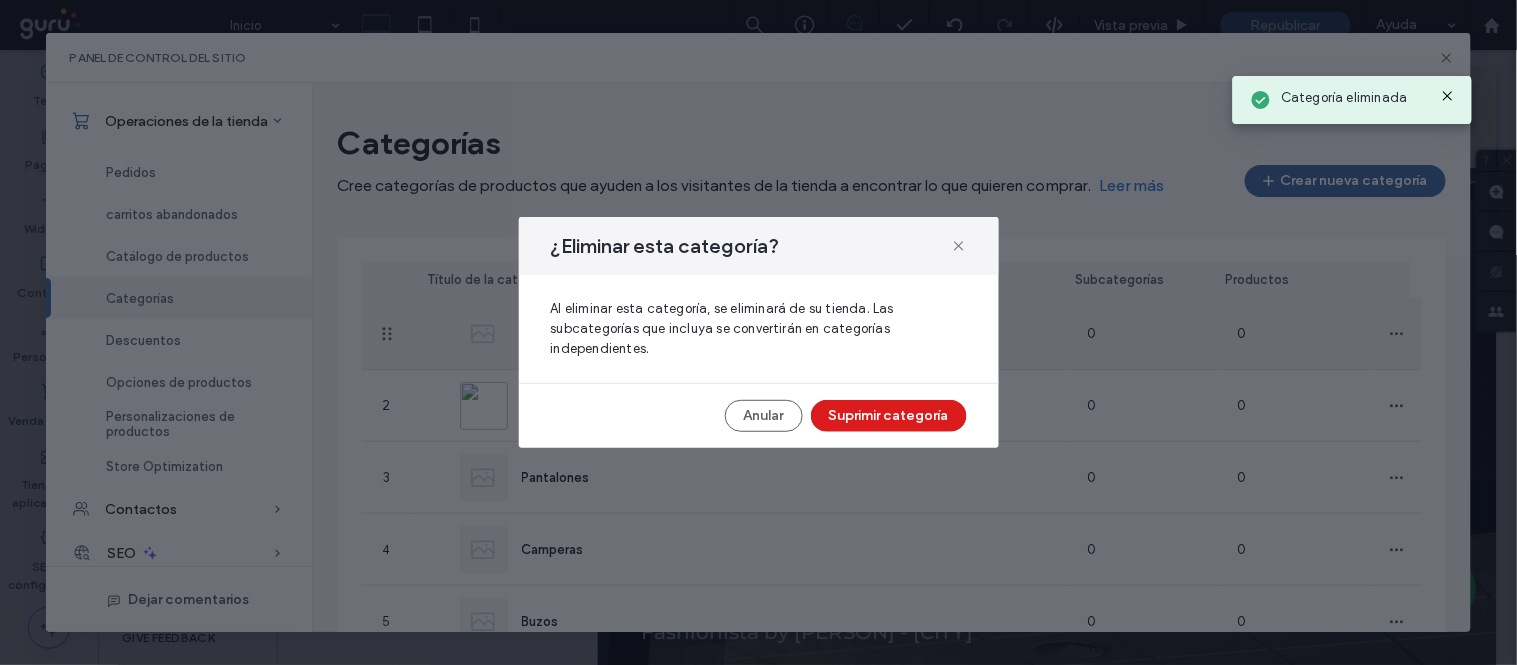 click on "Suprimir categoría" at bounding box center (889, 416) 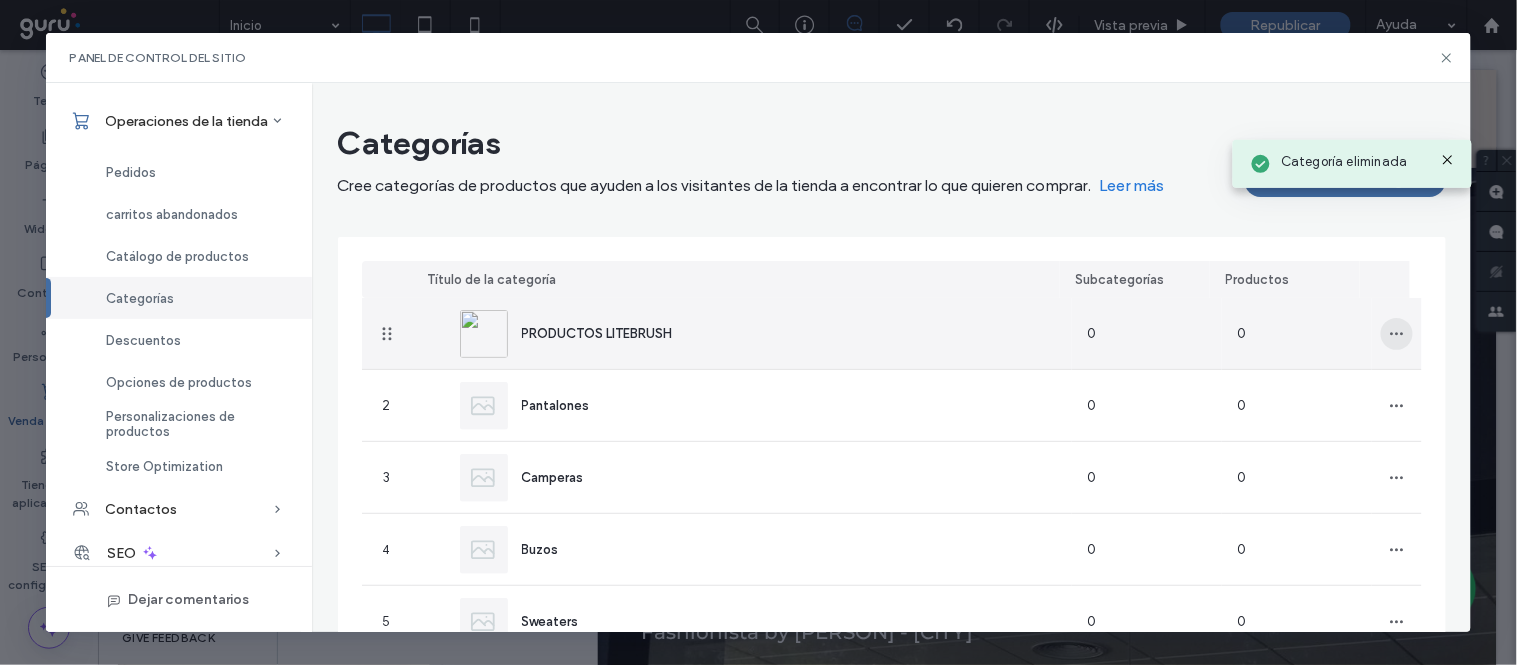 click at bounding box center [1397, 334] 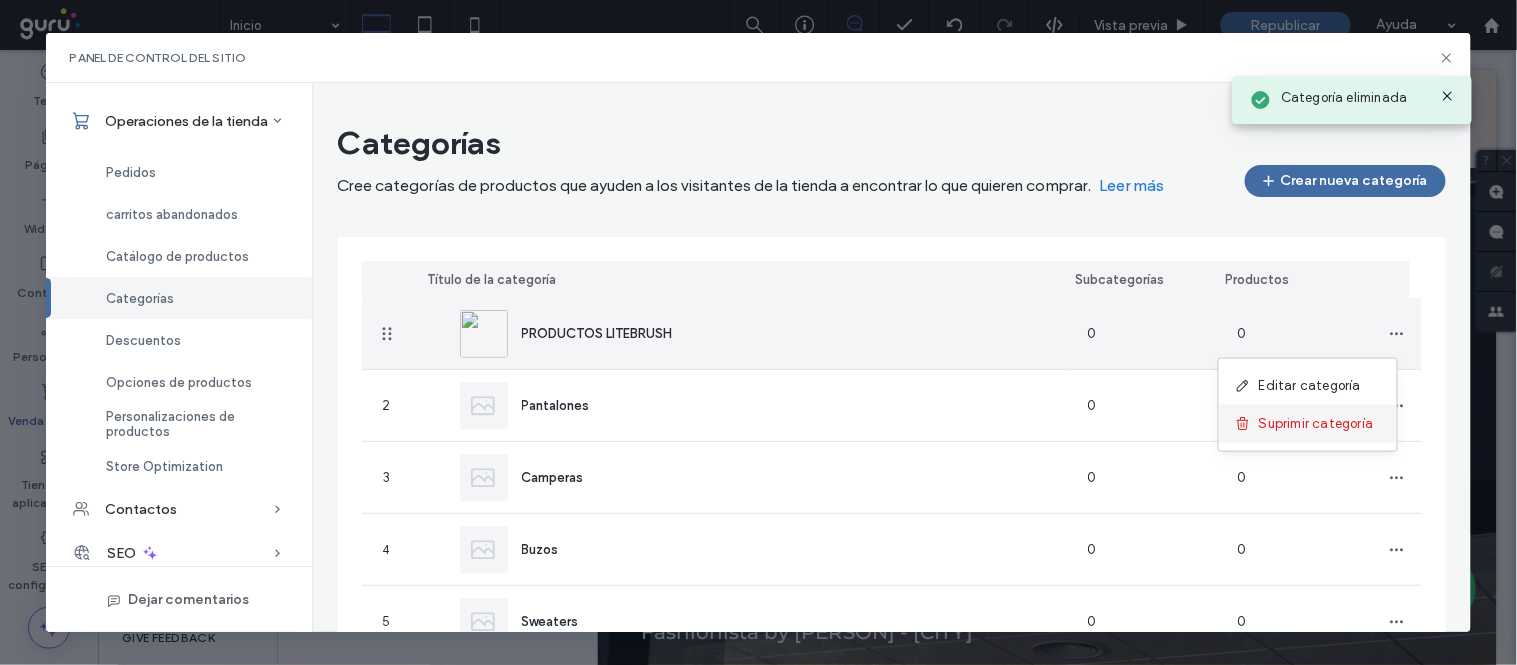 click on "Suprimir categoría" at bounding box center (1308, 424) 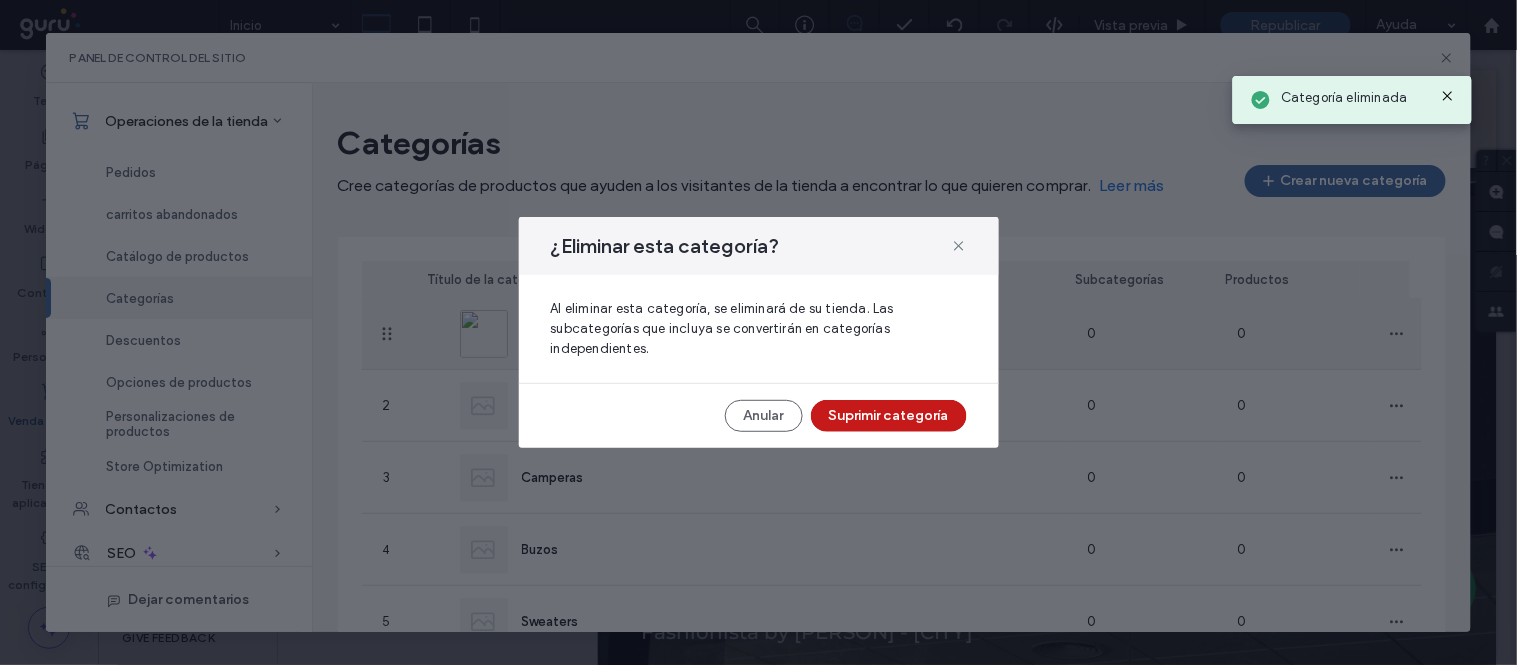 drag, startPoint x: 918, startPoint y: 411, endPoint x: 1253, endPoint y: 356, distance: 339.4849 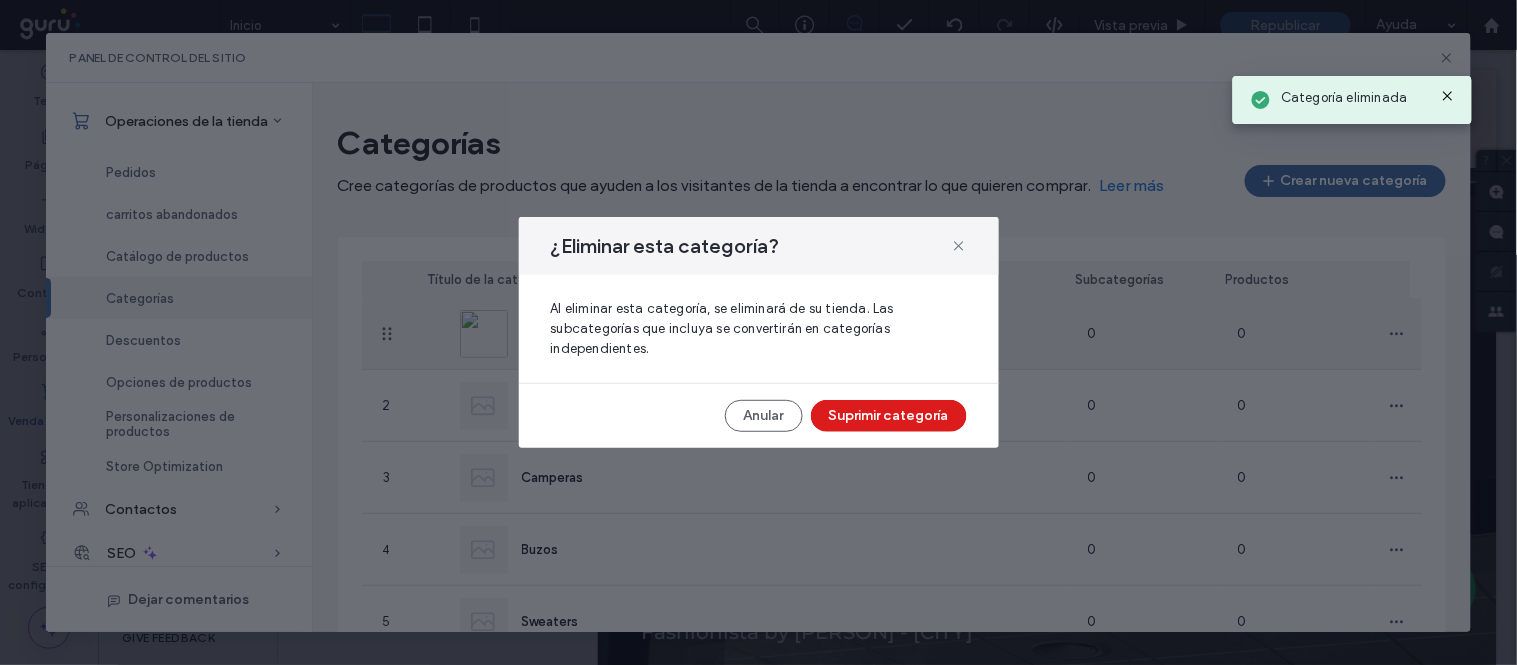 click on "Suprimir categoría" at bounding box center (889, 416) 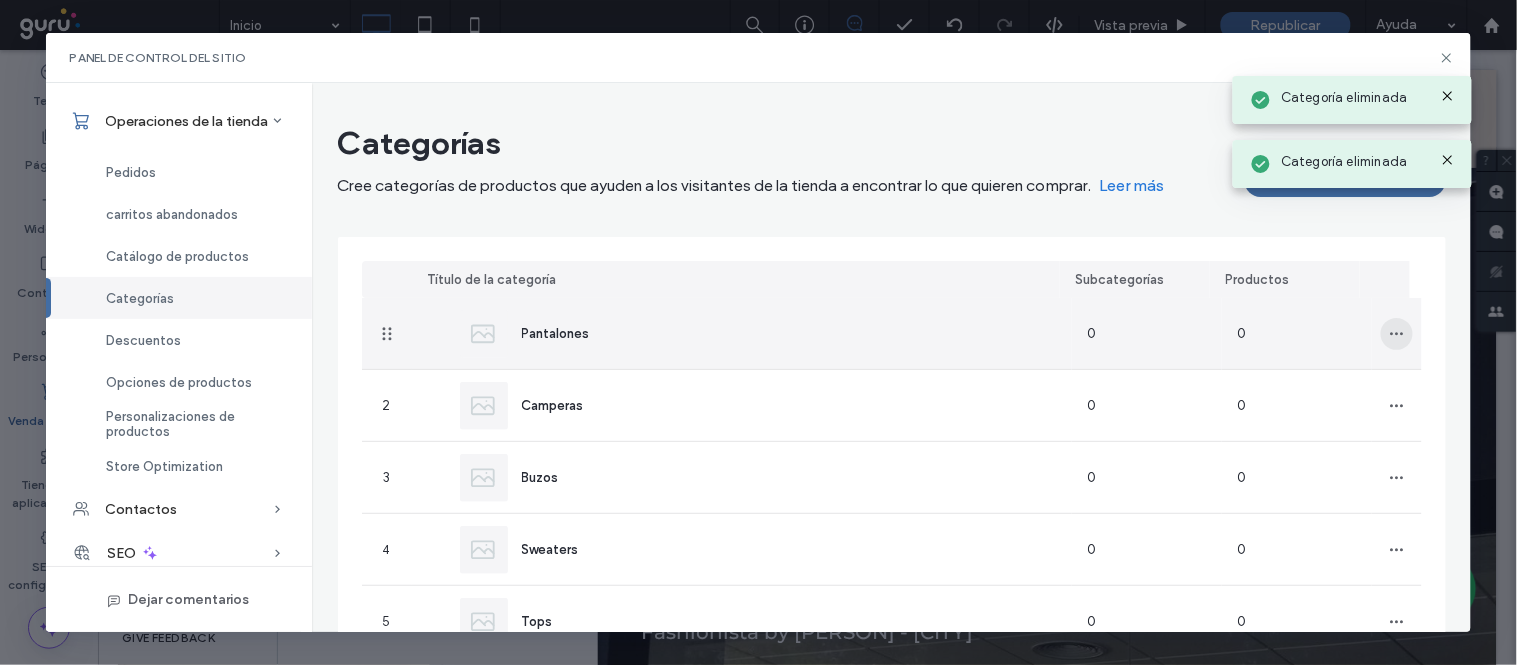 click at bounding box center (1397, 334) 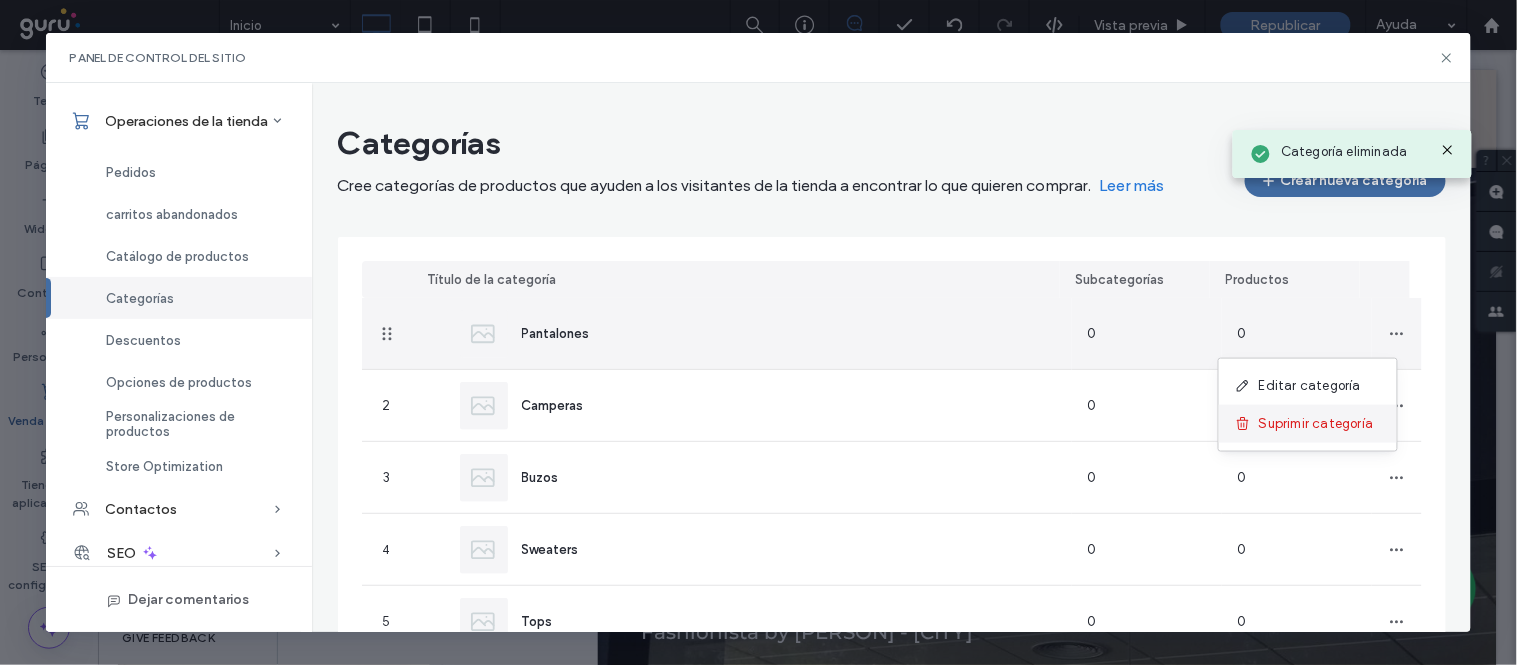 click on "Suprimir categoría" at bounding box center [1316, 424] 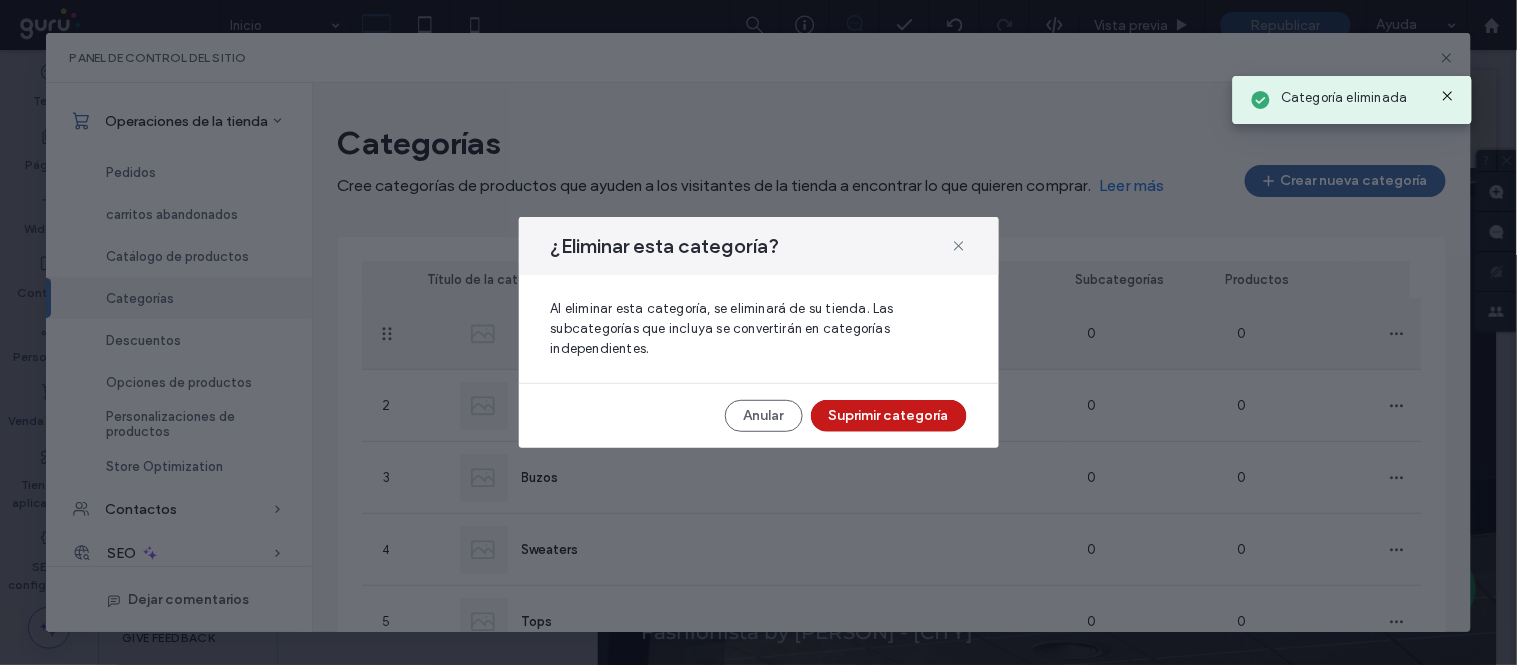 click on "Suprimir categoría" at bounding box center (889, 416) 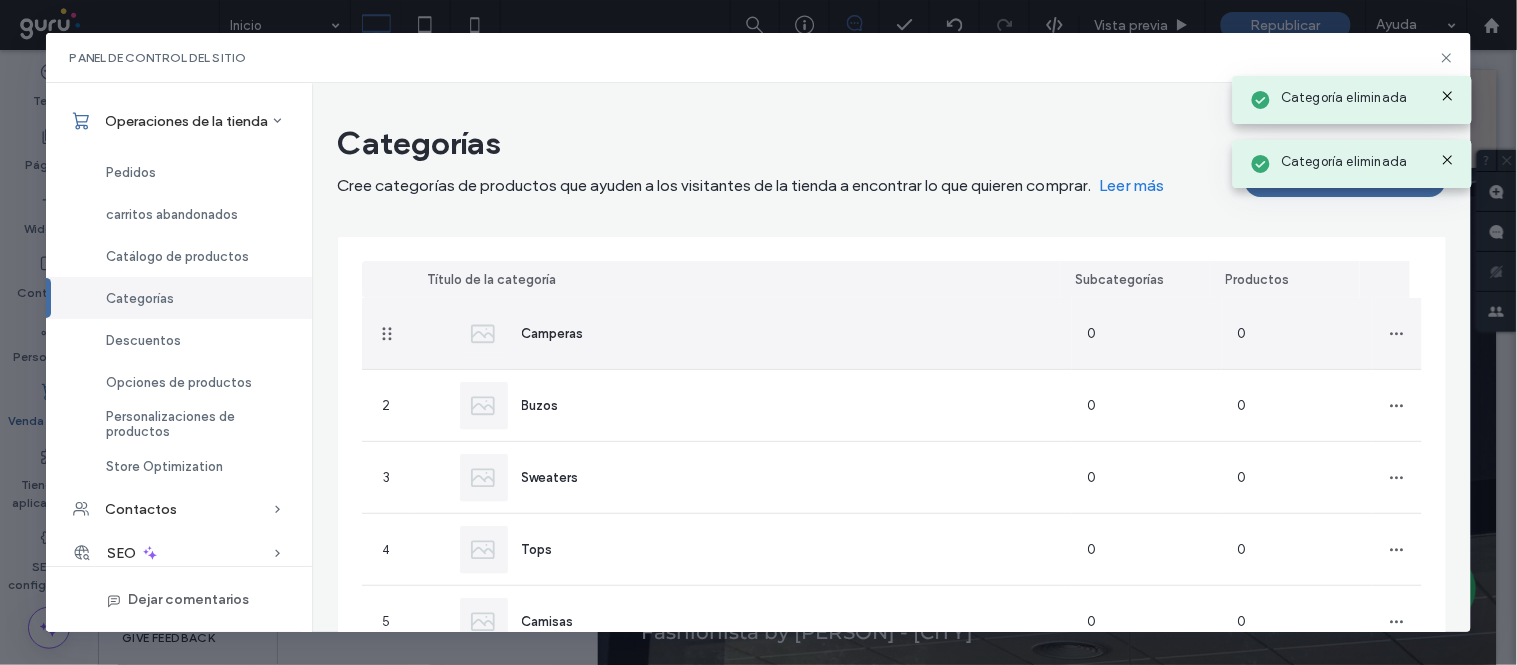 click at bounding box center (1397, 333) 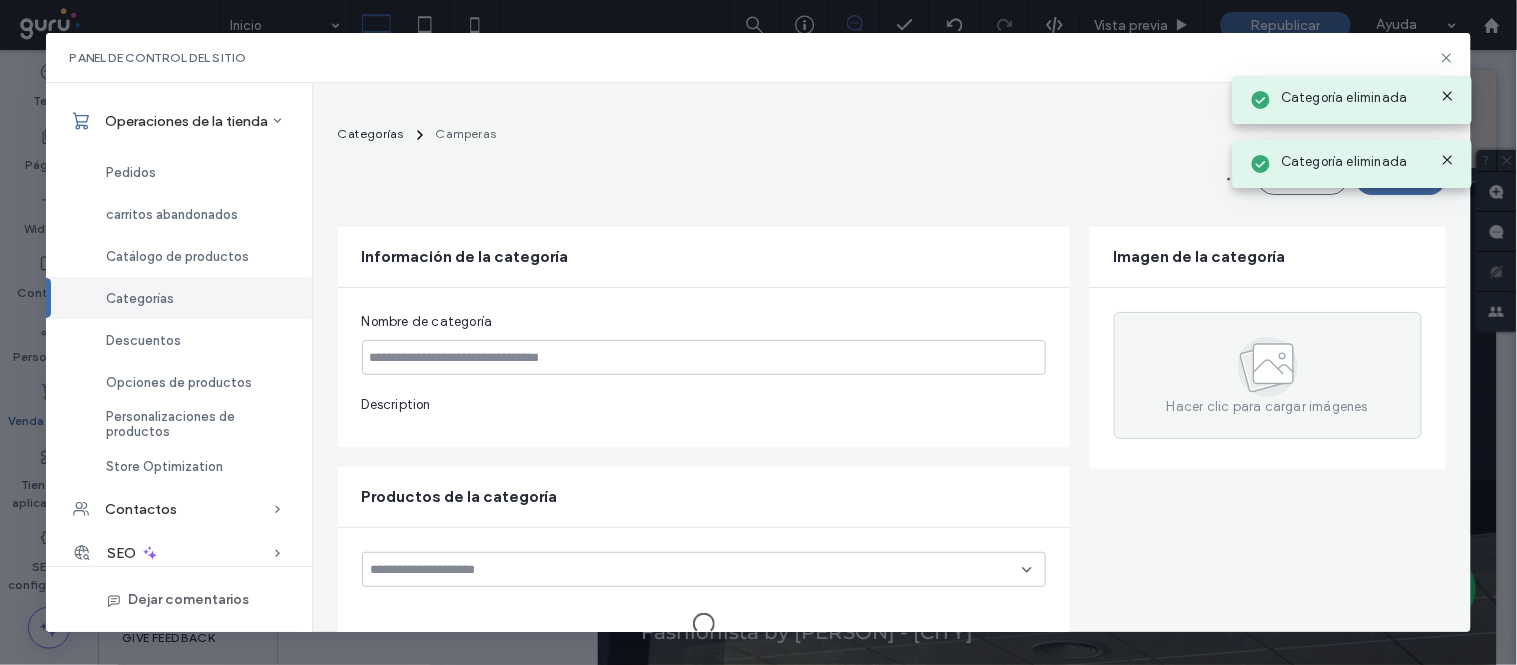 click on "Hacer clic para cargar imágenes" at bounding box center (1268, 375) 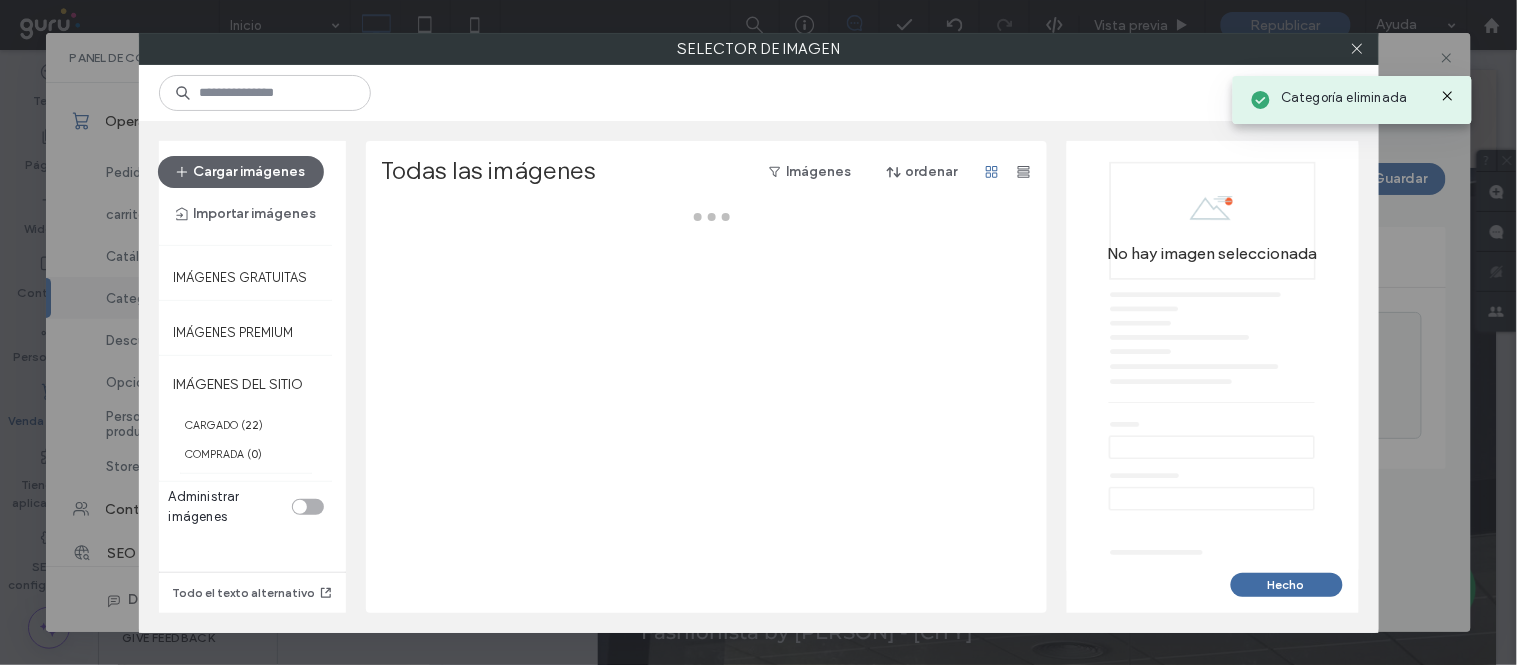 click 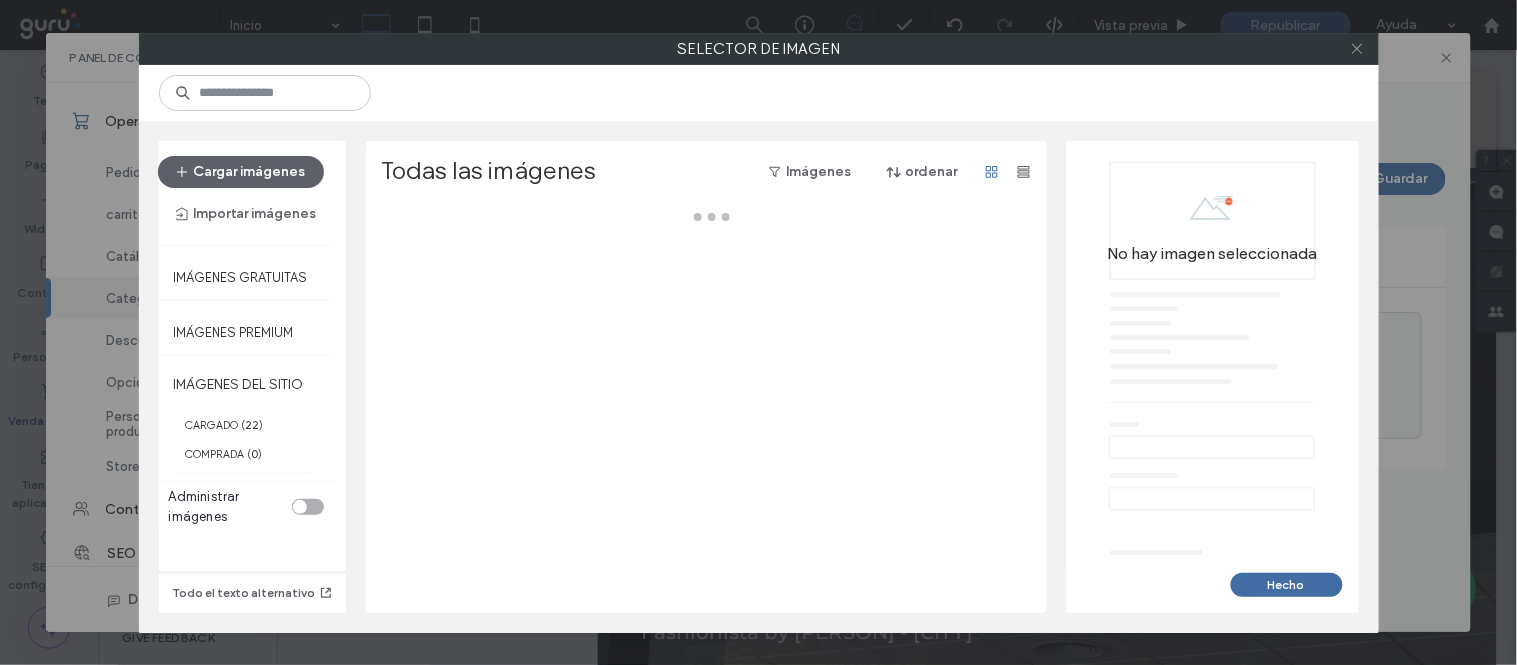 click 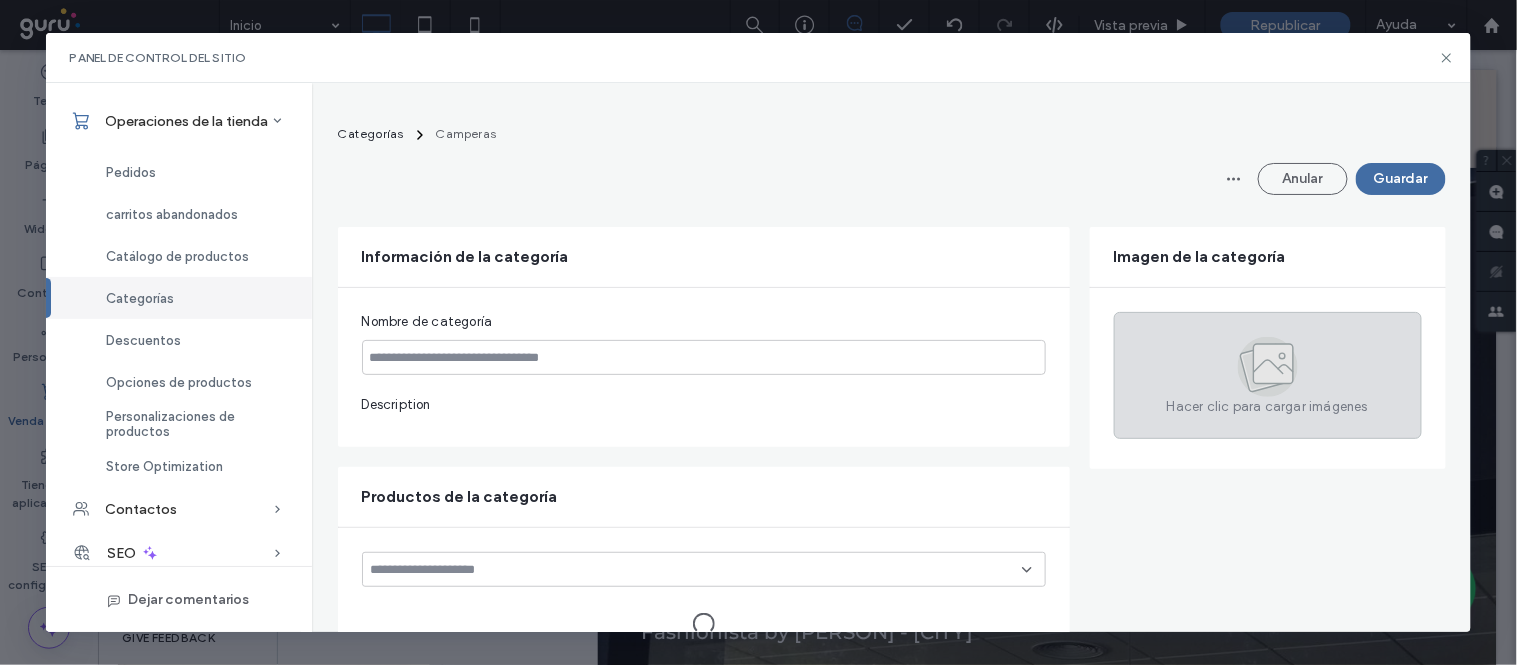 type on "********" 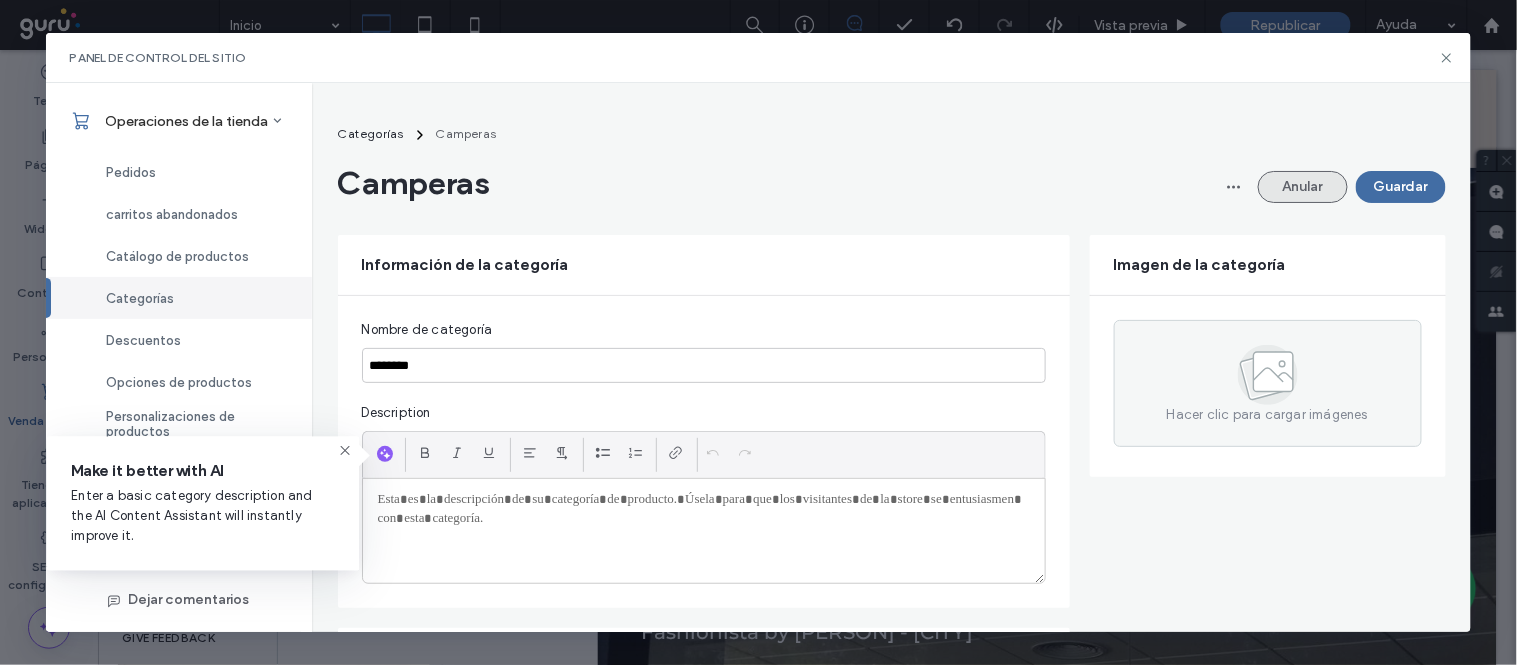 click on "Anular" at bounding box center (1303, 187) 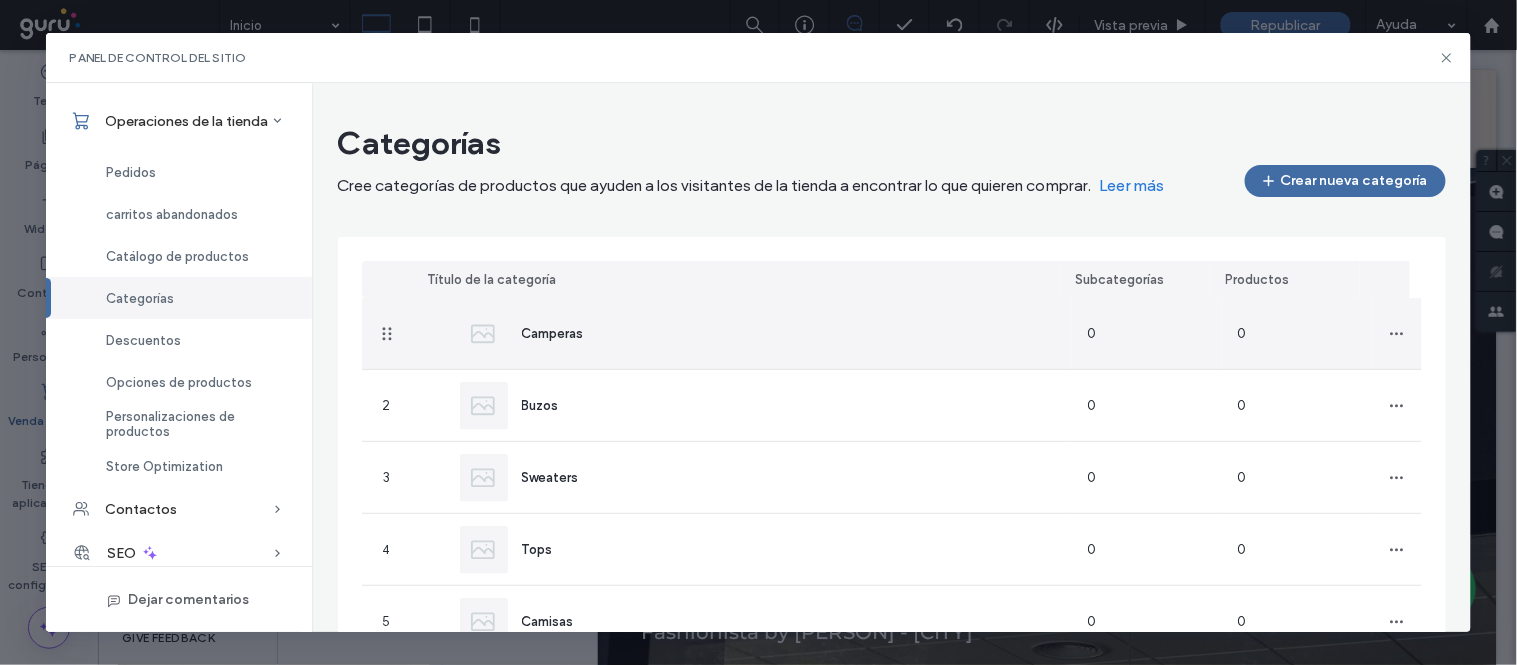 click at bounding box center (1397, 333) 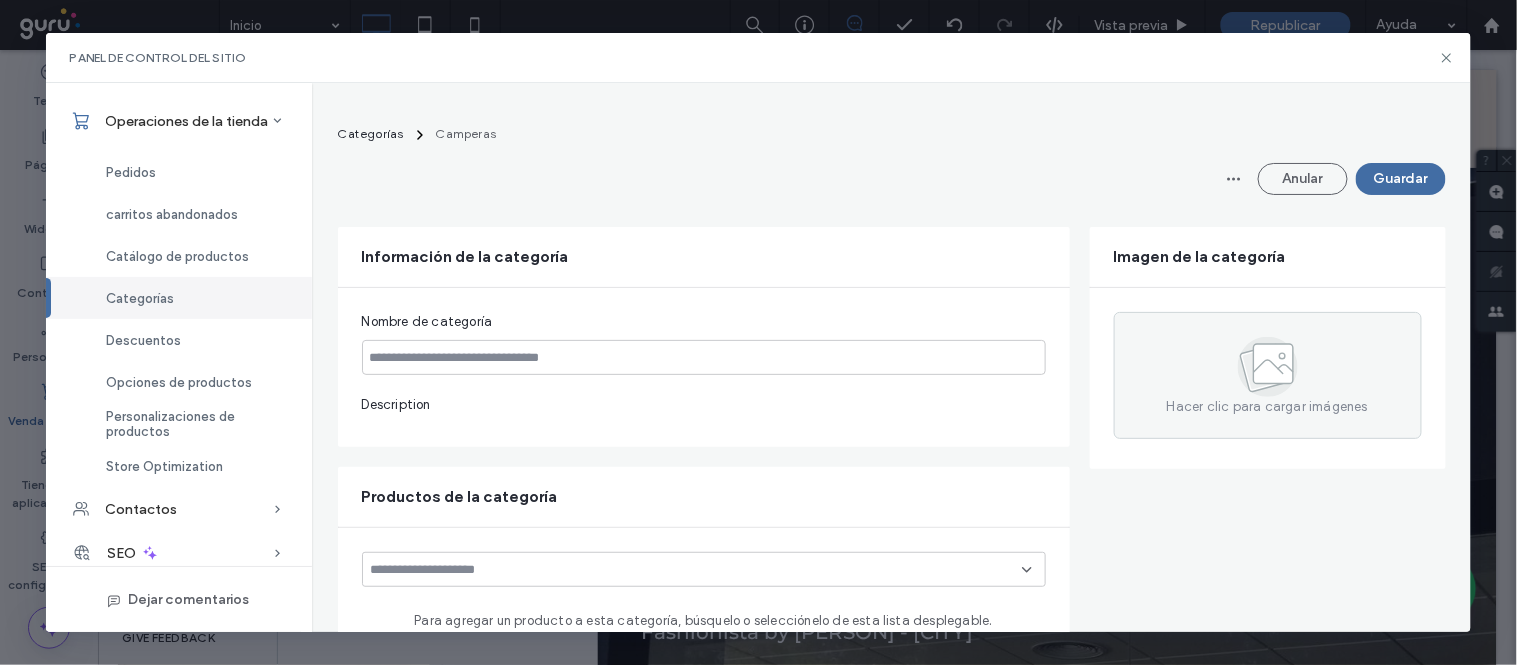 type on "********" 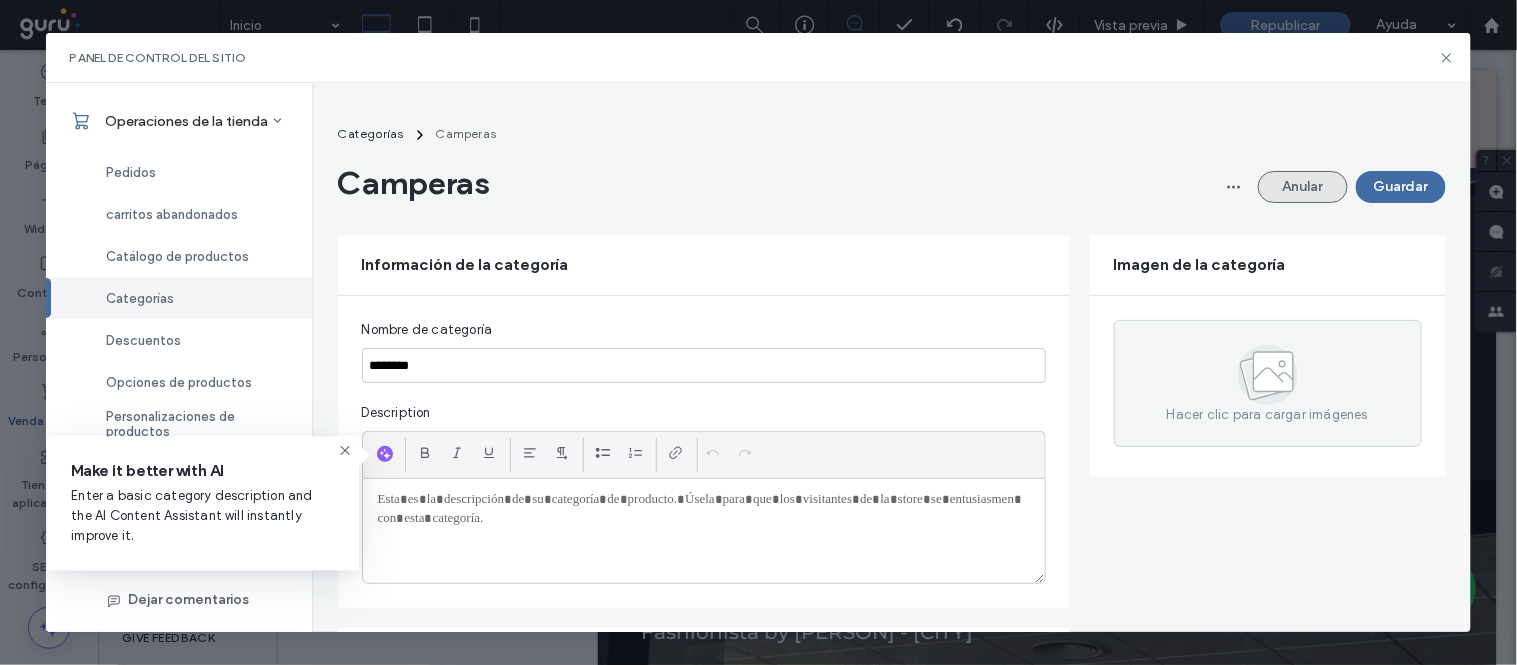 click on "Anular" at bounding box center [1303, 187] 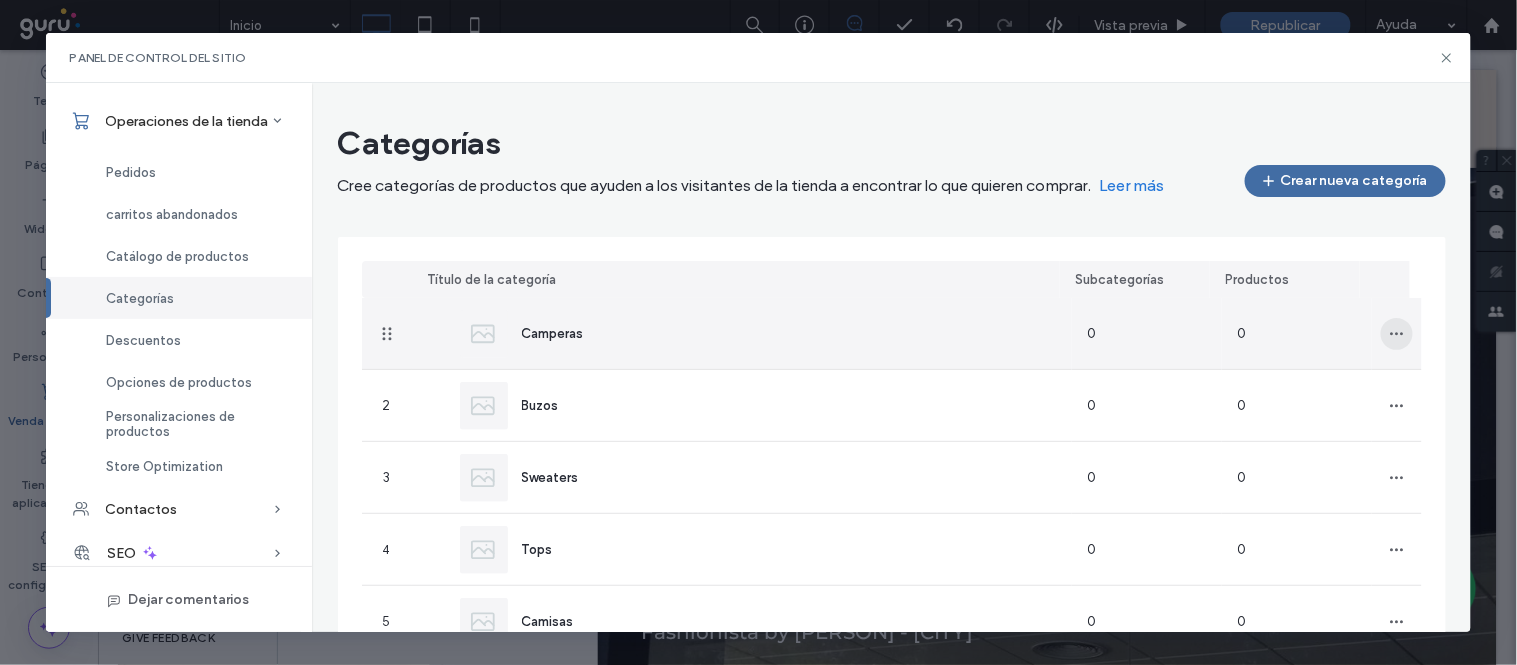 click at bounding box center [1397, 334] 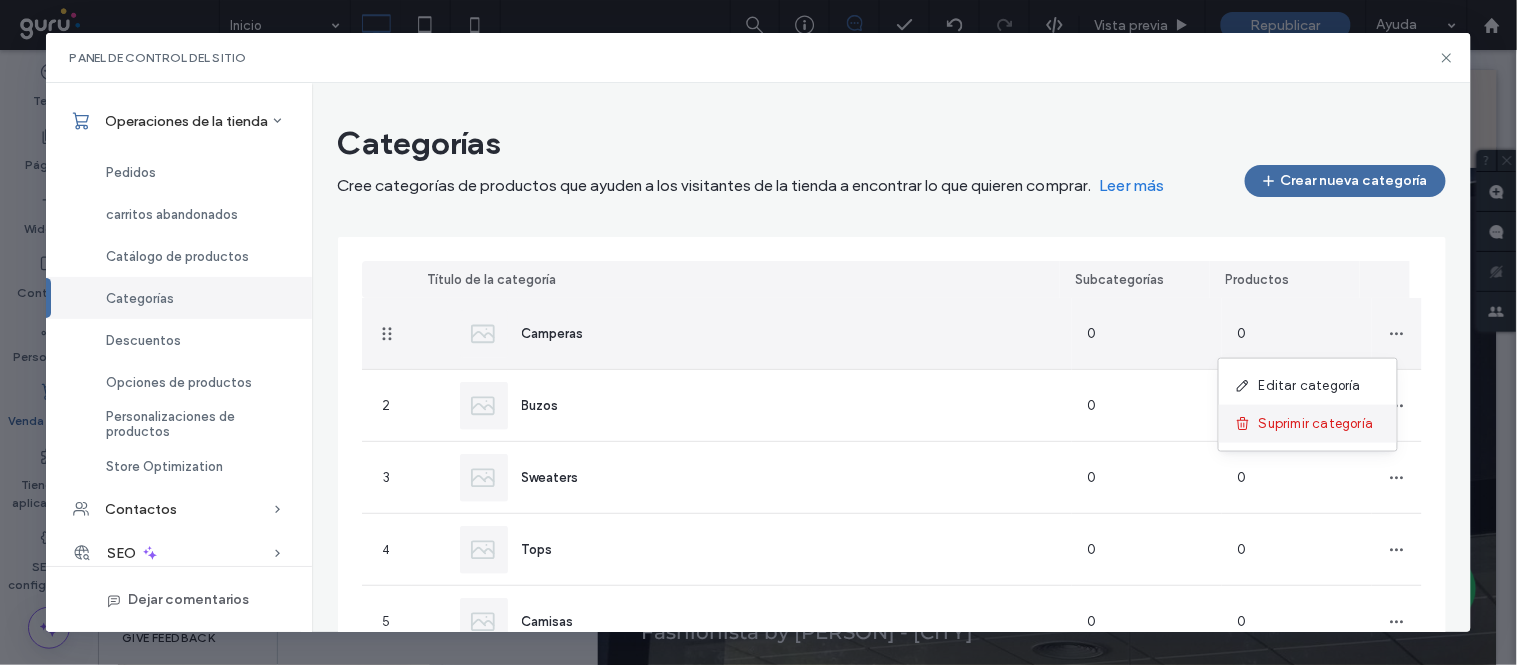 click on "Suprimir categoría" at bounding box center [1316, 424] 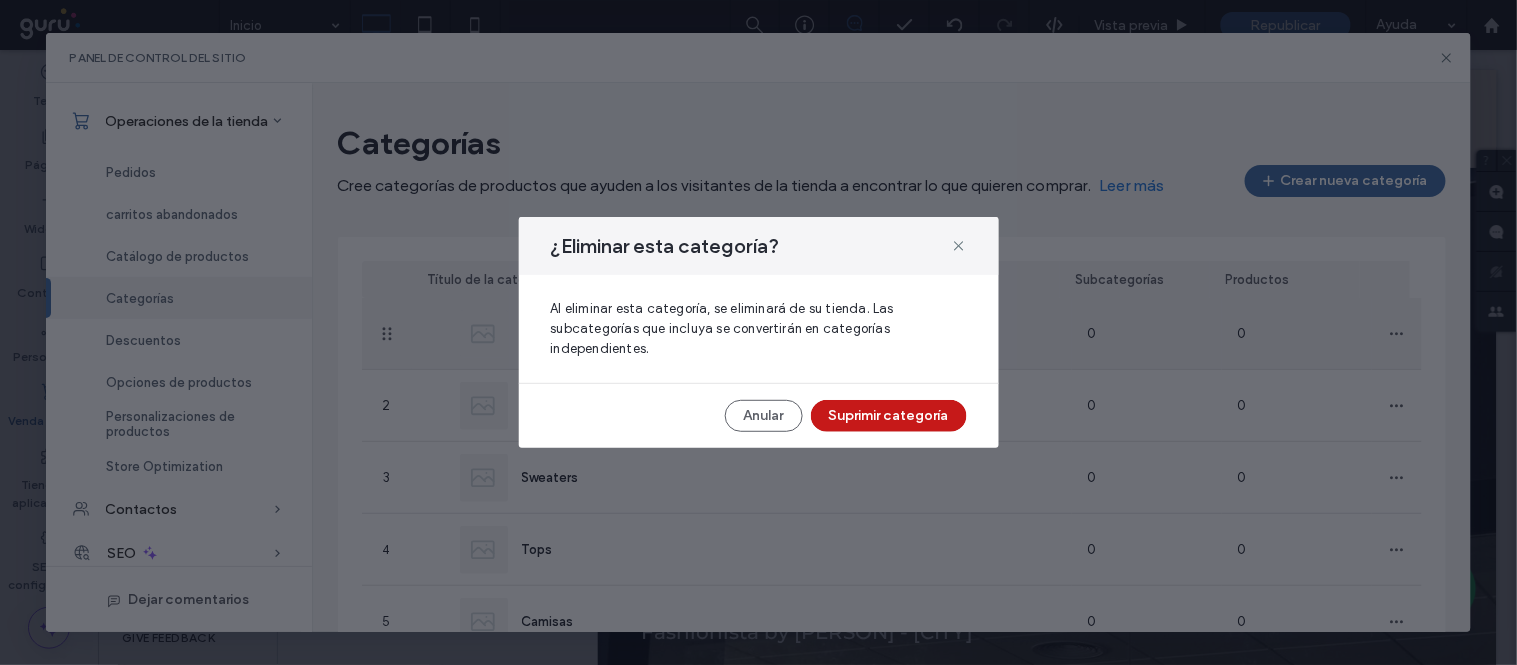 click on "Suprimir categoría" at bounding box center [889, 416] 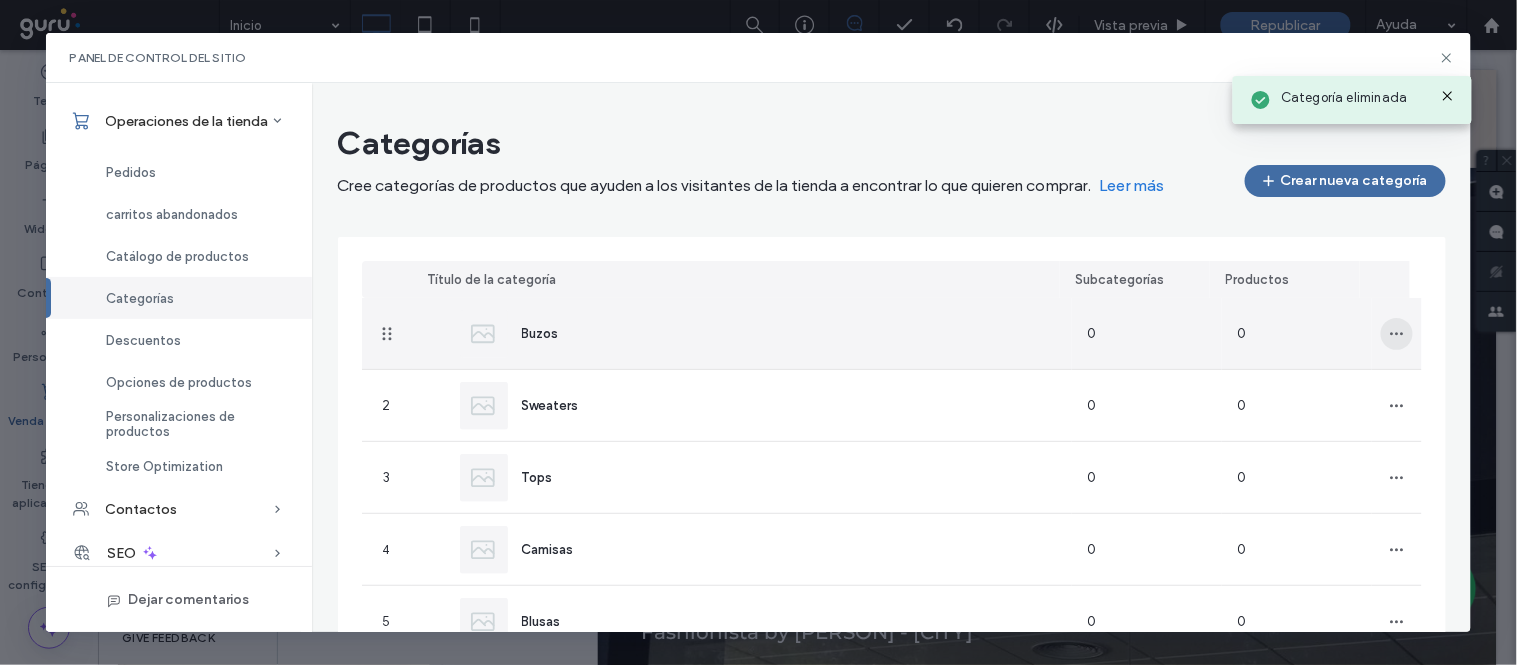 click 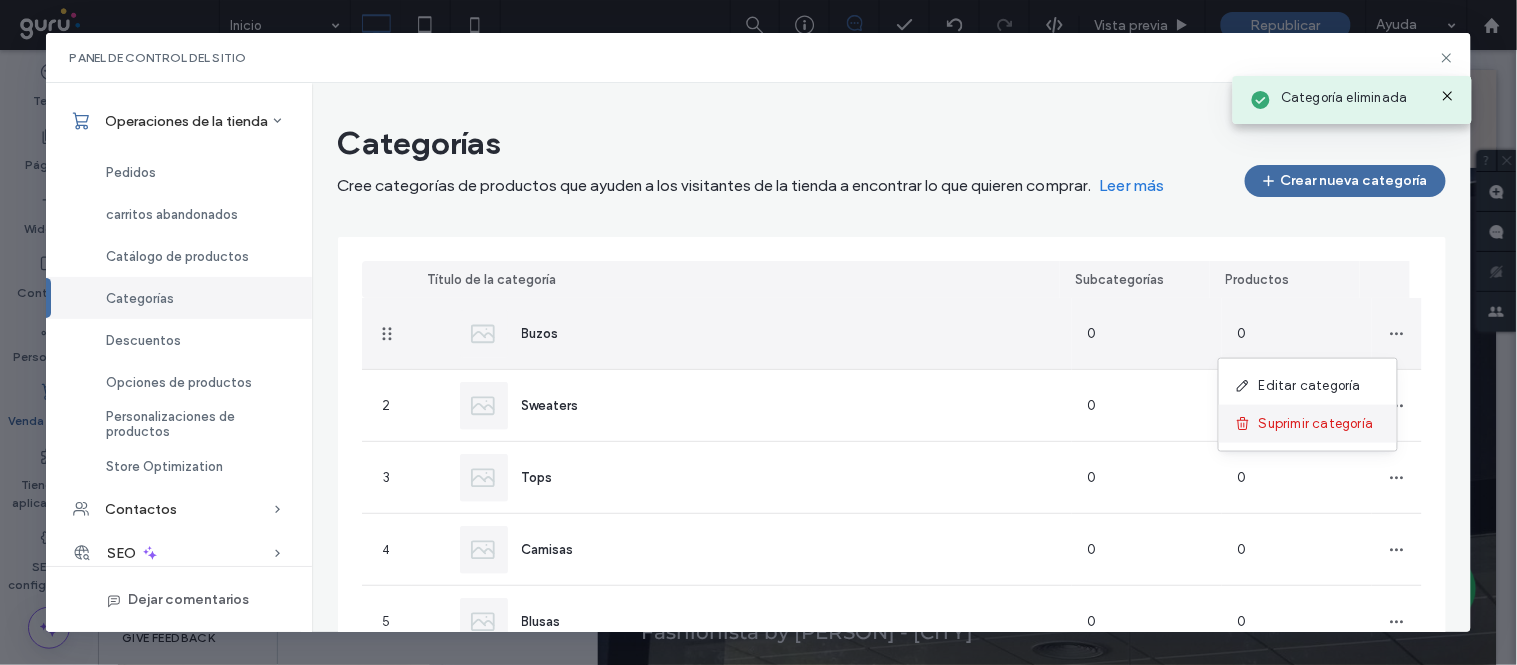 click on "Suprimir categoría" at bounding box center (1316, 424) 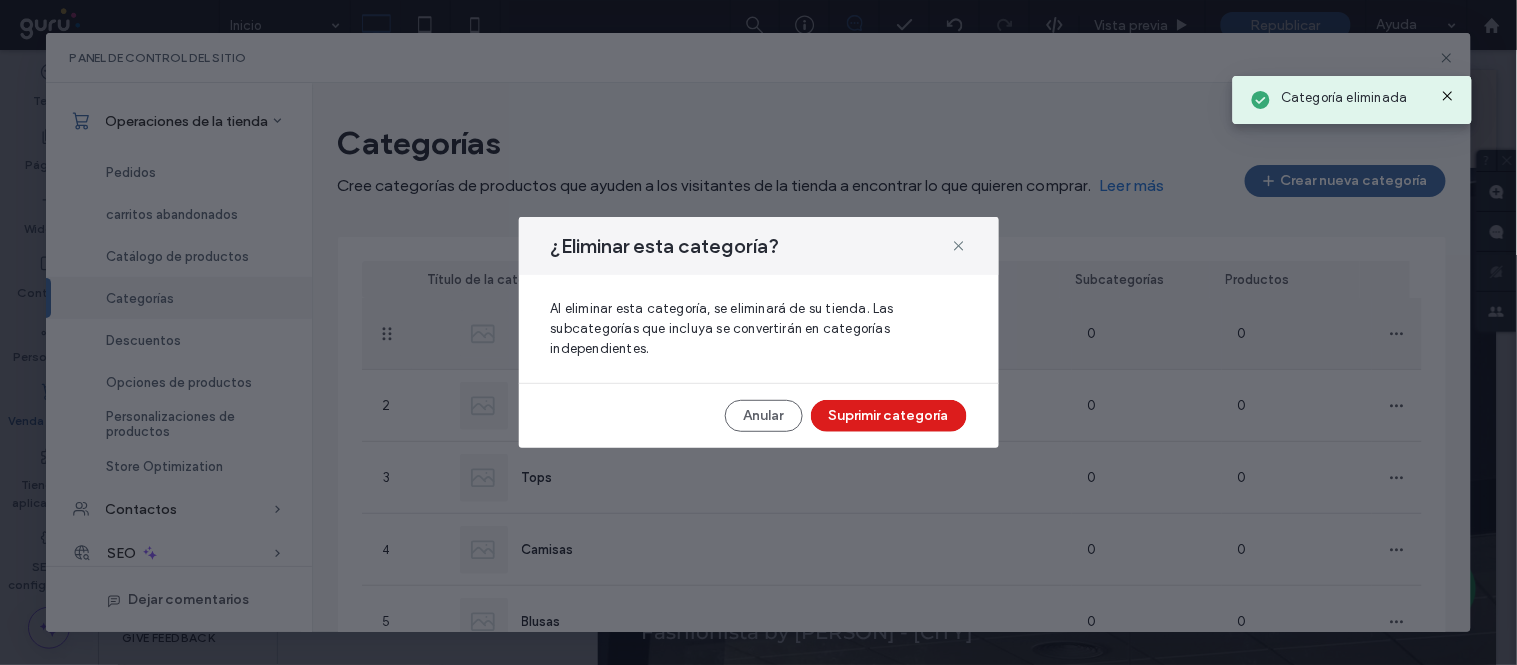 click on "Suprimir categoría" at bounding box center [889, 416] 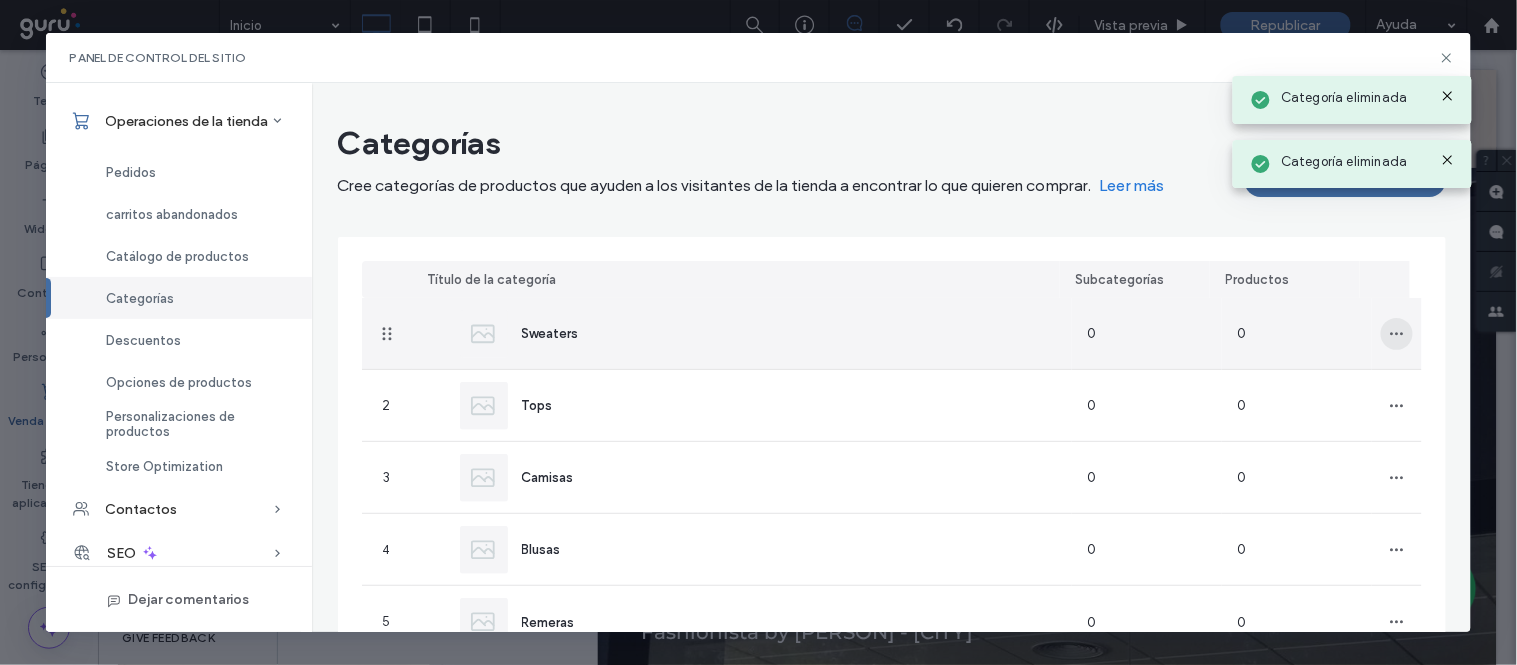 click at bounding box center [1397, 334] 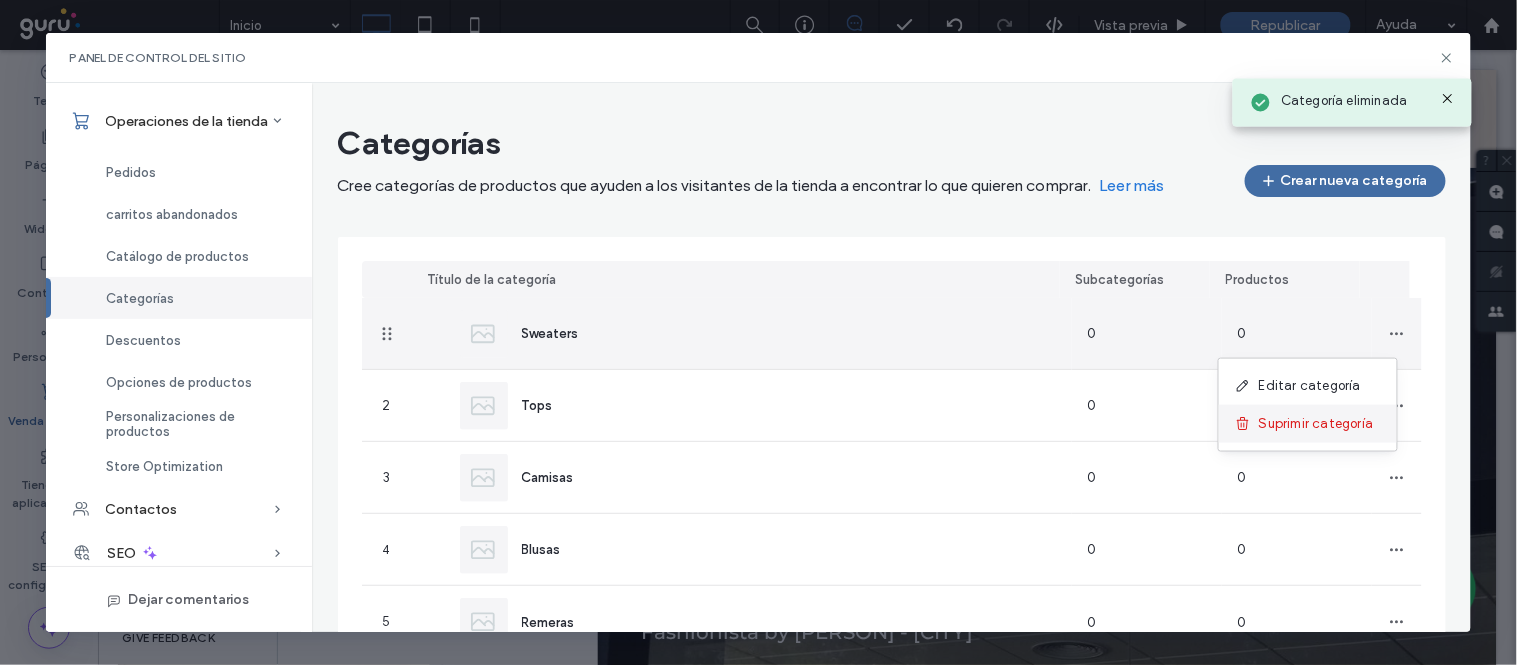 click on "Suprimir categoría" at bounding box center [1316, 424] 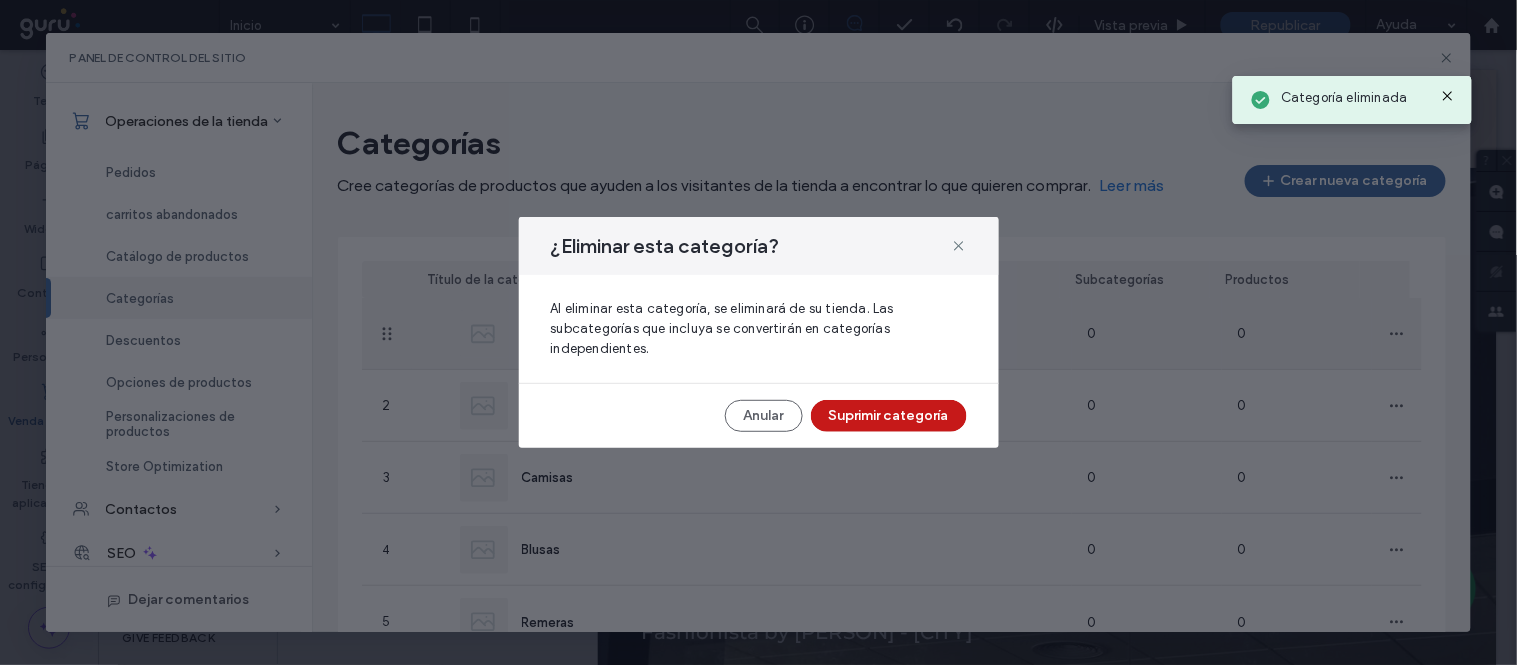 click on "Suprimir categoría" at bounding box center (889, 416) 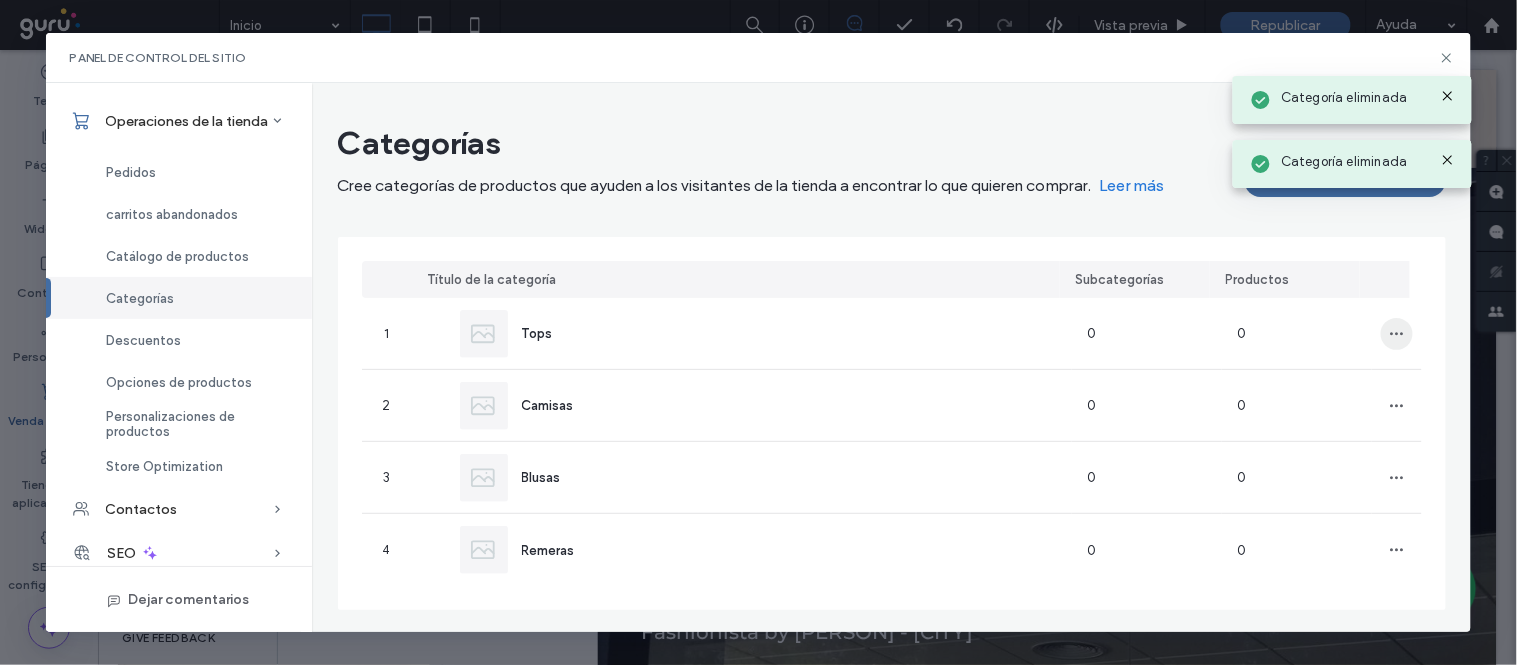 click at bounding box center [1397, 334] 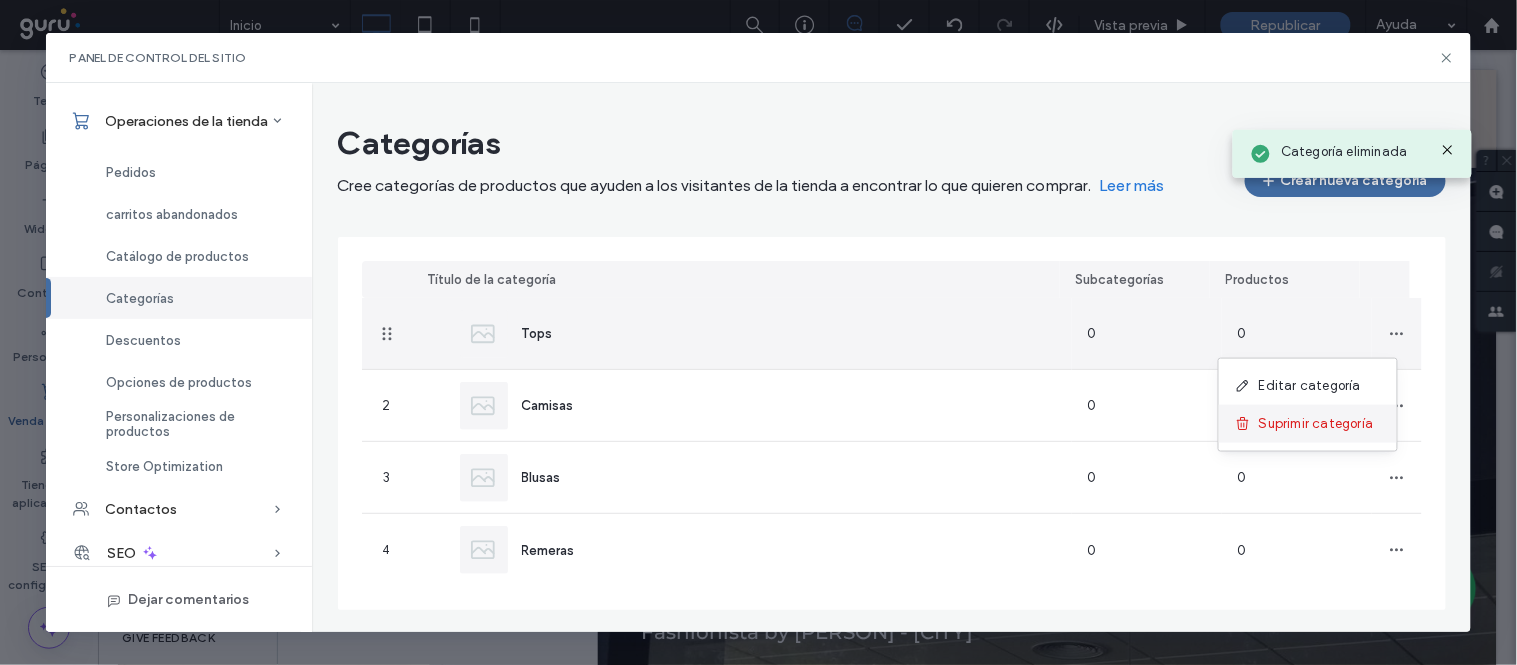 click on "Suprimir categoría" at bounding box center [1316, 424] 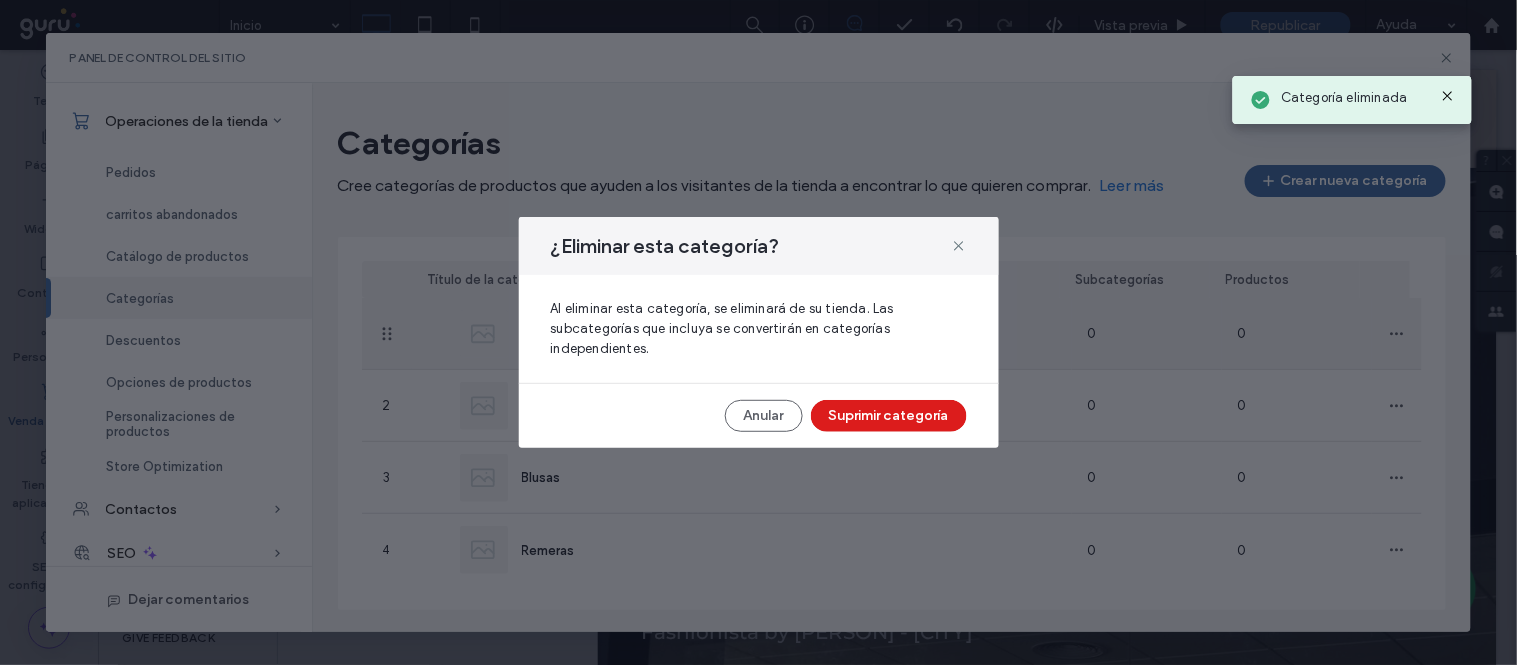 click on "¿Eliminar esta categoría? Al eliminar esta categoría, se eliminará de su tienda. Las subcategorías que incluya se convertirán en categorías independientes. Anular Suprimir categoría" at bounding box center [759, 332] 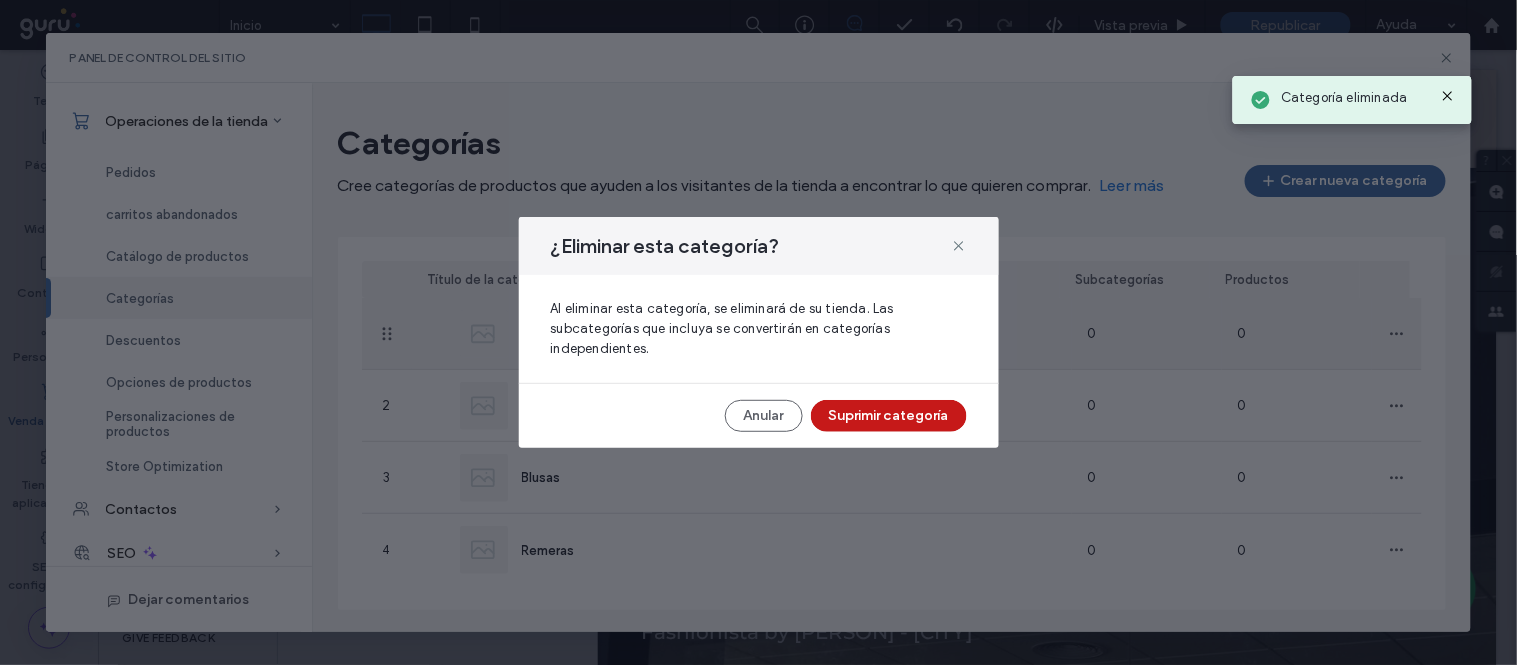 click on "¿Eliminar esta categoría? Al eliminar esta categoría, se eliminará de su tienda. Las subcategorías que incluya se convertirán en categorías independientes. Anular Suprimir categoría" at bounding box center [759, 332] 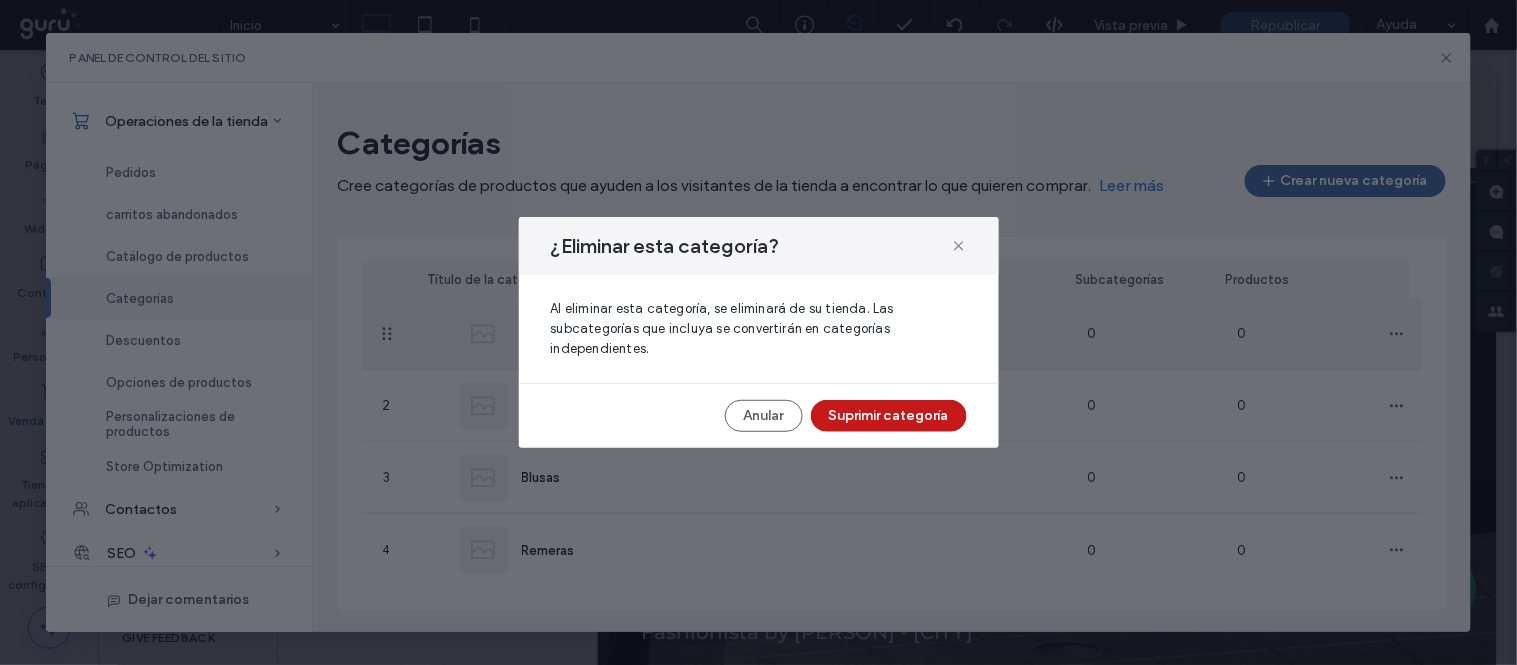 click on "Suprimir categoría" at bounding box center [889, 416] 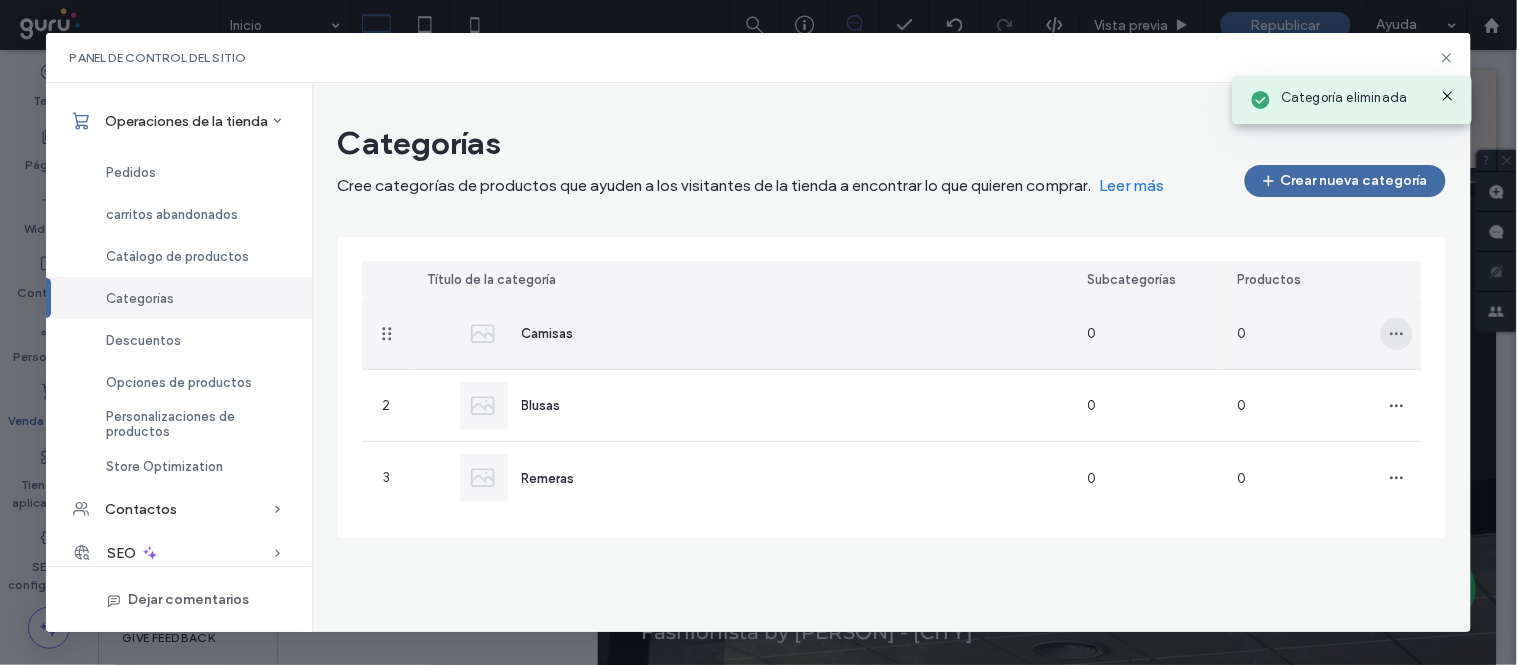 click at bounding box center (1397, 334) 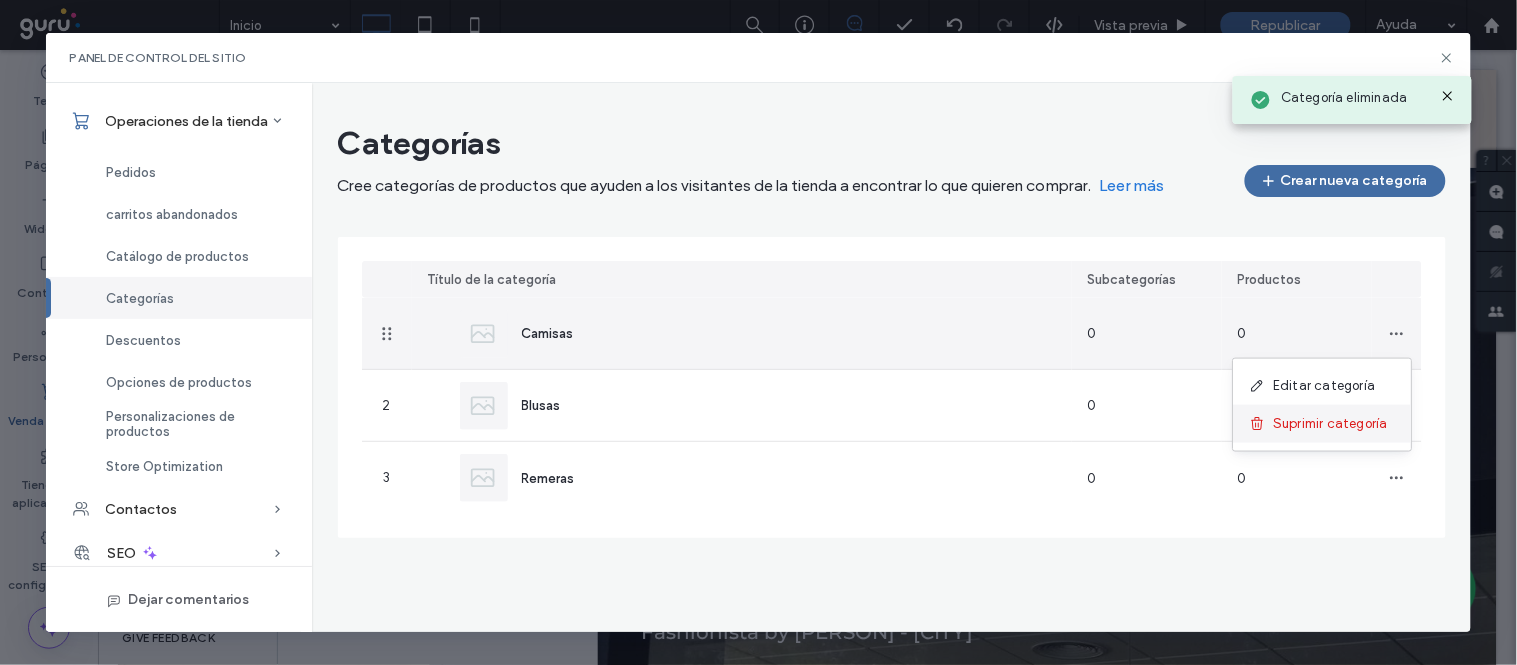 click on "Suprimir categoría" at bounding box center [1323, 424] 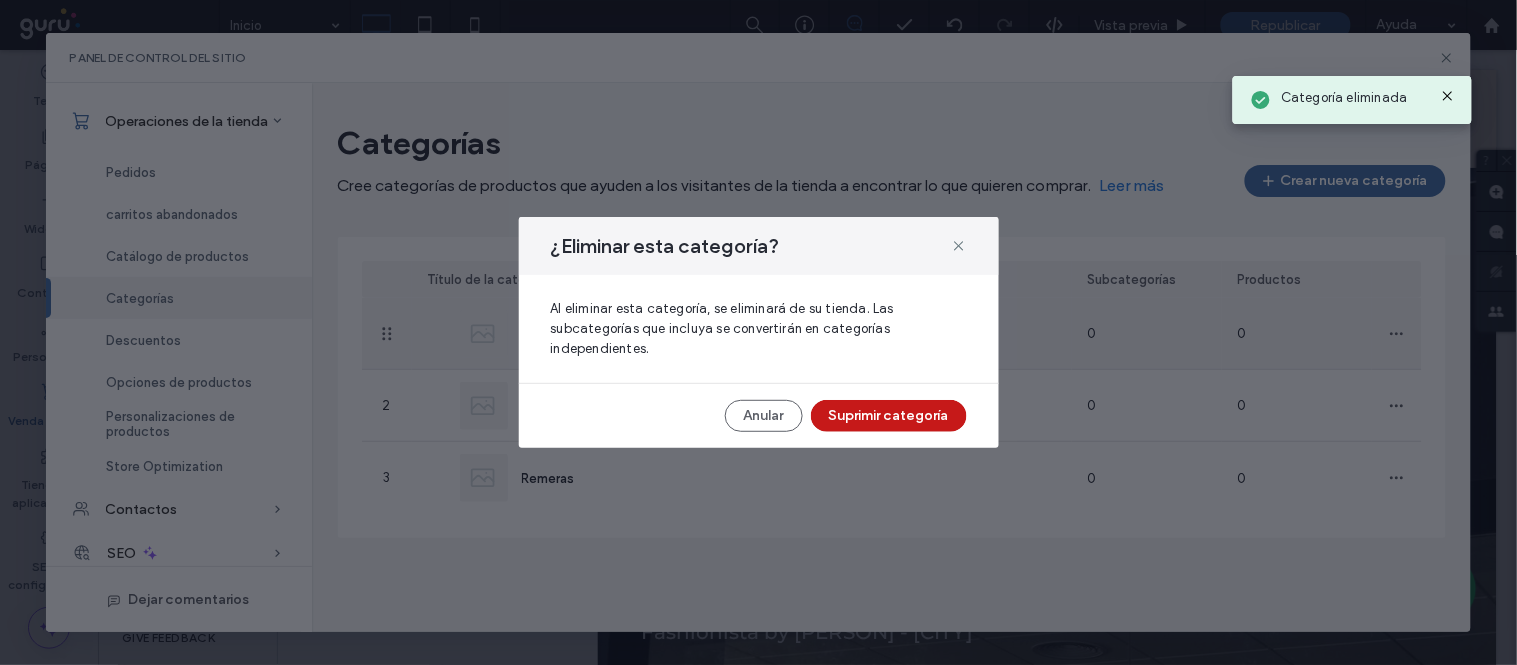 click on "Suprimir categoría" at bounding box center [889, 416] 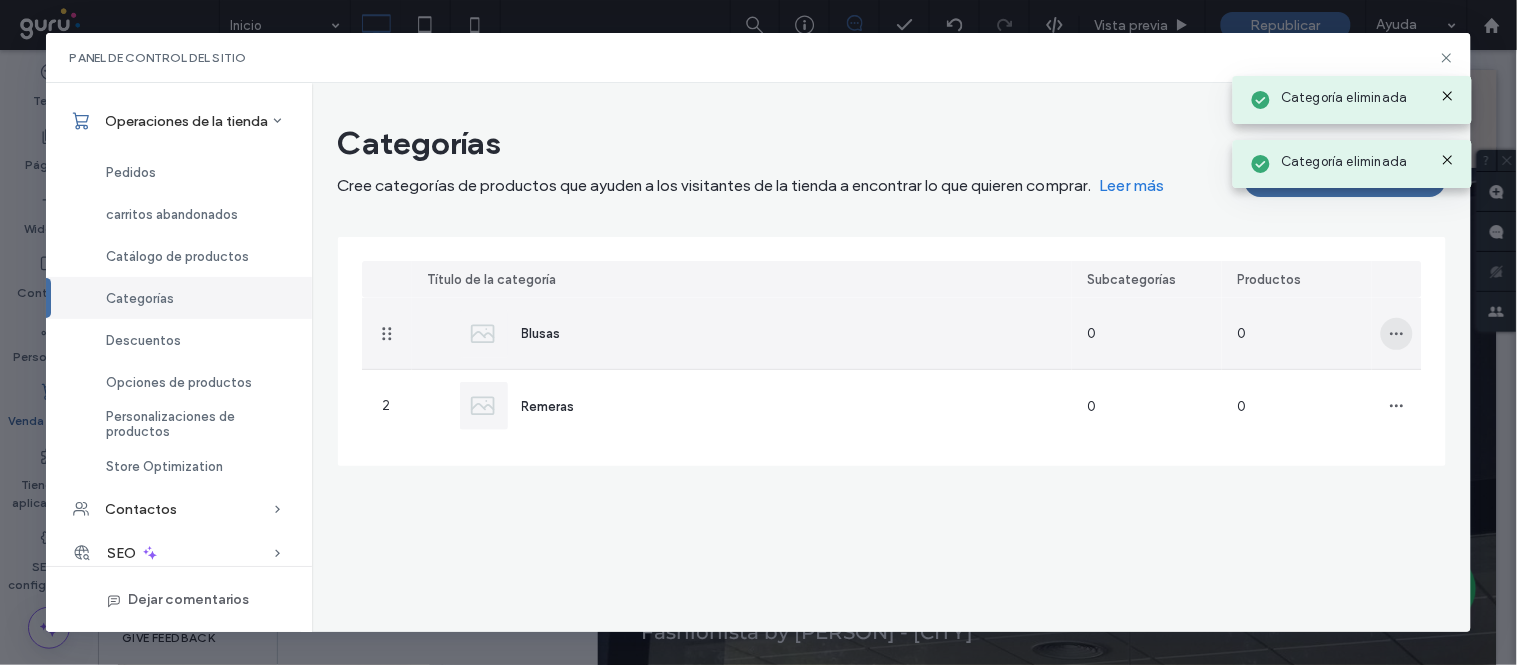 click 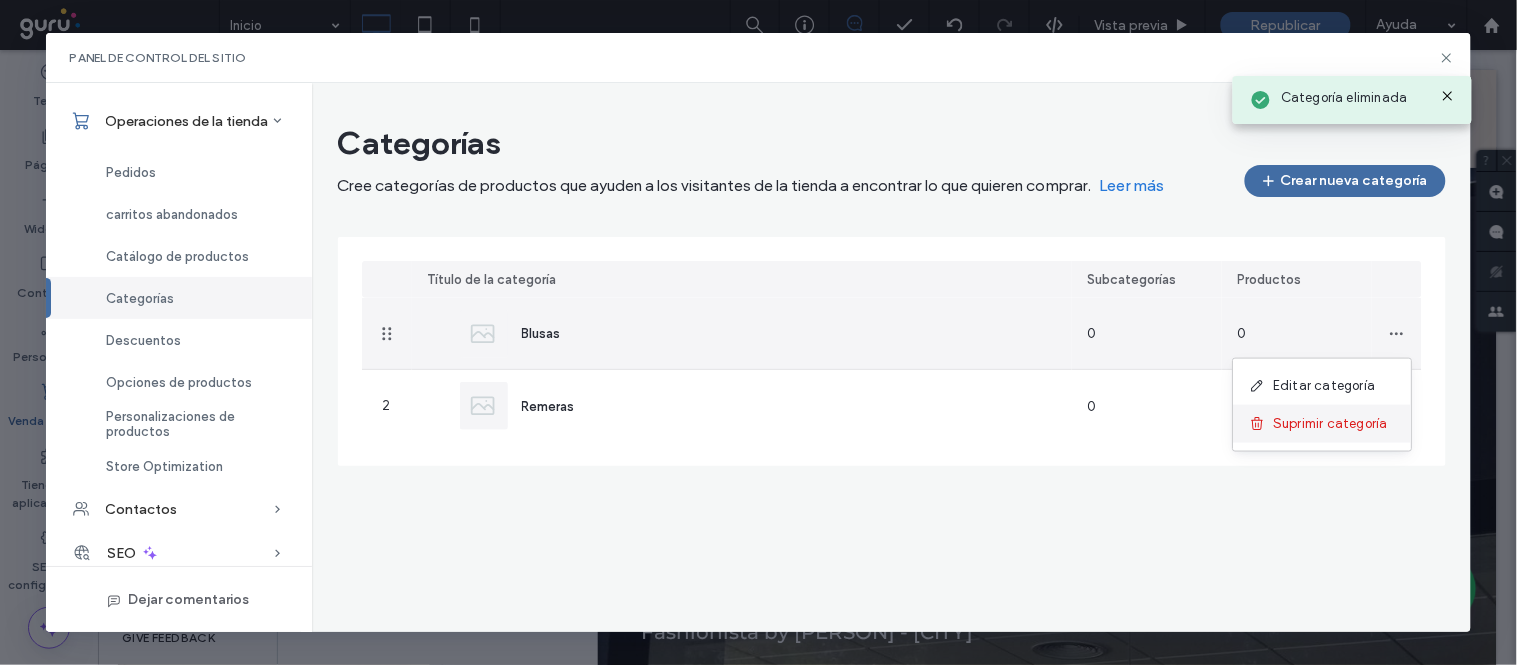 click on "Suprimir categoría" at bounding box center (1331, 424) 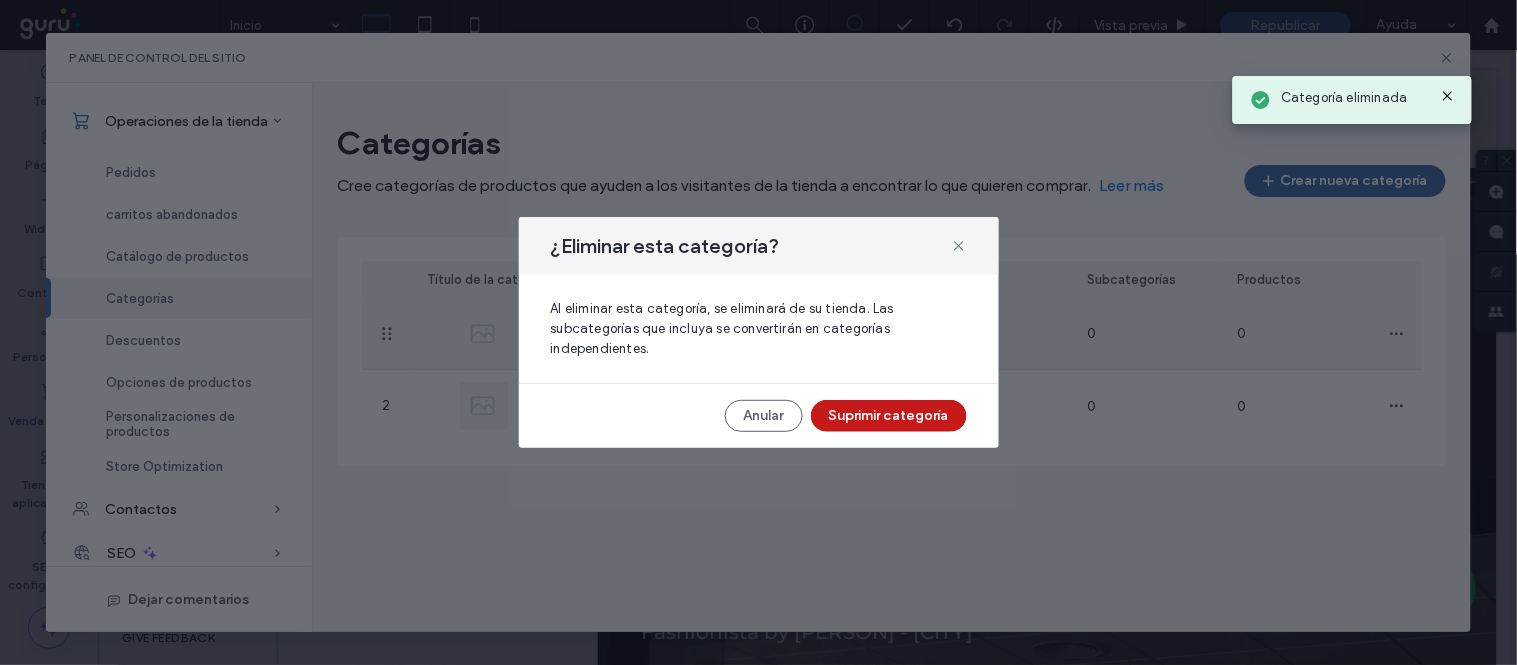 click on "Suprimir categoría" at bounding box center [889, 416] 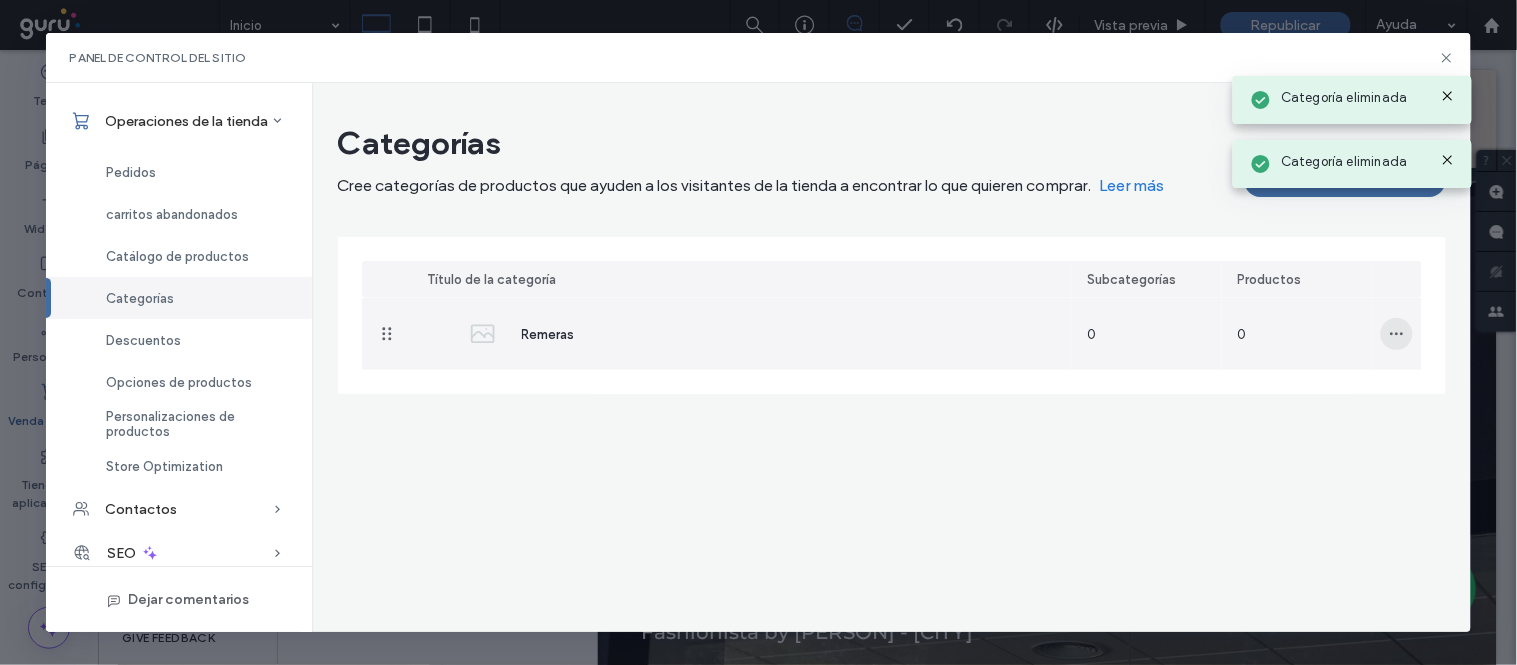 click 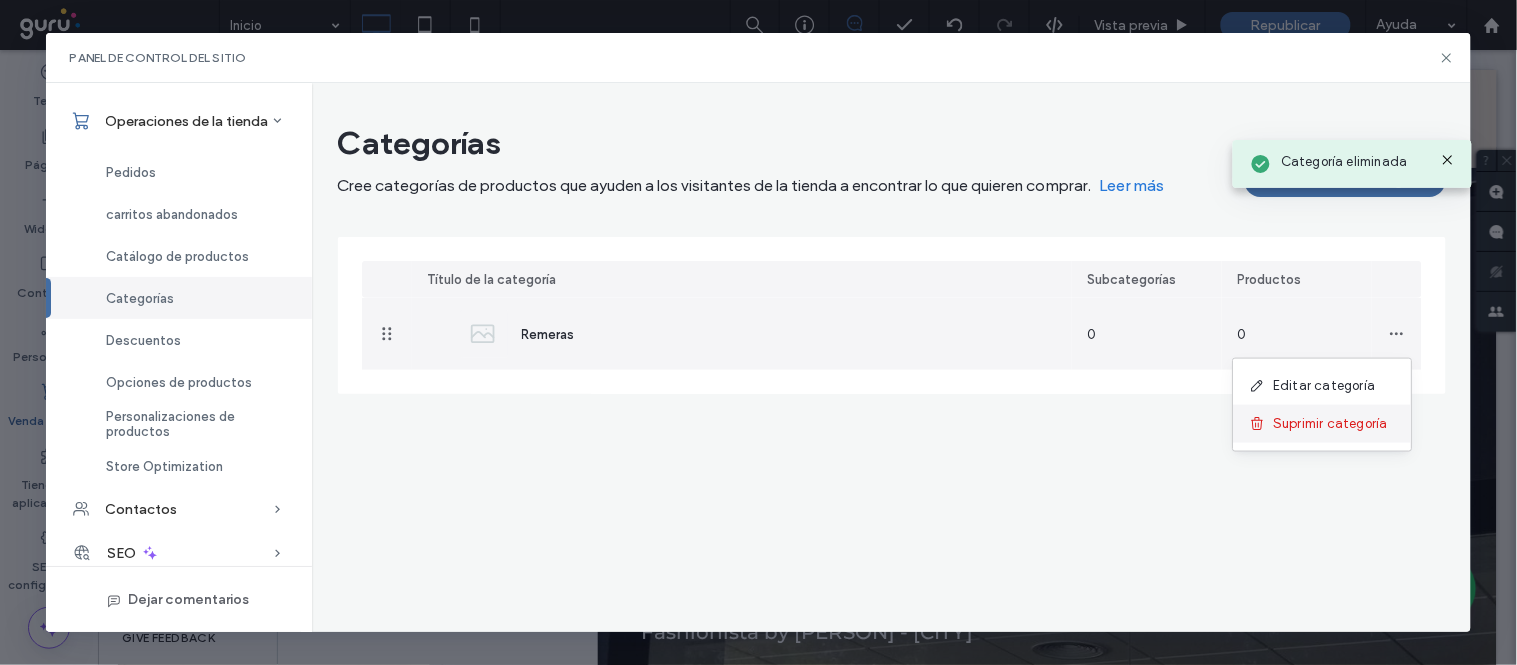 click 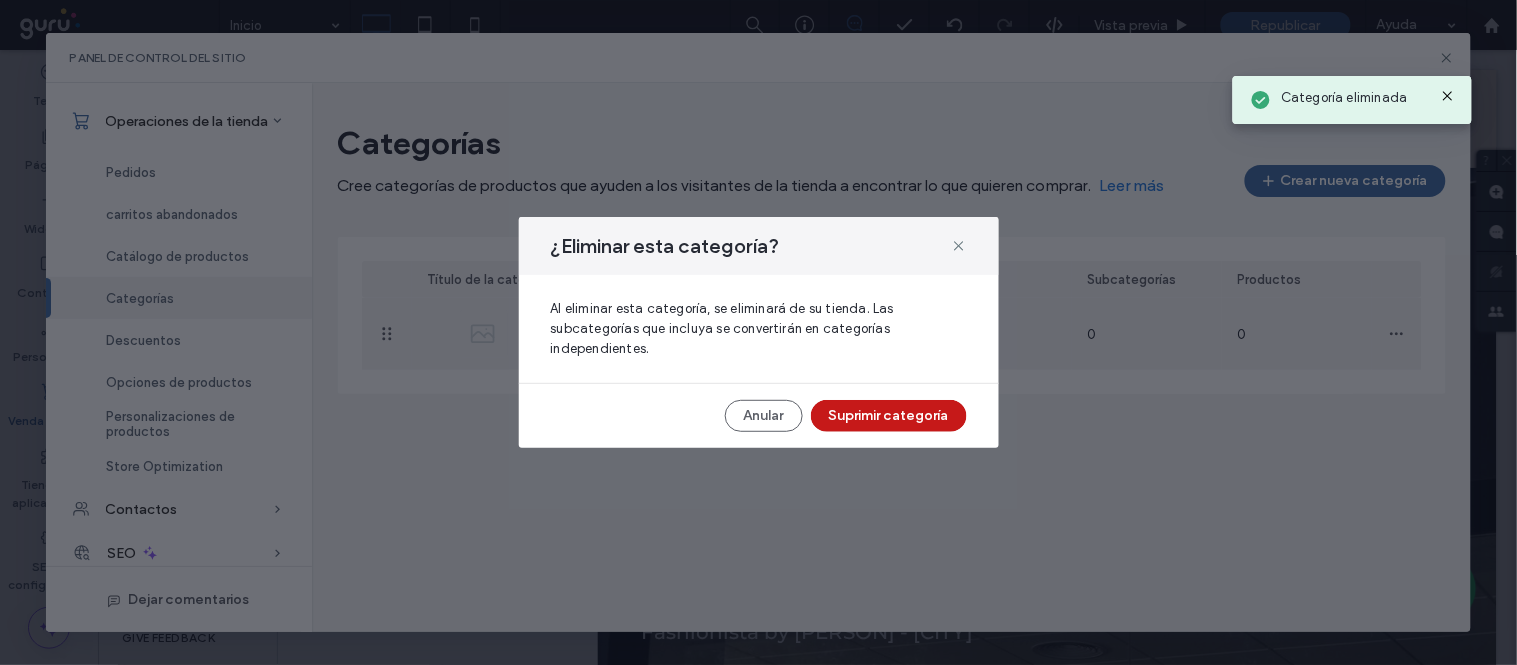 click on "Suprimir categoría" at bounding box center (889, 416) 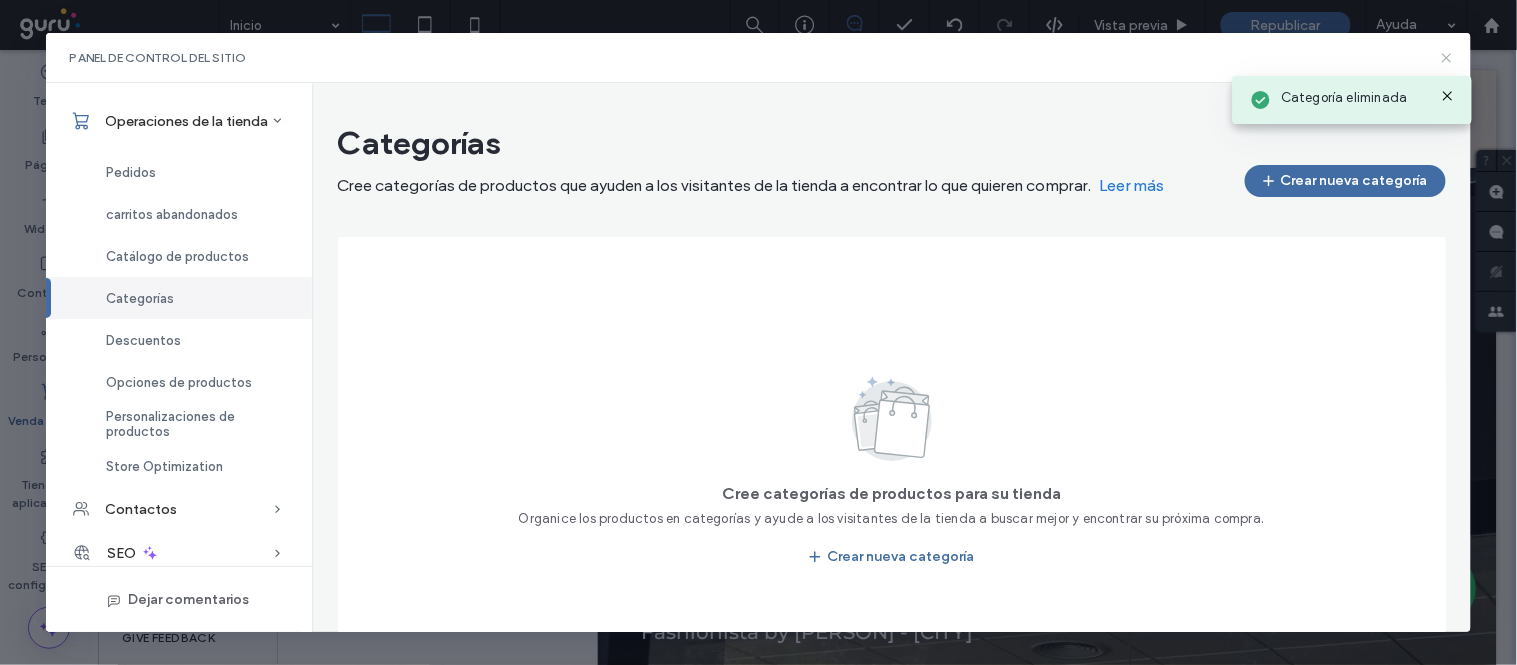 click 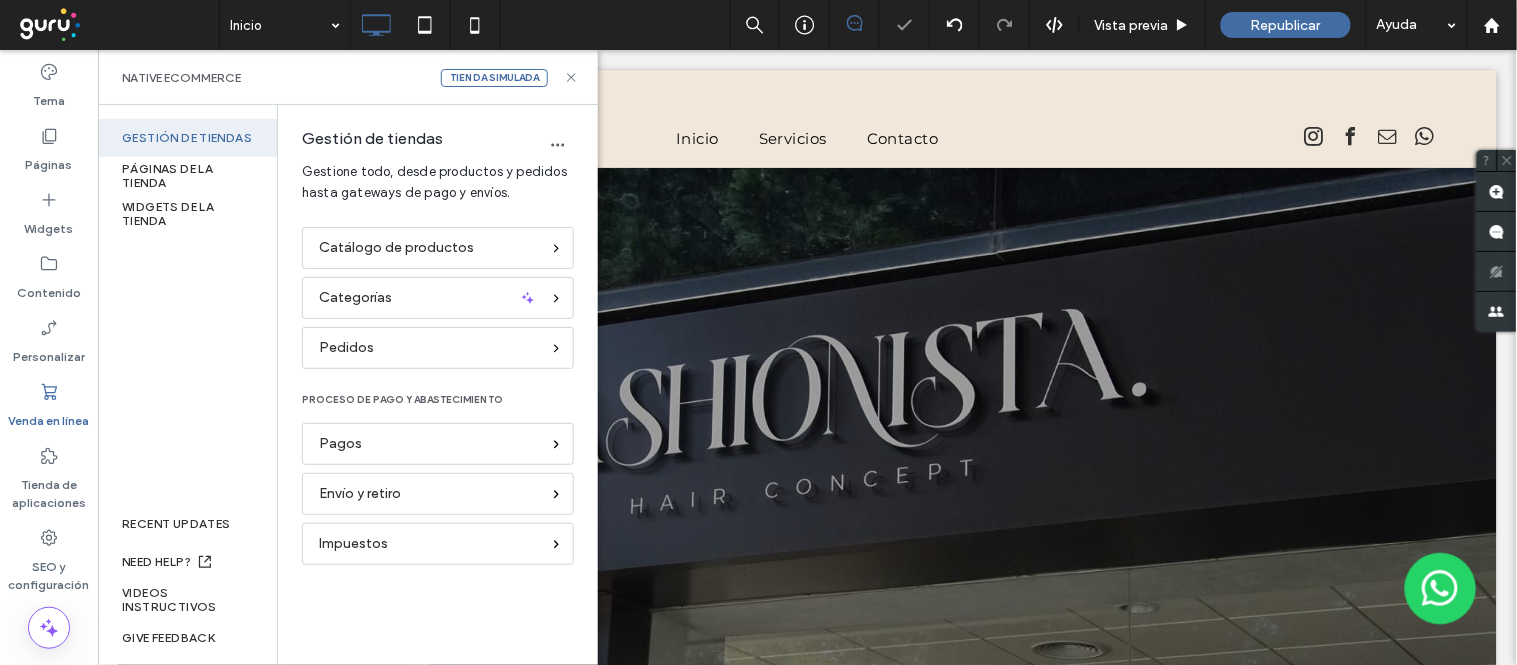scroll, scrollTop: 0, scrollLeft: 0, axis: both 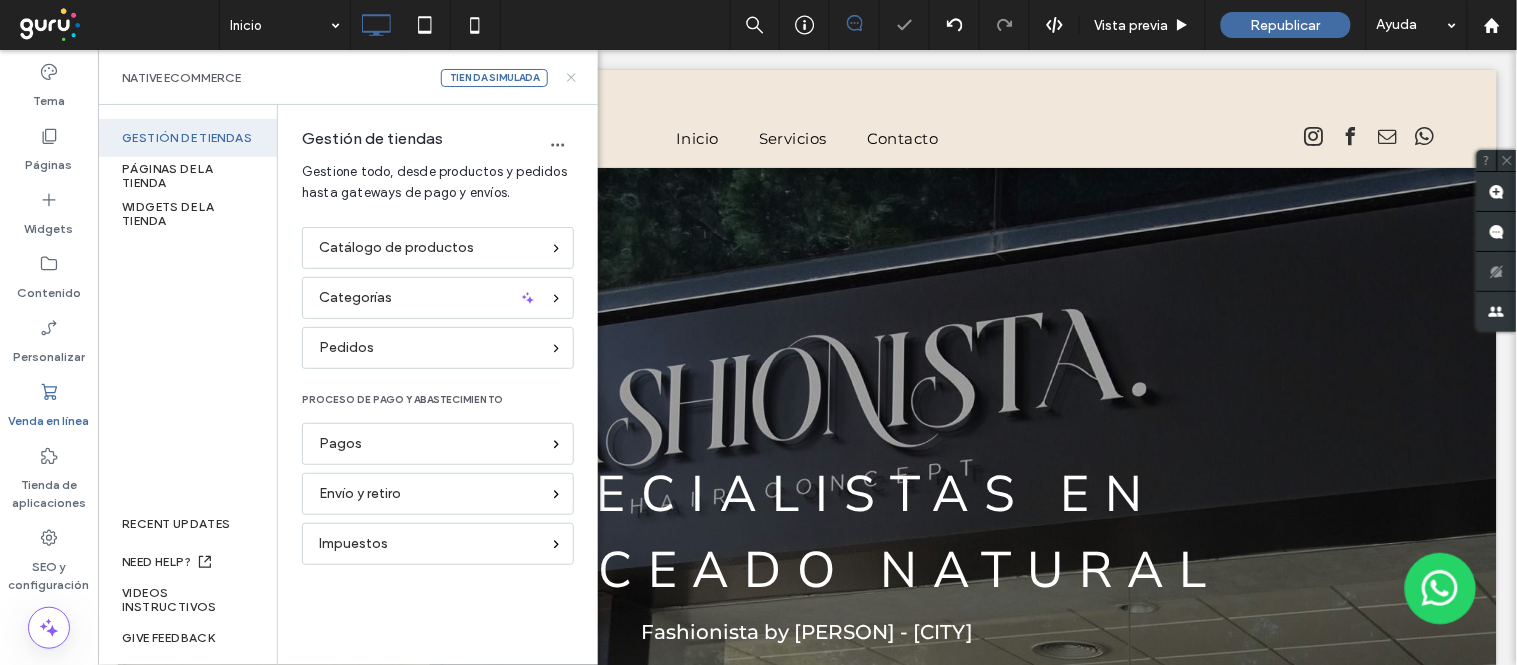 drag, startPoint x: 568, startPoint y: 78, endPoint x: 94, endPoint y: 254, distance: 505.62042 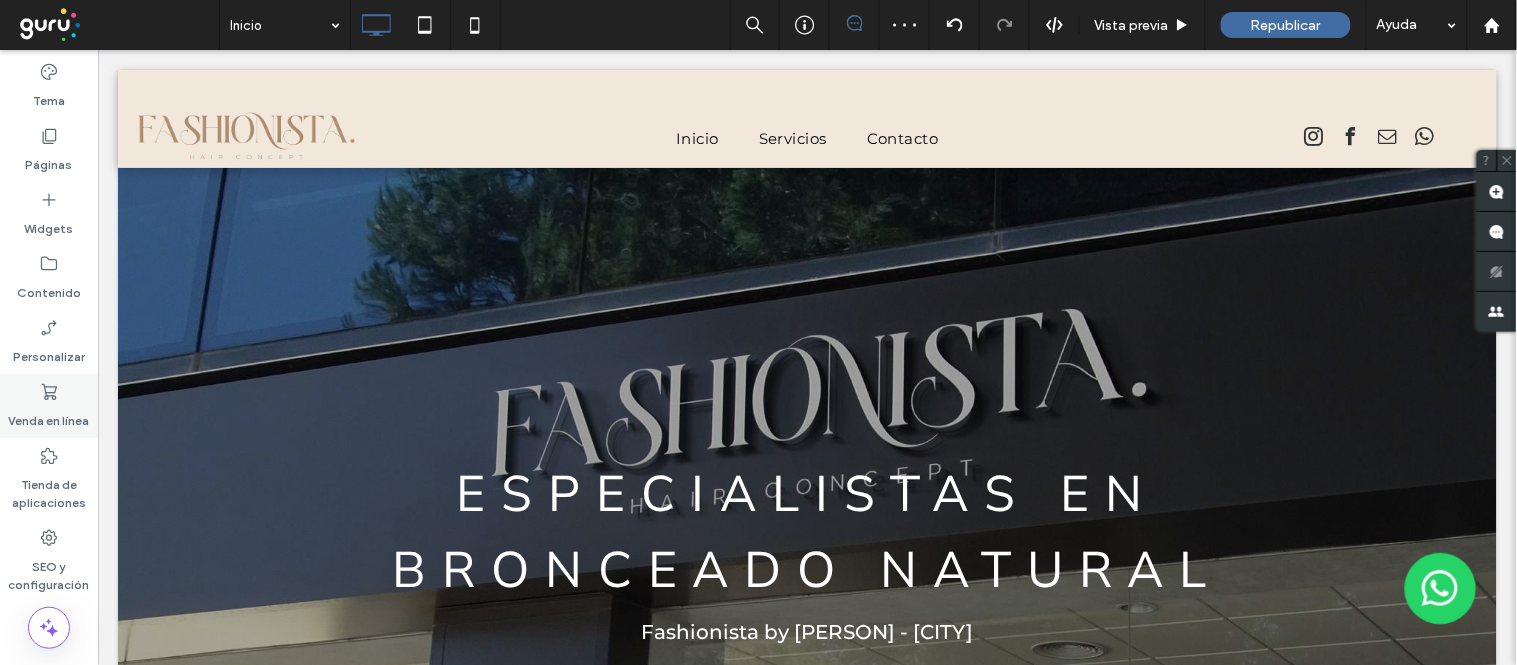 drag, startPoint x: 38, startPoint y: 382, endPoint x: 31, endPoint y: 401, distance: 20.248457 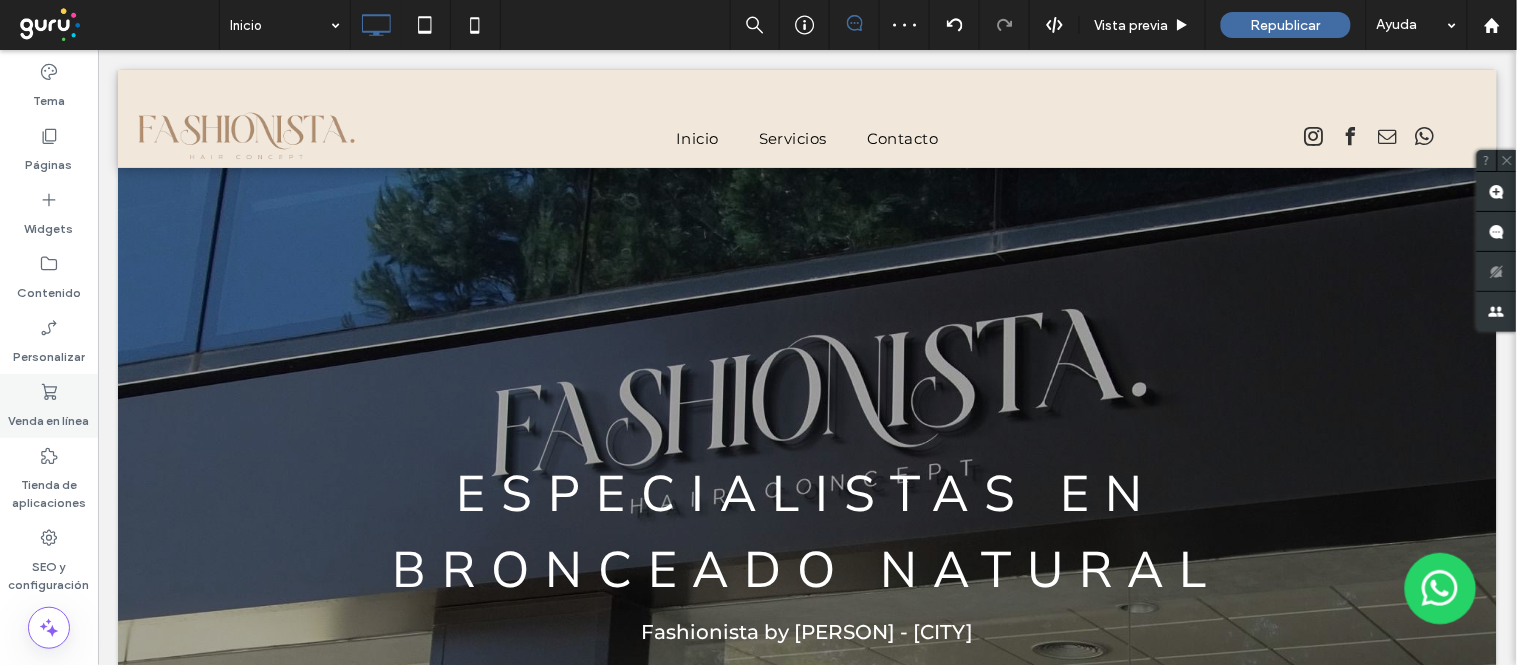 click on "Venda en línea" at bounding box center (49, 416) 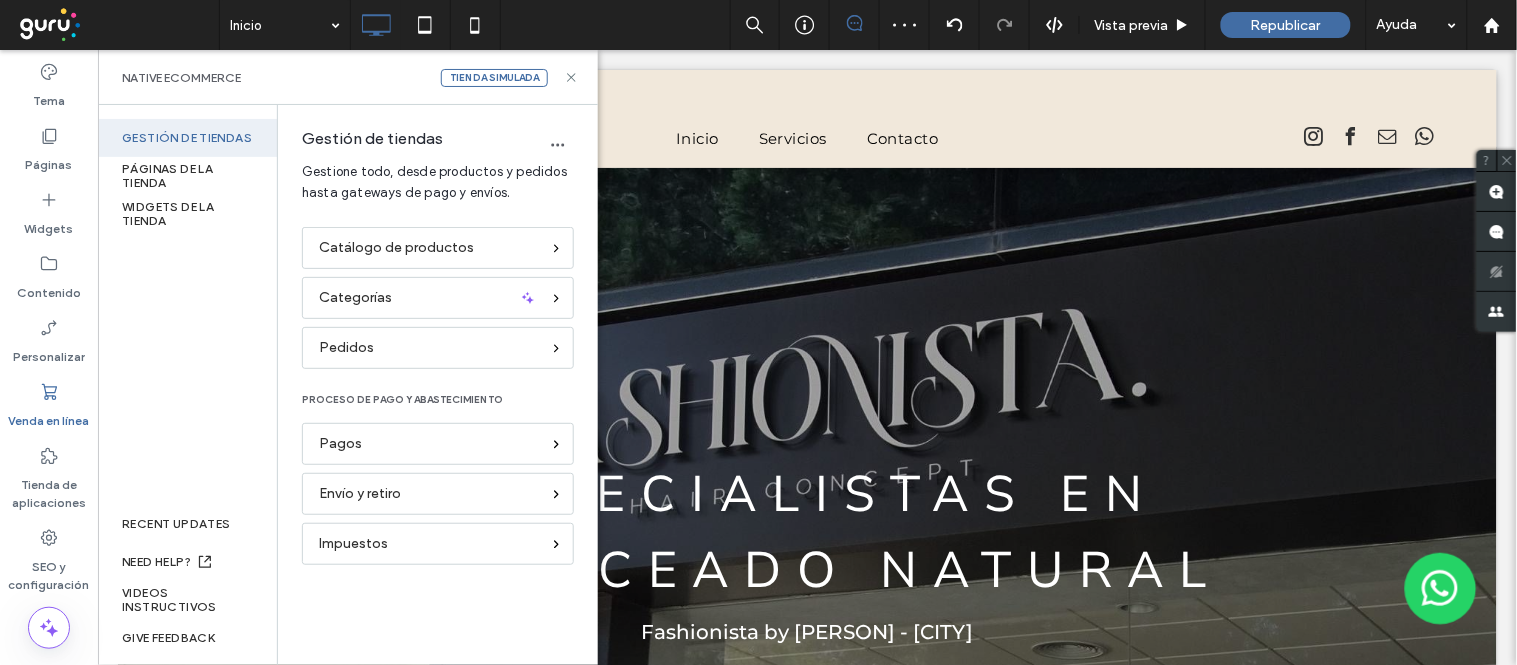 click on "Venda en línea" at bounding box center [49, 416] 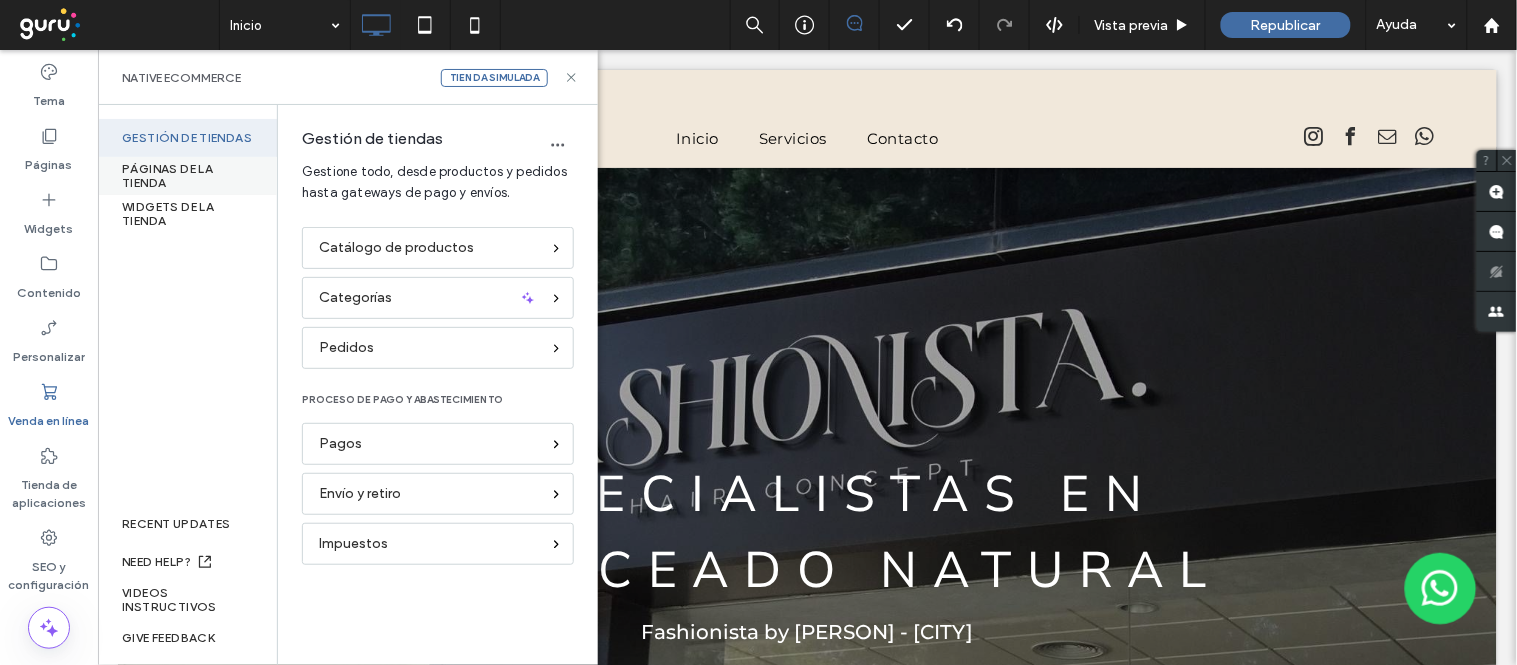 click on "PÁGINAS DE LA TIENDA" at bounding box center (187, 176) 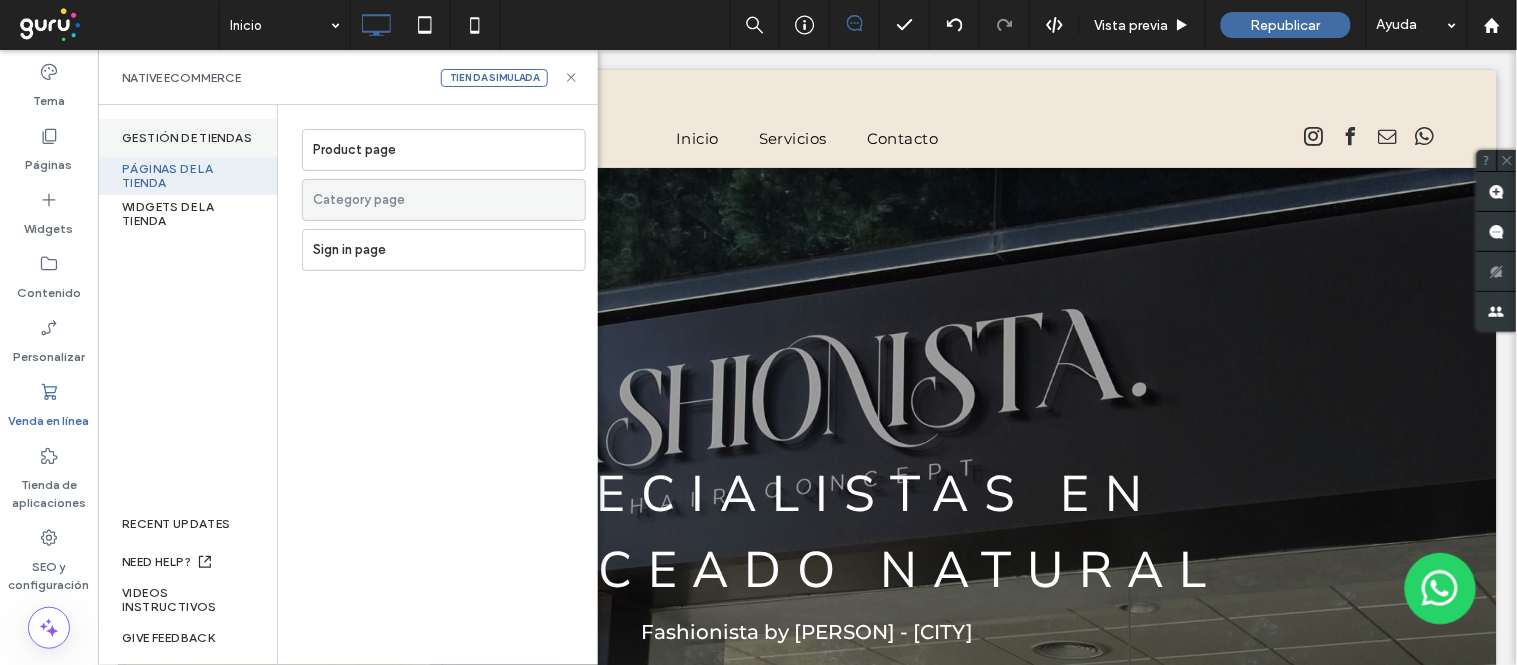 click on "Gestión de tiendas" at bounding box center [187, 138] 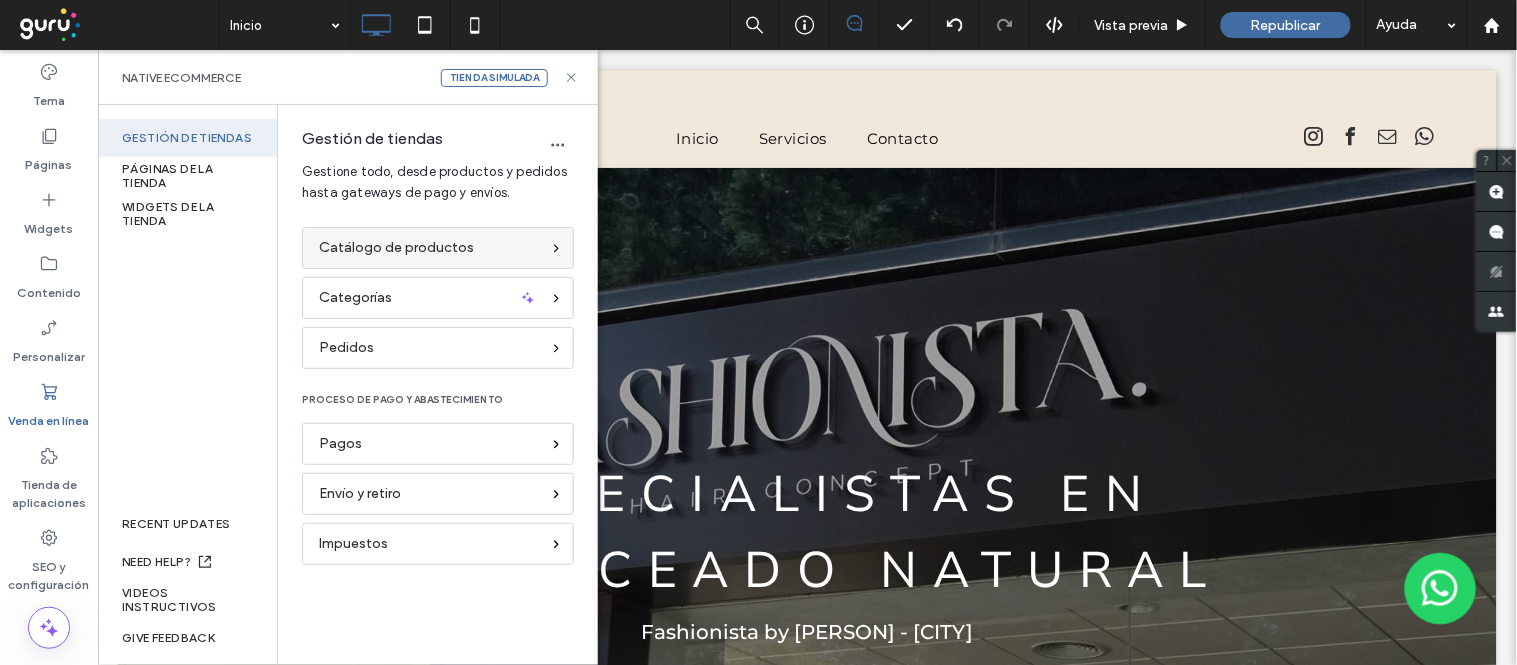 click on "Catálogo de productos" at bounding box center (438, 248) 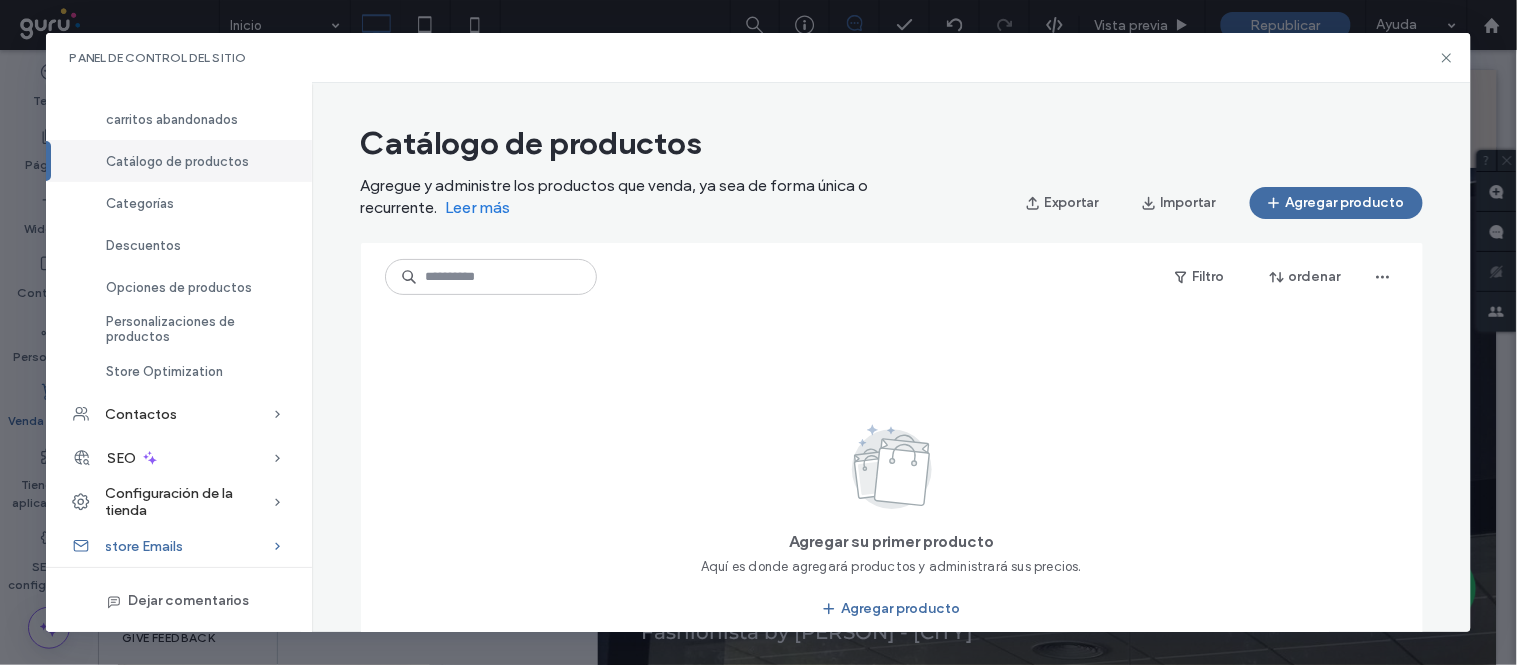 scroll, scrollTop: 0, scrollLeft: 0, axis: both 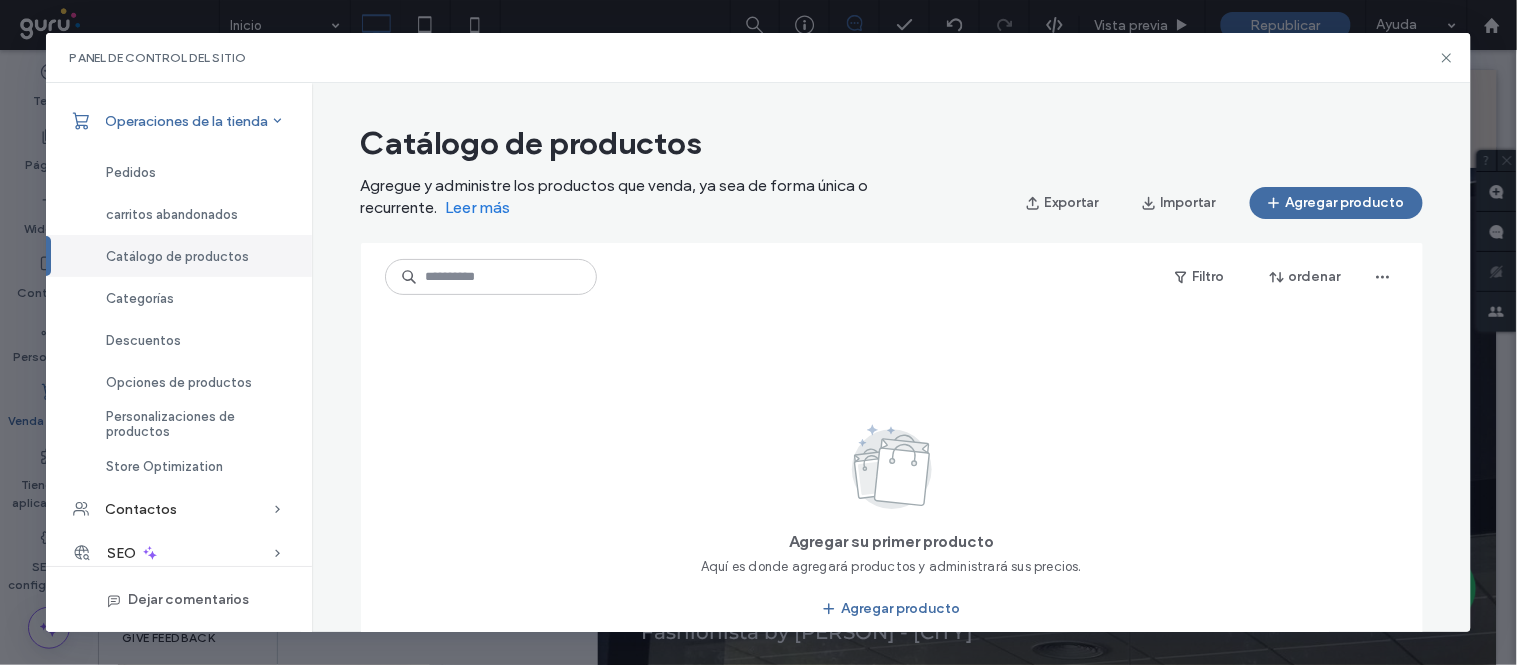 click on "Operaciones de la tienda" at bounding box center (187, 121) 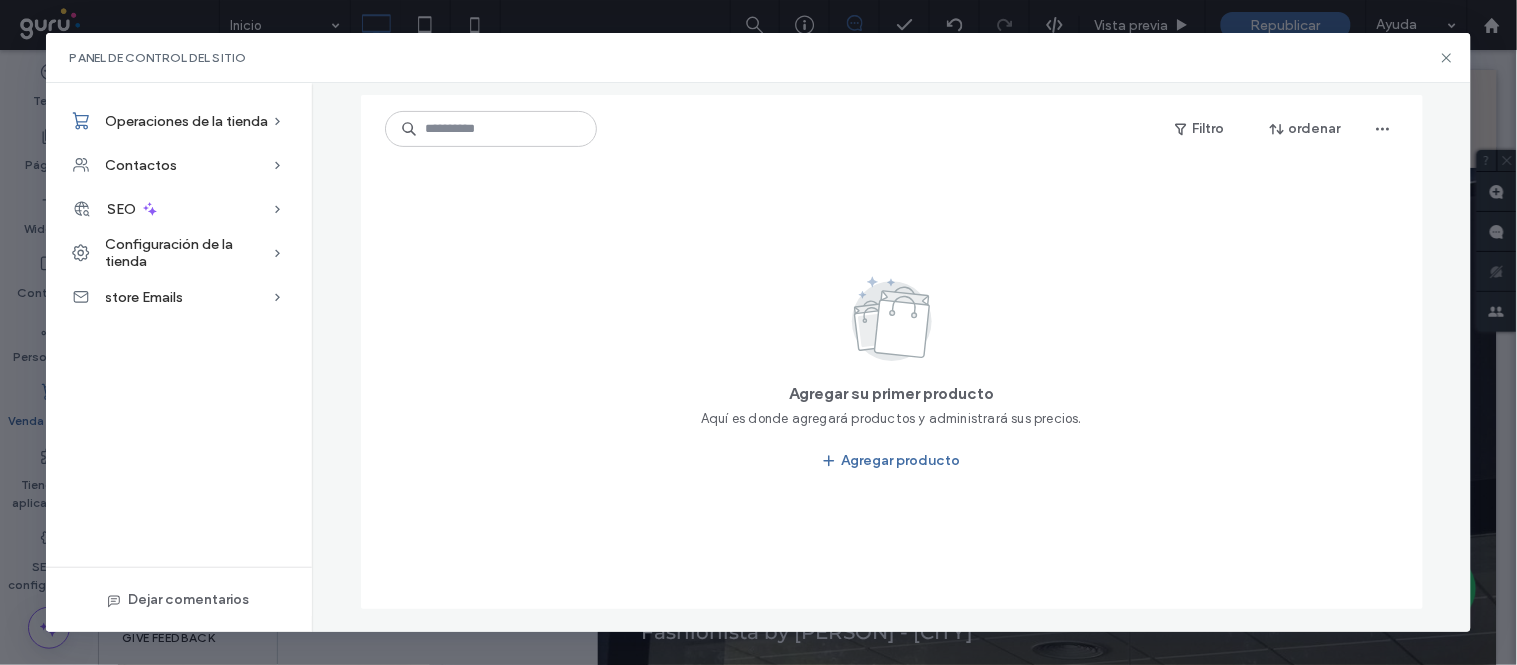 scroll, scrollTop: 0, scrollLeft: 0, axis: both 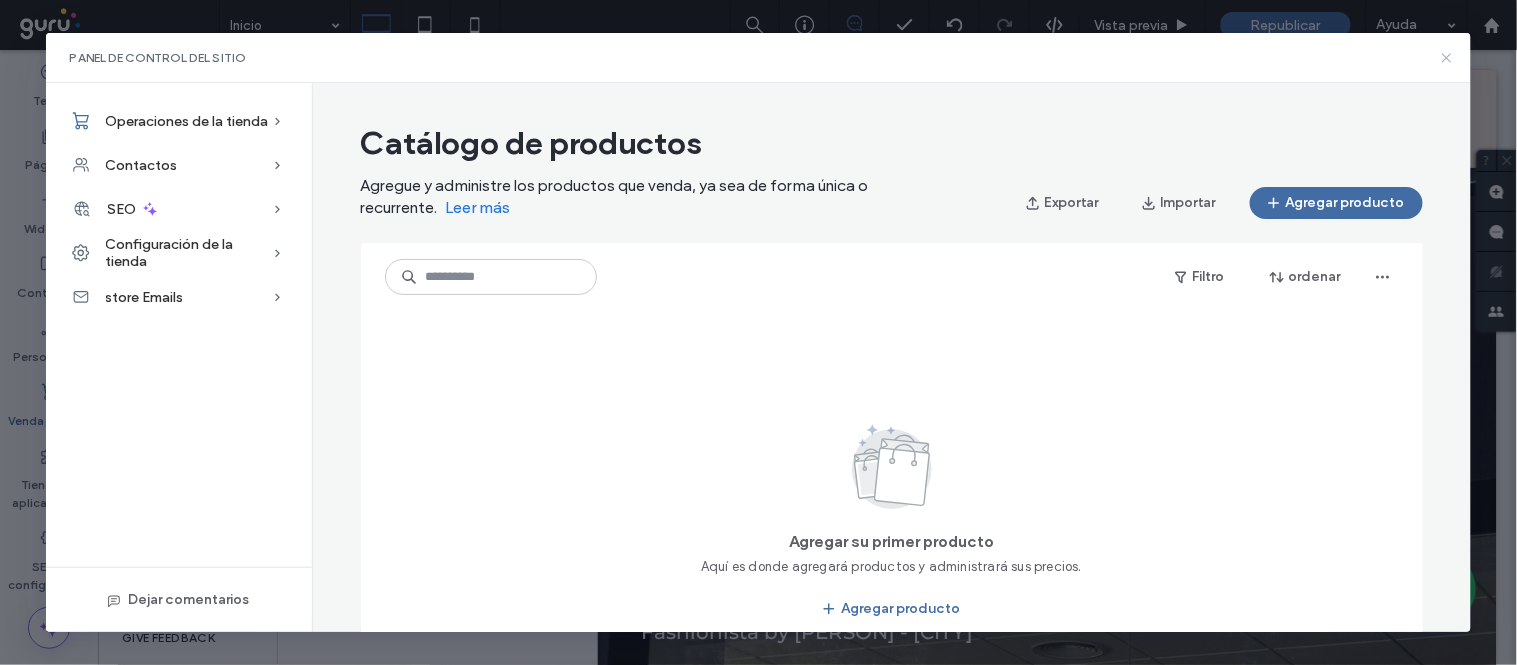 drag, startPoint x: 1445, startPoint y: 57, endPoint x: 1319, endPoint y: 6, distance: 135.93013 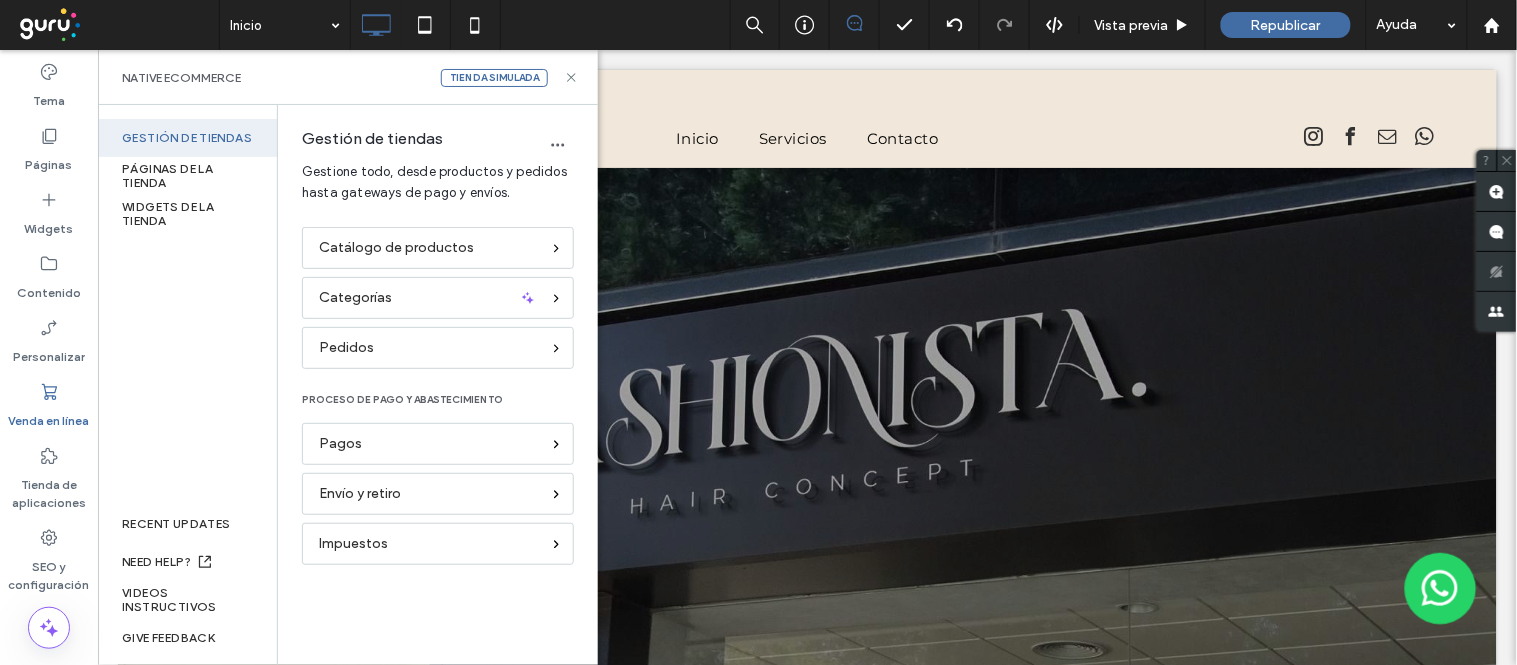 scroll, scrollTop: 0, scrollLeft: 0, axis: both 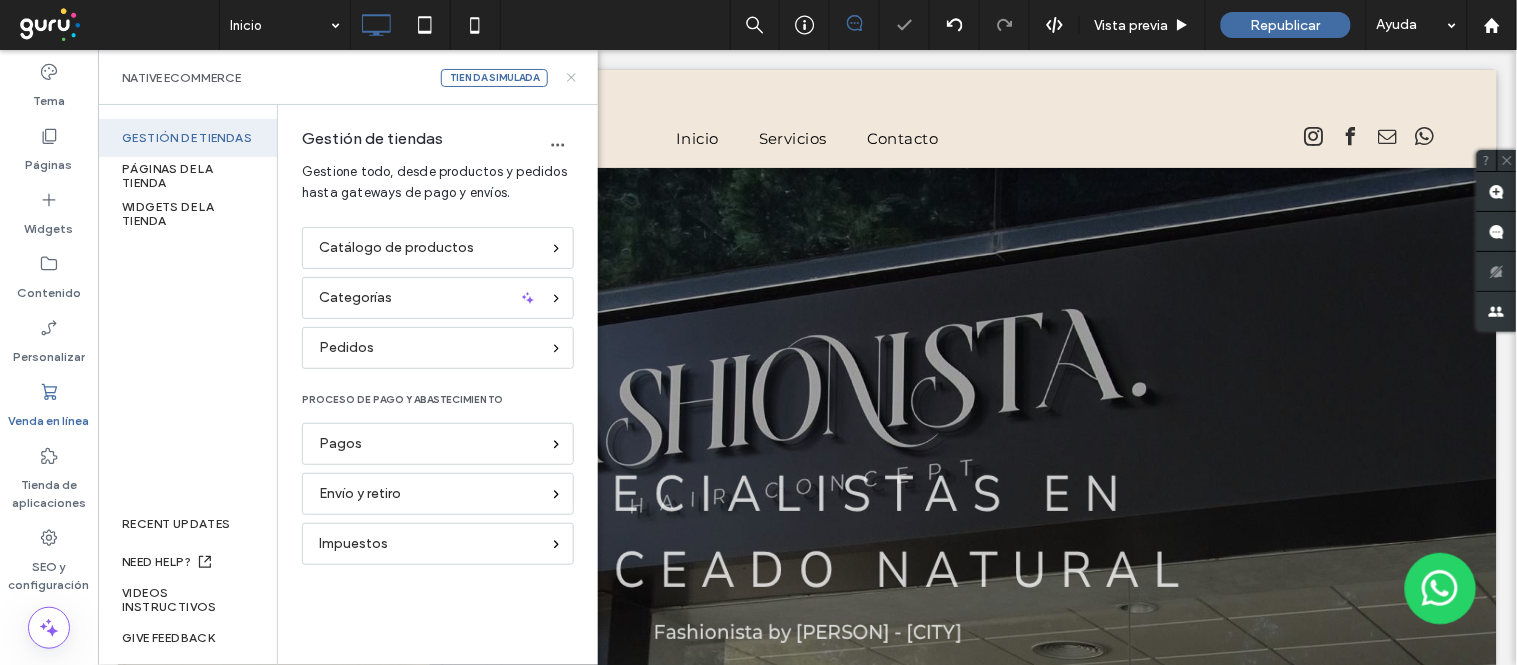 drag, startPoint x: 574, startPoint y: 73, endPoint x: 476, endPoint y: 24, distance: 109.56733 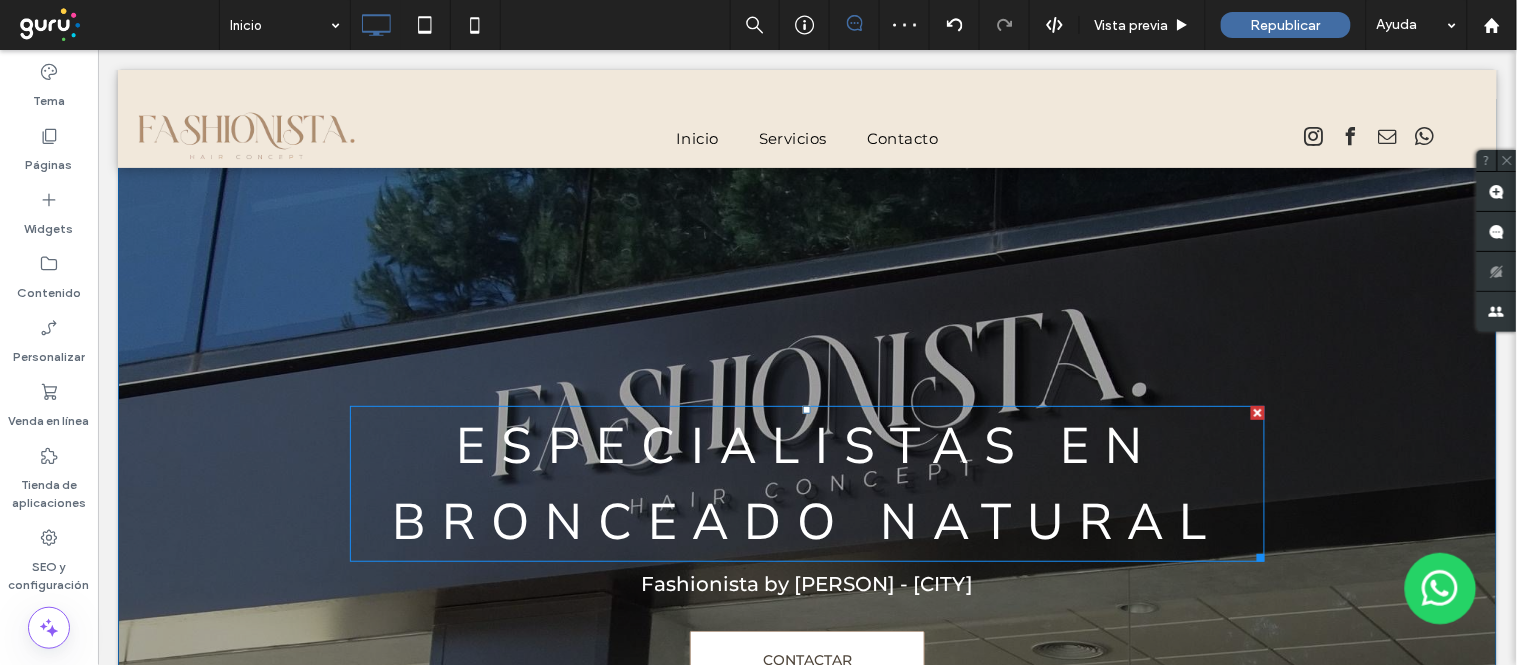 scroll, scrollTop: 0, scrollLeft: 0, axis: both 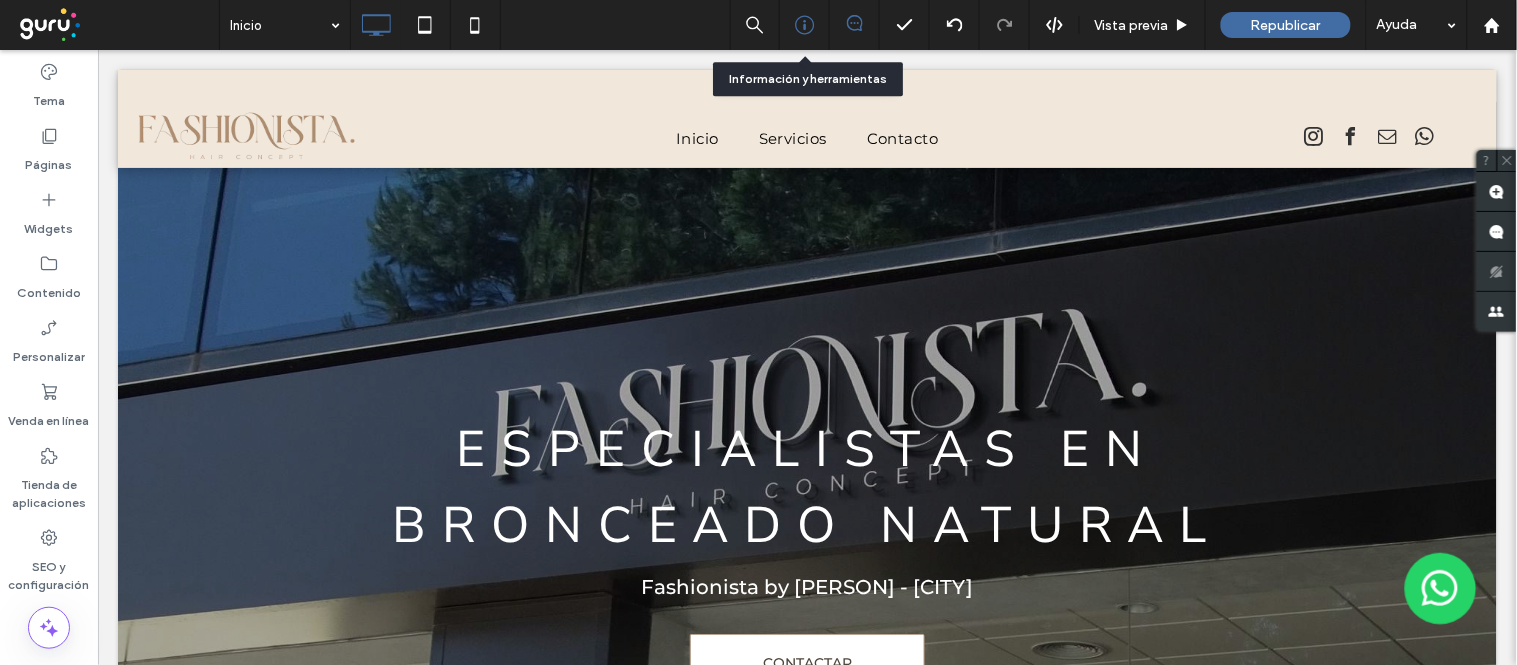 click 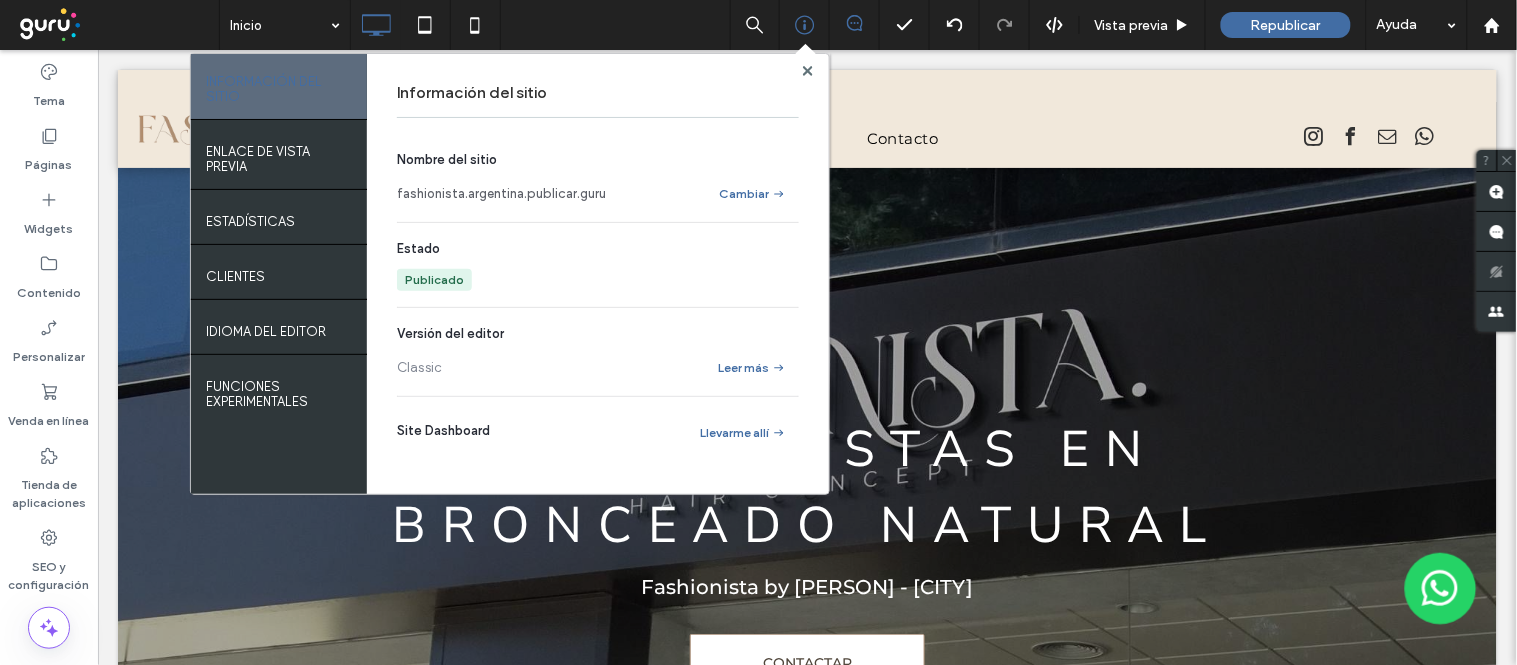 scroll, scrollTop: 0, scrollLeft: 0, axis: both 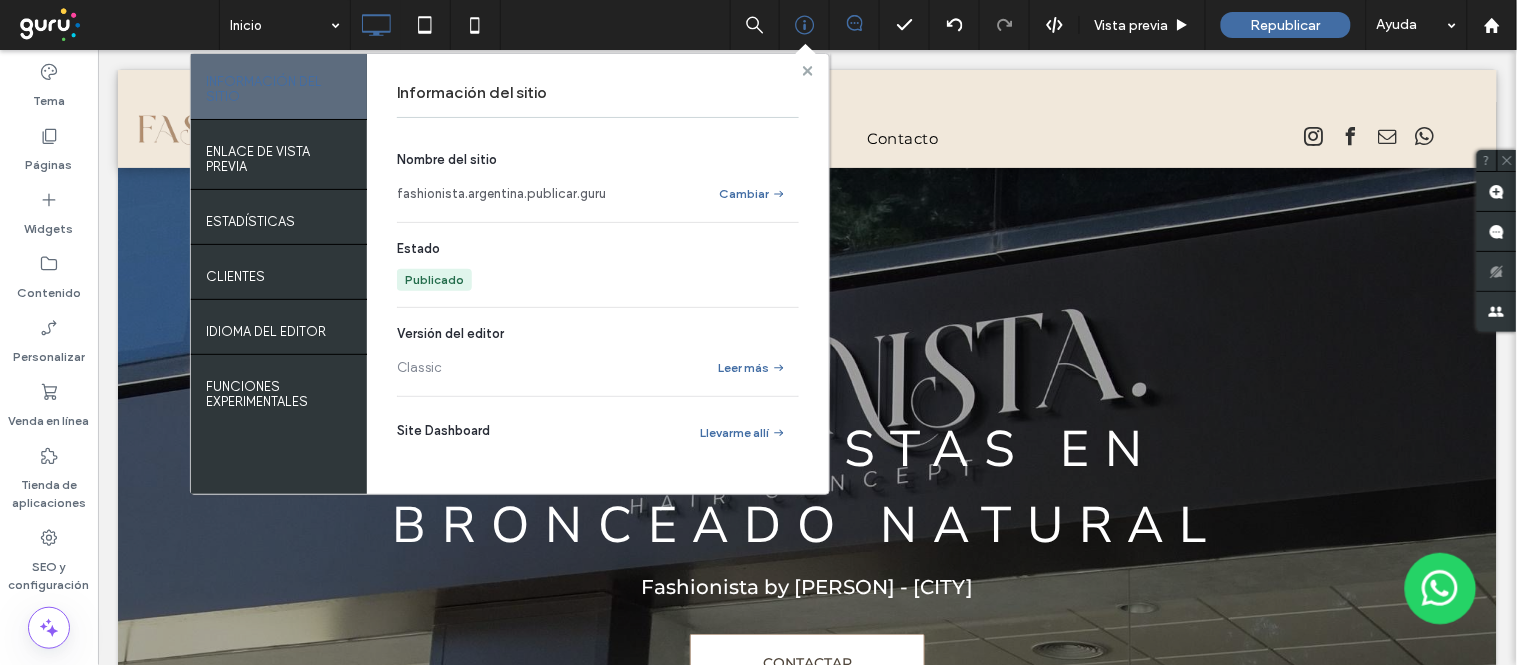 click 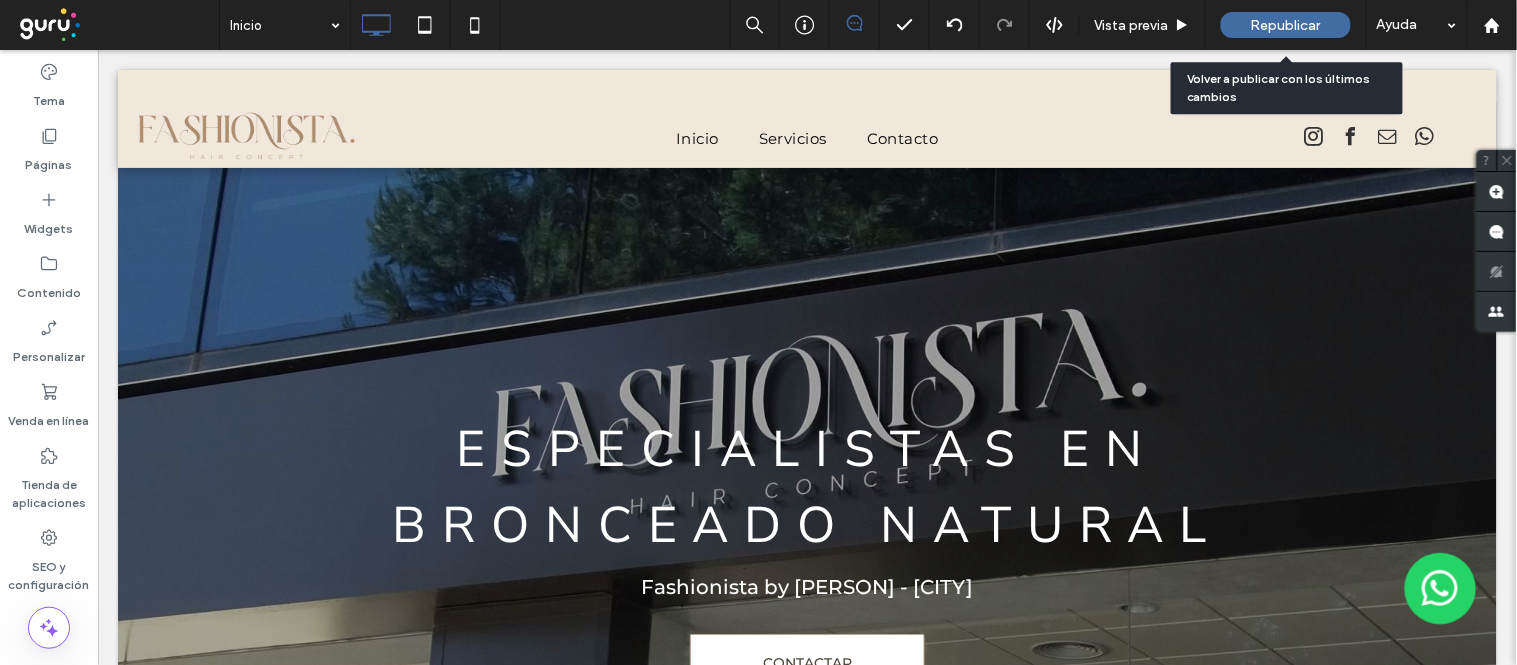click on "Republicar" at bounding box center (1286, 25) 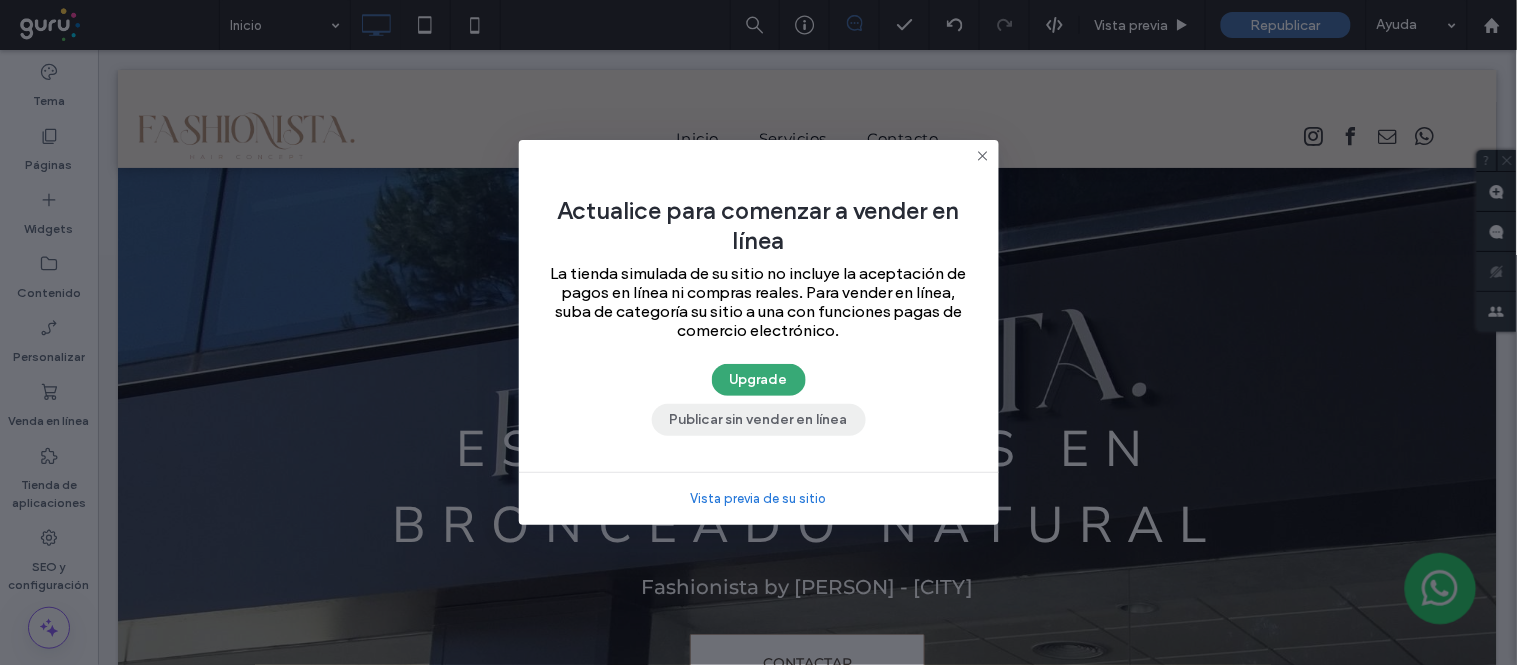 click on "Publicar sin vender en línea" at bounding box center [759, 420] 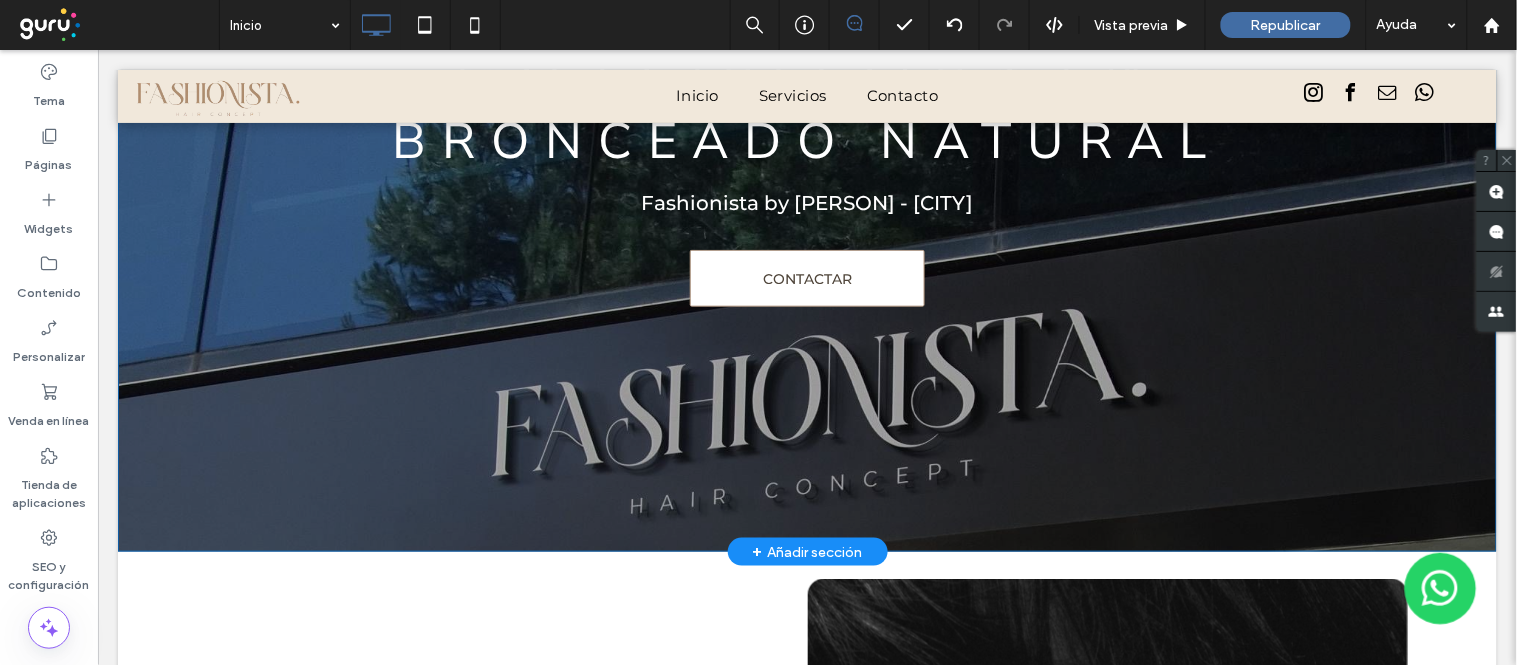 scroll, scrollTop: 555, scrollLeft: 0, axis: vertical 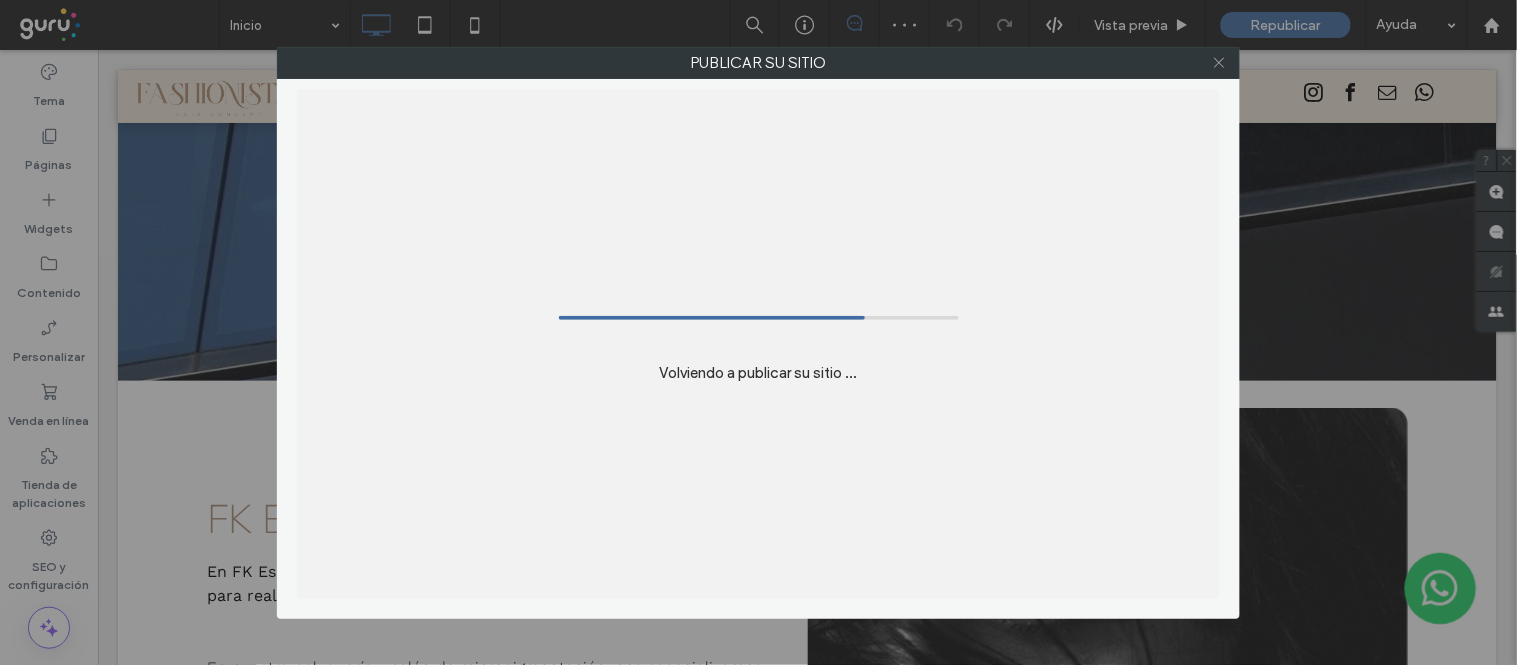 click 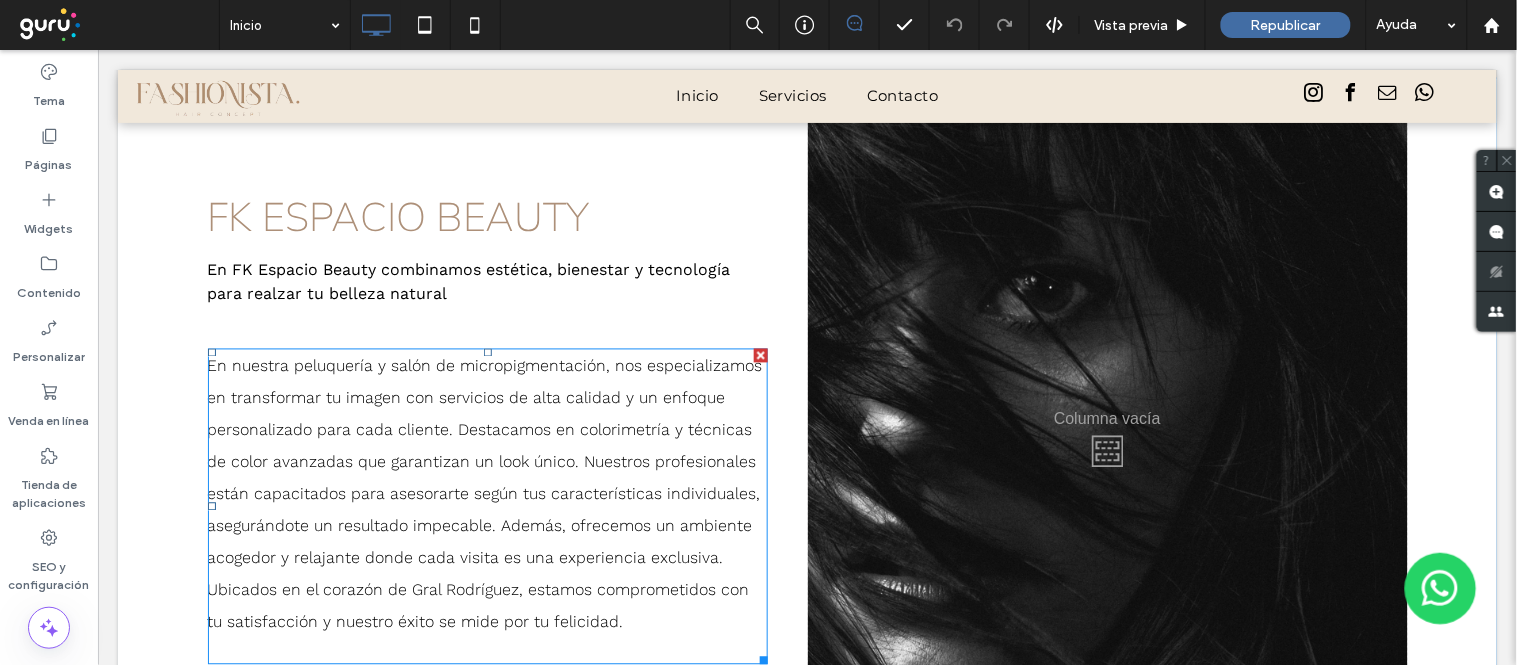 scroll, scrollTop: 817, scrollLeft: 0, axis: vertical 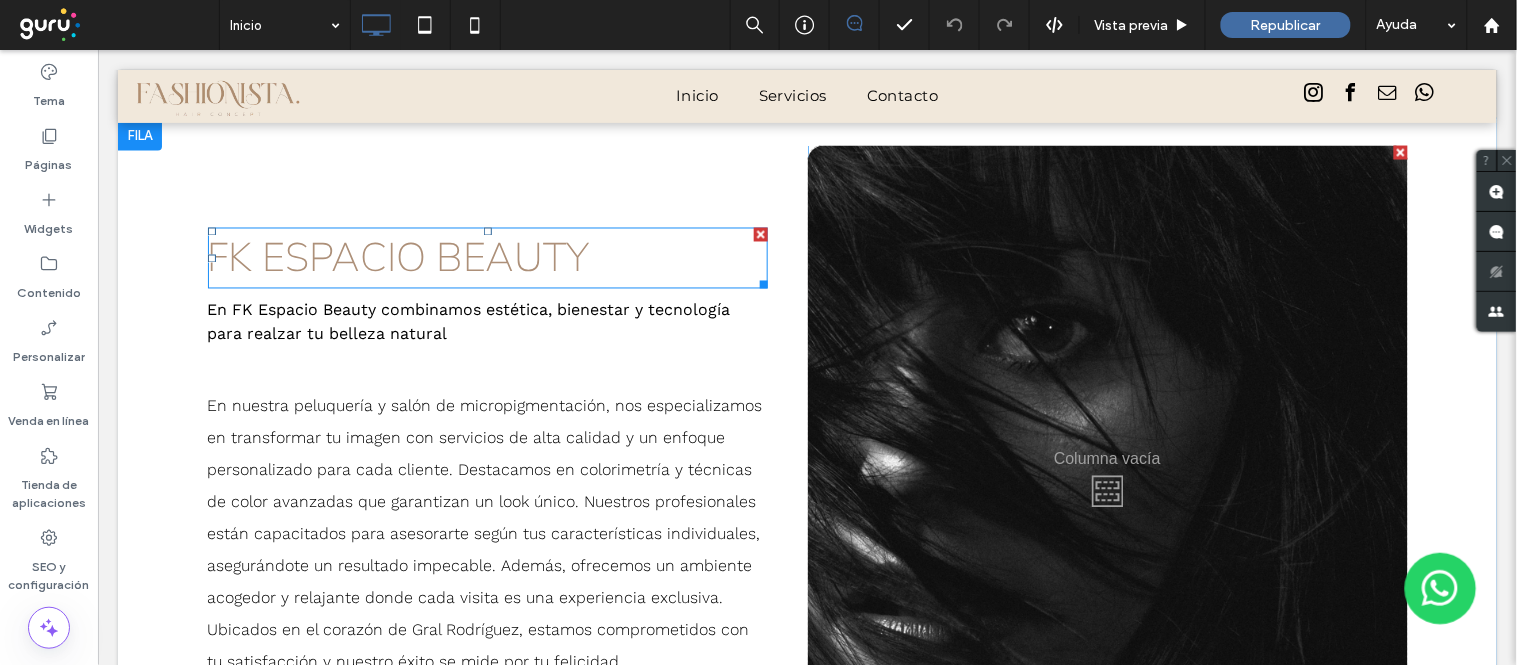 click on "FK Espacio Beauty" at bounding box center (398, 258) 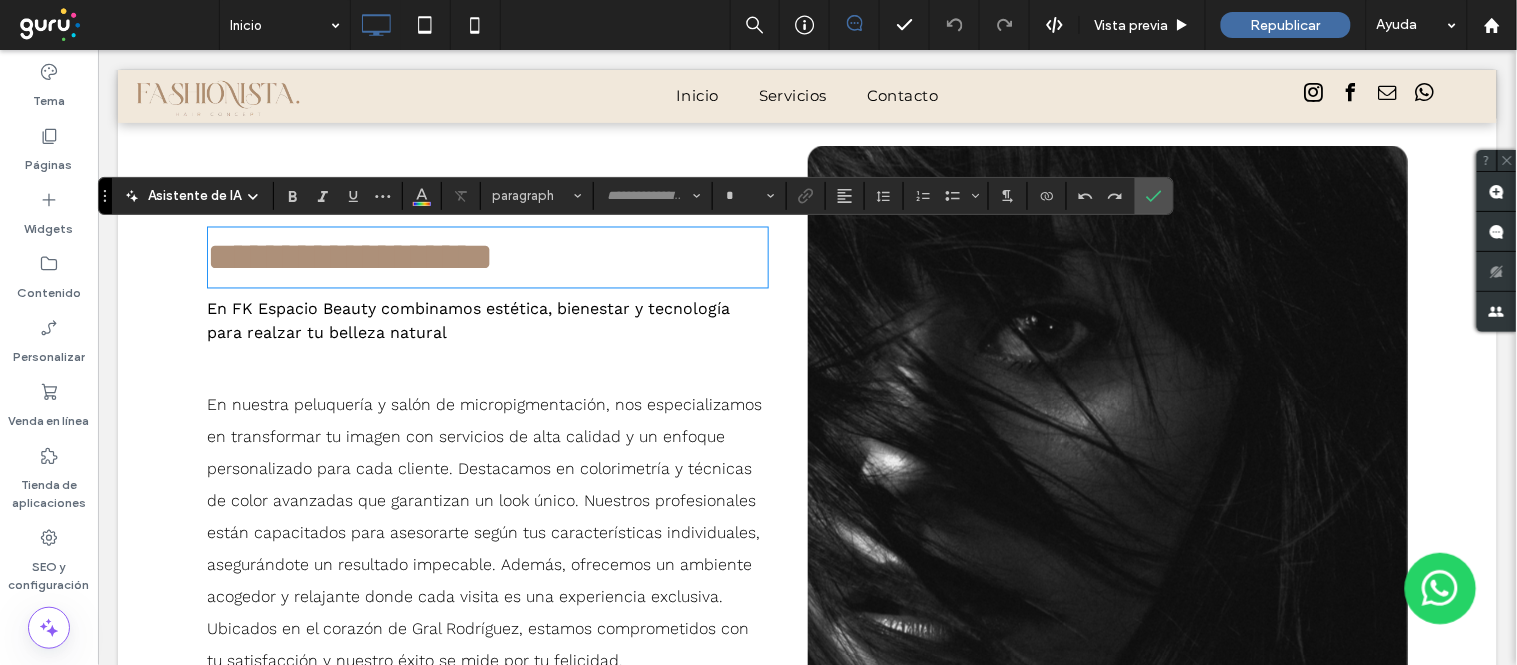 type on "**********" 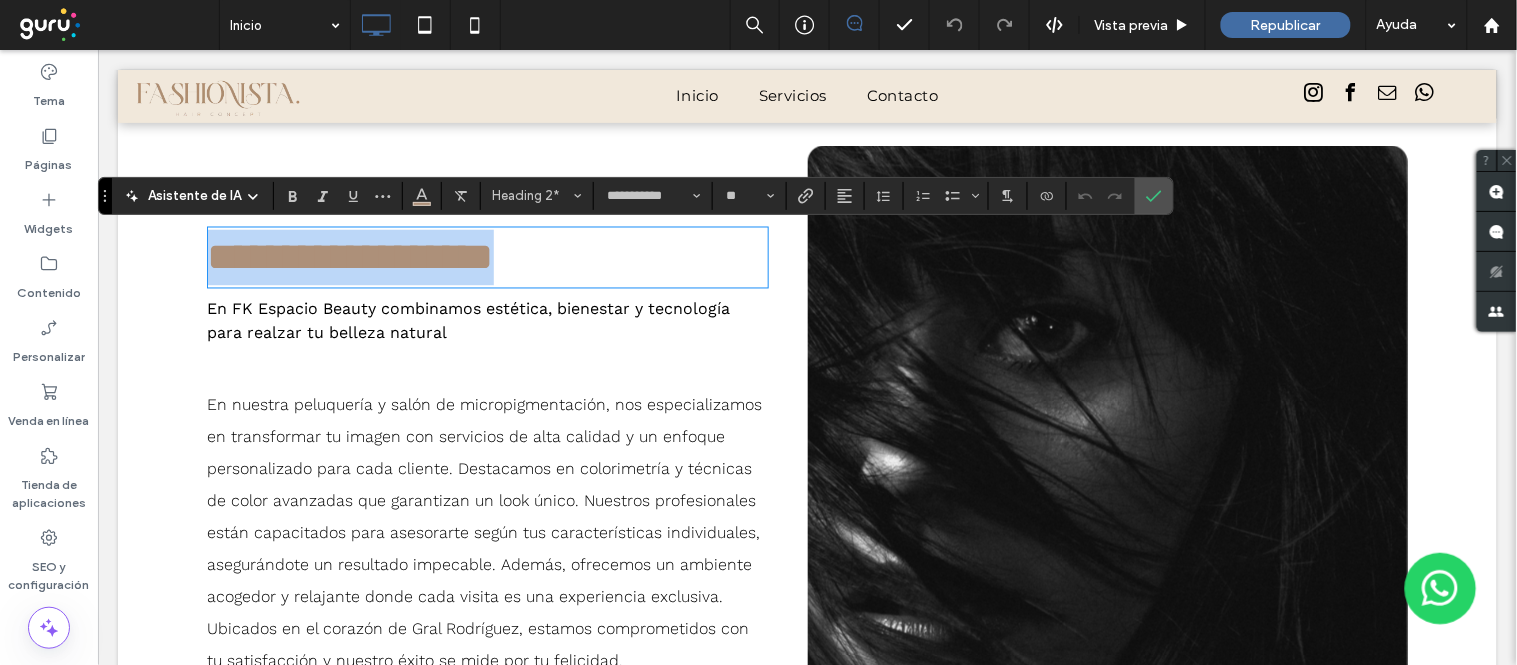 type 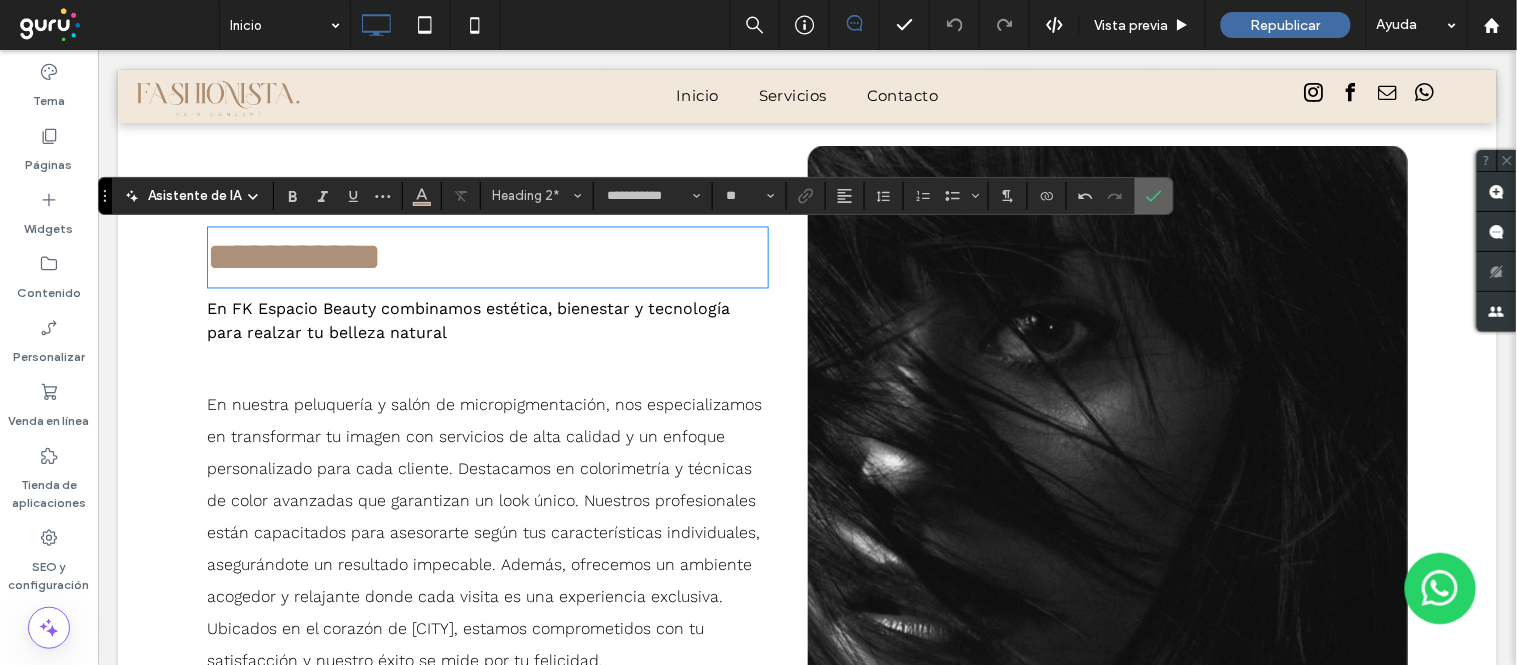 click at bounding box center (1154, 196) 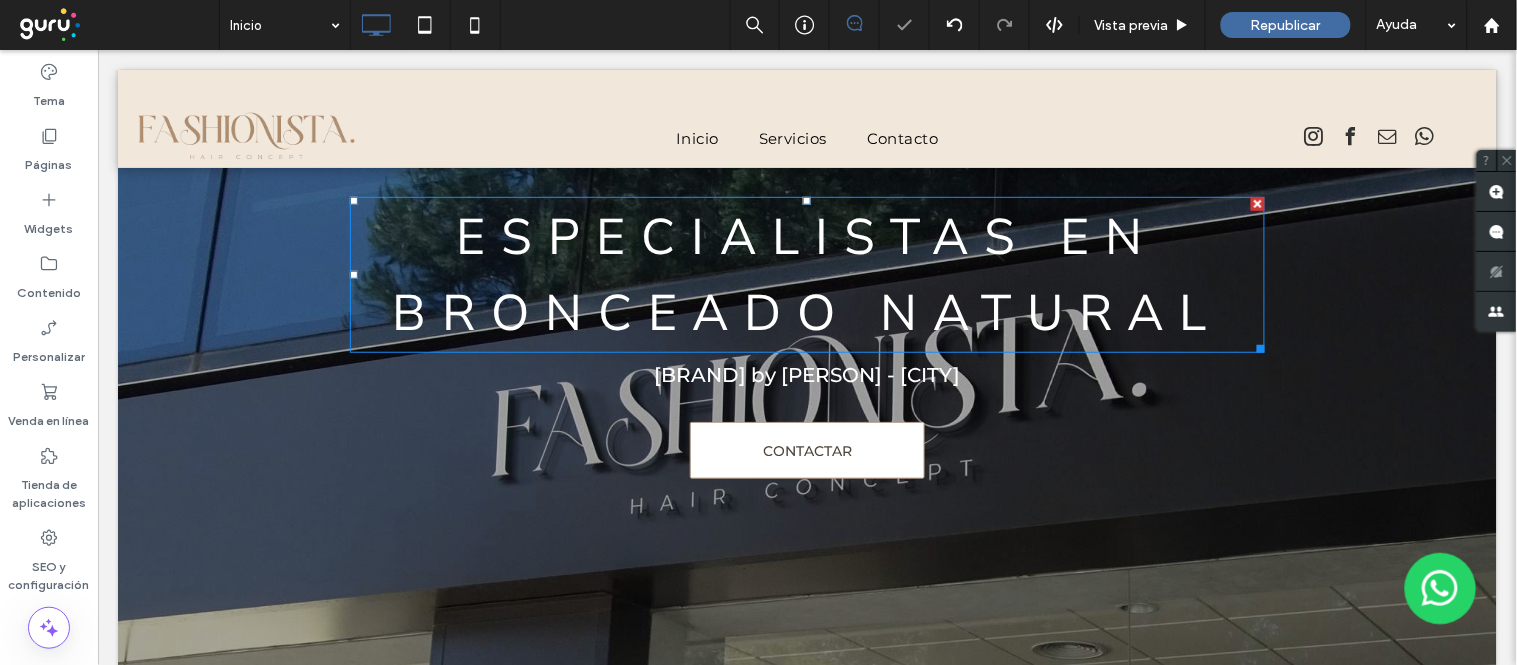 scroll, scrollTop: 666, scrollLeft: 0, axis: vertical 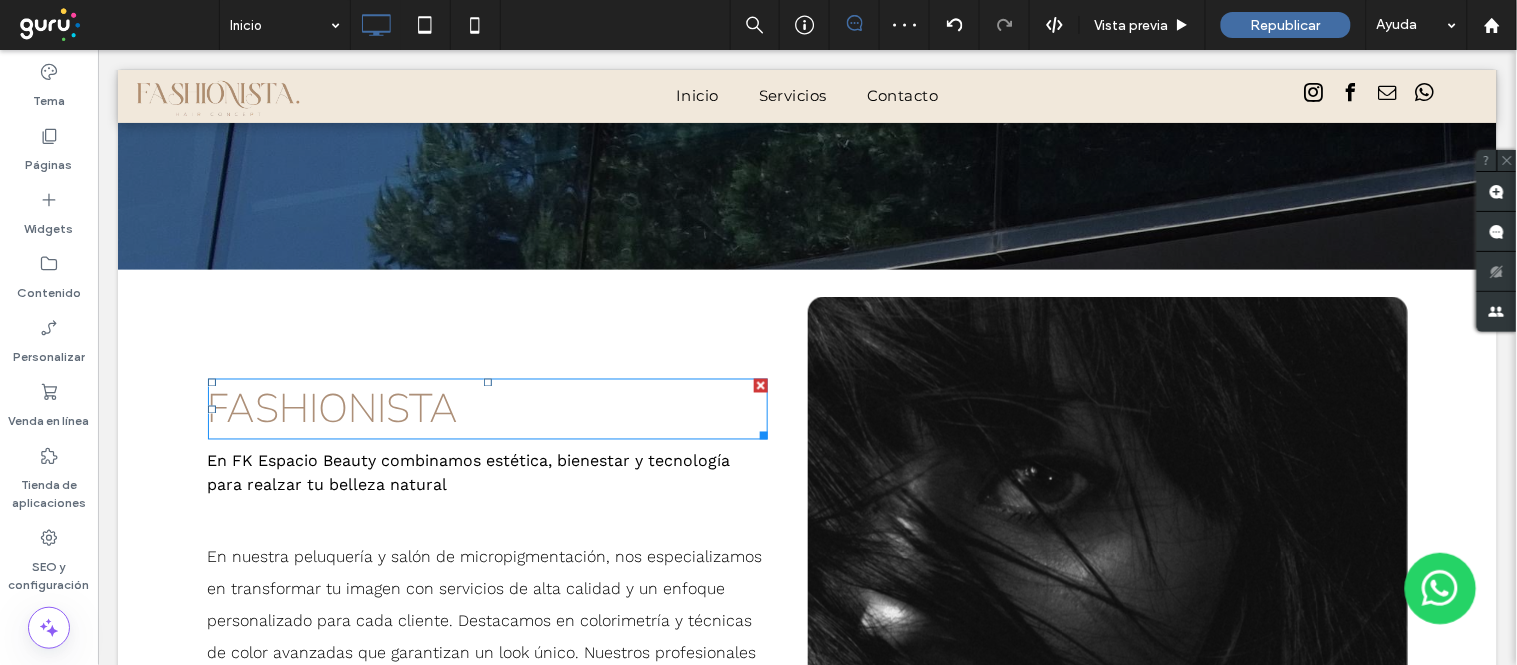 click on "Fashionista" at bounding box center (487, 408) 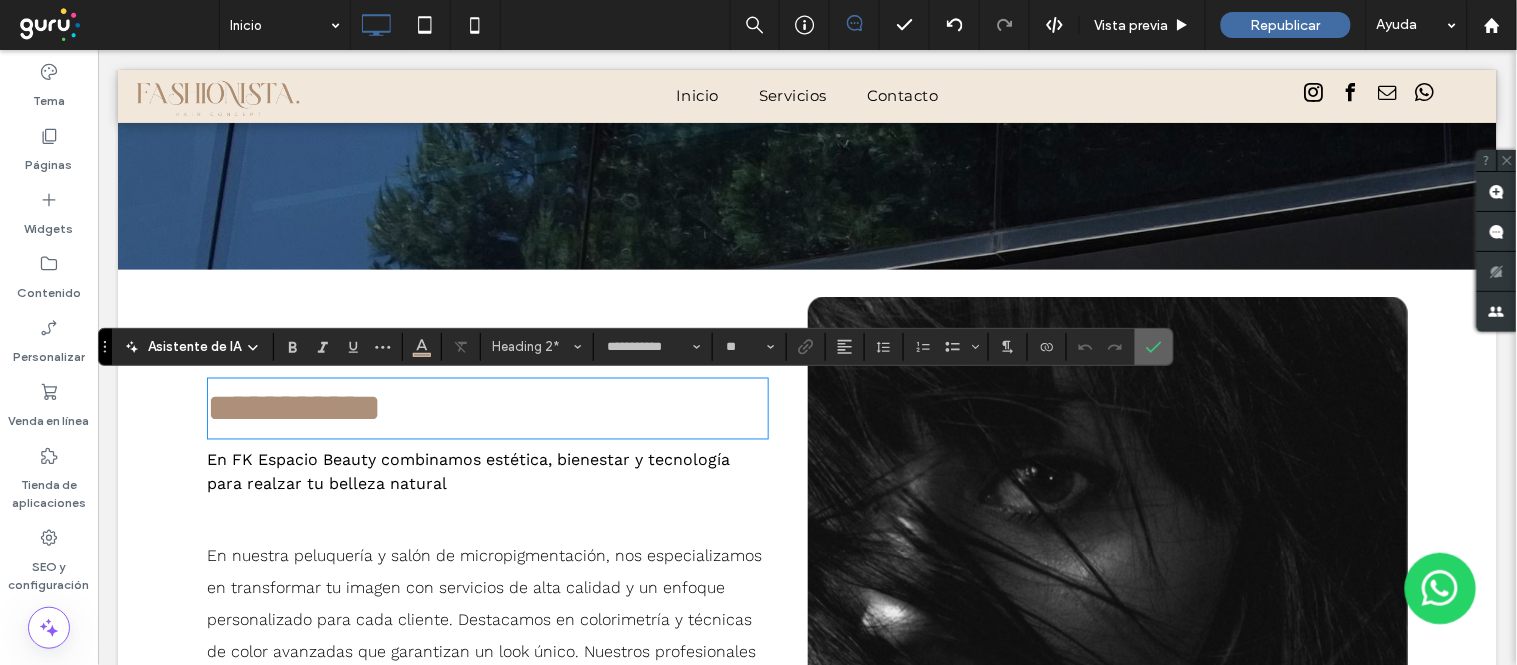 click 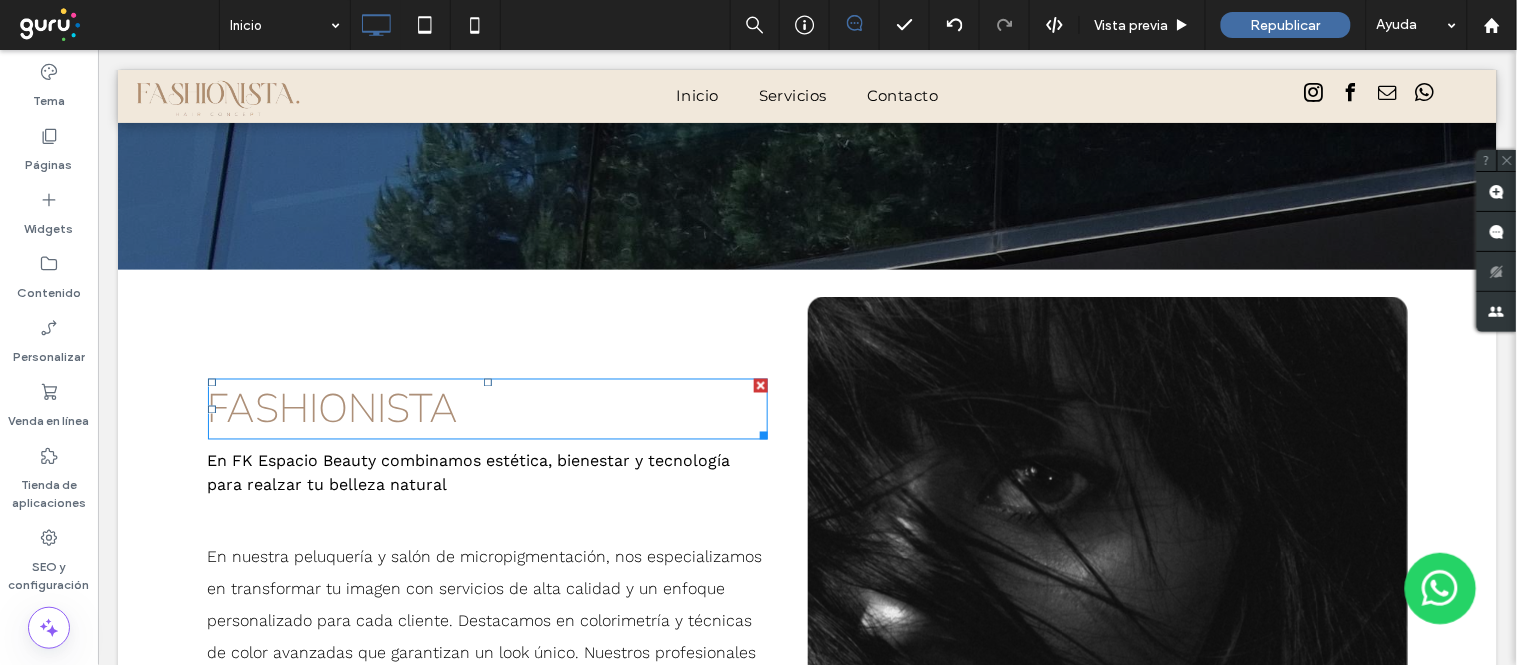 click on "Fashionista" at bounding box center (487, 408) 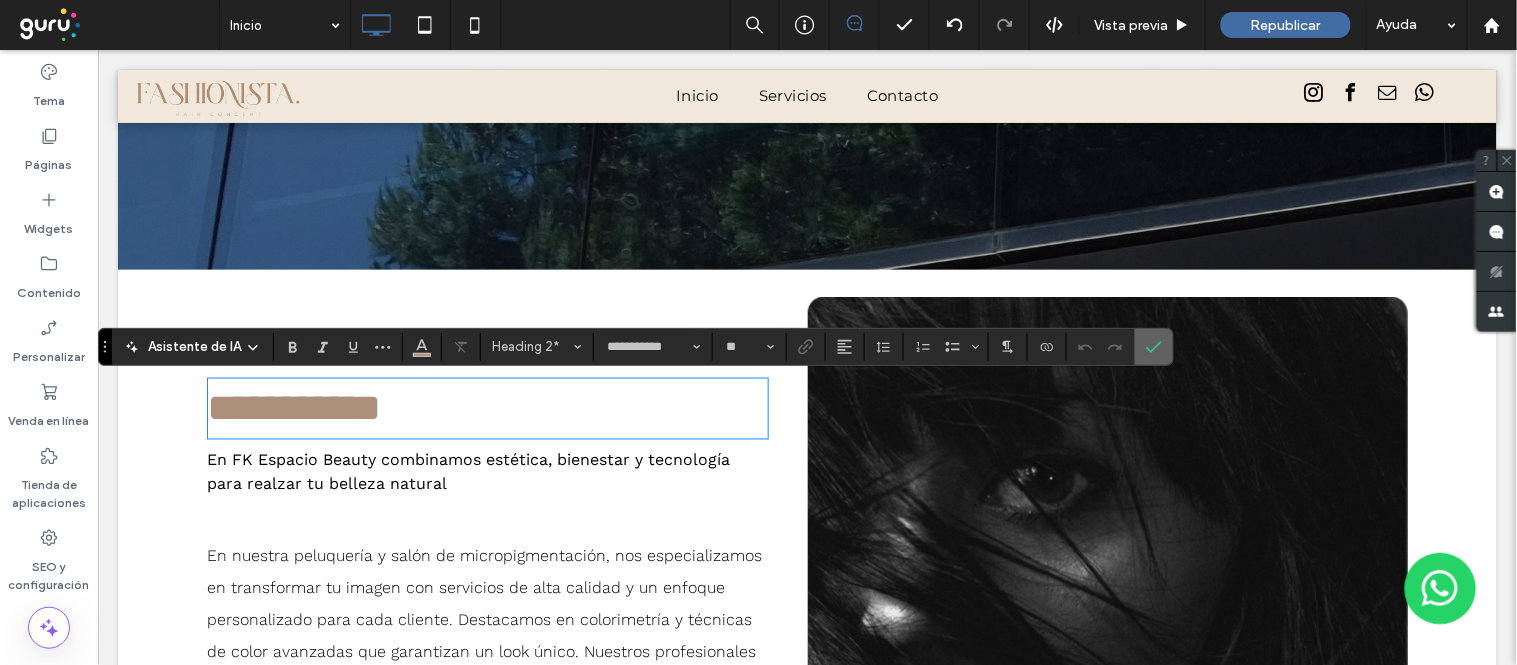 drag, startPoint x: 1164, startPoint y: 338, endPoint x: 684, endPoint y: 311, distance: 480.7588 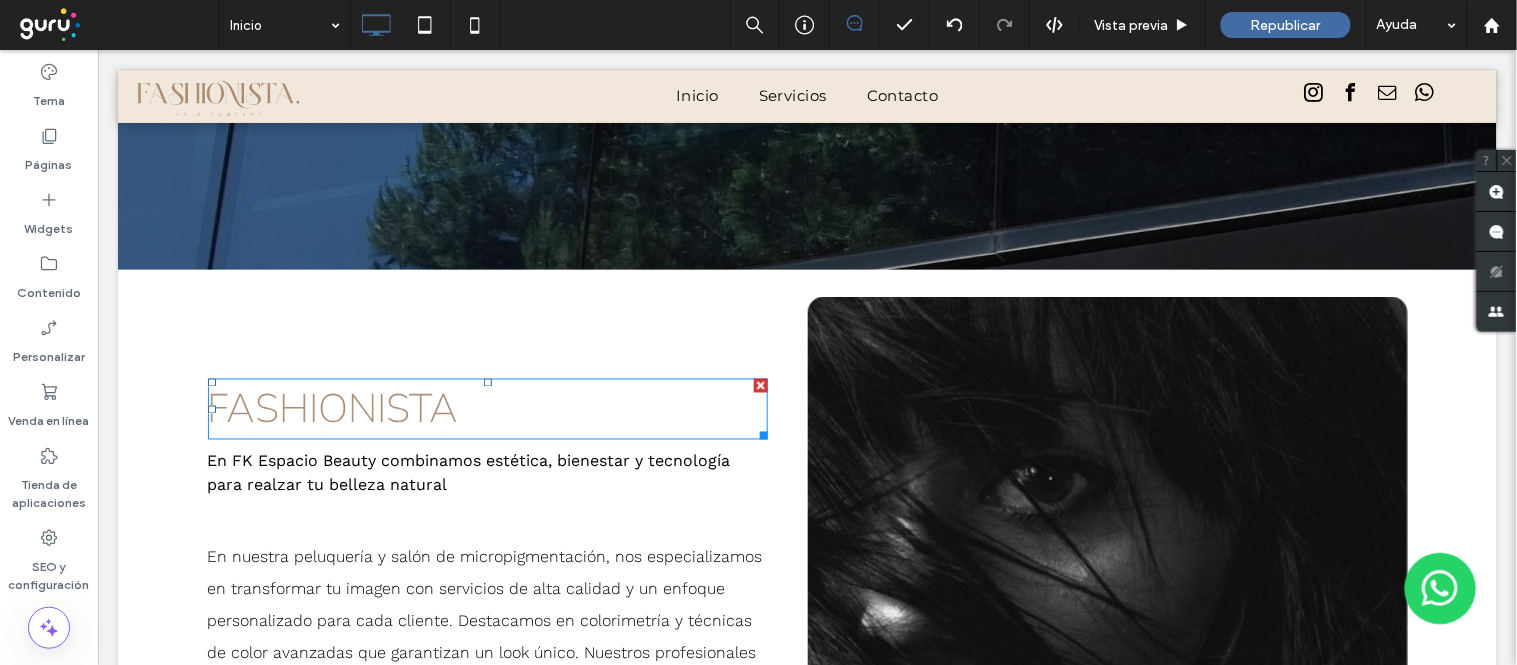 click on "Fashionista" at bounding box center [487, 408] 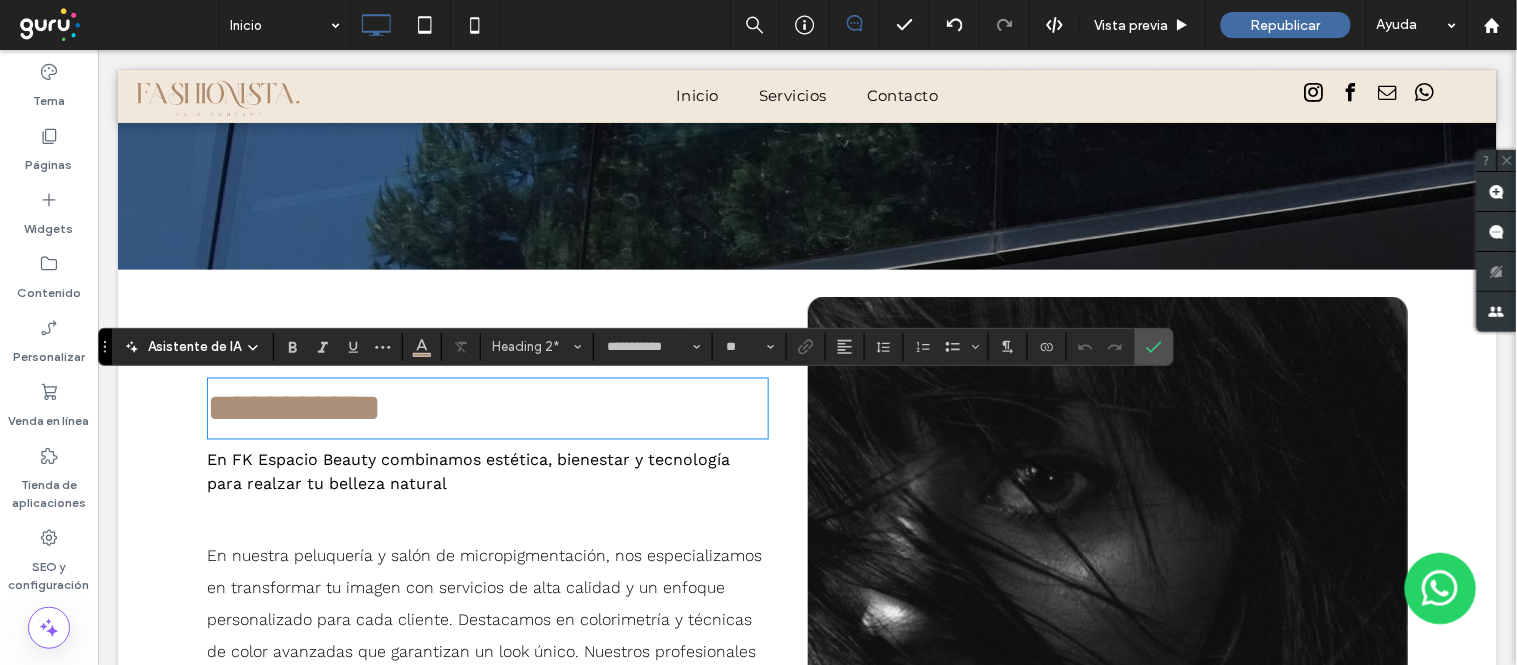 drag, startPoint x: 751, startPoint y: 383, endPoint x: 872, endPoint y: 395, distance: 121.59358 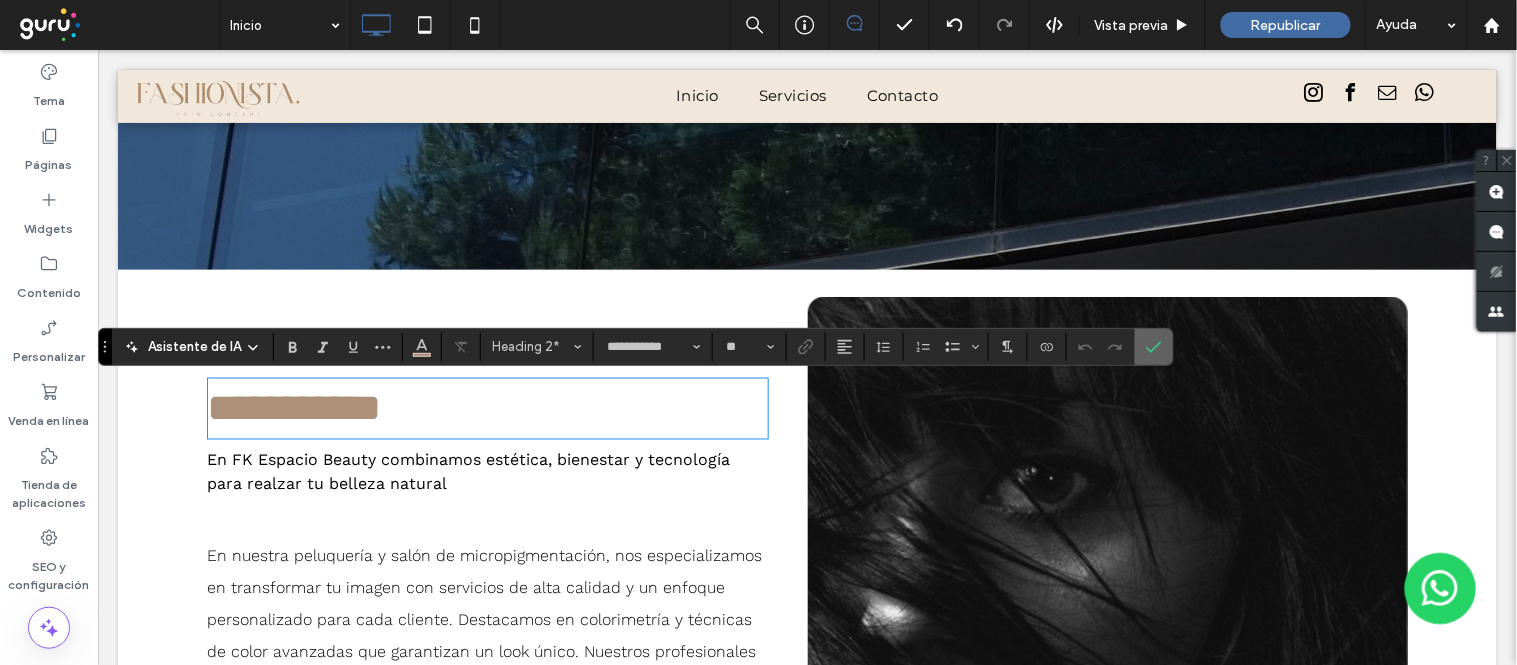 drag, startPoint x: 1003, startPoint y: 297, endPoint x: 1140, endPoint y: 347, distance: 145.83896 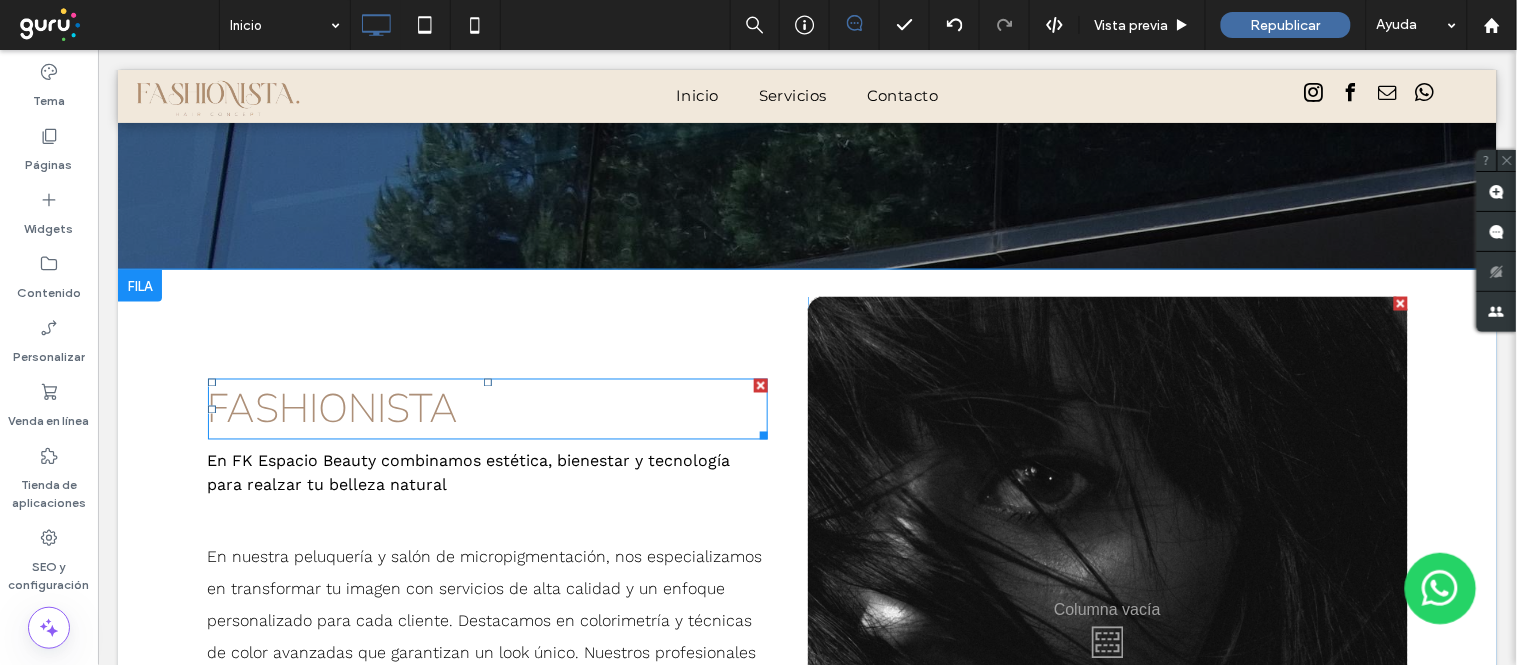 click at bounding box center [760, 385] 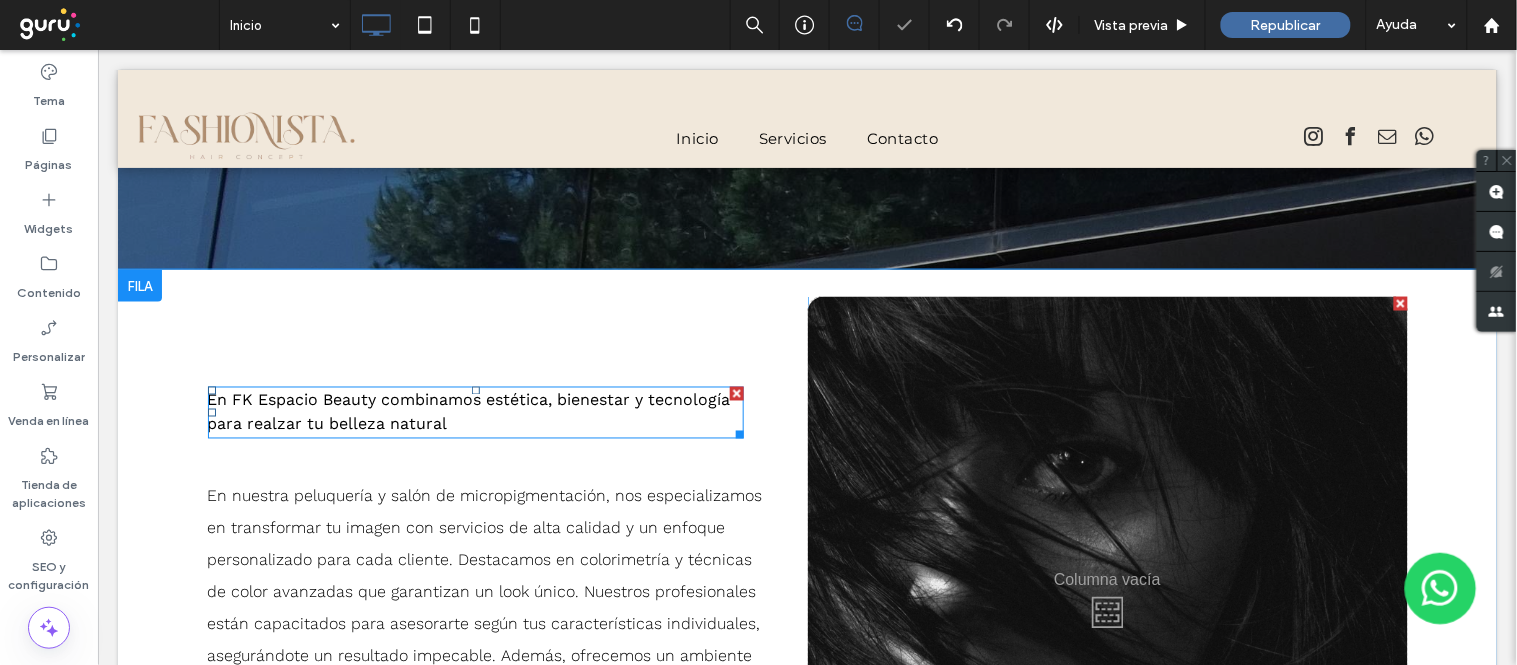 click on "En FK Espacio Beauty combinamos estética, bienestar y tecnología para realzar tu belleza natural" at bounding box center [468, 411] 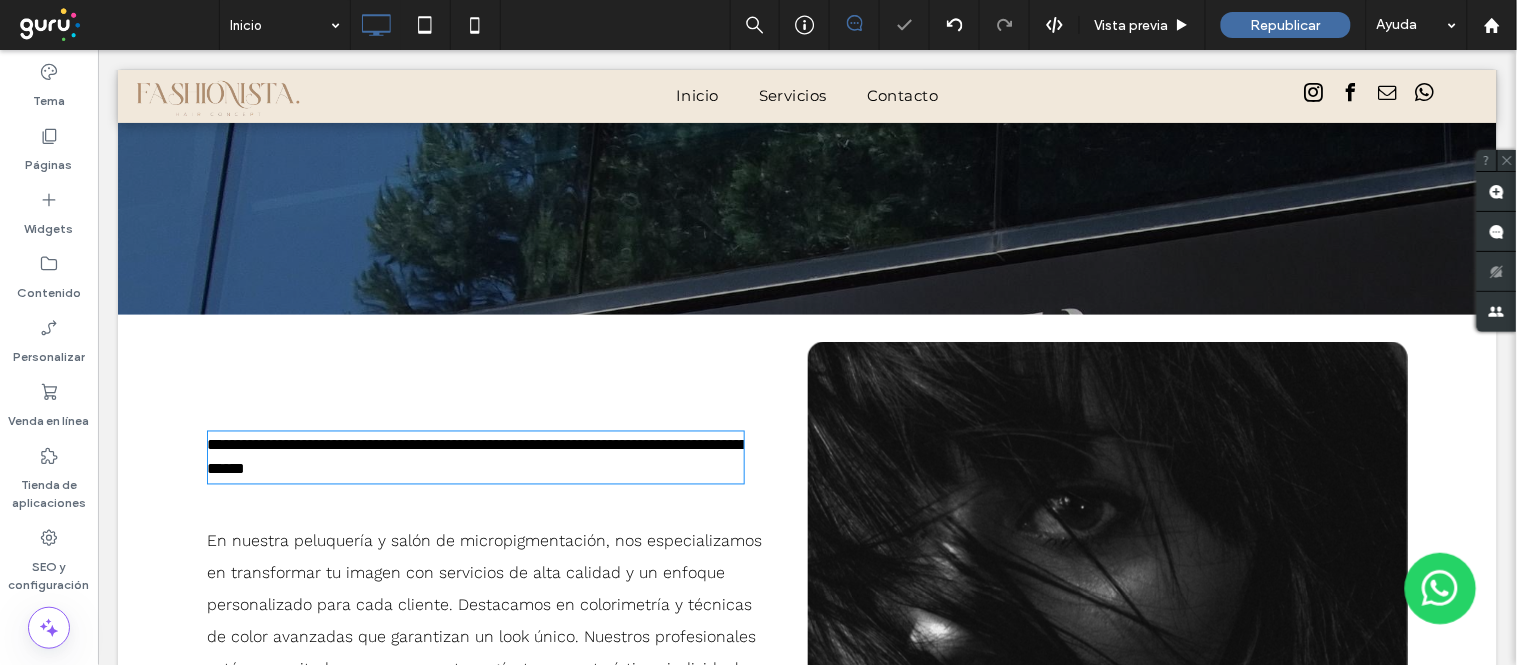 click on "**********" at bounding box center [477, 456] 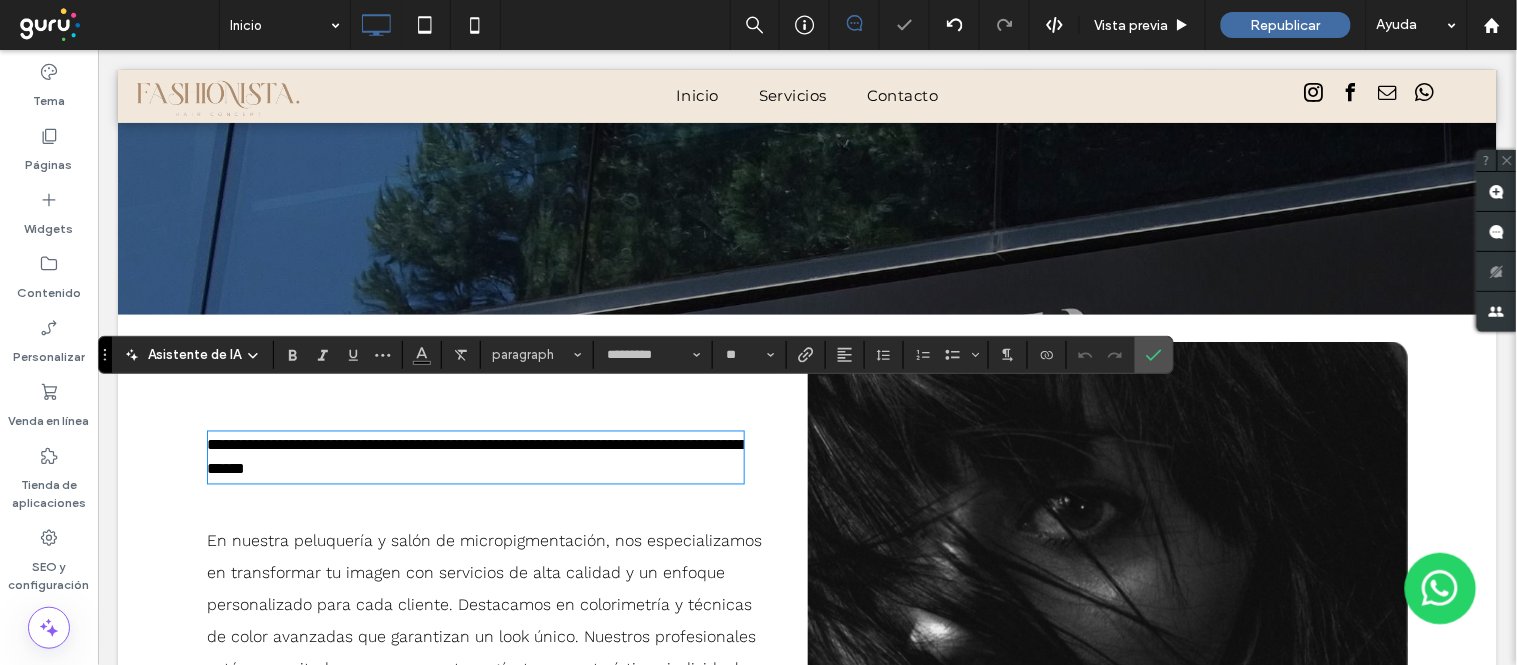scroll, scrollTop: 712, scrollLeft: 0, axis: vertical 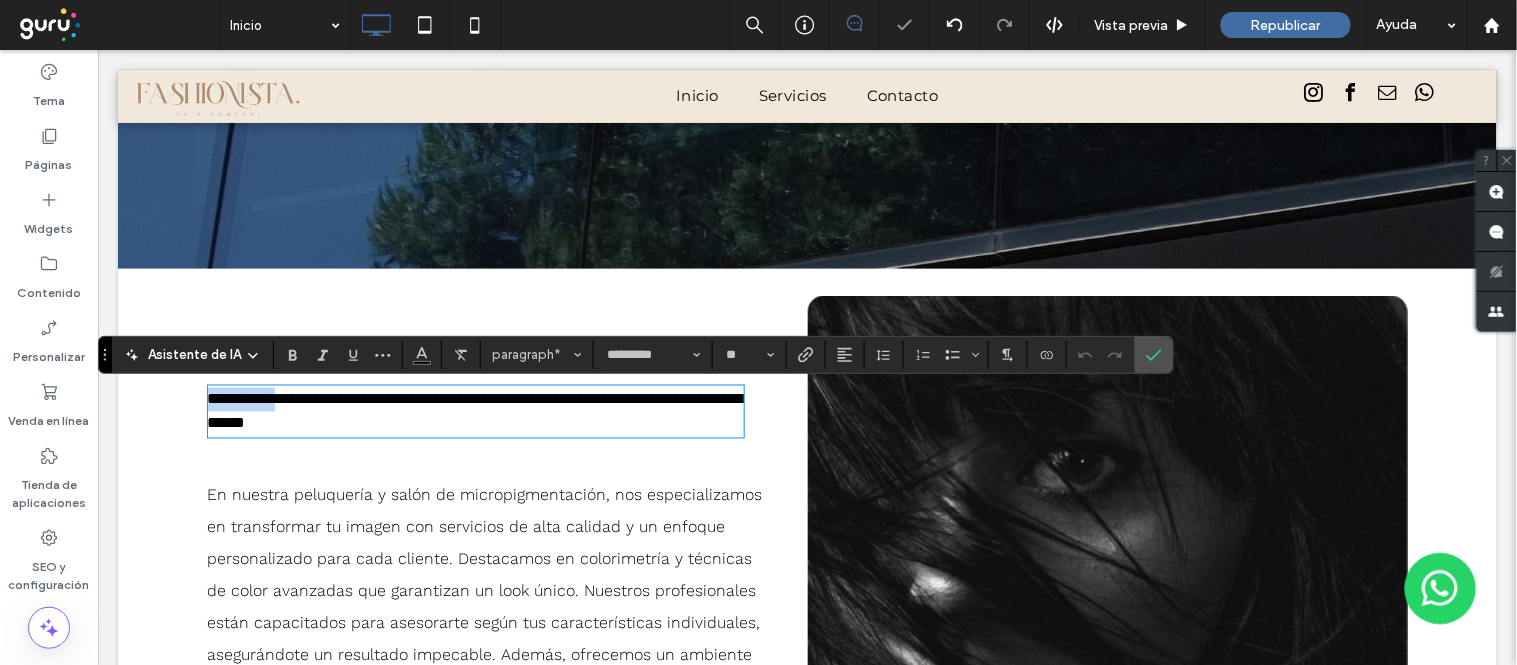 drag, startPoint x: 244, startPoint y: 399, endPoint x: 294, endPoint y: 401, distance: 50.039986 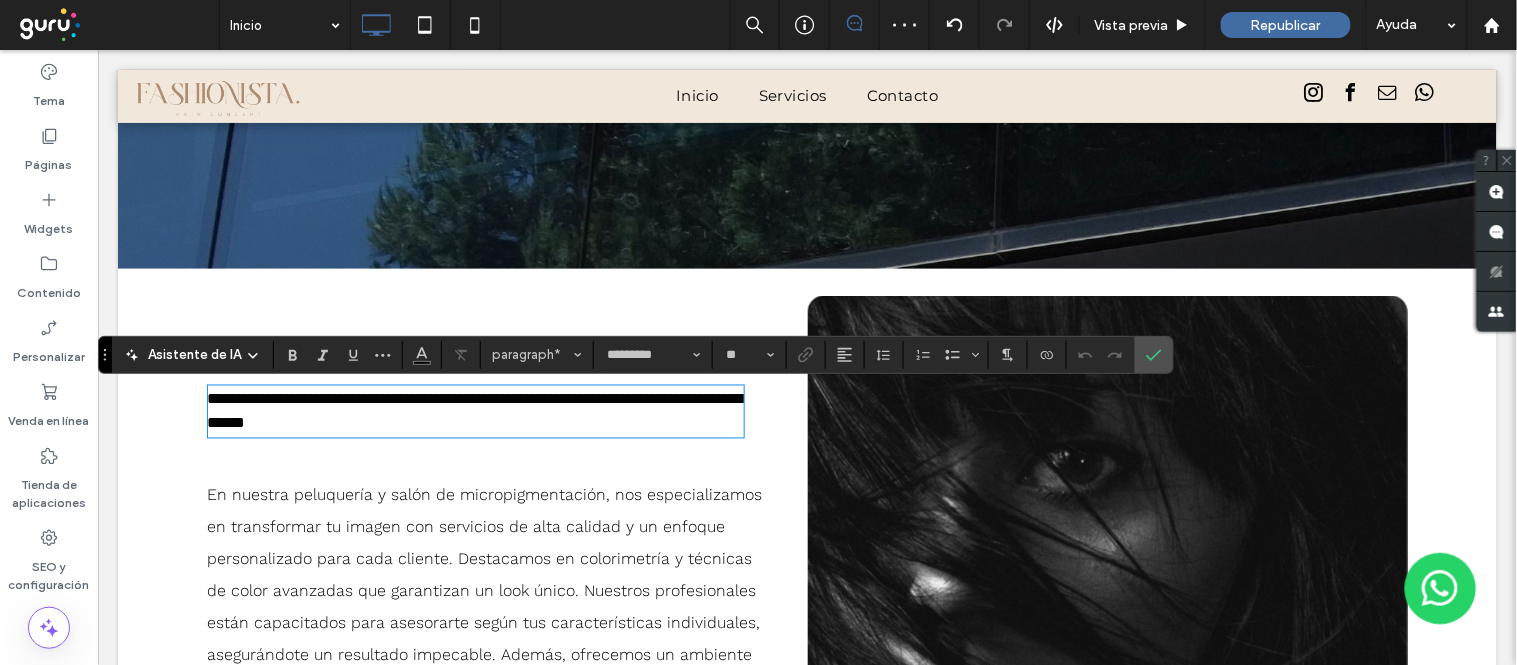 click on "**********" at bounding box center [477, 410] 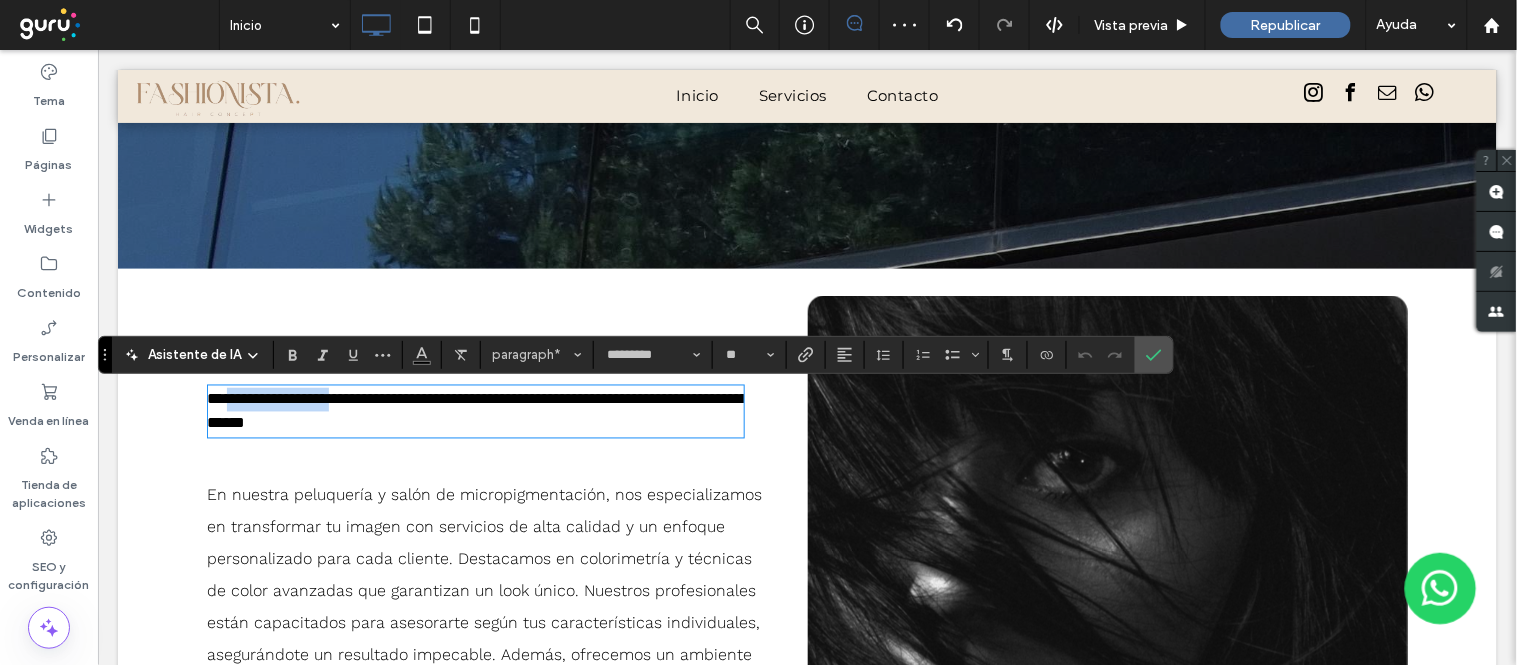 drag, startPoint x: 371, startPoint y: 395, endPoint x: 227, endPoint y: 391, distance: 144.05554 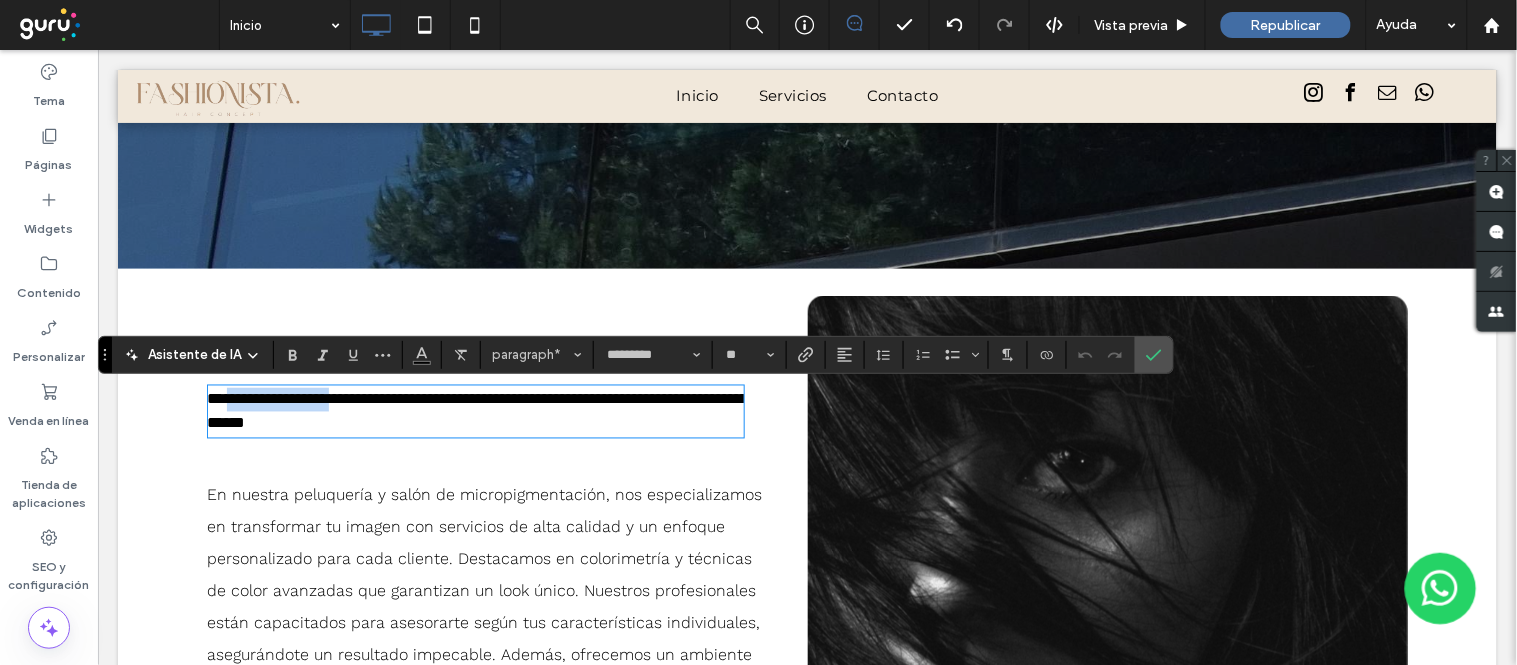 type 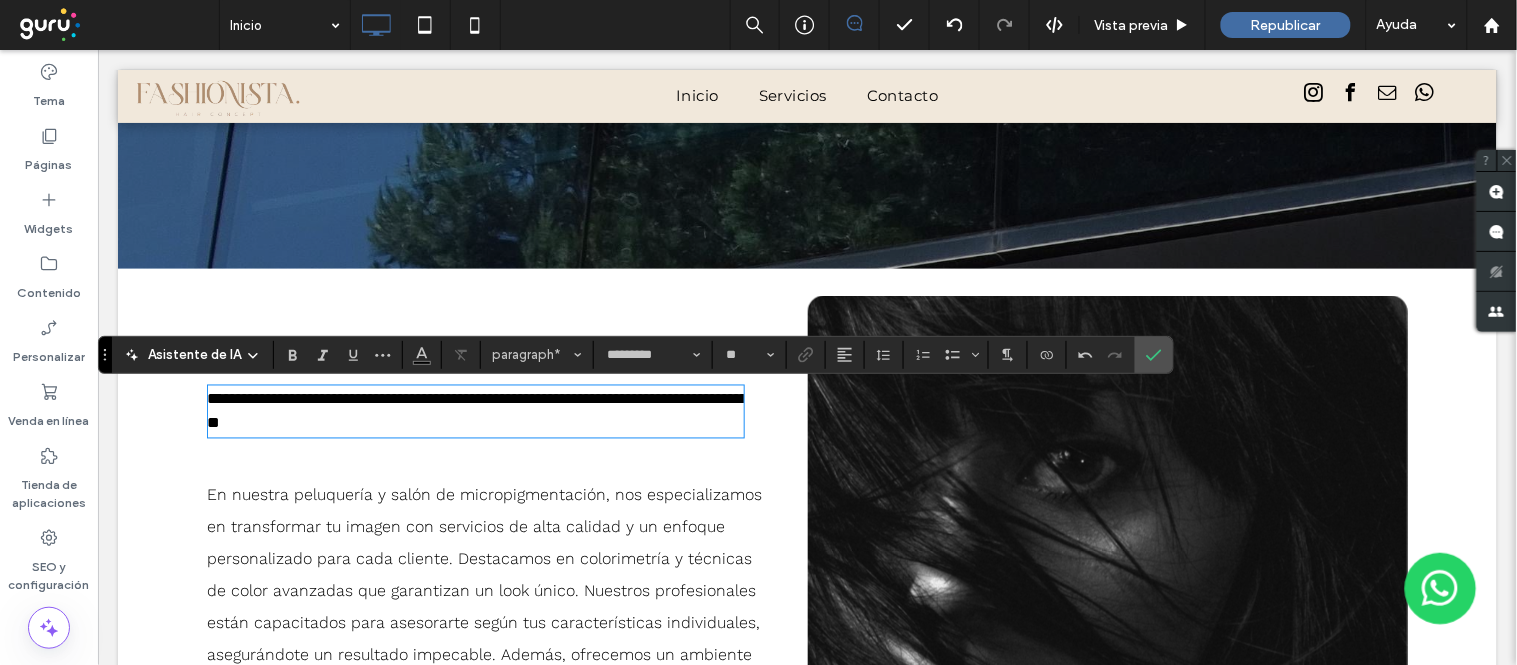 click on "**********" at bounding box center (475, 411) 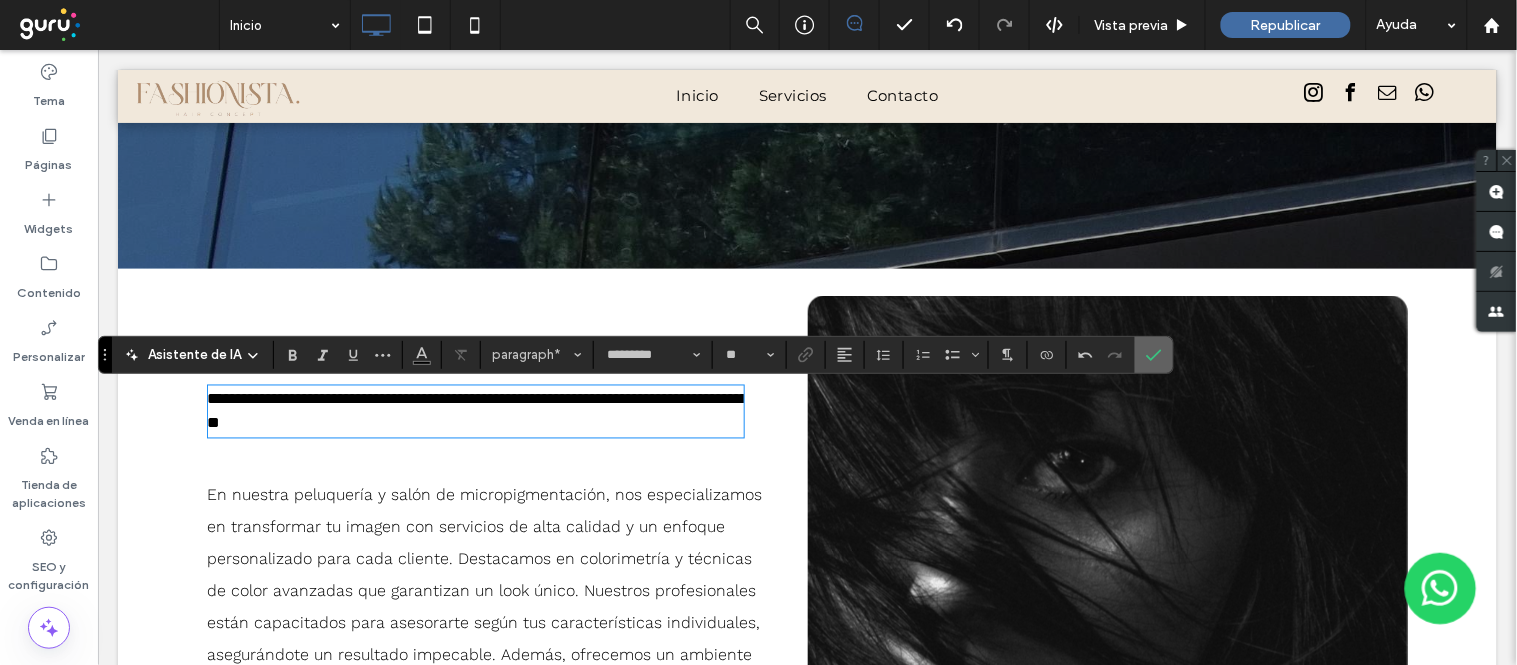click 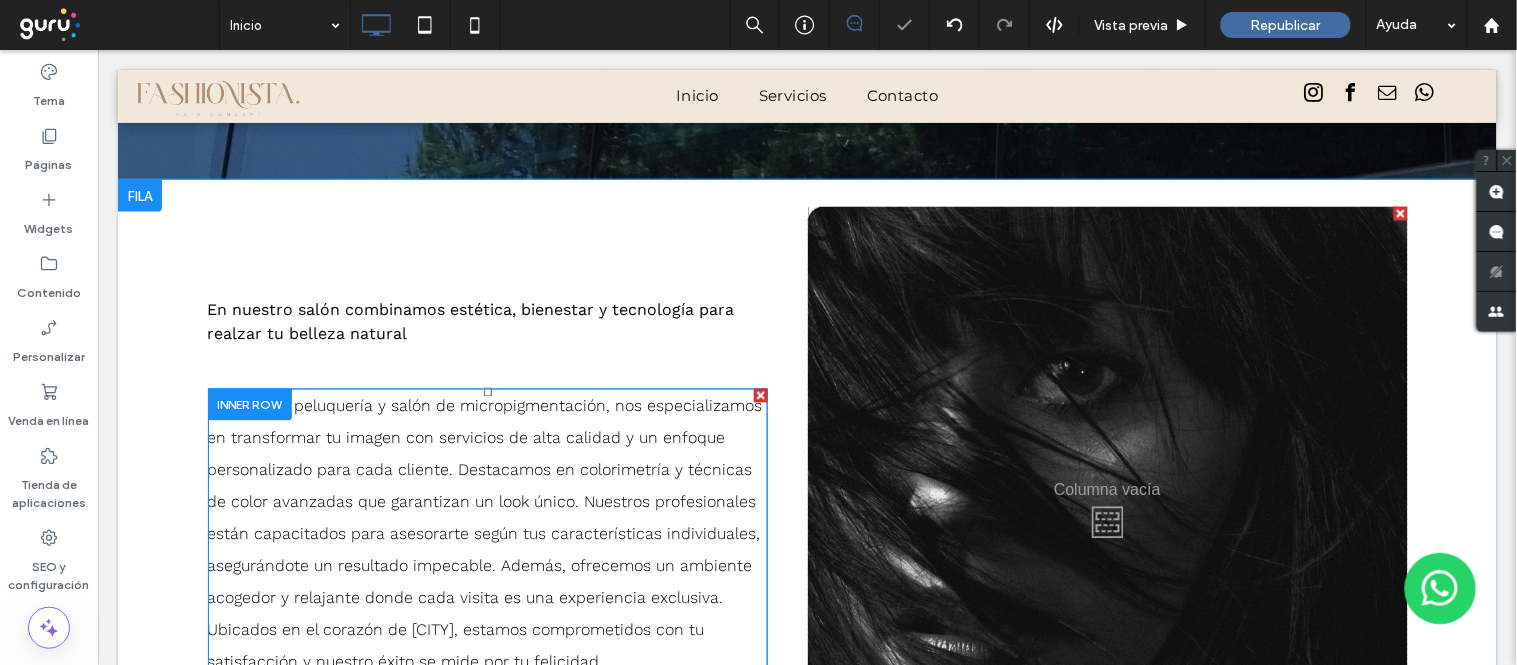 drag, startPoint x: 405, startPoint y: 575, endPoint x: 409, endPoint y: 596, distance: 21.377558 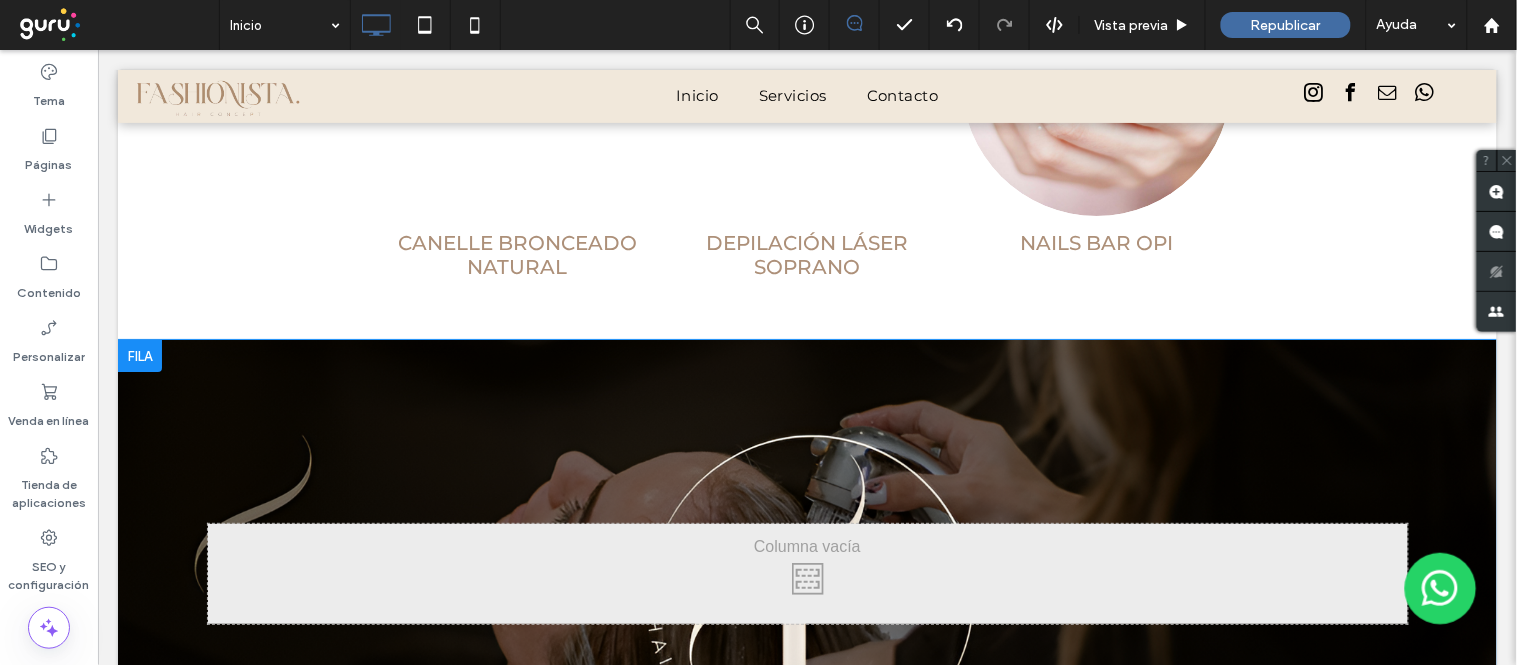 scroll, scrollTop: 1707, scrollLeft: 0, axis: vertical 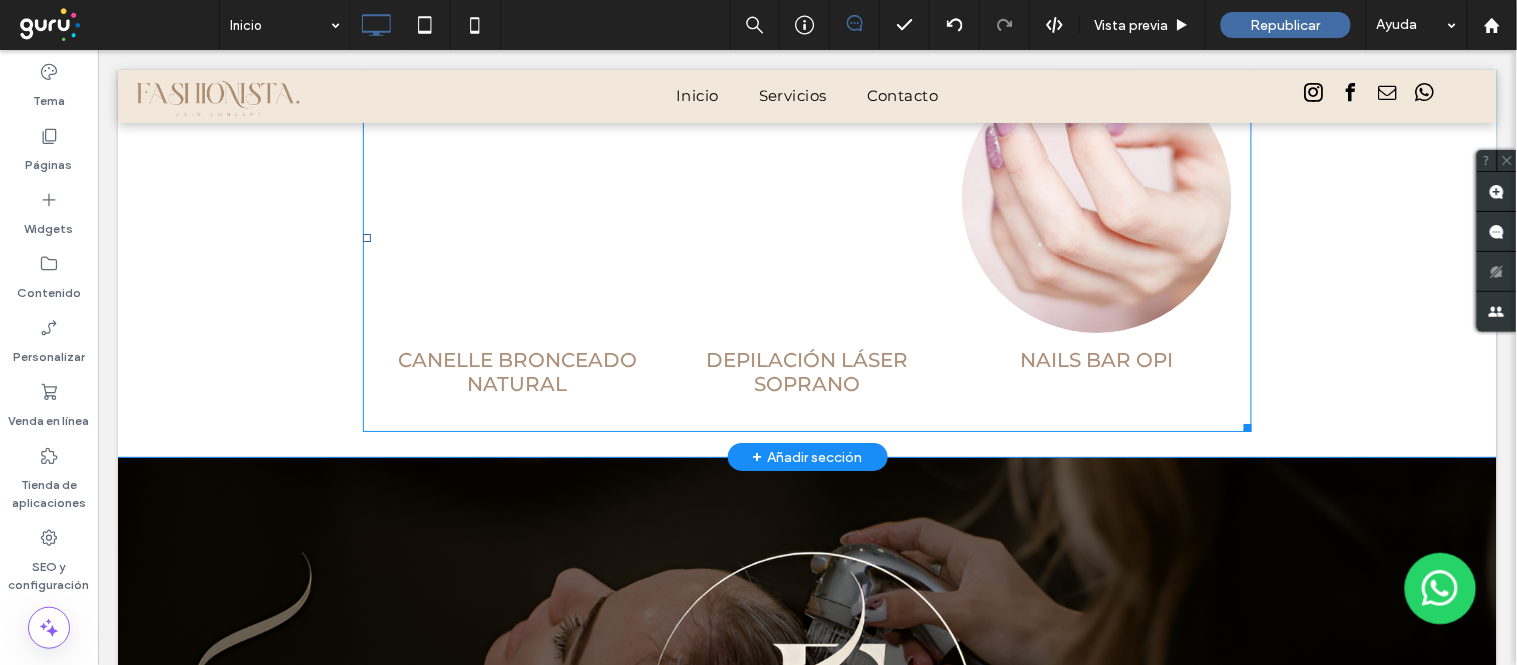 click at bounding box center (517, 197) 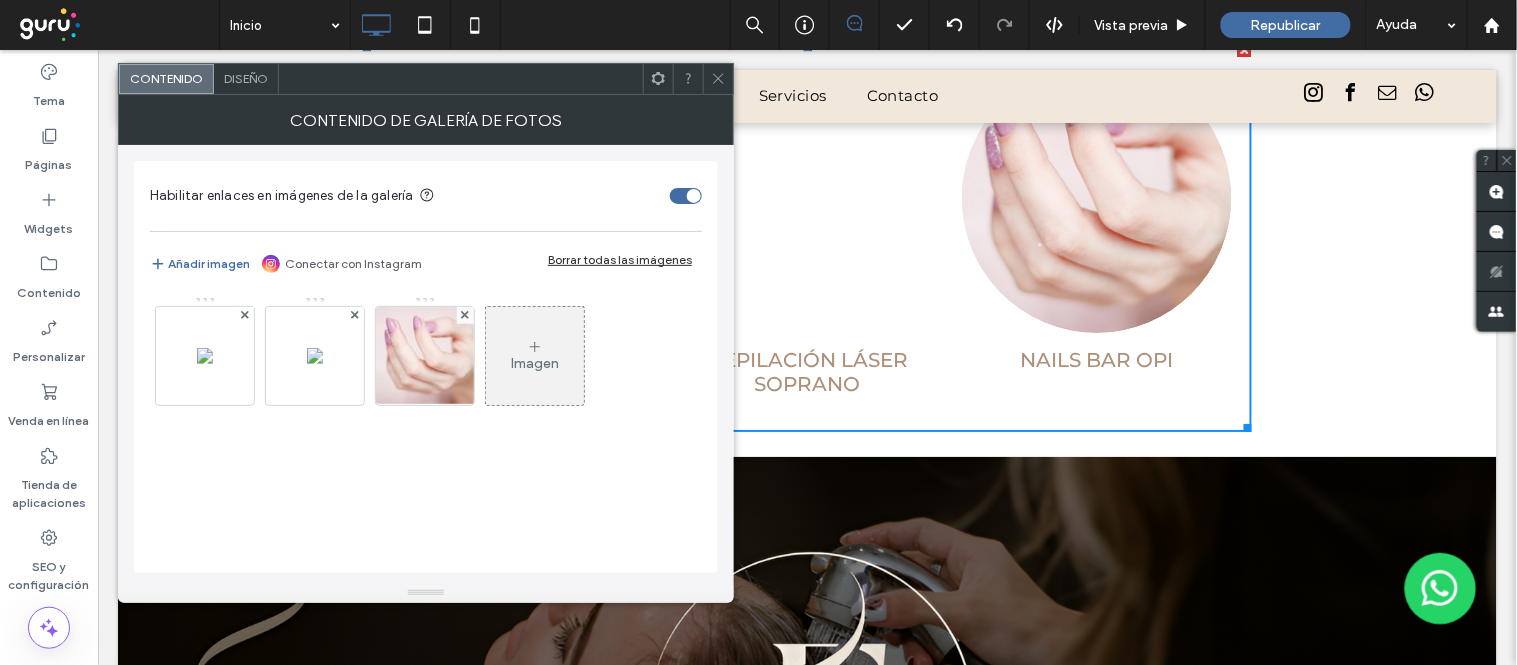 click on "Diseño" at bounding box center [246, 79] 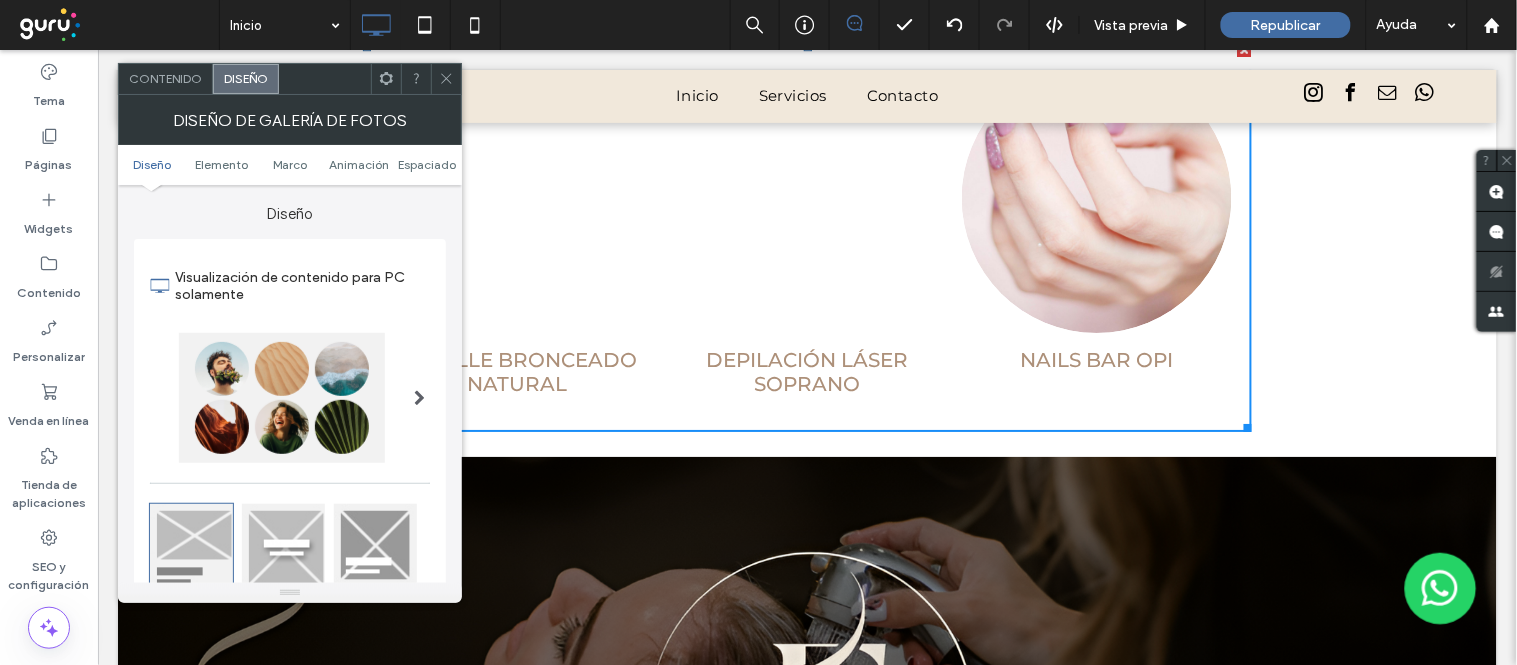 click on "Diseño" at bounding box center [246, 78] 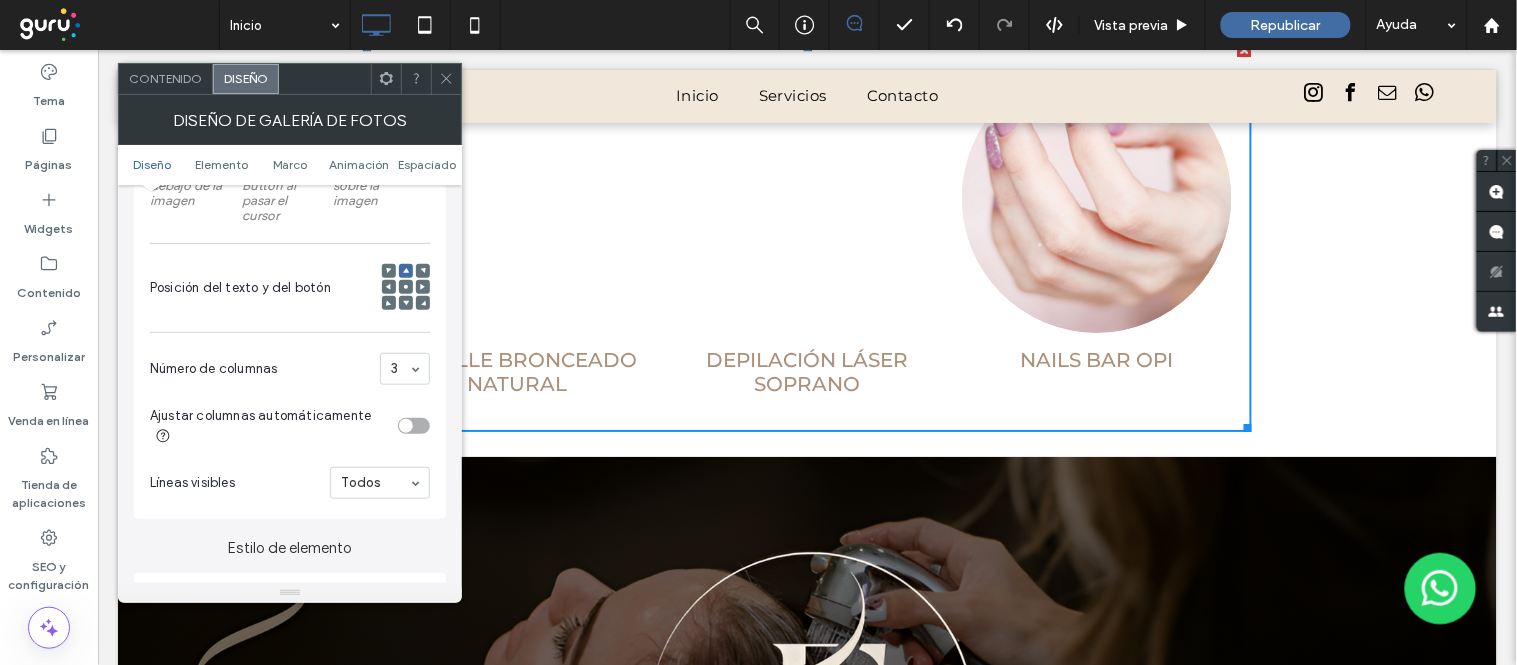 scroll, scrollTop: 444, scrollLeft: 0, axis: vertical 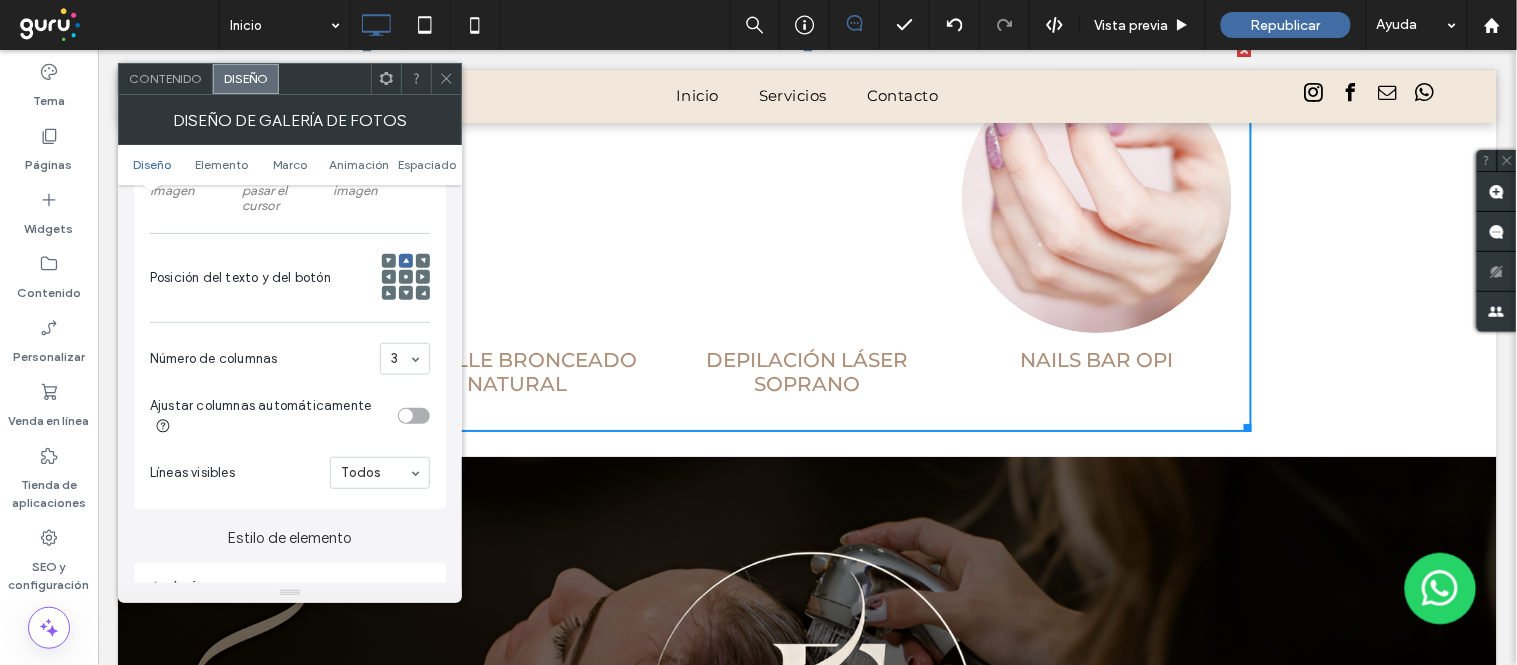 drag, startPoint x: 398, startPoint y: 342, endPoint x: 400, endPoint y: 352, distance: 10.198039 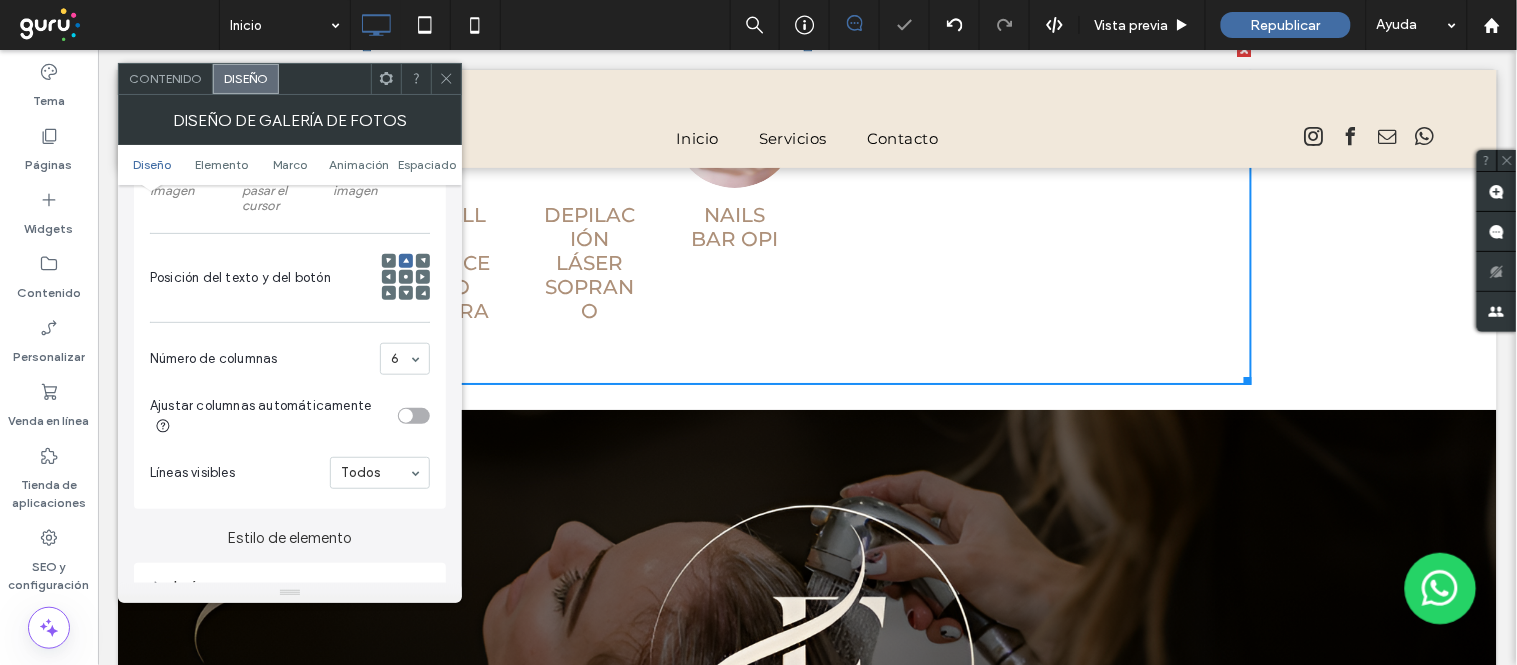 click 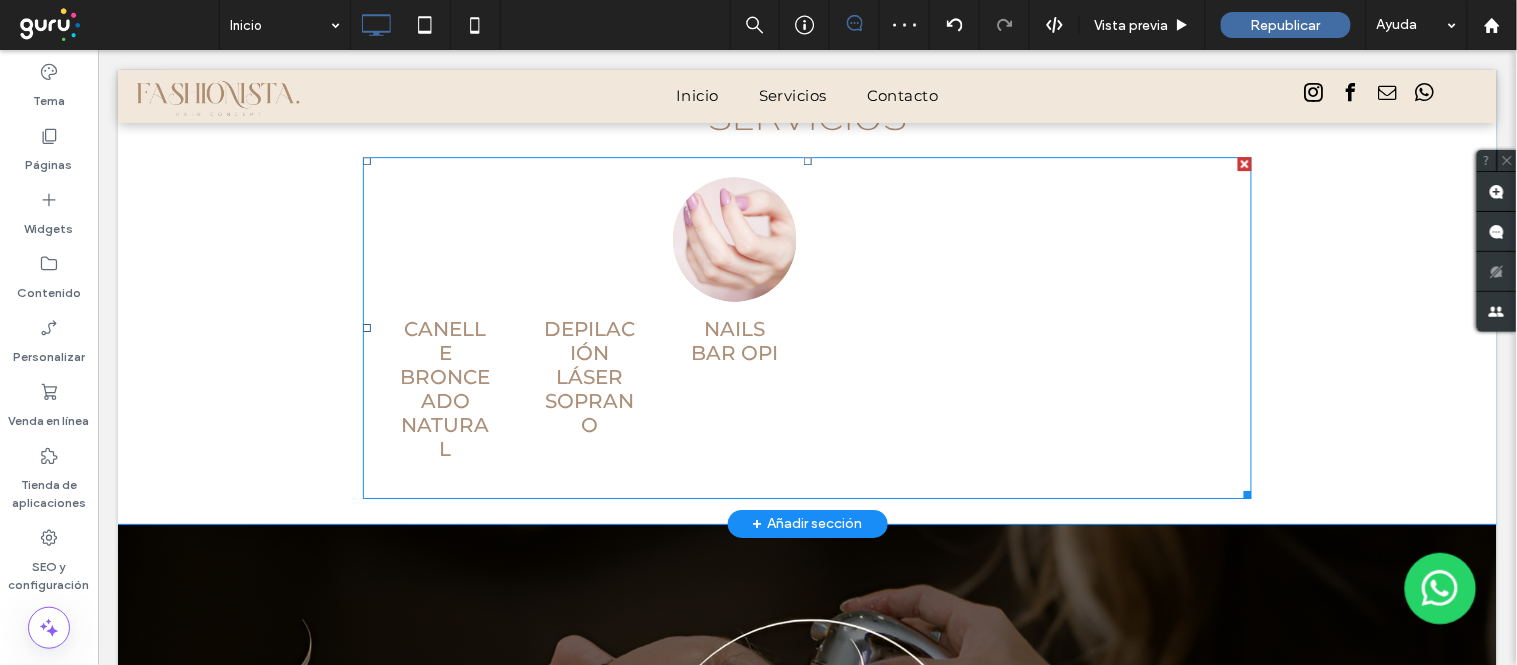scroll, scrollTop: 1485, scrollLeft: 0, axis: vertical 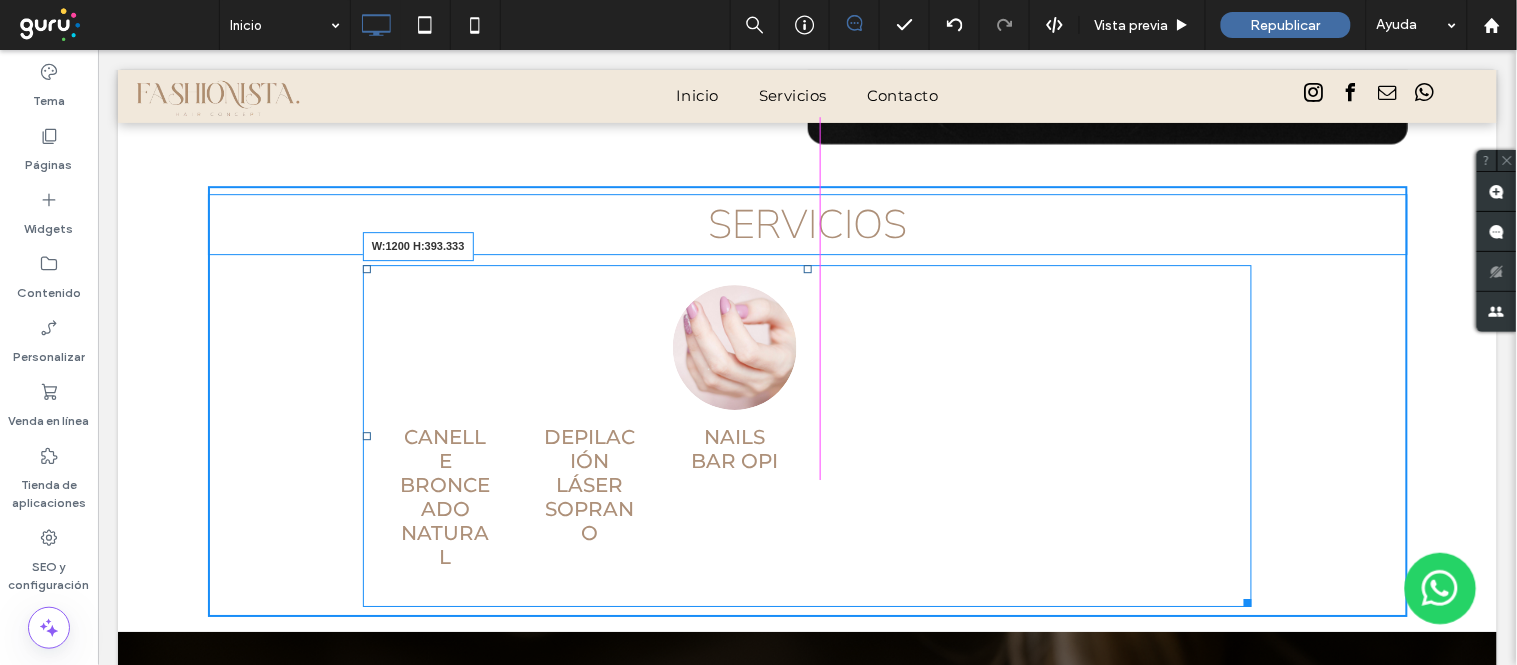 drag, startPoint x: 1242, startPoint y: 602, endPoint x: 1489, endPoint y: 594, distance: 247.12952 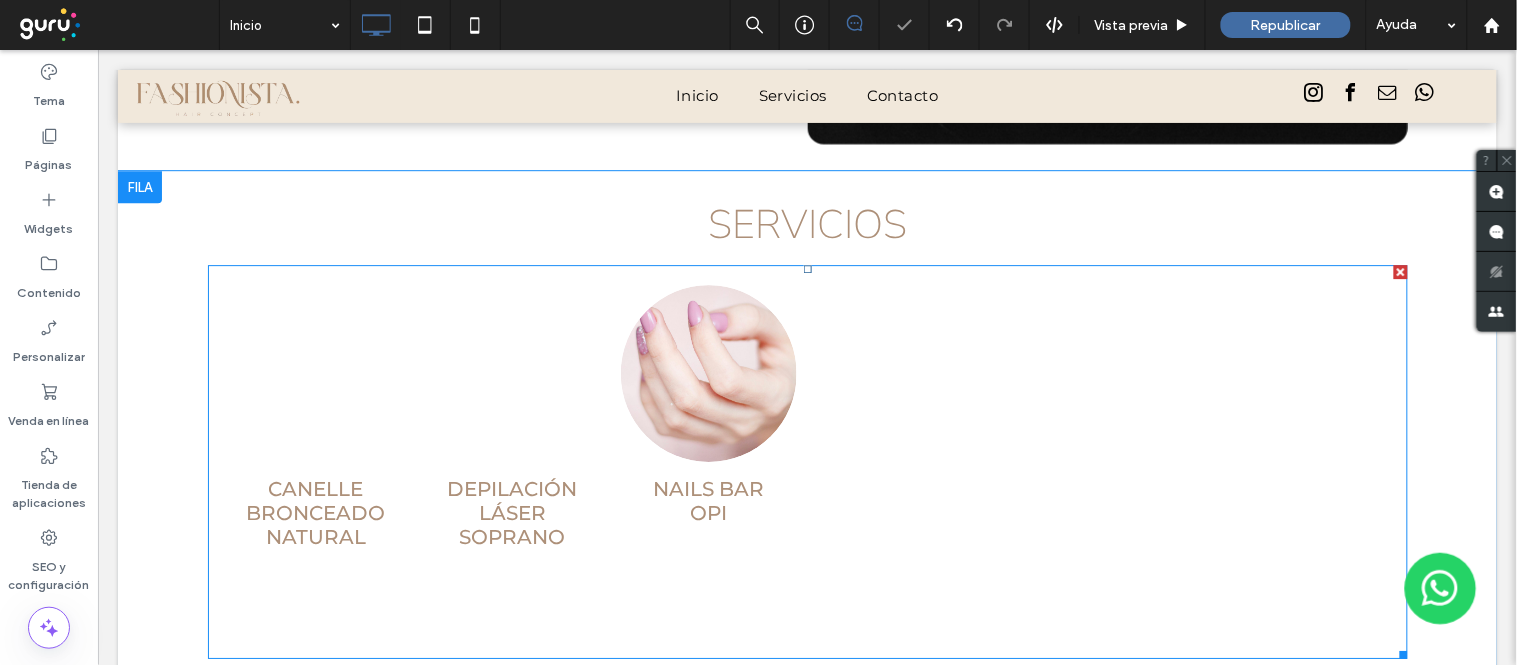 click at bounding box center [314, 372] 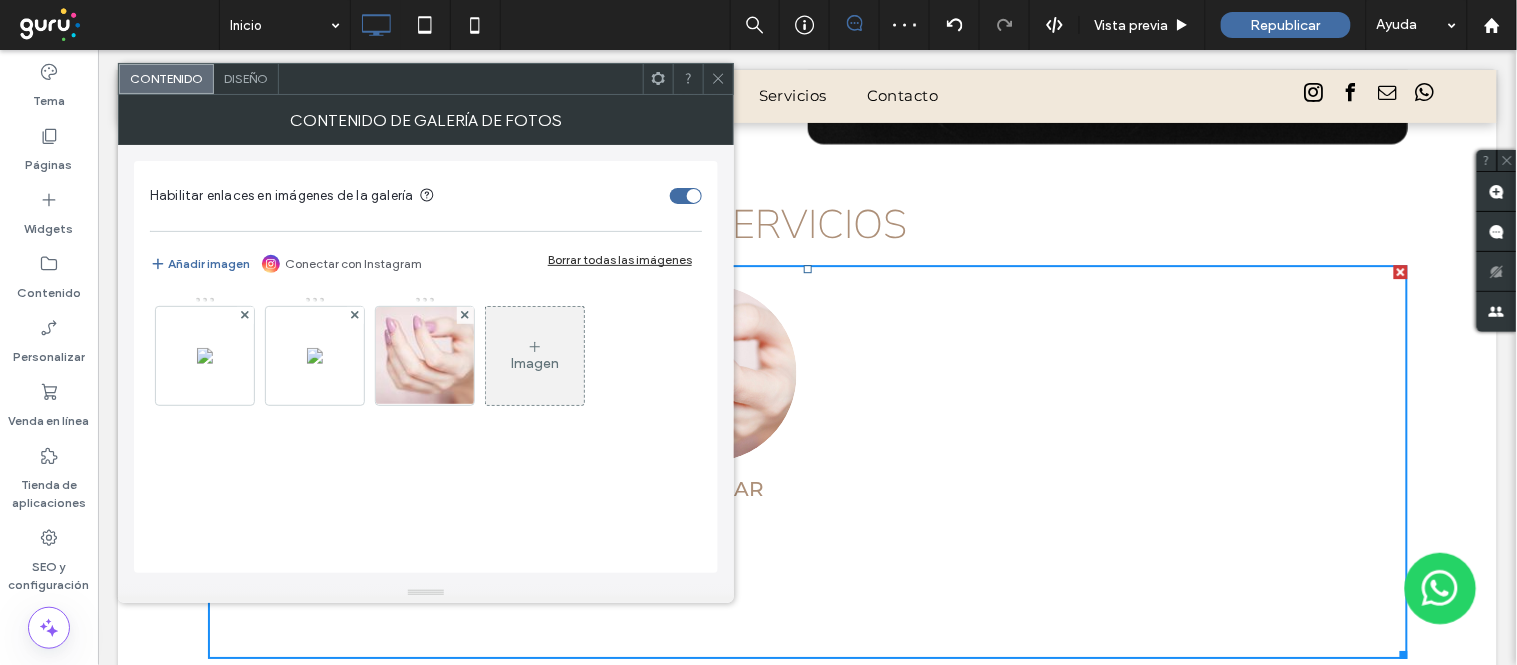 click on "Diseño" at bounding box center [246, 78] 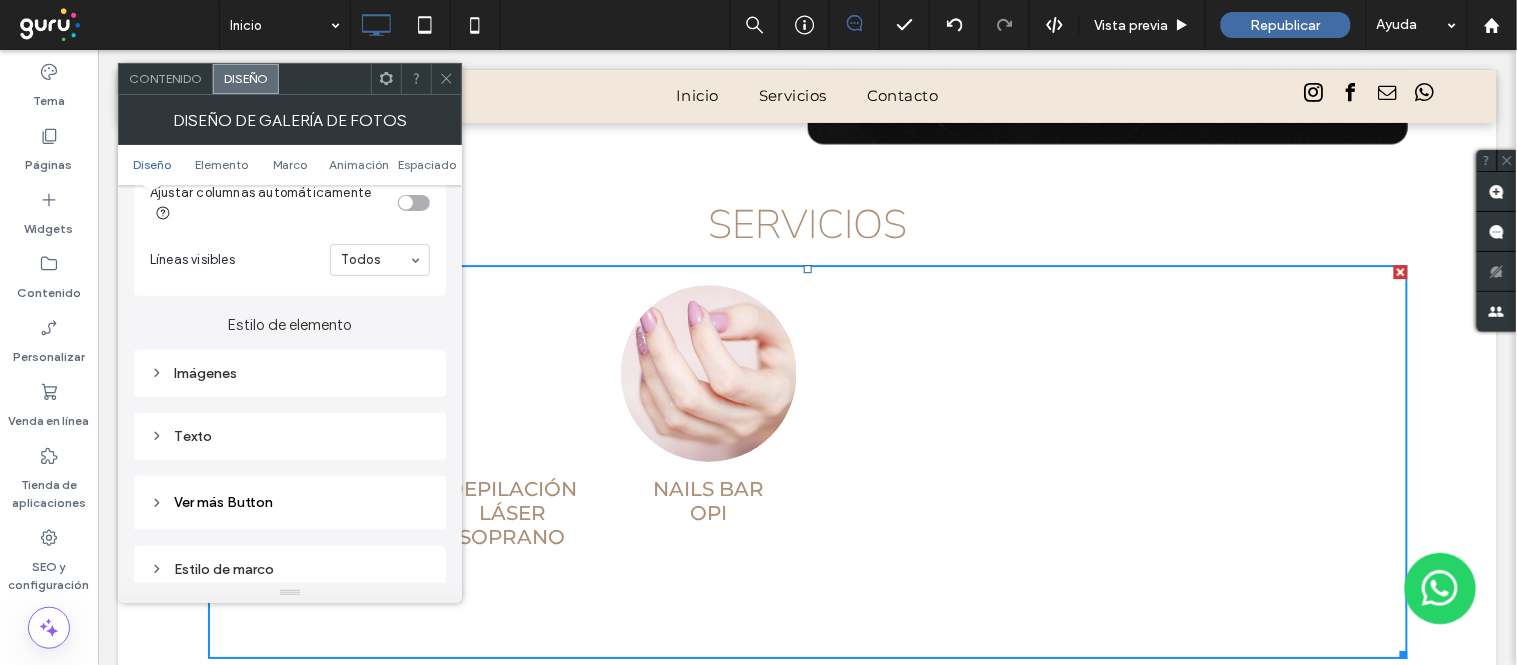 scroll, scrollTop: 666, scrollLeft: 0, axis: vertical 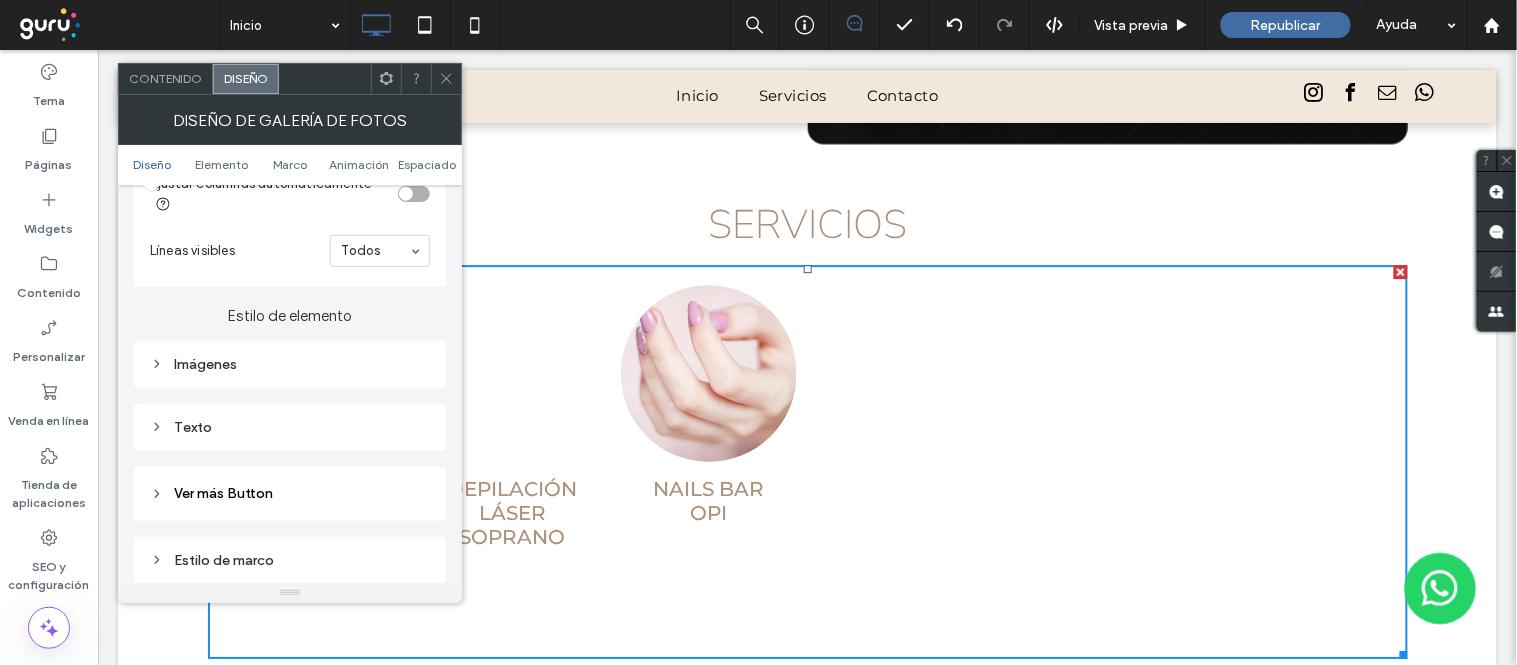 click on "Texto" at bounding box center [290, 427] 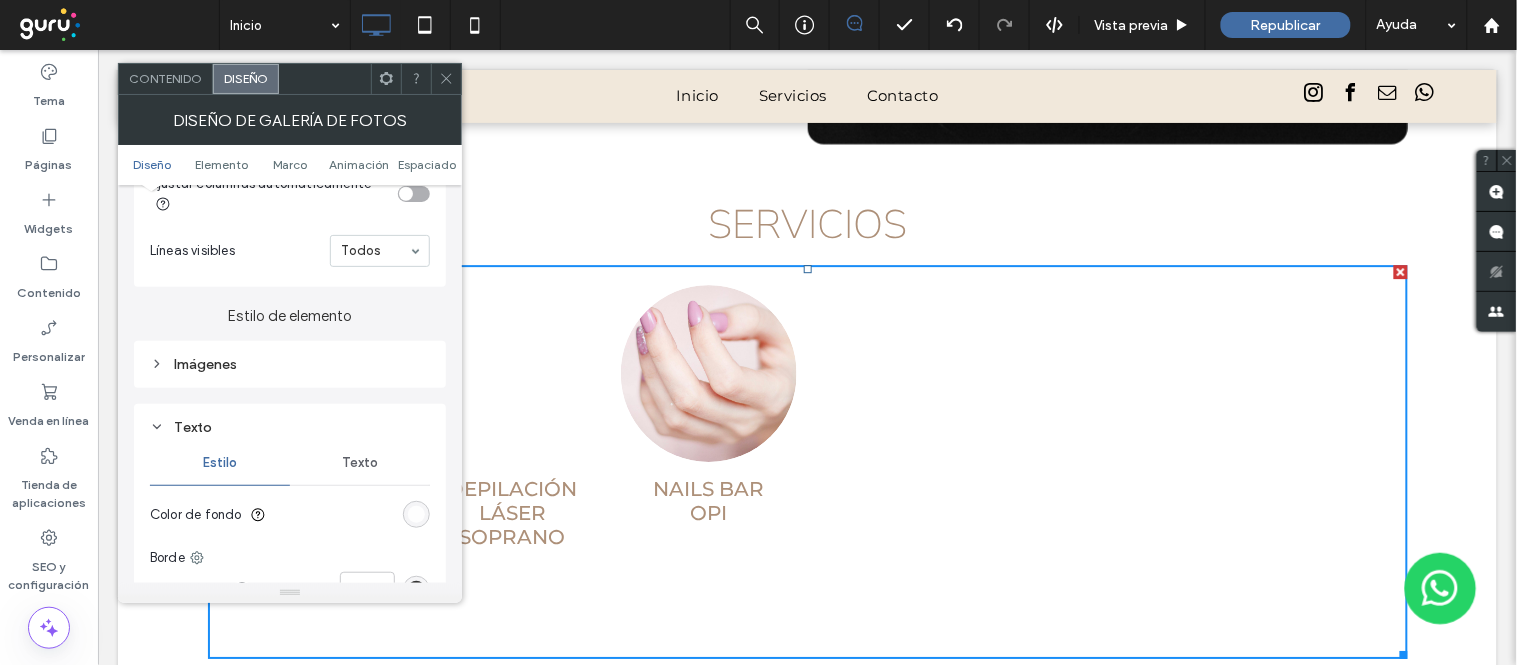click on "Texto" at bounding box center (360, 463) 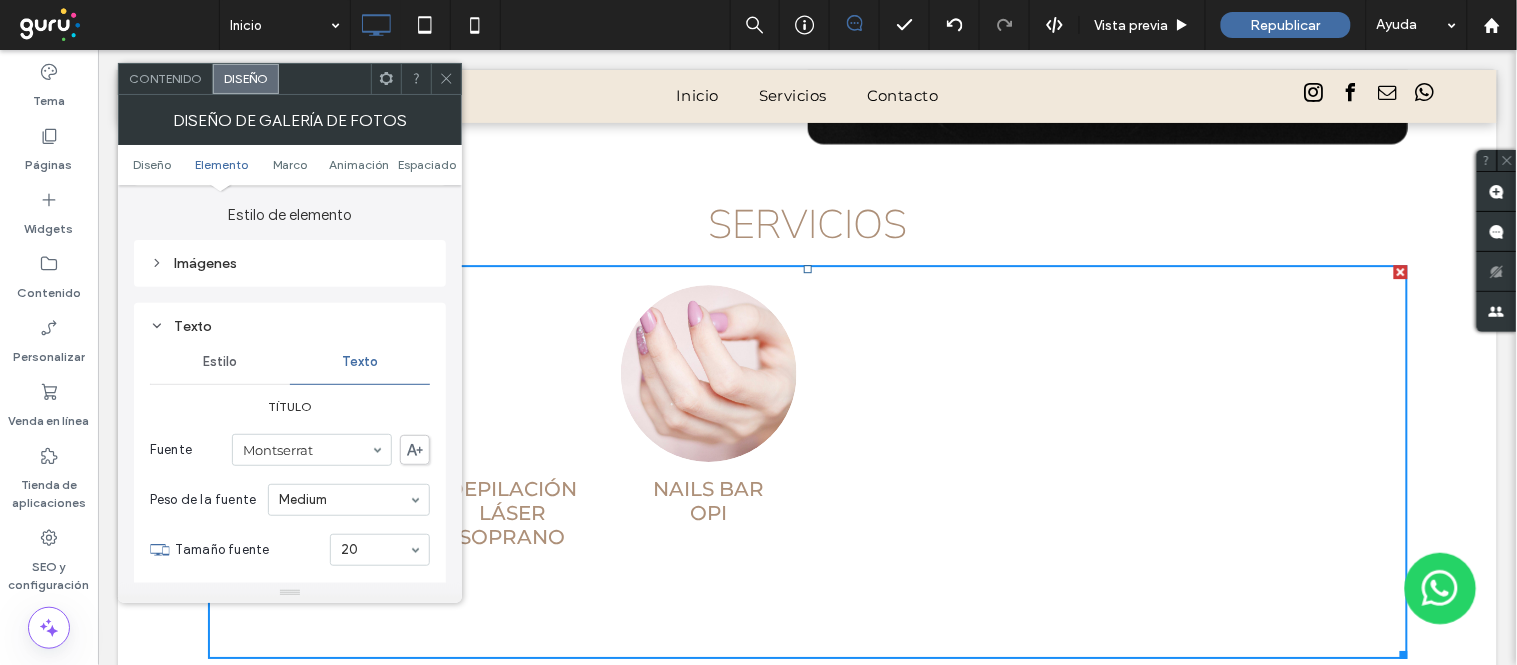 scroll, scrollTop: 888, scrollLeft: 0, axis: vertical 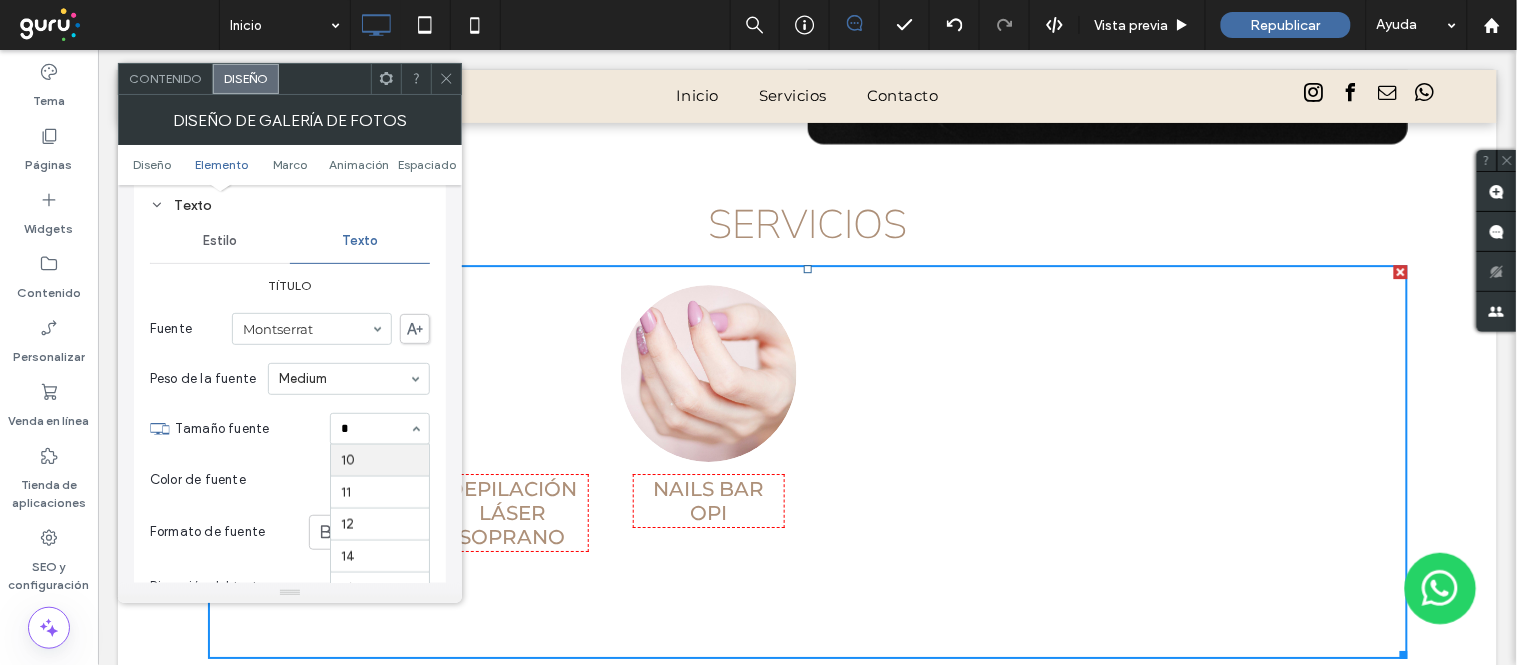 type on "**" 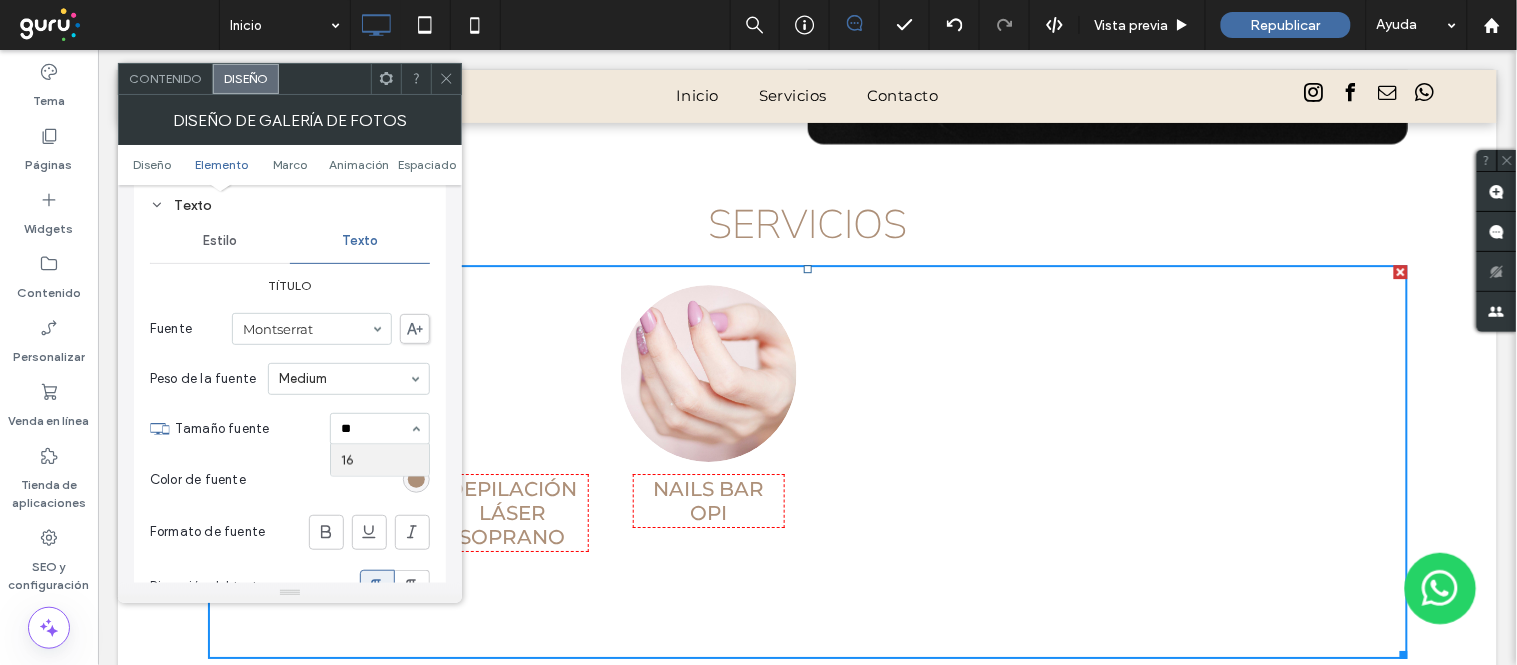 type 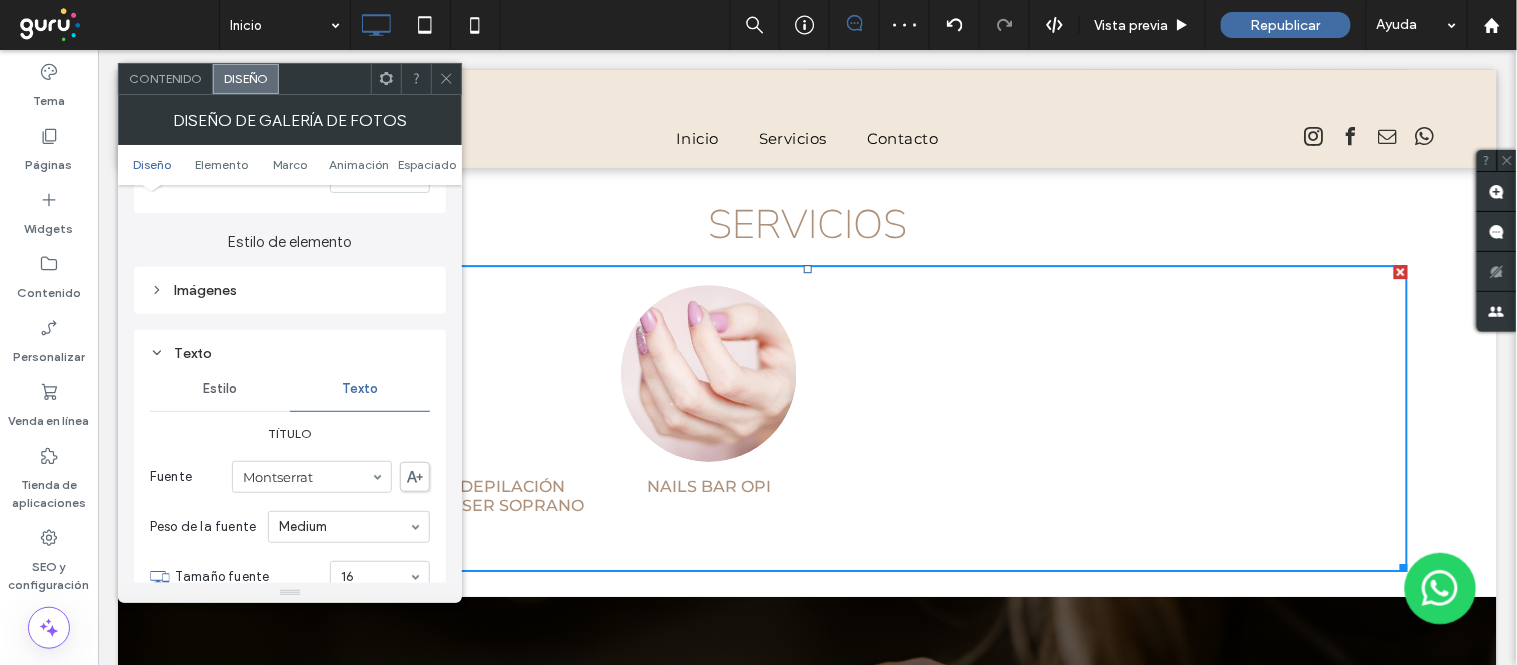 scroll, scrollTop: 777, scrollLeft: 0, axis: vertical 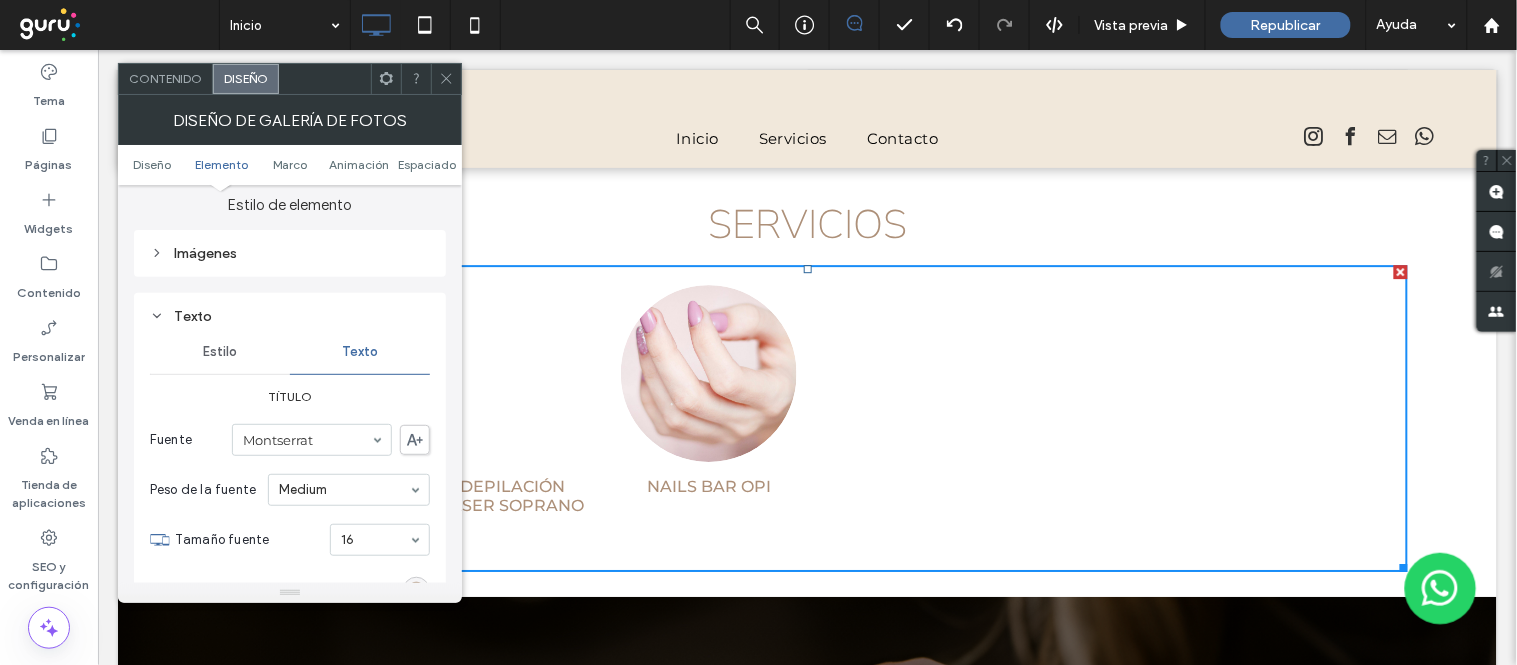 click at bounding box center (446, 79) 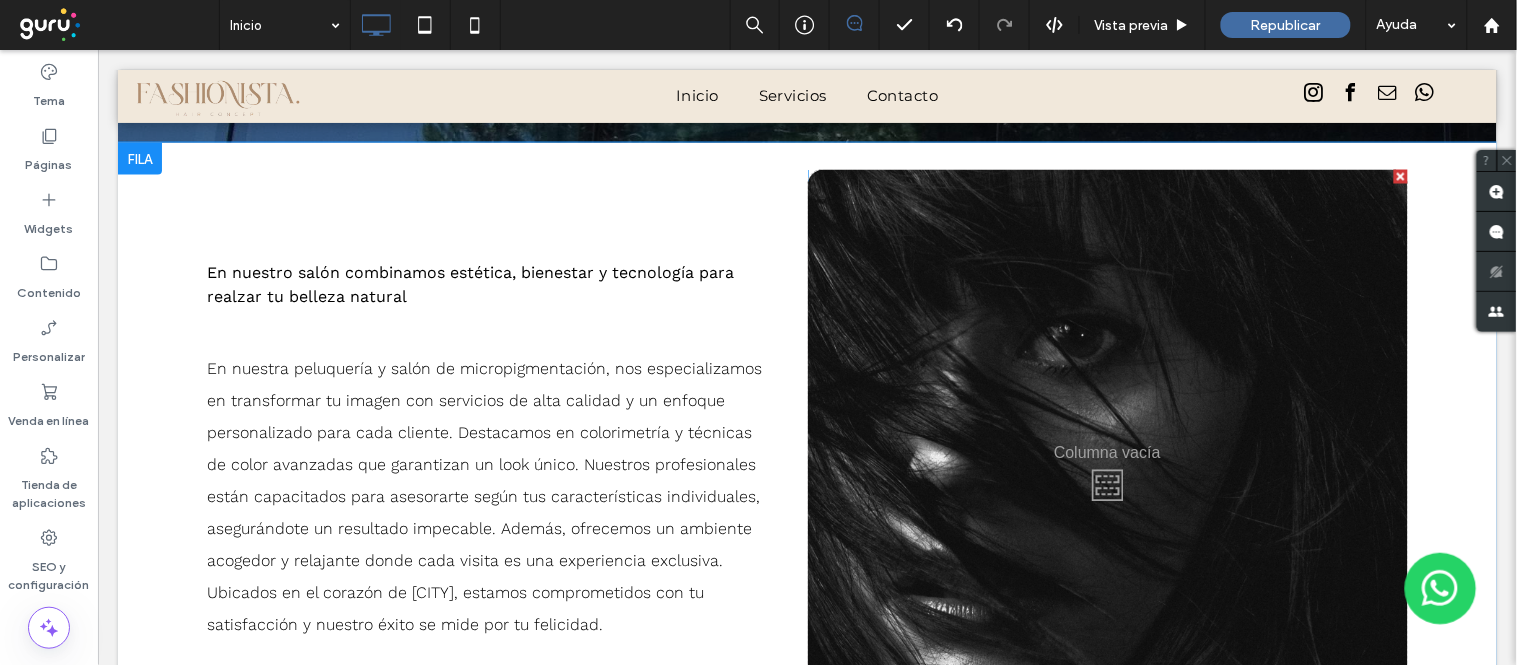 scroll, scrollTop: 1111, scrollLeft: 0, axis: vertical 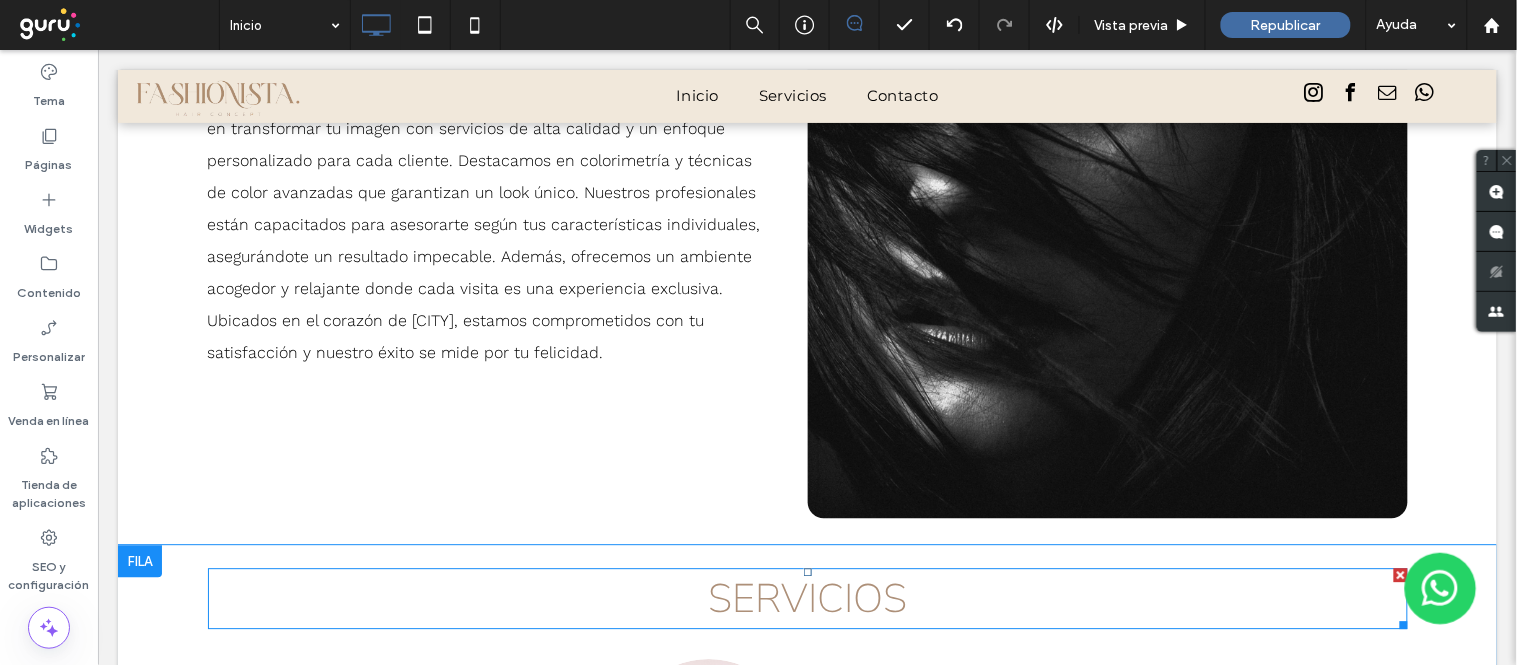 click on "Servicios" at bounding box center [806, 598] 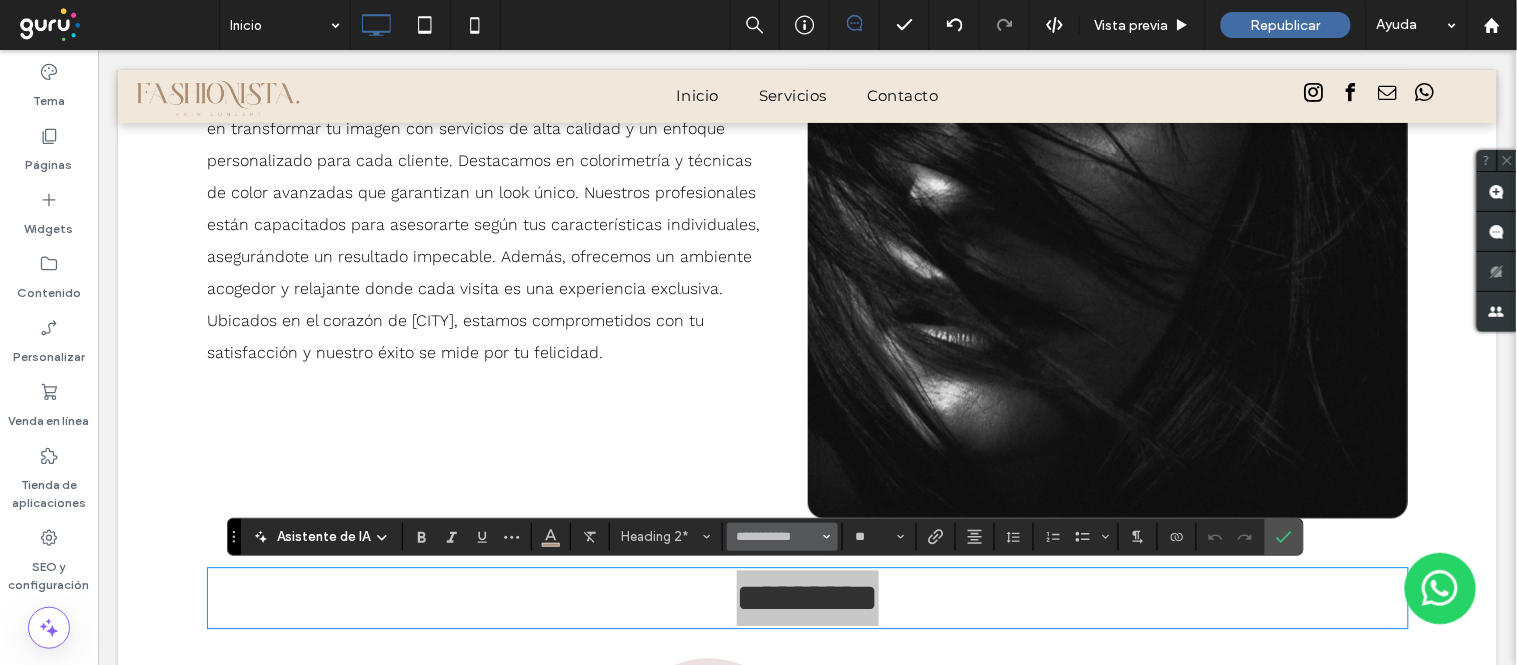 click on "**********" at bounding box center [782, 537] 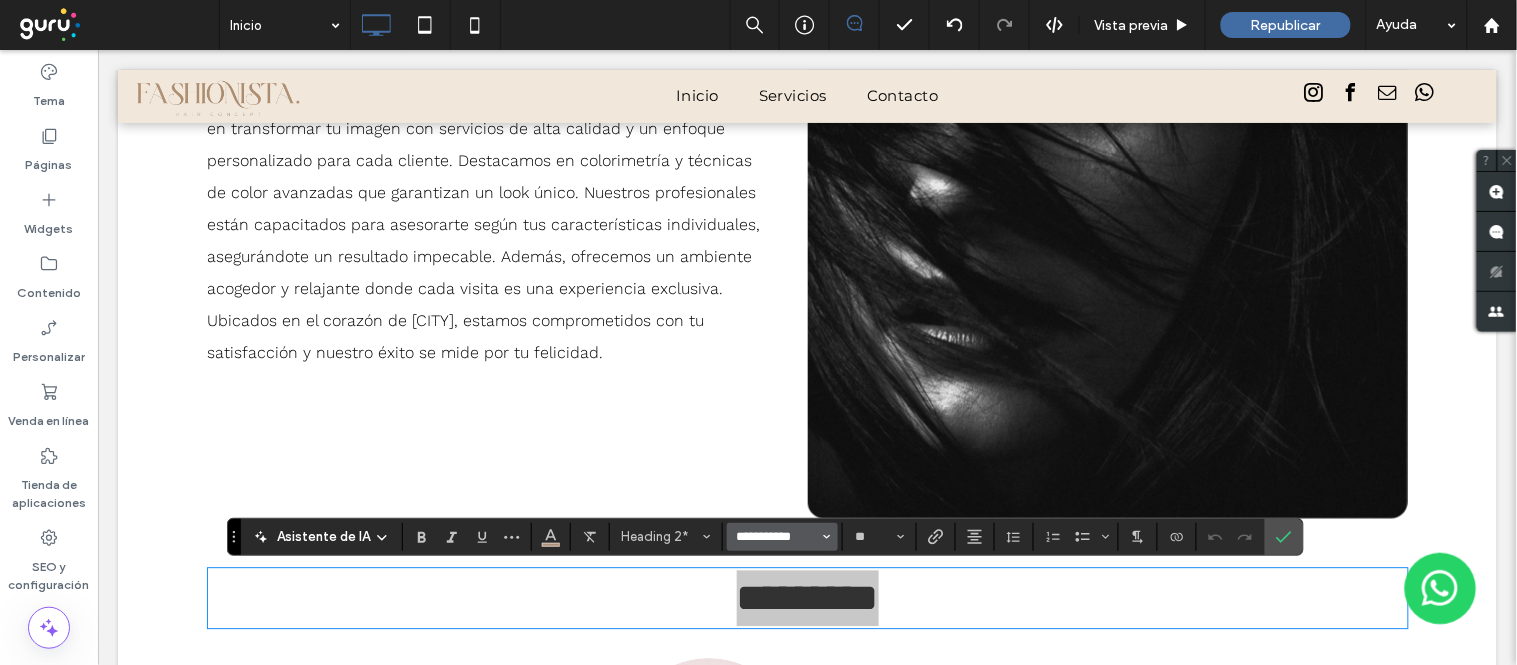 click on "**********" at bounding box center (776, 537) 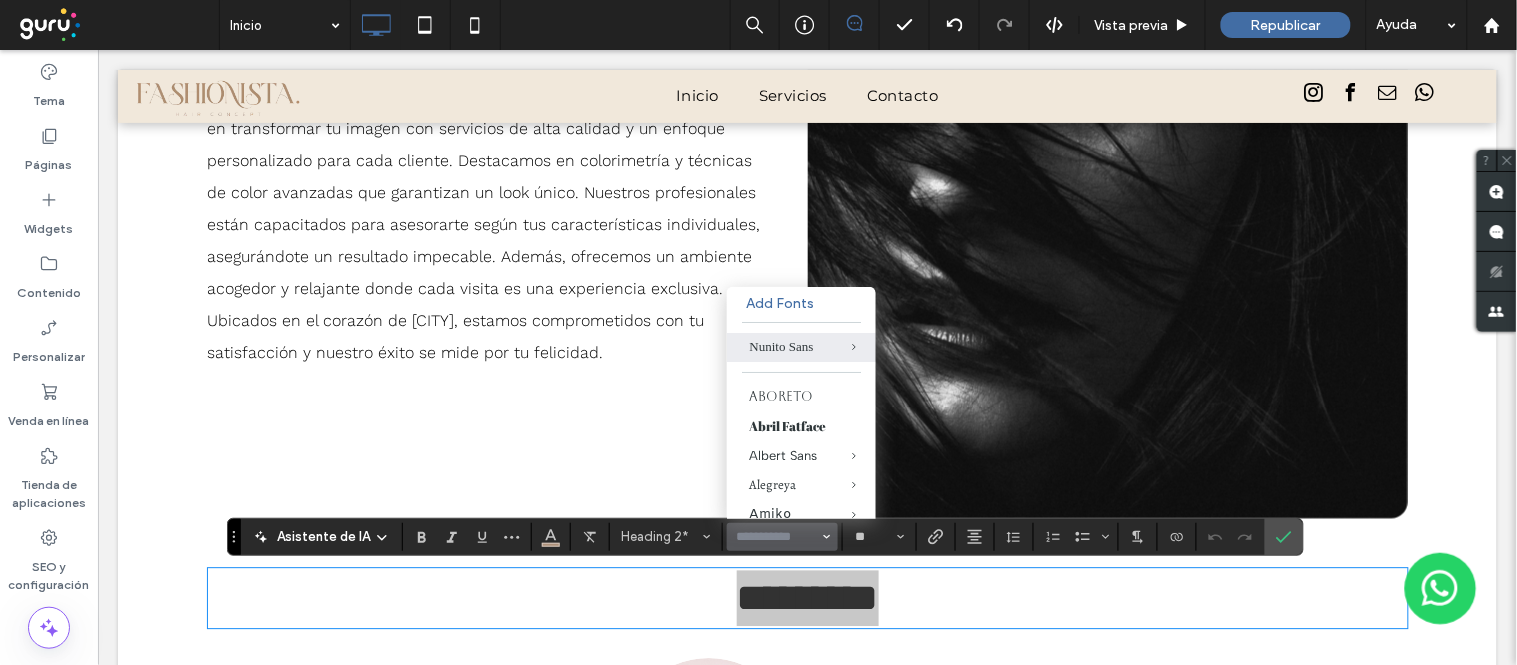 click on "**********" at bounding box center (776, 537) 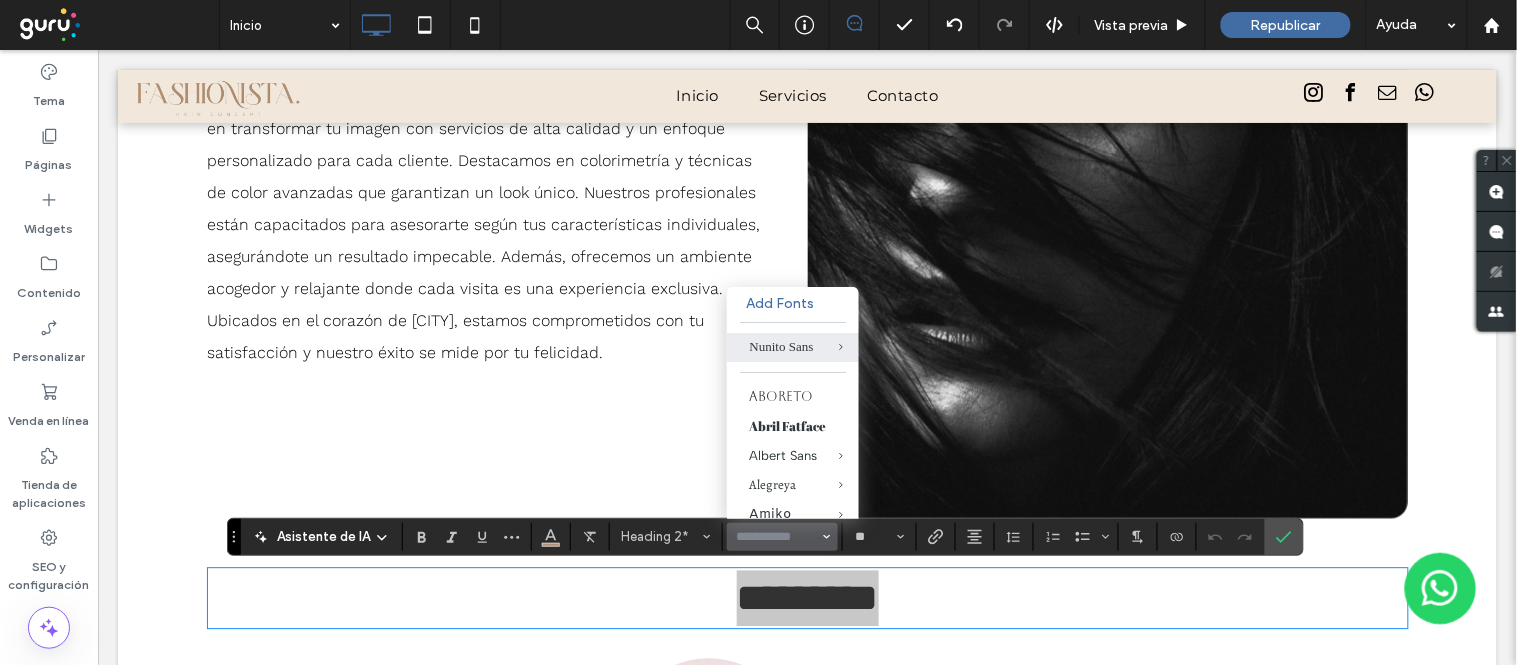 type on "*" 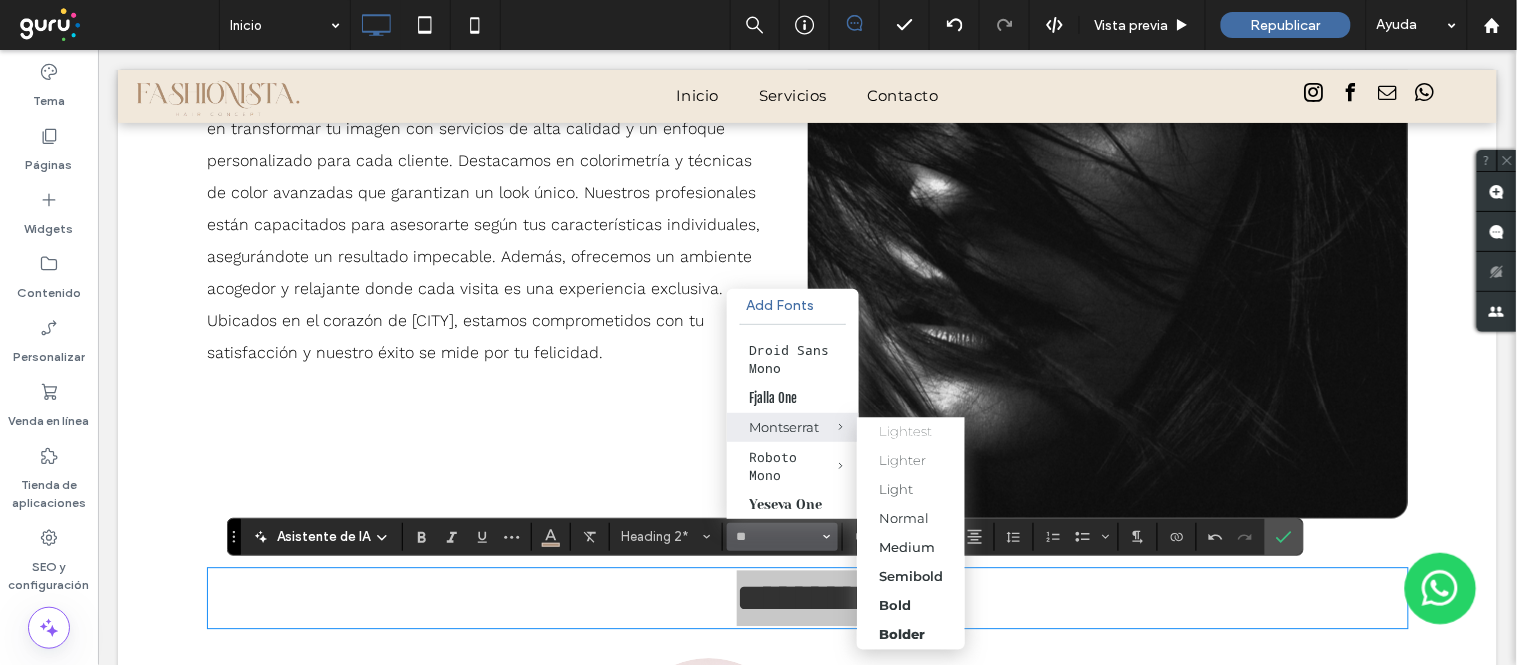 click at bounding box center [826, 427] 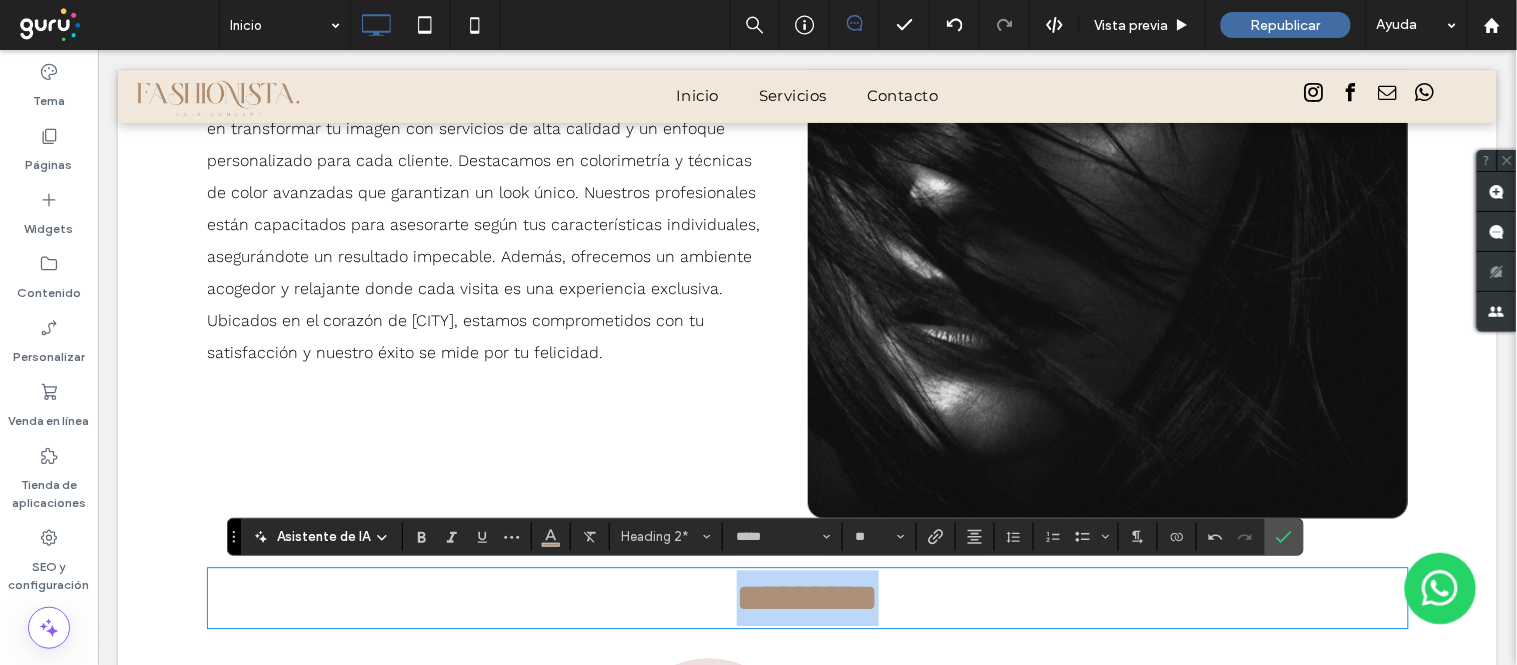 type on "**********" 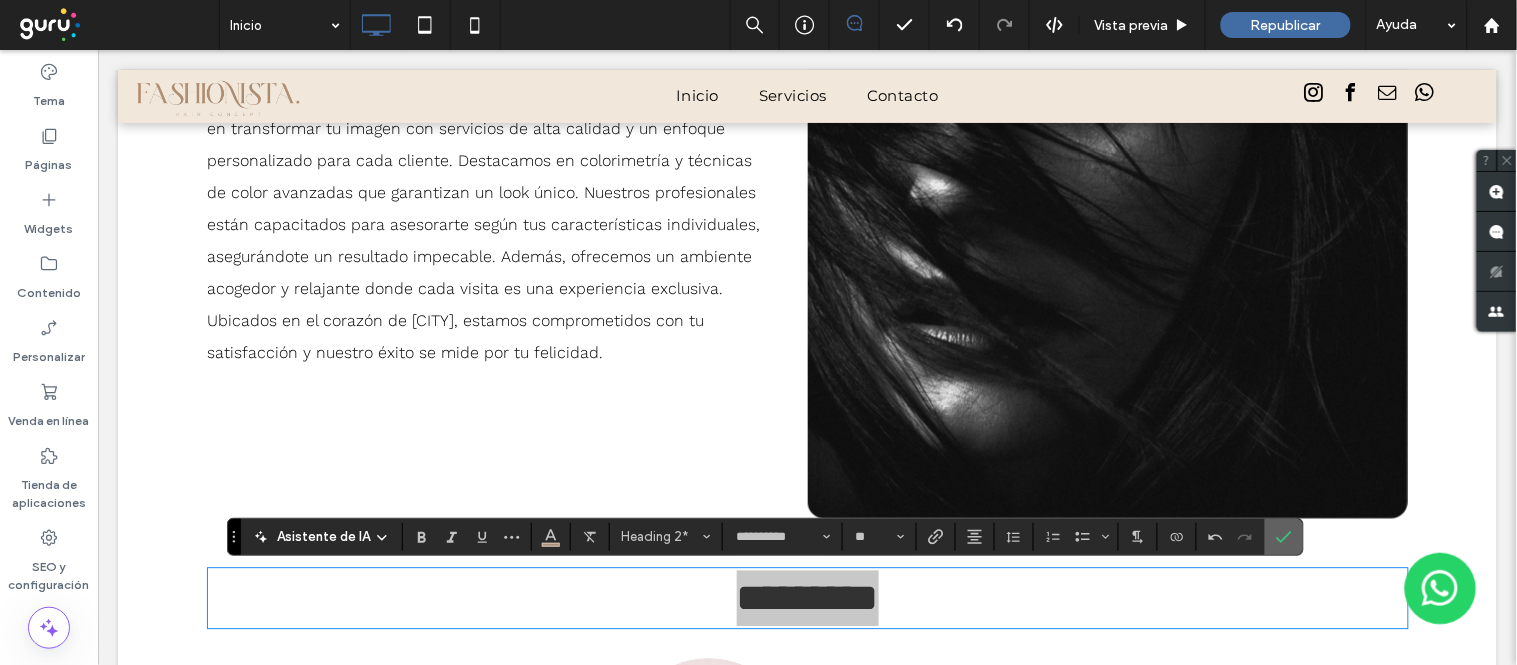 click at bounding box center [1280, 537] 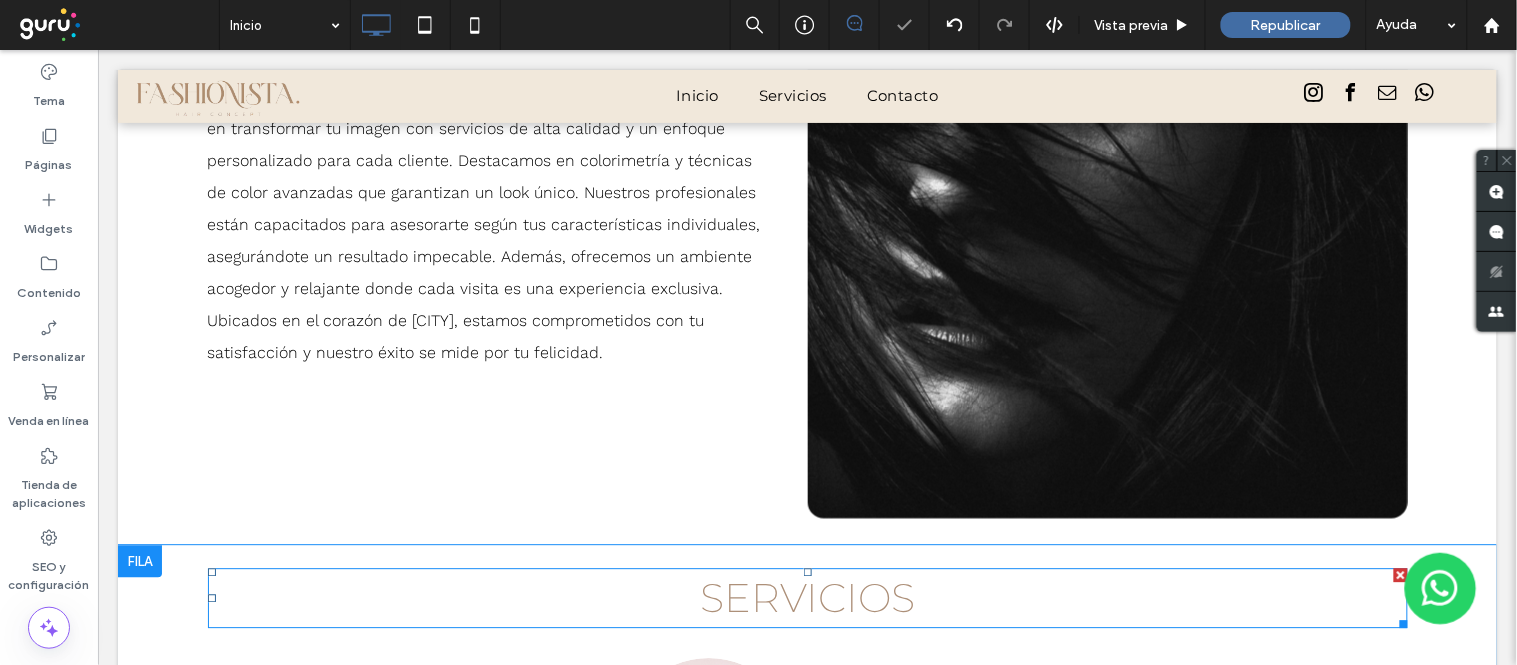 click on "Servicios" at bounding box center [806, 596] 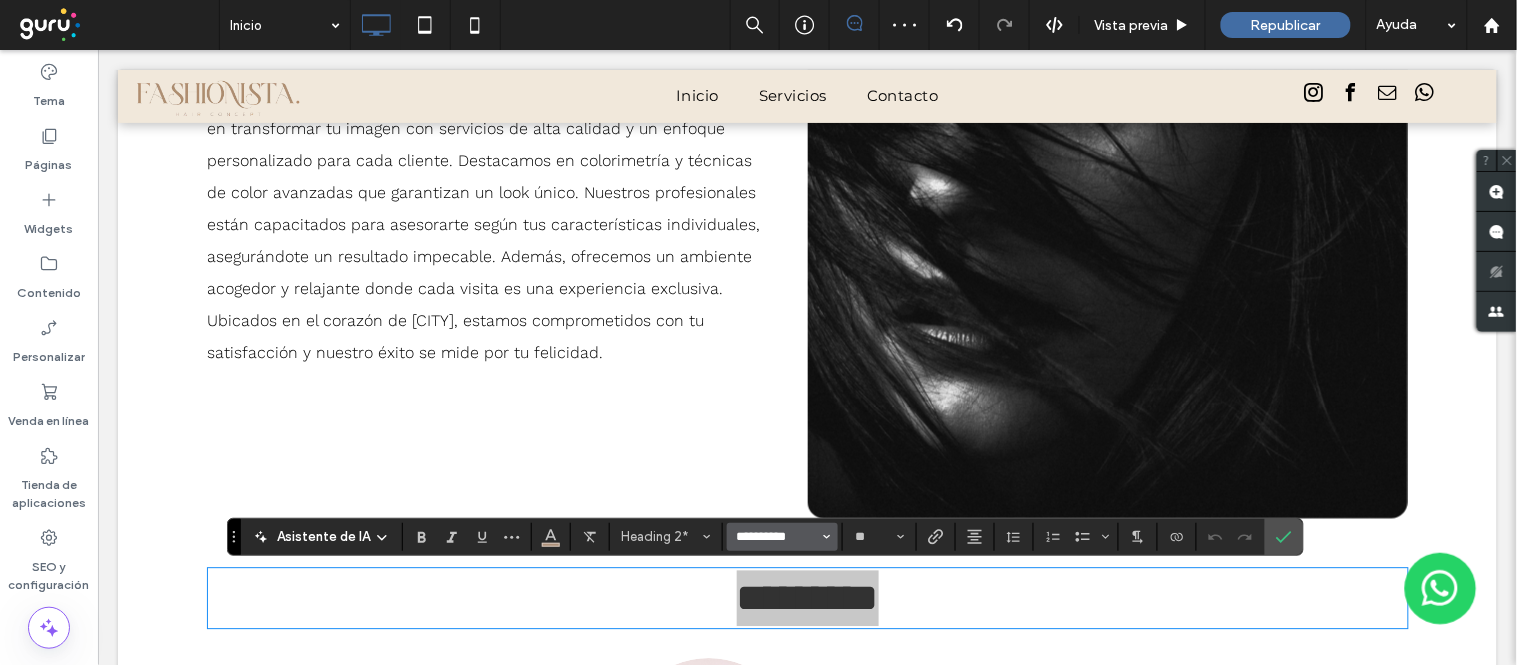 click on "**********" at bounding box center [776, 537] 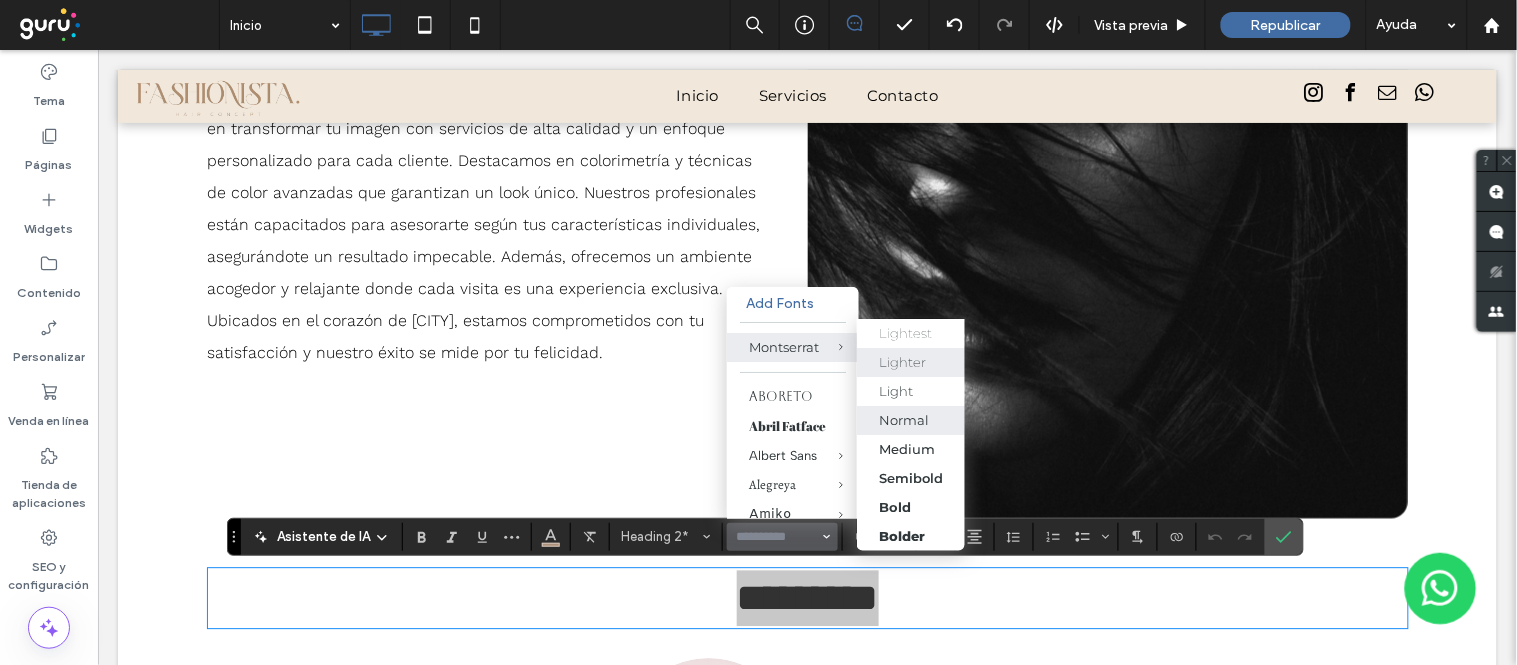 click on "Normal" at bounding box center (904, 420) 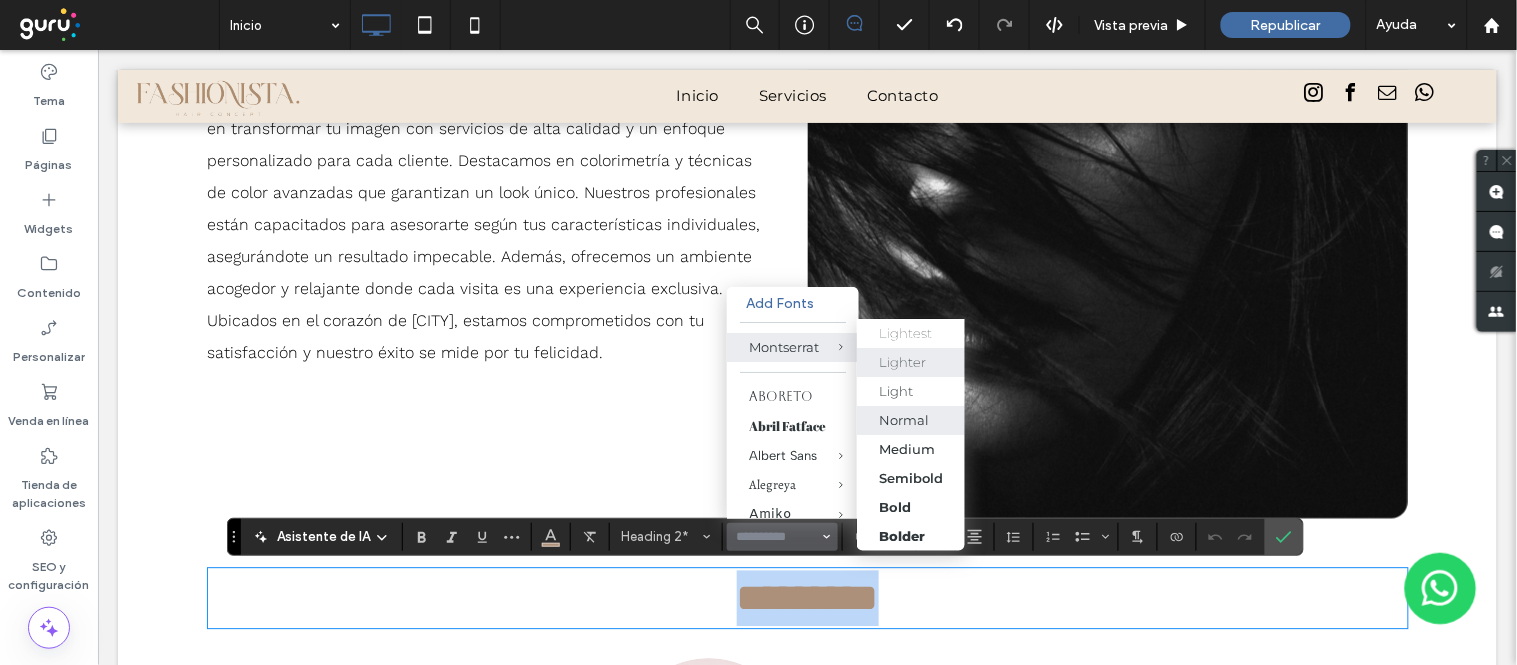 type on "**********" 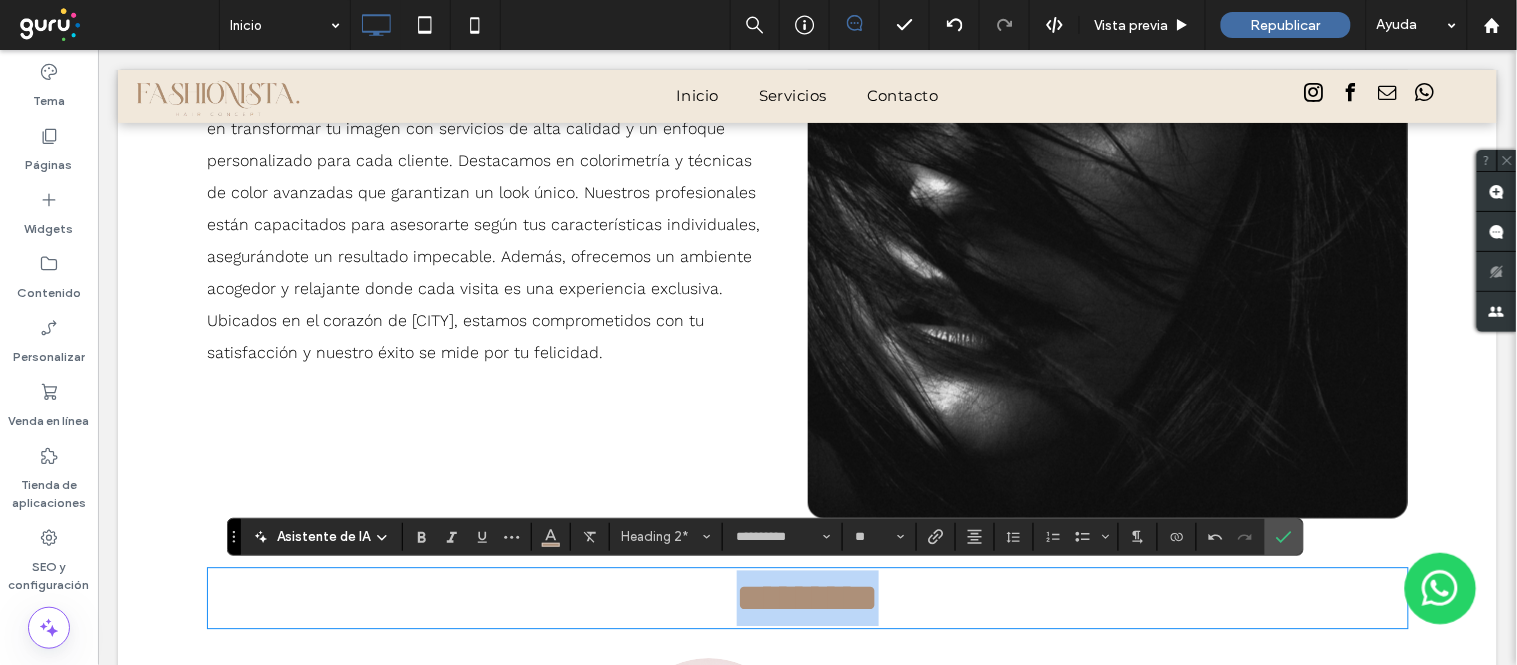 click on "*********" at bounding box center [807, 596] 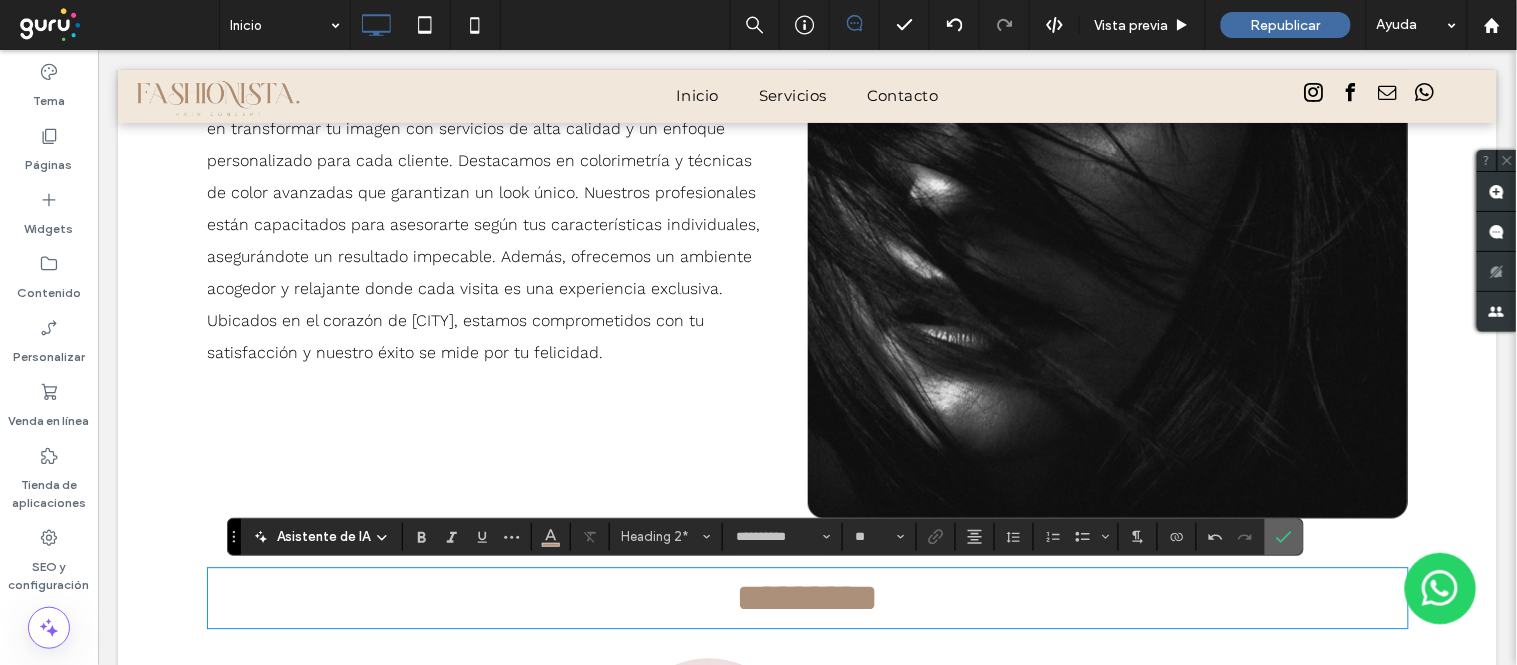drag, startPoint x: 1267, startPoint y: 537, endPoint x: 1100, endPoint y: 481, distance: 176.13914 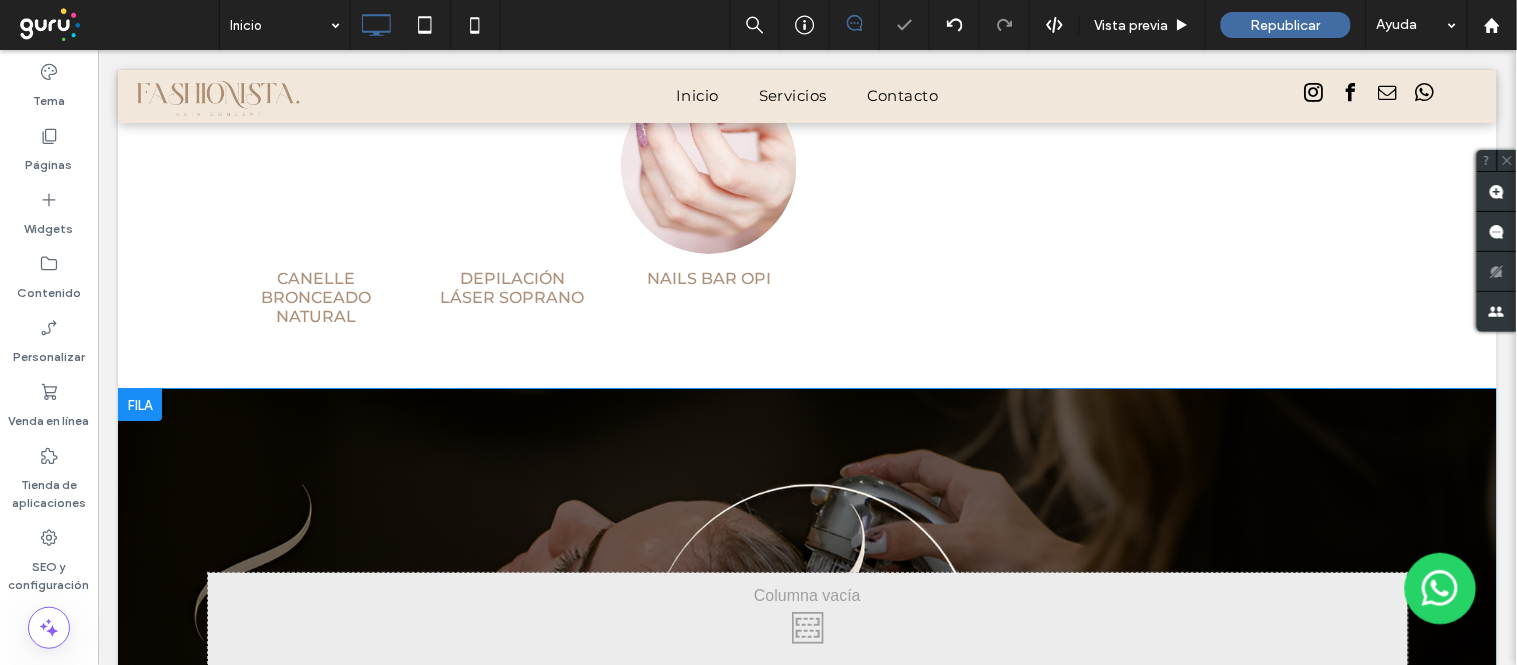 scroll, scrollTop: 2222, scrollLeft: 0, axis: vertical 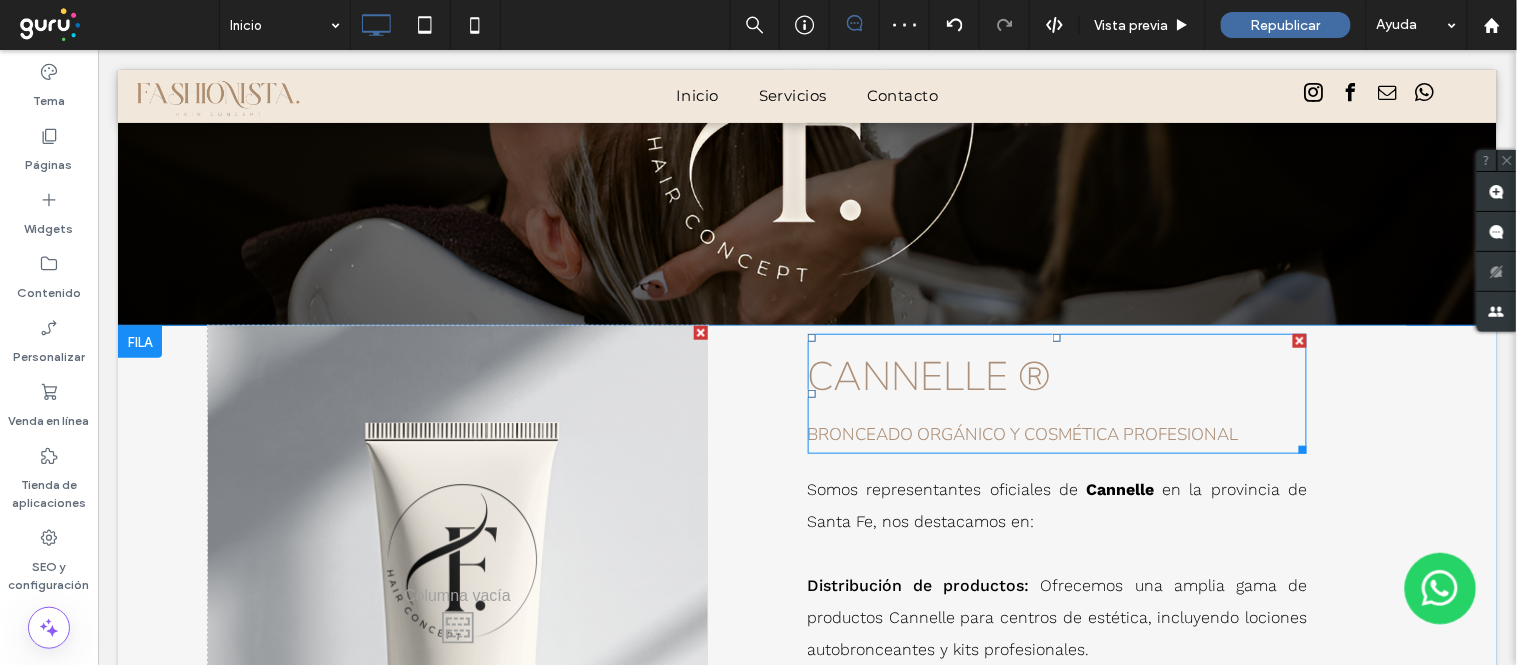 click at bounding box center [1299, 340] 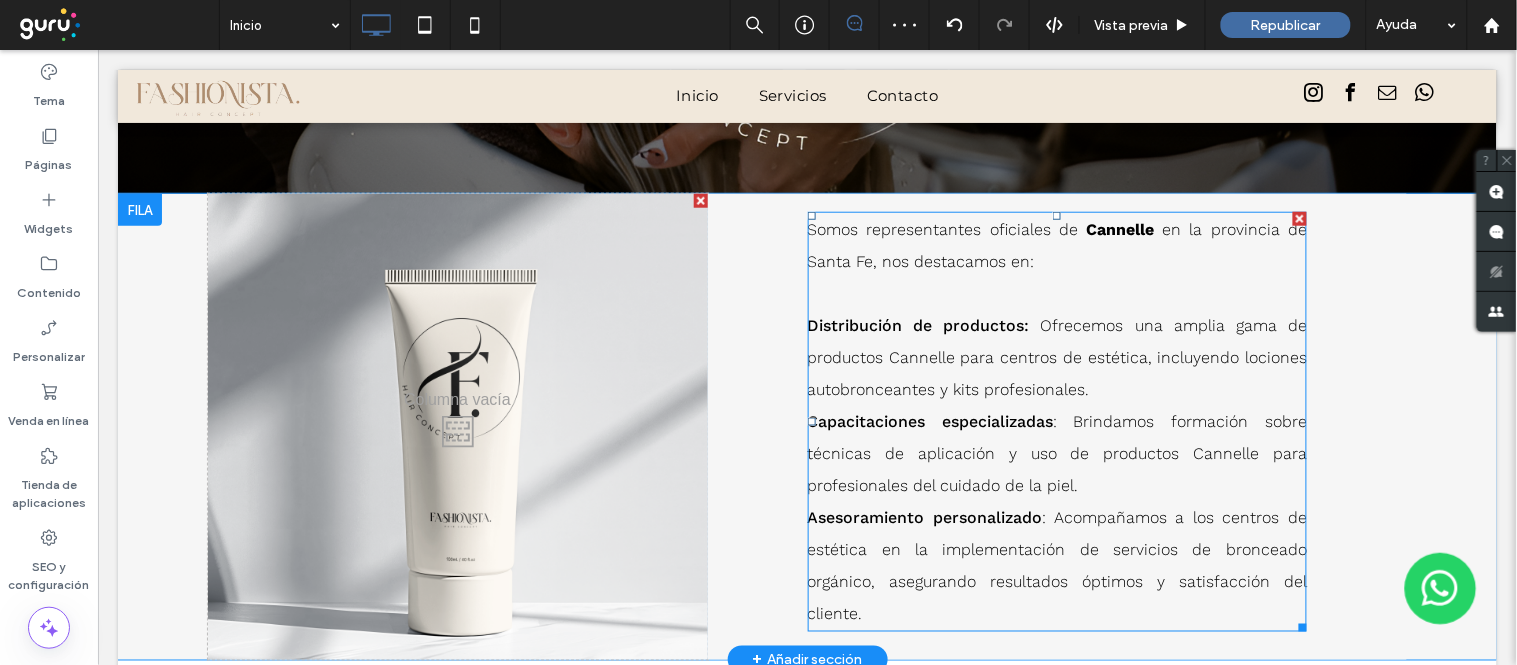 scroll, scrollTop: 2287, scrollLeft: 0, axis: vertical 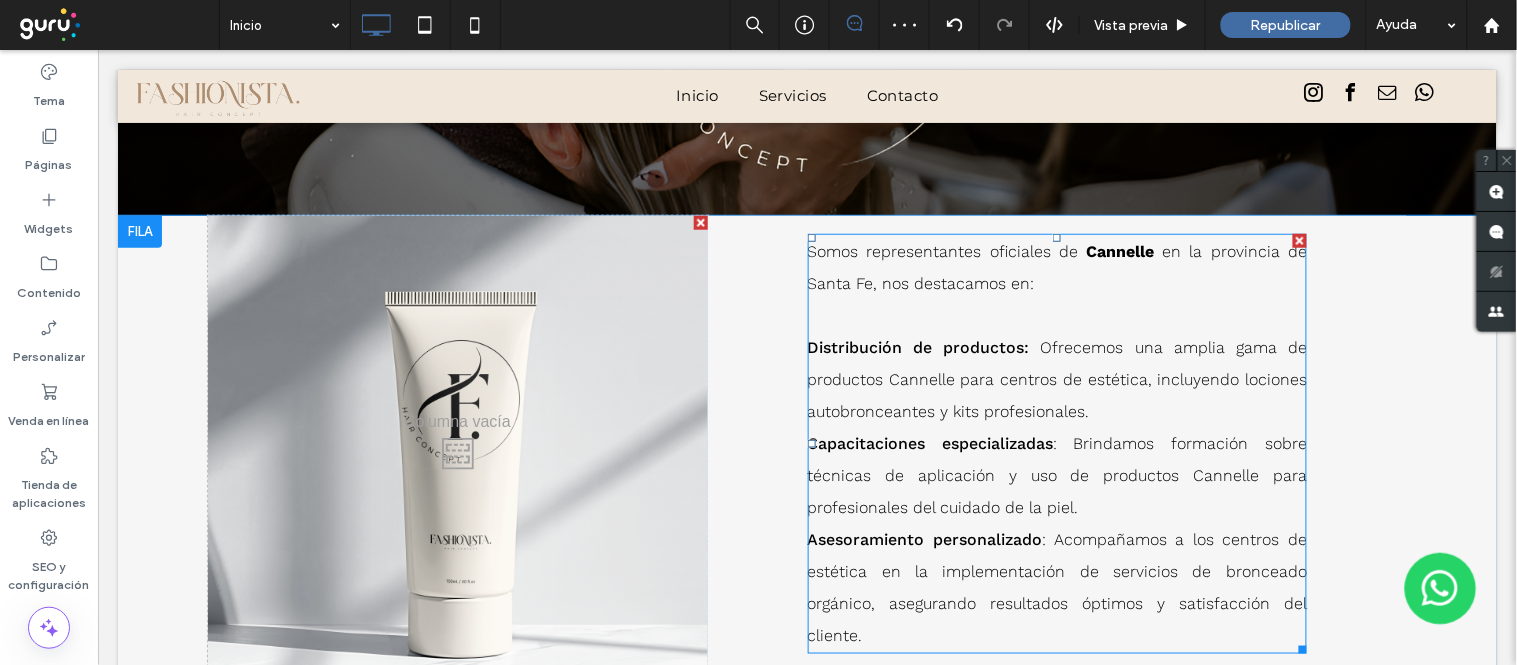 click on ": Brindamos formación sobre técnicas de aplicación y uso de productos Cannelle para profesionales del cuidado de la piel.​" at bounding box center (1057, 474) 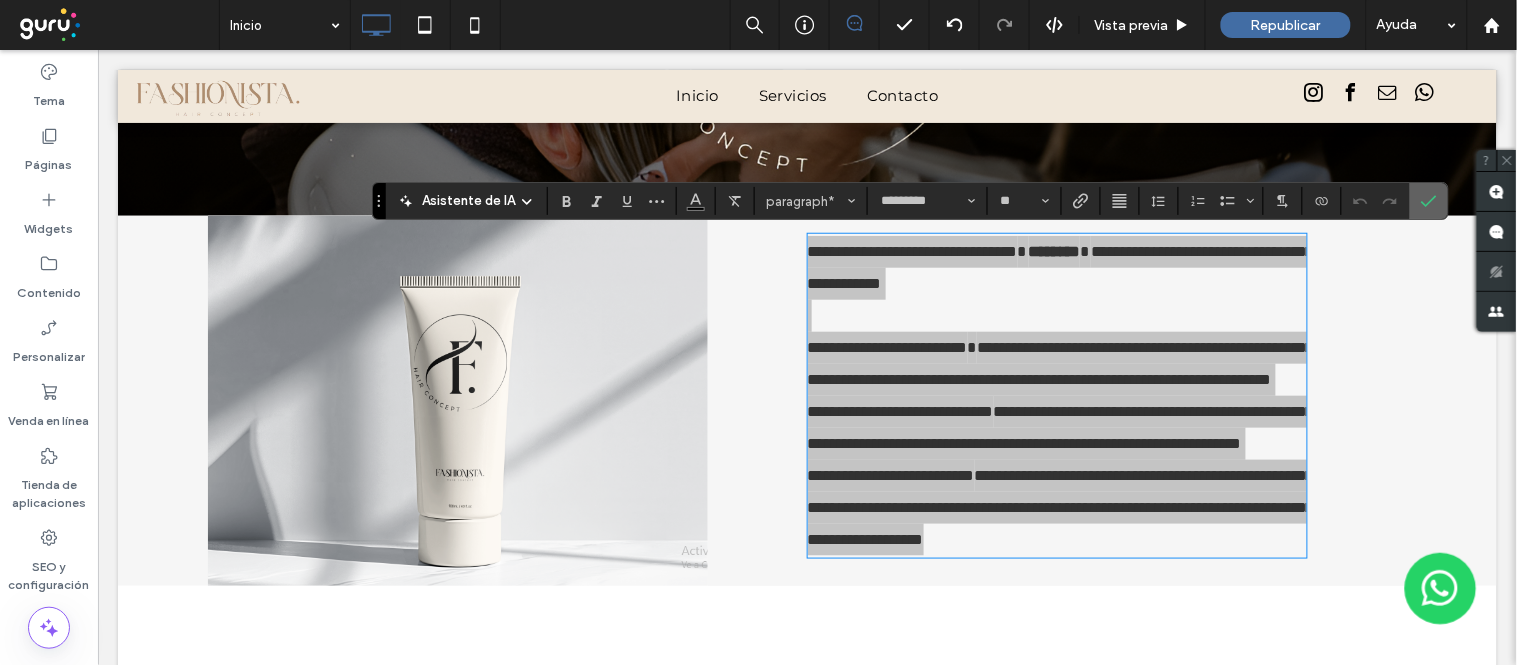 click 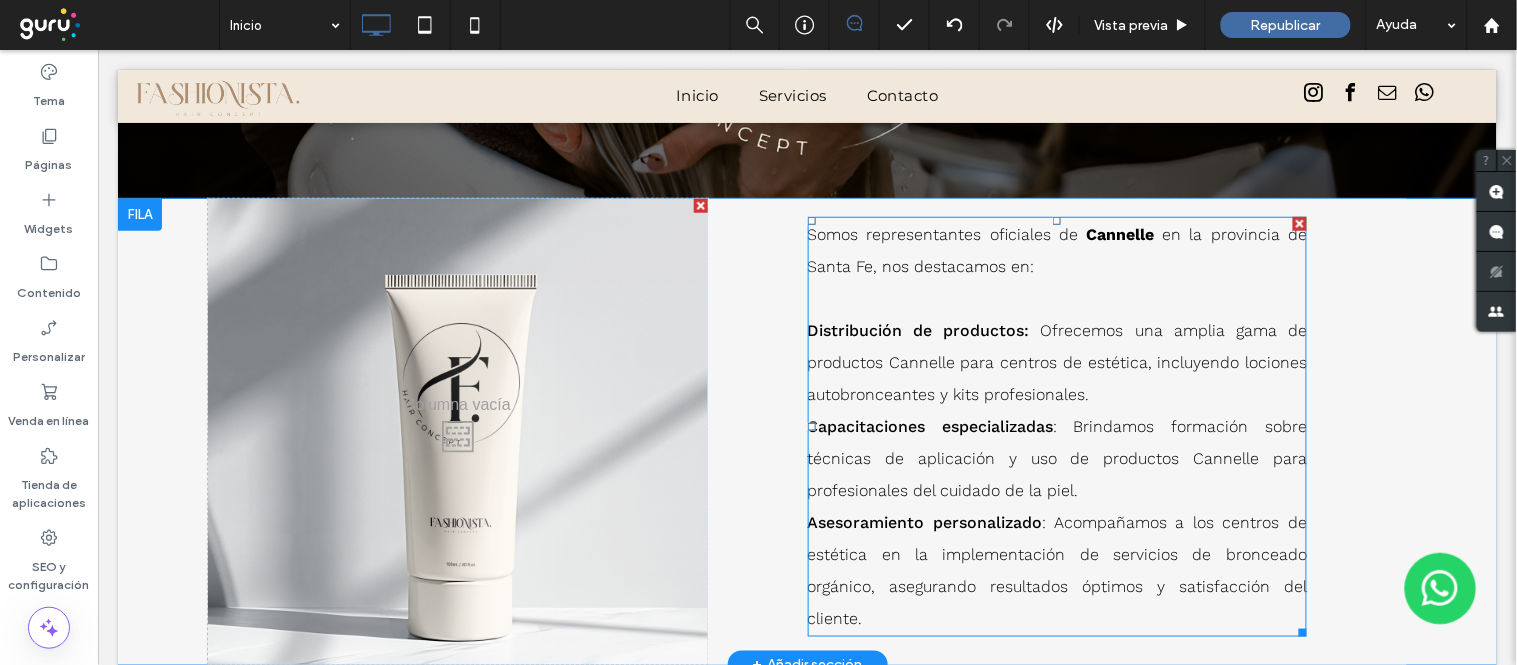 scroll, scrollTop: 2732, scrollLeft: 0, axis: vertical 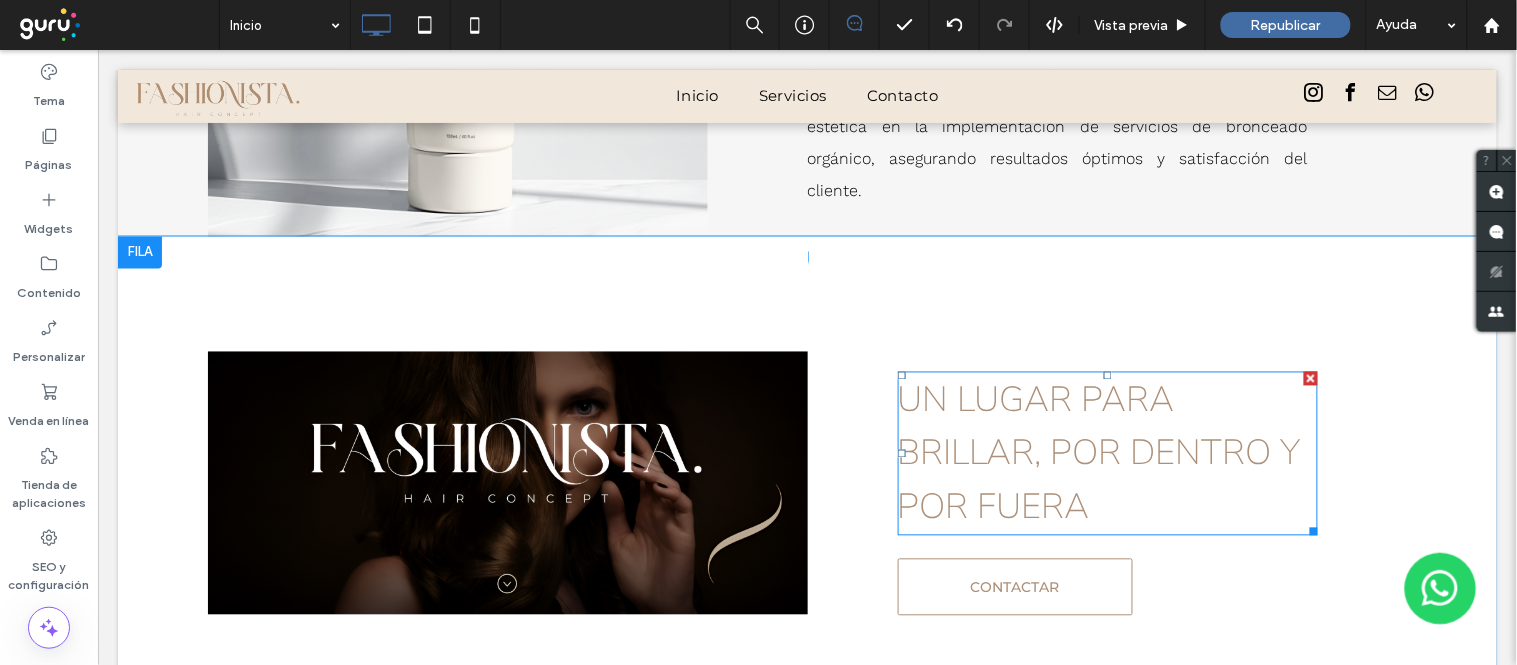 click on "Un lugar para brillar, por dentro y por fuera" at bounding box center [1098, 453] 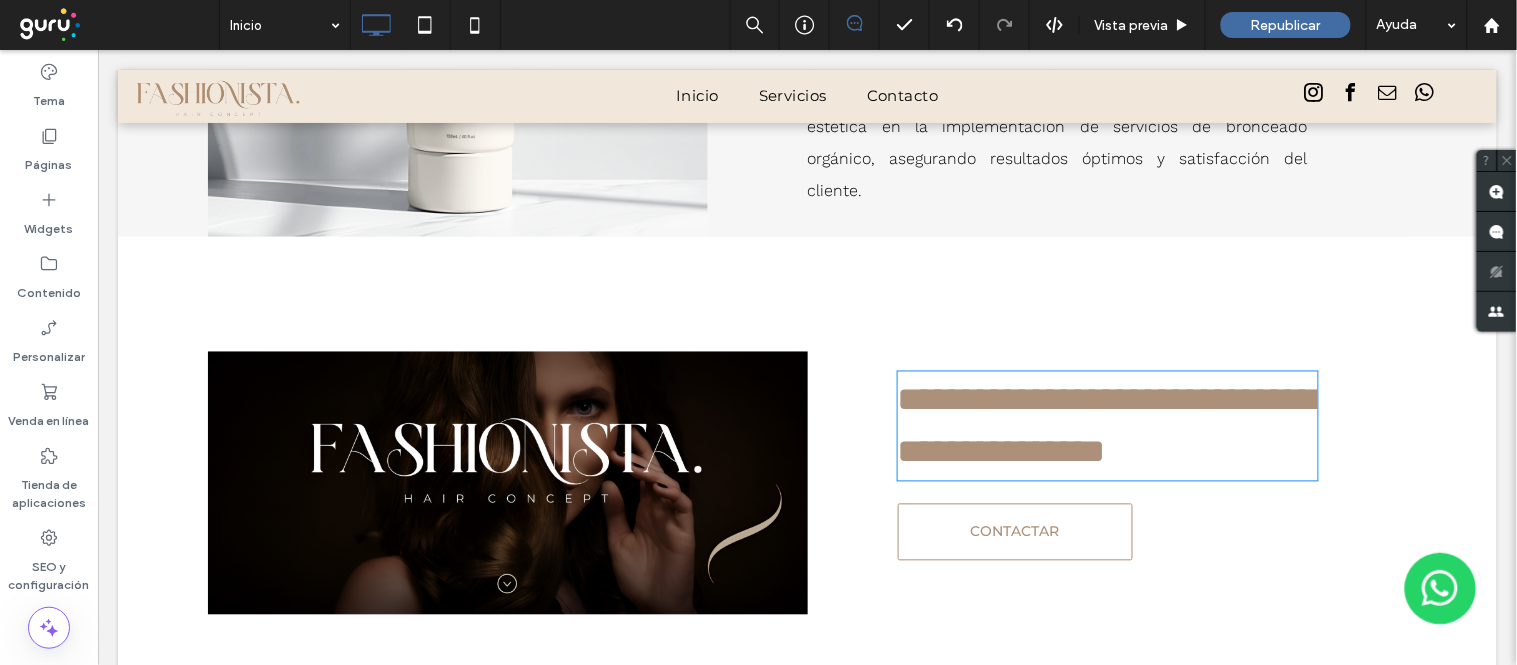 type on "**********" 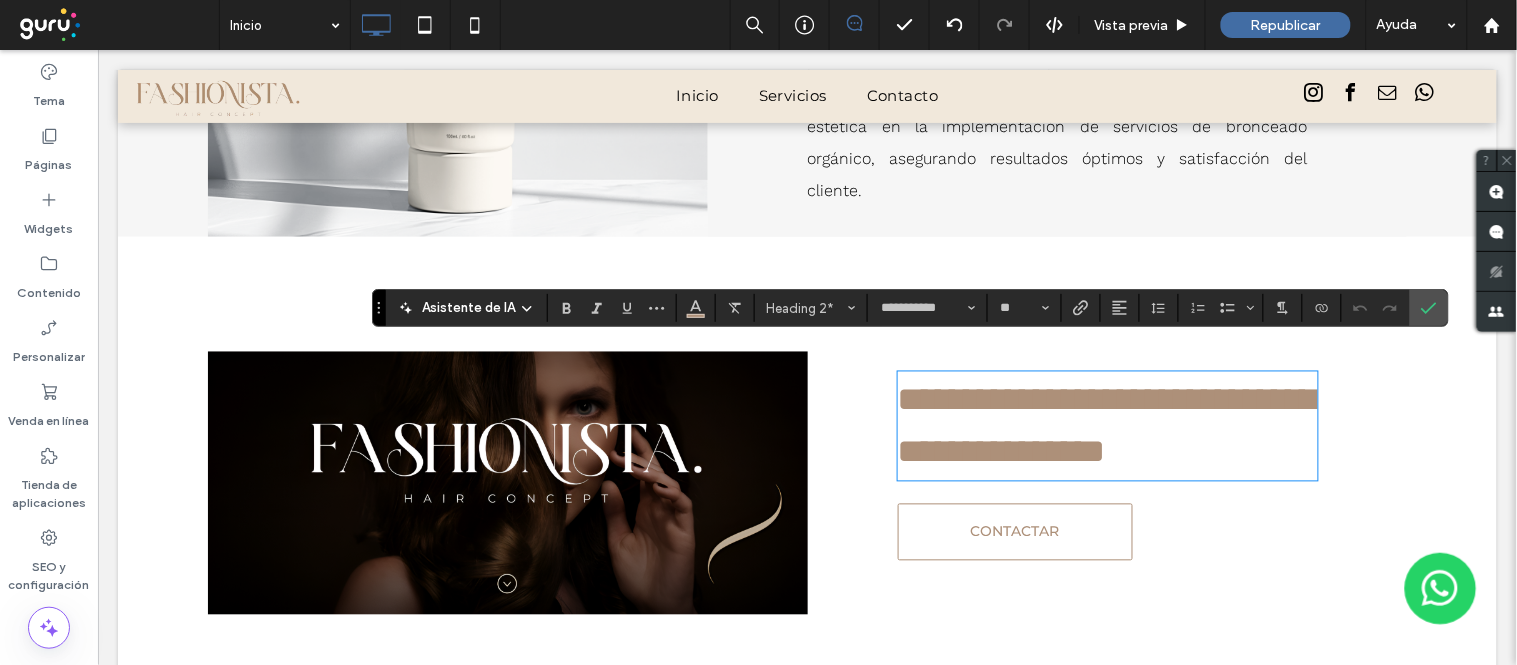 click on "**********" at bounding box center (1106, 425) 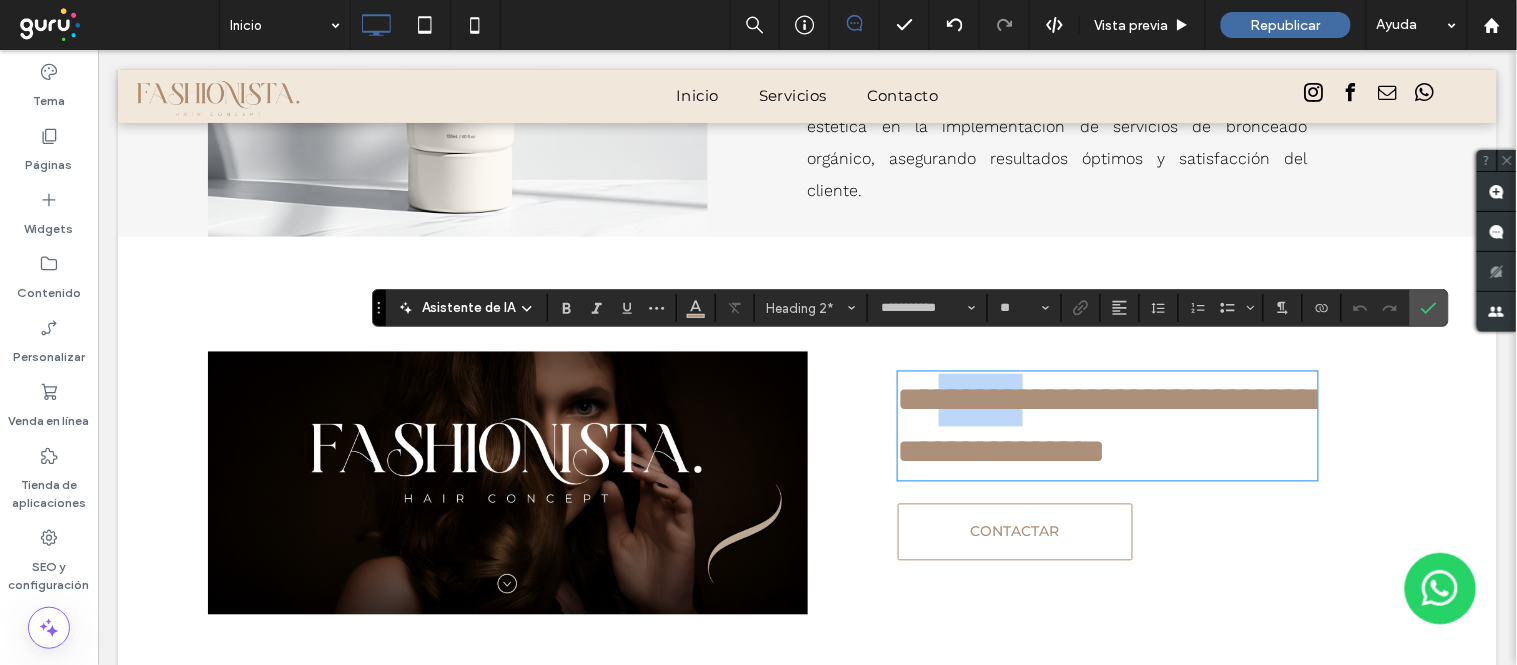 click on "**********" at bounding box center (1106, 425) 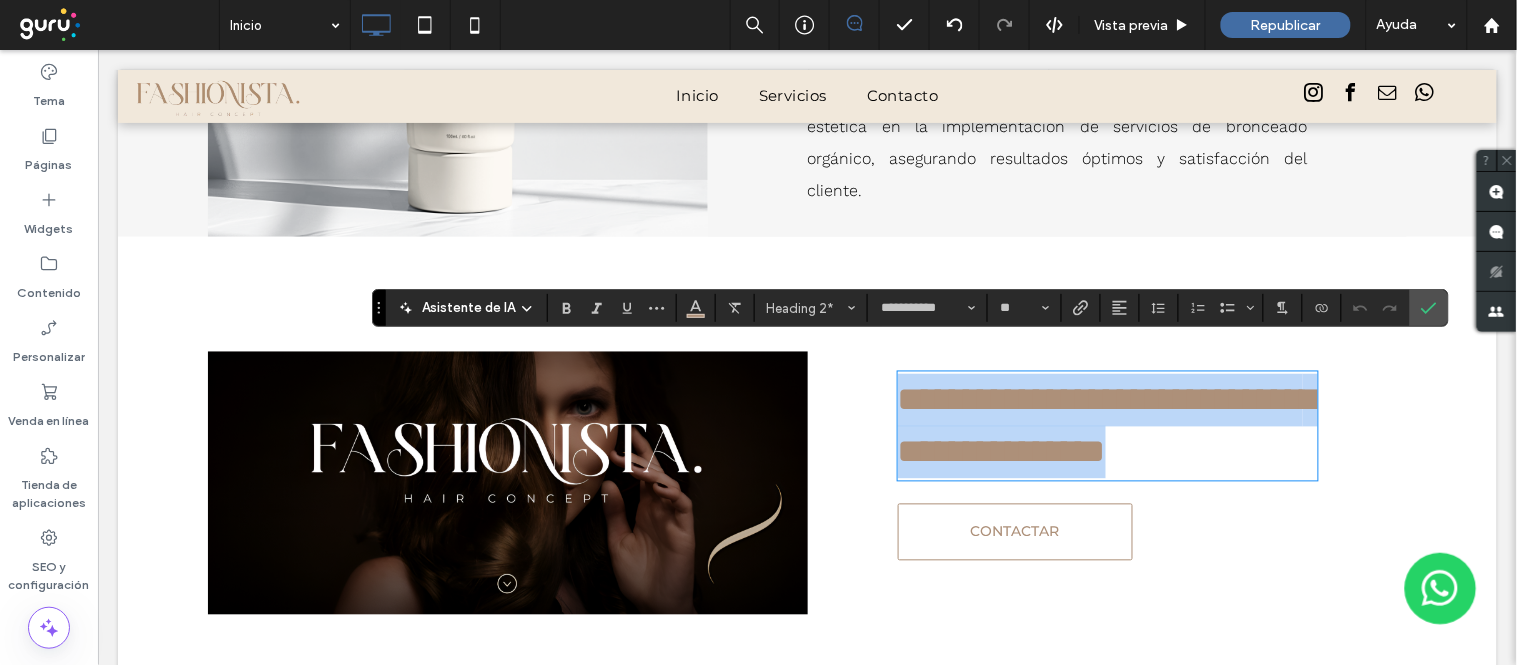 click on "**********" at bounding box center [1106, 425] 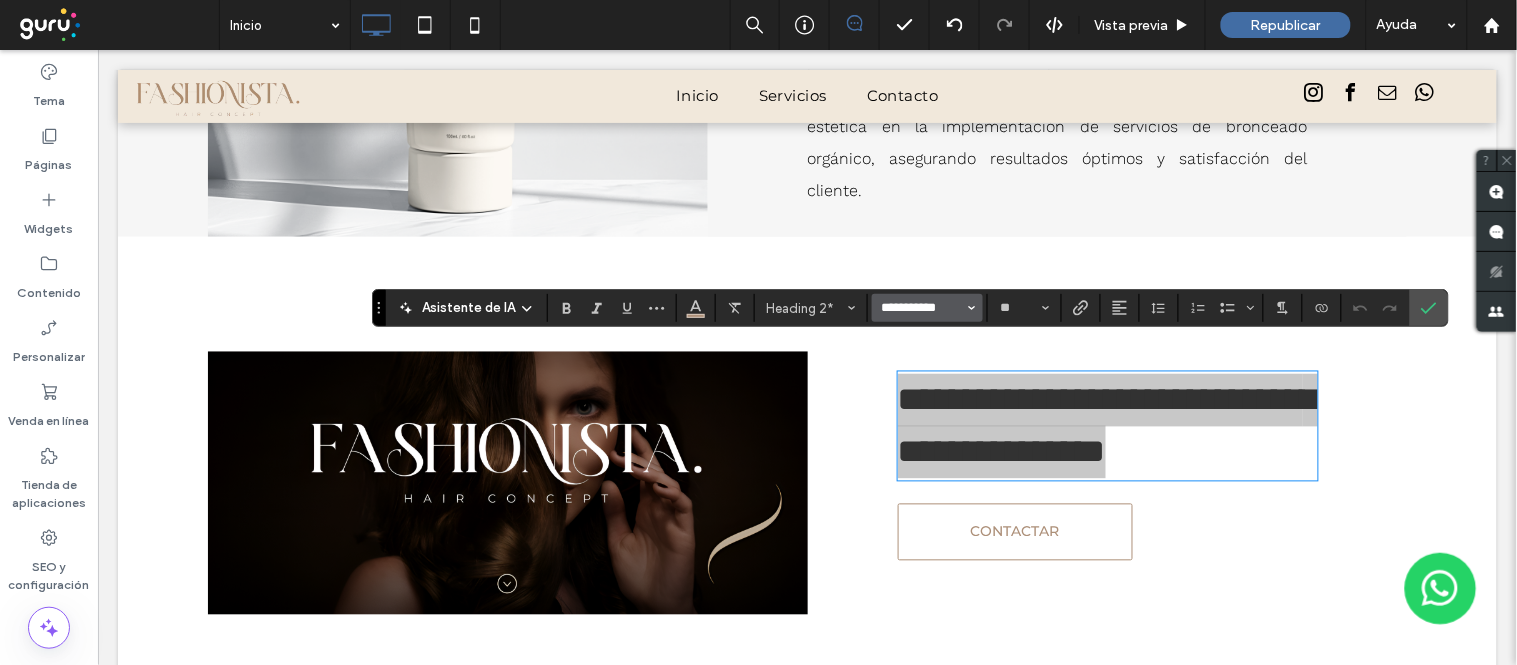 click on "**********" at bounding box center (921, 308) 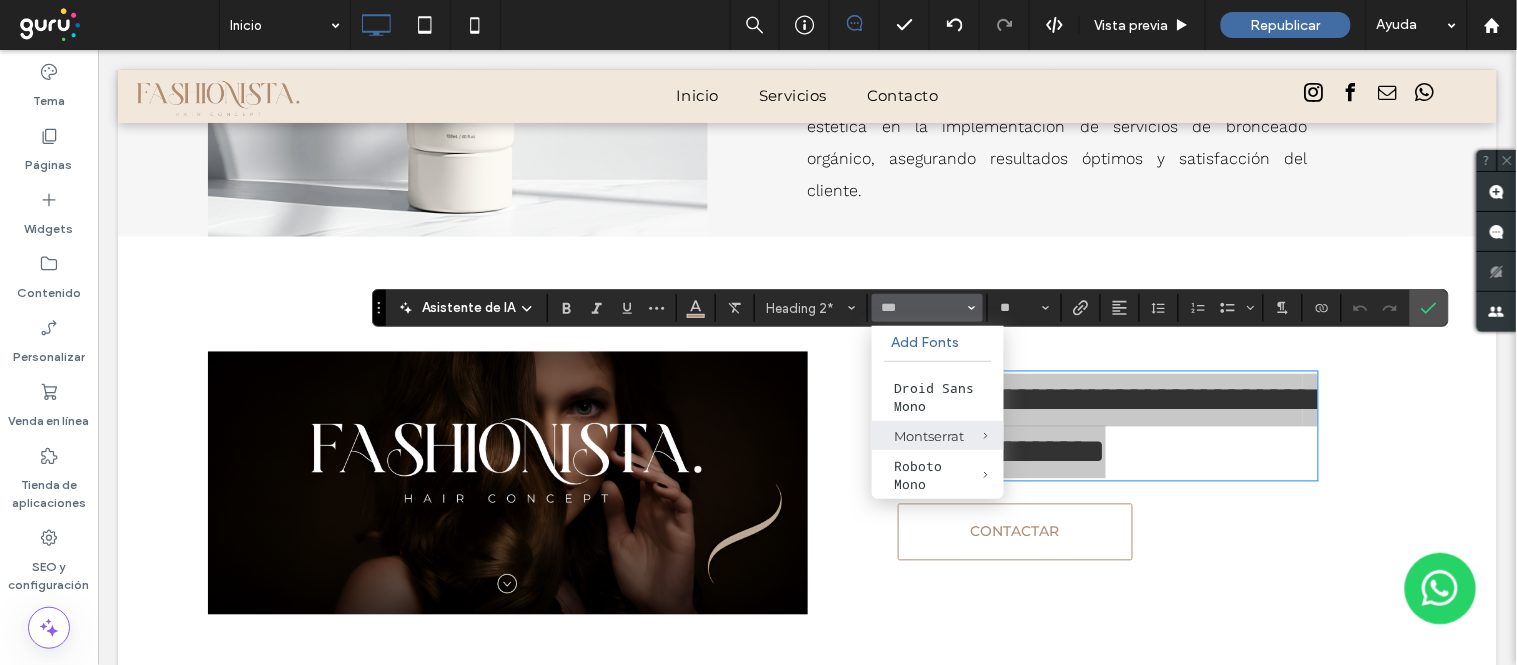 click on "Montserrat" at bounding box center [938, 436] 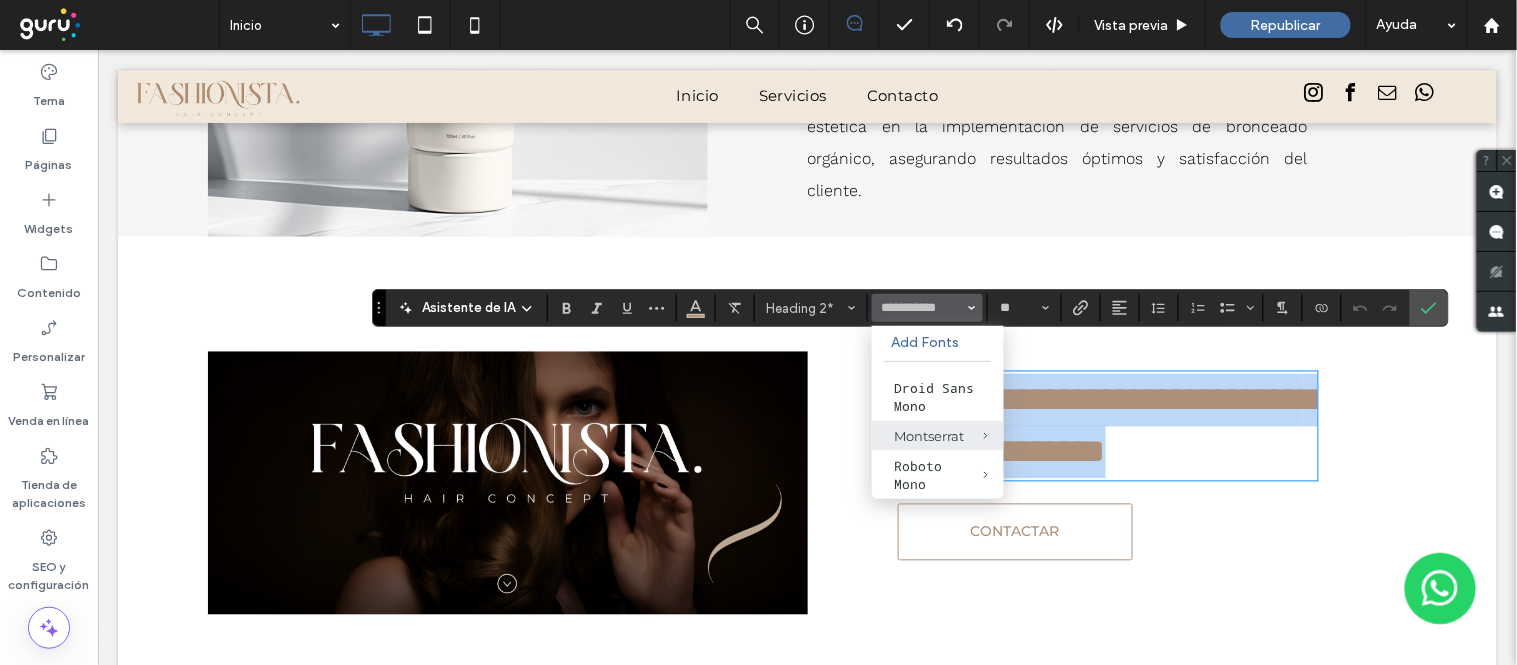 type on "**********" 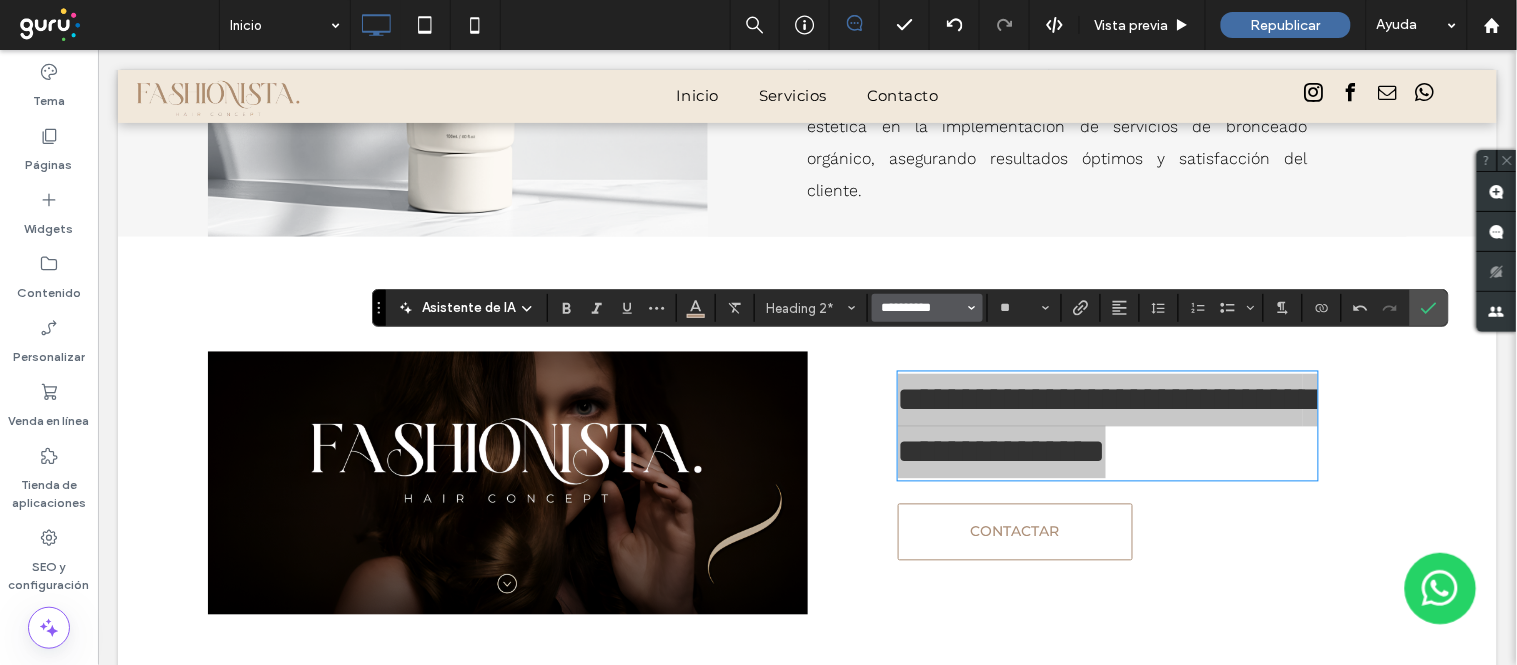 click on "**********" at bounding box center (921, 308) 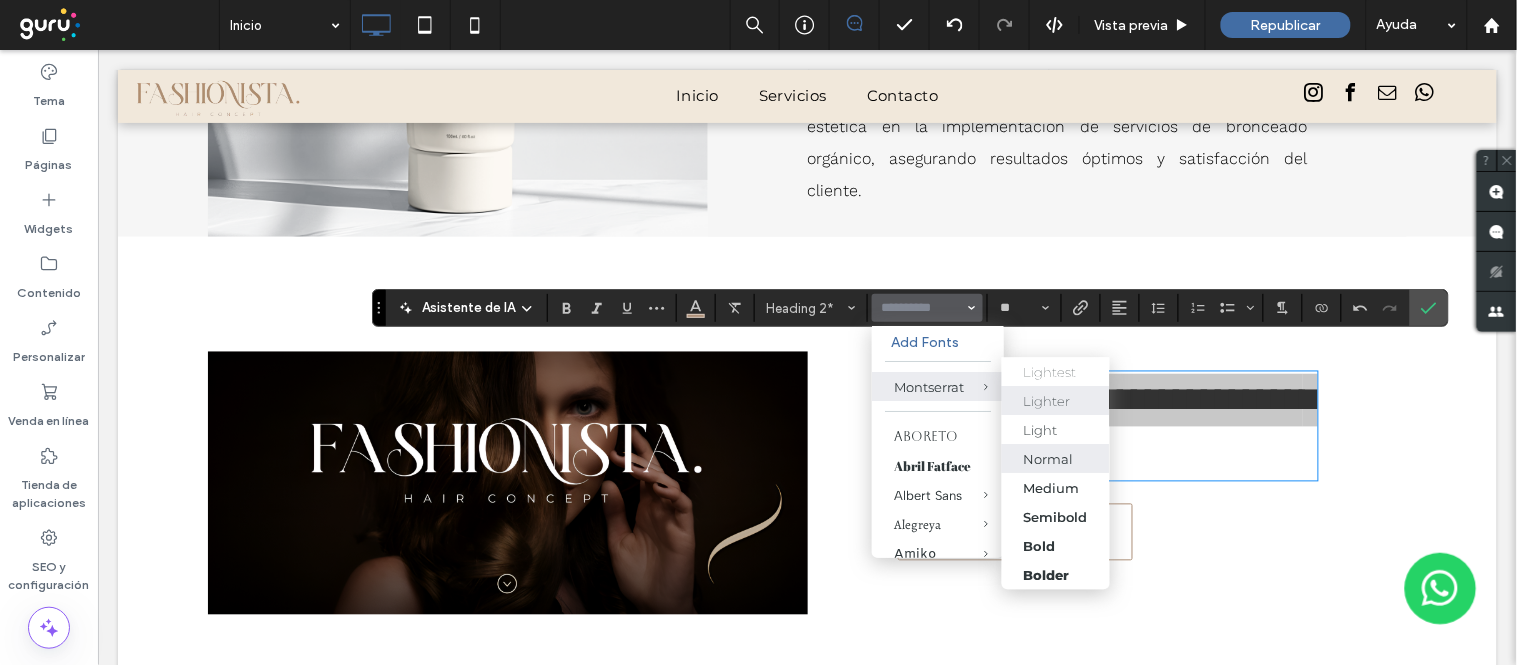 click on "Normal" at bounding box center [1049, 459] 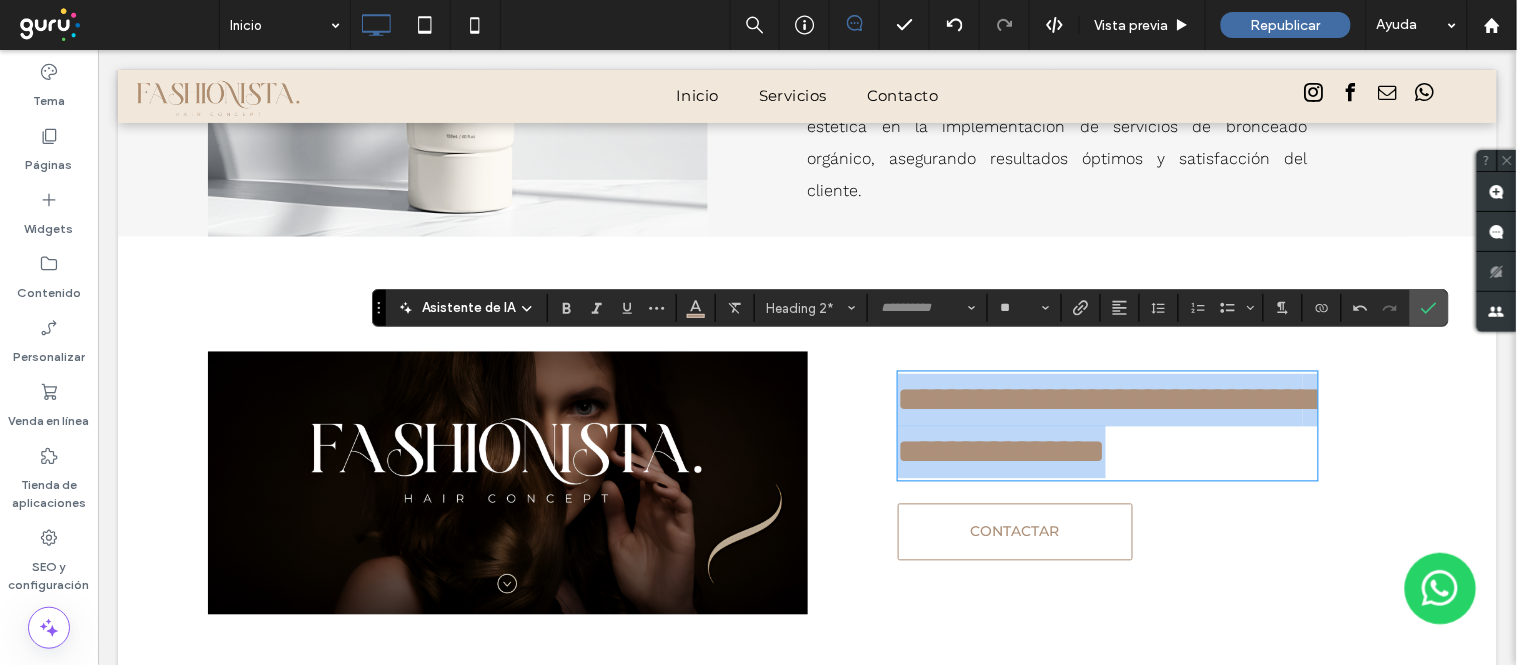 type on "**********" 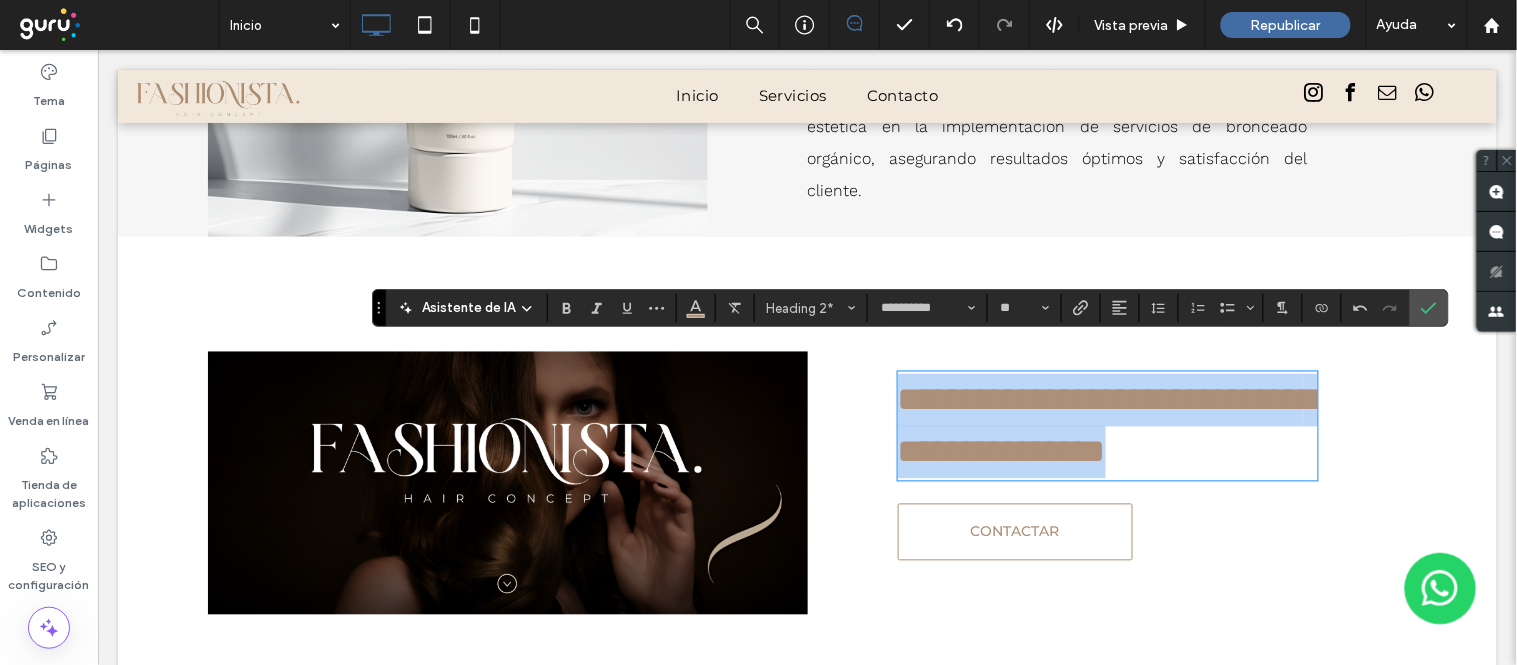 click on "**********" at bounding box center [1106, 425] 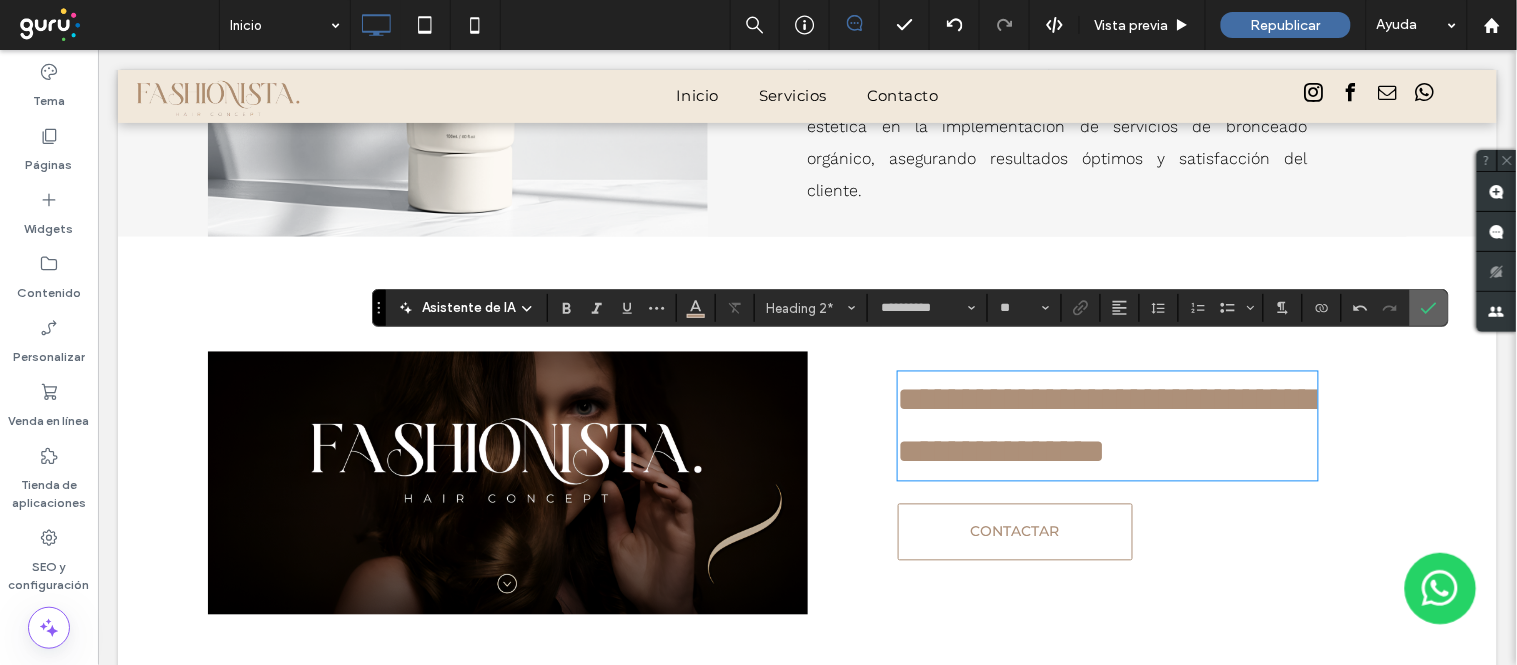 click at bounding box center (1429, 308) 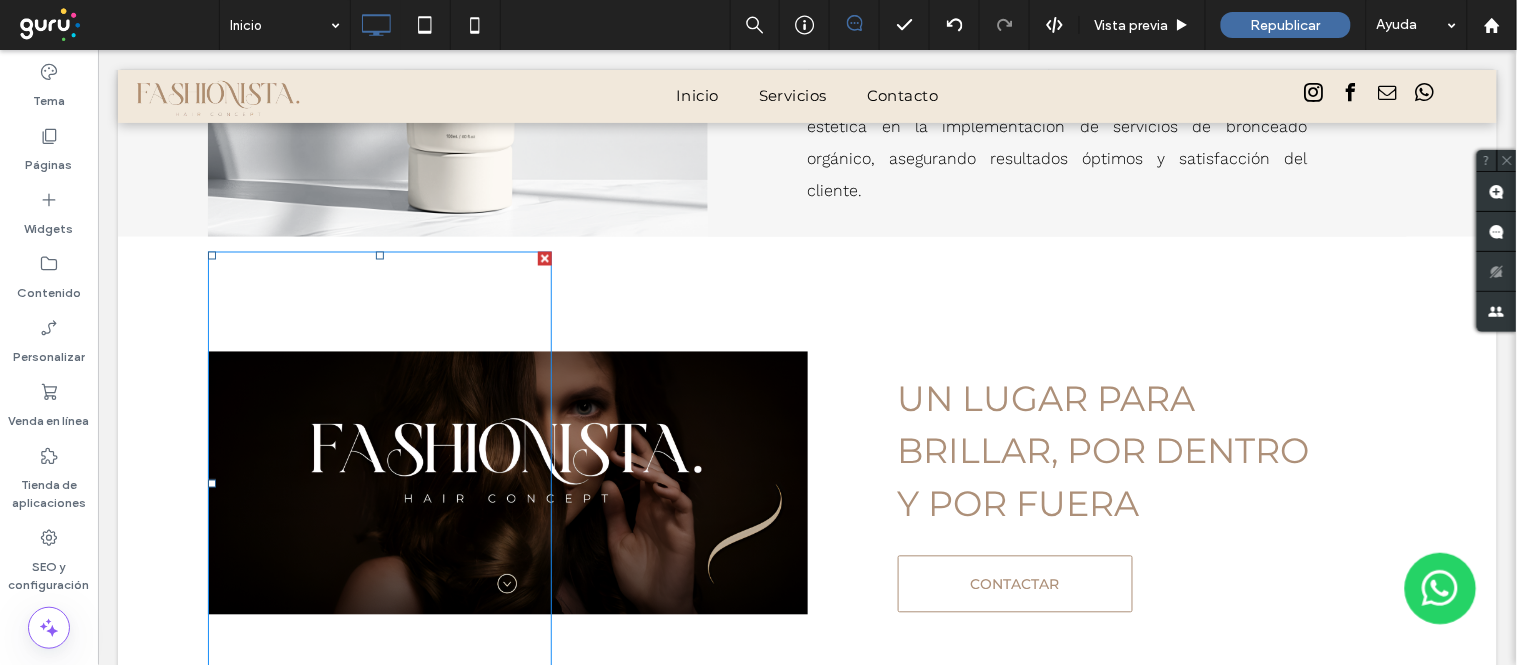 scroll, scrollTop: 2954, scrollLeft: 0, axis: vertical 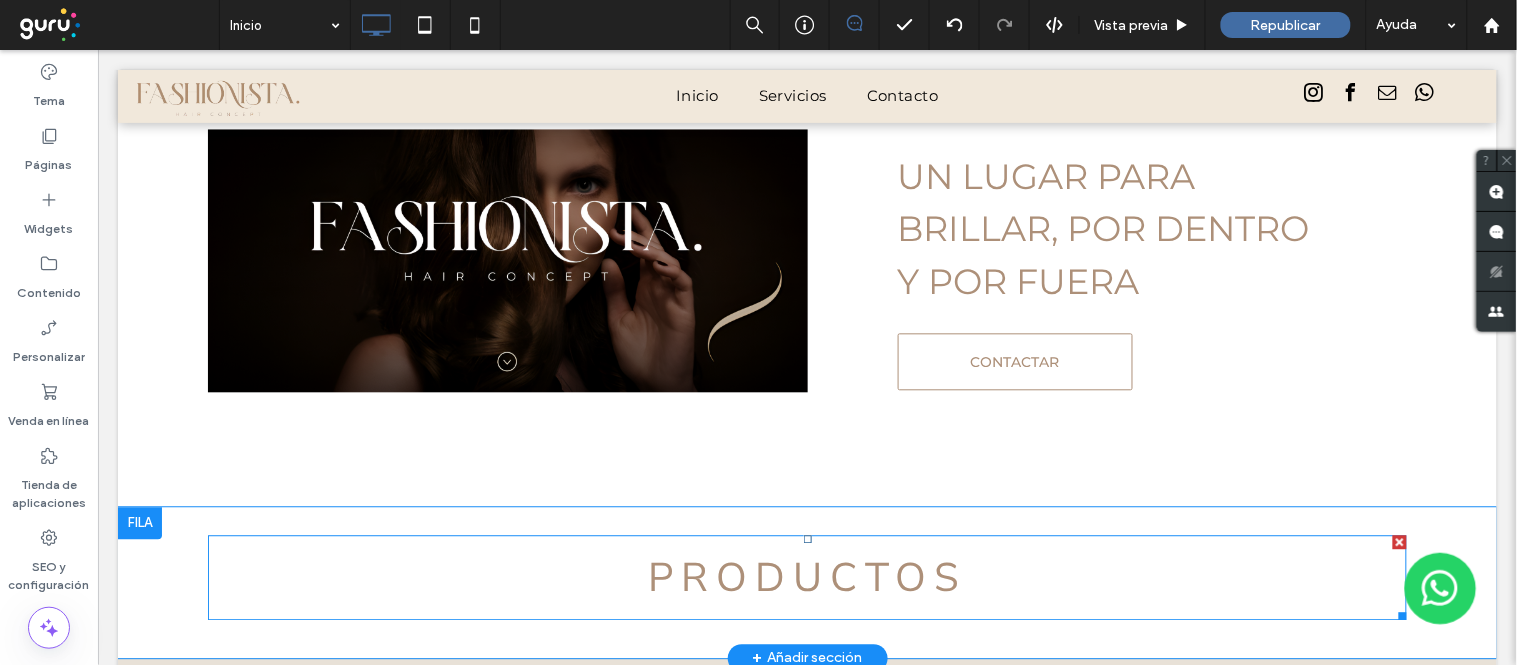 click on "PRODUCTOS" at bounding box center [806, 578] 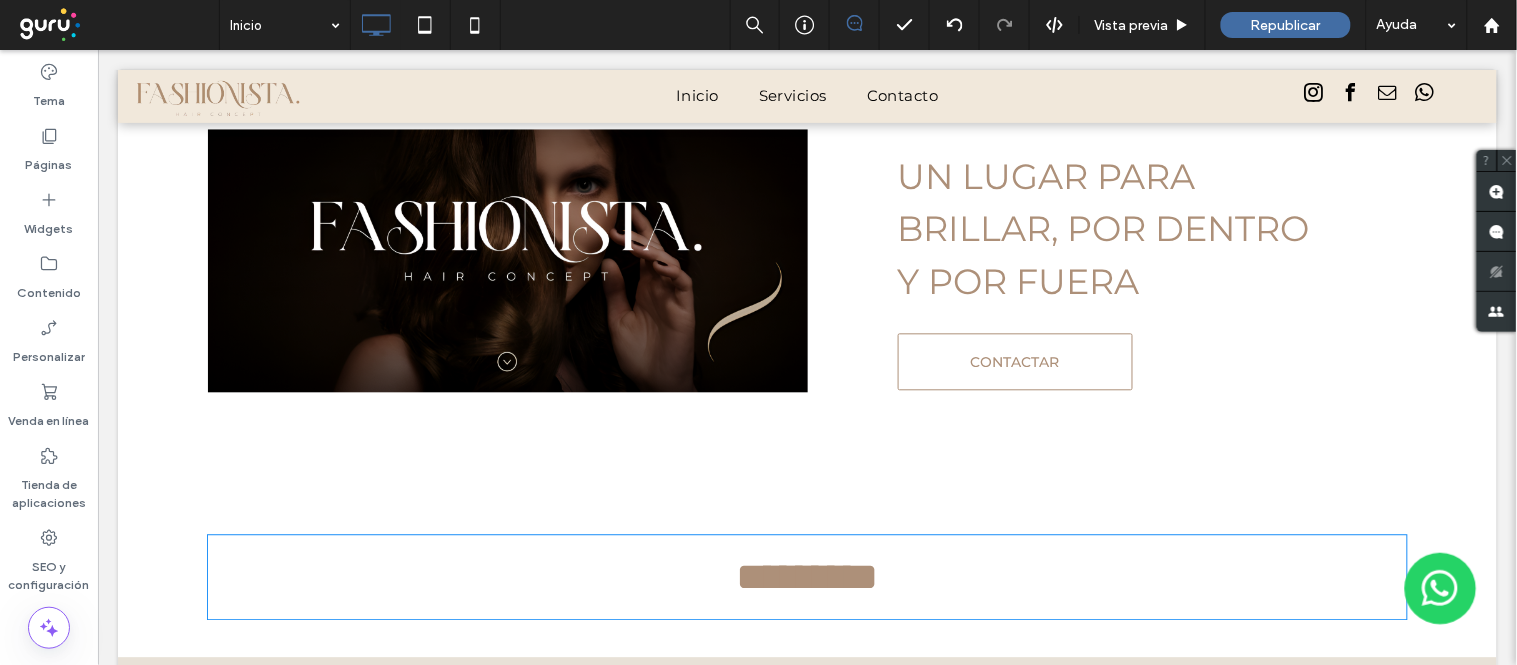 type on "**********" 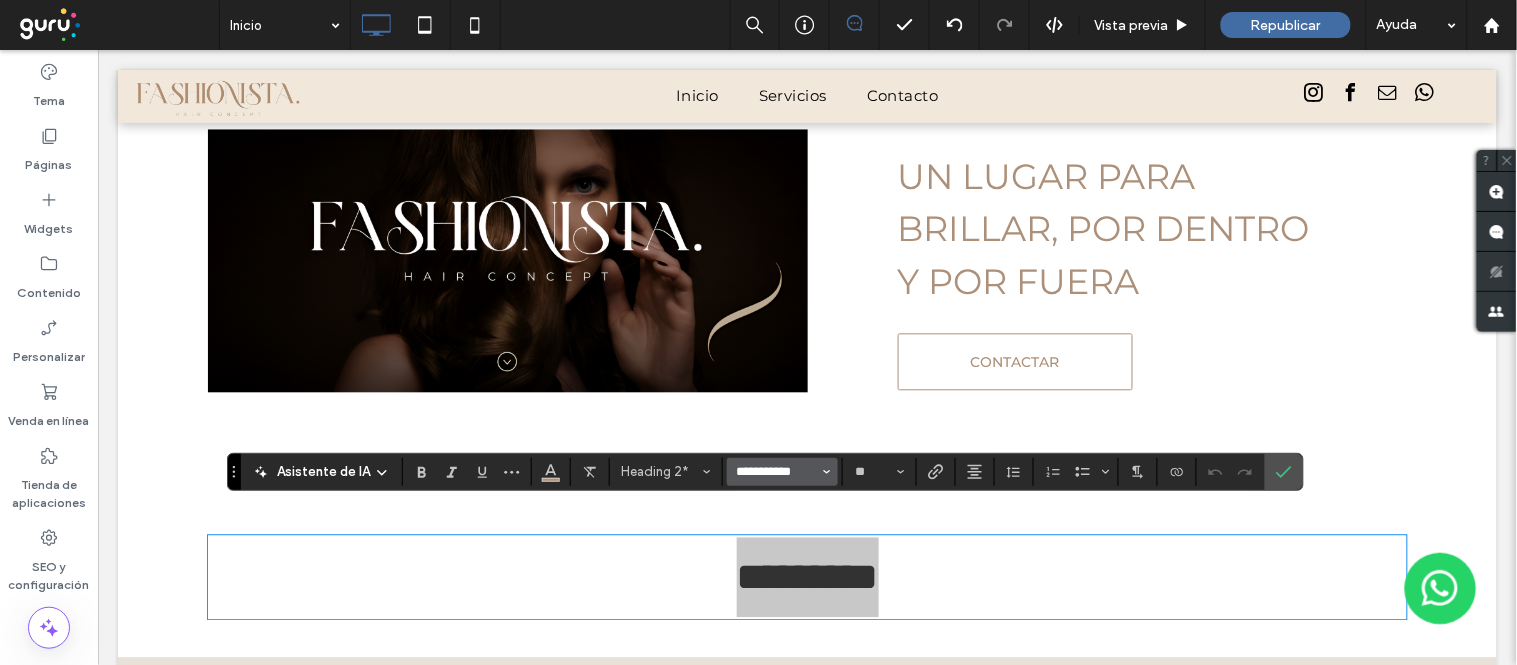 drag, startPoint x: 771, startPoint y: 465, endPoint x: 557, endPoint y: 372, distance: 233.33452 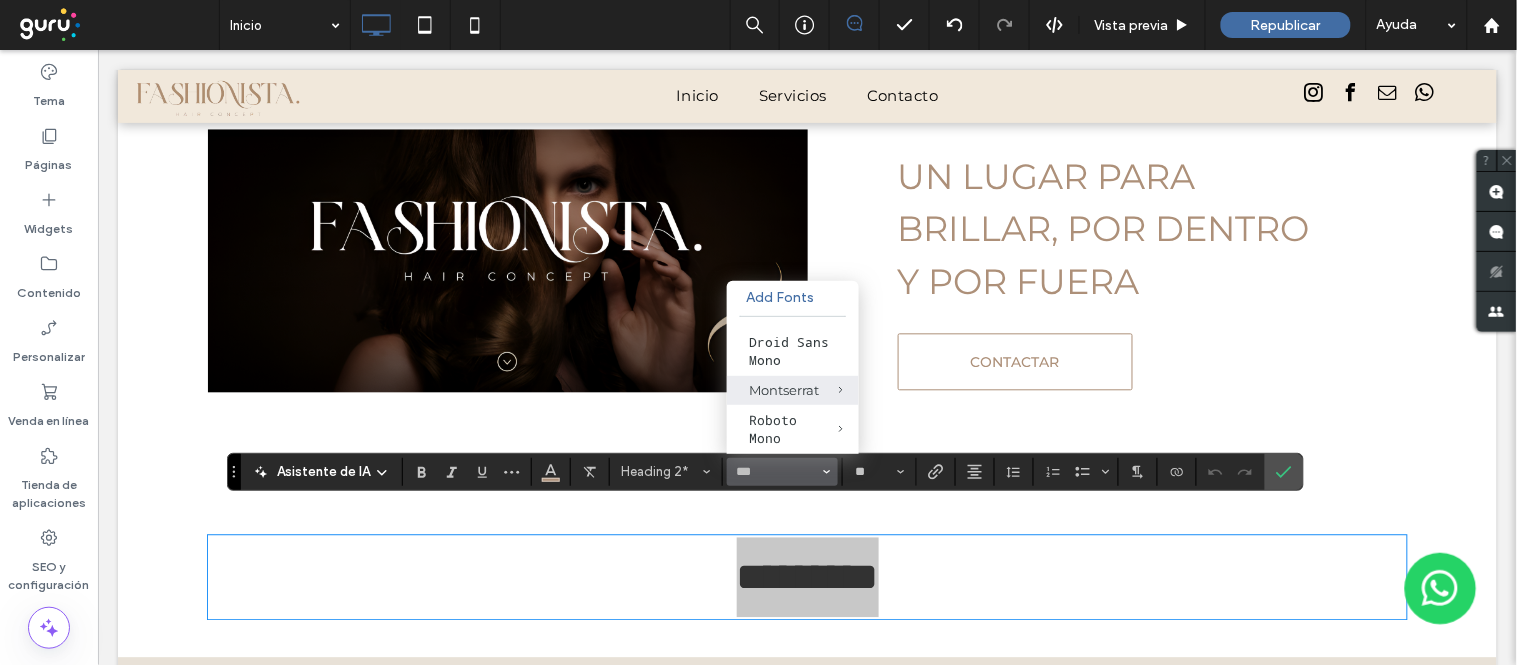 click on "Montserrat" at bounding box center [793, 390] 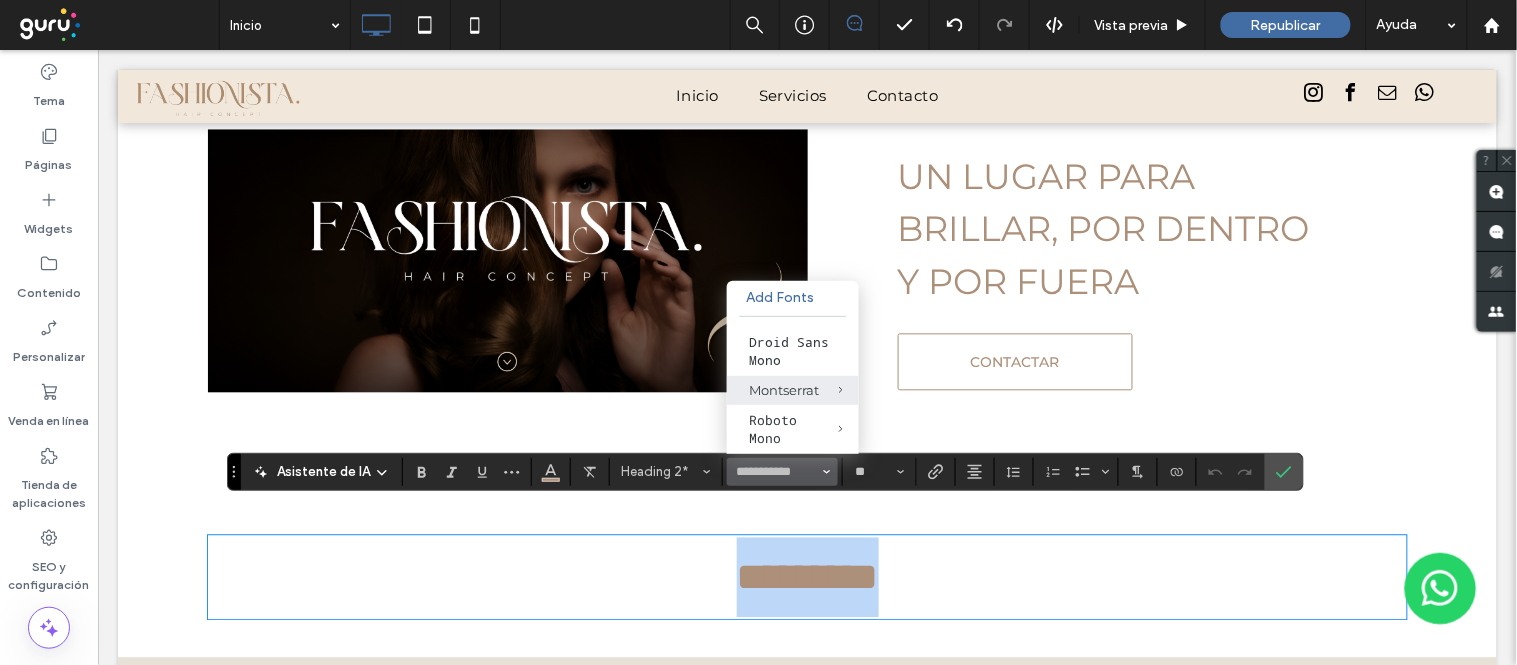 type on "**********" 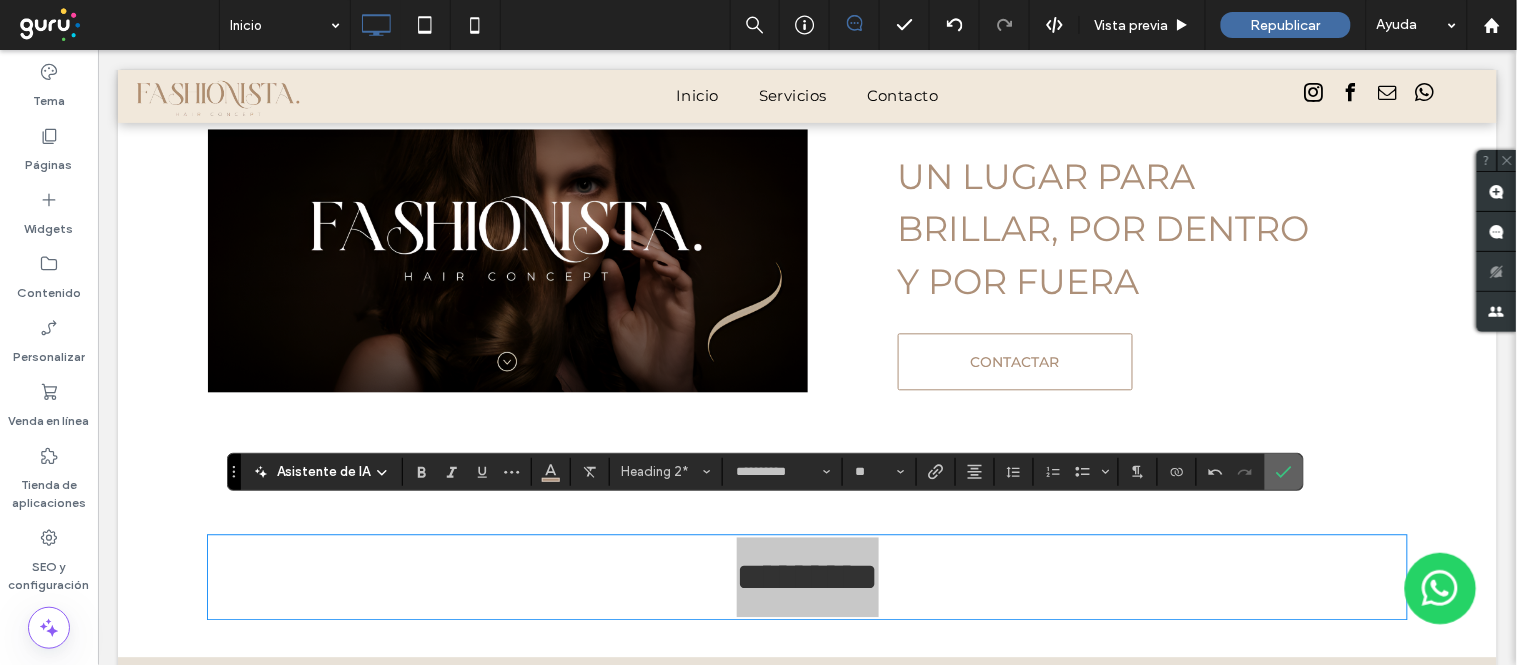 click 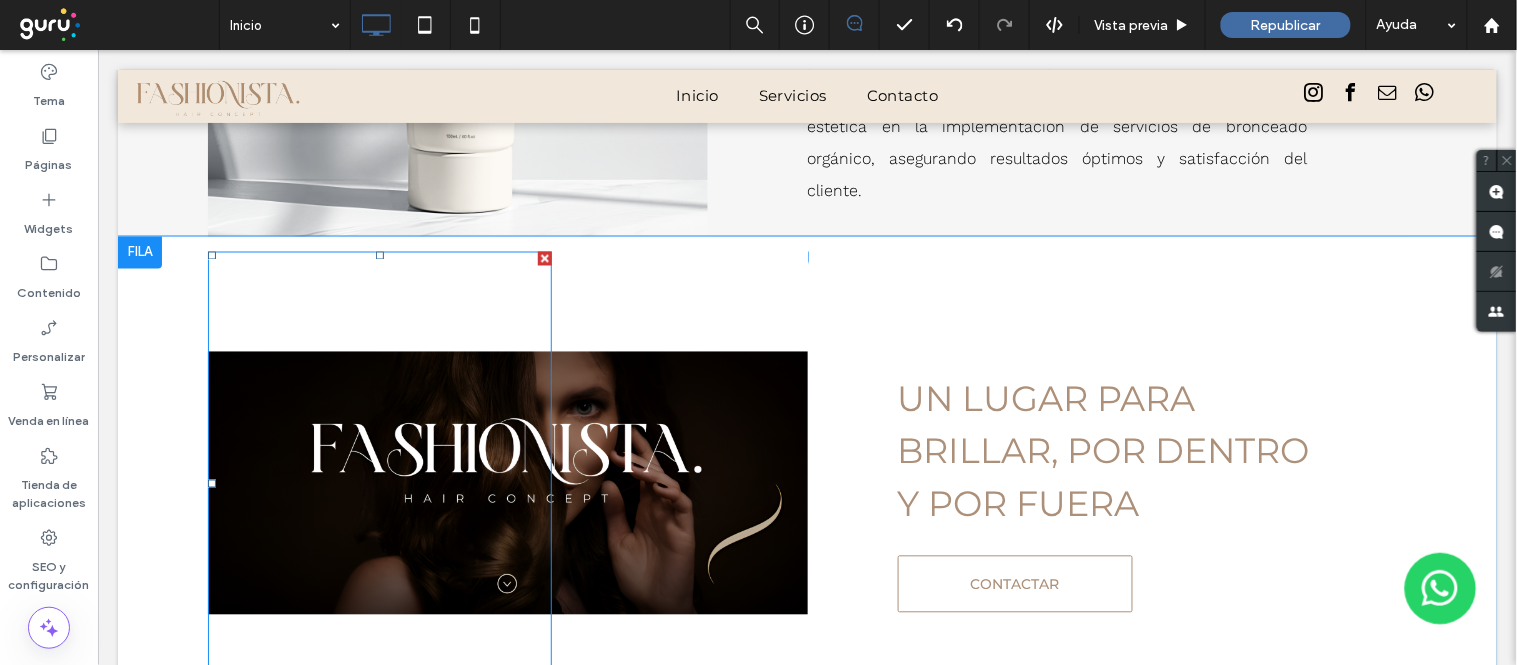 scroll, scrollTop: 3065, scrollLeft: 0, axis: vertical 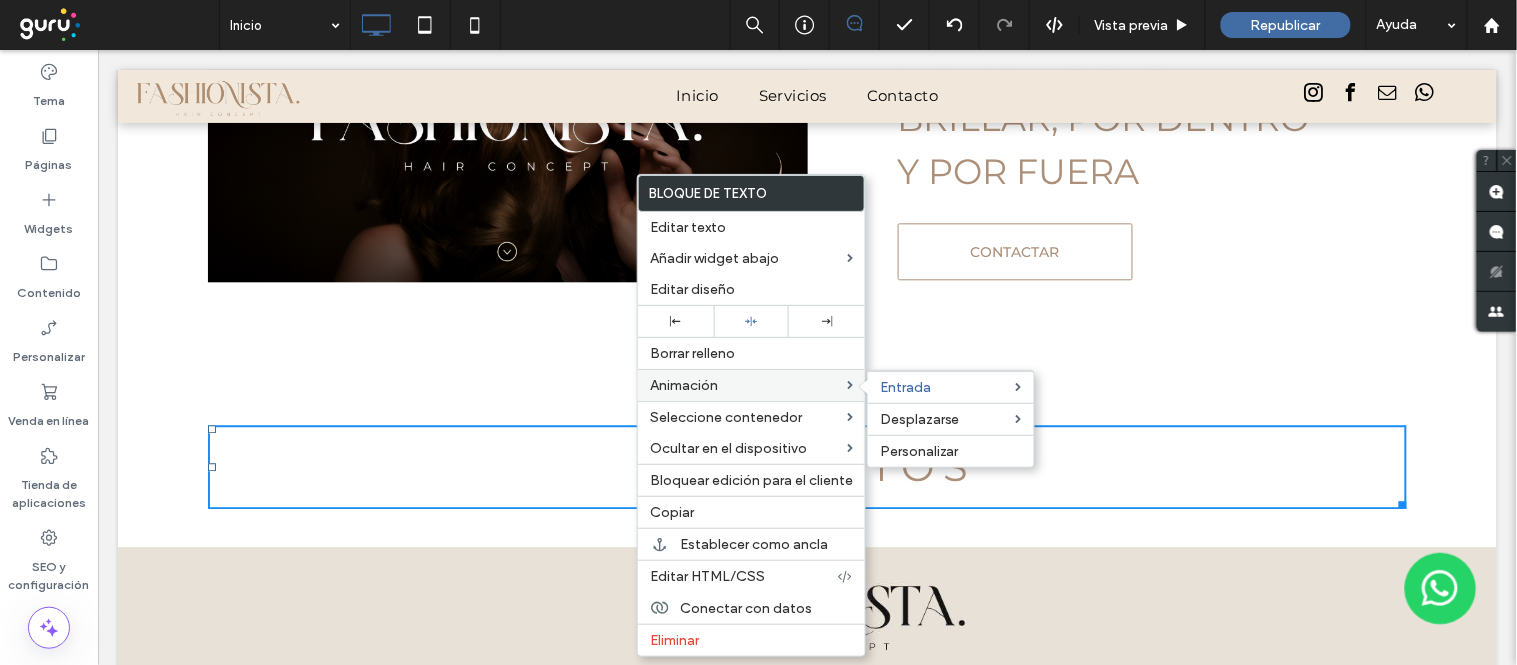 click on "Animación" at bounding box center (684, 385) 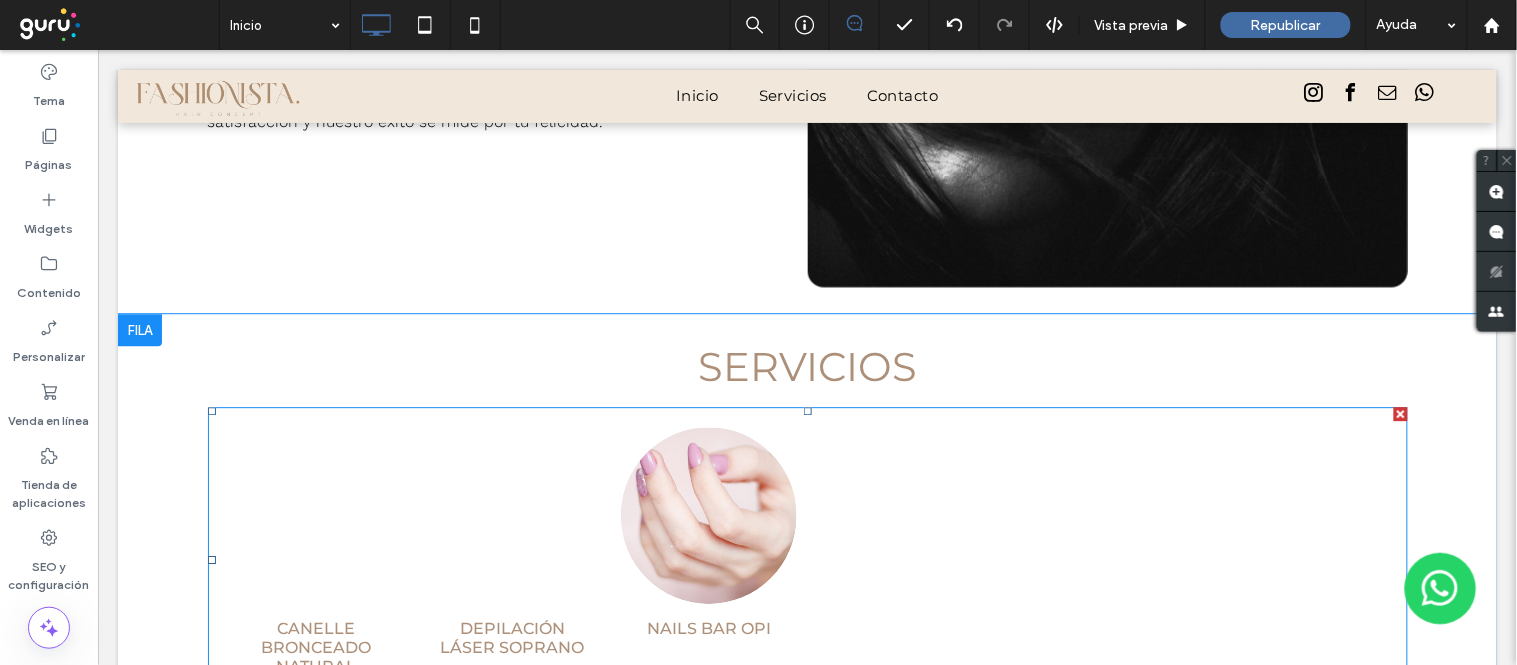 scroll, scrollTop: 1287, scrollLeft: 0, axis: vertical 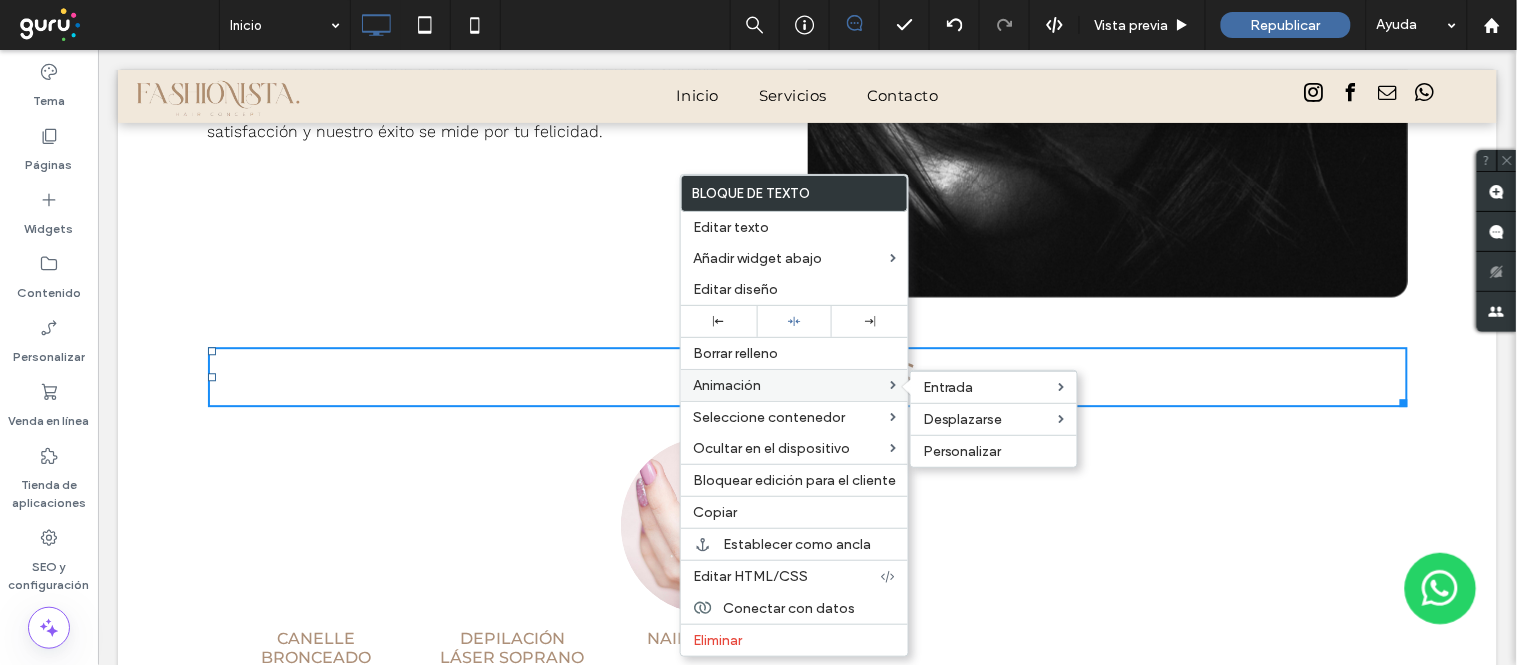 click at bounding box center [911, 387] 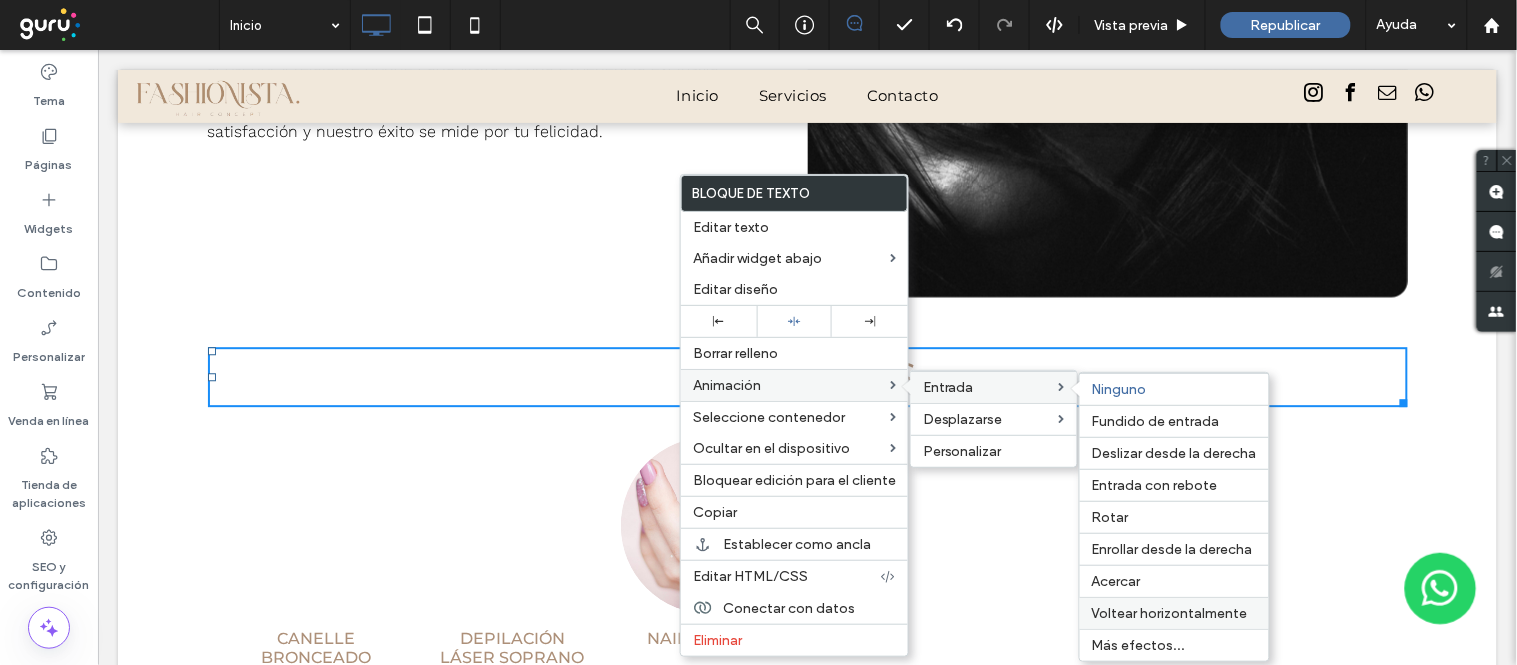 click on "Voltear horizontalmente" at bounding box center (1170, 613) 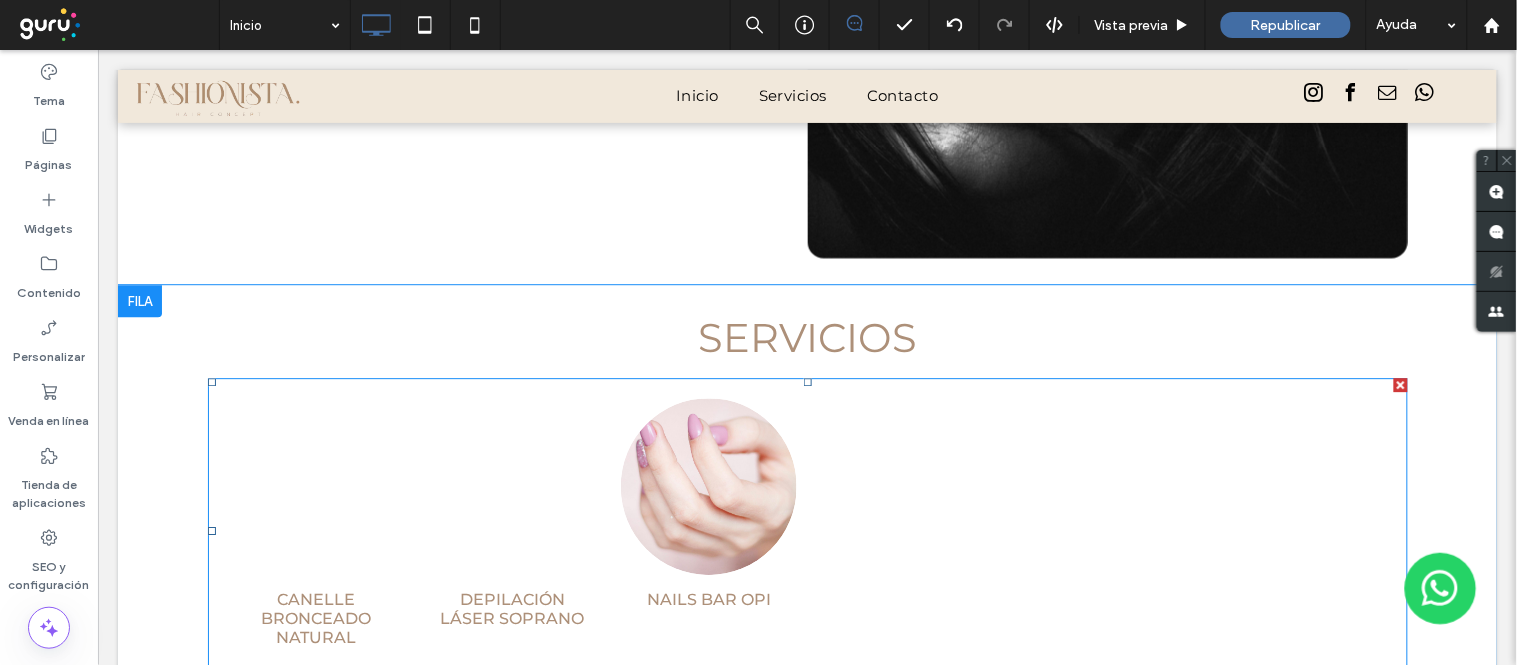 scroll, scrollTop: 1287, scrollLeft: 0, axis: vertical 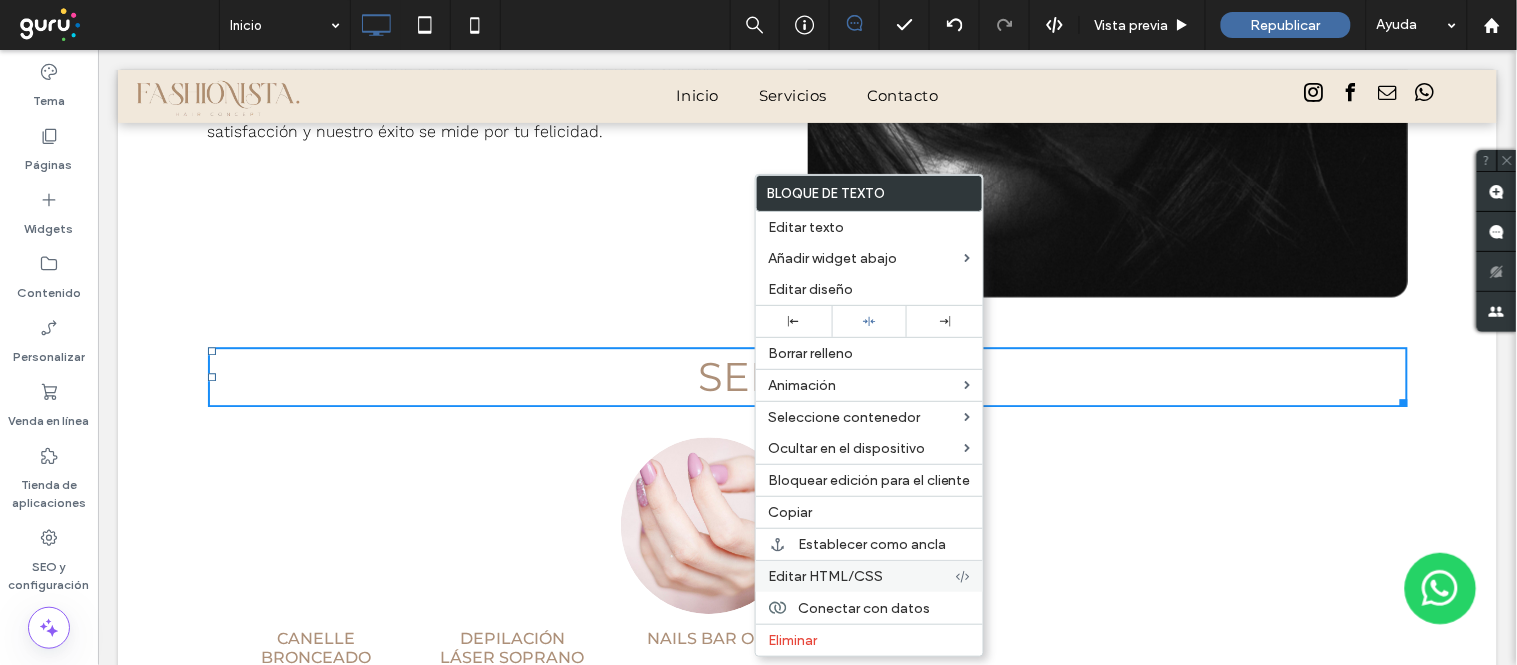 drag, startPoint x: 804, startPoint y: 515, endPoint x: 940, endPoint y: 572, distance: 147.46185 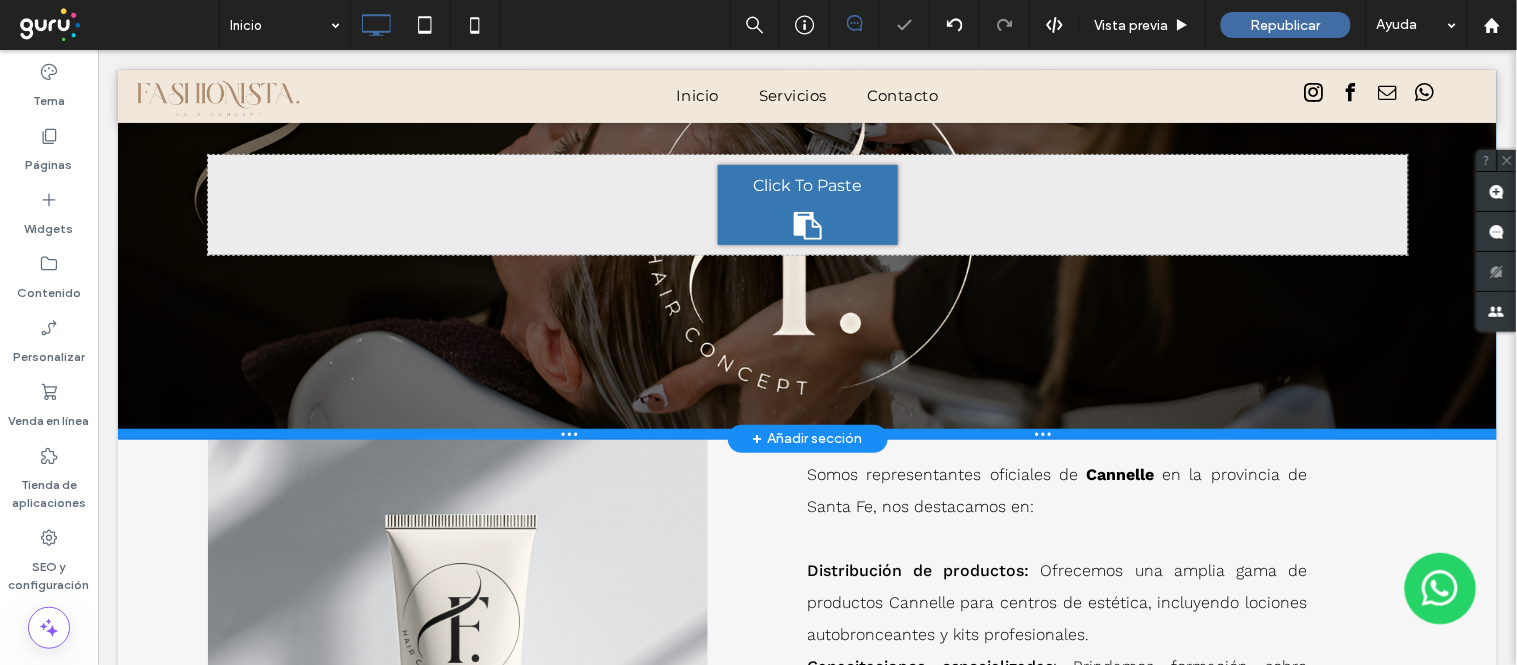 scroll, scrollTop: 2065, scrollLeft: 0, axis: vertical 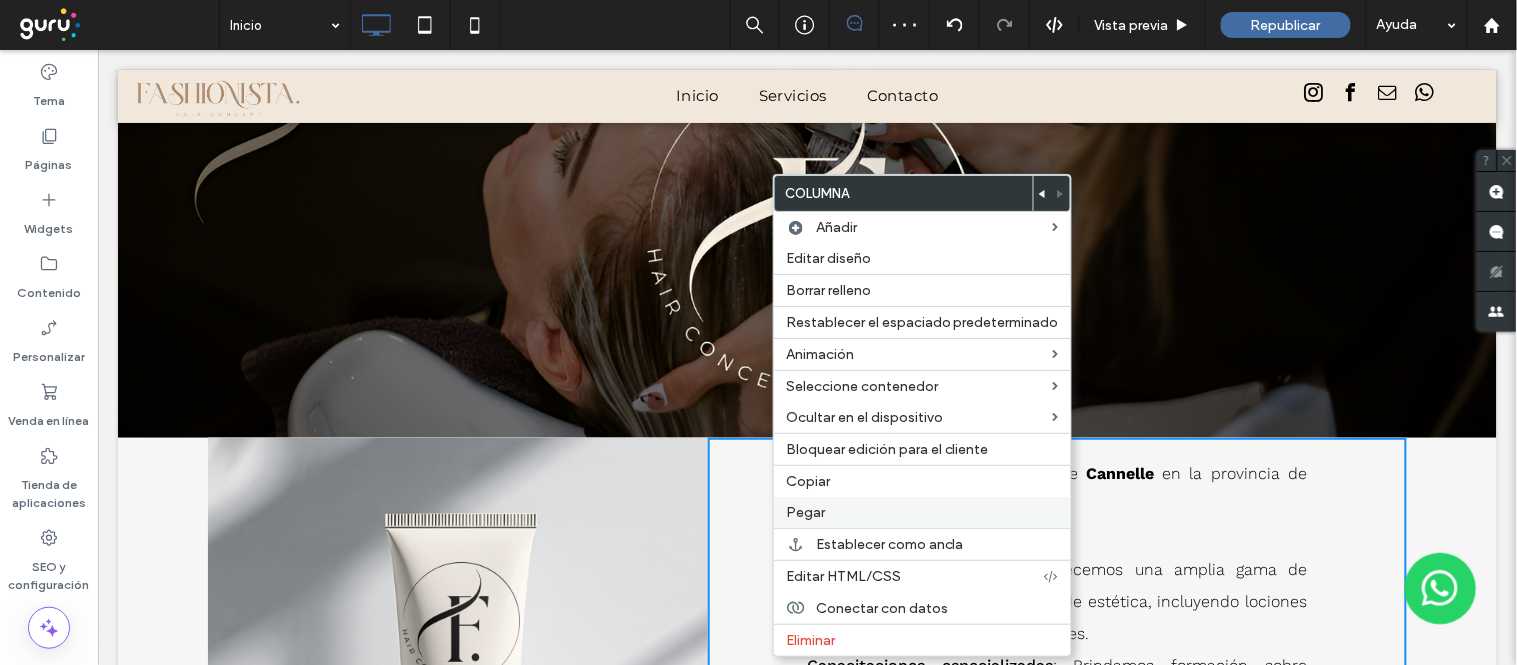 click on "Pegar" at bounding box center (805, 512) 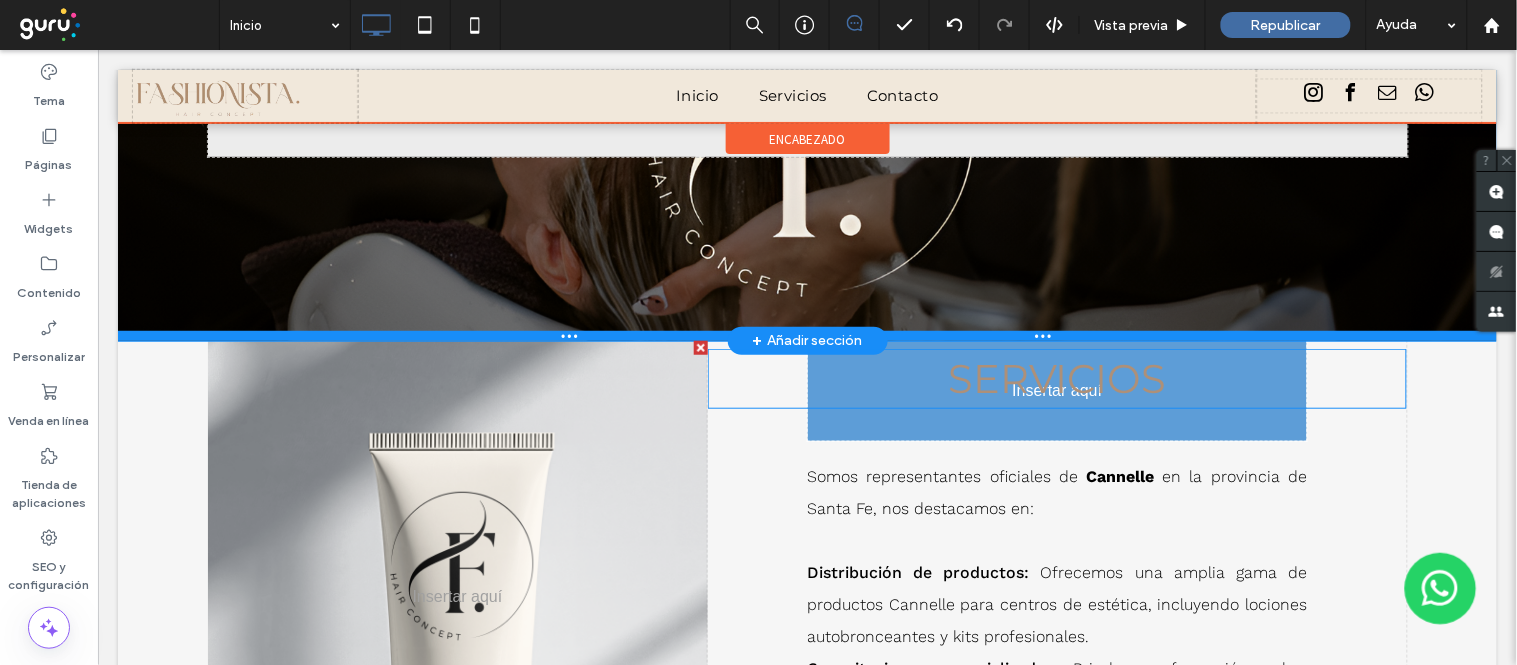 scroll, scrollTop: 2132, scrollLeft: 0, axis: vertical 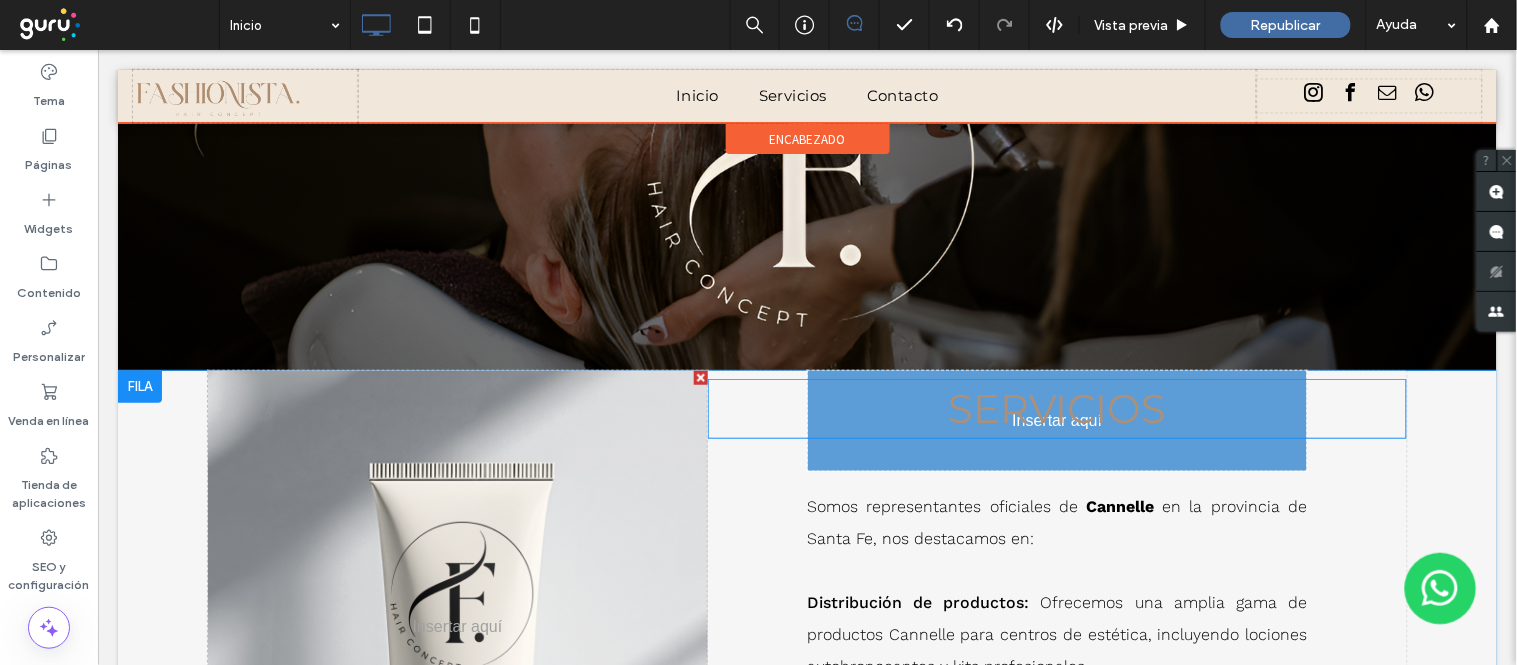drag, startPoint x: 1000, startPoint y: 497, endPoint x: 965, endPoint y: 494, distance: 35.128338 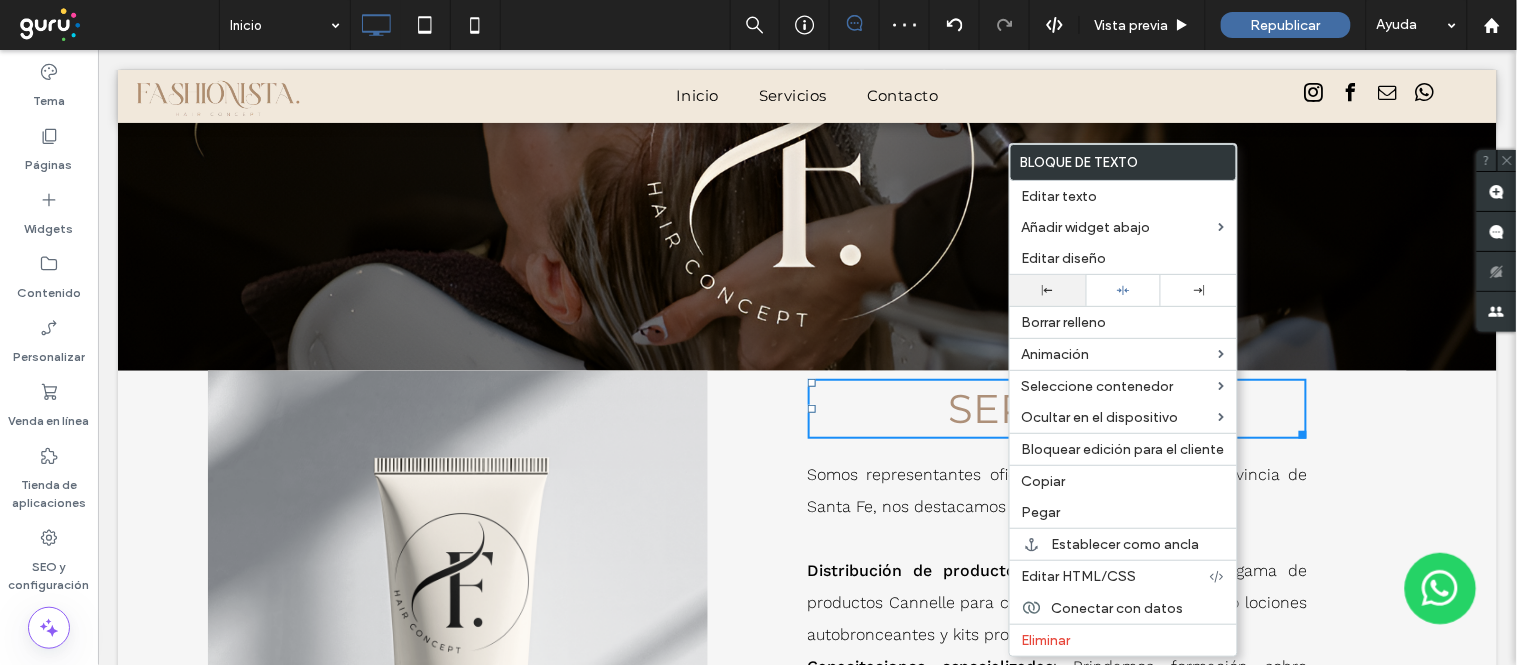 click at bounding box center [1048, 290] 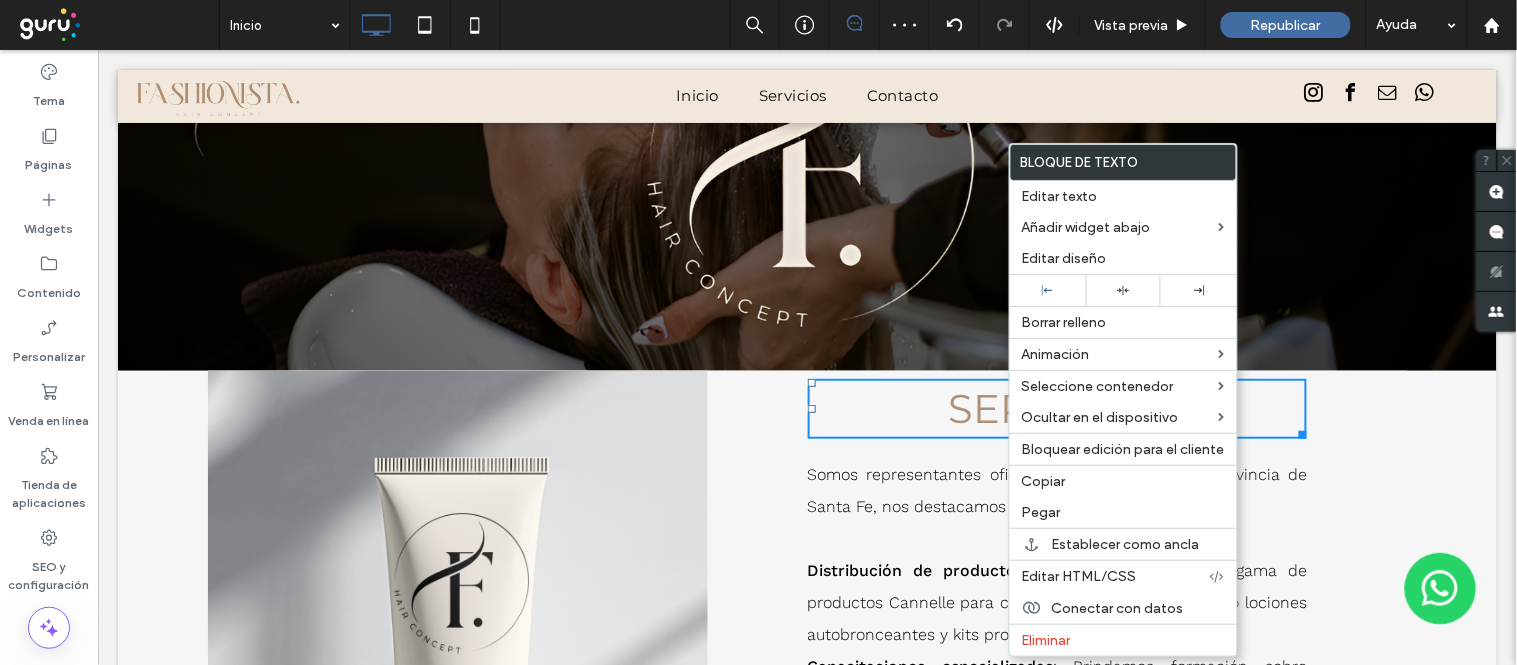 click on "Servicios
Somos representantes oficiales de   Cannelle   en la provincia de Santa Fe, nos destacamos en: Distribución de productos:   Ofrecemos una amplia gama de productos Cannelle para centros de estética, incluyendo lociones autobronceantes y kits profesionales.​ Capacitaciones especializadas : Brindamos formación sobre técnicas de aplicación y uso de productos Cannelle para profesionales del cuidado de la piel.​ Asesoramiento personalizado : Acompañamos a los centros de estética en la implementación de servicios de bronceado orgánico, asegurando resultados óptimos y satisfacción del cliente. Click To Paste" at bounding box center [1057, 637] 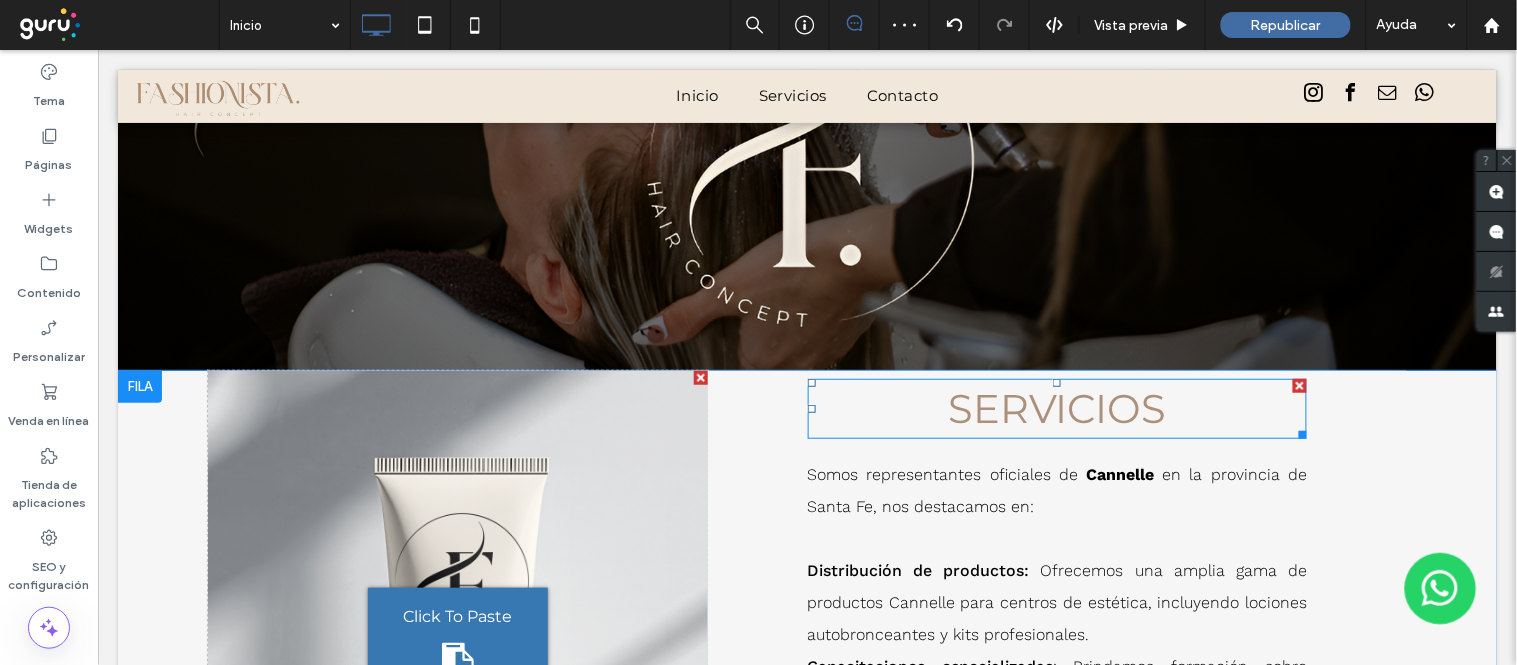 click on "Servicios" at bounding box center (1056, 407) 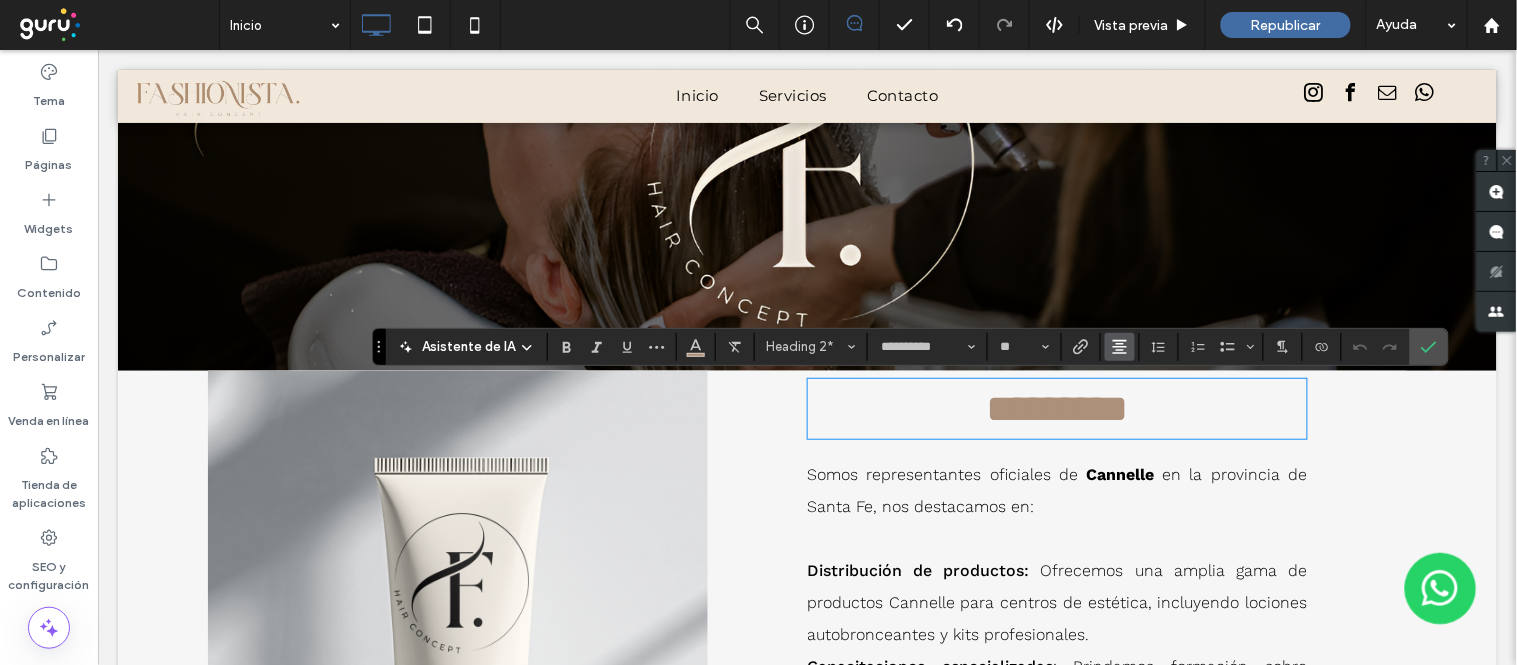 click 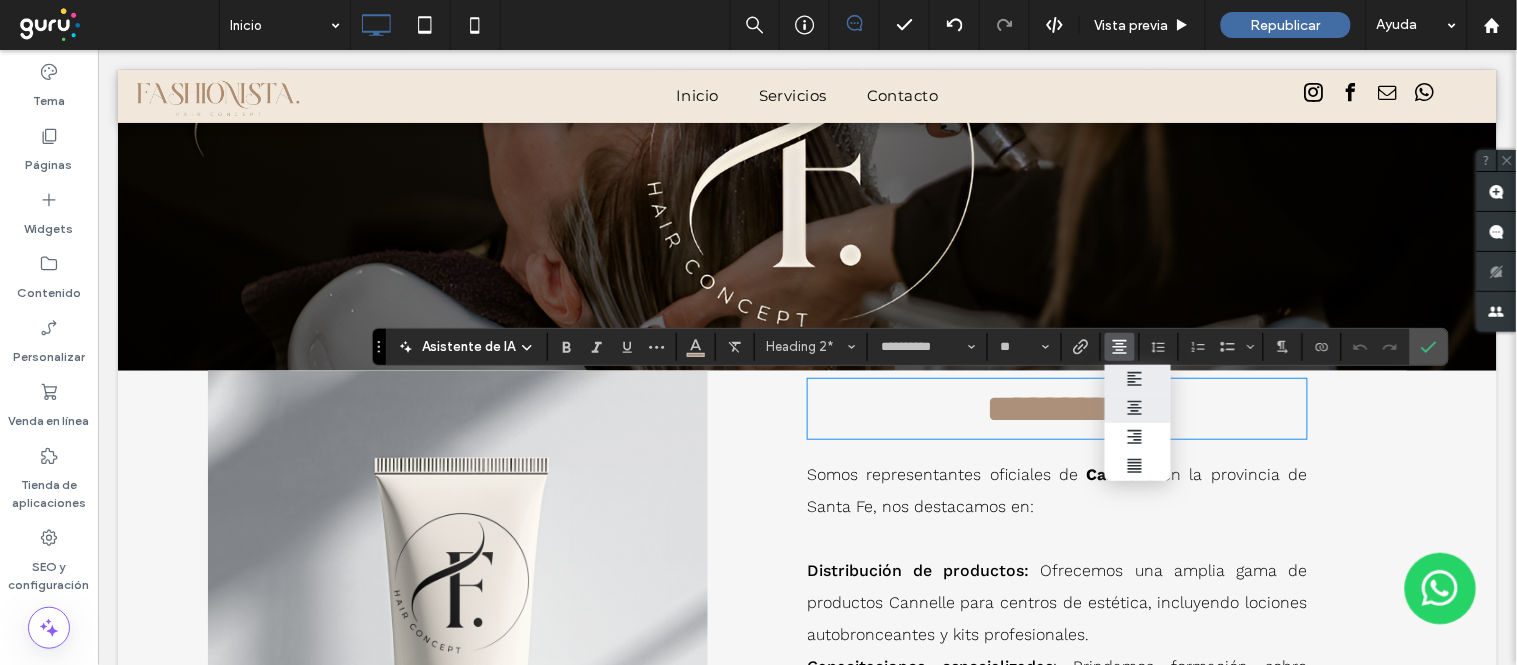 click 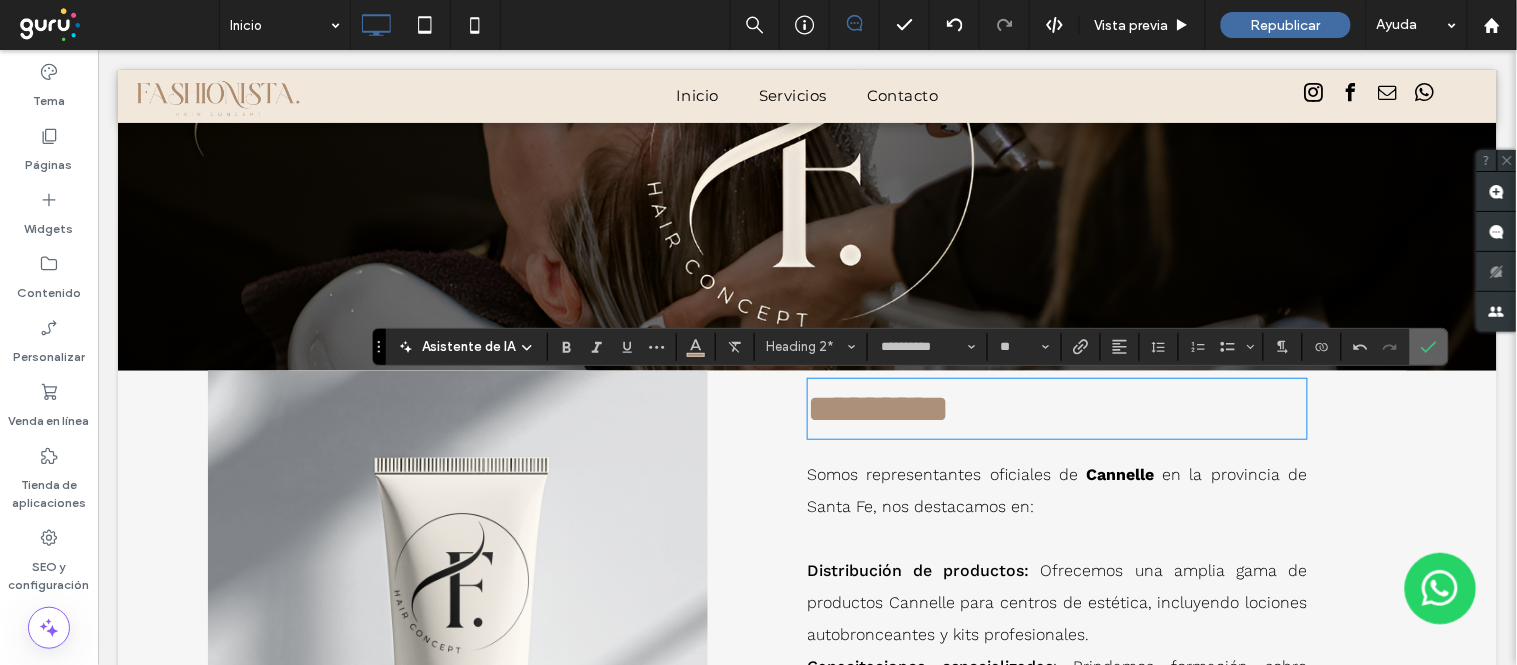 click at bounding box center [1429, 347] 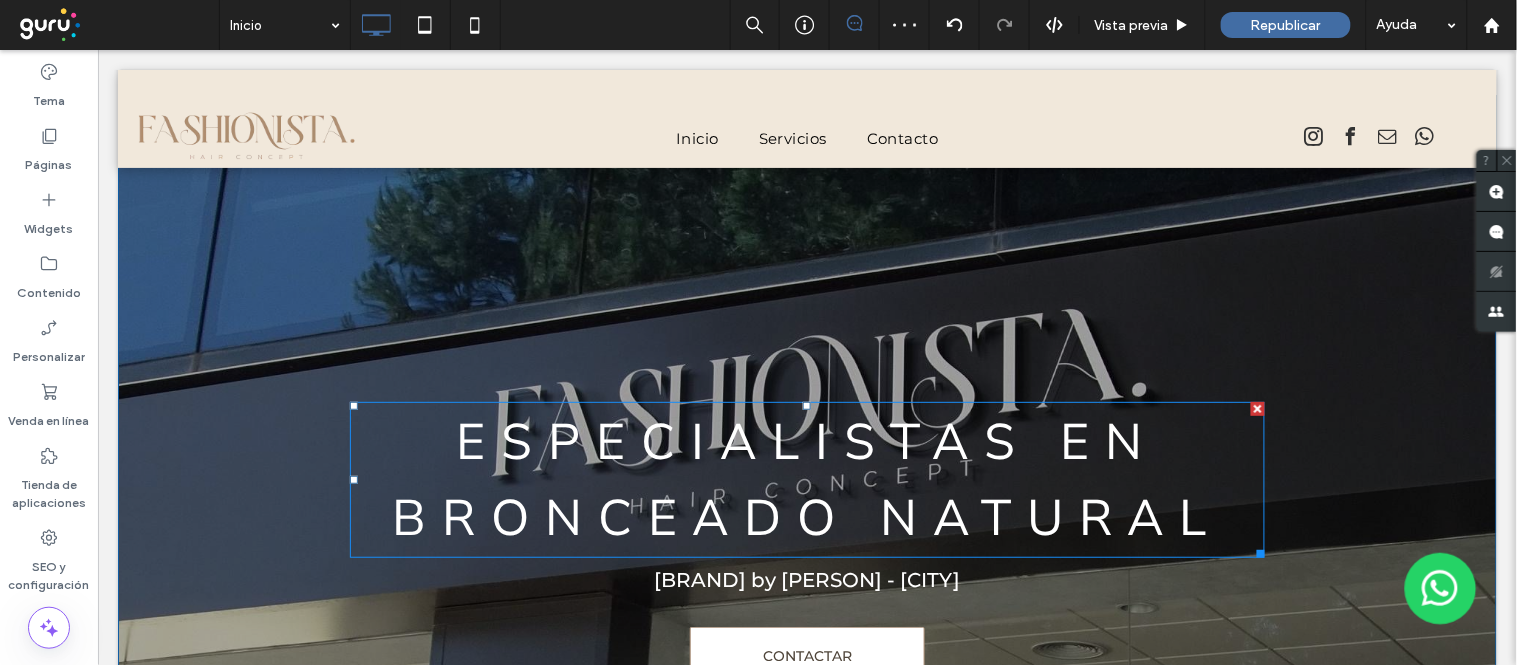 scroll, scrollTop: 0, scrollLeft: 0, axis: both 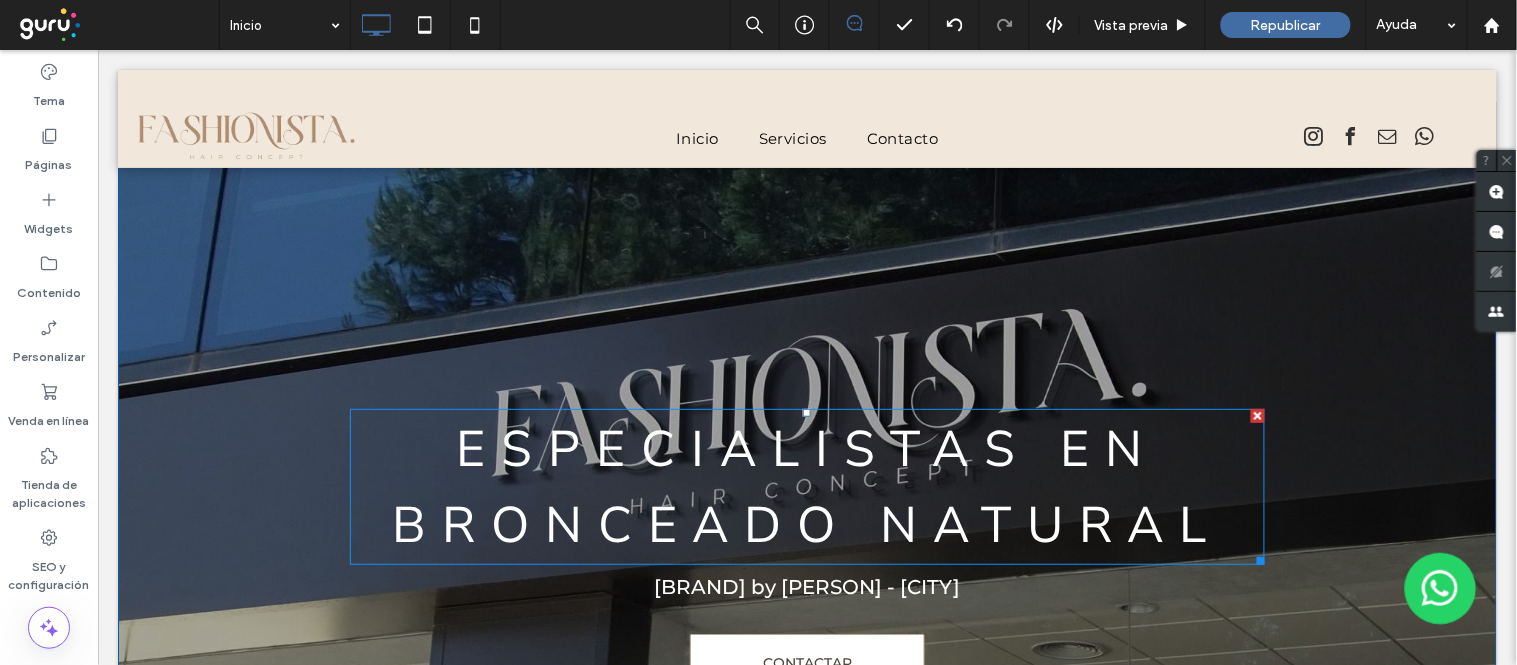 click on "ESPECIALISTAS EN BRONCEADO NATURAL" at bounding box center (806, 486) 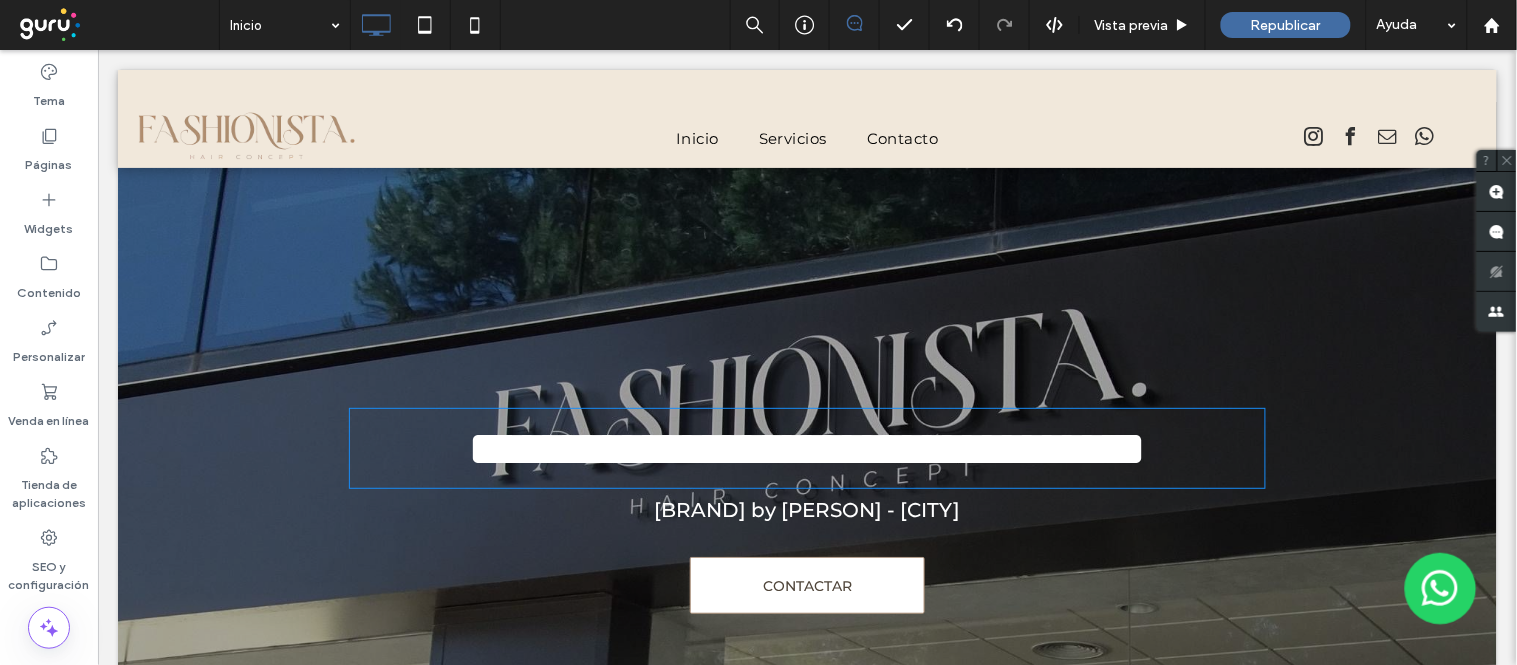 type on "**********" 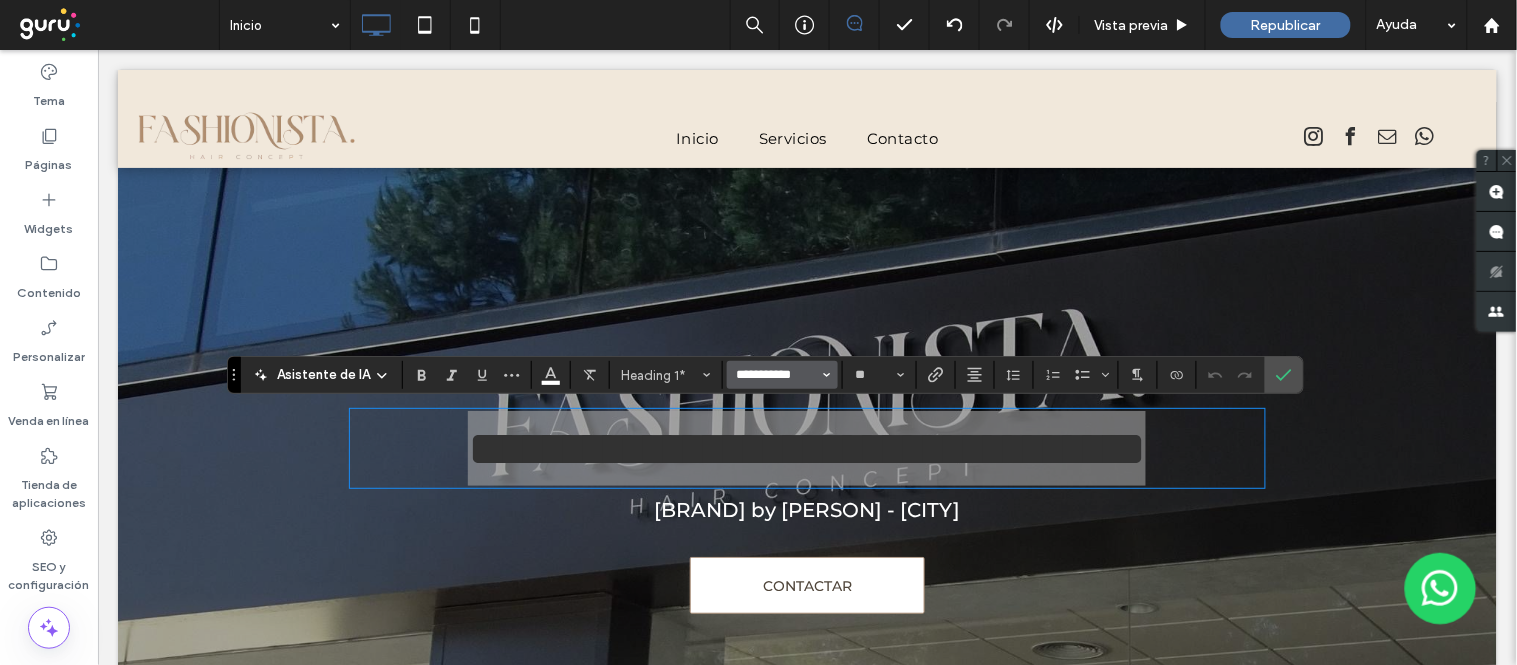 drag, startPoint x: 766, startPoint y: 375, endPoint x: 675, endPoint y: 290, distance: 124.52309 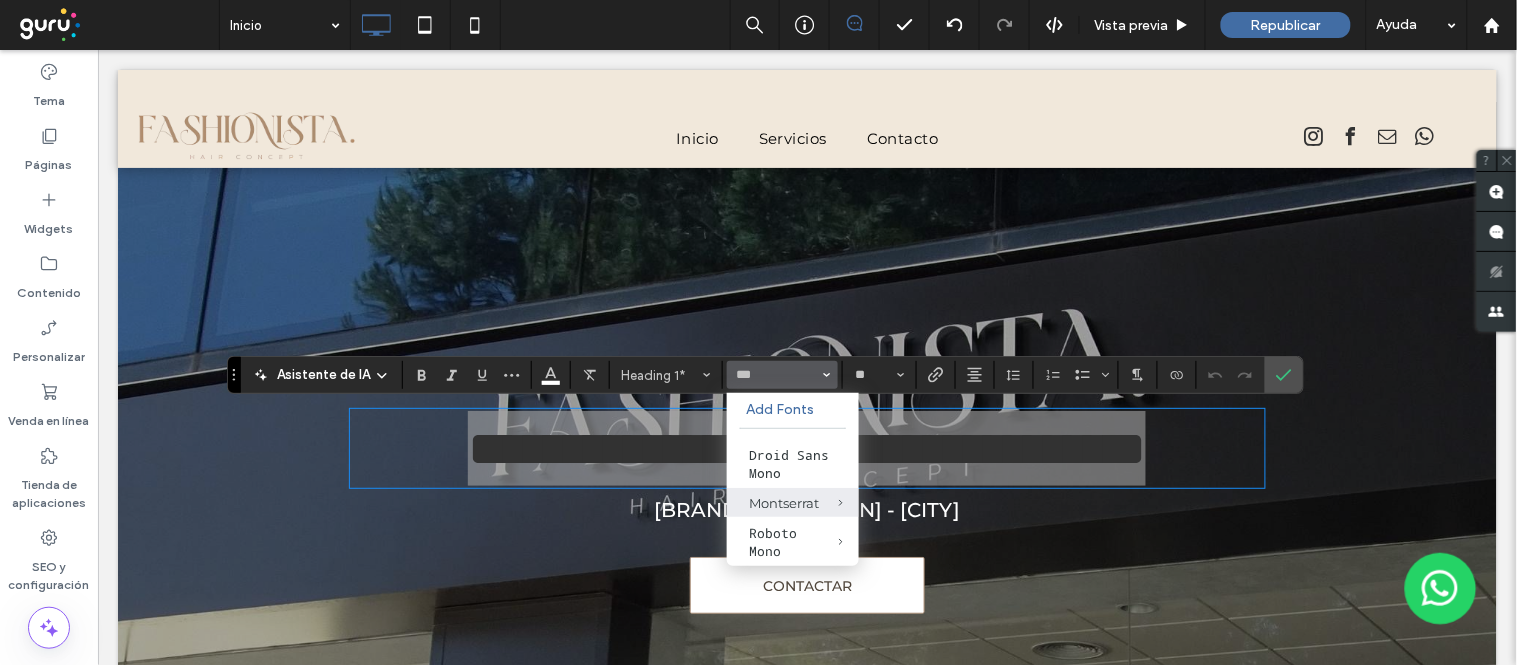 click on "Montserrat" at bounding box center [793, 503] 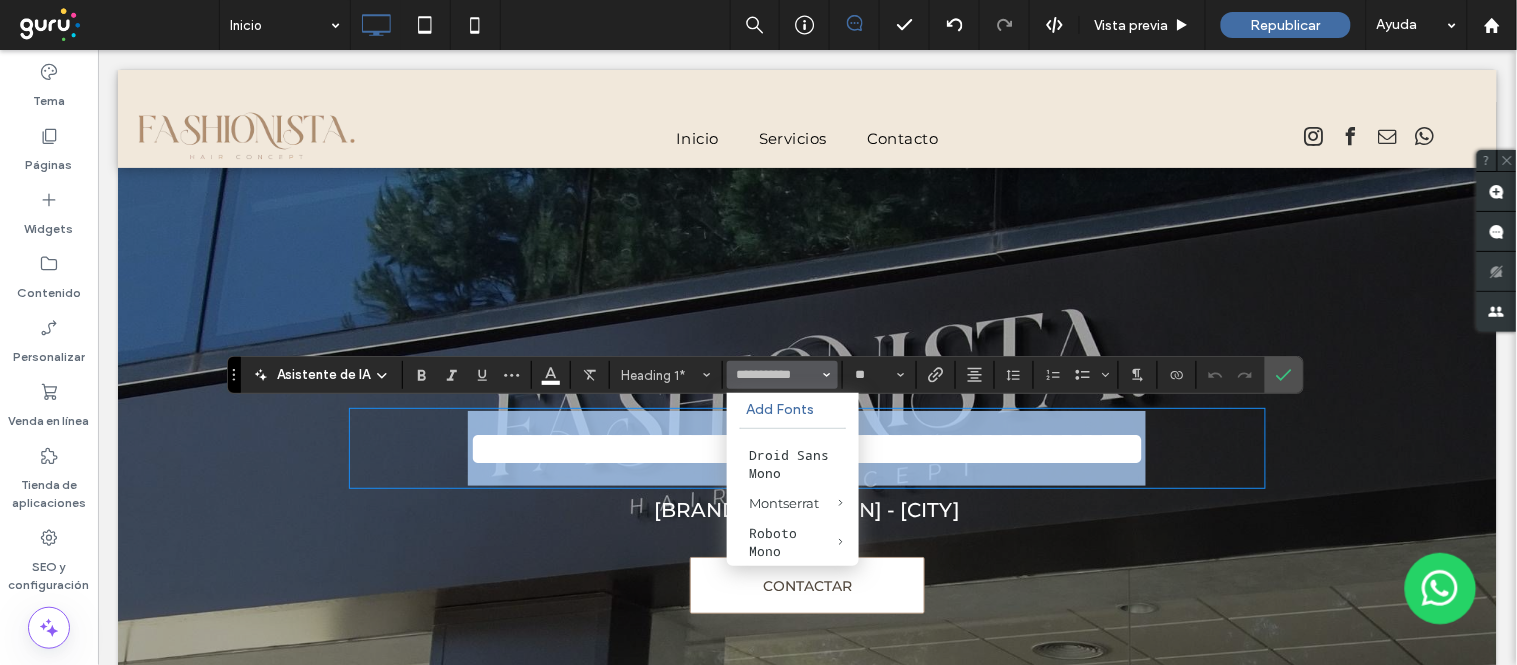 type on "**********" 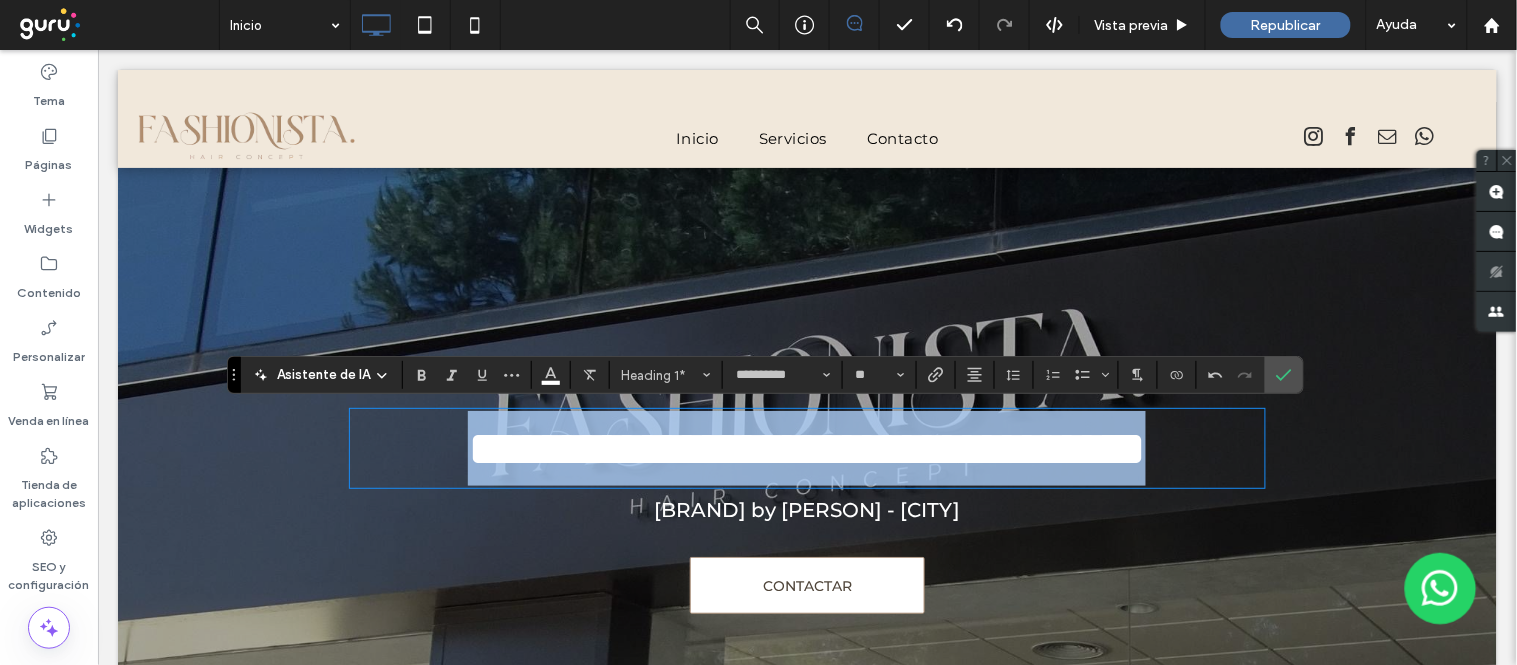 click on "**********" at bounding box center [807, 447] 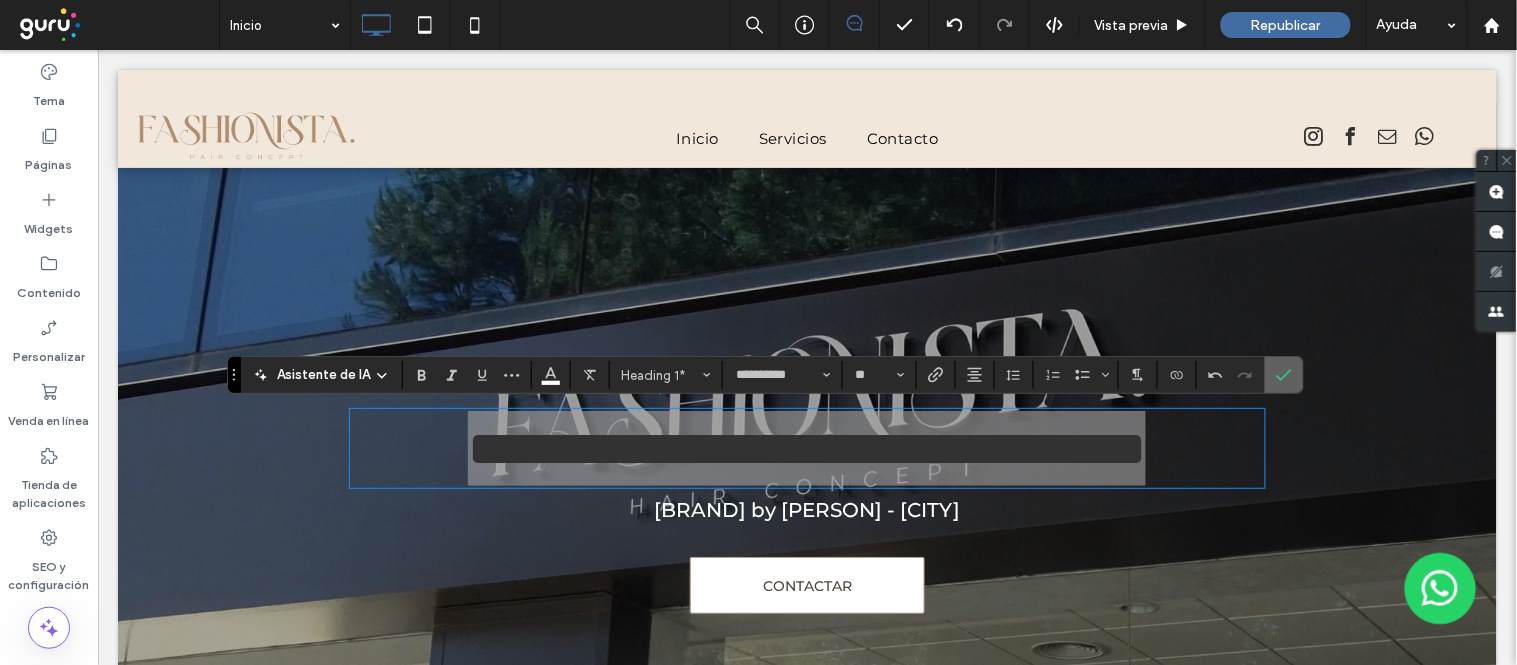 click 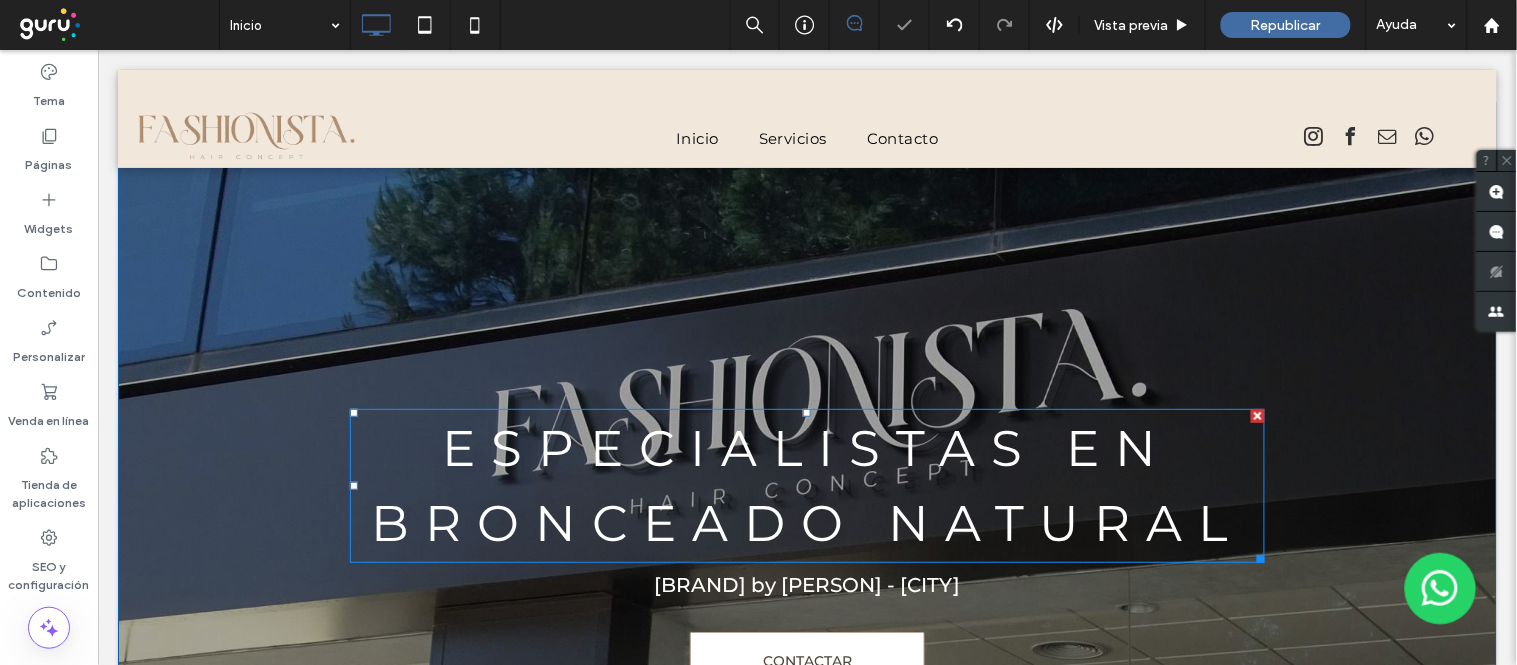 click on "ESPECIALISTAS EN BRONCEADO NATURAL" at bounding box center (806, 485) 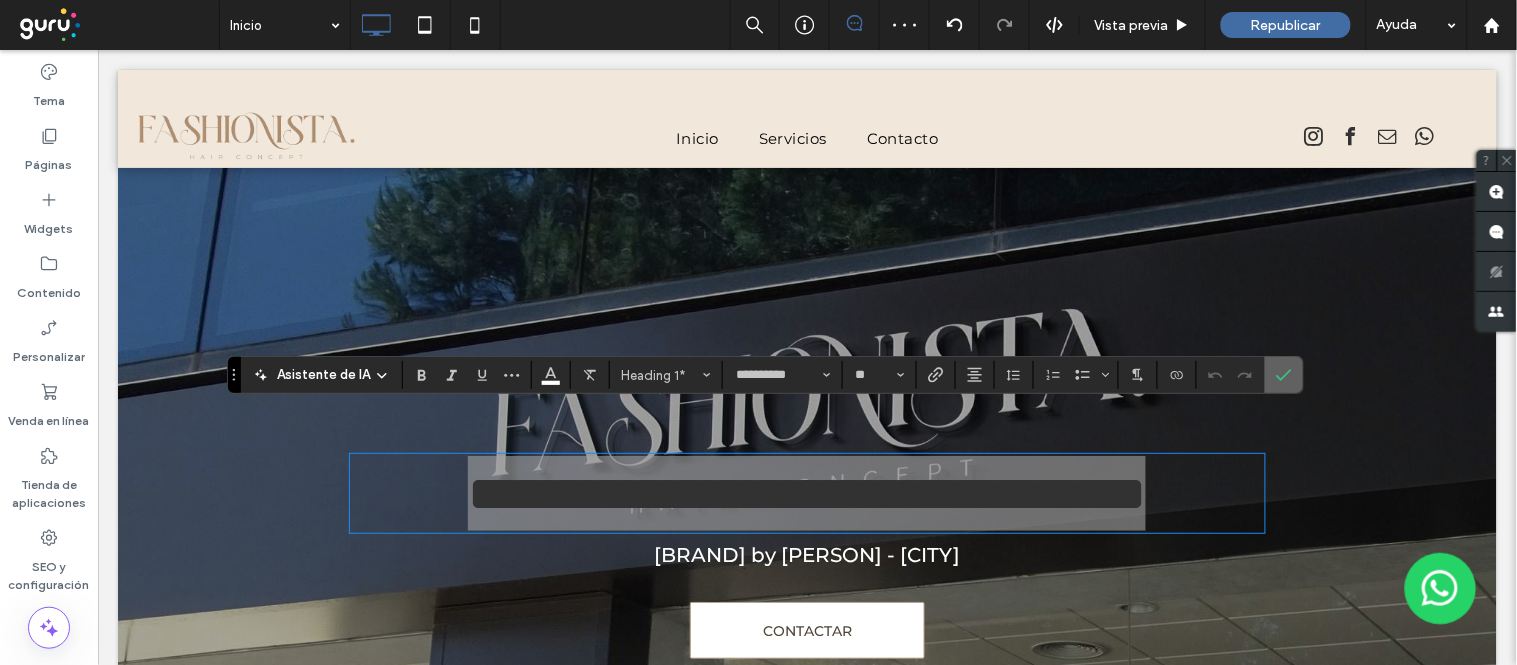 click 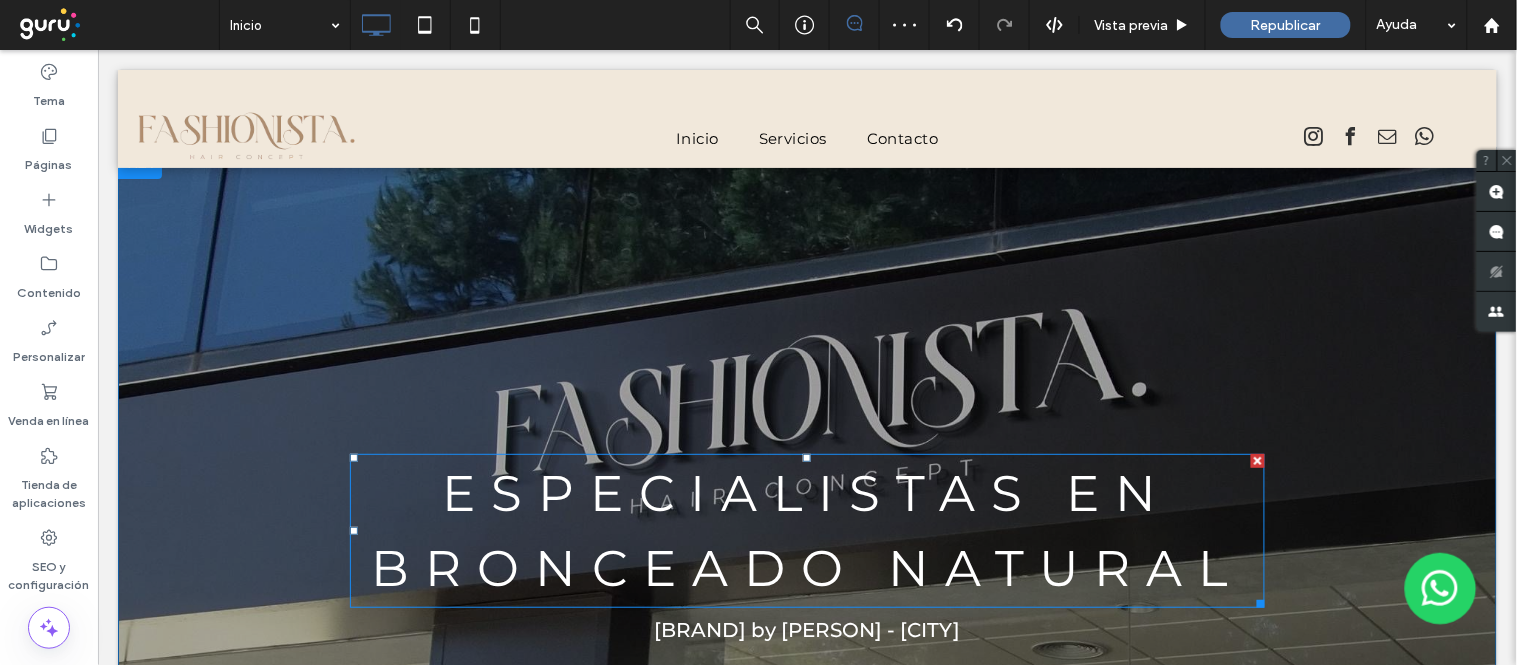 click at bounding box center [1257, 460] 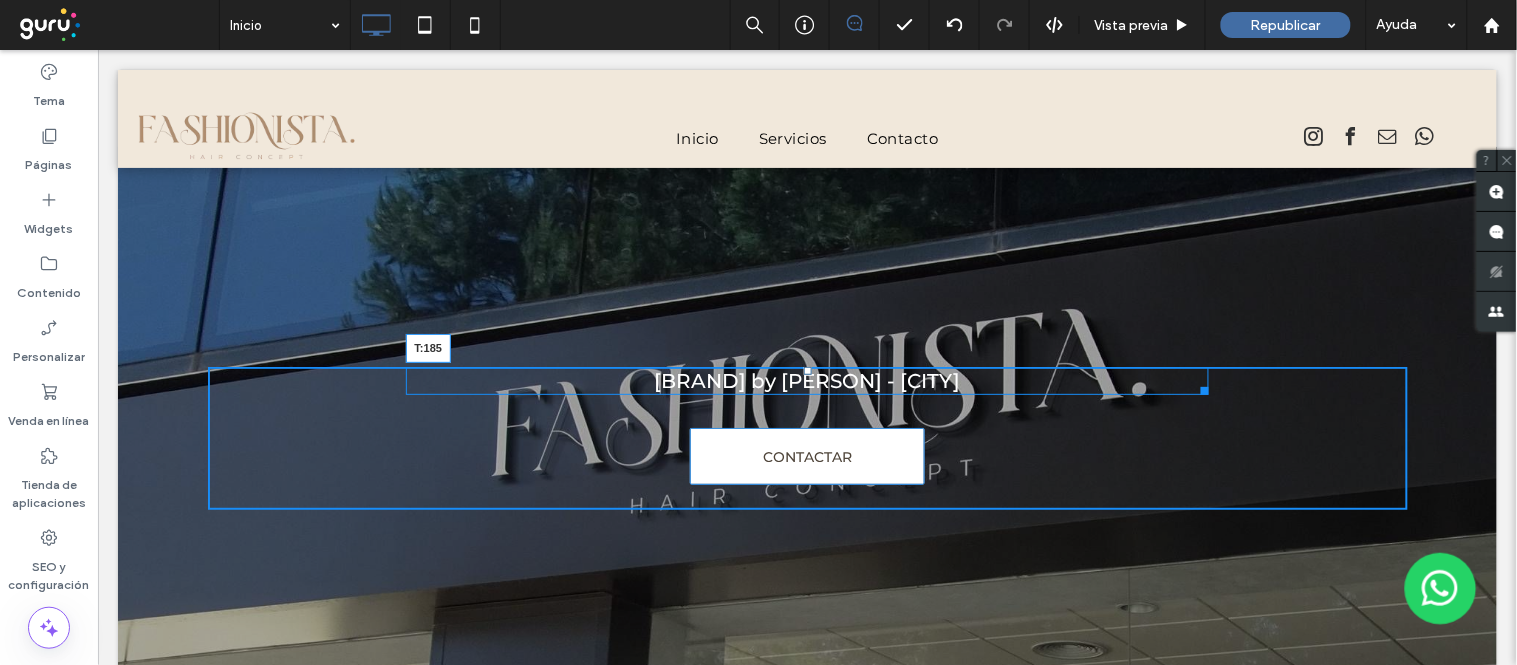 drag, startPoint x: 800, startPoint y: 369, endPoint x: 837, endPoint y: 554, distance: 188.66373 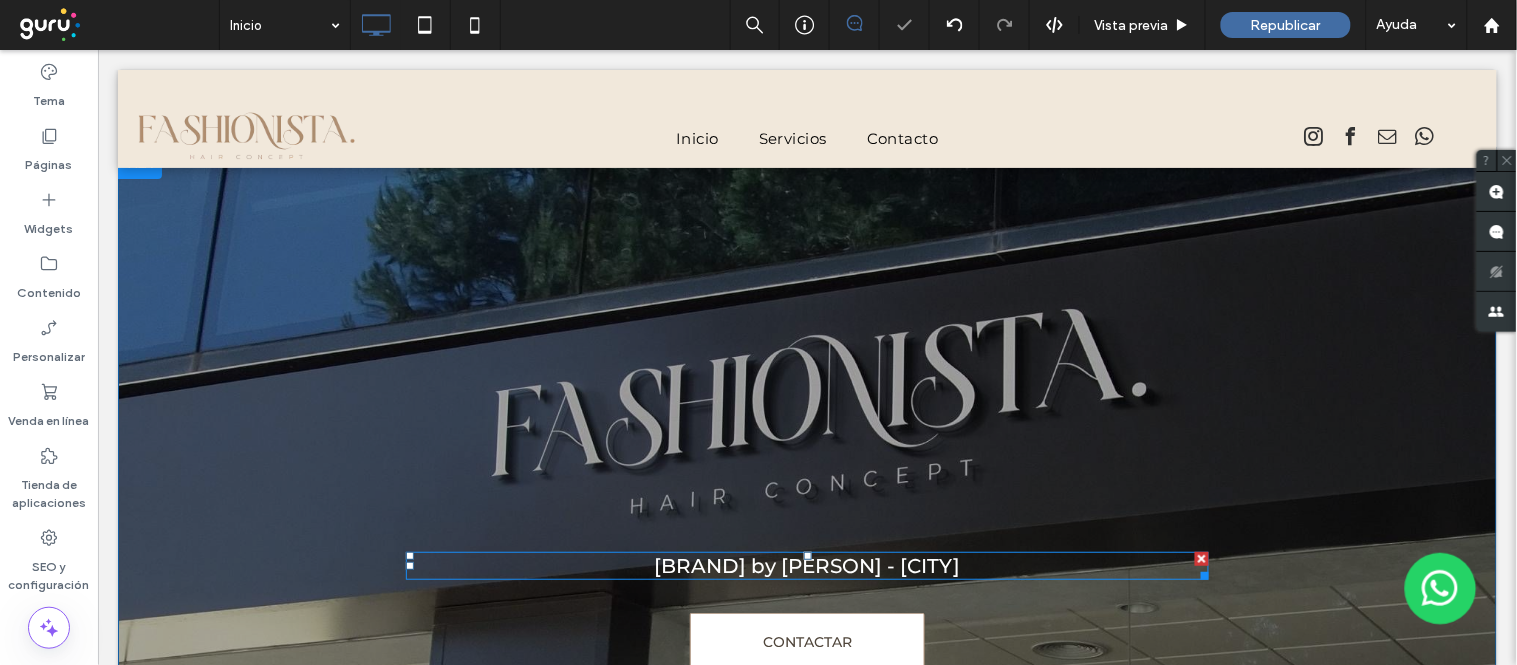 click on "Fashionista by [FIRST] [LAST] - [CITY], [STATE]" at bounding box center (807, 565) 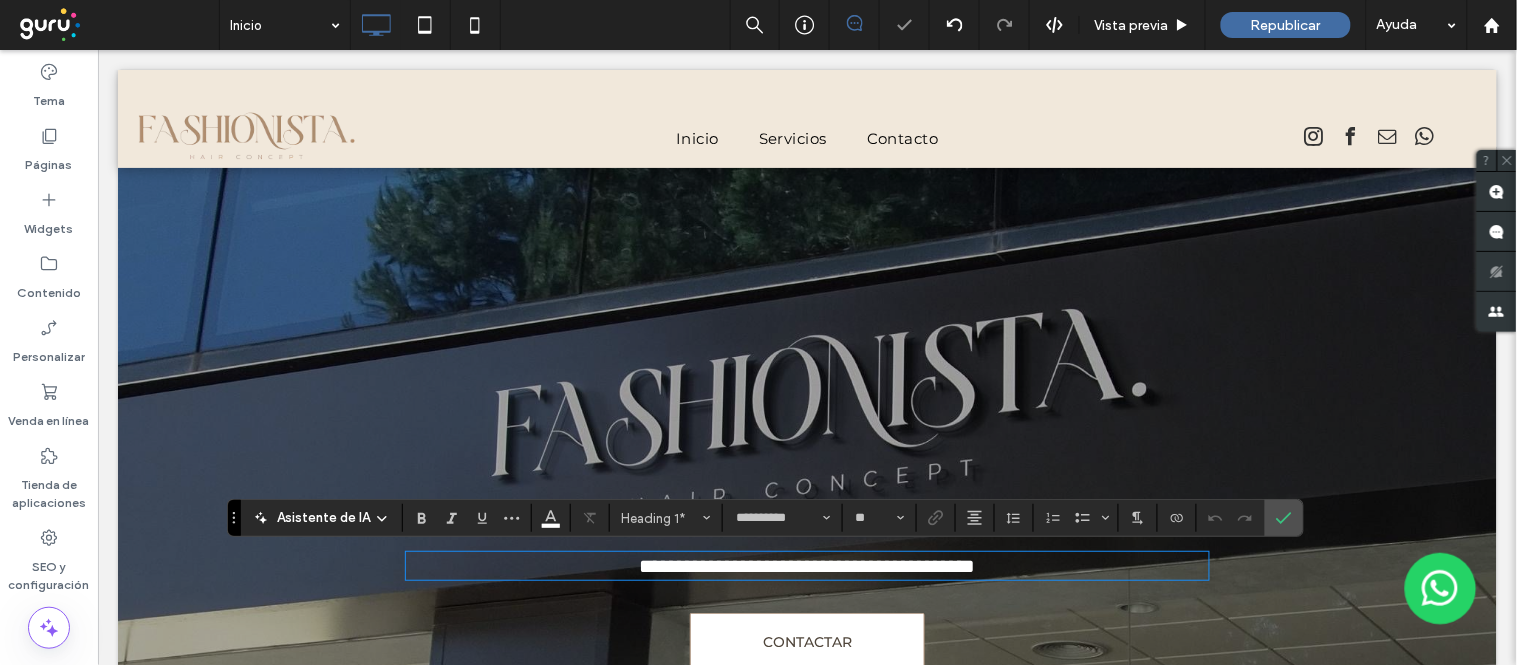 click on "**********" at bounding box center (807, 565) 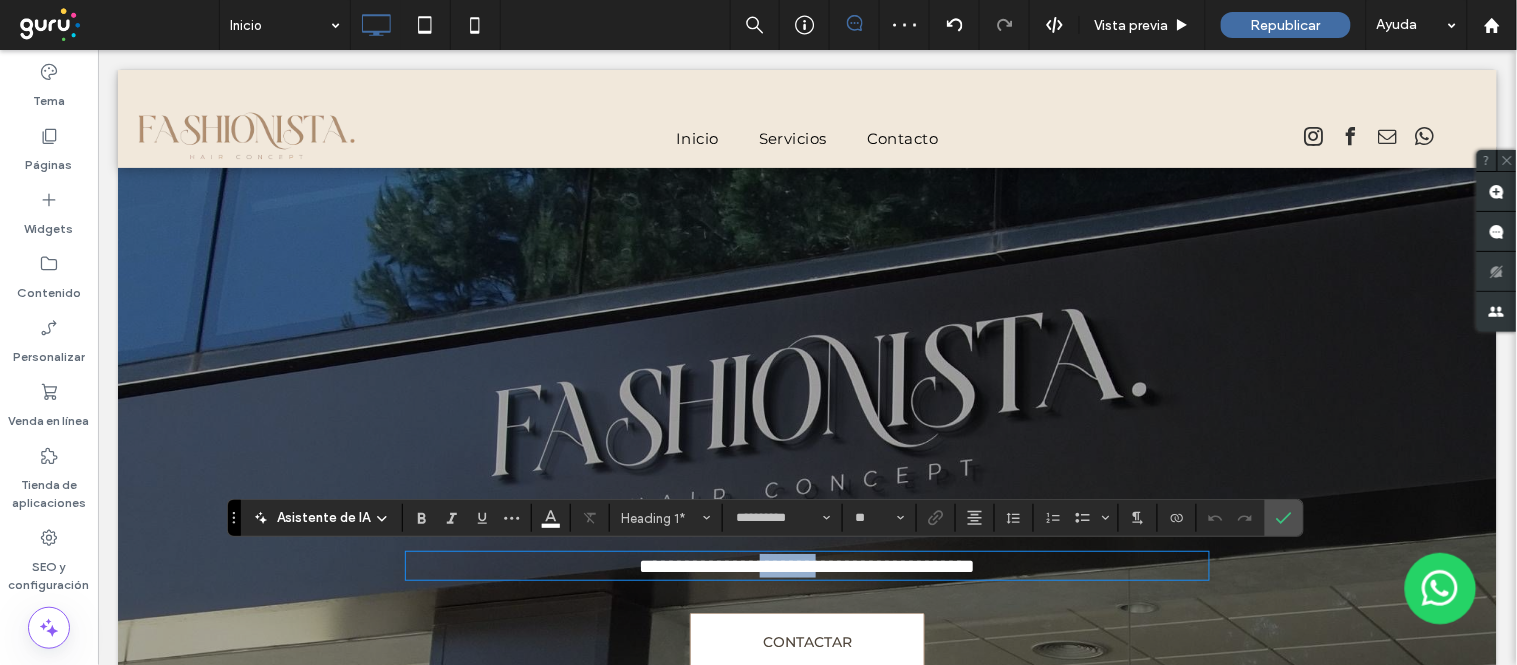 click on "**********" at bounding box center (807, 565) 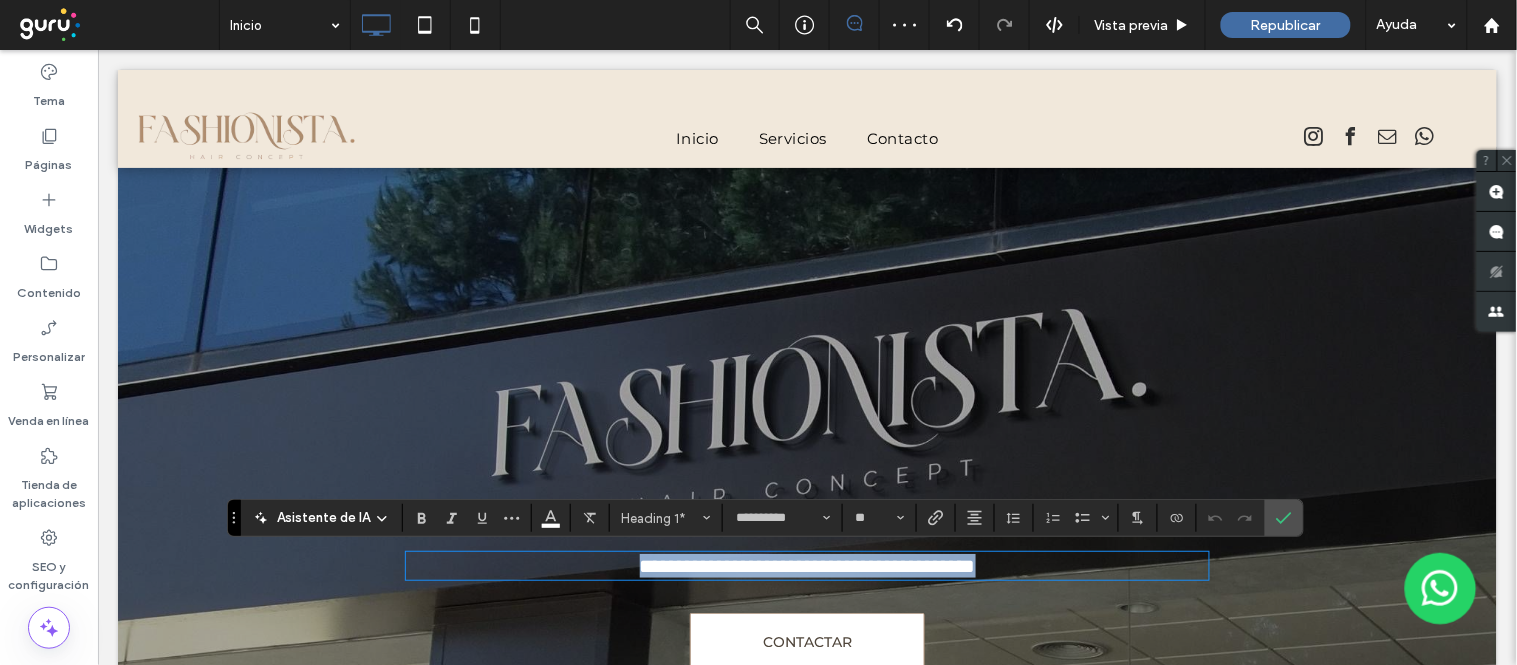click on "**********" at bounding box center [807, 565] 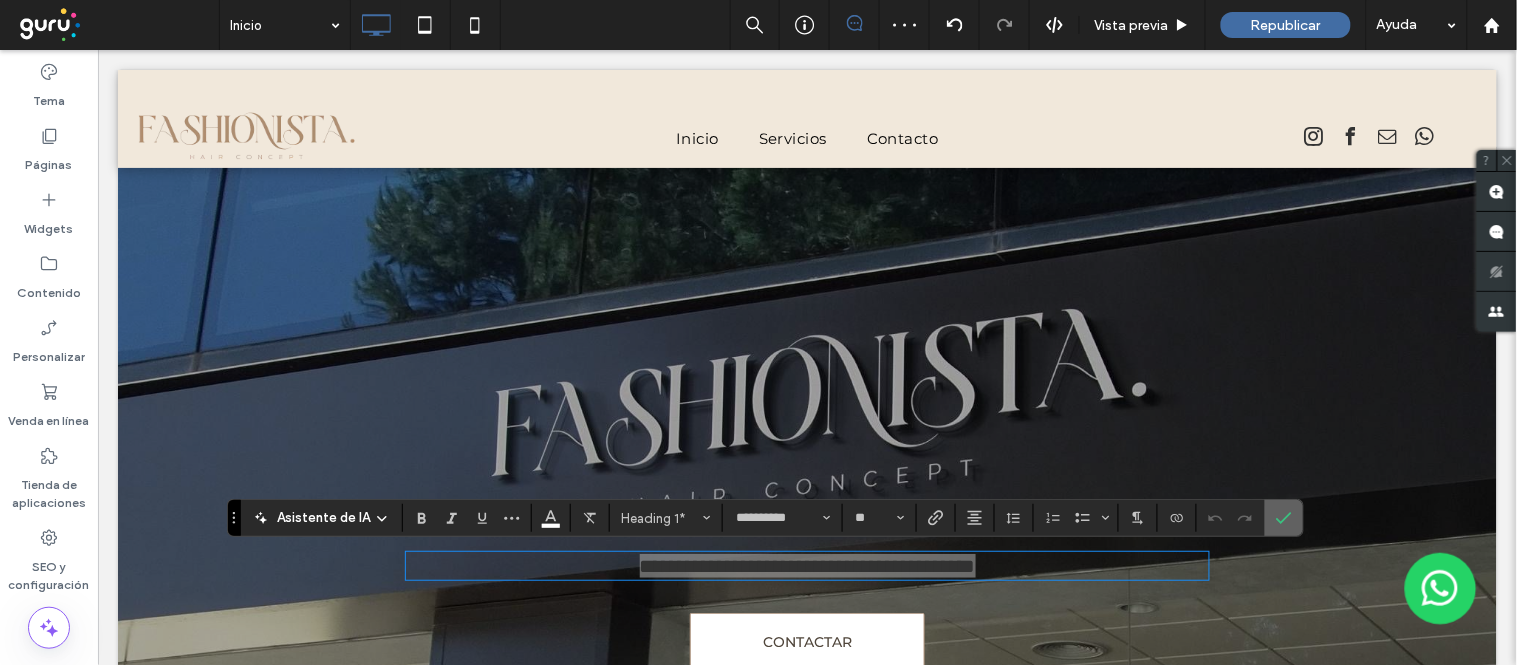 drag, startPoint x: 1281, startPoint y: 515, endPoint x: 956, endPoint y: 441, distance: 333.31818 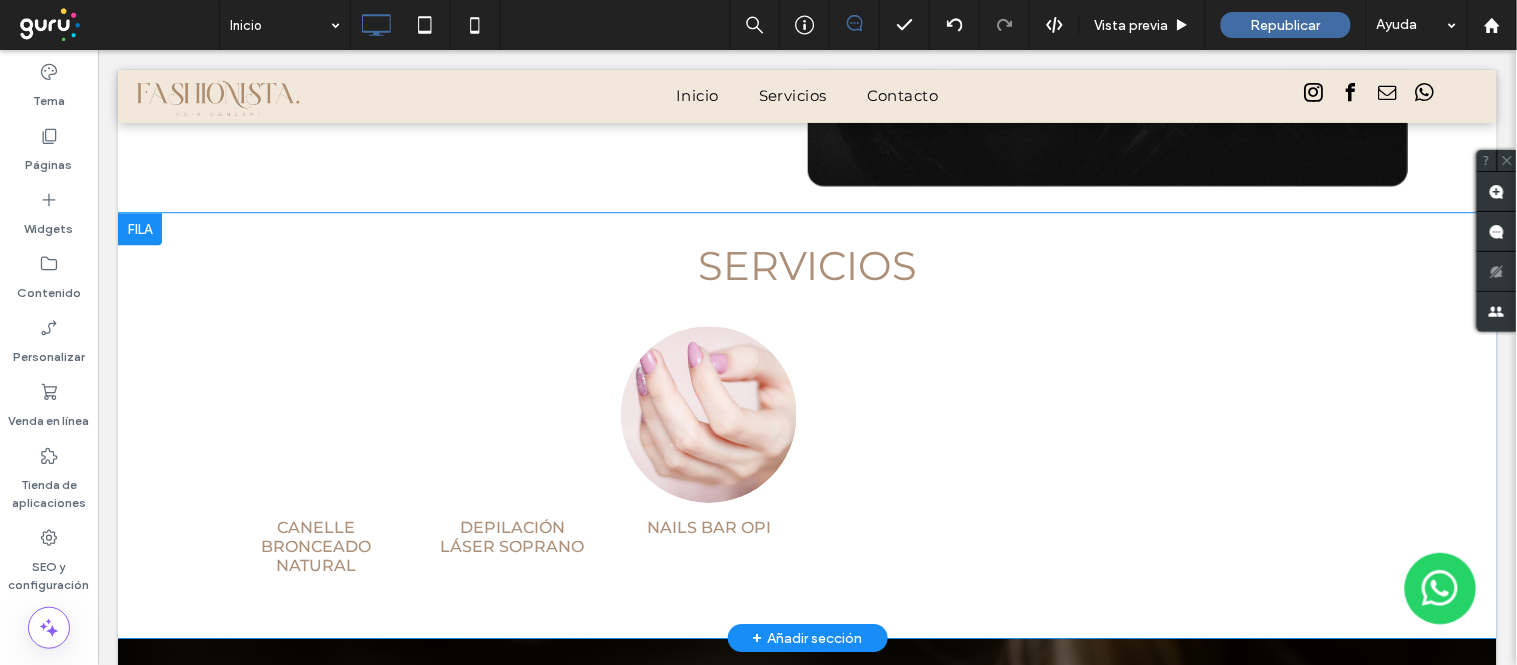 scroll, scrollTop: 1555, scrollLeft: 0, axis: vertical 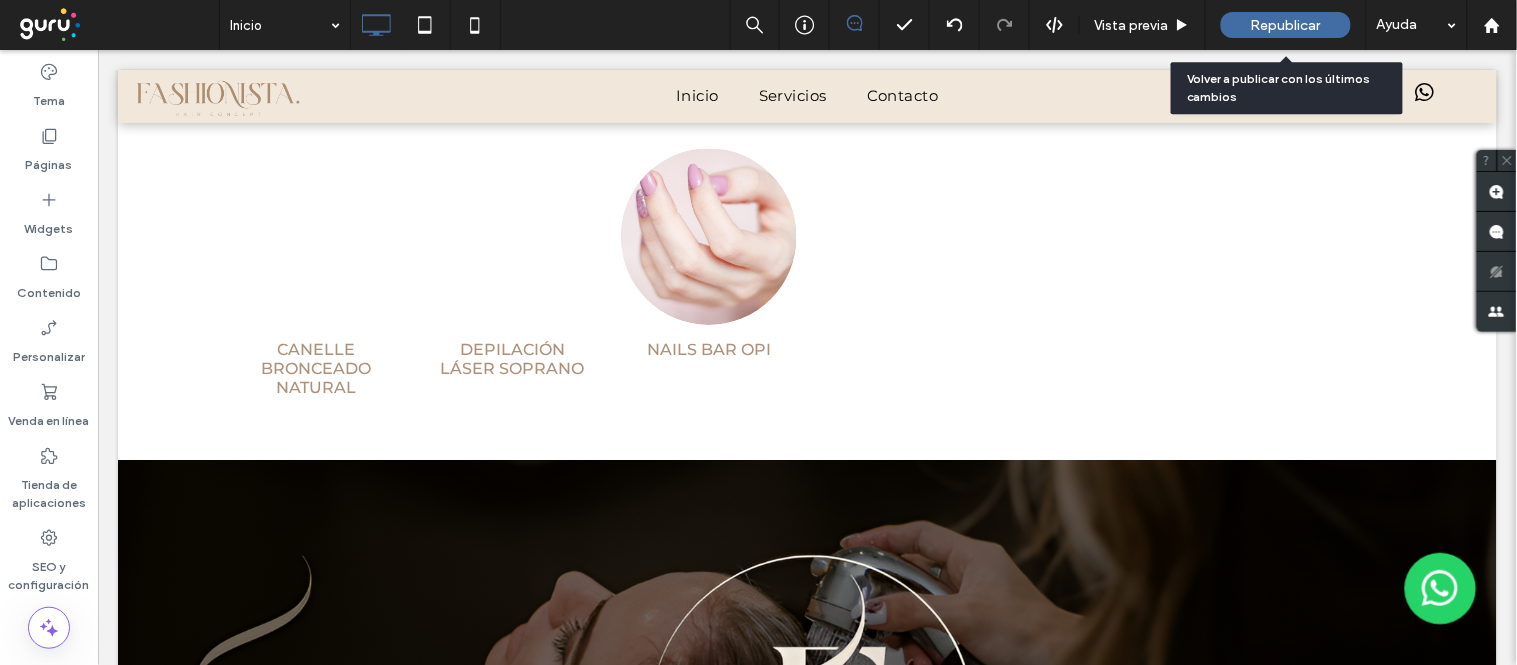 click on "Republicar" at bounding box center (1286, 25) 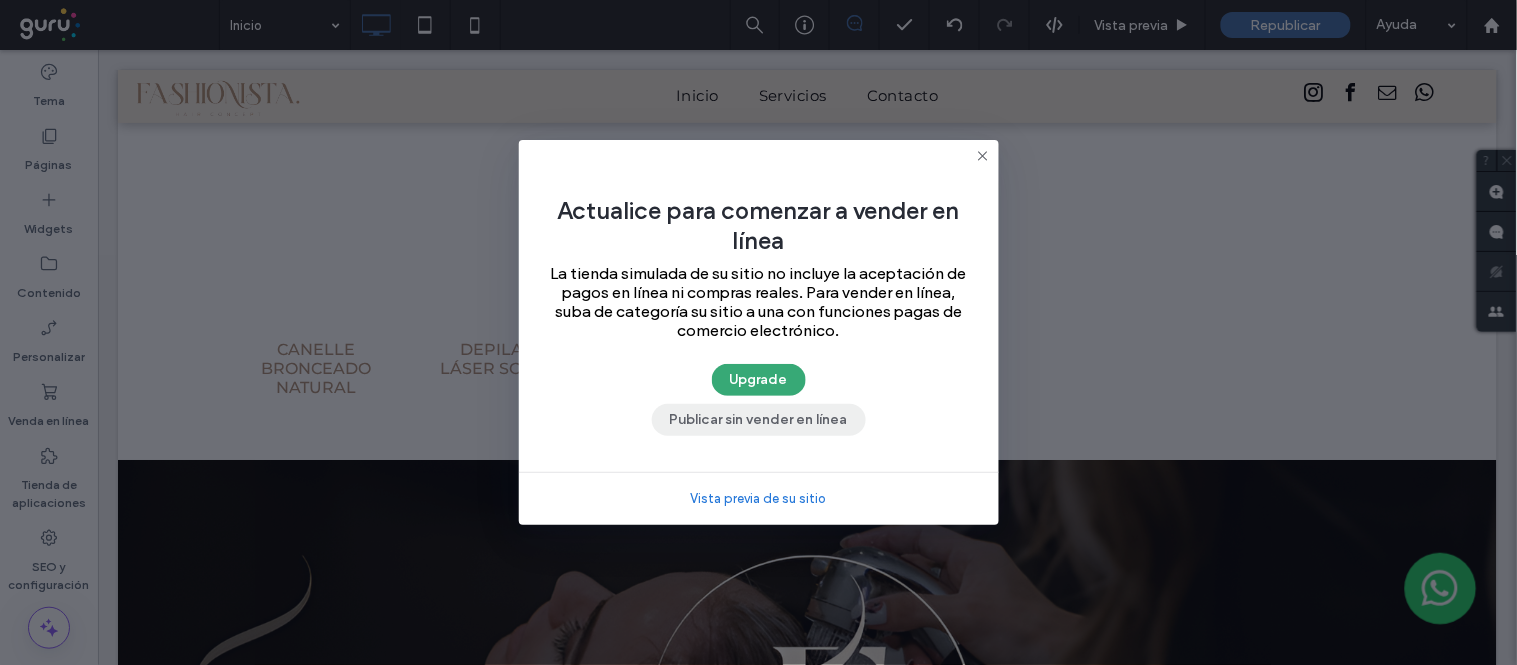 click on "Publicar sin vender en línea" at bounding box center (759, 420) 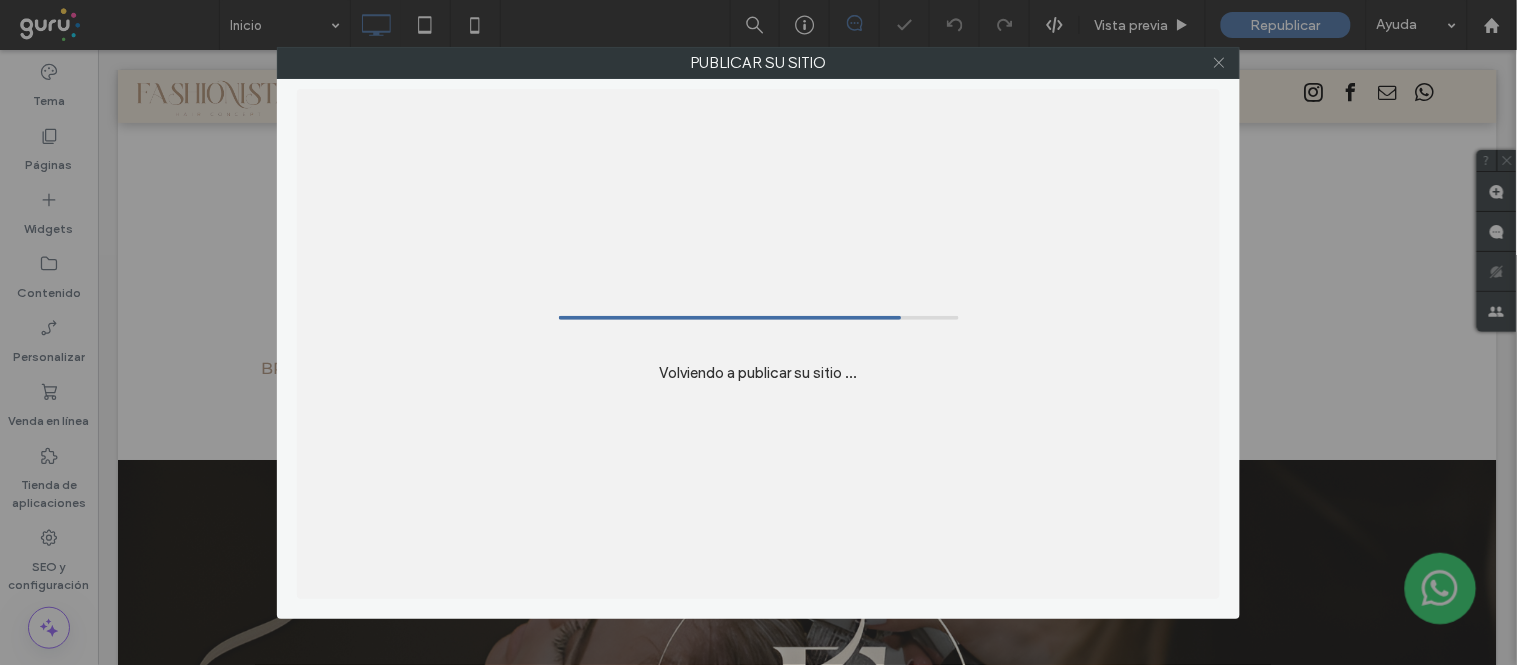 click 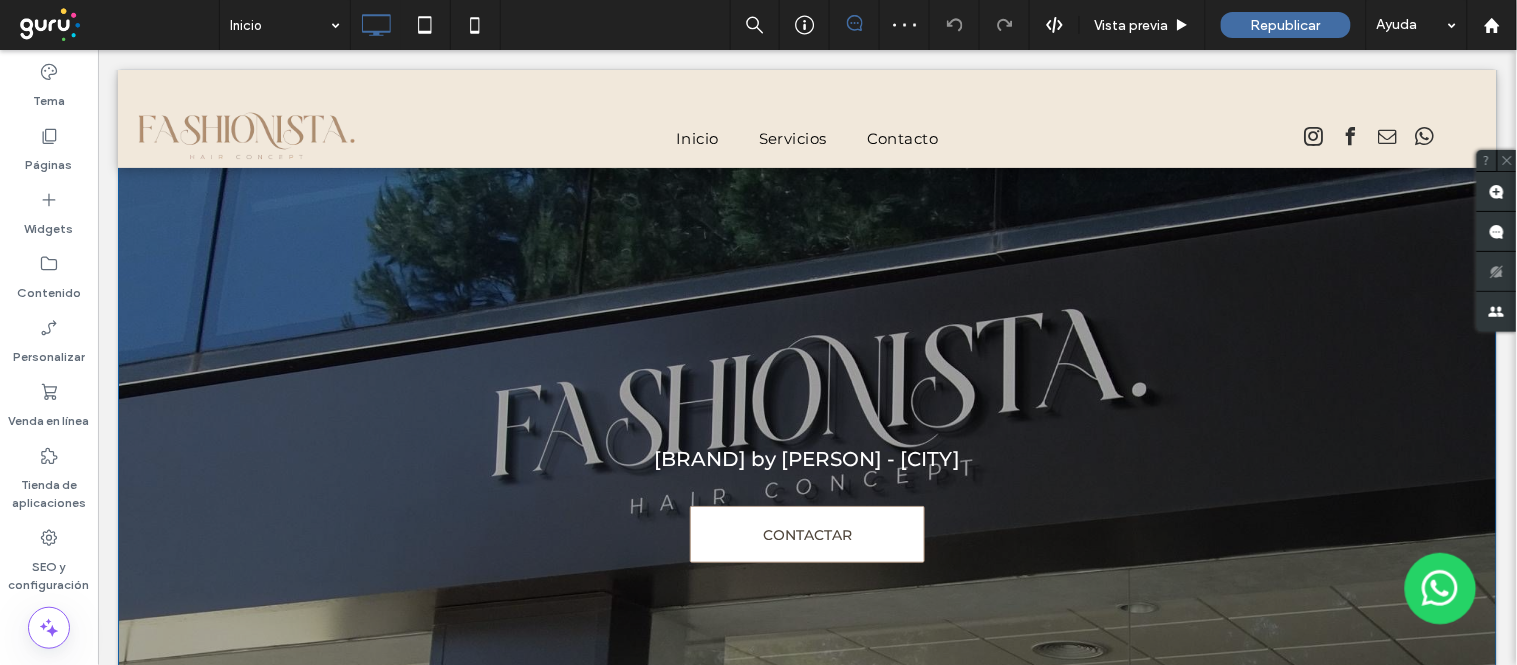 scroll, scrollTop: 0, scrollLeft: 0, axis: both 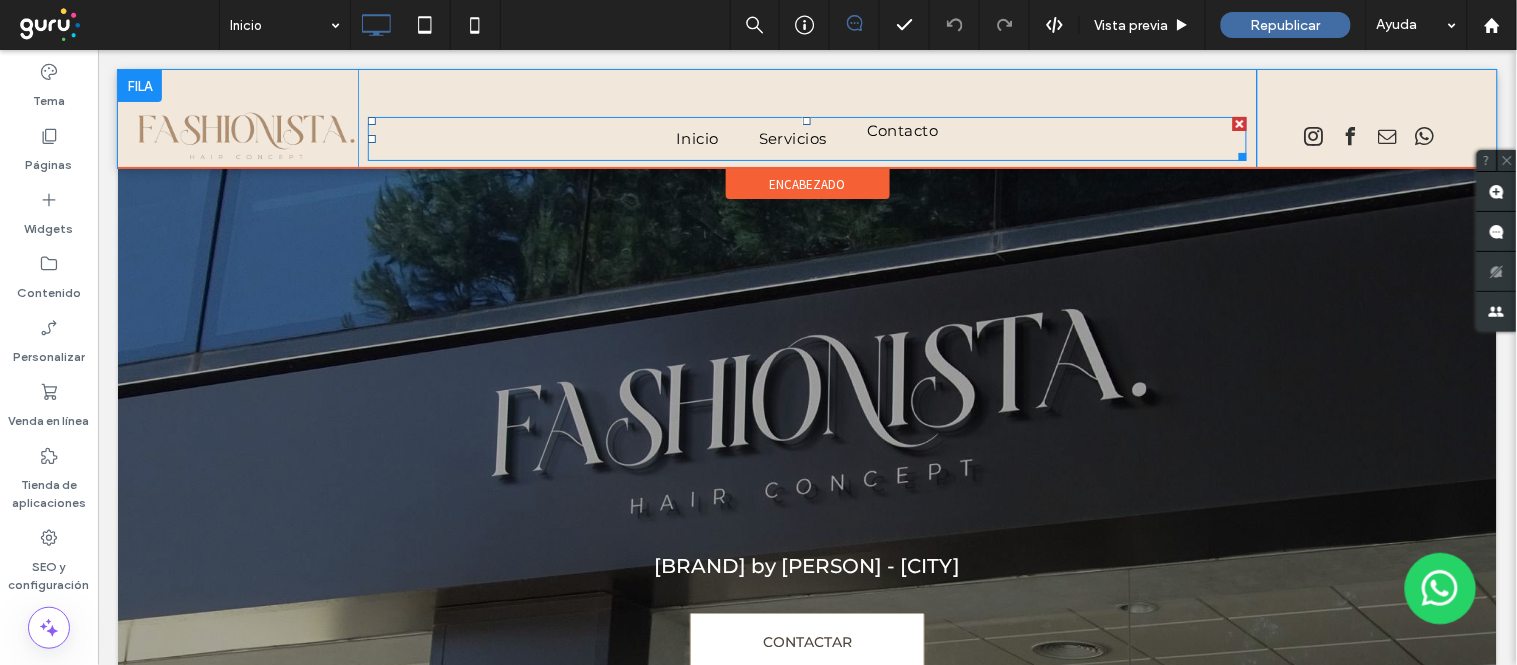 click on "Contacto" at bounding box center [902, 130] 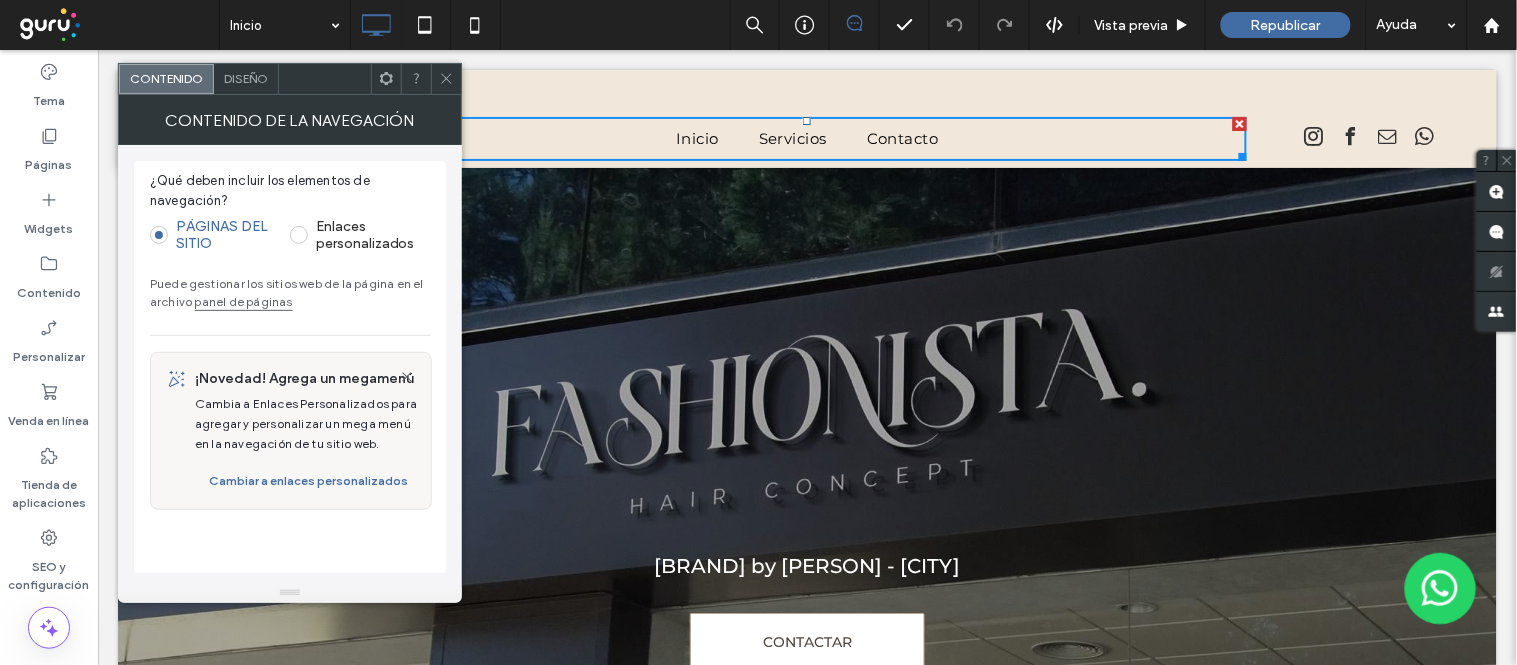 click on "panel de páginas" at bounding box center (244, 301) 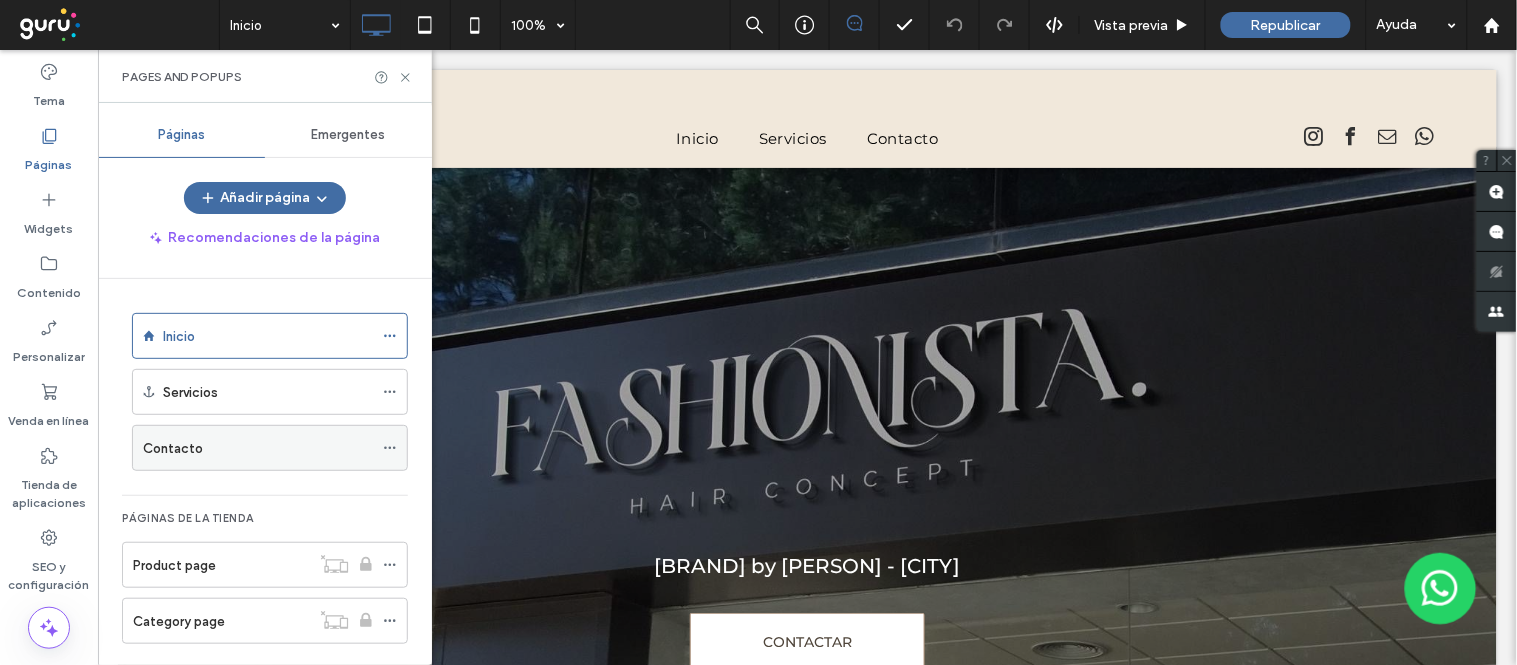 click on "Contacto" at bounding box center [258, 448] 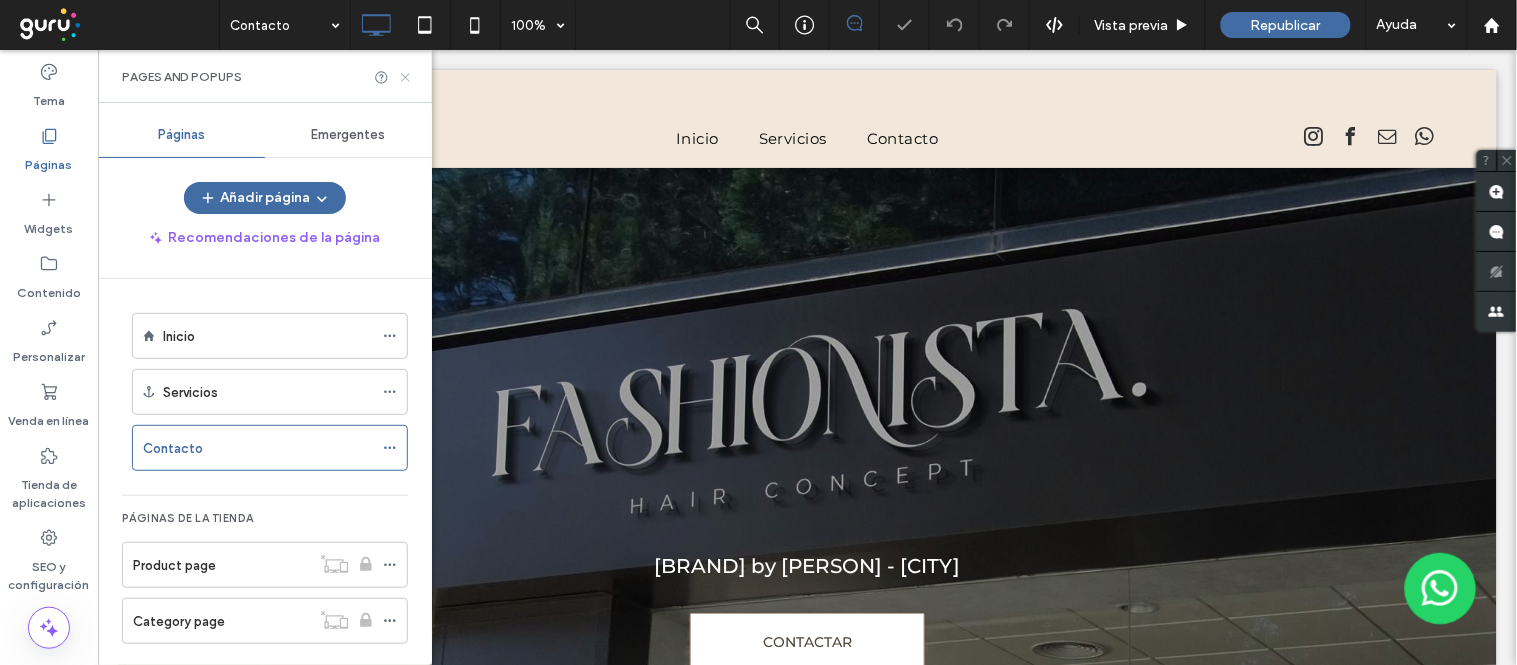 click 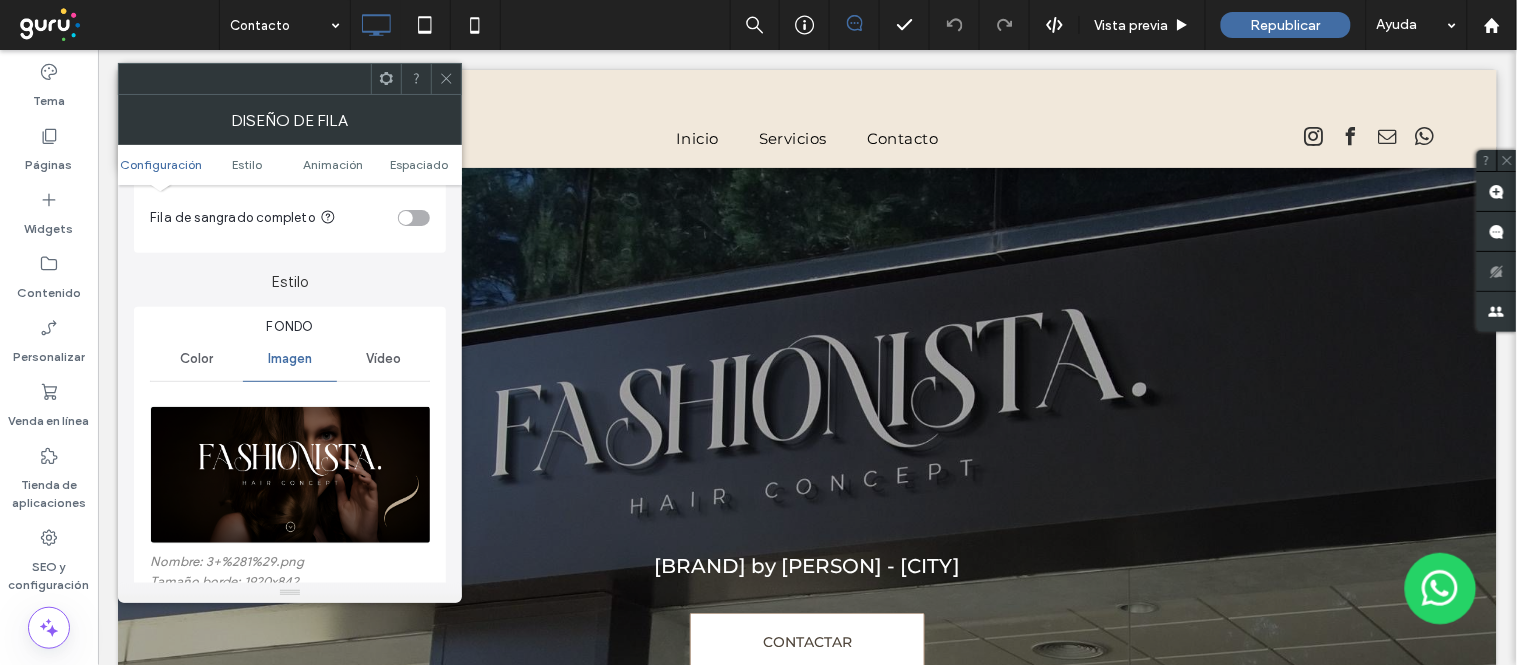 scroll, scrollTop: 222, scrollLeft: 0, axis: vertical 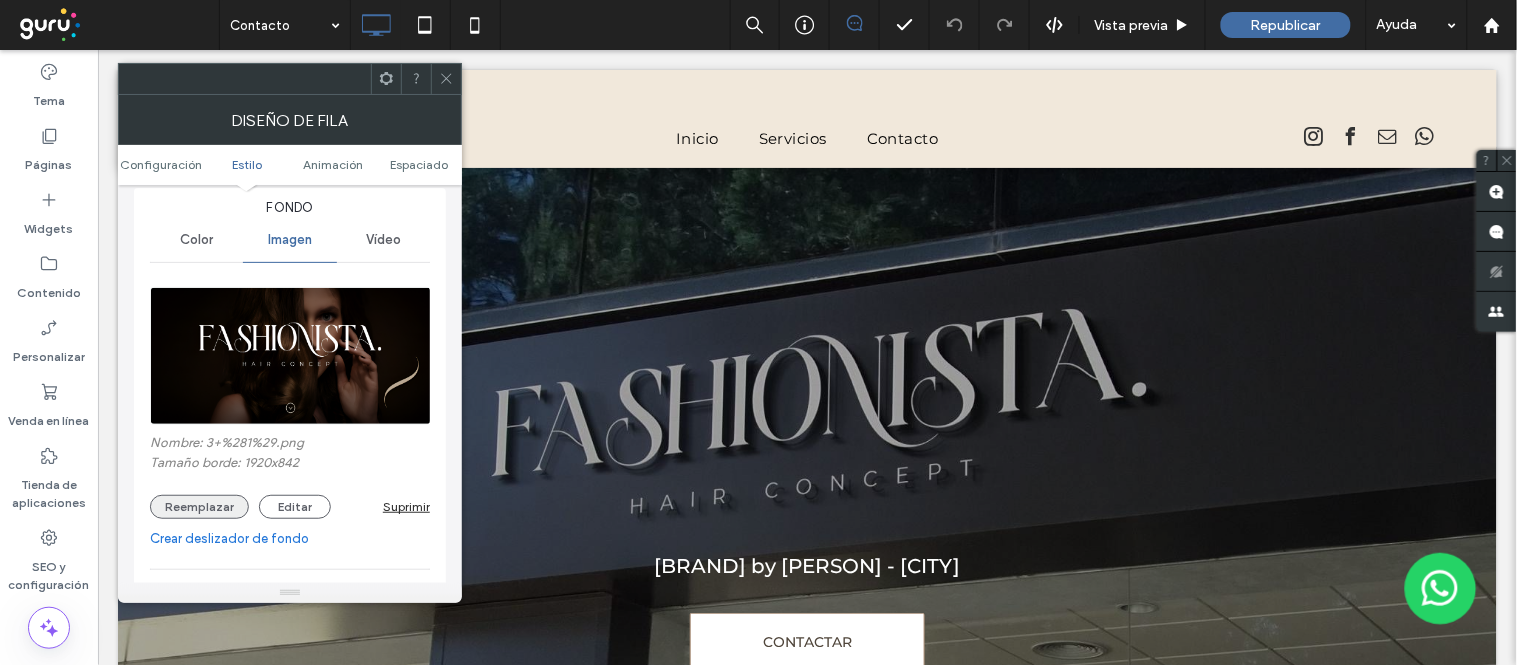 click on "Reemplazar" at bounding box center (199, 507) 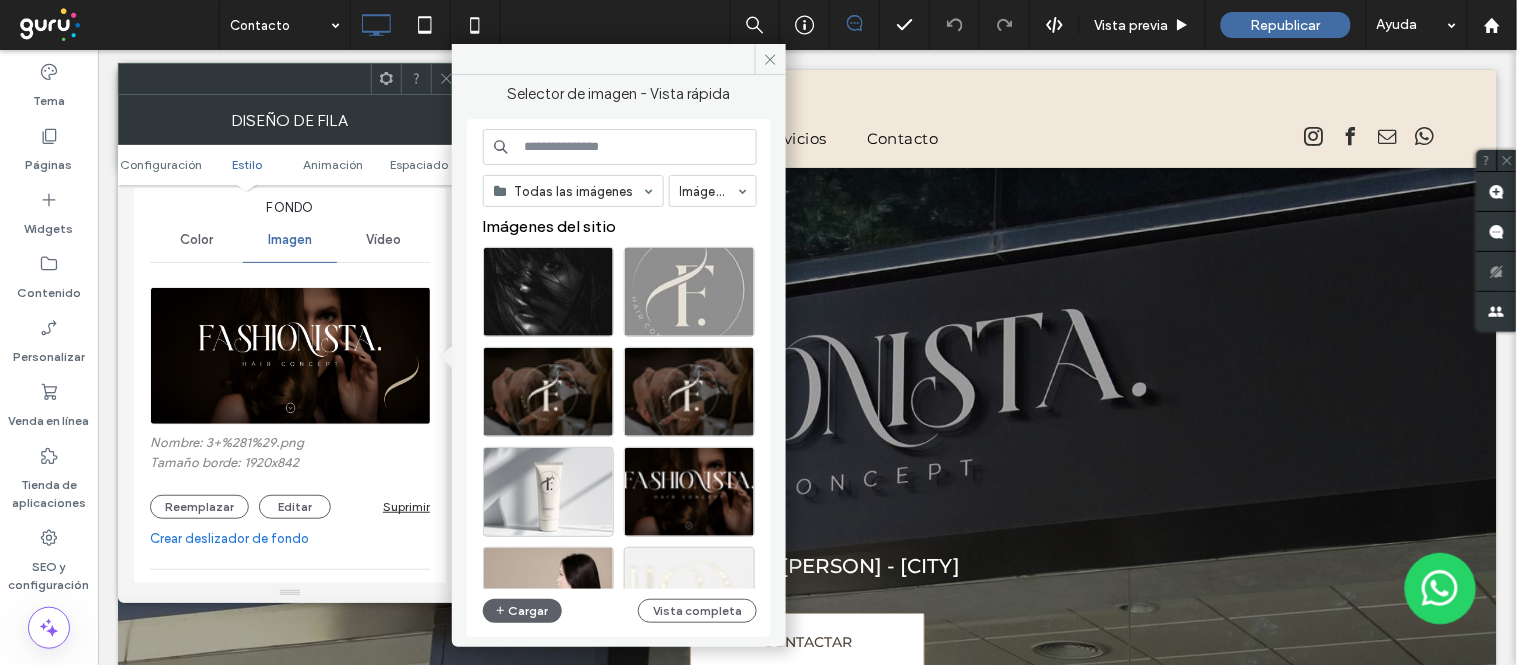 click at bounding box center [620, 147] 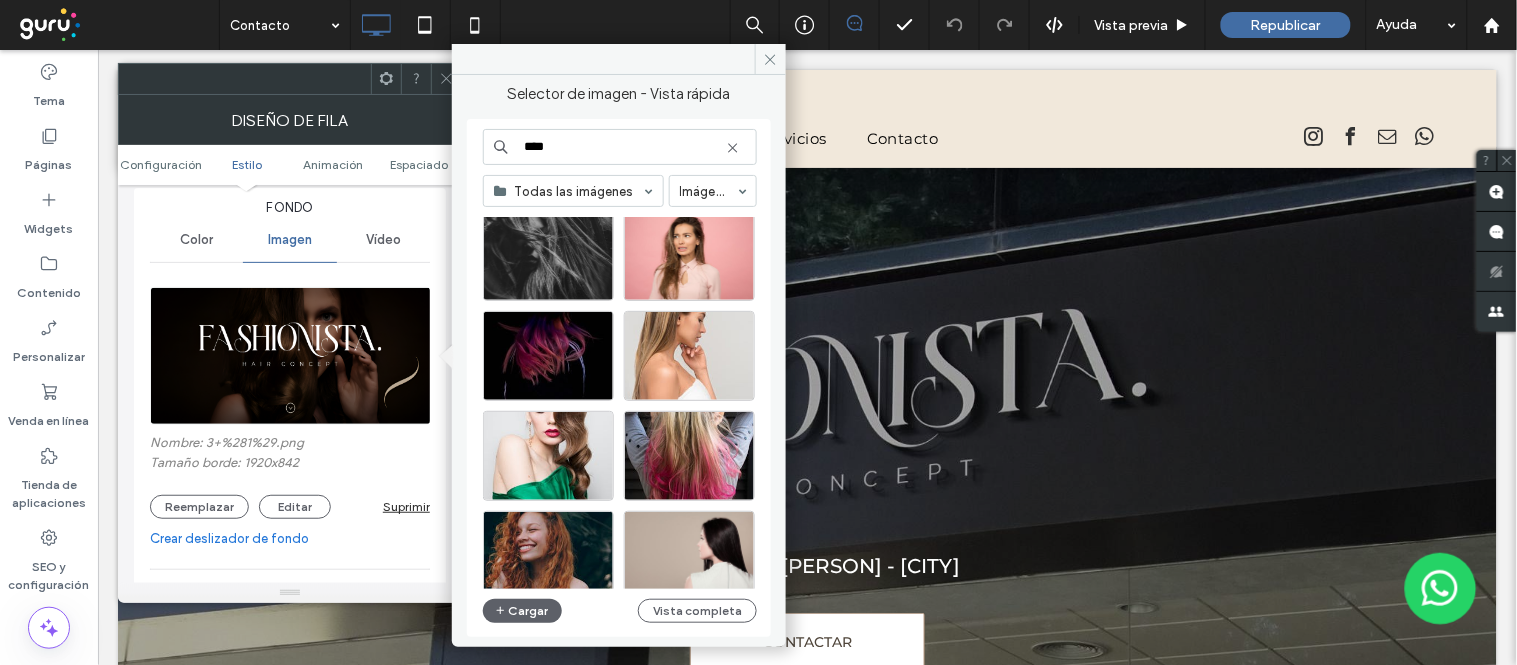 scroll, scrollTop: 454, scrollLeft: 0, axis: vertical 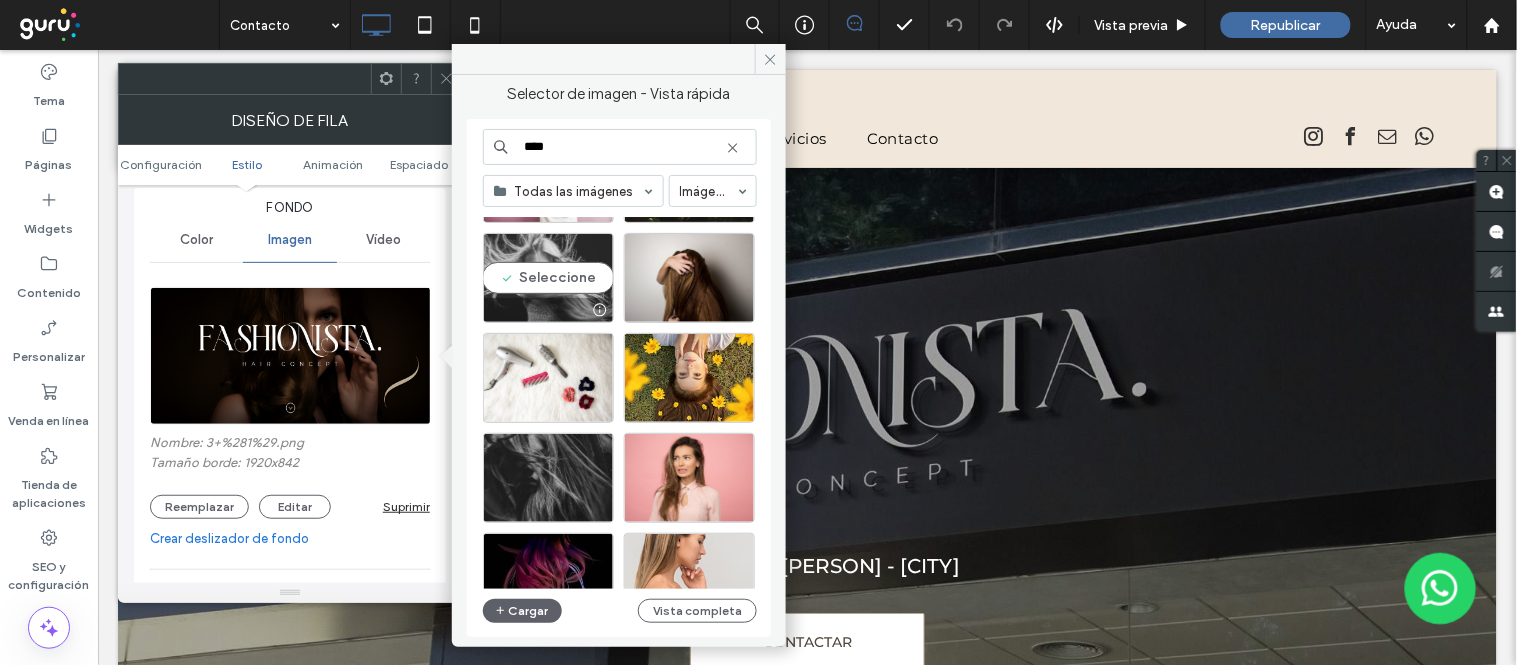 type on "****" 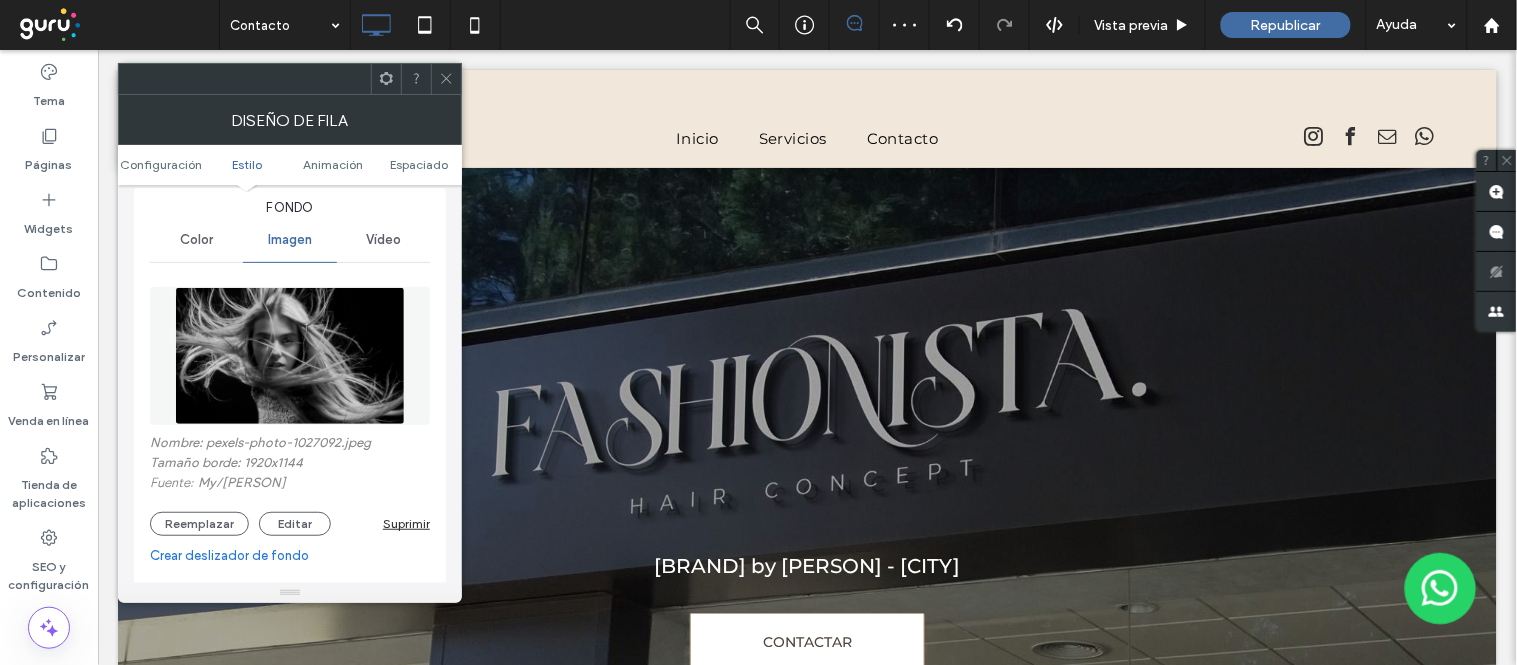 click 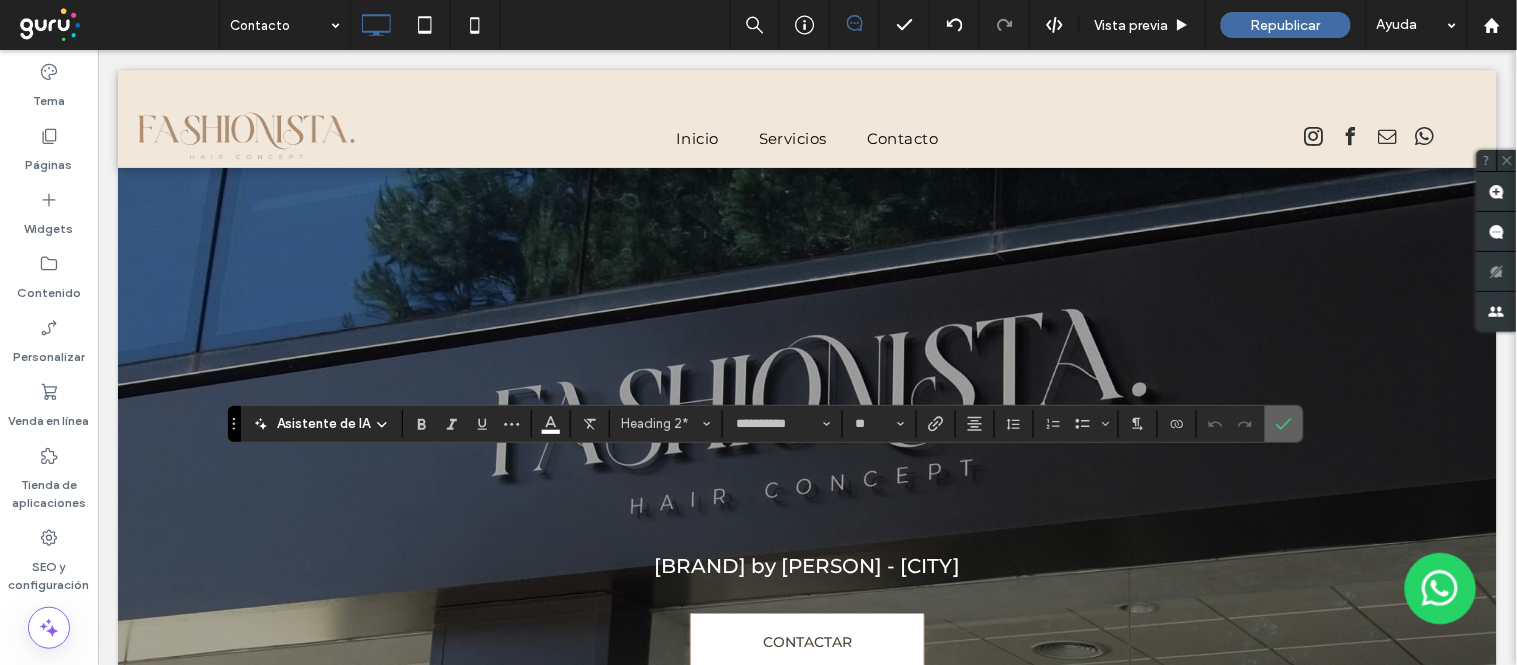 click at bounding box center [1280, 424] 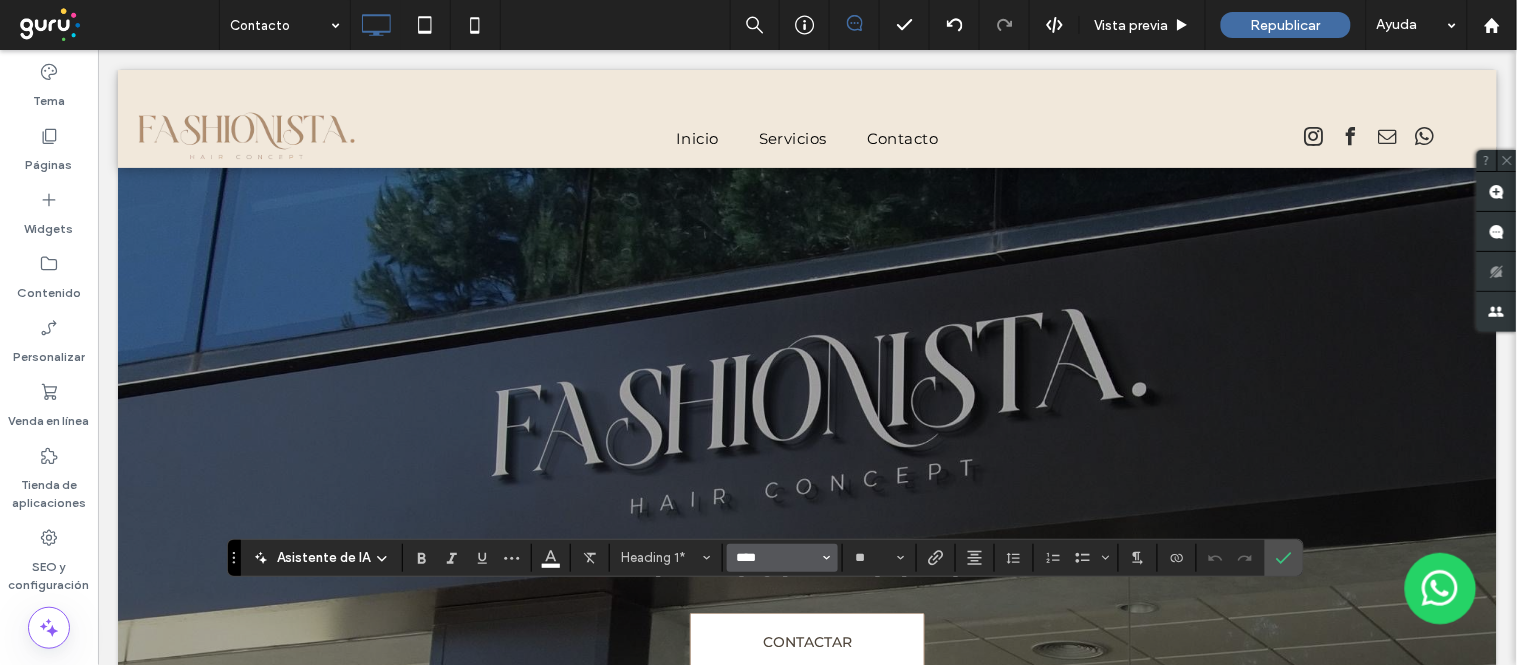 click on "****" at bounding box center (776, 558) 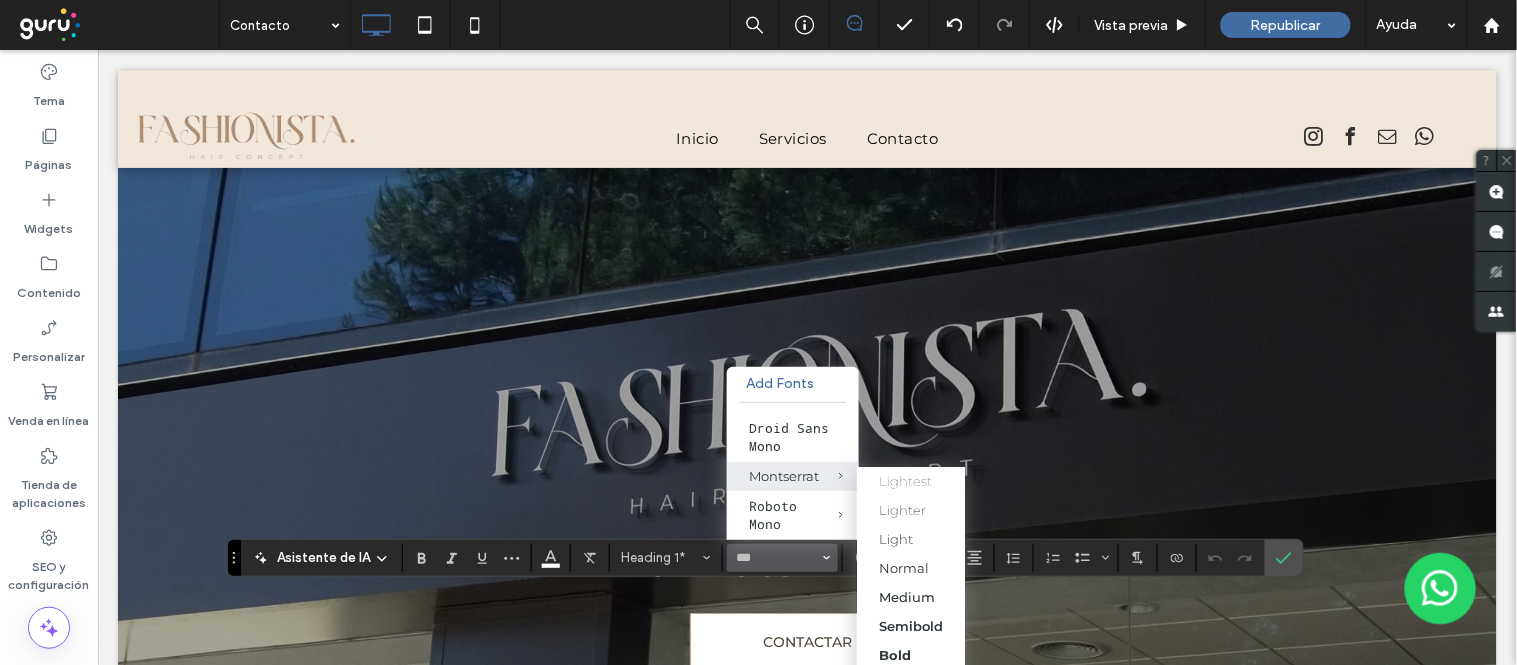 click at bounding box center (826, 476) 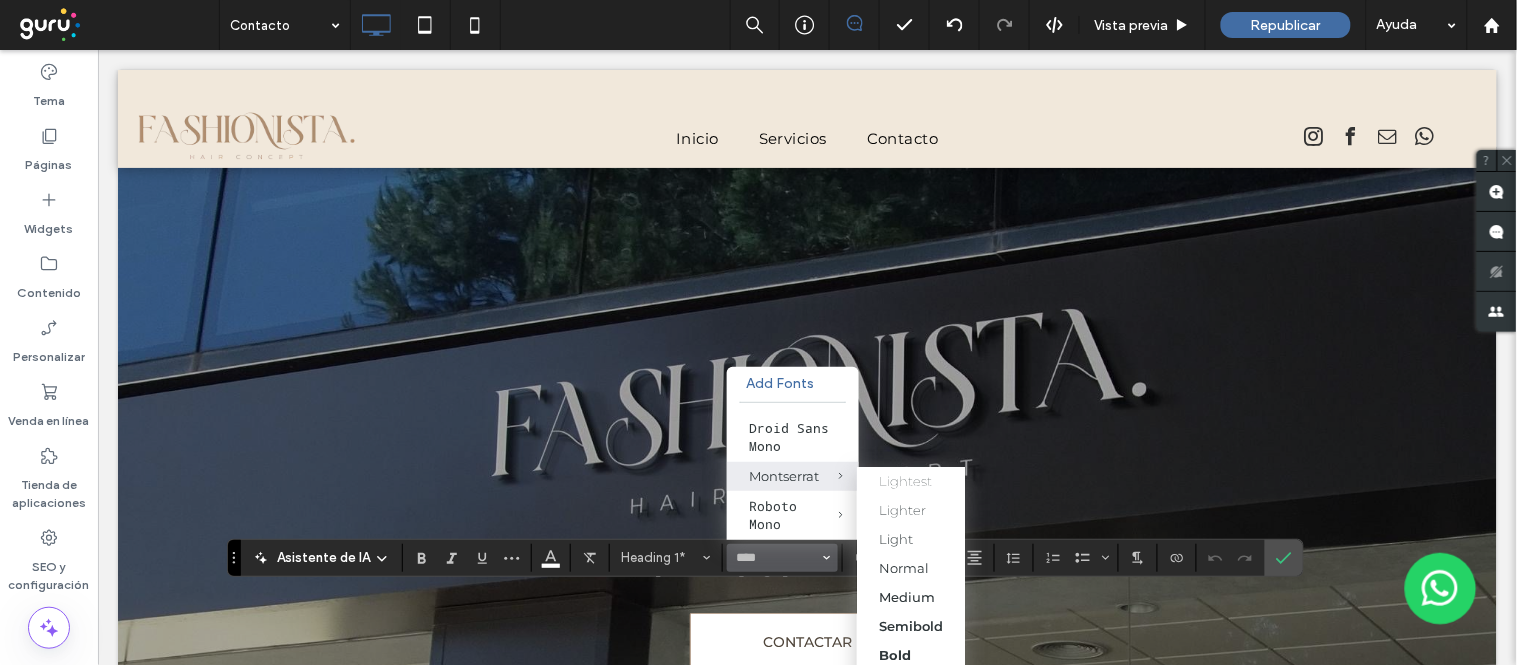 type on "**********" 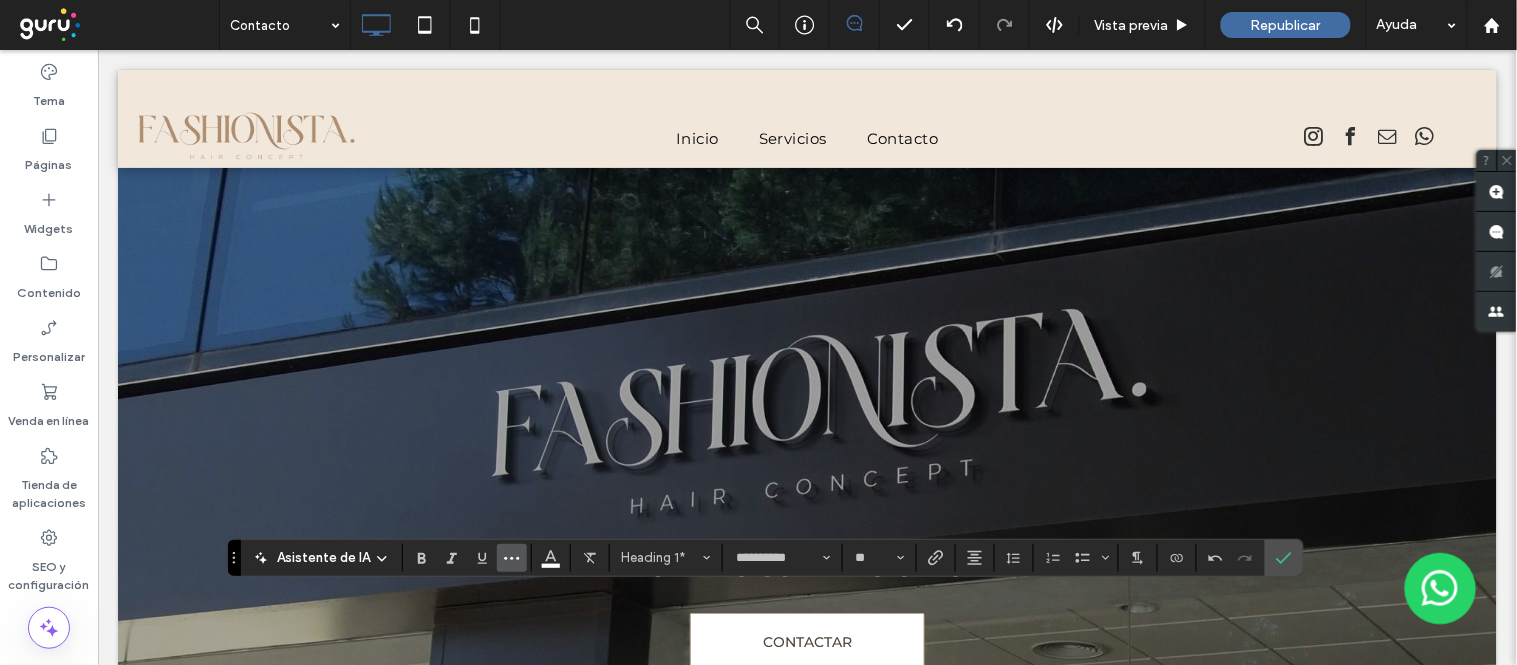 click 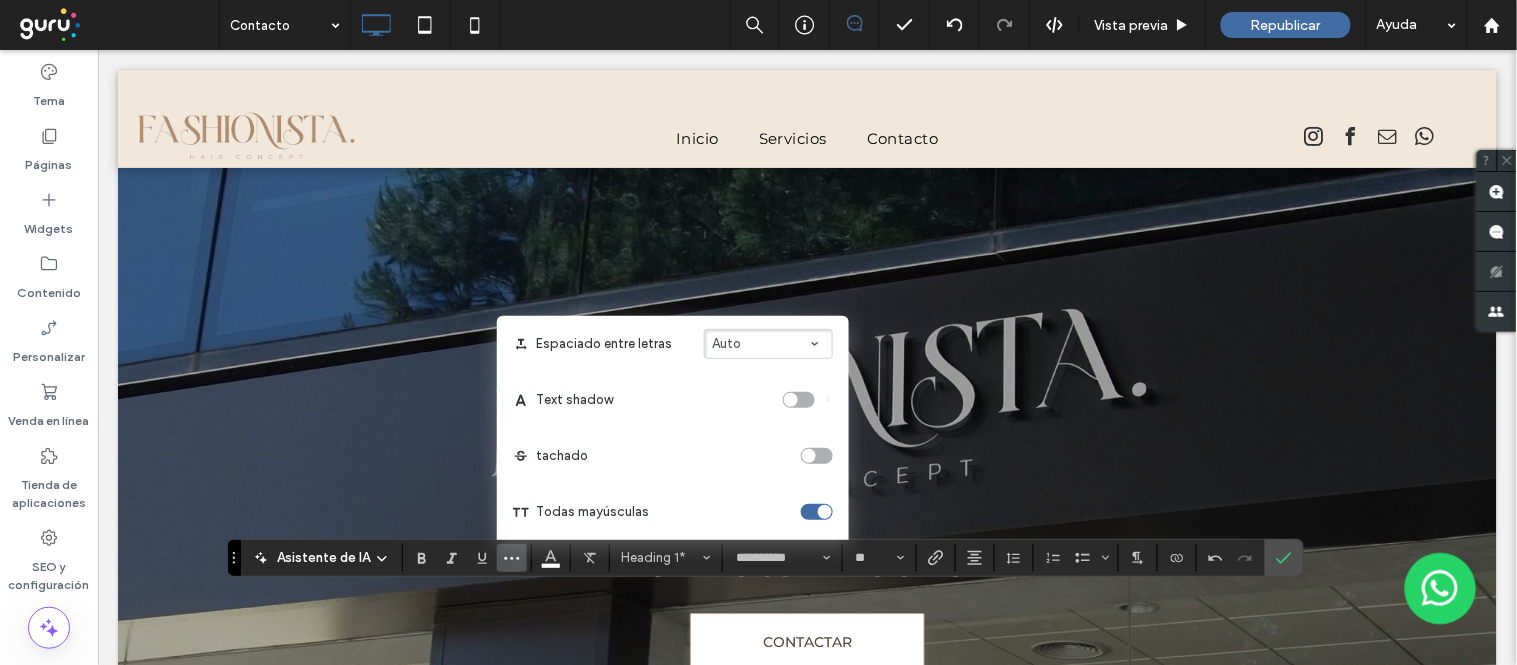 click at bounding box center [825, 512] 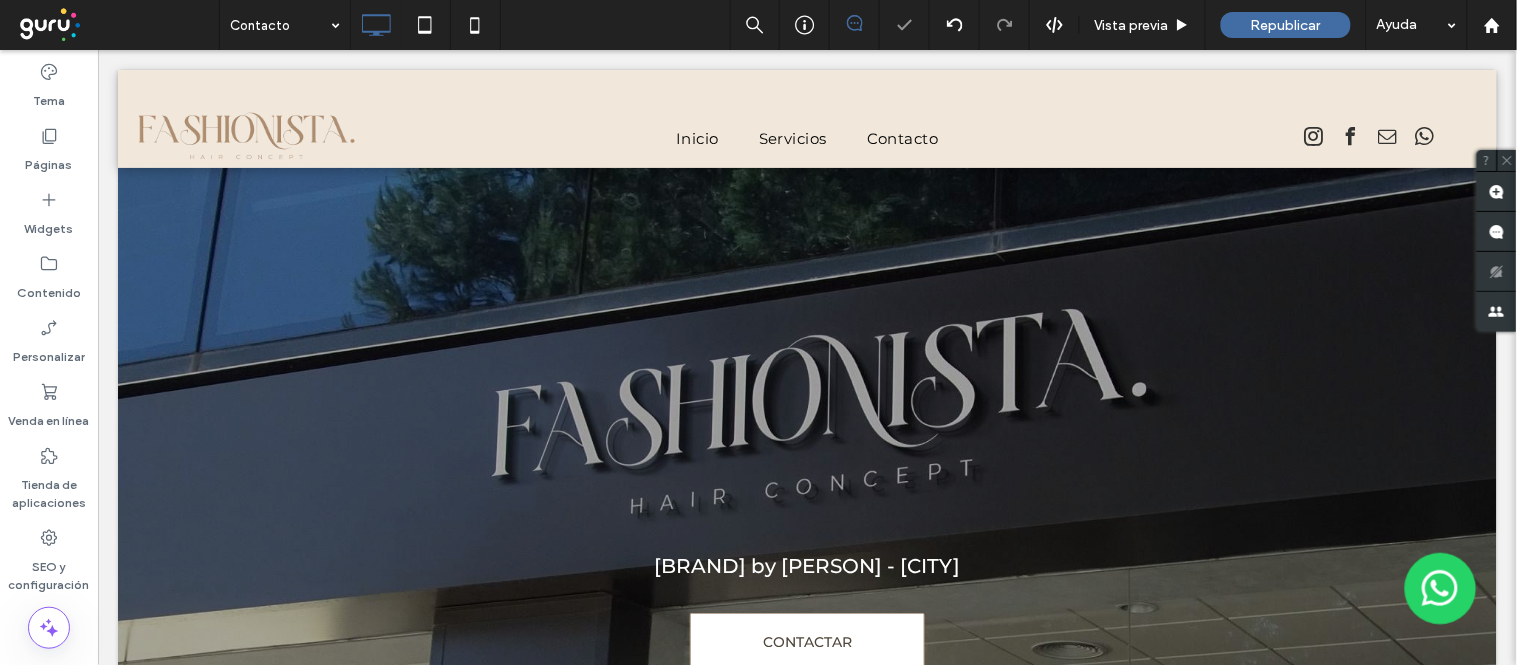 type on "**********" 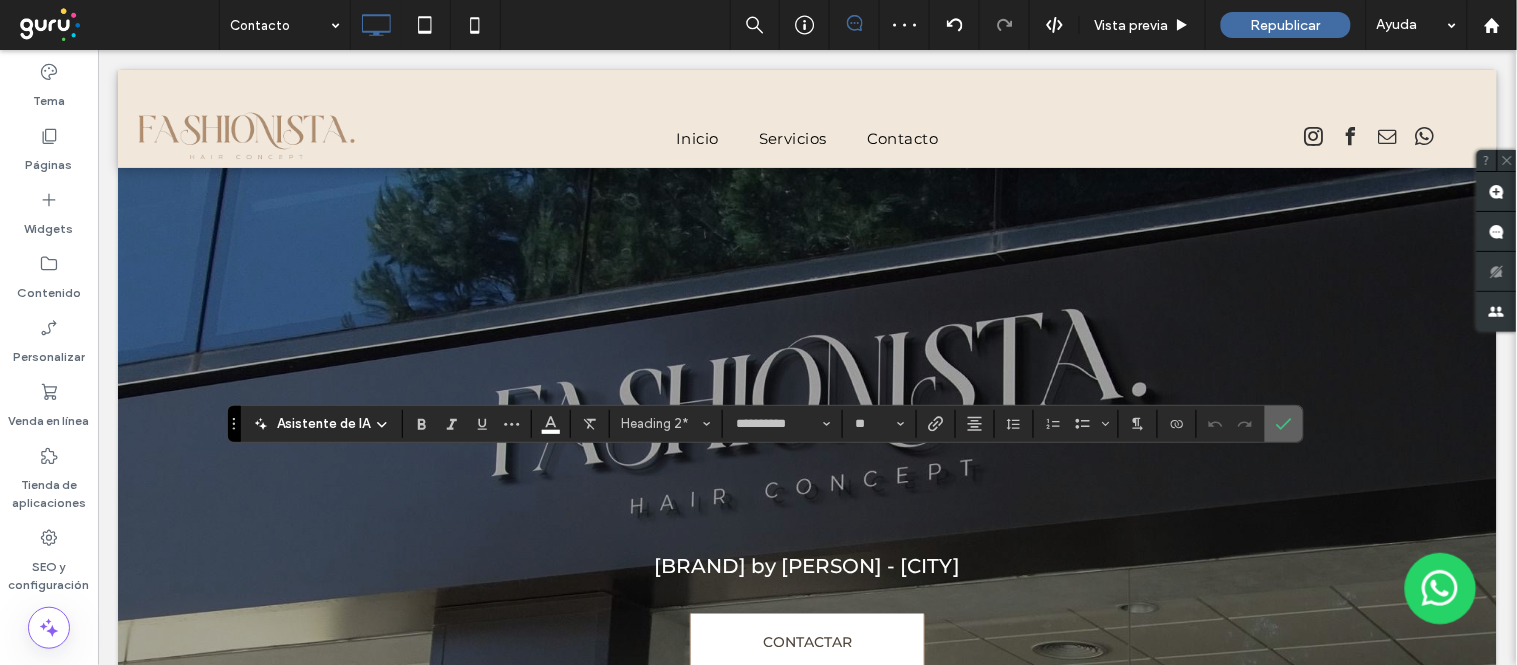 click 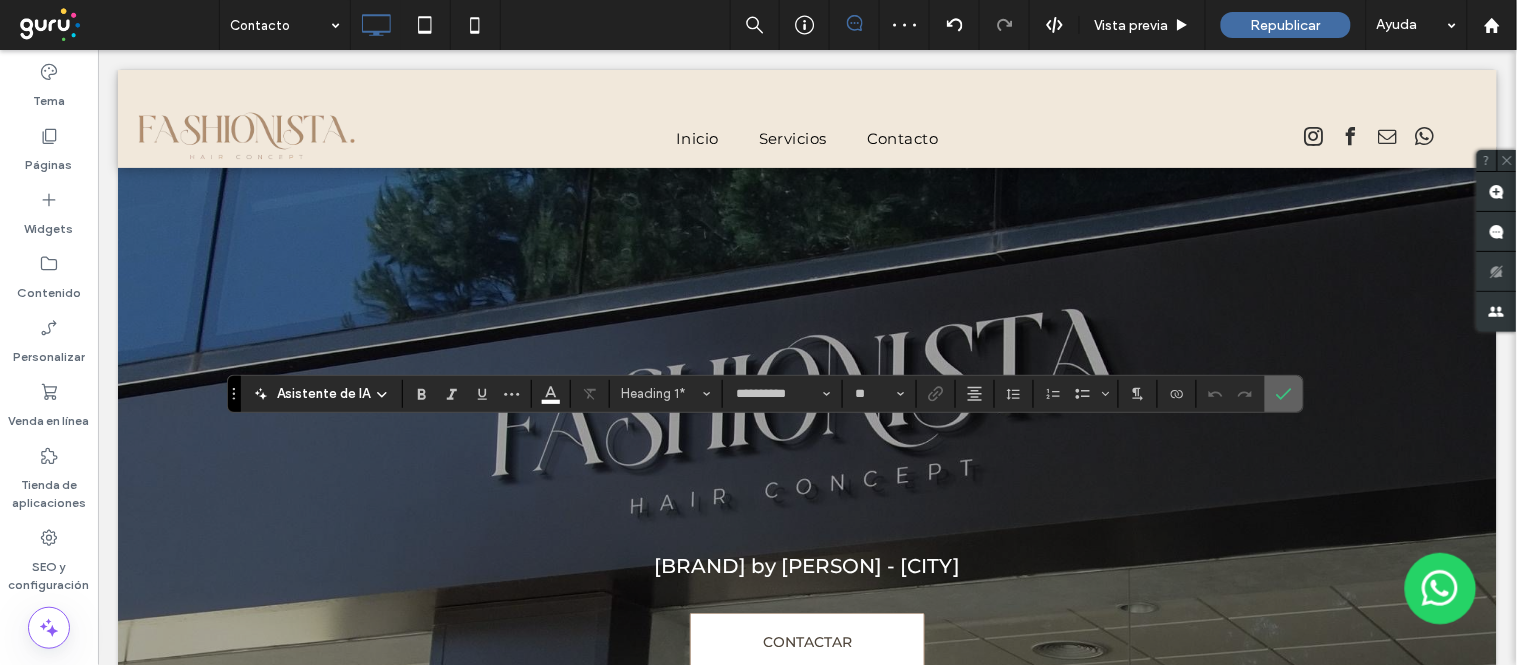 click at bounding box center (1284, 394) 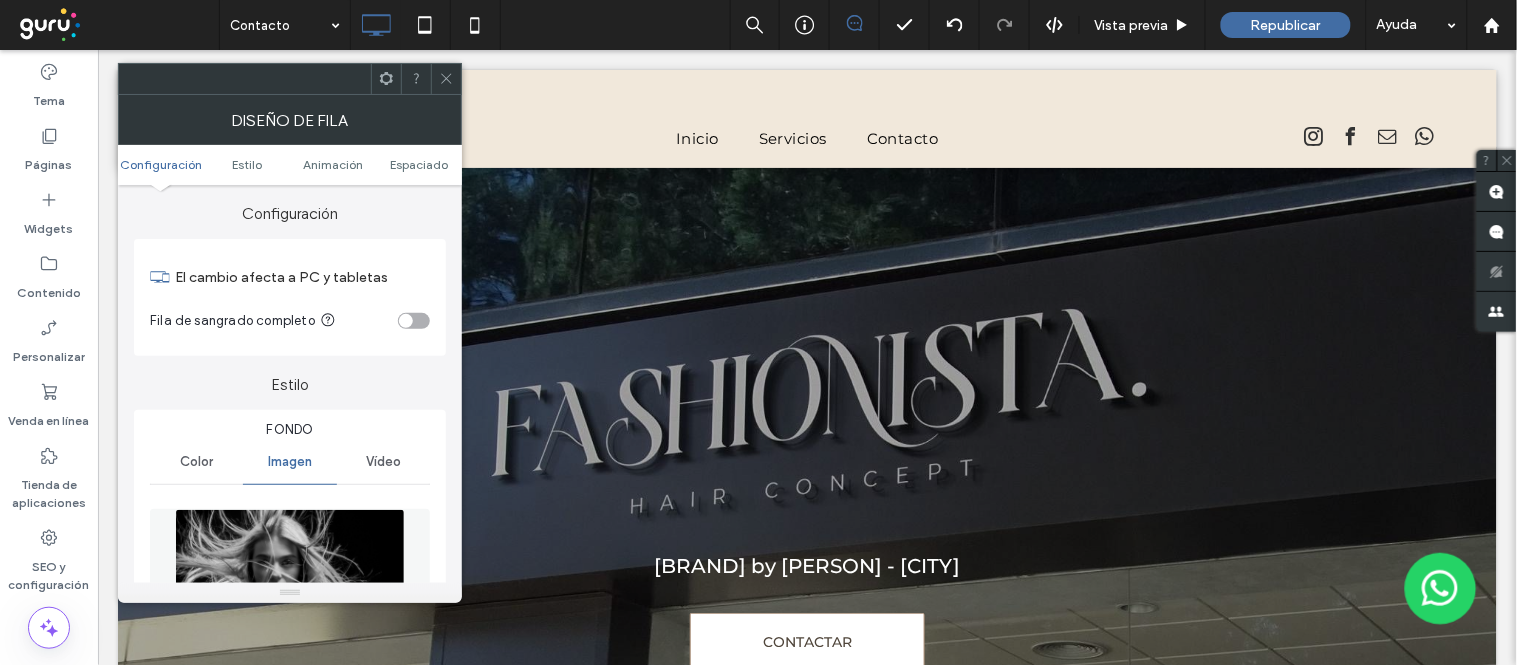 click 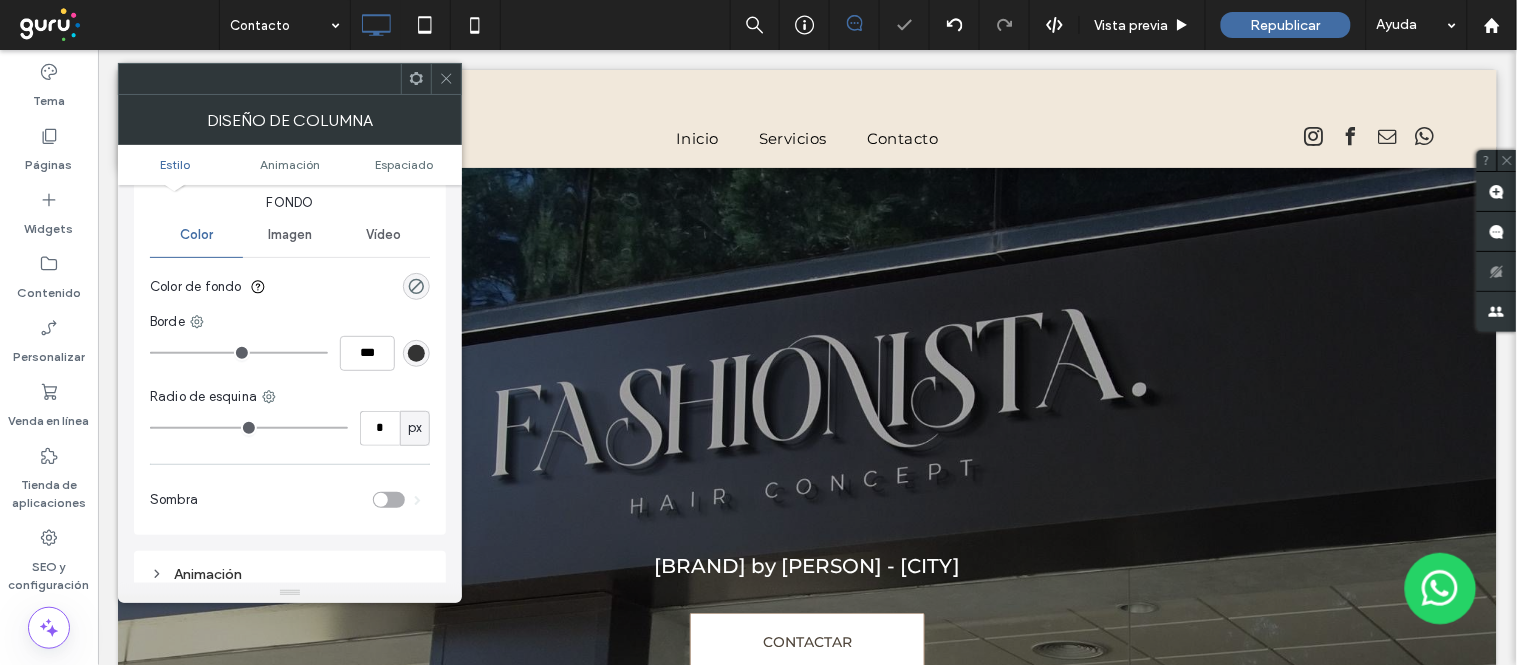 scroll, scrollTop: 222, scrollLeft: 0, axis: vertical 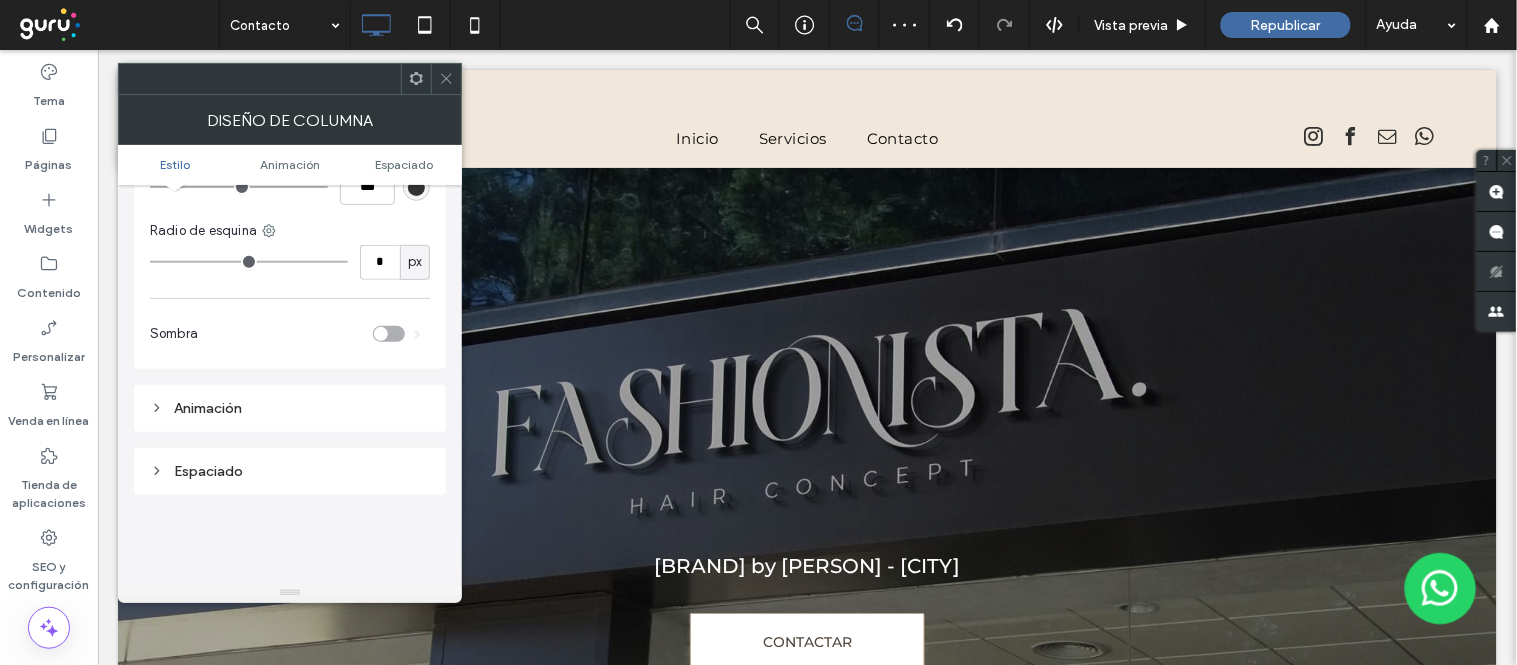 click at bounding box center (446, 79) 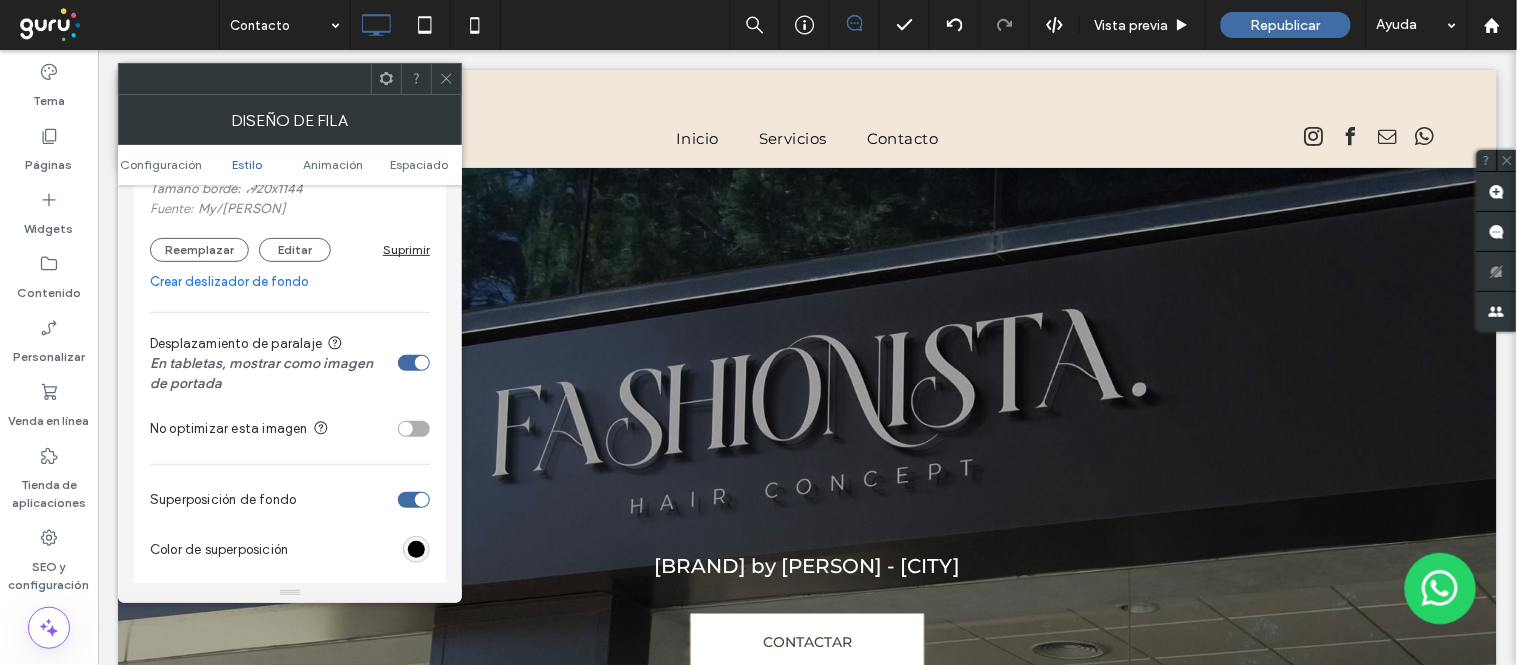 scroll, scrollTop: 666, scrollLeft: 0, axis: vertical 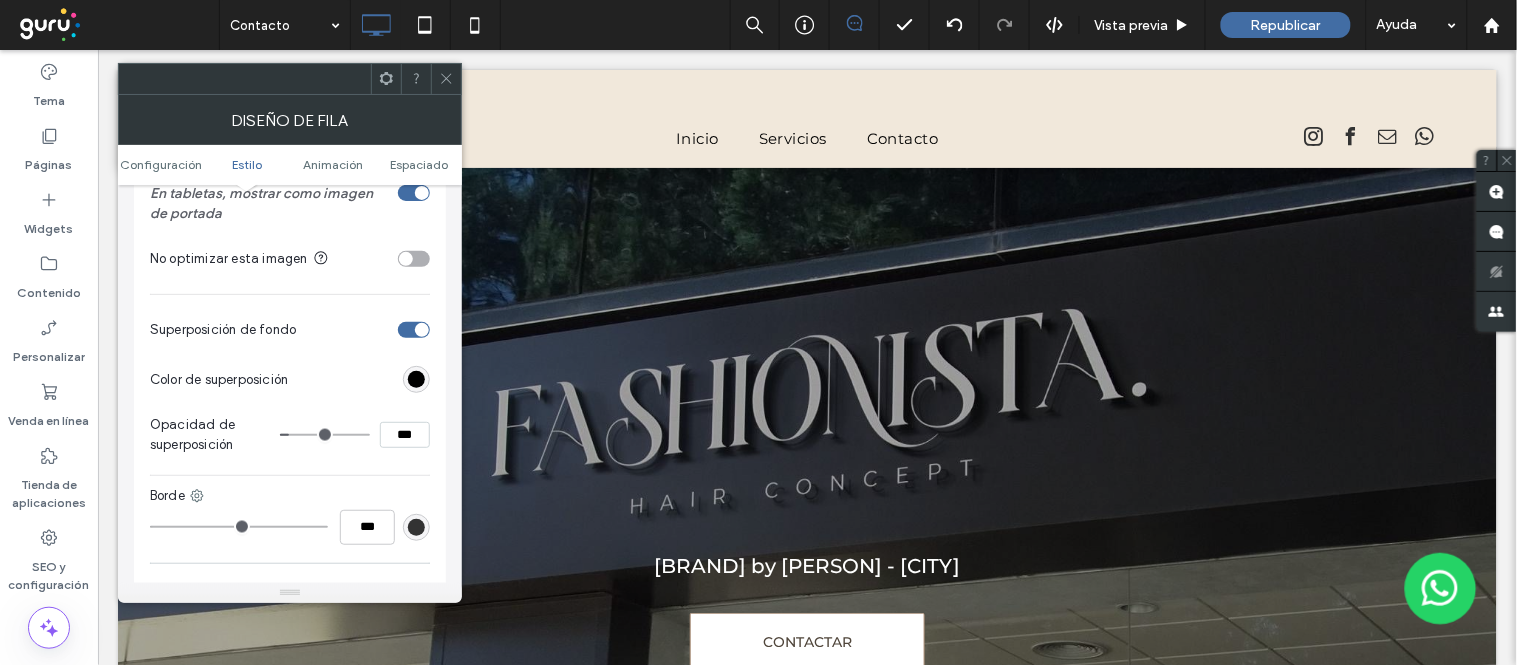 type on "**" 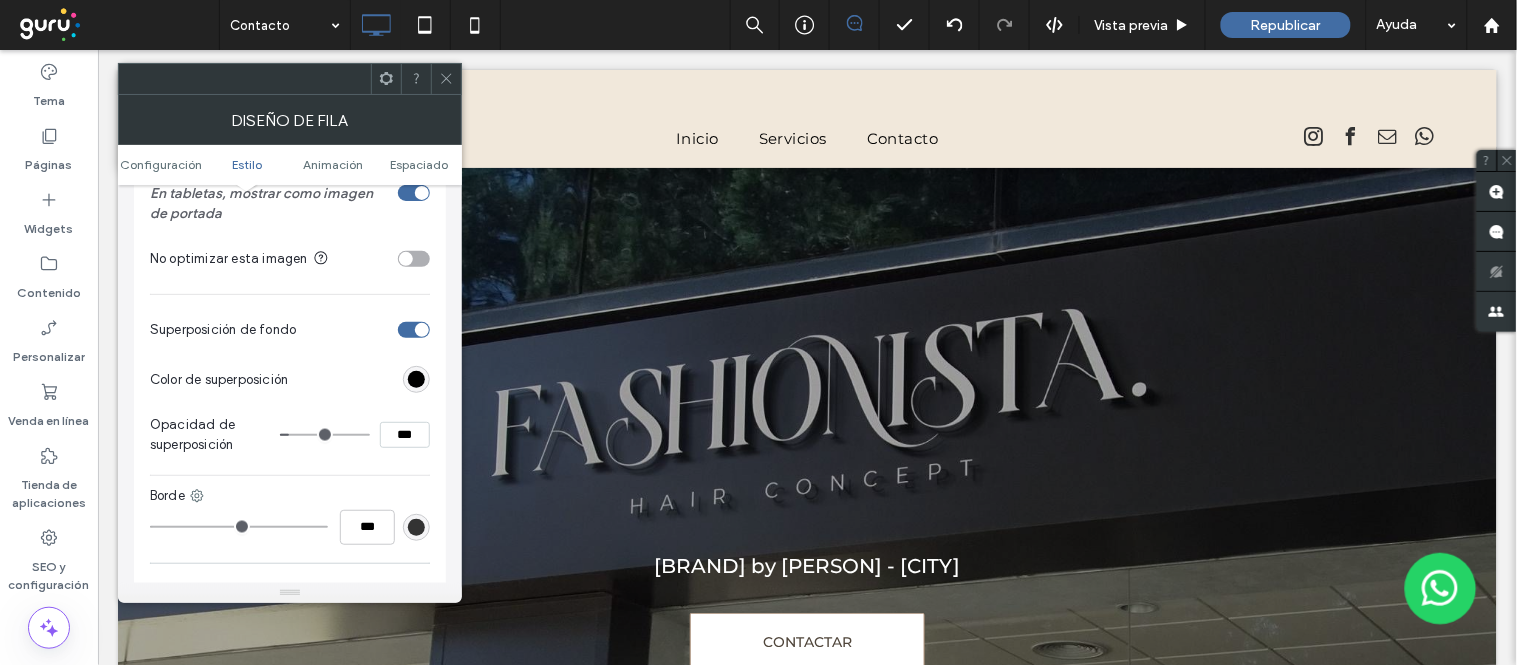 type on "***" 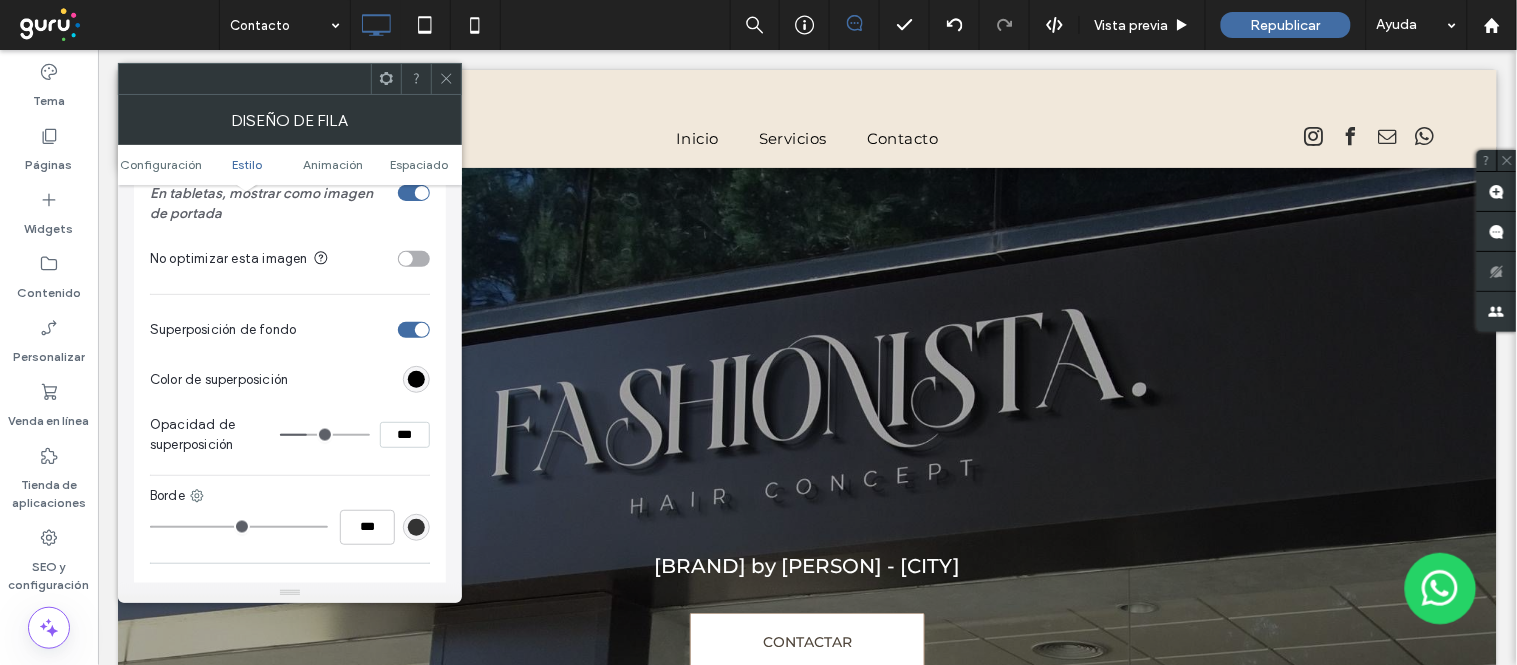 type on "**" 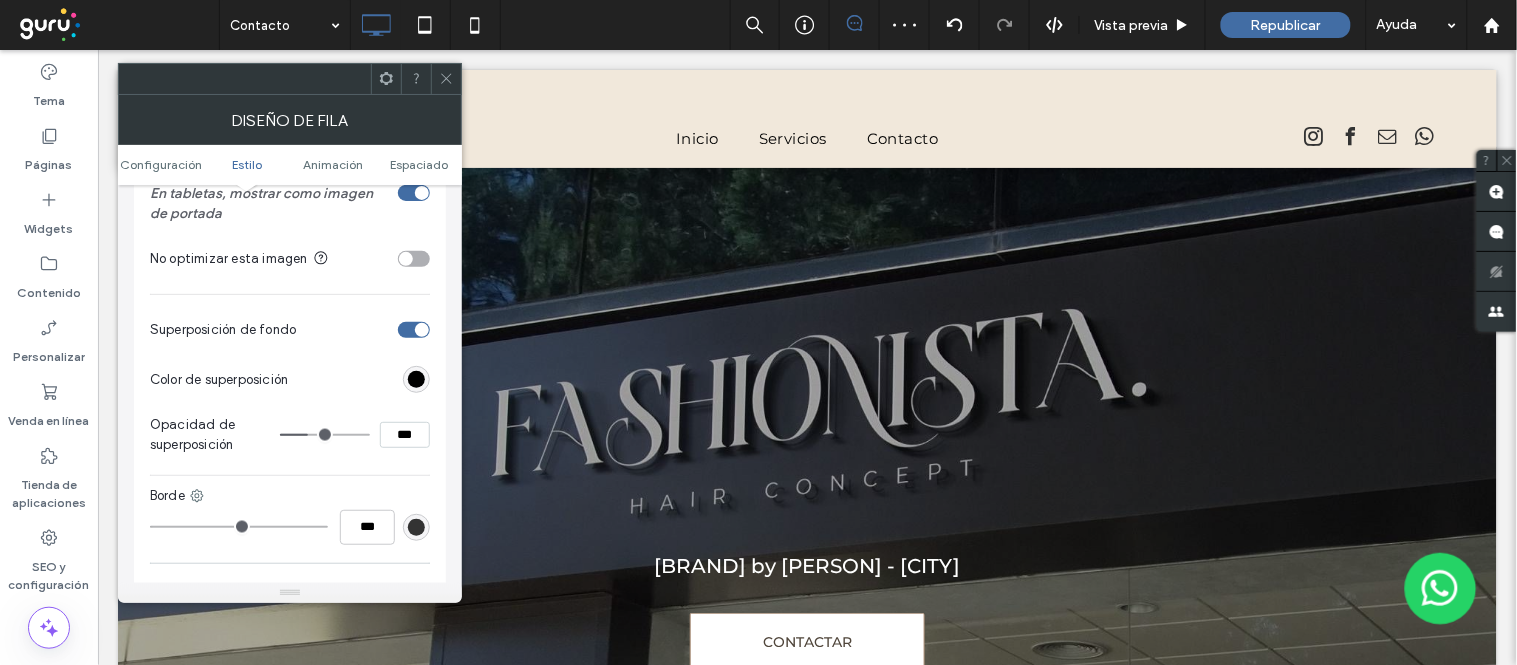 click 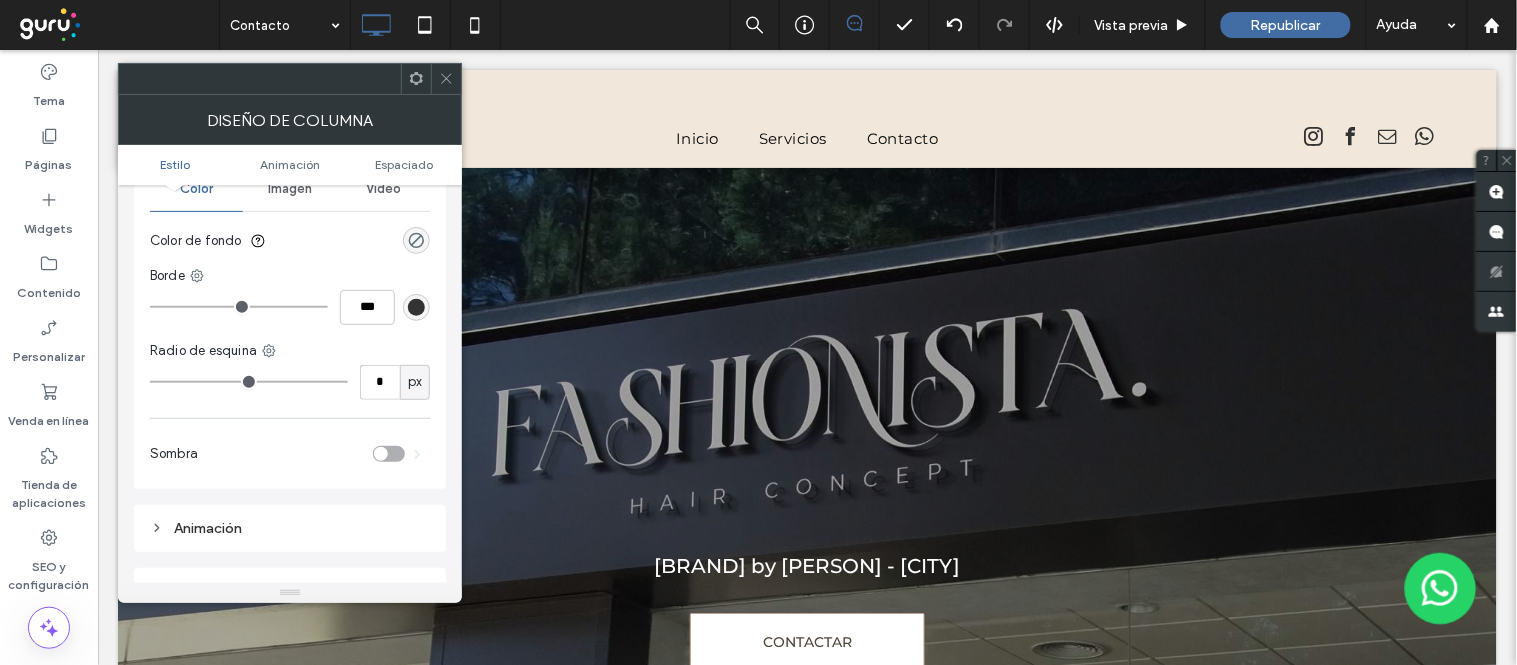 scroll, scrollTop: 111, scrollLeft: 0, axis: vertical 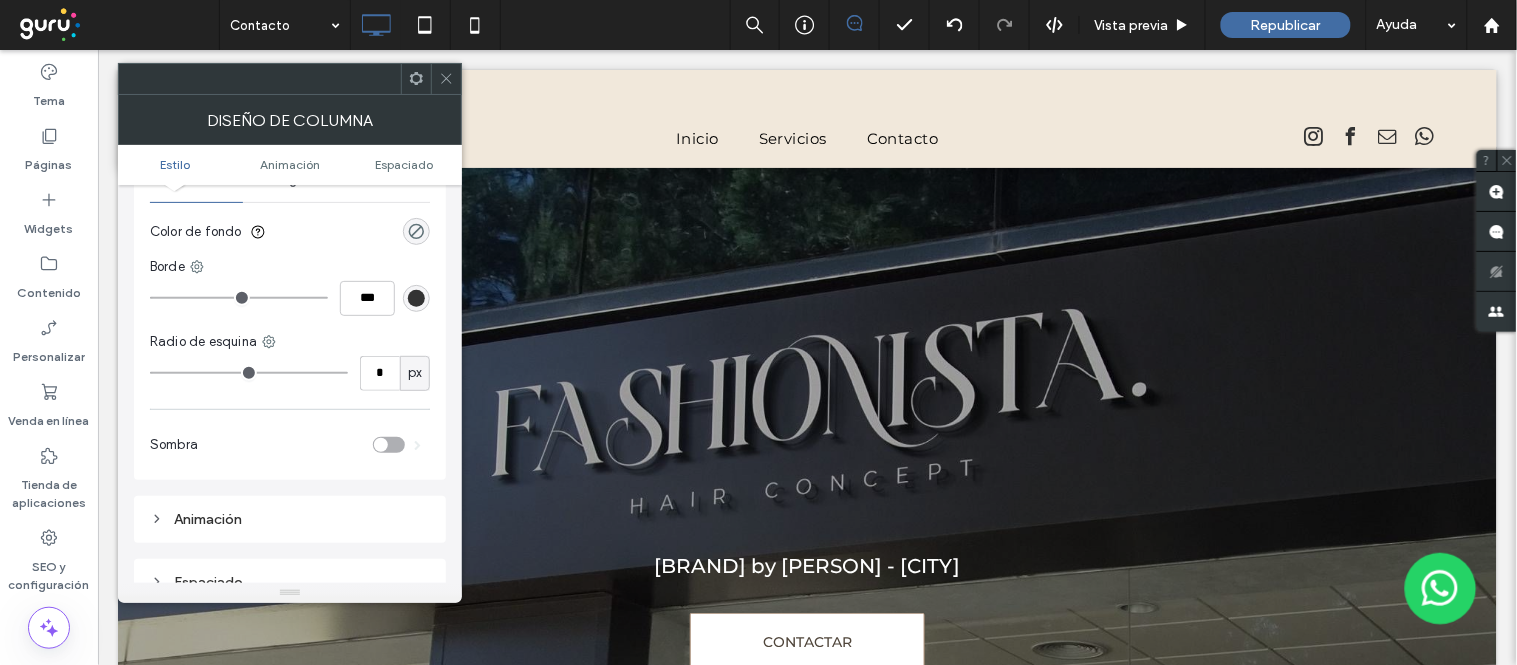 click 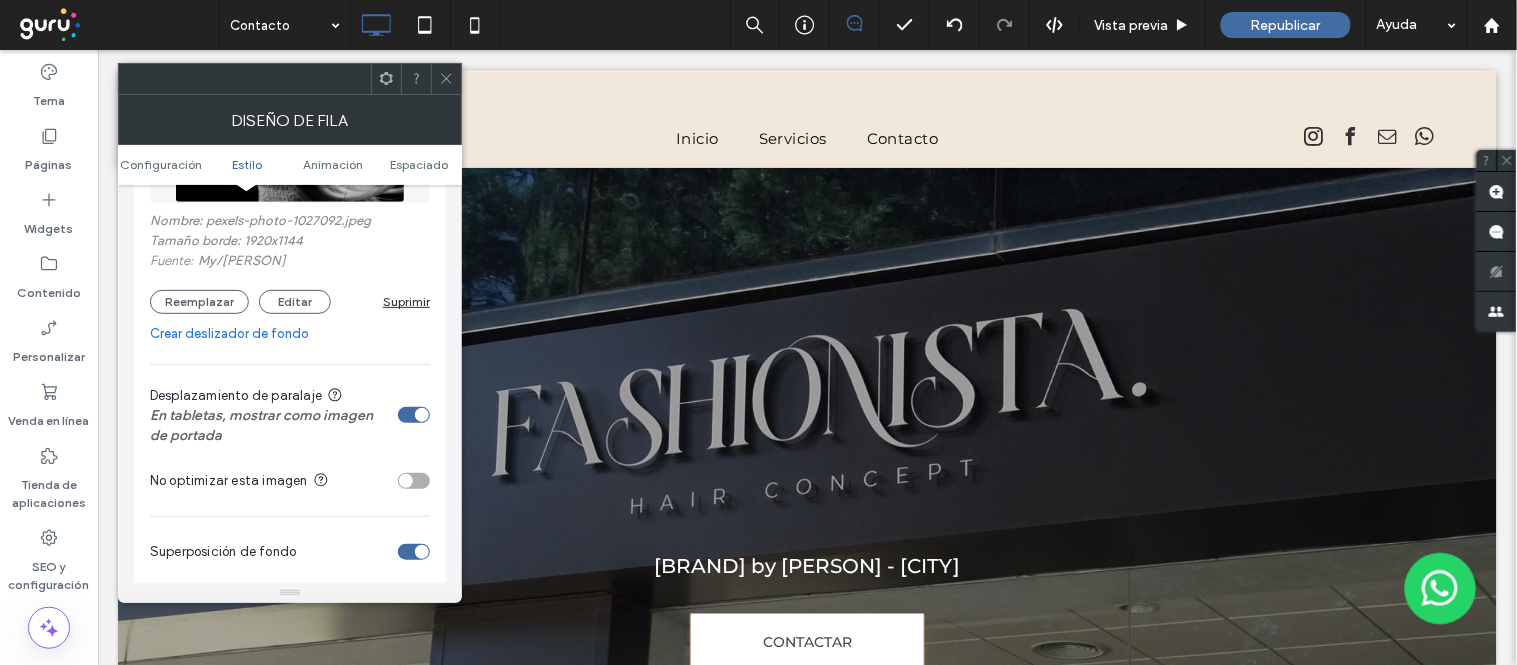 scroll, scrollTop: 555, scrollLeft: 0, axis: vertical 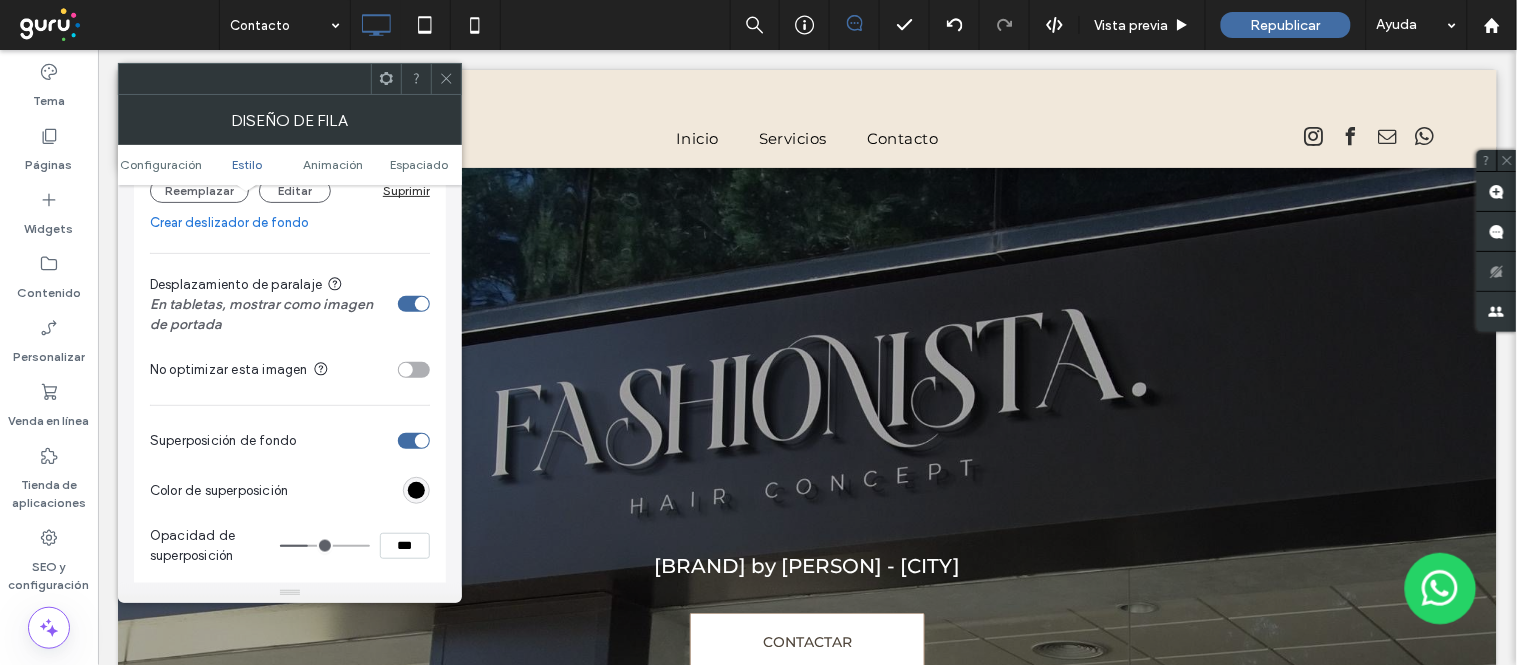 click at bounding box center (414, 304) 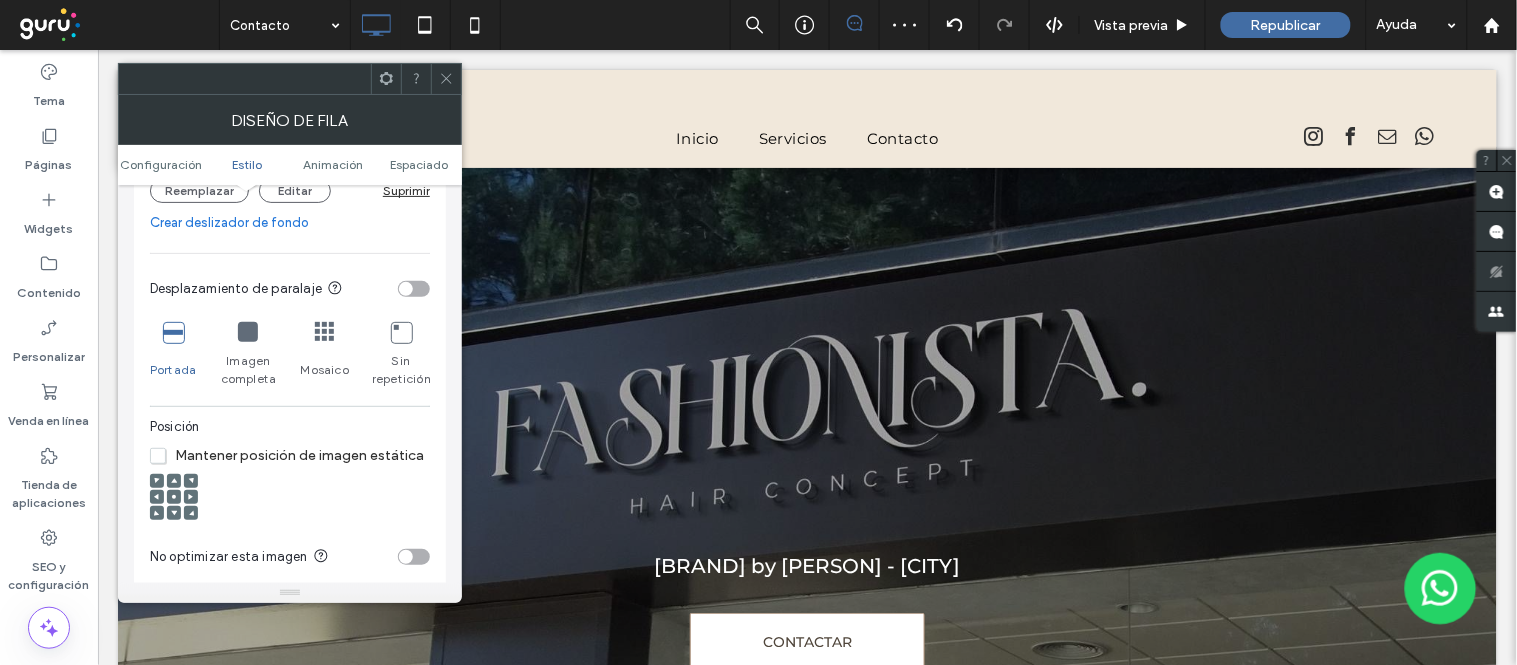 click at bounding box center [248, 332] 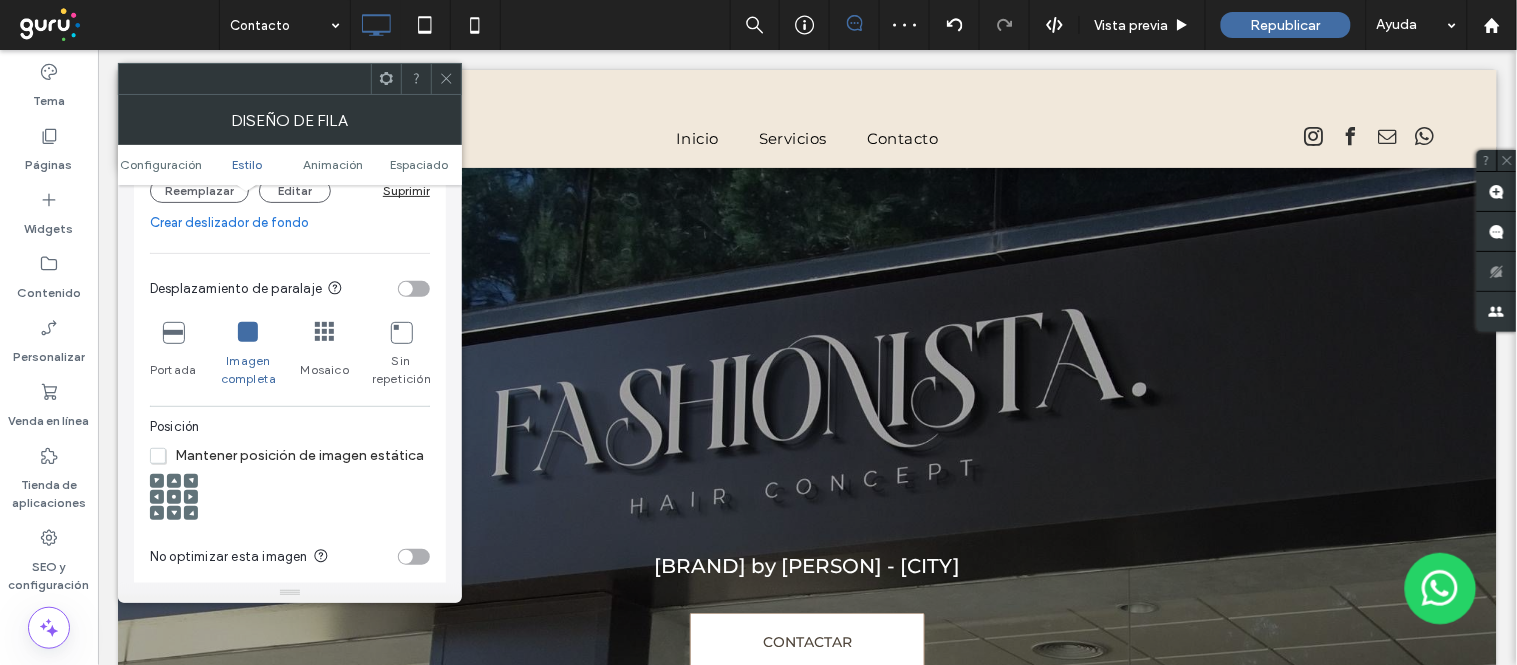 click 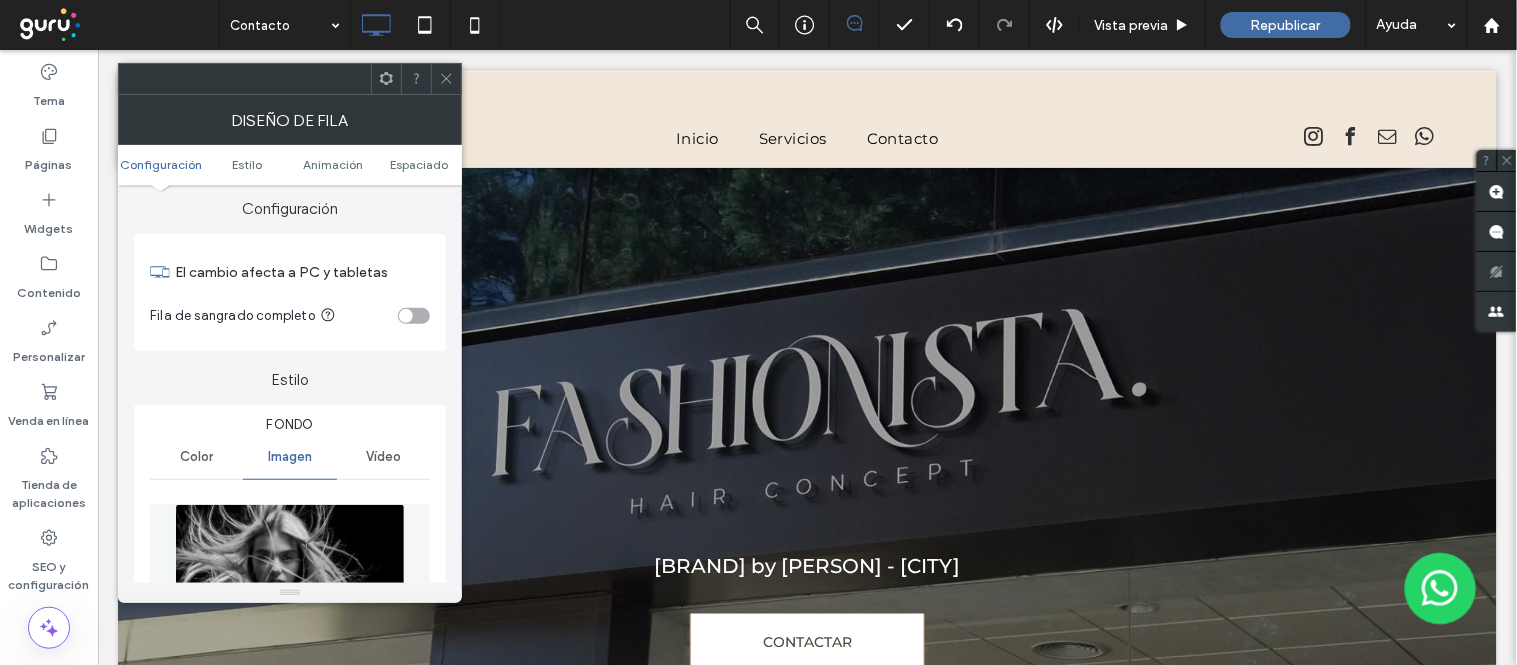 scroll, scrollTop: 0, scrollLeft: 0, axis: both 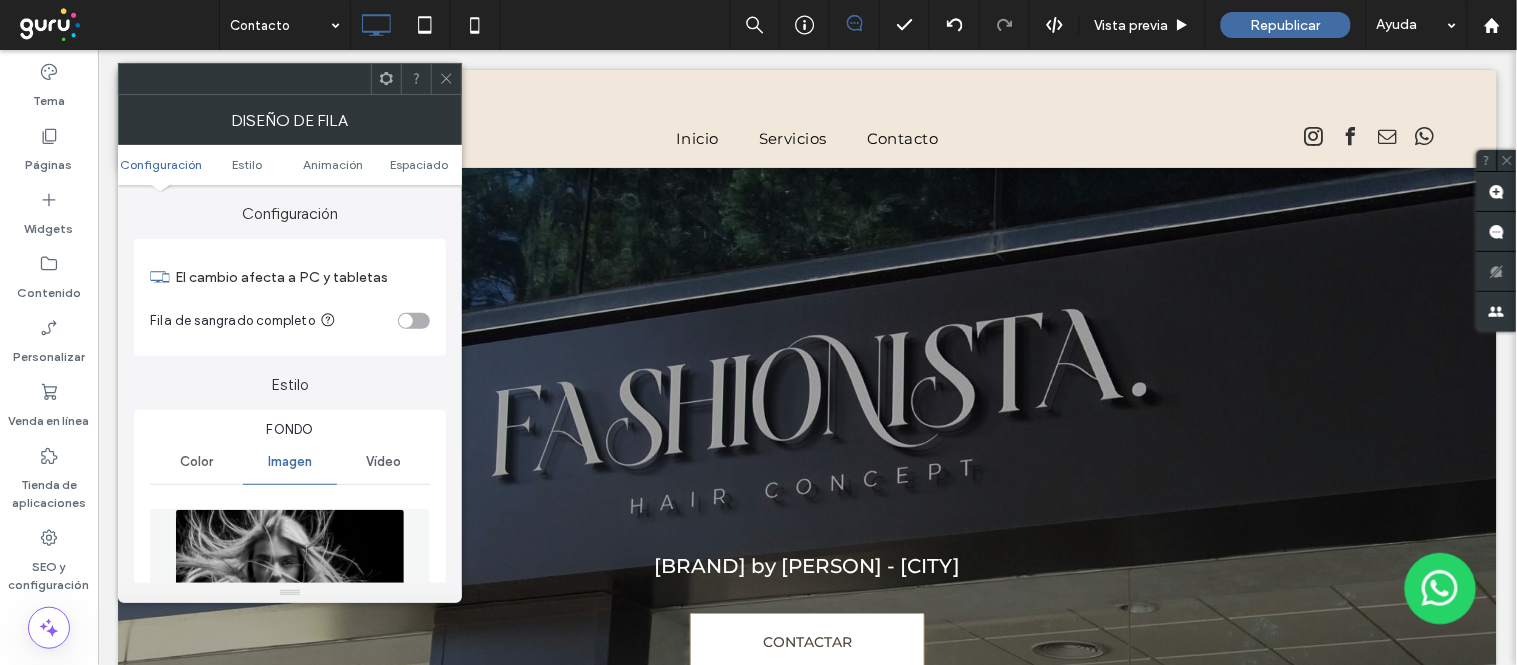 click on "Configuración Estilo Animación Espaciado" at bounding box center (290, 165) 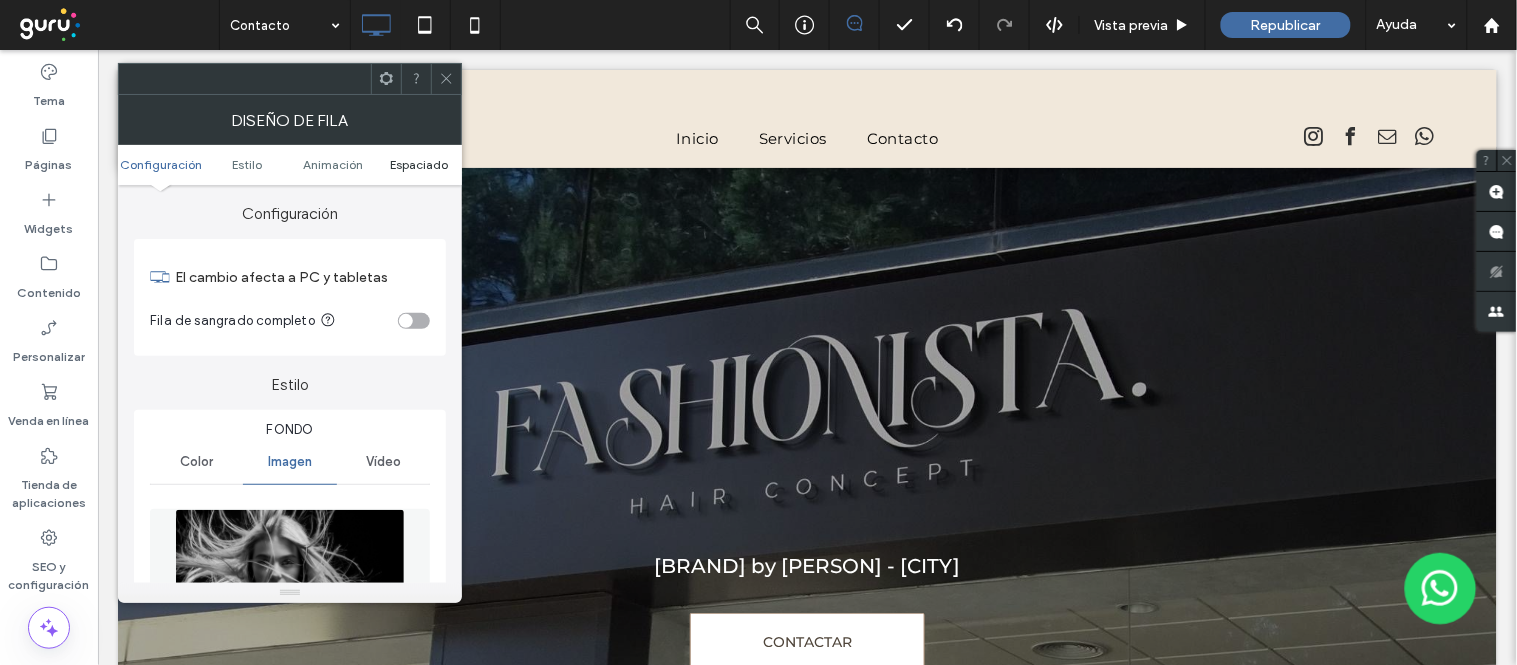 click on "Espaciado" at bounding box center [419, 164] 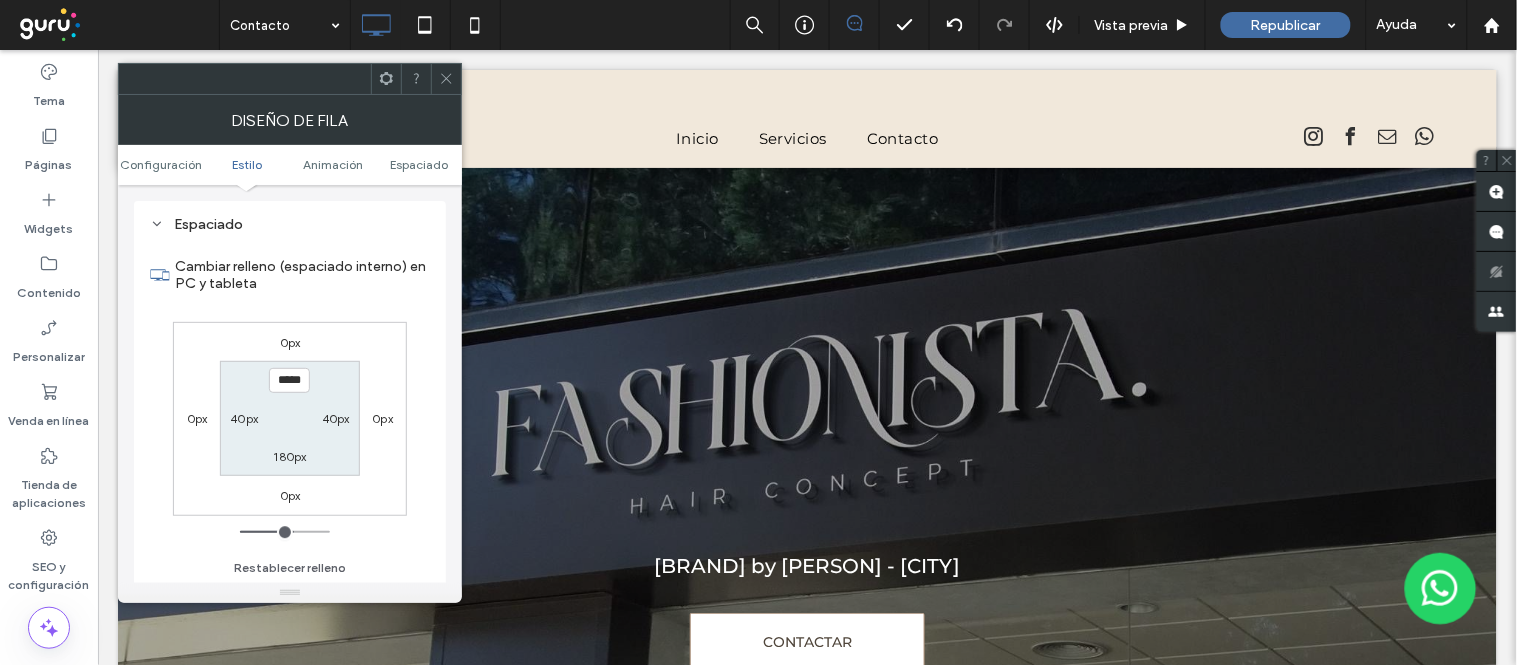 scroll, scrollTop: 1367, scrollLeft: 0, axis: vertical 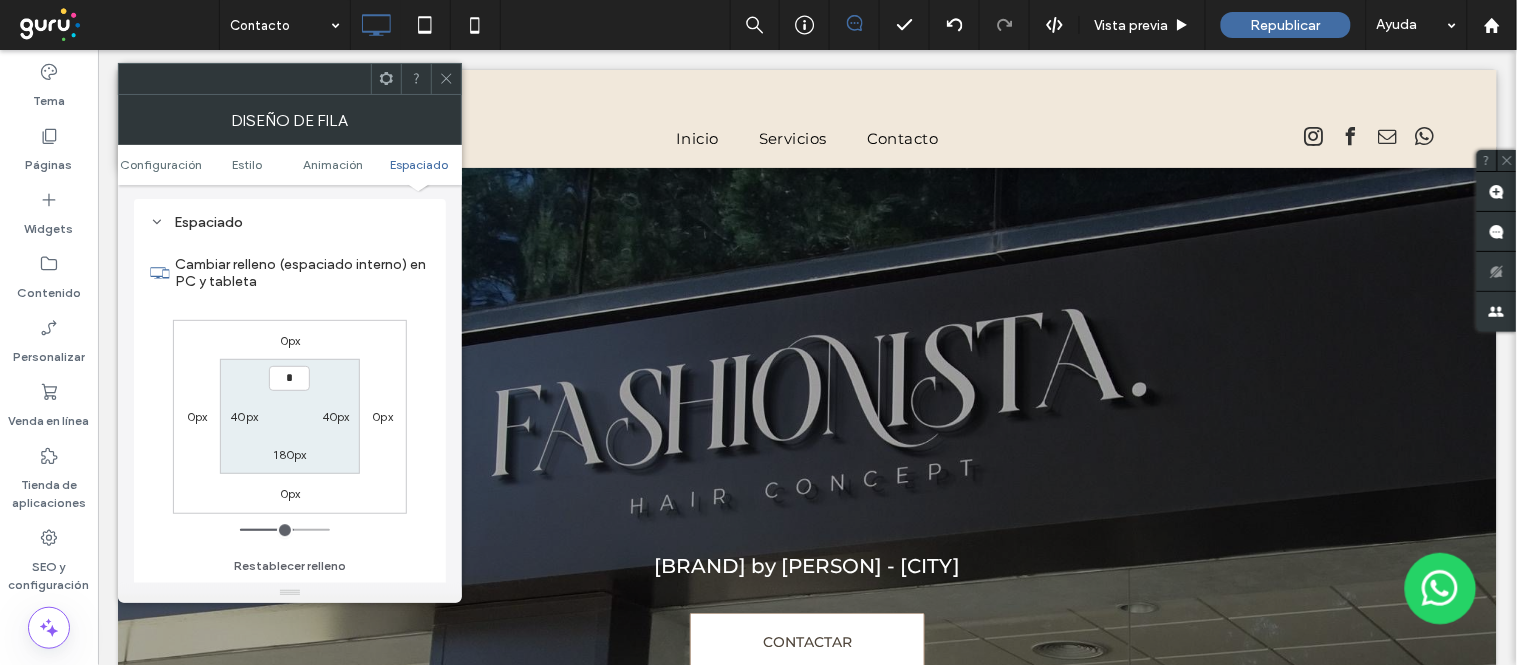 type on "***" 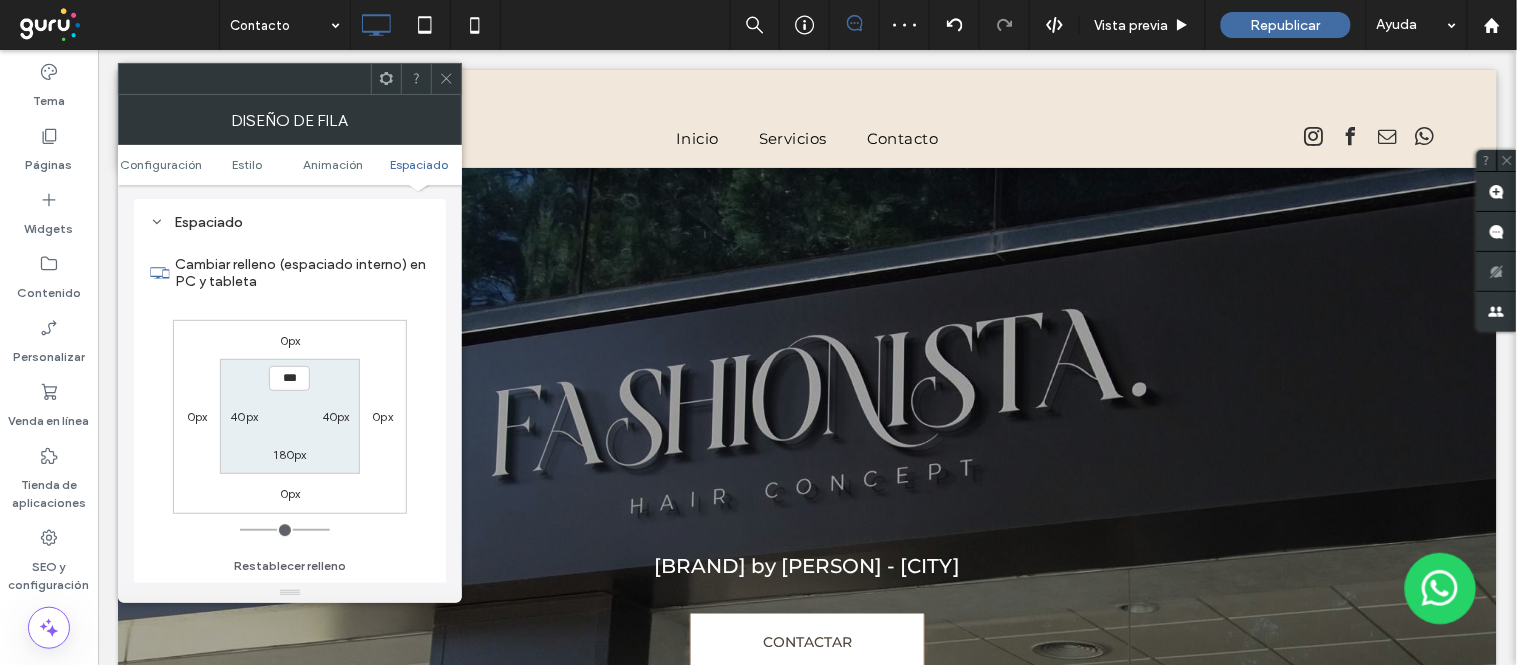 click on "***" at bounding box center (289, 378) 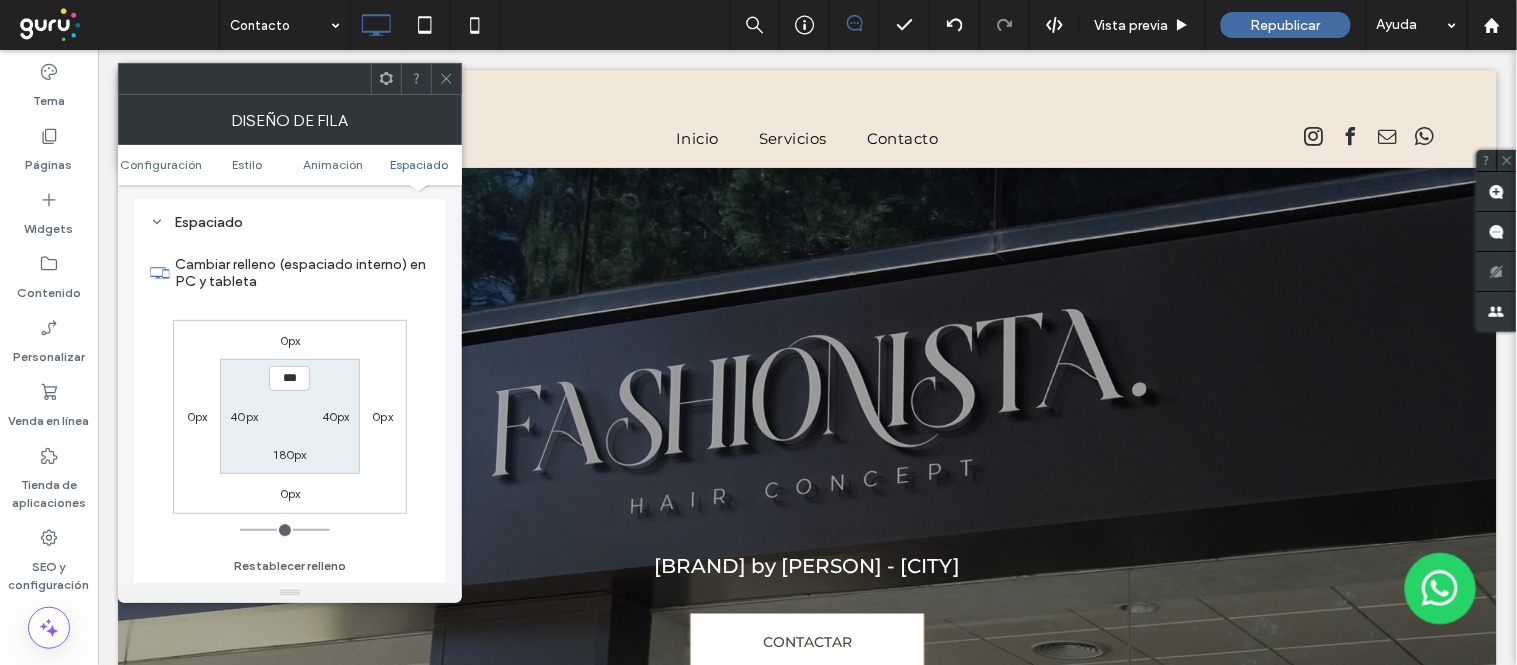 type on "***" 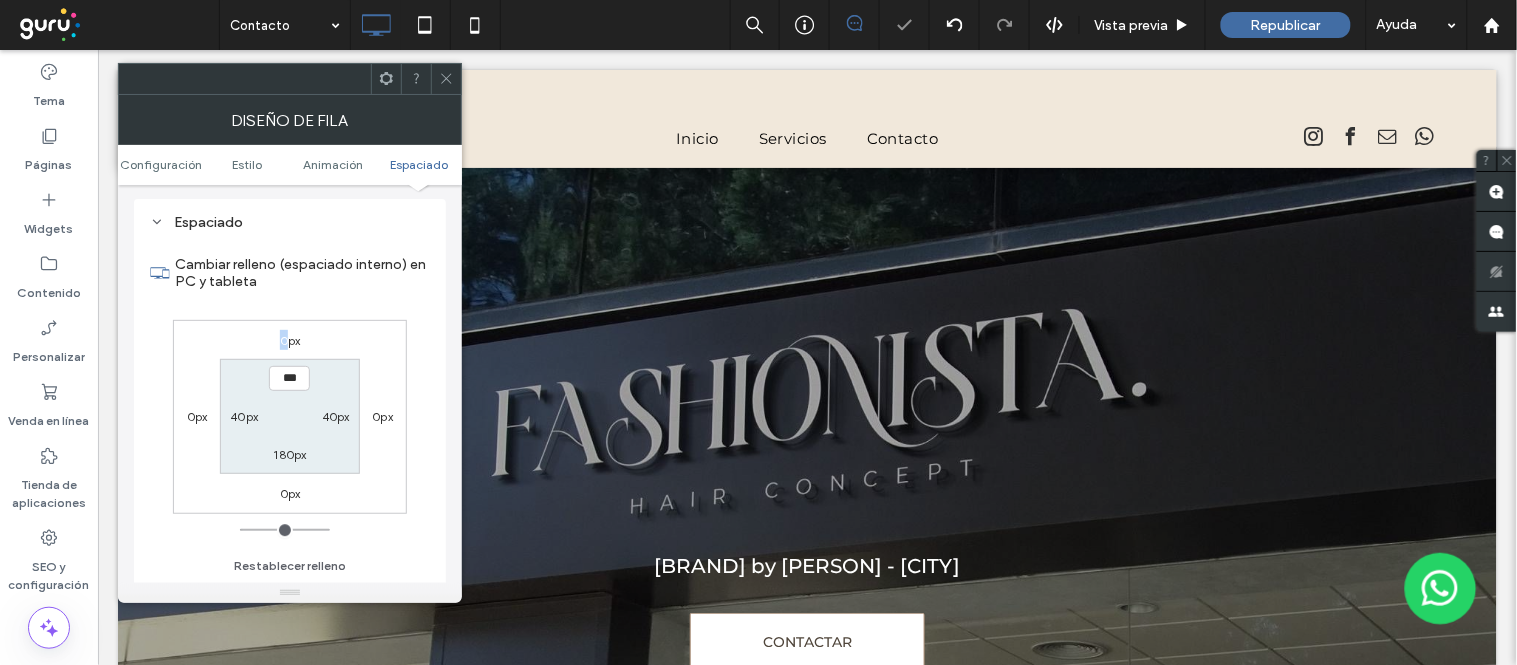 click on "0px" at bounding box center [290, 340] 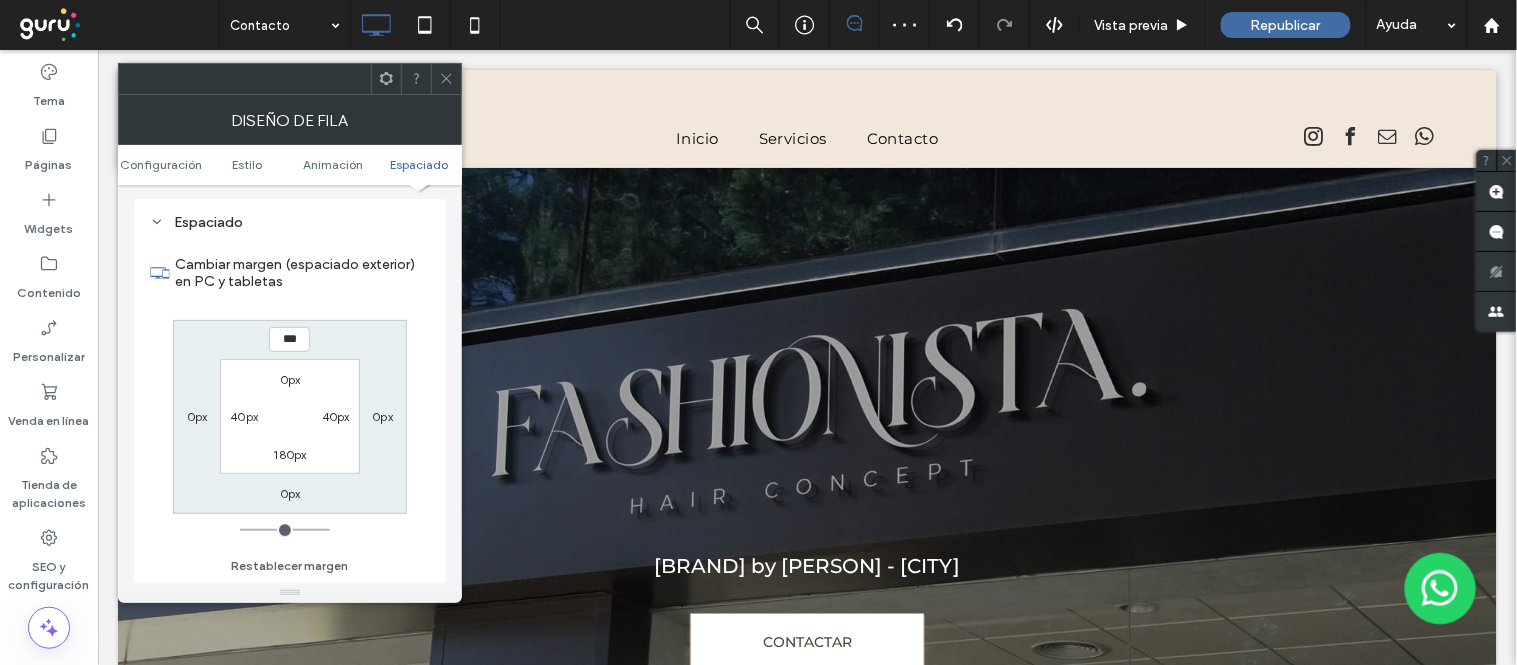 type on "***" 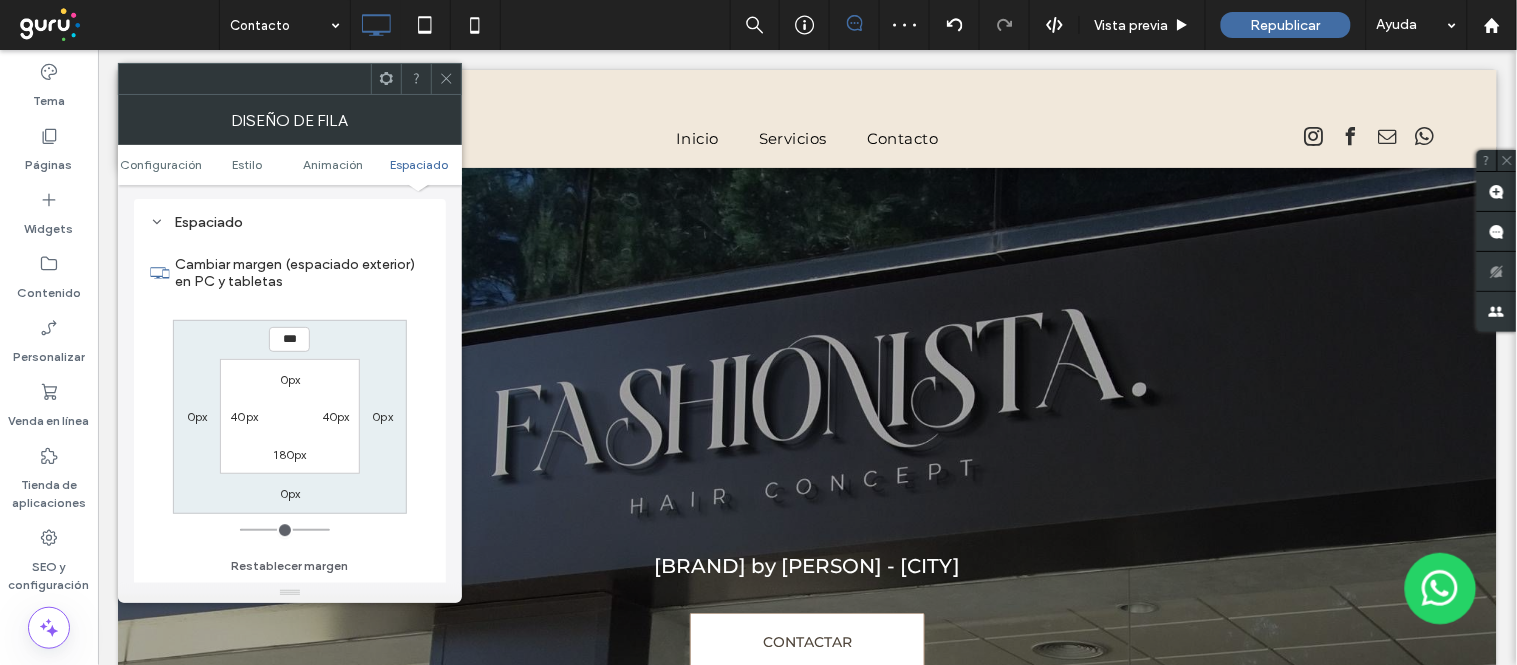 type on "*" 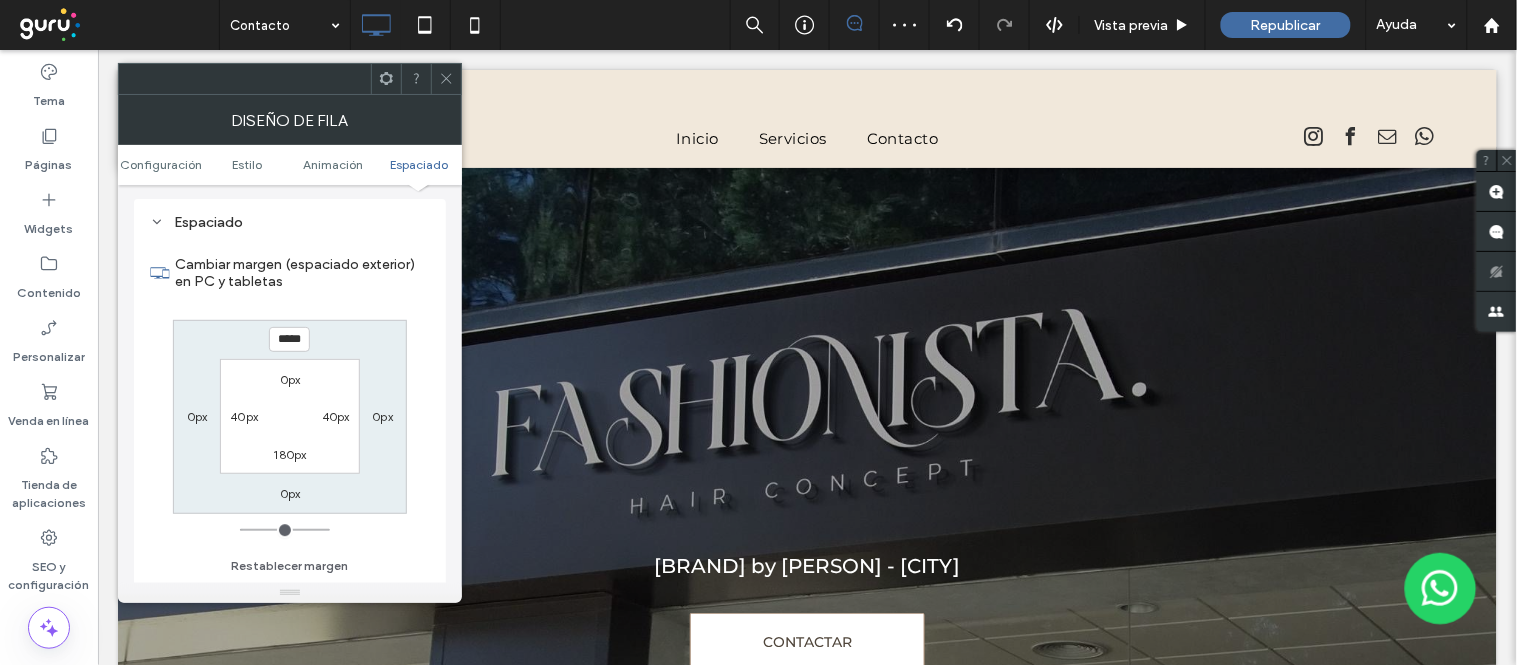 click on "*****" at bounding box center [289, 339] 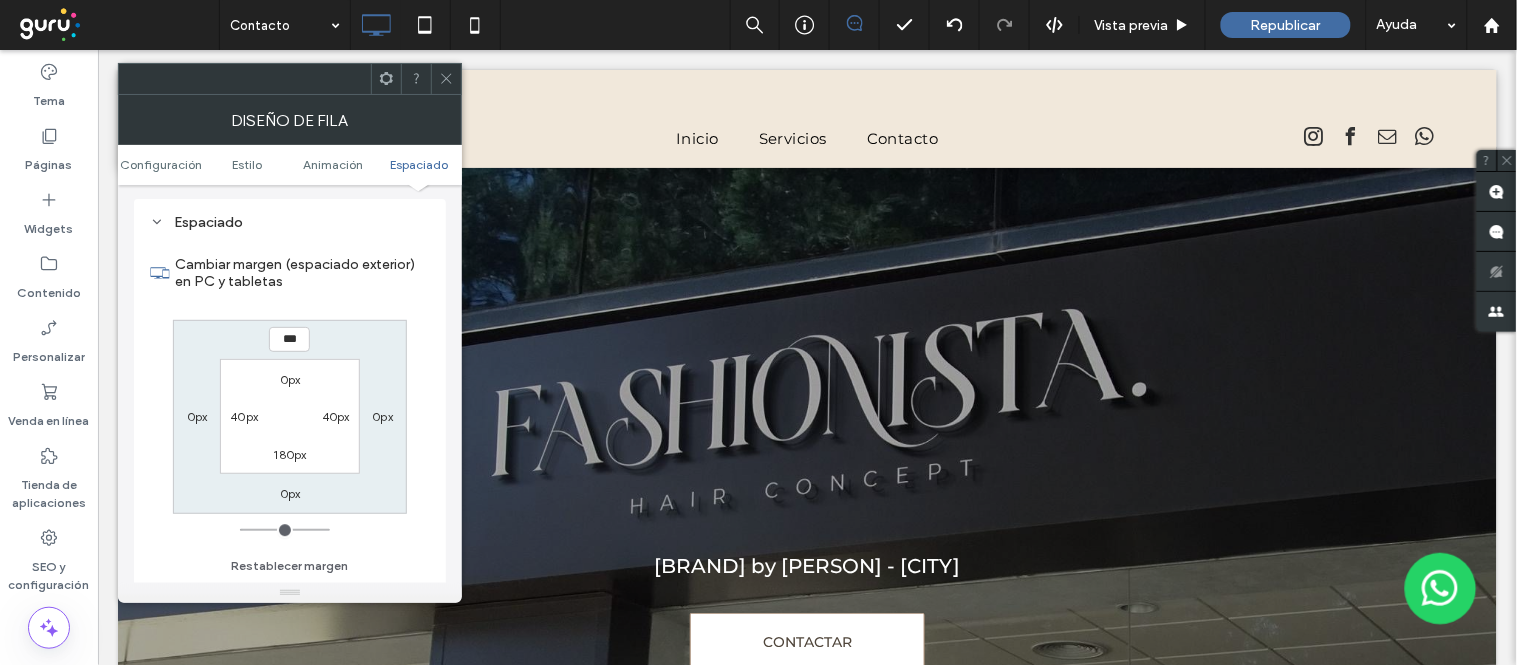 type on "***" 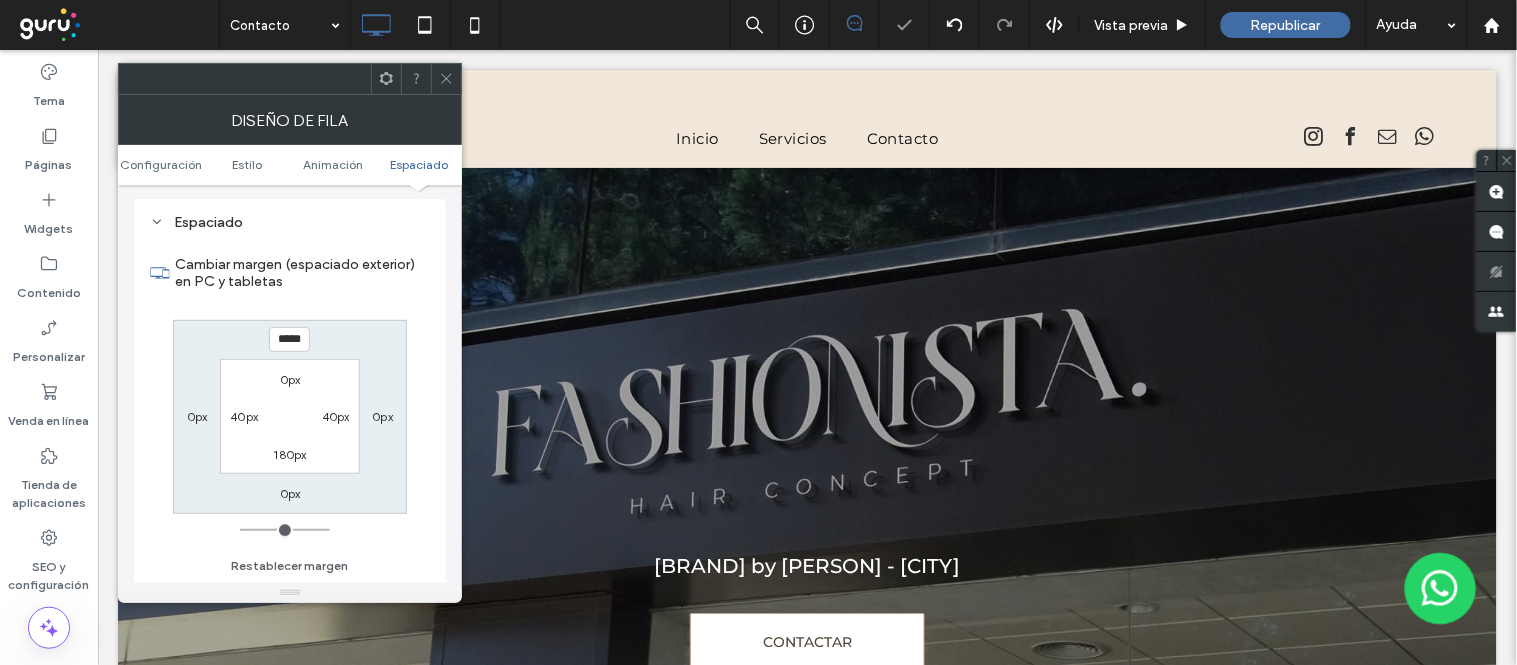 click at bounding box center [290, 79] 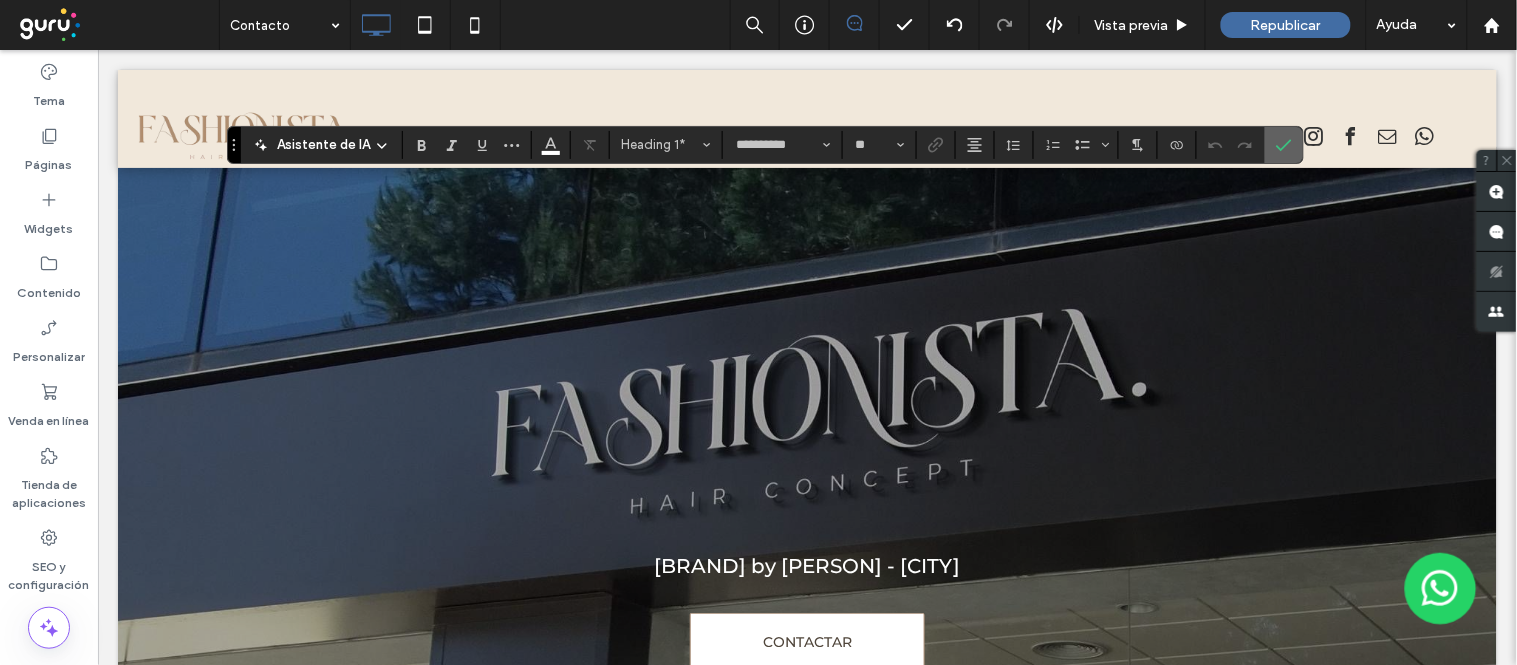 click at bounding box center (1280, 145) 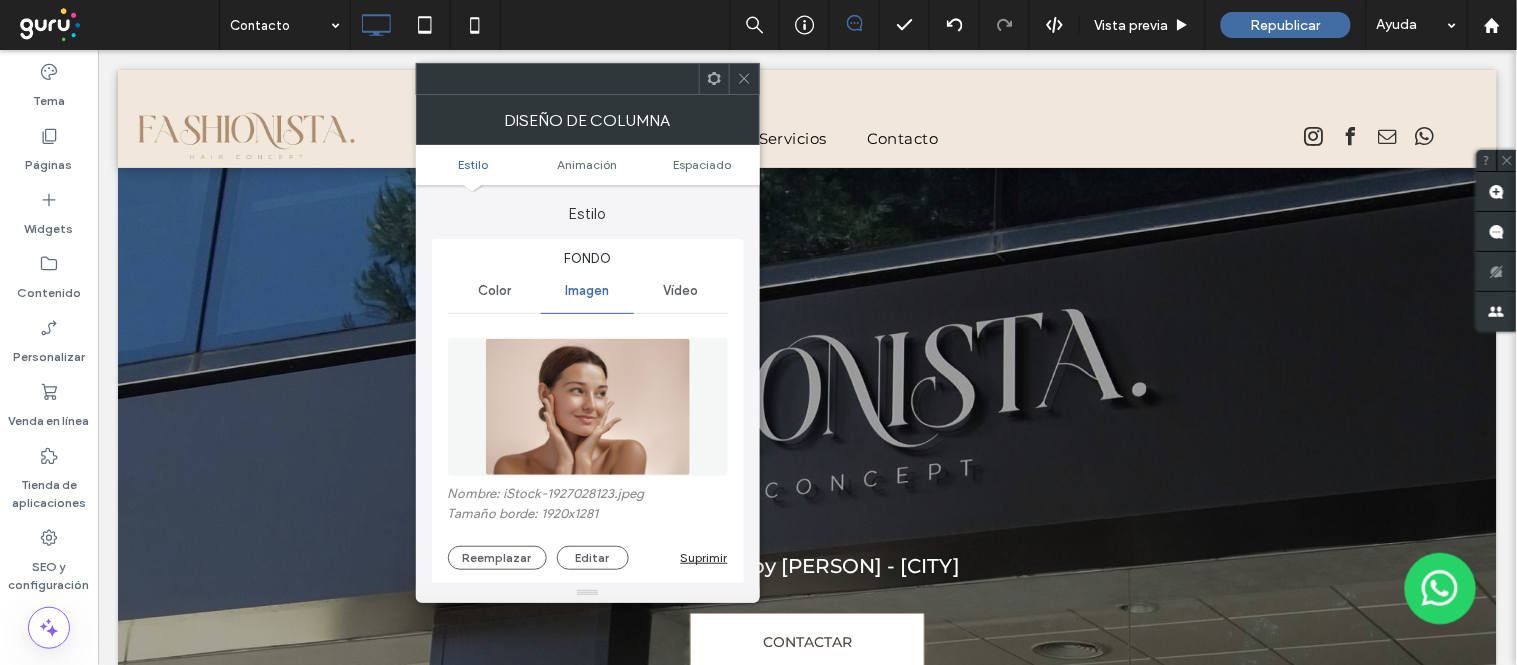 type on "**" 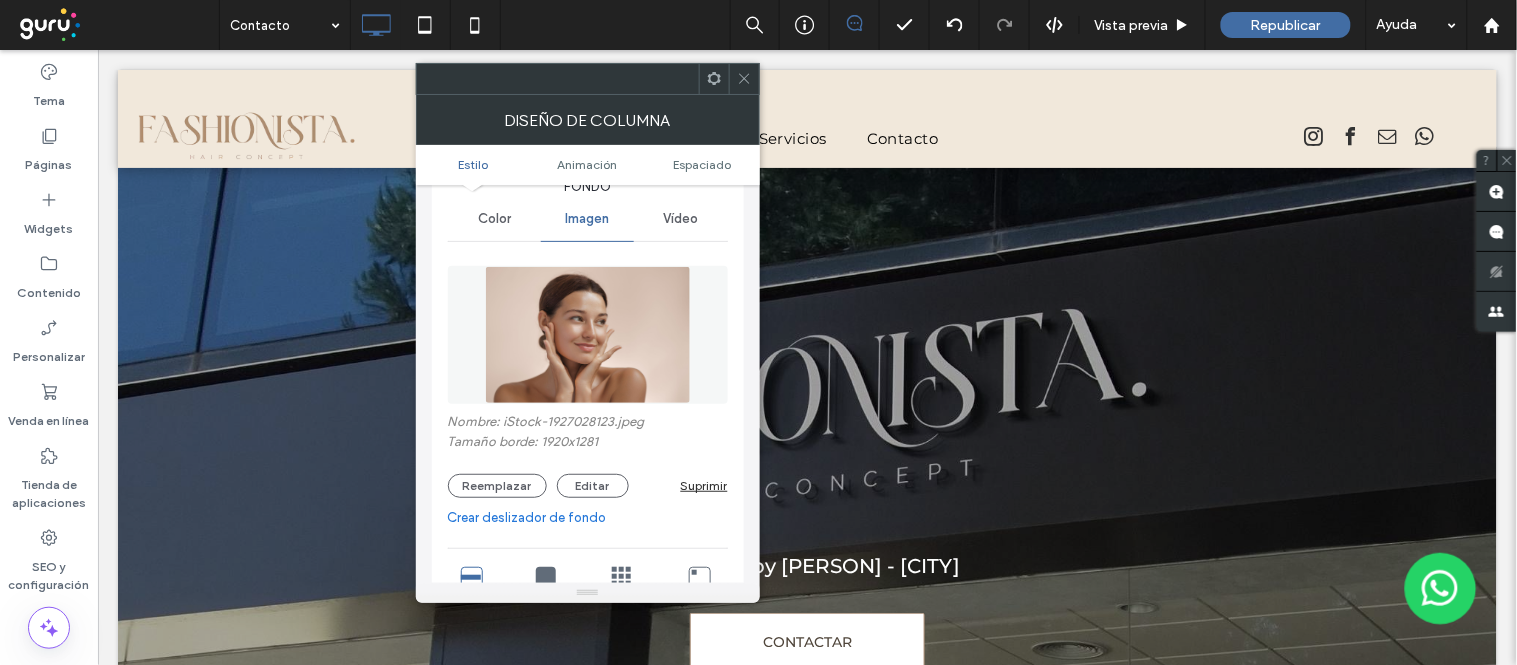 scroll, scrollTop: 111, scrollLeft: 0, axis: vertical 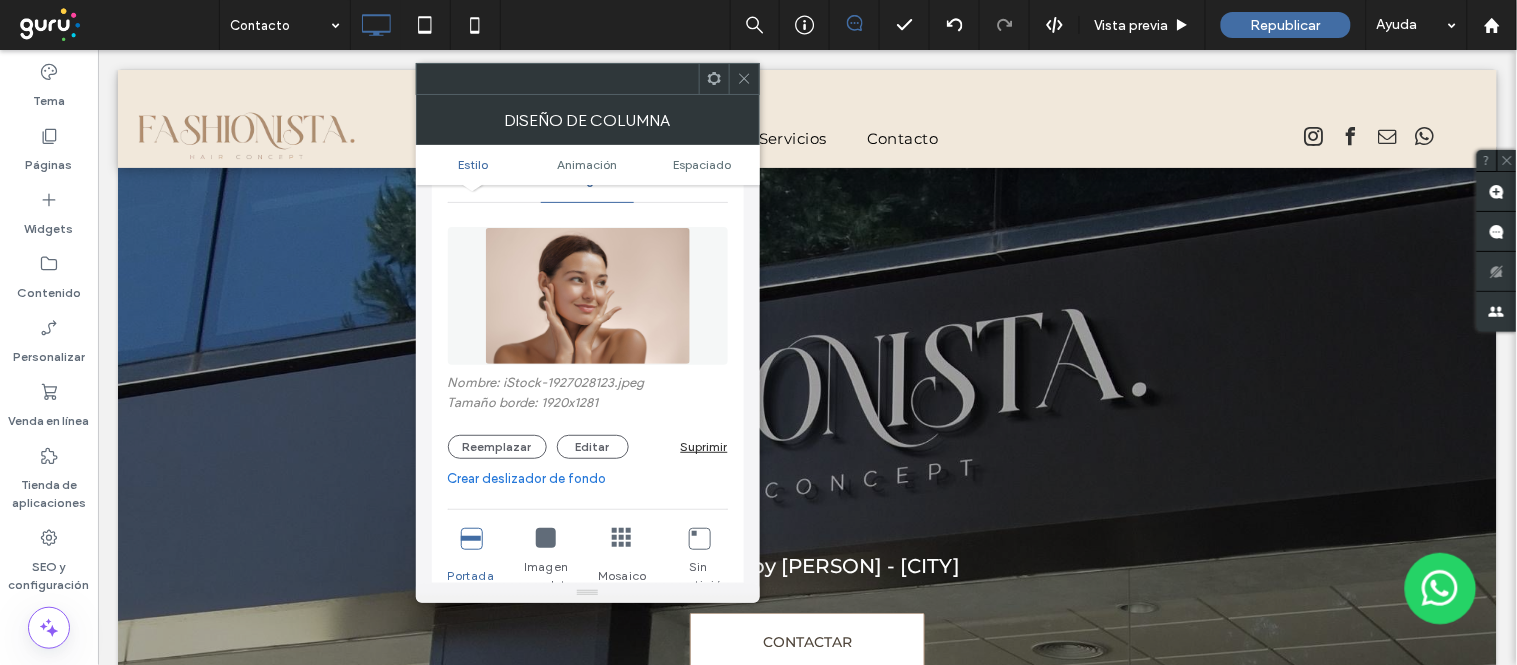 click on "Nombre: iStock-1927028123.jpeg Tamaño borde: 1920x1281 Reemplazar Editar Suprimir" at bounding box center (588, 417) 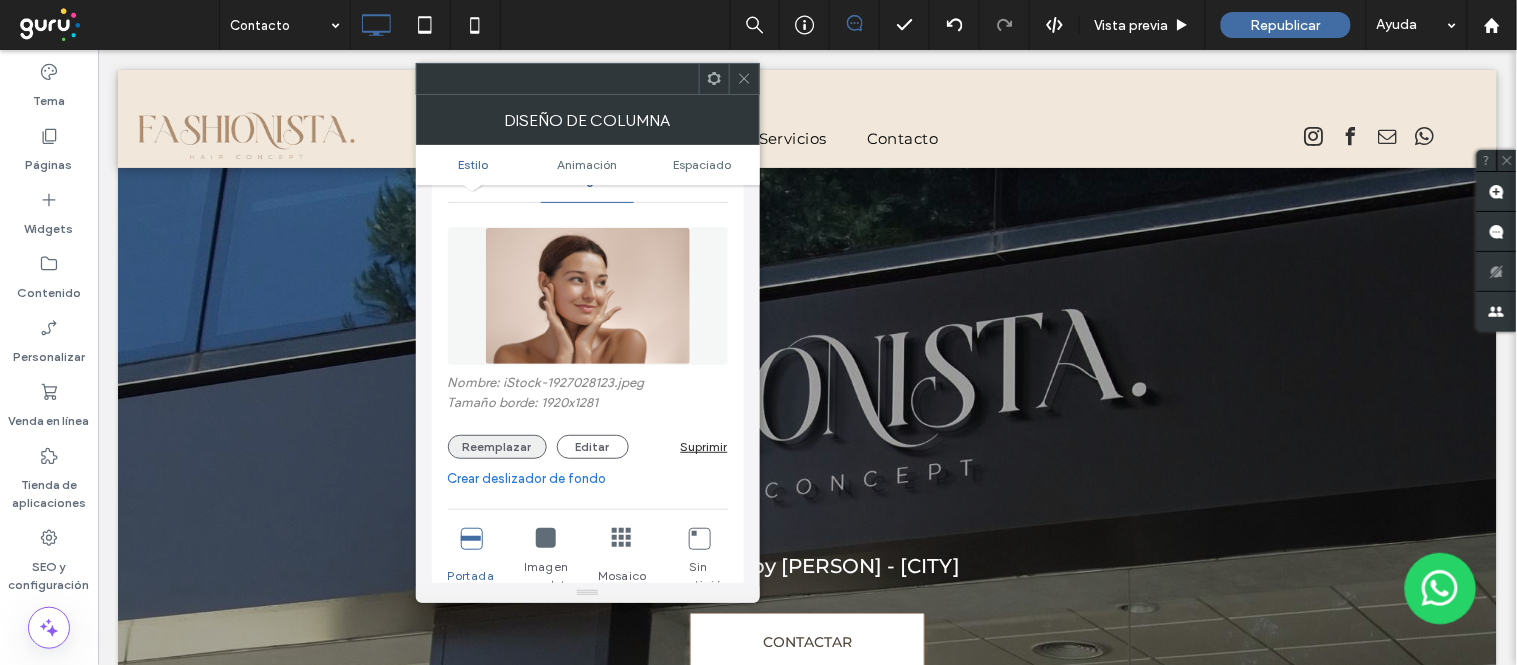 click on "Reemplazar" at bounding box center (497, 447) 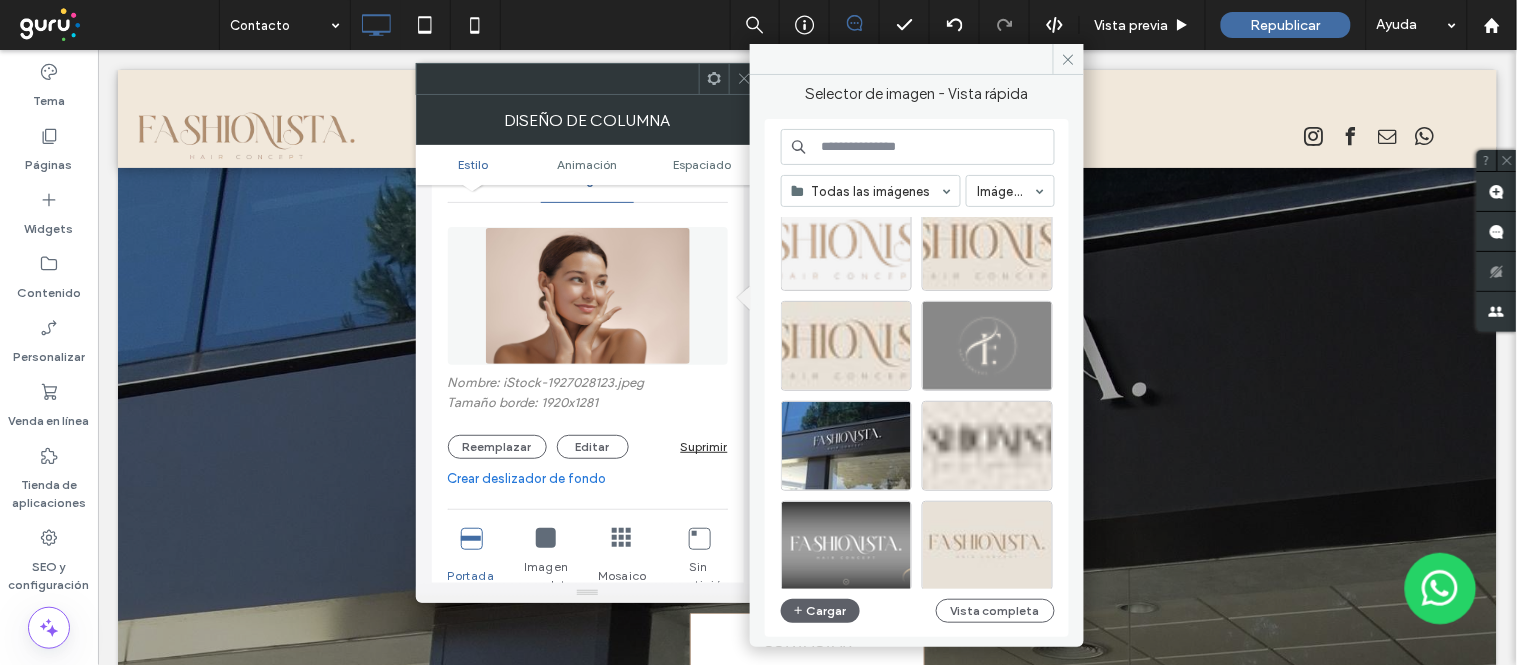 scroll, scrollTop: 555, scrollLeft: 0, axis: vertical 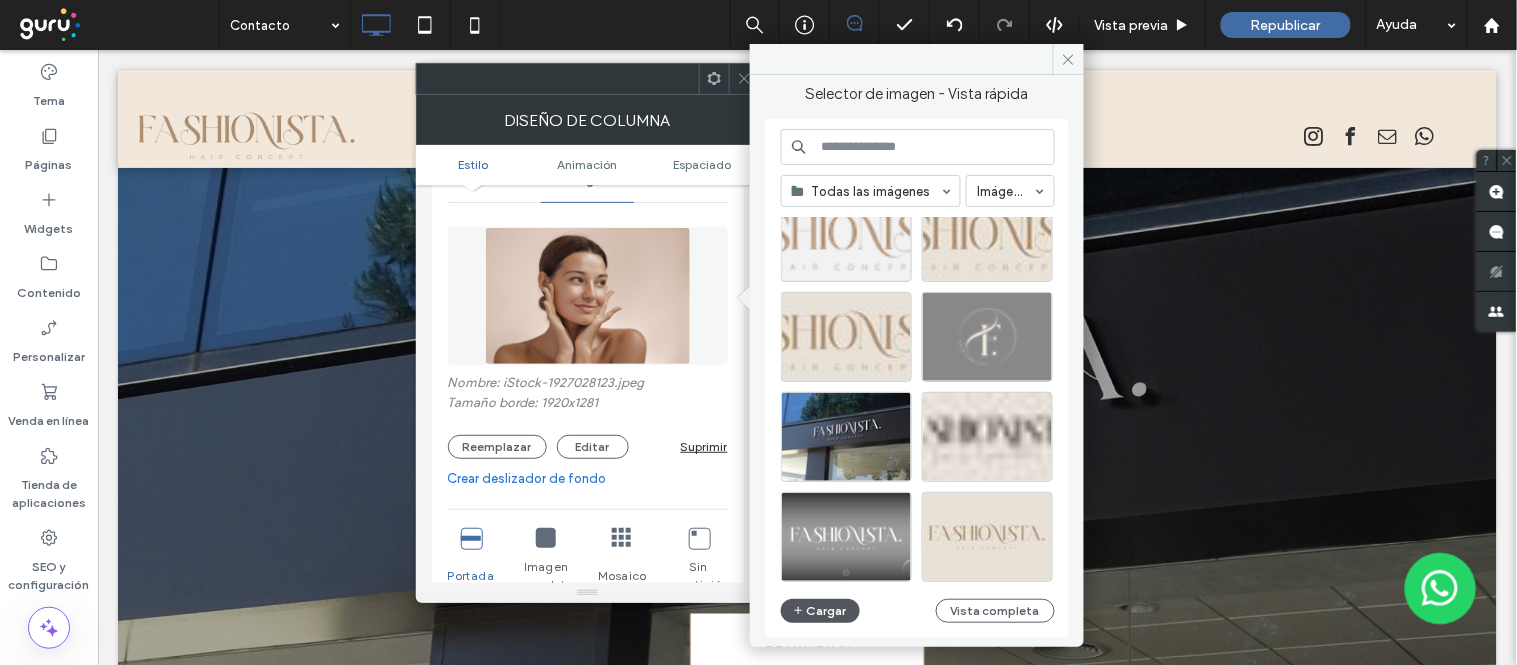 click on "Cargar" at bounding box center [821, 611] 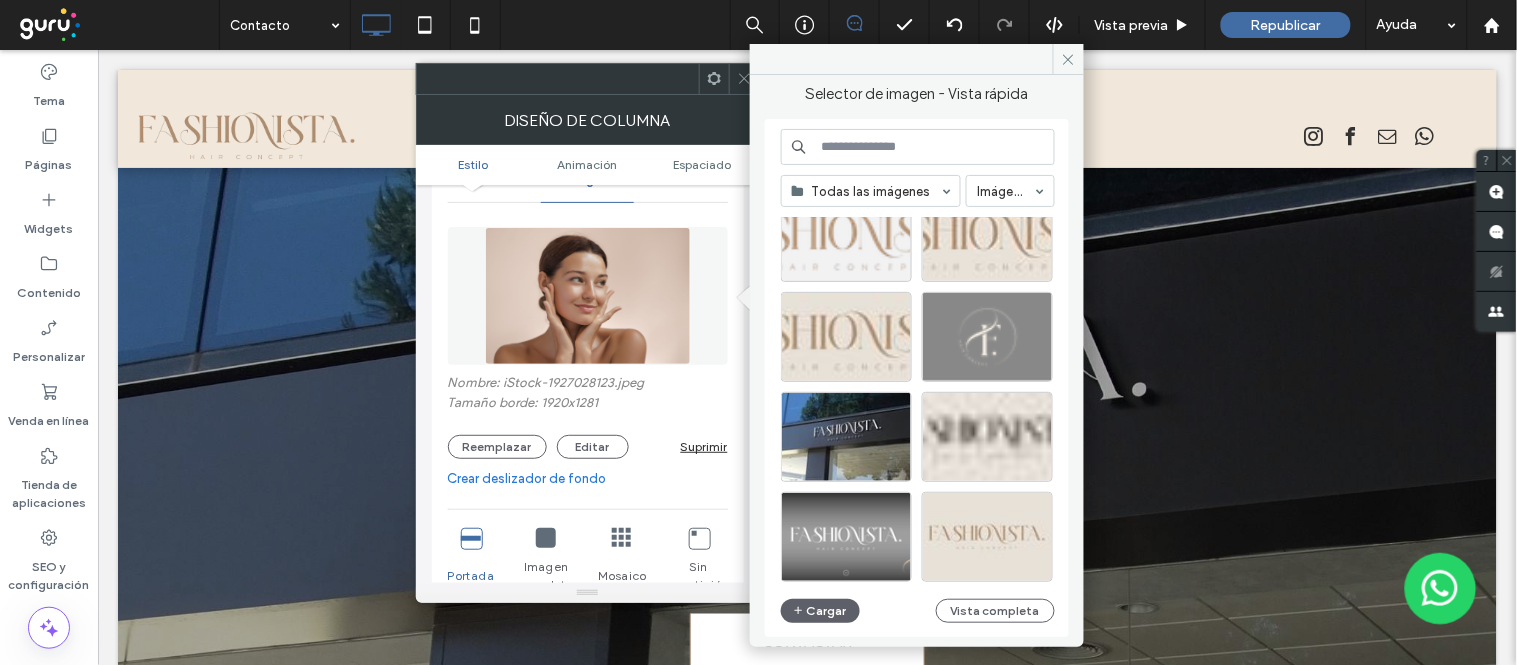 click at bounding box center [918, 147] 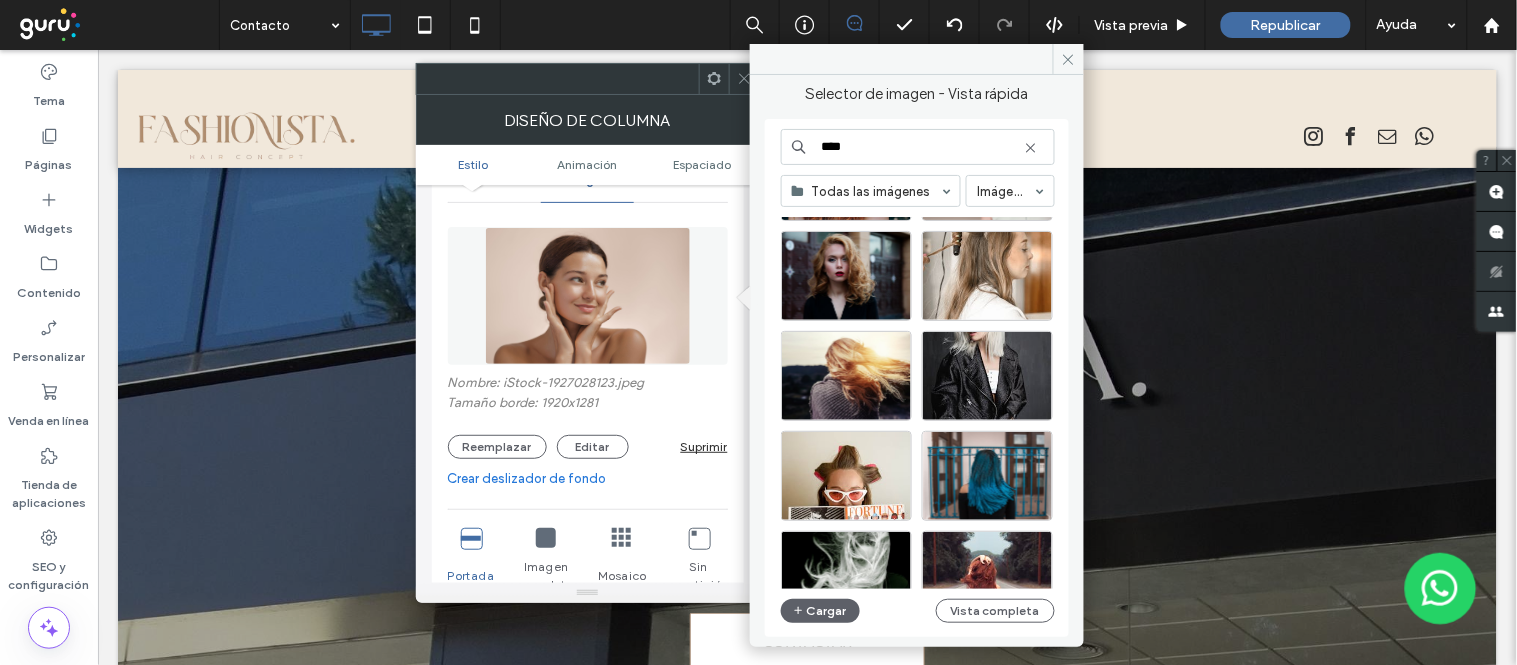 scroll, scrollTop: 1121, scrollLeft: 0, axis: vertical 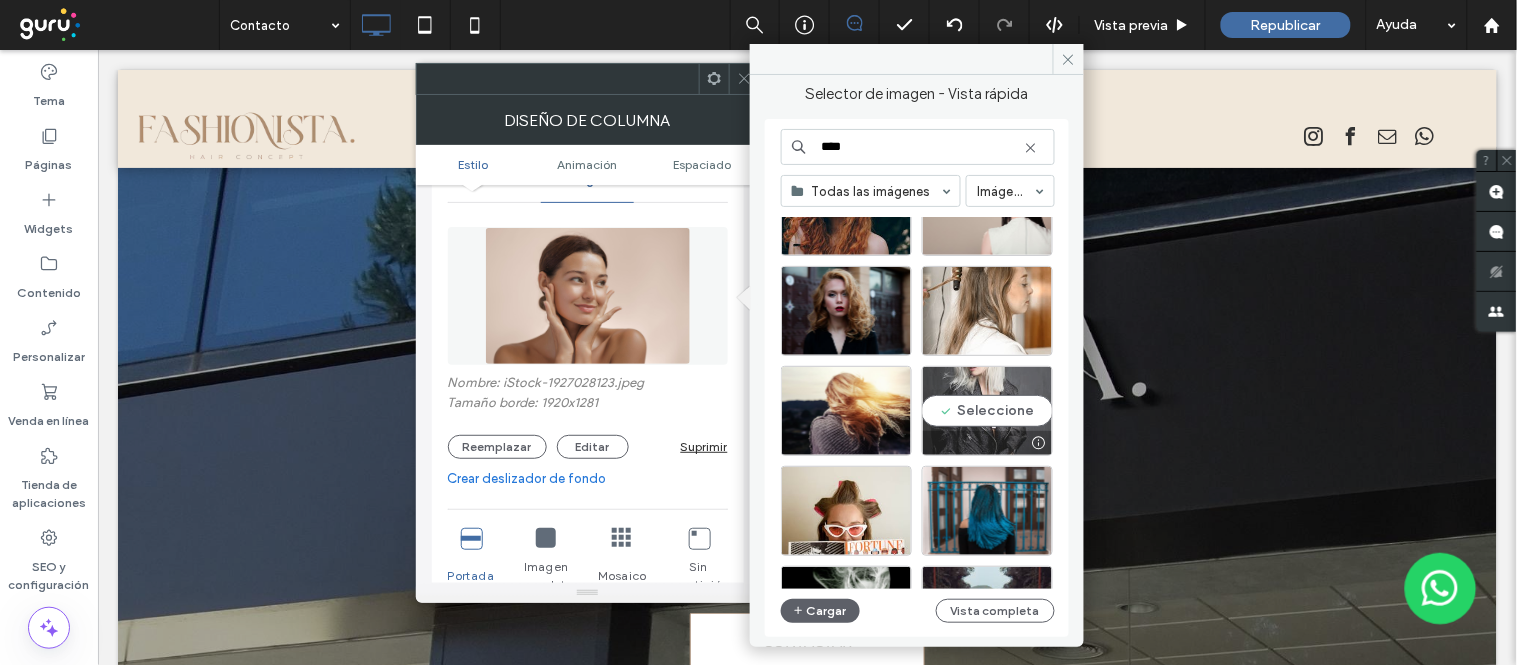 type on "****" 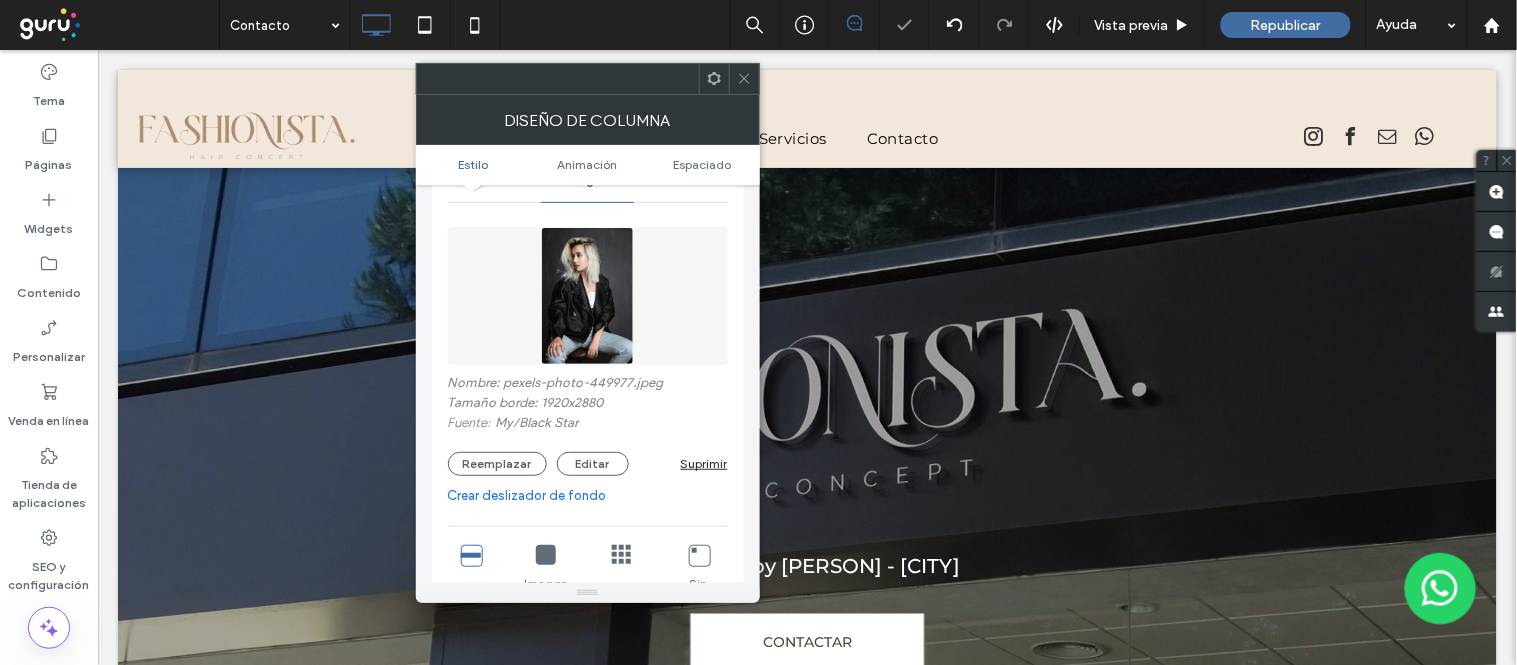 click at bounding box center (744, 79) 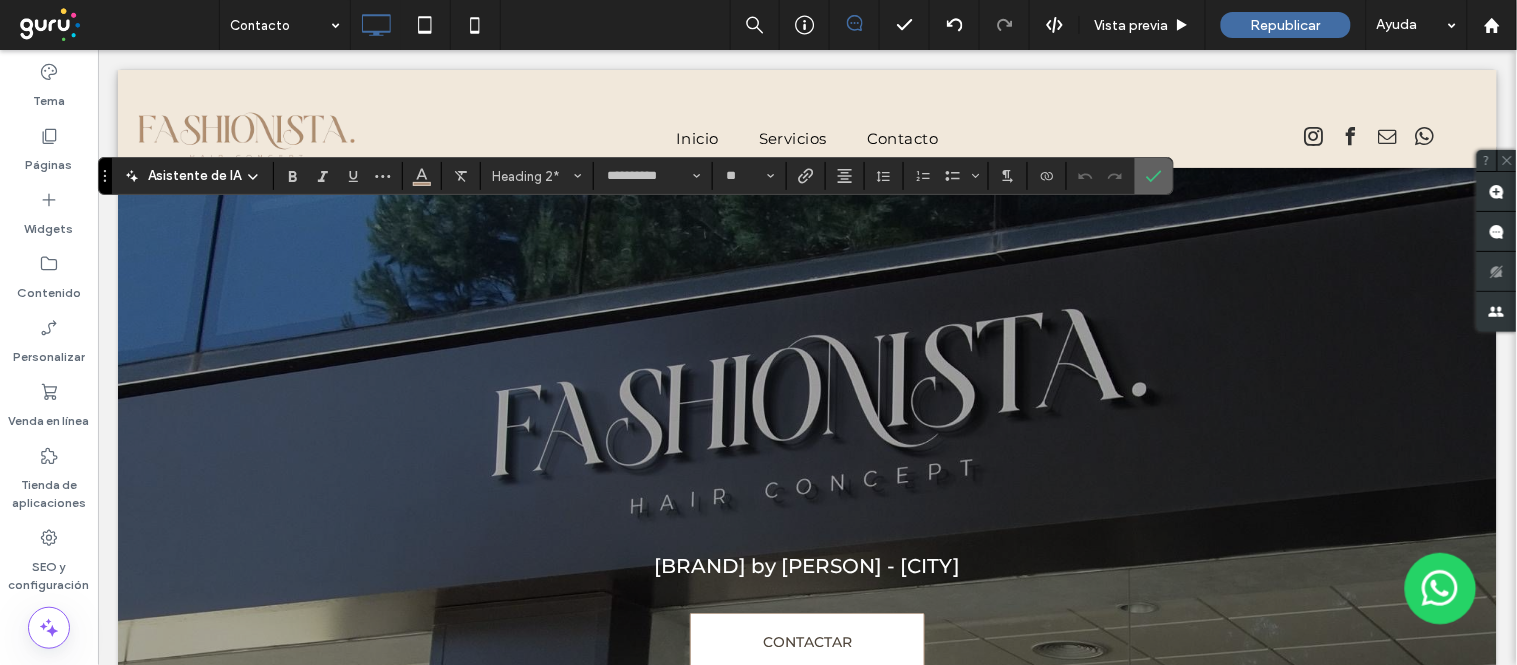 click 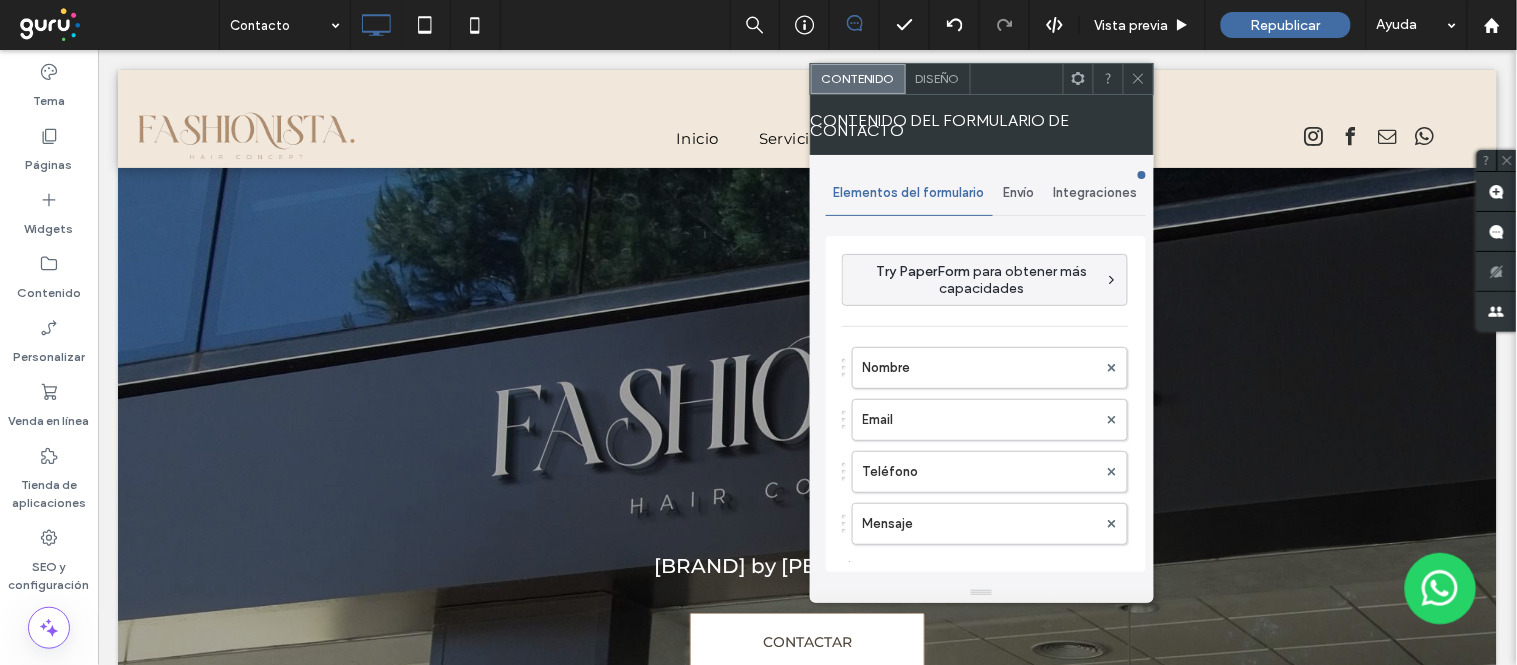 type on "**********" 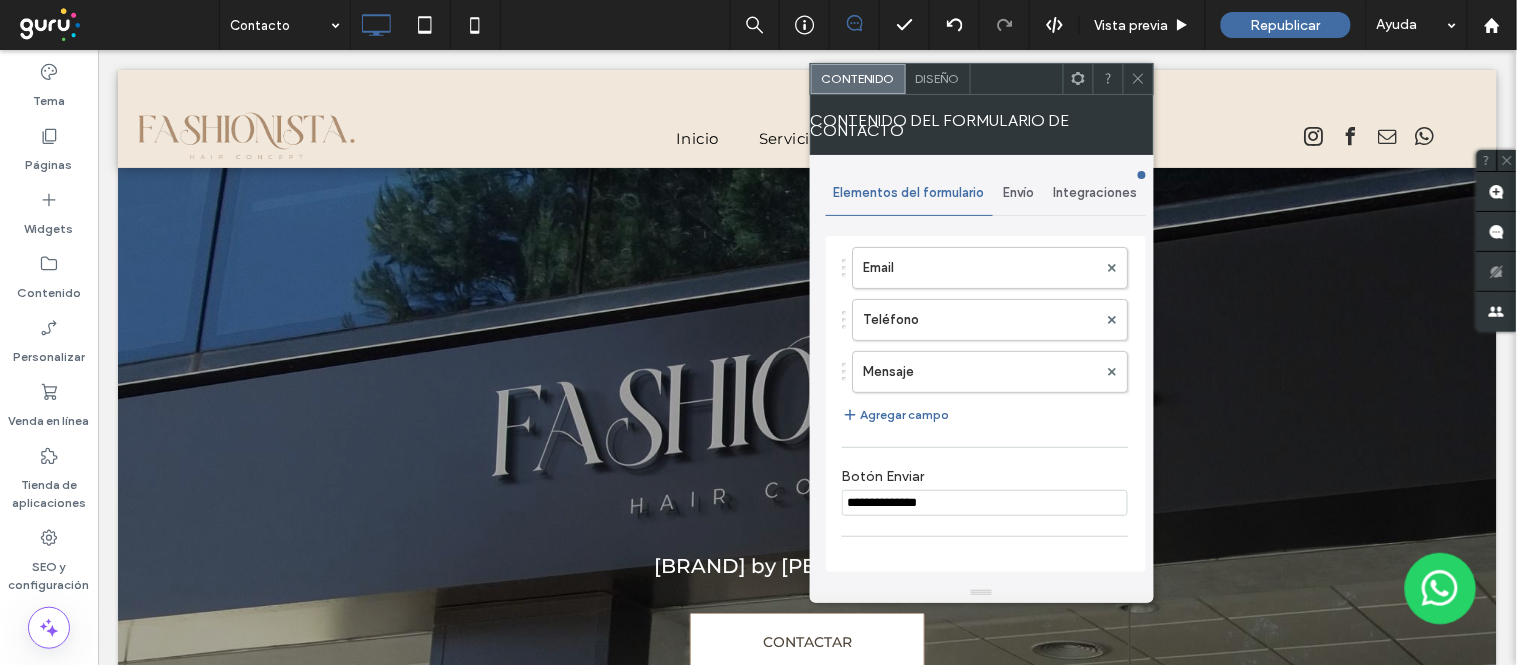 scroll, scrollTop: 333, scrollLeft: 0, axis: vertical 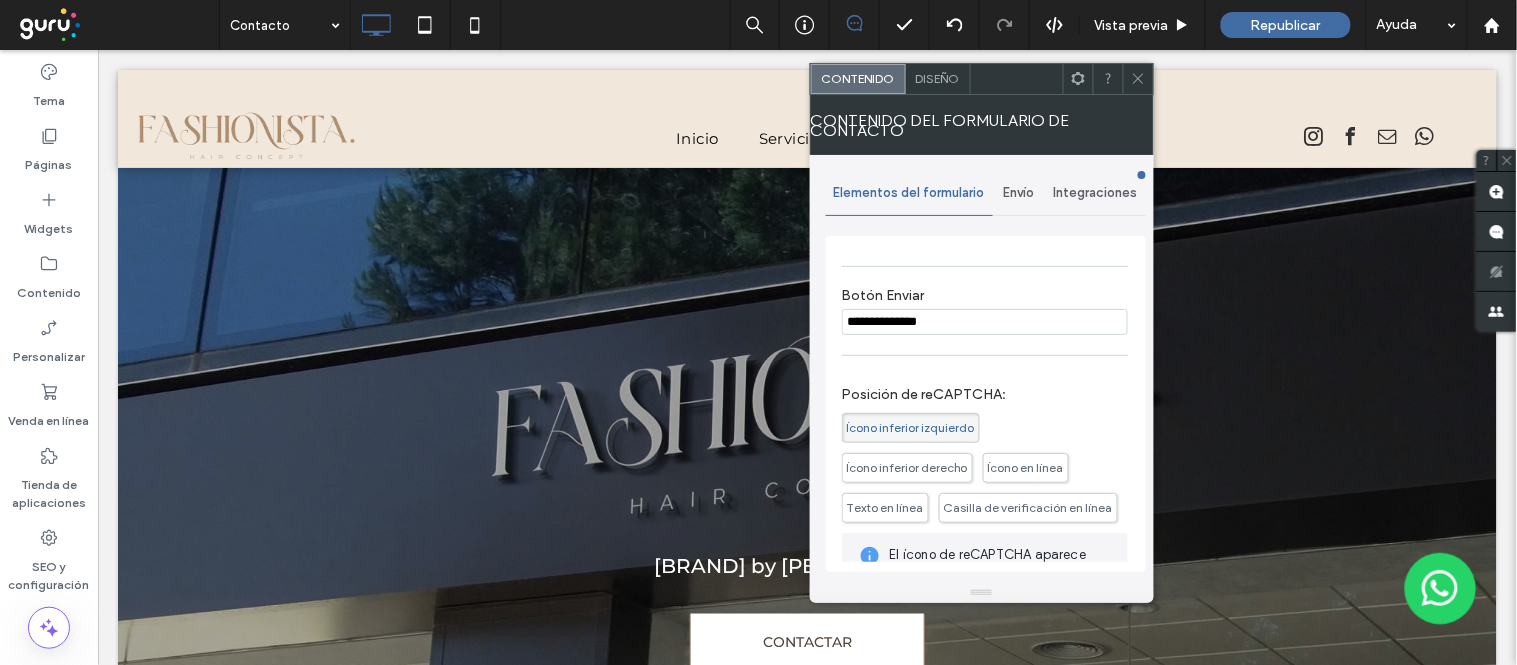 click on "Diseño" at bounding box center (938, 79) 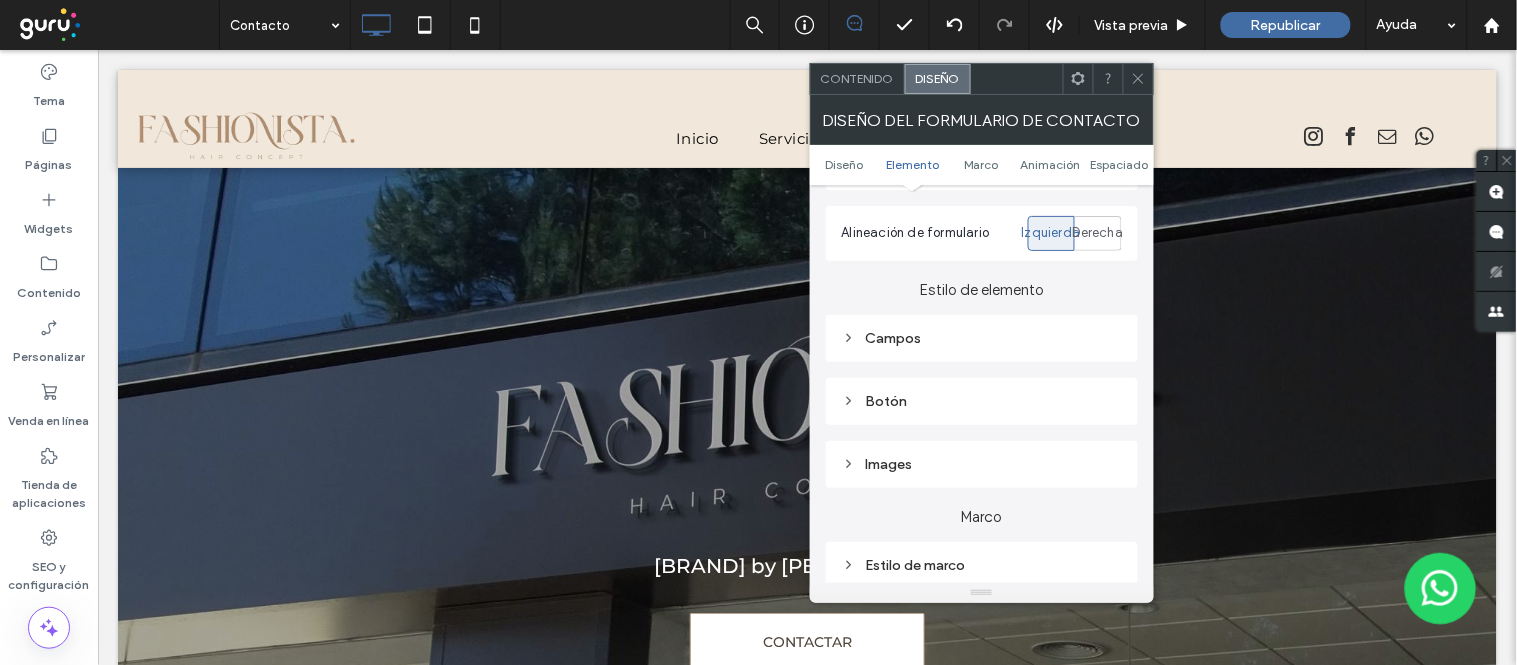 scroll, scrollTop: 333, scrollLeft: 0, axis: vertical 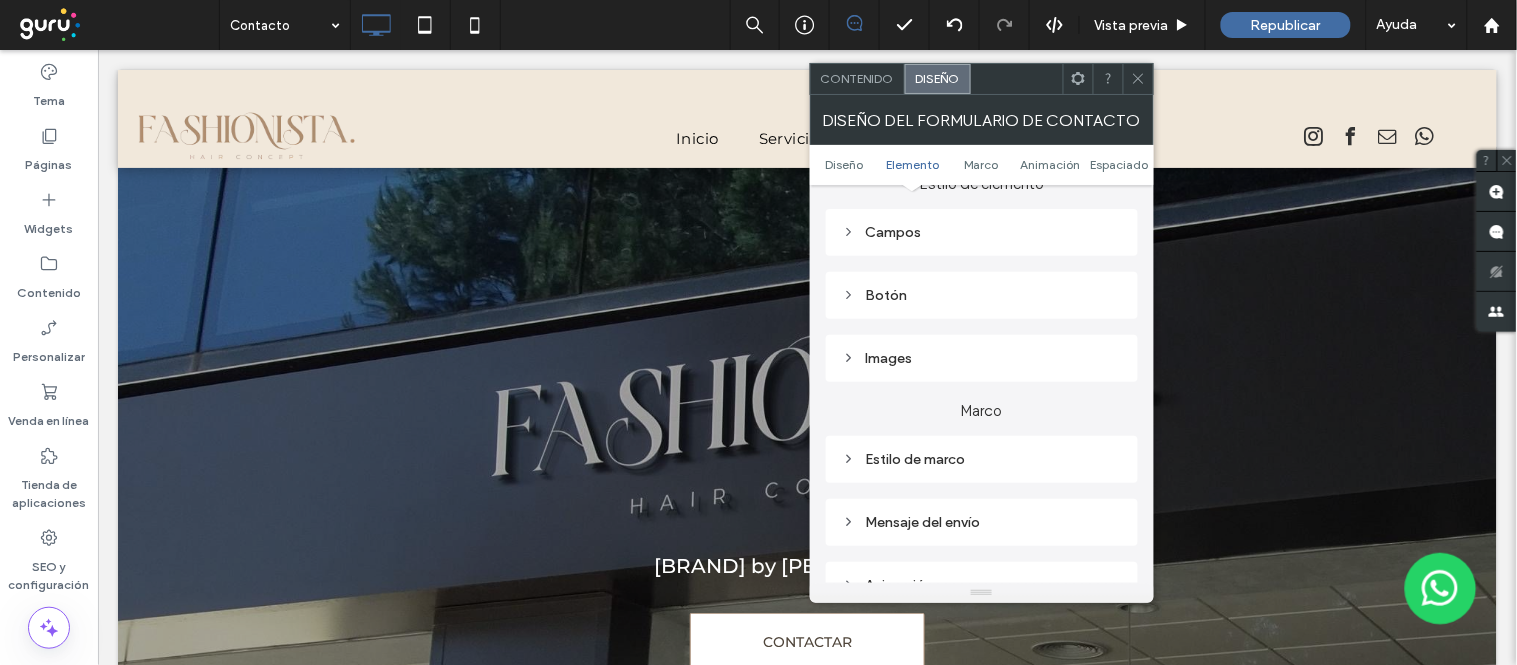 click on "Botón" at bounding box center (982, 295) 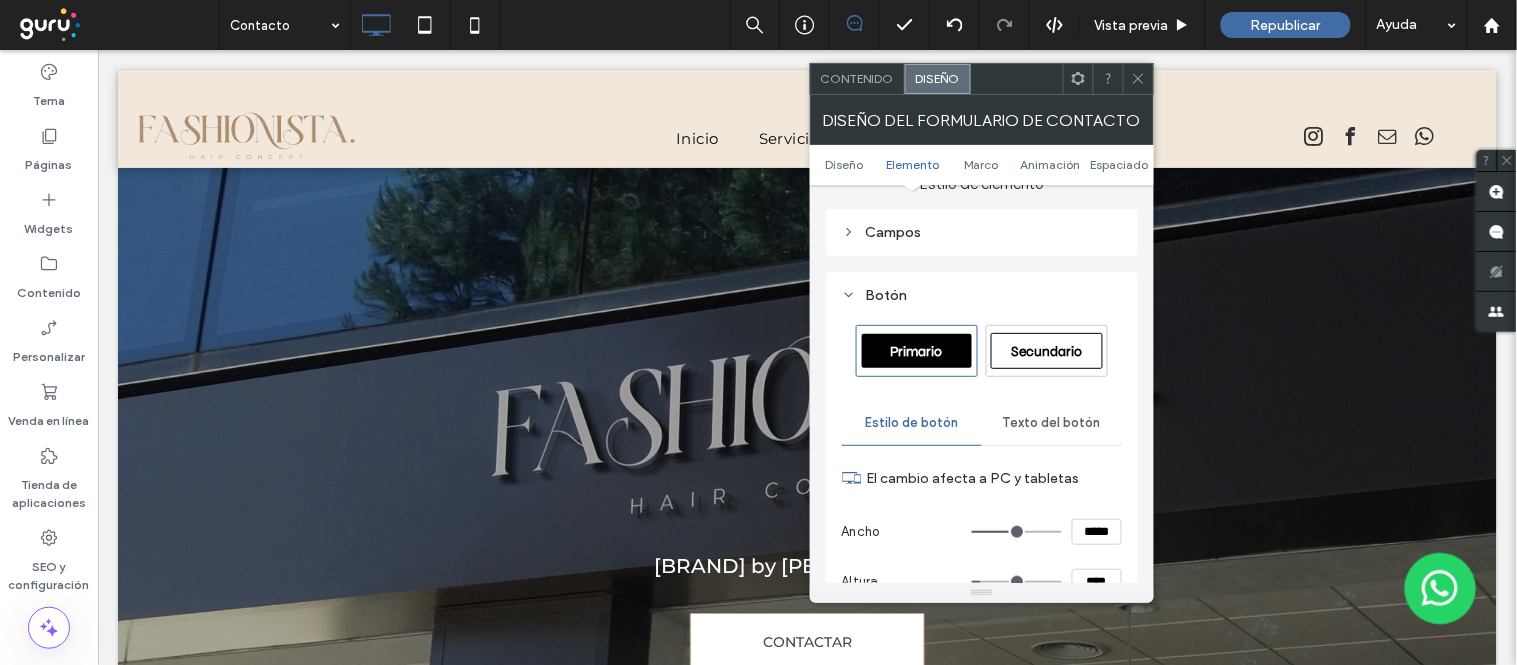 click on "Texto del botón" at bounding box center (1052, 423) 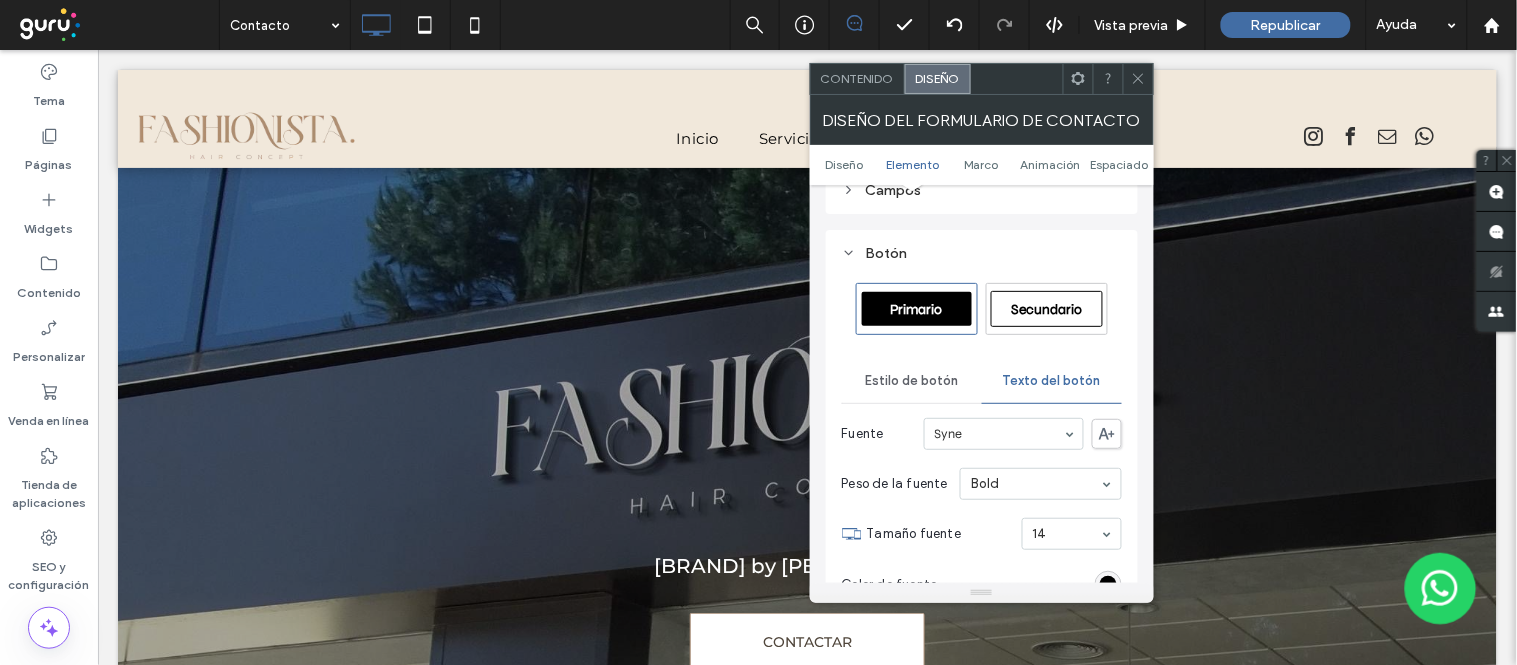 scroll, scrollTop: 444, scrollLeft: 0, axis: vertical 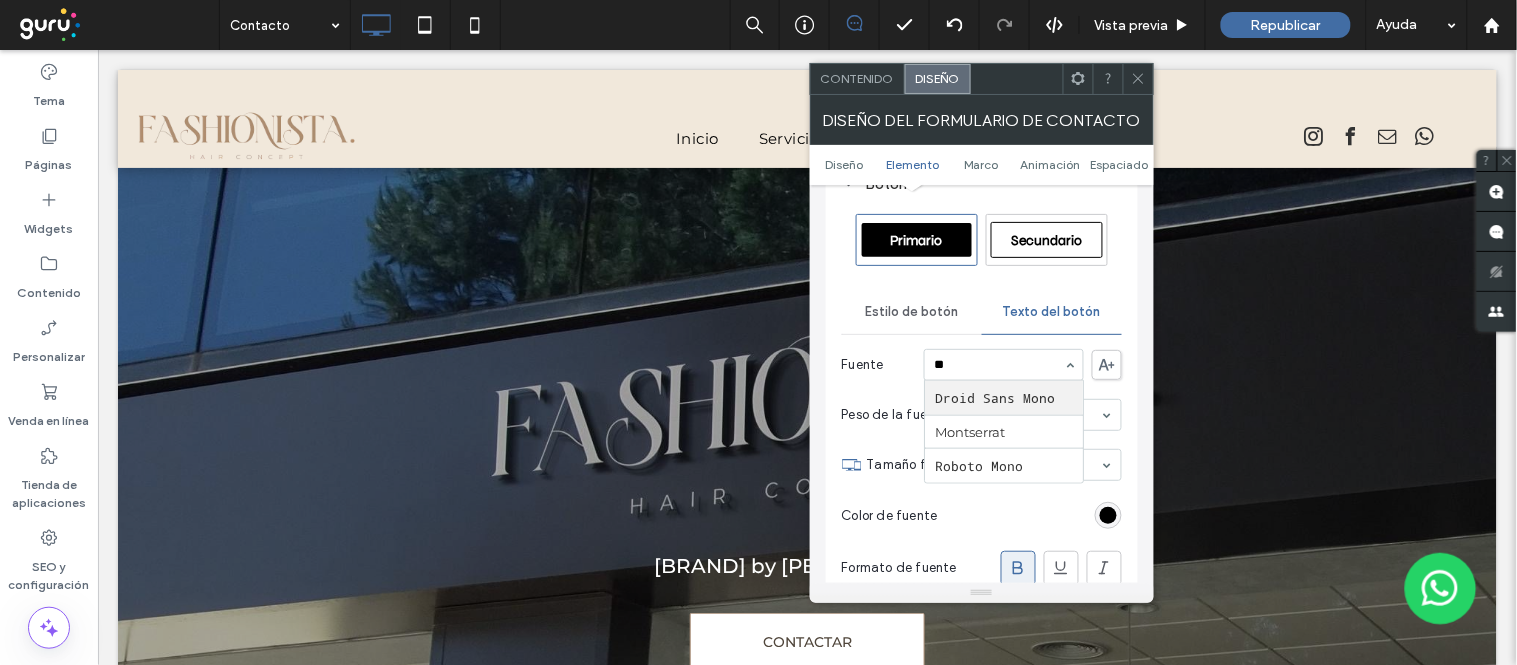 type on "***" 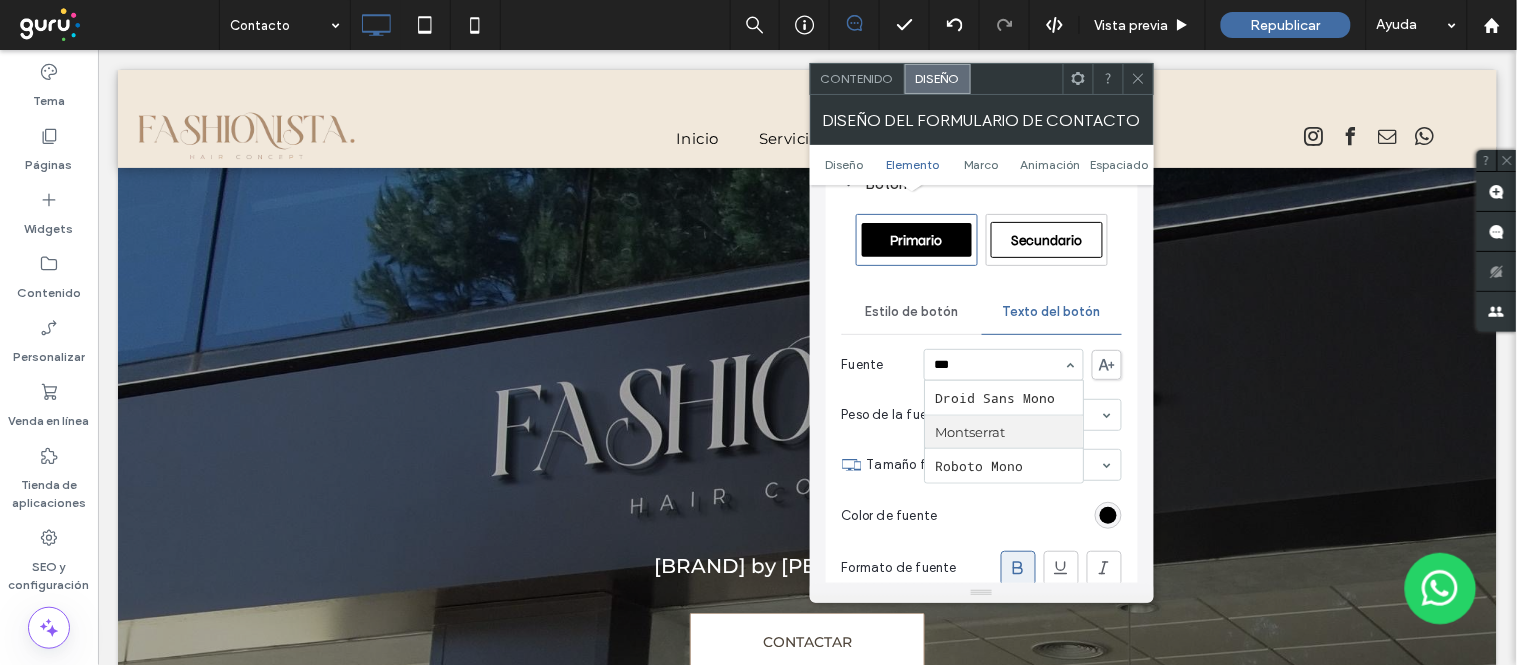 type 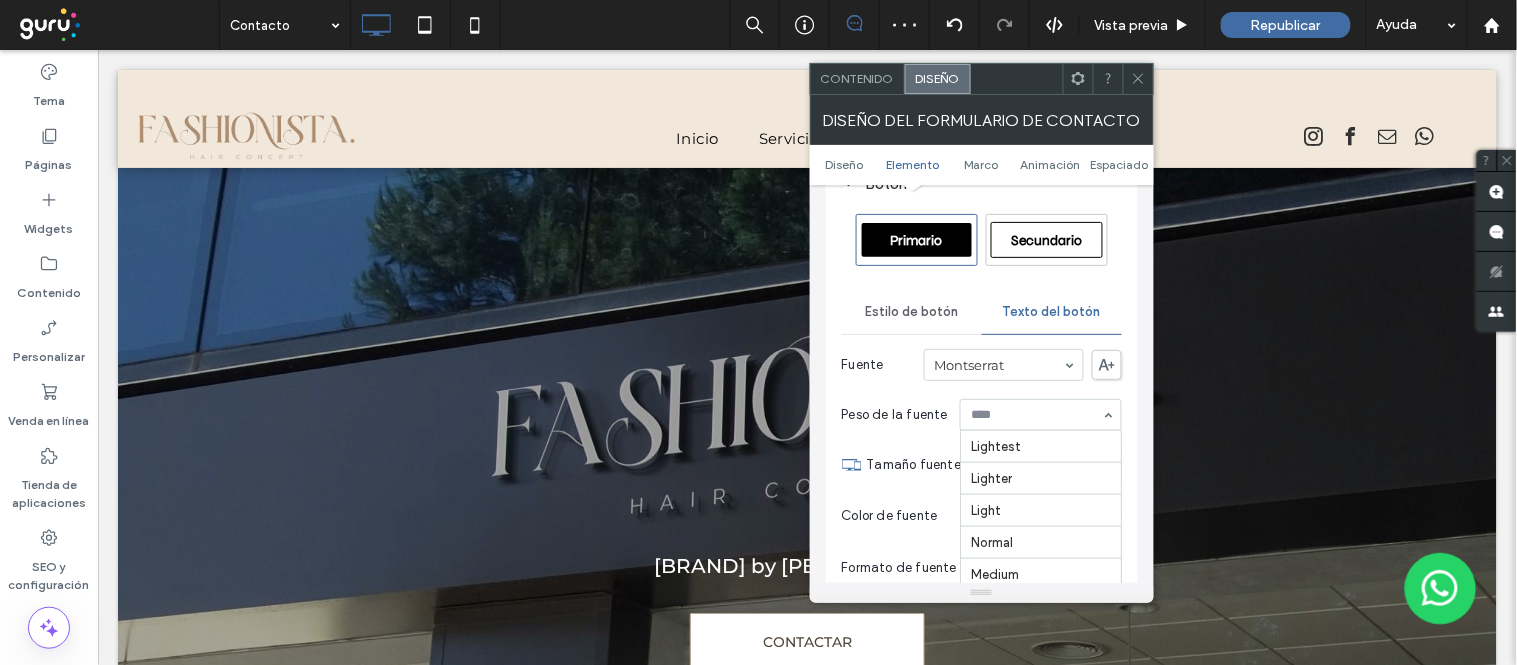 scroll, scrollTop: 94, scrollLeft: 0, axis: vertical 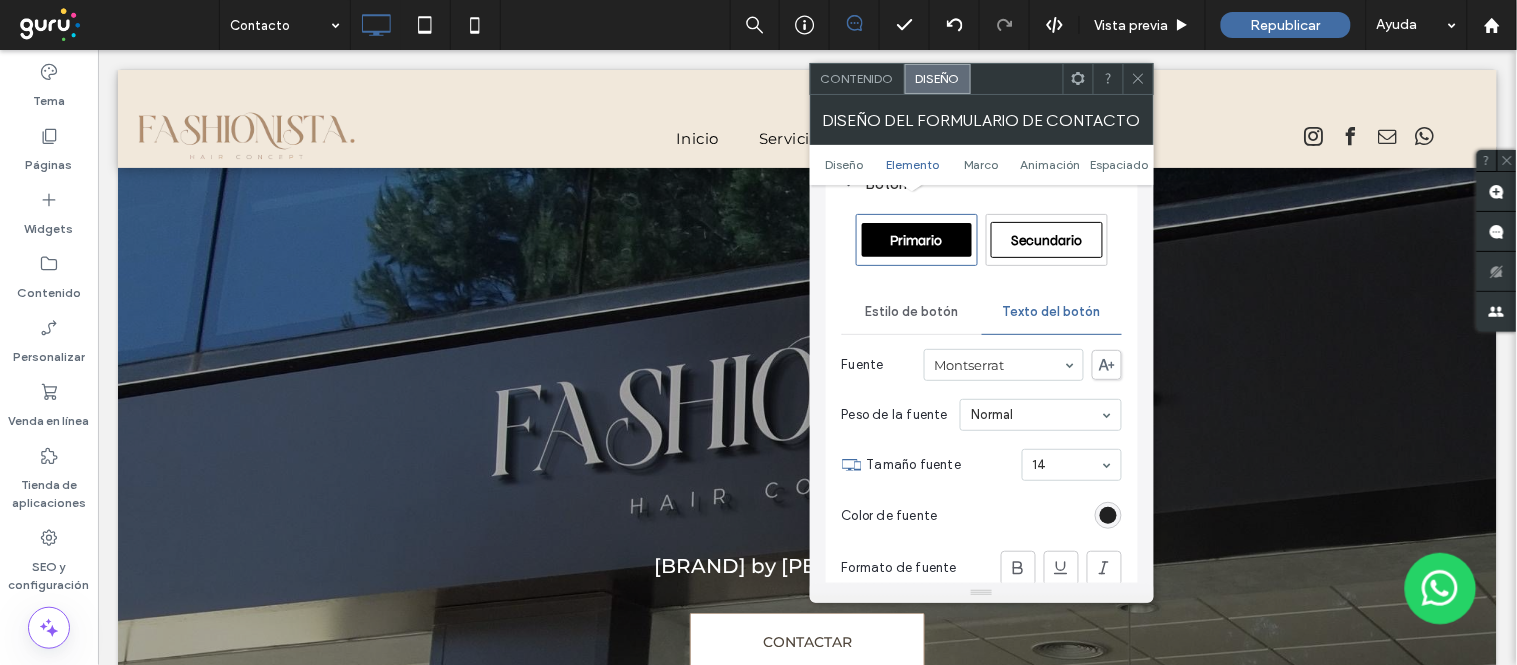 click at bounding box center [1108, 515] 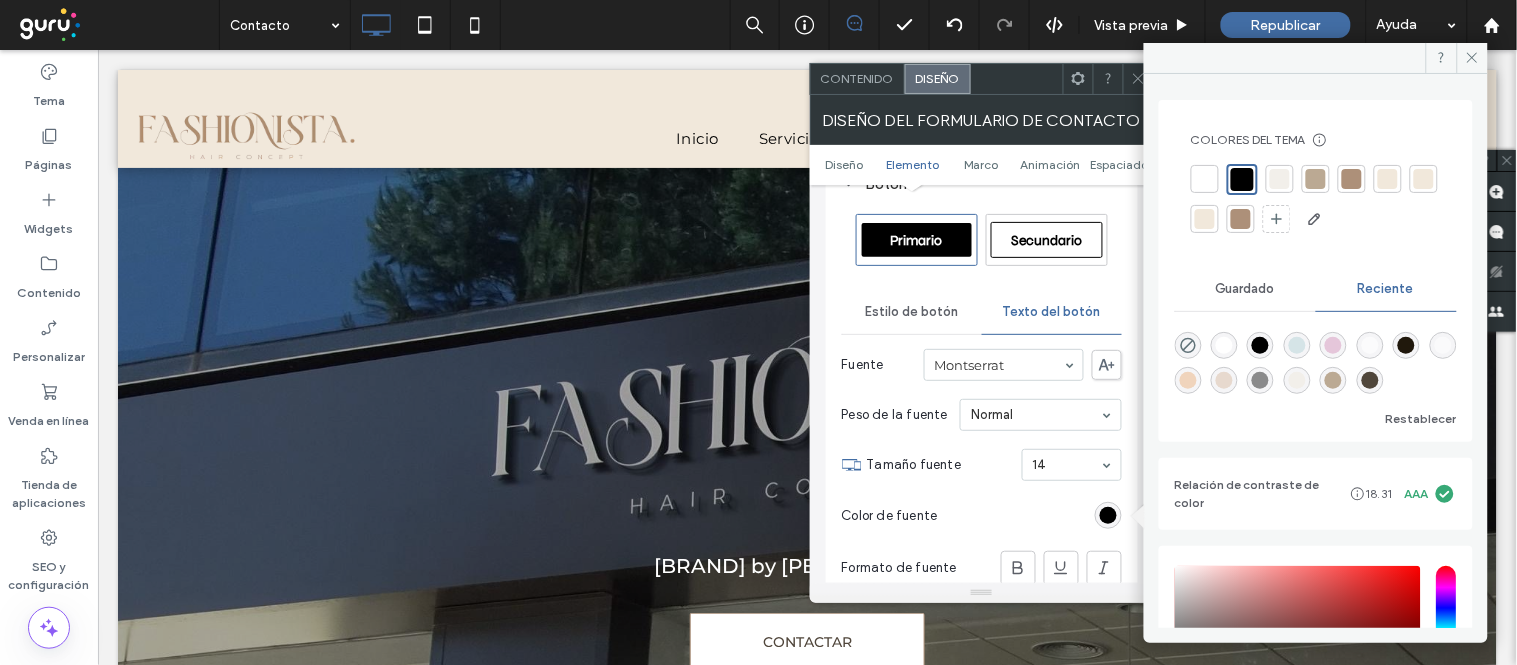 click at bounding box center (1370, 380) 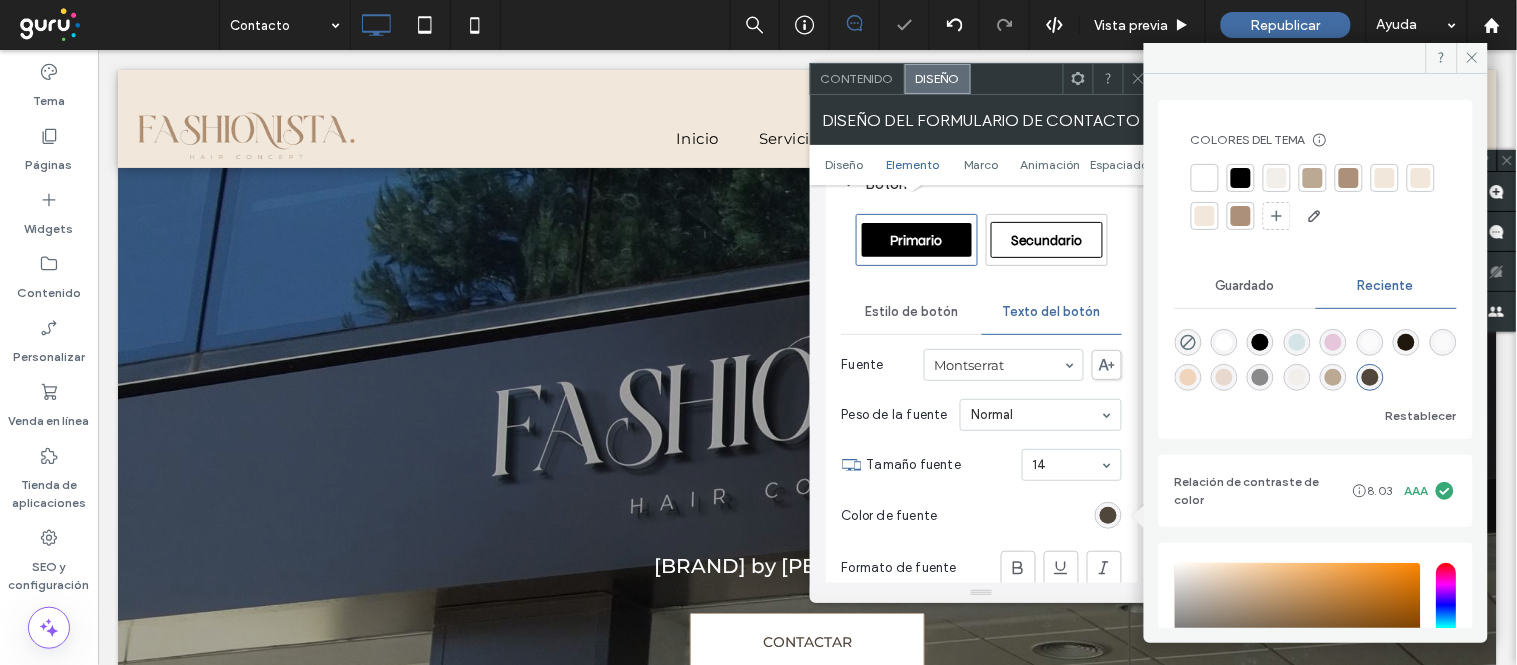 click on "Color de fuente" at bounding box center (982, 516) 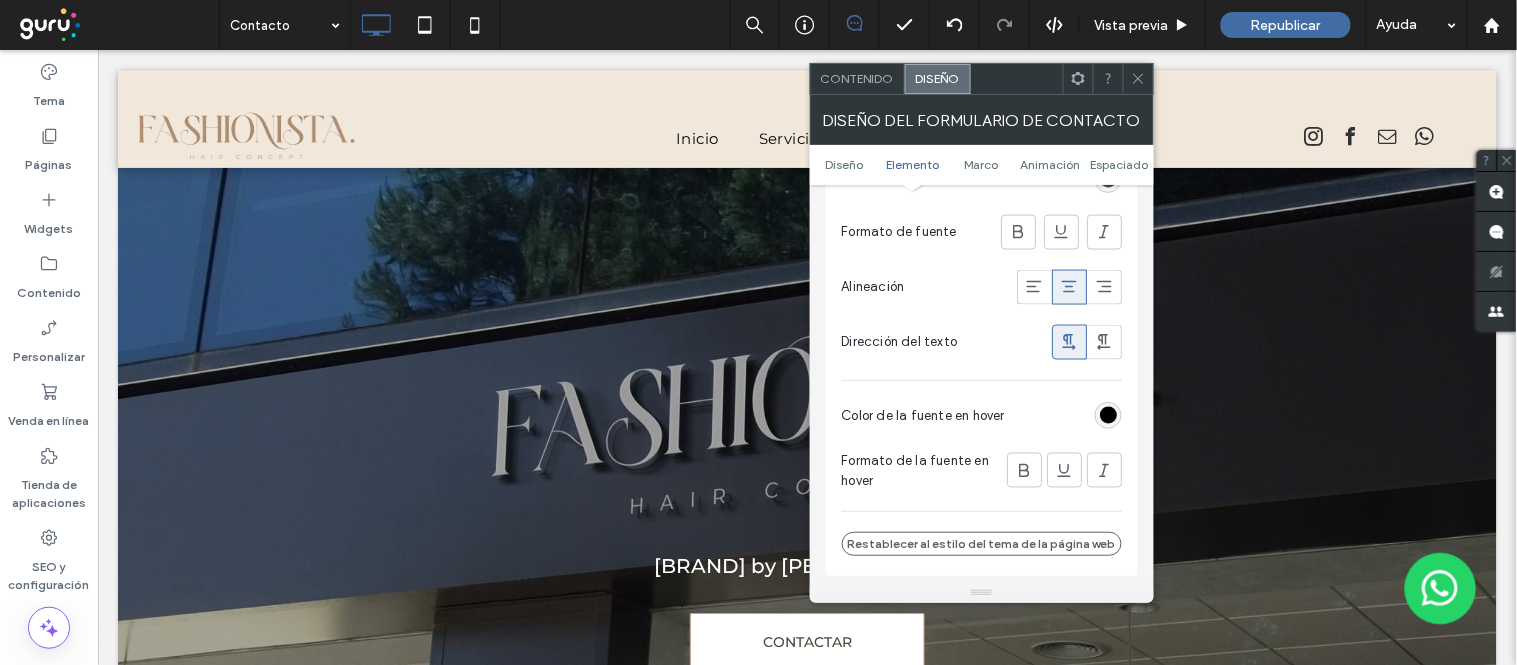 scroll, scrollTop: 777, scrollLeft: 0, axis: vertical 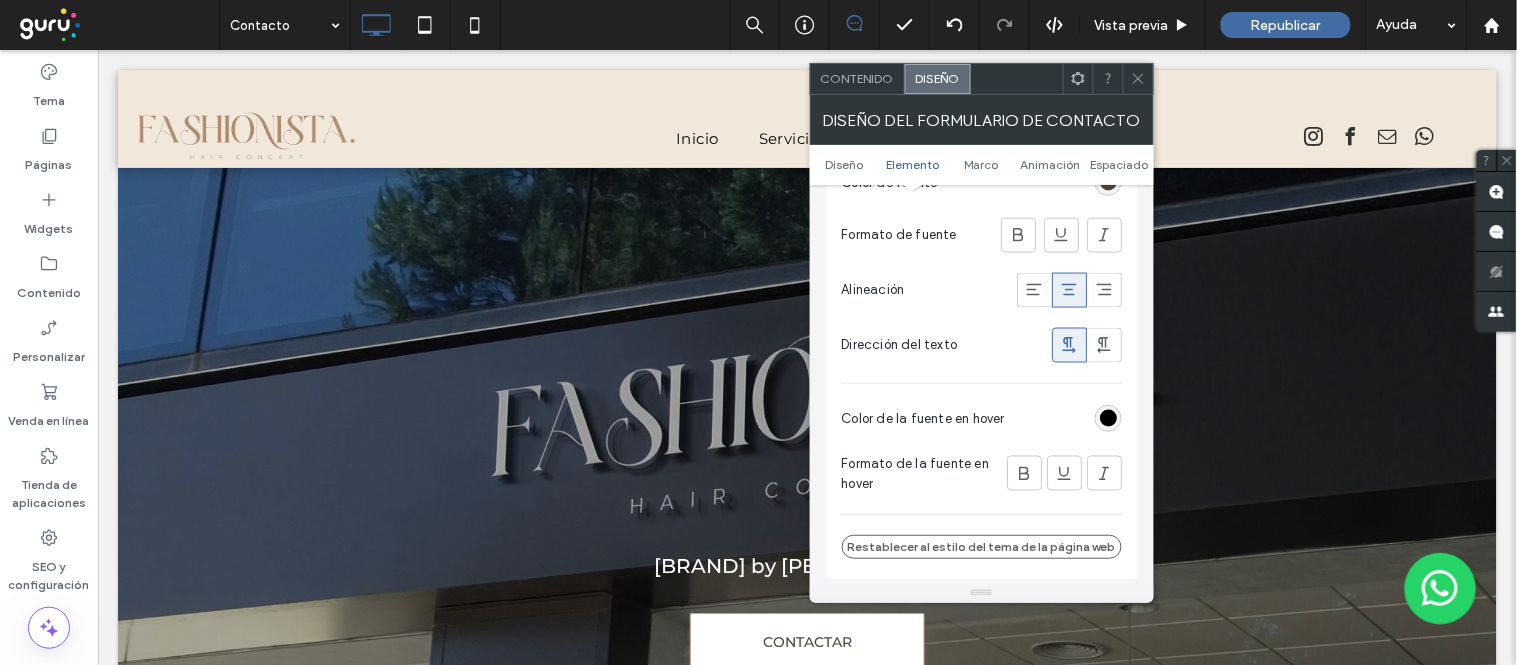 click at bounding box center (1138, 79) 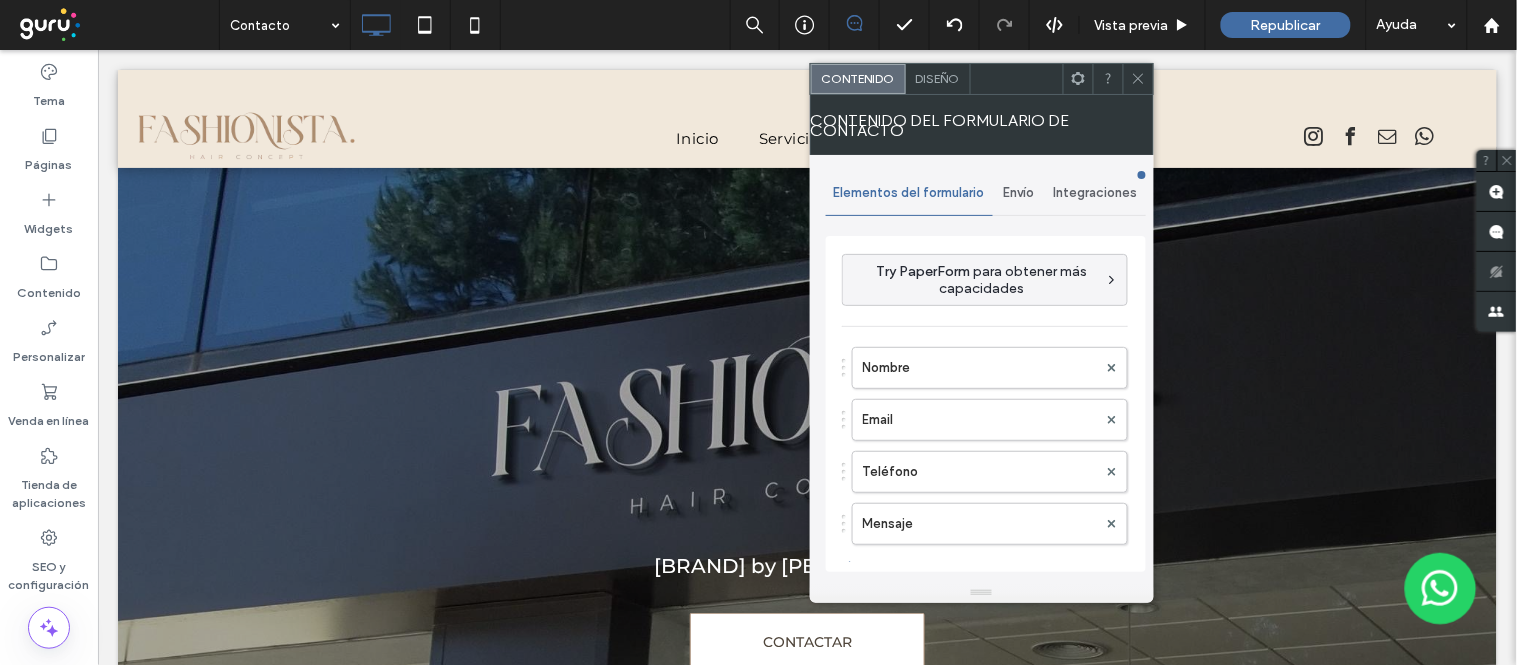 click on "Diseño" at bounding box center [938, 78] 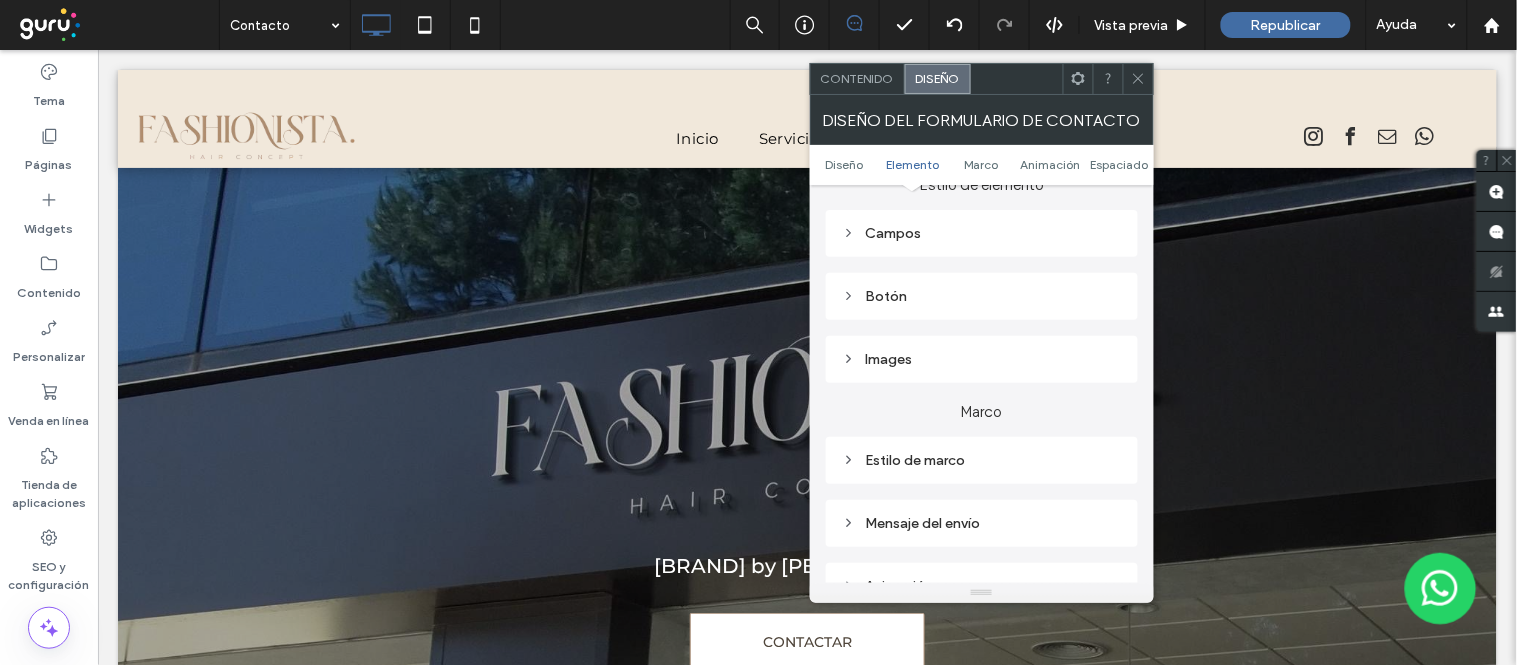 scroll, scrollTop: 333, scrollLeft: 0, axis: vertical 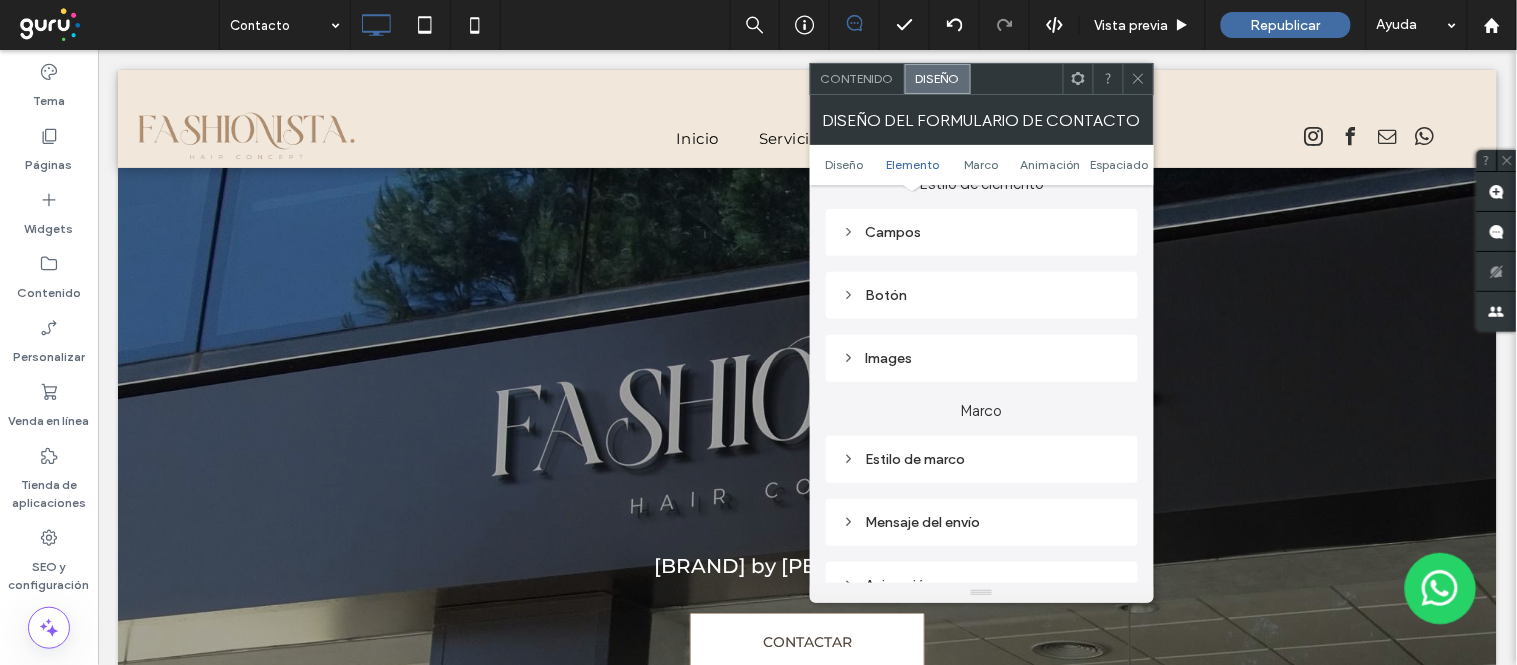click 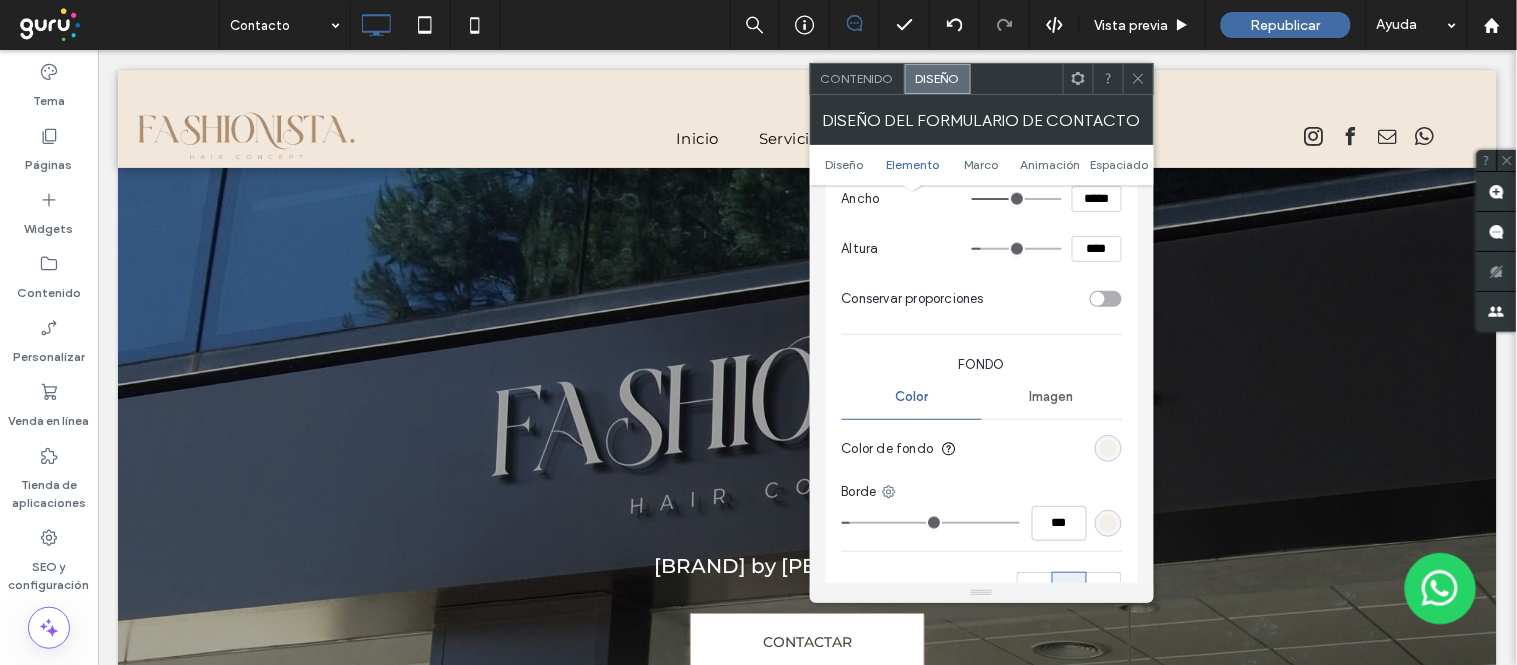 scroll, scrollTop: 777, scrollLeft: 0, axis: vertical 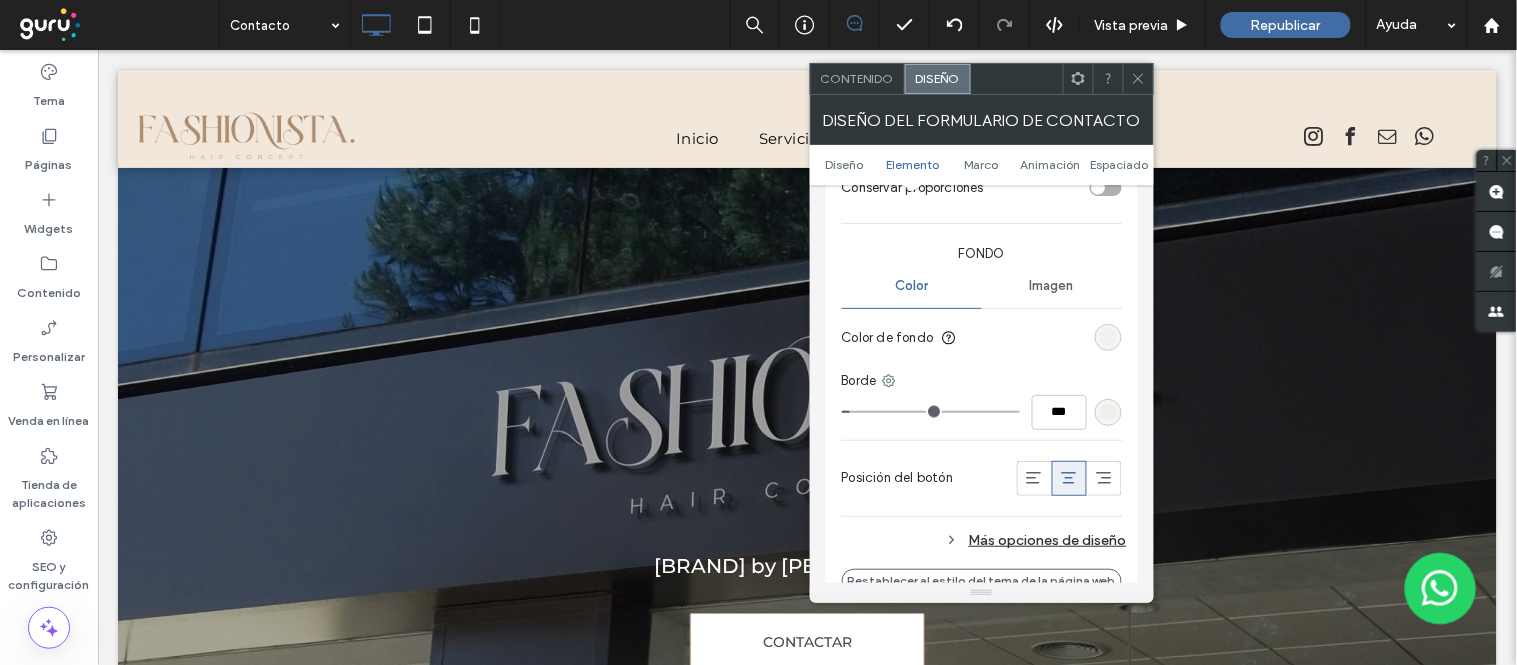 click at bounding box center (1108, 337) 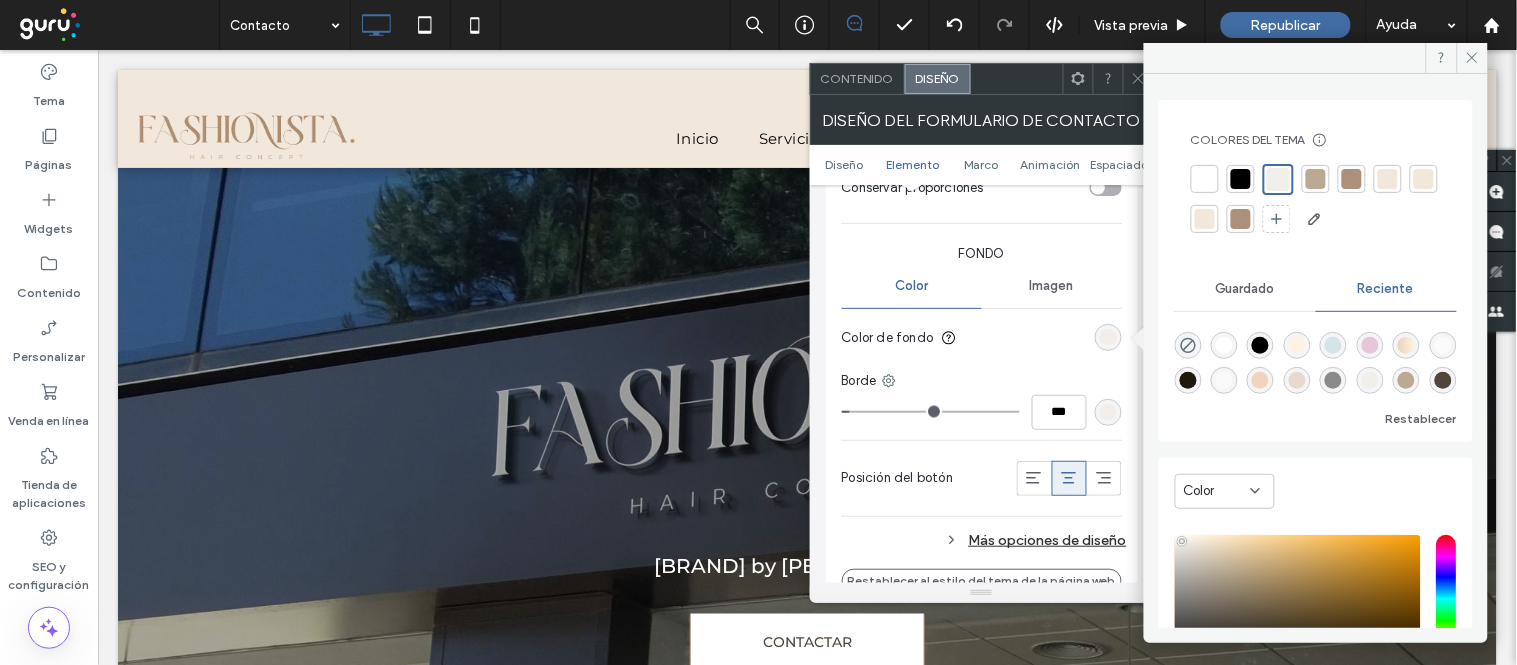 click on "Color de fondo" at bounding box center (982, 338) 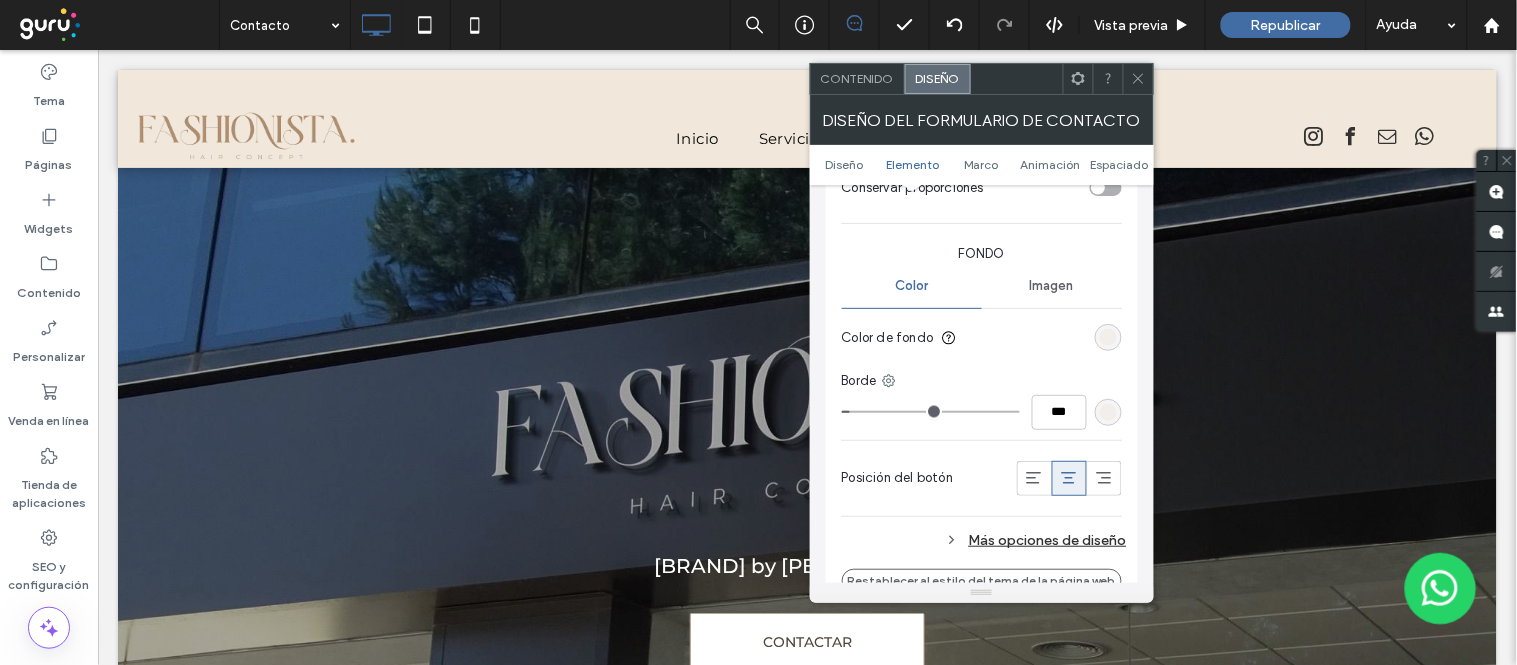 click at bounding box center (1108, 412) 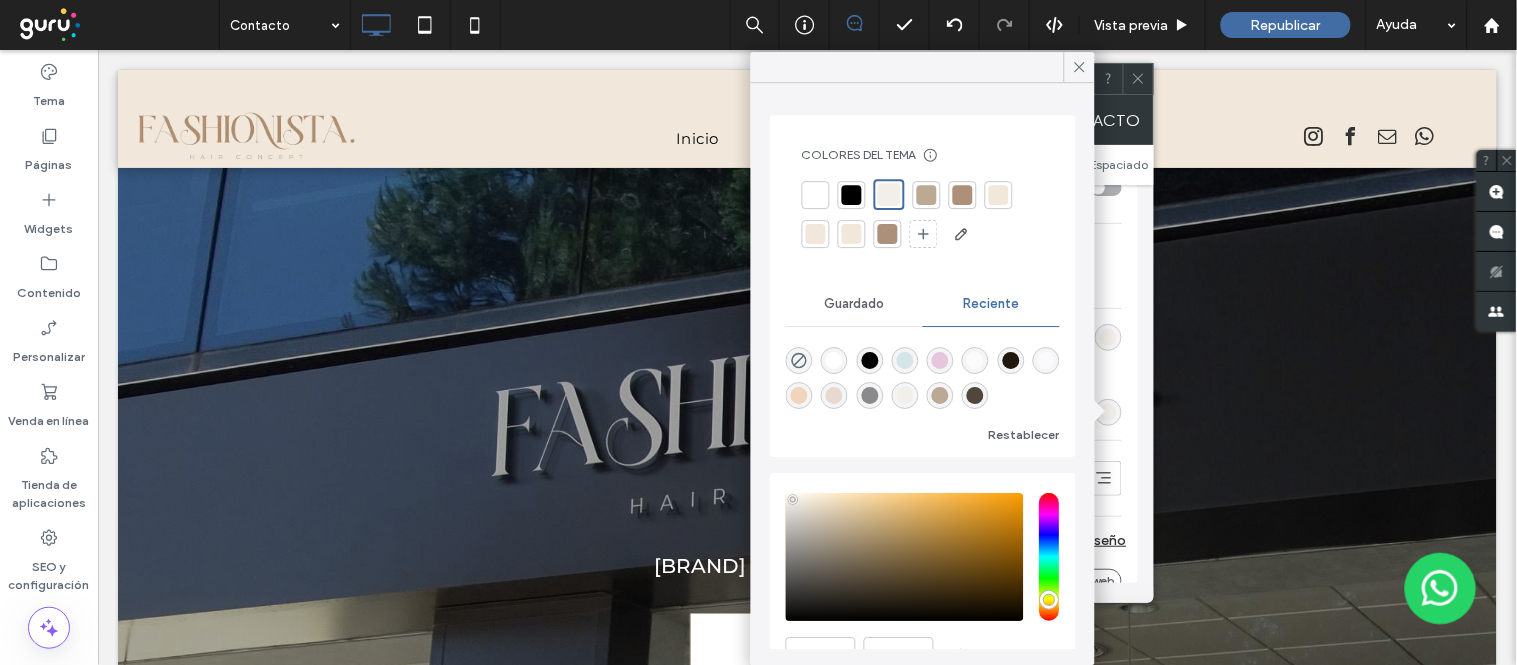 click at bounding box center [888, 234] 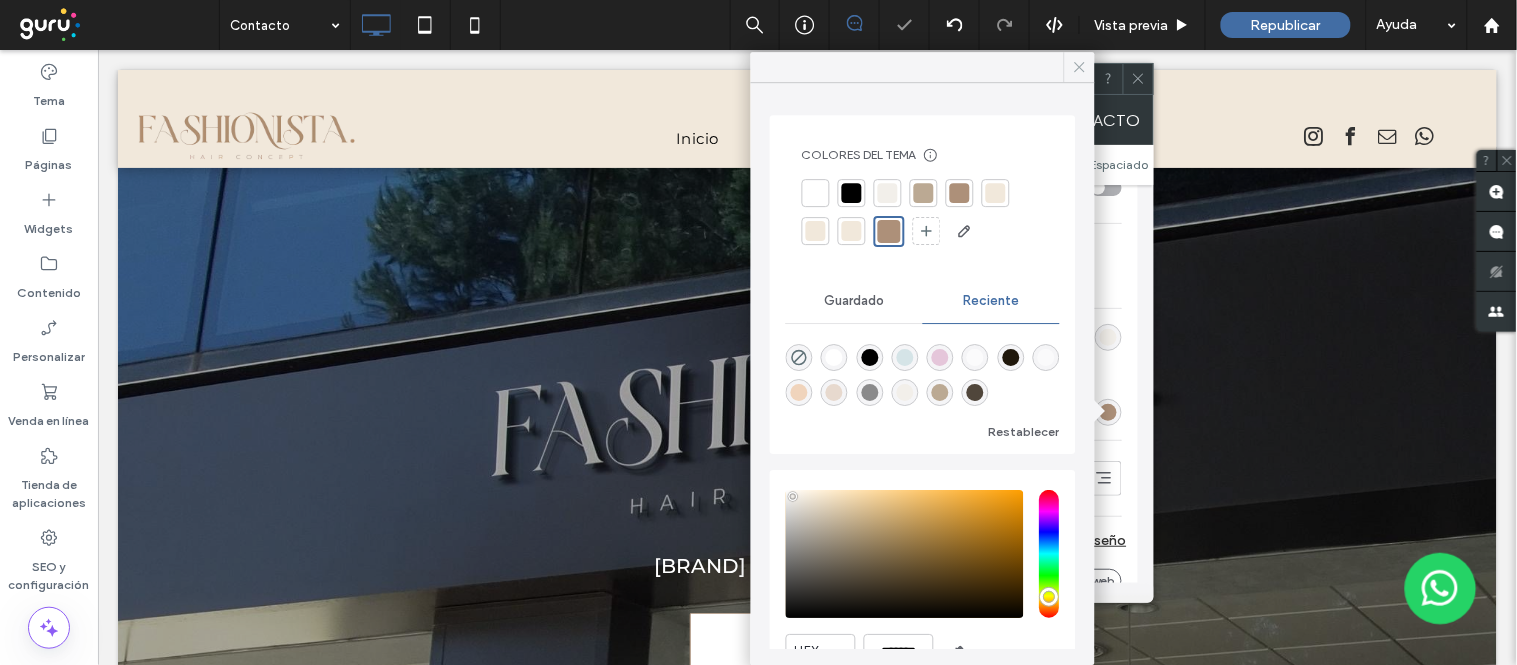 click 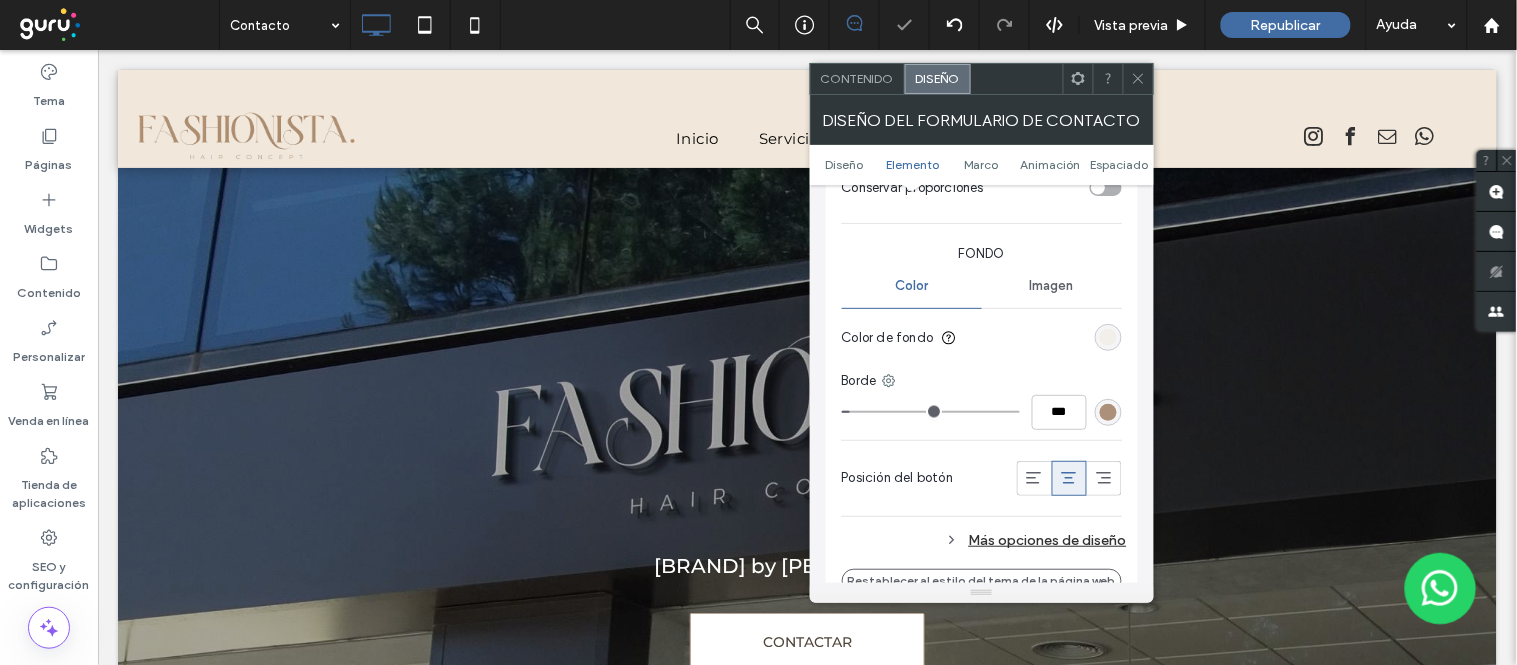 click 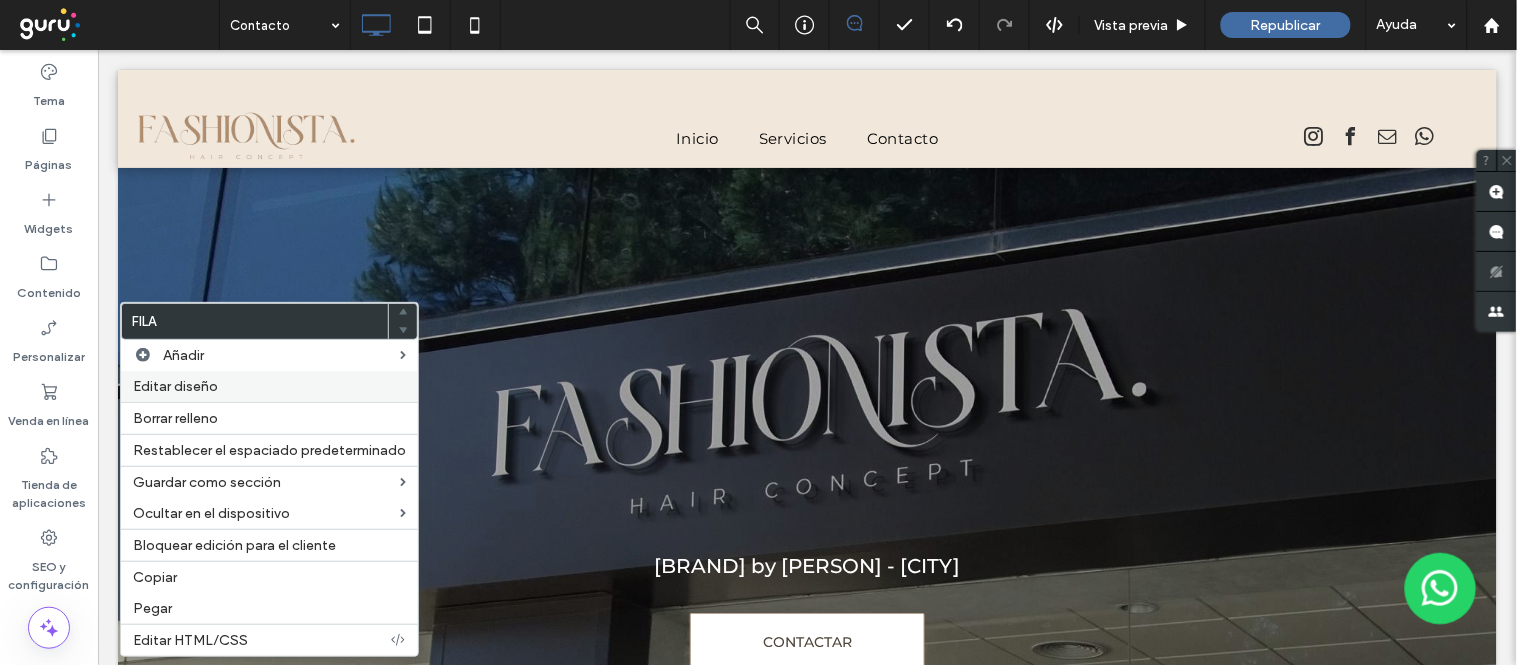 click on "Editar diseño" at bounding box center [175, 386] 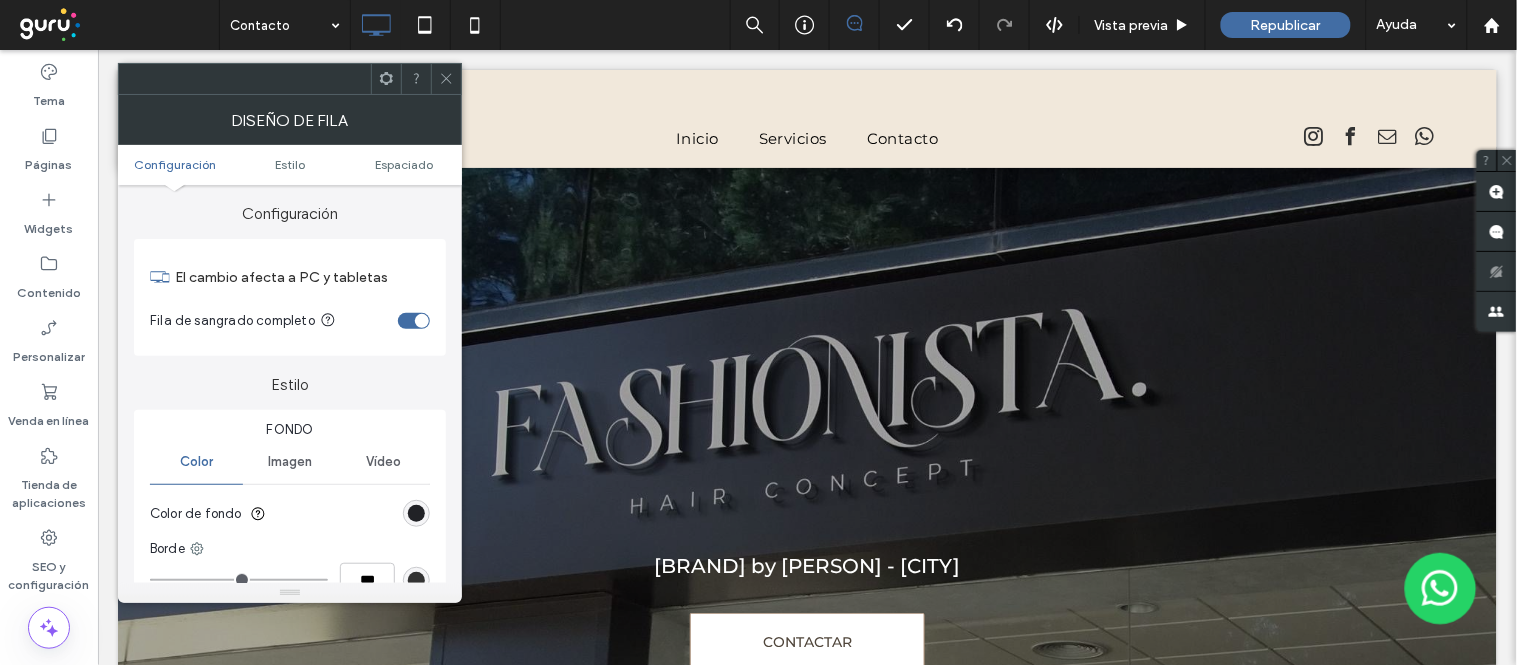 click on "Configuración Estilo Espaciado" at bounding box center (290, 165) 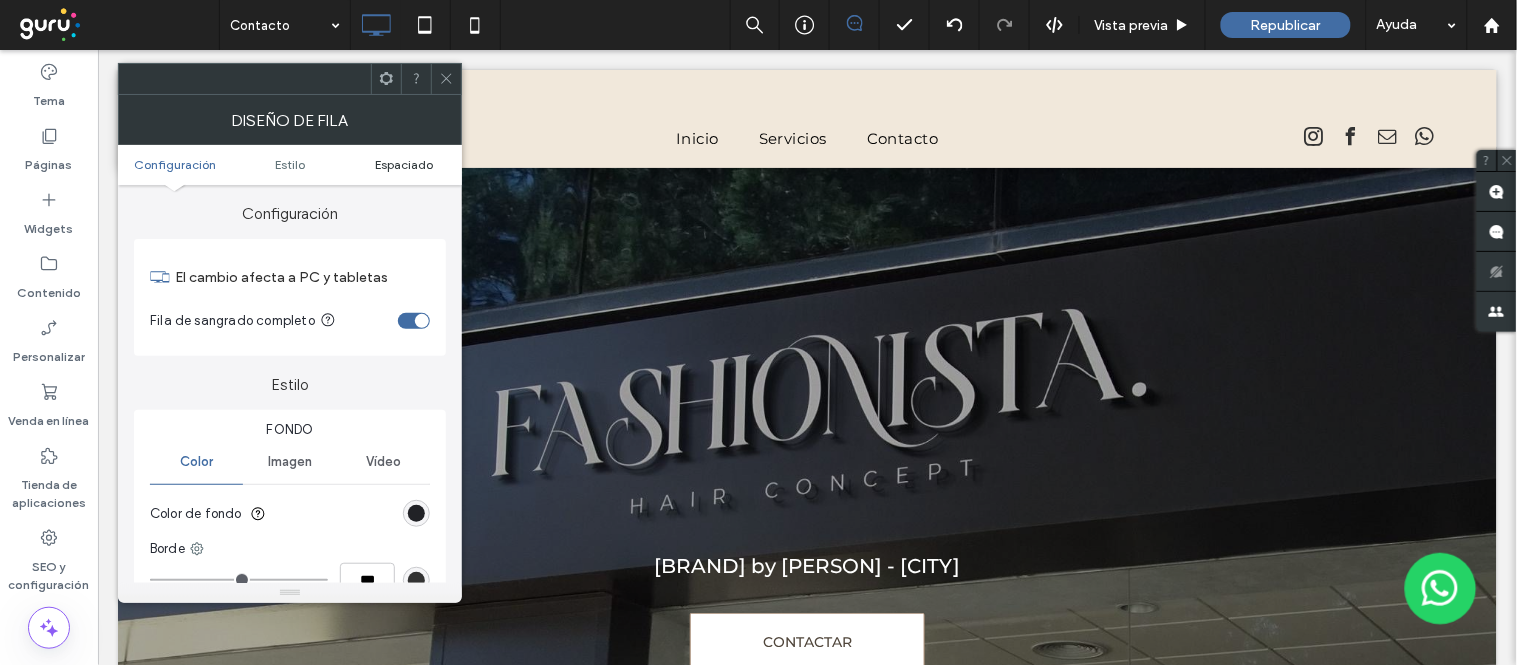 click on "Espaciado" at bounding box center (405, 164) 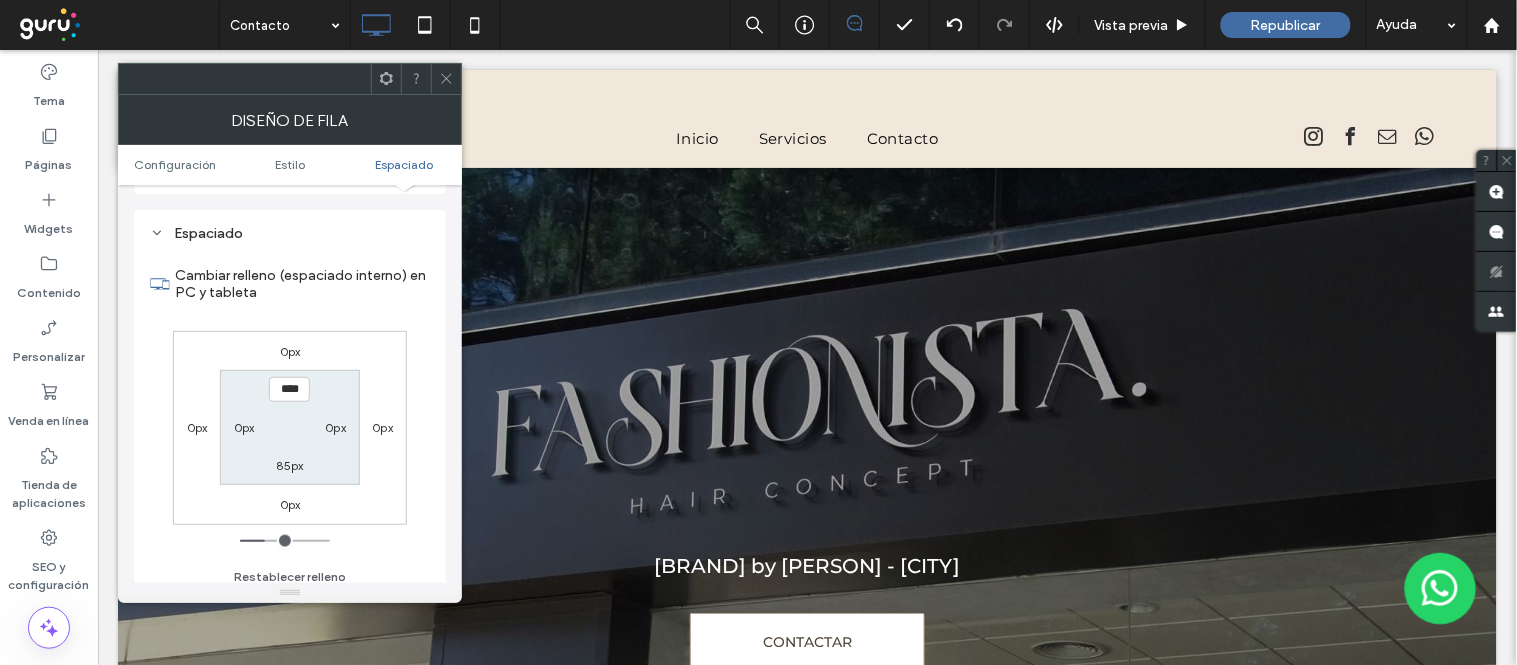 scroll, scrollTop: 502, scrollLeft: 0, axis: vertical 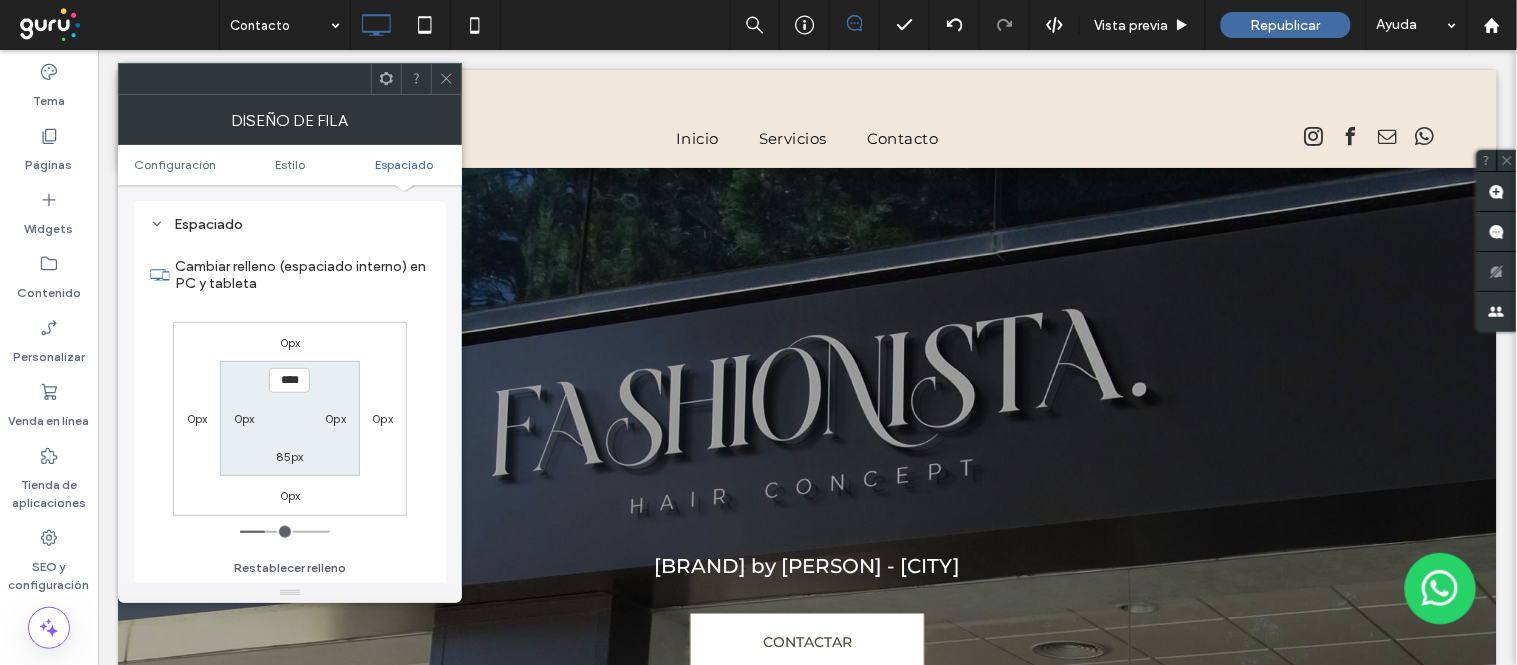 click on "0px" at bounding box center (244, 418) 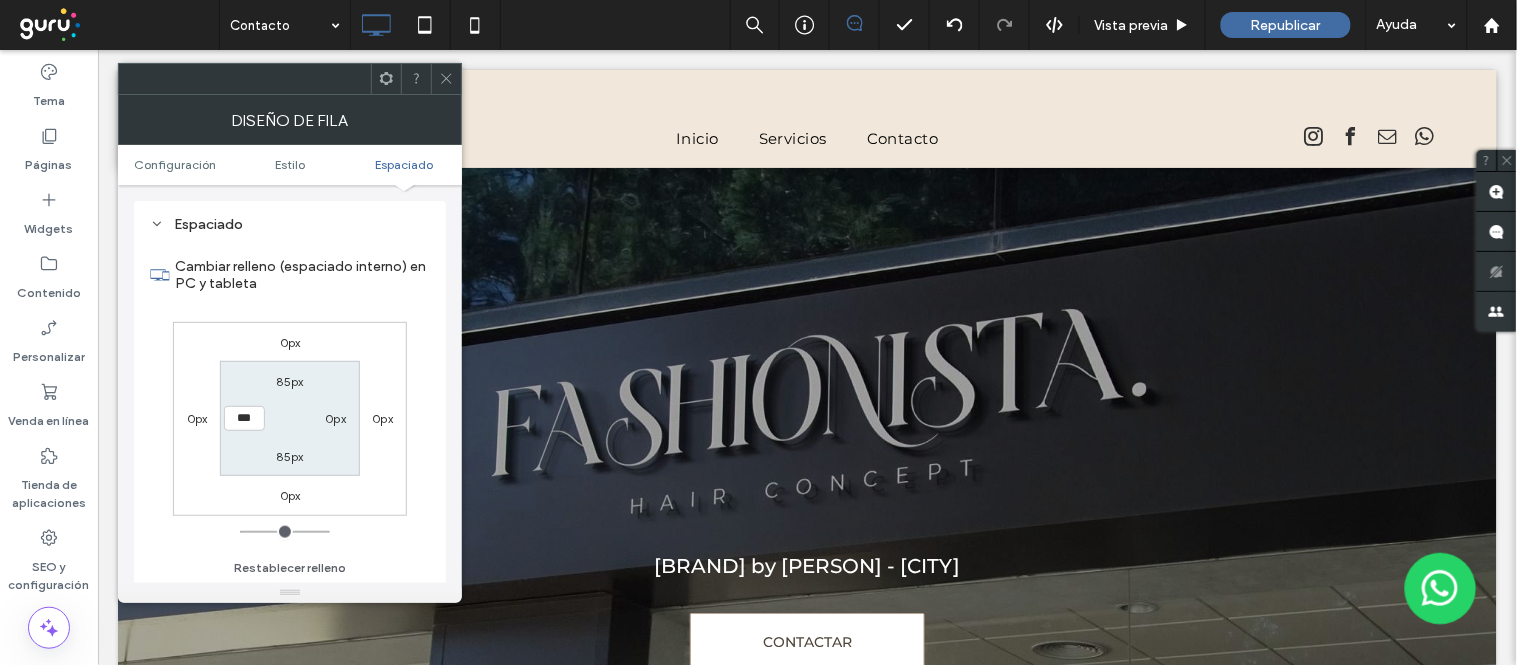 type on "*" 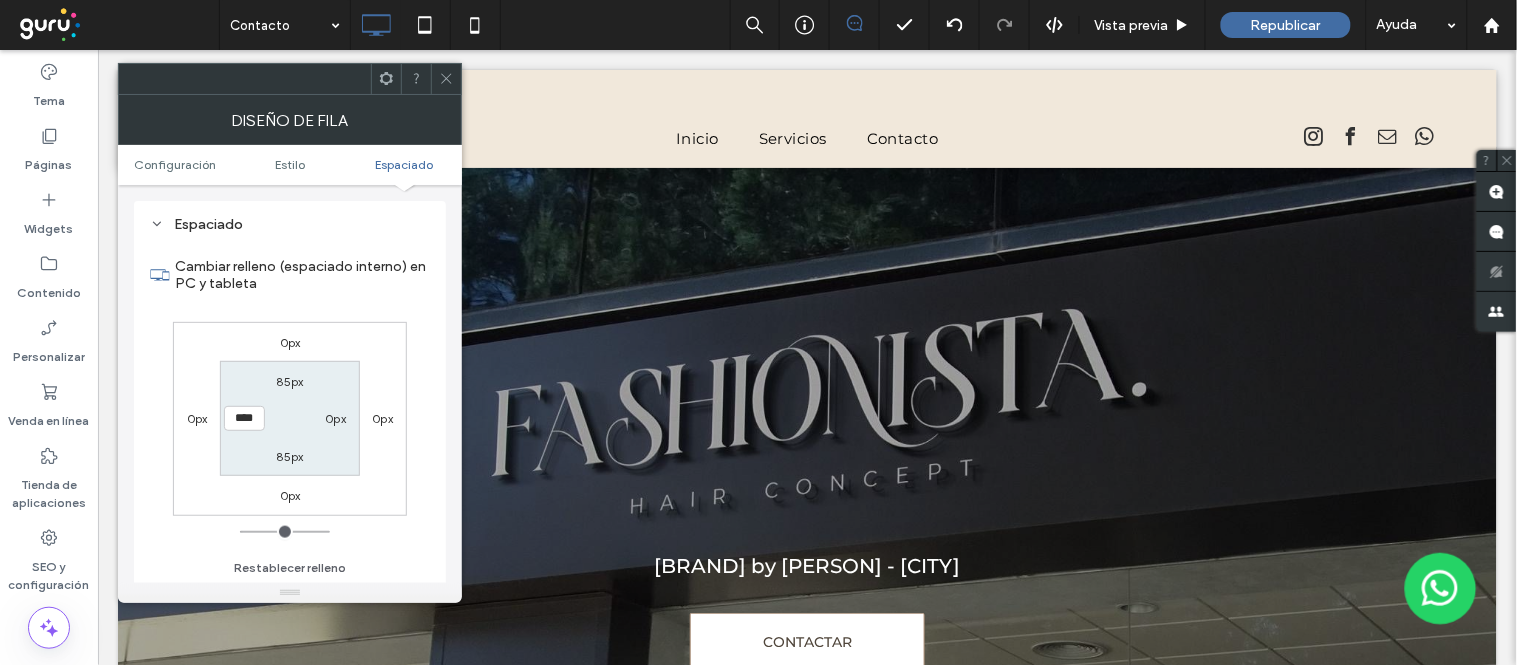 type on "**" 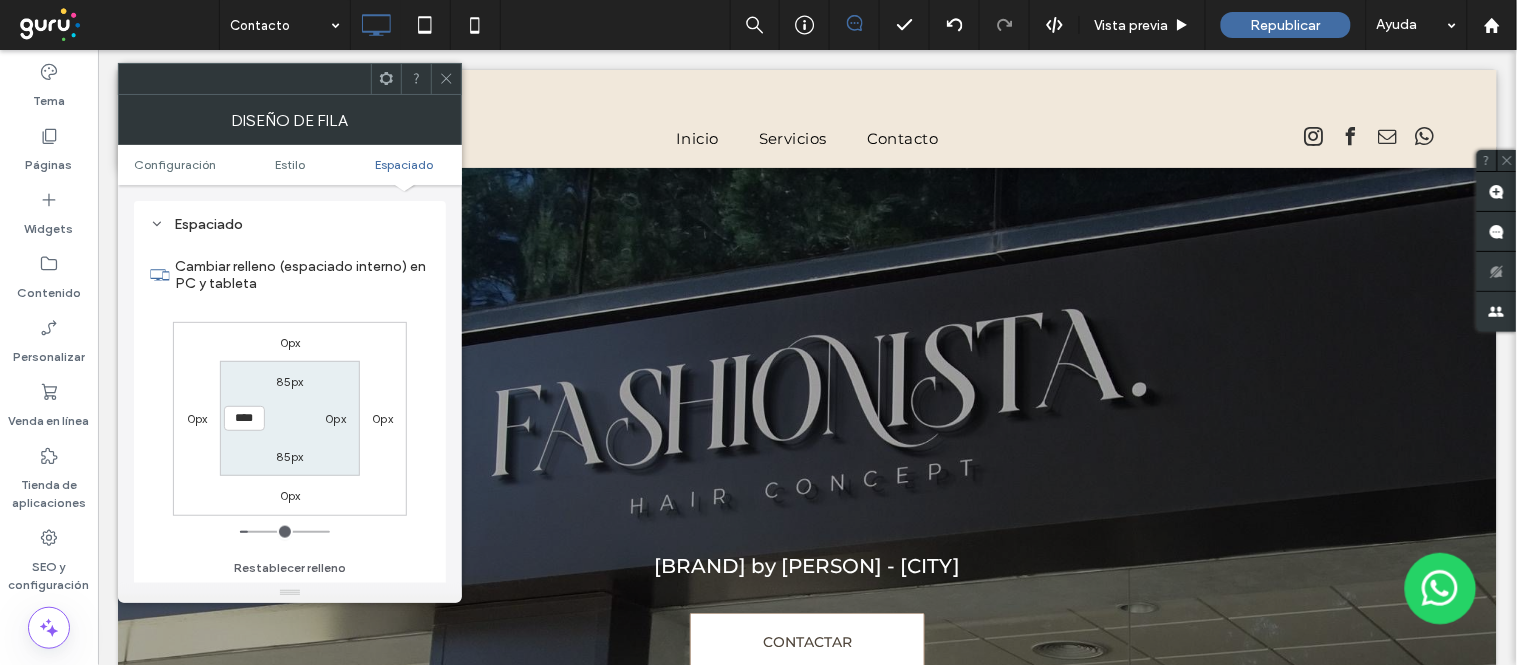 type on "**" 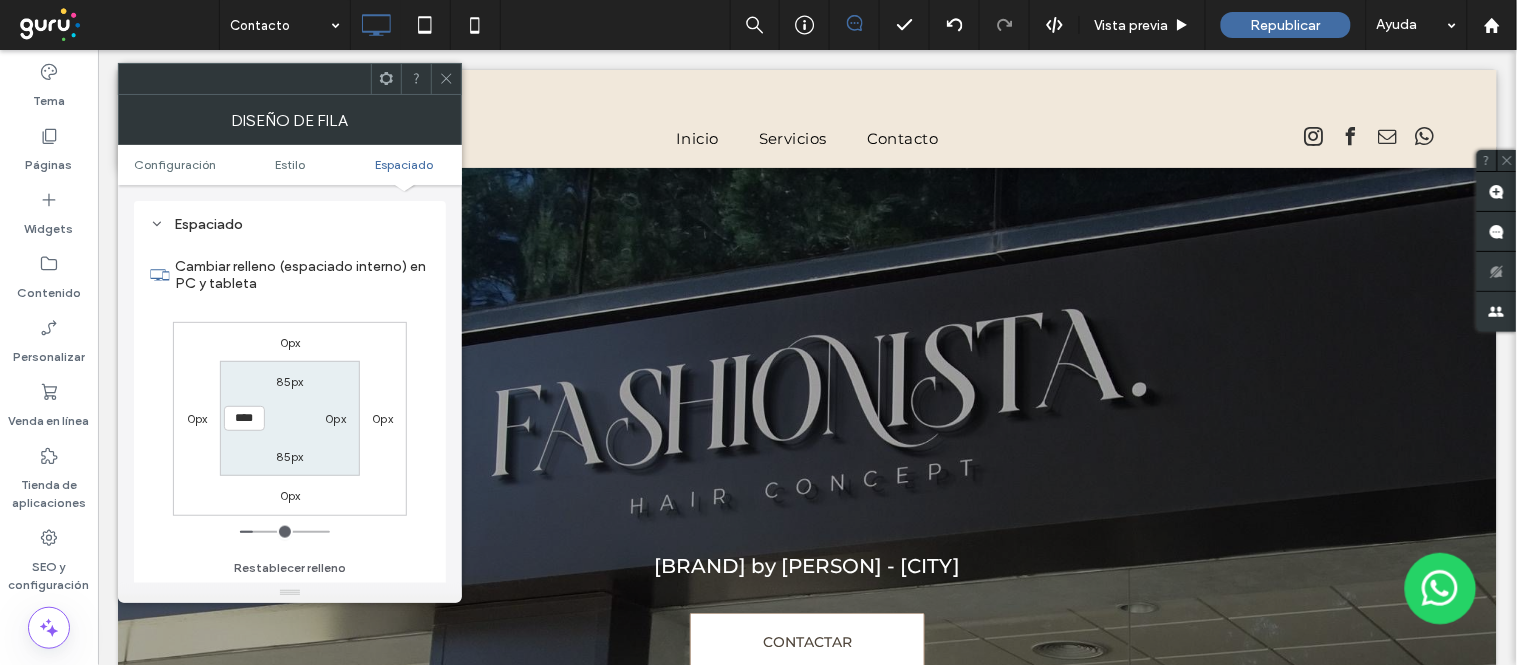 type on "**" 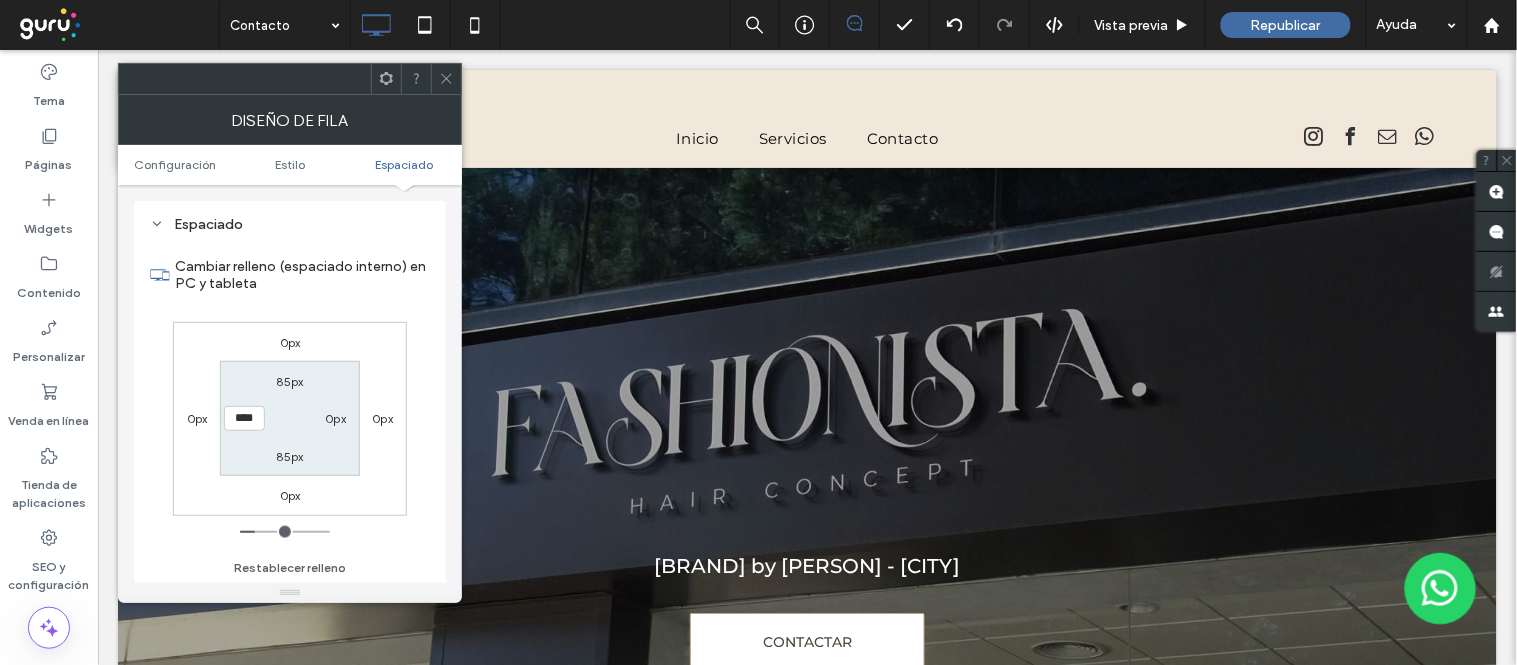 drag, startPoint x: 248, startPoint y: 527, endPoint x: 260, endPoint y: 528, distance: 12.0415945 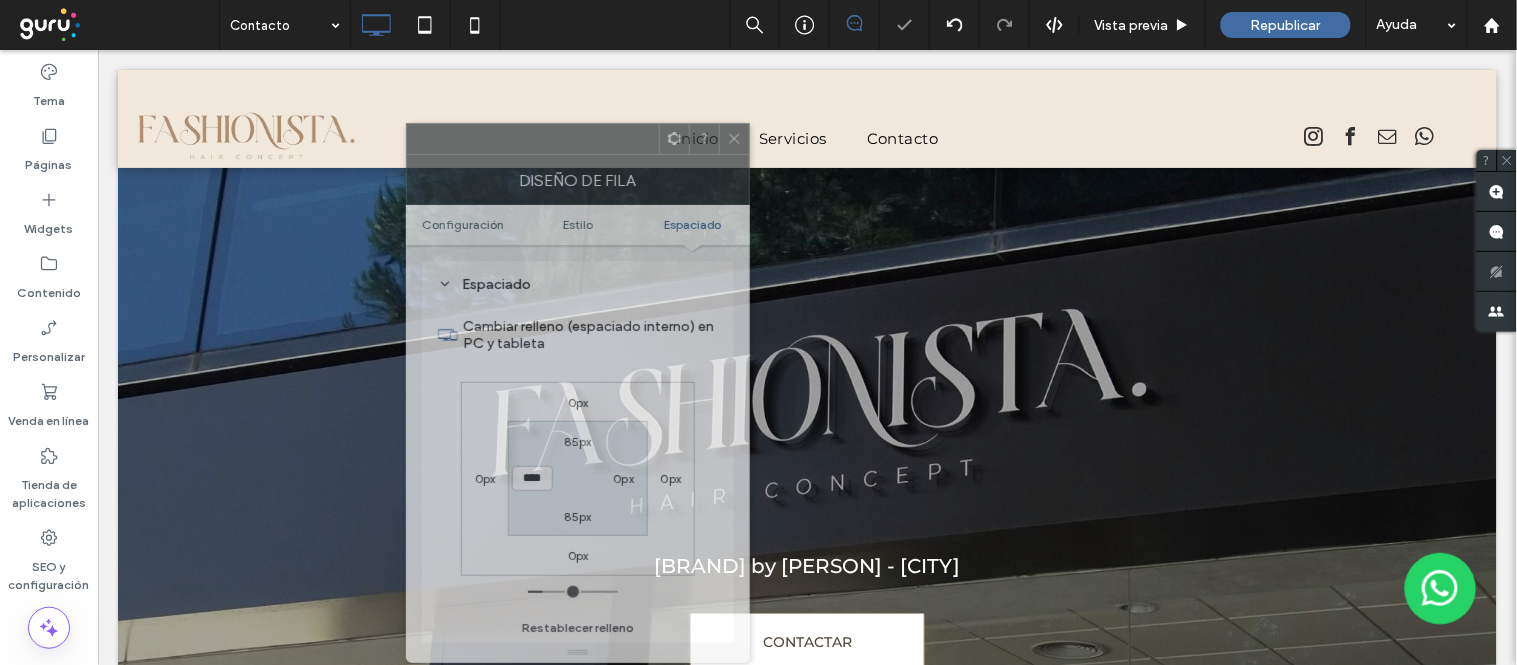 drag, startPoint x: 278, startPoint y: 74, endPoint x: 535, endPoint y: 130, distance: 263.03043 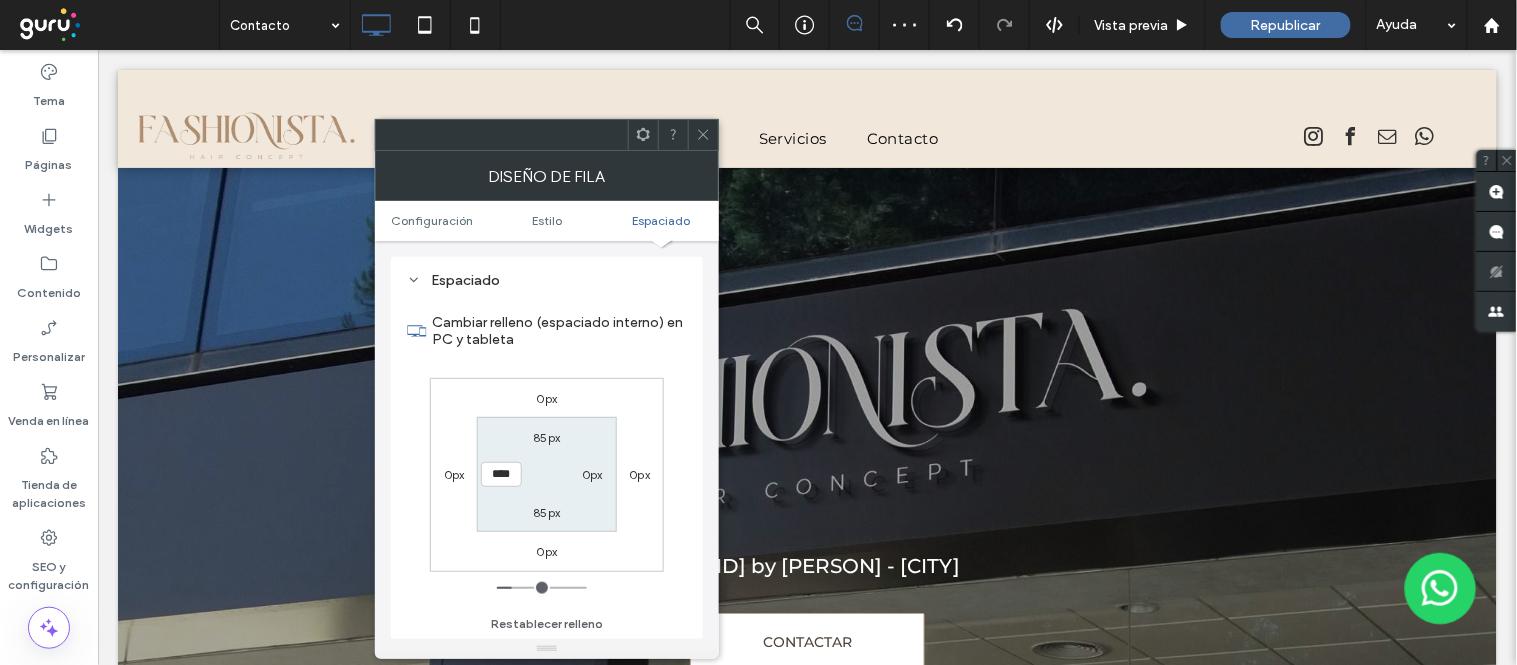 click at bounding box center [703, 135] 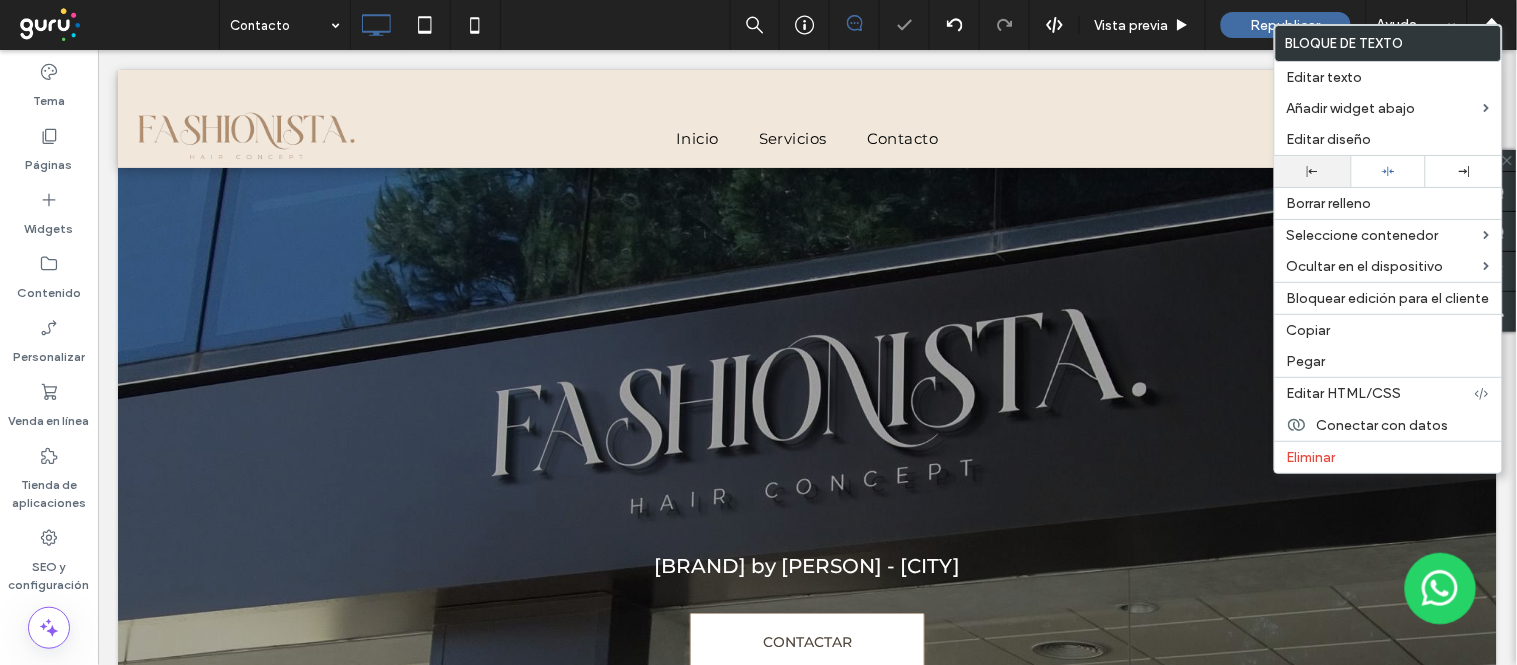 click 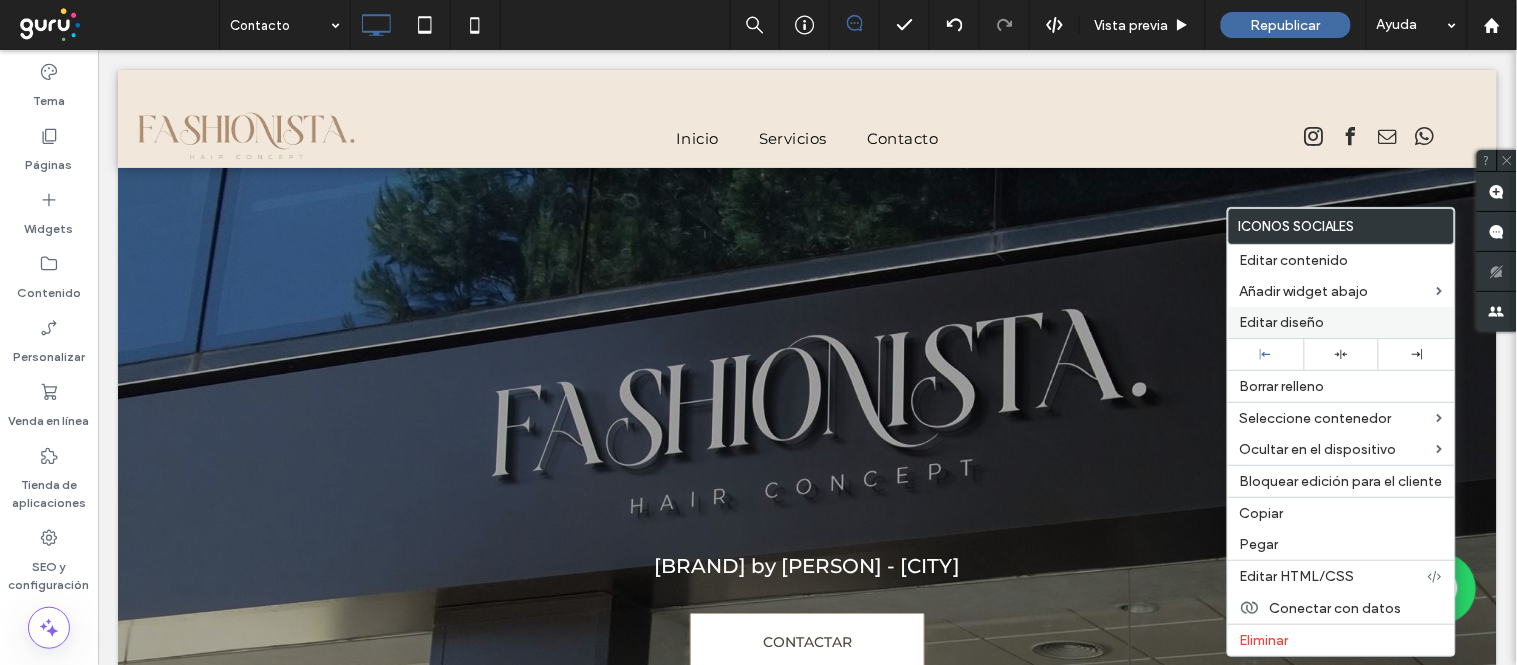 click on "Editar diseño" at bounding box center [1341, 322] 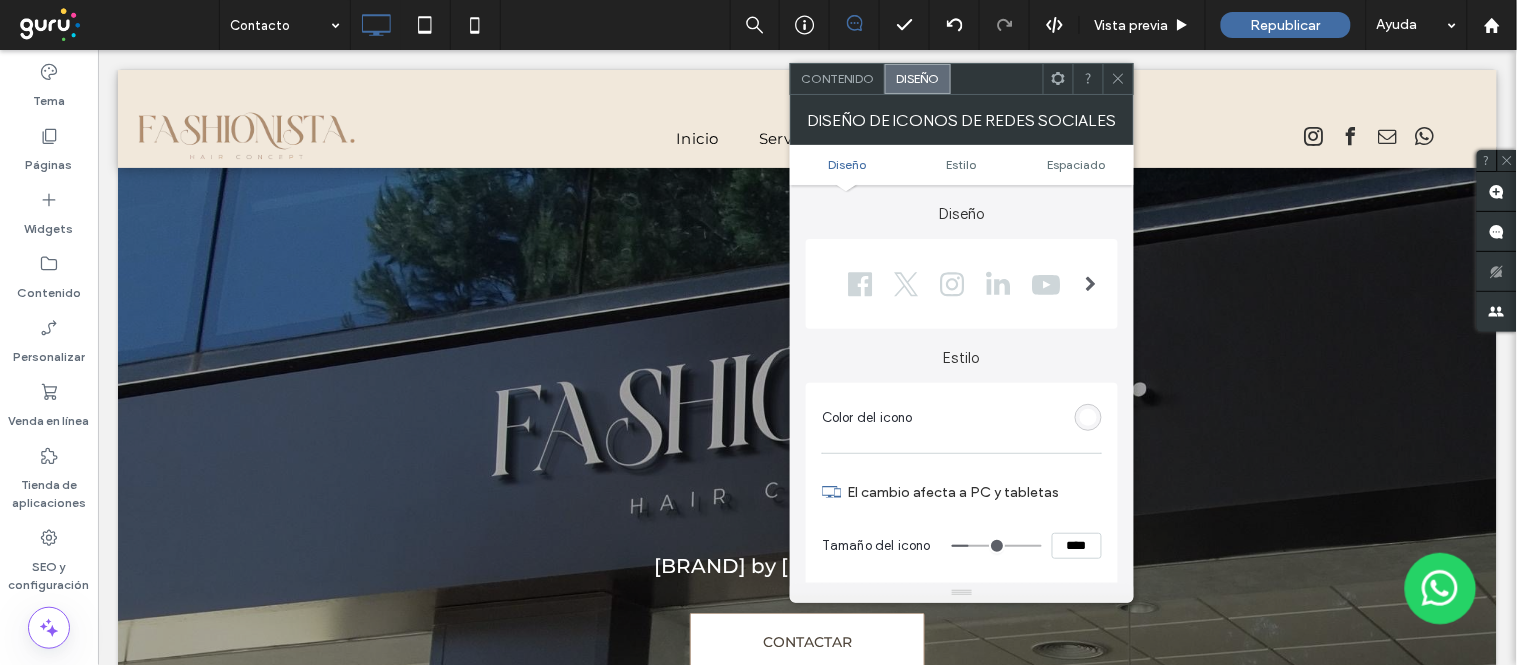 click at bounding box center [1118, 79] 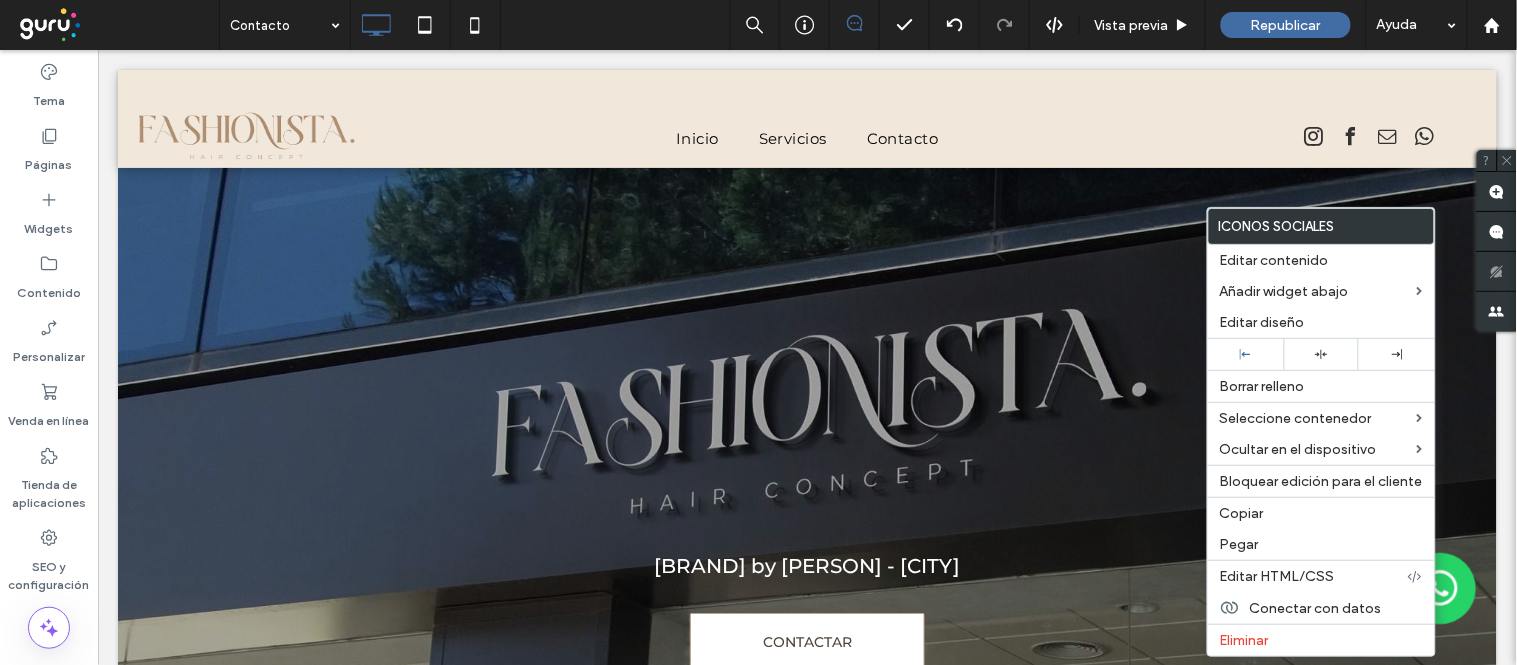 drag, startPoint x: 1245, startPoint y: 342, endPoint x: 1141, endPoint y: 537, distance: 221 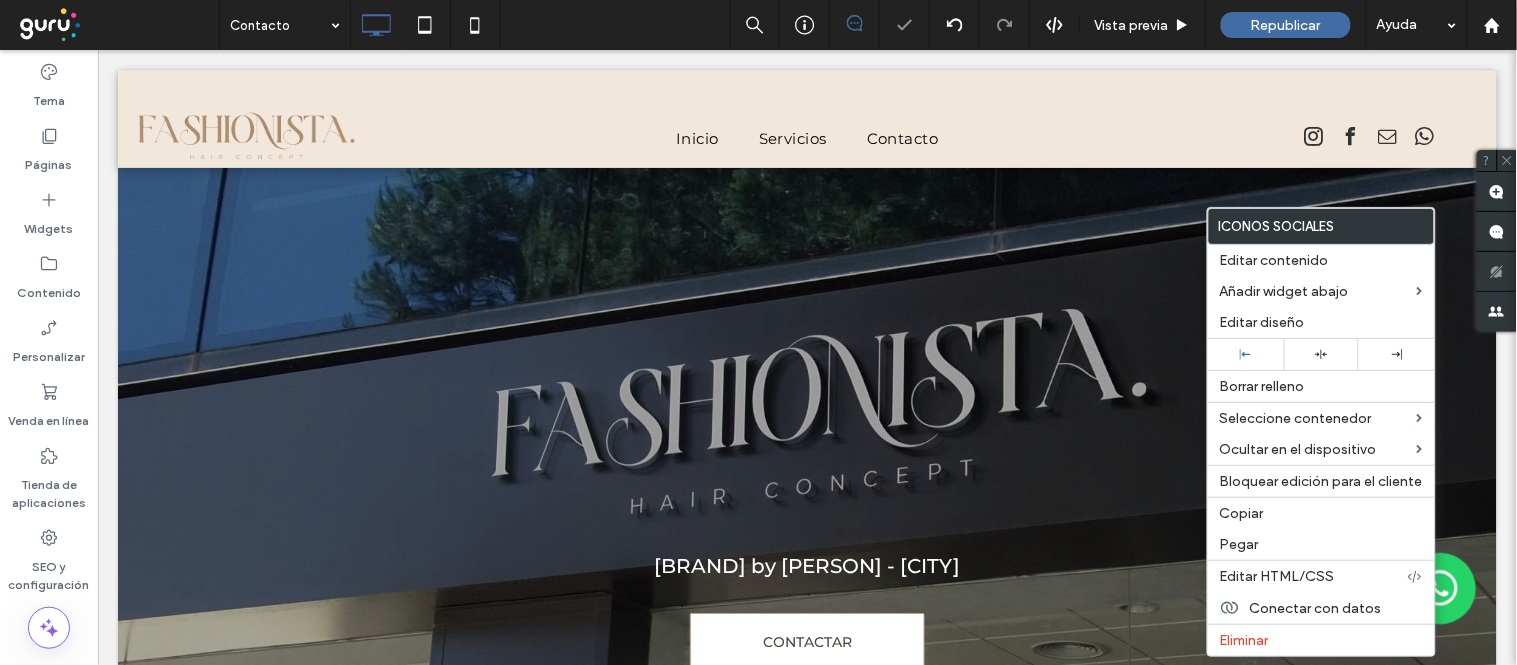 click at bounding box center [758, 332] 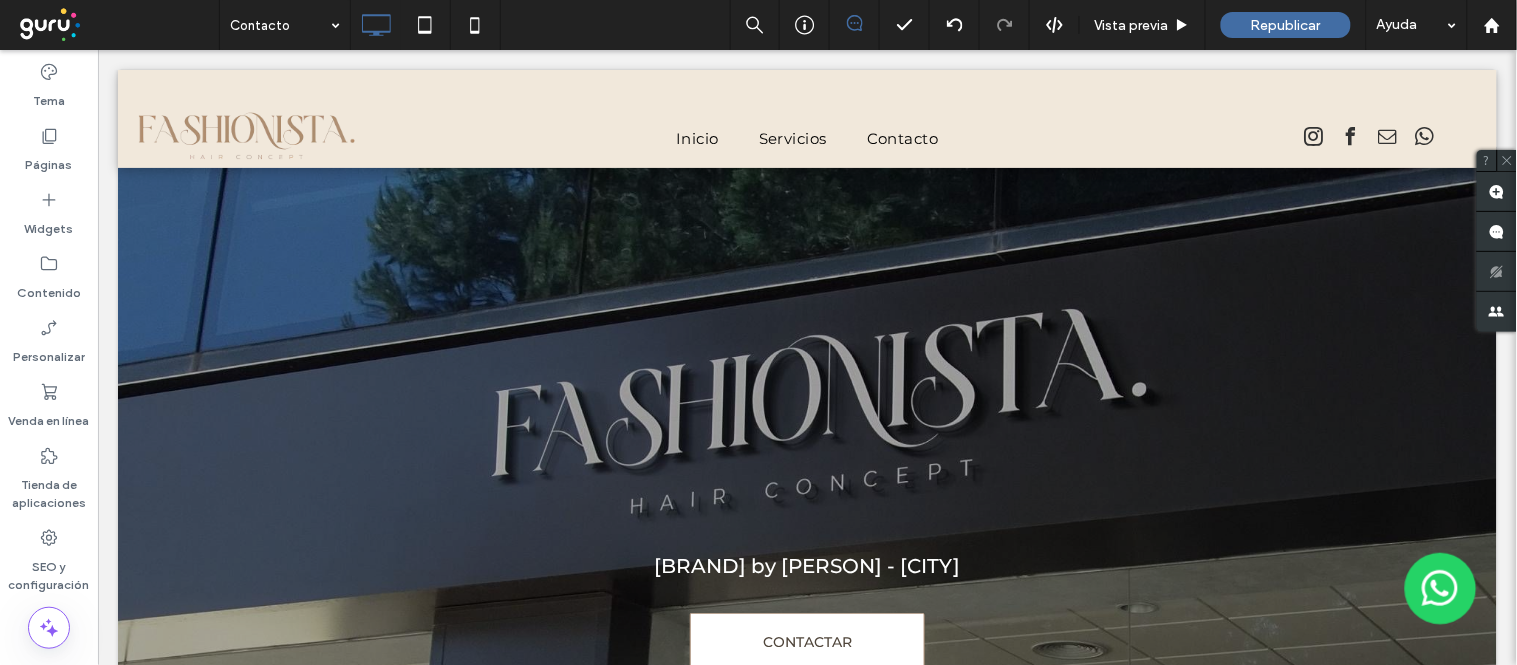 type on "**********" 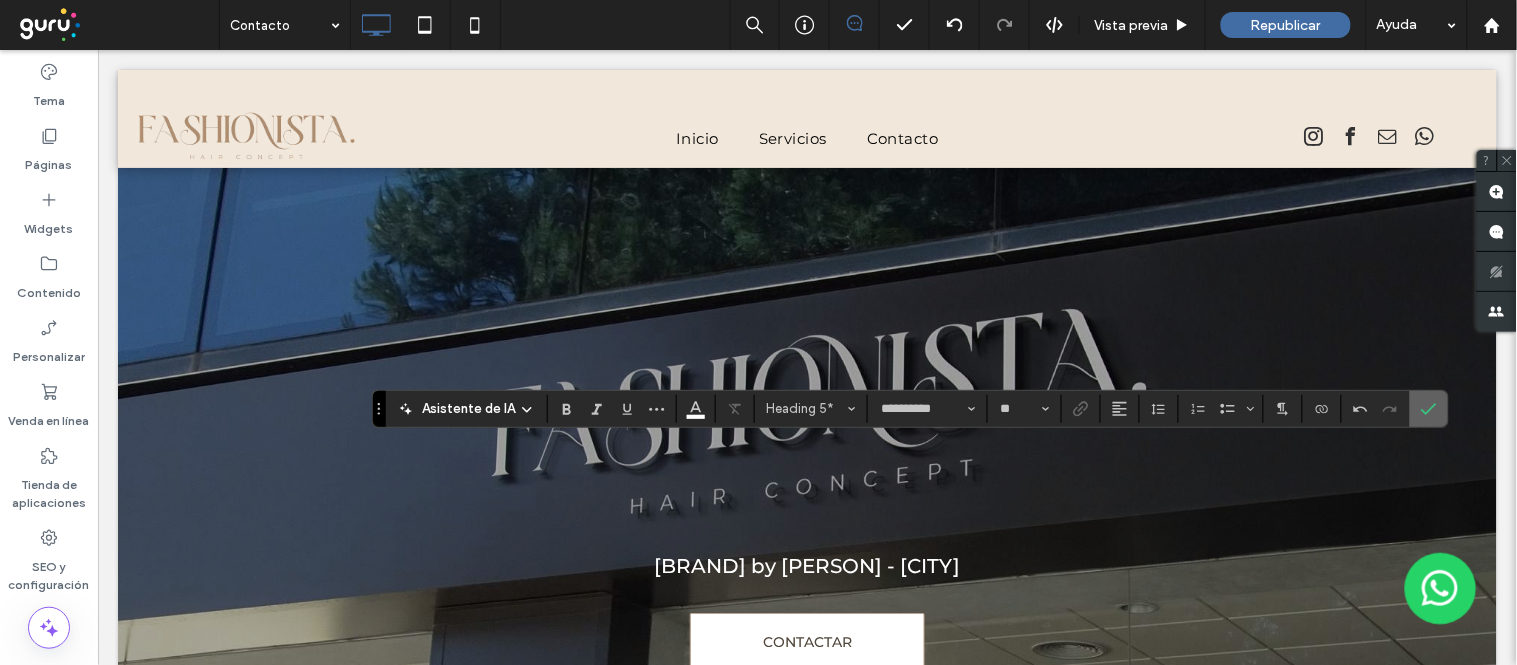 click 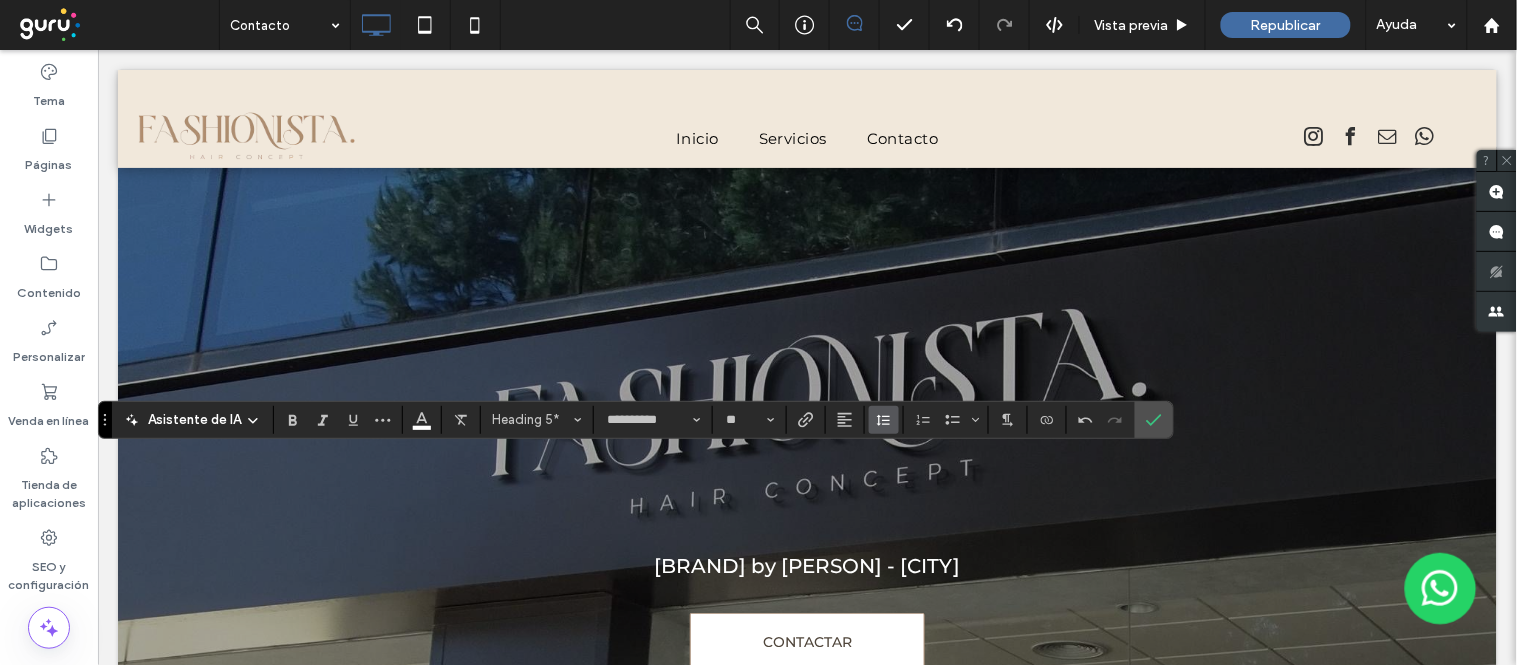 click 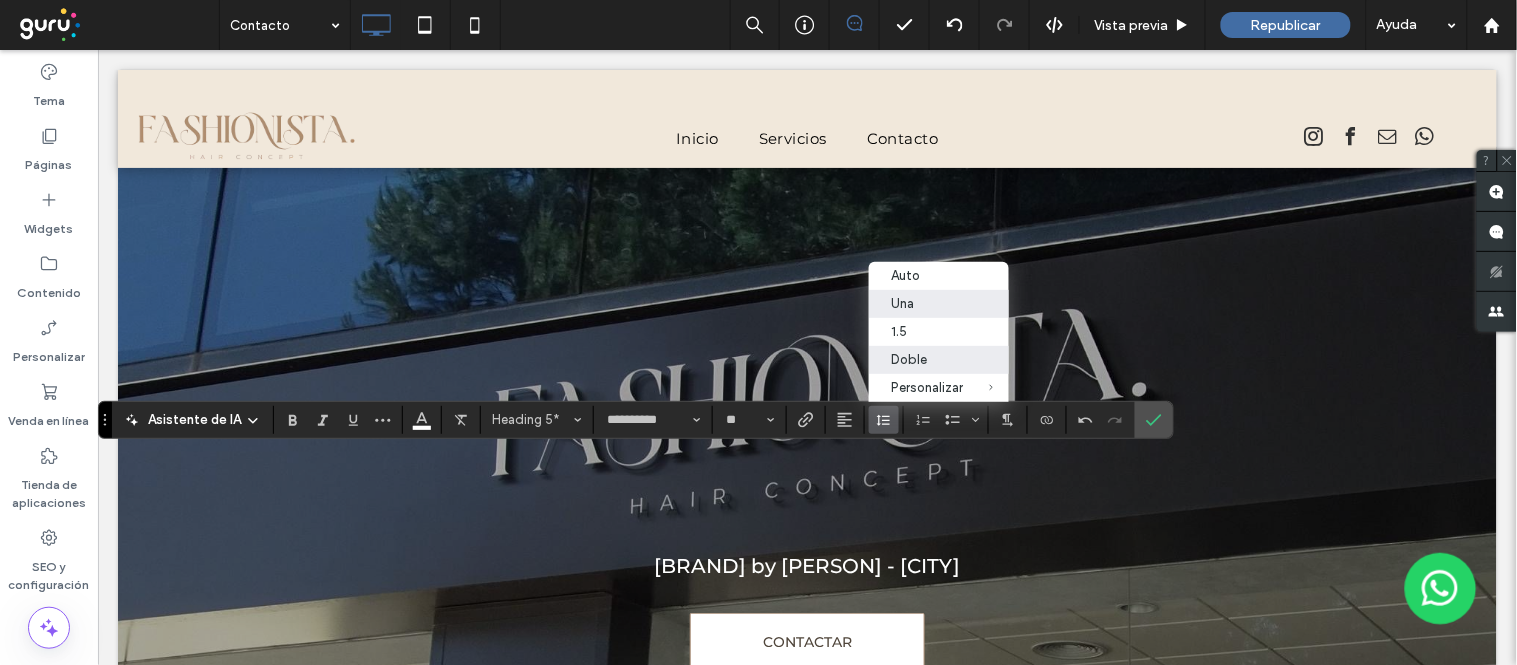 click on "Una" at bounding box center [927, 303] 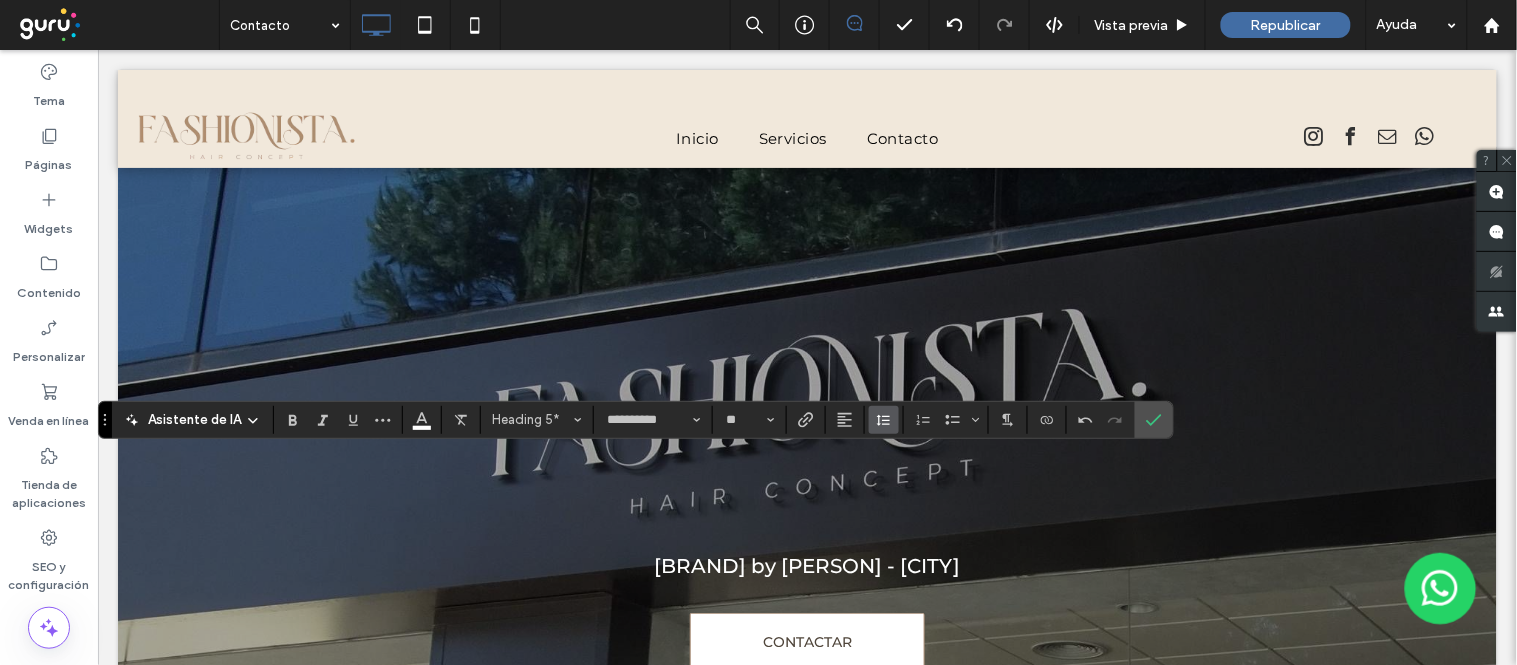 click 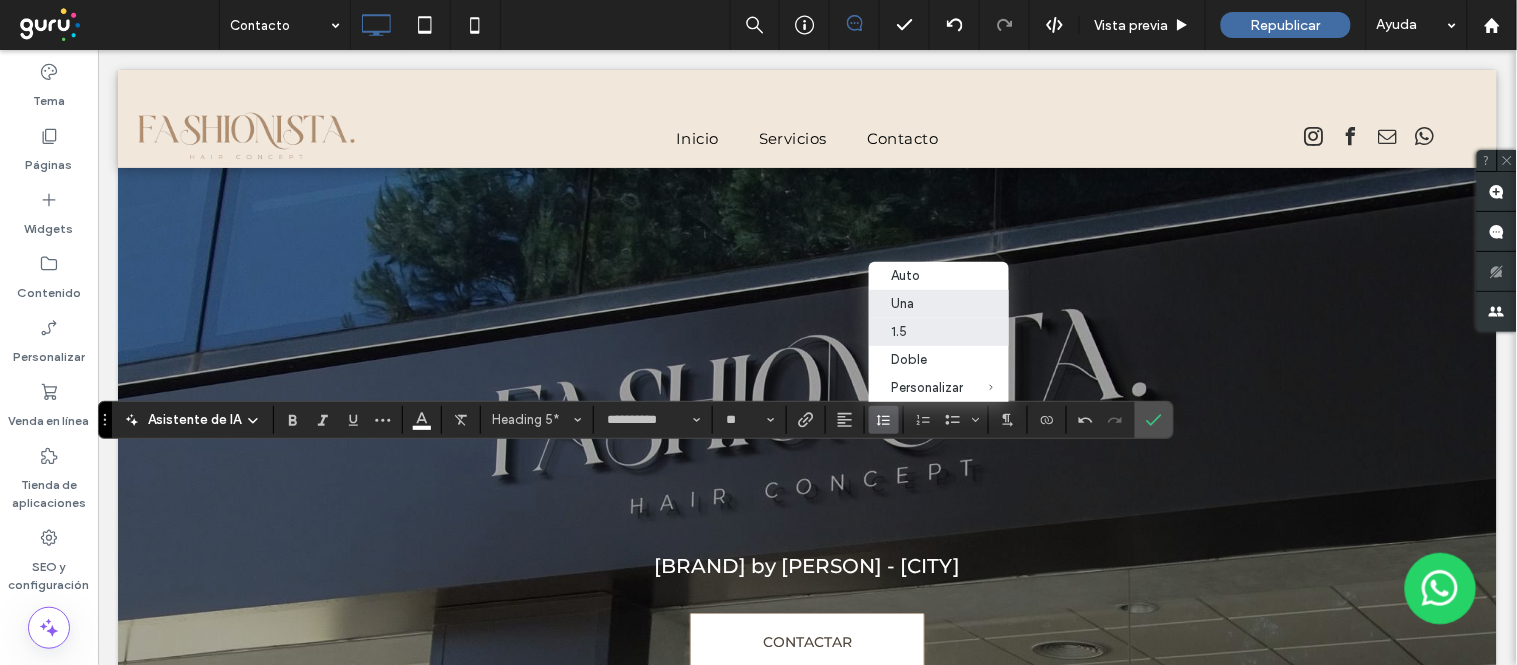 click on "1.5" at bounding box center (927, 331) 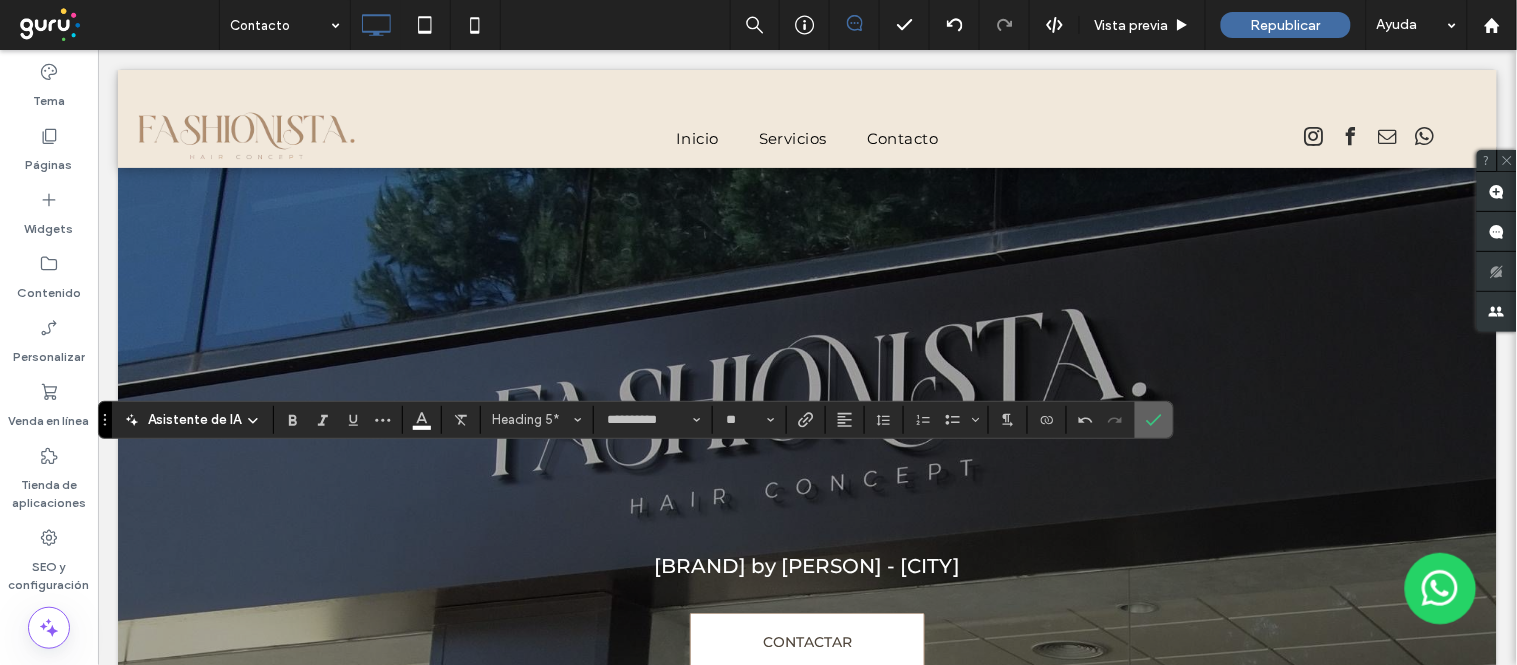 click 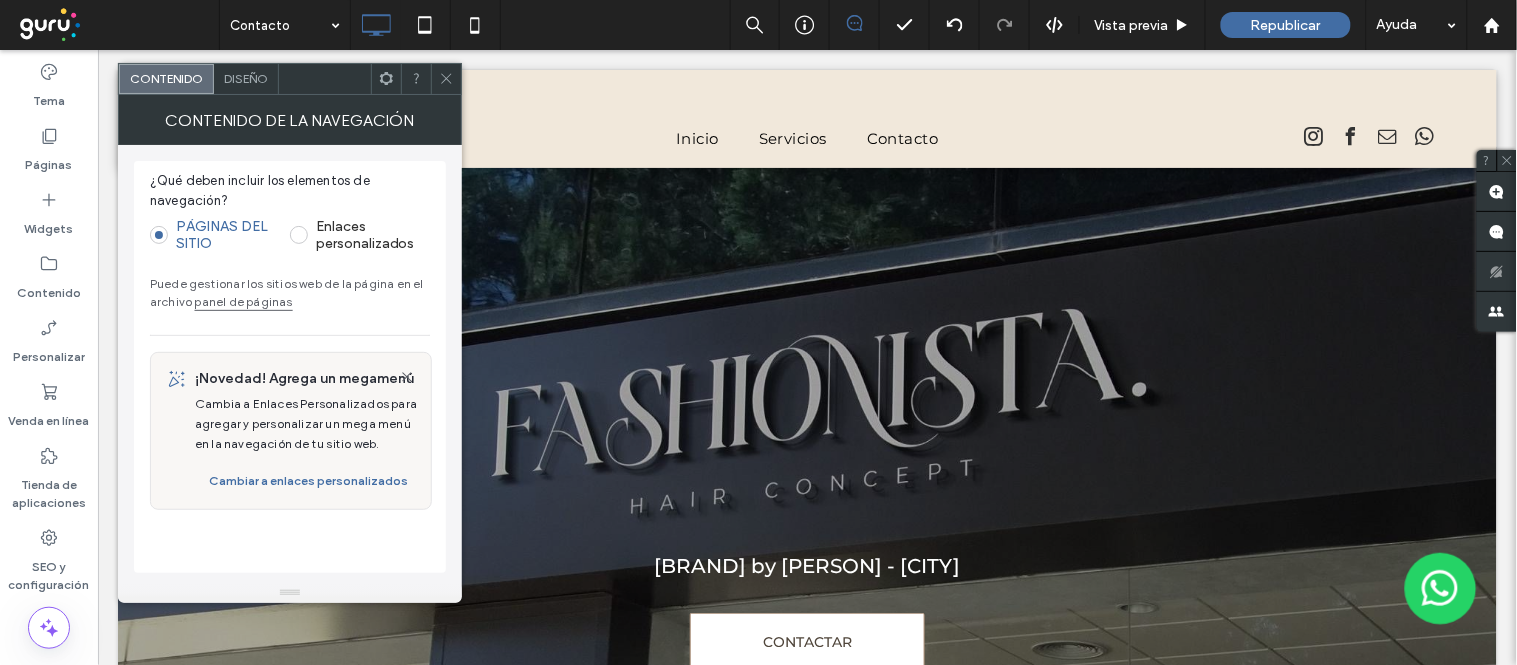 click at bounding box center [446, 79] 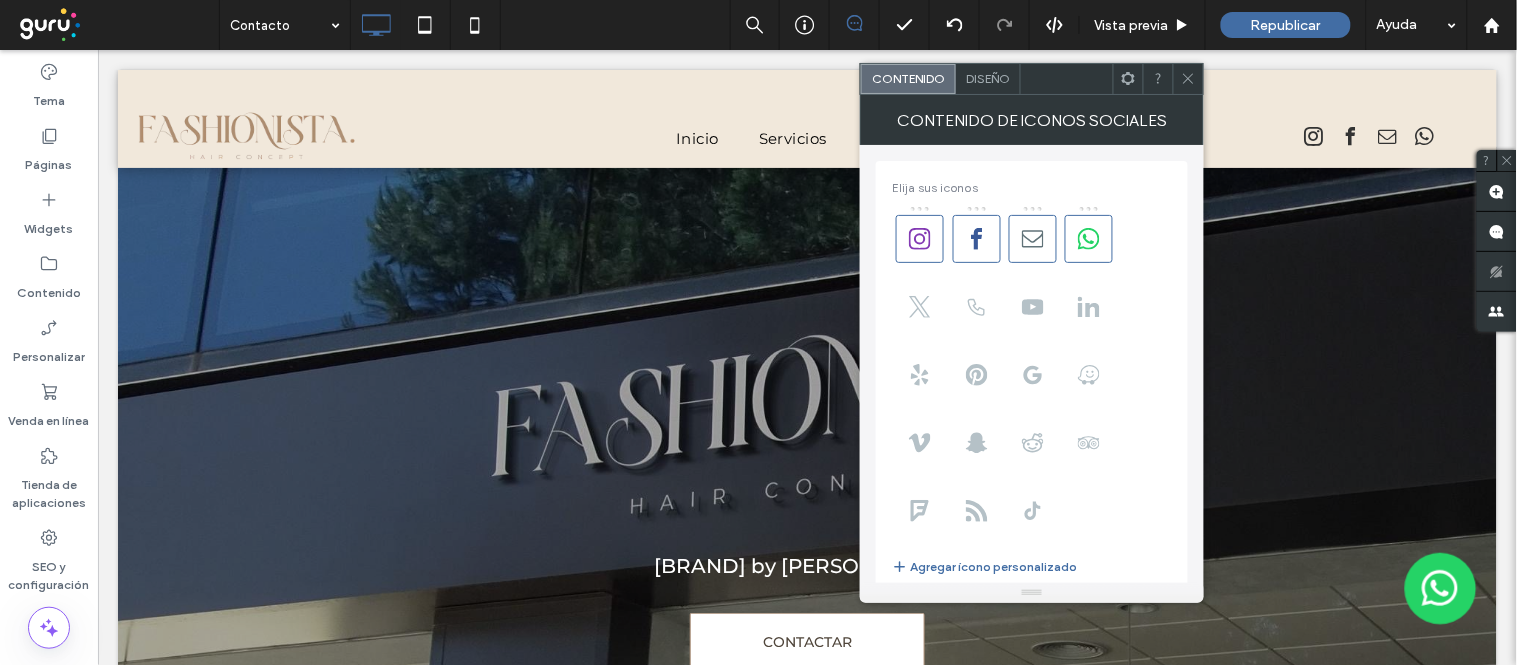 click on "Diseño" at bounding box center [988, 78] 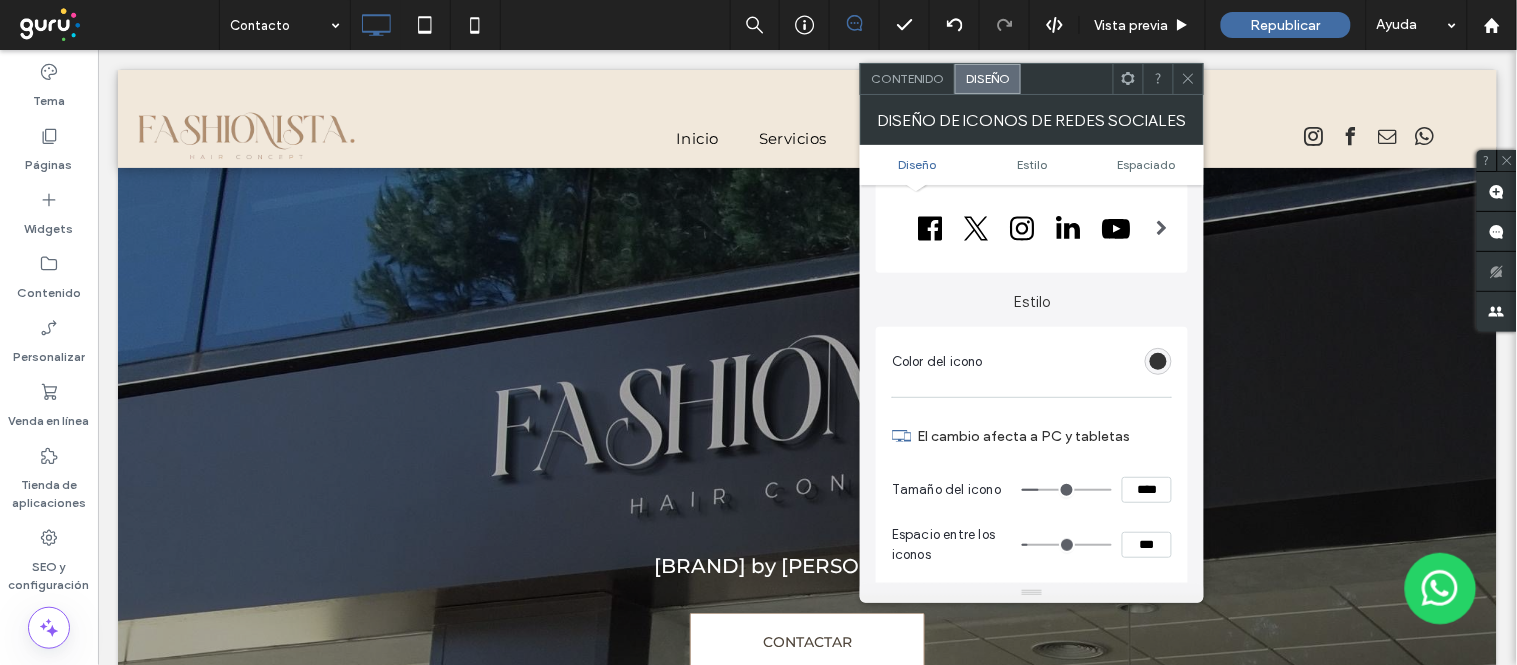 scroll, scrollTop: 111, scrollLeft: 0, axis: vertical 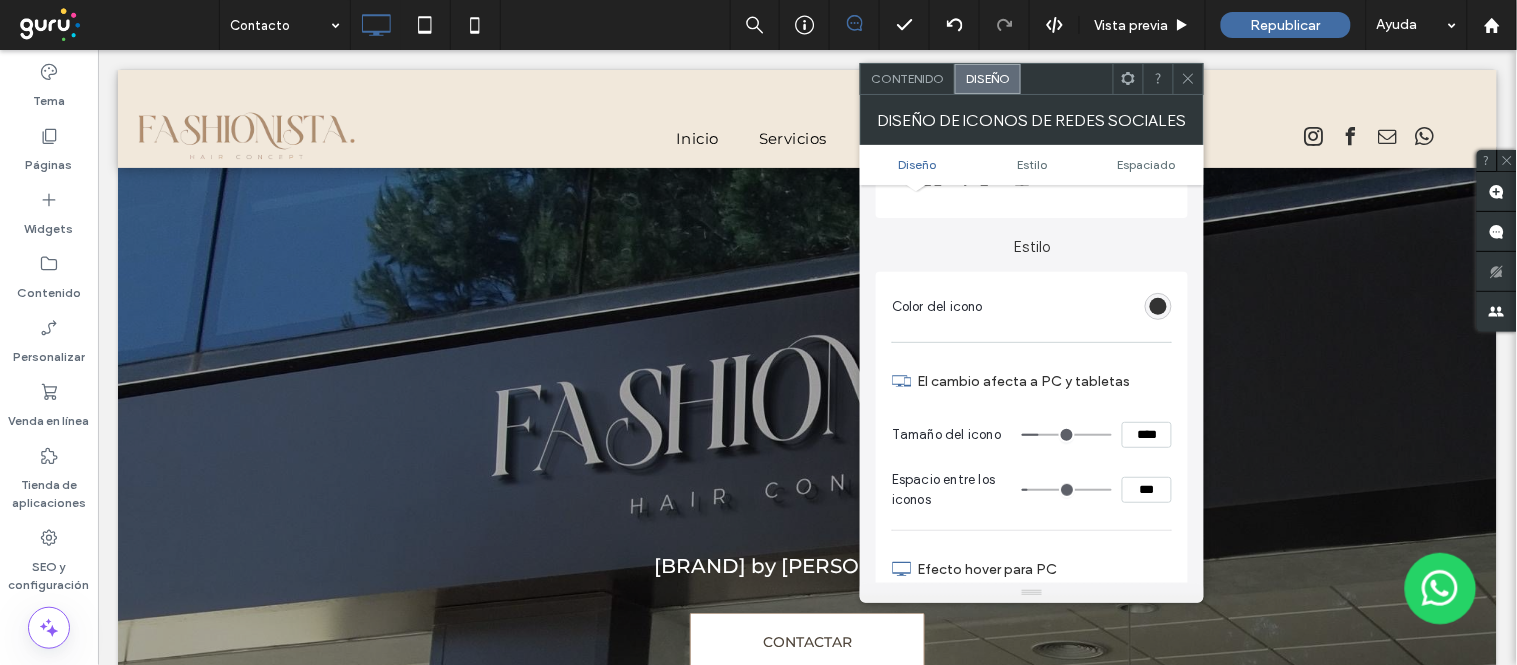 click at bounding box center (1158, 306) 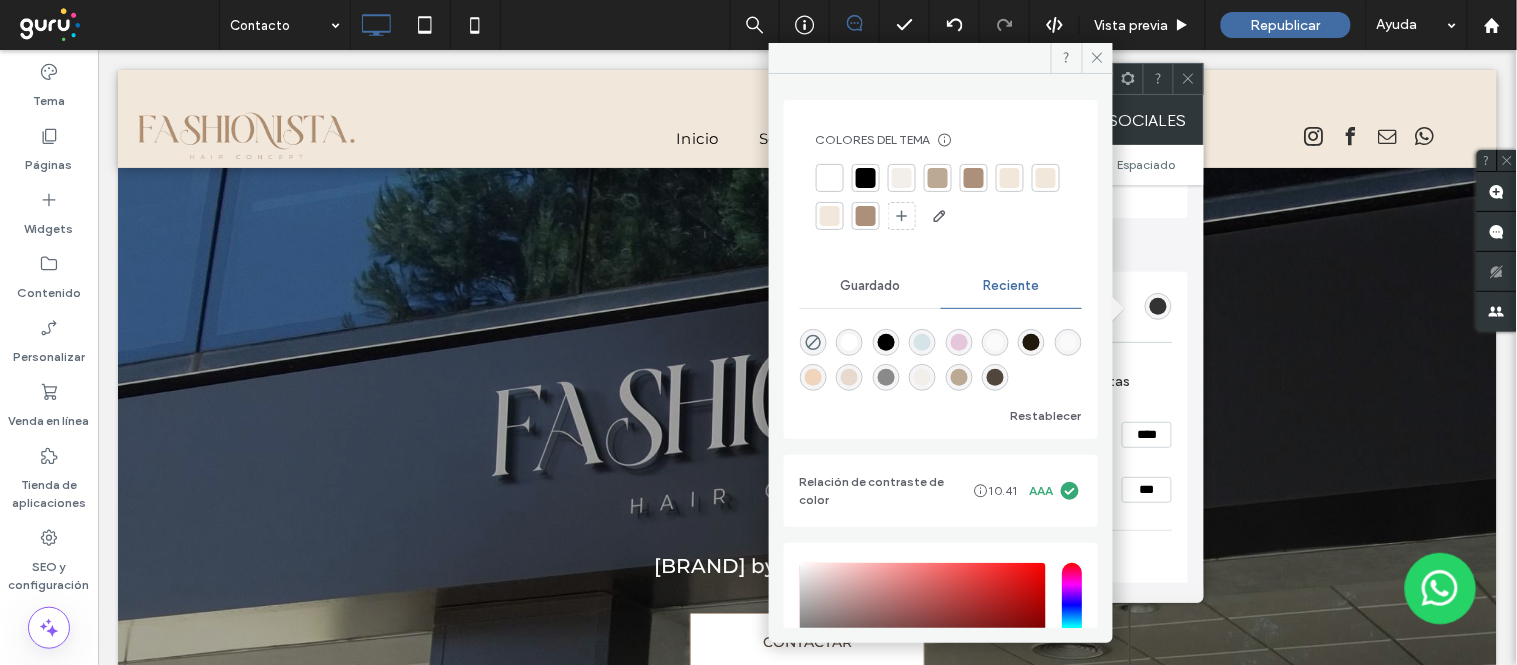 click at bounding box center [995, 377] 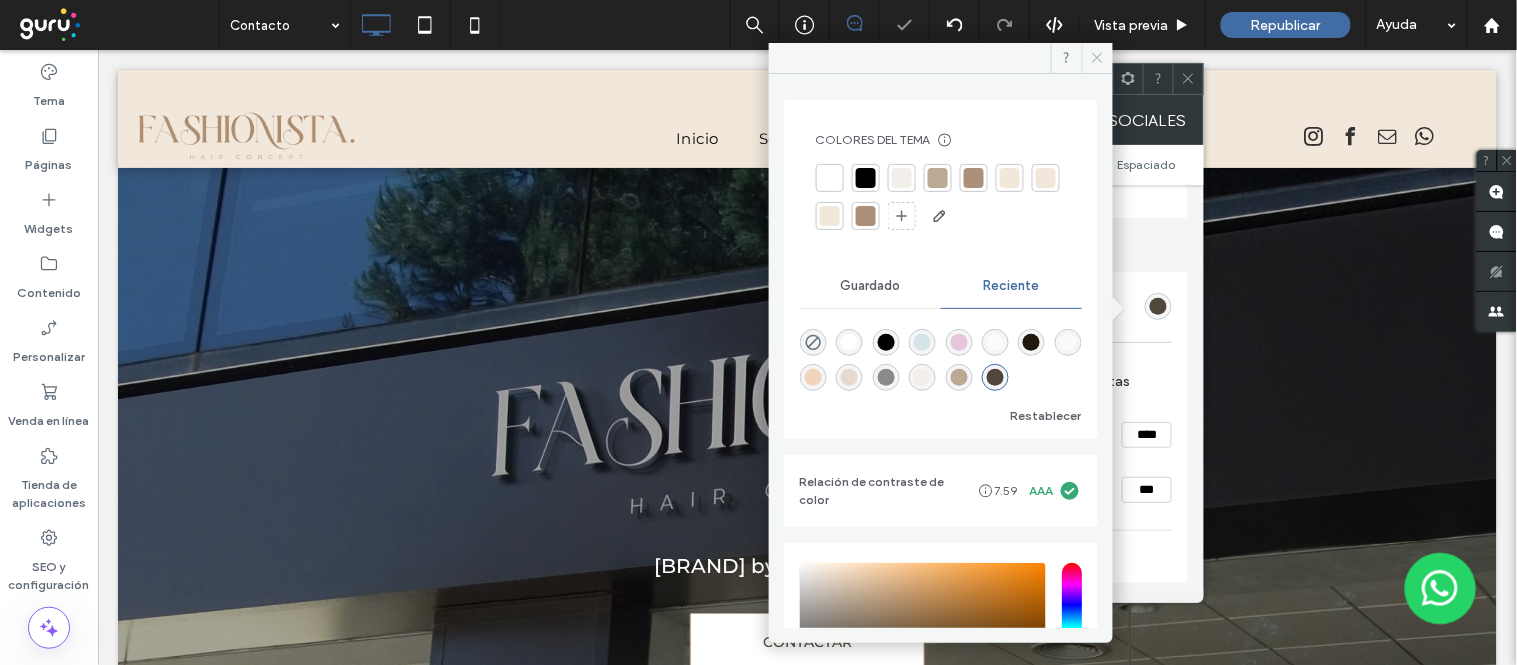 click 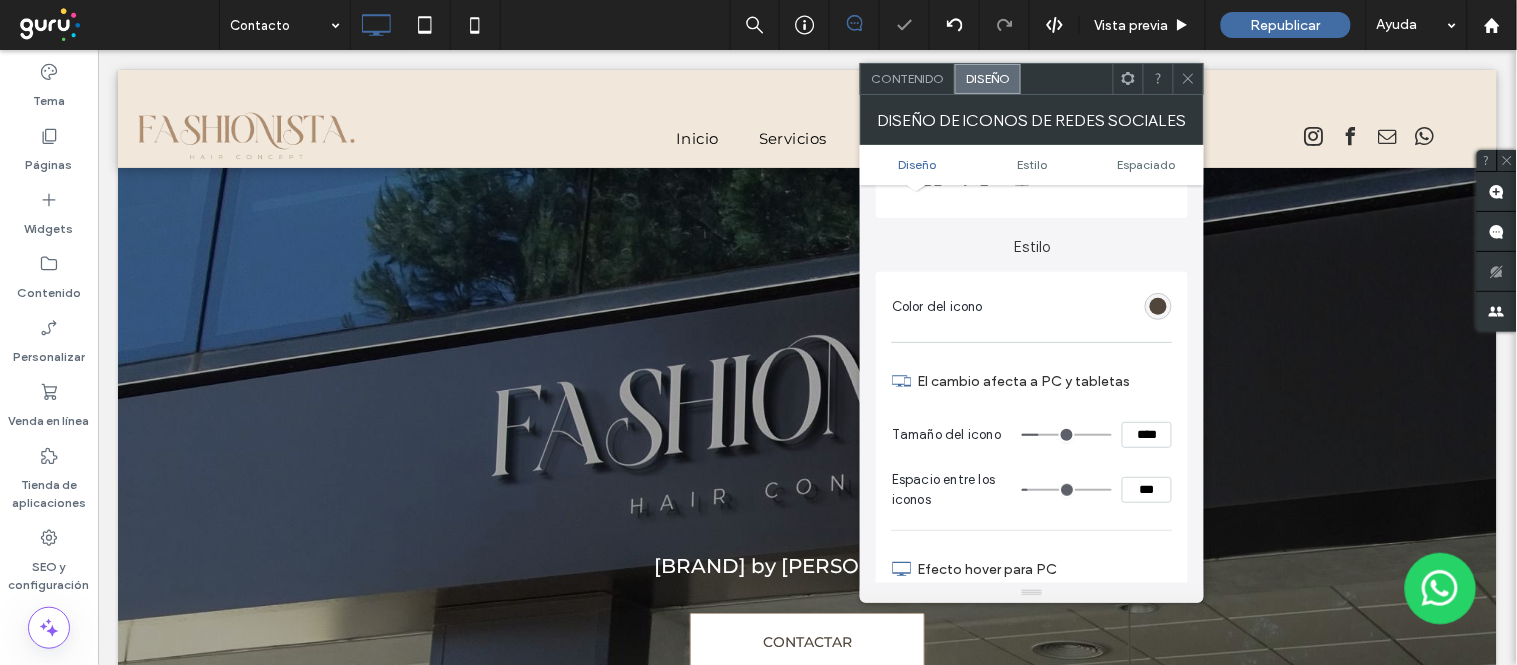 click at bounding box center (1188, 79) 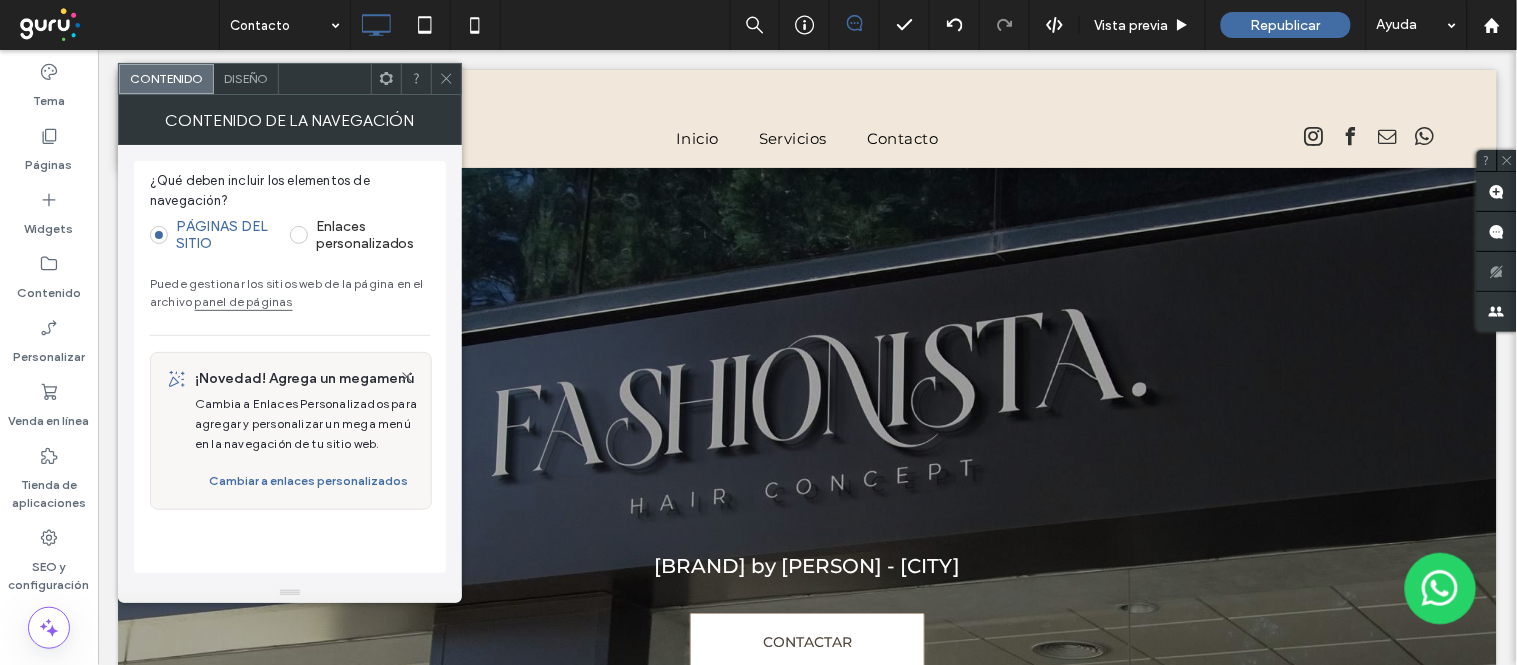 click on "Diseño" at bounding box center [246, 78] 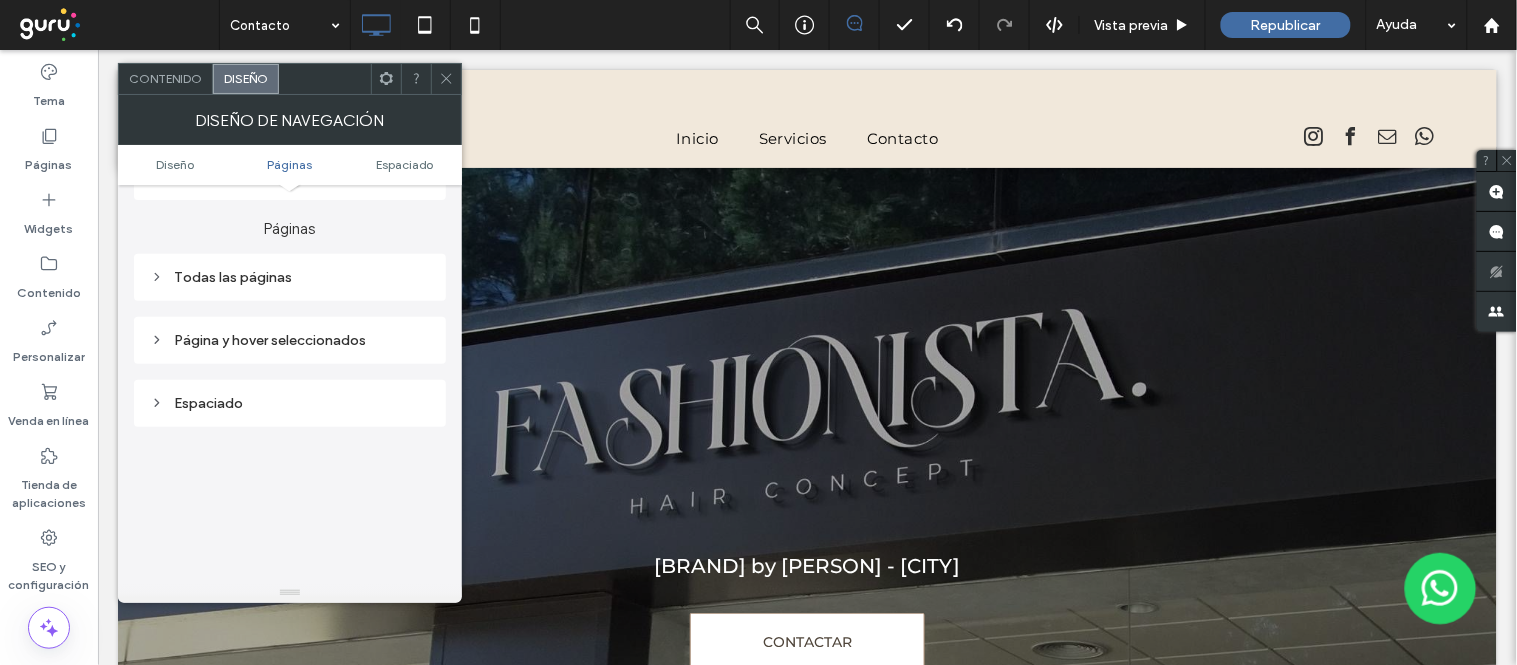 scroll, scrollTop: 333, scrollLeft: 0, axis: vertical 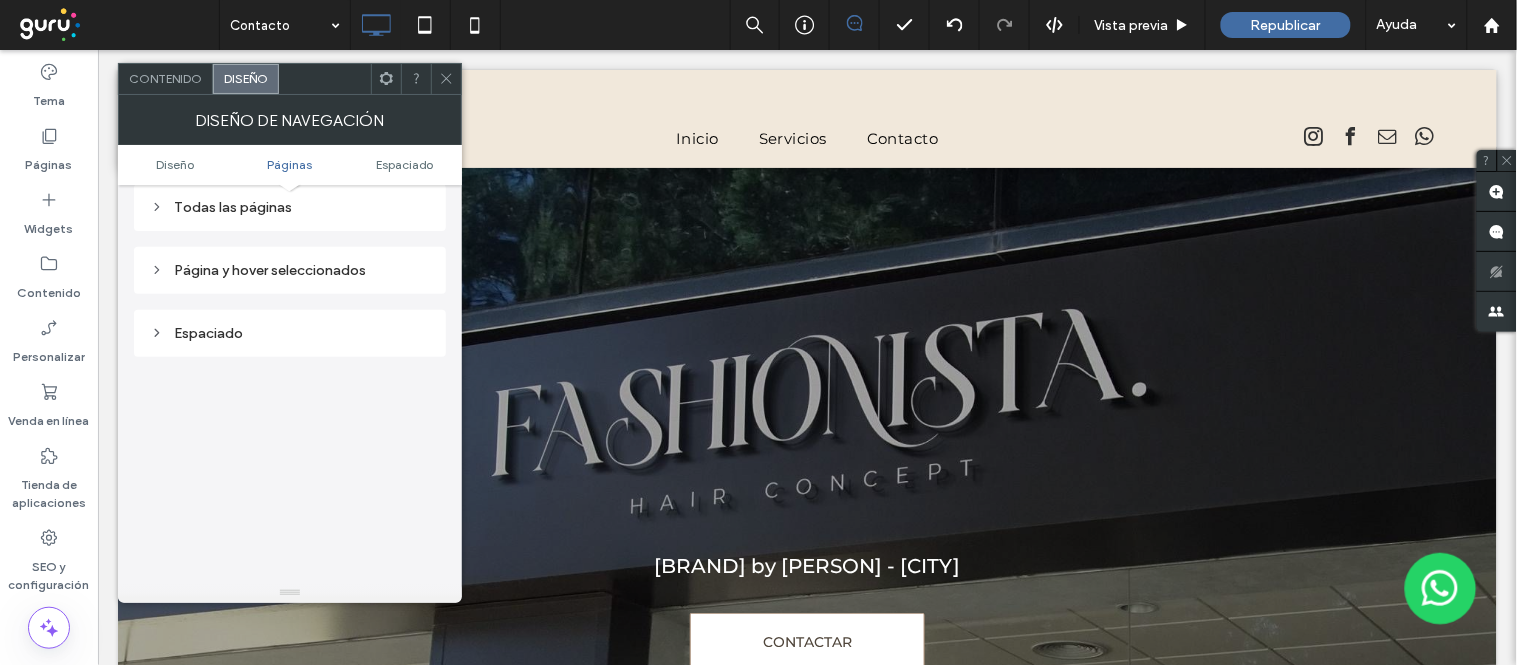 click on "Todas las páginas" at bounding box center [290, 207] 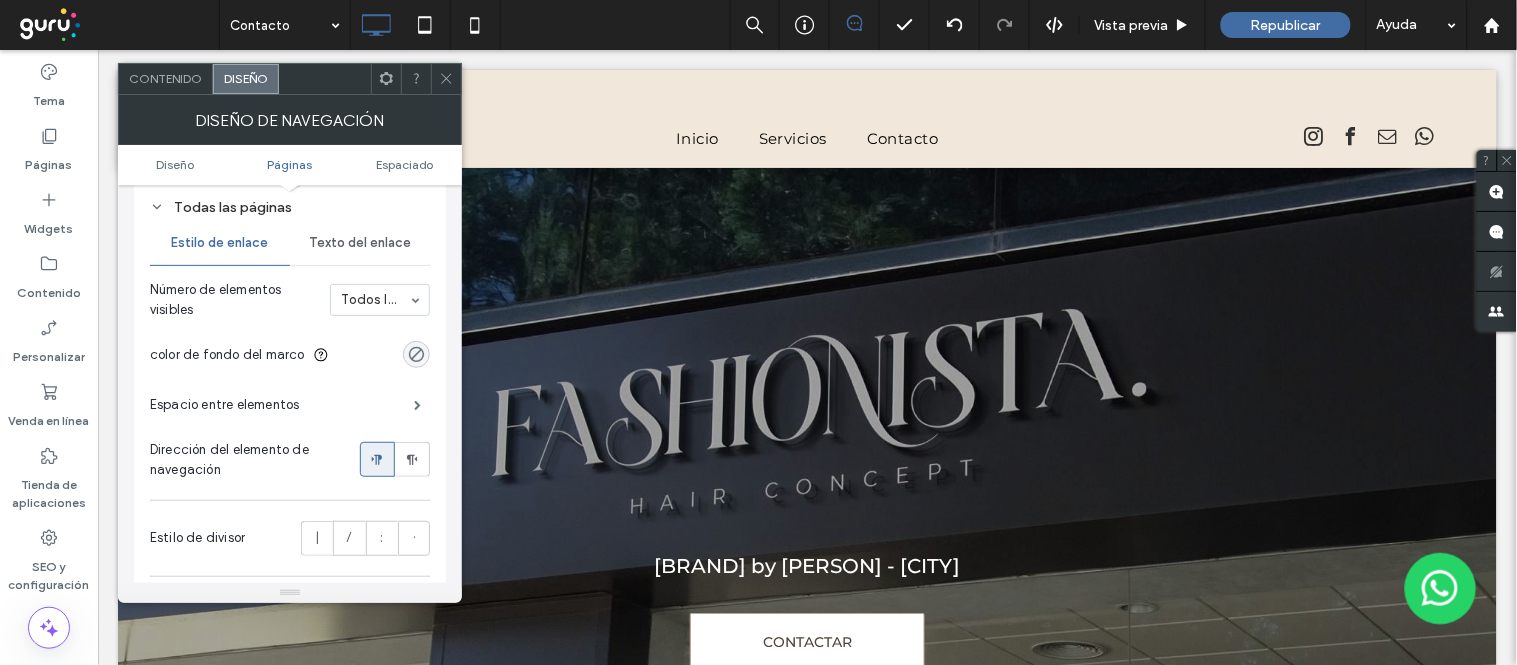 click on "Texto del enlace" at bounding box center [360, 243] 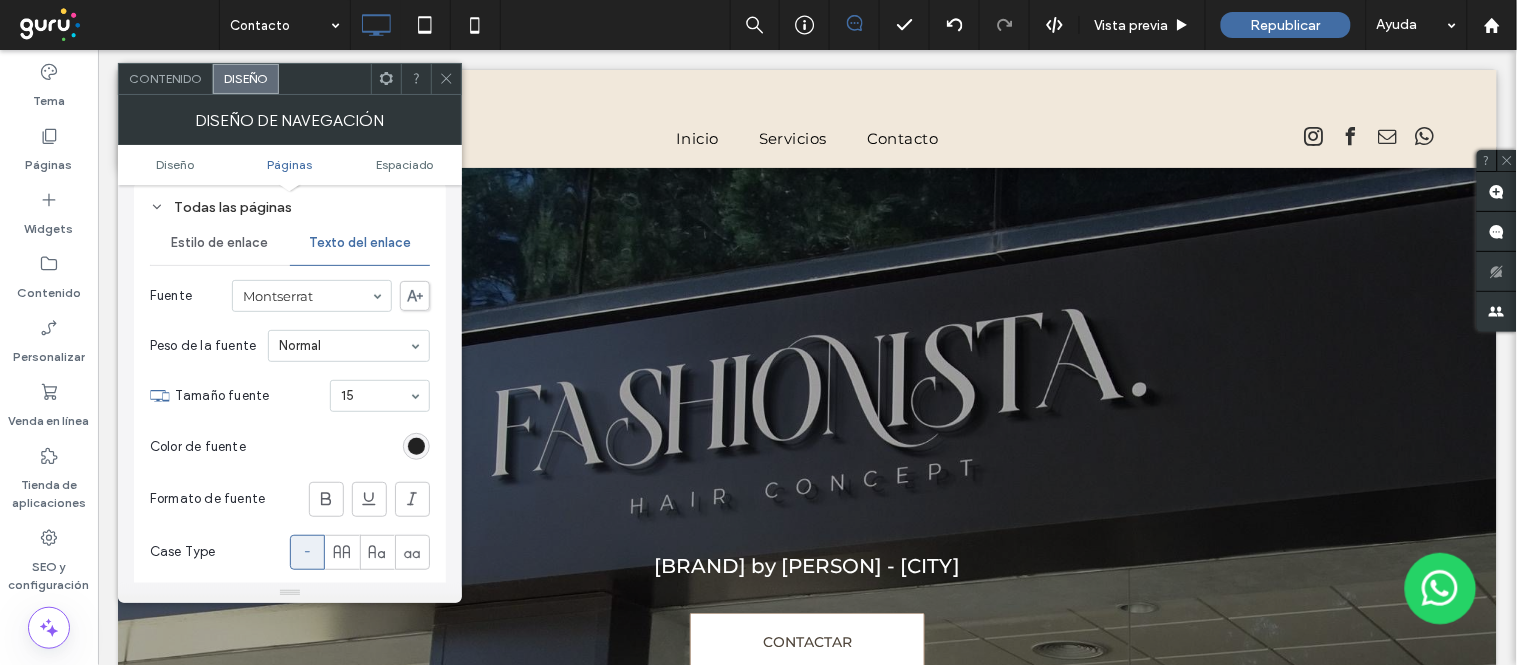click at bounding box center [416, 446] 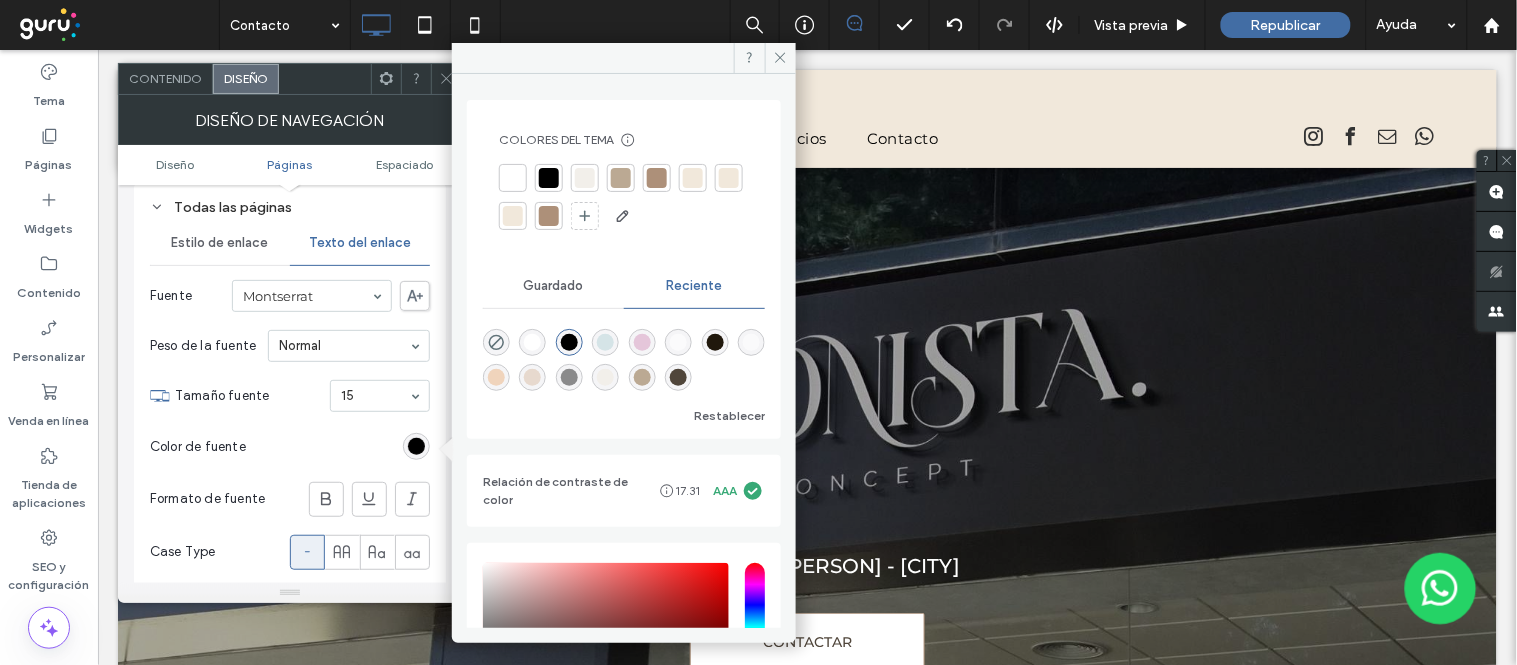 click at bounding box center (657, 178) 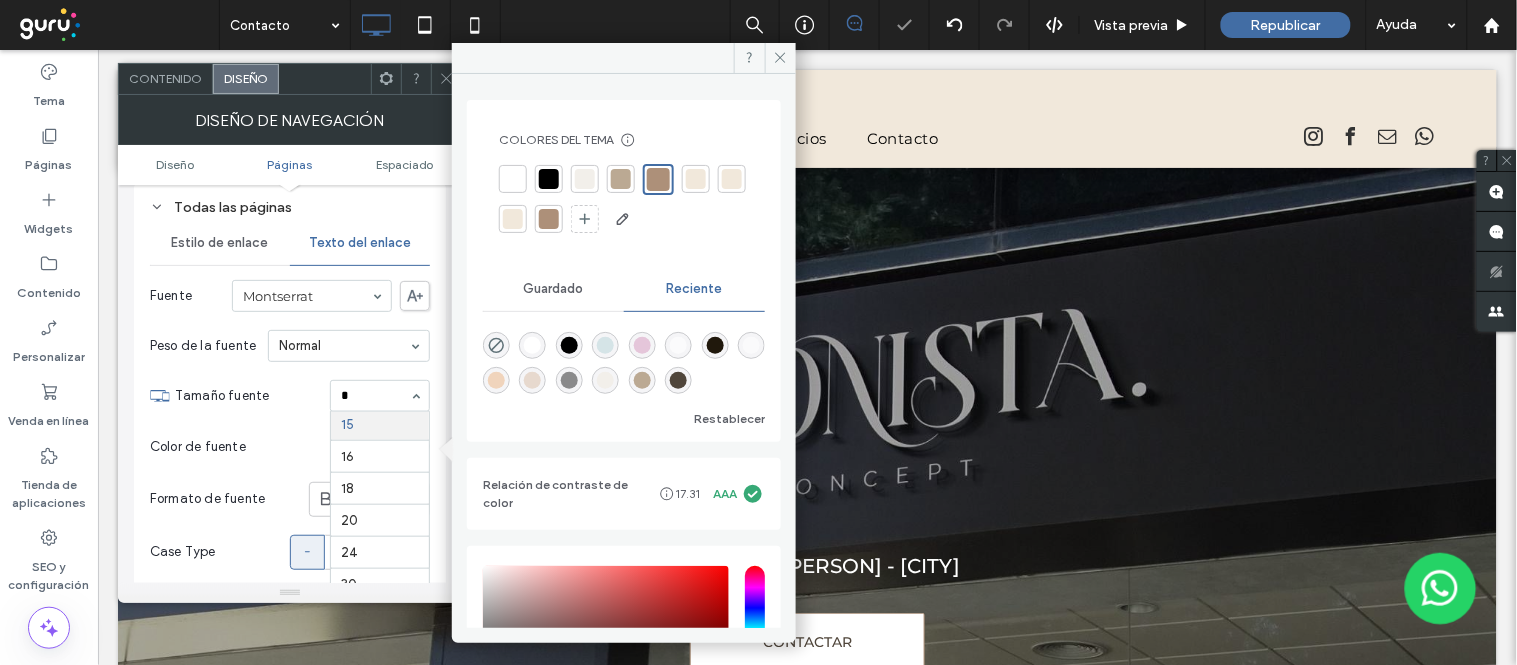 scroll, scrollTop: 30, scrollLeft: 0, axis: vertical 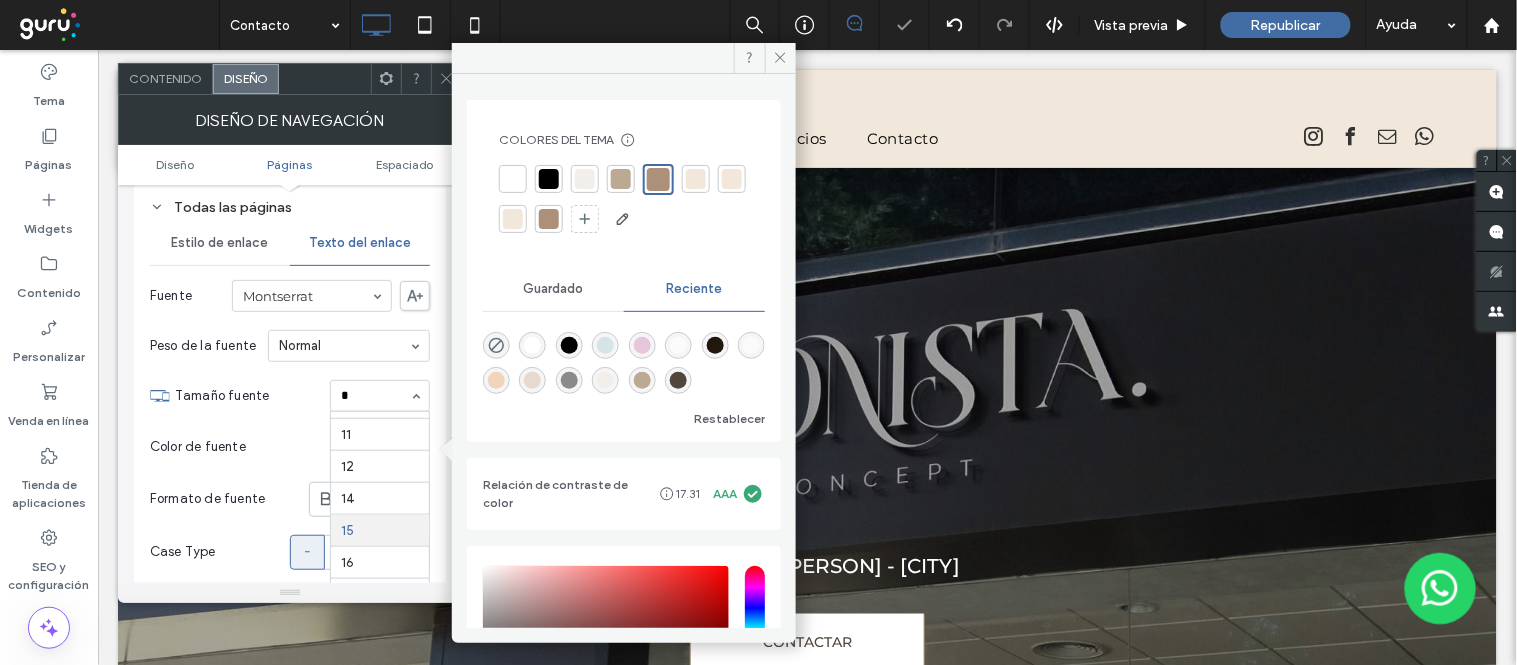 type on "**" 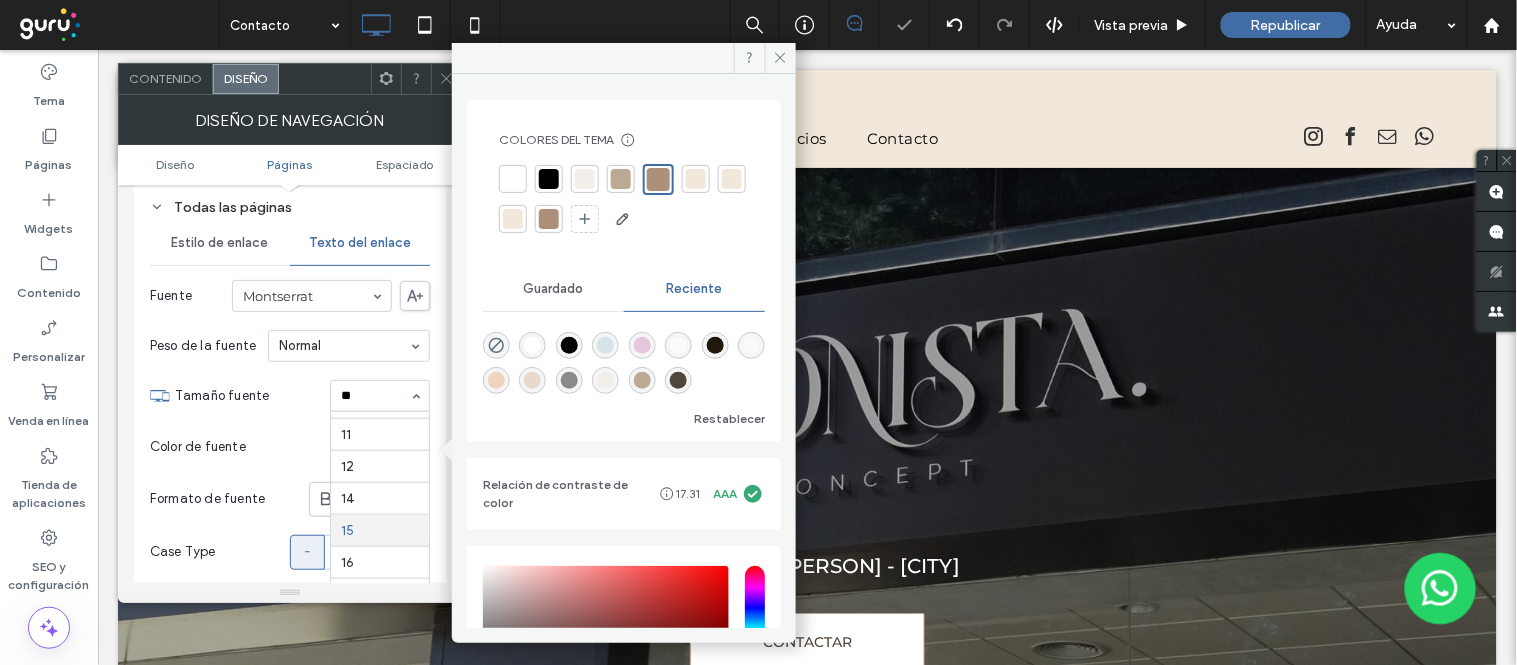 scroll, scrollTop: 0, scrollLeft: 0, axis: both 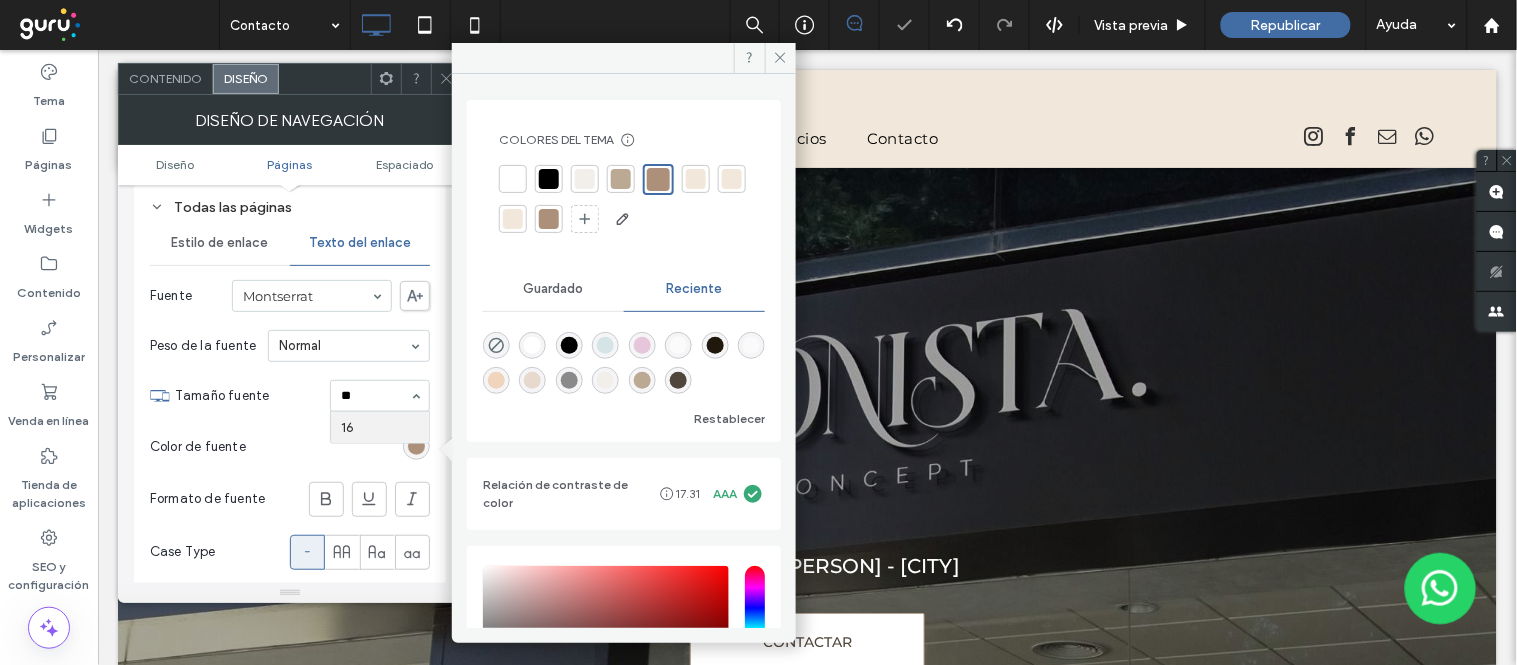 type 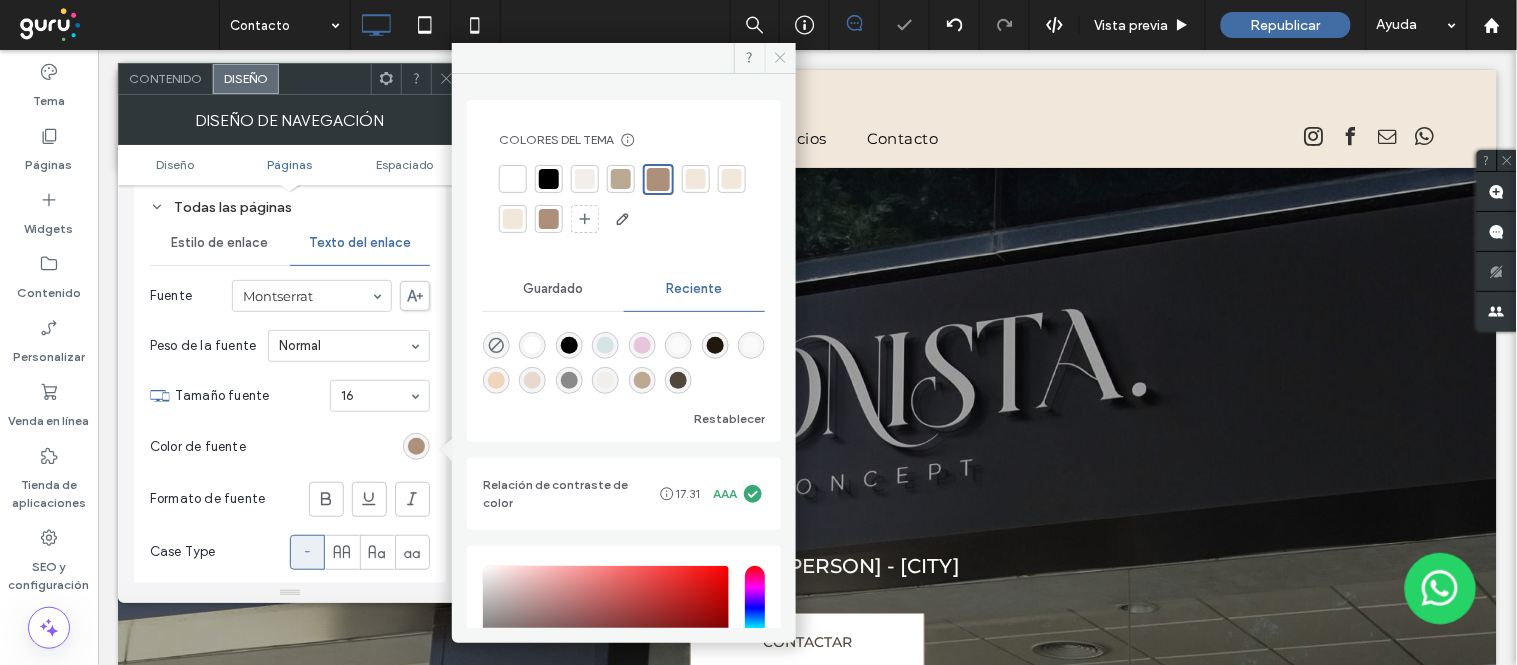 click at bounding box center [780, 58] 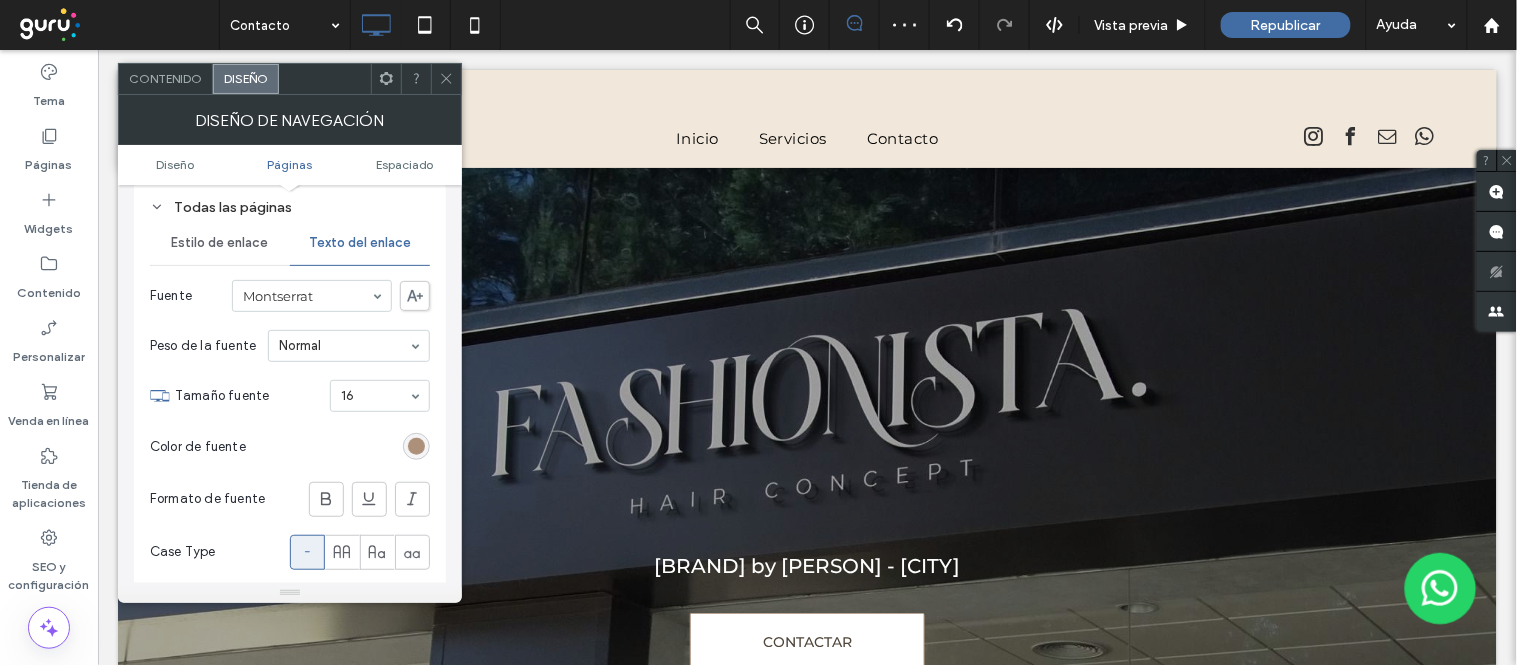 click at bounding box center (446, 79) 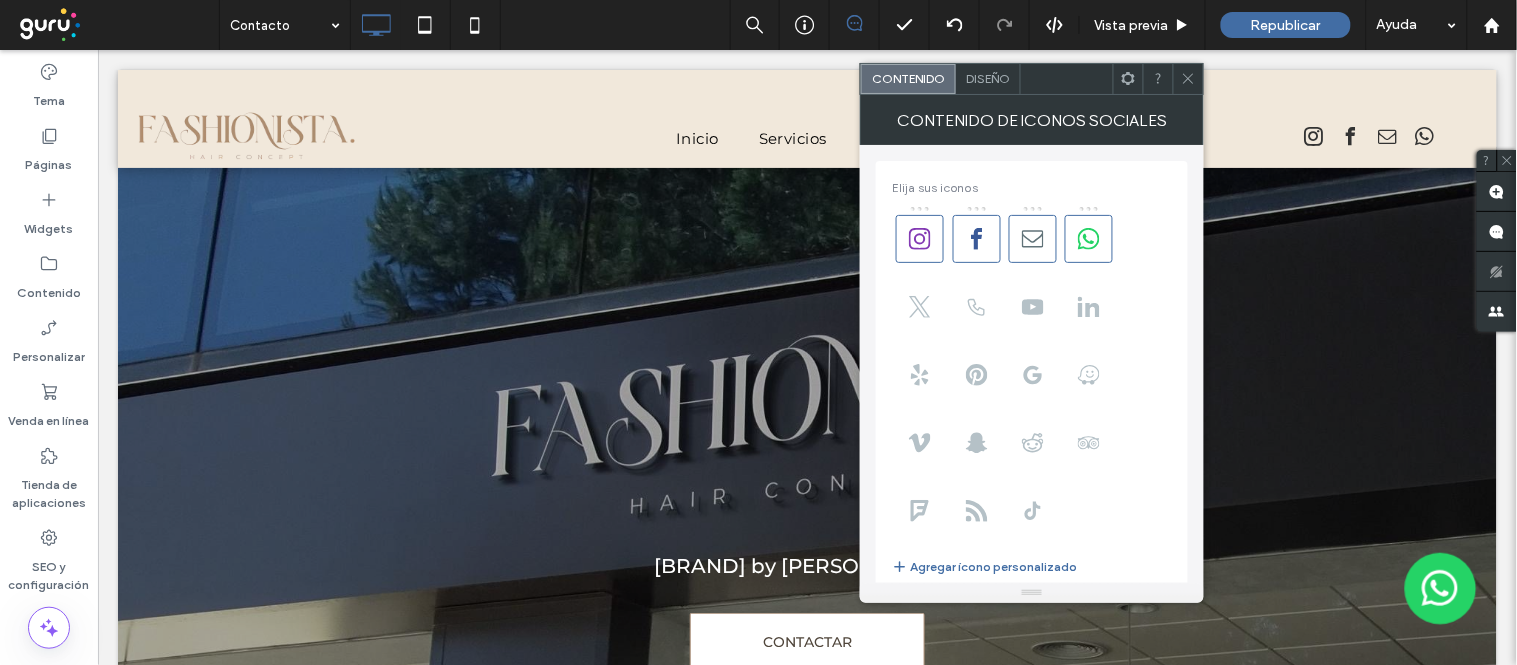 click at bounding box center [1188, 79] 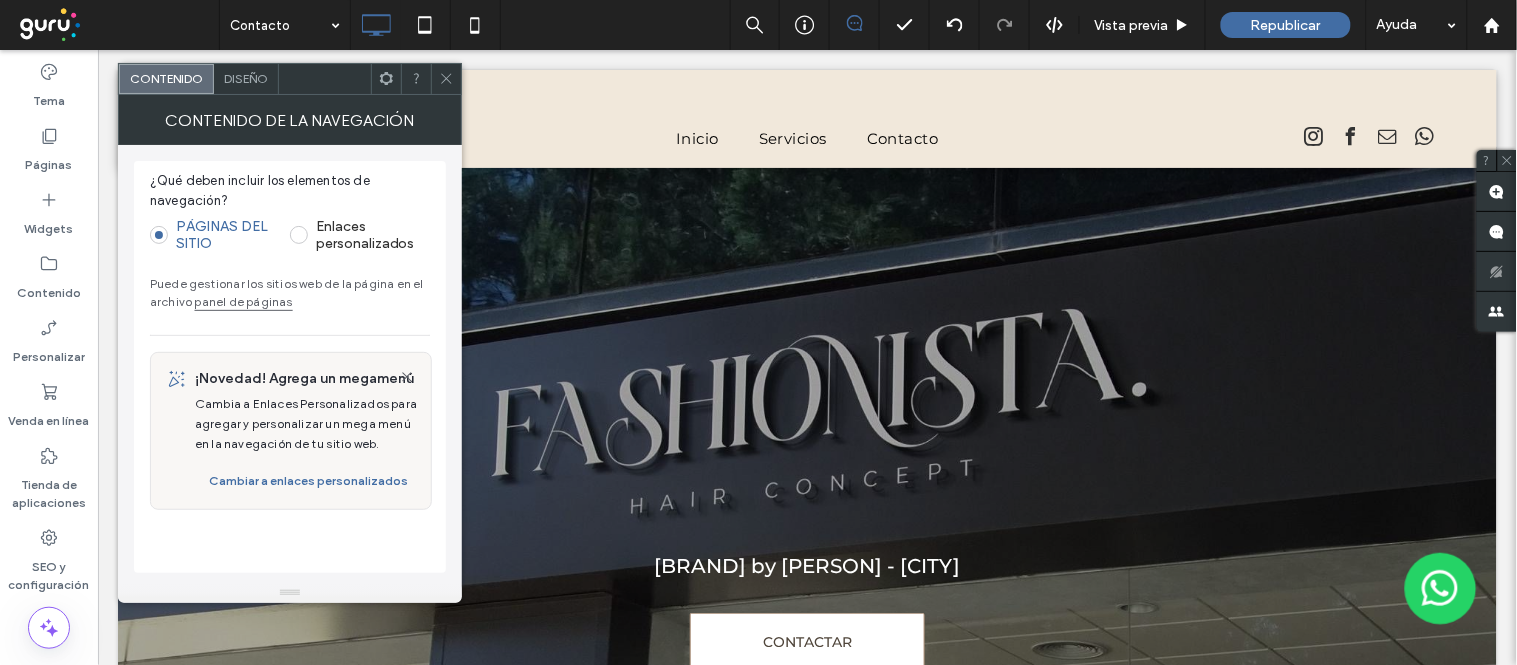 click on "Diseño" at bounding box center (246, 79) 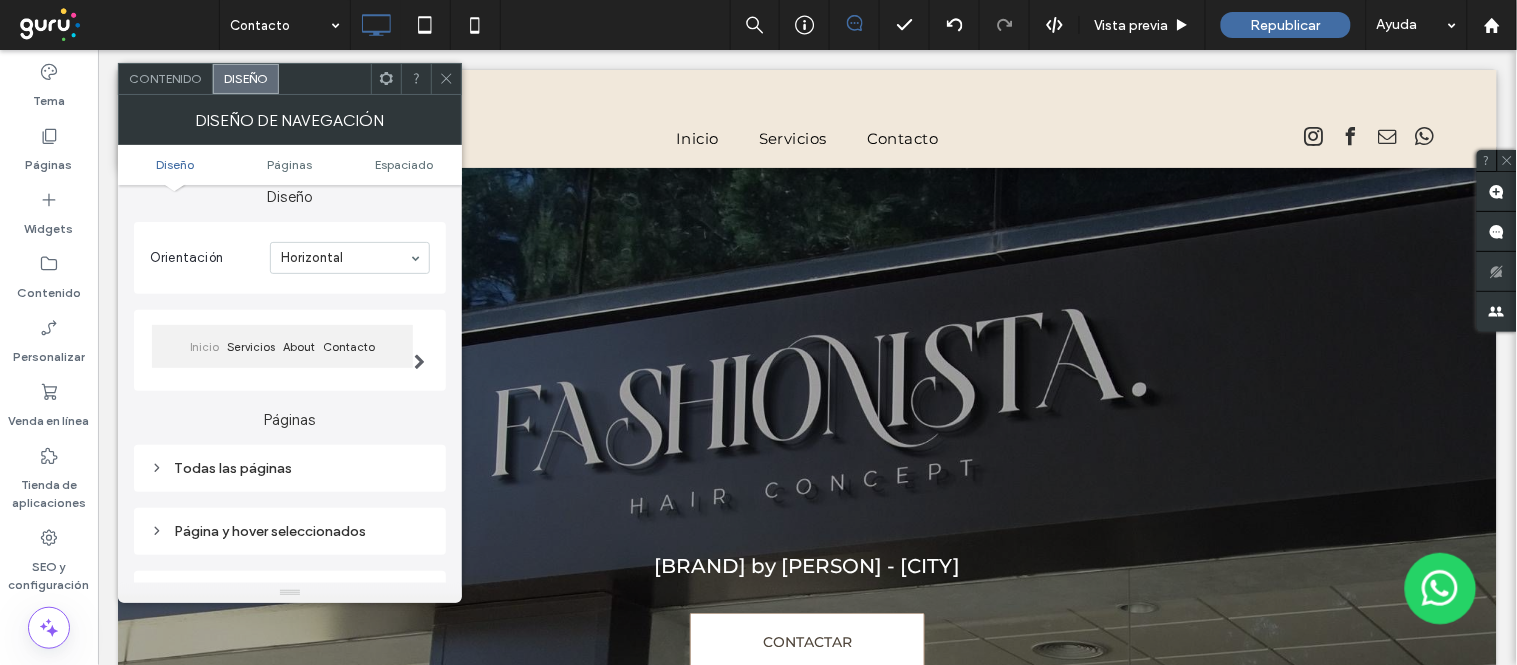 scroll, scrollTop: 111, scrollLeft: 0, axis: vertical 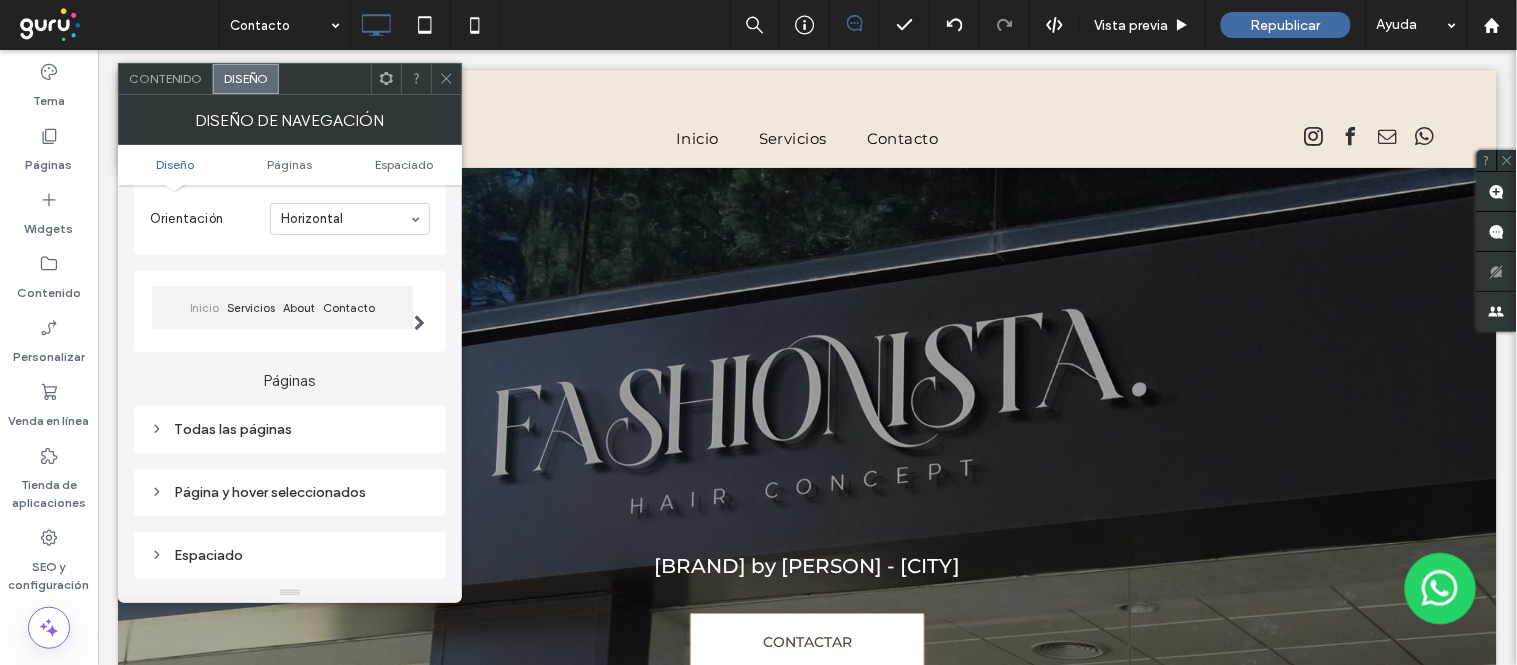 drag, startPoint x: 241, startPoint y: 425, endPoint x: 364, endPoint y: 474, distance: 132.40091 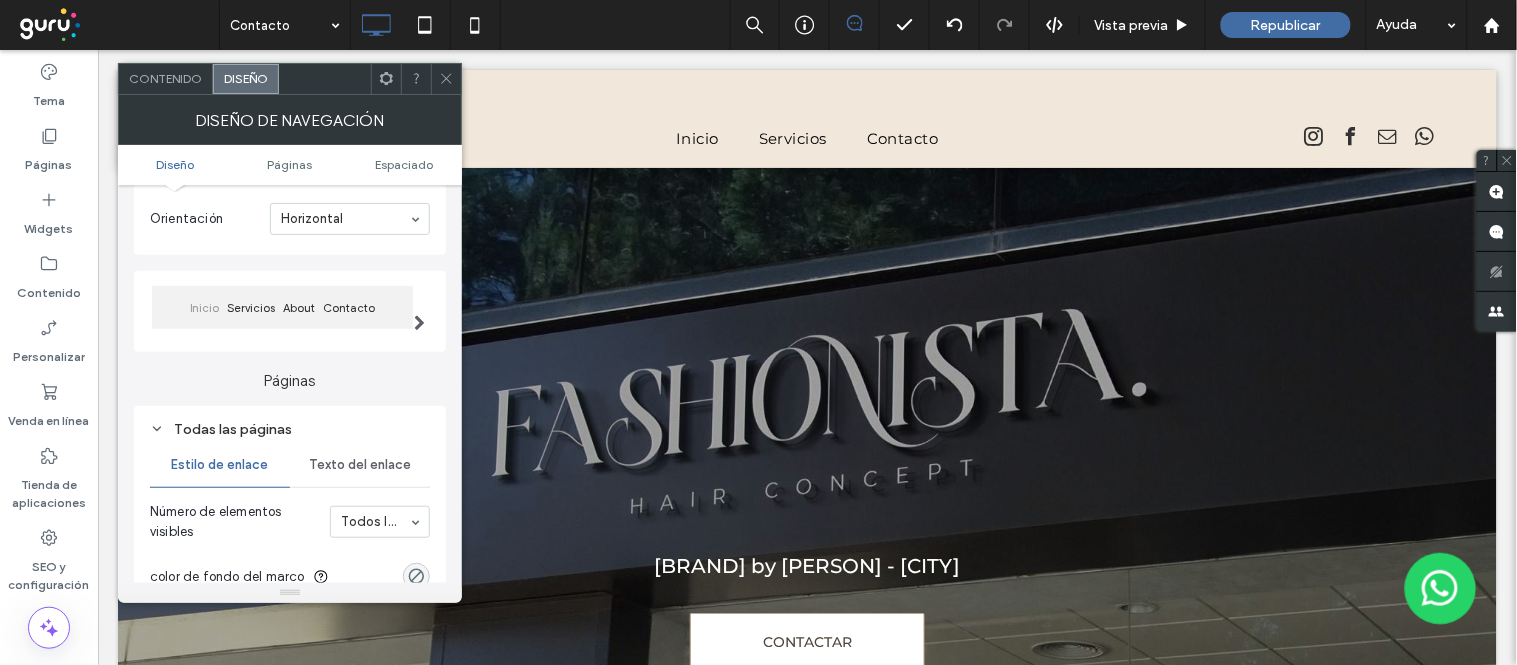 click on "Texto del enlace" at bounding box center (360, 465) 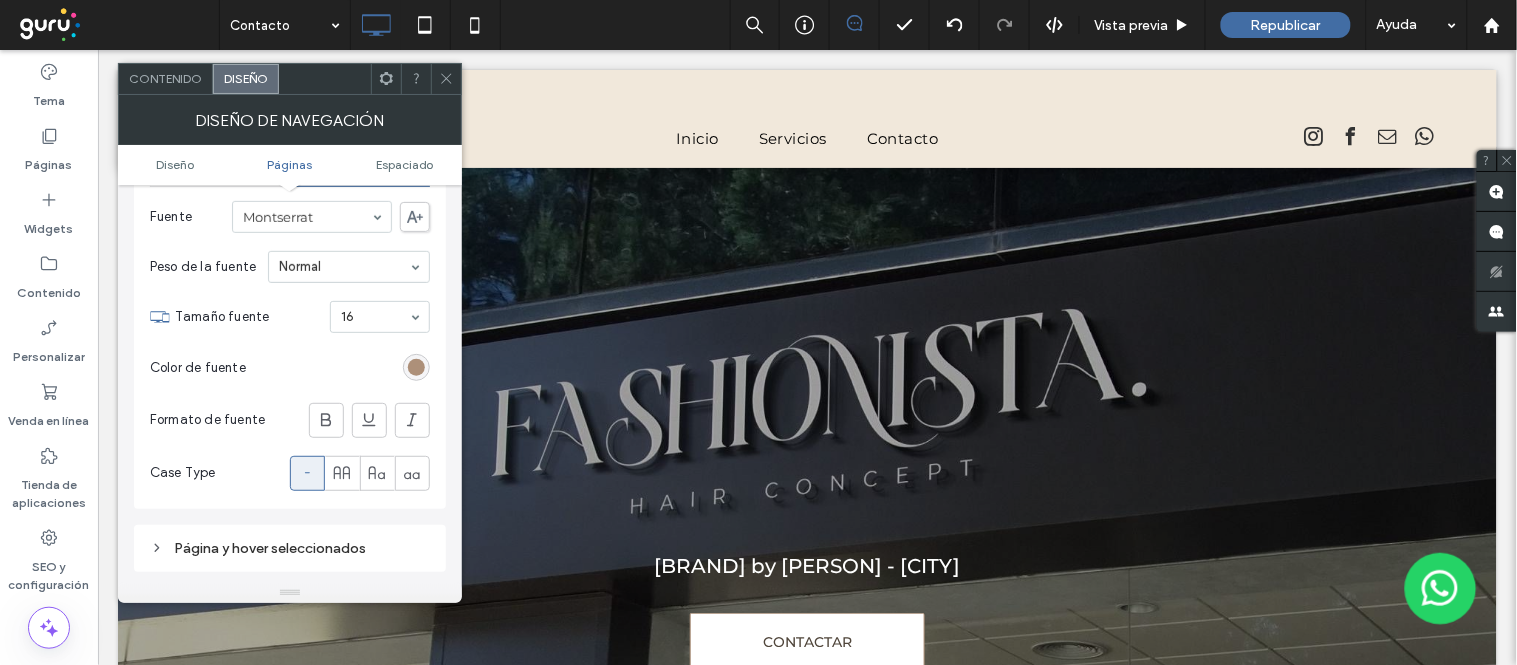 scroll, scrollTop: 444, scrollLeft: 0, axis: vertical 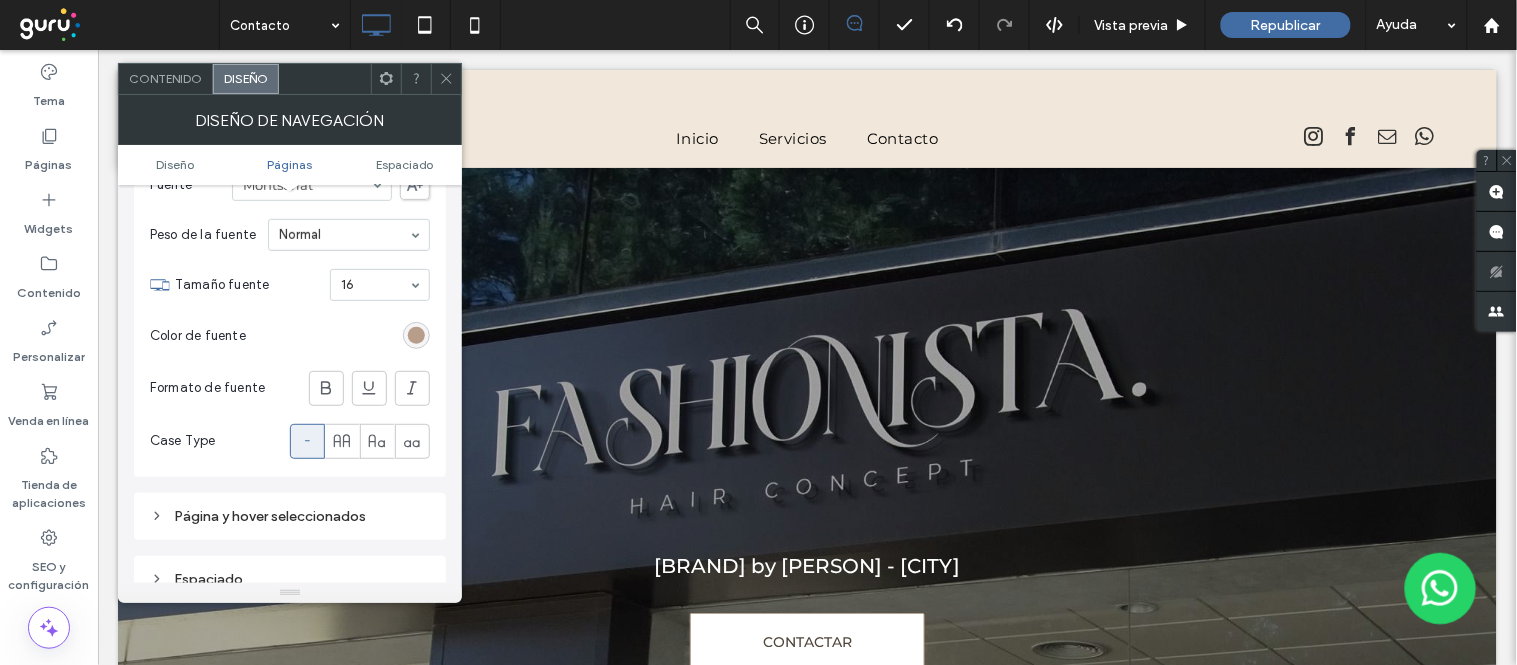 click at bounding box center (416, 335) 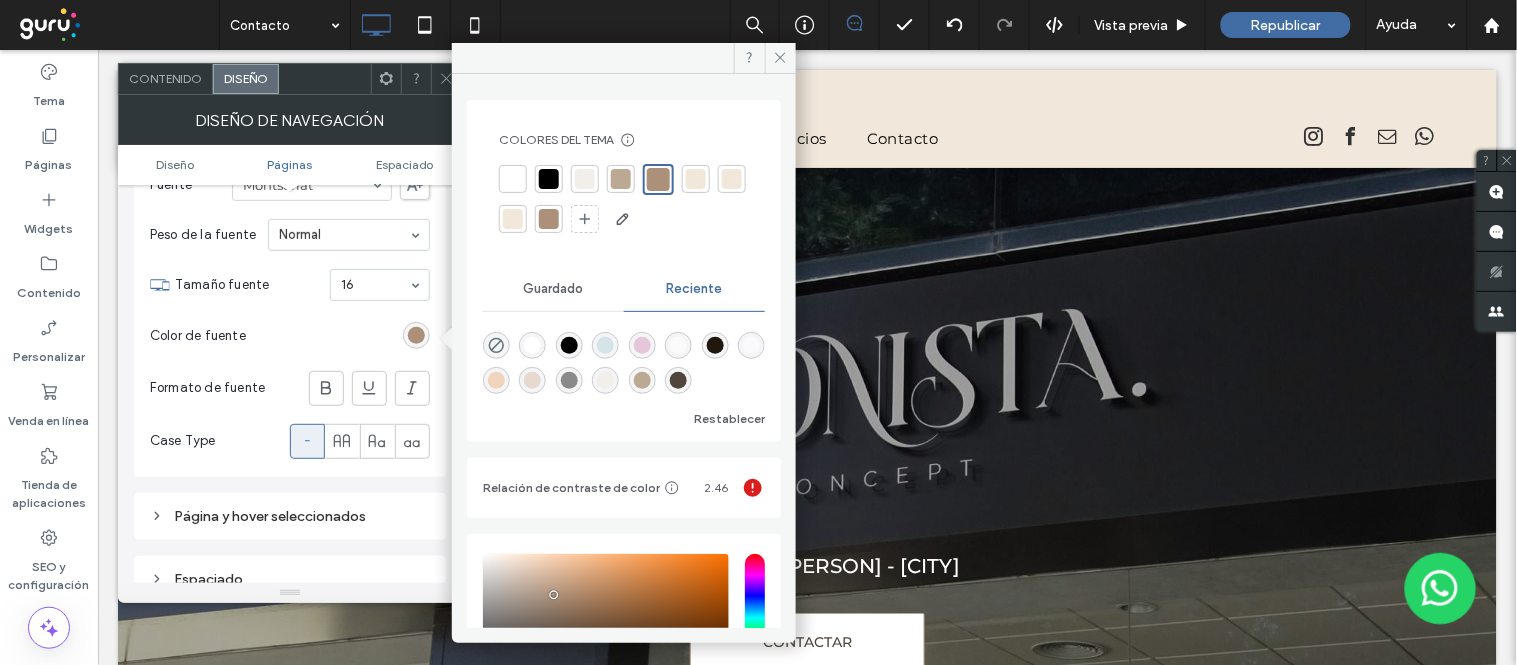 click at bounding box center (678, 380) 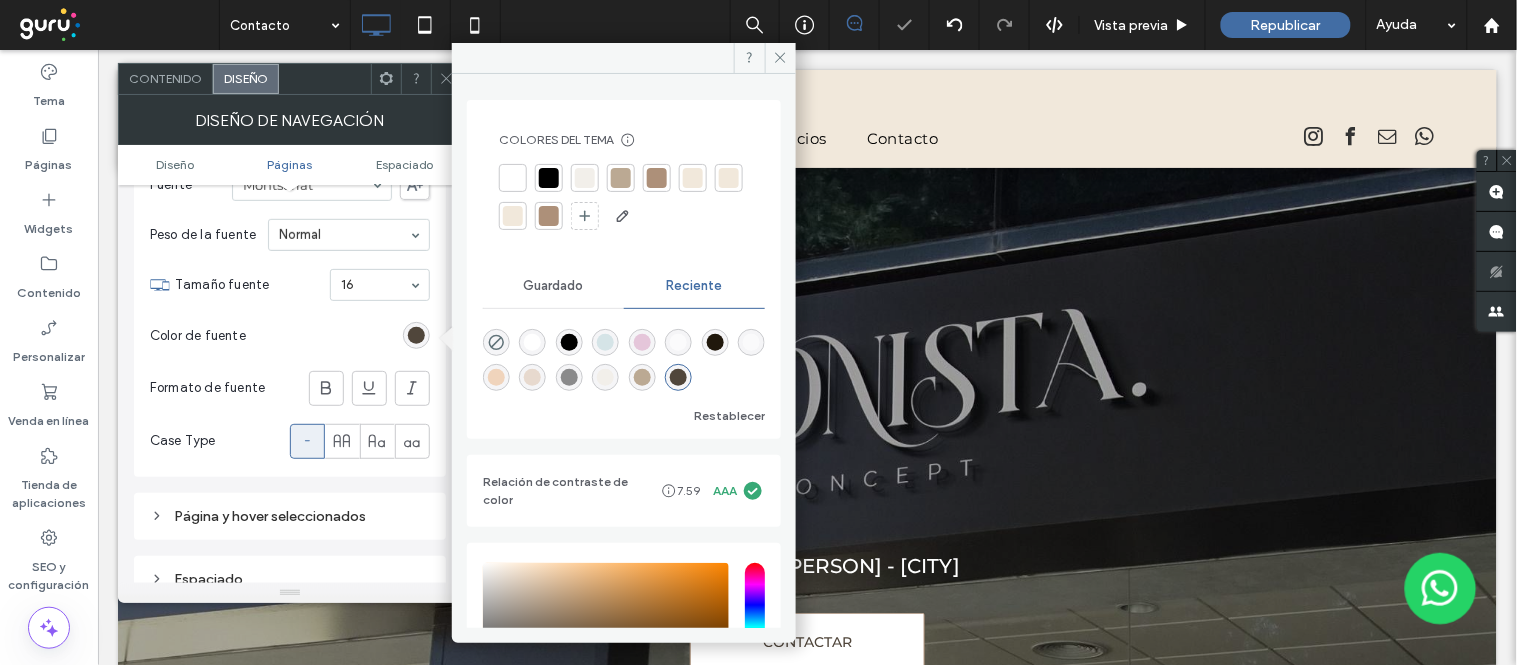 click on "Color de fuente" at bounding box center (290, 336) 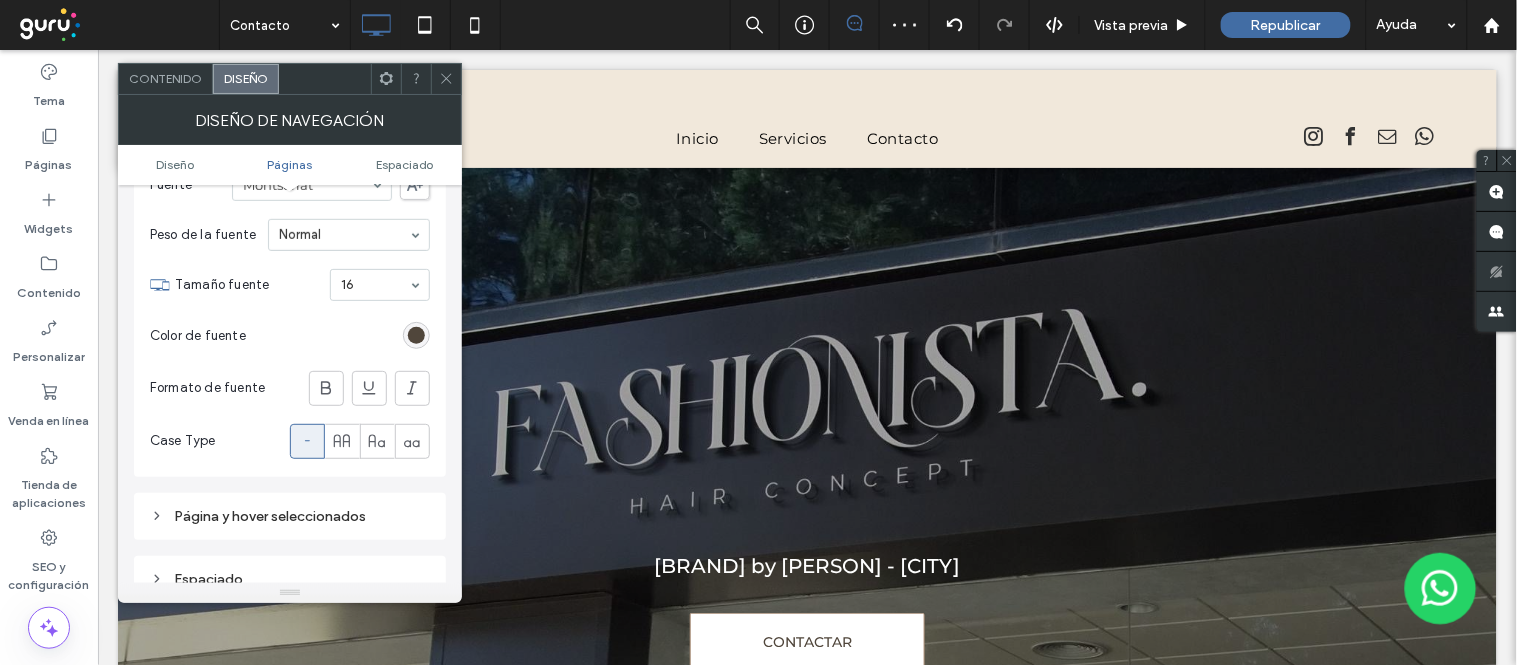 click 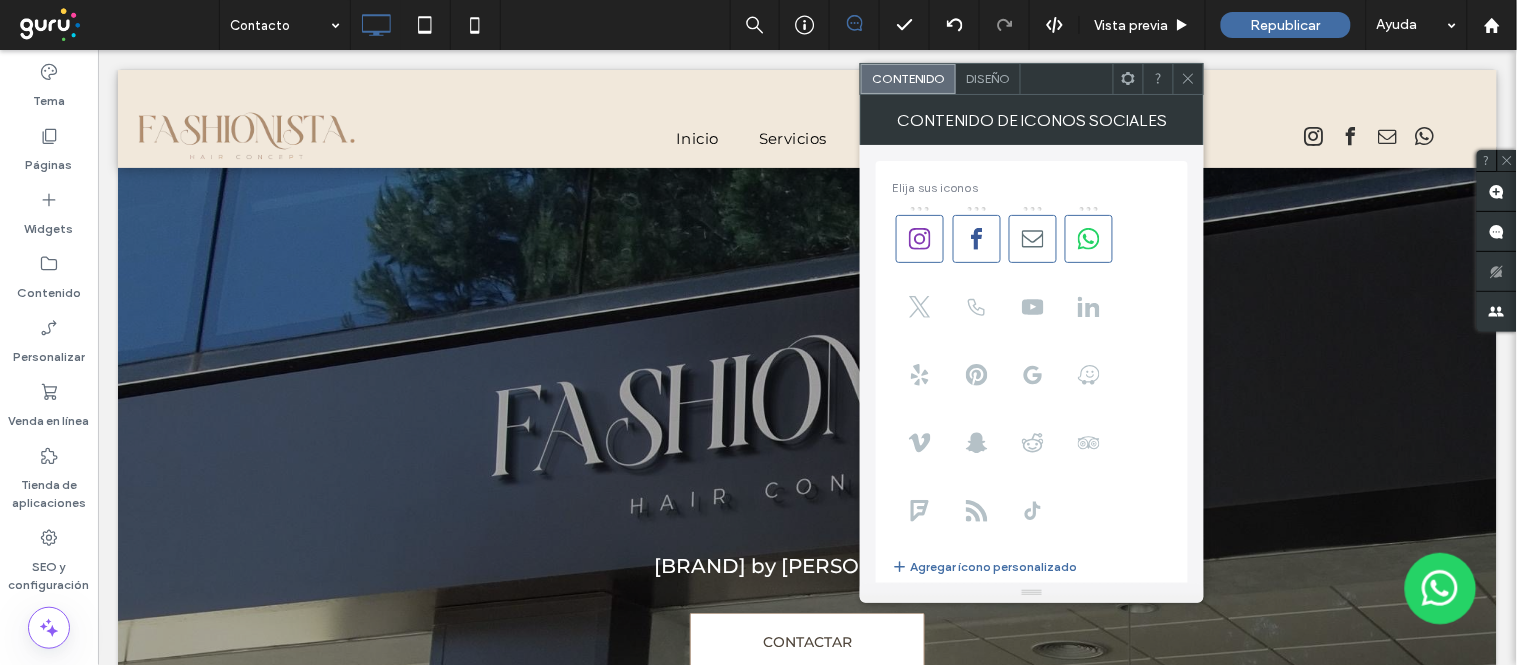 click on "Diseño" at bounding box center [988, 78] 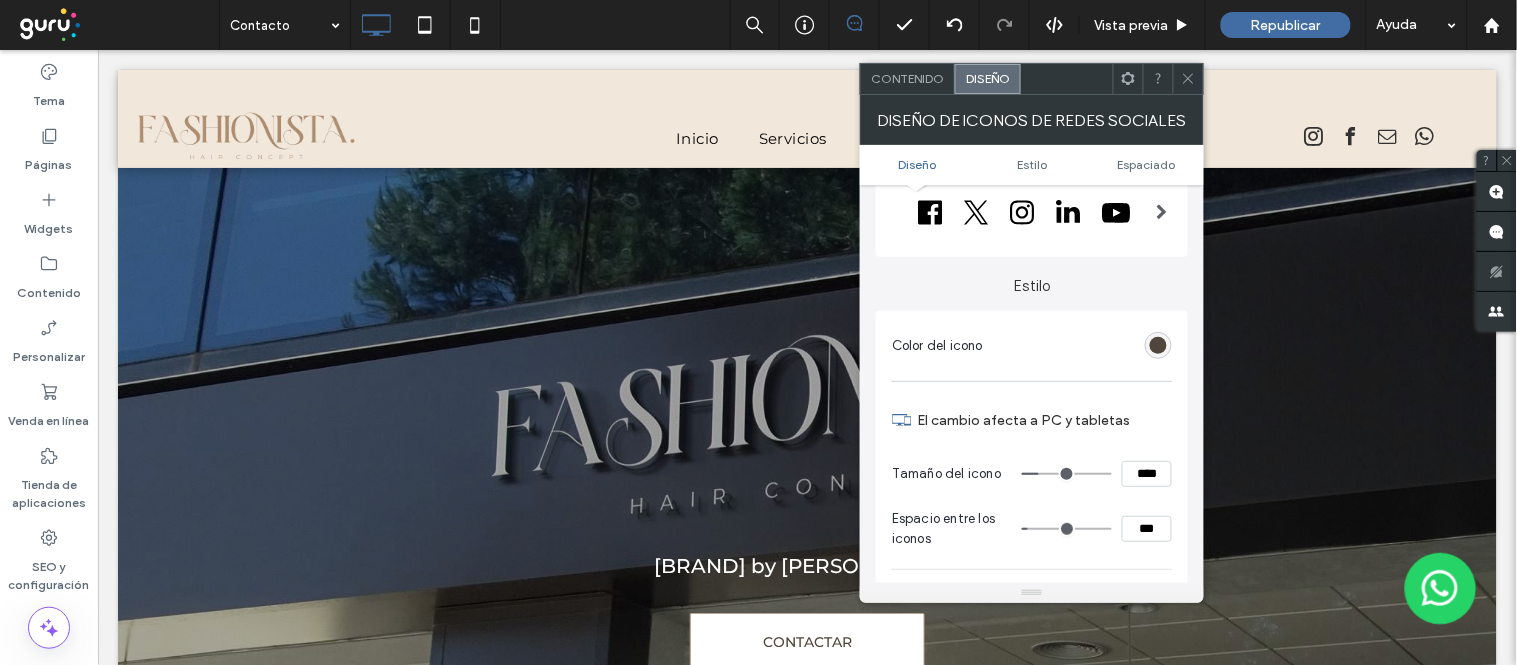 scroll, scrollTop: 111, scrollLeft: 0, axis: vertical 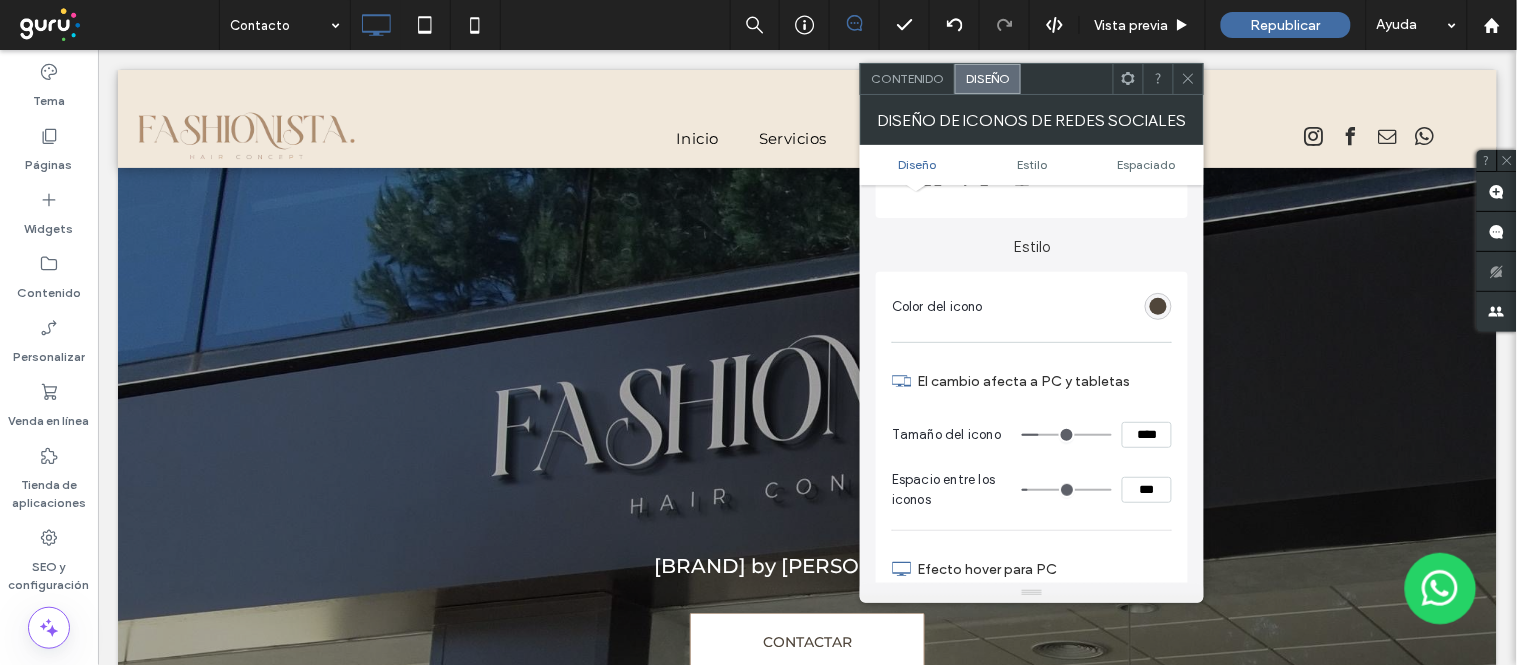 type on "**" 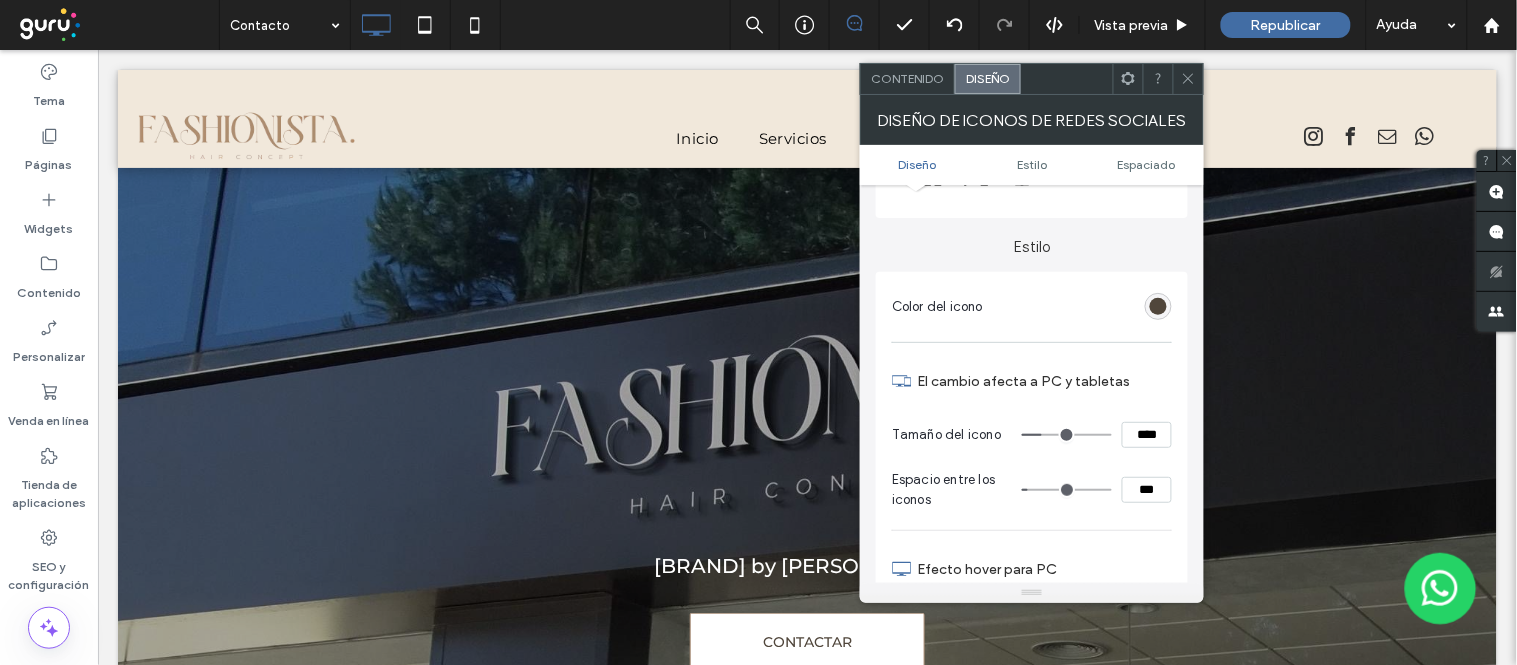 type on "**" 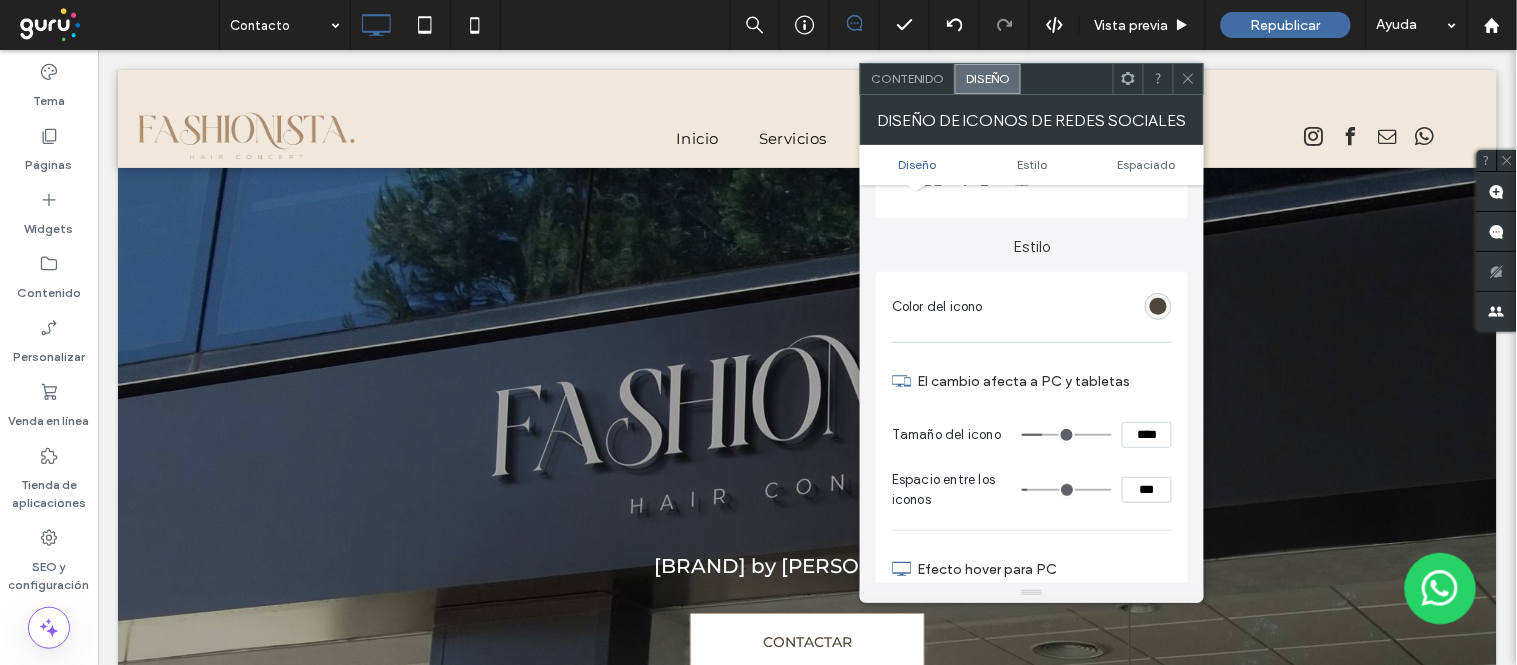 type on "**" 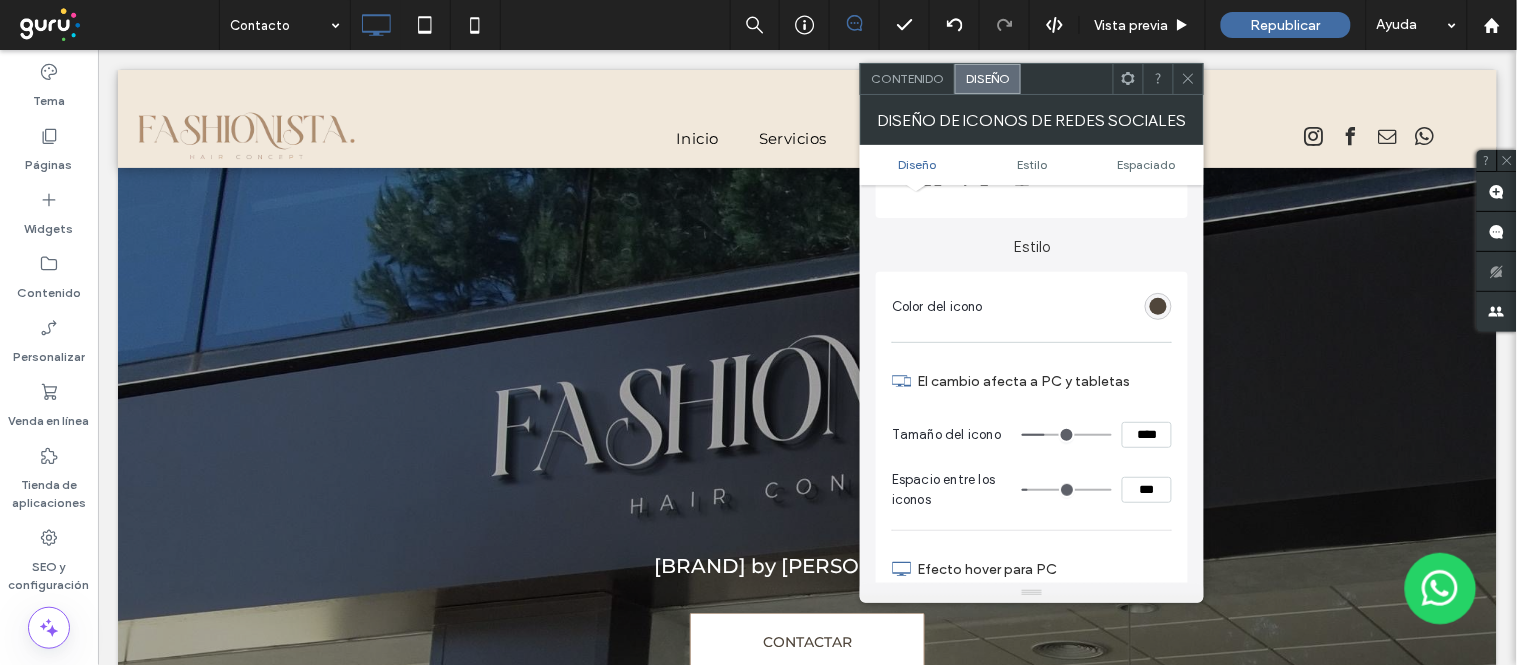 type on "**" 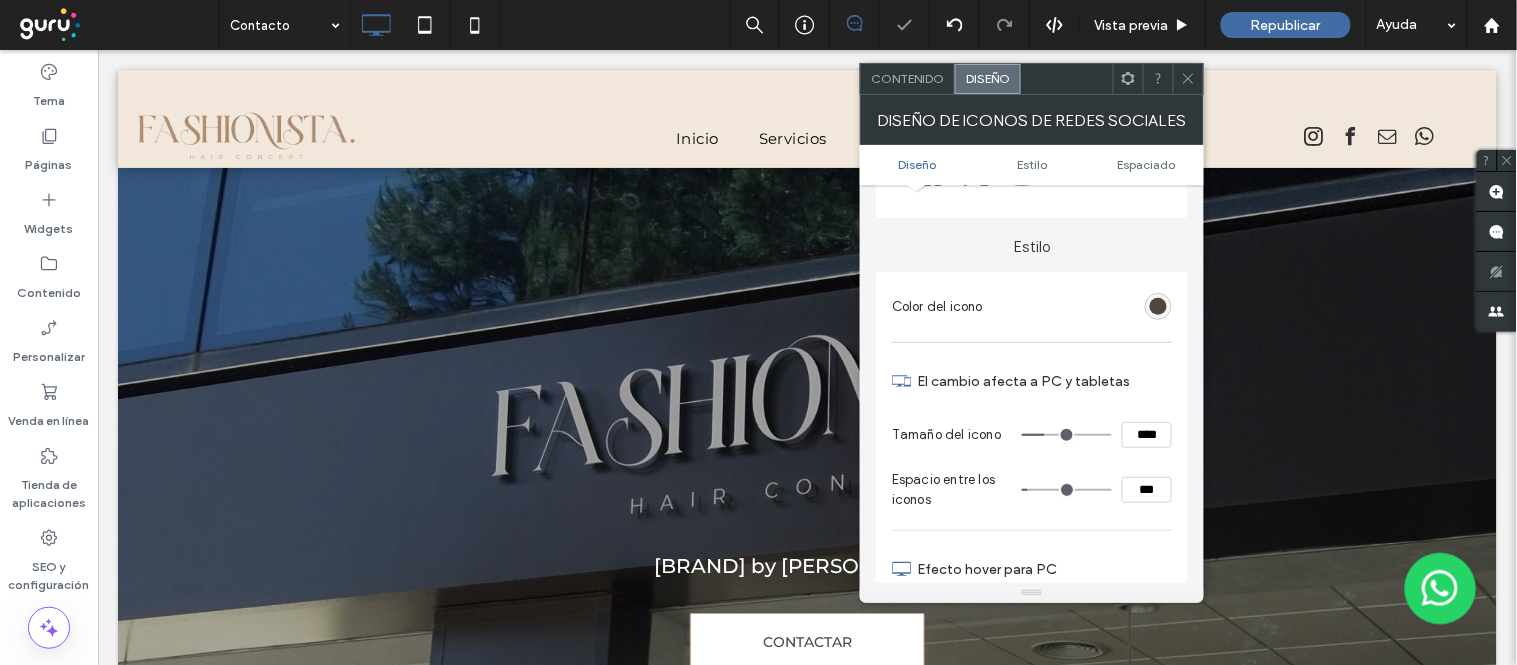 click 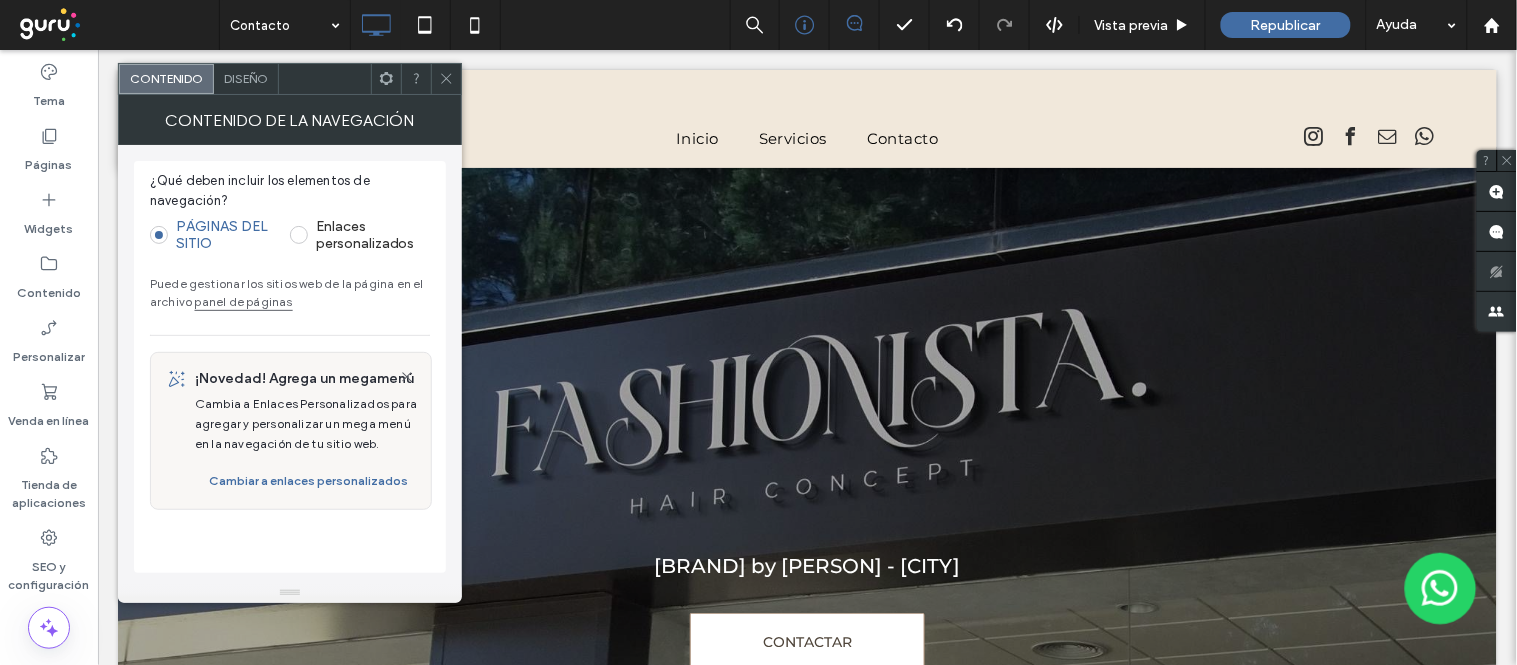 drag, startPoint x: 456, startPoint y: 87, endPoint x: 788, endPoint y: 43, distance: 334.90298 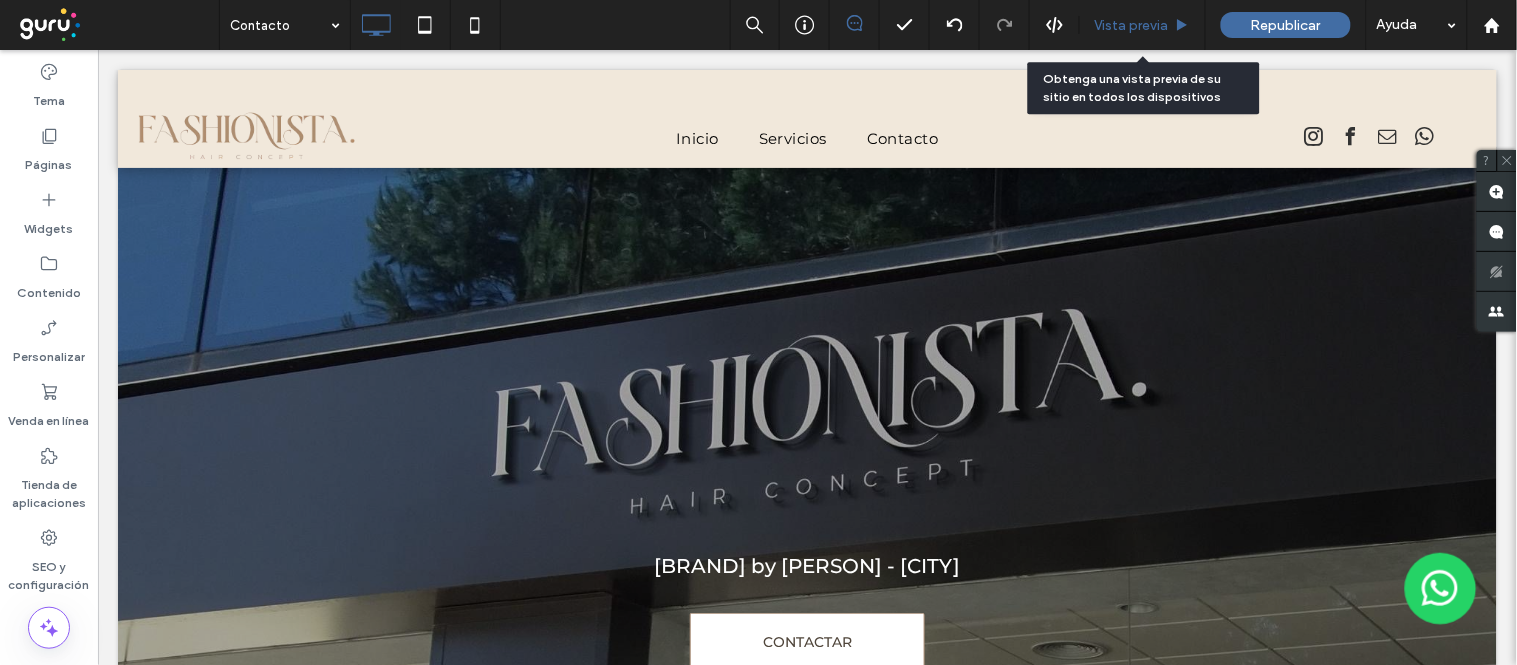 click on "Vista previa" at bounding box center (1132, 25) 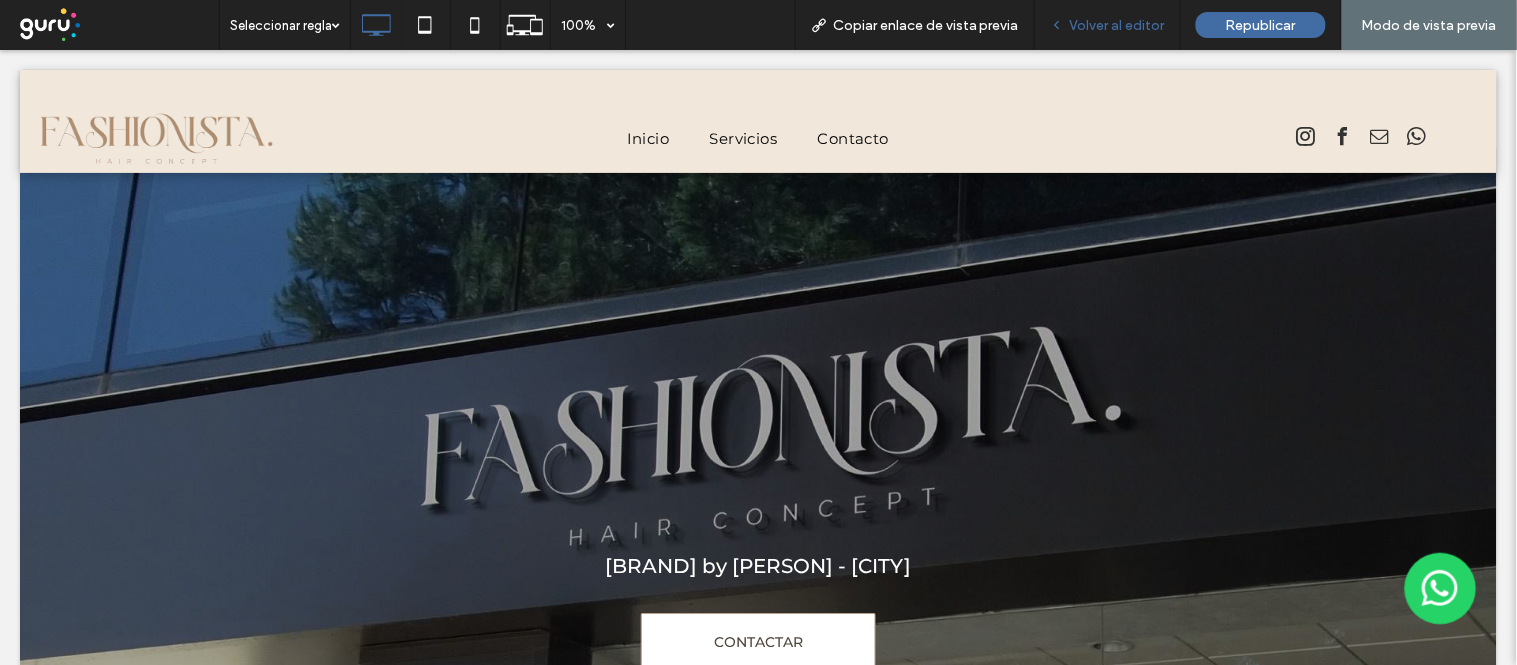 click on "Volver al editor" at bounding box center [1117, 25] 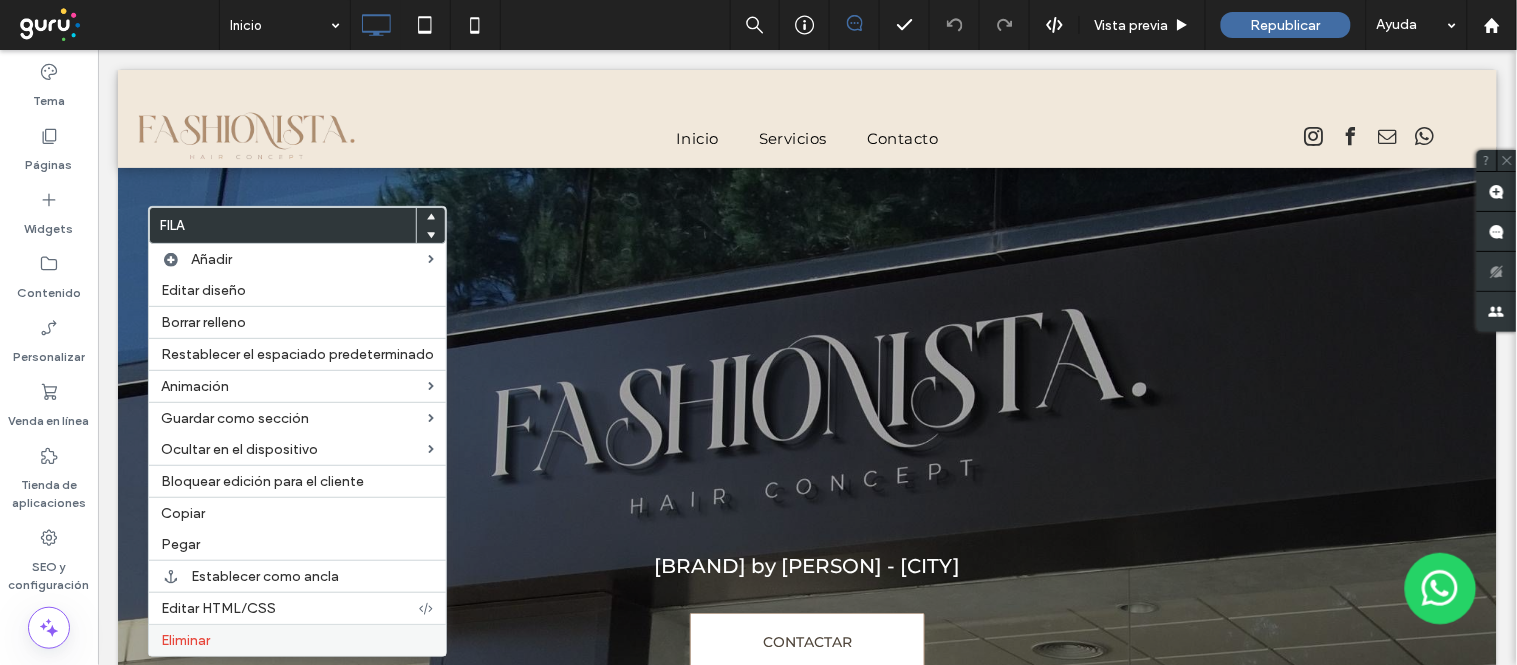 click on "Eliminar" at bounding box center [297, 640] 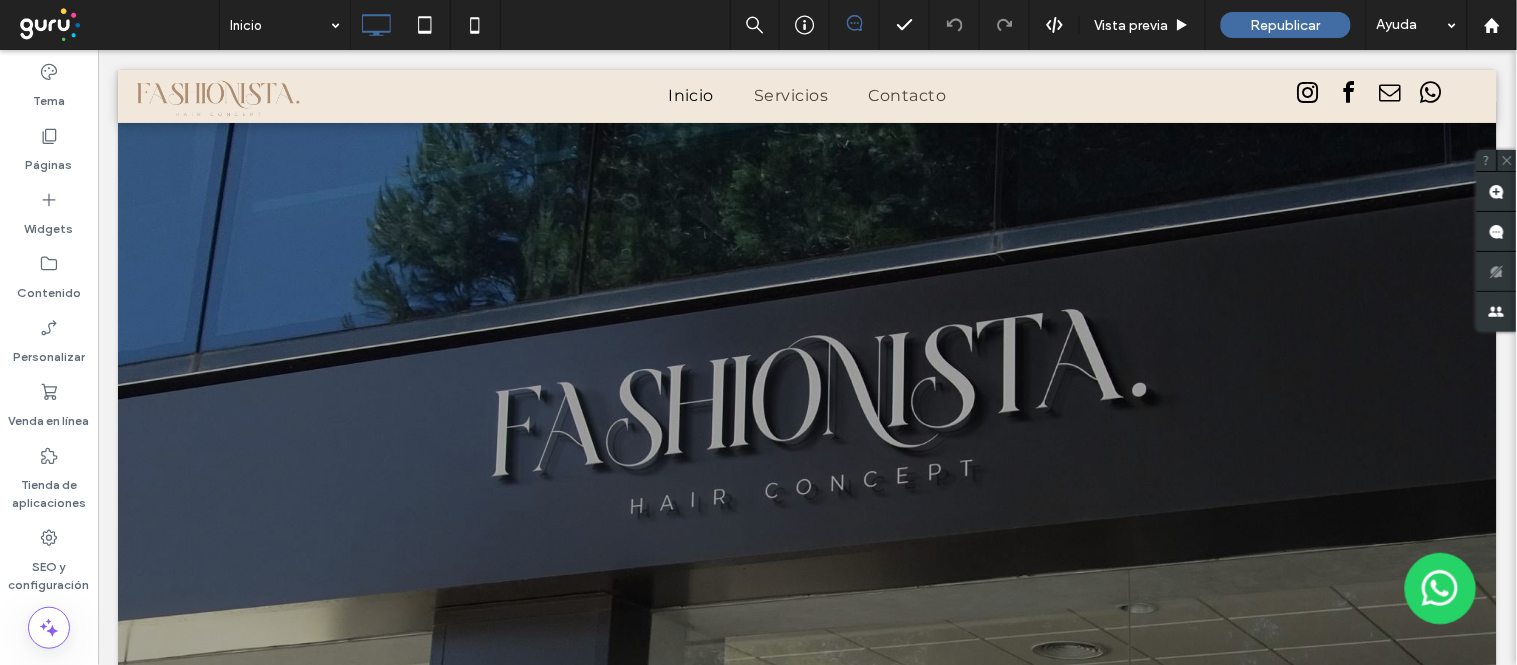 scroll, scrollTop: 2195, scrollLeft: 0, axis: vertical 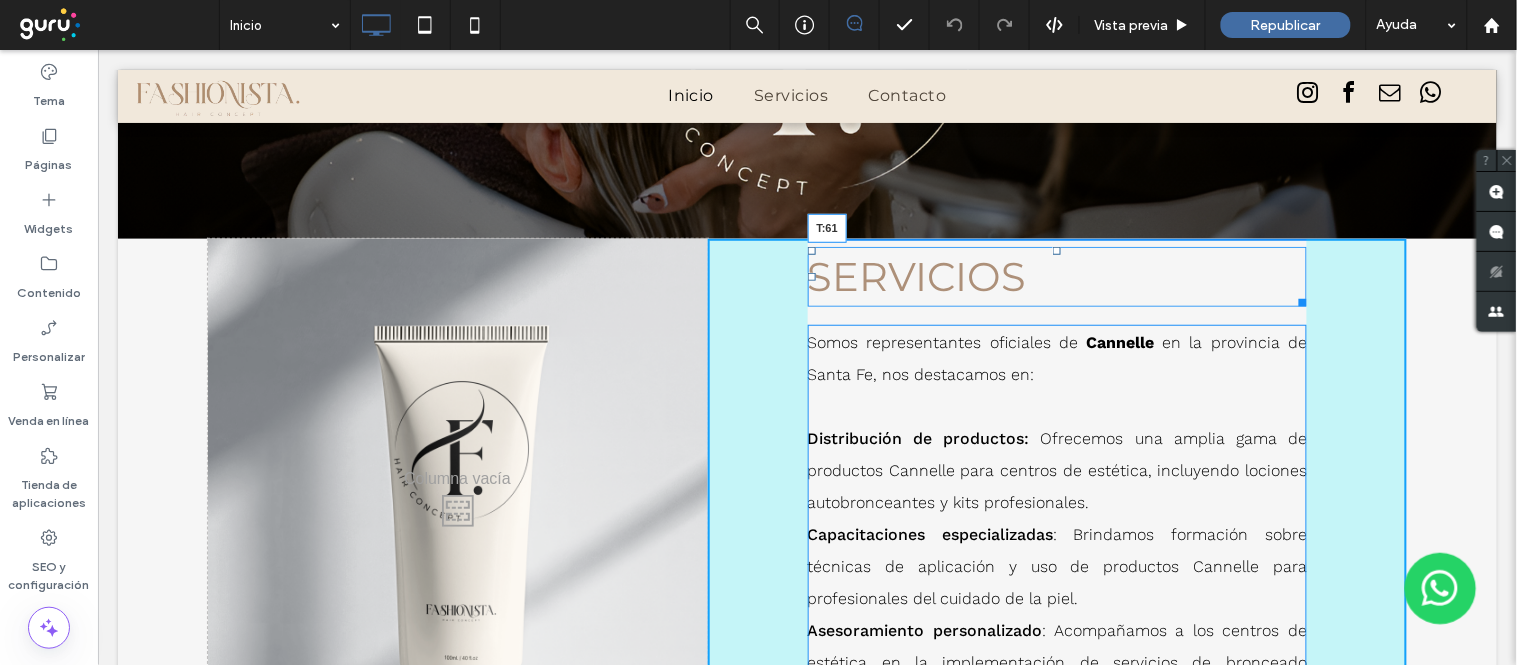 drag, startPoint x: 1049, startPoint y: 255, endPoint x: 1118, endPoint y: 366, distance: 130.69812 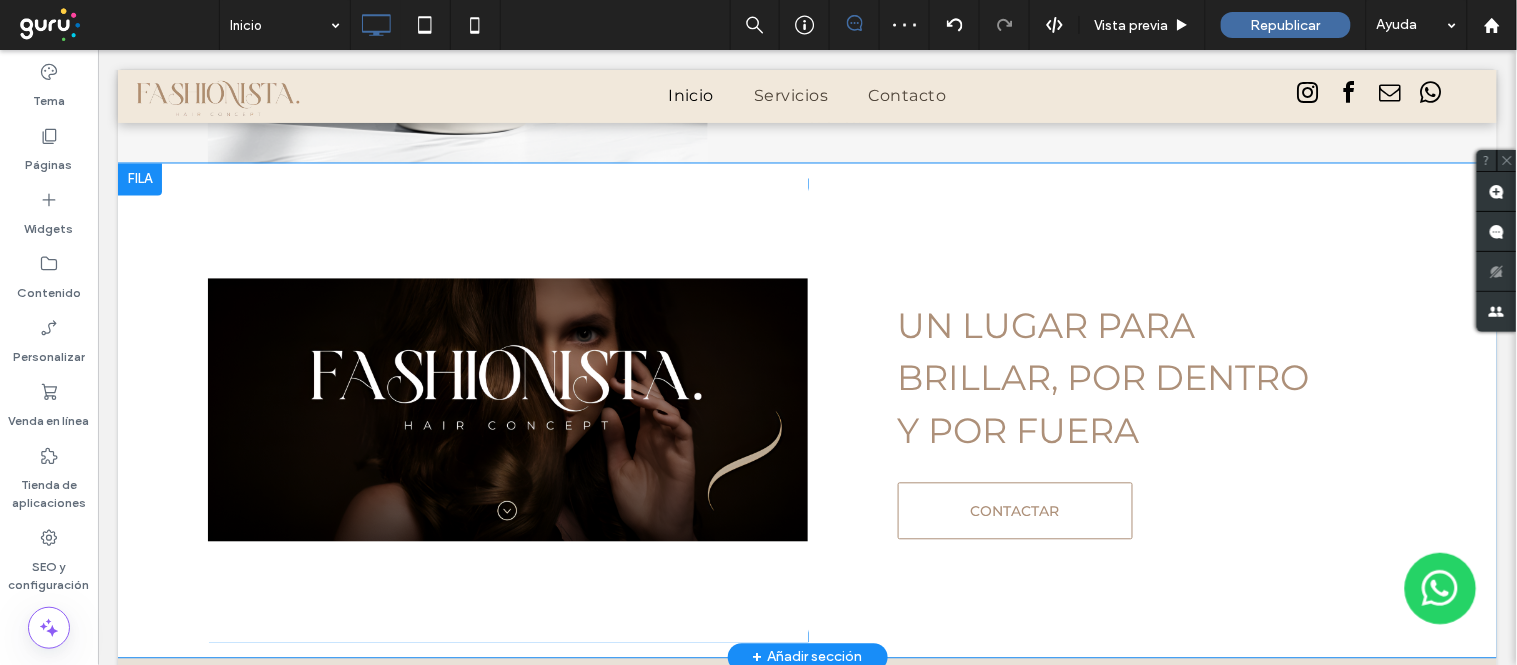 scroll, scrollTop: 2862, scrollLeft: 0, axis: vertical 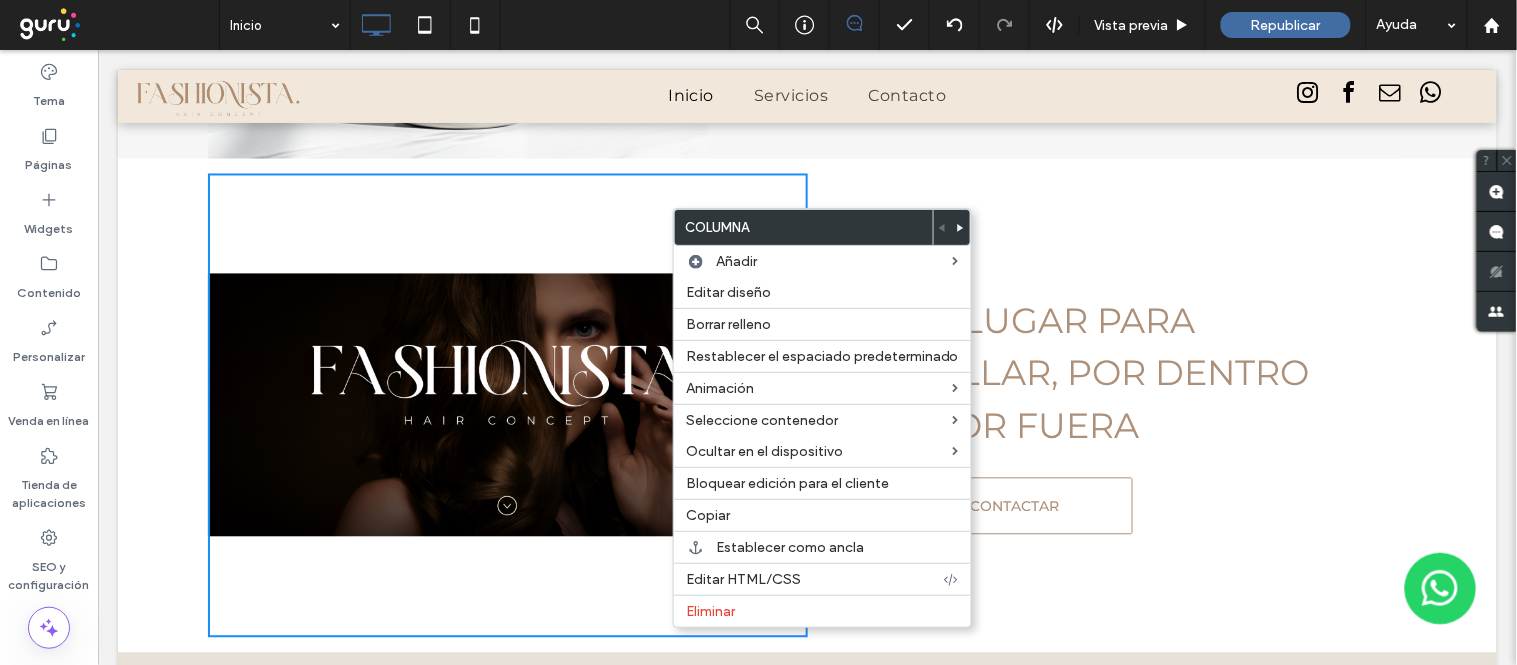 click at bounding box center (943, 227) 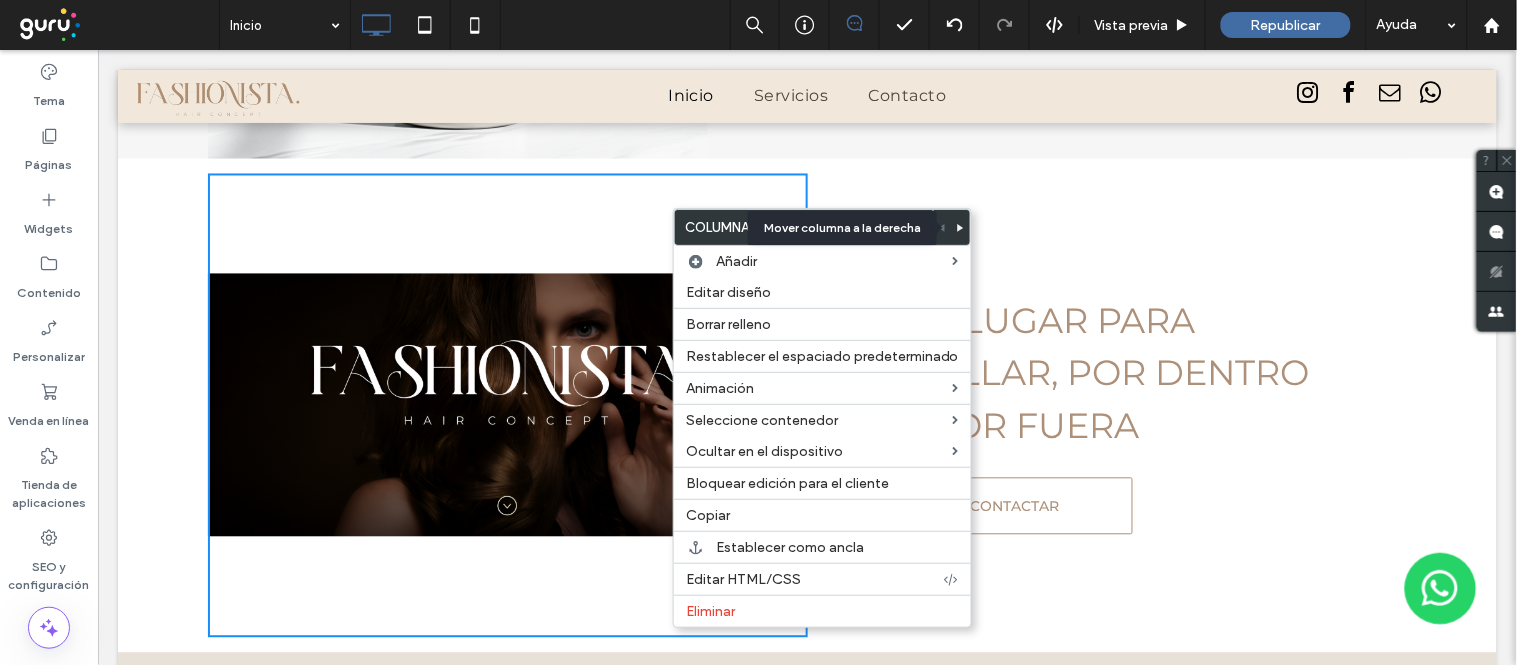 click 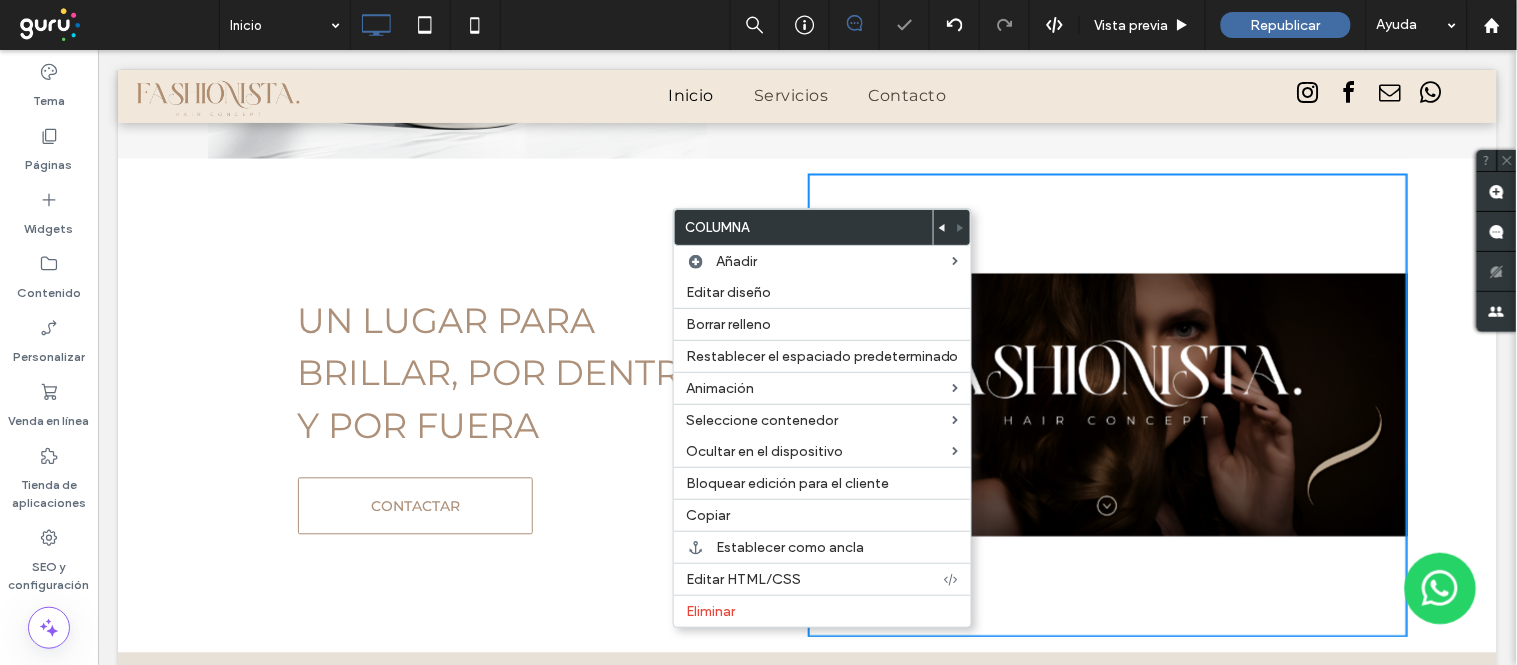 click on "Un lugar para brillar, por dentro y por fuera" at bounding box center (507, 374) 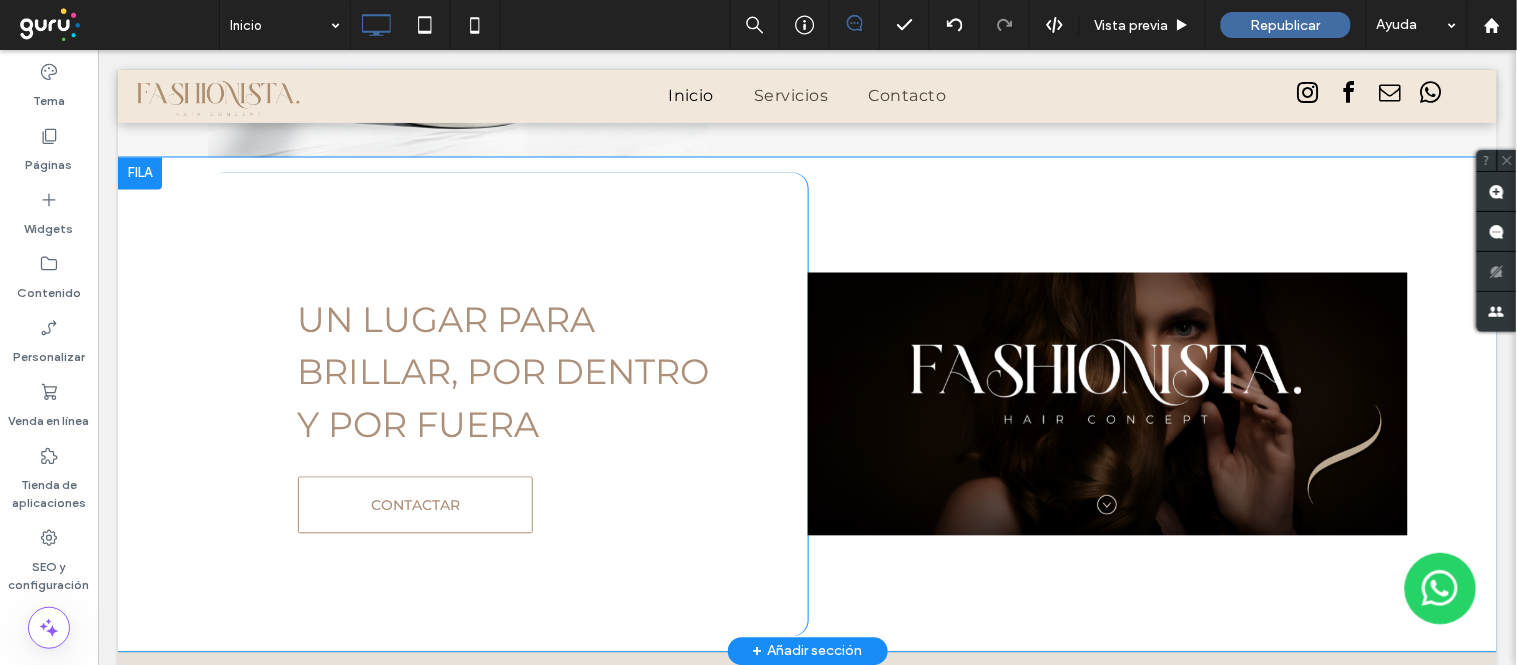 scroll, scrollTop: 2862, scrollLeft: 0, axis: vertical 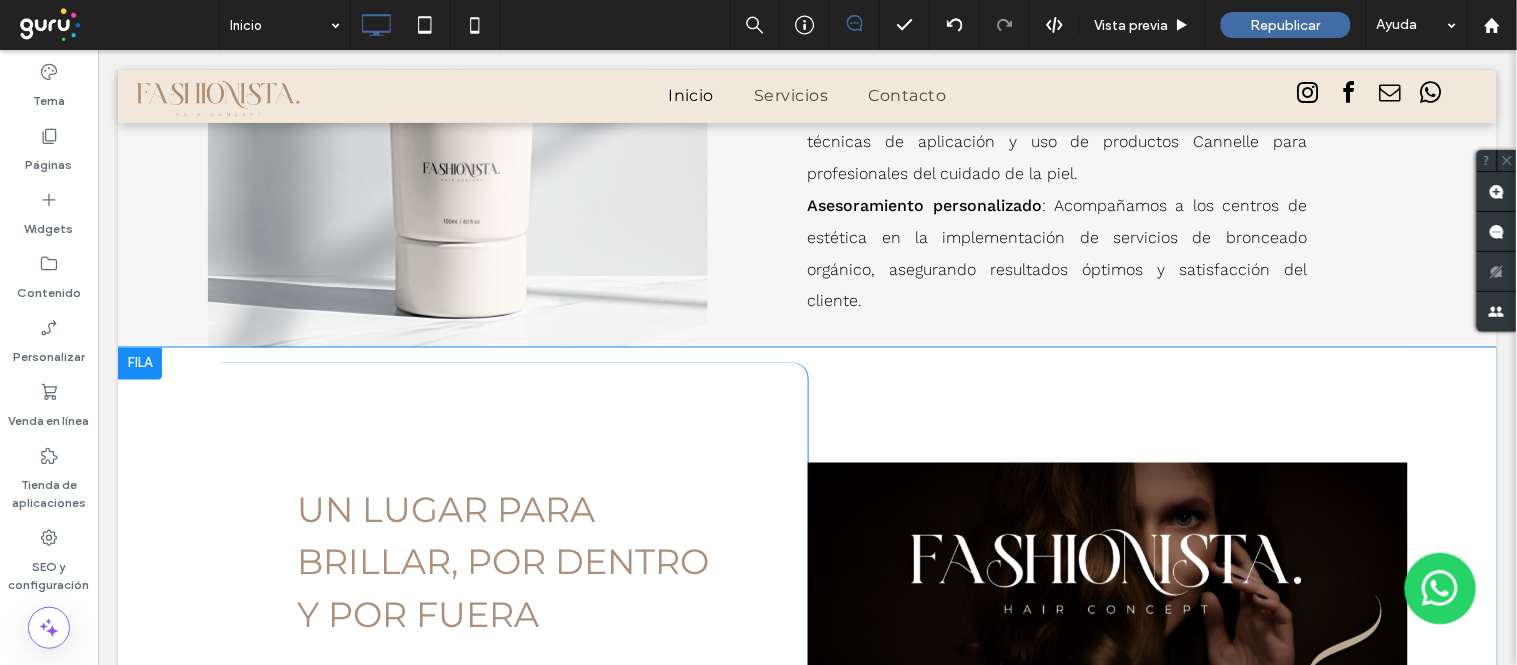 drag, startPoint x: 374, startPoint y: 369, endPoint x: 385, endPoint y: 326, distance: 44.38468 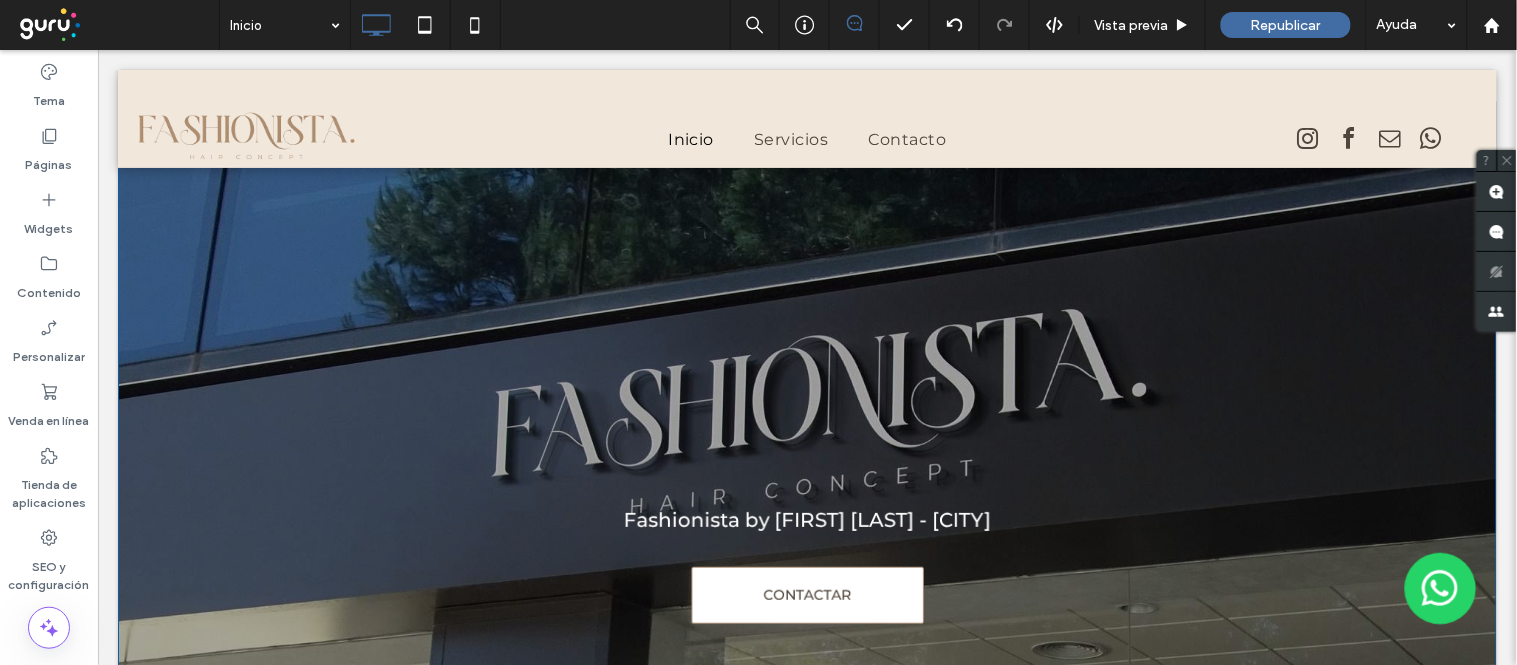 scroll, scrollTop: 0, scrollLeft: 0, axis: both 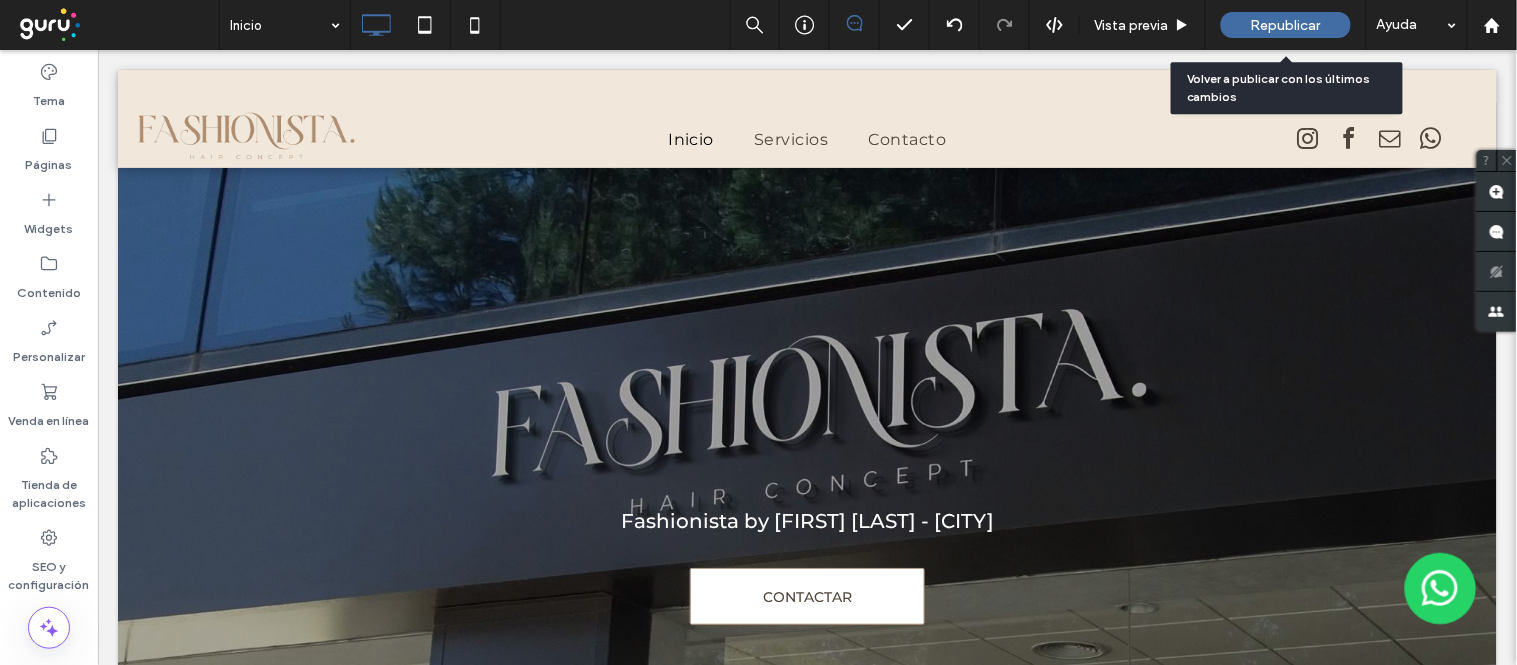 click on "Republicar" at bounding box center [1286, 25] 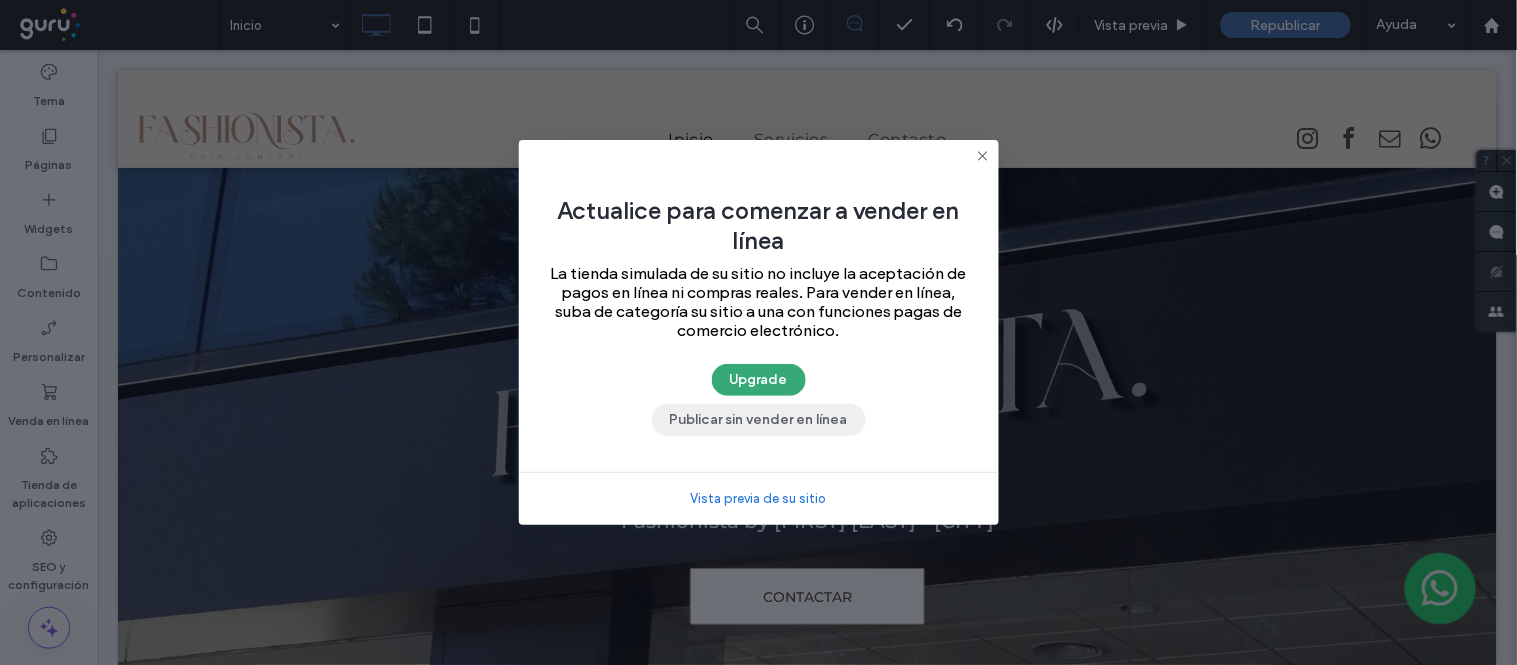 click on "Publicar sin vender en línea" at bounding box center [759, 420] 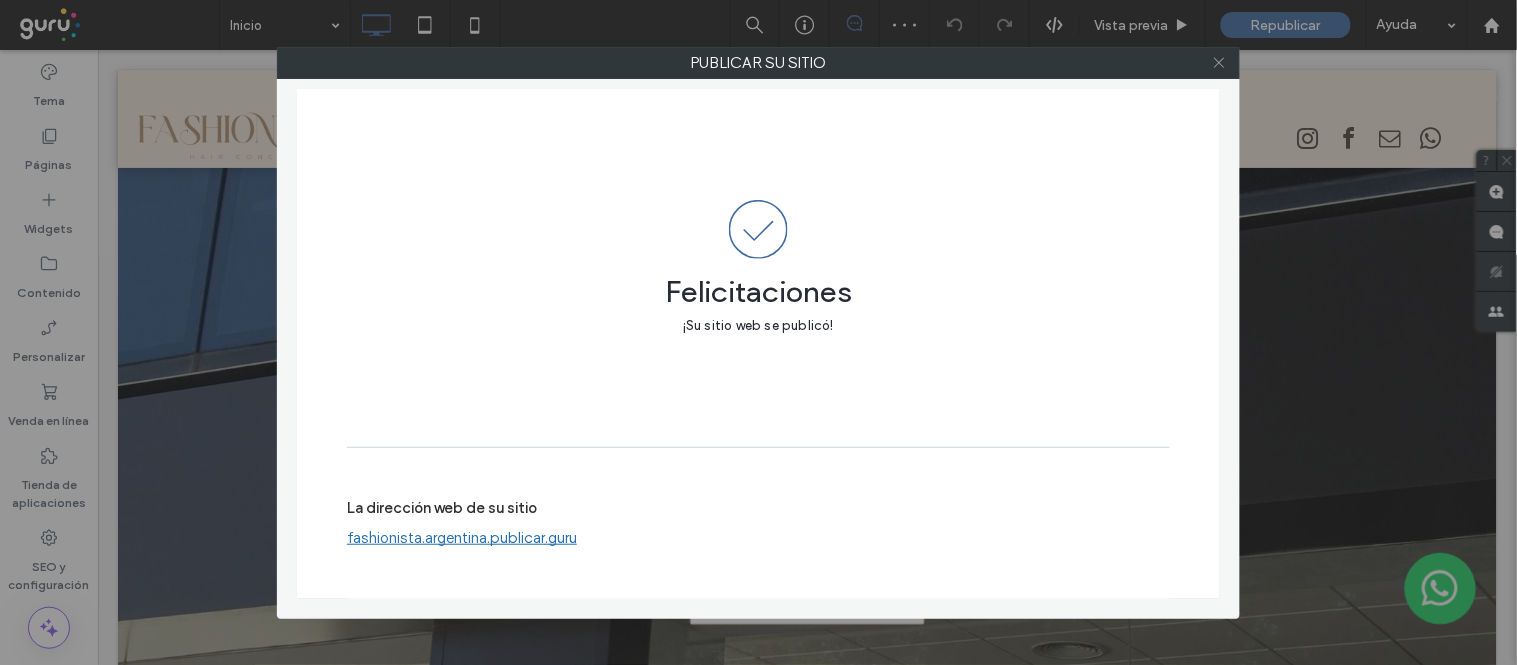 click 